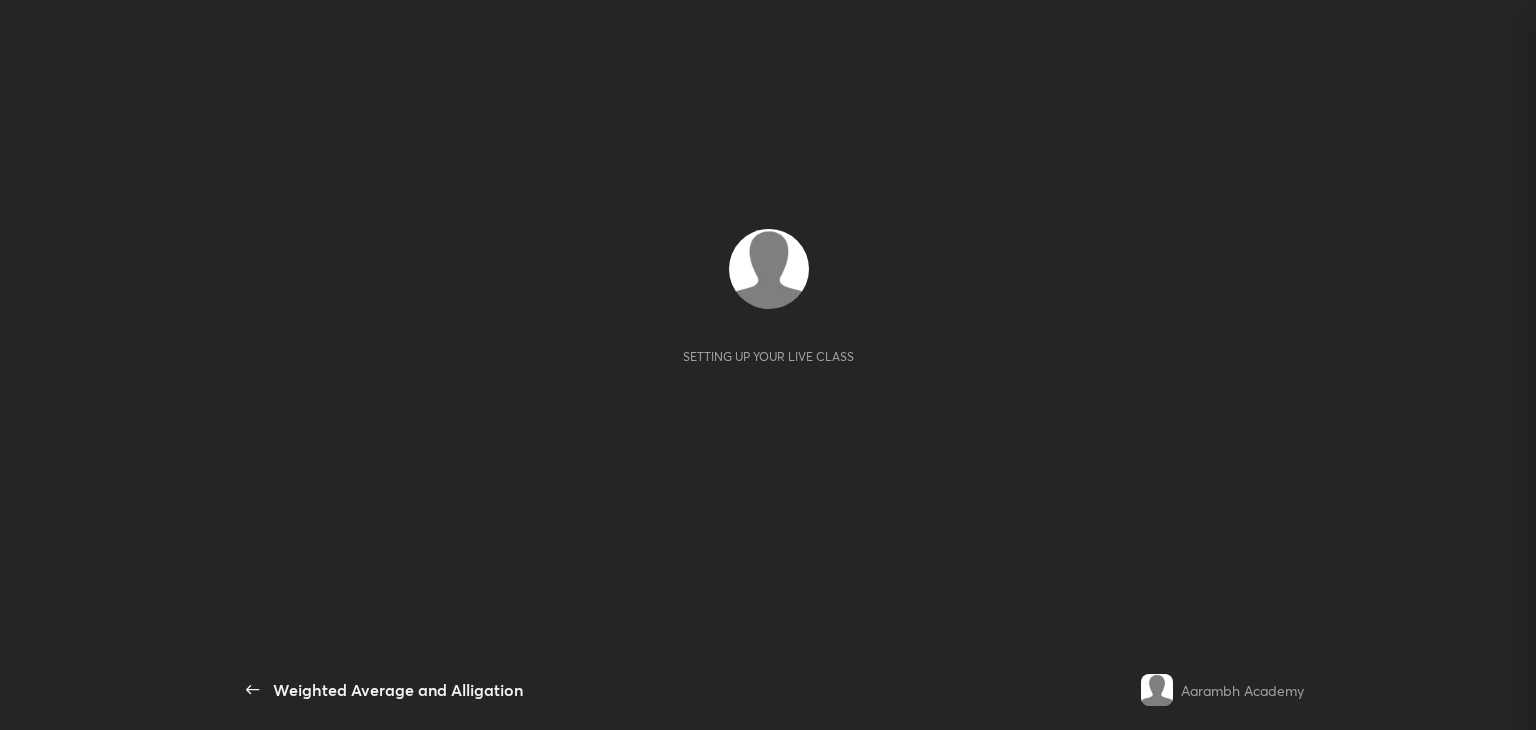 scroll, scrollTop: 0, scrollLeft: 0, axis: both 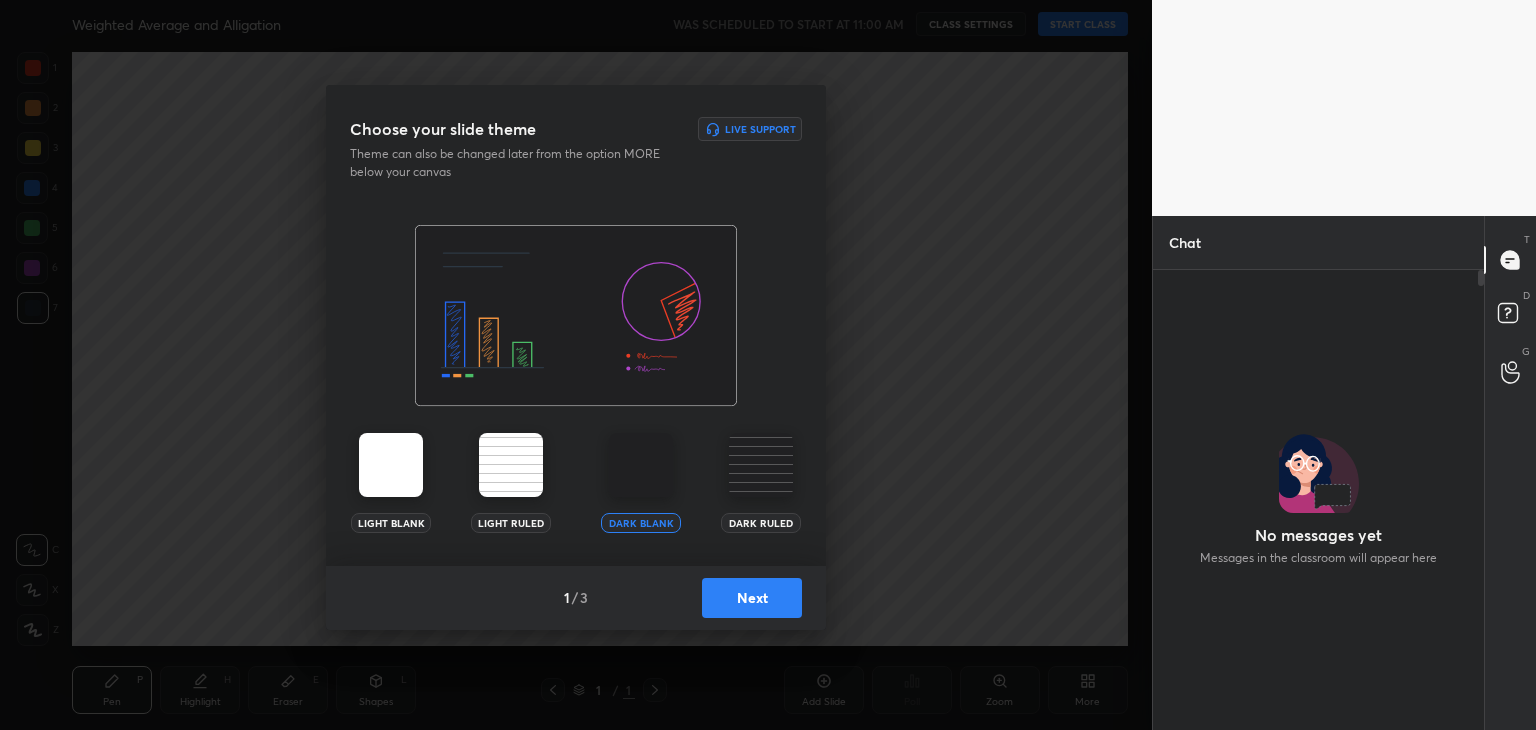click on "Next" at bounding box center (752, 598) 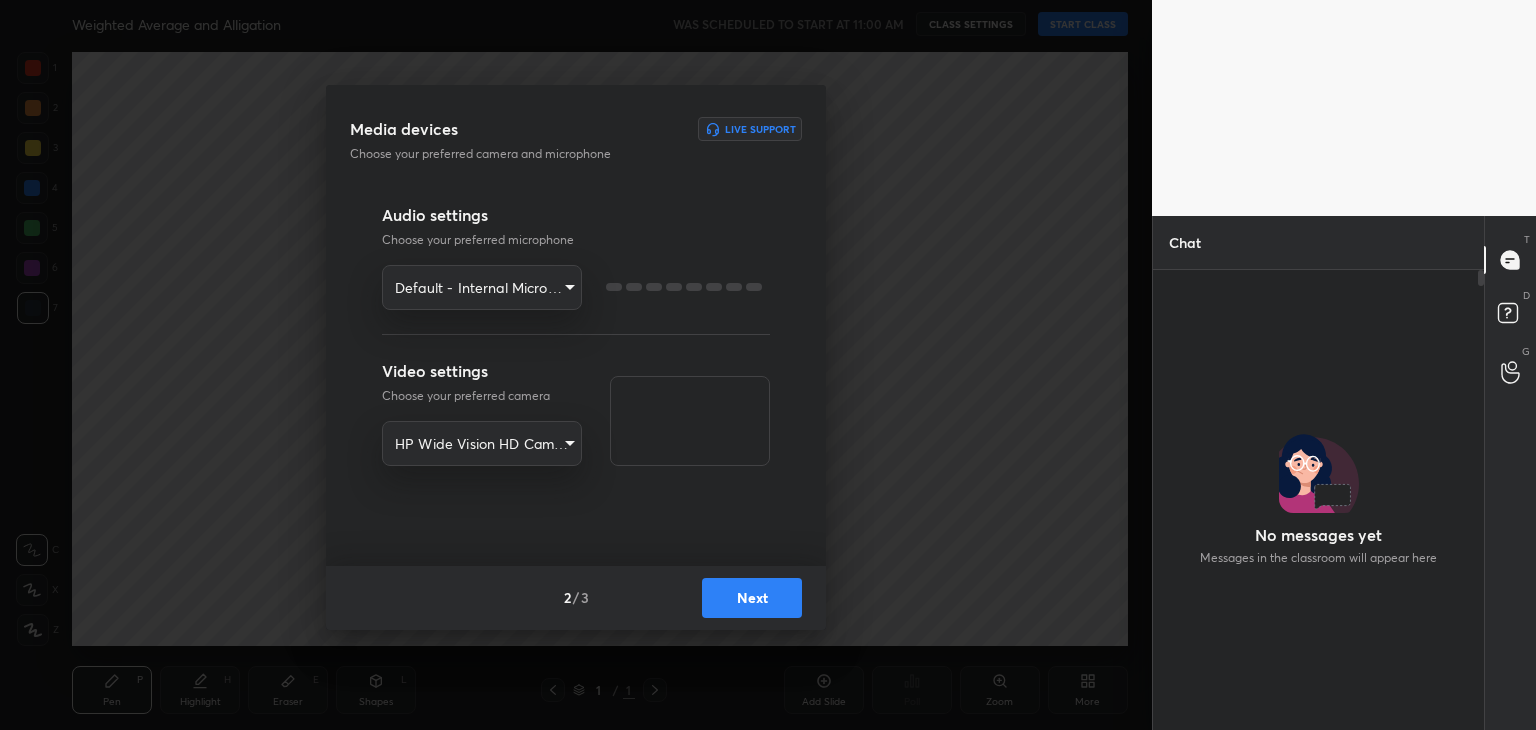 click on "Next" at bounding box center (752, 598) 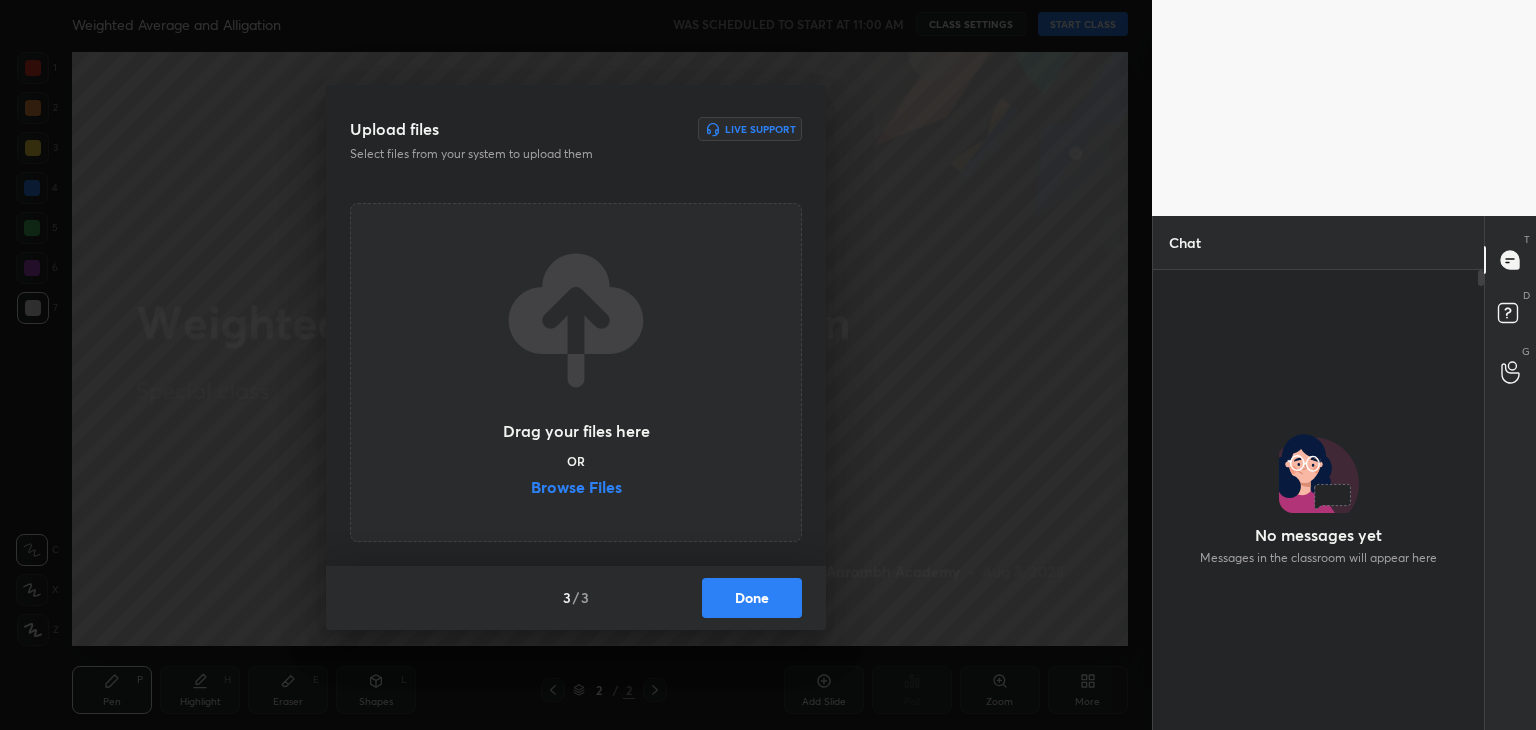 click on "Done" at bounding box center [752, 598] 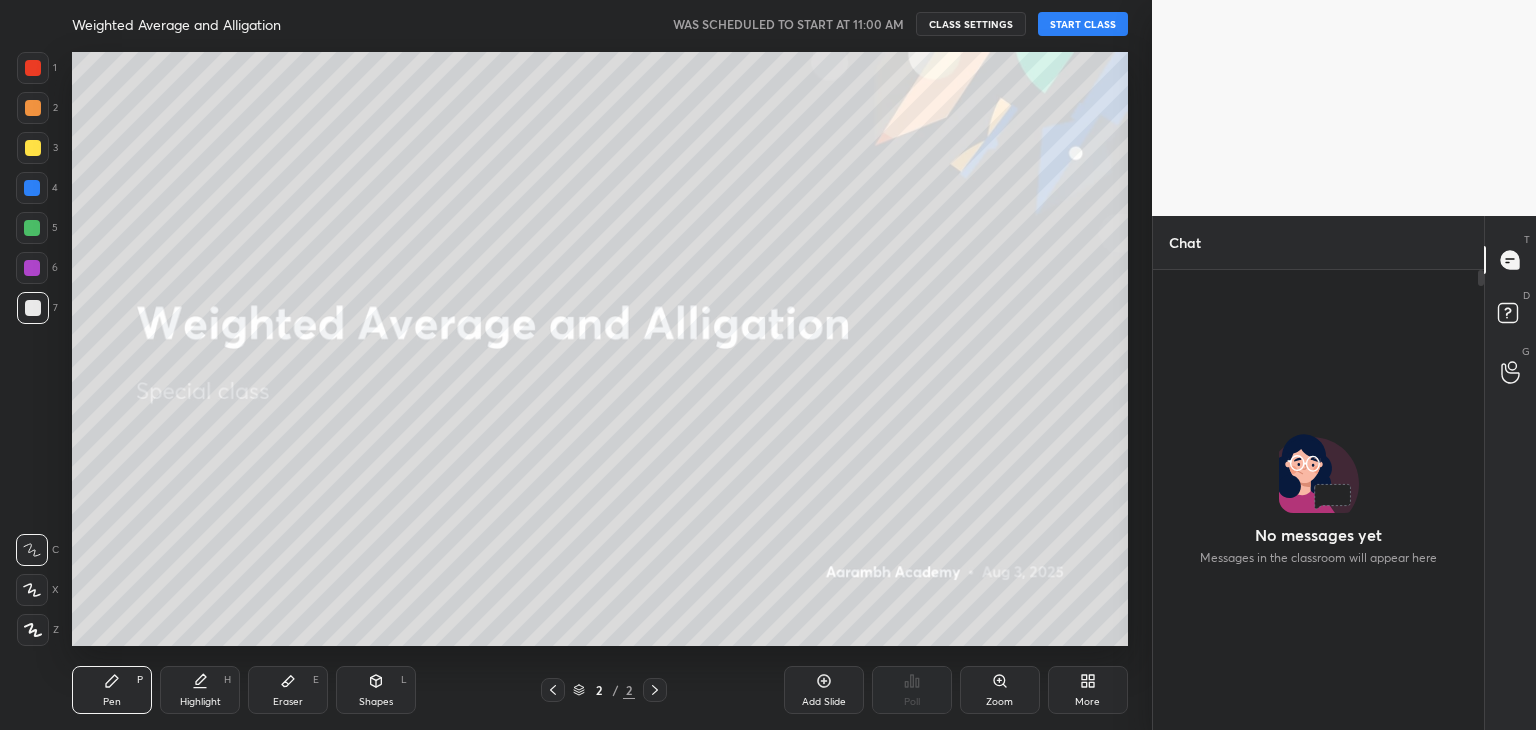 click on "START CLASS" at bounding box center (1083, 24) 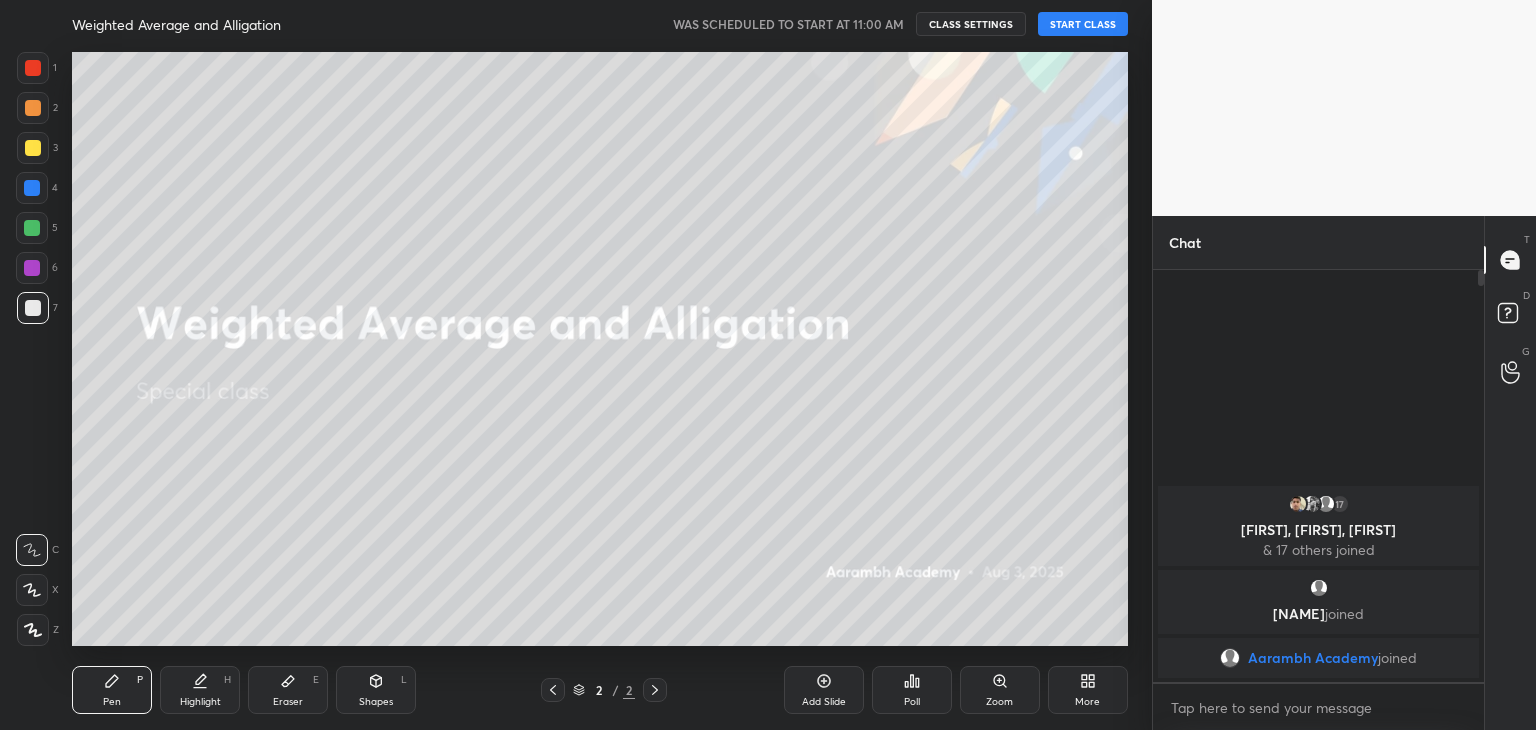 type on "x" 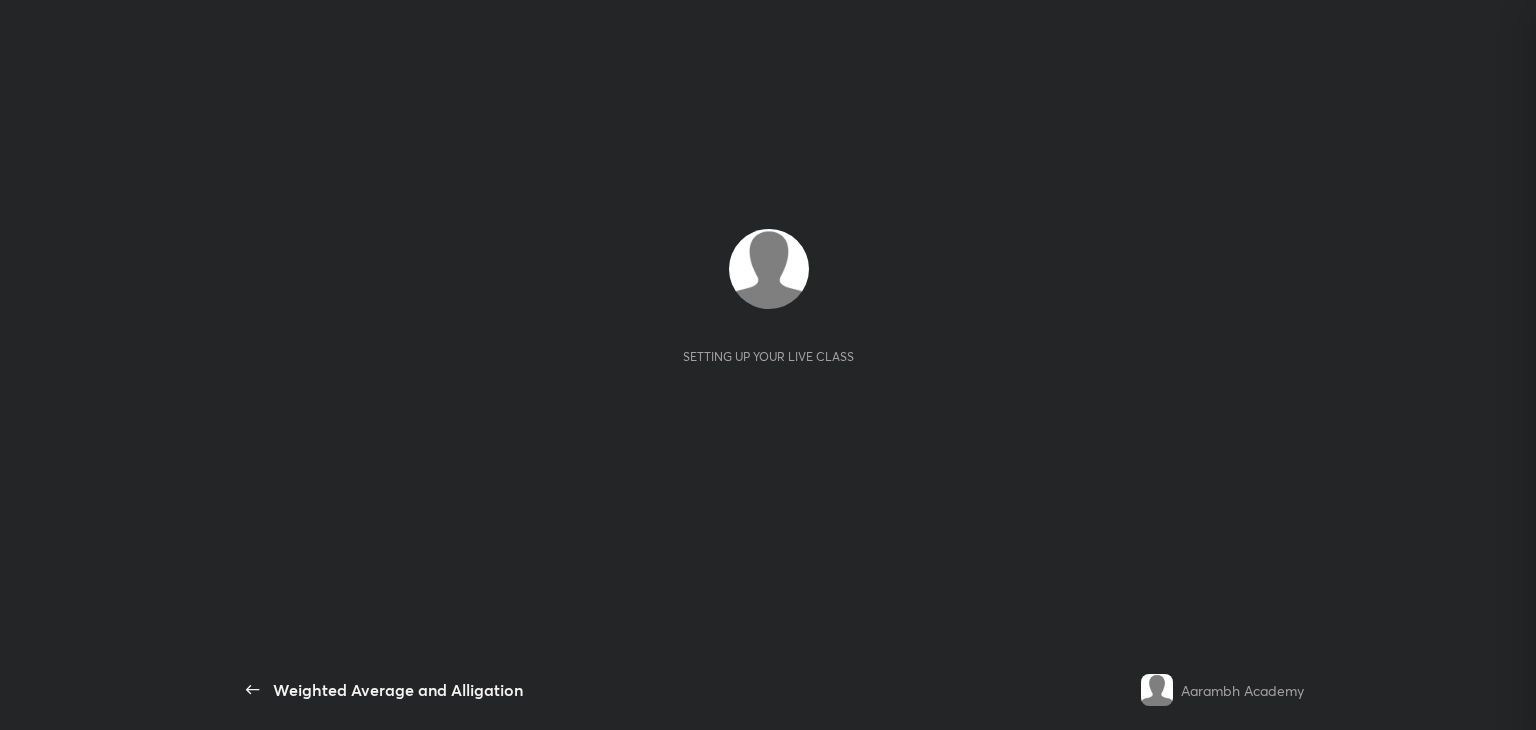 scroll, scrollTop: 0, scrollLeft: 0, axis: both 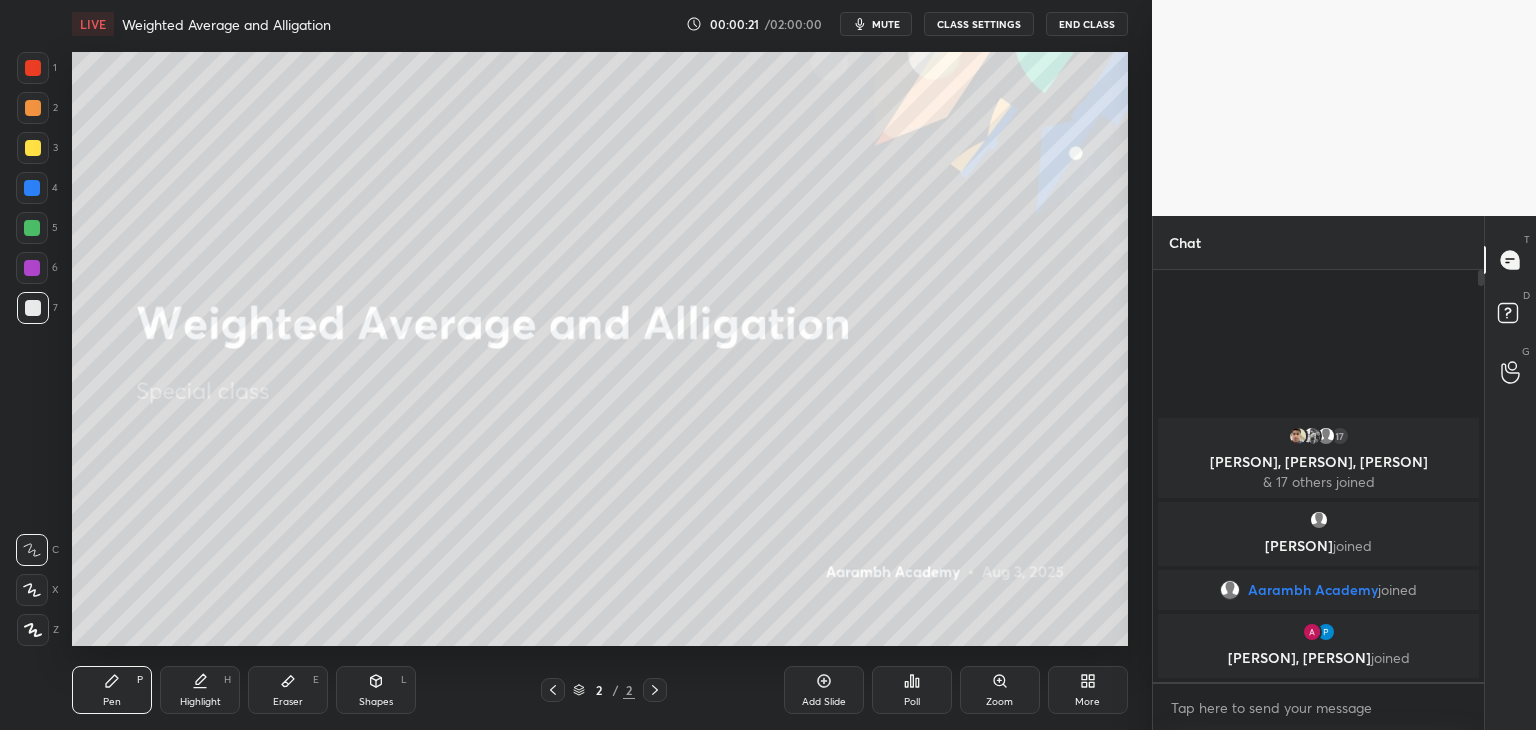 click on "CLASS SETTINGS" at bounding box center [979, 24] 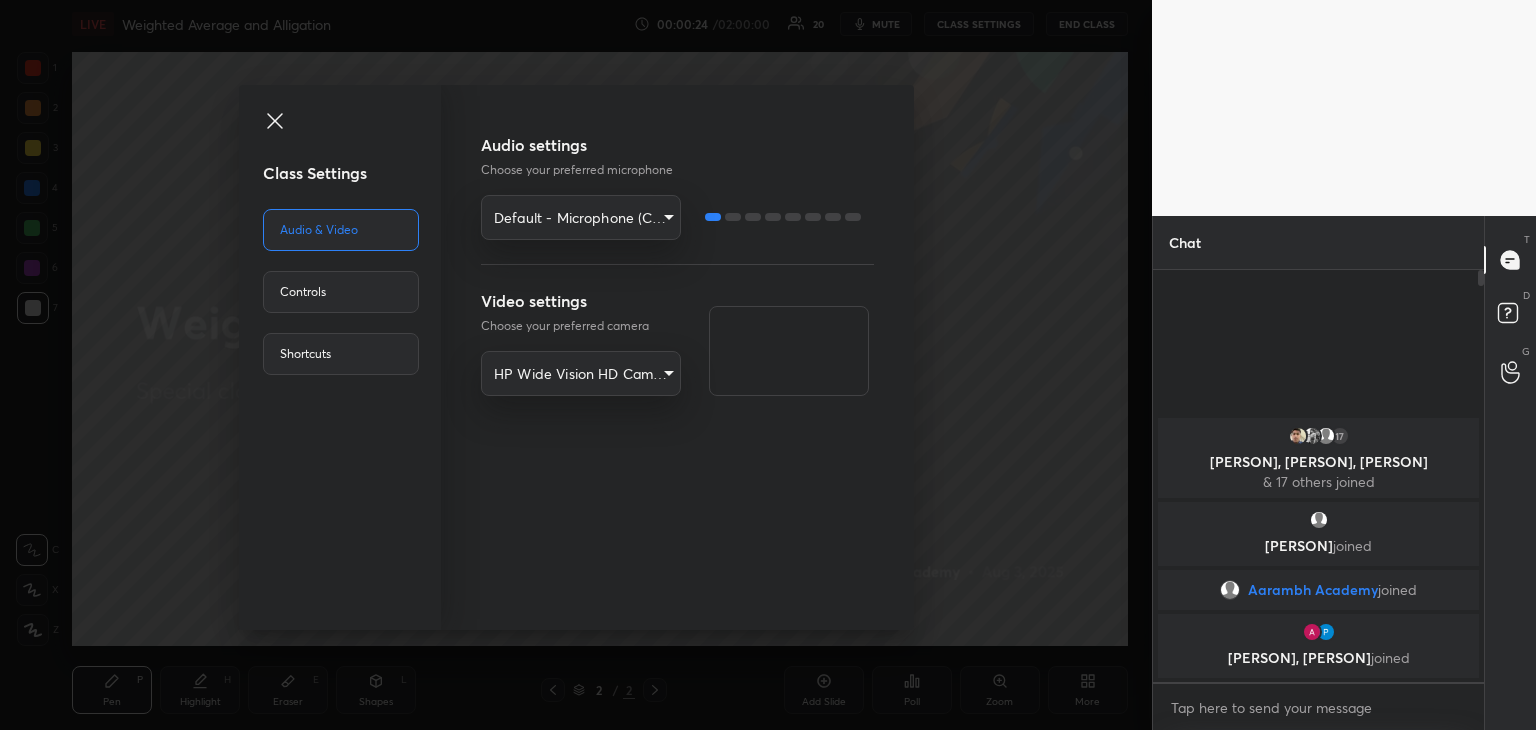 click on "1 2 3 4 5 6 7 R O A L C X Z Erase all   C X Z LIVE Weighted Average and Alligation 00:00:24 /  02:00:00 20 mute CLASS SETTINGS END CLASS Setting up your live class Poll for   secs No correct answer Start poll Back Weighted Average and Alligation Aarambh Academy Pen P Highlight H Eraser E Shapes L 2 / 2 Add Slide Poll Zoom More Chat 17 Prakhar, saksham, Bishnupriya &  17 others  joined Meshwa  joined Aarambh Academy  joined Astha, Pragati  joined JUMP TO LATEST Enable hand raising Enable raise hand to speak to learners. Once enabled, chat will be turned off temporarily. Enable x   Doubts asked by learners will show up here NEW DOUBTS ASKED Learners who raise their hands will show up here Guidelines Please maintain decorum while talking to the educator in class. Inappropriate comments, cursing, or self-promotion are not allowed and may lead to a permanent ban from the platform. Got it Can't raise hand Looks like educator just invited you to speak. Please wait before you can raise your hand again. Got it T D G" at bounding box center [768, 365] 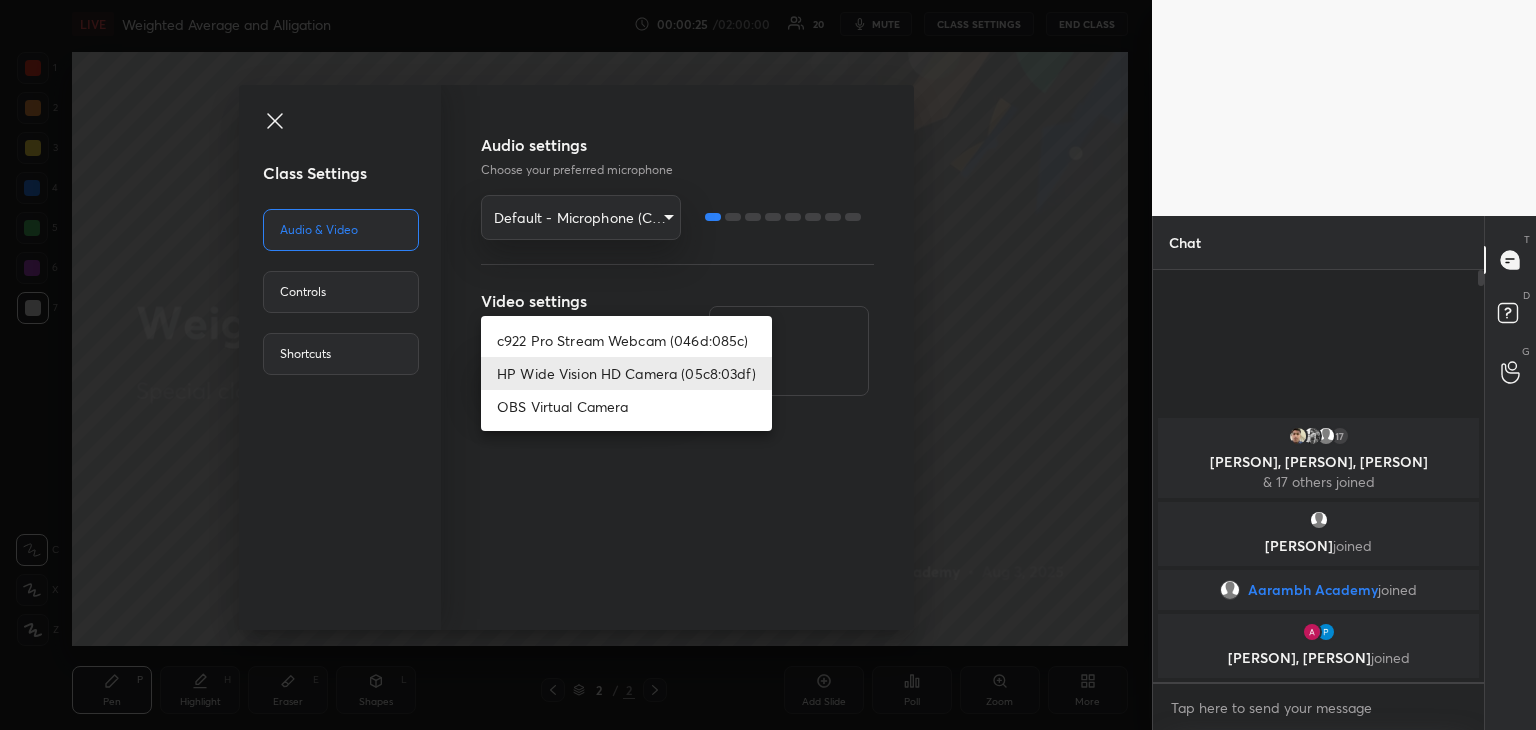 click on "c922 Pro Stream Webcam (046d:085c)" at bounding box center (626, 340) 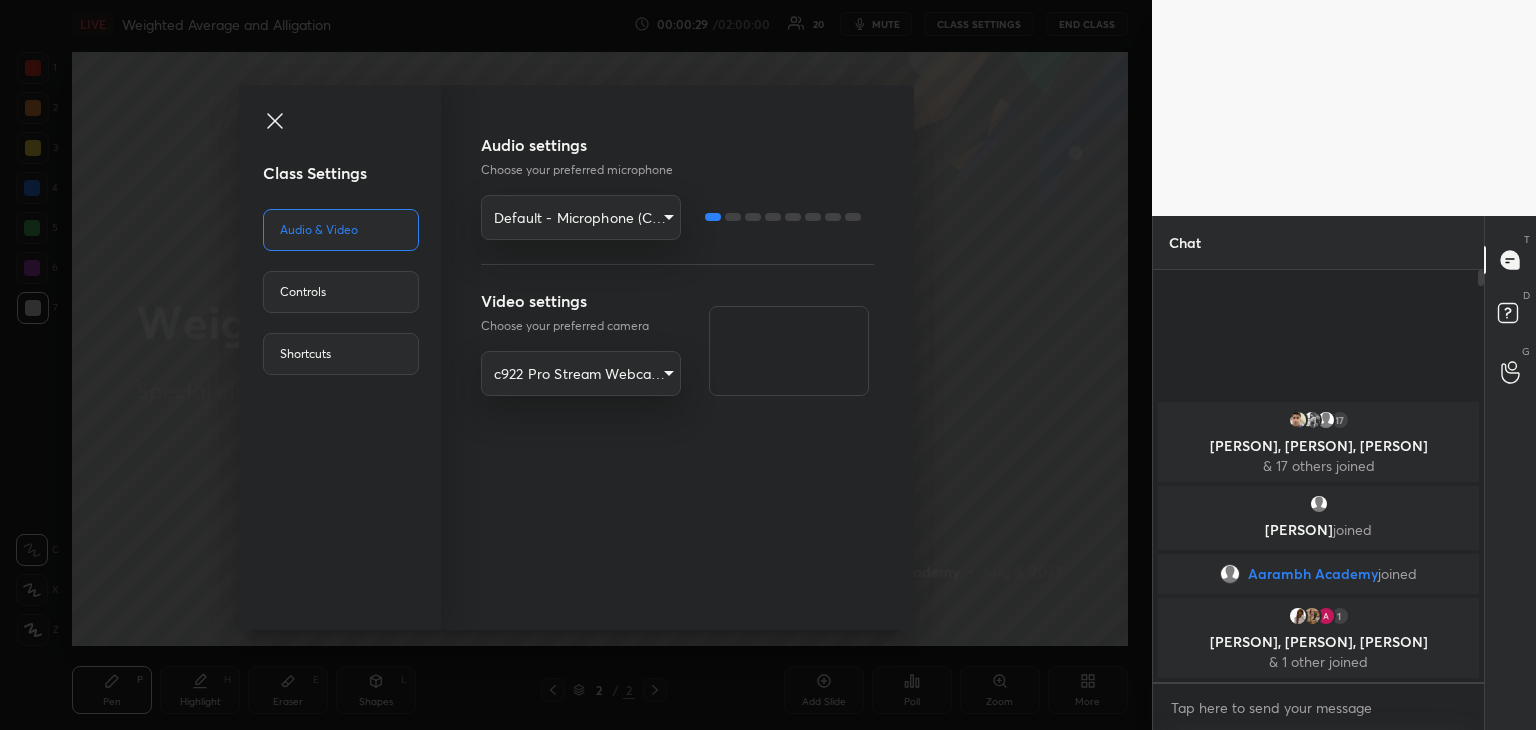 click 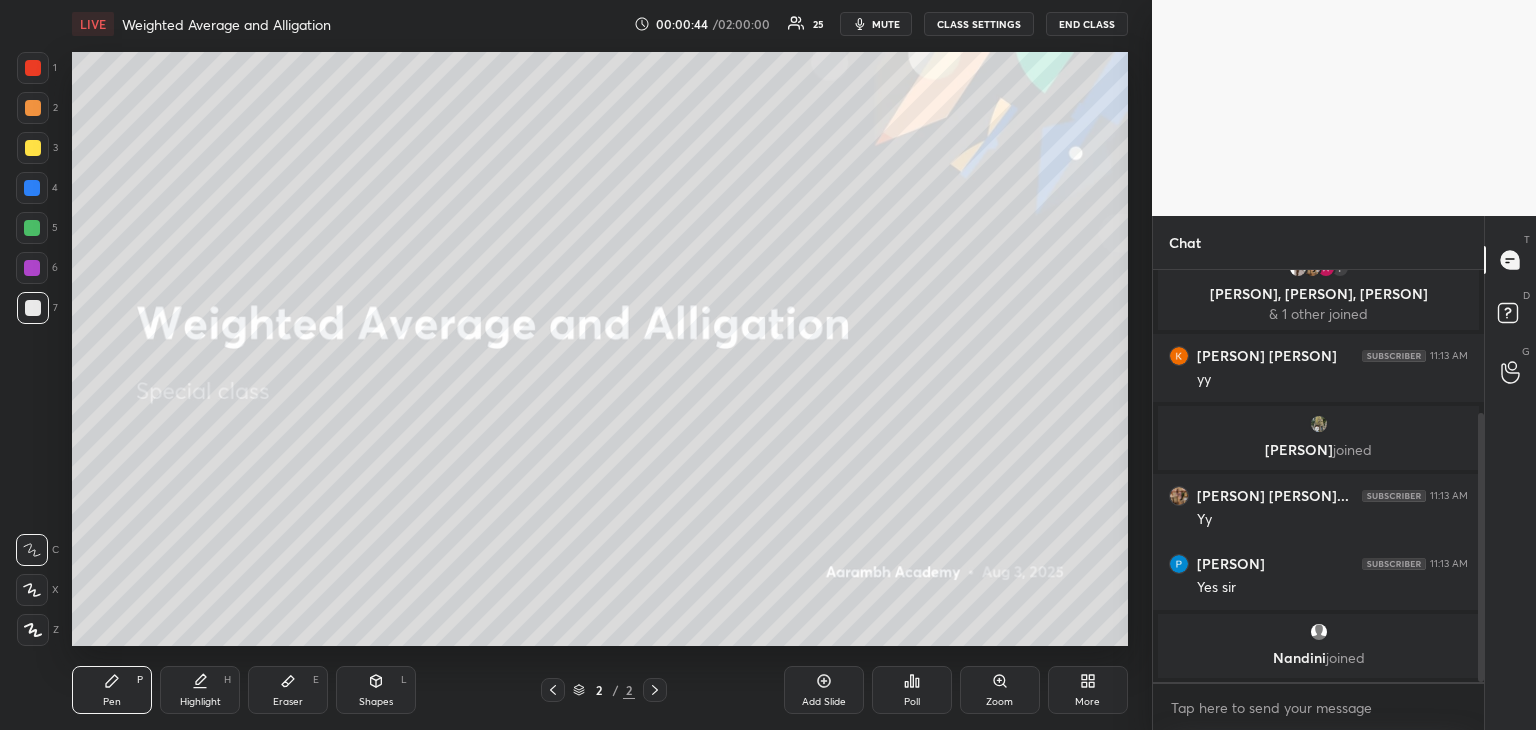 scroll, scrollTop: 288, scrollLeft: 0, axis: vertical 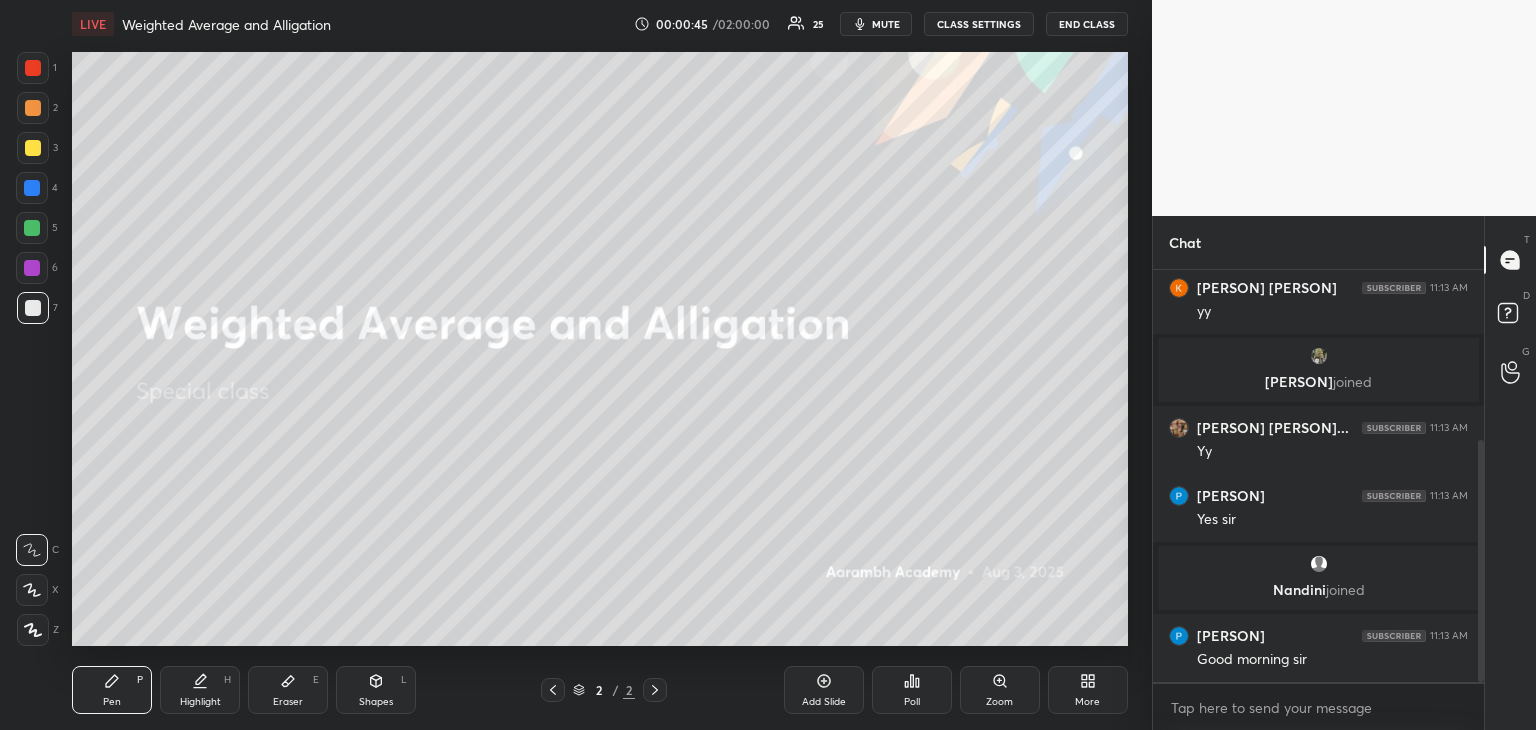 click 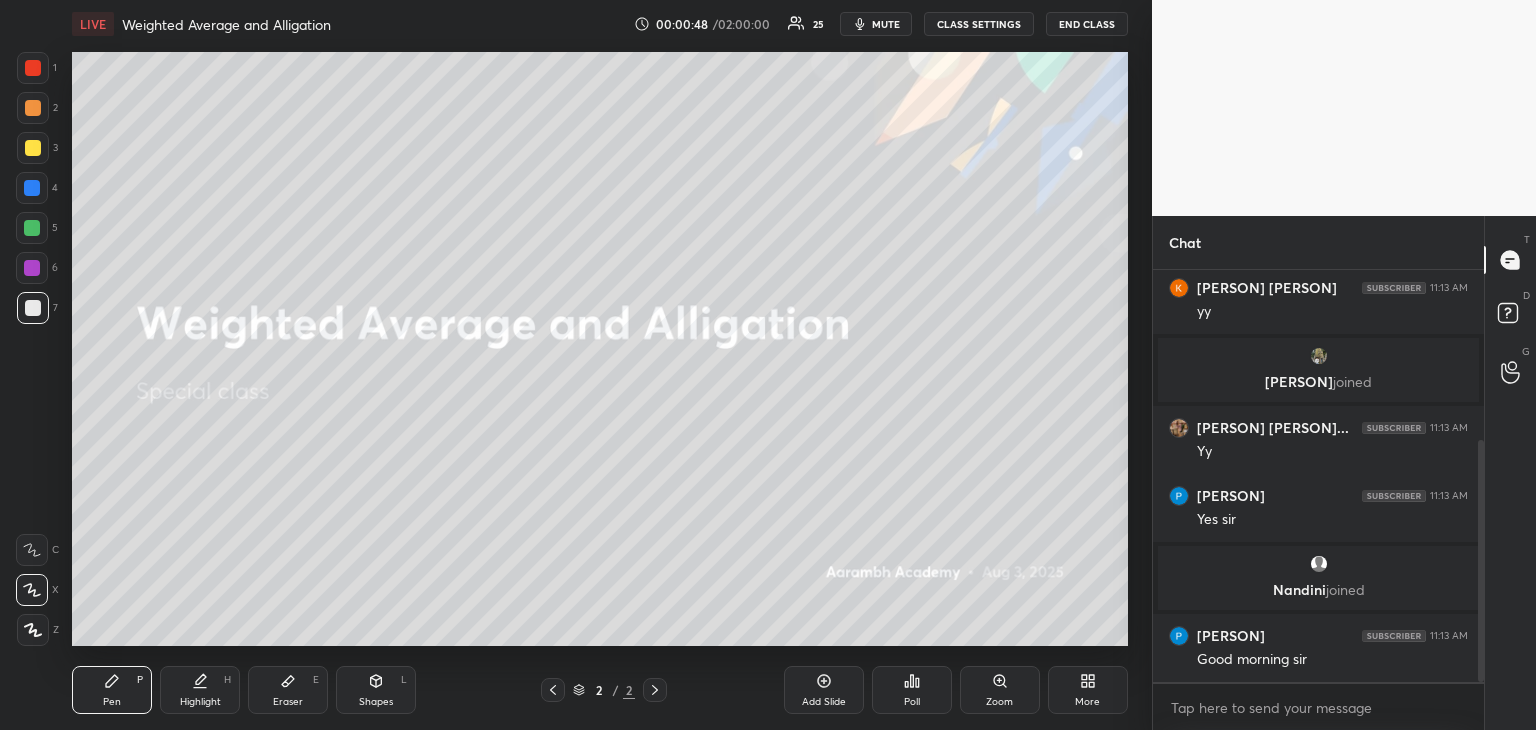 scroll, scrollTop: 360, scrollLeft: 0, axis: vertical 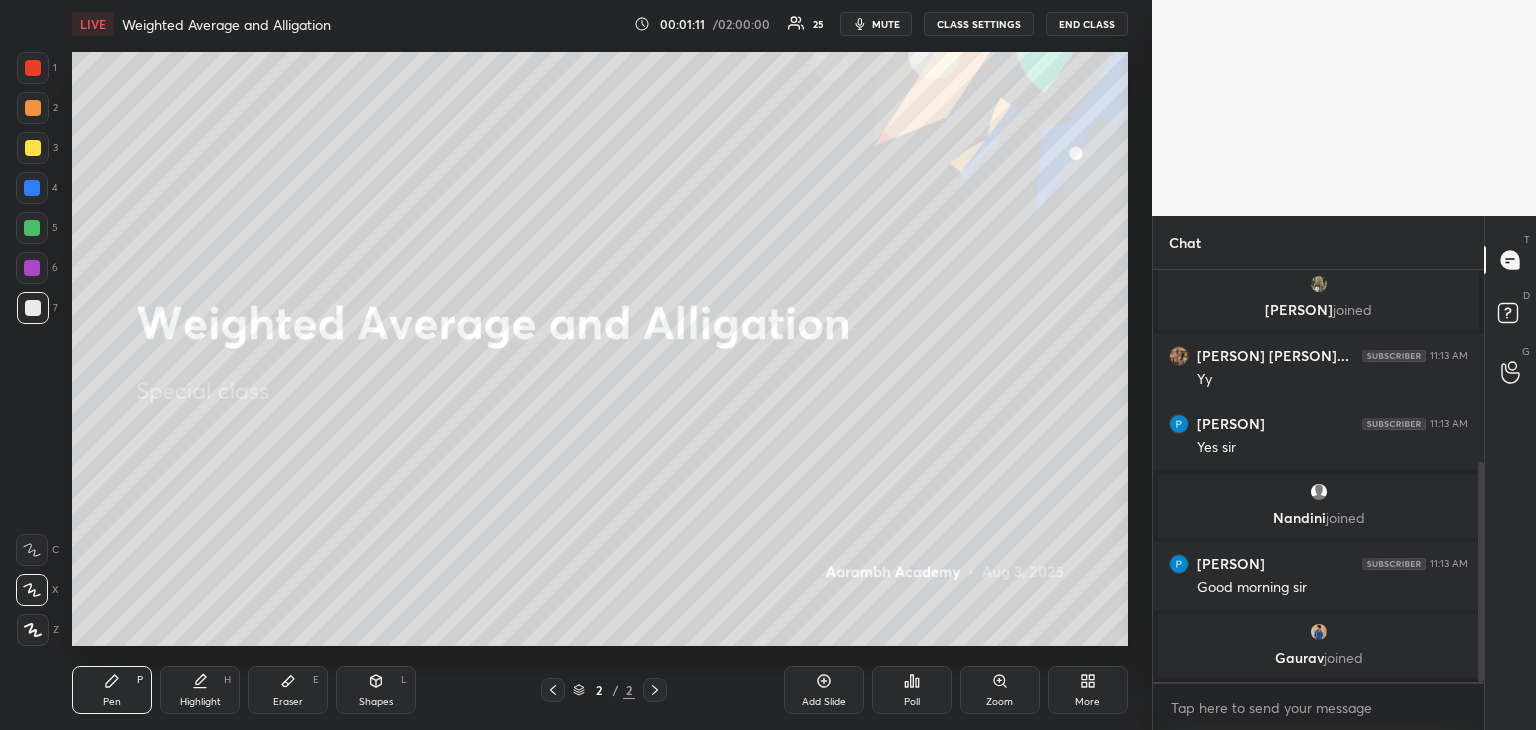 click at bounding box center (33, 148) 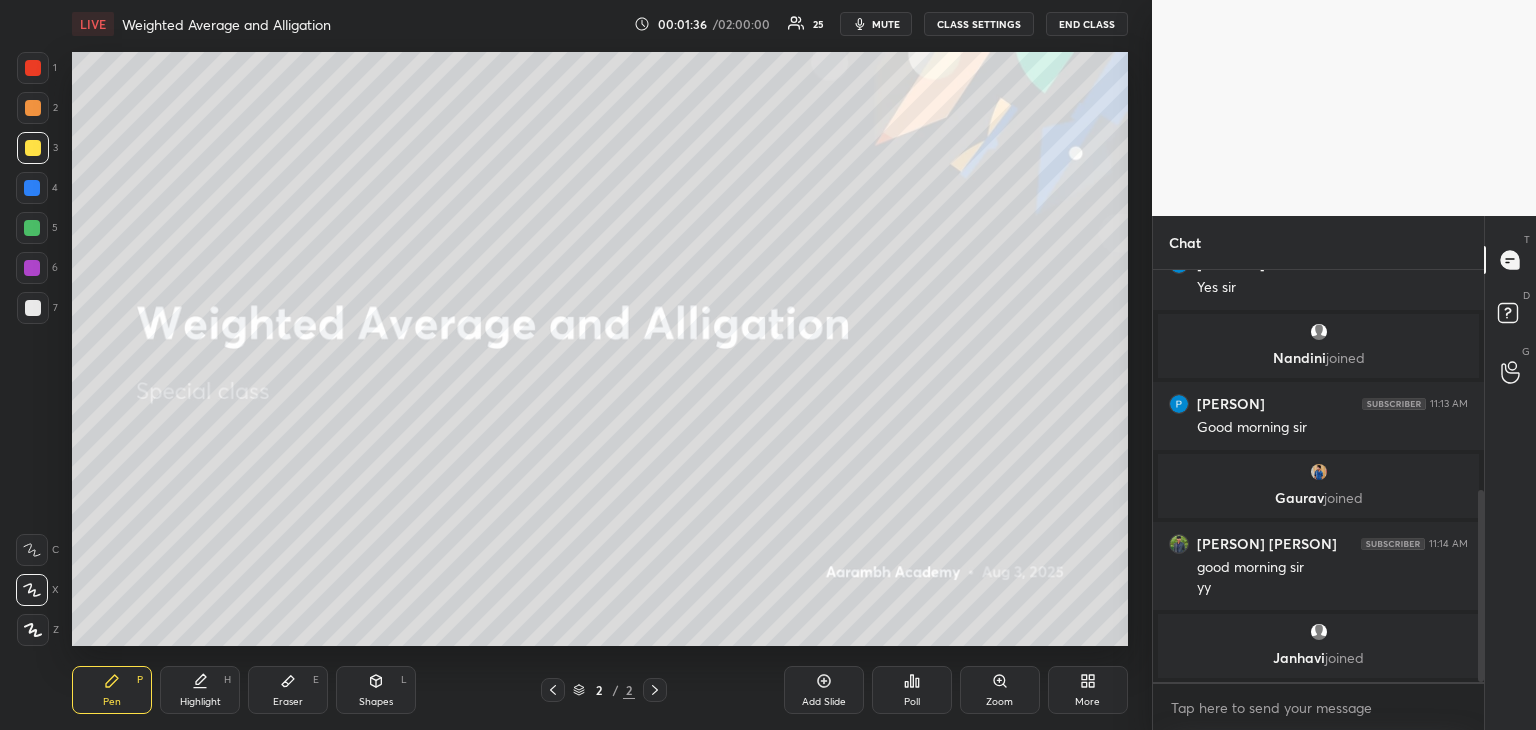 scroll, scrollTop: 588, scrollLeft: 0, axis: vertical 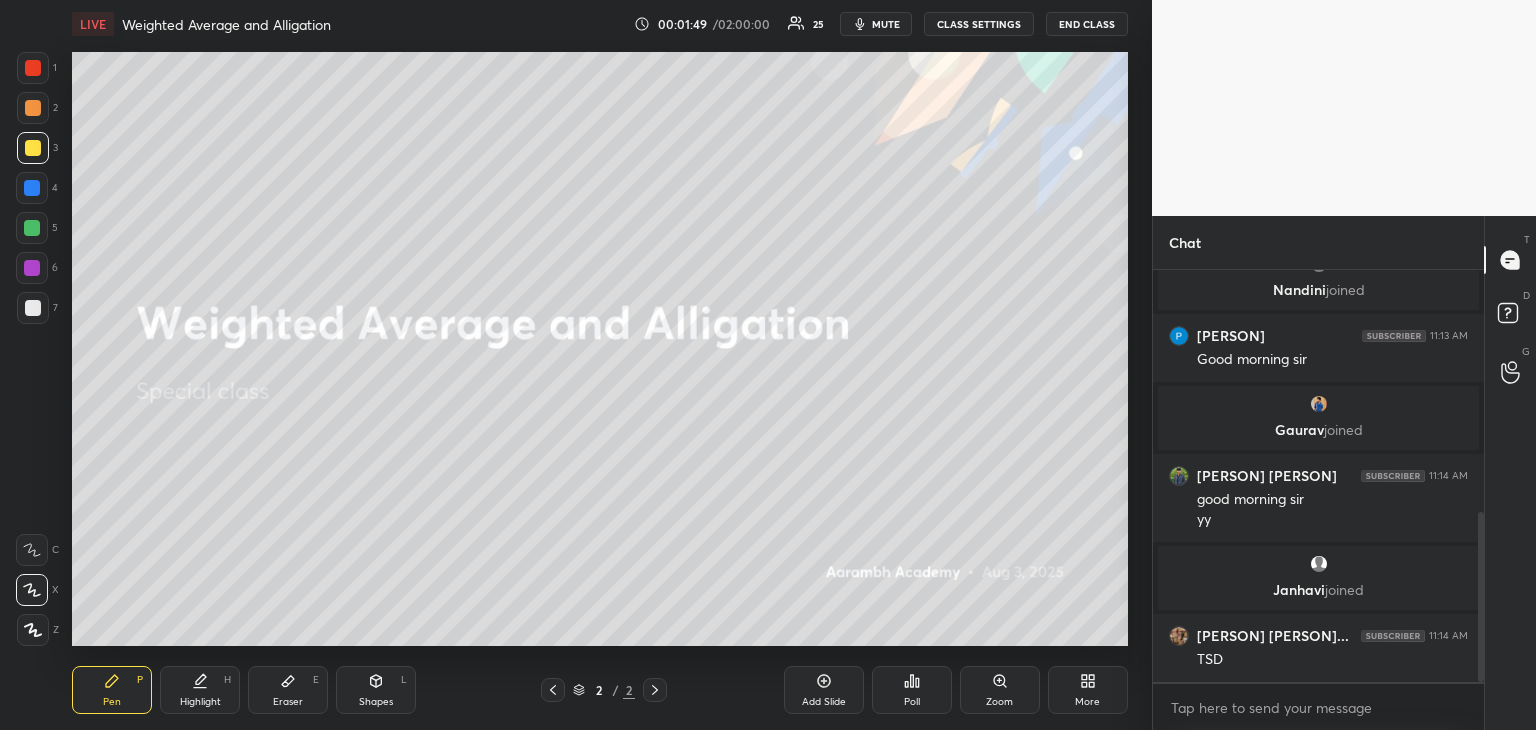 click on "Eraser E" at bounding box center (288, 690) 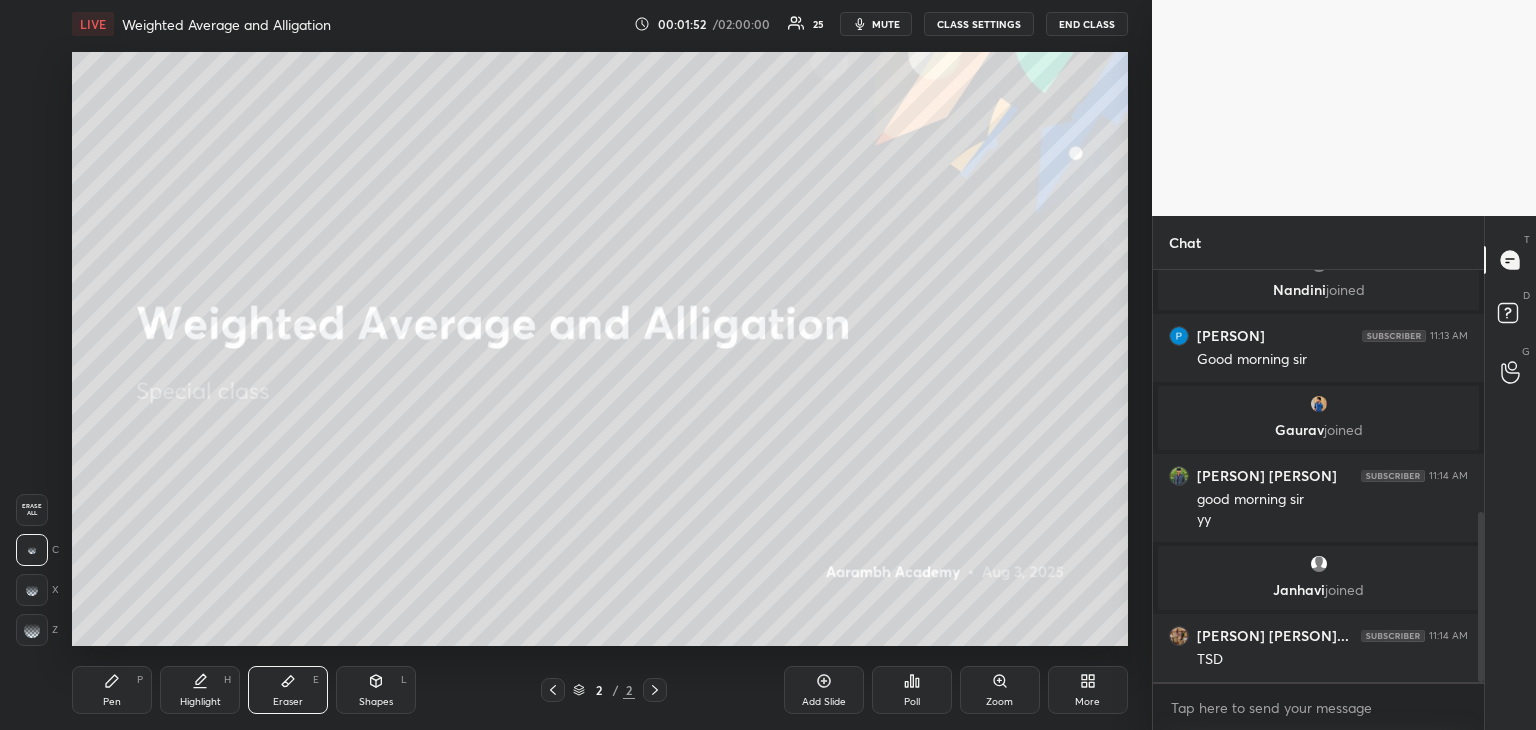 click 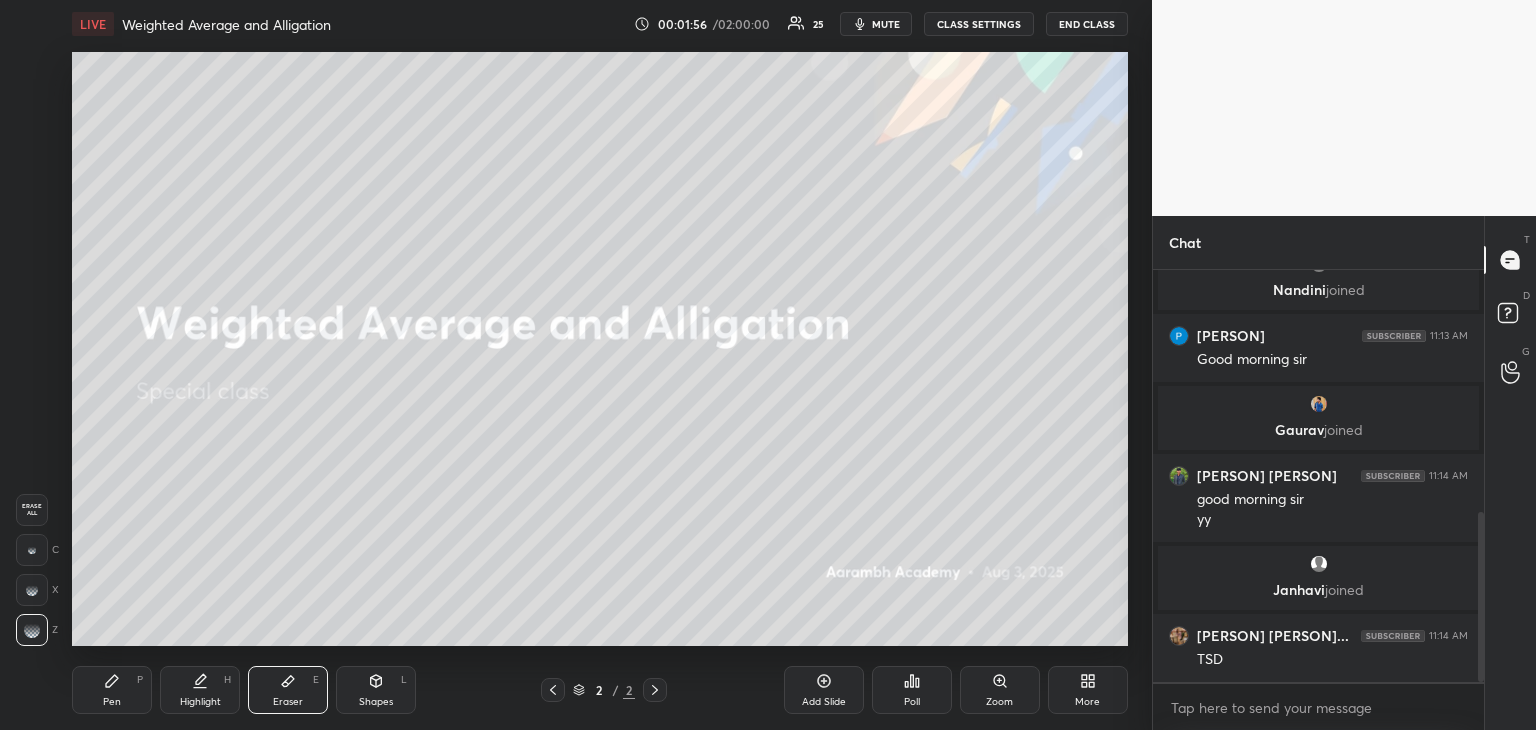 click 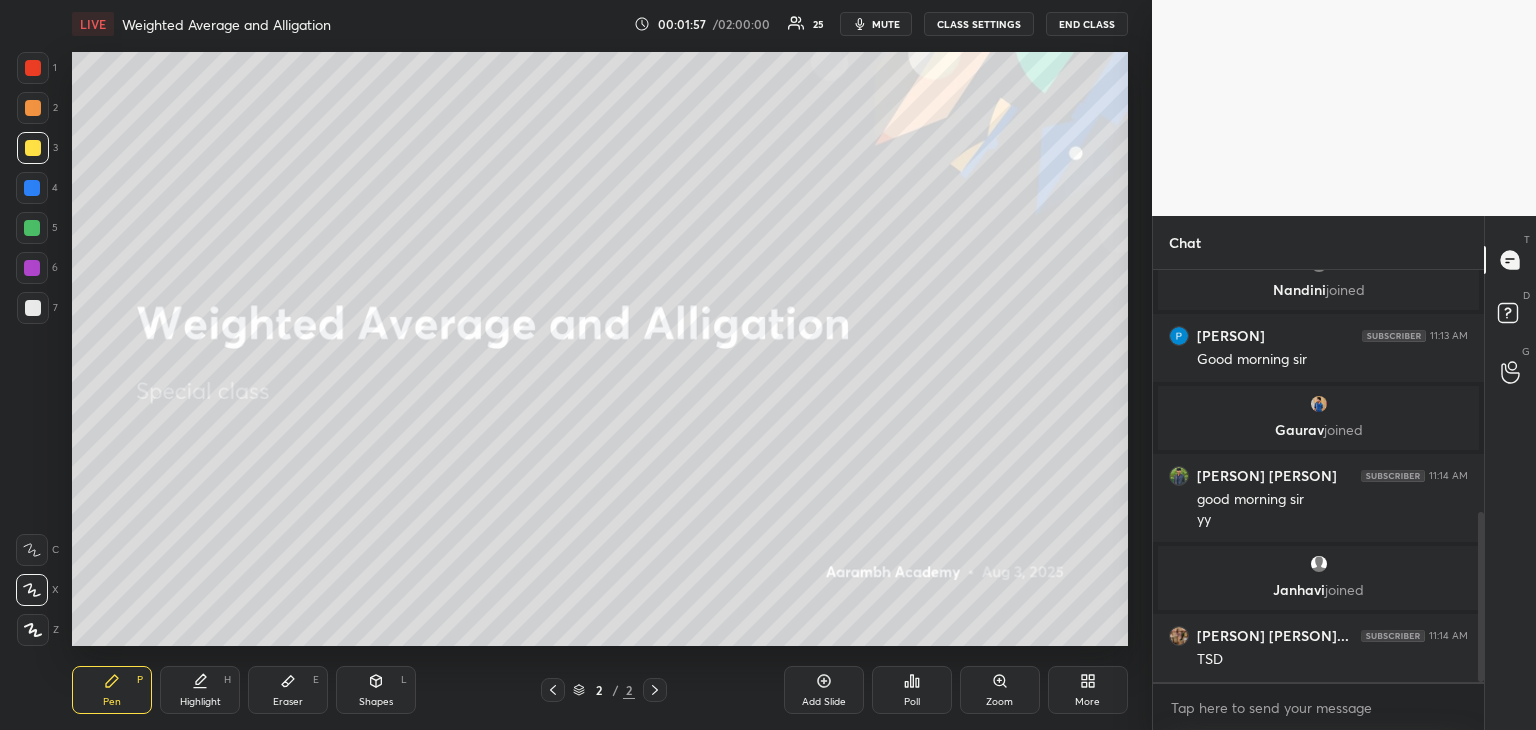 click on "More" at bounding box center (1088, 690) 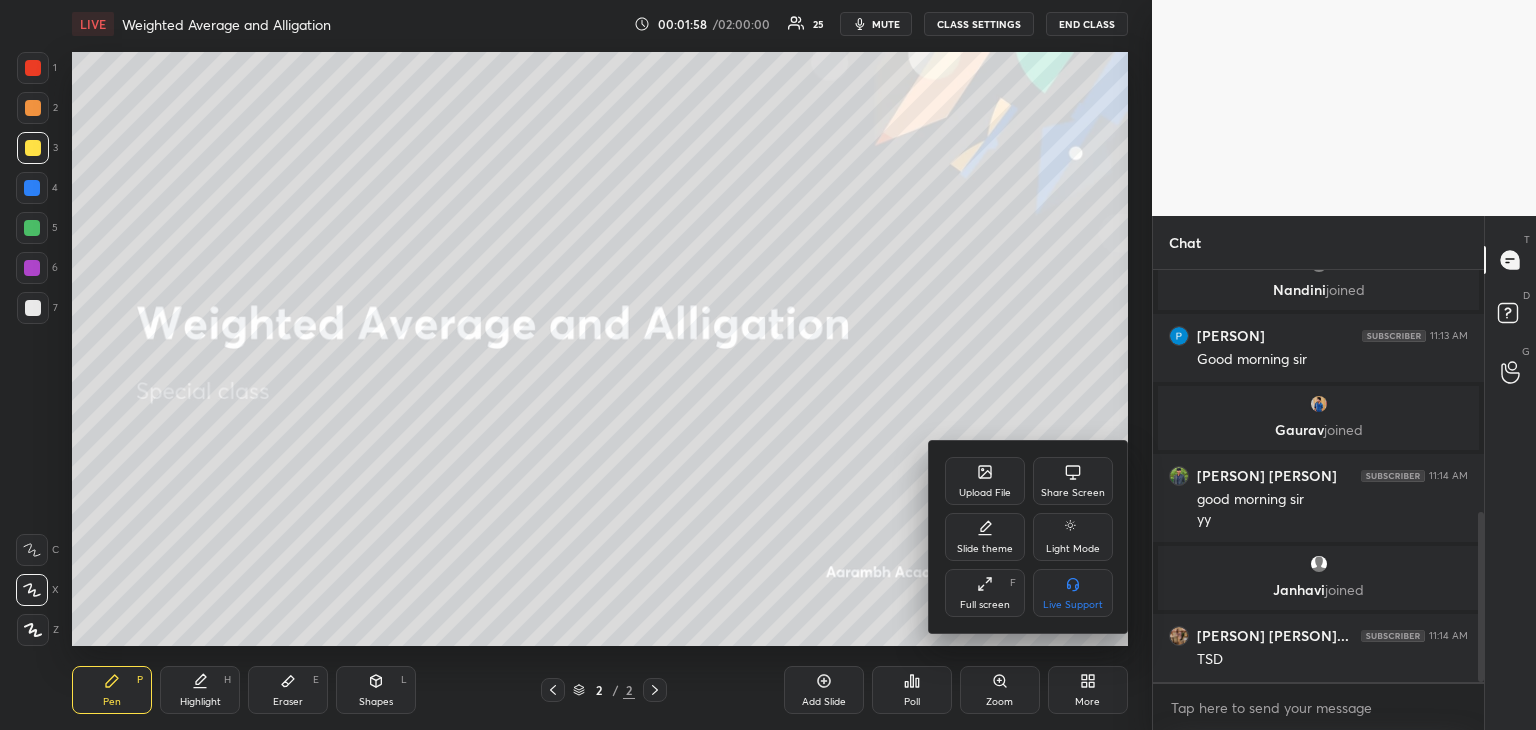 click on "Upload File" at bounding box center [985, 481] 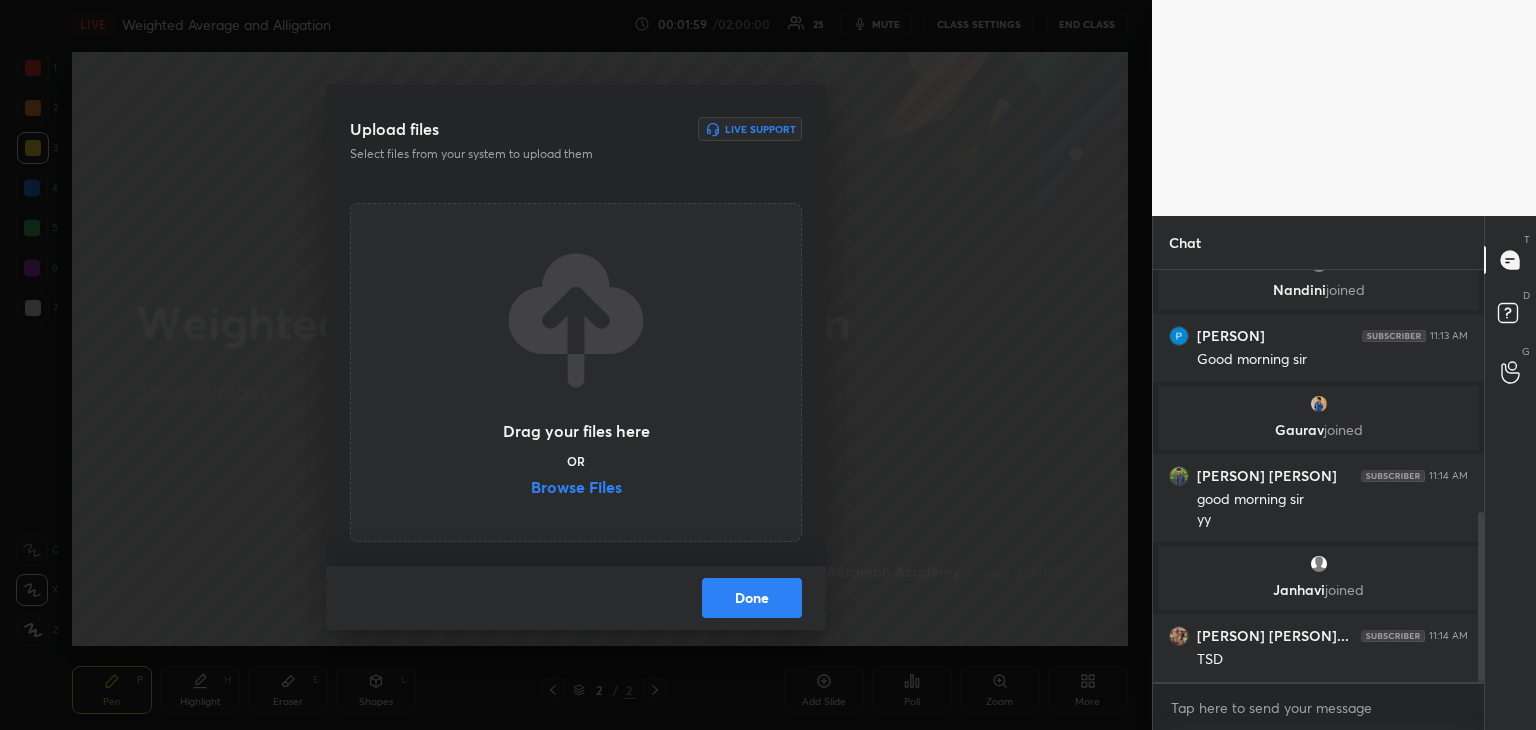 click on "Browse Files" at bounding box center [576, 489] 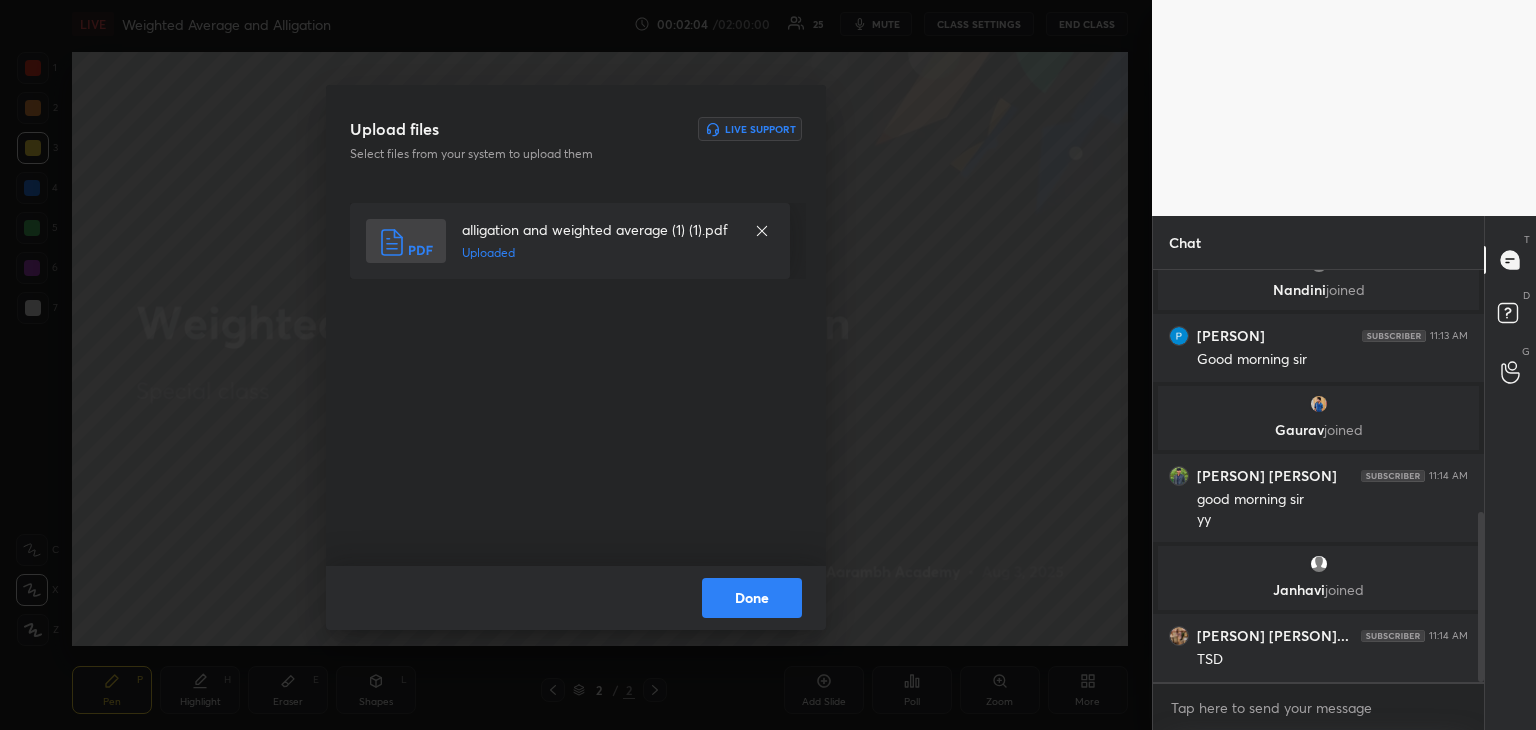 click on "Done" at bounding box center [752, 598] 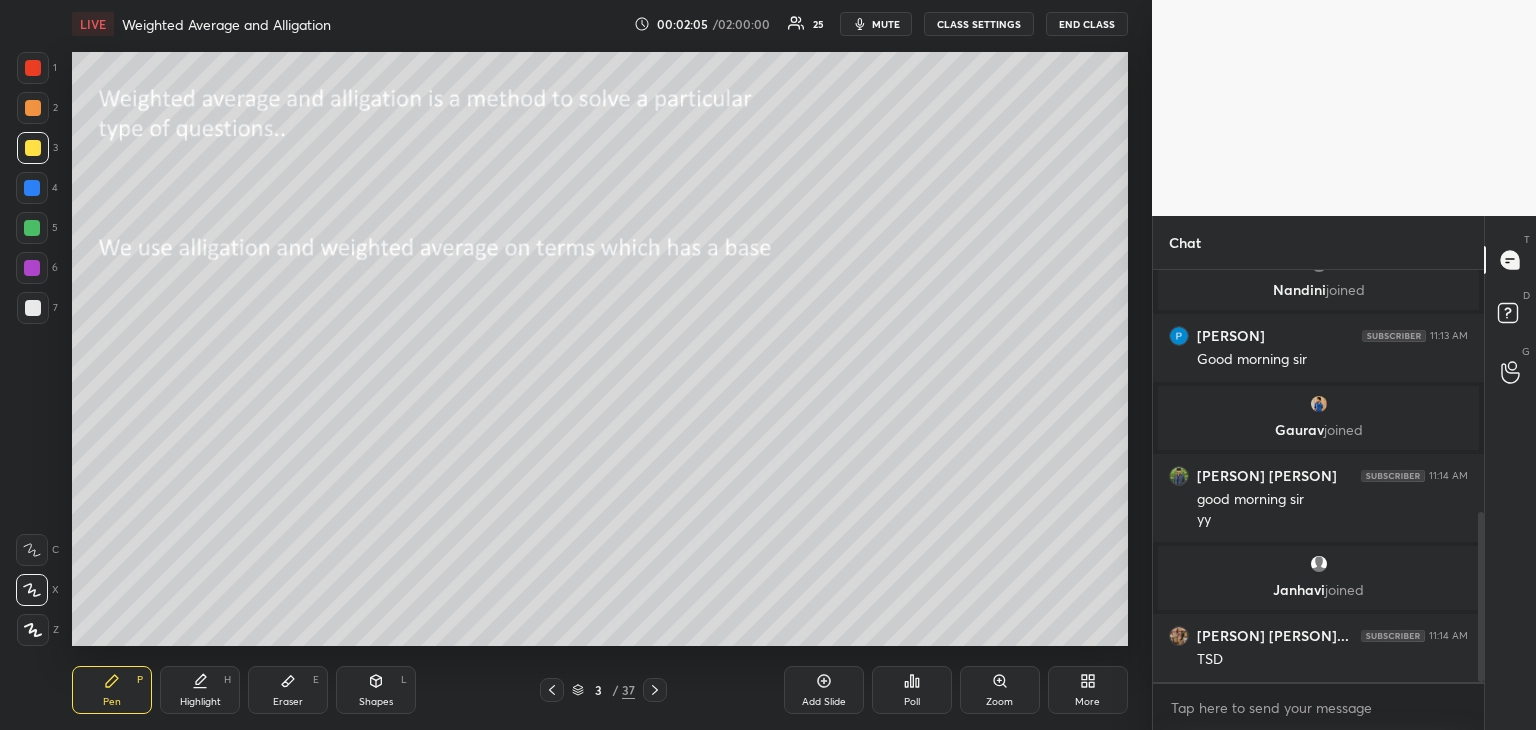 click at bounding box center [33, 108] 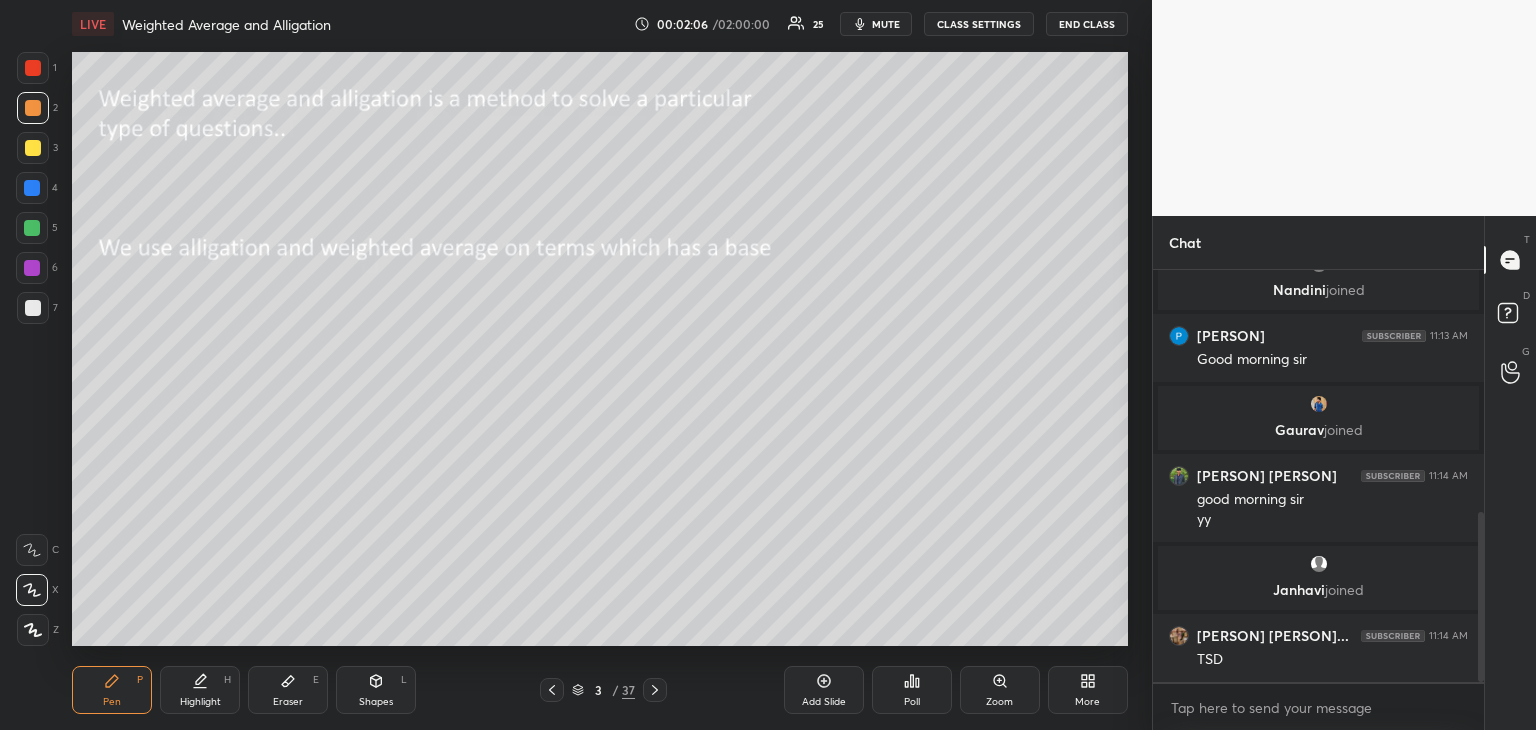click on "Pen P" at bounding box center (112, 690) 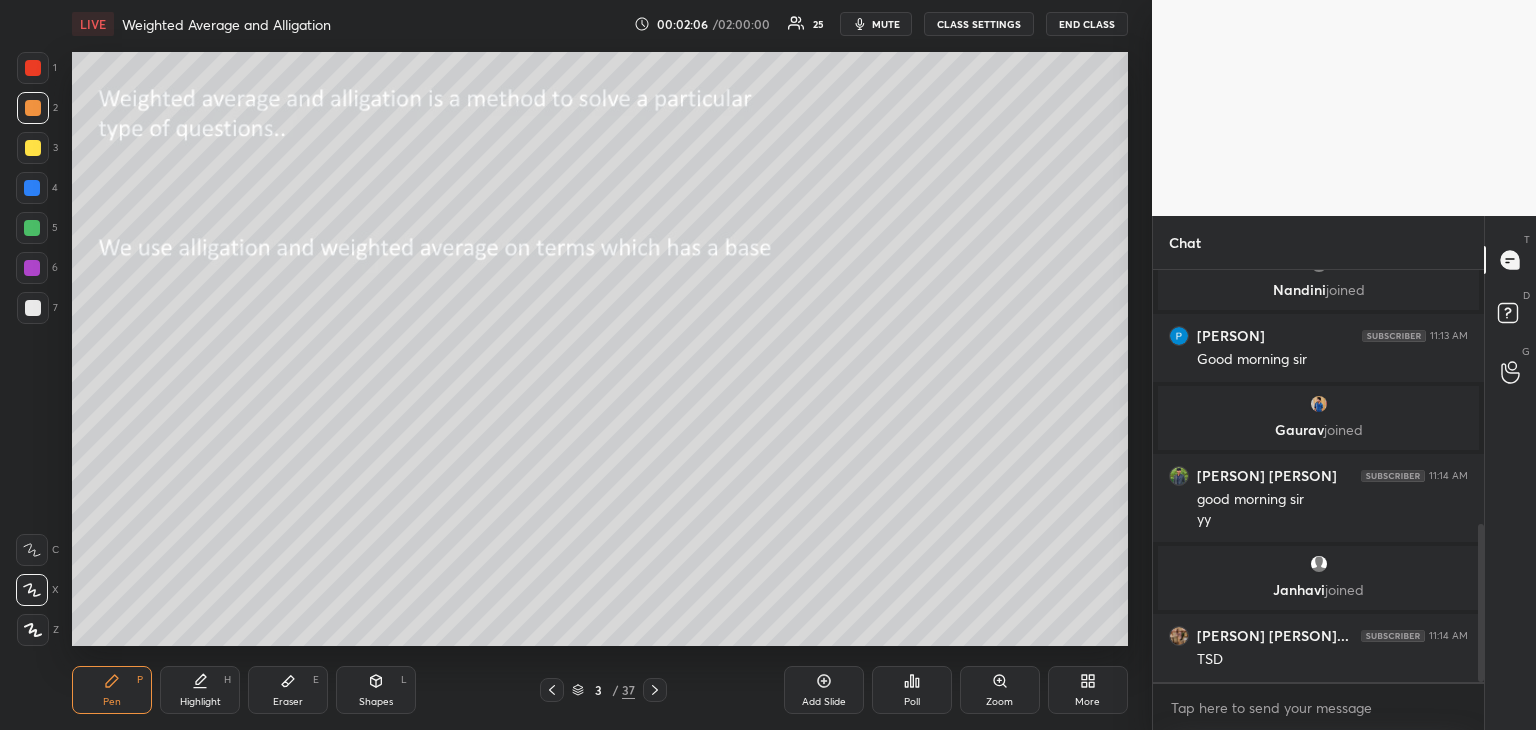 scroll, scrollTop: 660, scrollLeft: 0, axis: vertical 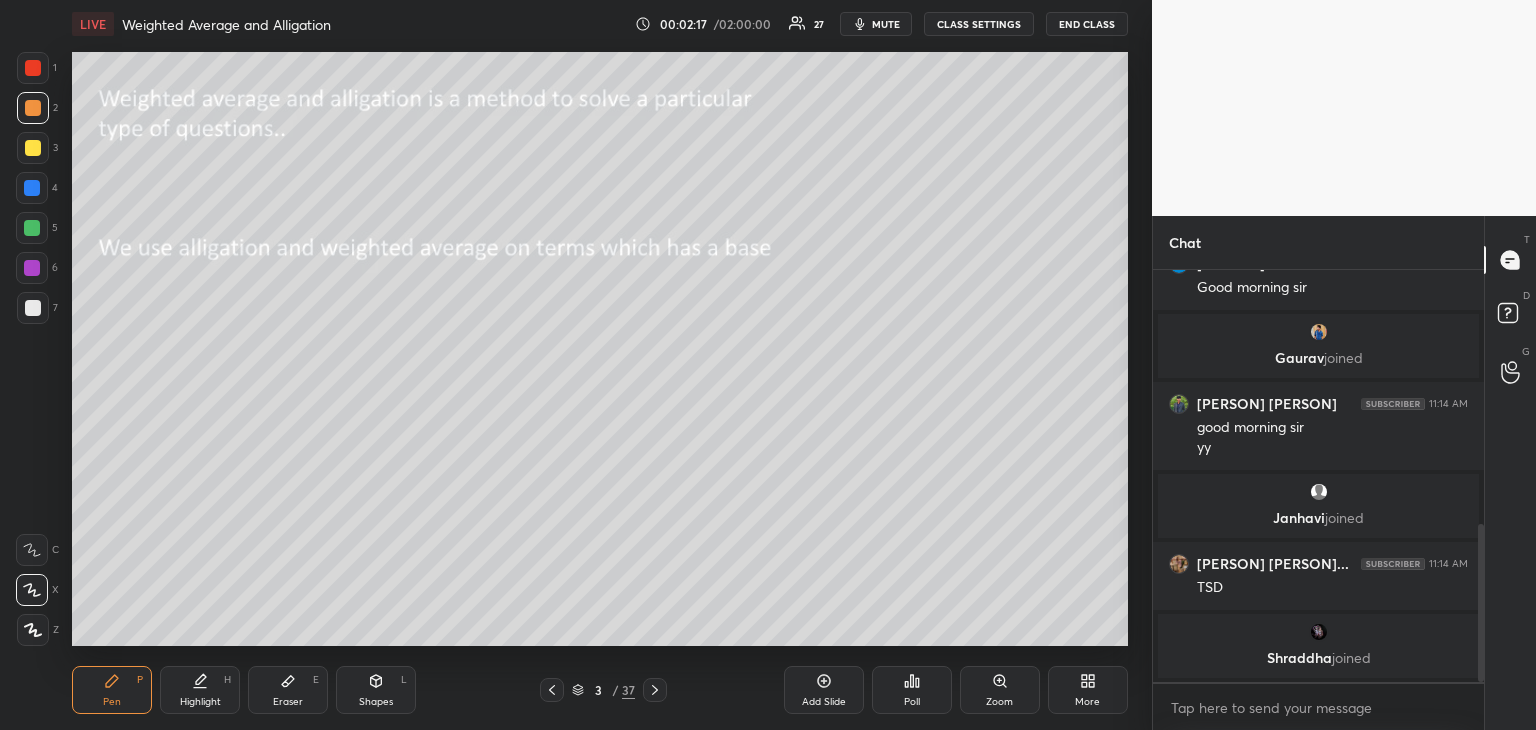 click at bounding box center [33, 148] 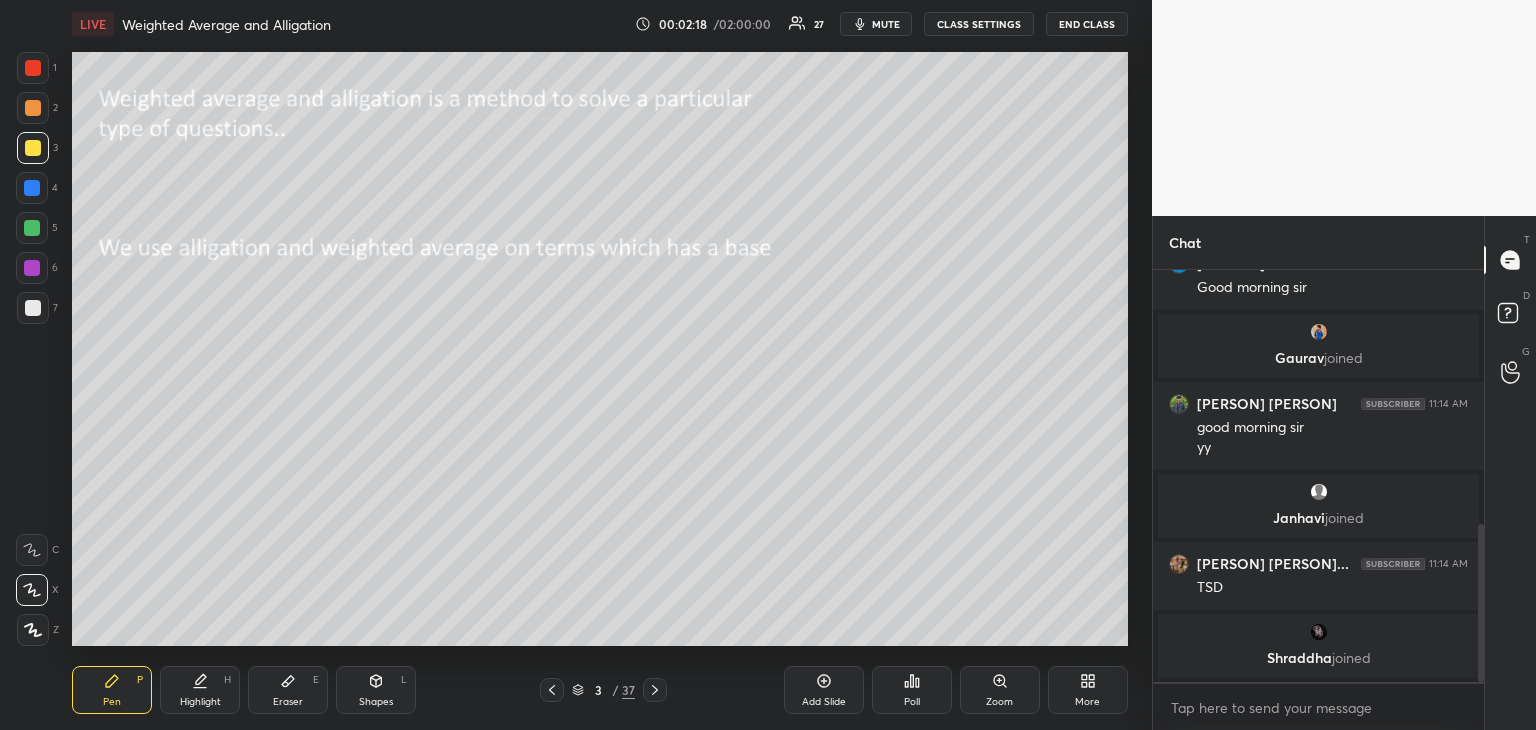 click on "Highlight H" at bounding box center [200, 690] 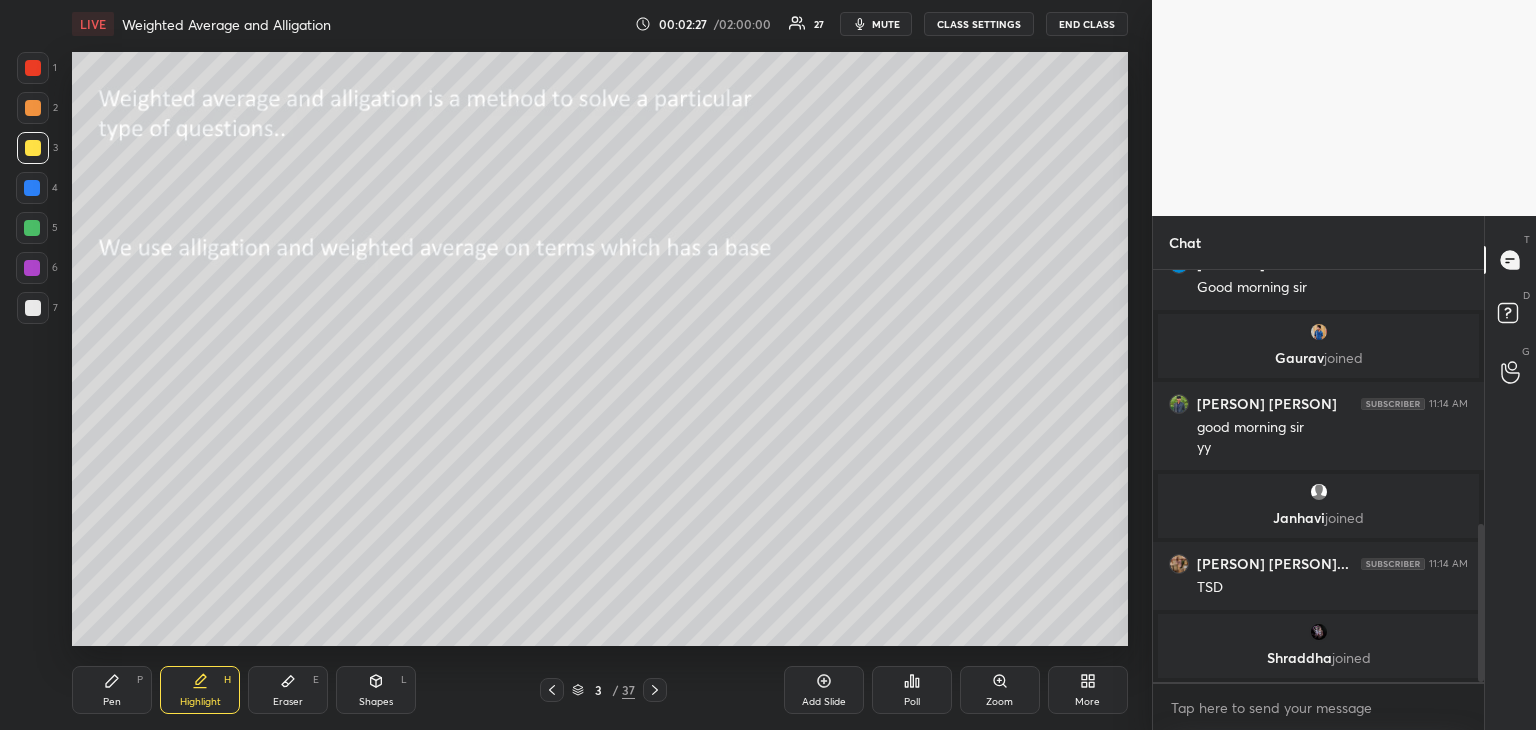 click on "Pen P" at bounding box center (112, 690) 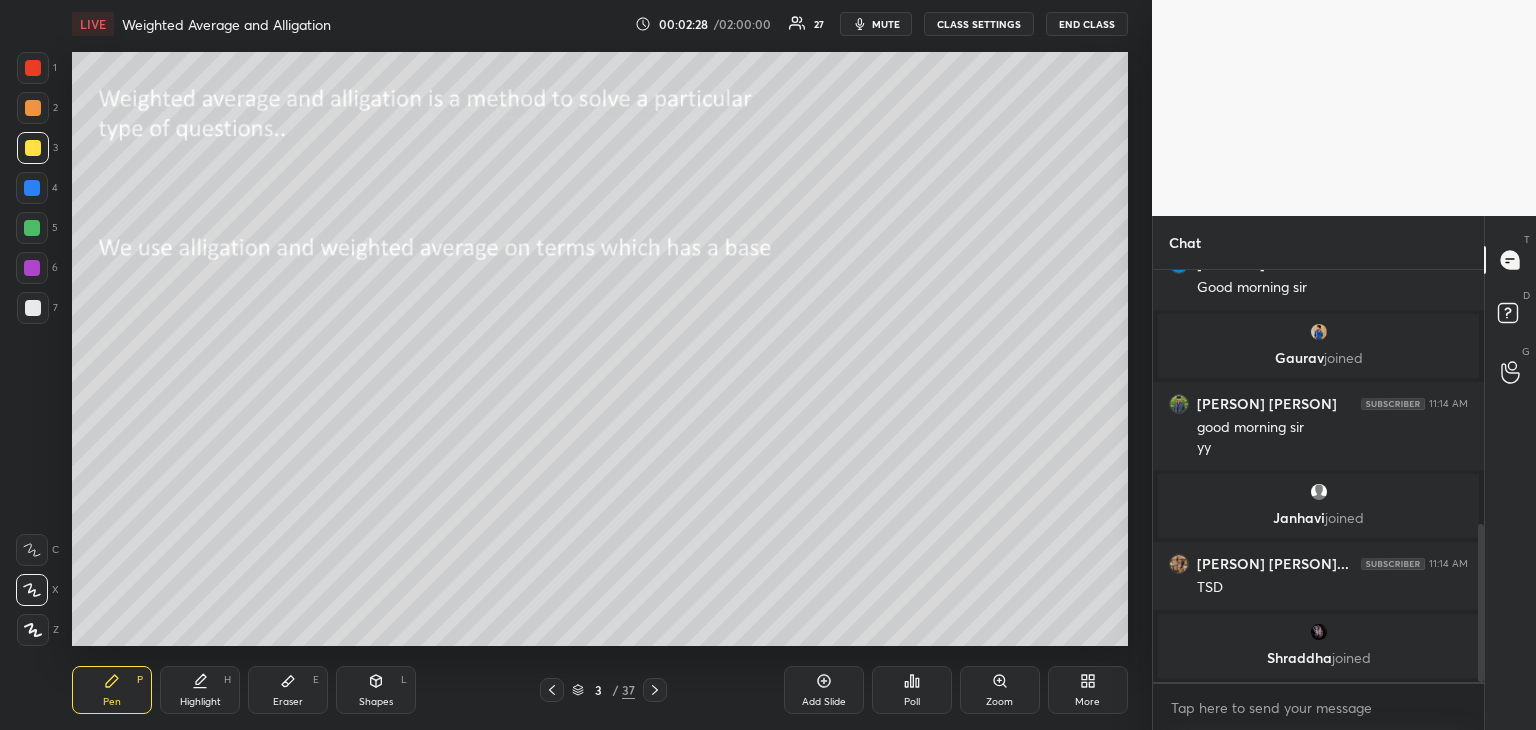 click at bounding box center [33, 68] 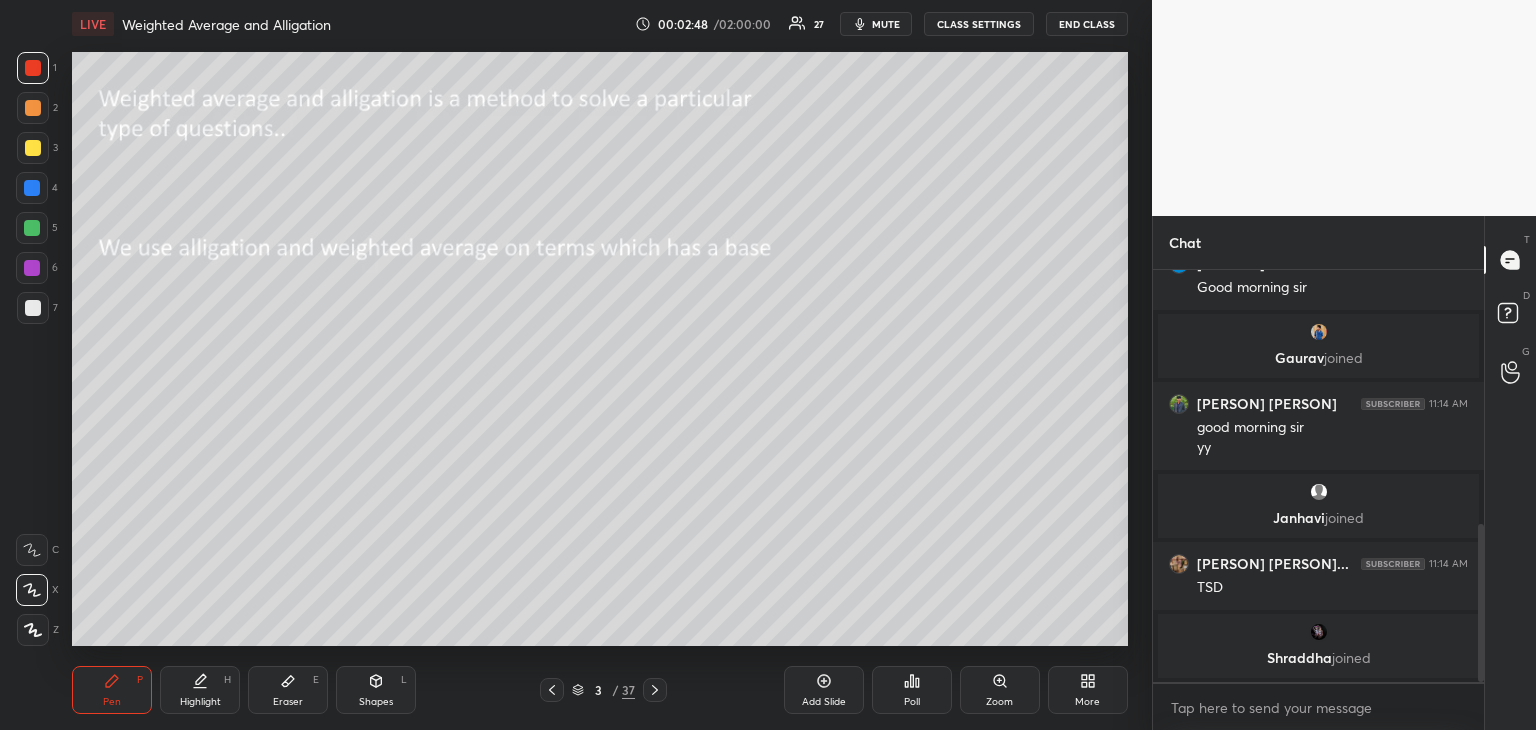 click at bounding box center (33, 148) 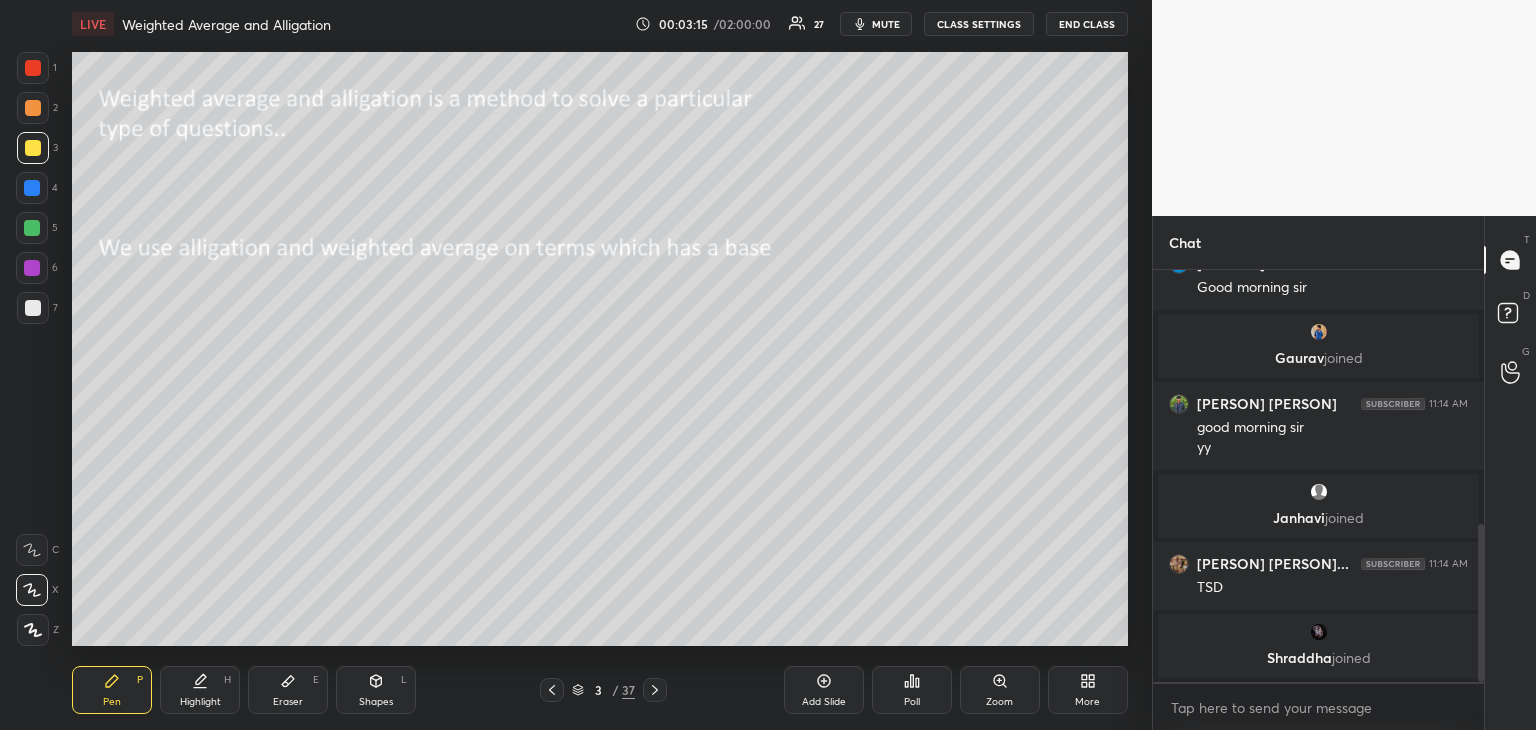 click on "Eraser E" at bounding box center [288, 690] 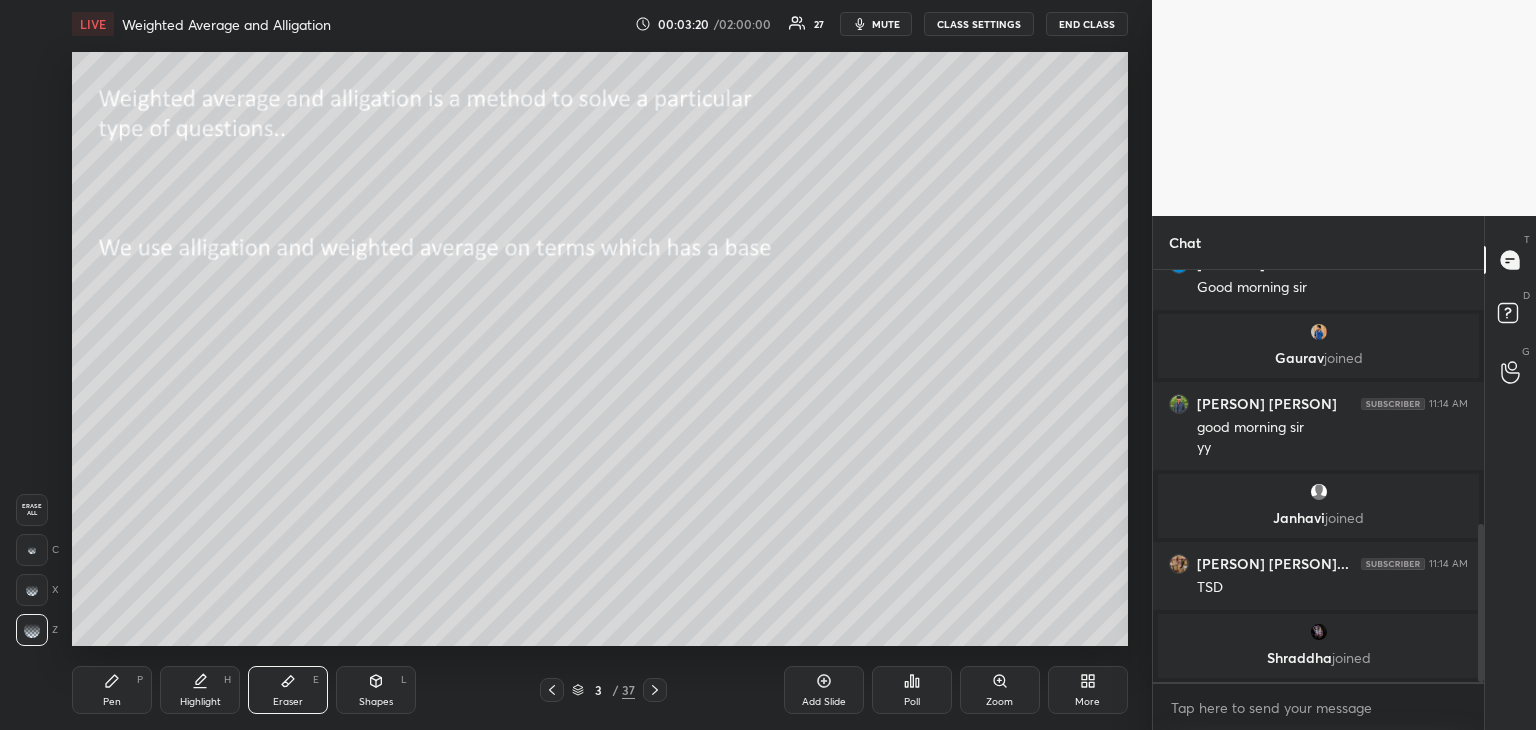click 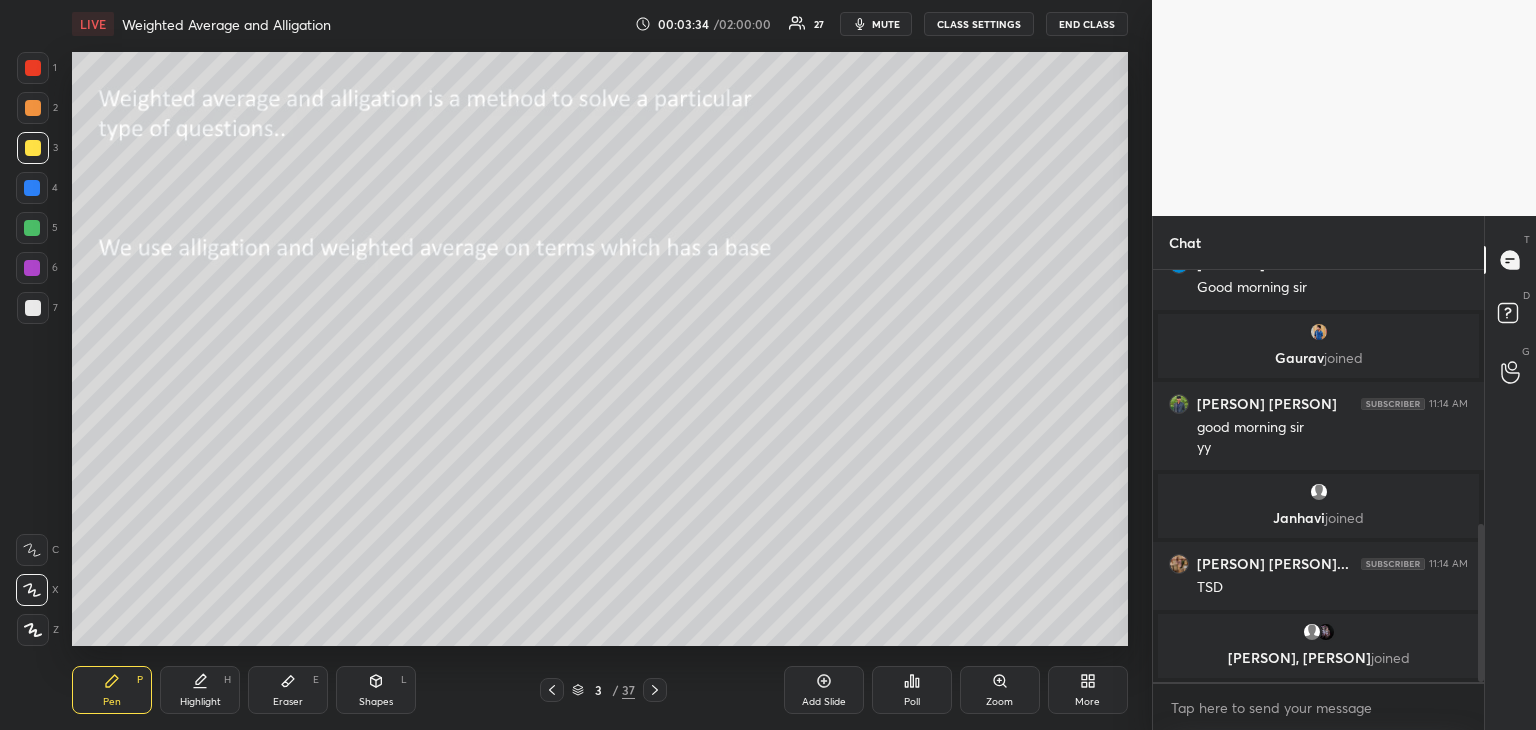click at bounding box center [32, 228] 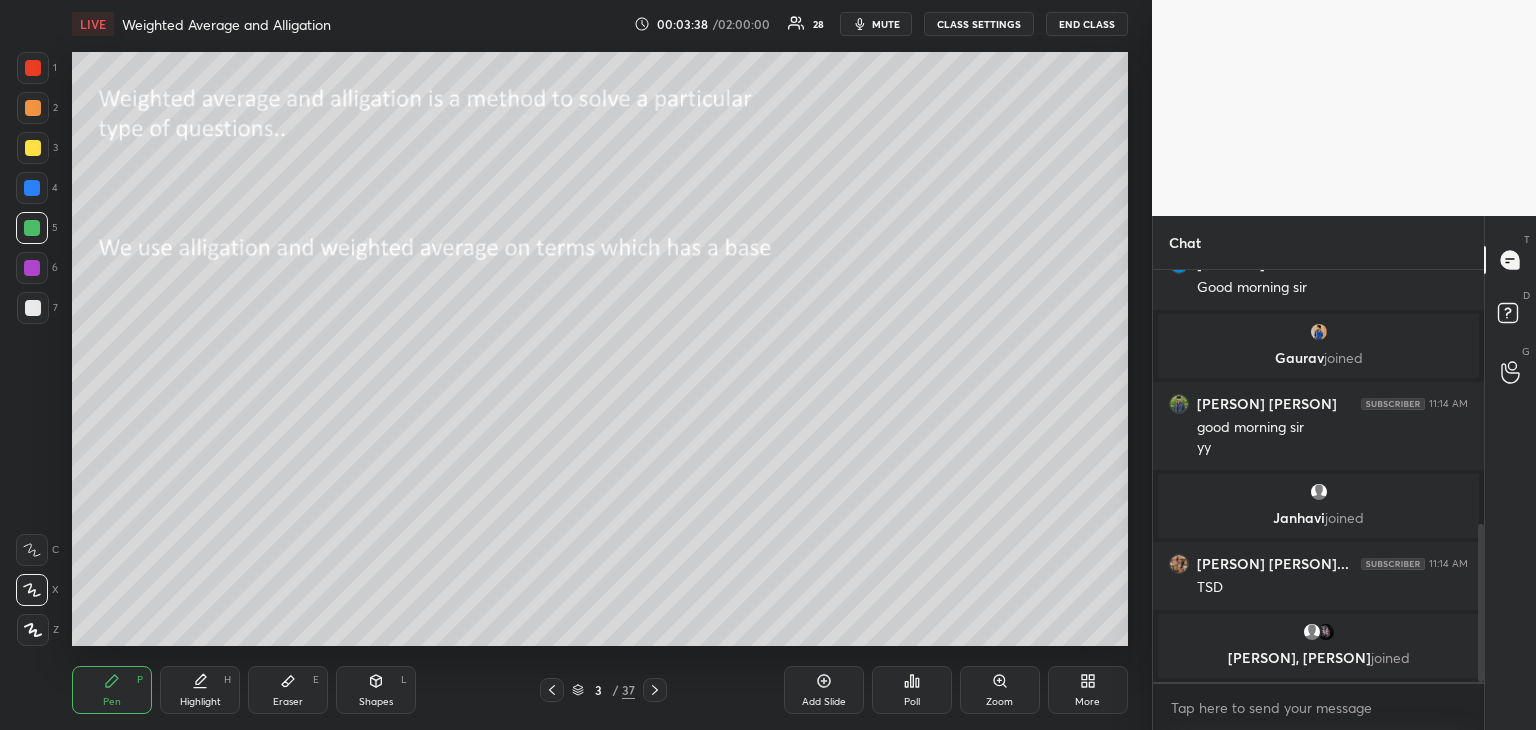 click on "Highlight H" at bounding box center (200, 690) 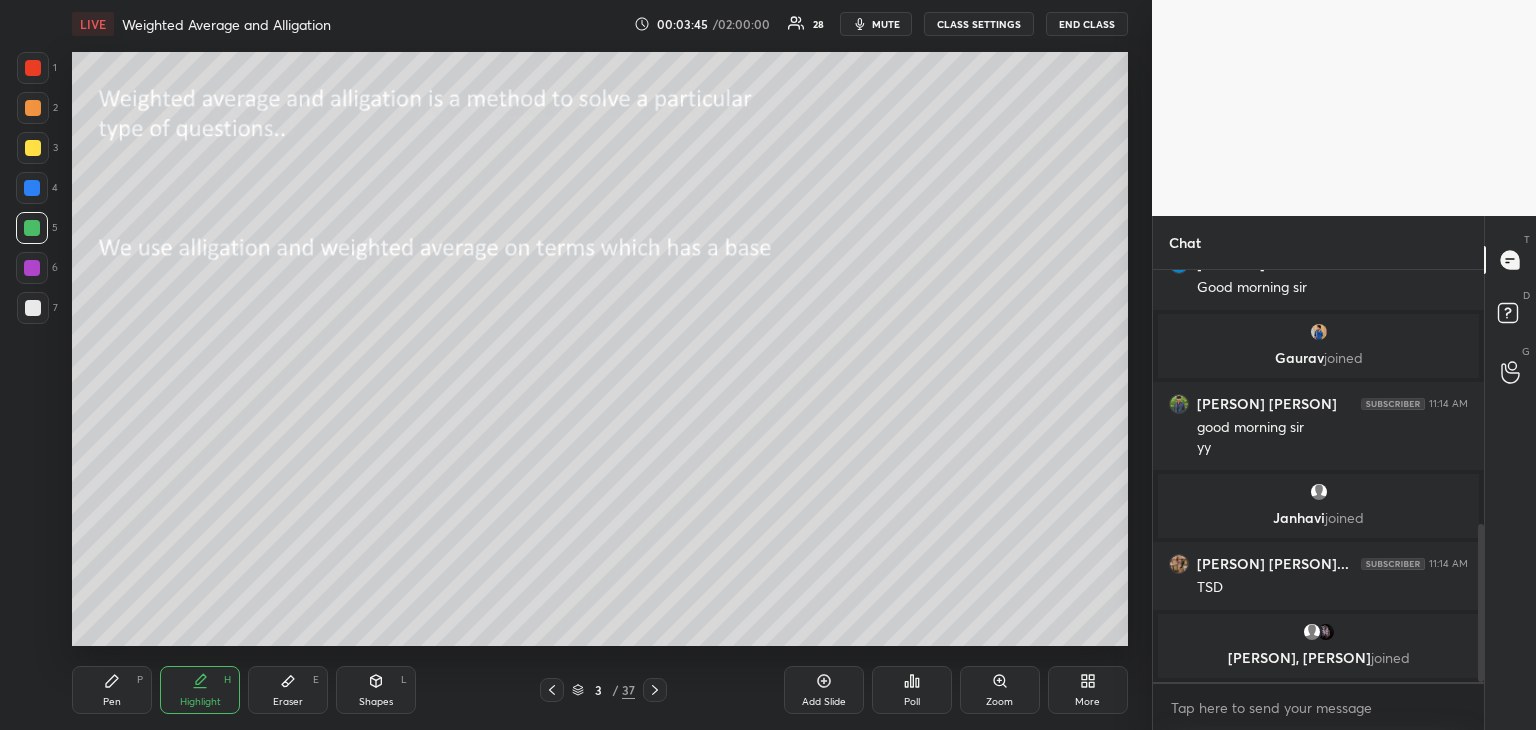 click on "Pen P" at bounding box center [112, 690] 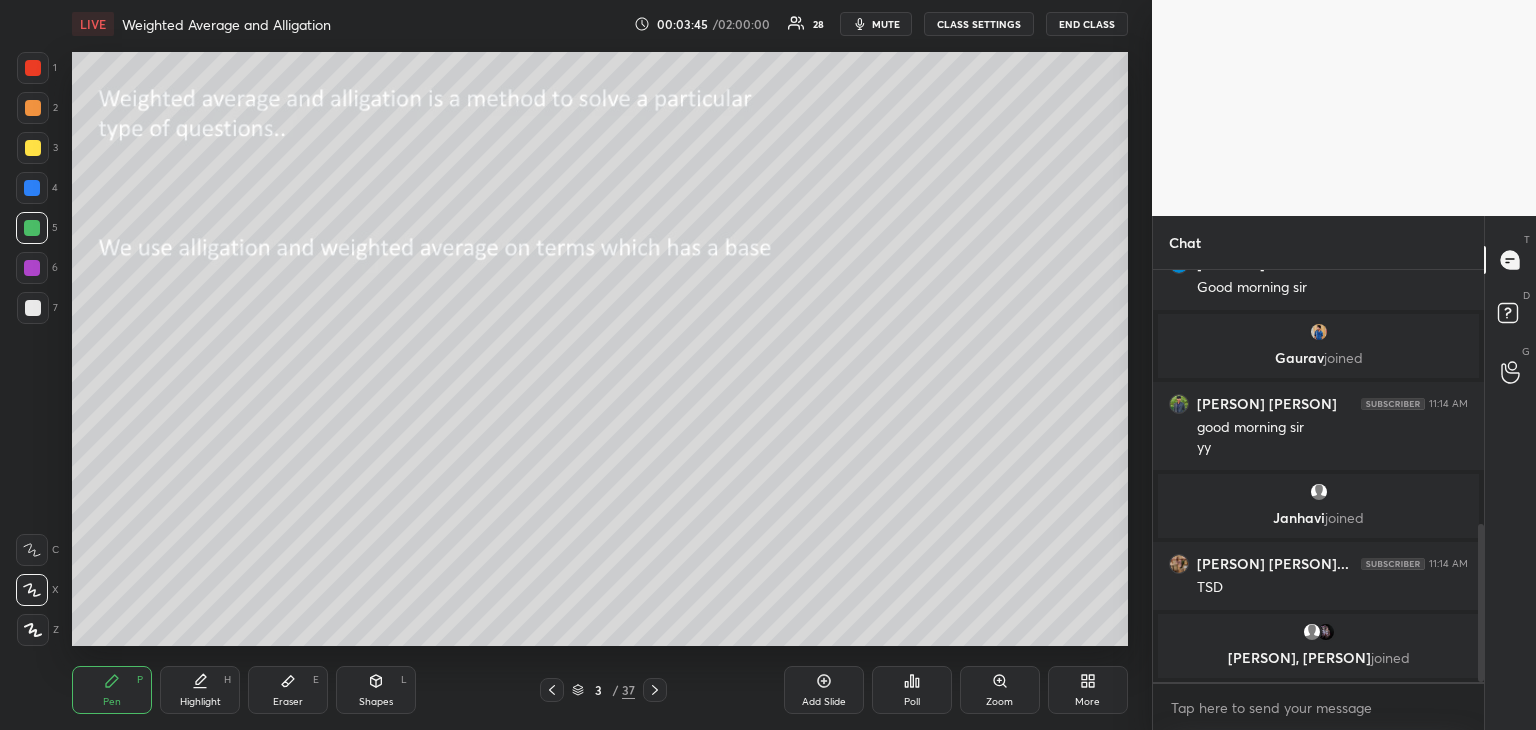 click on "Shapes" at bounding box center [376, 702] 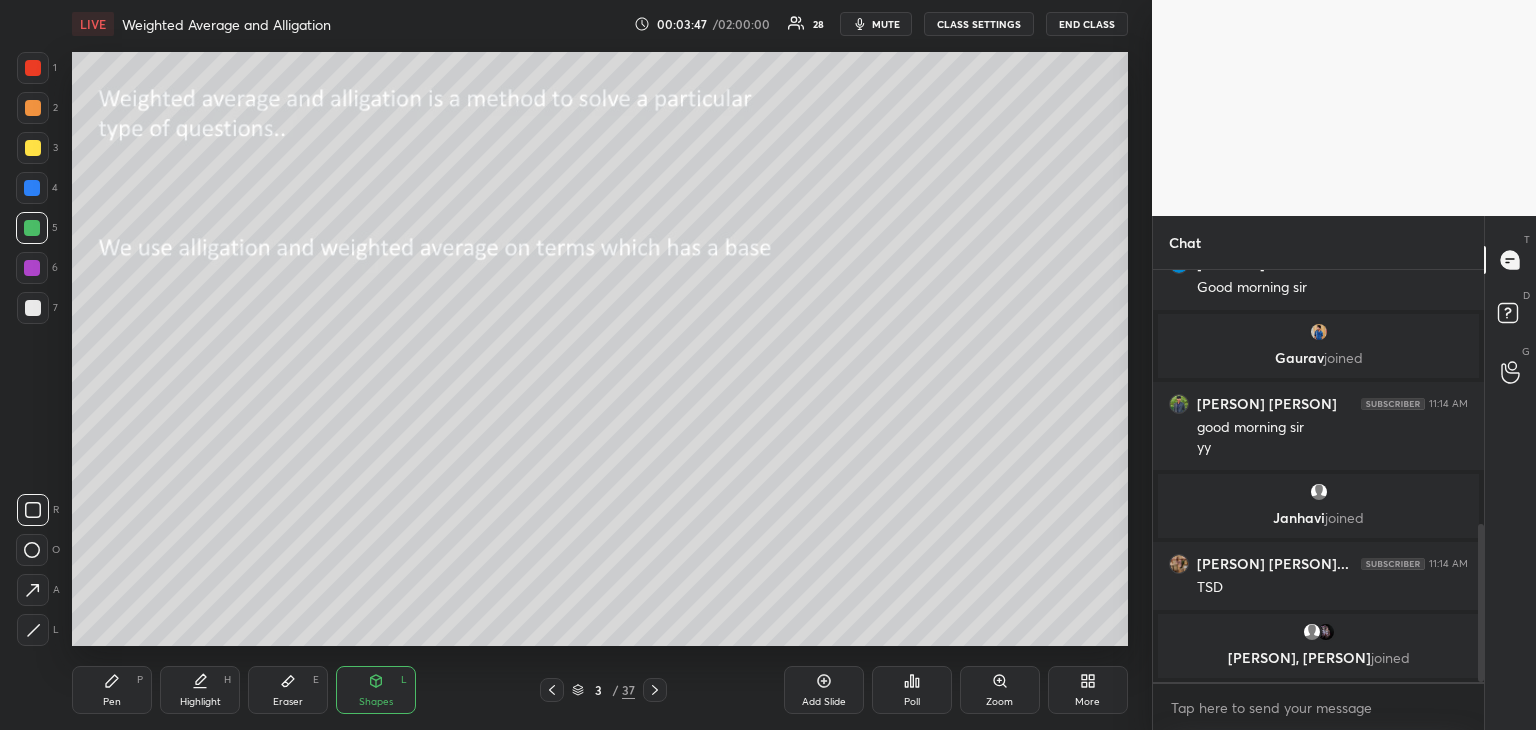 click at bounding box center [33, 148] 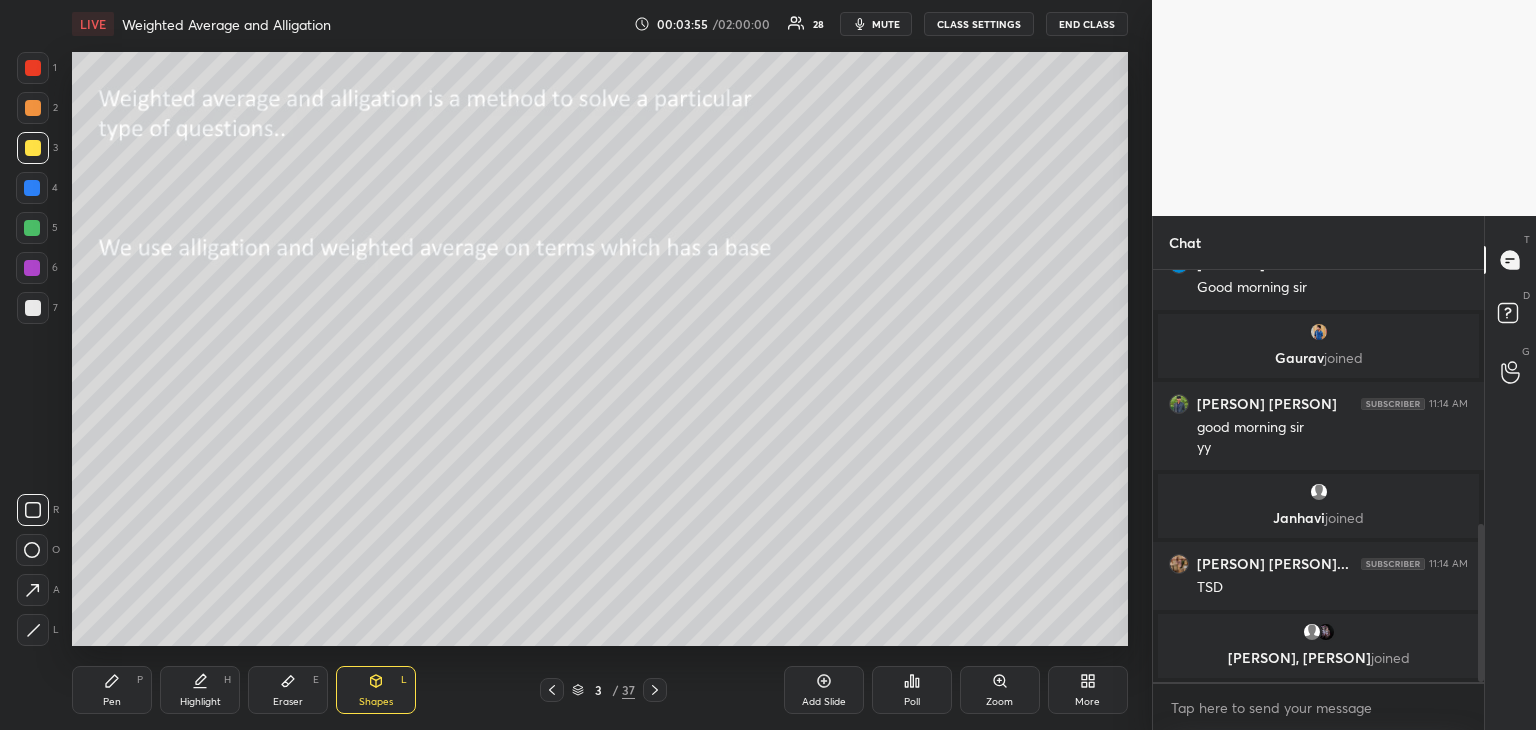 click on "Pen P" at bounding box center [112, 690] 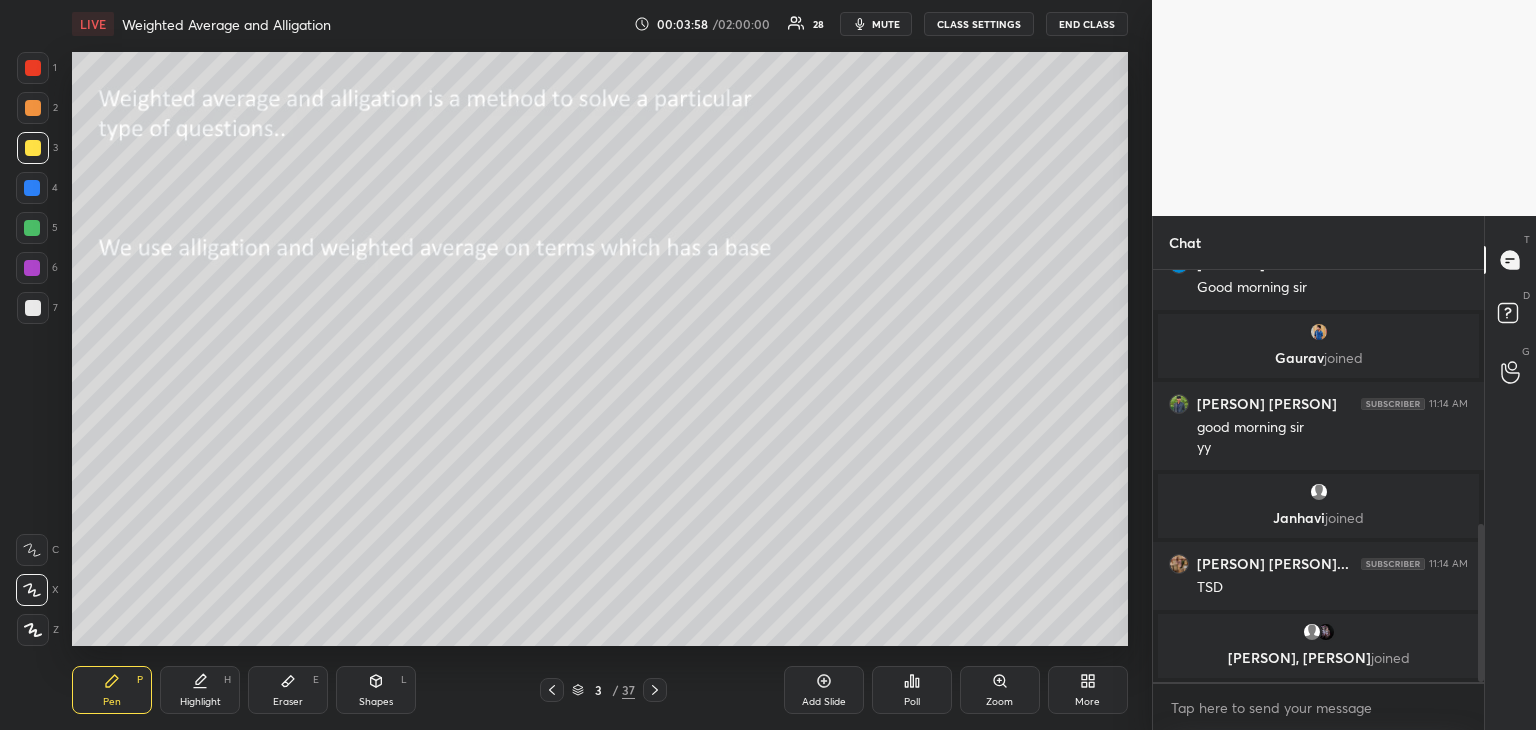 click at bounding box center (32, 268) 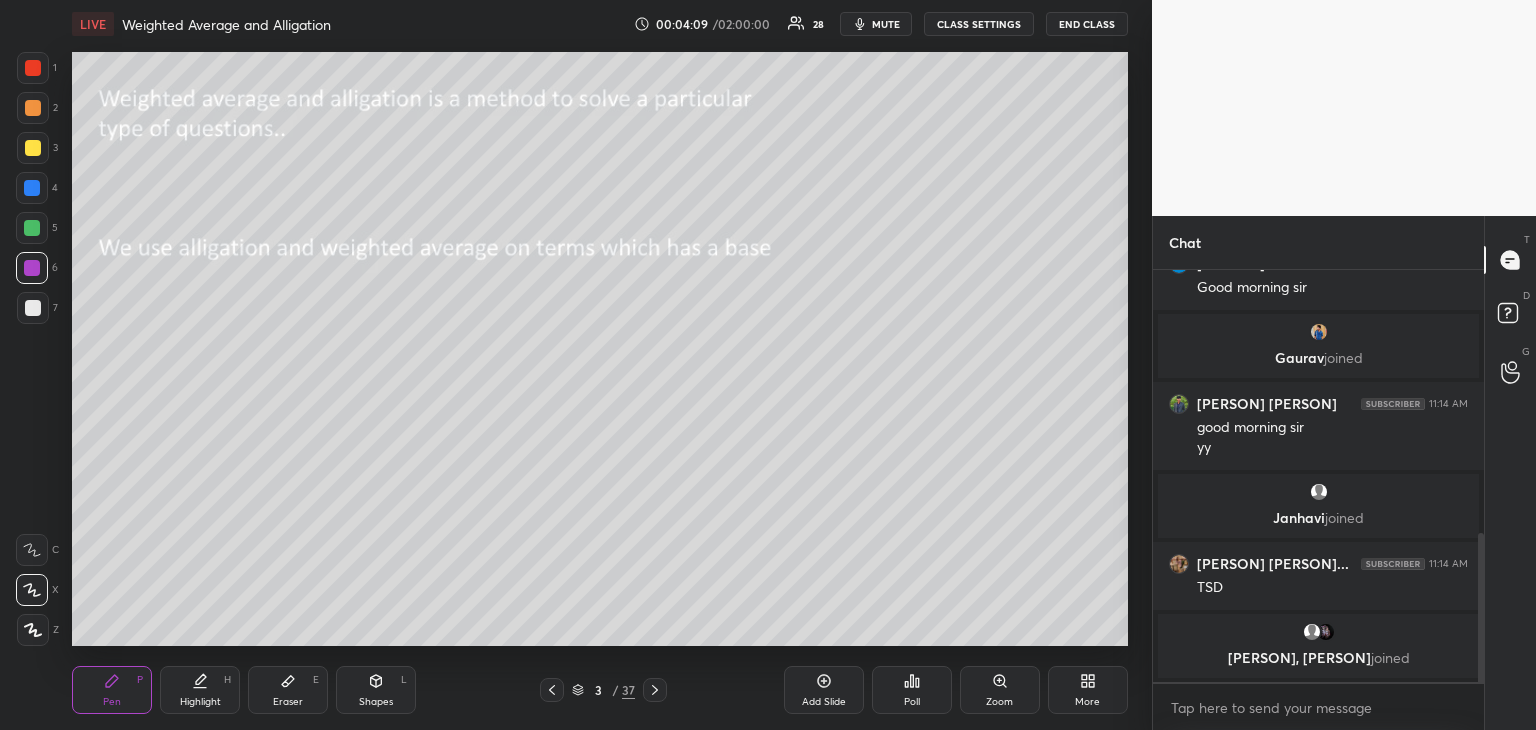 scroll, scrollTop: 728, scrollLeft: 0, axis: vertical 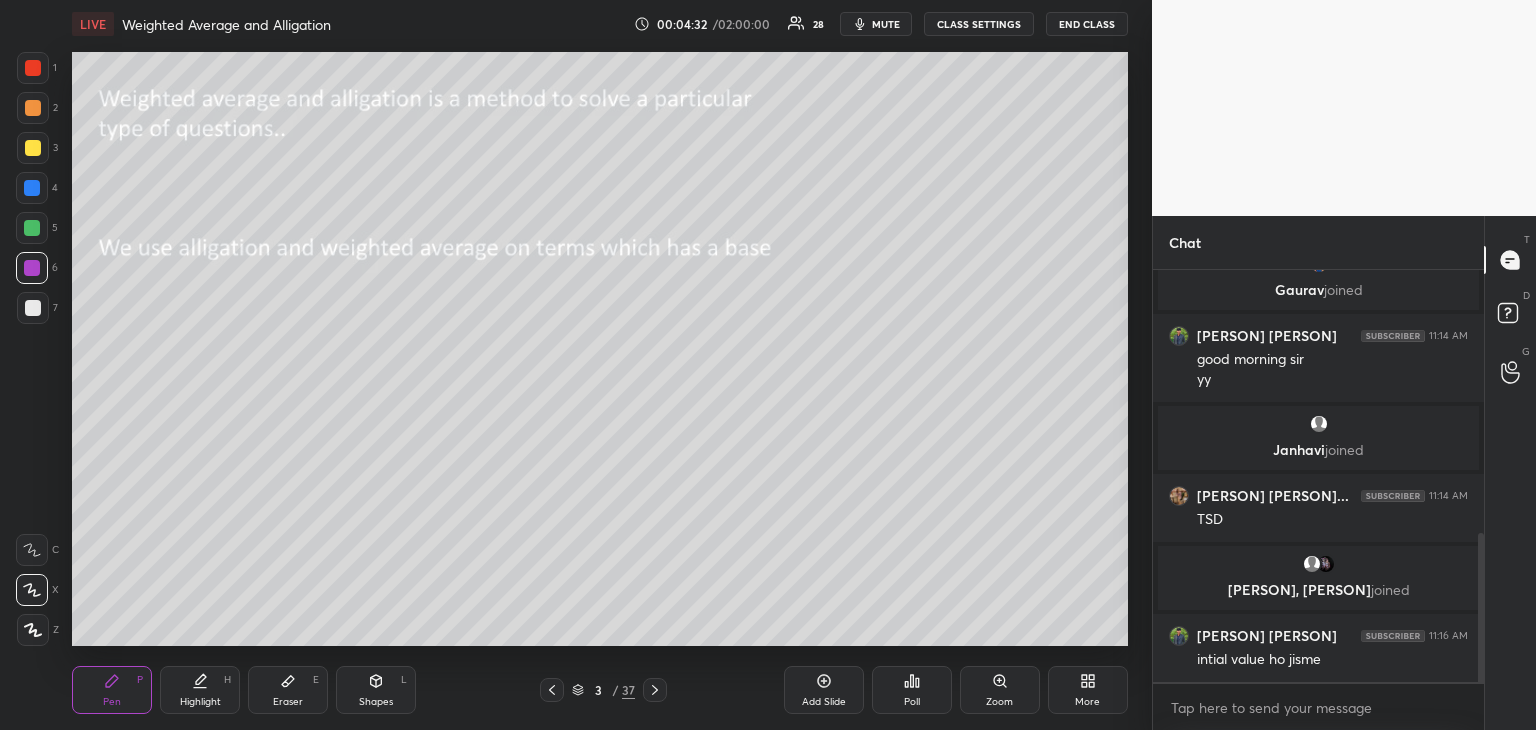 click at bounding box center [33, 308] 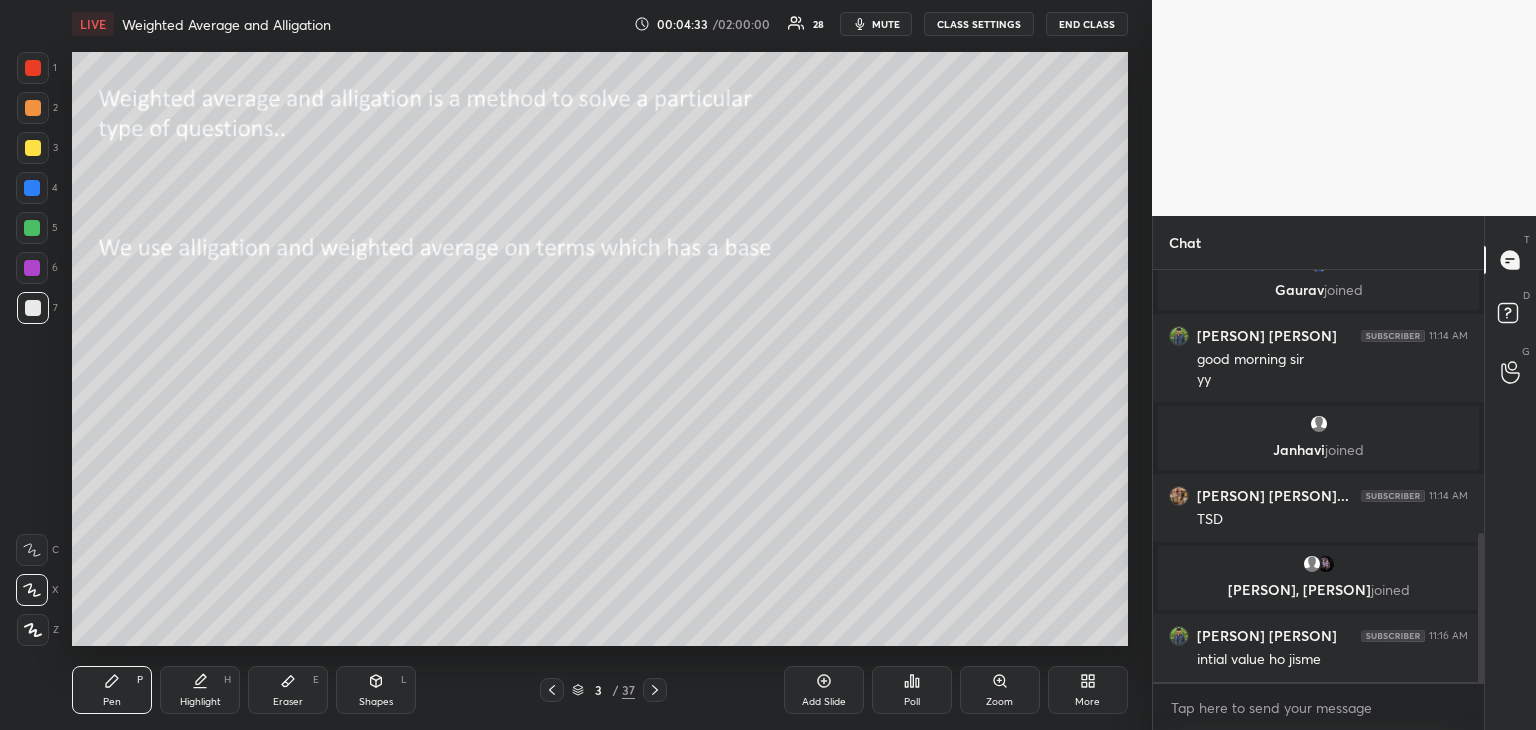 click 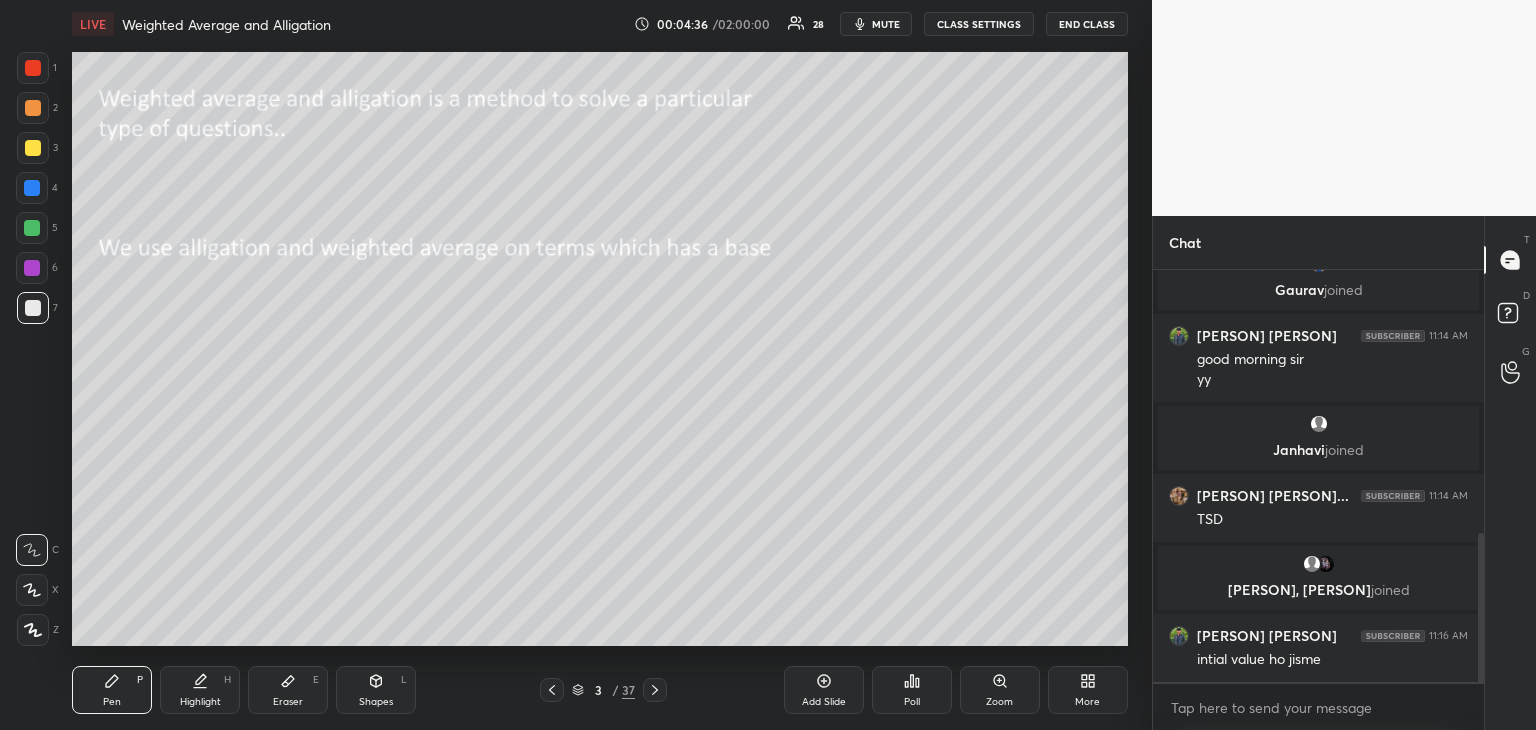 scroll, scrollTop: 800, scrollLeft: 0, axis: vertical 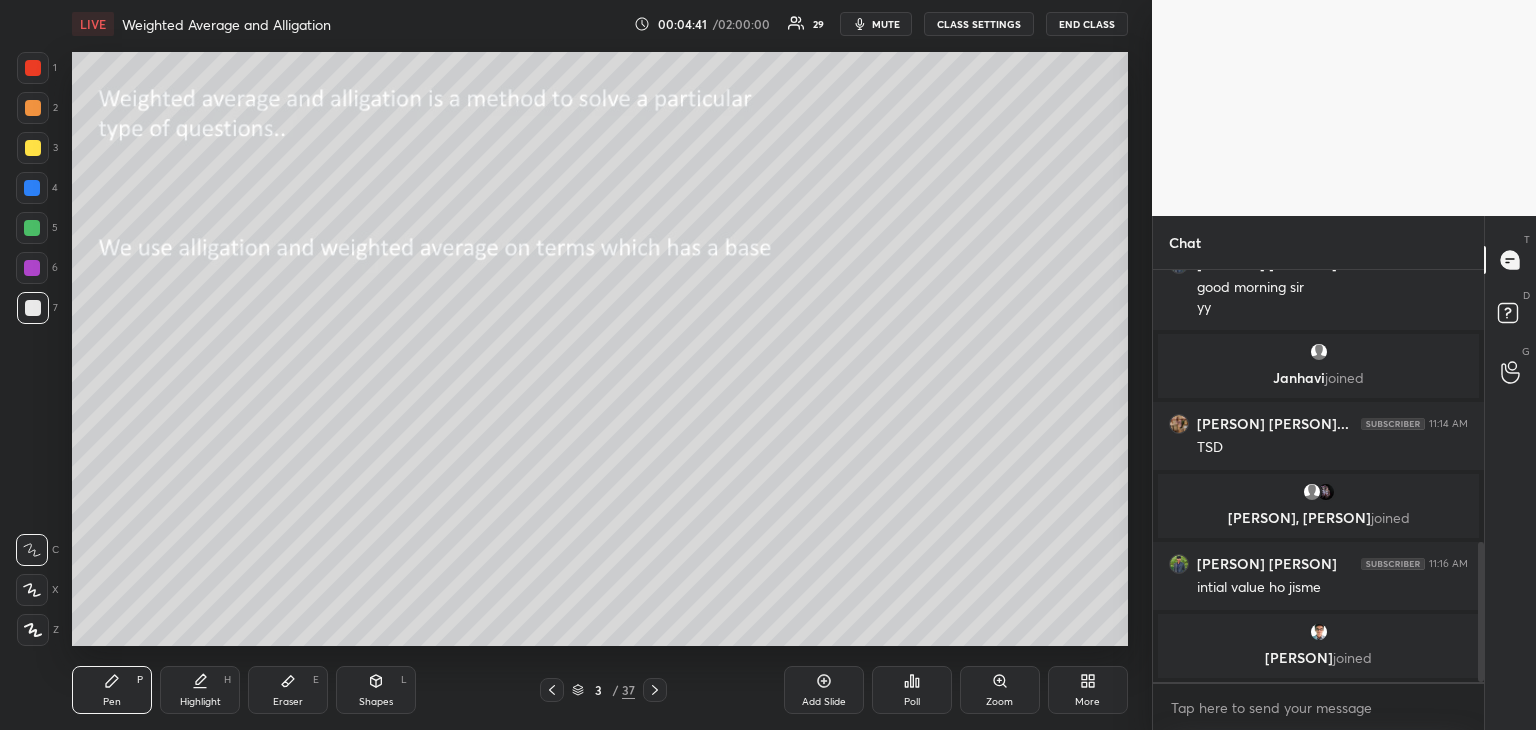 click at bounding box center (32, 268) 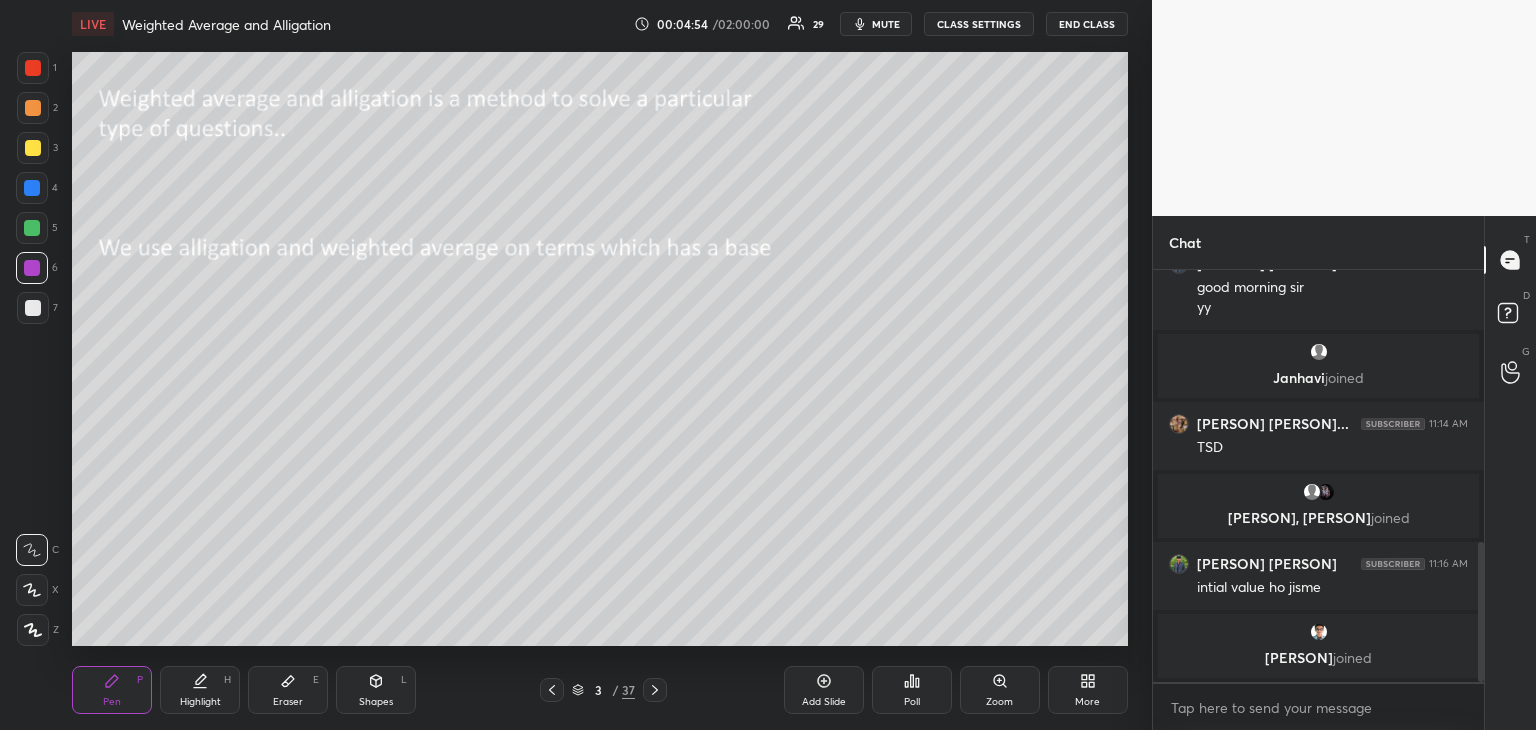 click at bounding box center (33, 308) 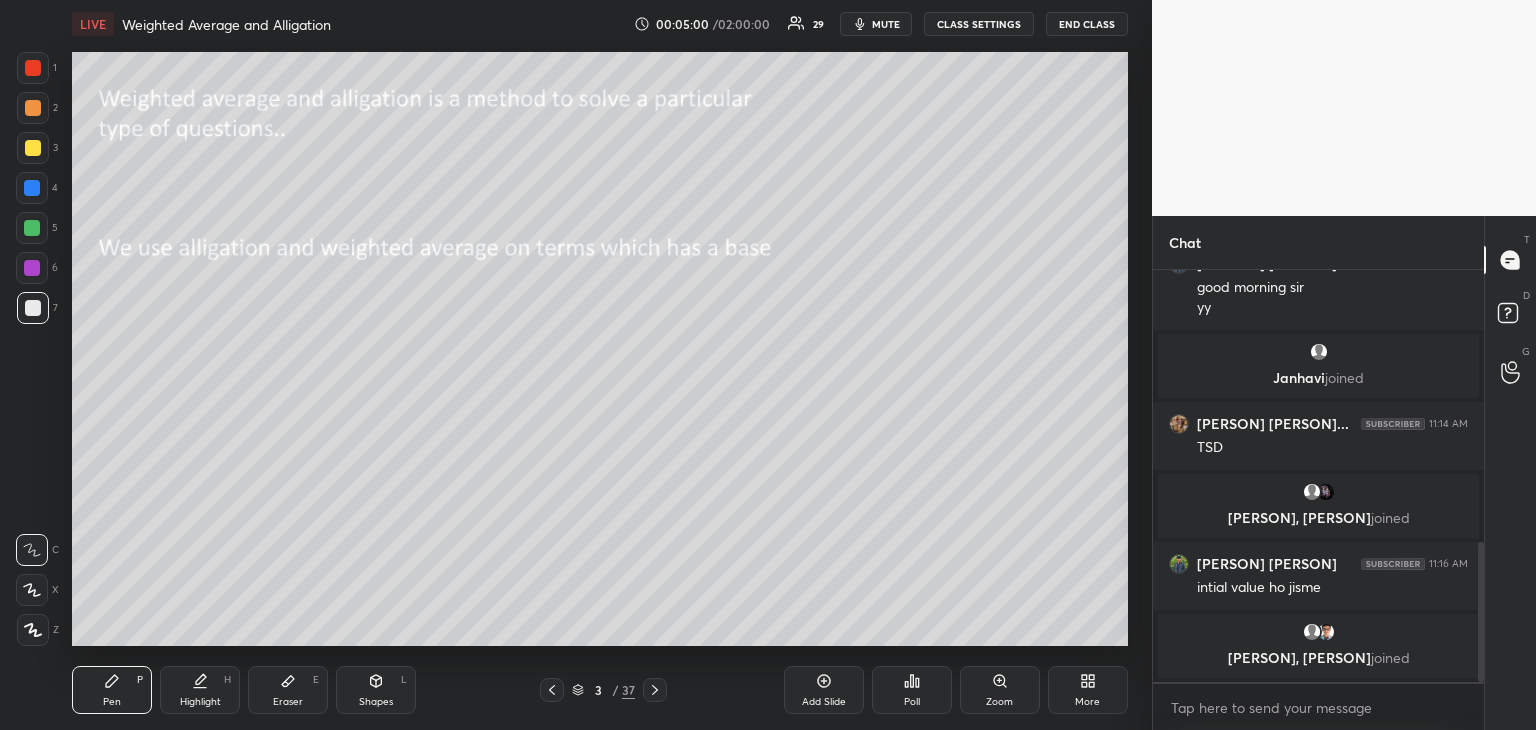 click at bounding box center [33, 148] 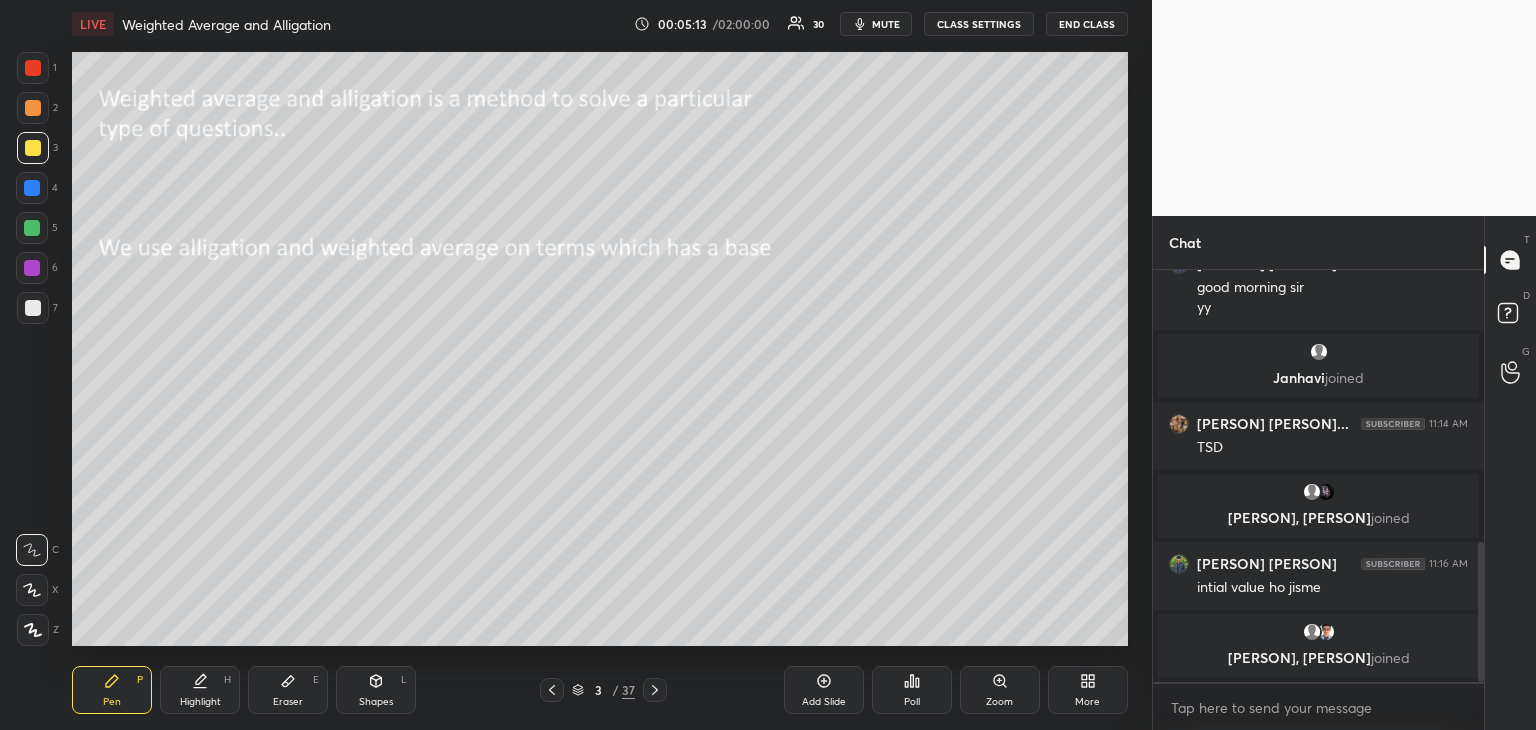 scroll, scrollTop: 868, scrollLeft: 0, axis: vertical 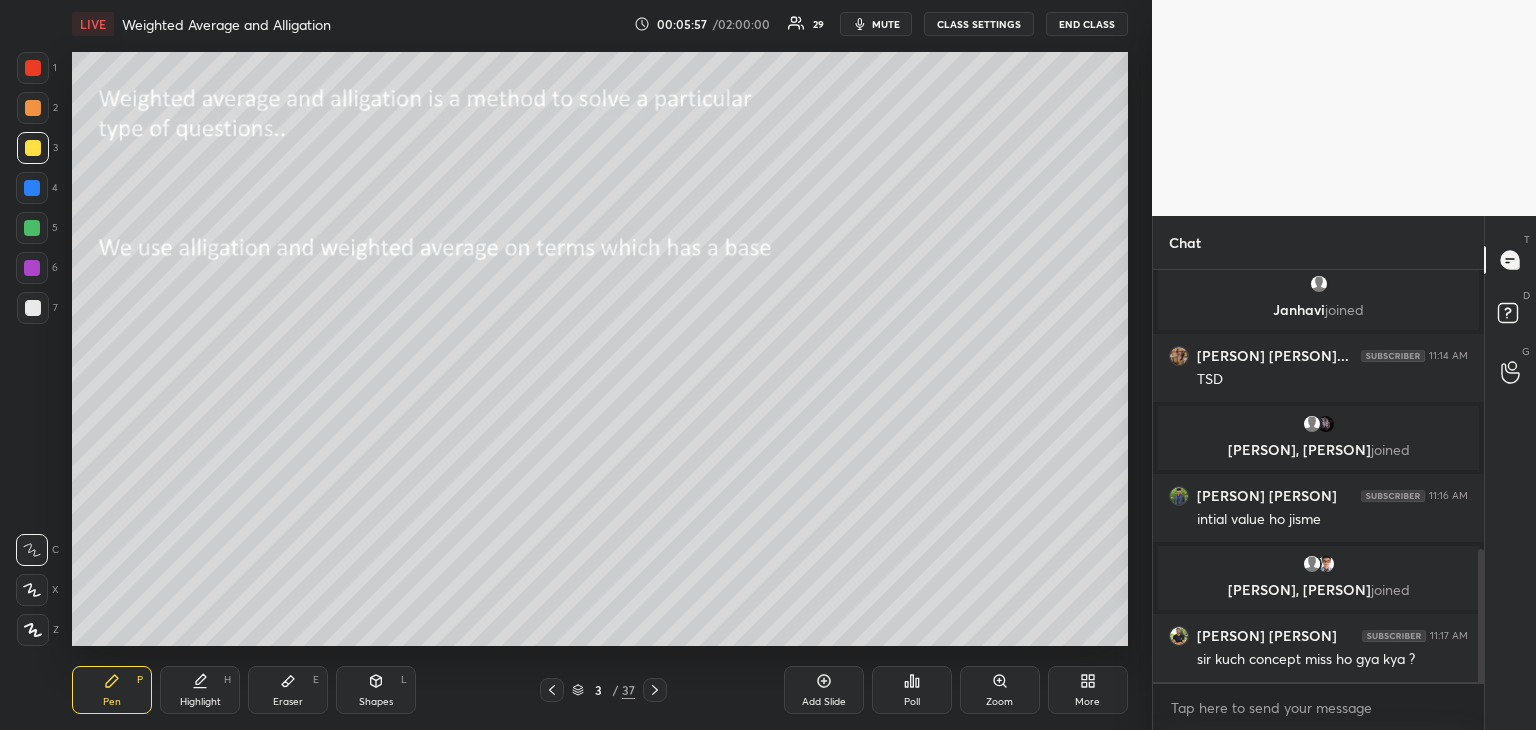 click at bounding box center [32, 268] 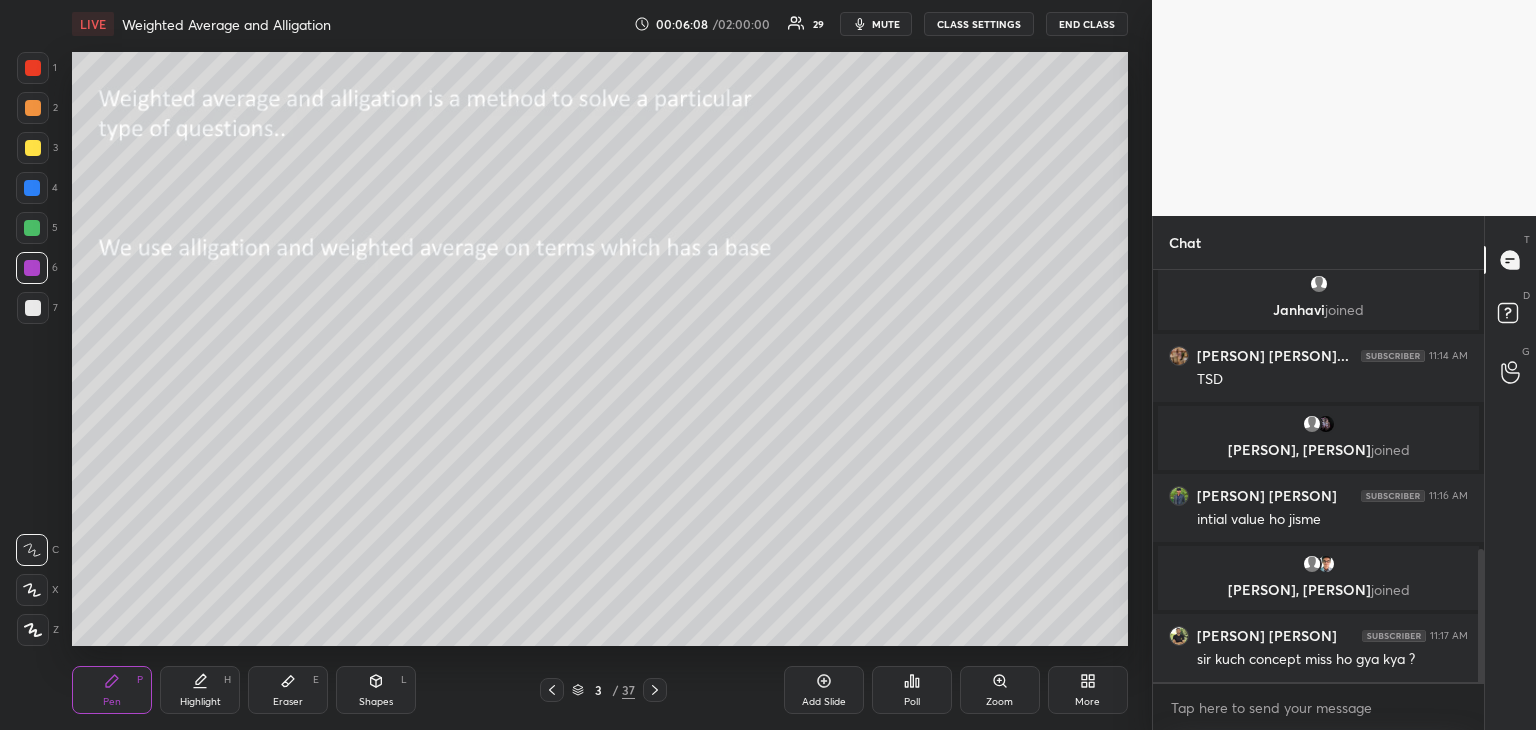 click at bounding box center (32, 228) 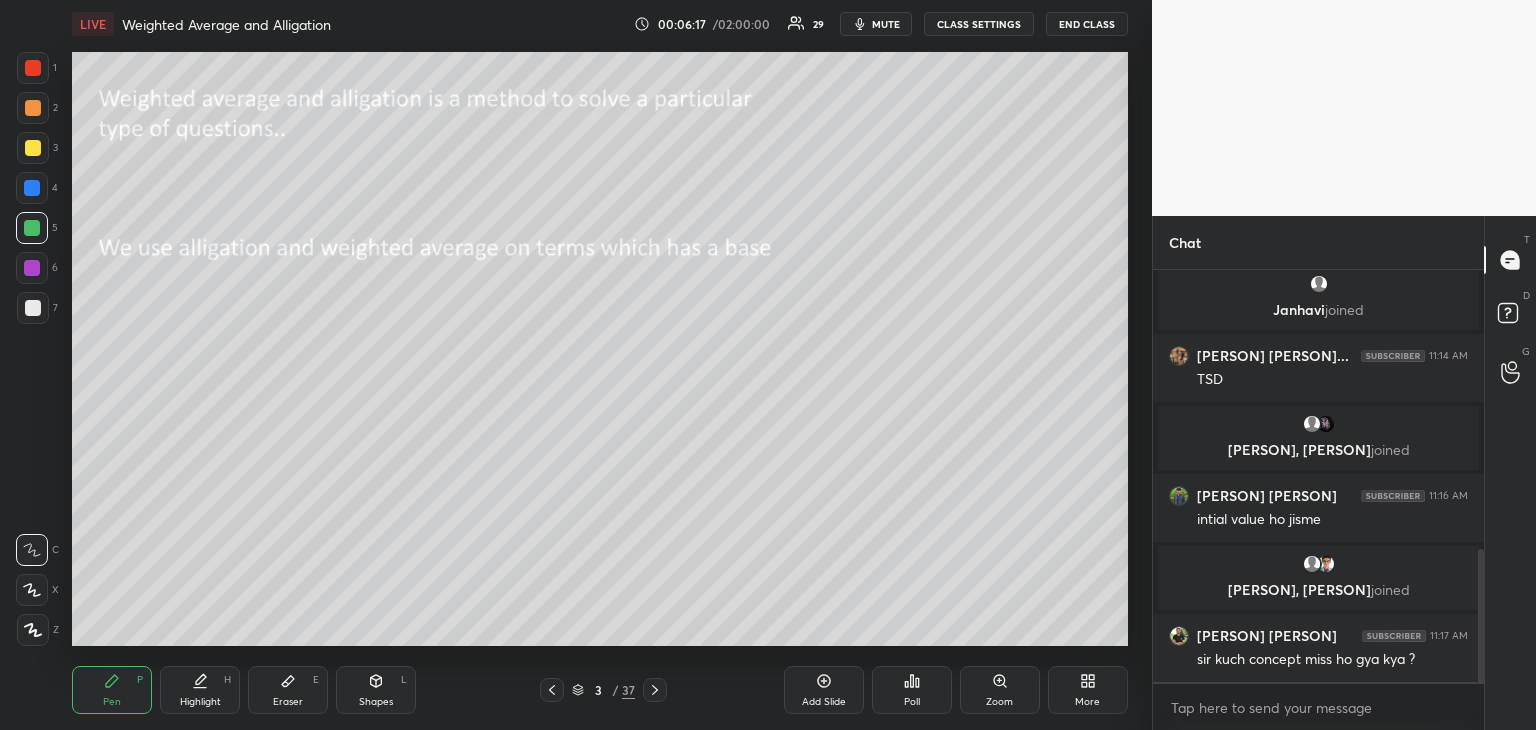 scroll, scrollTop: 936, scrollLeft: 0, axis: vertical 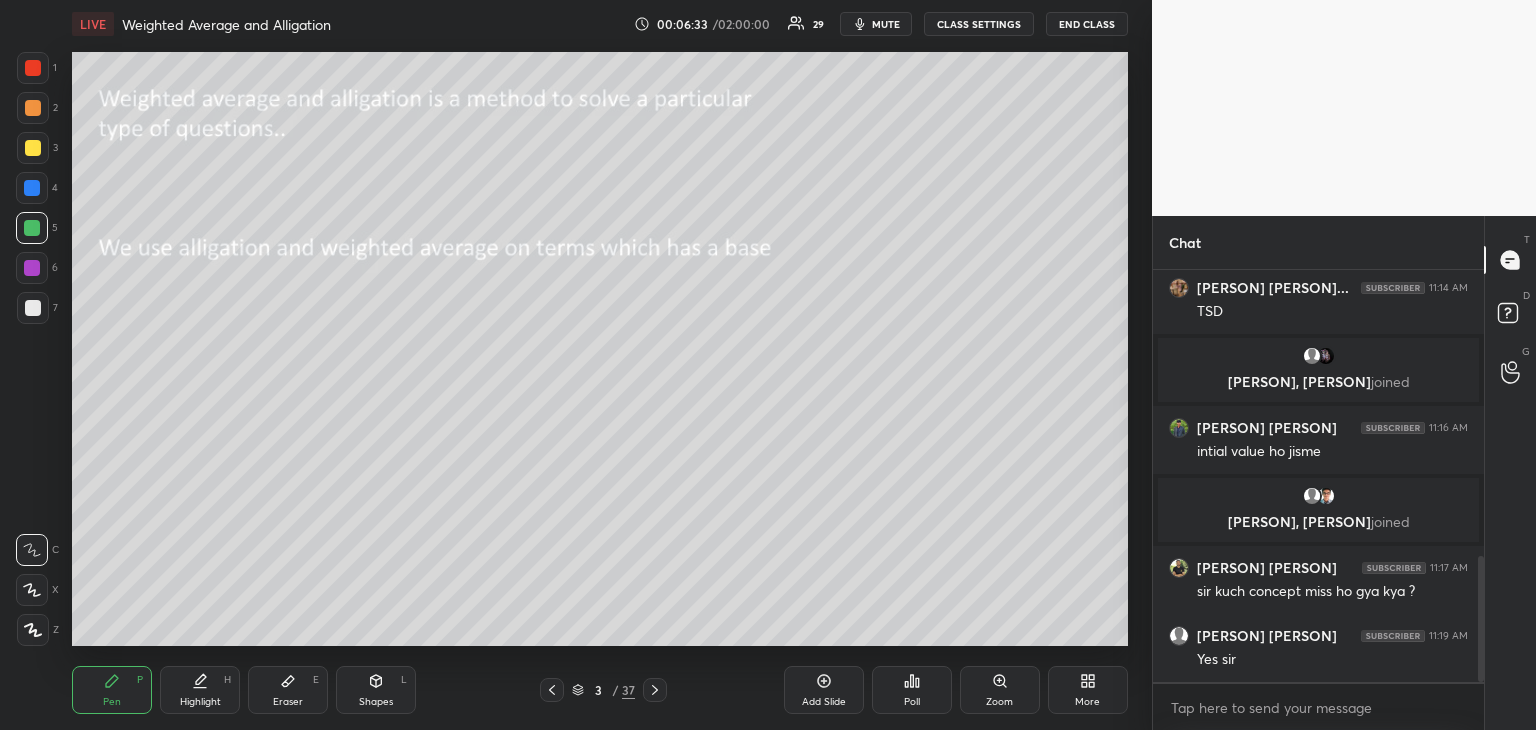 click at bounding box center (32, 268) 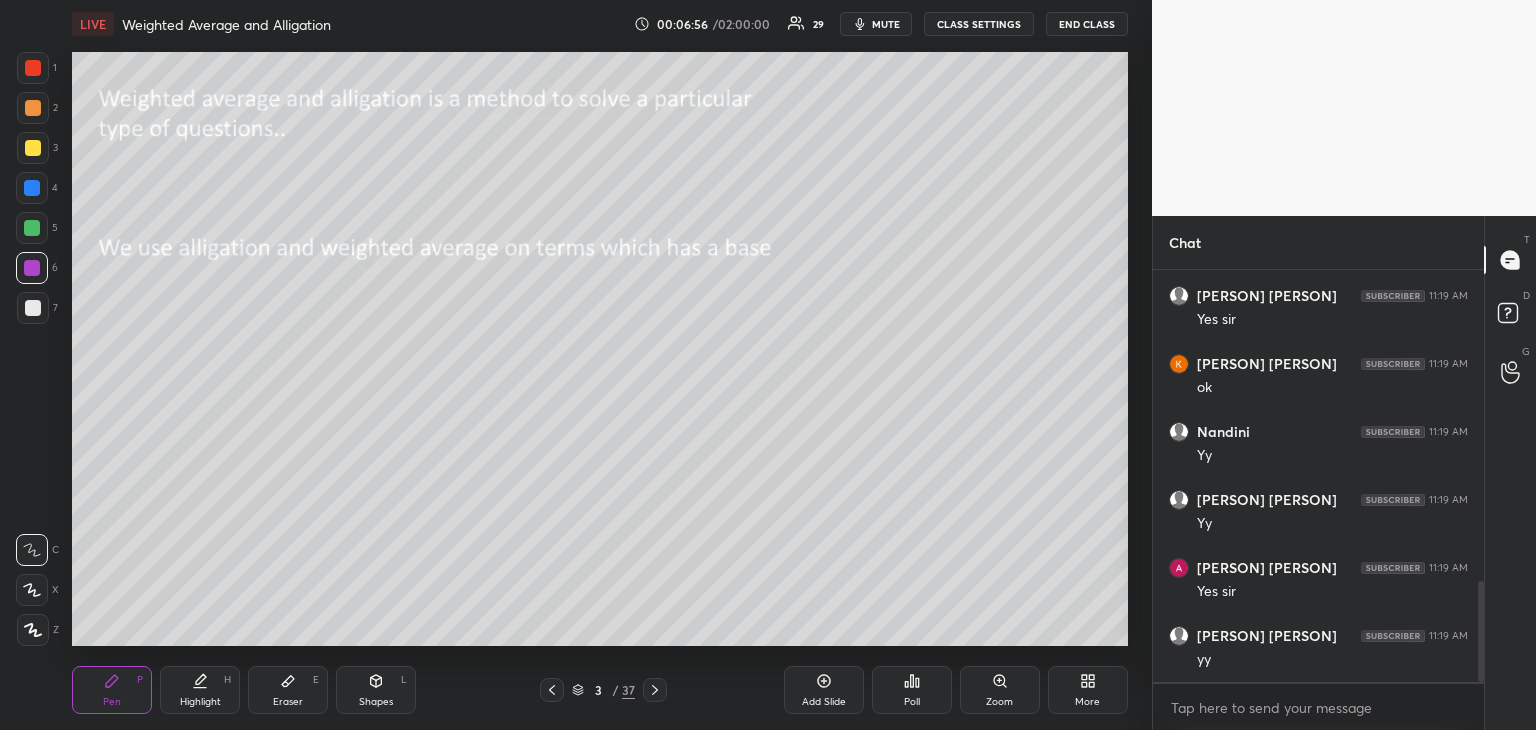 scroll, scrollTop: 1344, scrollLeft: 0, axis: vertical 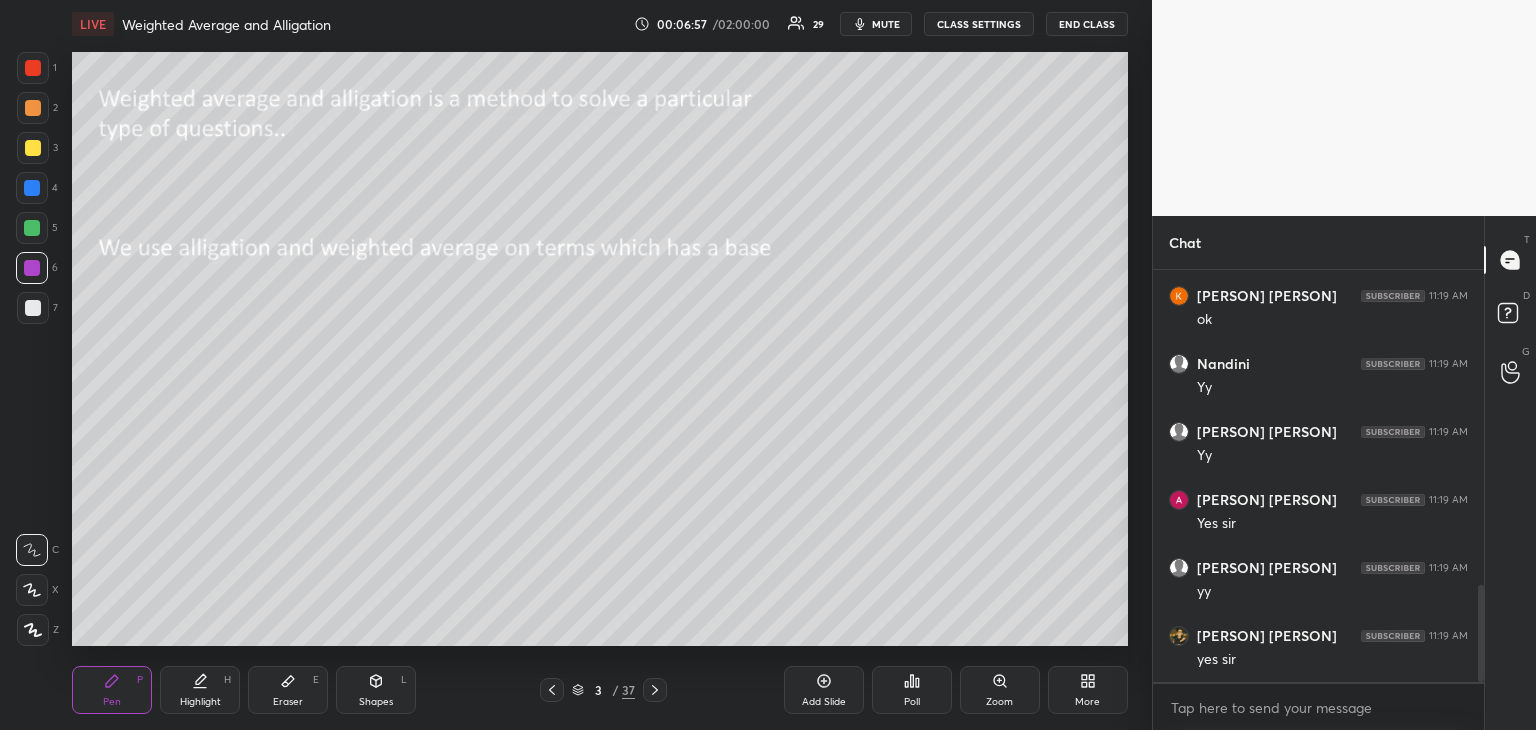 click at bounding box center (32, 188) 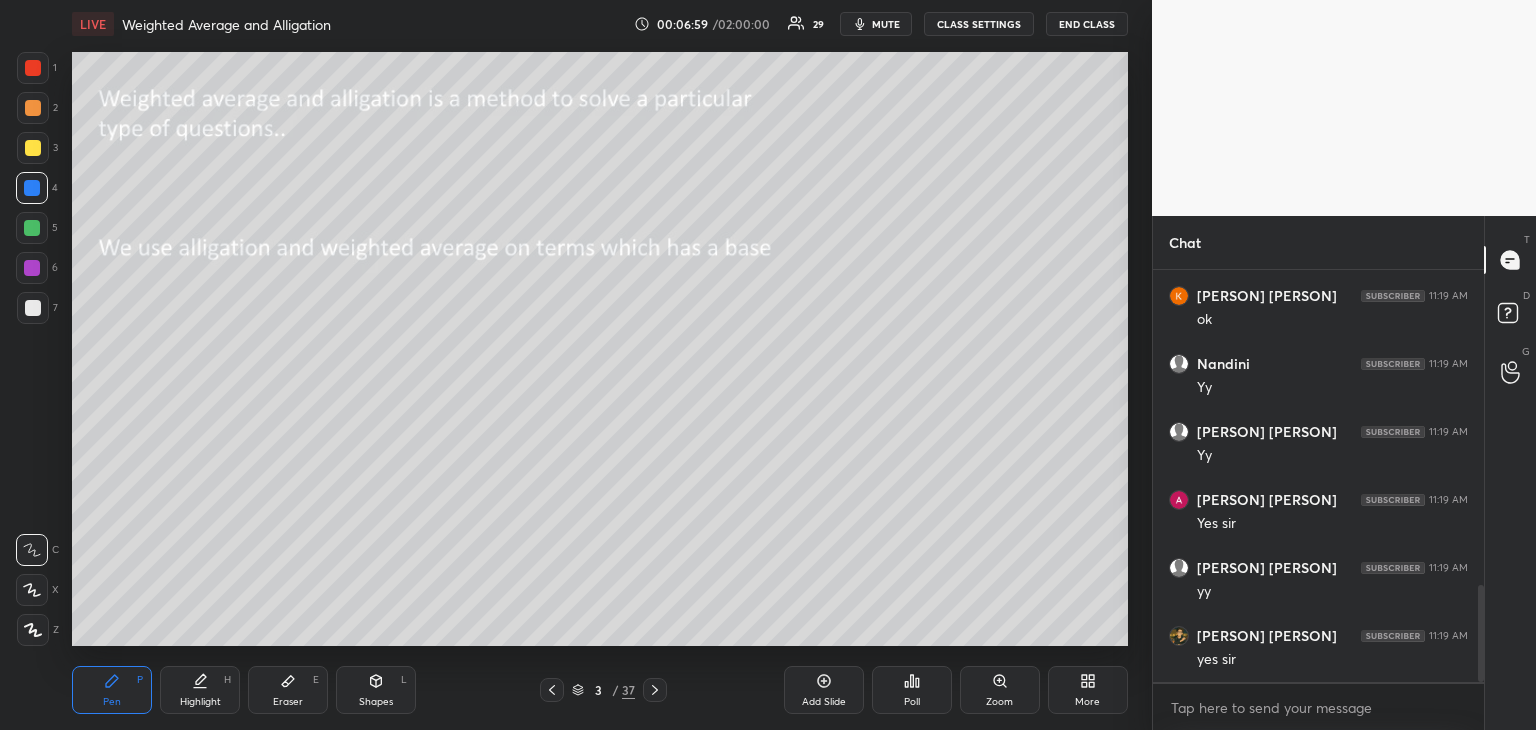 click 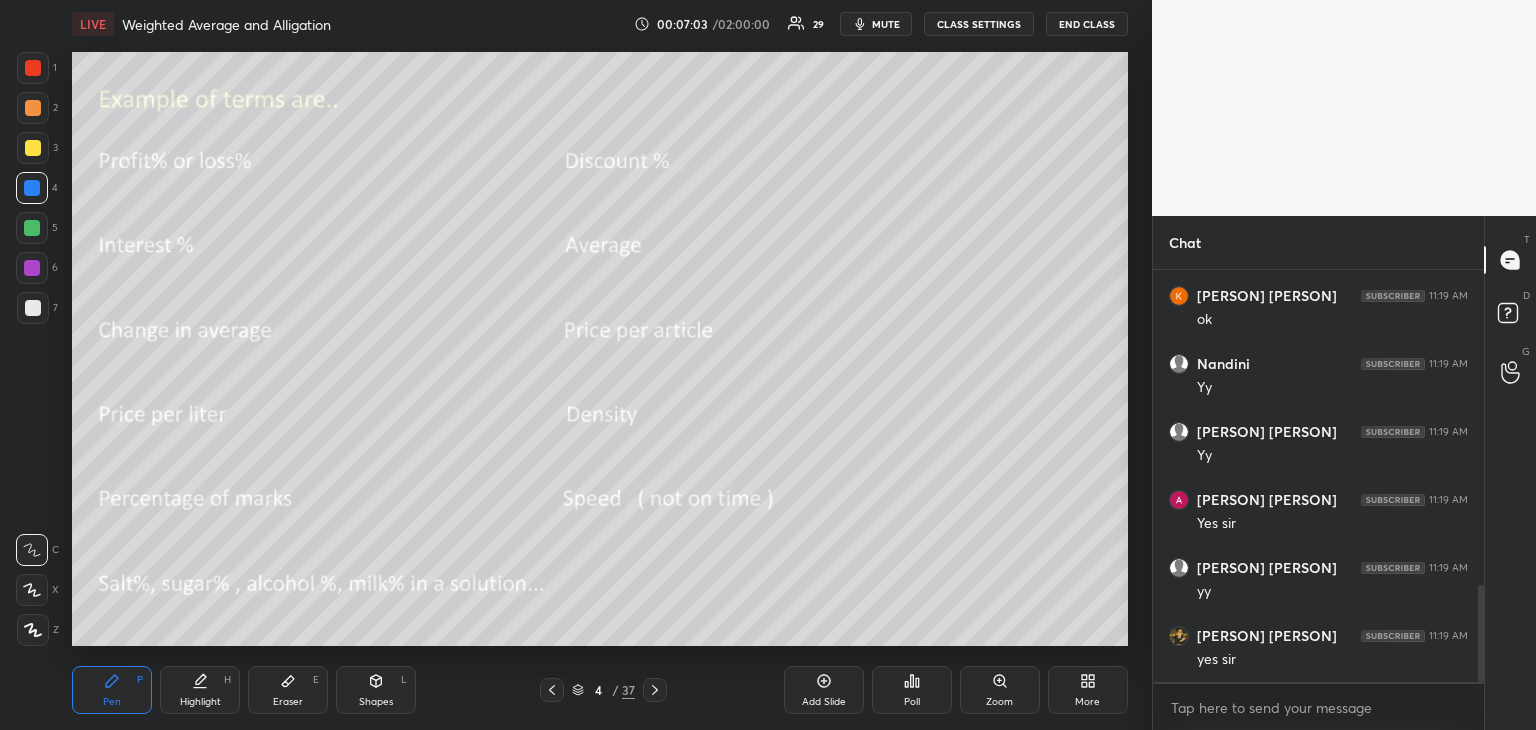 click at bounding box center [33, 108] 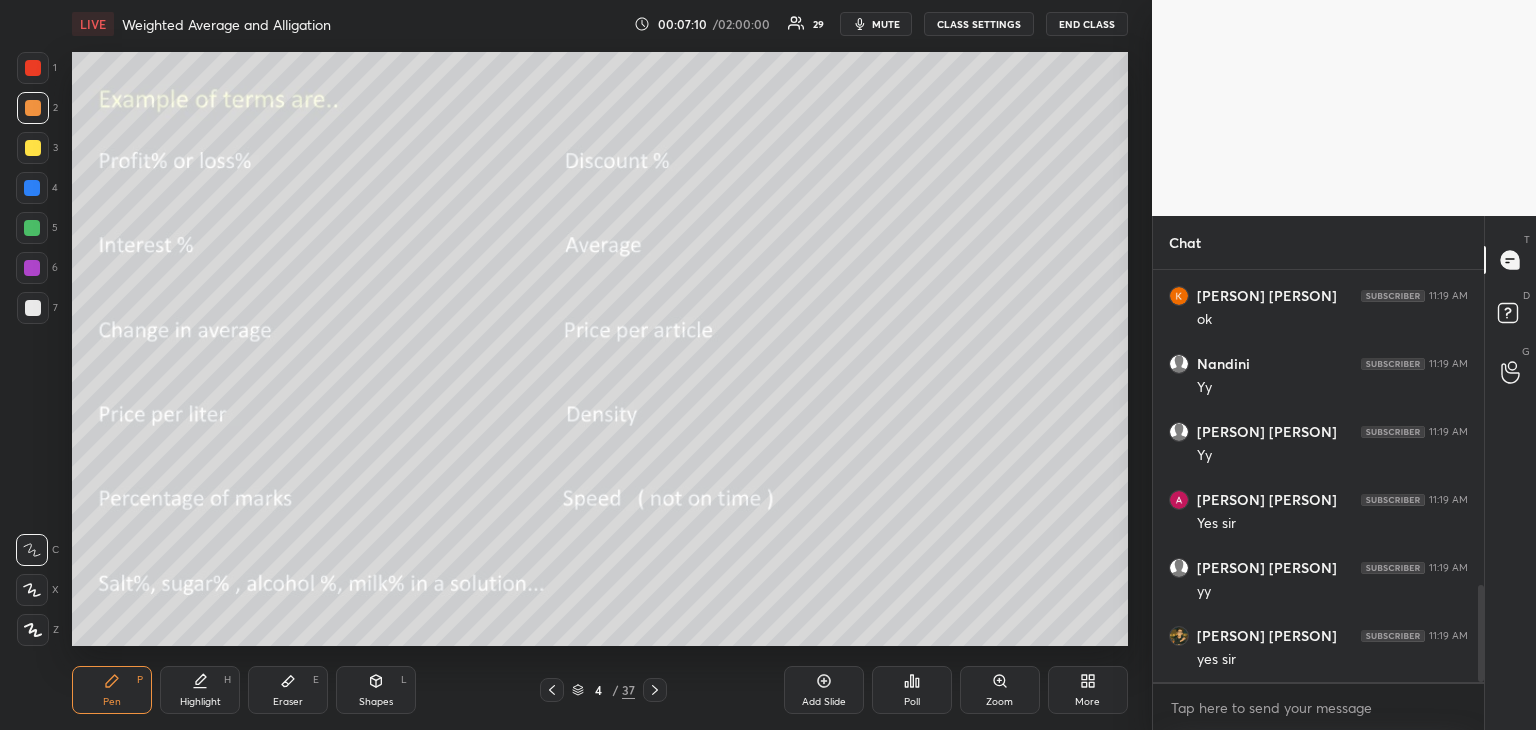 click at bounding box center (32, 188) 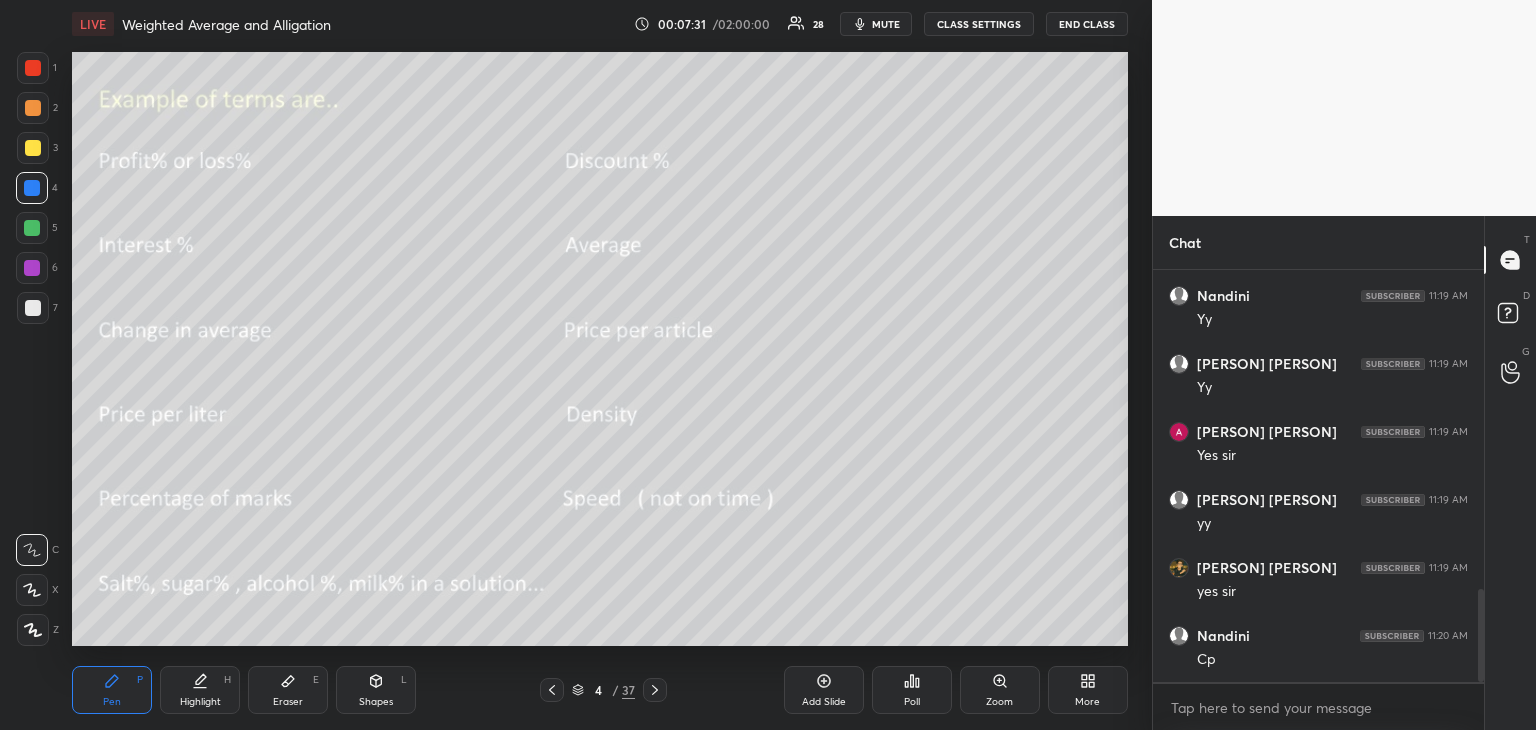 scroll, scrollTop: 1480, scrollLeft: 0, axis: vertical 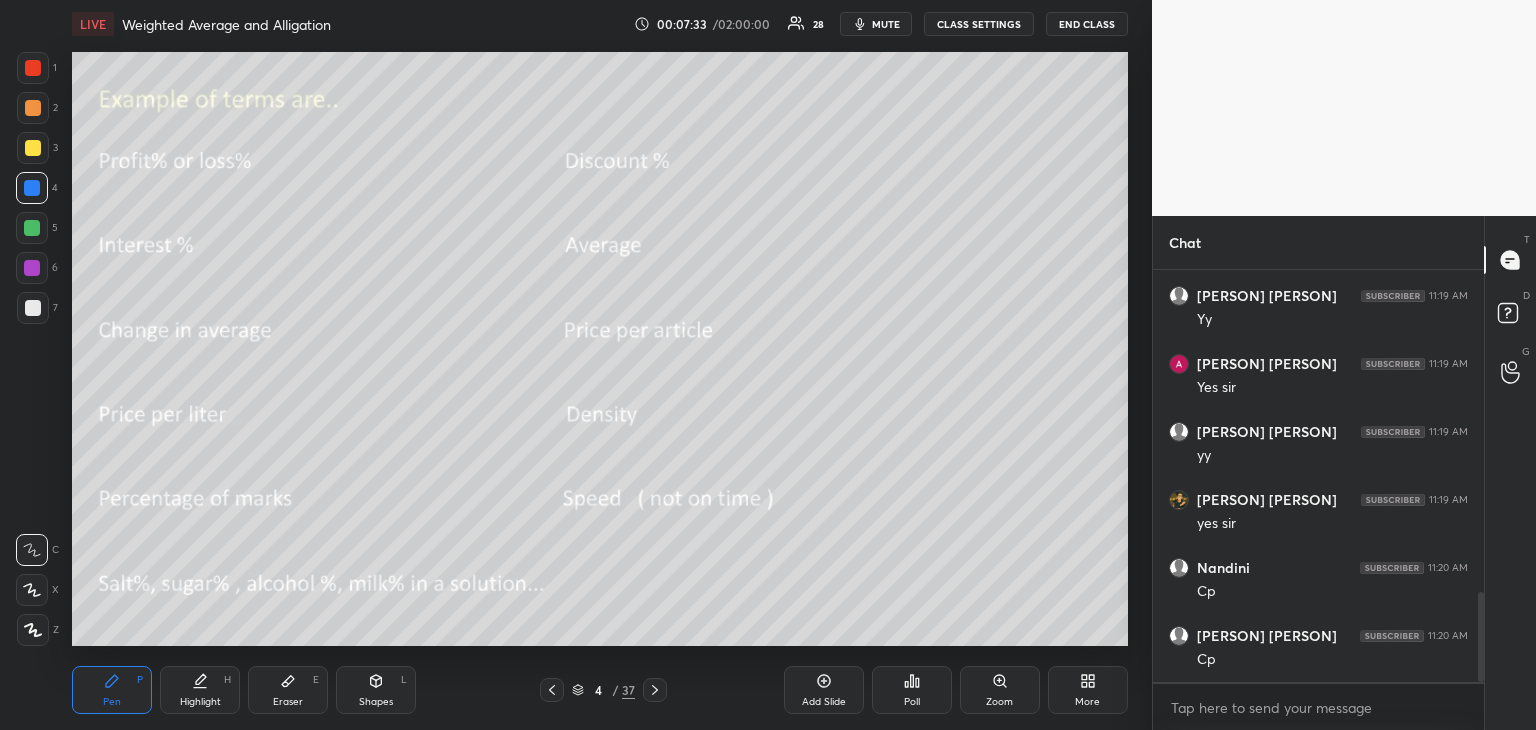 click at bounding box center [33, 308] 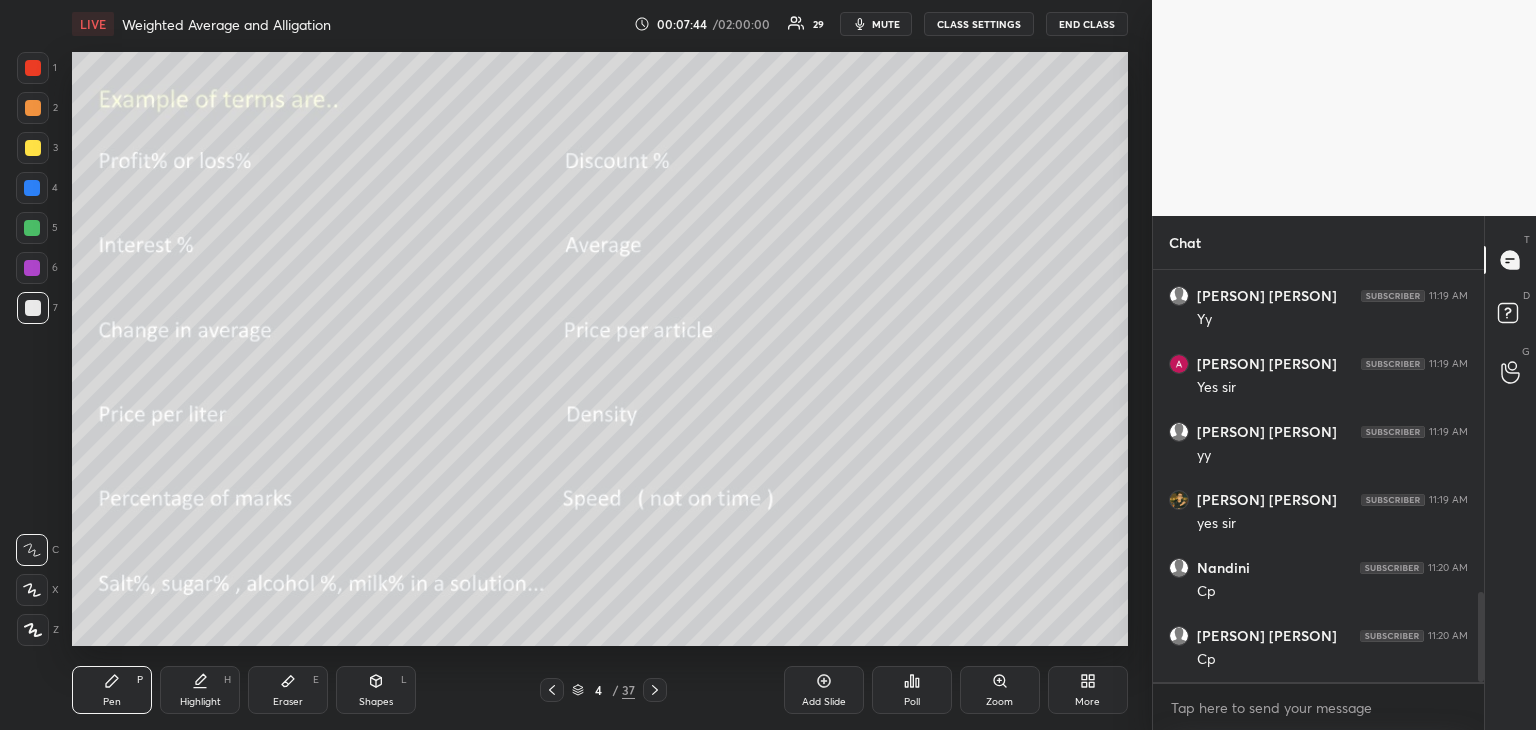 scroll, scrollTop: 1548, scrollLeft: 0, axis: vertical 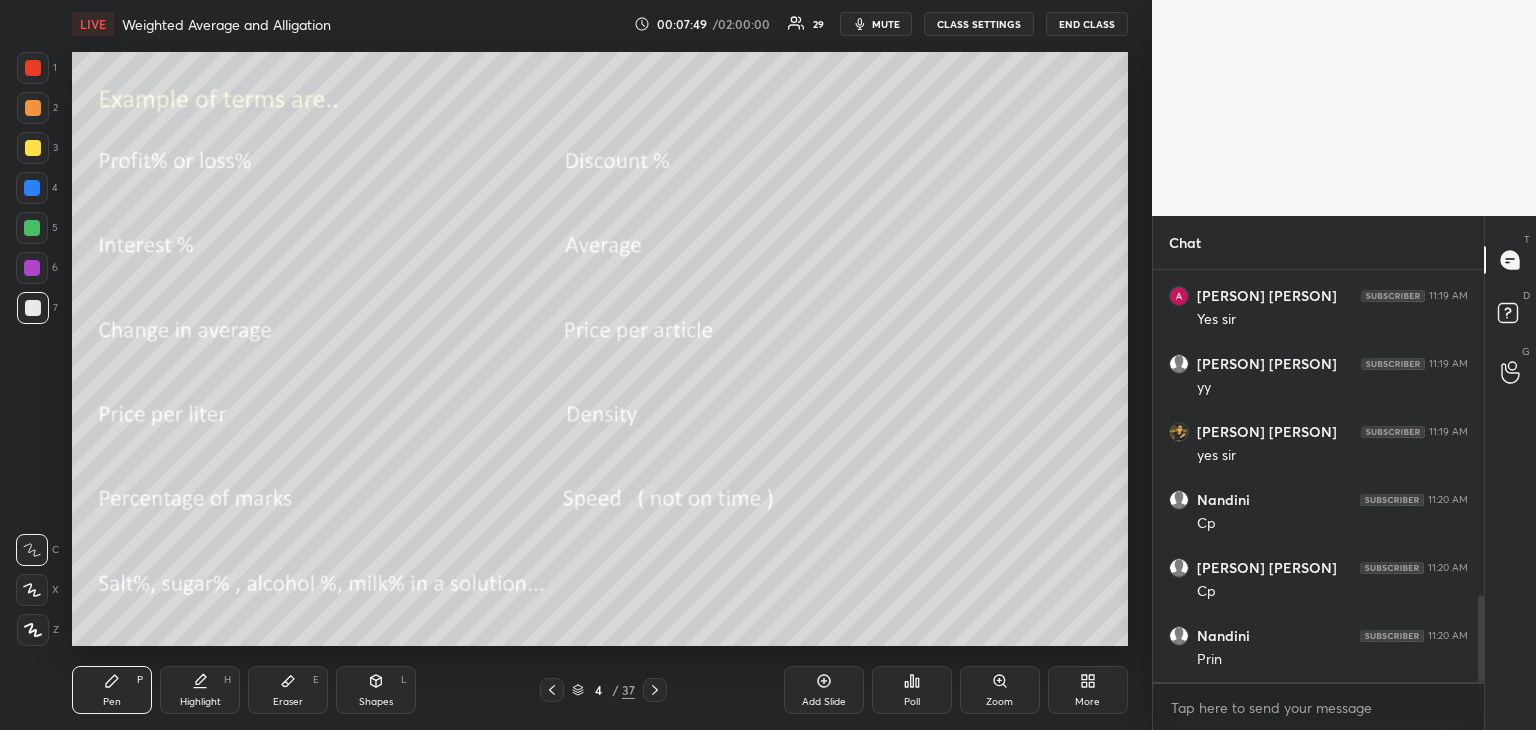 click at bounding box center [32, 268] 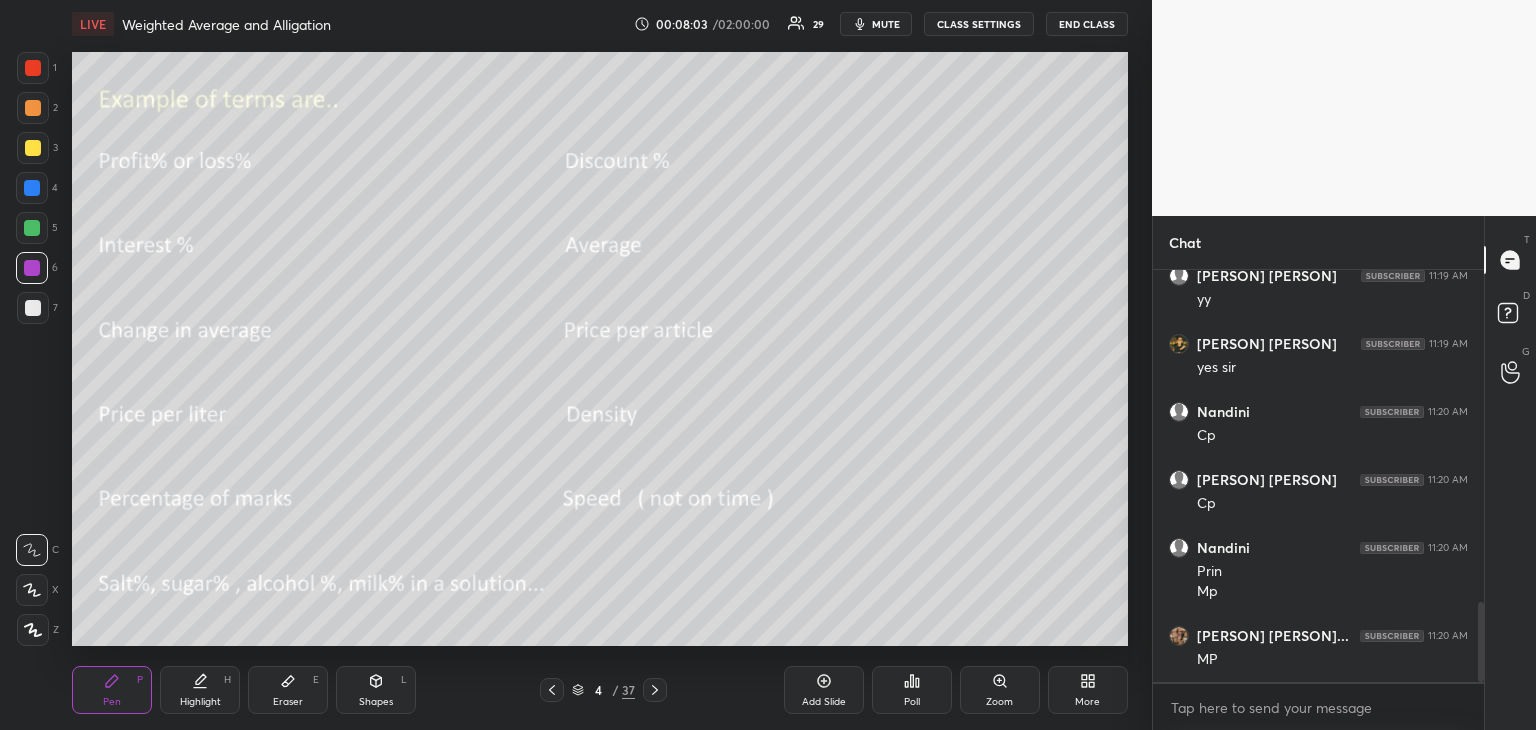 scroll, scrollTop: 1708, scrollLeft: 0, axis: vertical 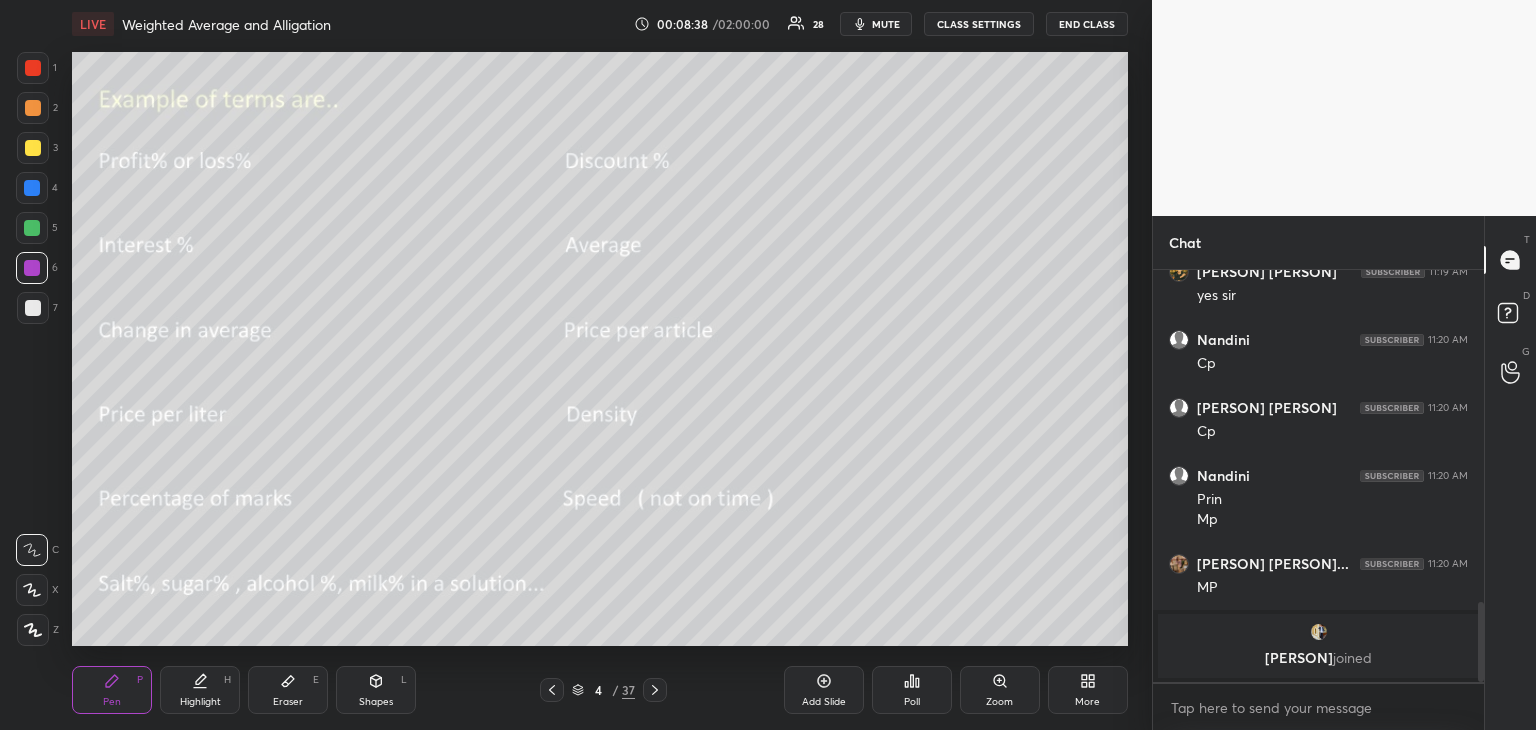 click at bounding box center [32, 188] 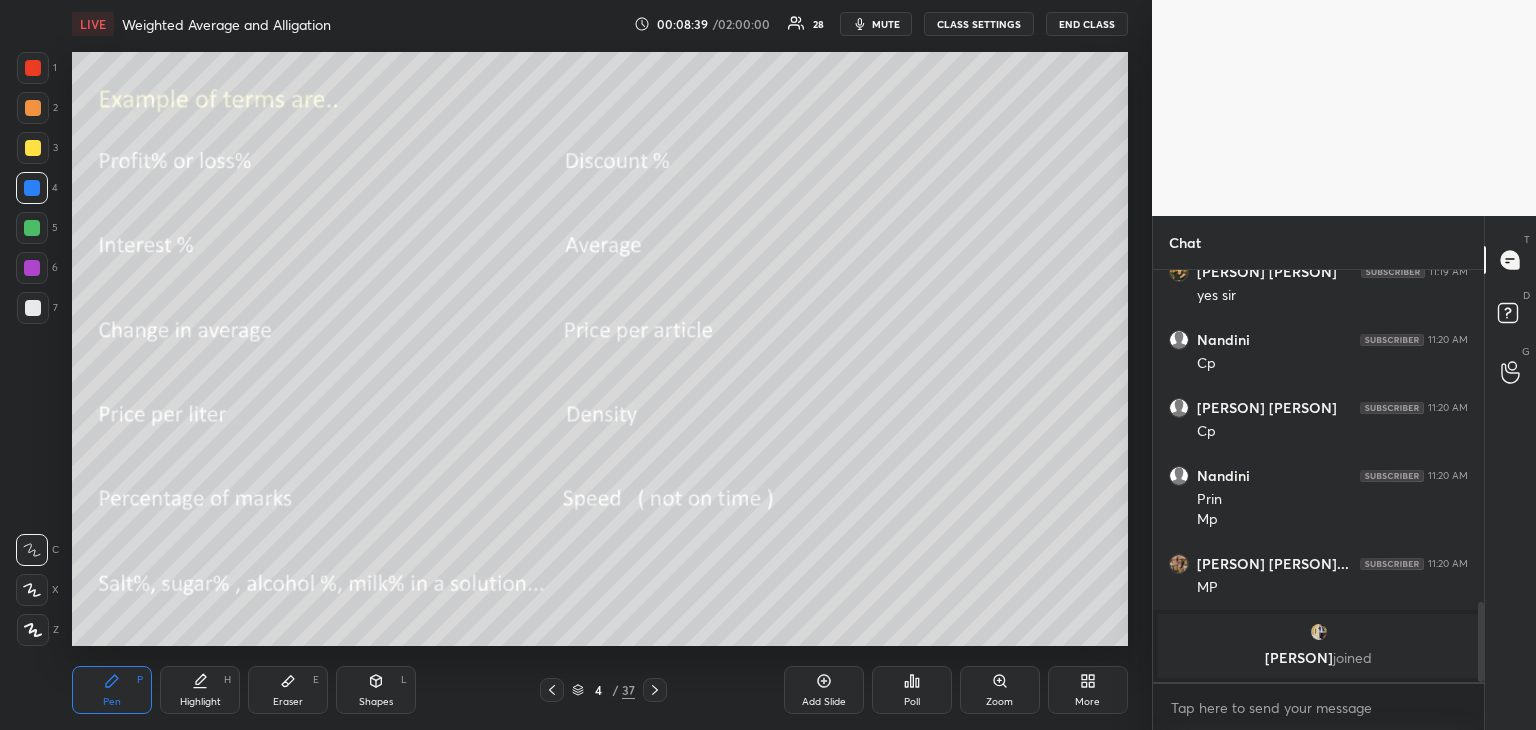 scroll, scrollTop: 1516, scrollLeft: 0, axis: vertical 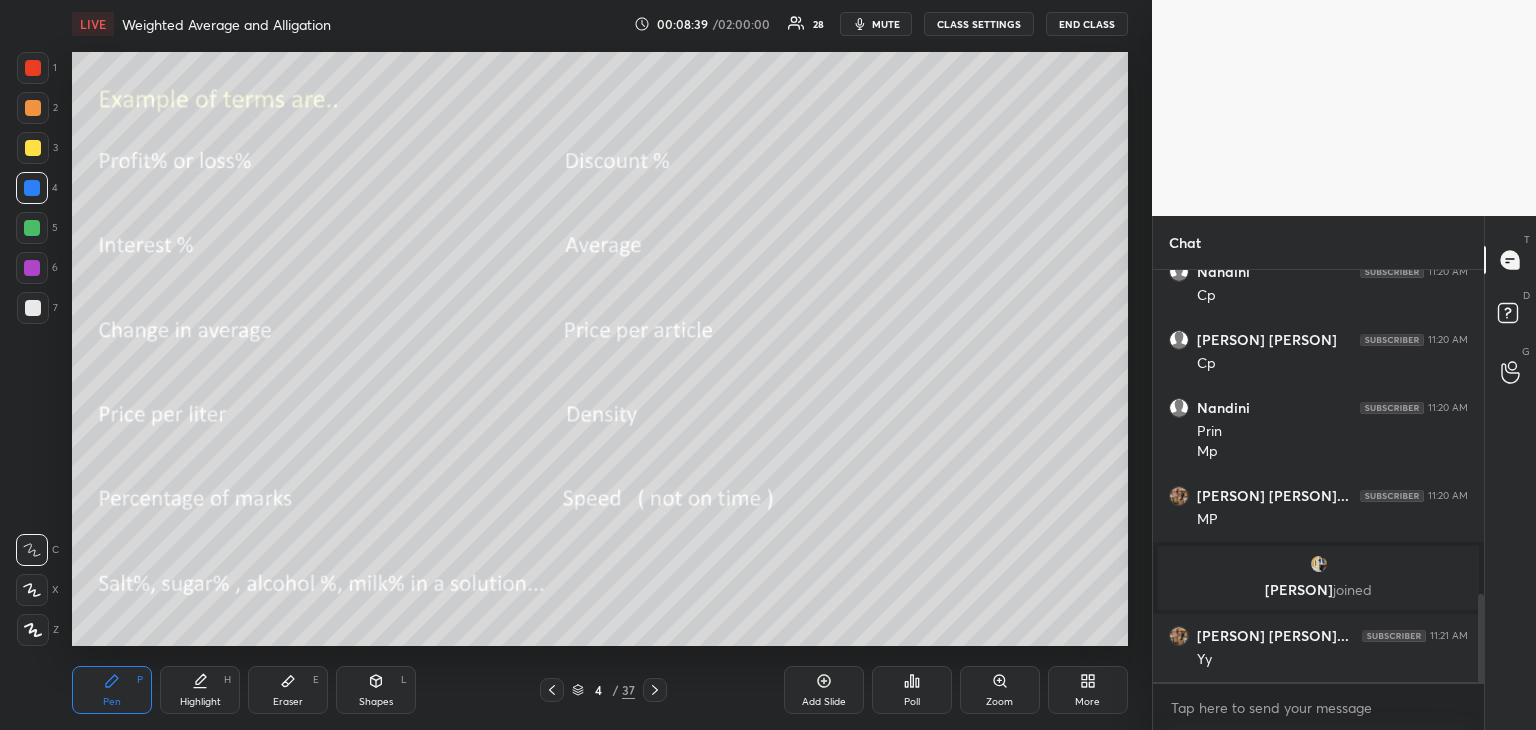 click on "Add Slide" at bounding box center [824, 690] 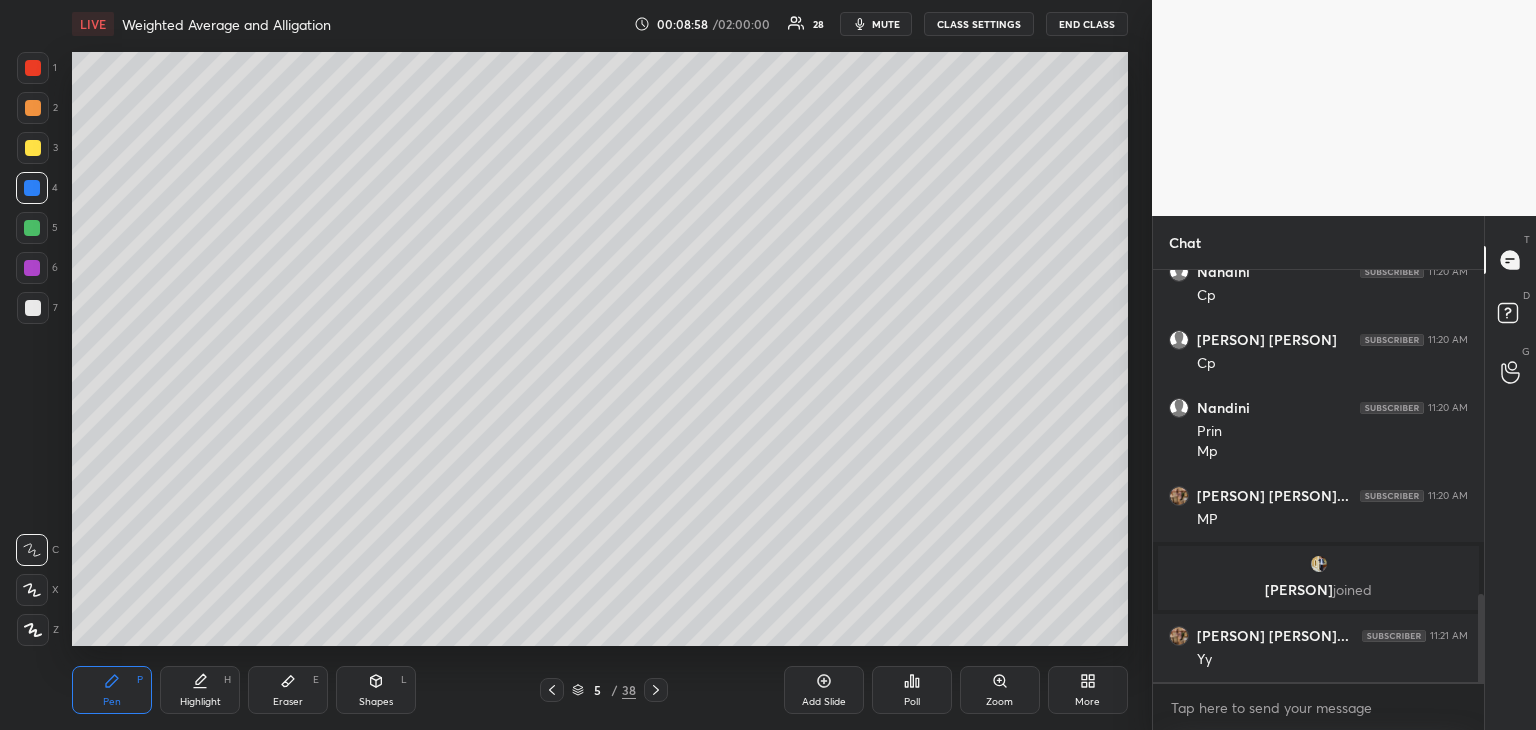 click at bounding box center (32, 268) 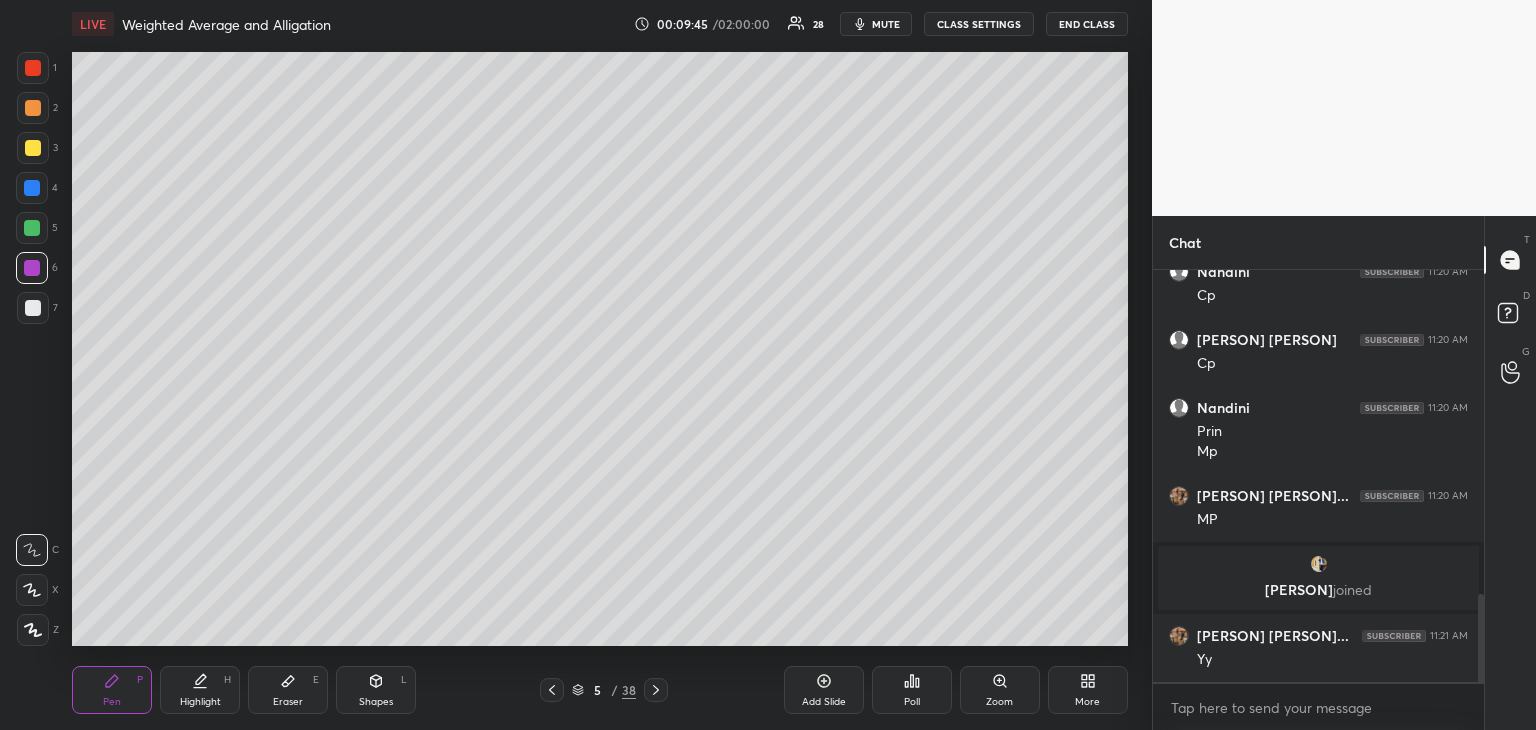 scroll, scrollTop: 1584, scrollLeft: 0, axis: vertical 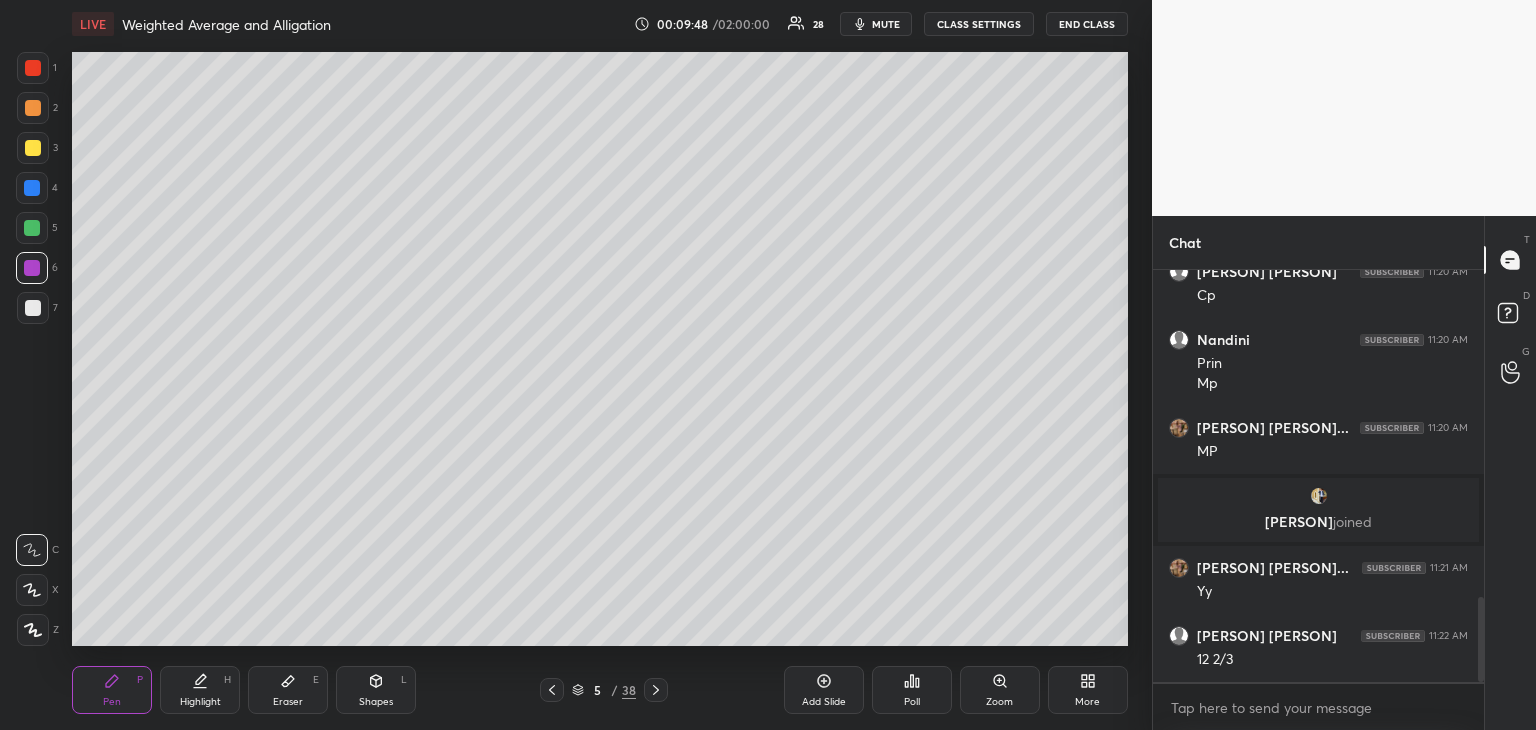 click at bounding box center [33, 148] 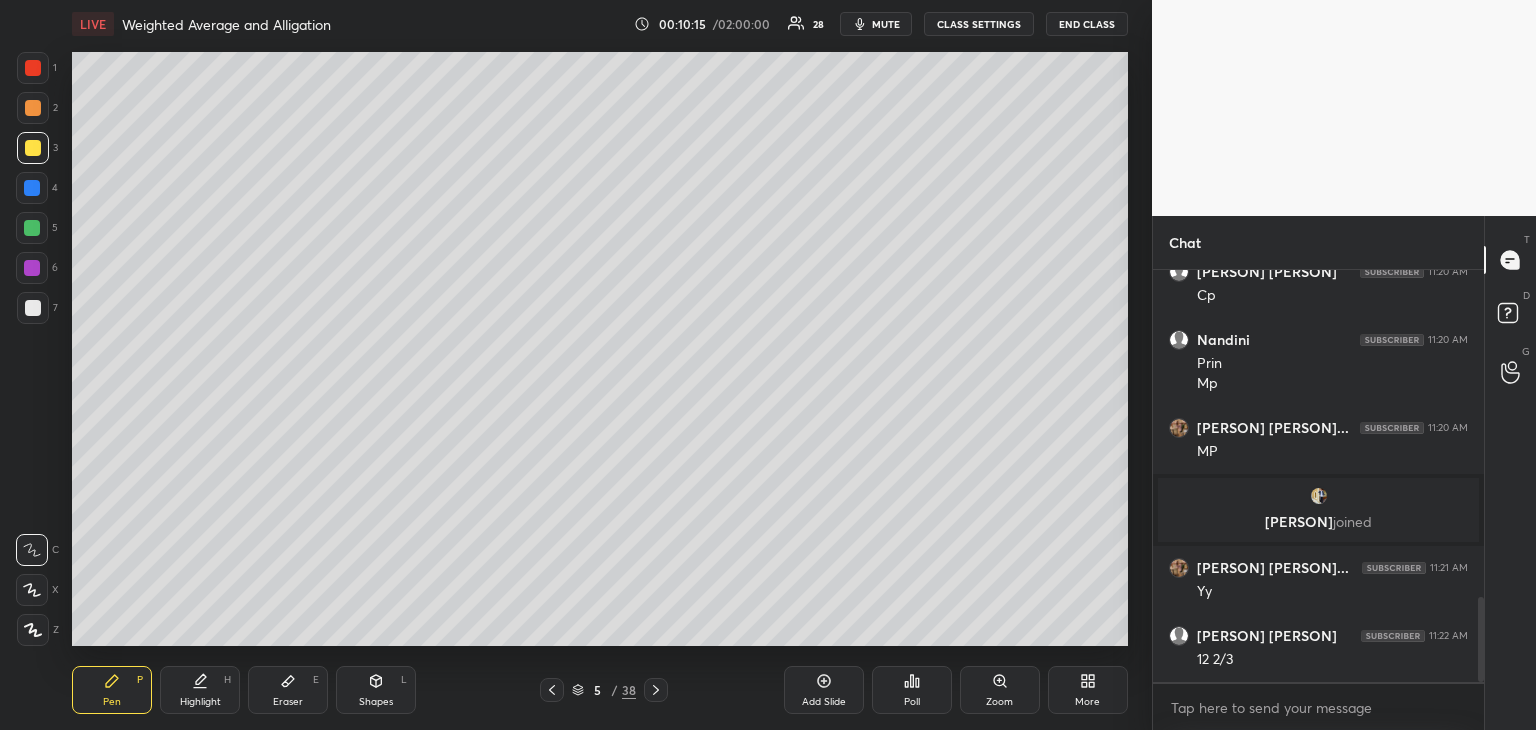click on "Highlight H" at bounding box center [200, 690] 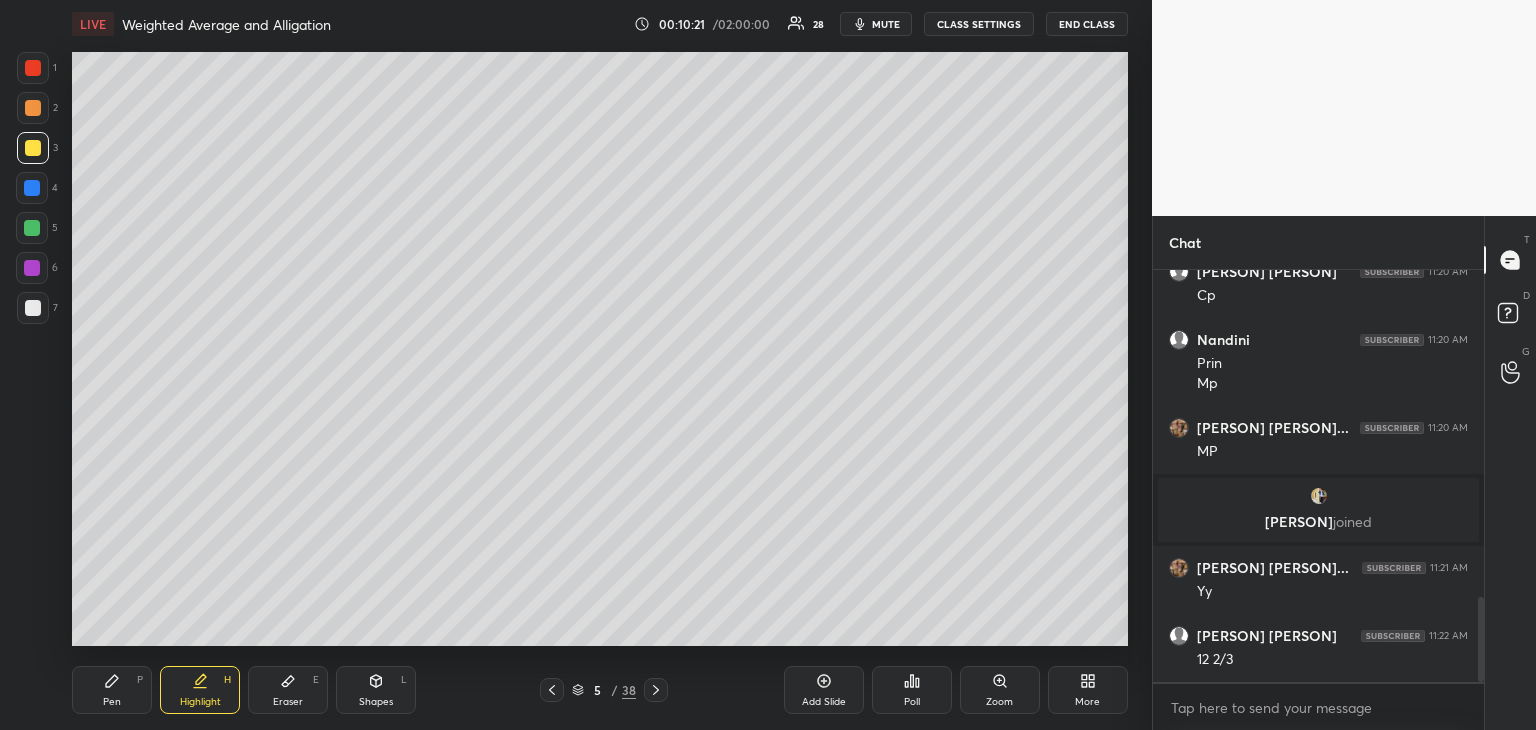 click on "Pen P" at bounding box center (112, 690) 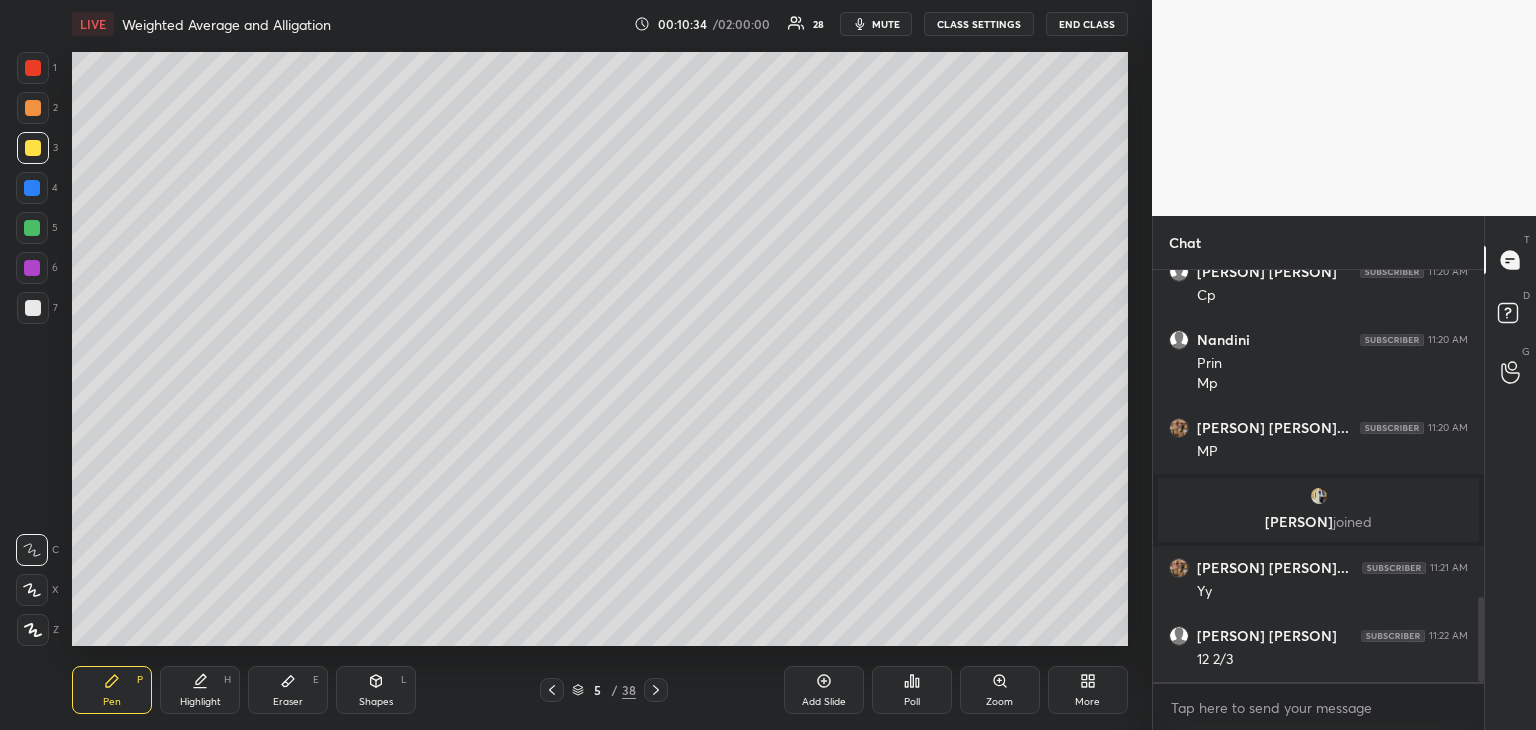 click at bounding box center (32, 228) 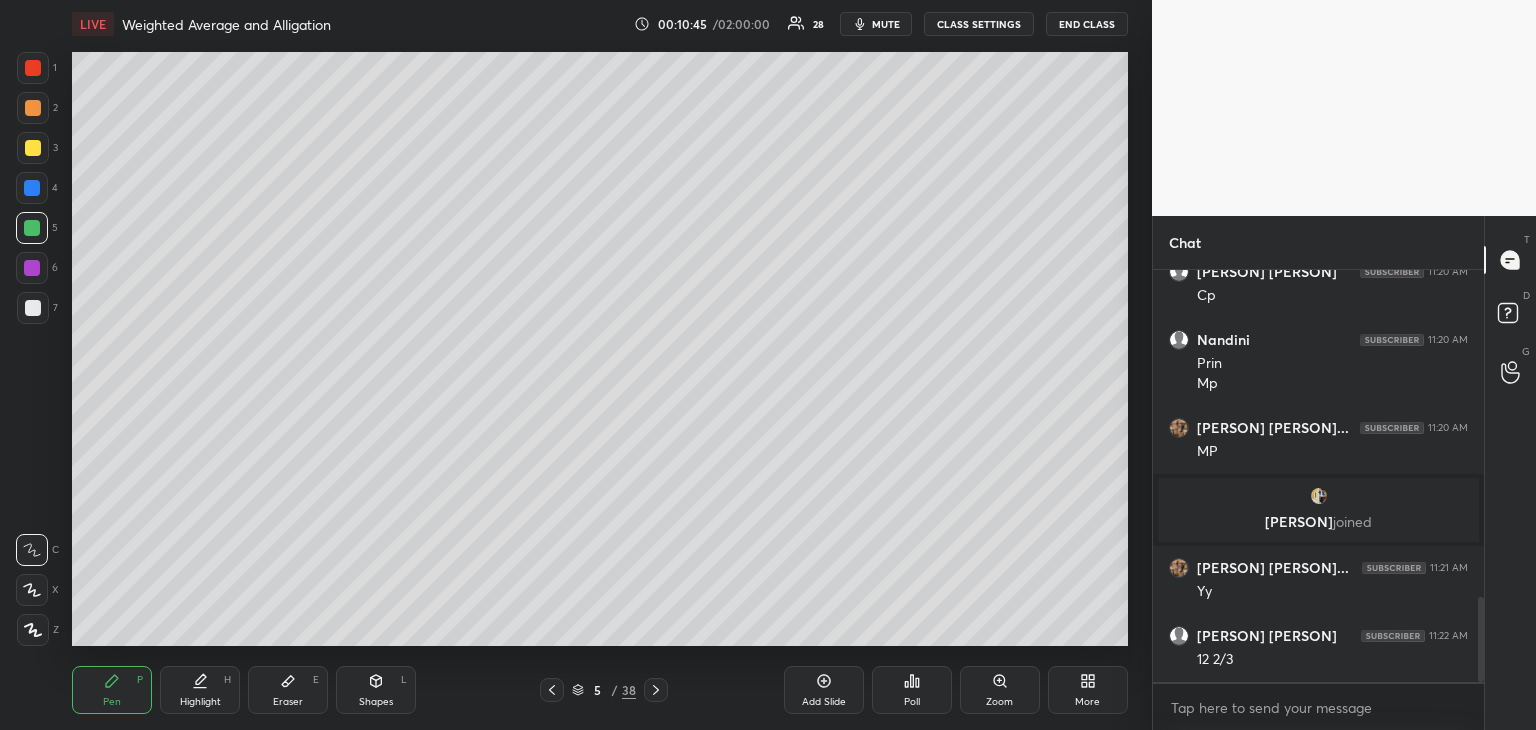 click 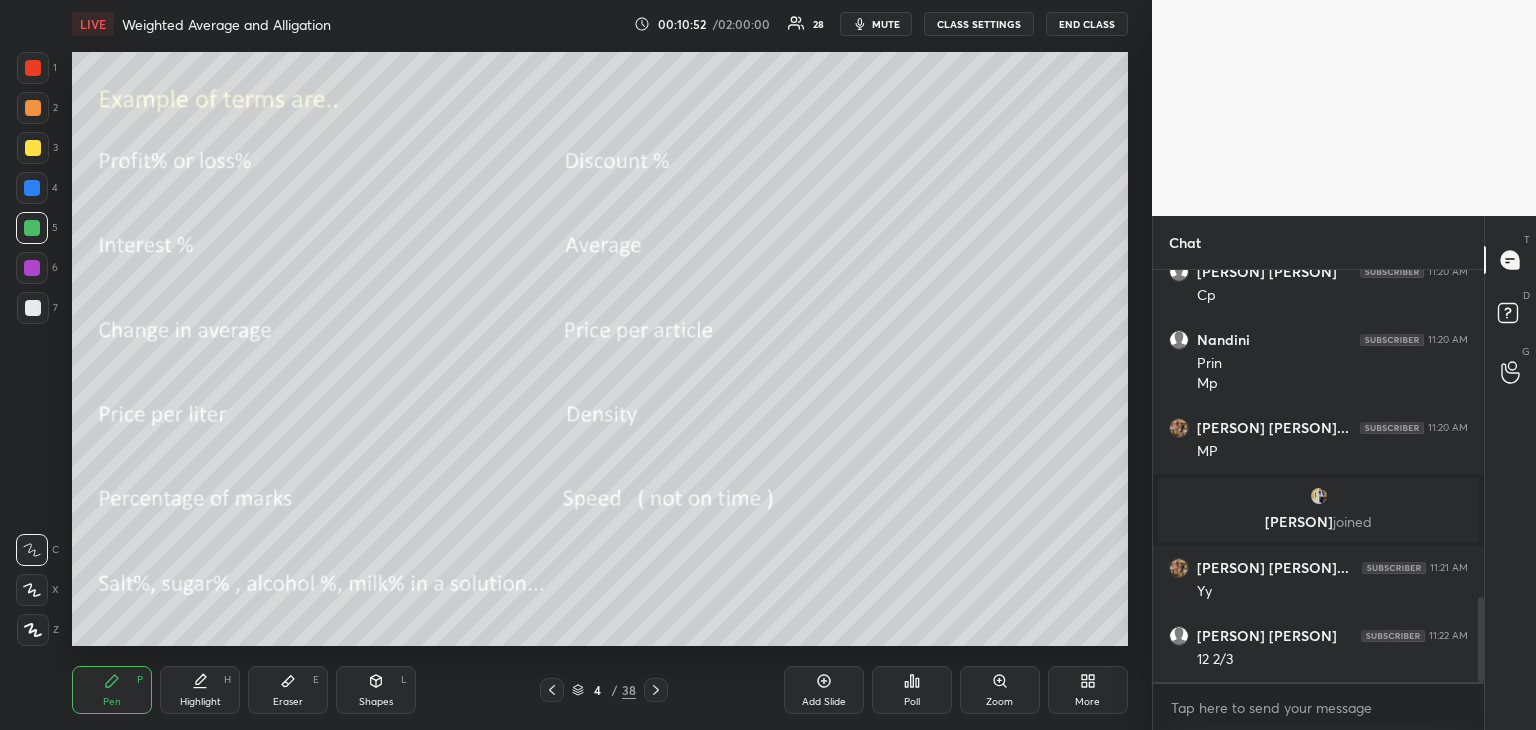 click on "Highlight" at bounding box center [200, 702] 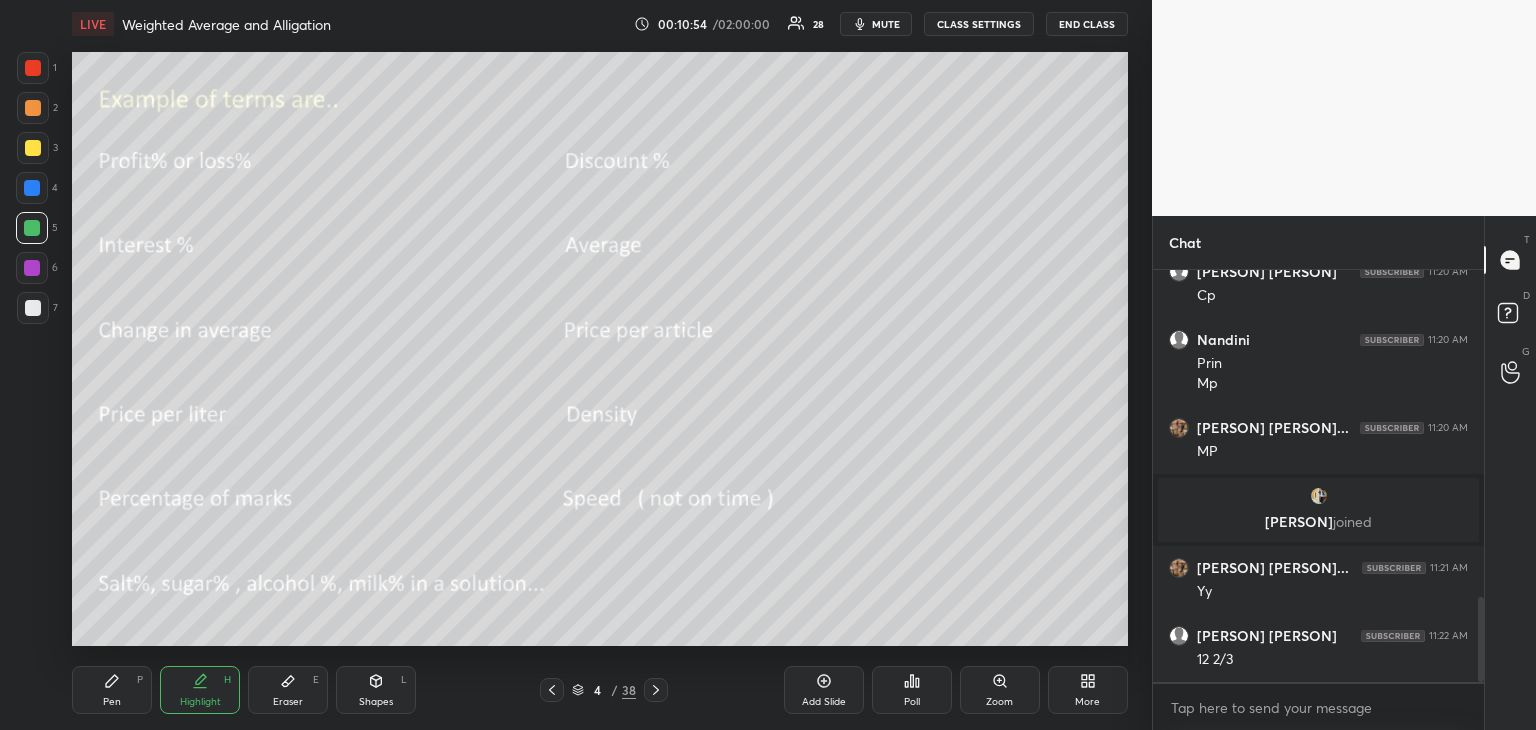 click on "Pen P" at bounding box center [112, 690] 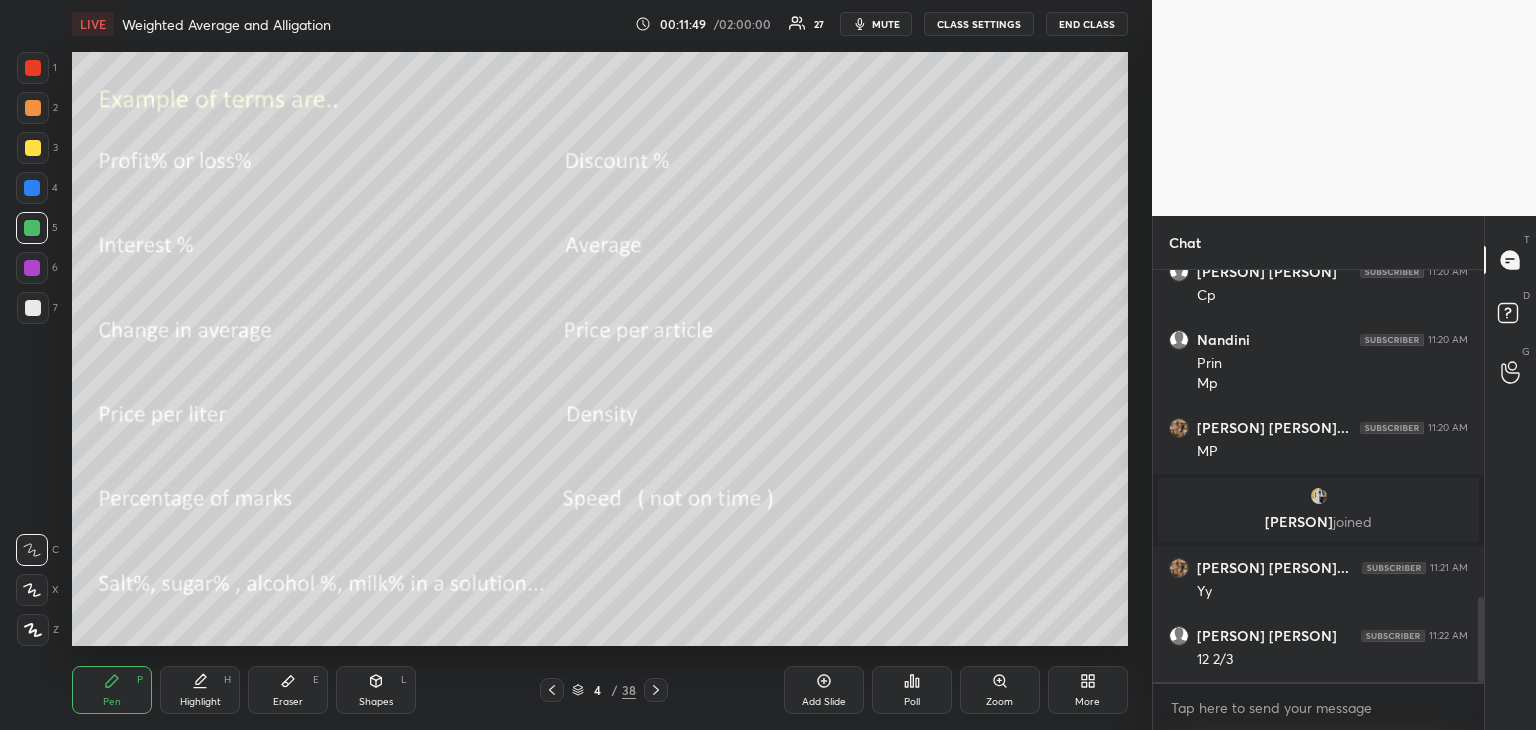 click on "Highlight" at bounding box center [200, 702] 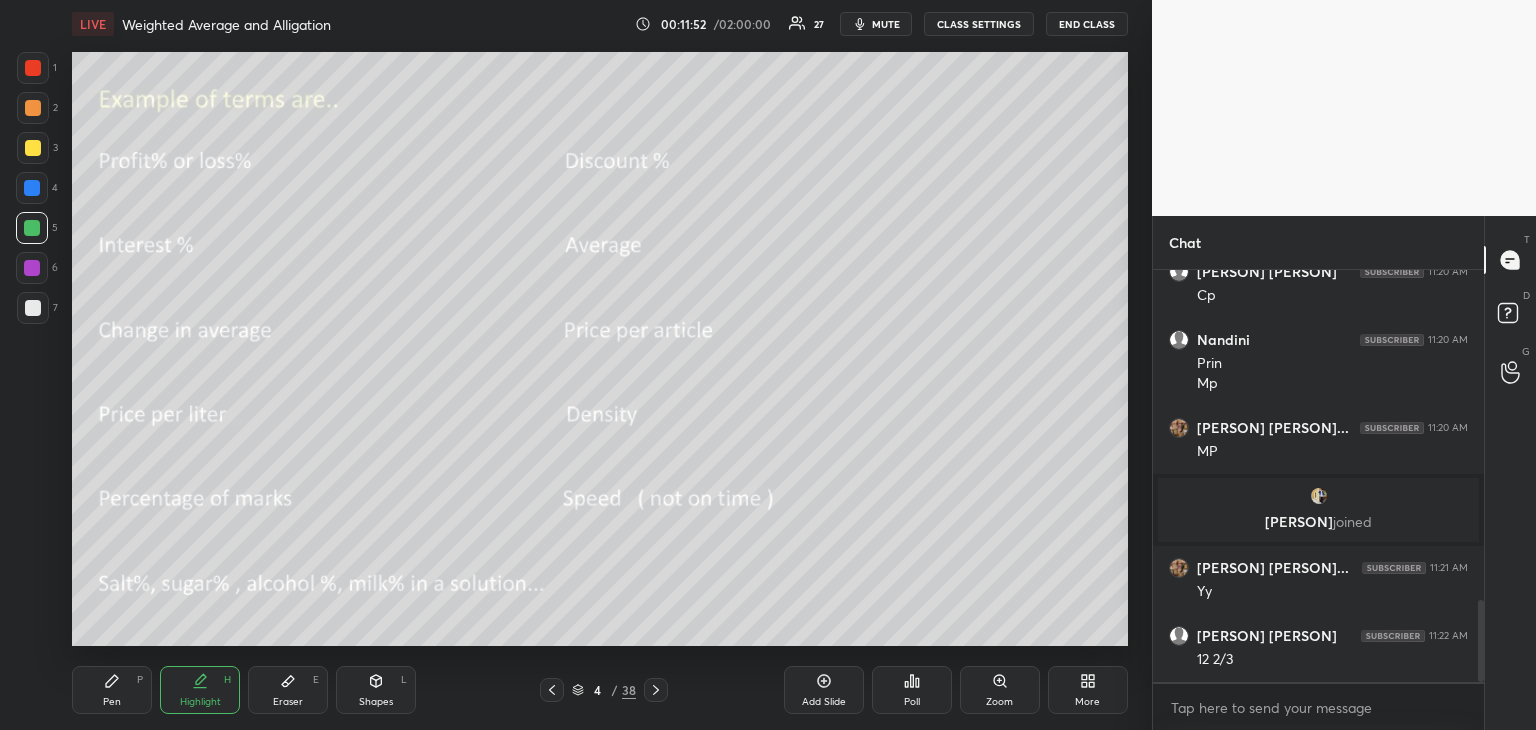 scroll, scrollTop: 1656, scrollLeft: 0, axis: vertical 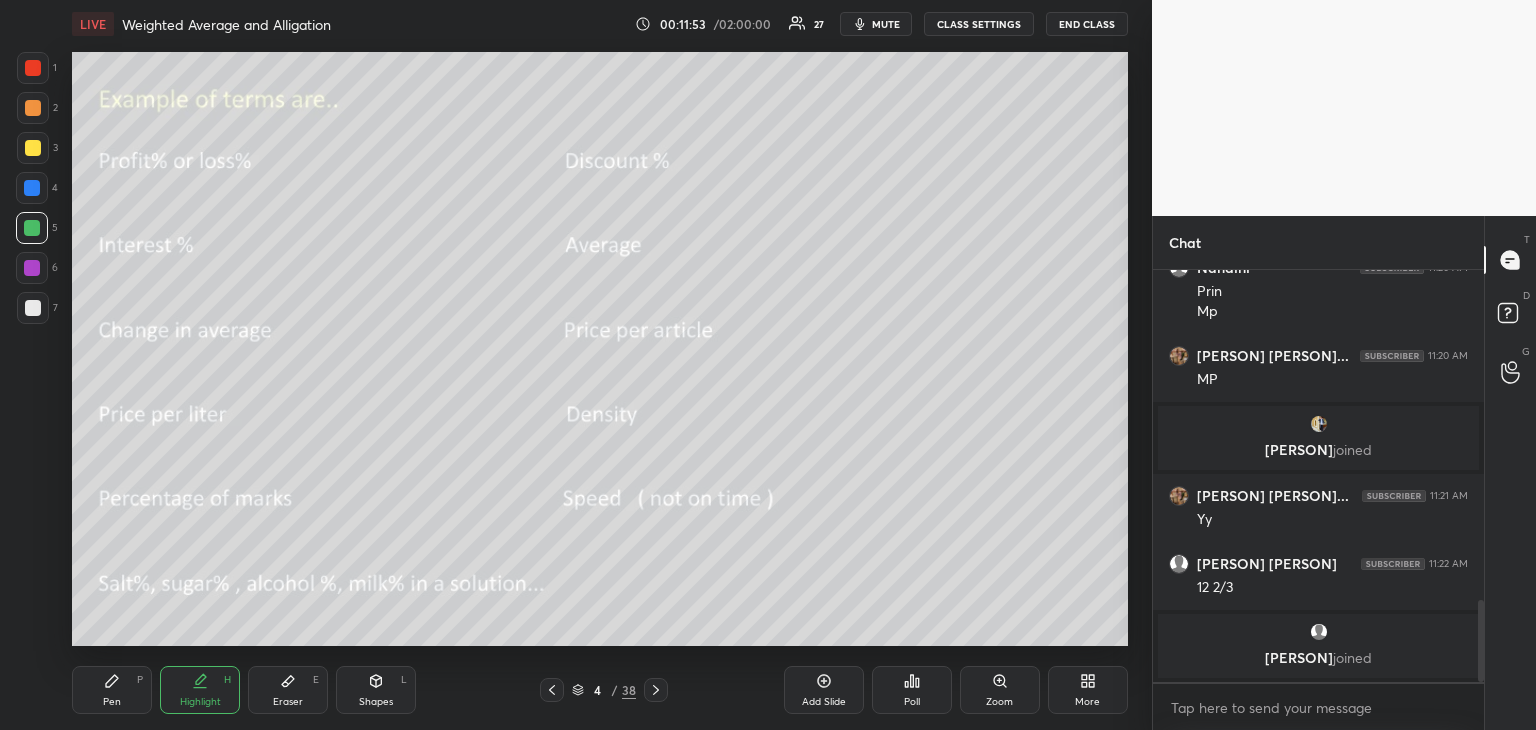 click on "Pen P" at bounding box center [112, 690] 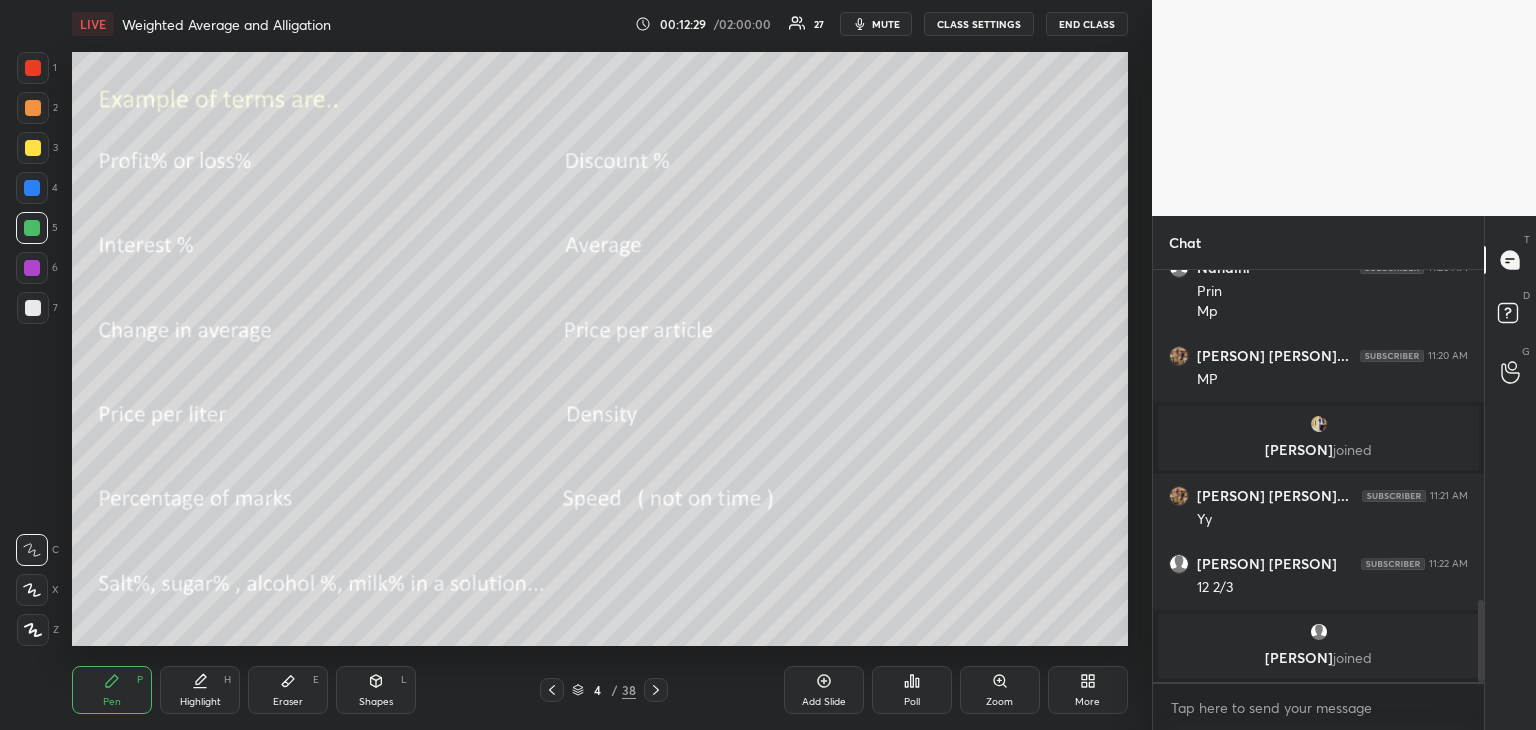 click on "Highlight" at bounding box center (200, 702) 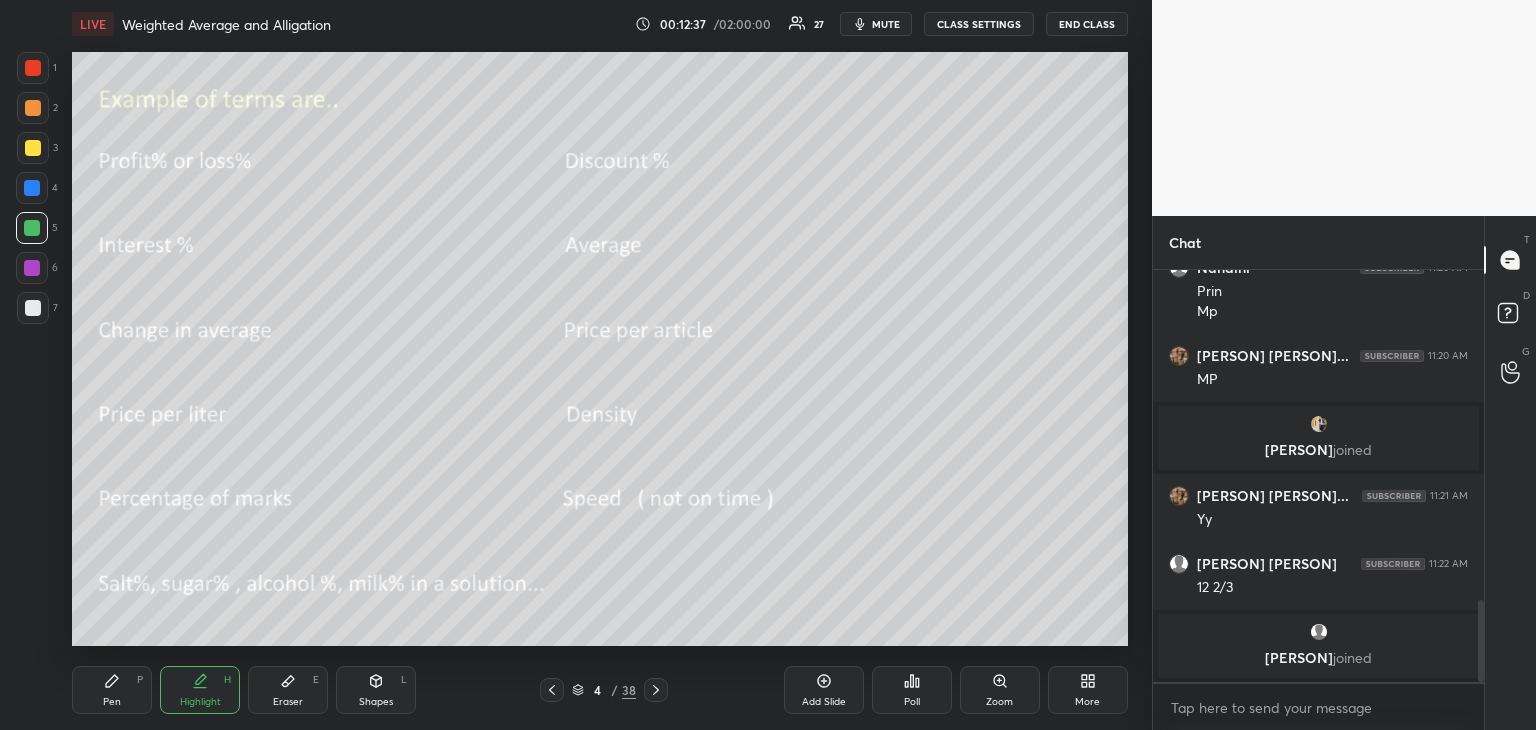 click on "Pen" at bounding box center [112, 702] 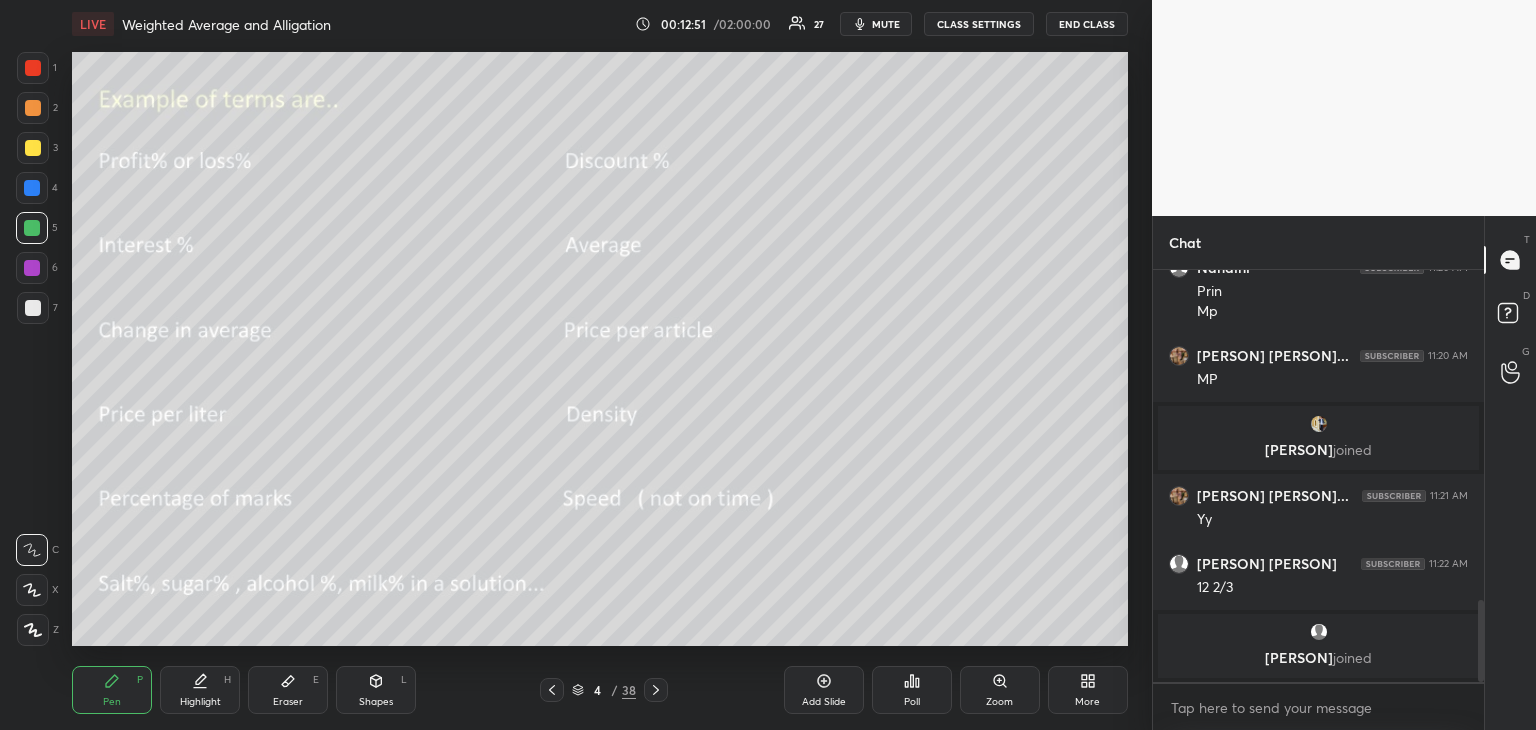 scroll, scrollTop: 1662, scrollLeft: 0, axis: vertical 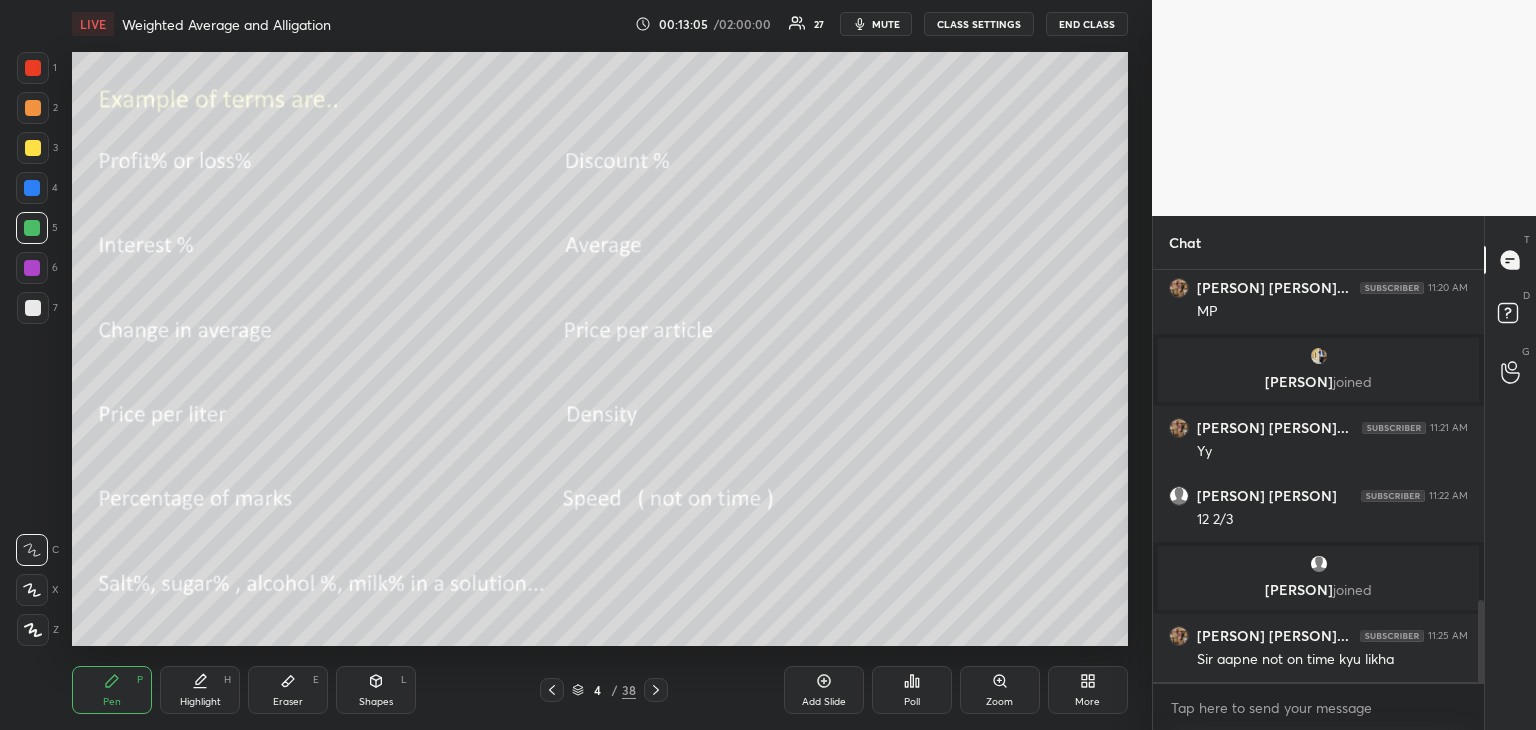 click 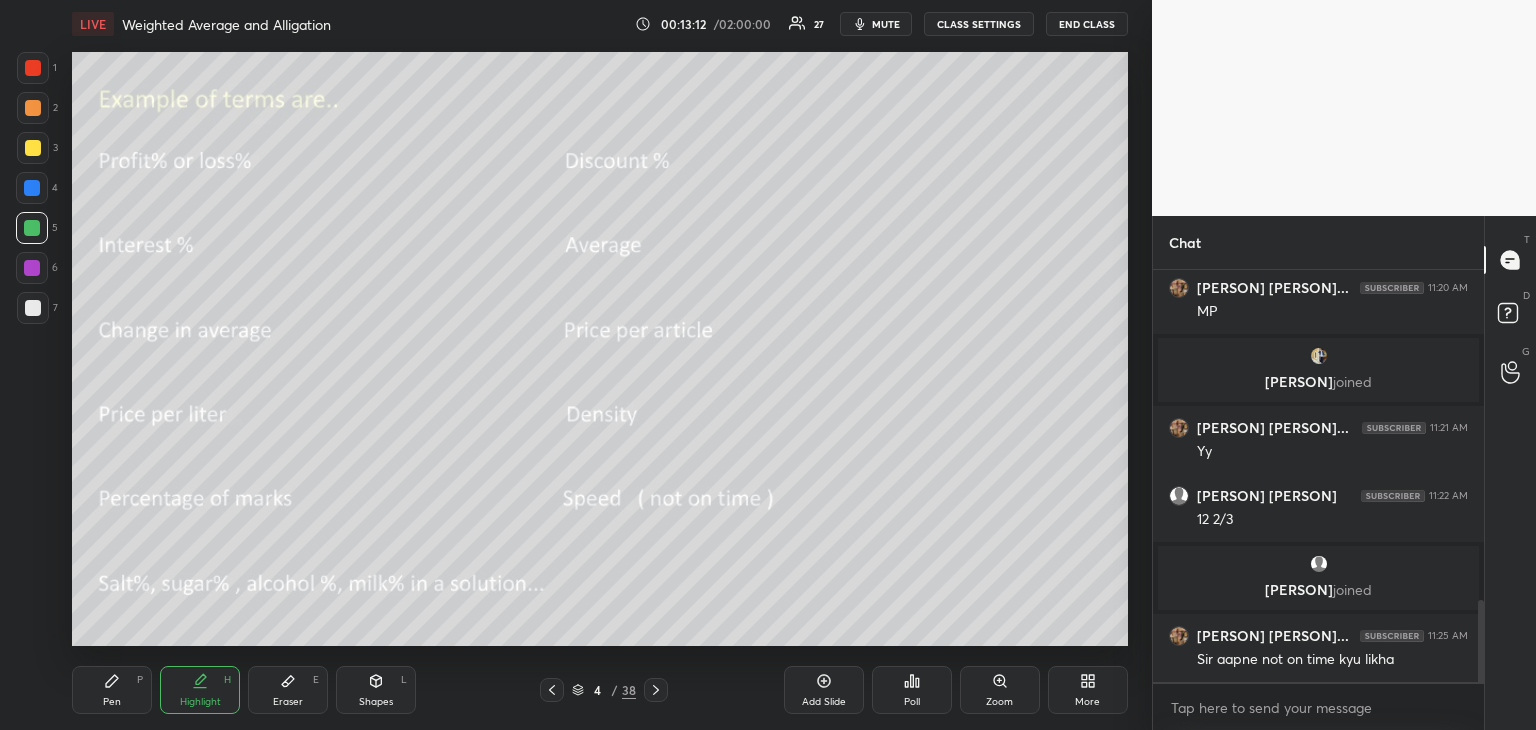 click at bounding box center [32, 188] 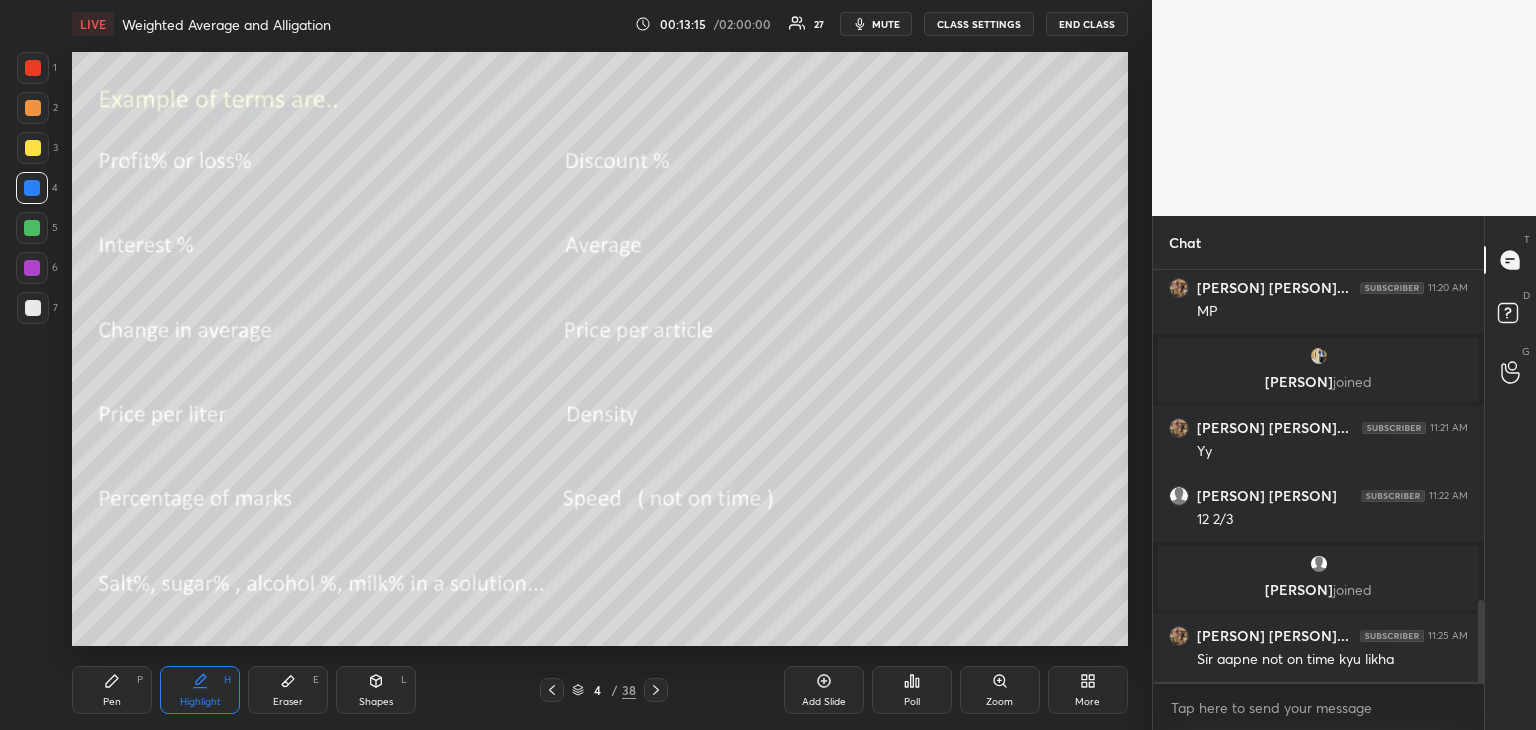 click on "Add Slide" at bounding box center [824, 702] 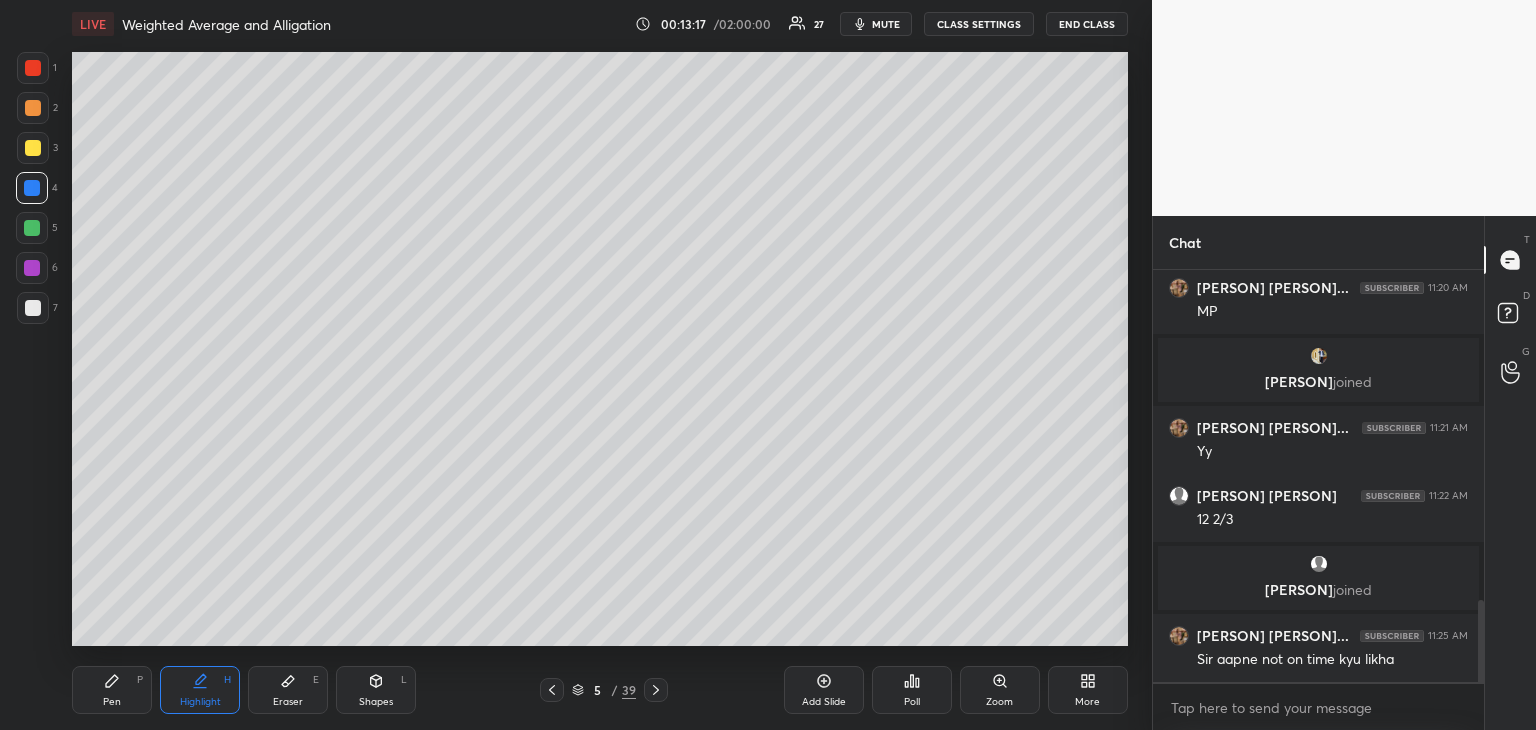 click at bounding box center (32, 228) 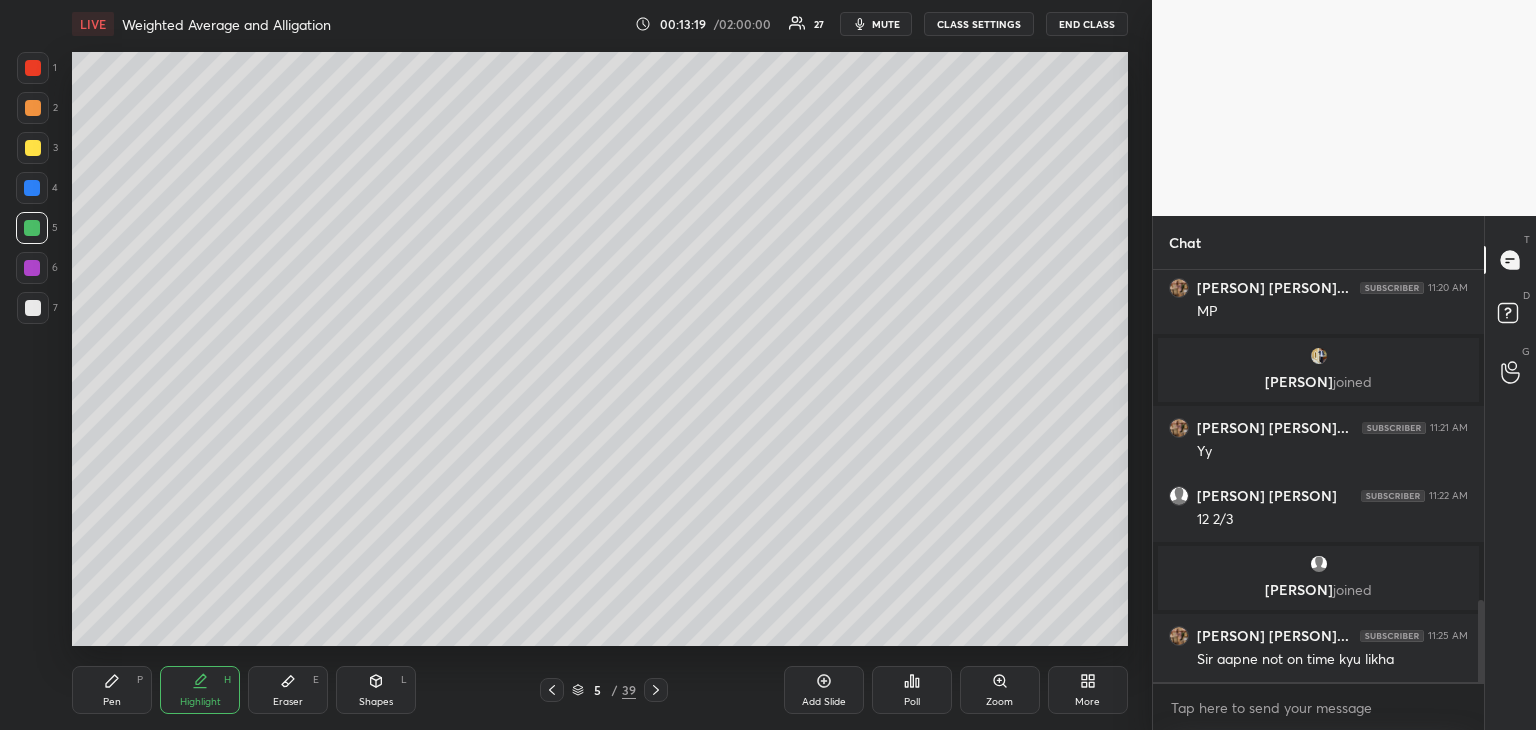 click 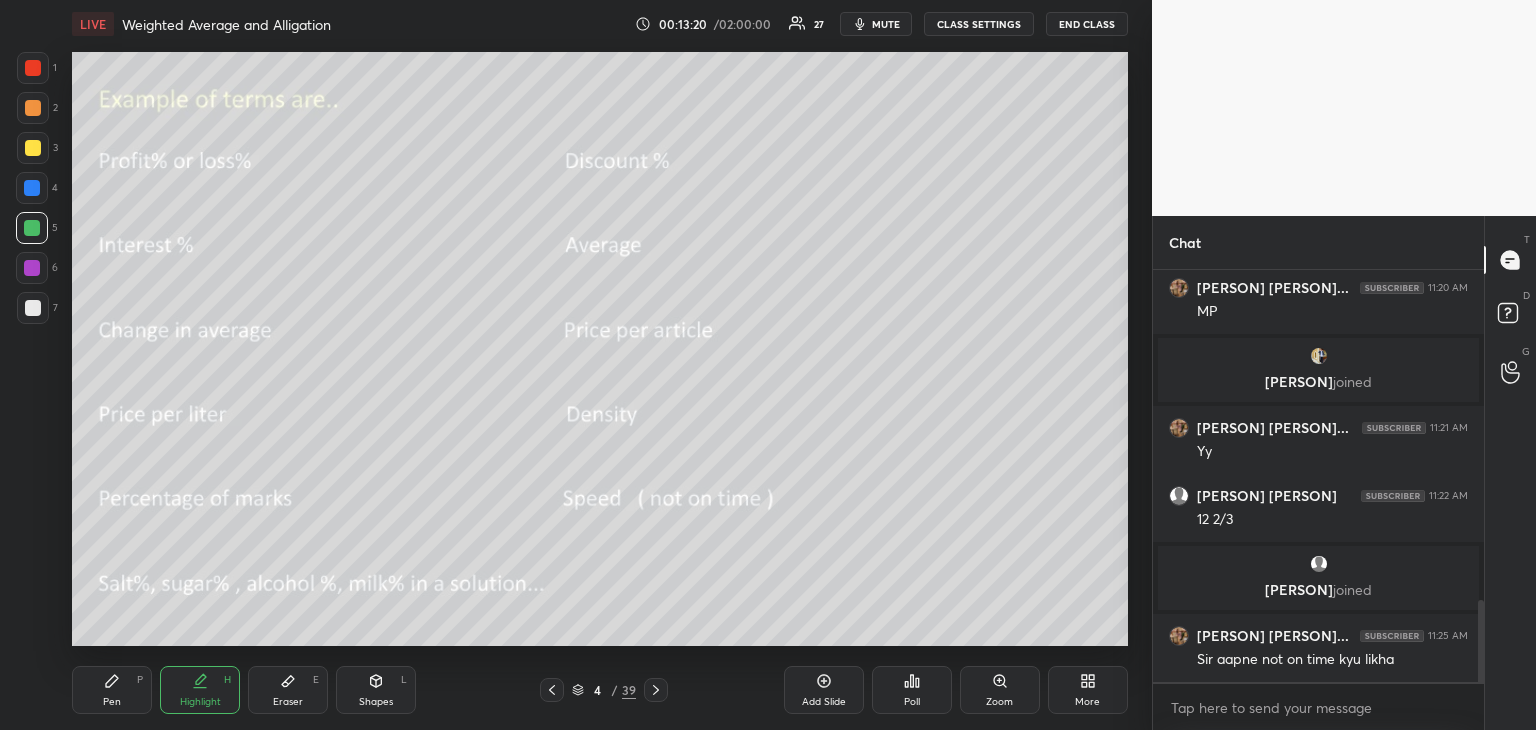 click 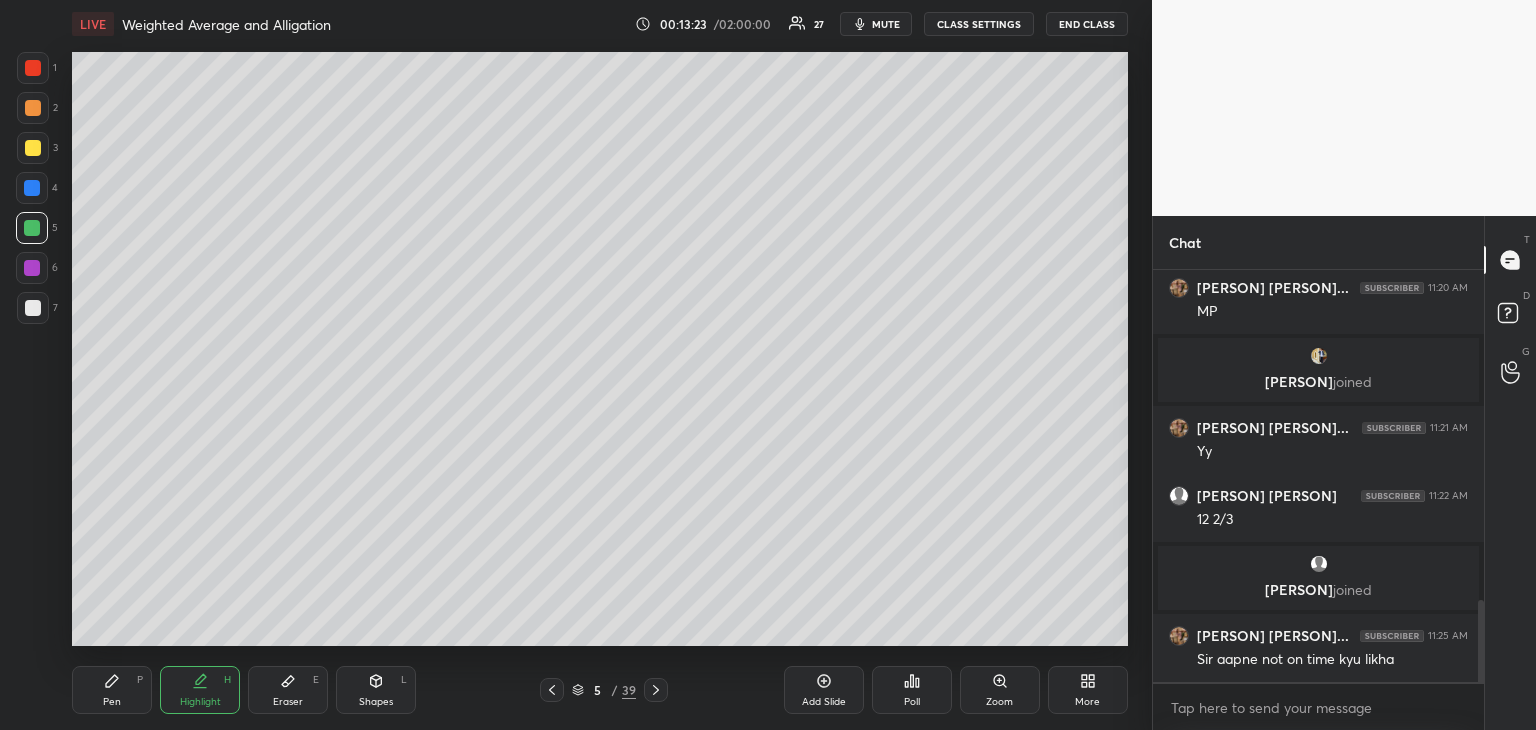 click on "Pen P" at bounding box center [112, 690] 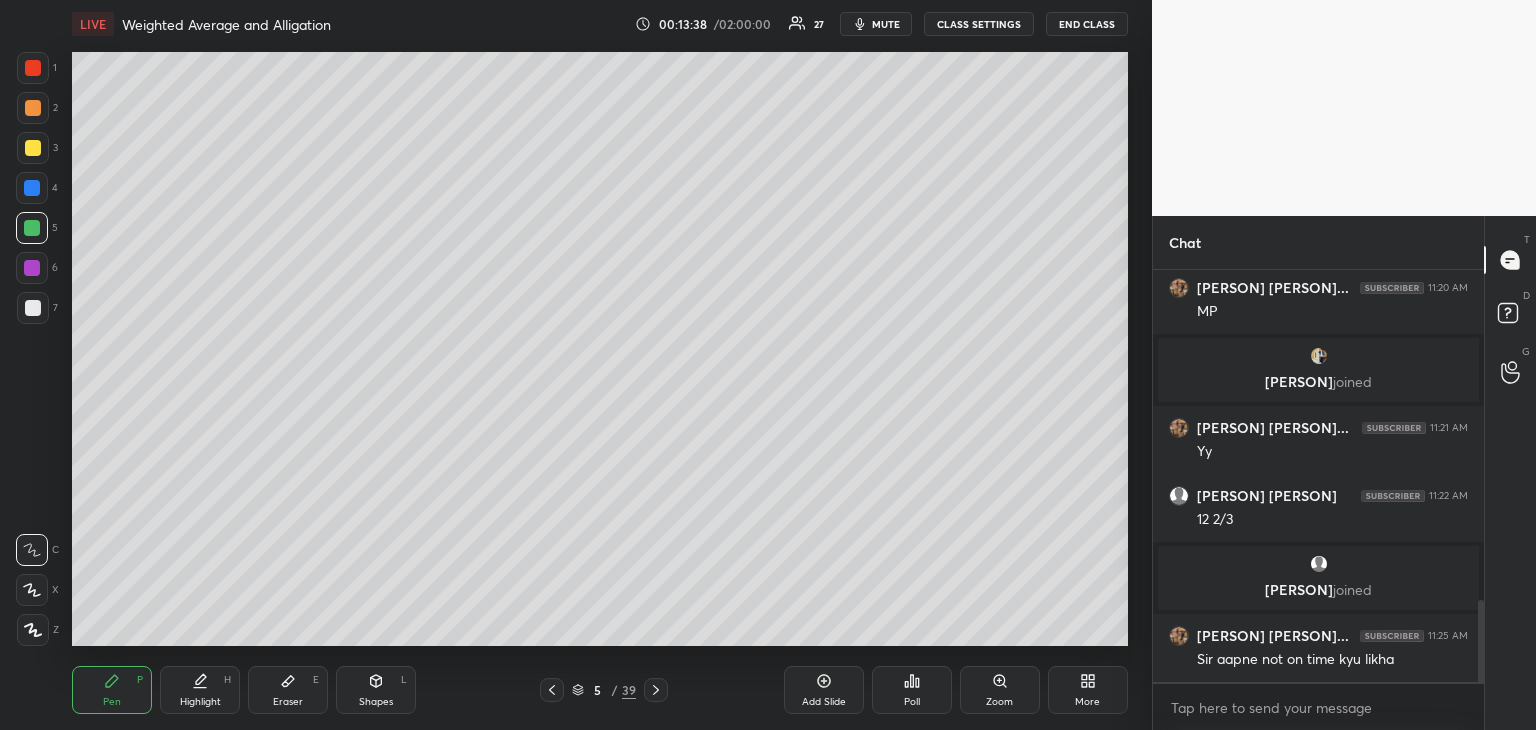 click at bounding box center [33, 308] 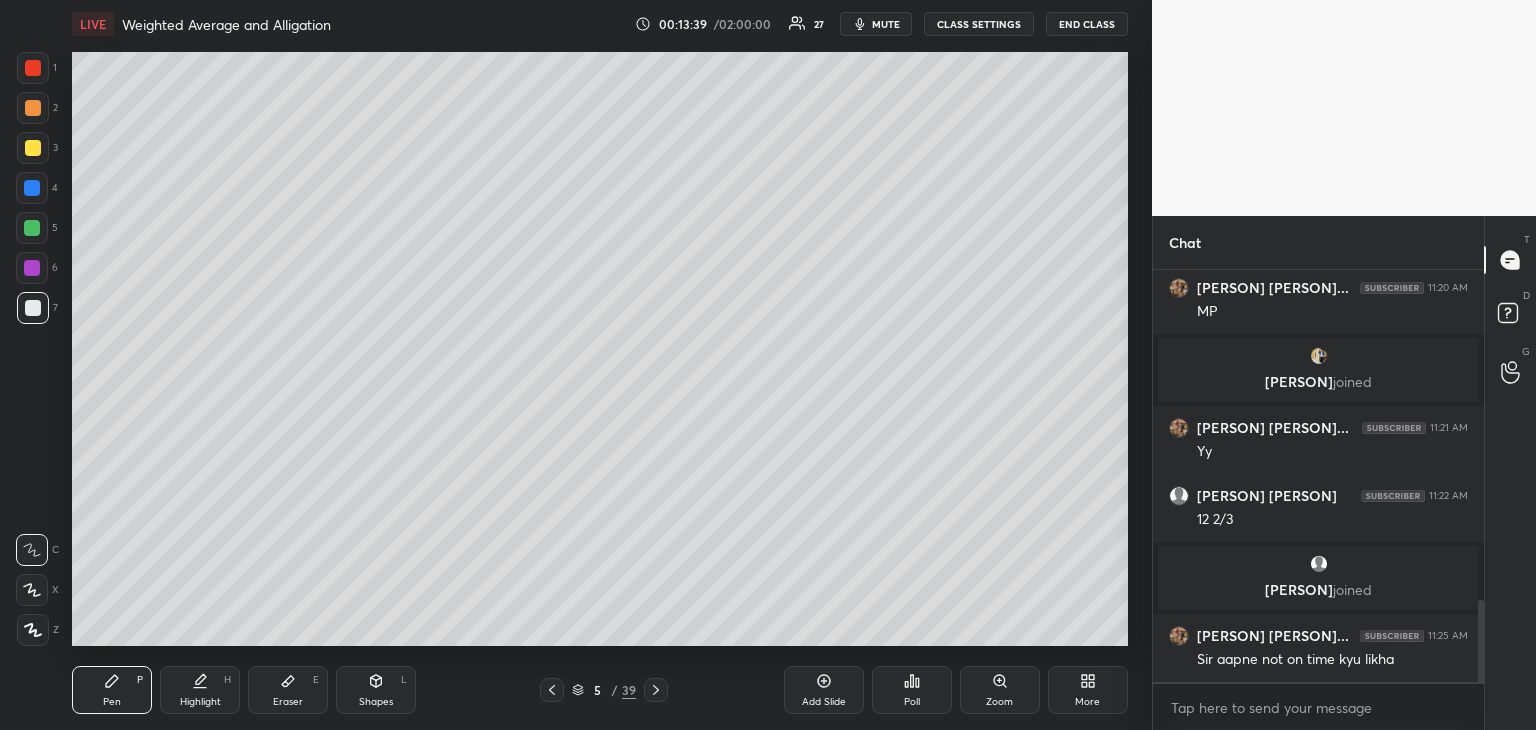 scroll, scrollTop: 1734, scrollLeft: 0, axis: vertical 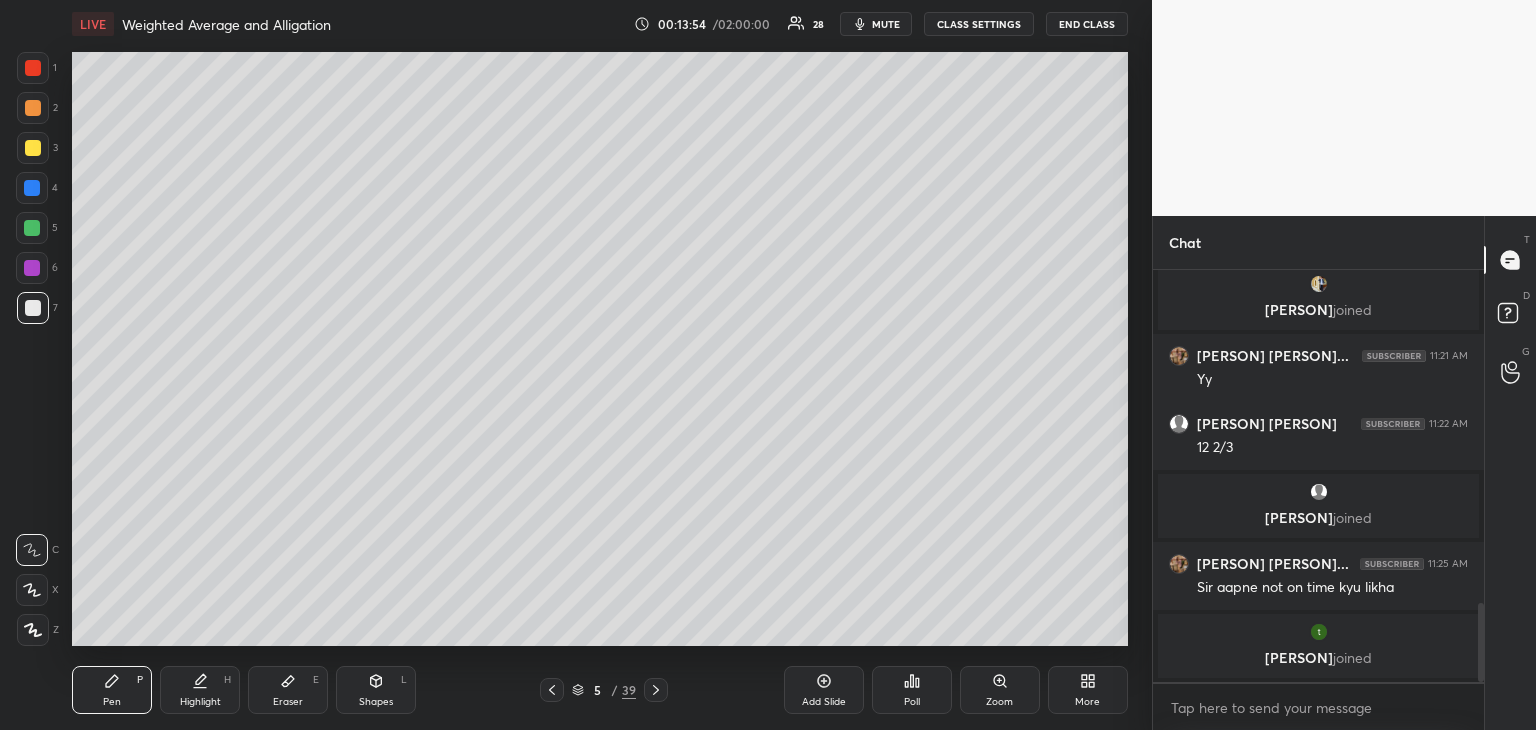 click 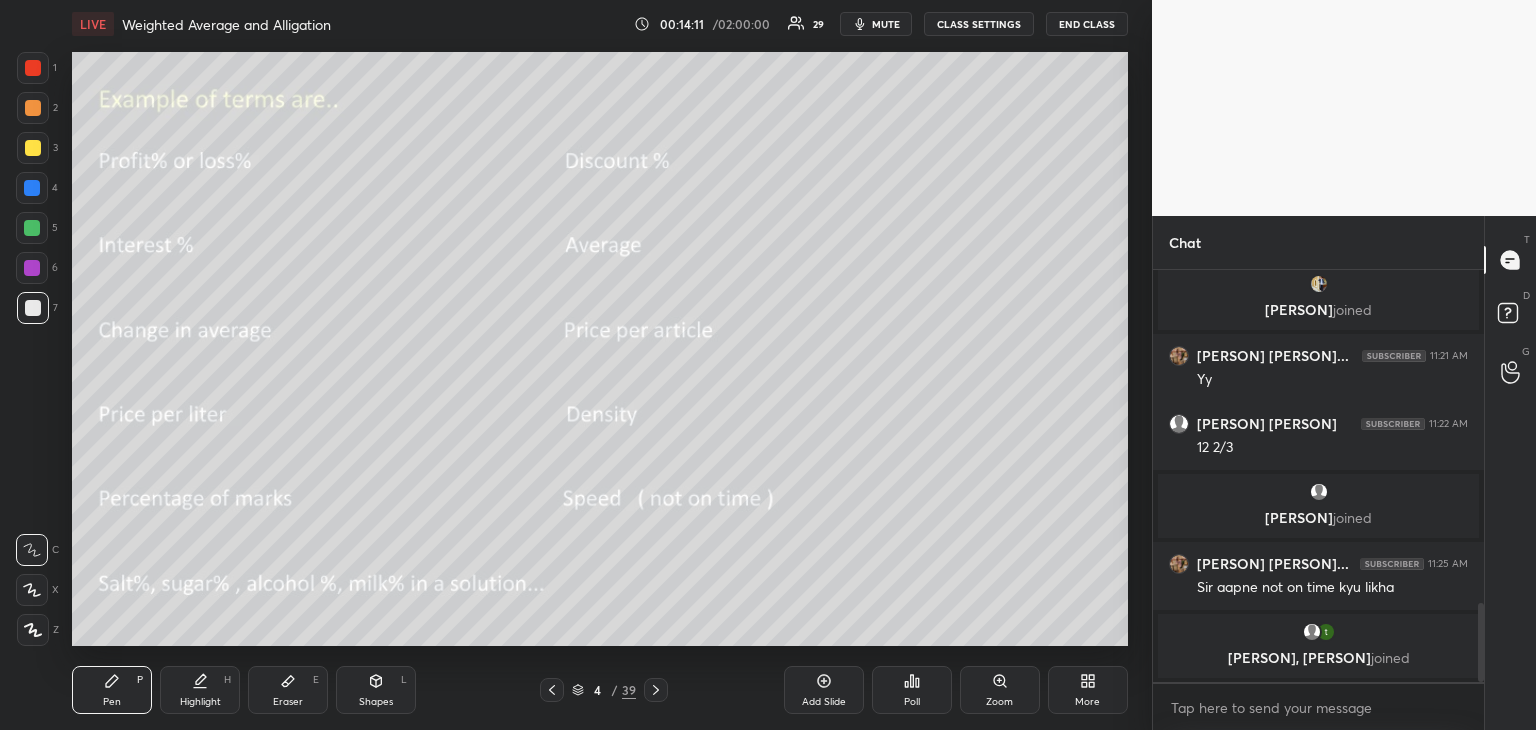 scroll, scrollTop: 1744, scrollLeft: 0, axis: vertical 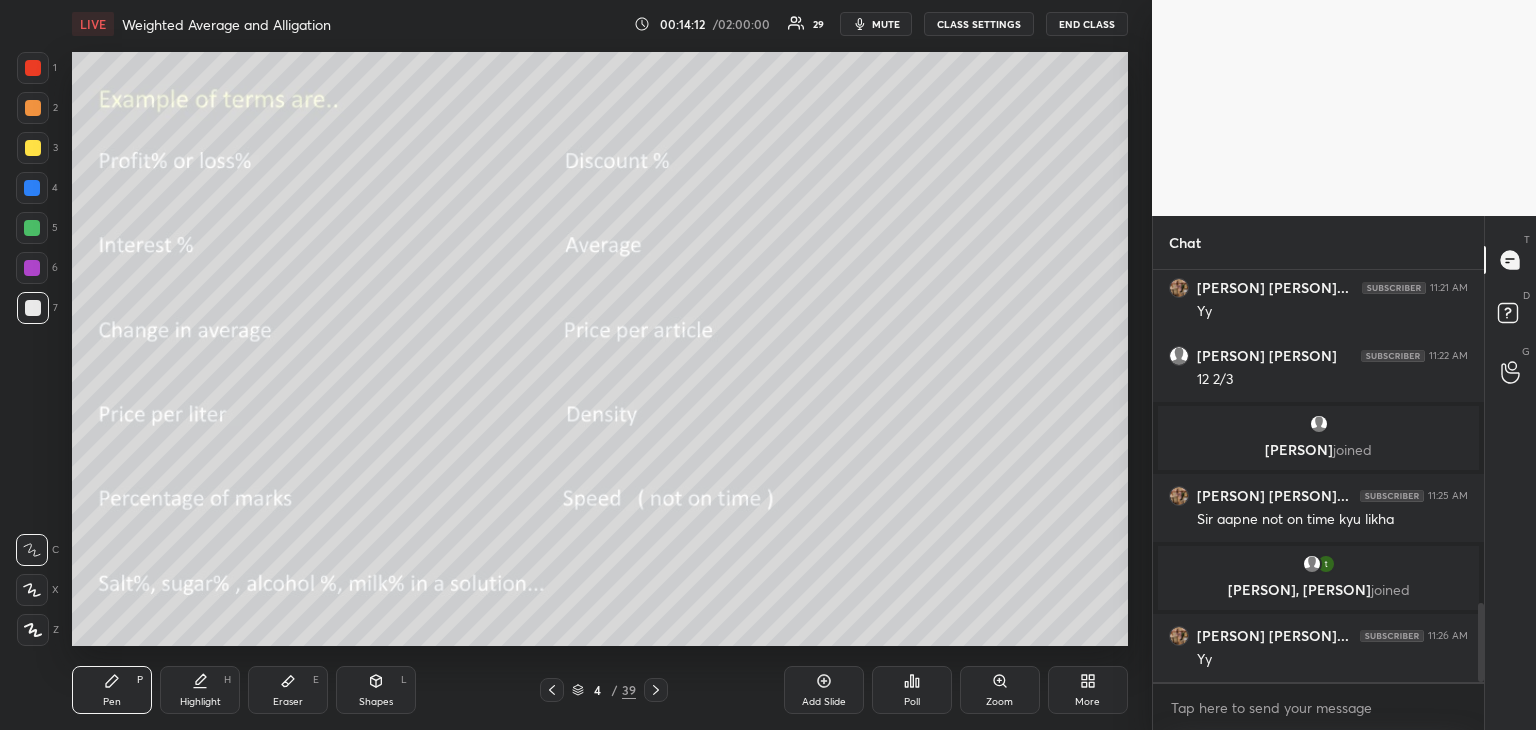 click 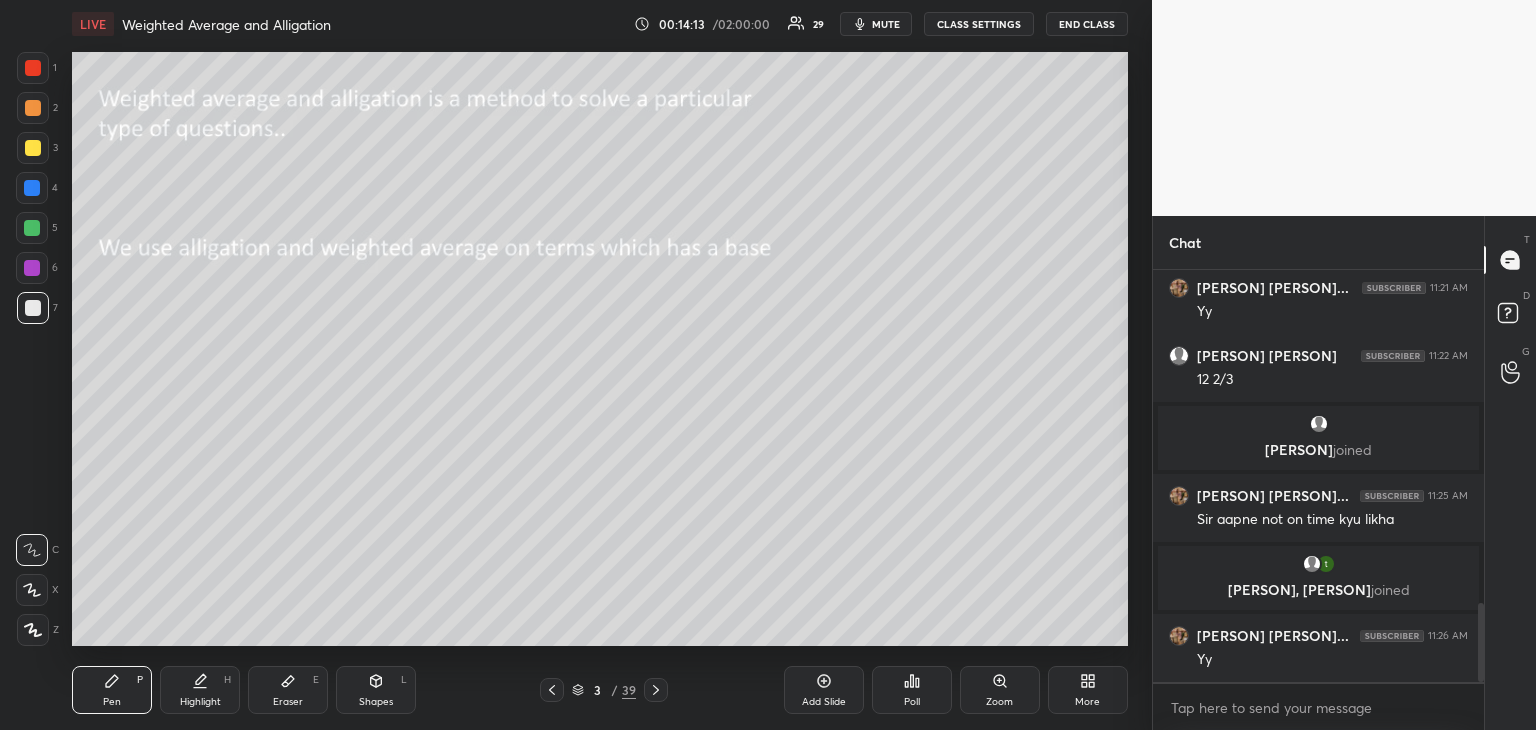 scroll, scrollTop: 1812, scrollLeft: 0, axis: vertical 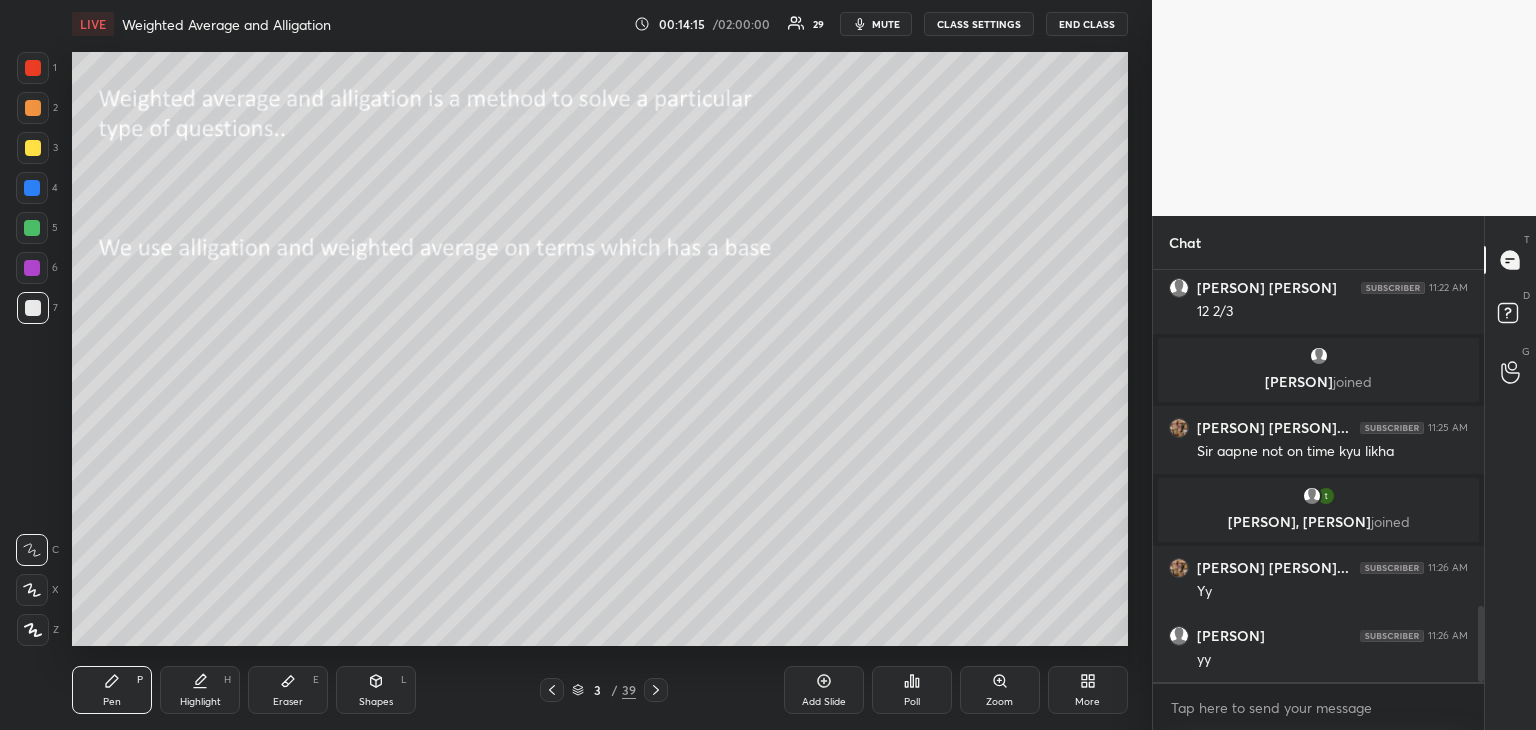 click on "Highlight" at bounding box center (200, 702) 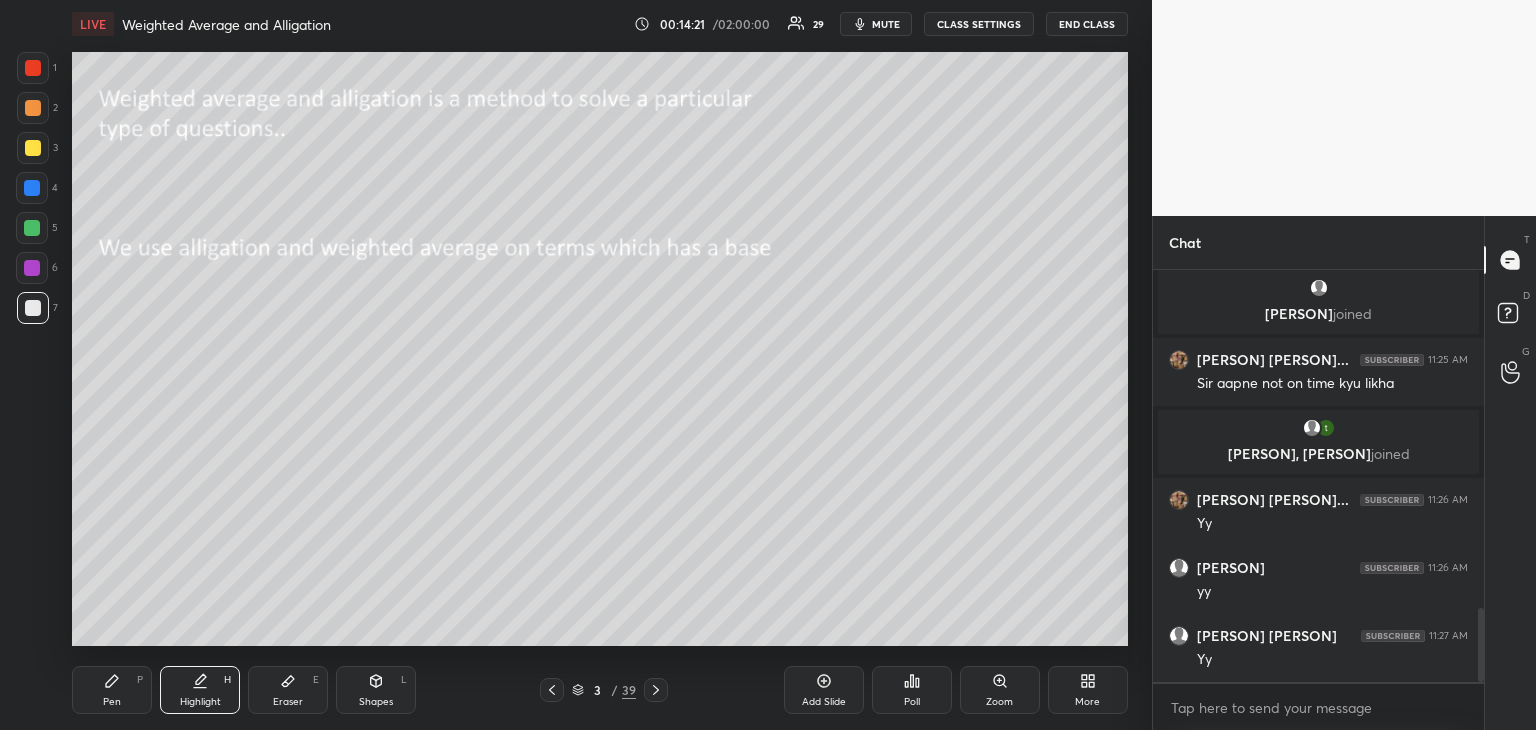 scroll, scrollTop: 1948, scrollLeft: 0, axis: vertical 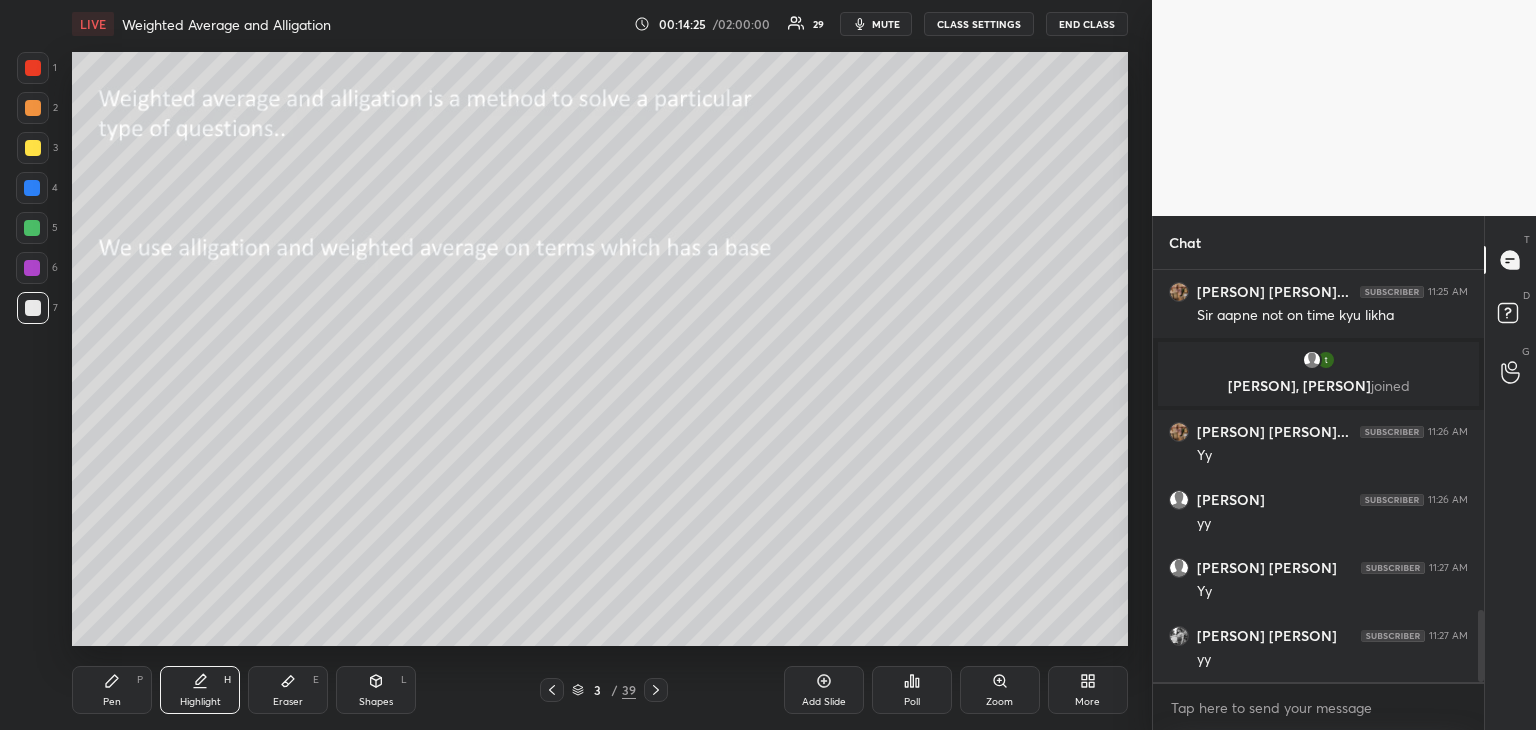click 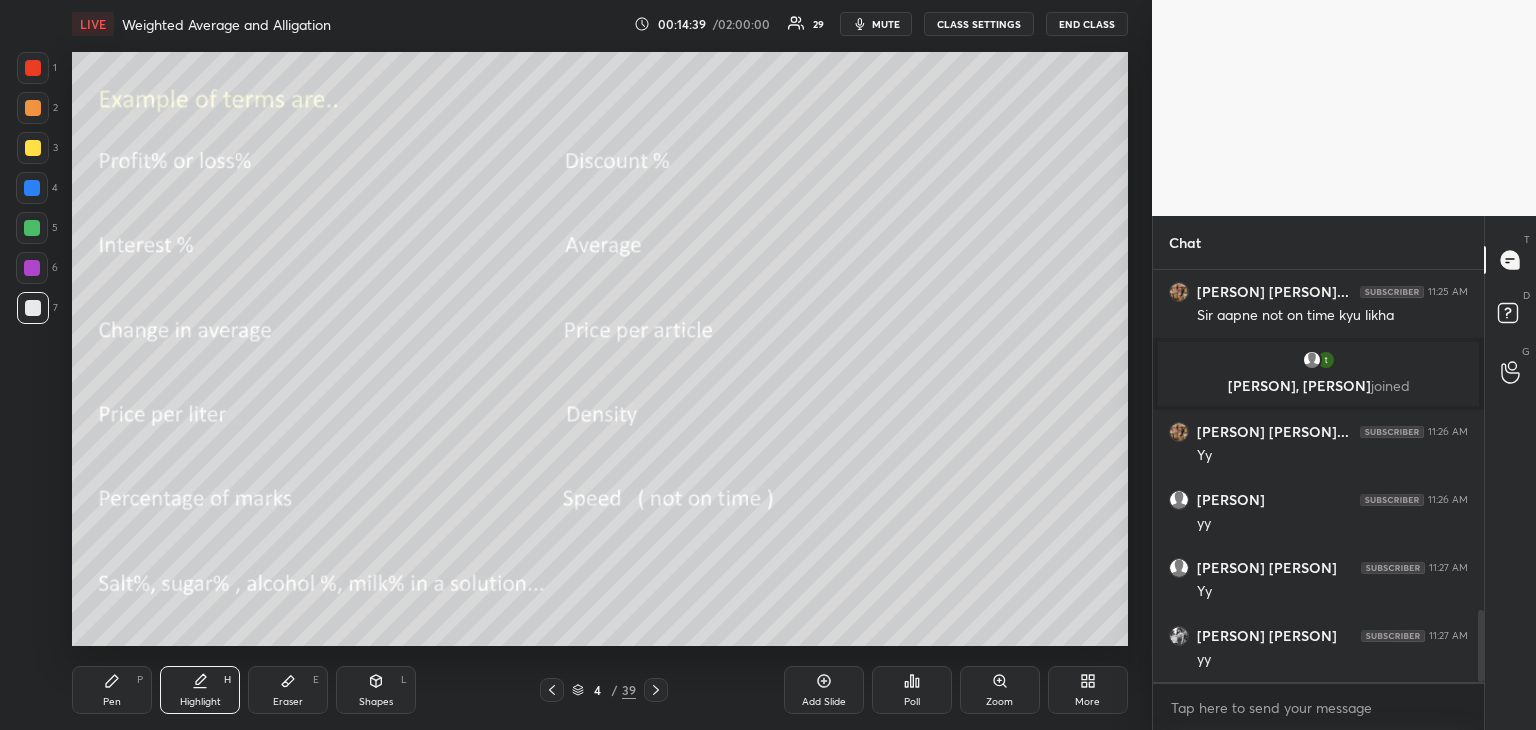 click at bounding box center [33, 148] 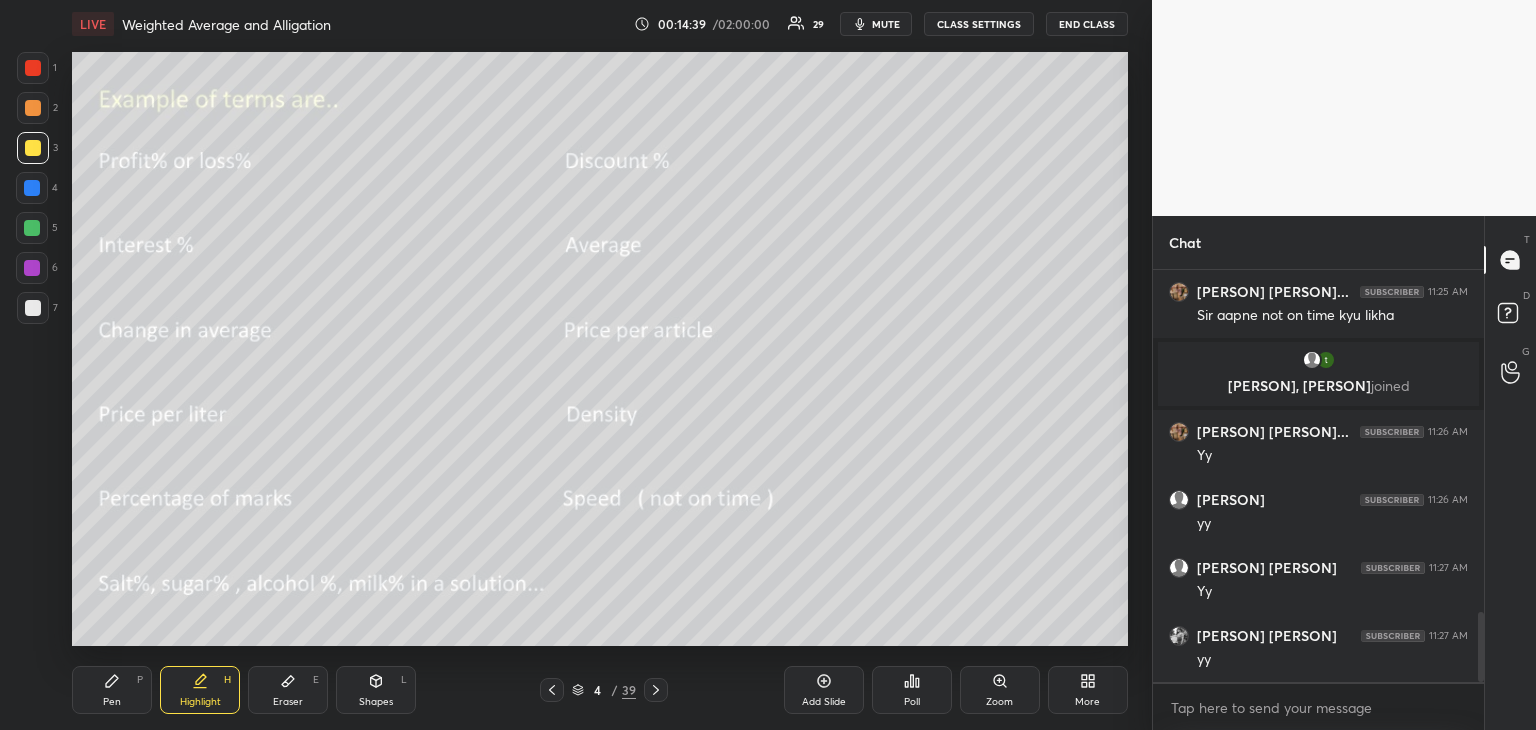 scroll, scrollTop: 2016, scrollLeft: 0, axis: vertical 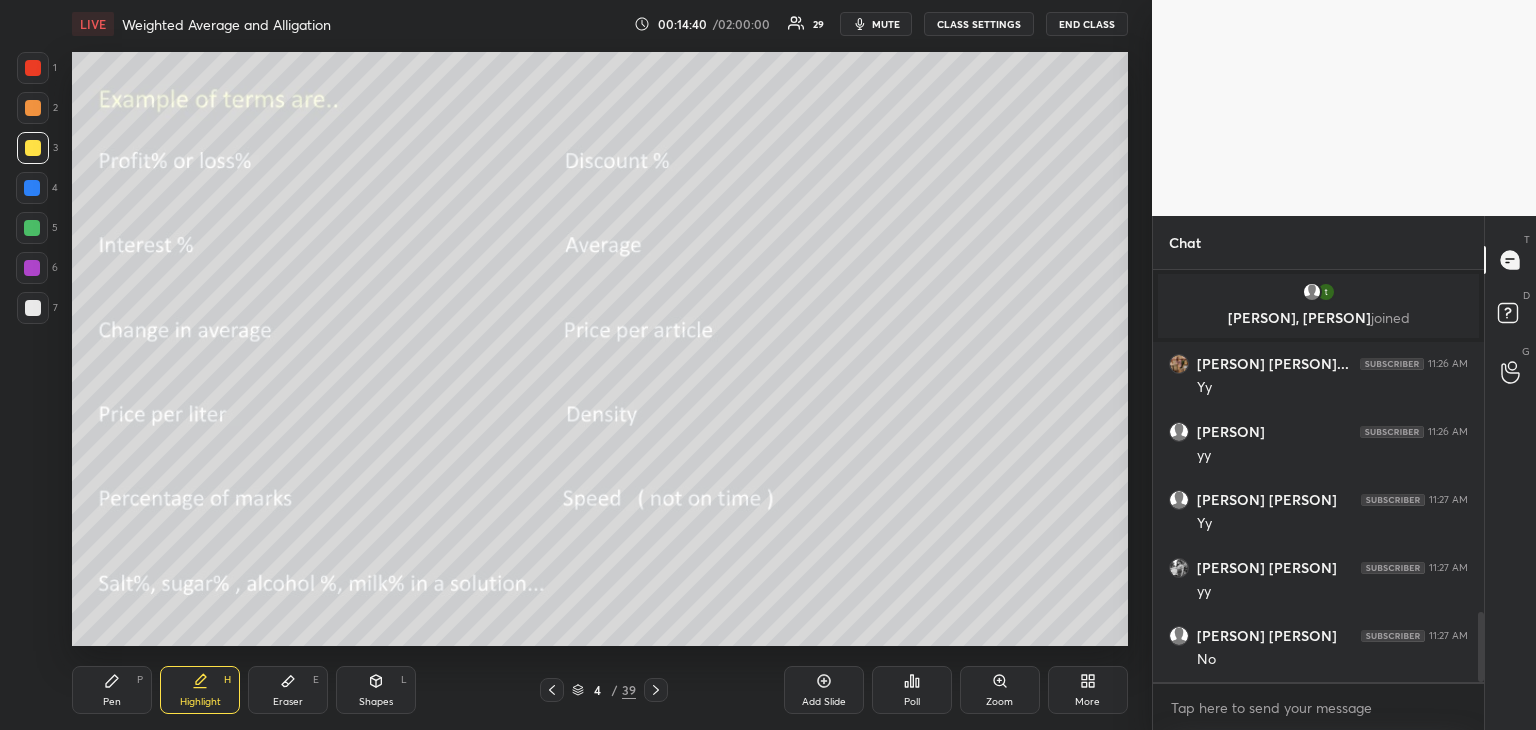 click 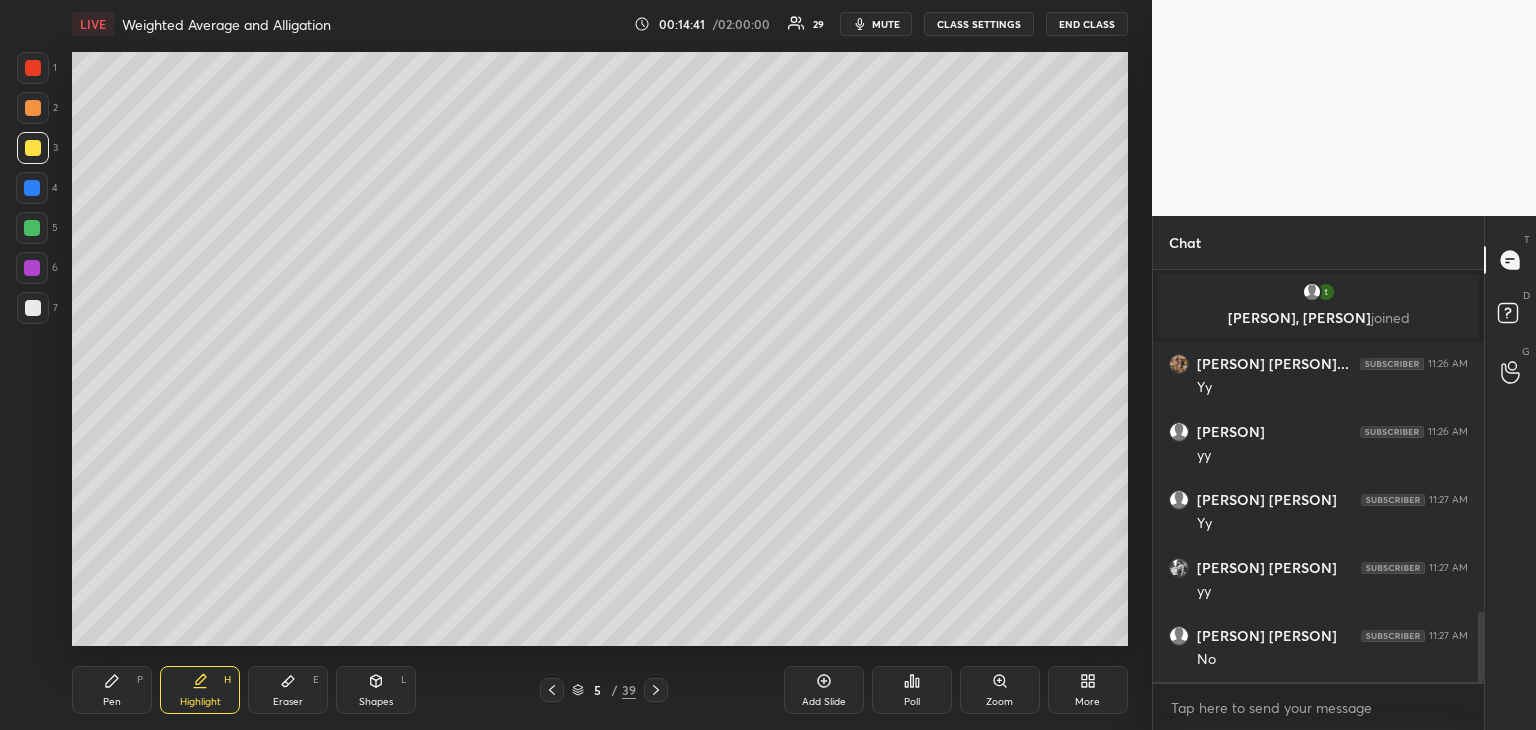 click 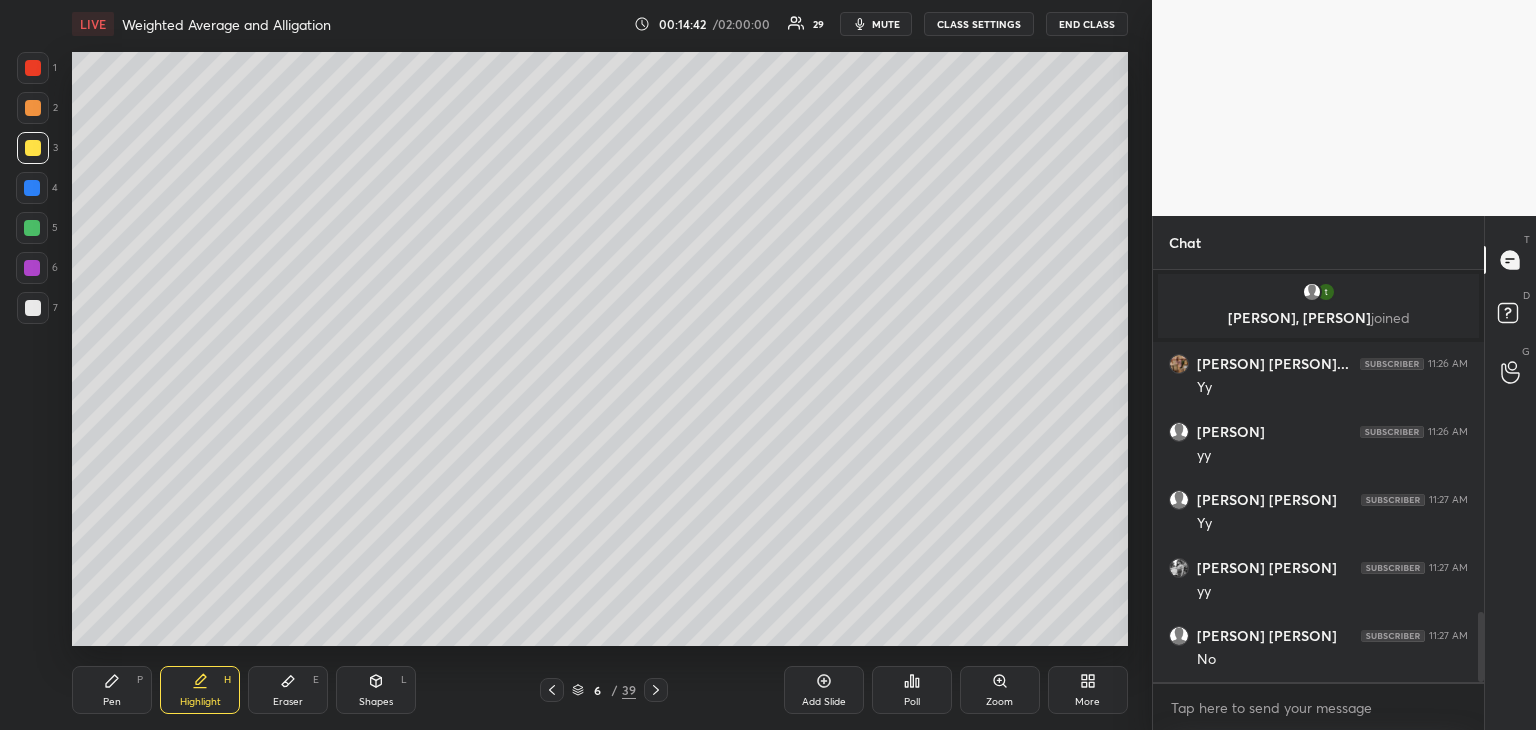 click 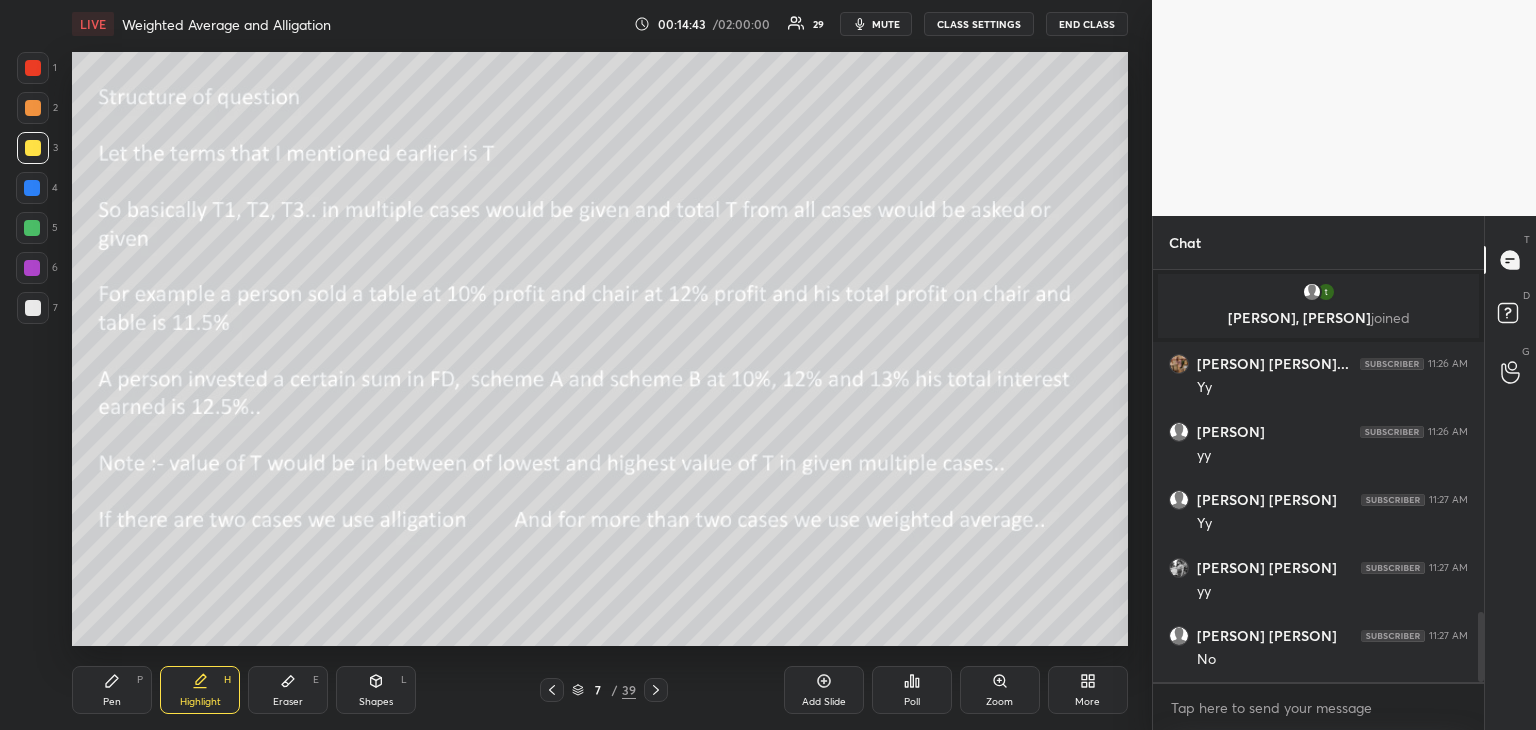 click on "Highlight H" at bounding box center [200, 690] 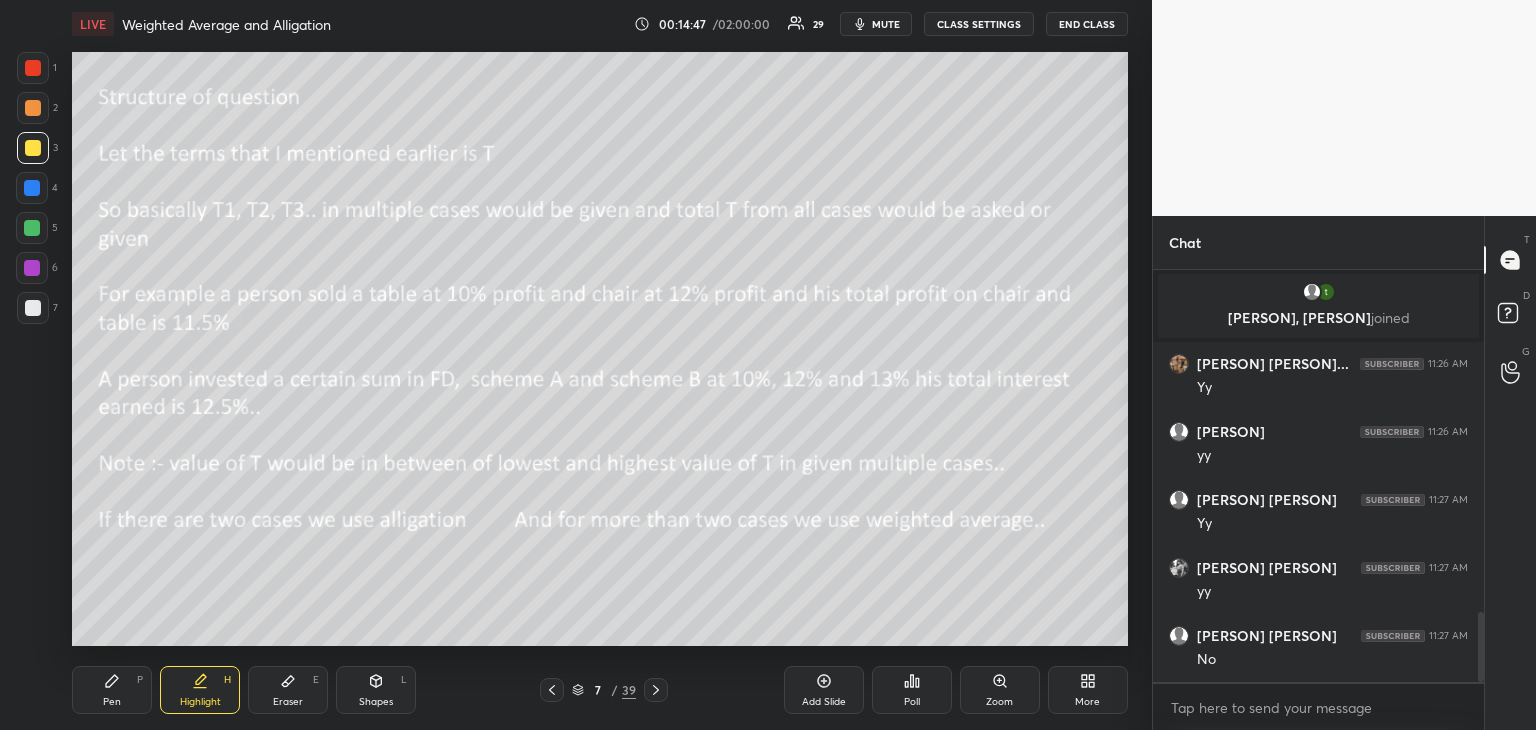 click on "Pen P" at bounding box center [112, 690] 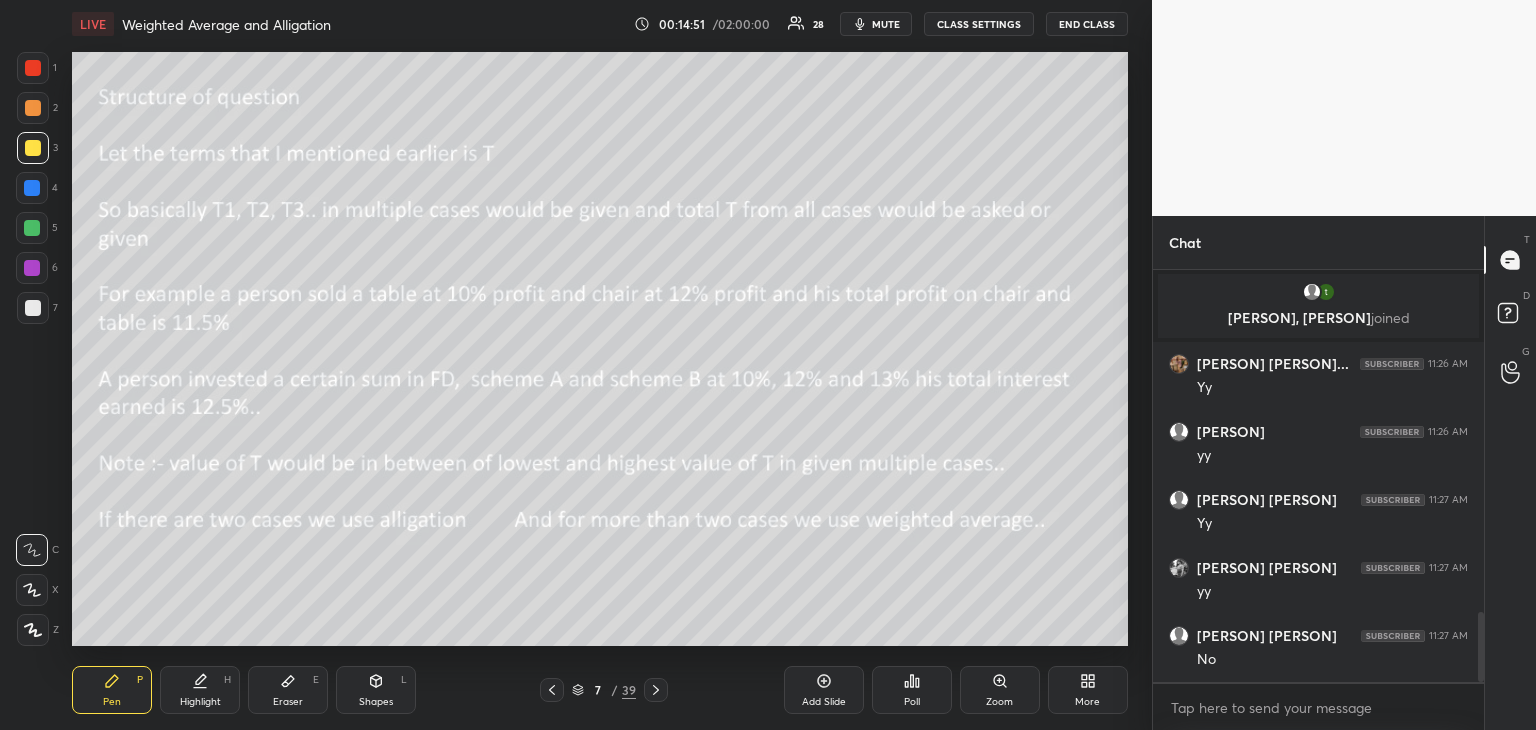 click 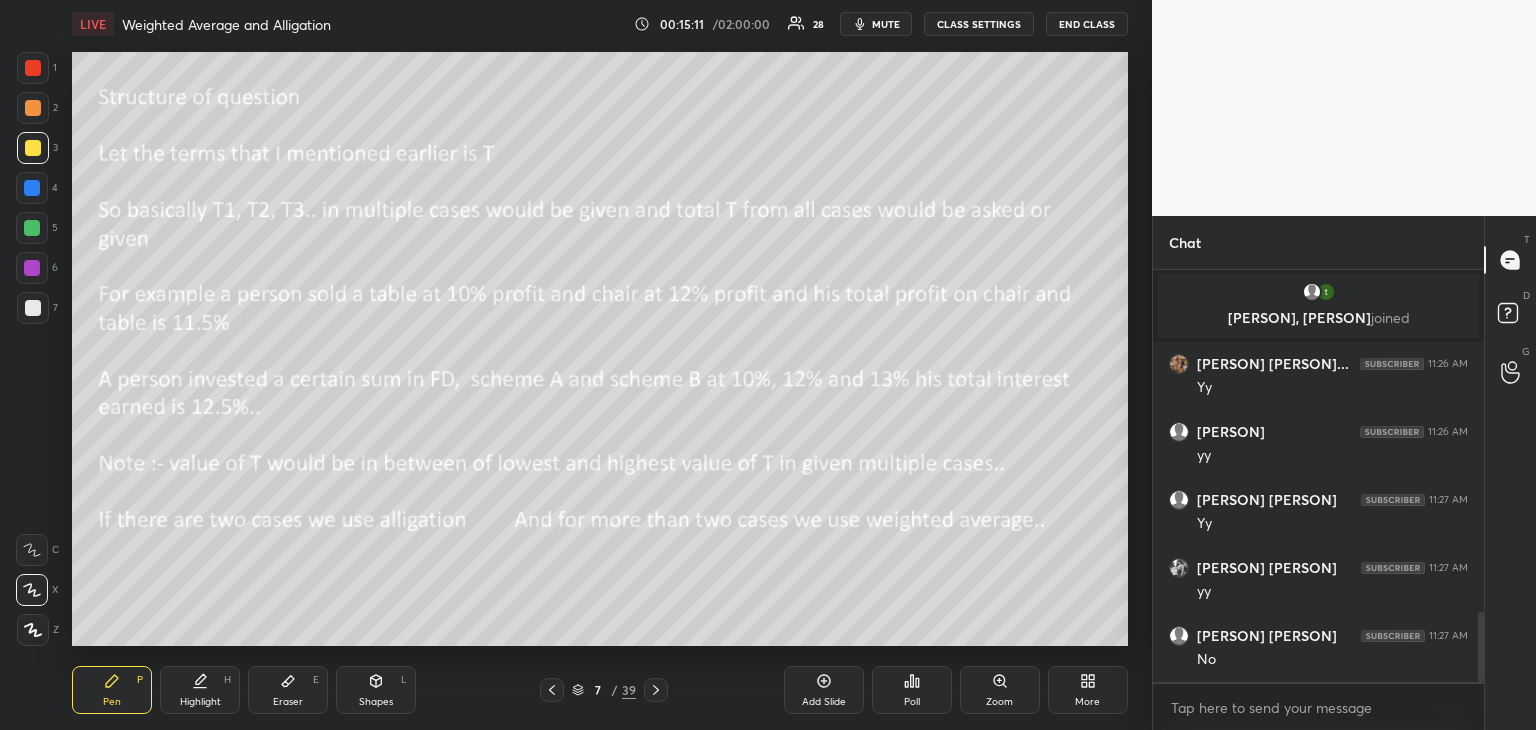 click on "Highlight H" at bounding box center (200, 690) 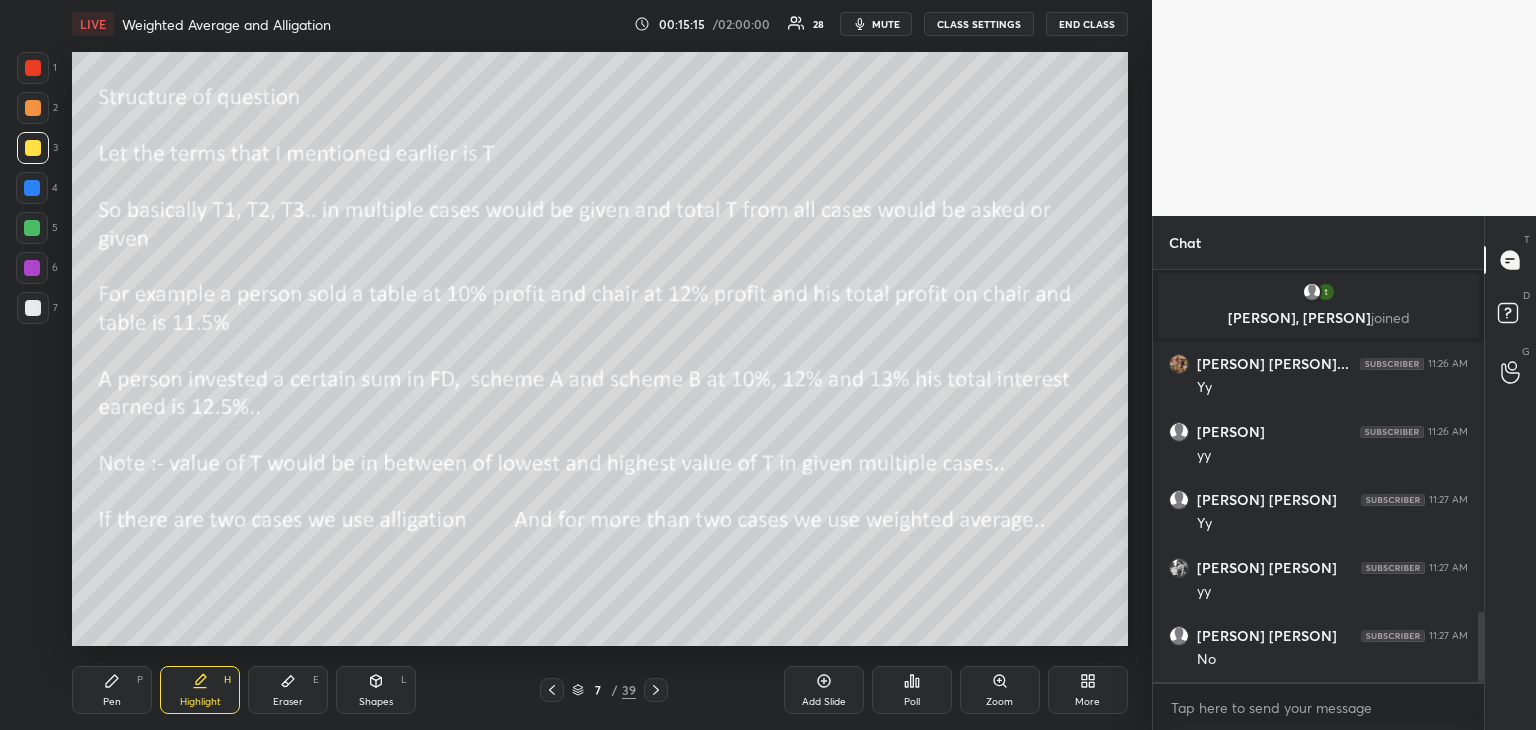 click on "Pen" at bounding box center (112, 702) 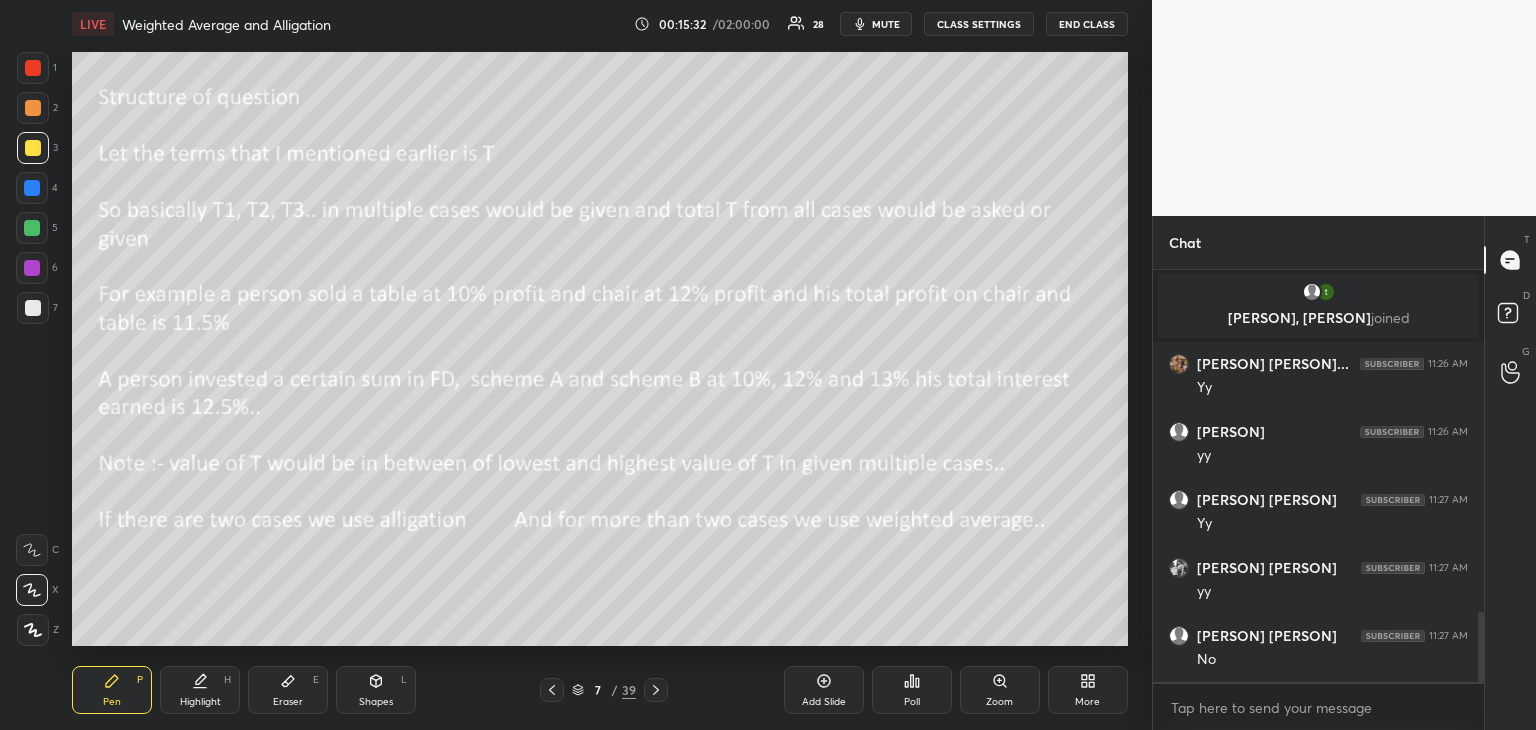 click 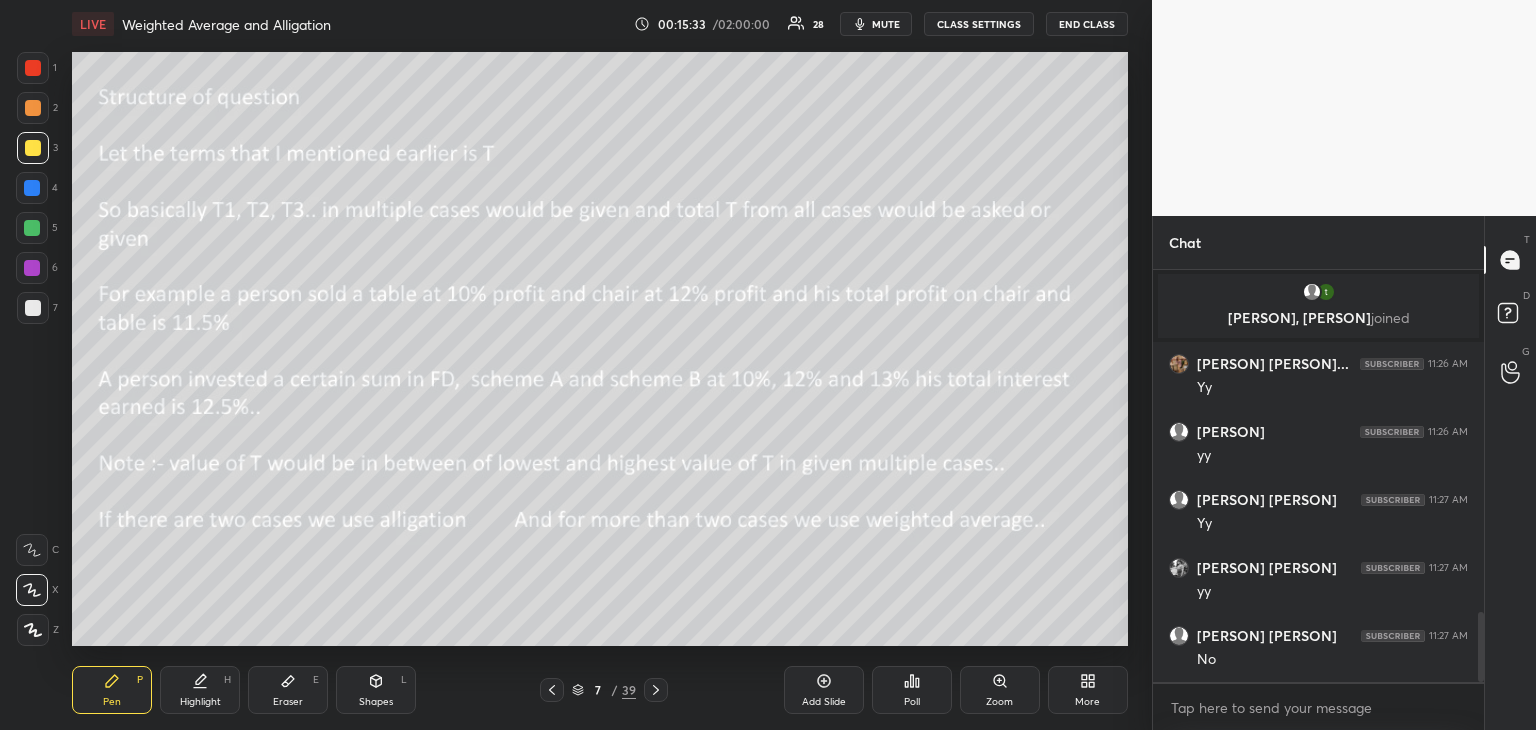 click on "Add Slide" at bounding box center [824, 690] 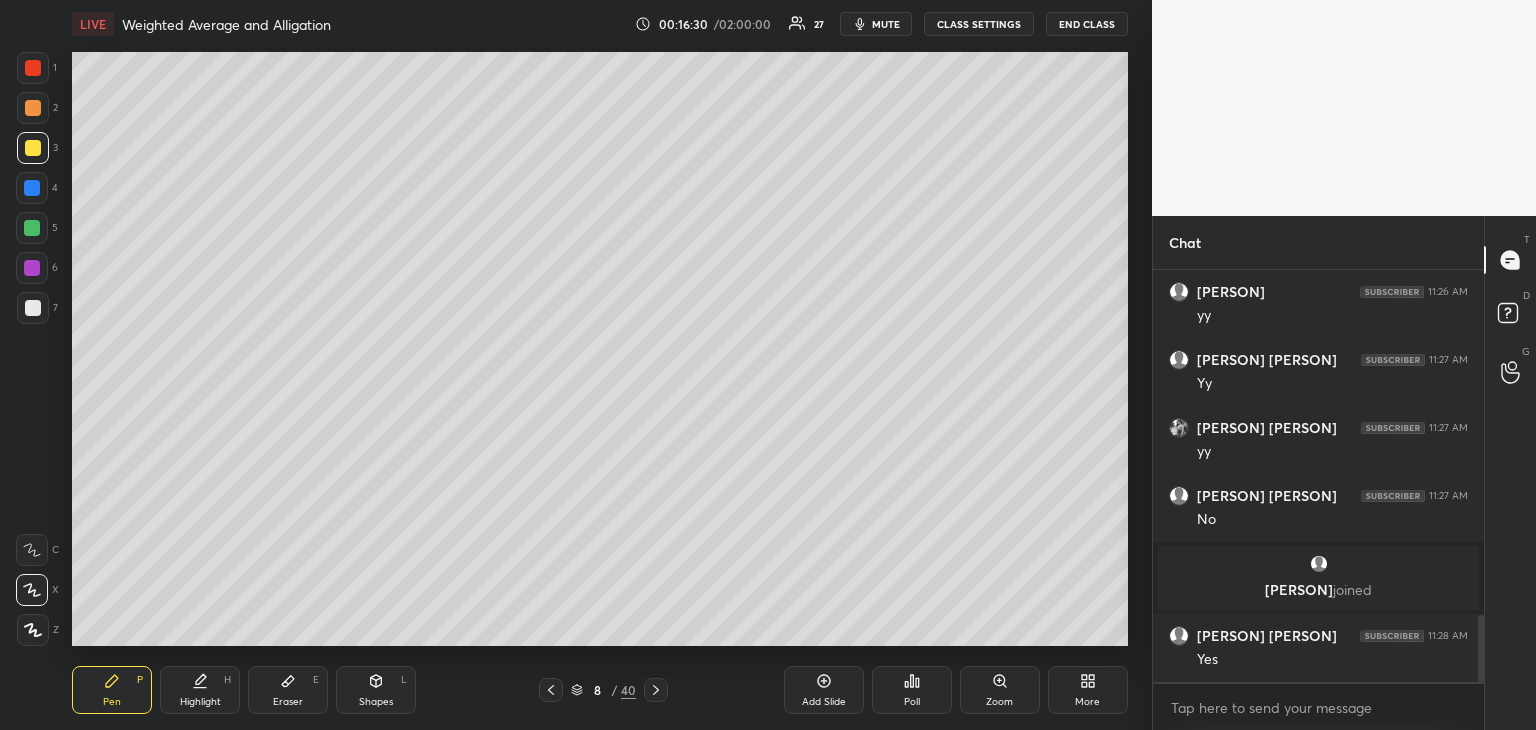 scroll, scrollTop: 2134, scrollLeft: 0, axis: vertical 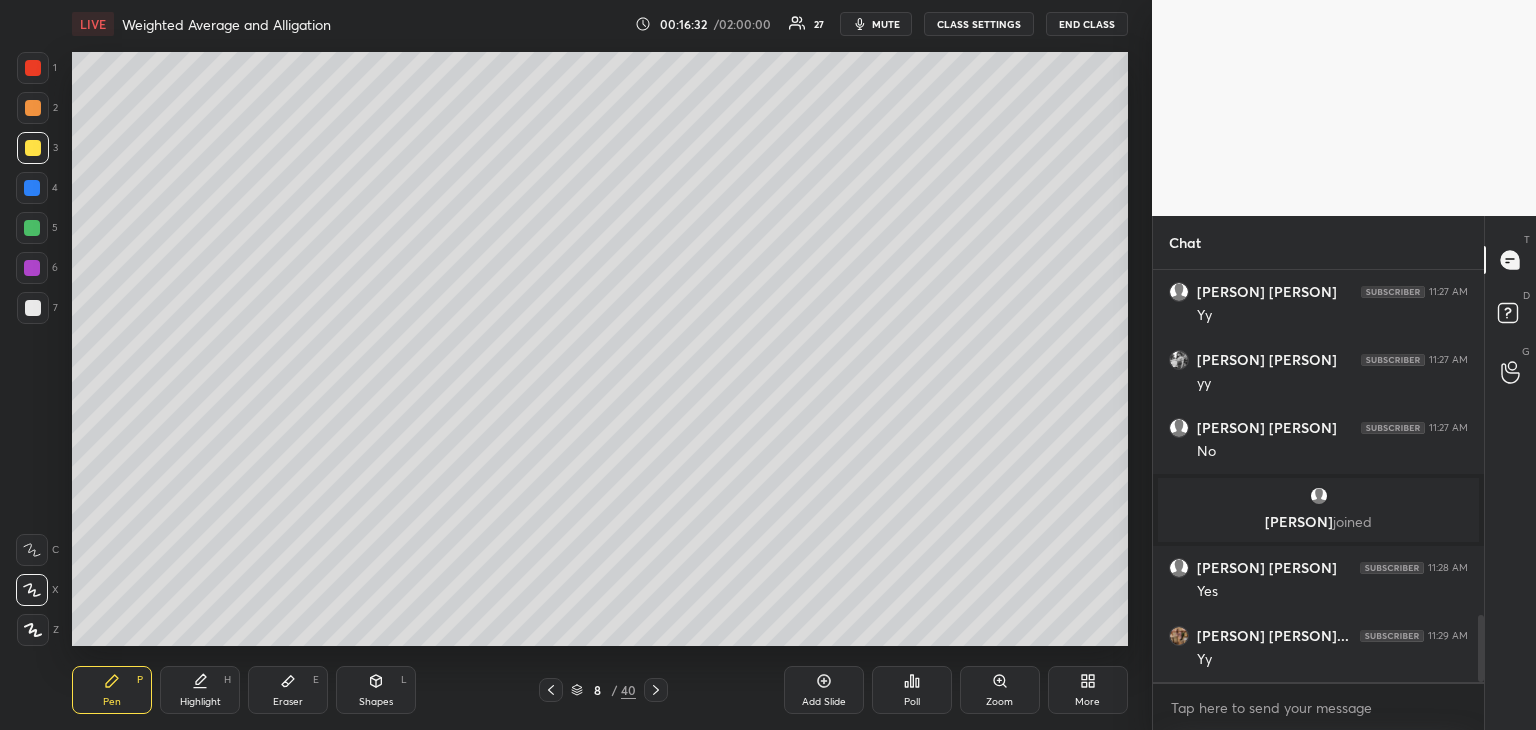 click at bounding box center (32, 228) 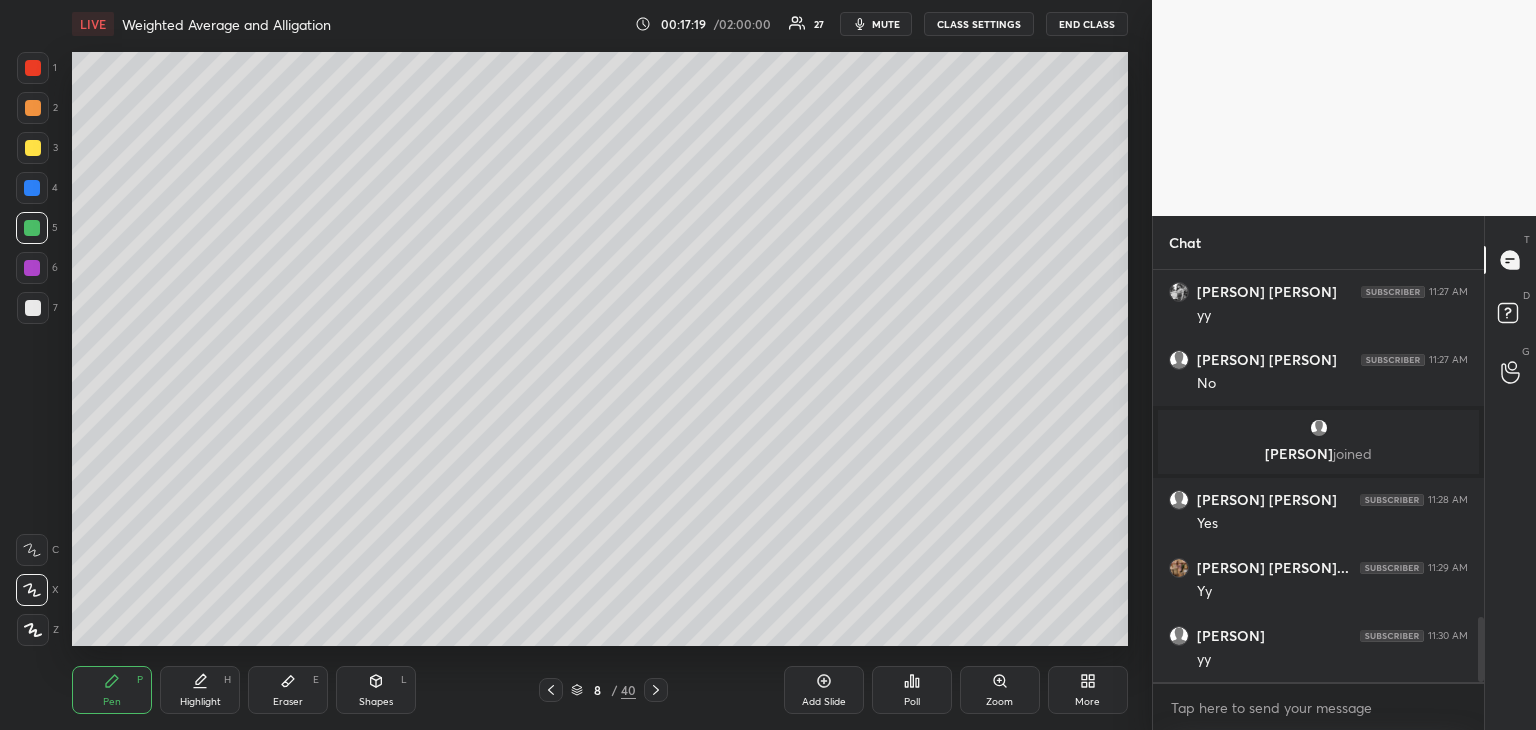 scroll, scrollTop: 2270, scrollLeft: 0, axis: vertical 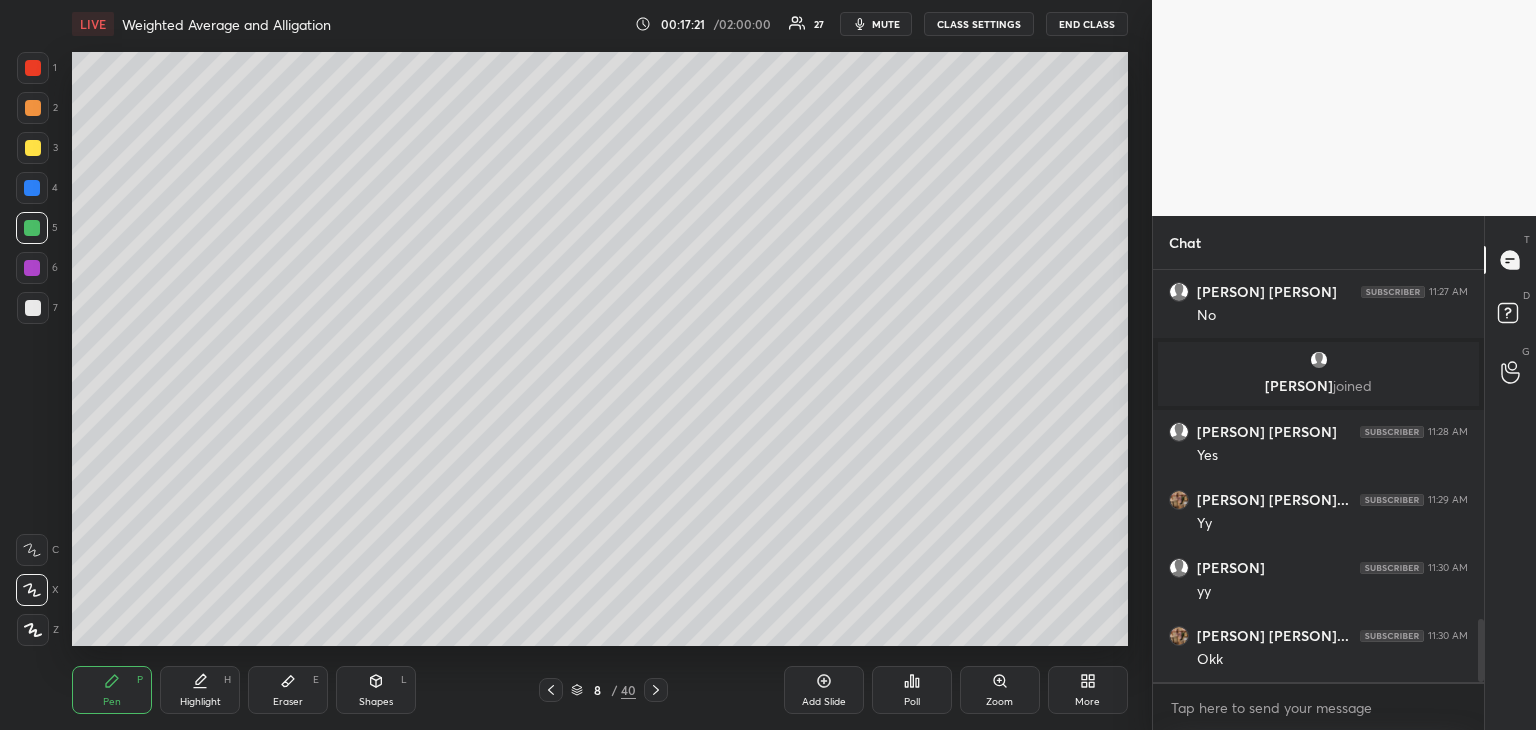 click on "Add Slide" at bounding box center (824, 690) 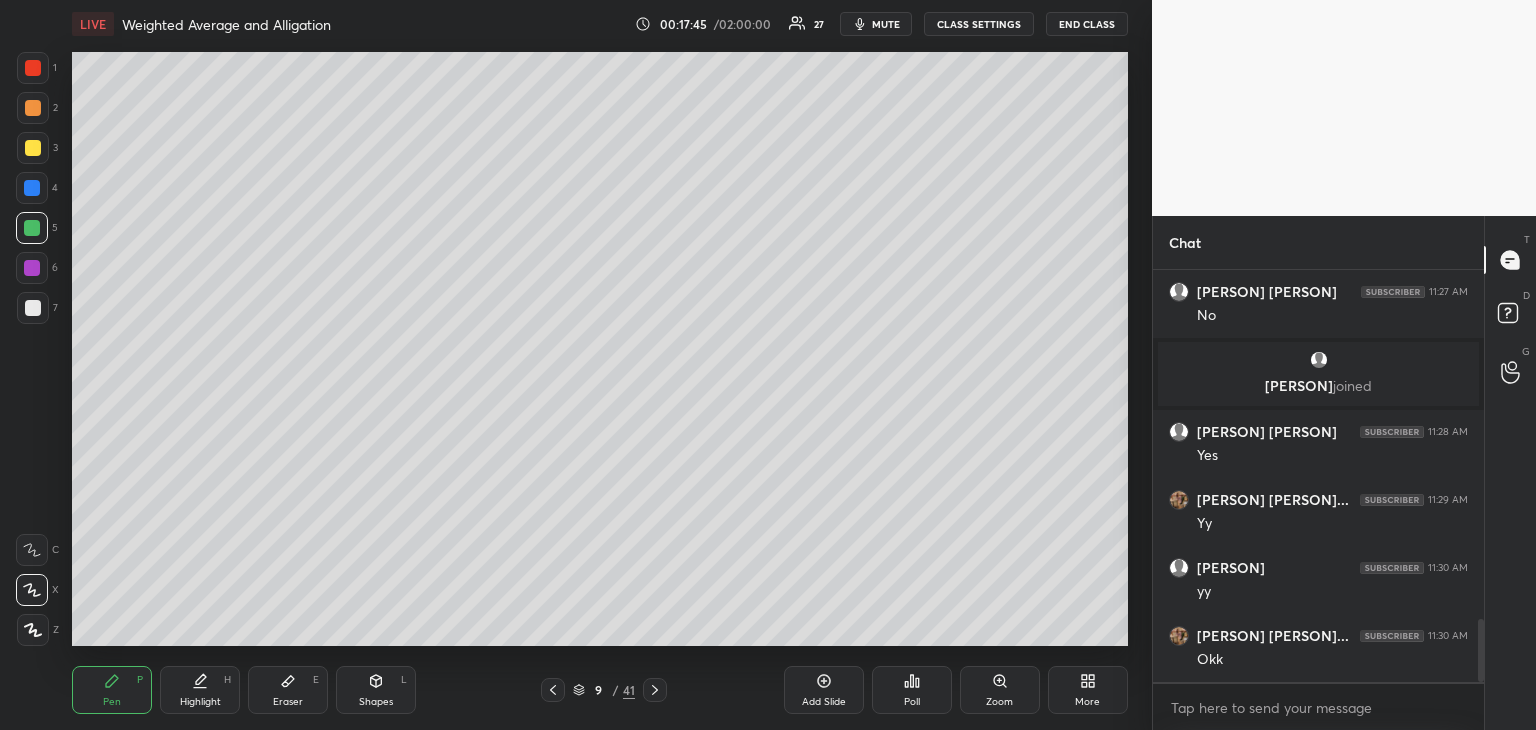 click at bounding box center (32, 268) 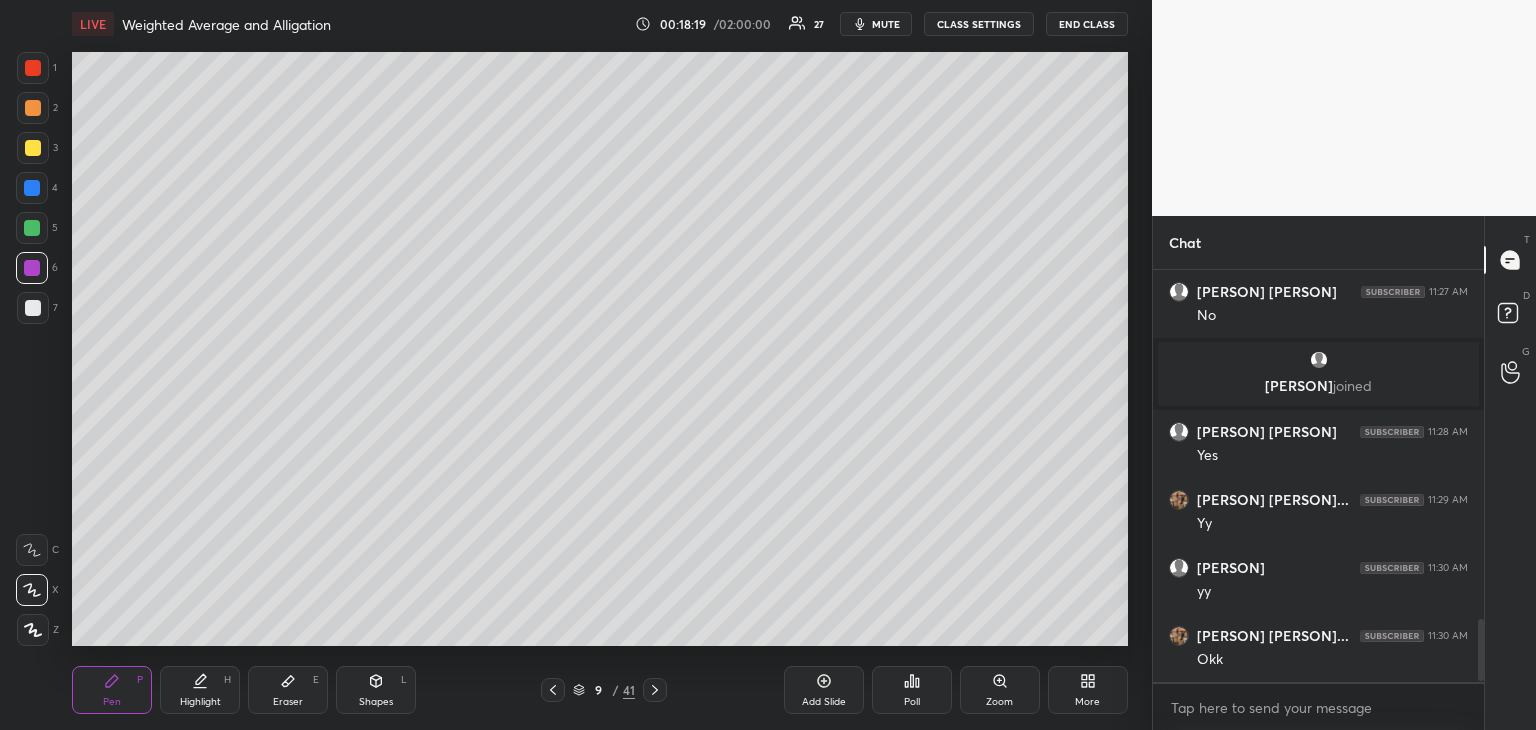 scroll, scrollTop: 2342, scrollLeft: 0, axis: vertical 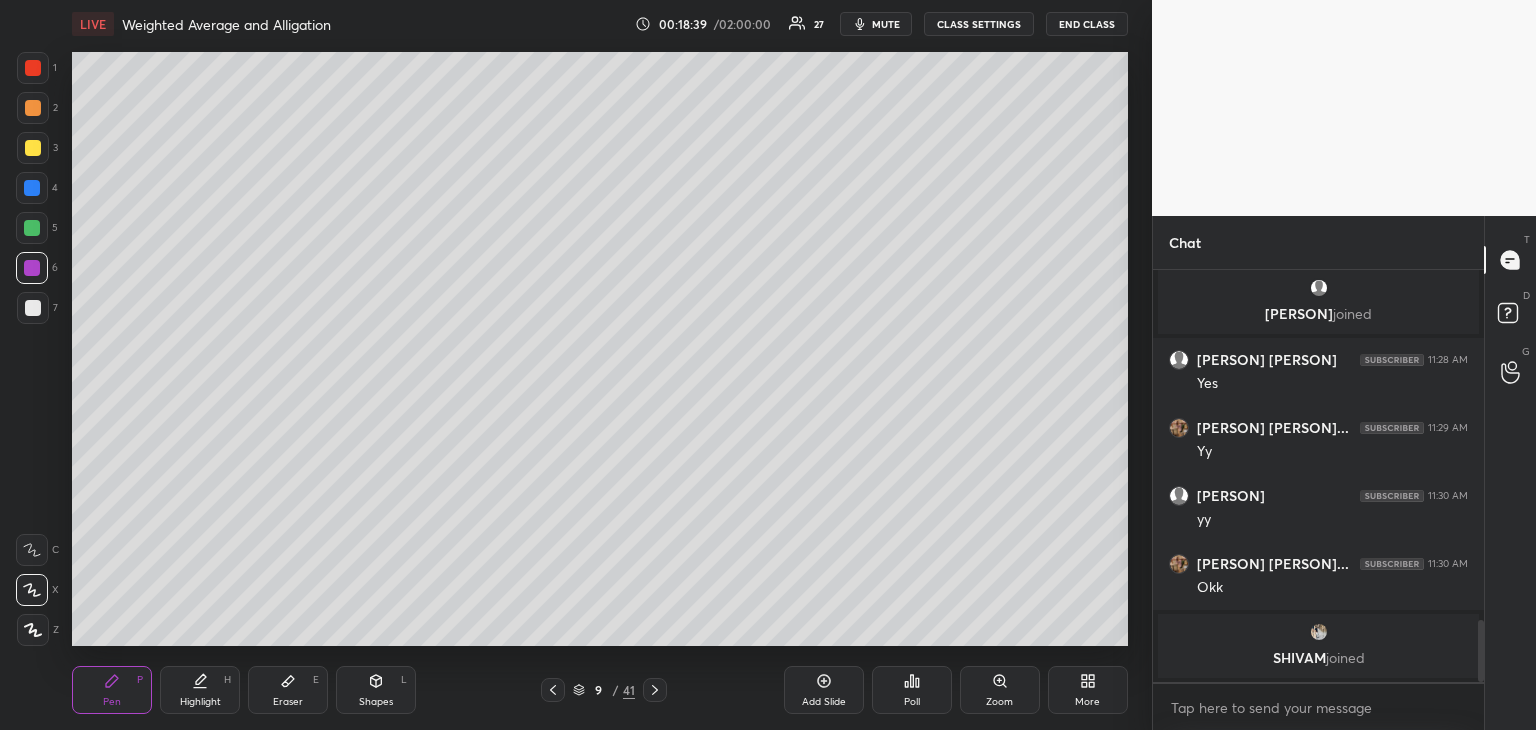 click at bounding box center [32, 188] 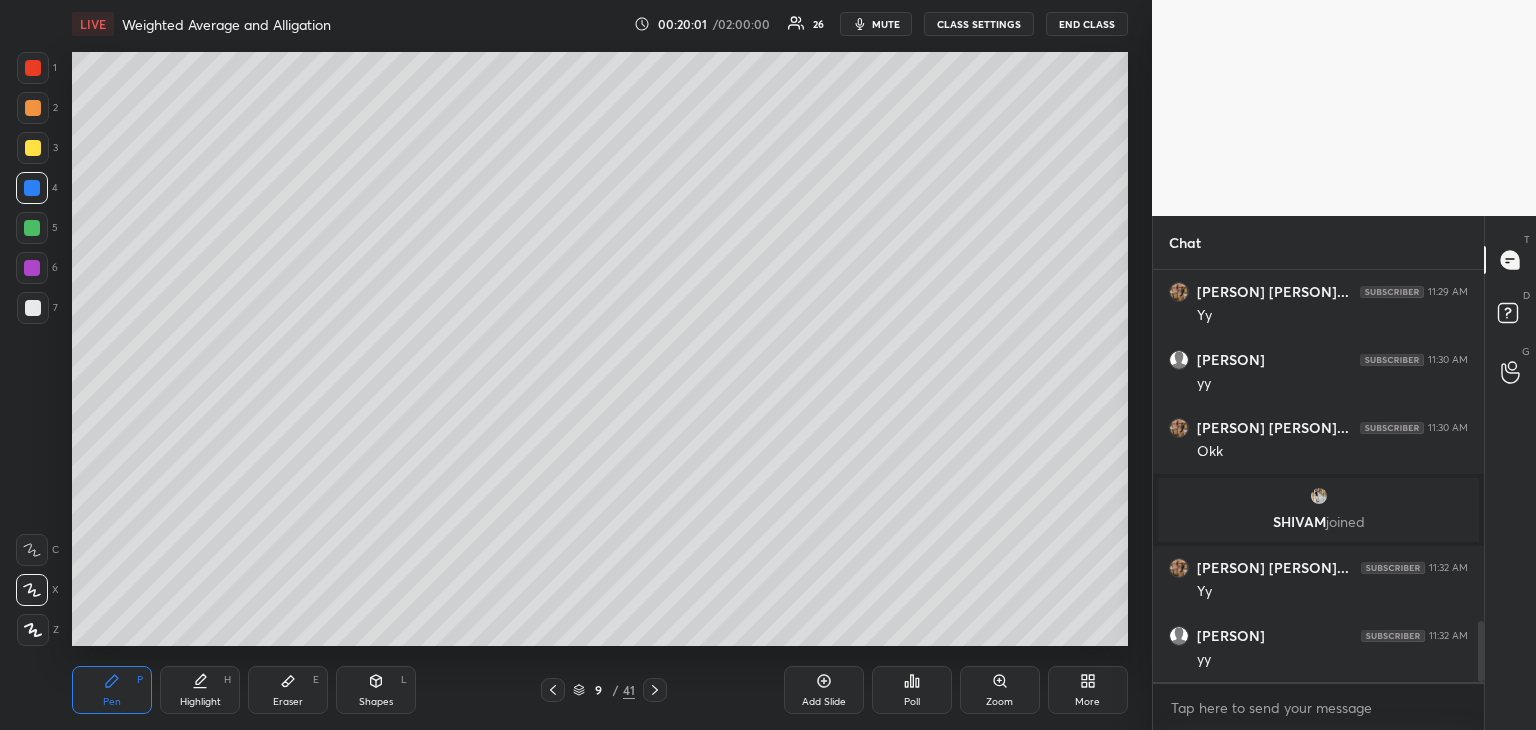 scroll, scrollTop: 2436, scrollLeft: 0, axis: vertical 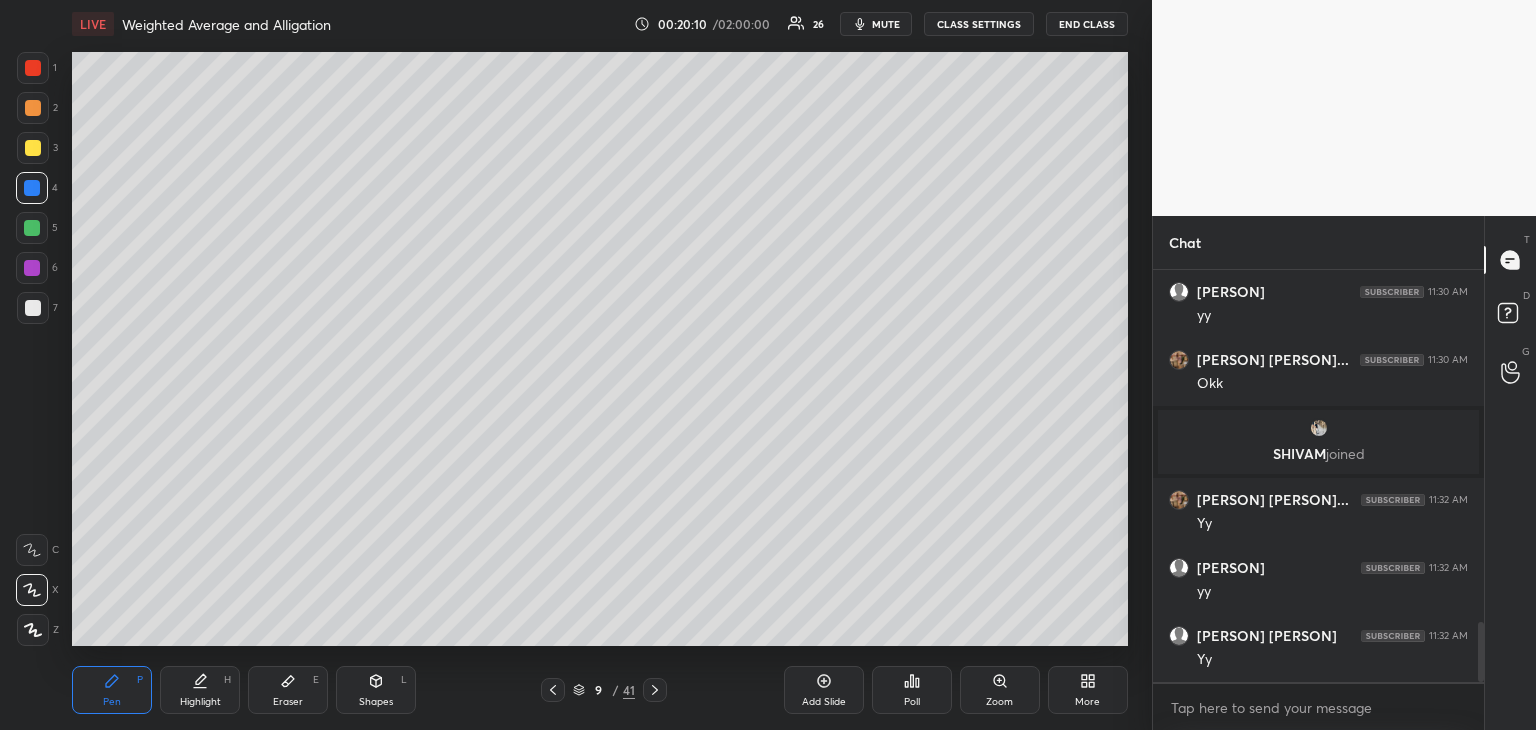 click 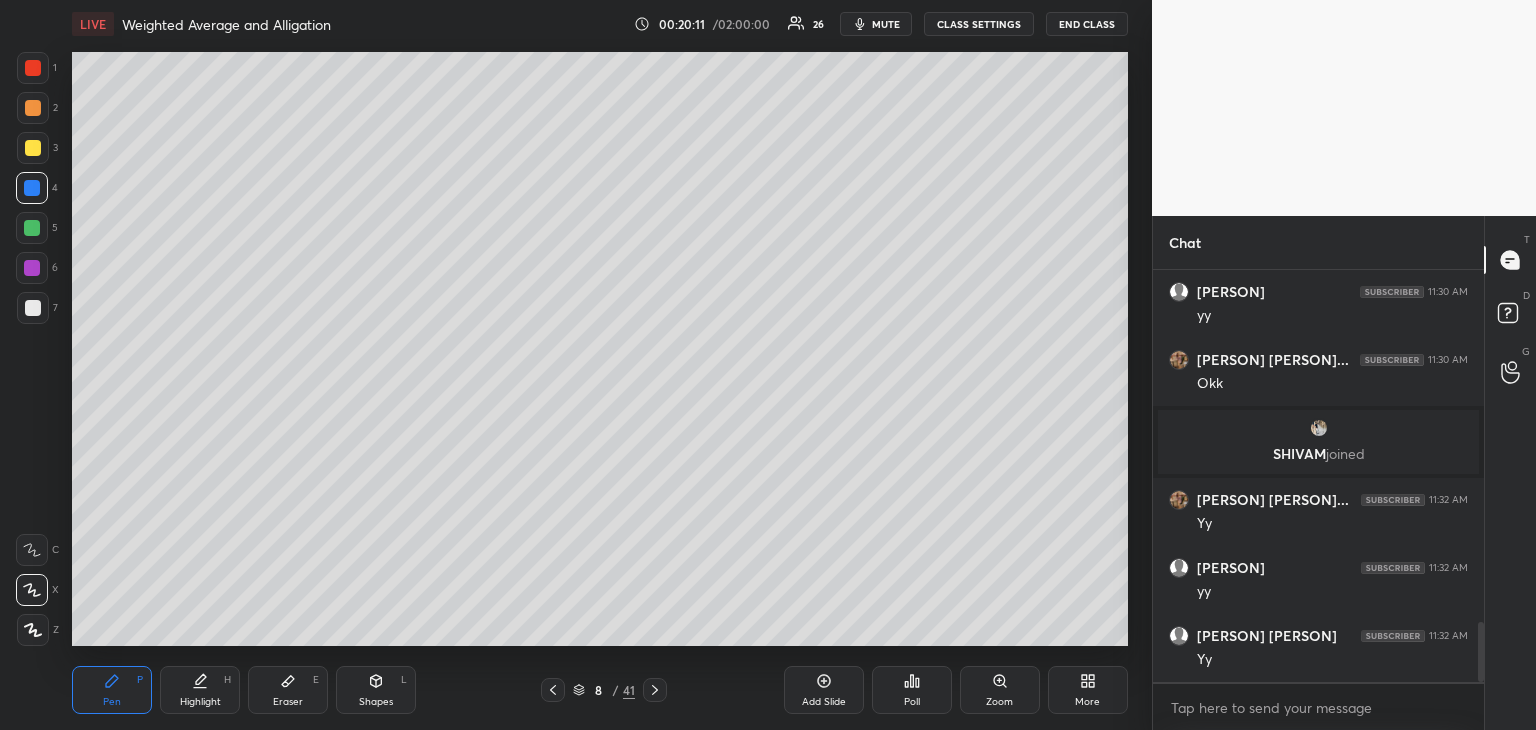 click 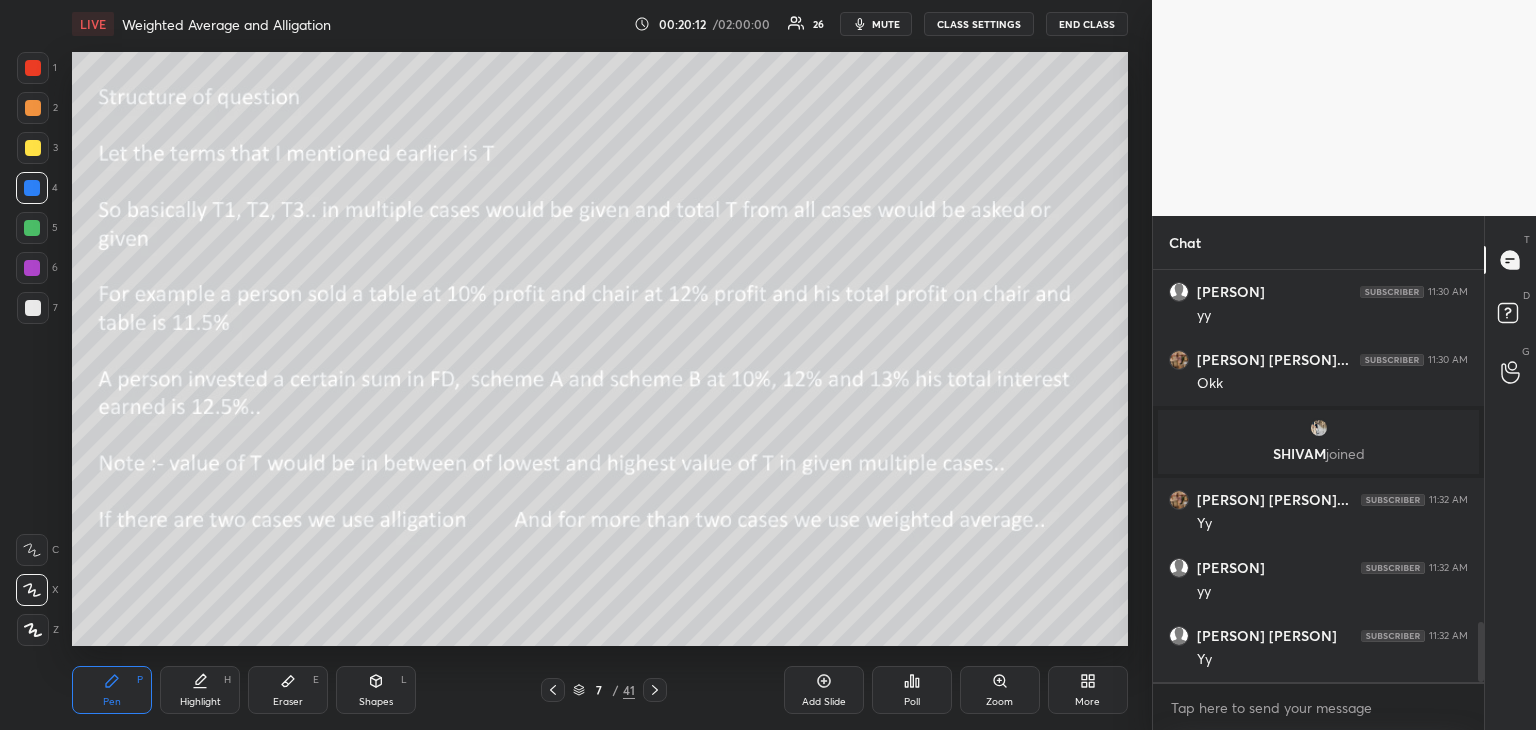 click on "Highlight" at bounding box center (200, 702) 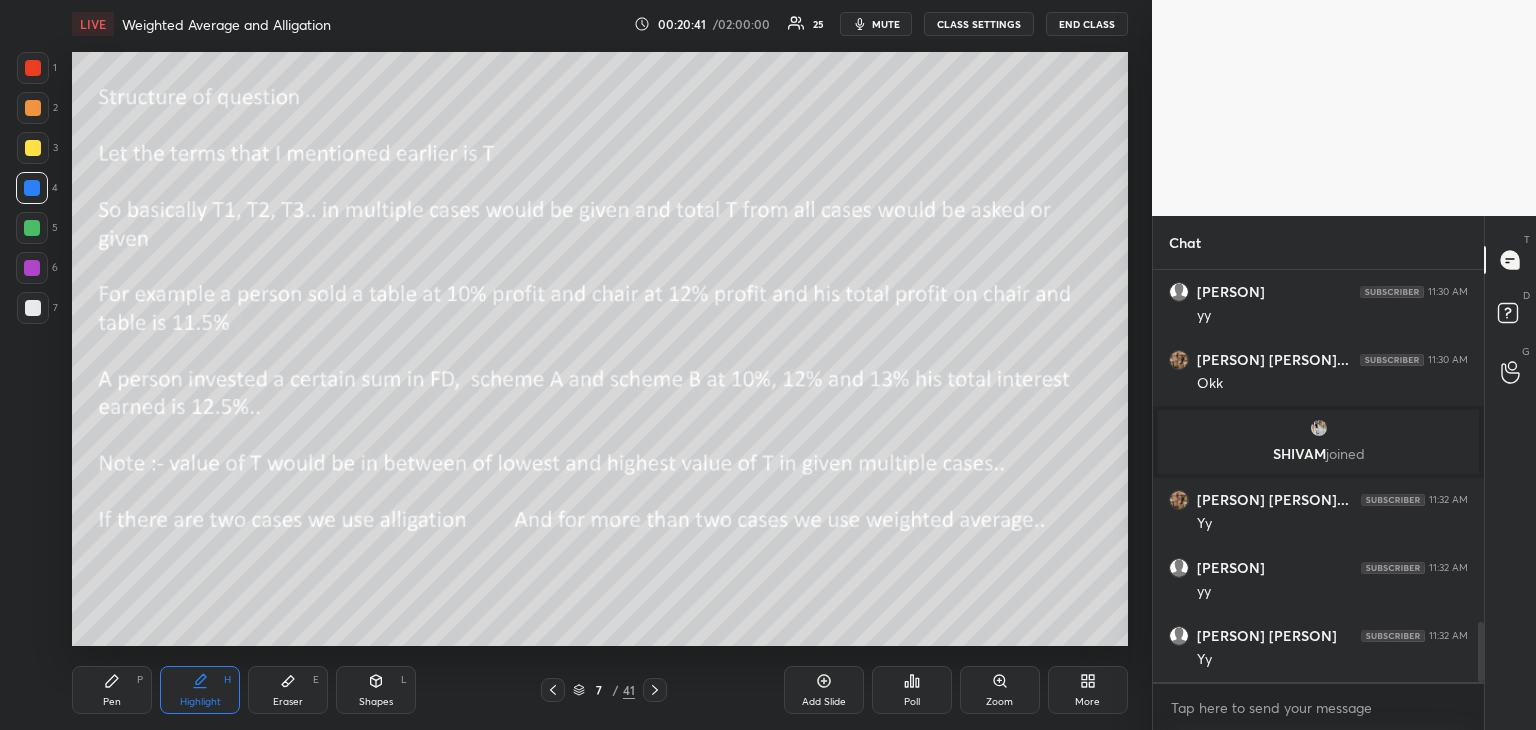 click on "Pen P" at bounding box center (112, 690) 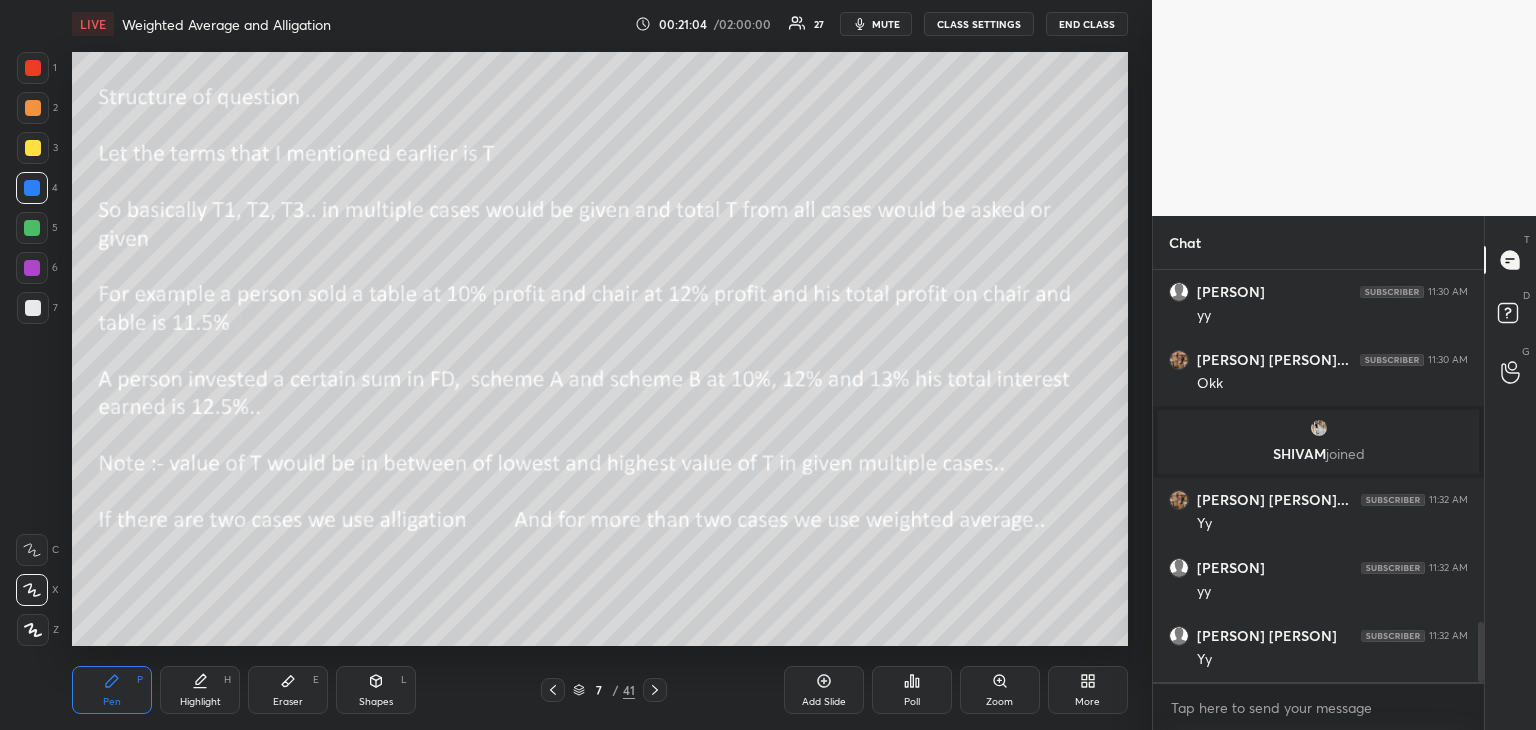 click 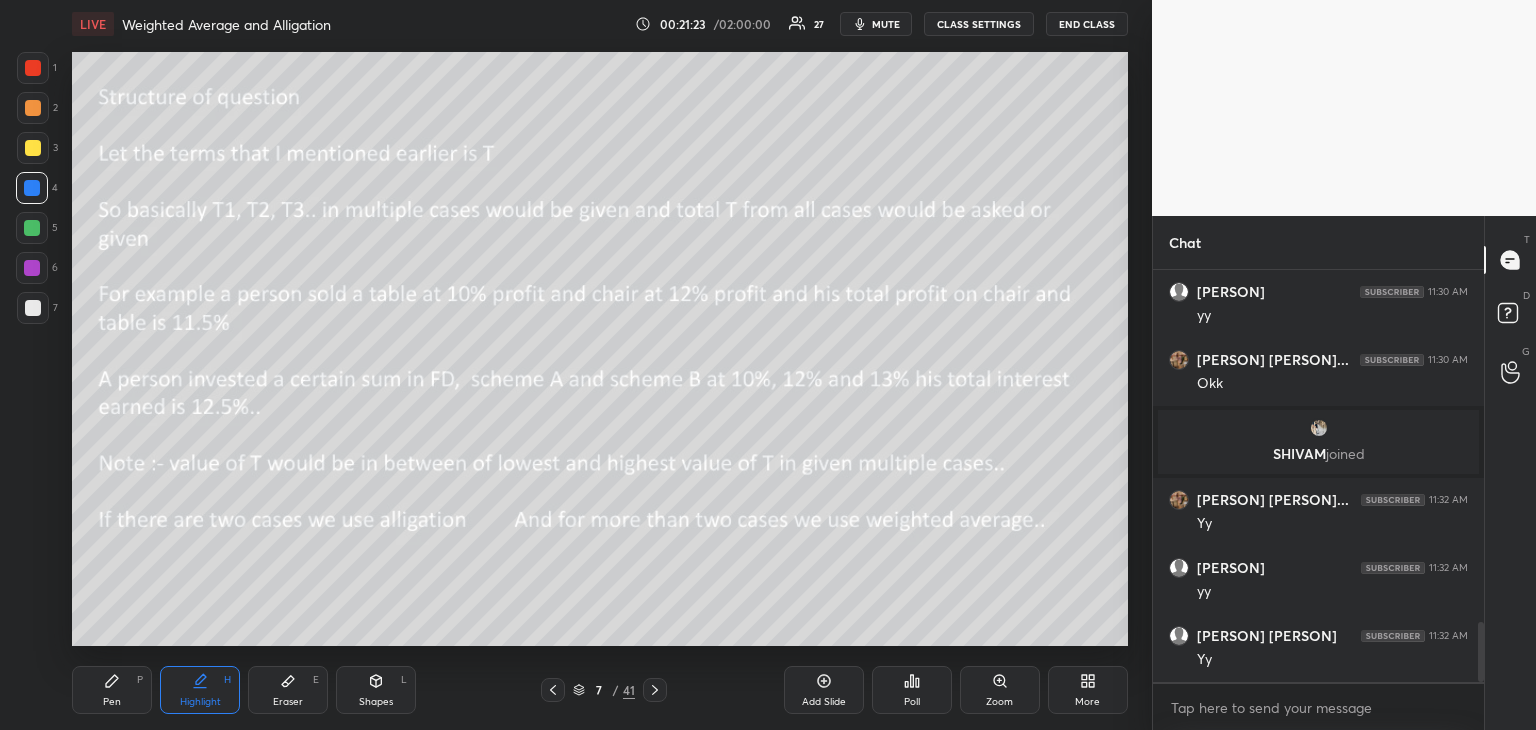 scroll, scrollTop: 2504, scrollLeft: 0, axis: vertical 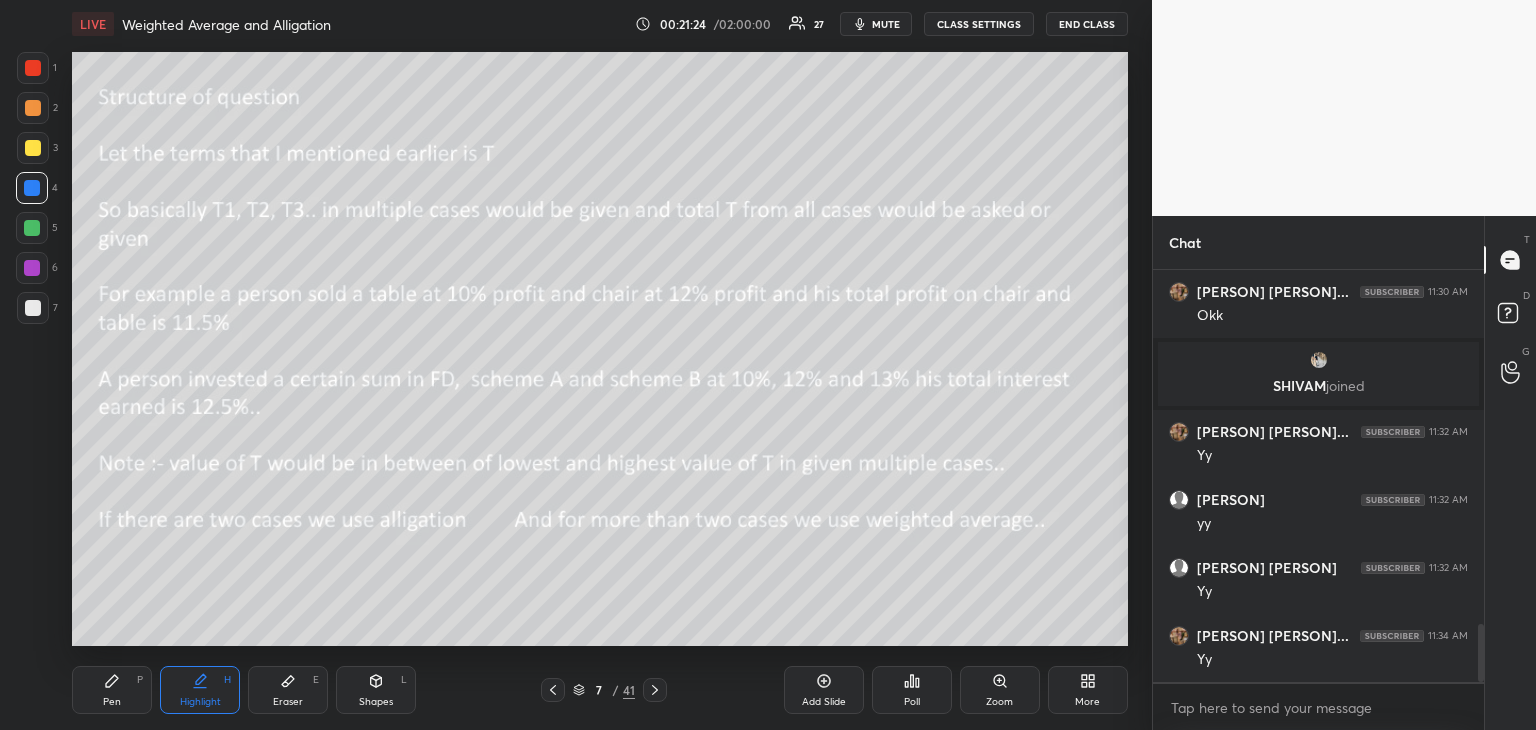 click at bounding box center (32, 228) 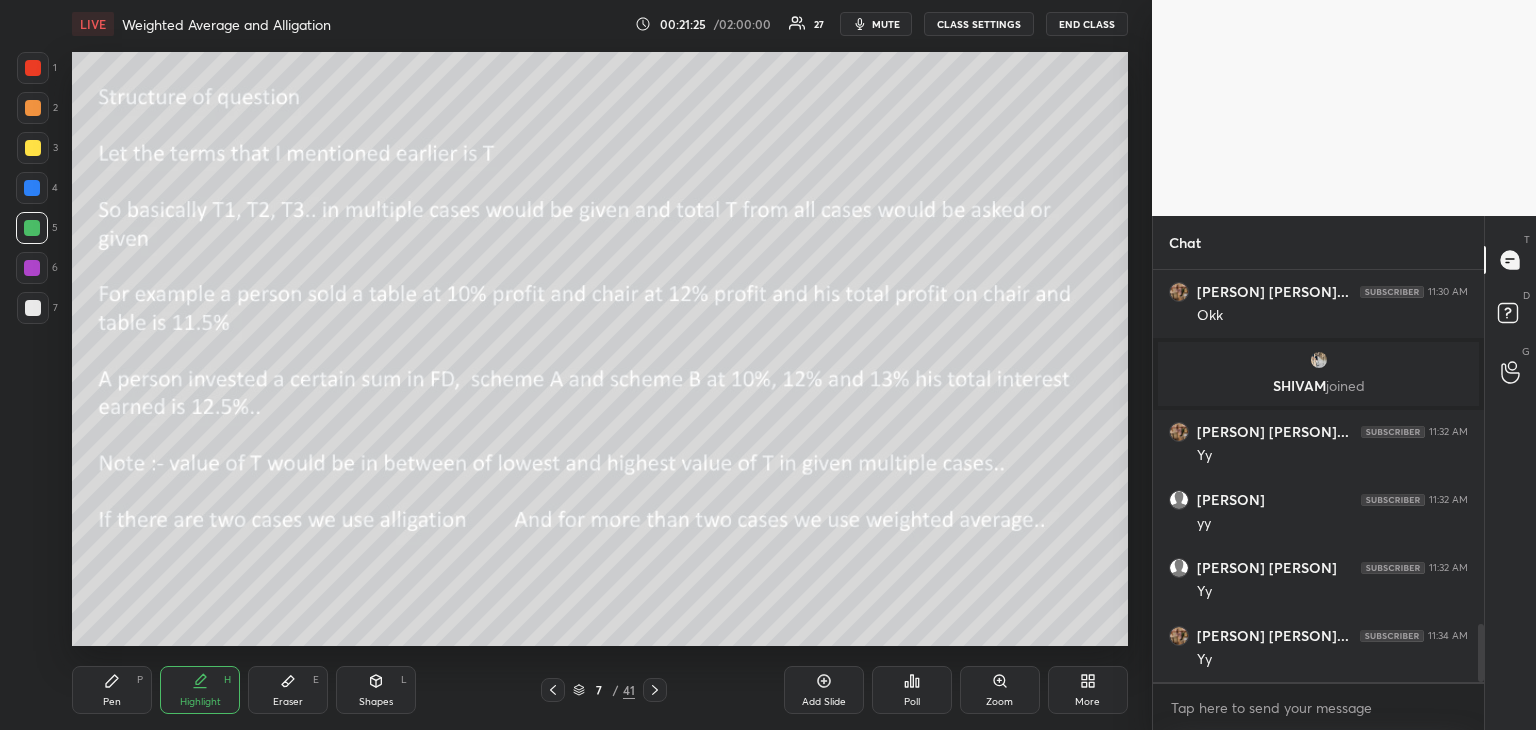 click on "Pen P" at bounding box center (112, 690) 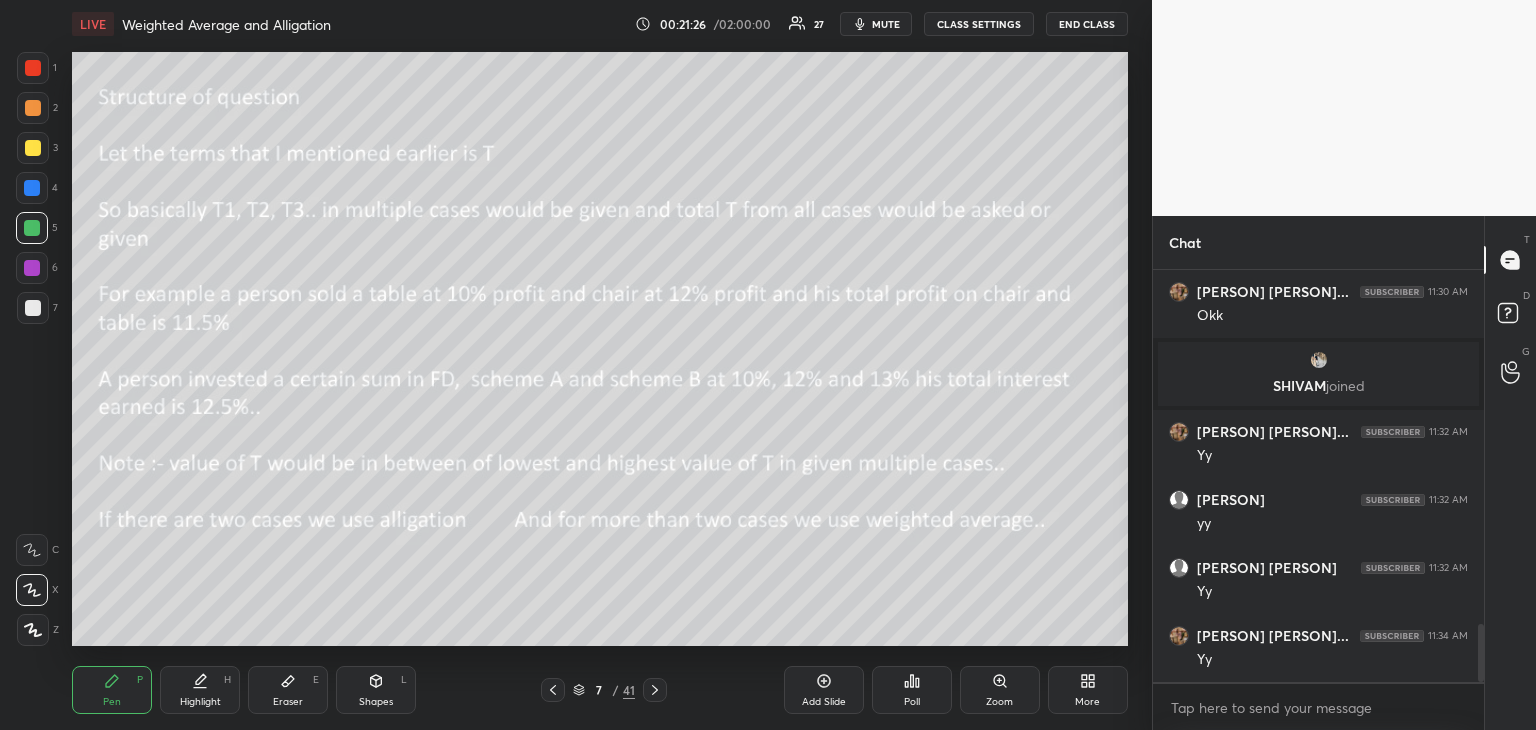 click 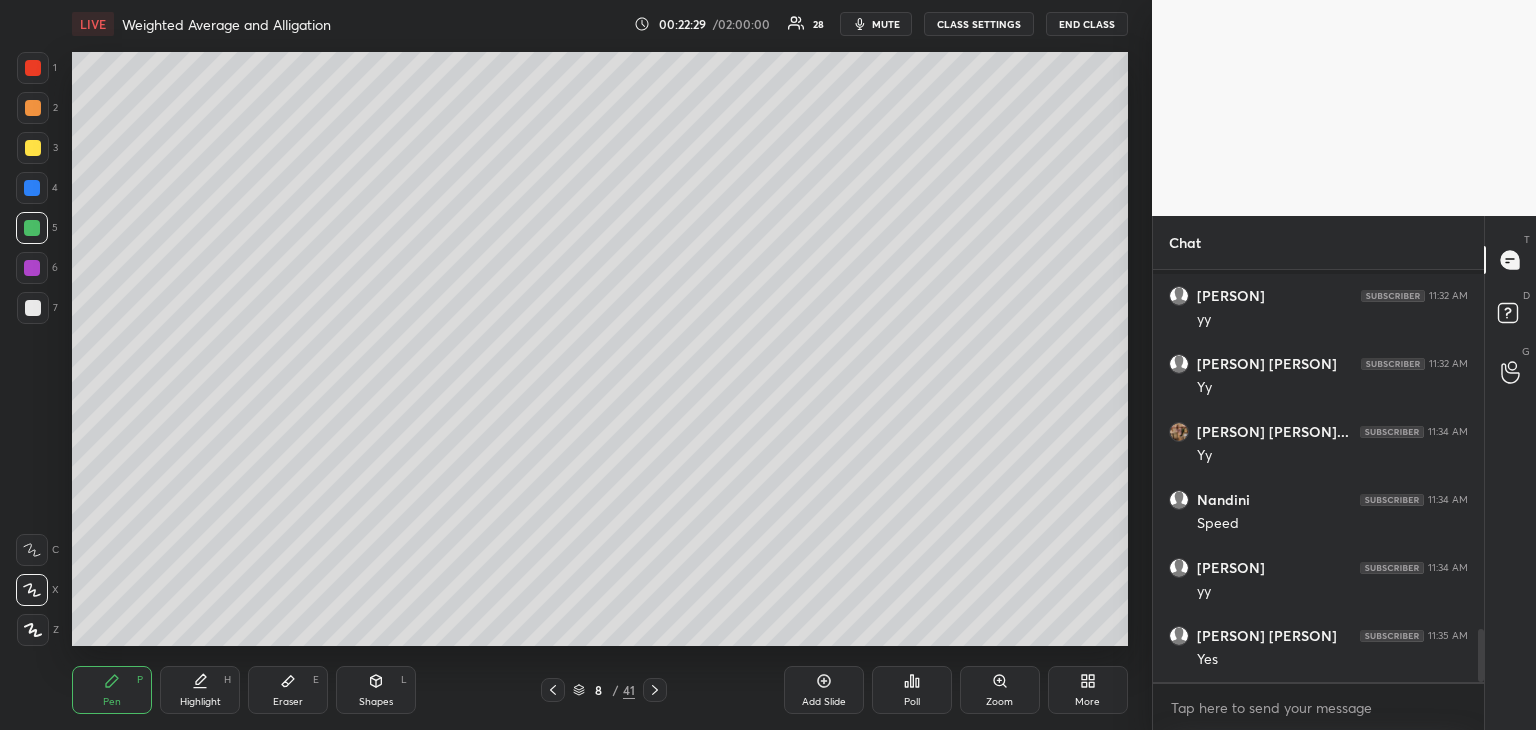 scroll, scrollTop: 2780, scrollLeft: 0, axis: vertical 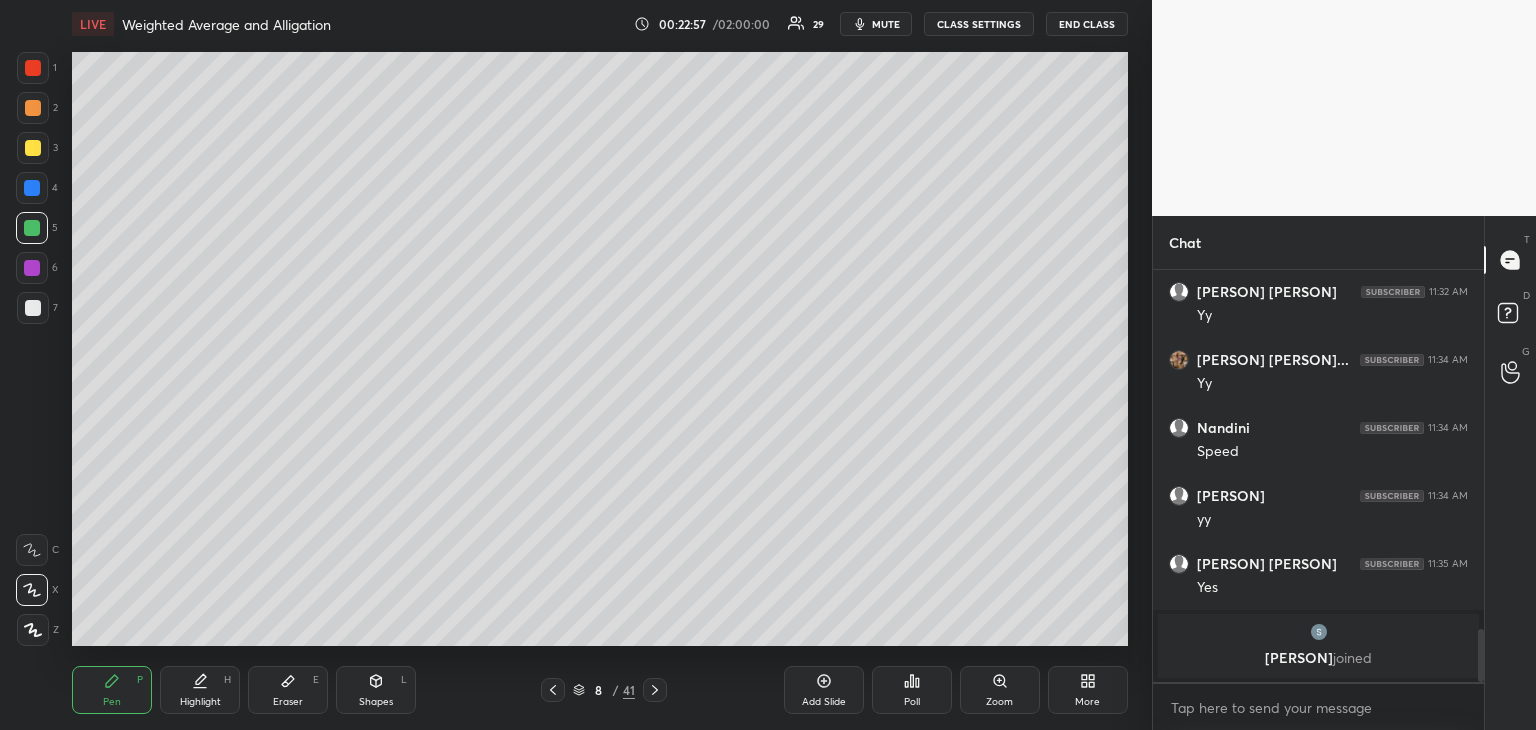 click at bounding box center (33, 148) 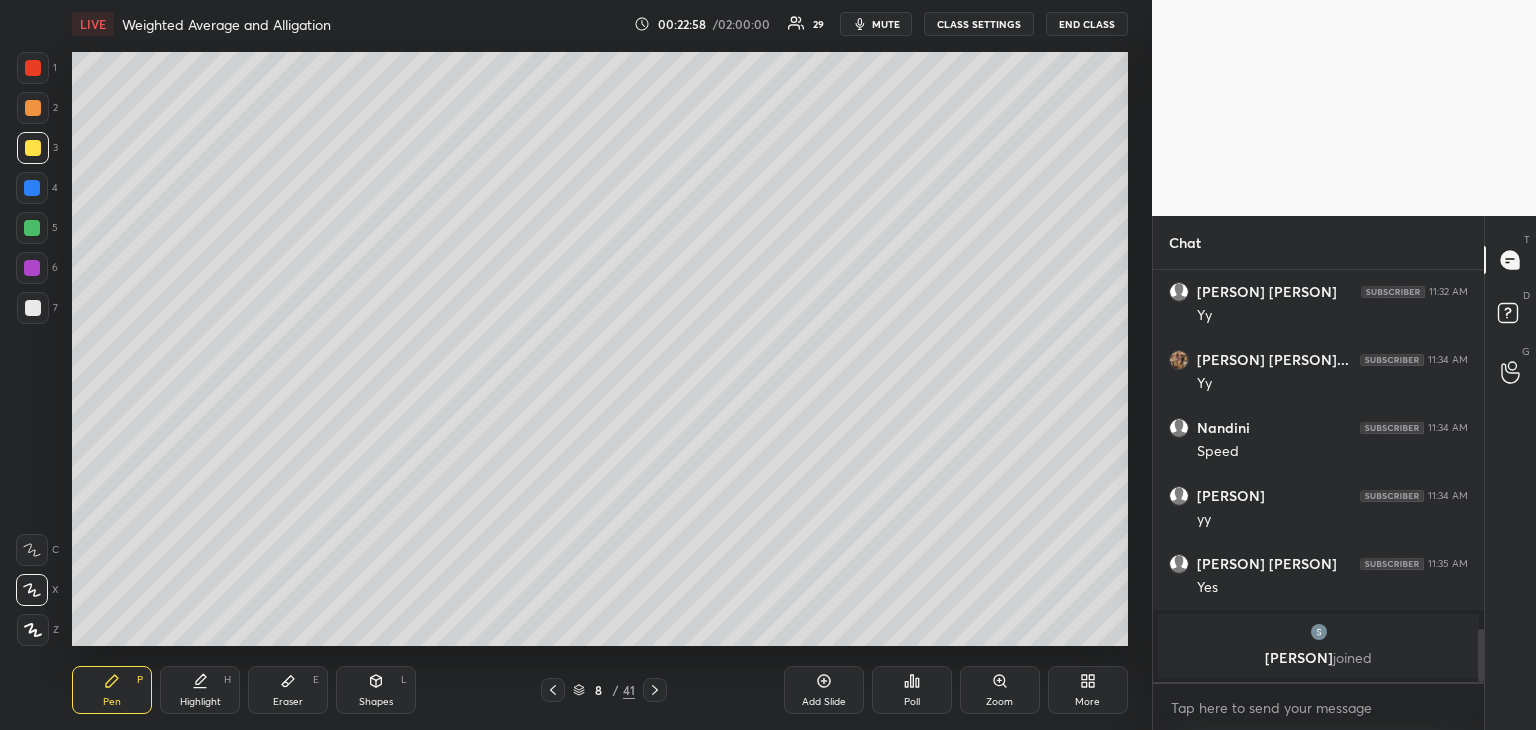 click 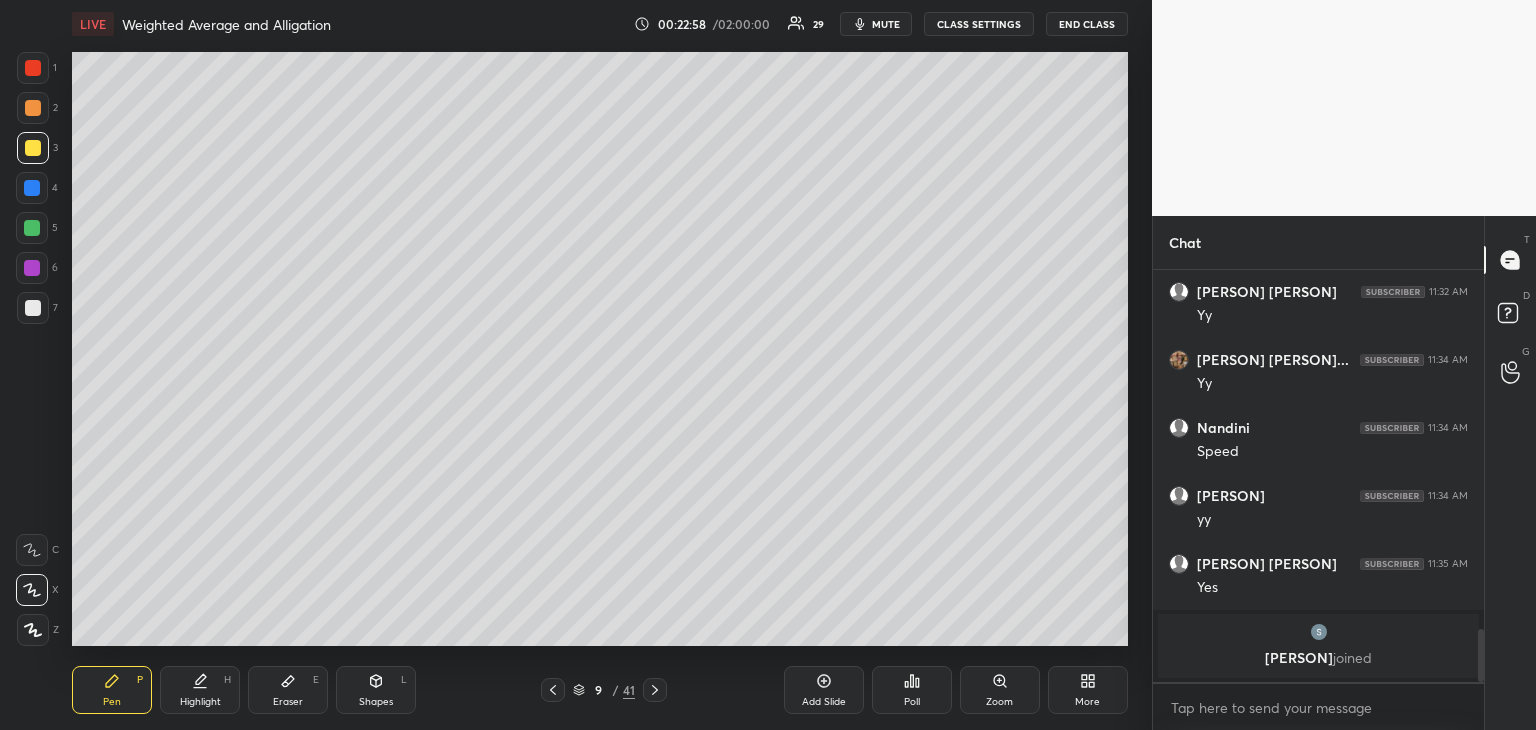 click 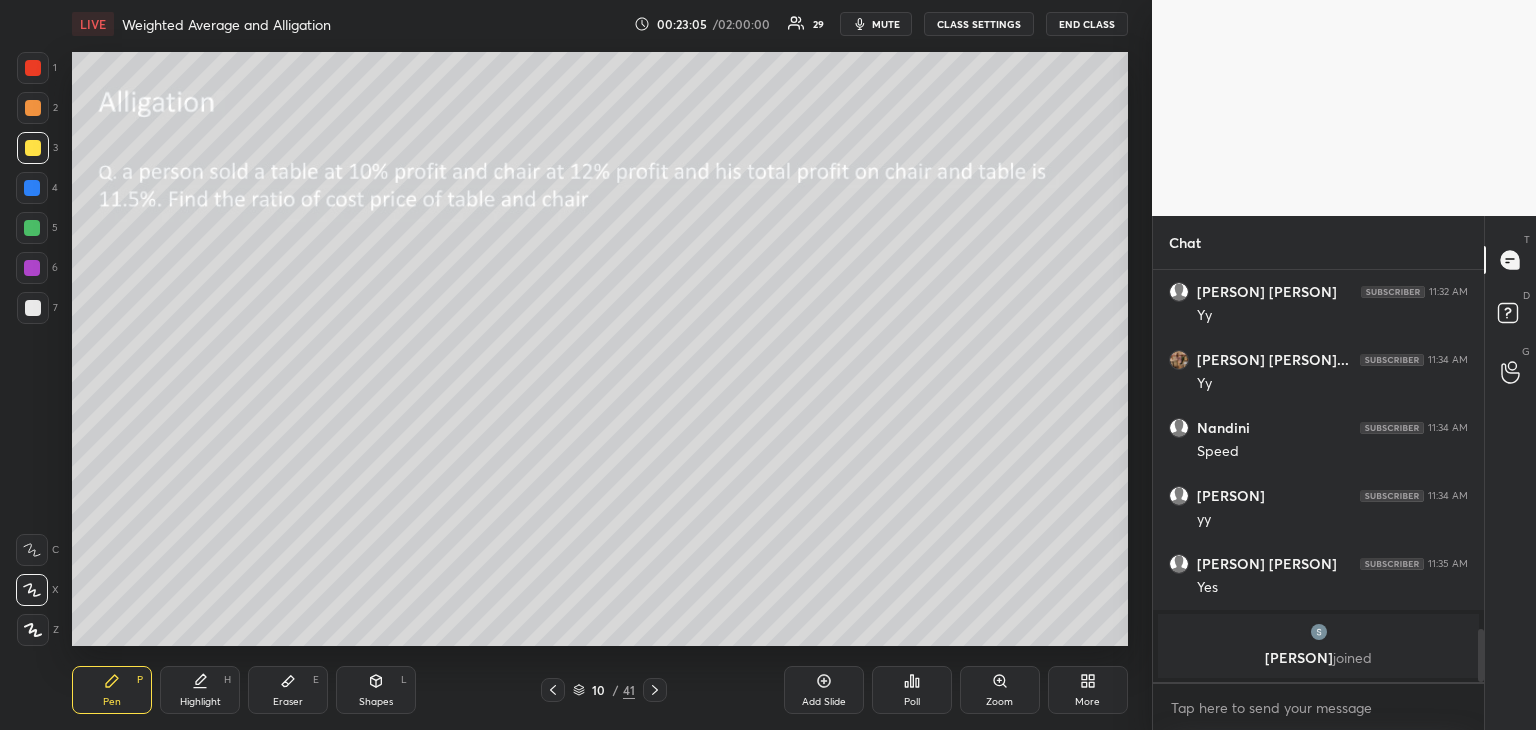 click 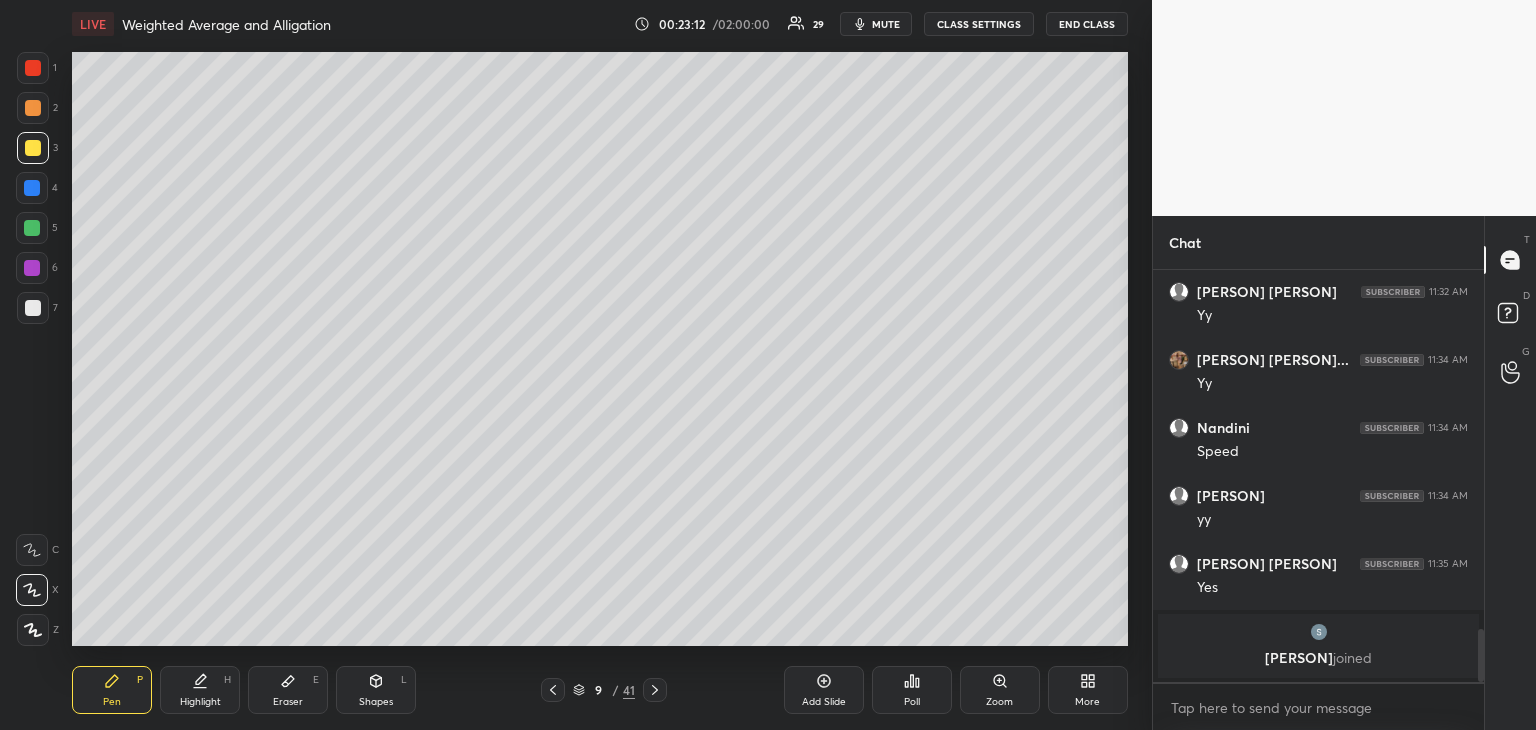 click 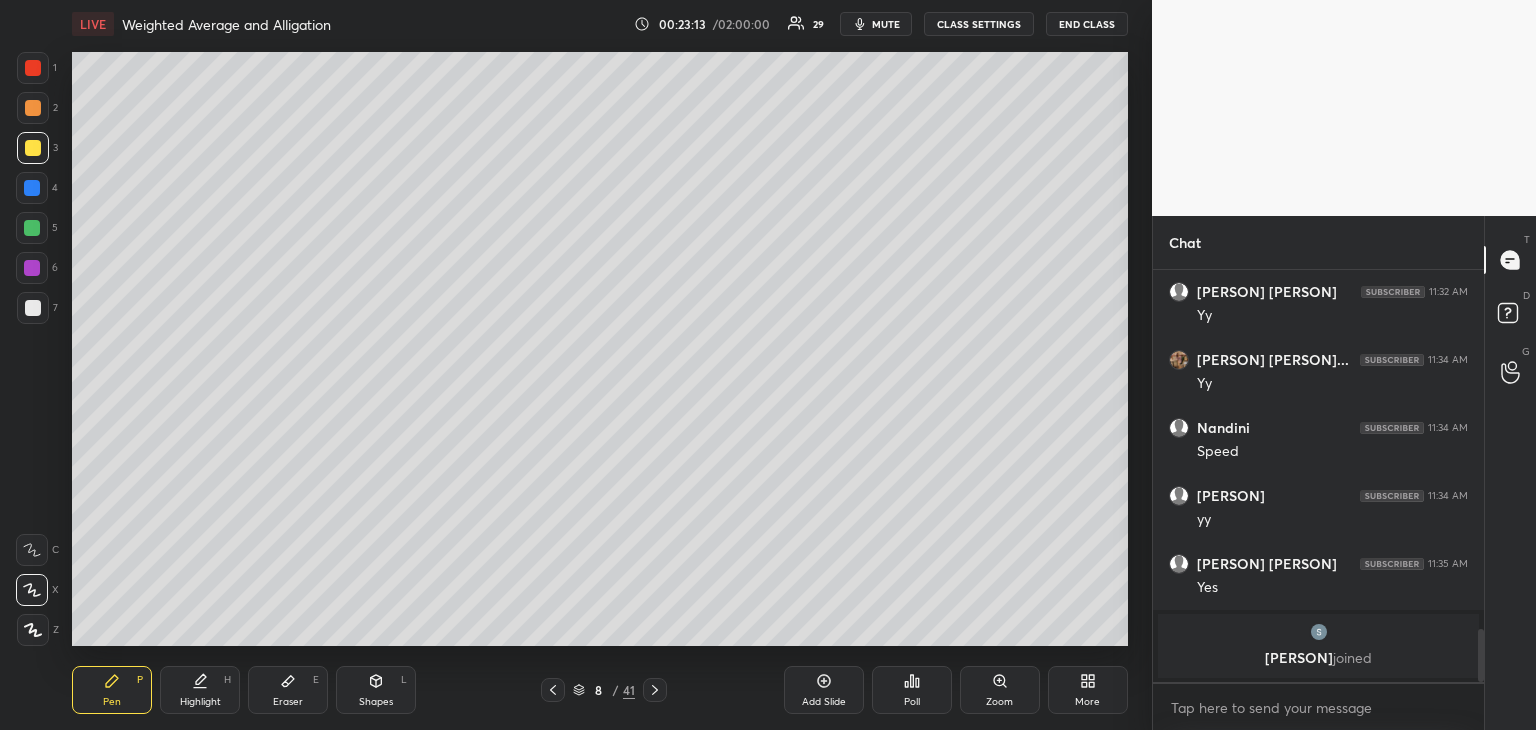 click 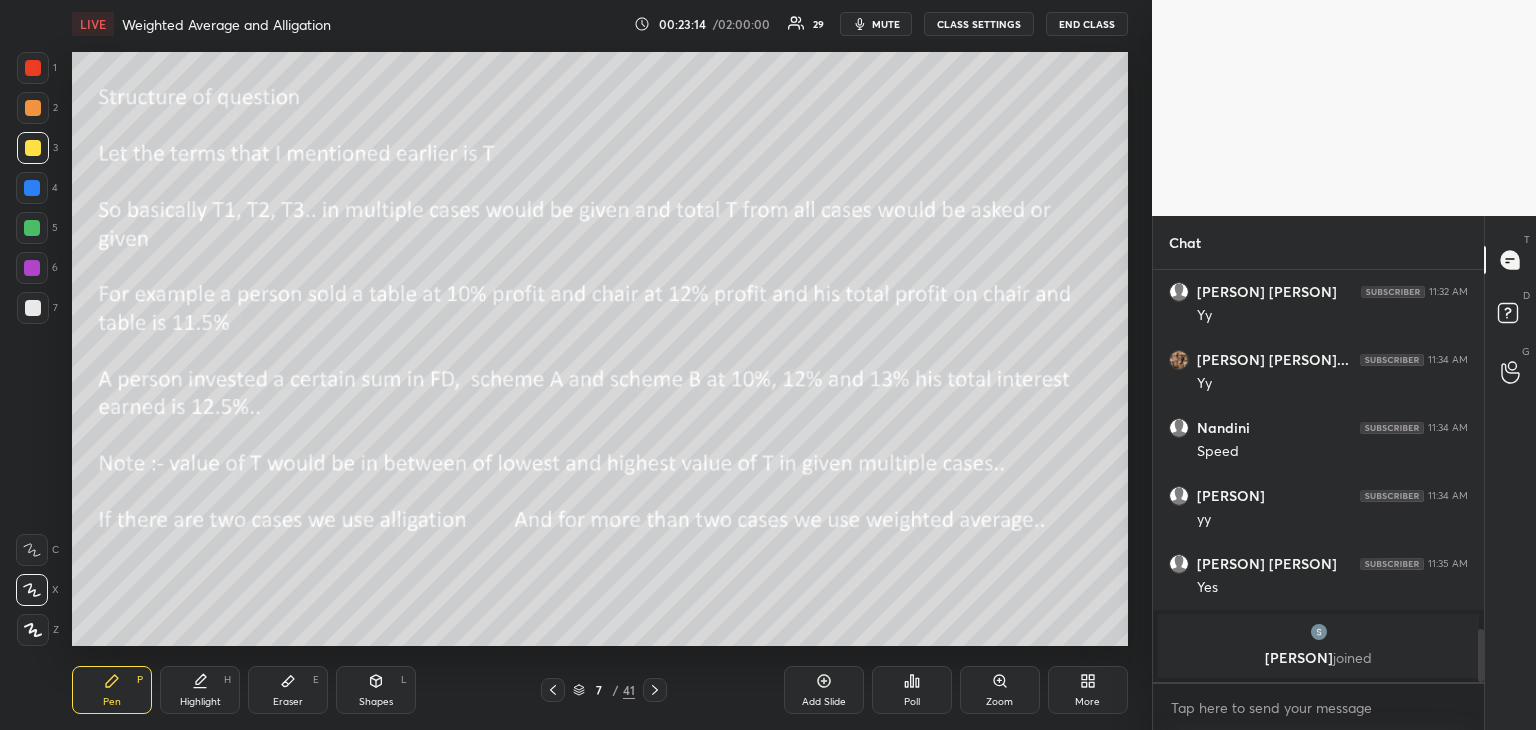 click on "Highlight" at bounding box center (200, 702) 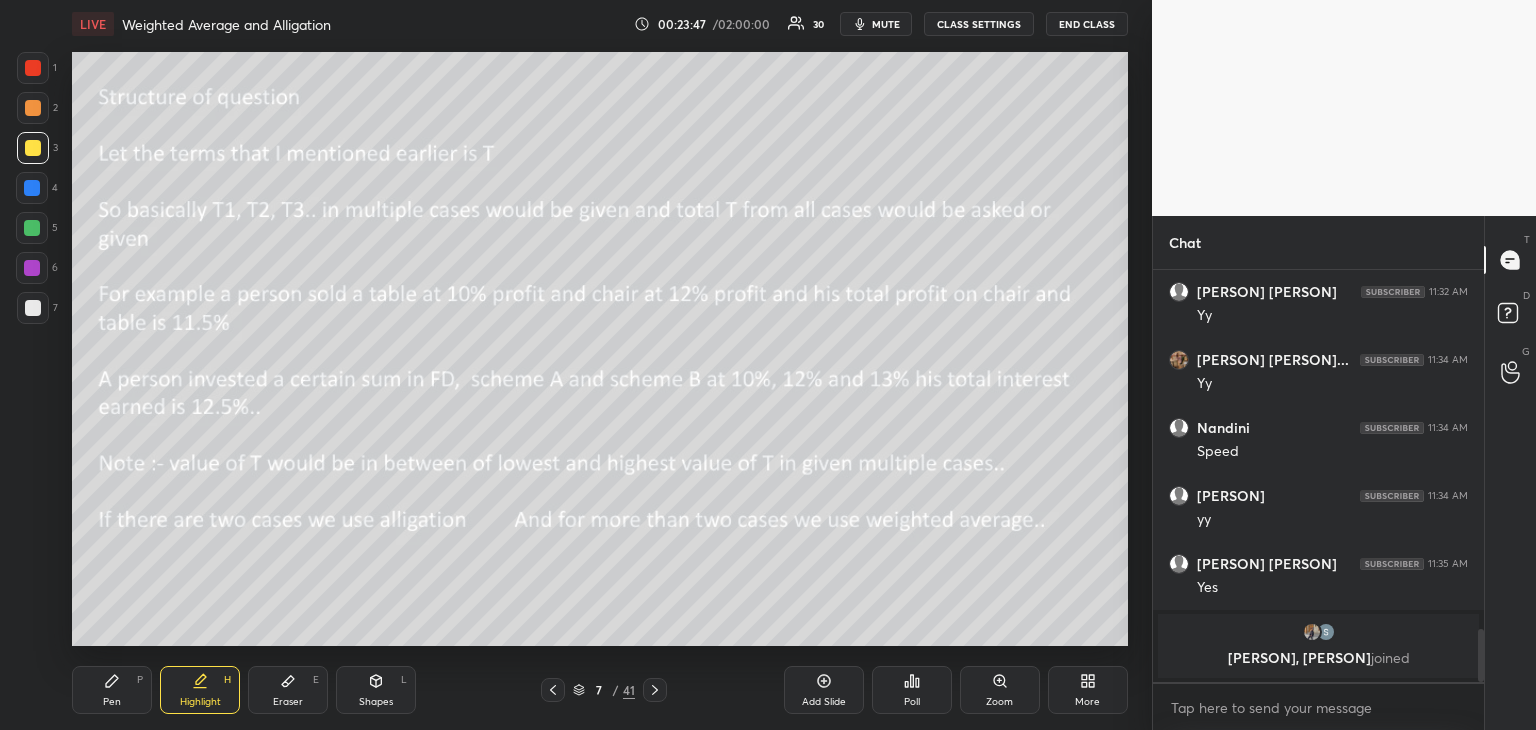 scroll, scrollTop: 2692, scrollLeft: 0, axis: vertical 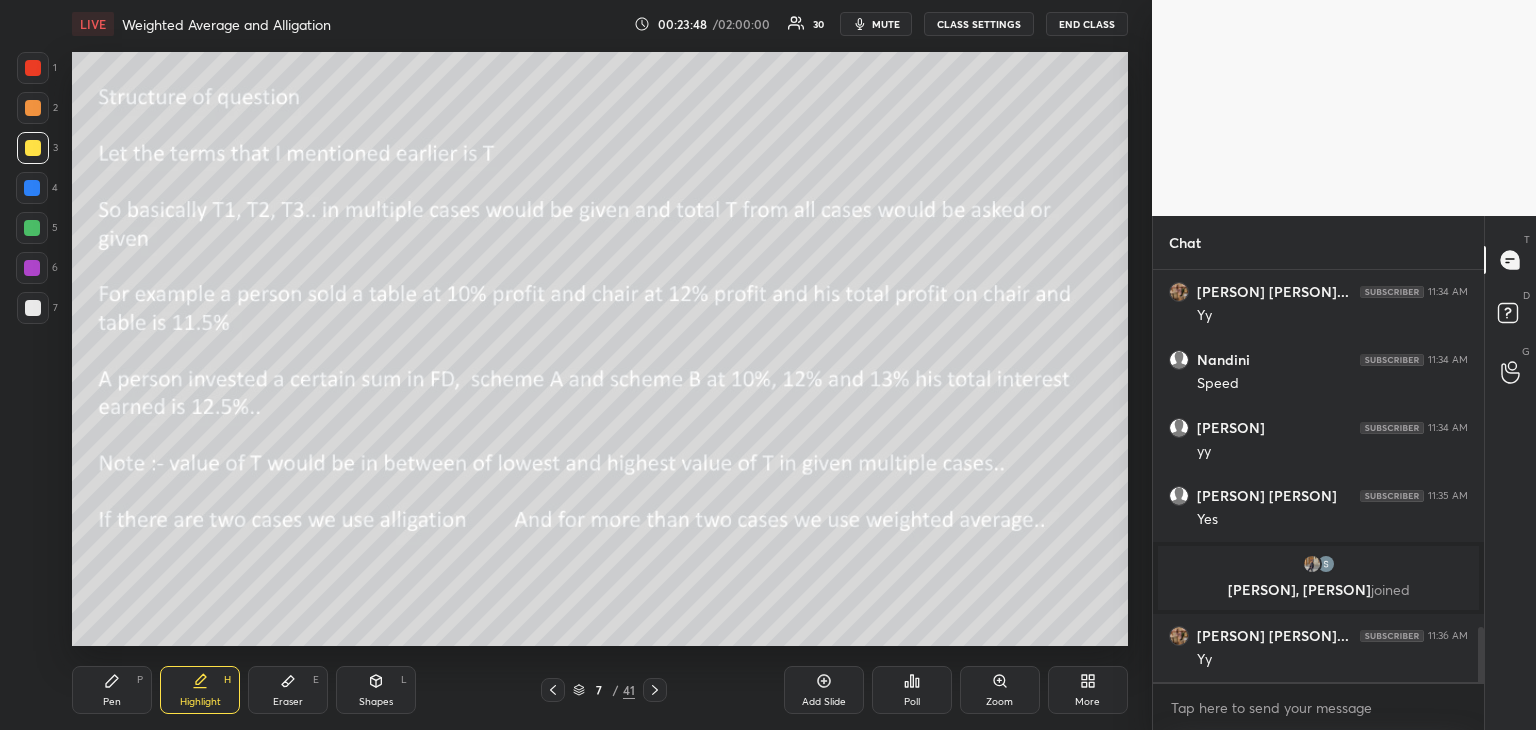 click on "Pen" at bounding box center (112, 702) 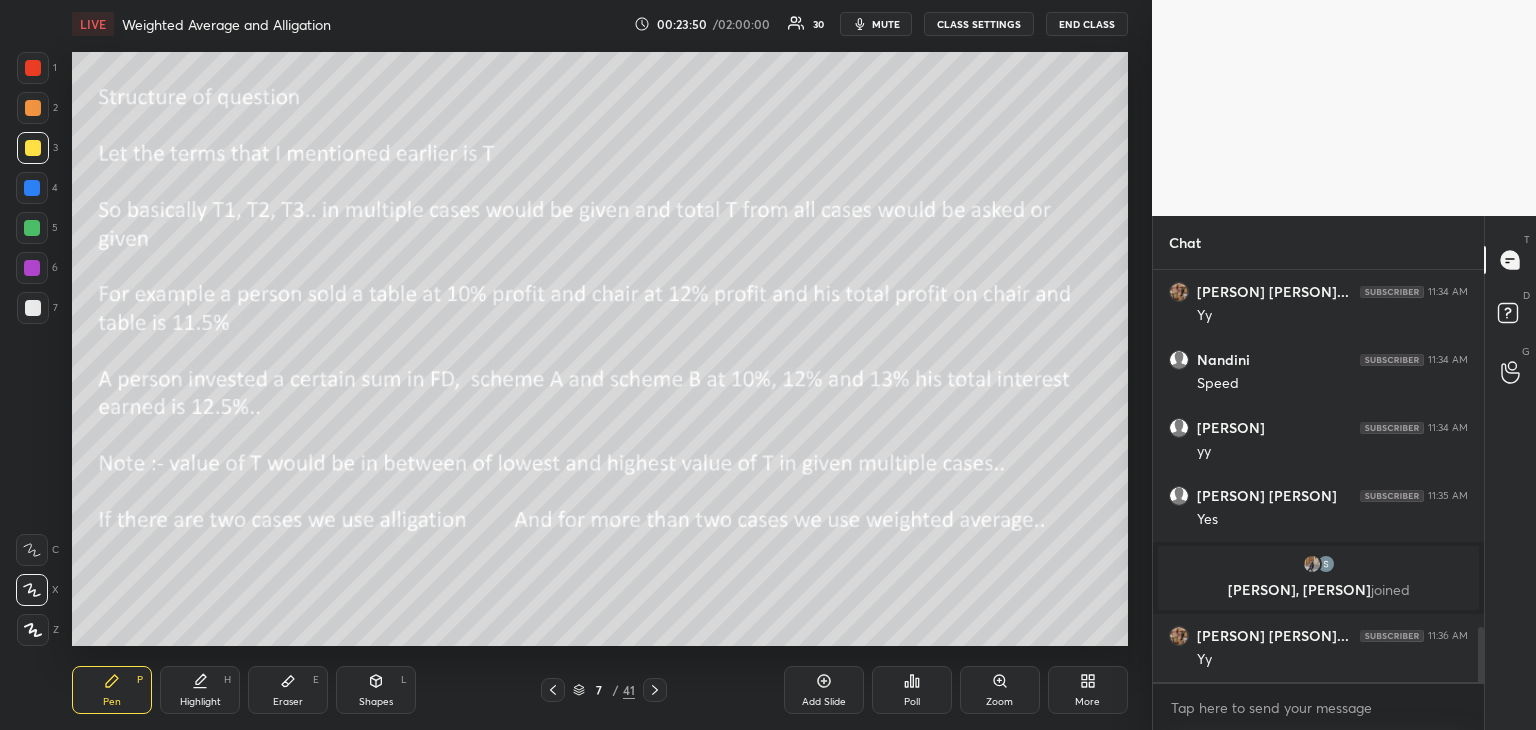 click 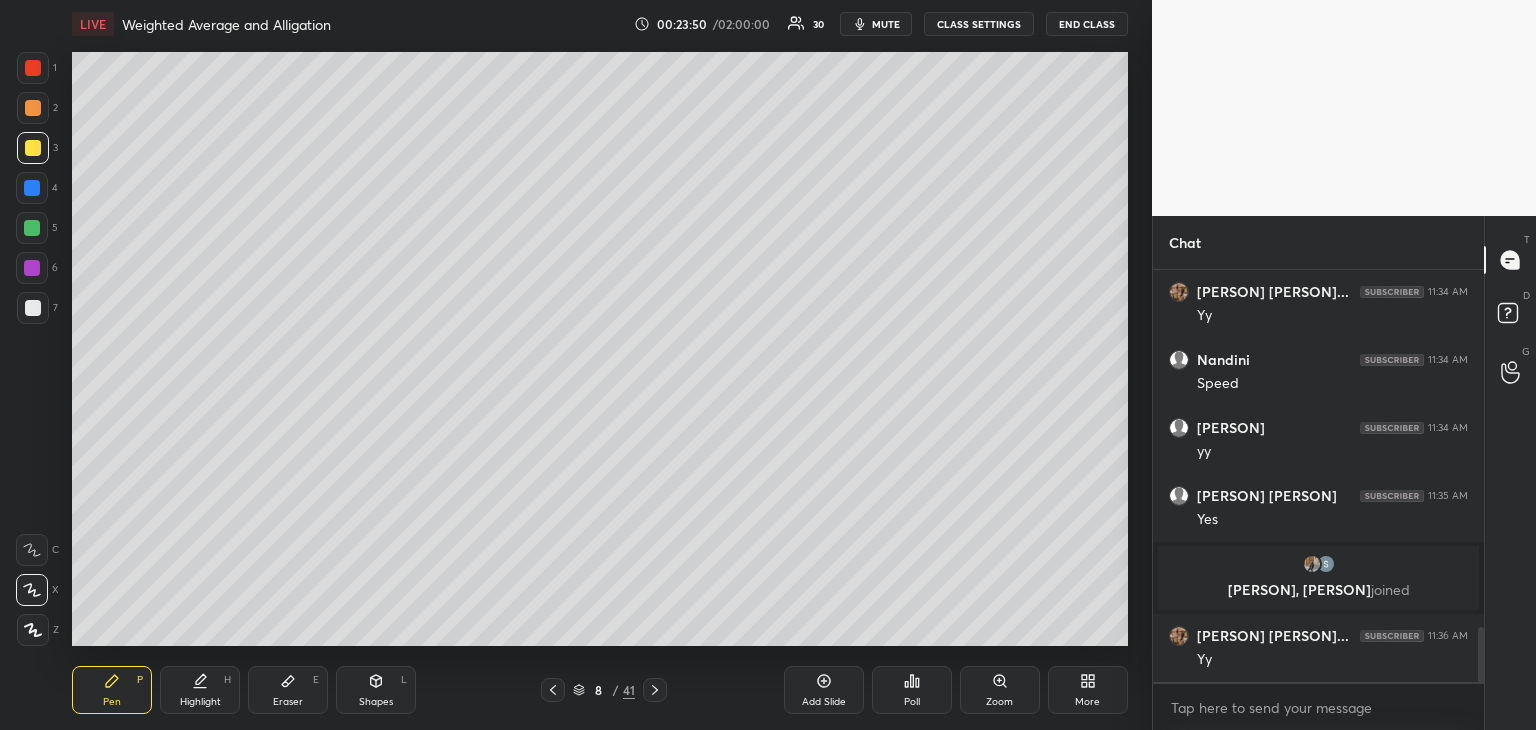 click 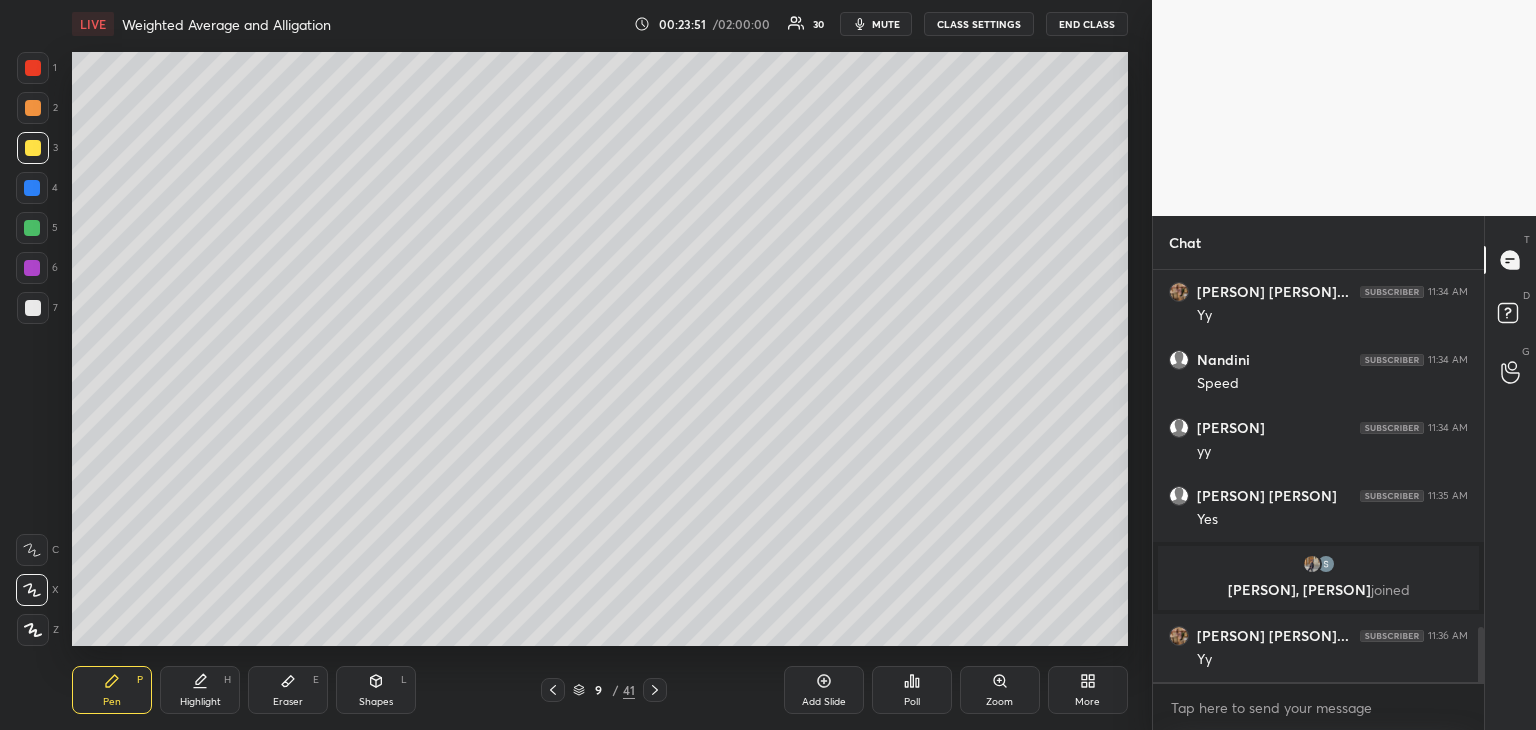 click 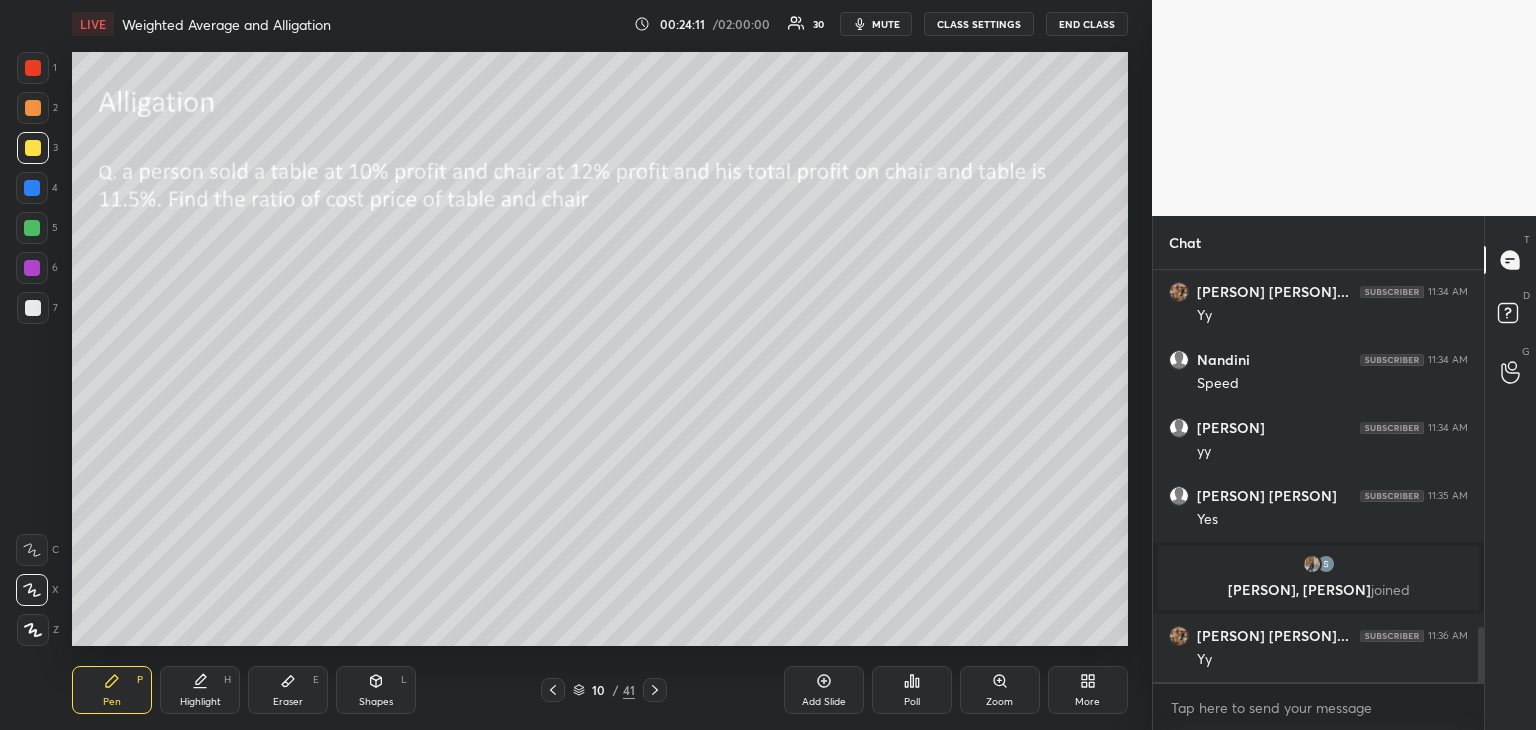 click on "mute" at bounding box center [886, 24] 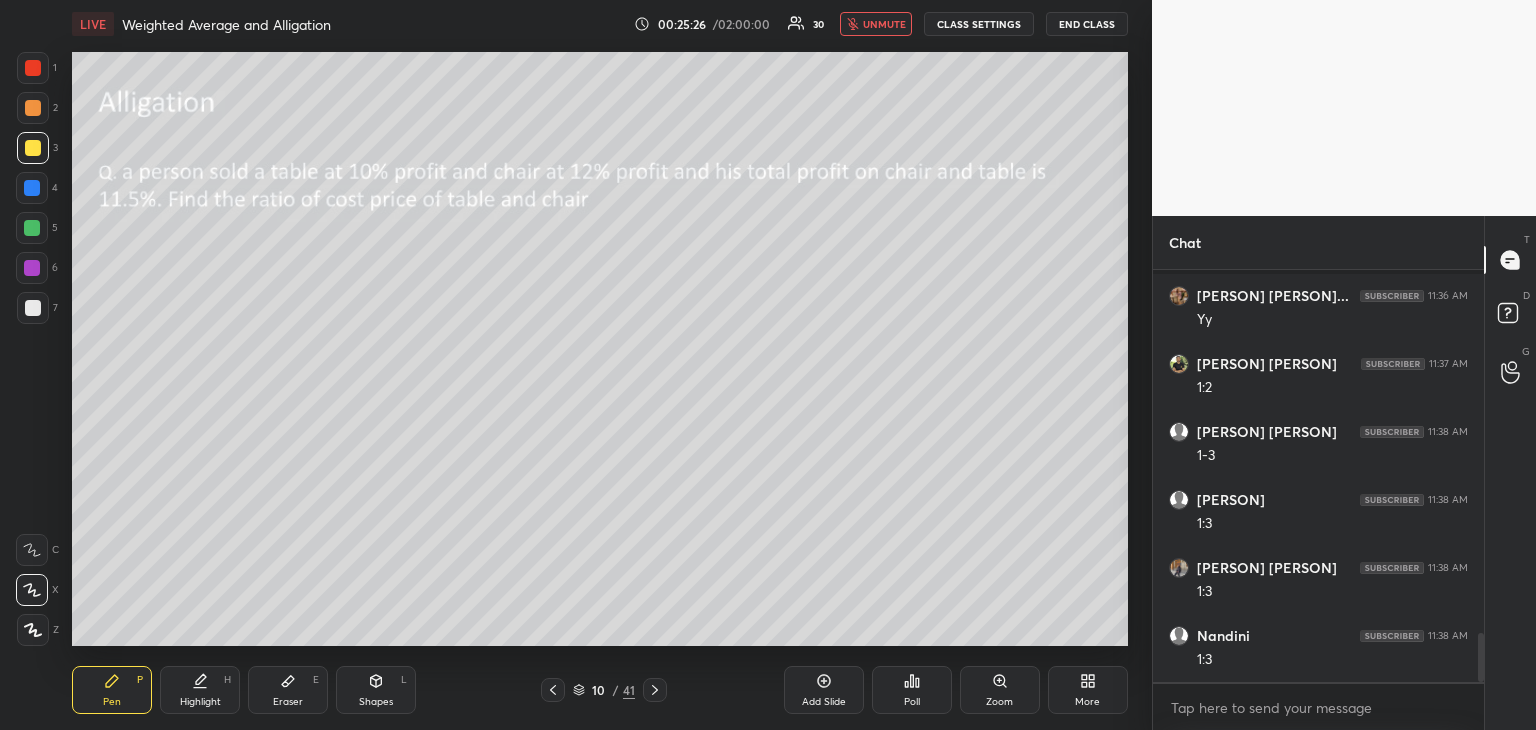 scroll, scrollTop: 3100, scrollLeft: 0, axis: vertical 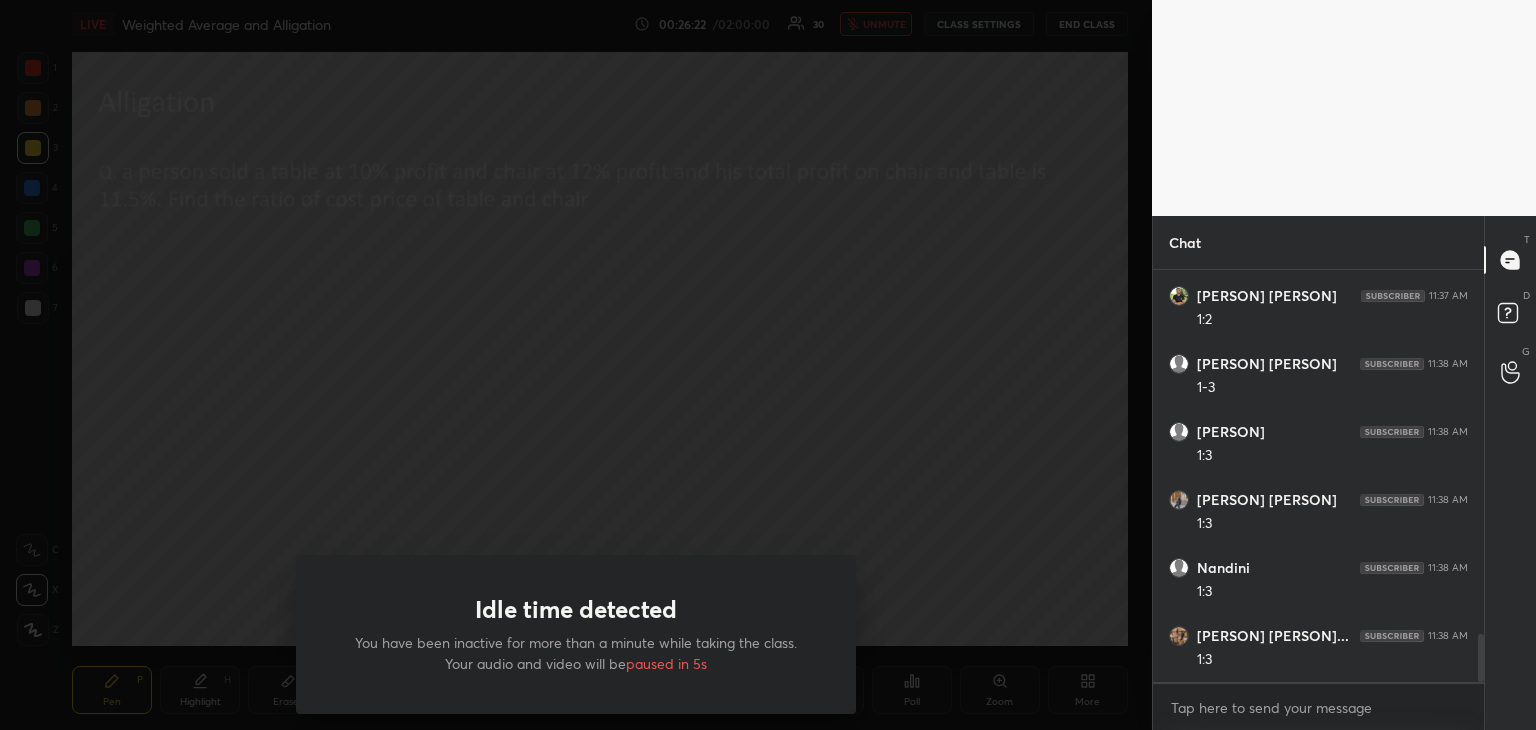 click on "Idle time detected You have been inactive for more than a minute while taking the class. Your audio and video will be  paused in 5s" at bounding box center (576, 365) 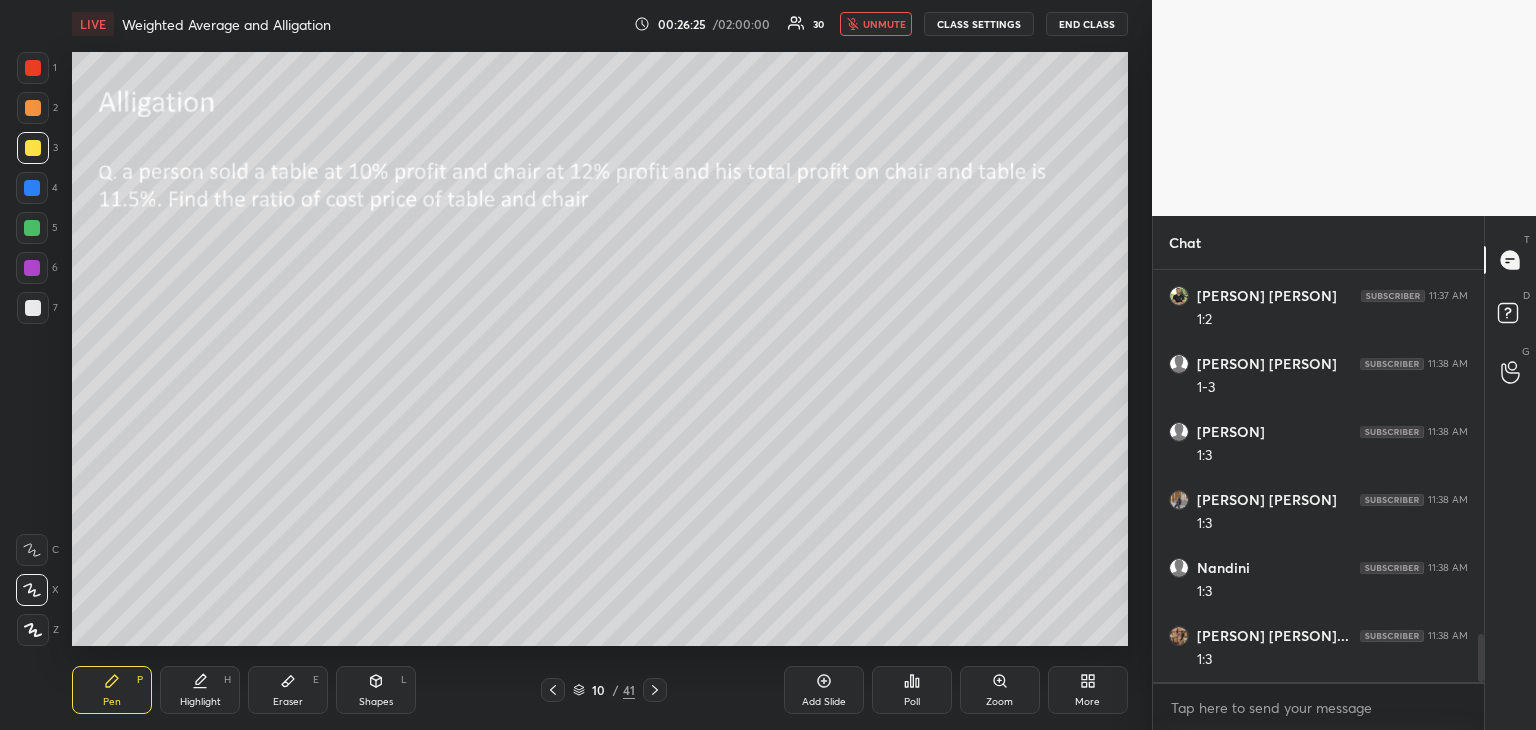 click on "unmute" at bounding box center (876, 24) 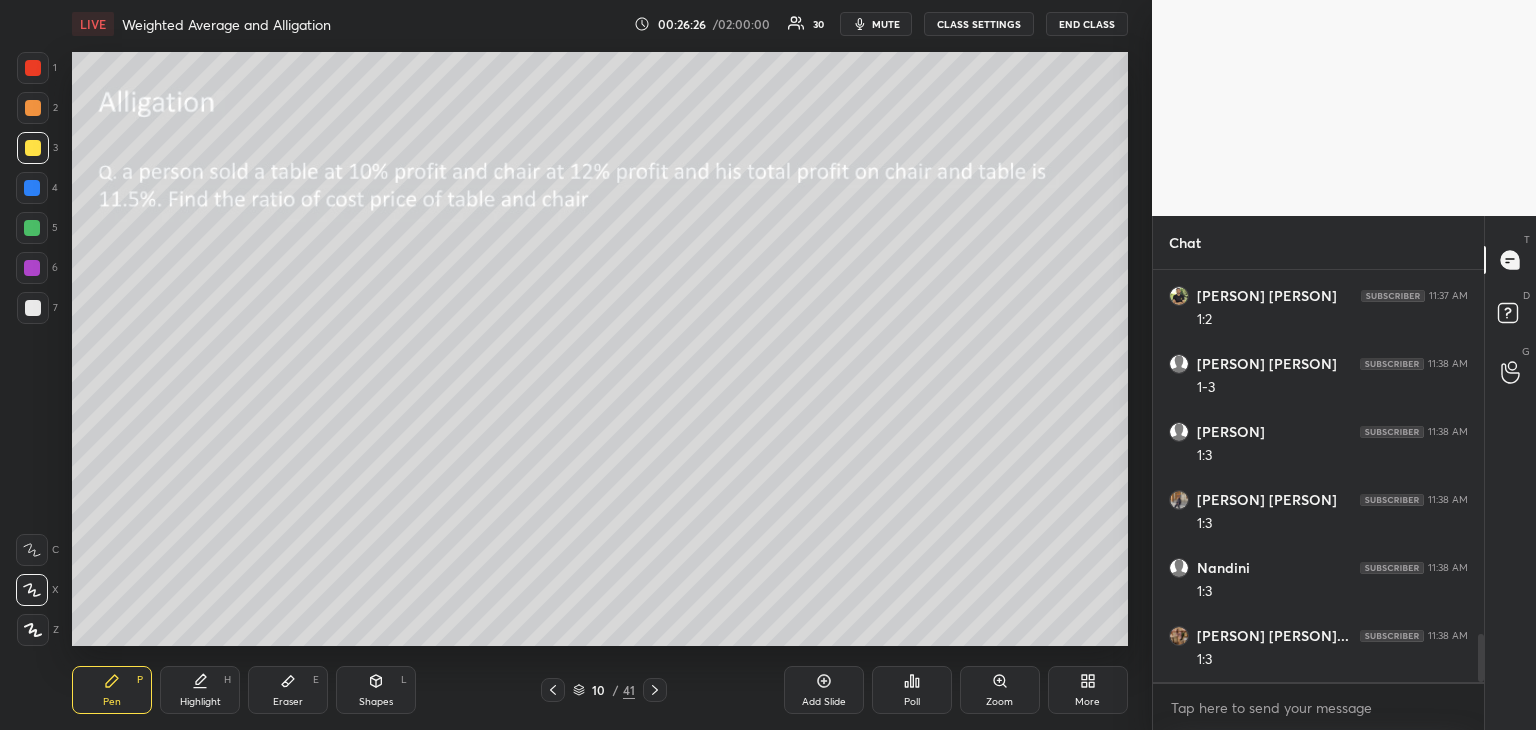 click at bounding box center [33, 148] 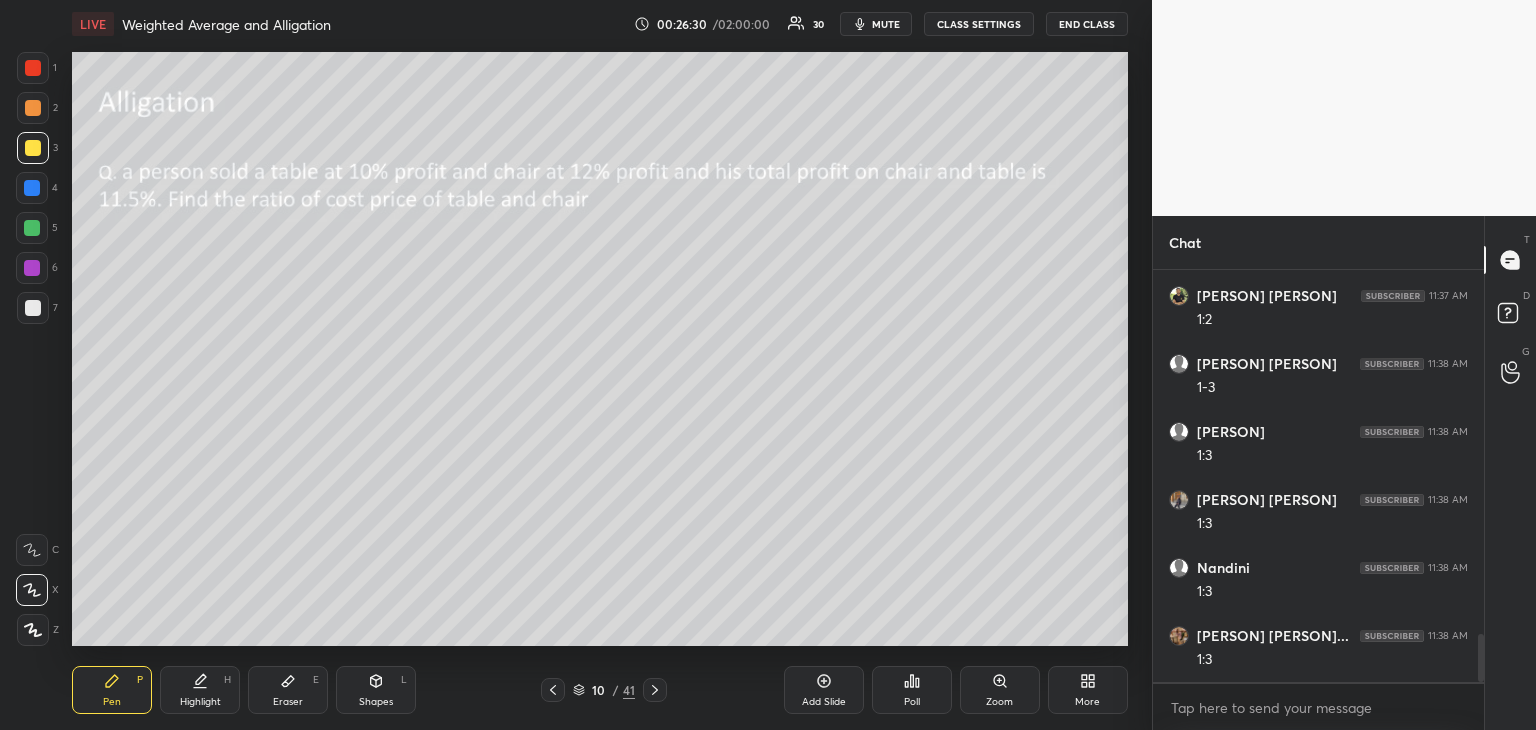 click at bounding box center (32, 188) 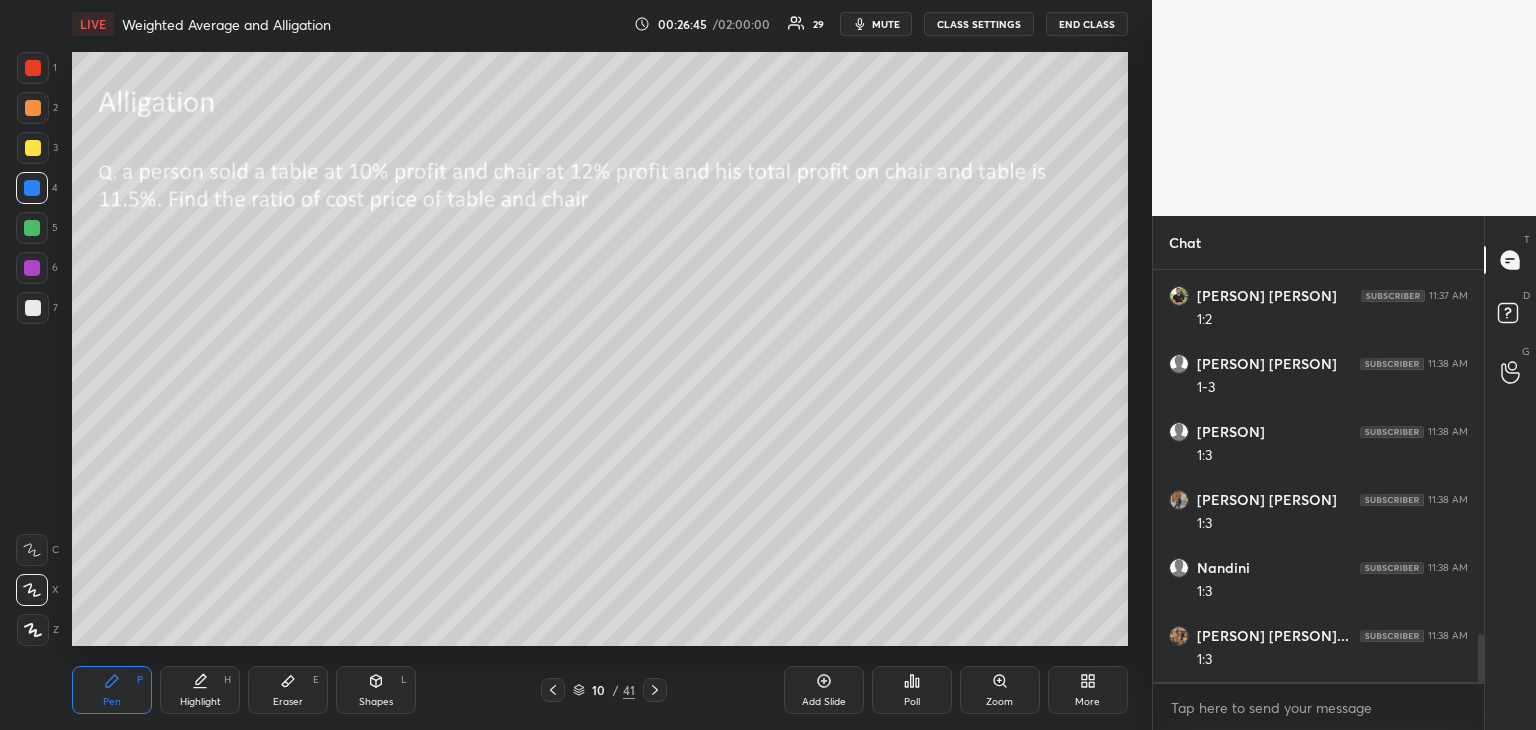 click at bounding box center (32, 228) 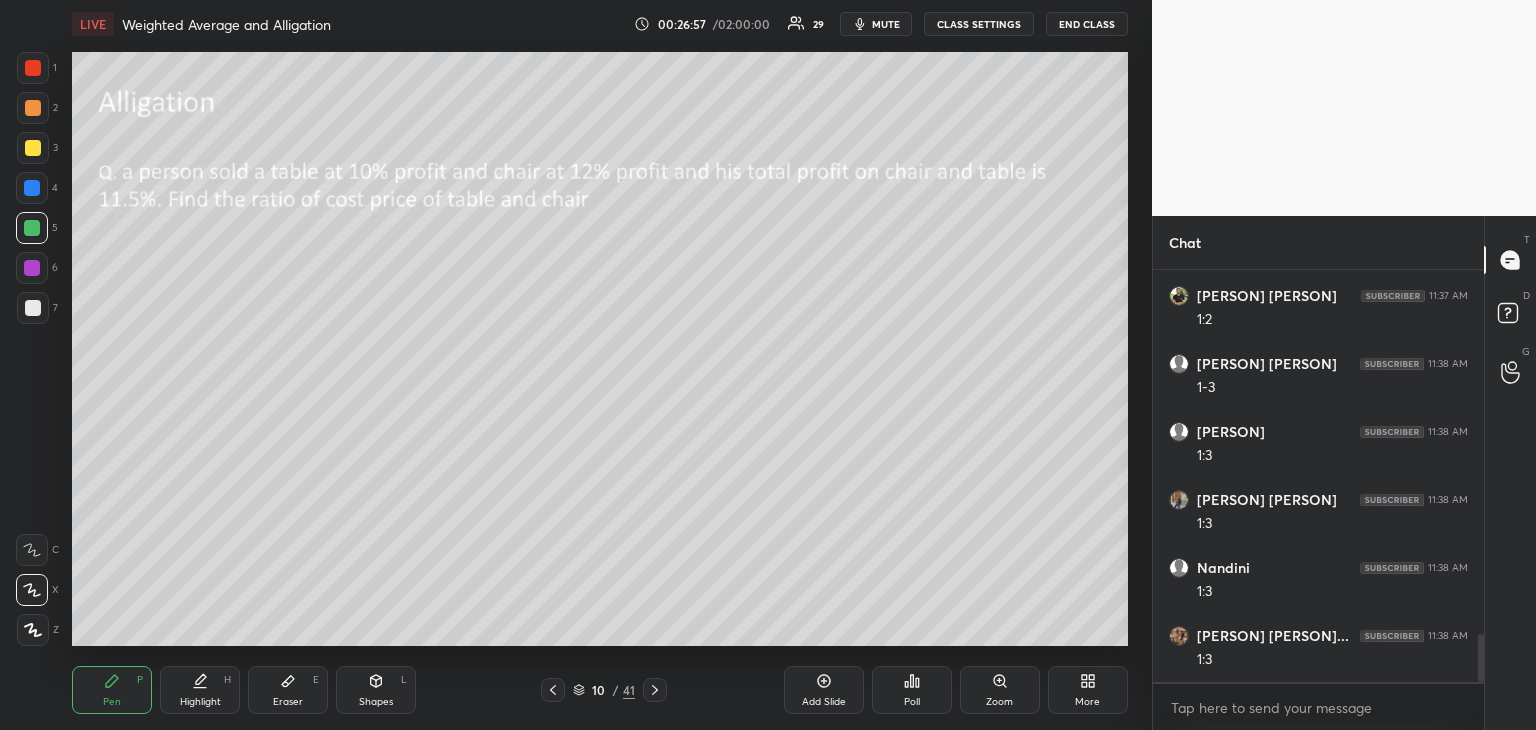 scroll, scrollTop: 3168, scrollLeft: 0, axis: vertical 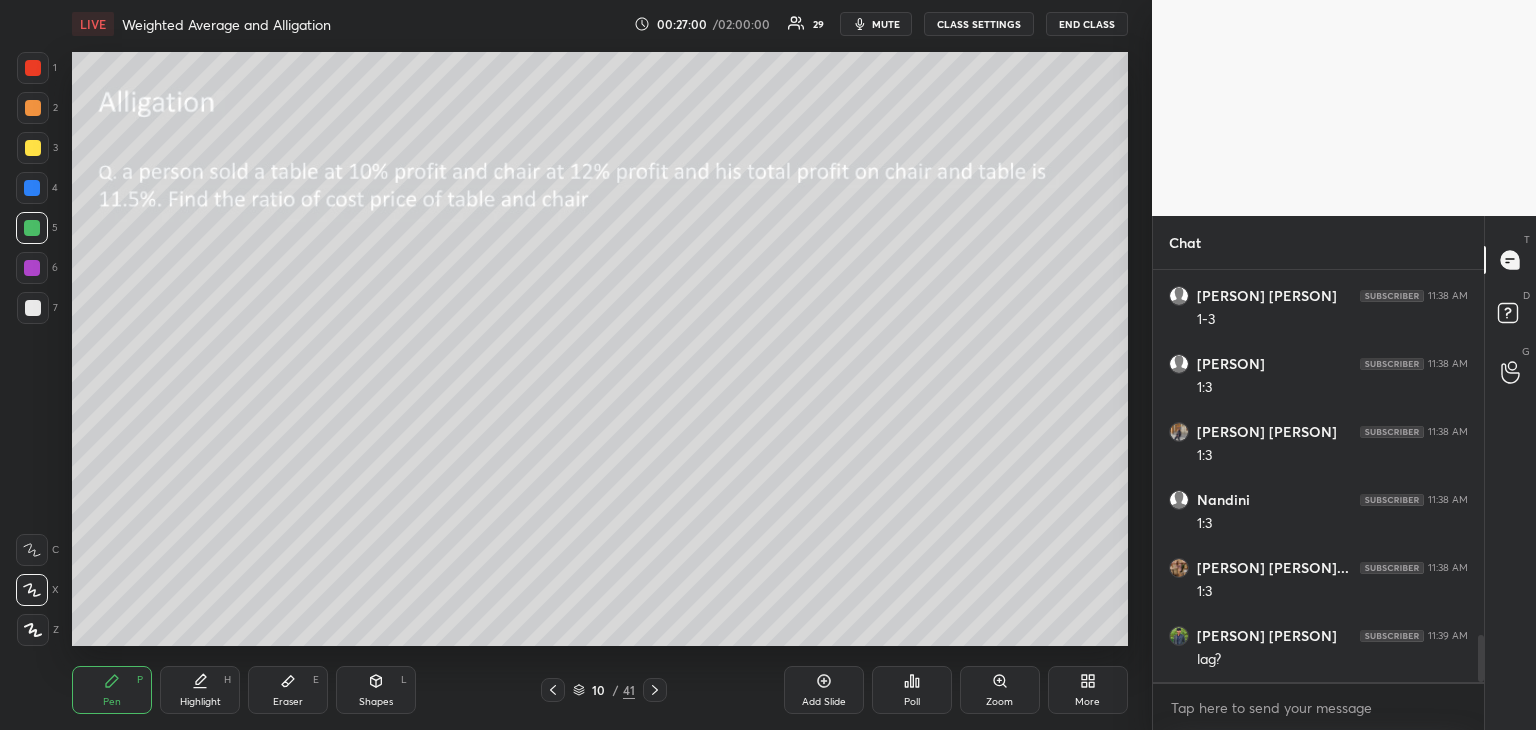 click at bounding box center (32, 188) 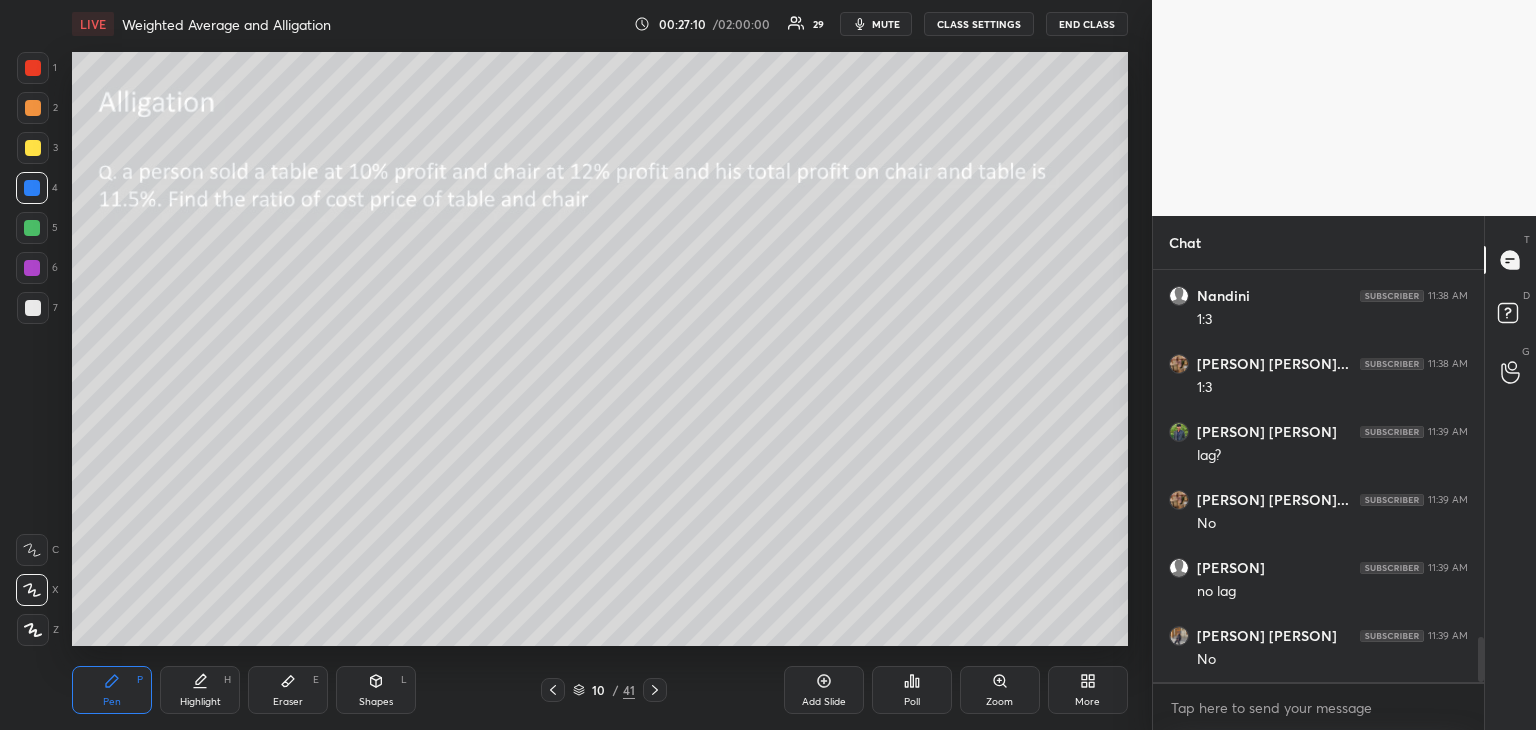 scroll, scrollTop: 3440, scrollLeft: 0, axis: vertical 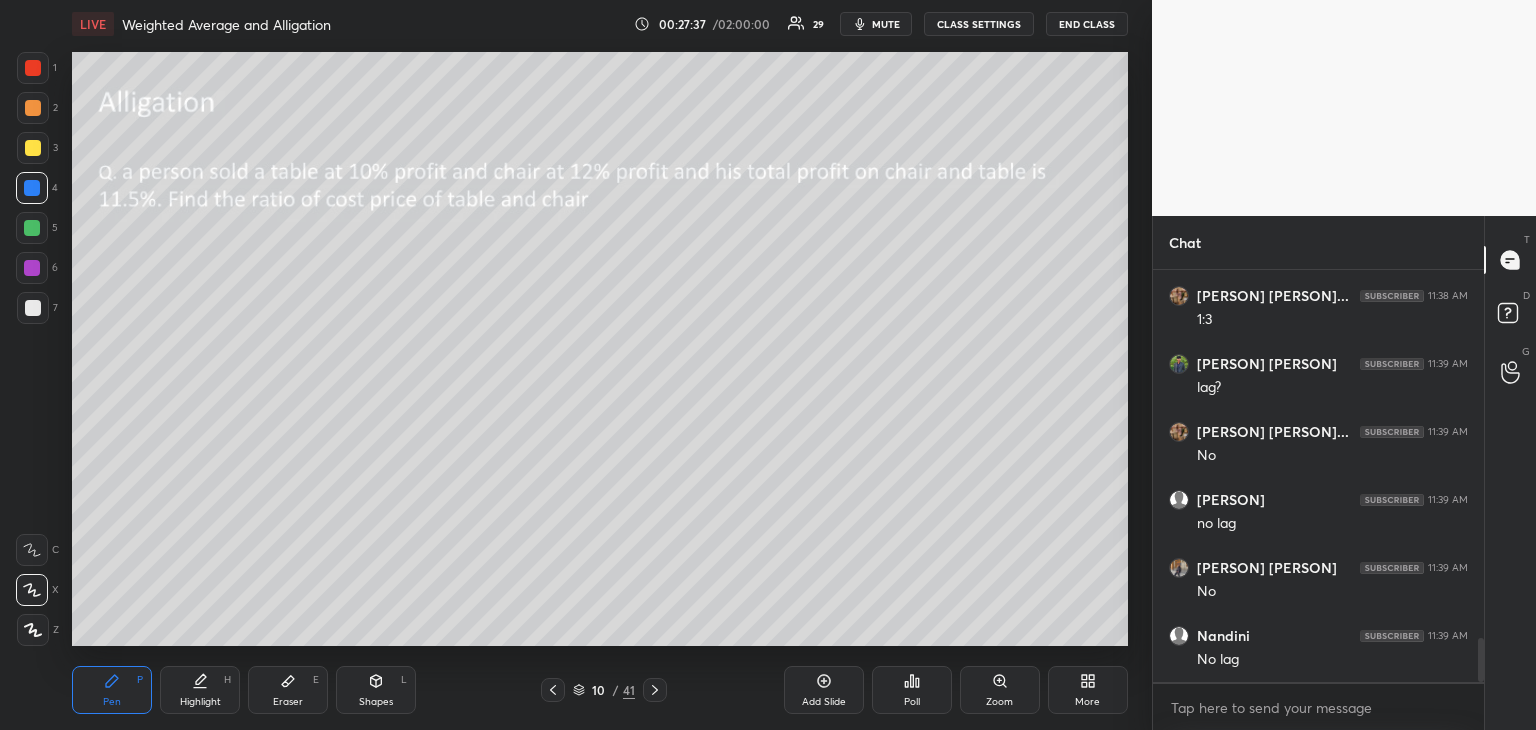click on "Highlight H" at bounding box center (200, 690) 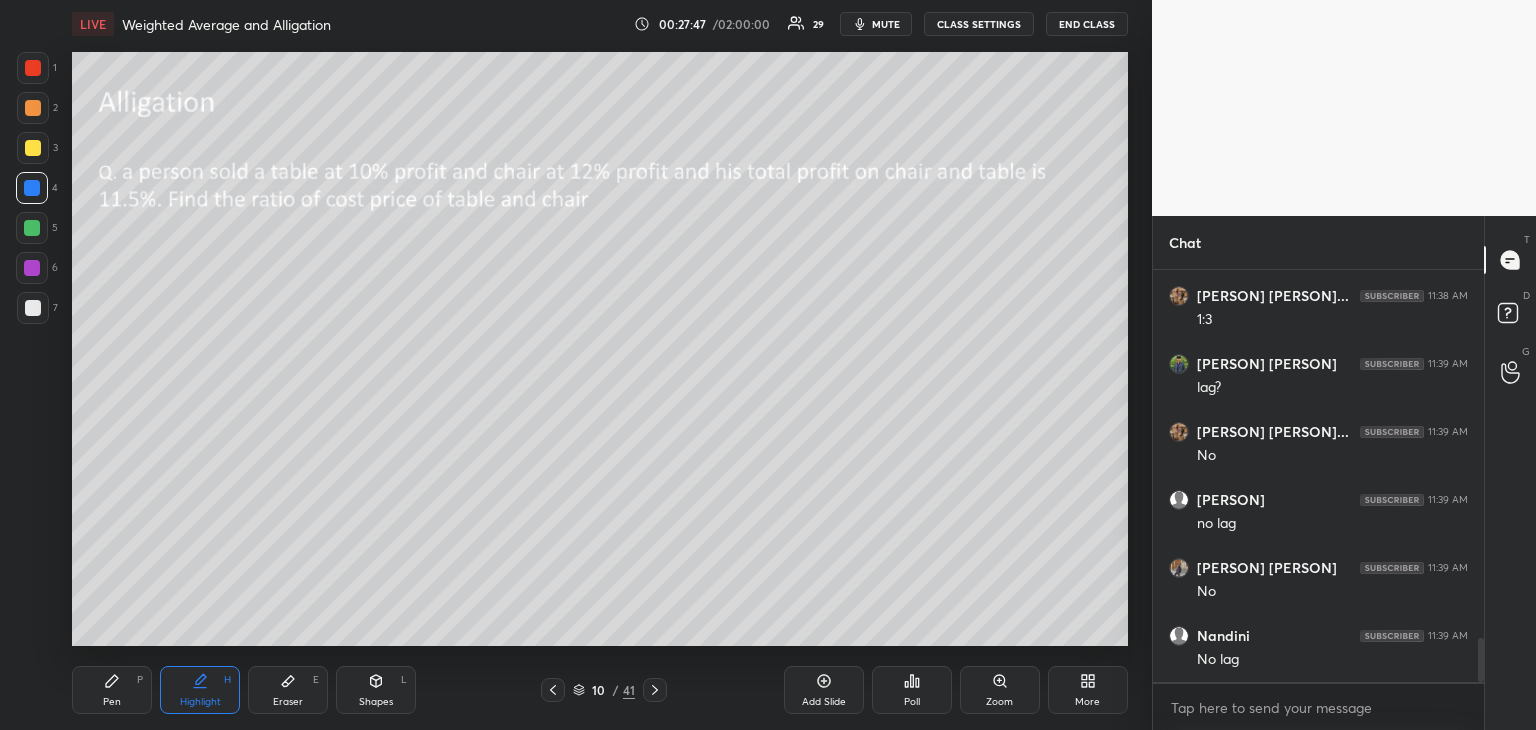 scroll, scrollTop: 3508, scrollLeft: 0, axis: vertical 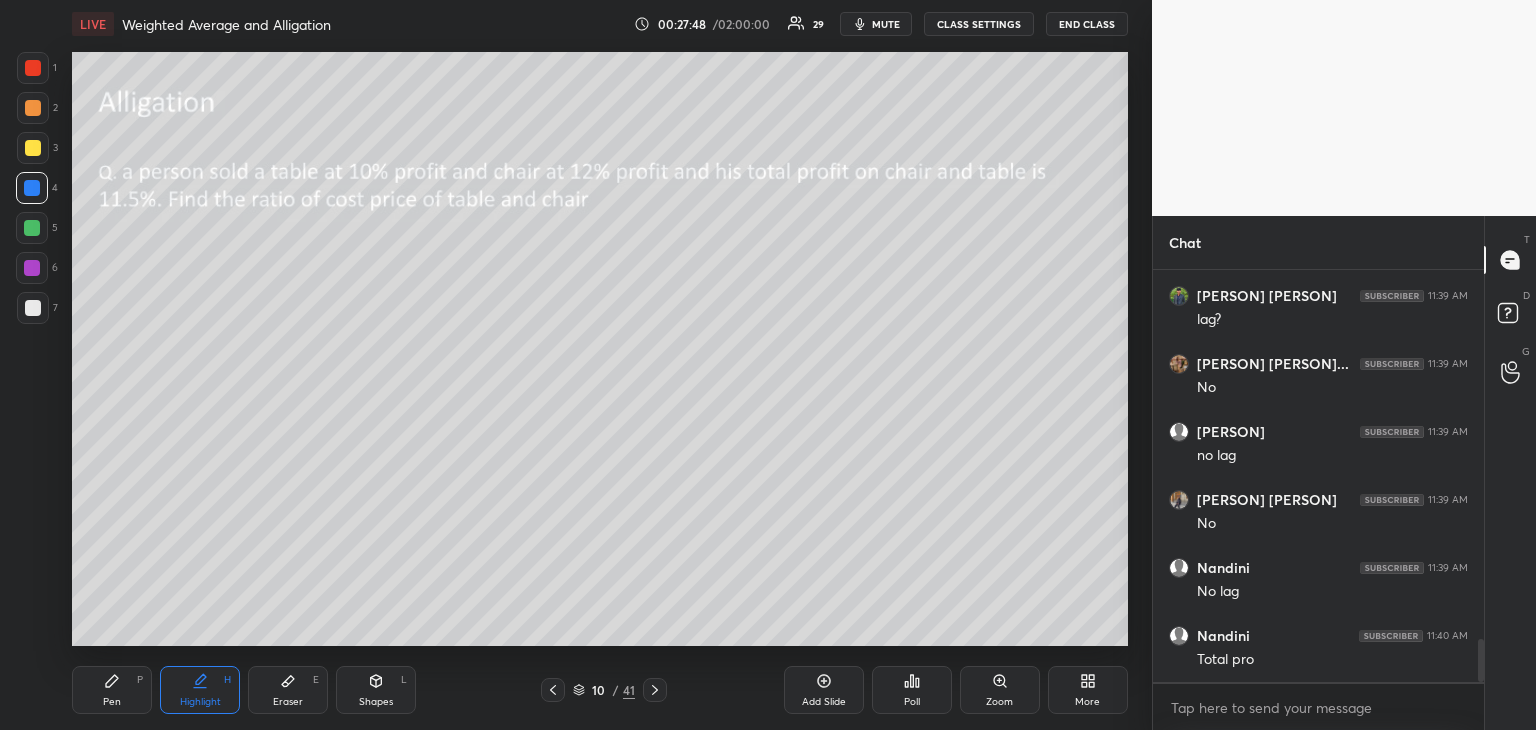 click on "Pen P" at bounding box center [112, 690] 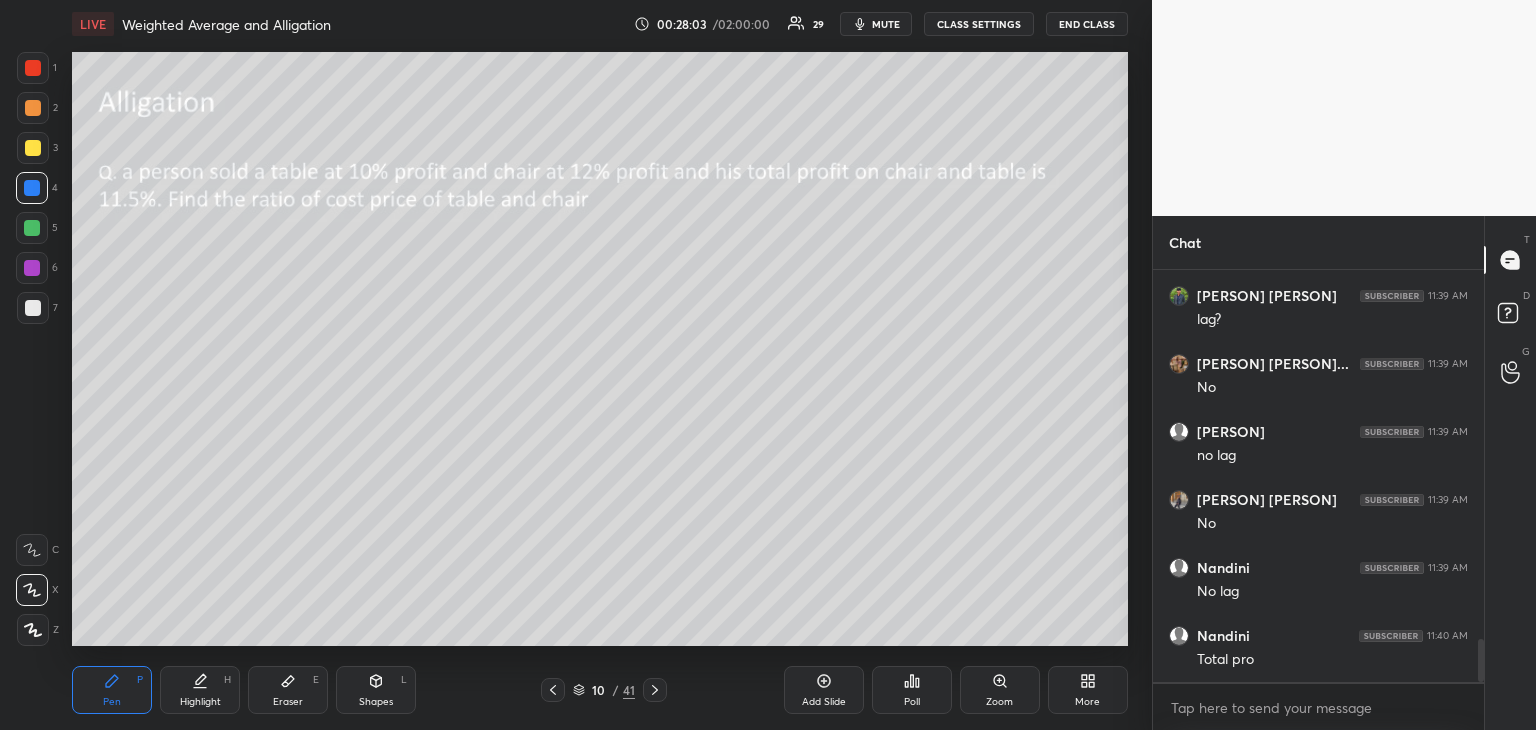 click on "Eraser" at bounding box center (288, 702) 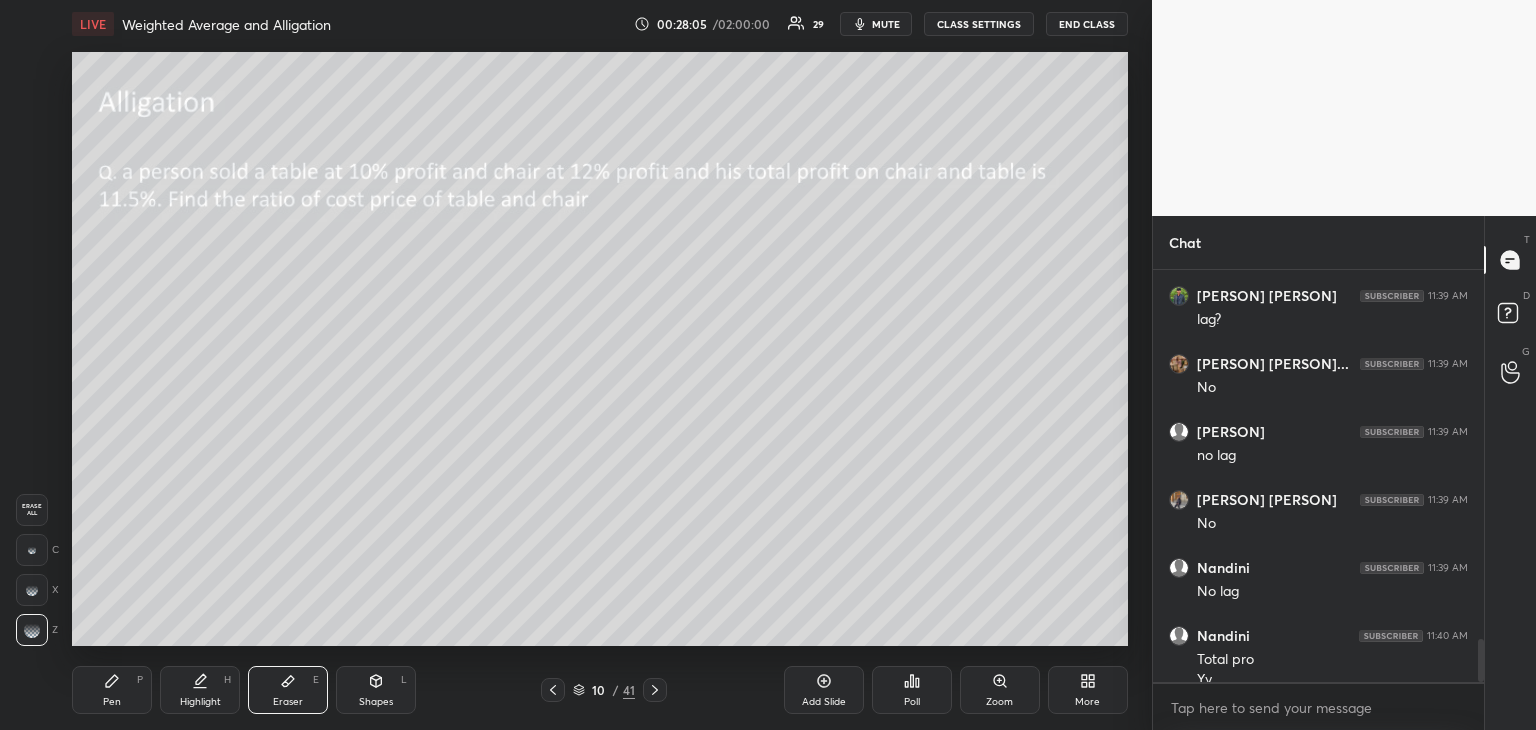 scroll, scrollTop: 3528, scrollLeft: 0, axis: vertical 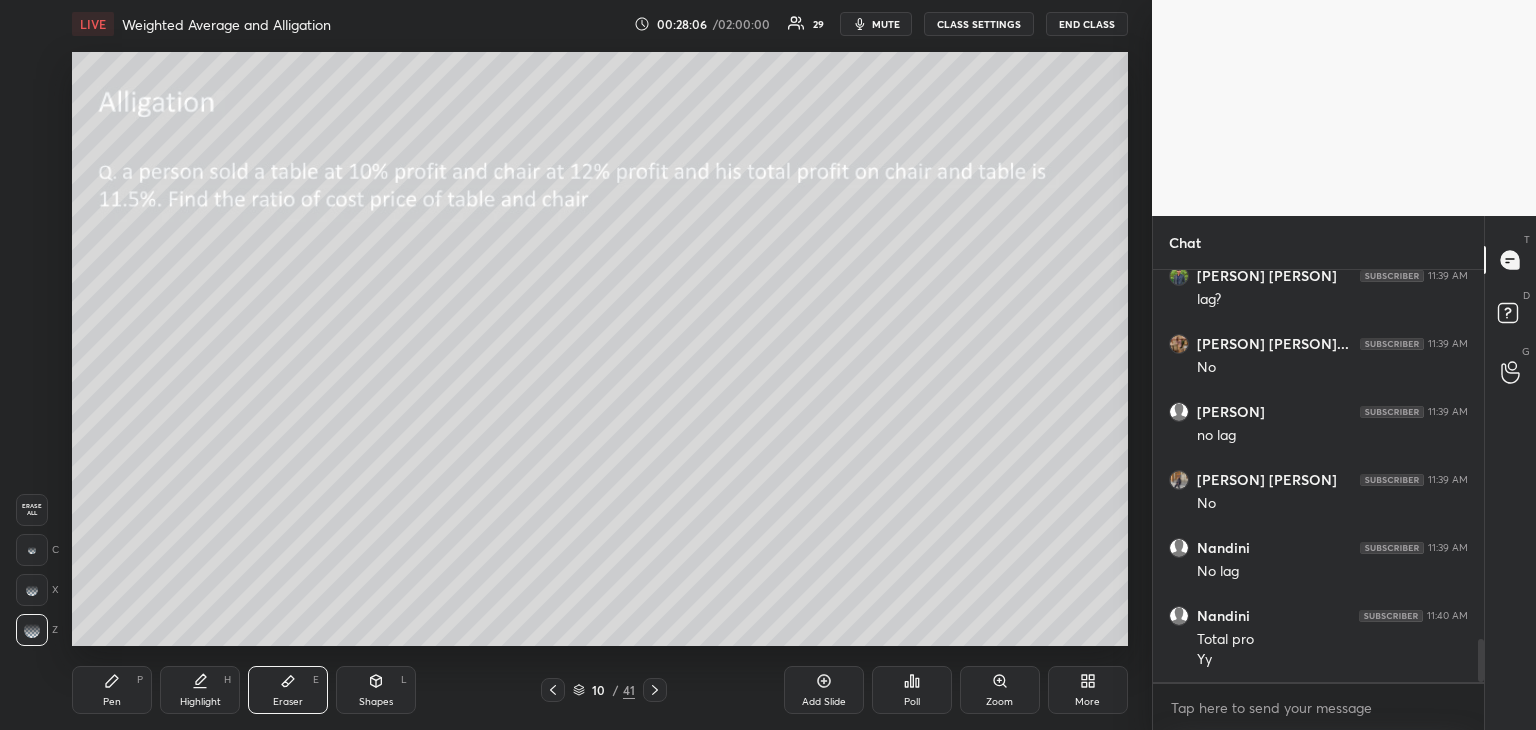 click on "Pen P" at bounding box center [112, 690] 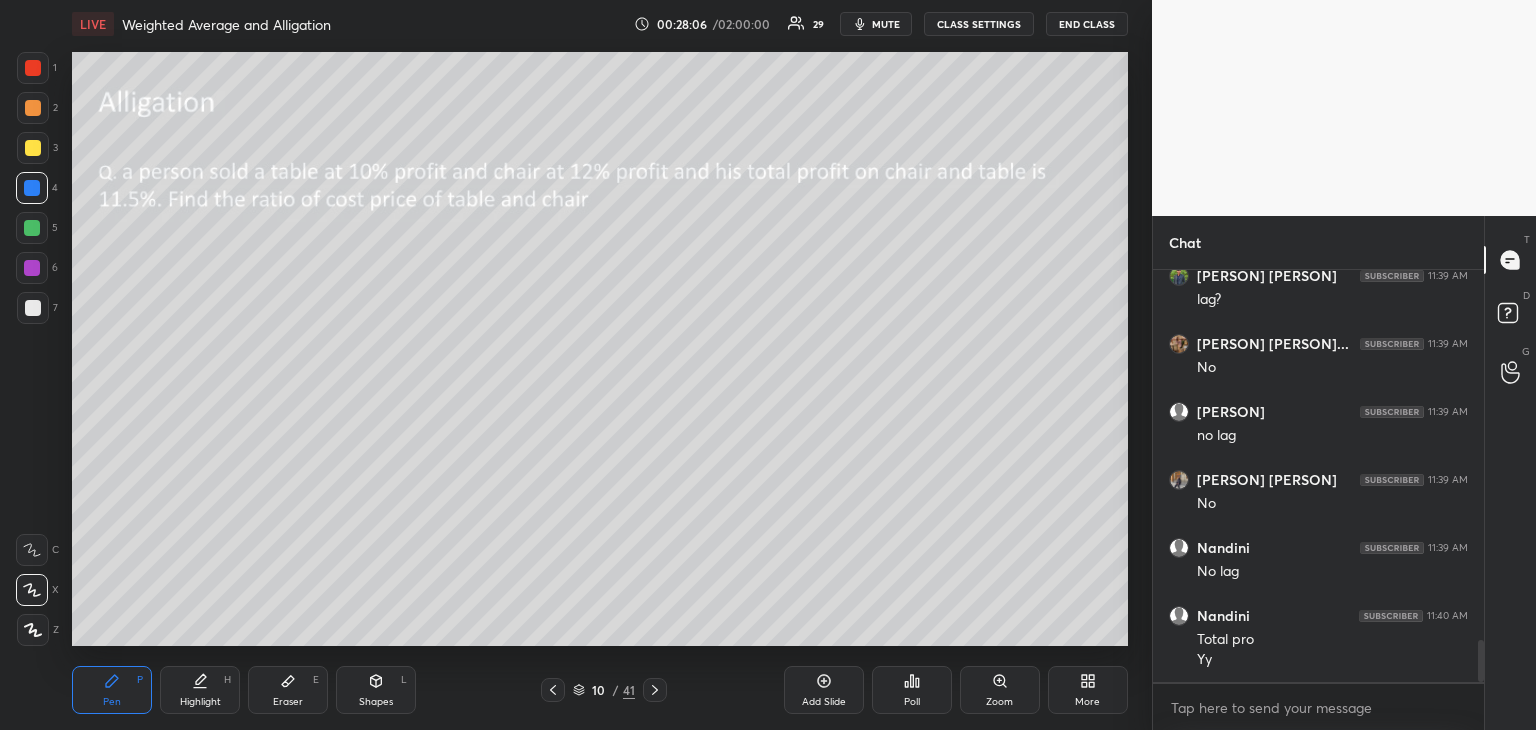 scroll, scrollTop: 3596, scrollLeft: 0, axis: vertical 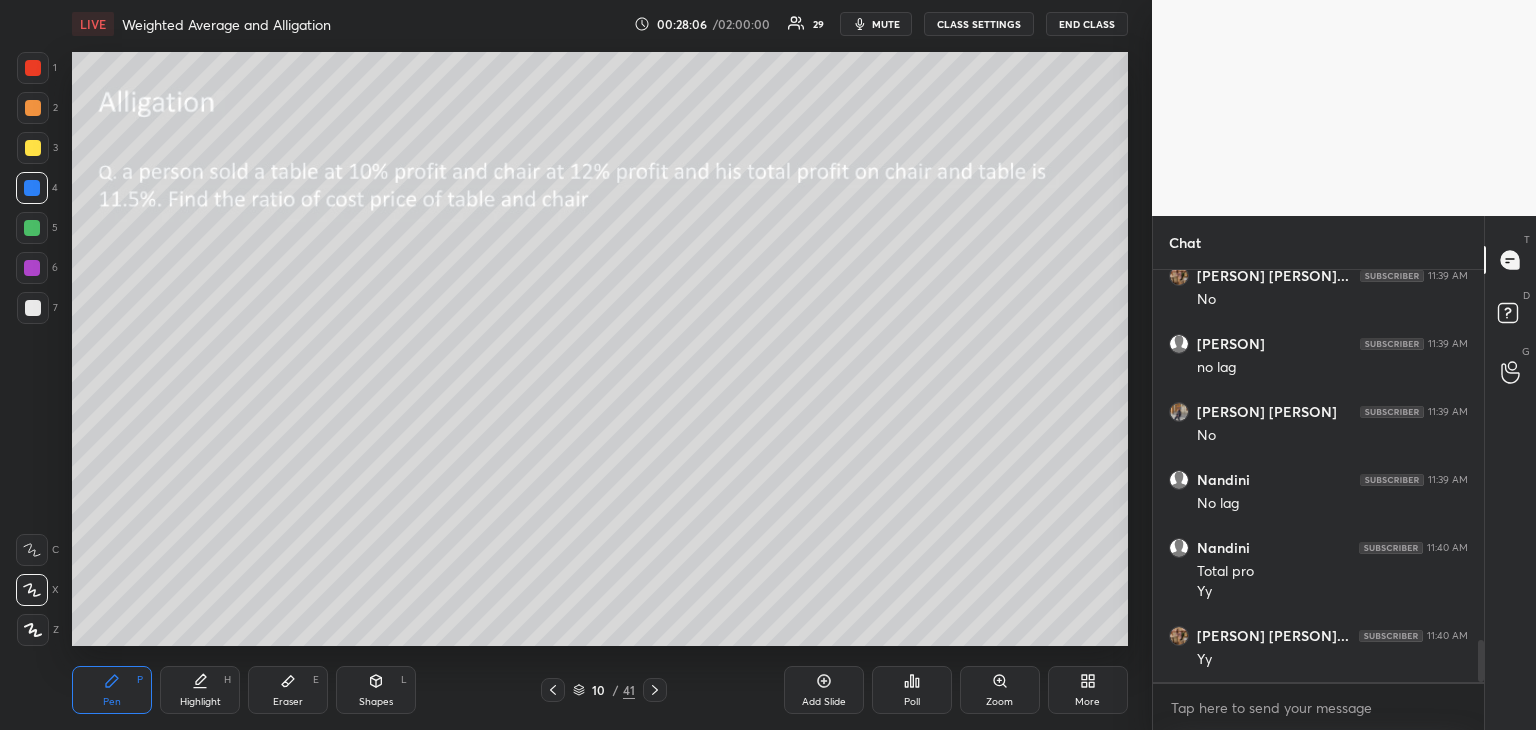 click 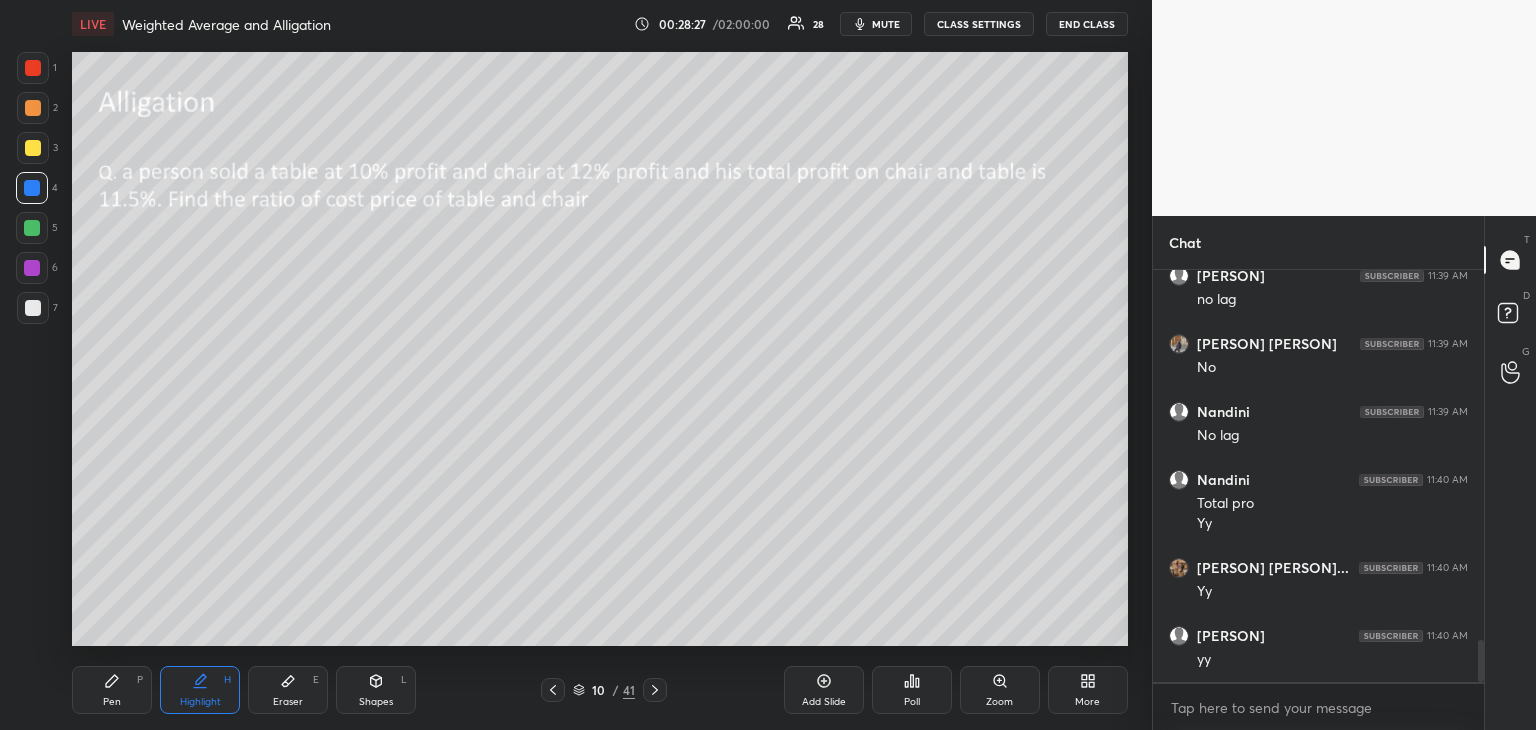 scroll, scrollTop: 3736, scrollLeft: 0, axis: vertical 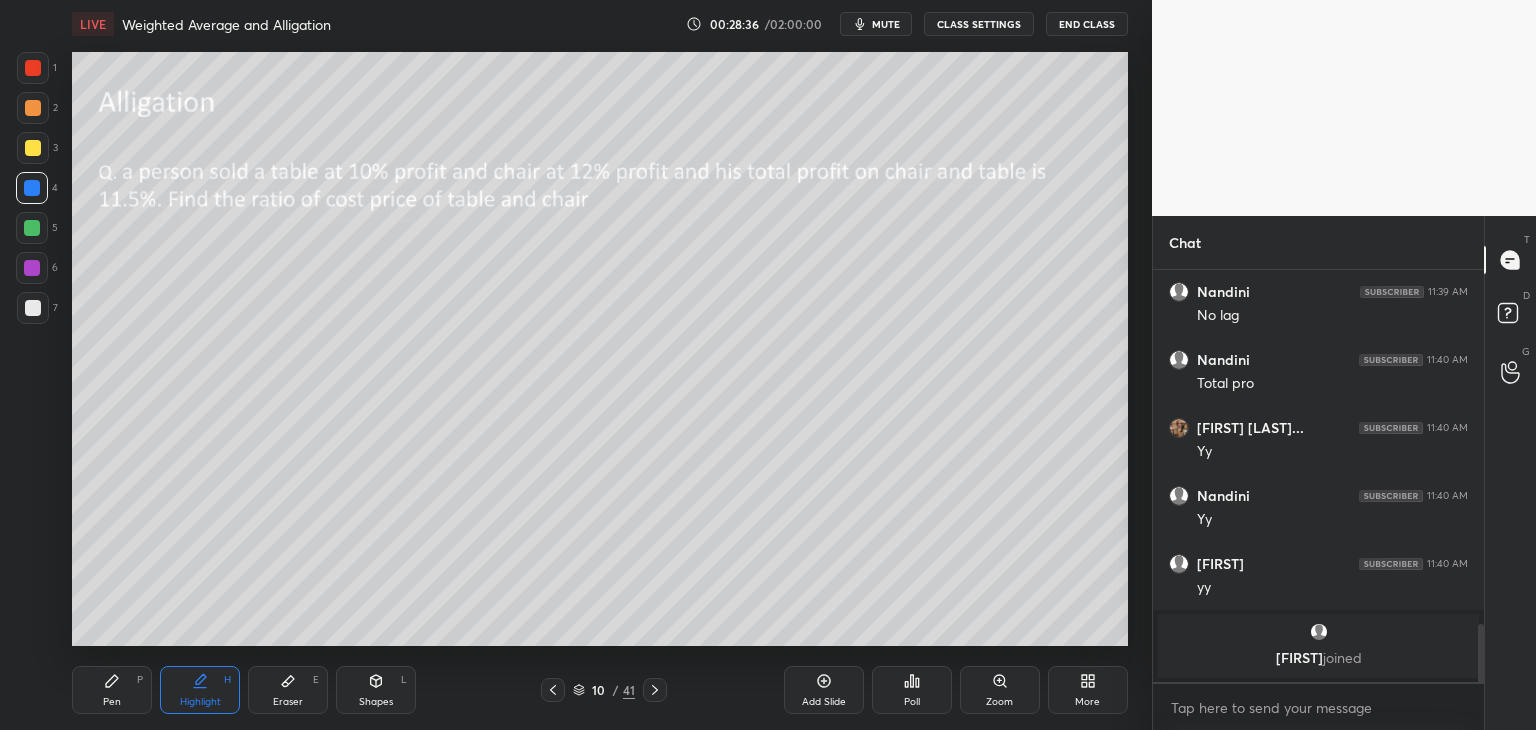 click on "Pen P" at bounding box center (112, 690) 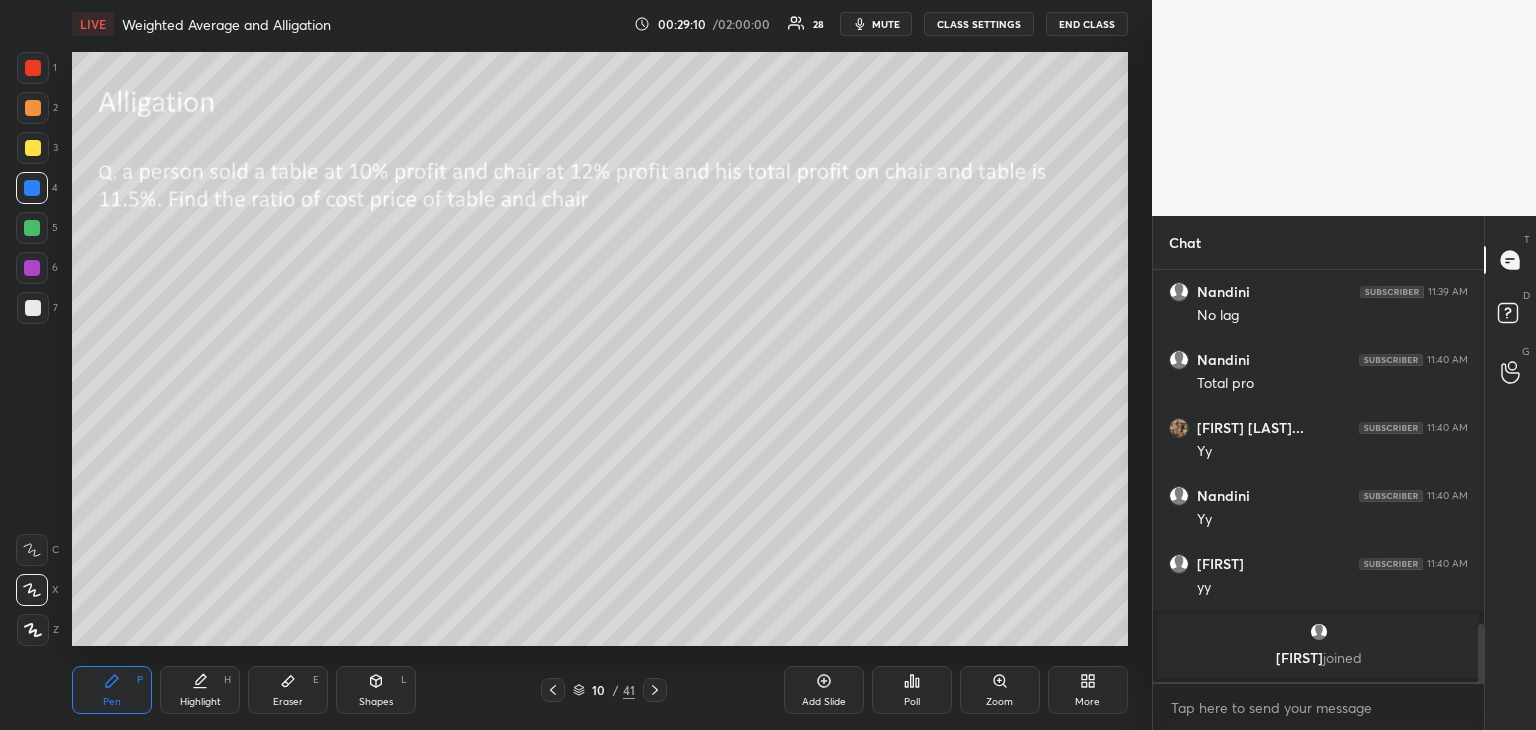 click on "Eraser" at bounding box center [288, 702] 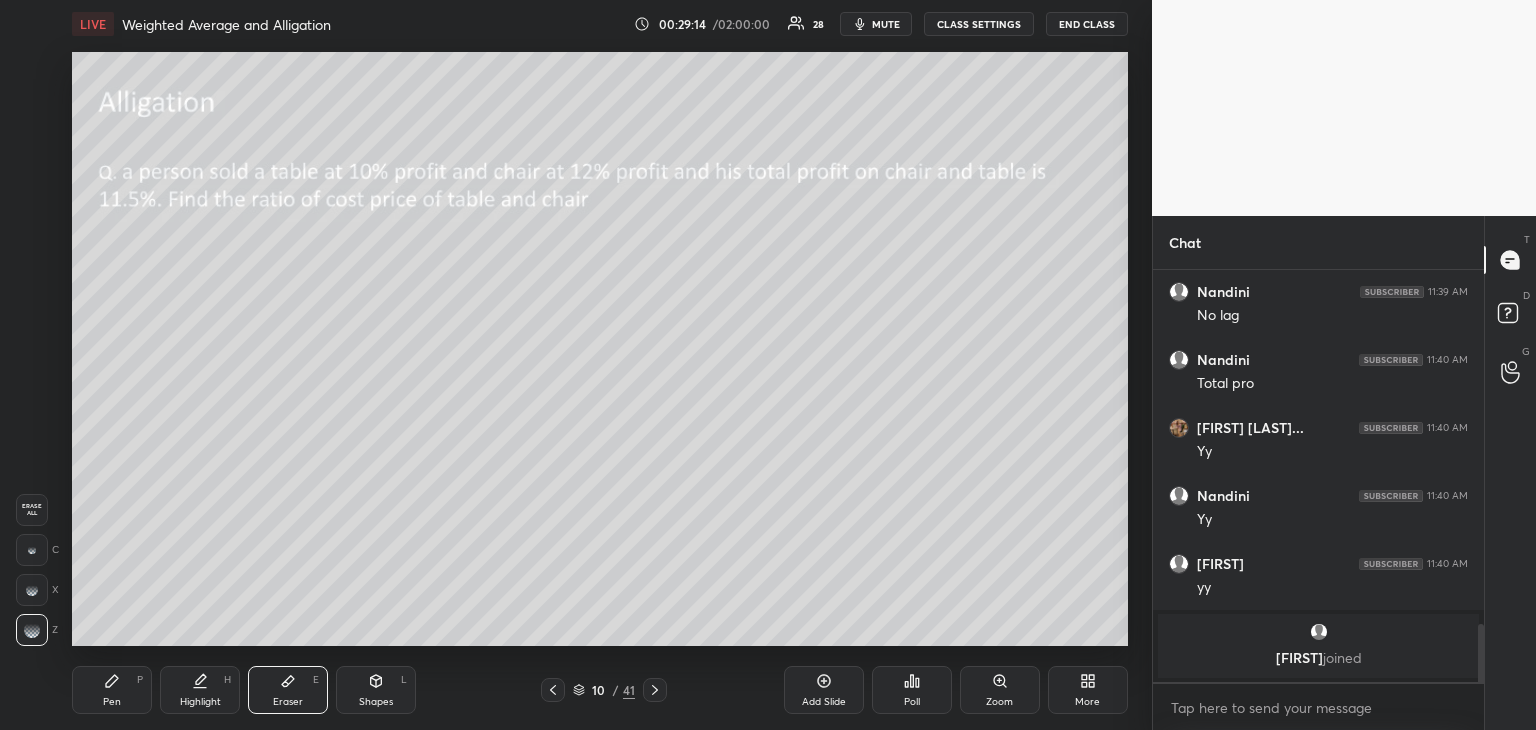 click on "Pen" at bounding box center [112, 702] 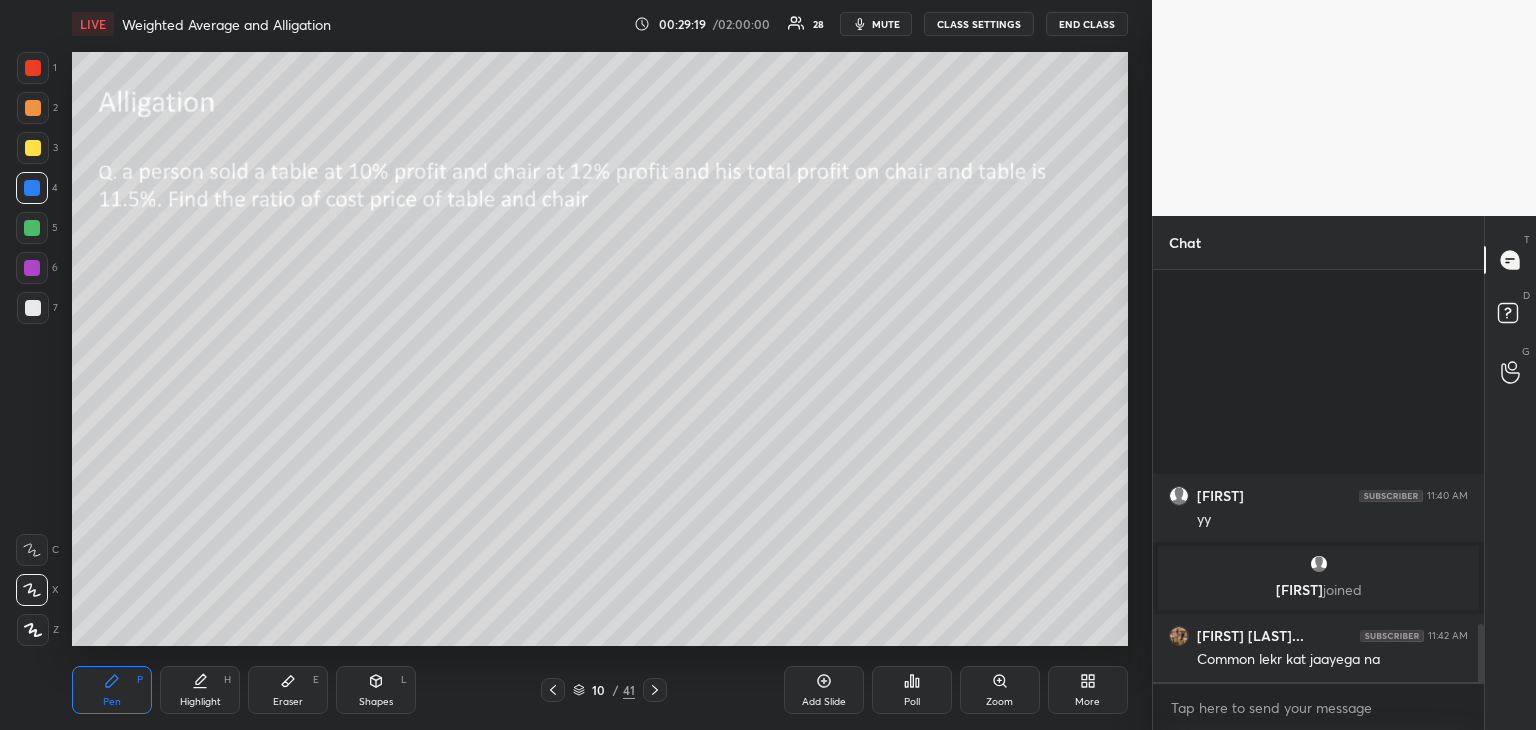scroll, scrollTop: 2316, scrollLeft: 0, axis: vertical 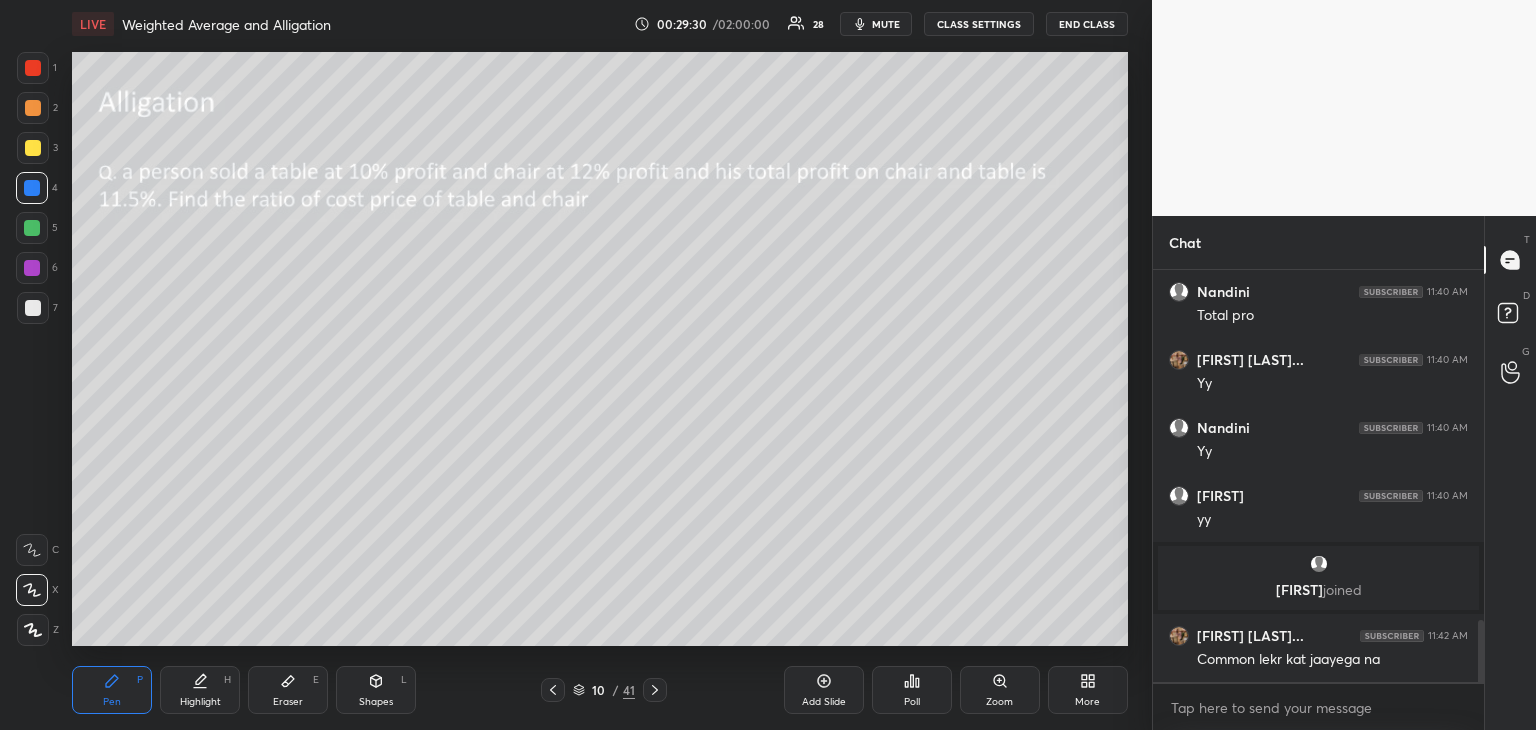 click at bounding box center [32, 228] 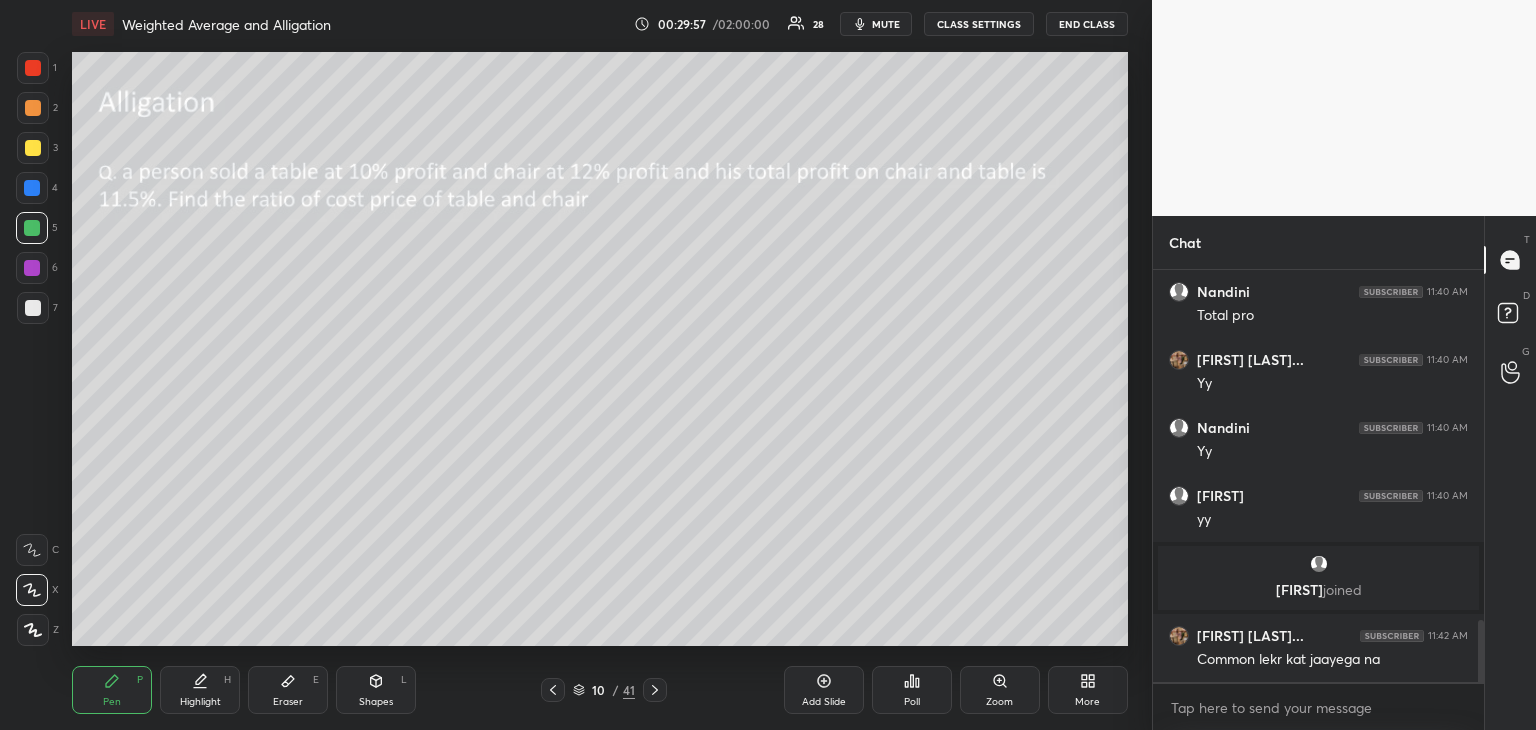 click at bounding box center (33, 308) 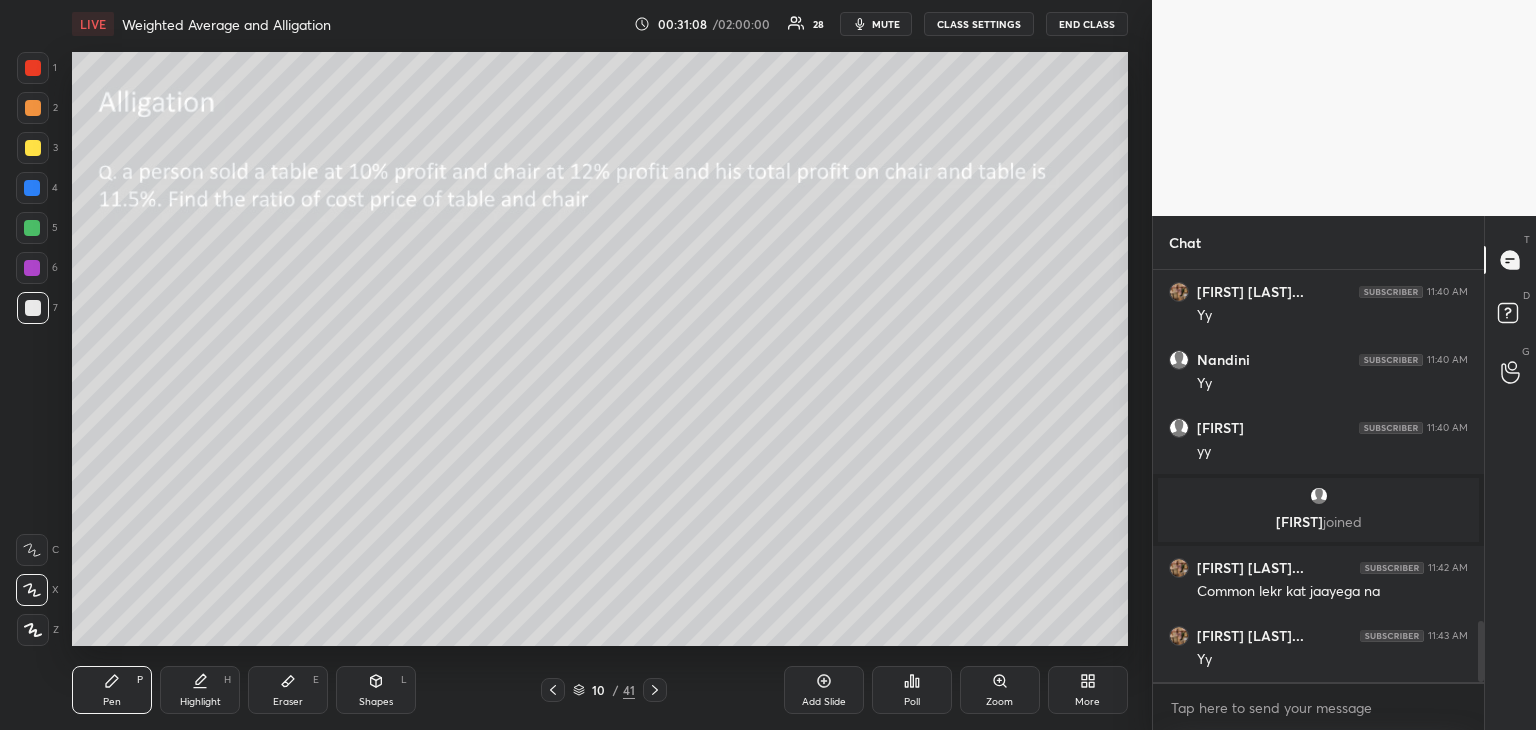 scroll, scrollTop: 2452, scrollLeft: 0, axis: vertical 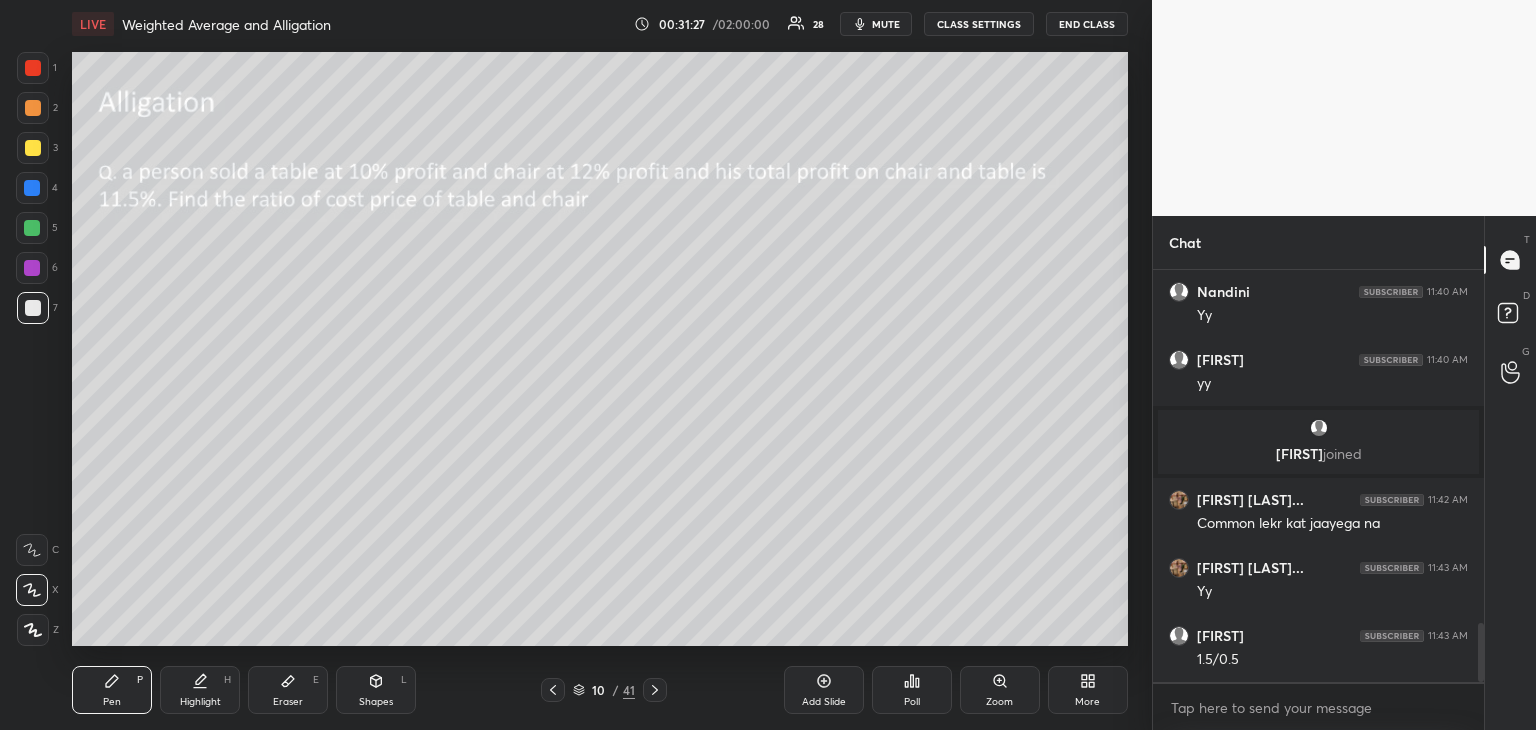 click 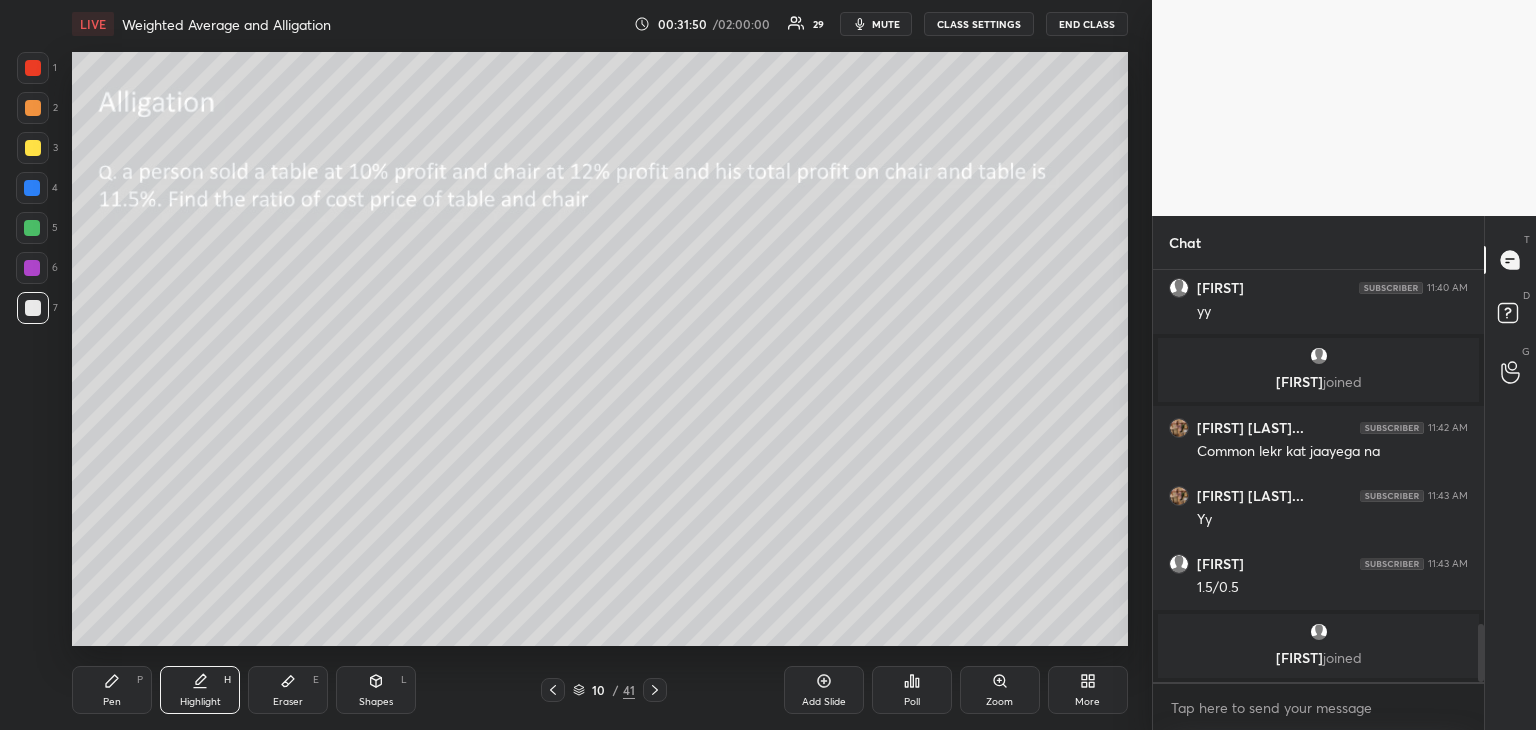 scroll, scrollTop: 2538, scrollLeft: 0, axis: vertical 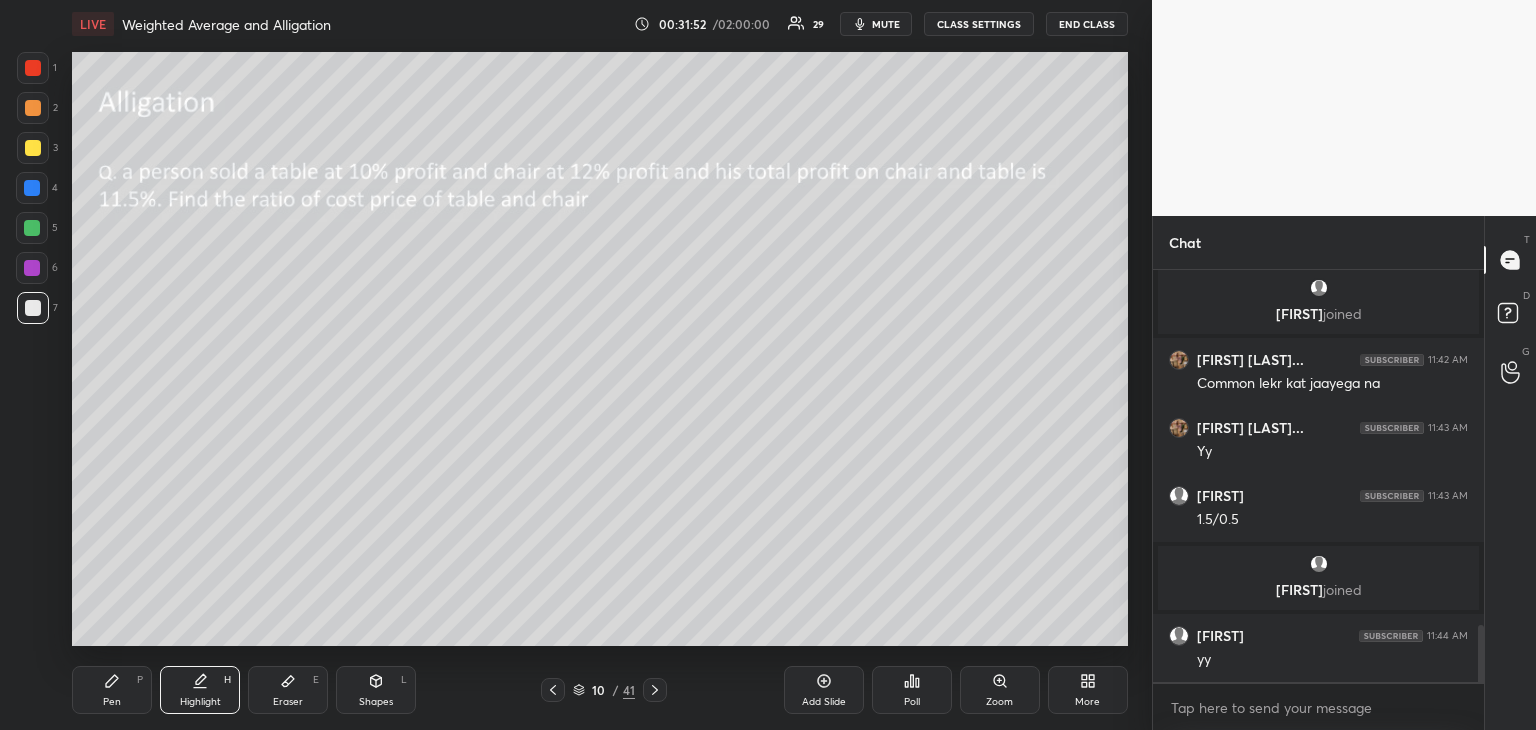 click at bounding box center [33, 148] 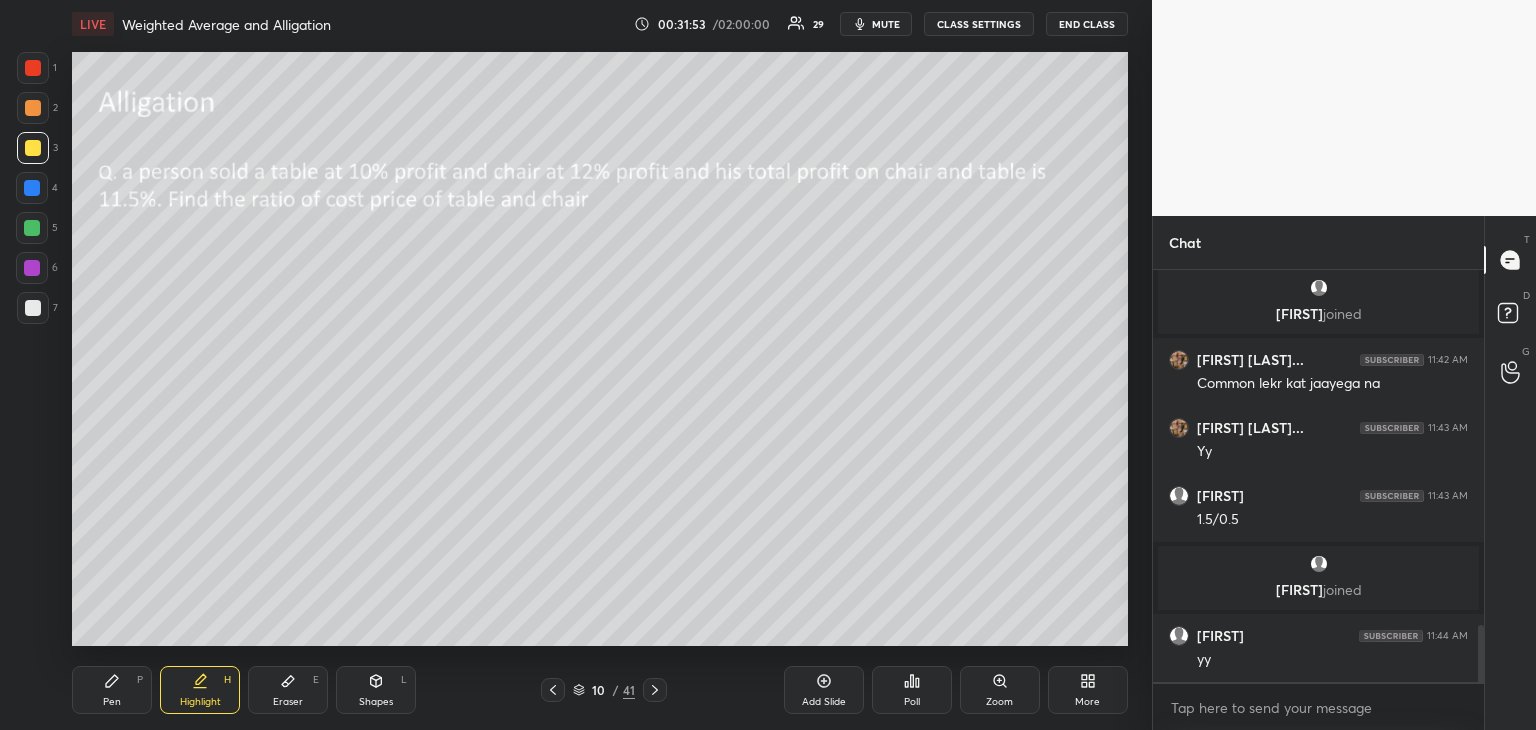 click on "Add Slide" at bounding box center [824, 690] 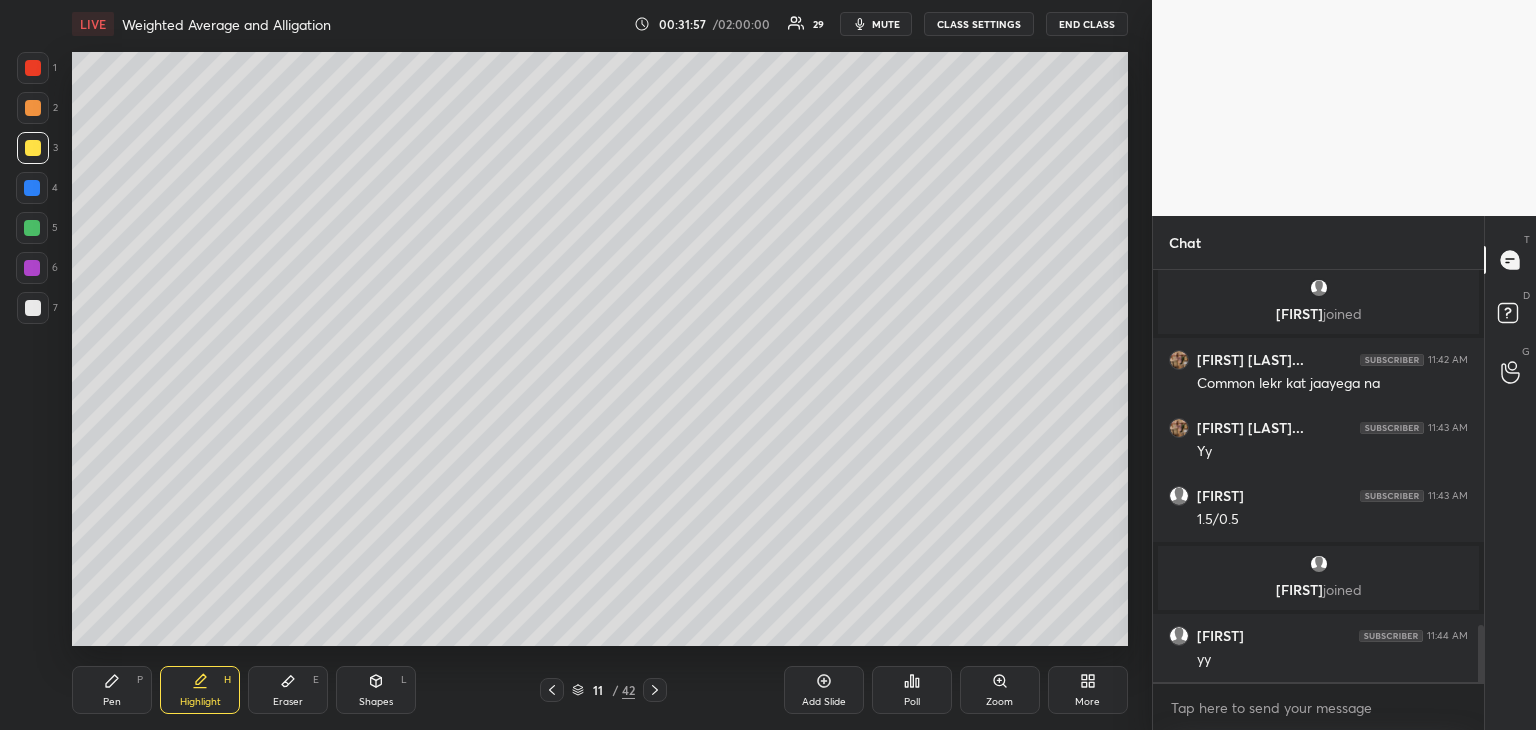 click on "Pen P" at bounding box center [112, 690] 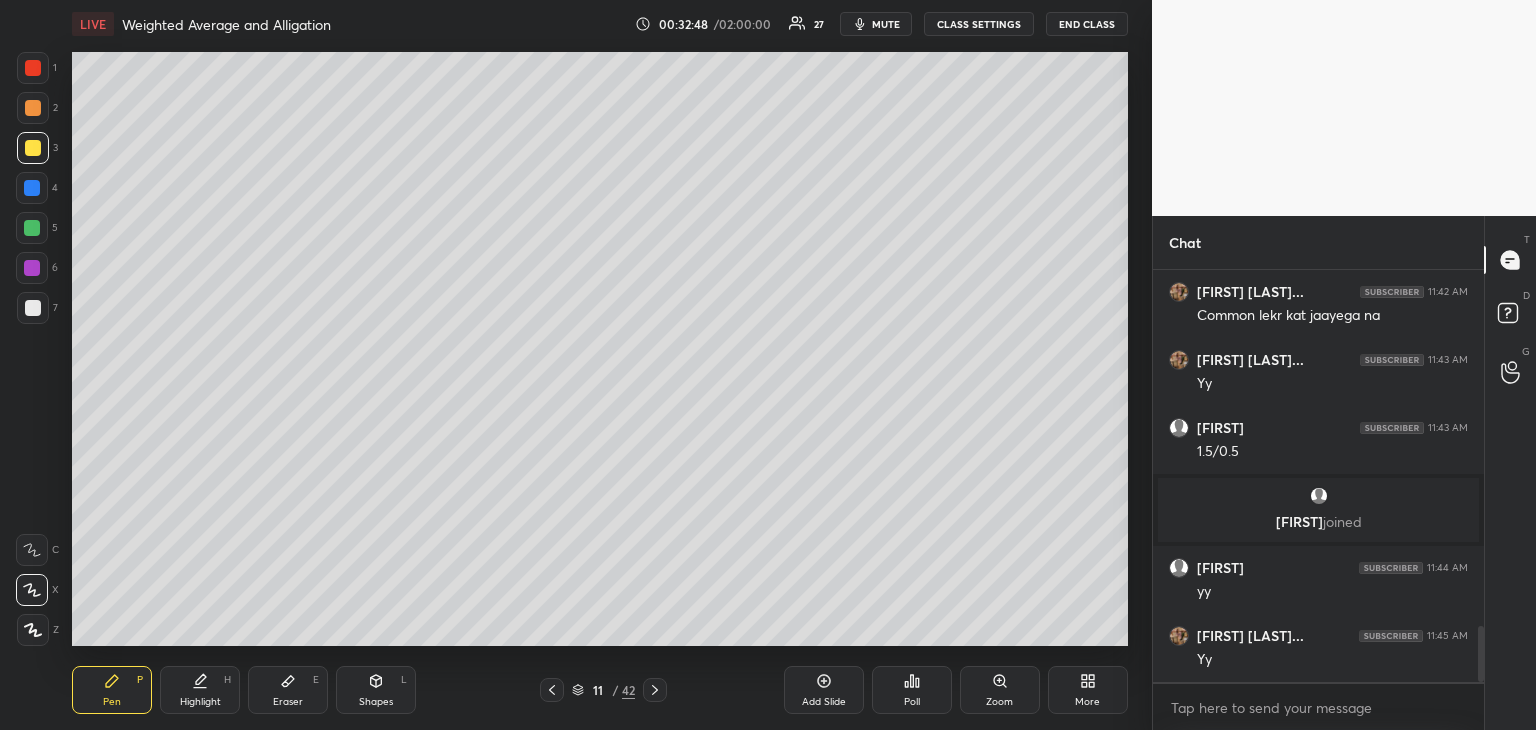 scroll, scrollTop: 2674, scrollLeft: 0, axis: vertical 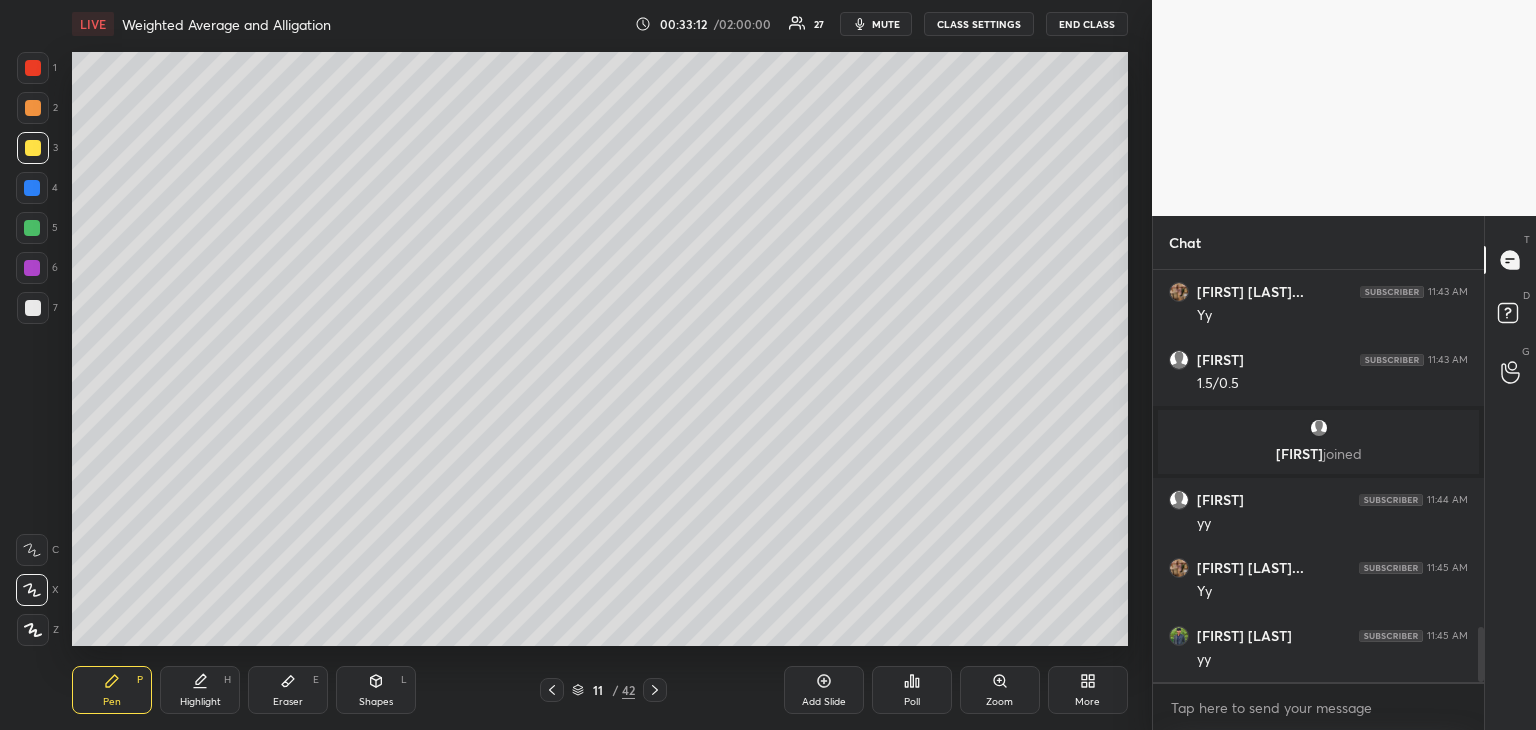 click 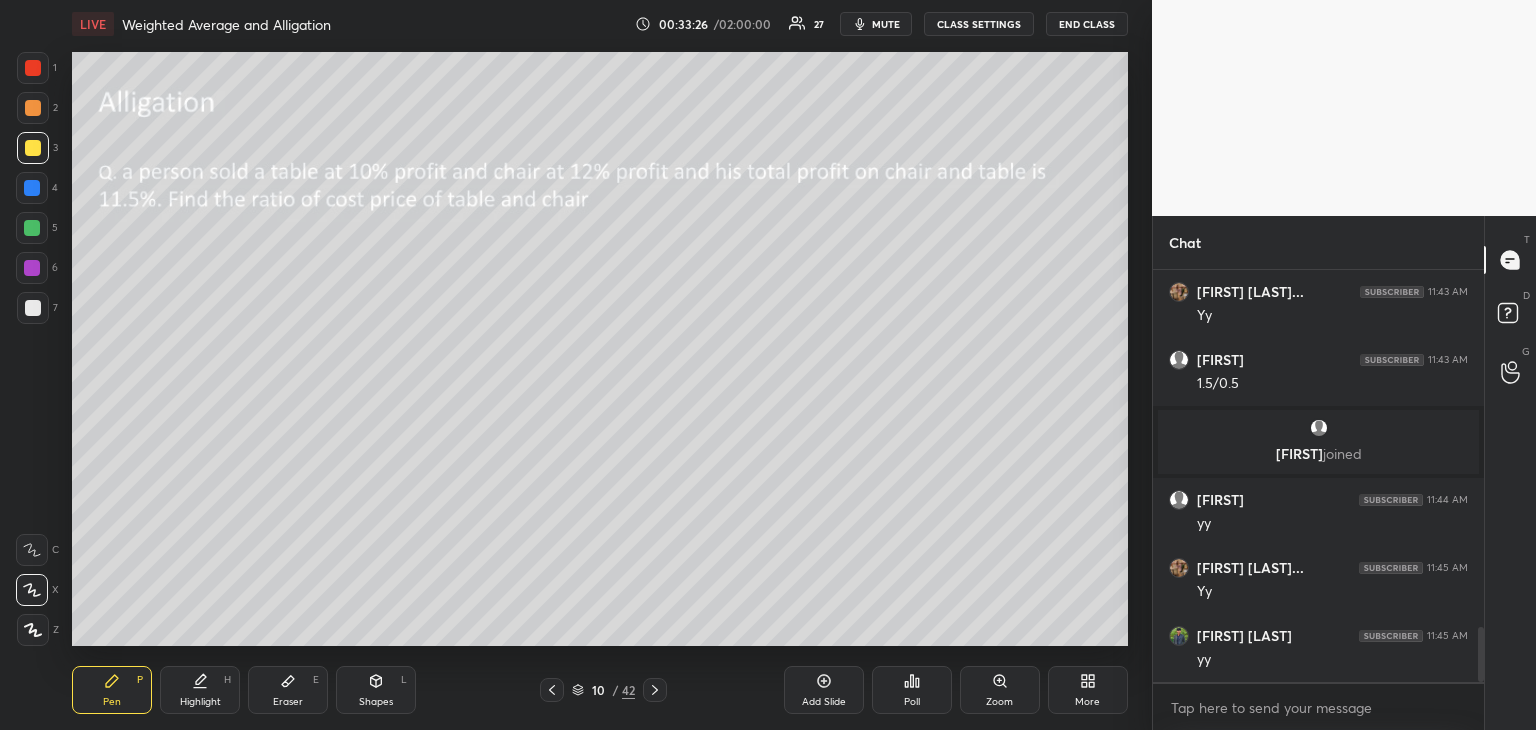 click at bounding box center [32, 188] 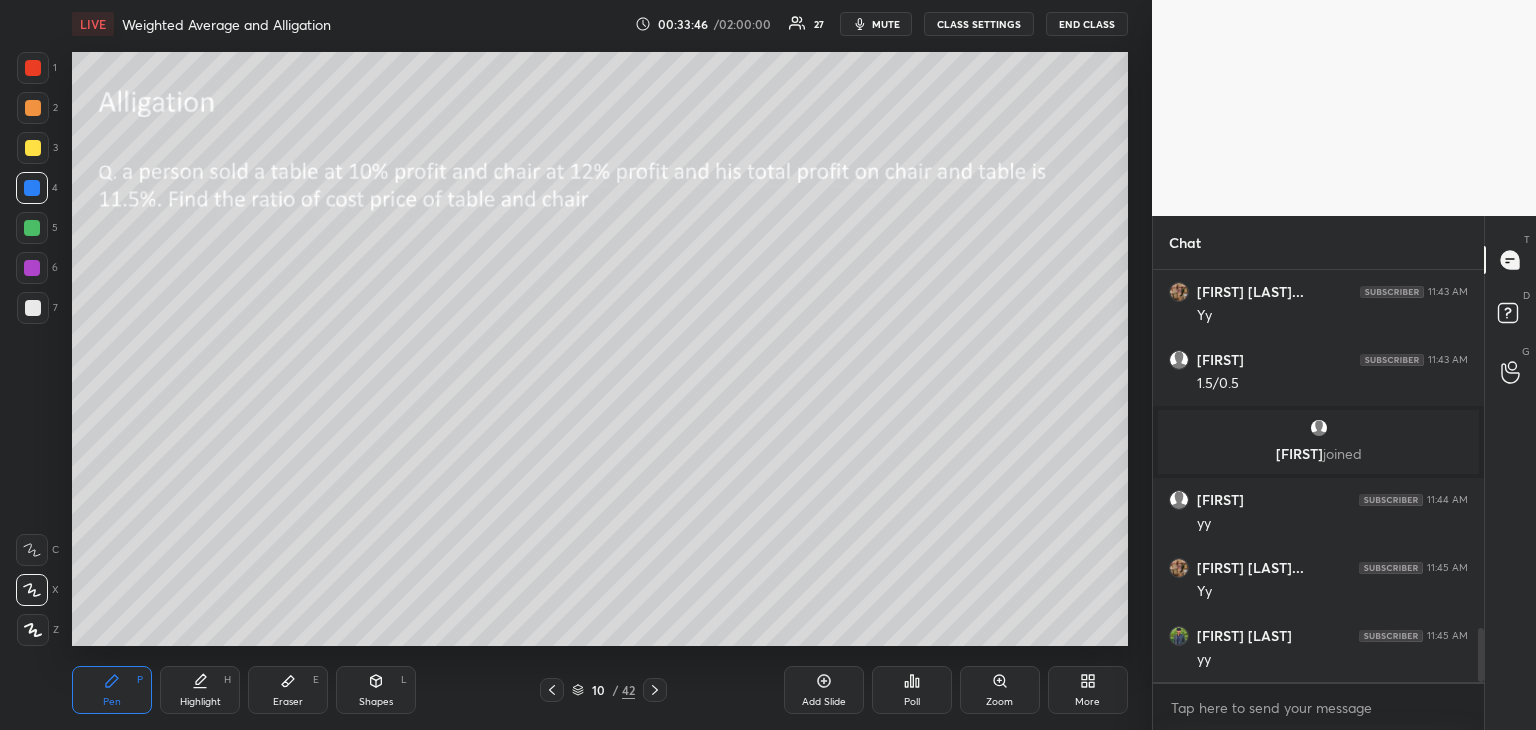 scroll, scrollTop: 2760, scrollLeft: 0, axis: vertical 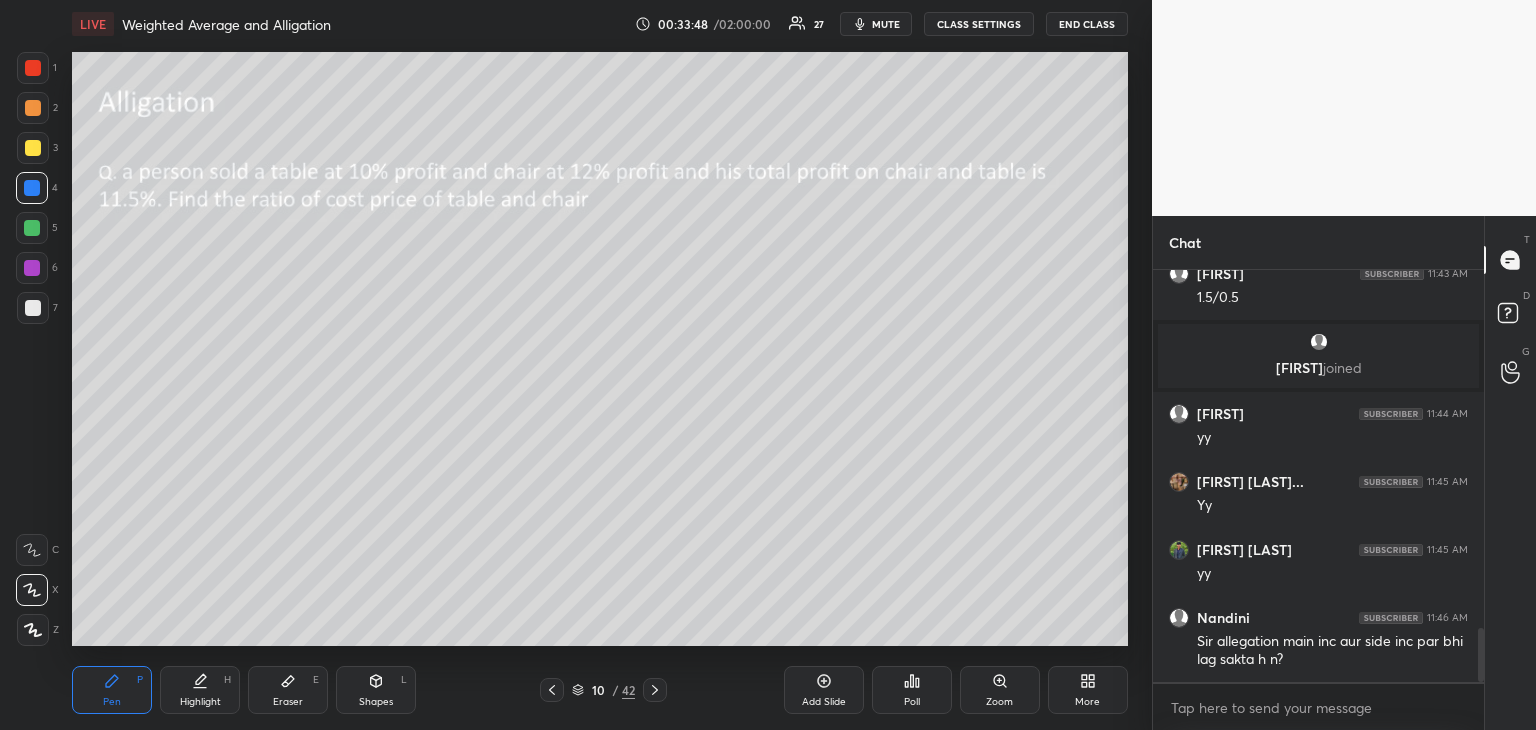 click on "Eraser E" at bounding box center (288, 690) 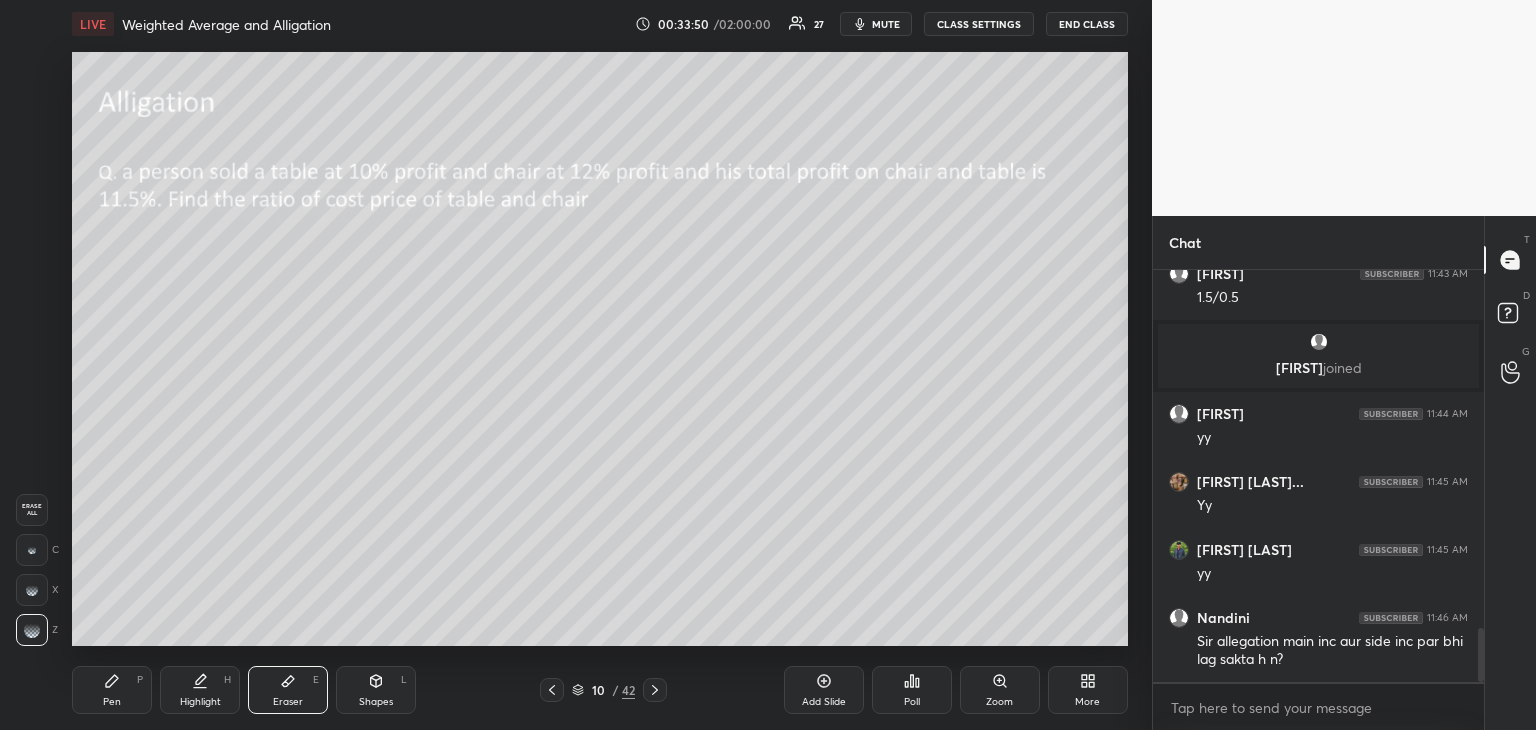 click 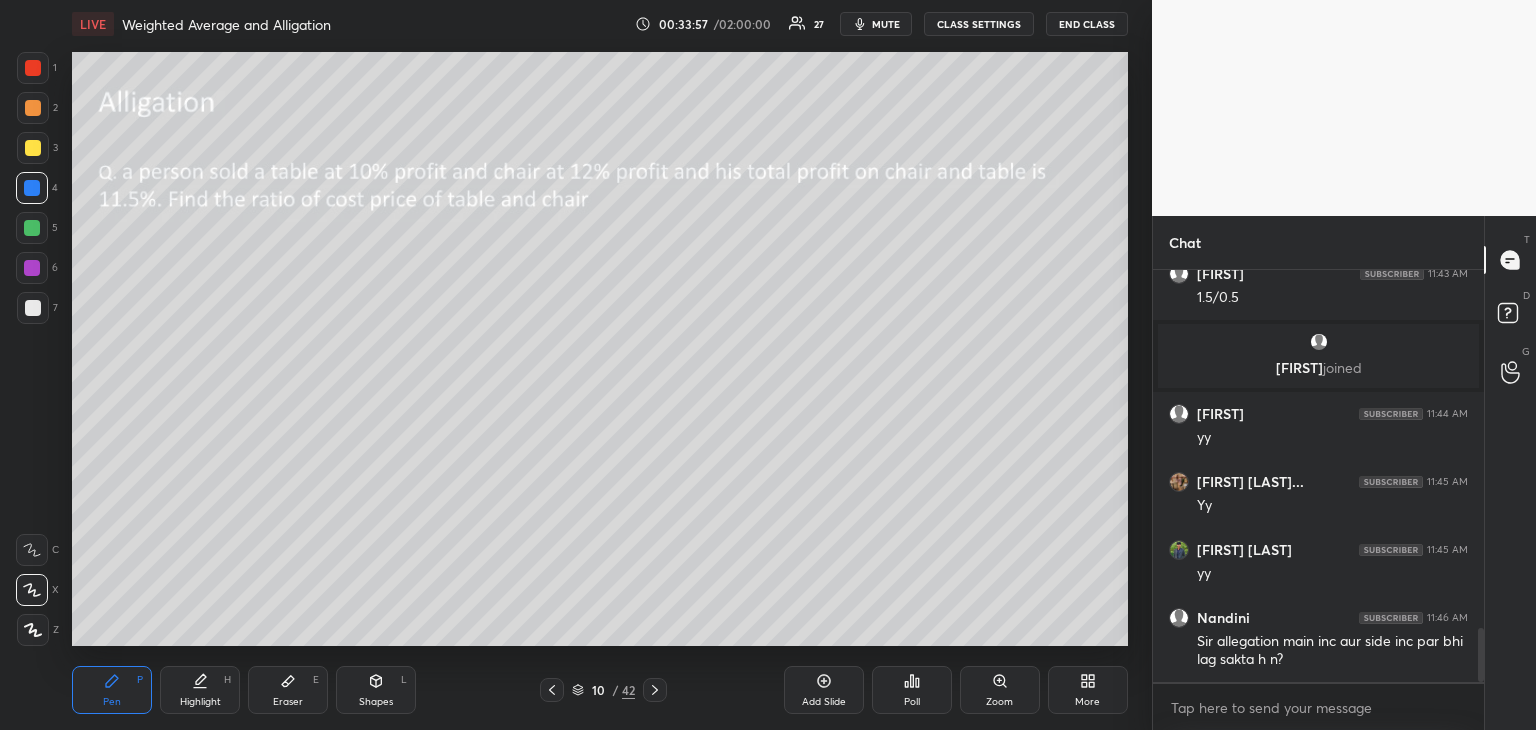 click on "Highlight H" at bounding box center [200, 690] 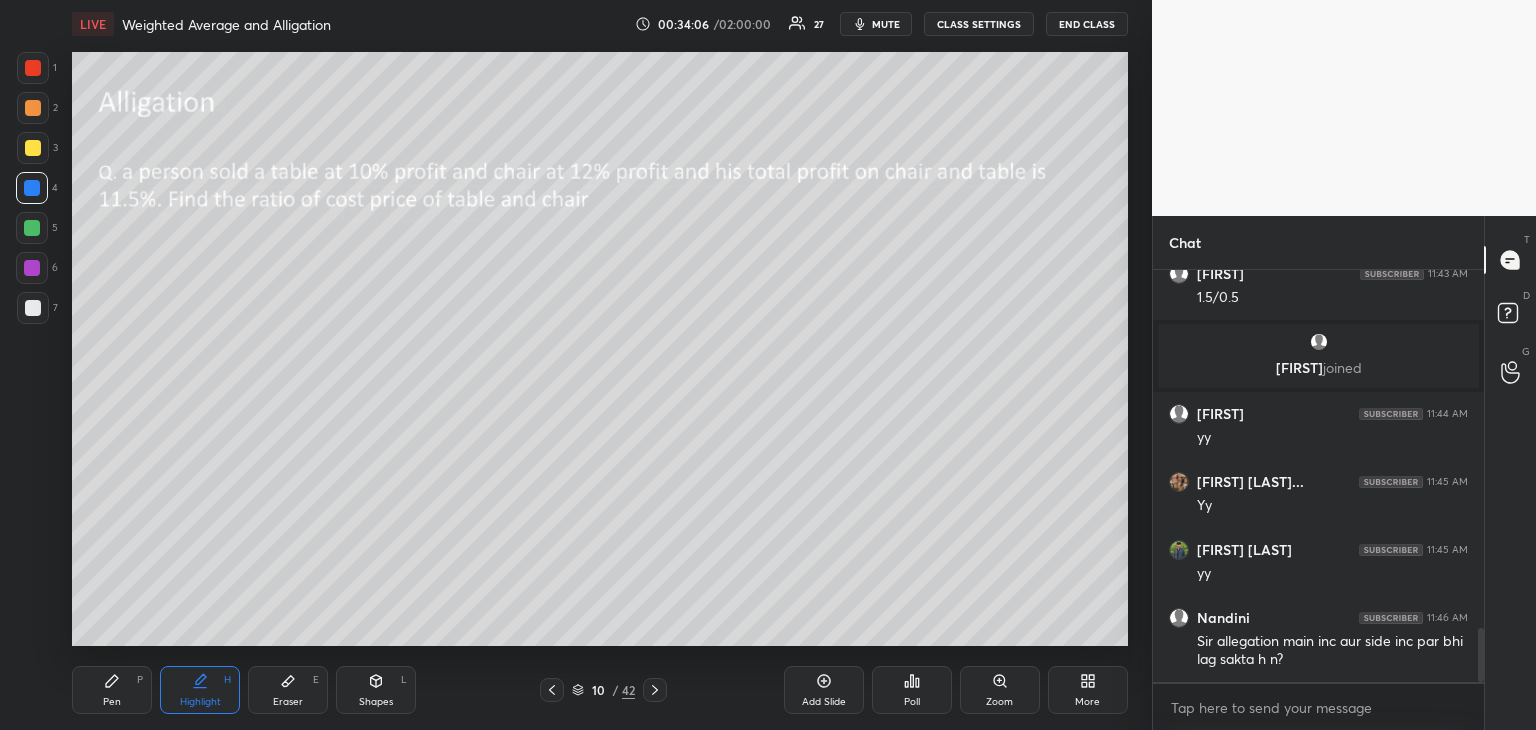click on "Pen P" at bounding box center (112, 690) 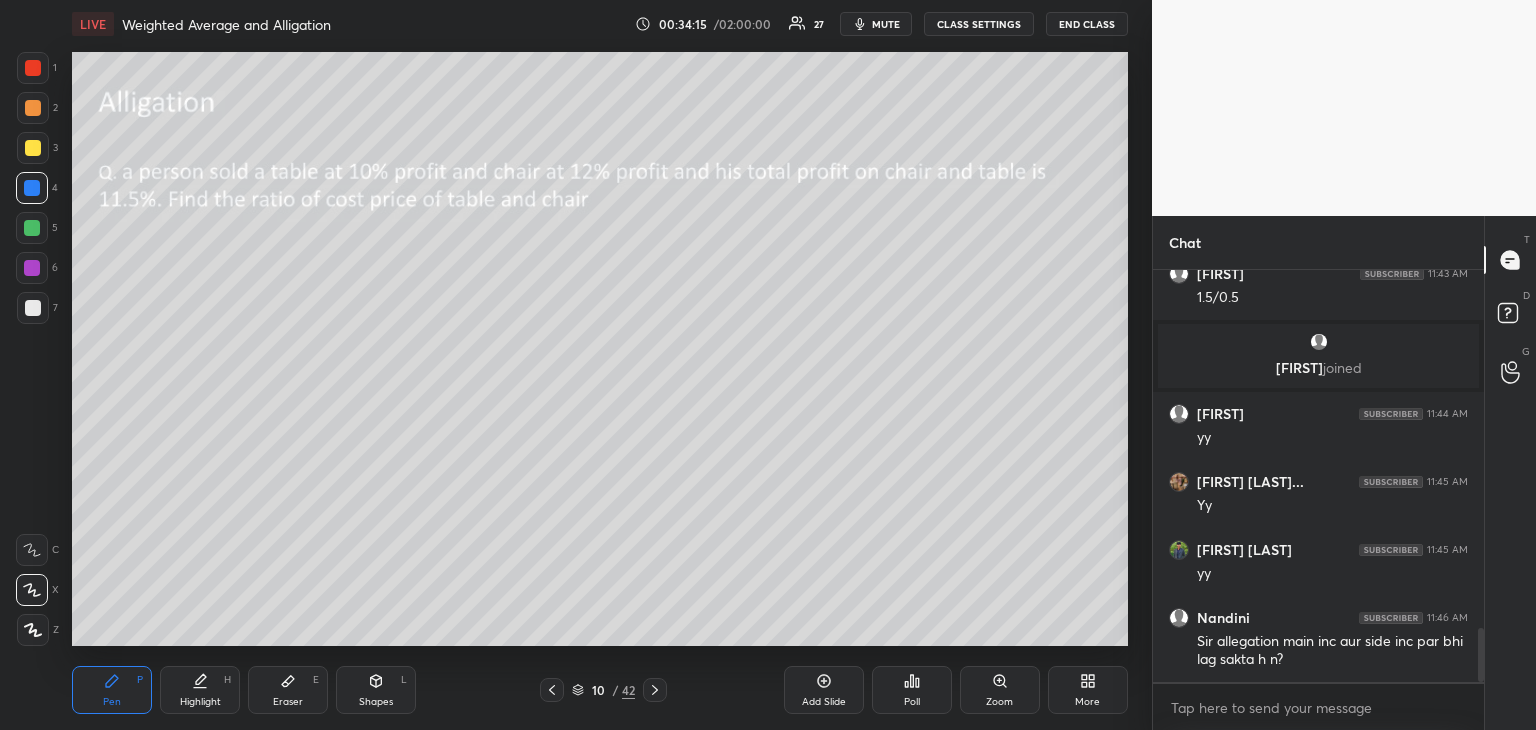 click on "Highlight H" at bounding box center [200, 690] 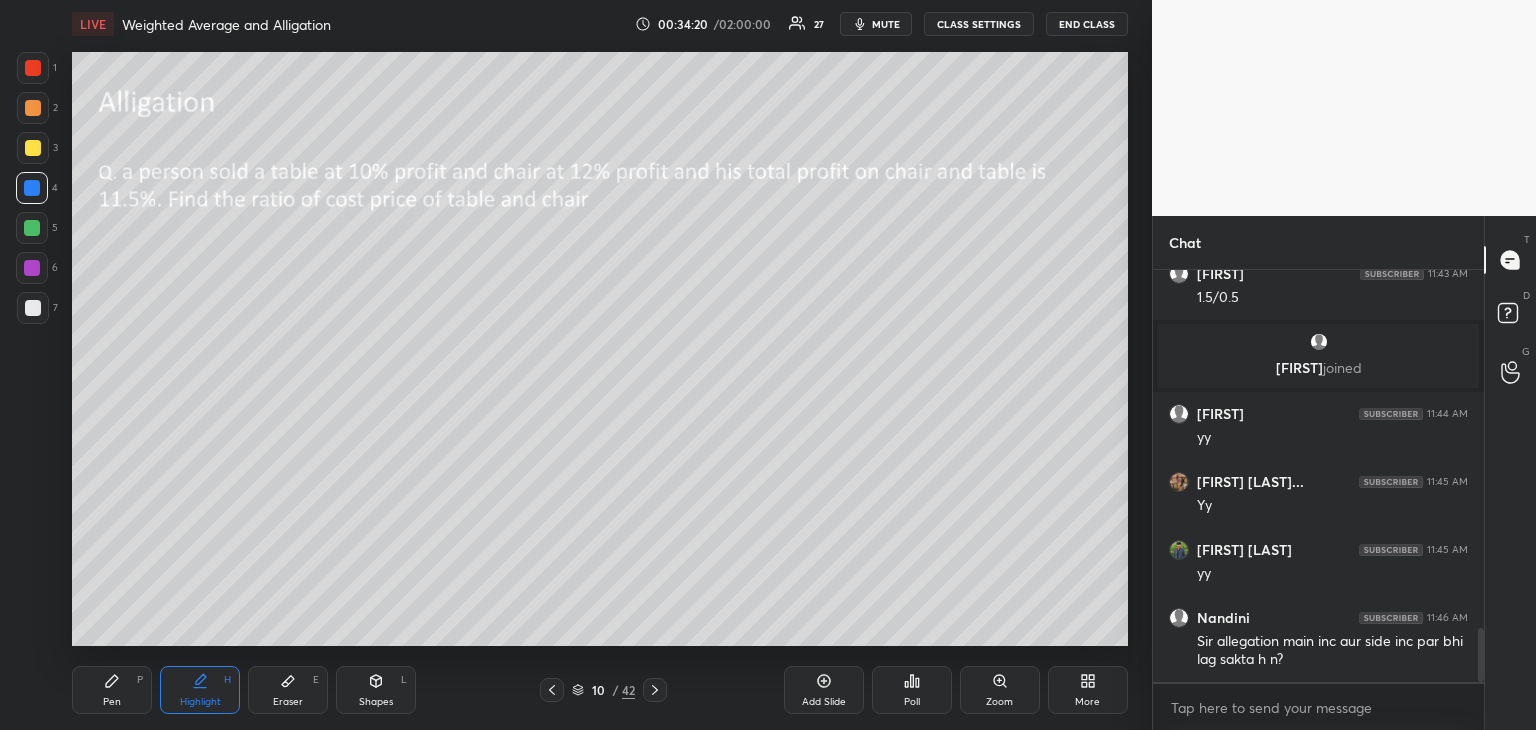 click on "Eraser E" at bounding box center (288, 690) 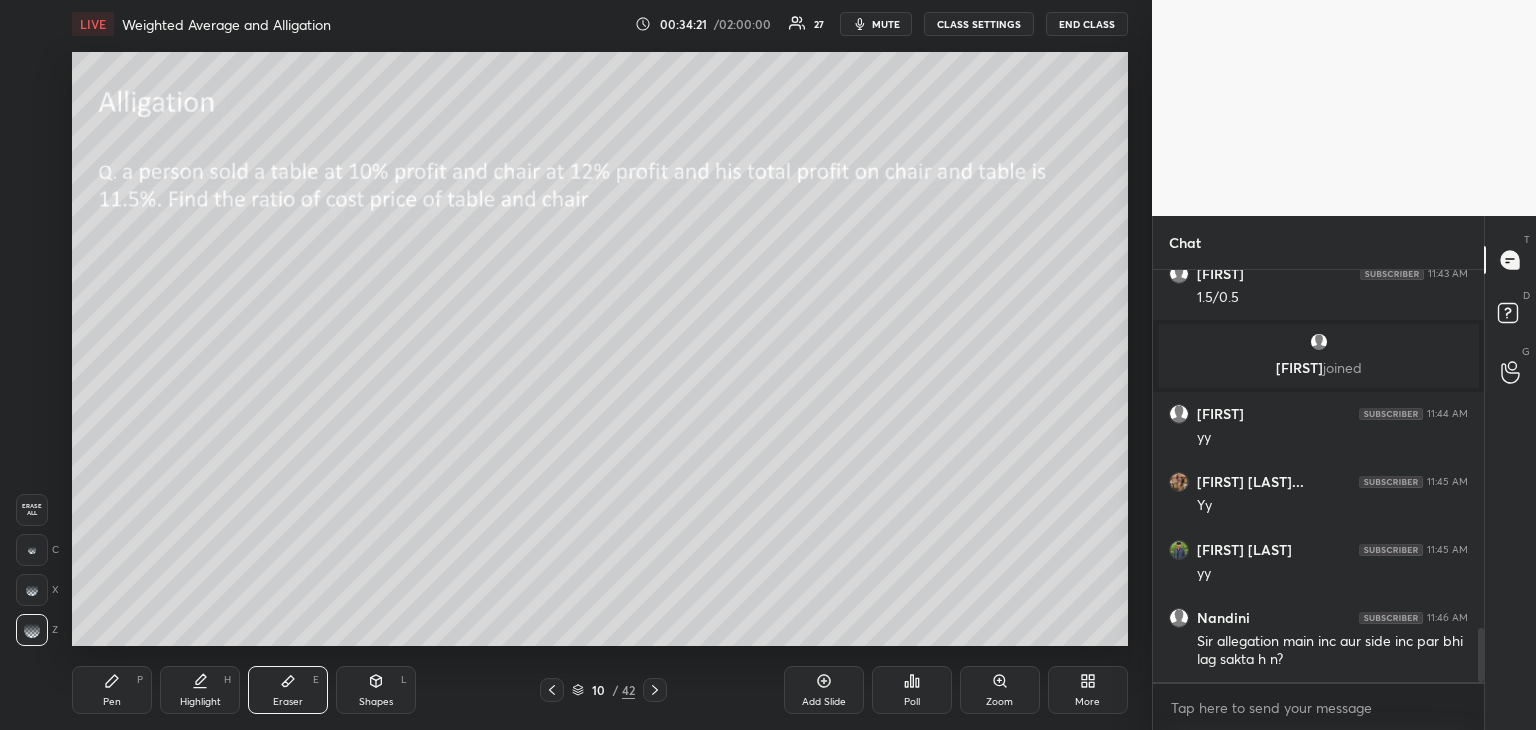 click on "Pen P" at bounding box center (112, 690) 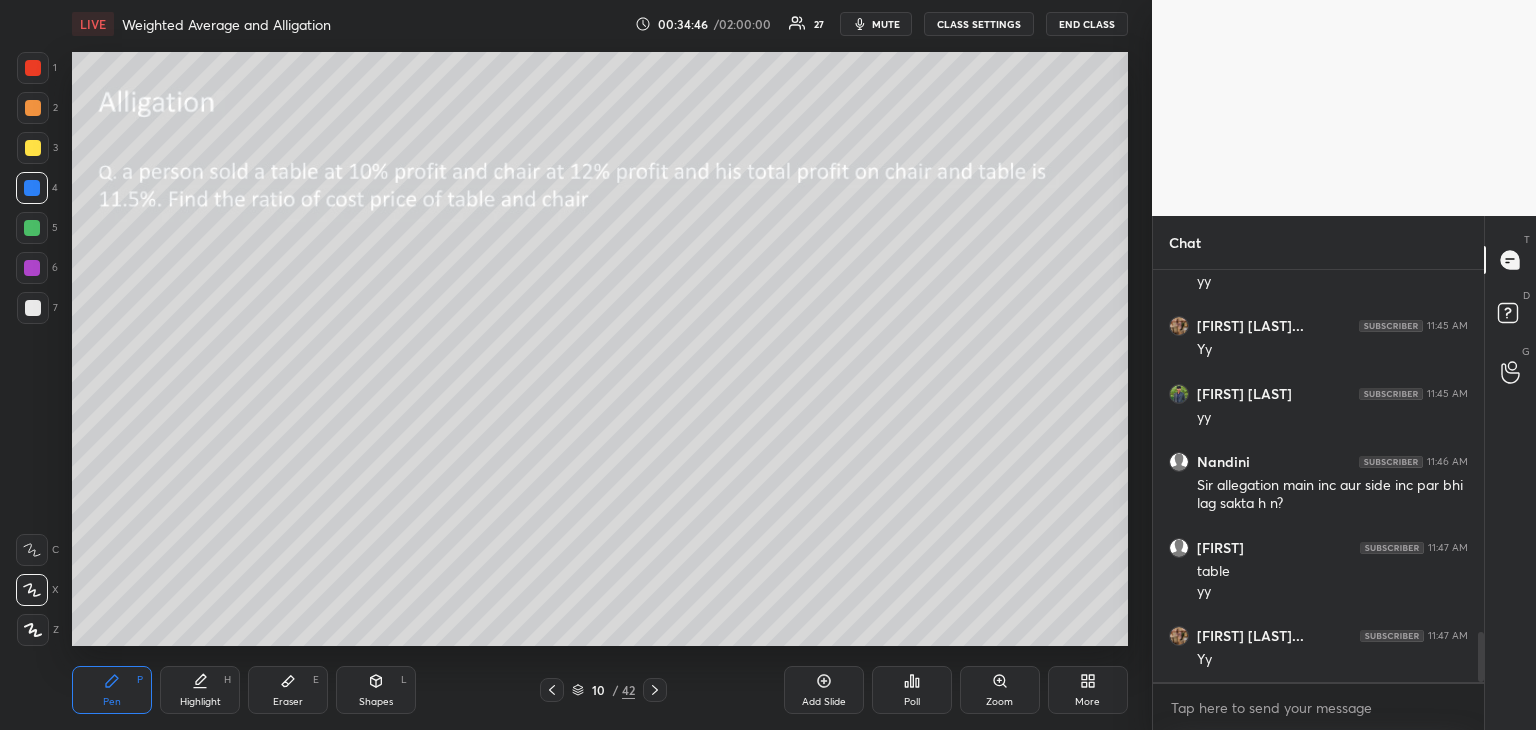 scroll, scrollTop: 2984, scrollLeft: 0, axis: vertical 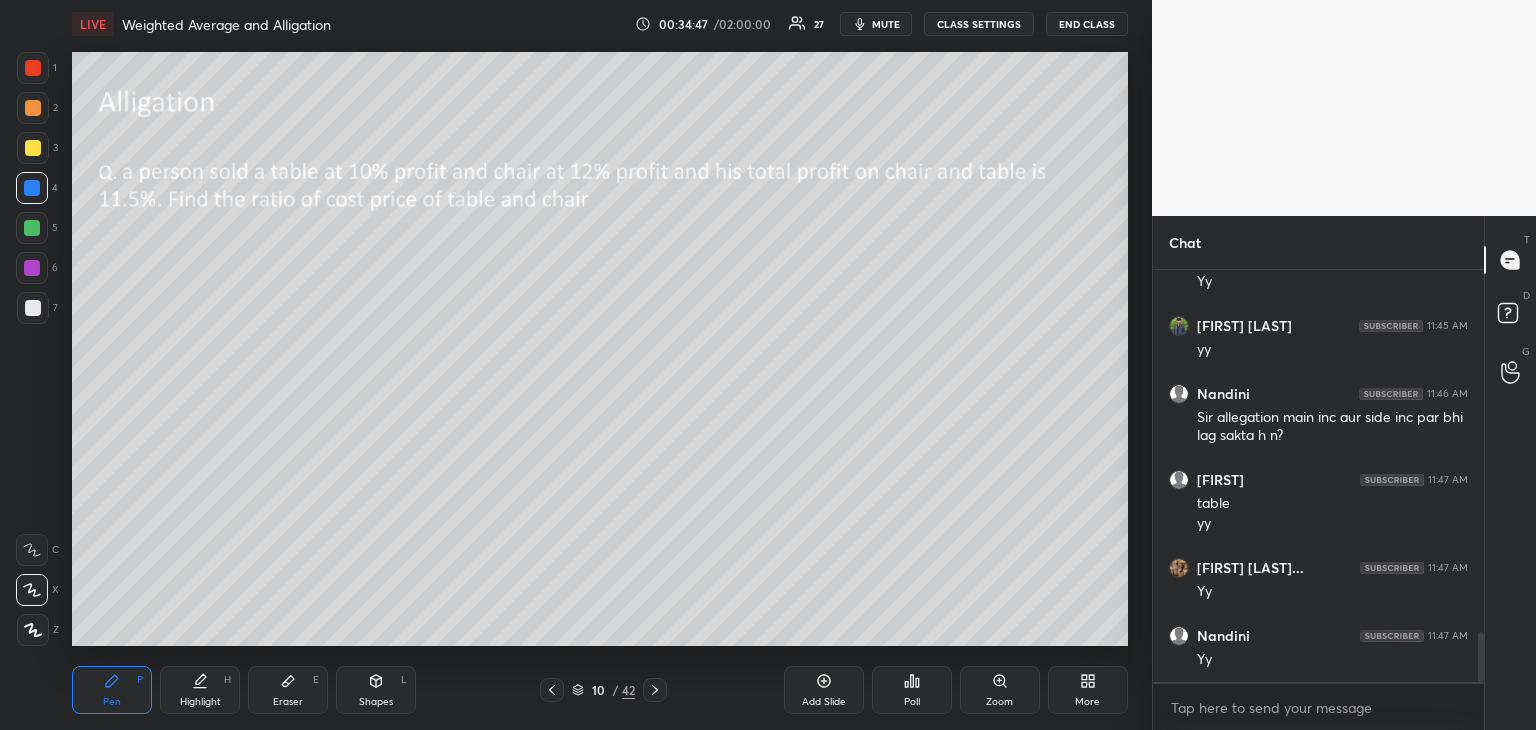 click on "Highlight H" at bounding box center (200, 690) 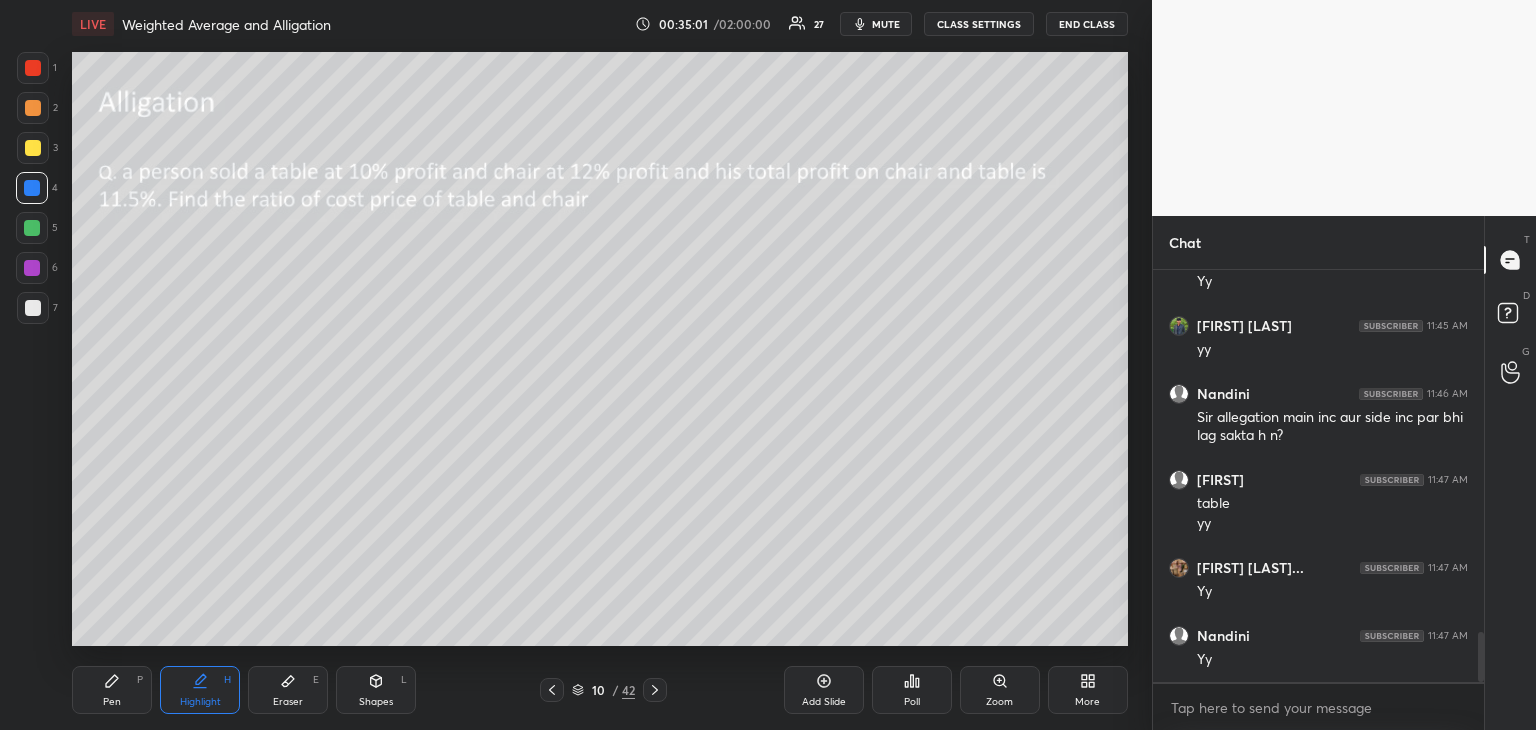 click on "Eraser E" at bounding box center [288, 690] 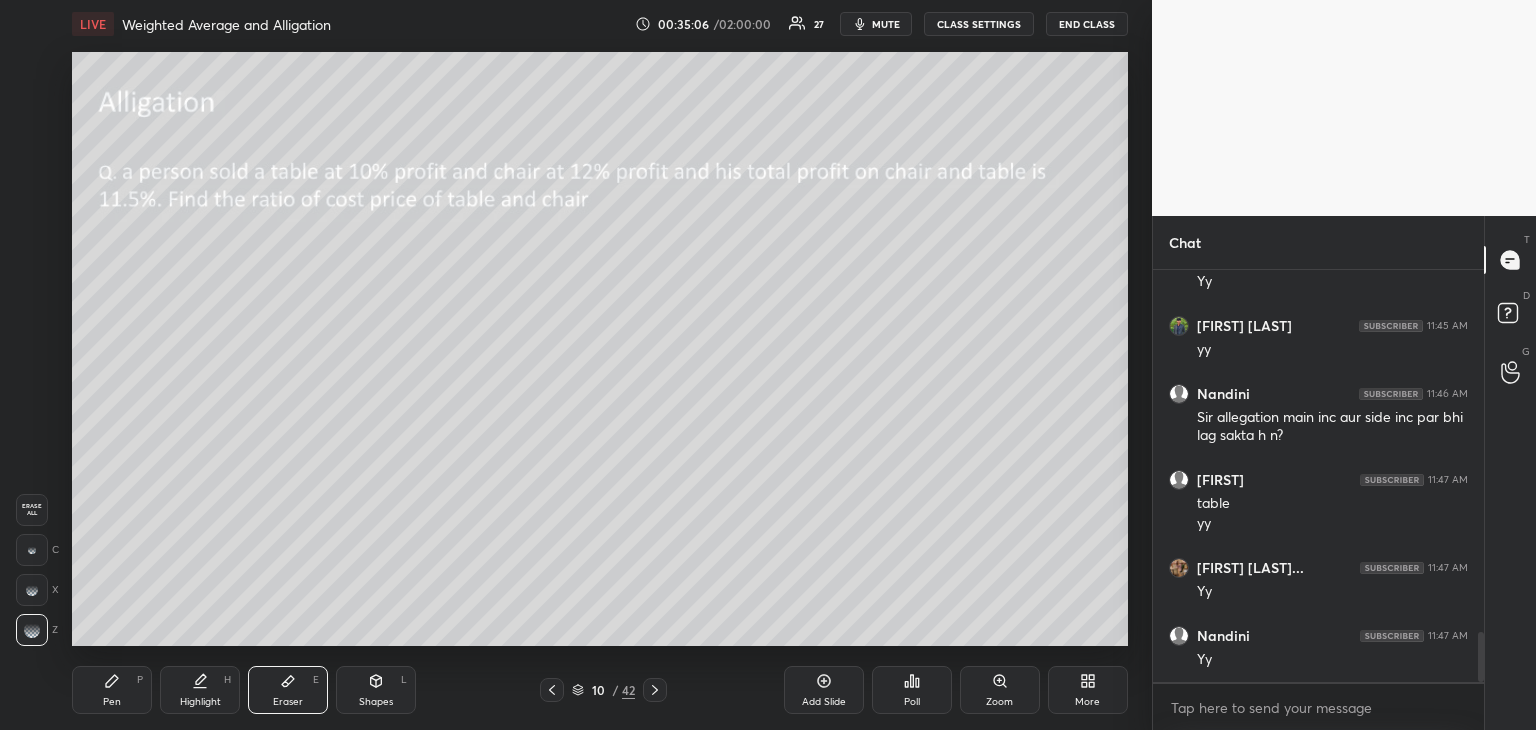 click on "Pen P" at bounding box center [112, 690] 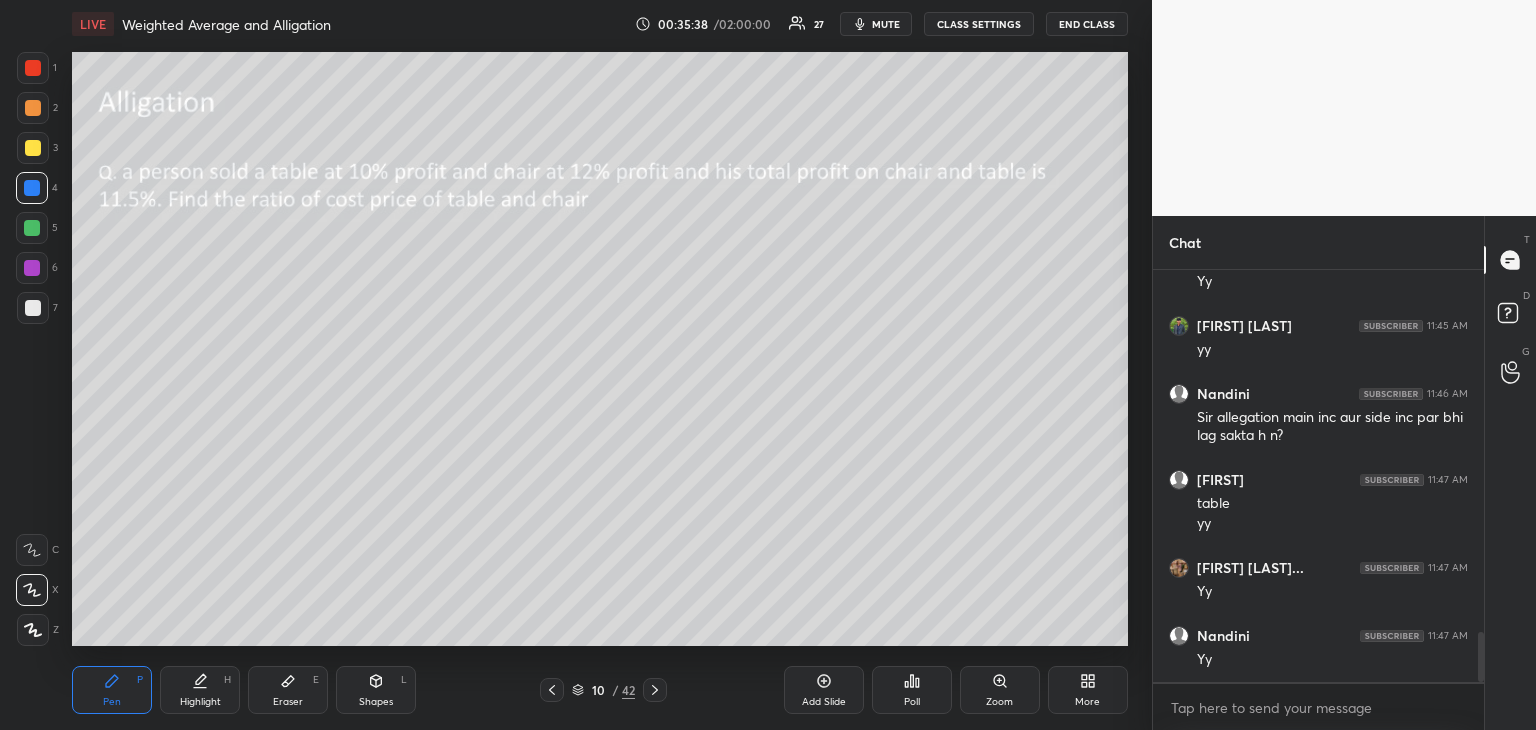 click at bounding box center [32, 268] 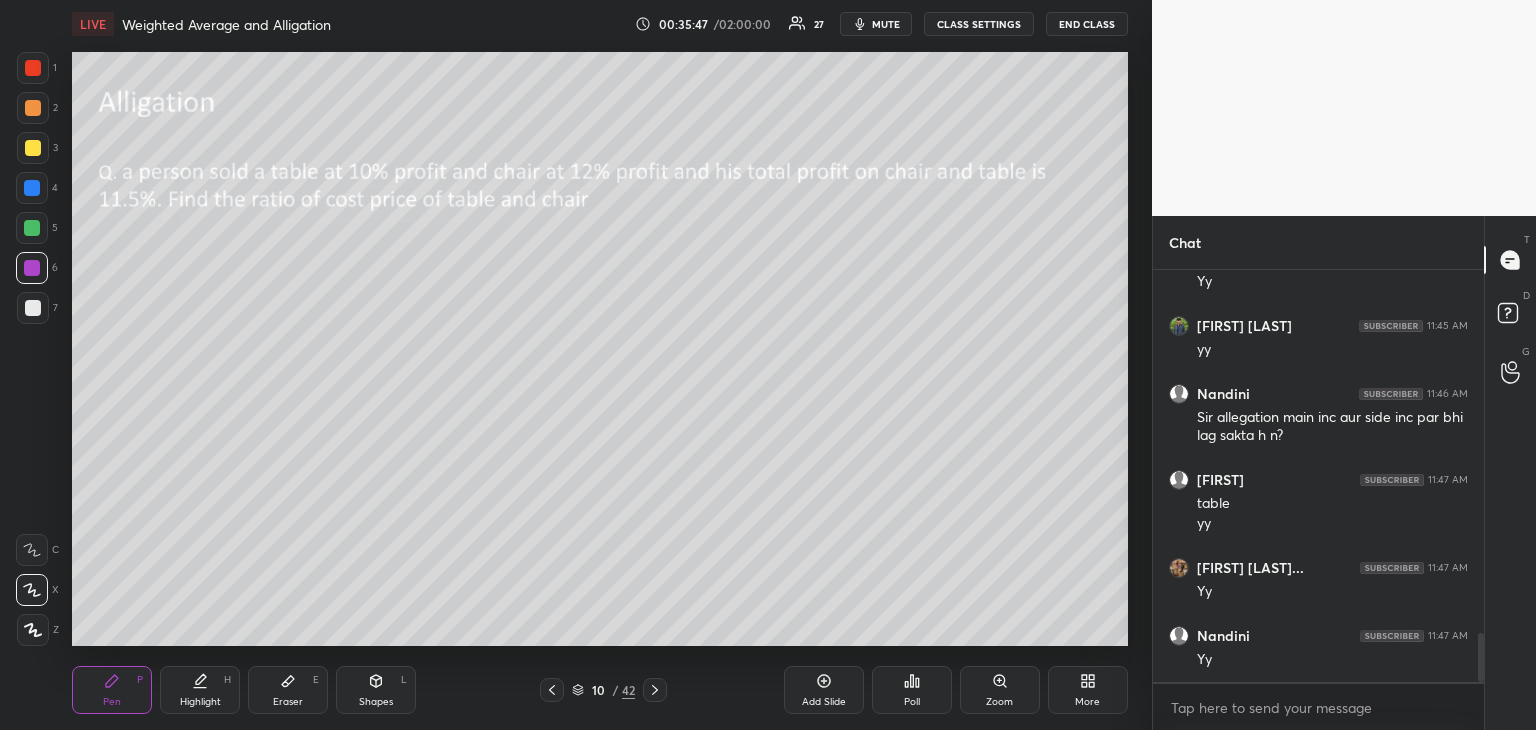 scroll, scrollTop: 3052, scrollLeft: 0, axis: vertical 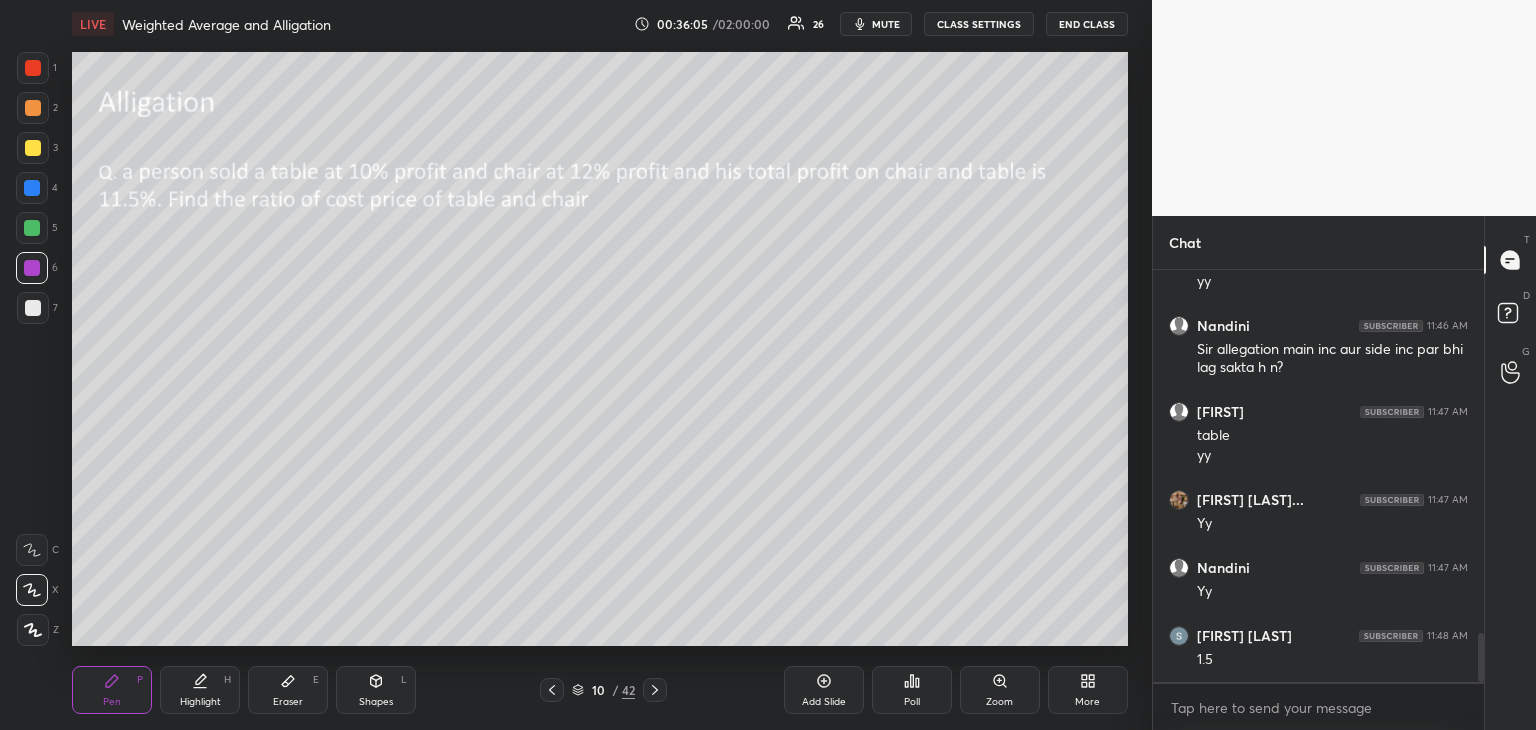 click at bounding box center (33, 308) 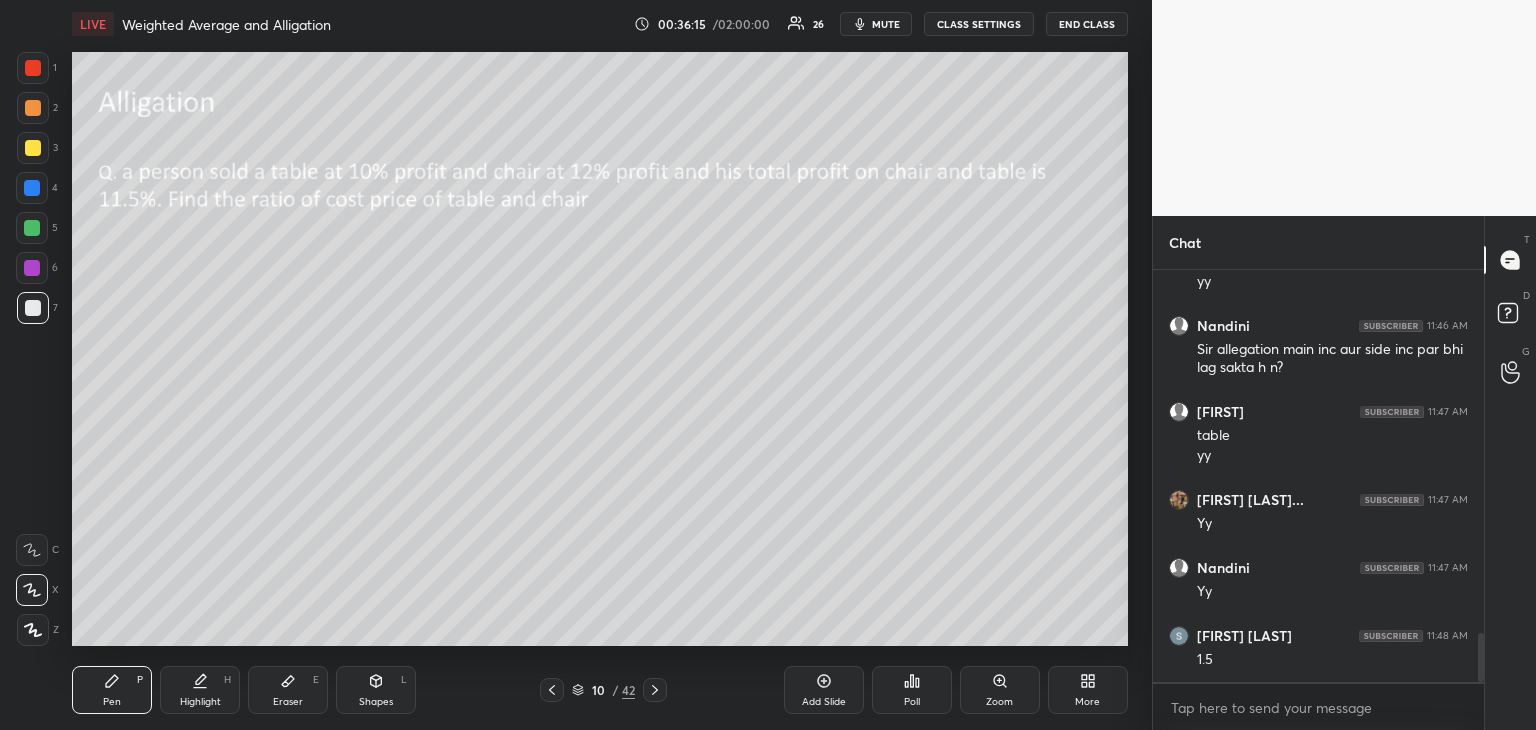 click on "Highlight H" at bounding box center [200, 690] 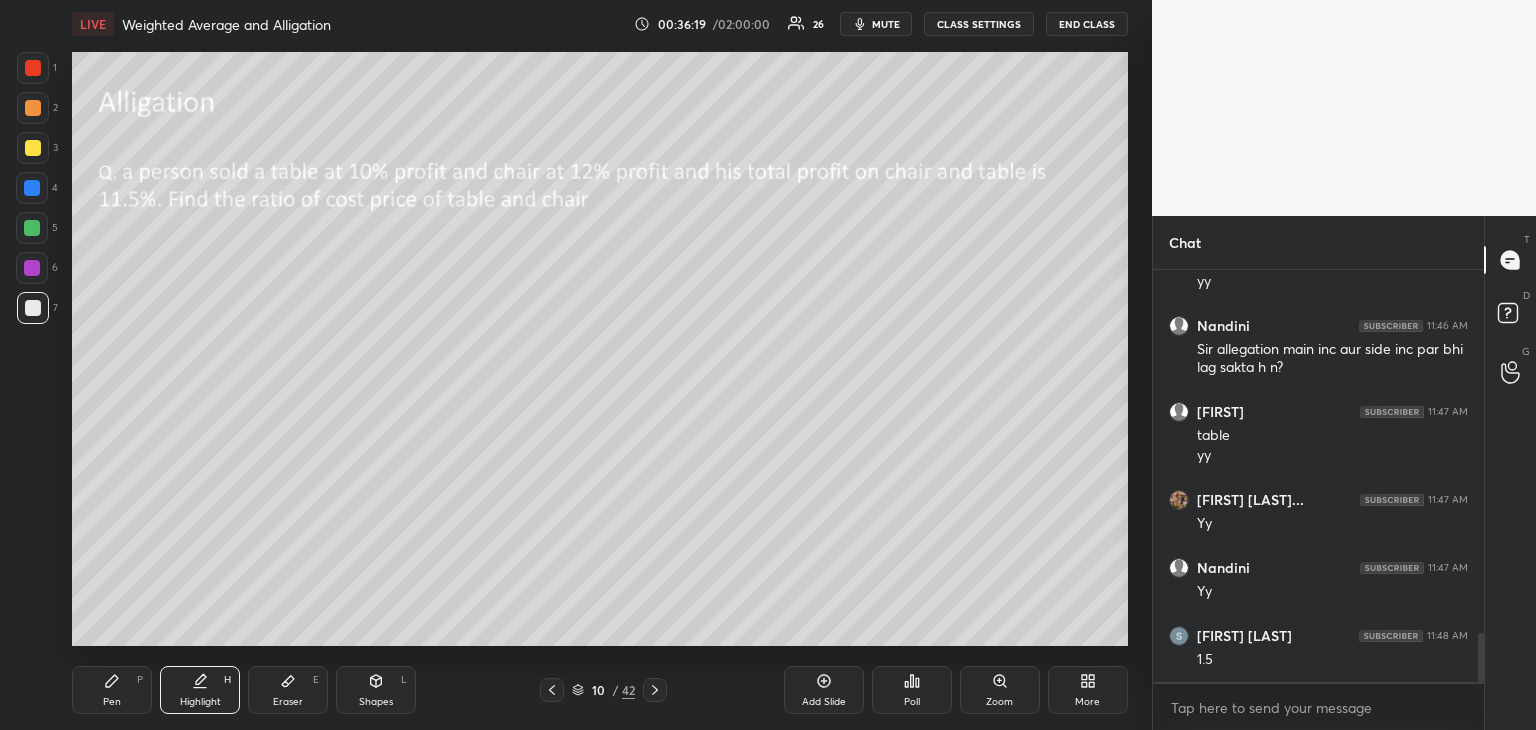click on "Pen P" at bounding box center (112, 690) 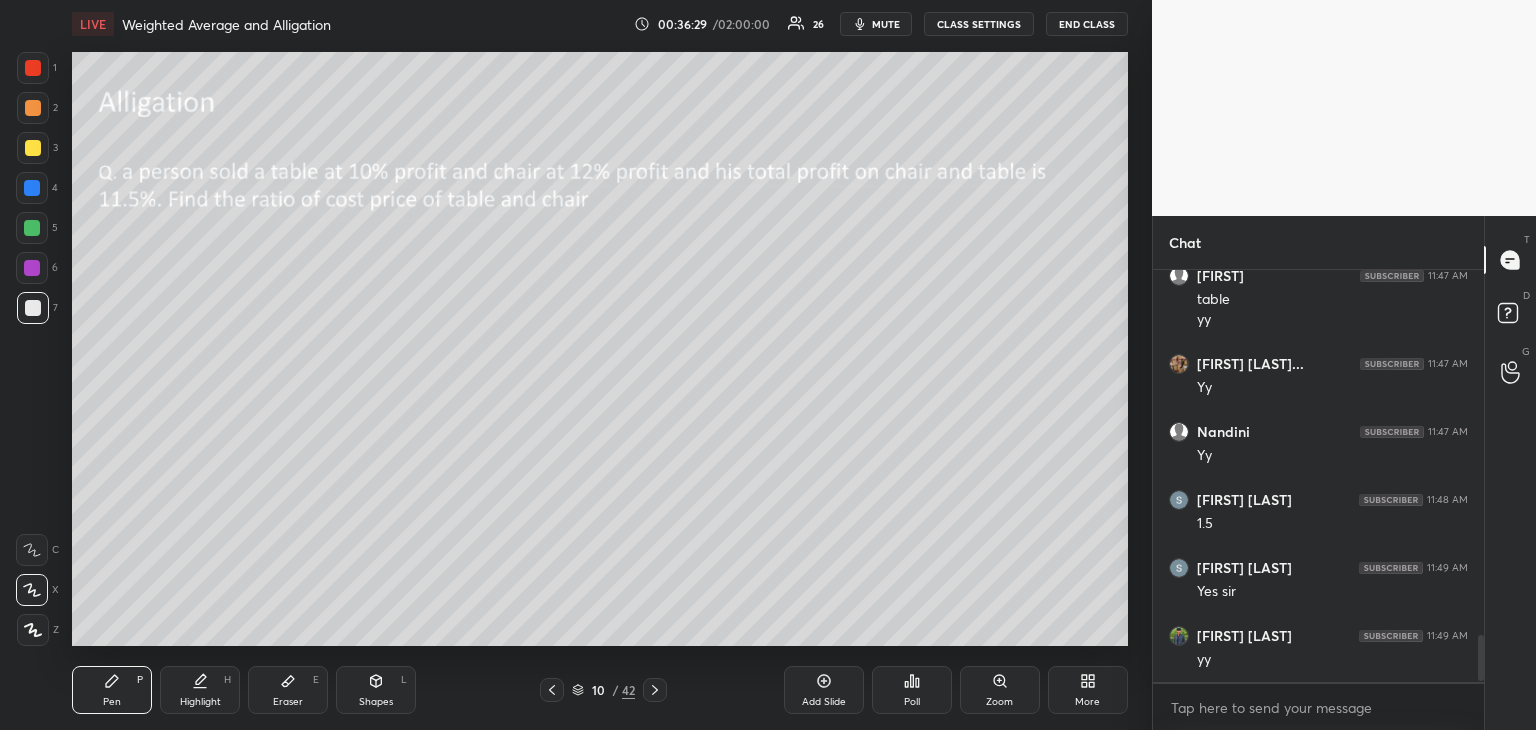 scroll, scrollTop: 3256, scrollLeft: 0, axis: vertical 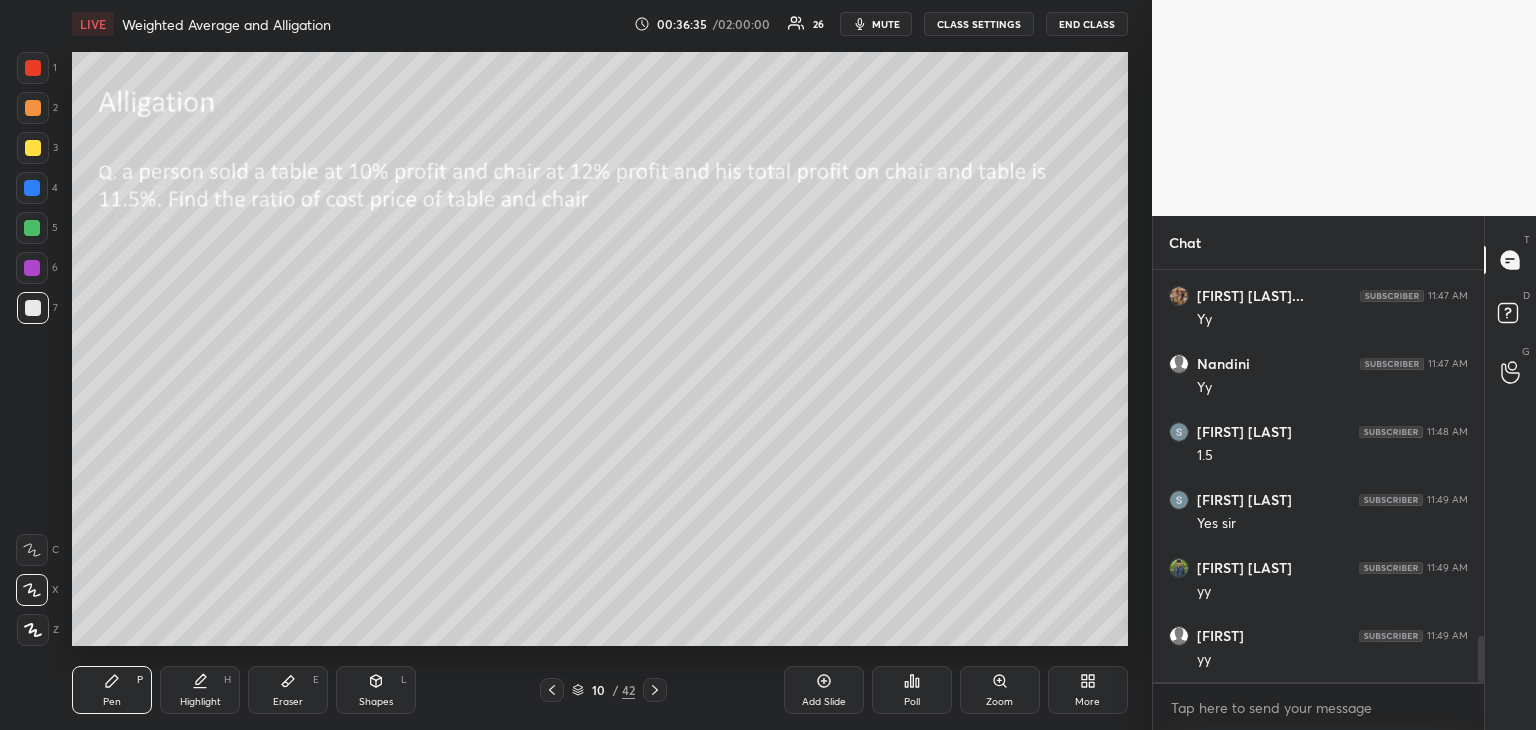 click at bounding box center (33, 148) 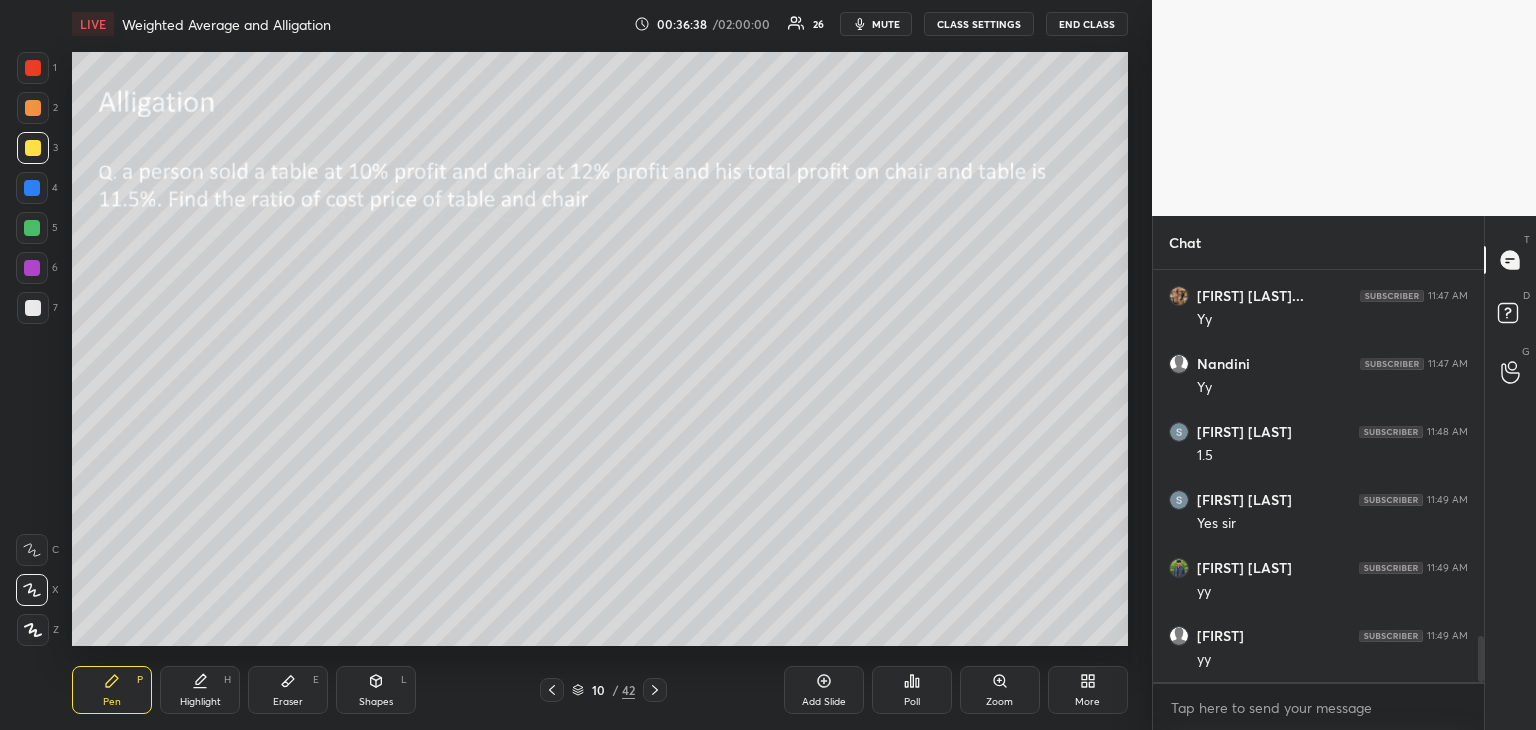 click on "Add Slide" at bounding box center (824, 702) 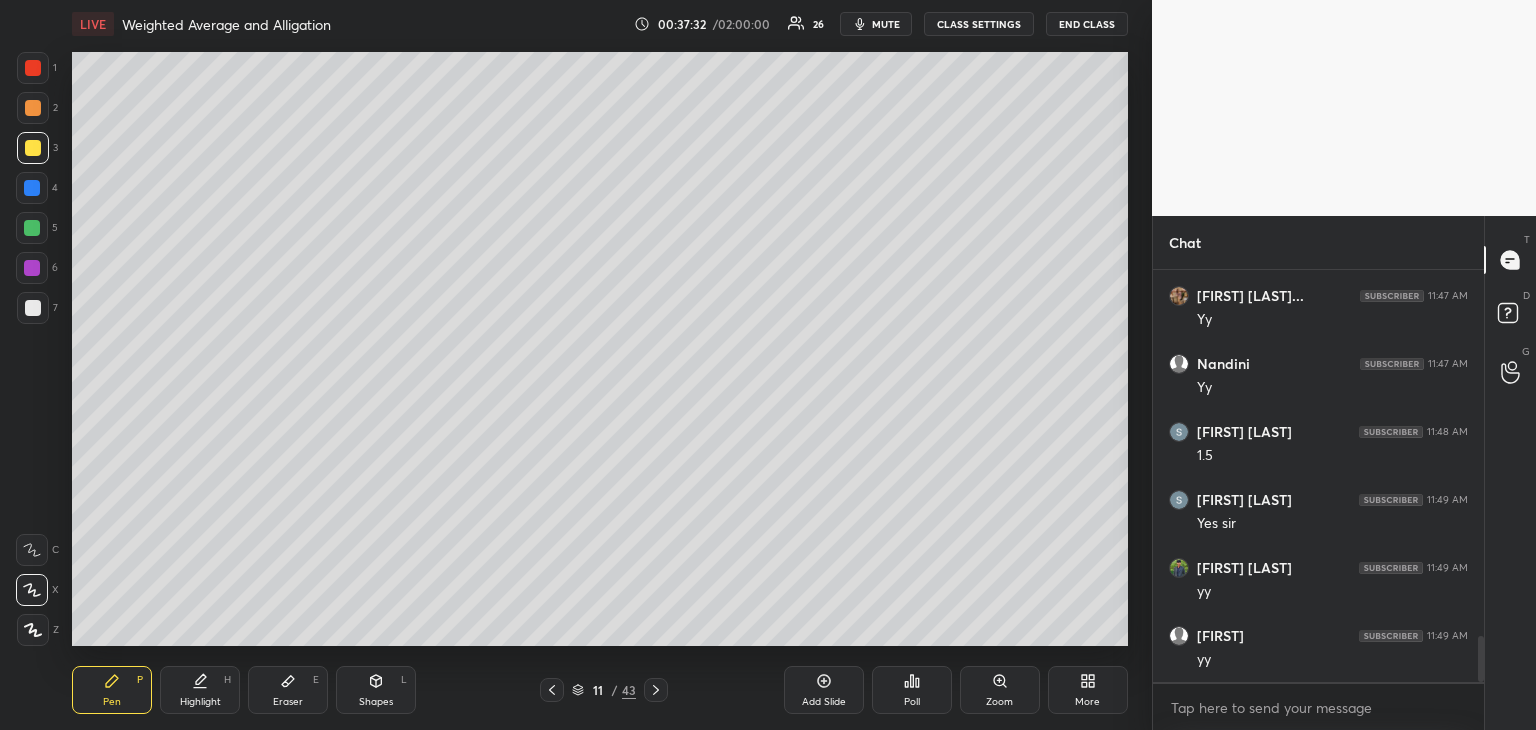 click at bounding box center [32, 188] 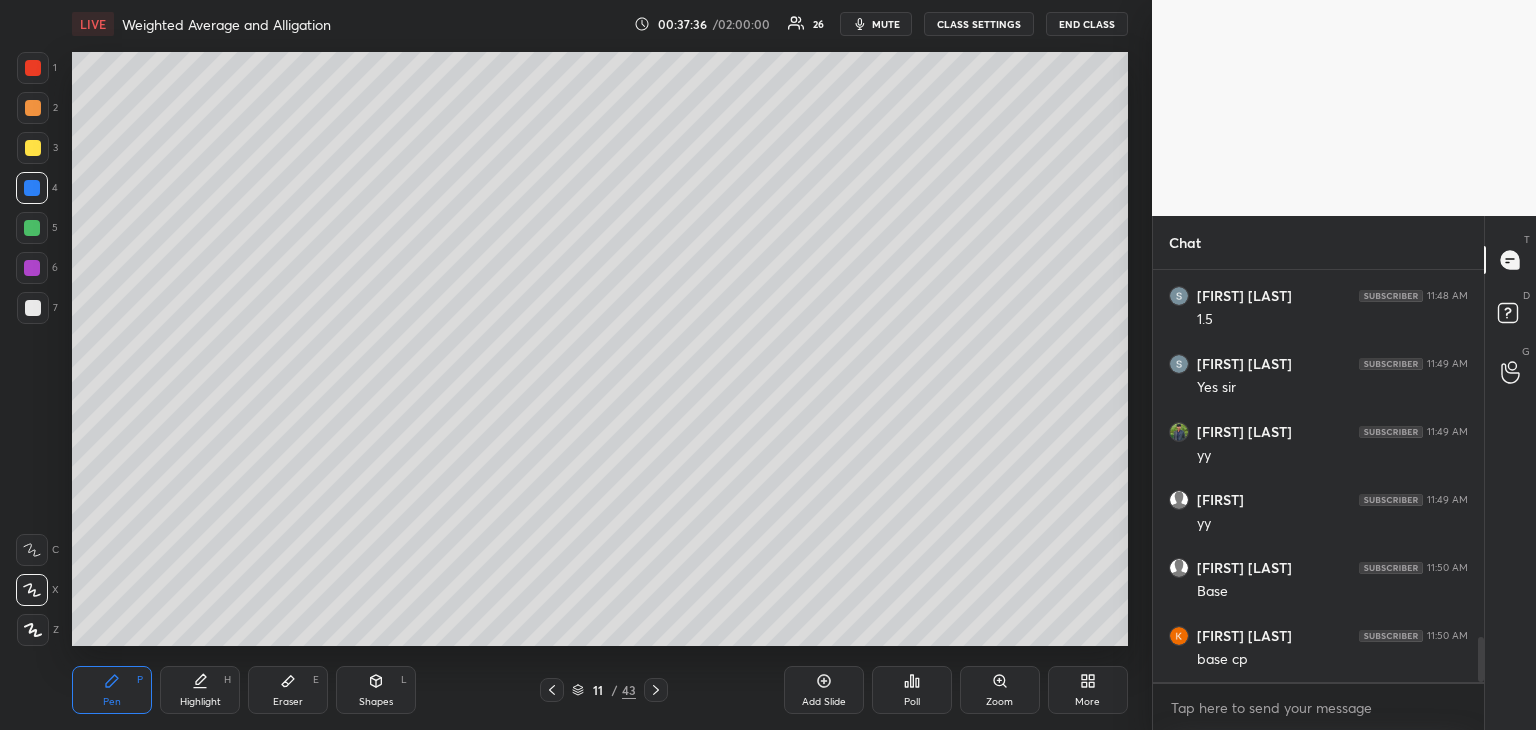 scroll, scrollTop: 3460, scrollLeft: 0, axis: vertical 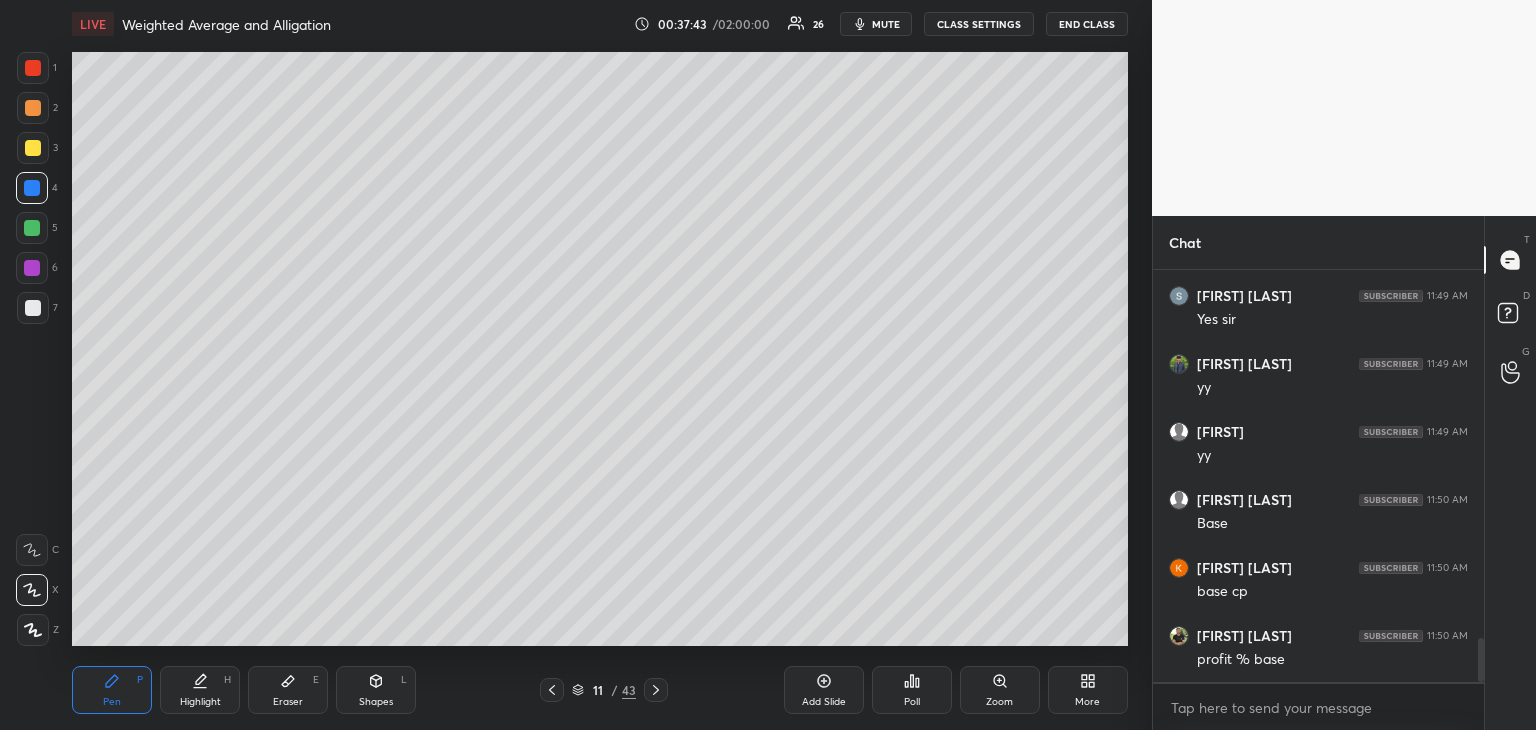 click at bounding box center [32, 228] 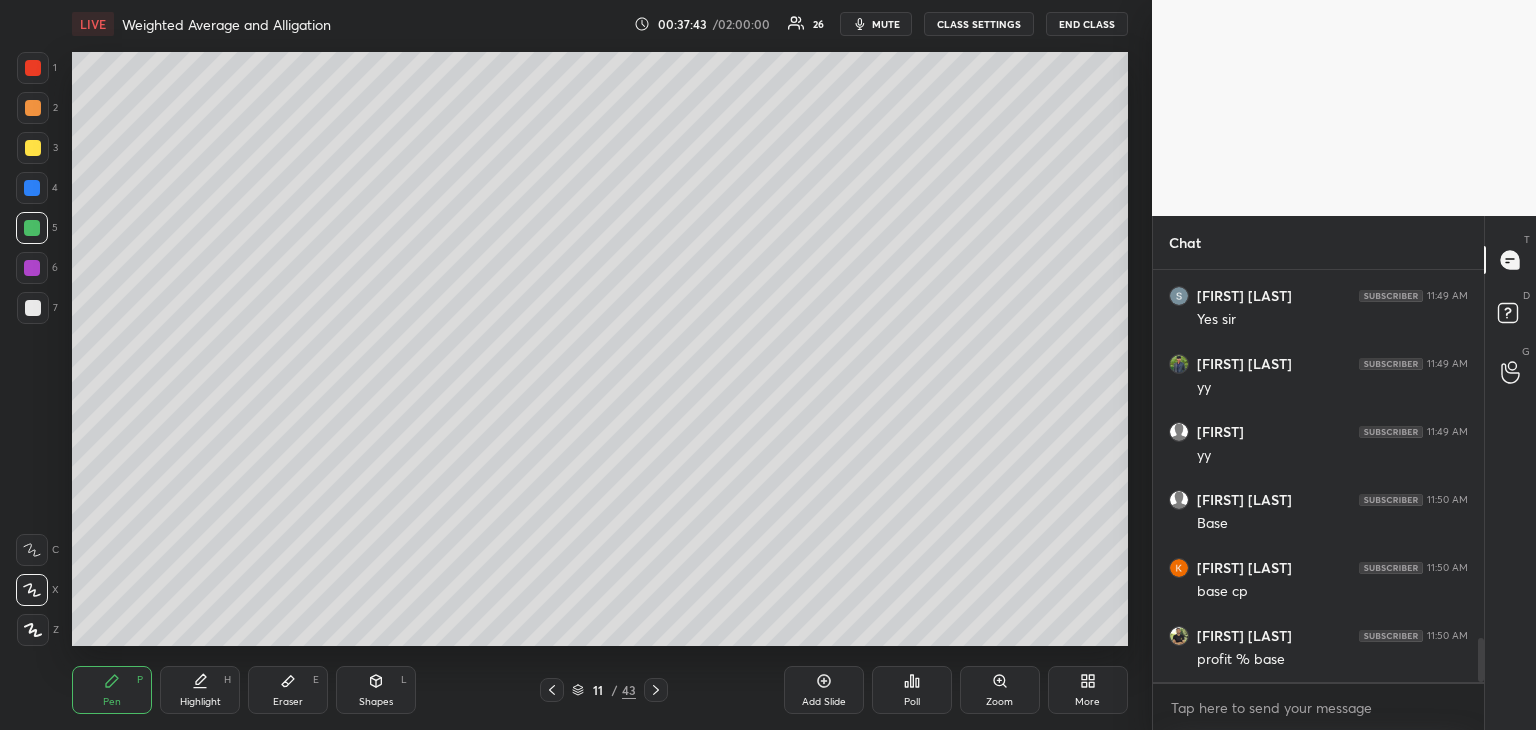 scroll, scrollTop: 3528, scrollLeft: 0, axis: vertical 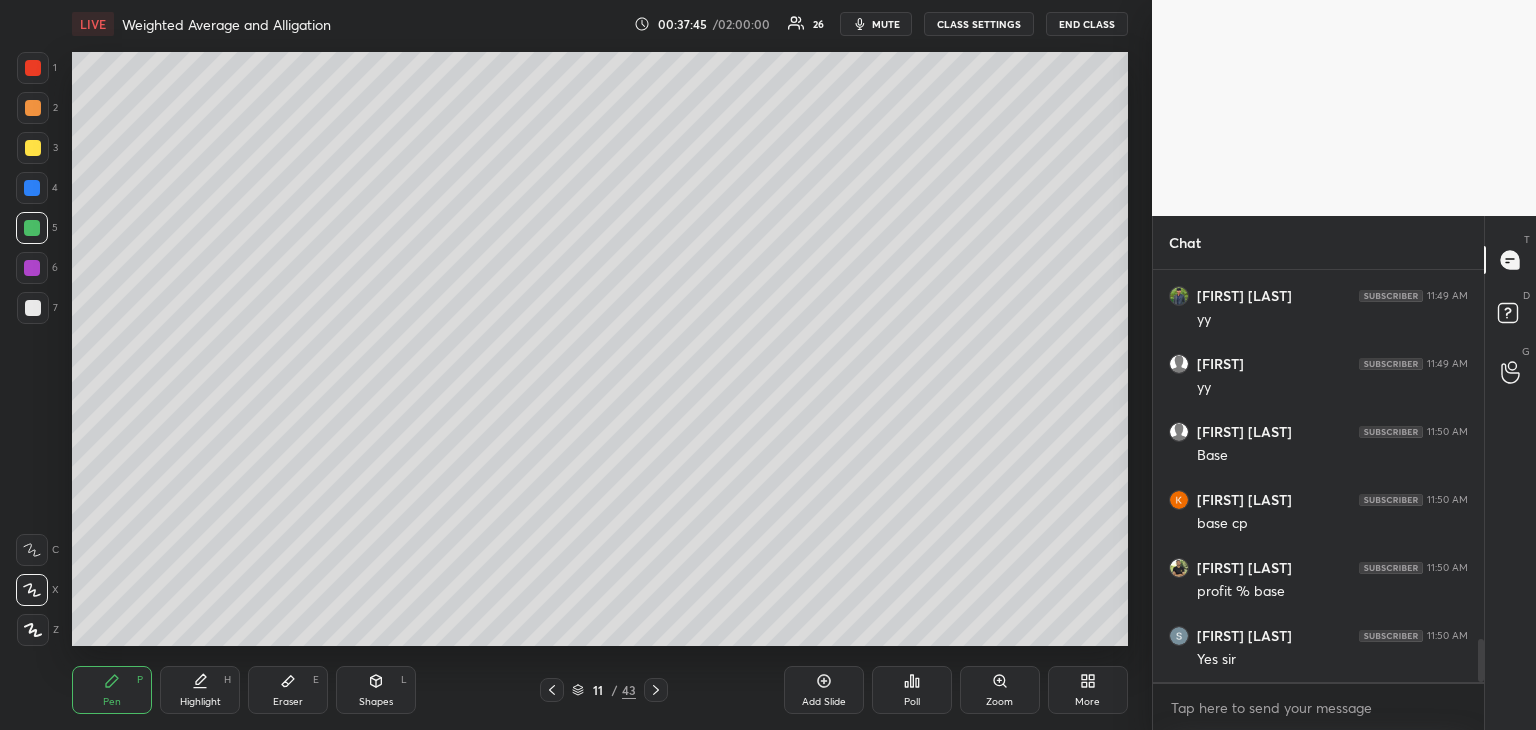 click 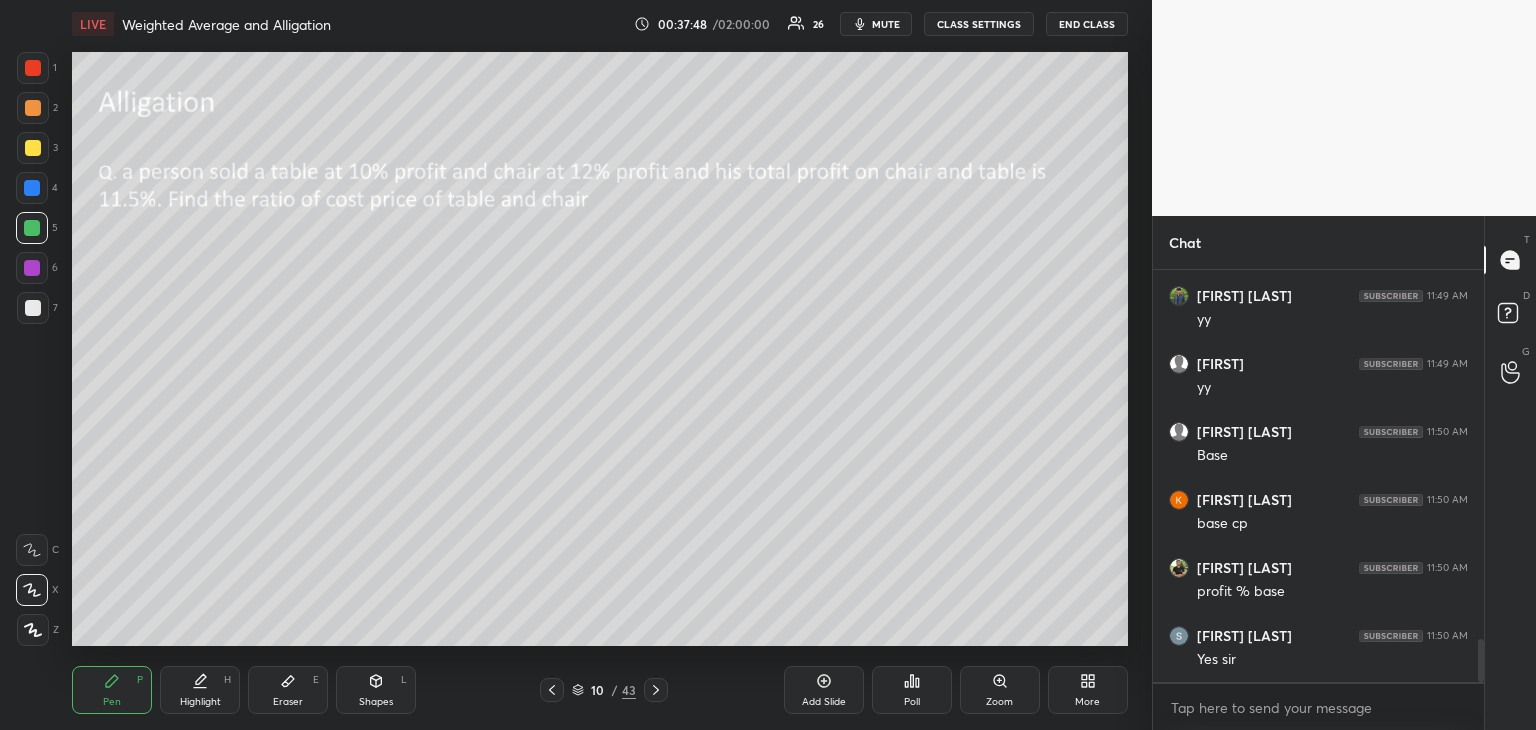 click 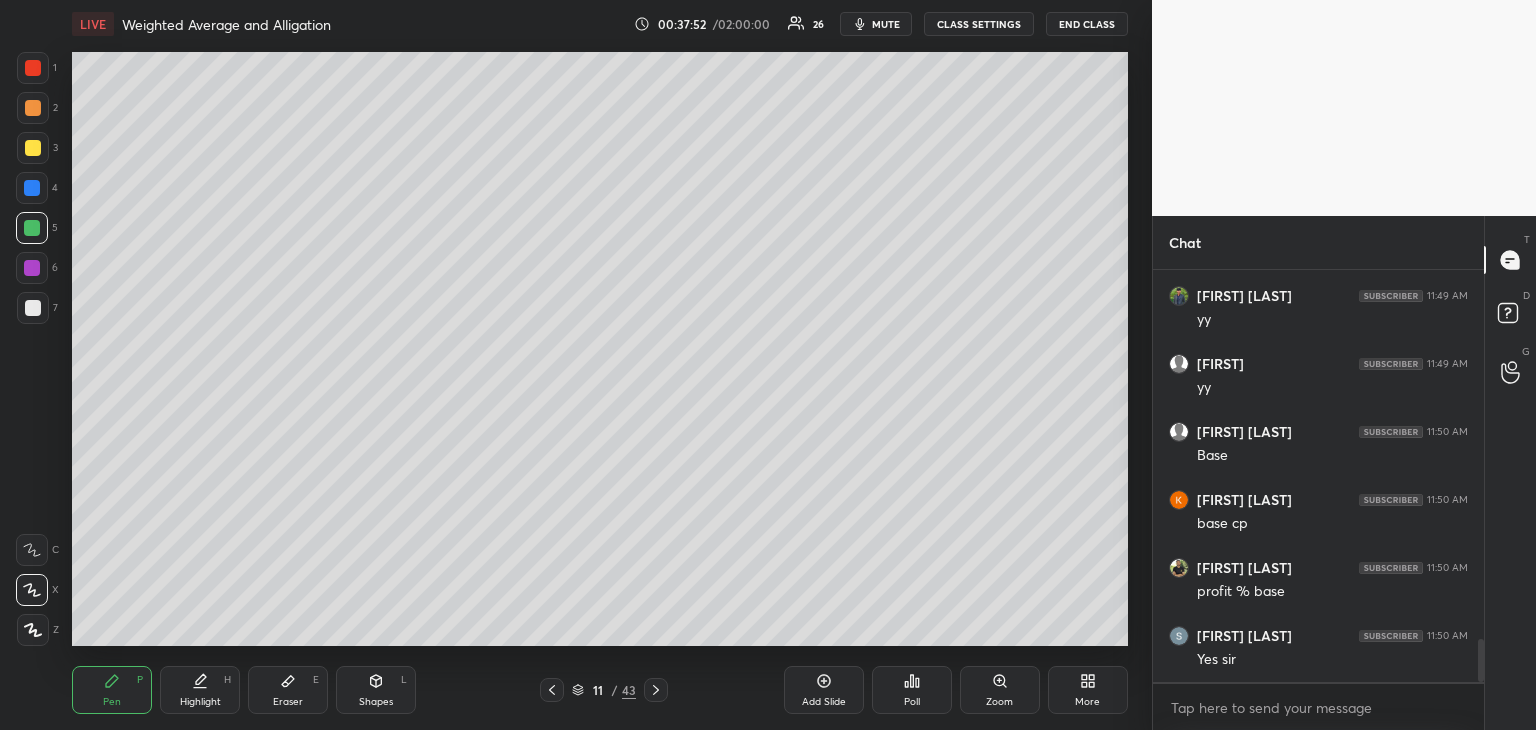 click 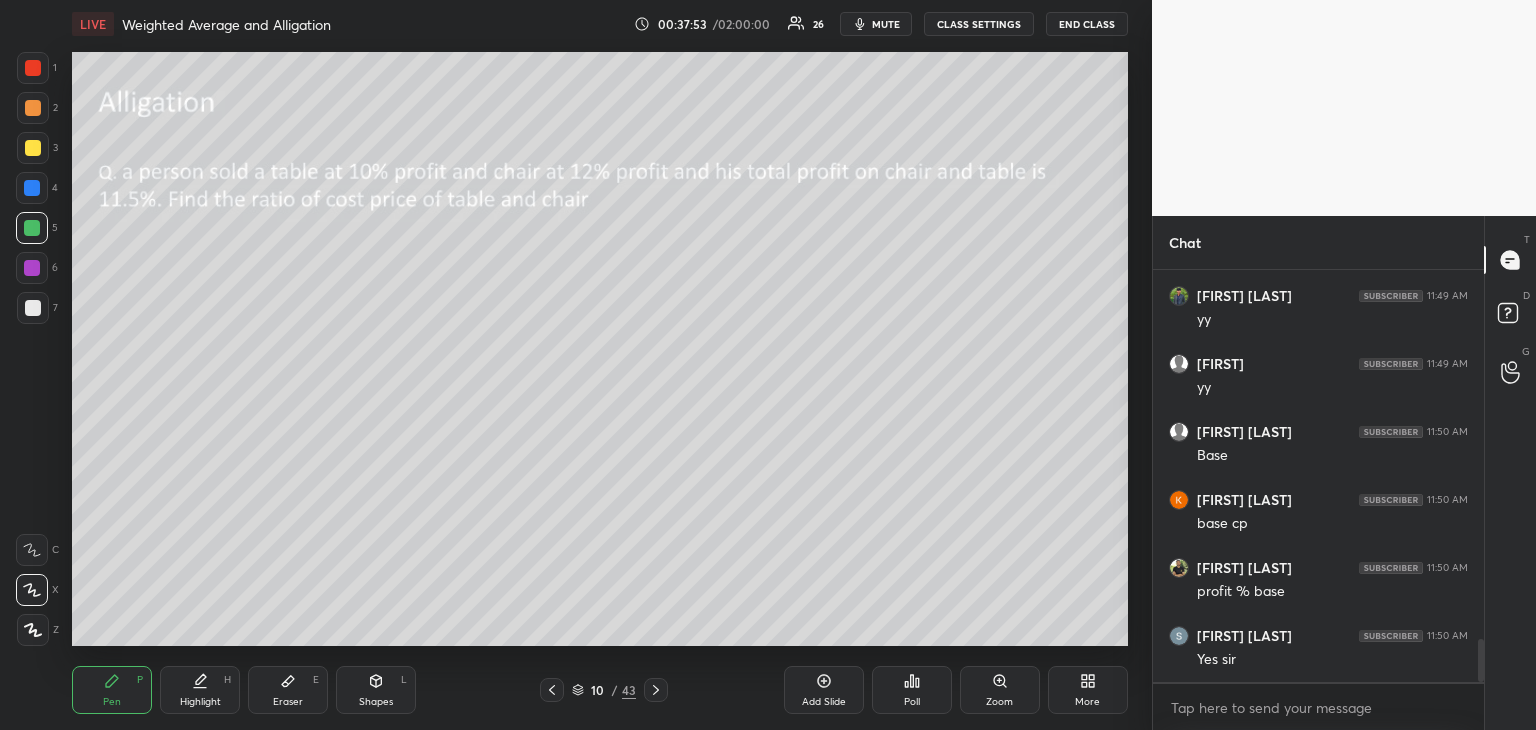 click 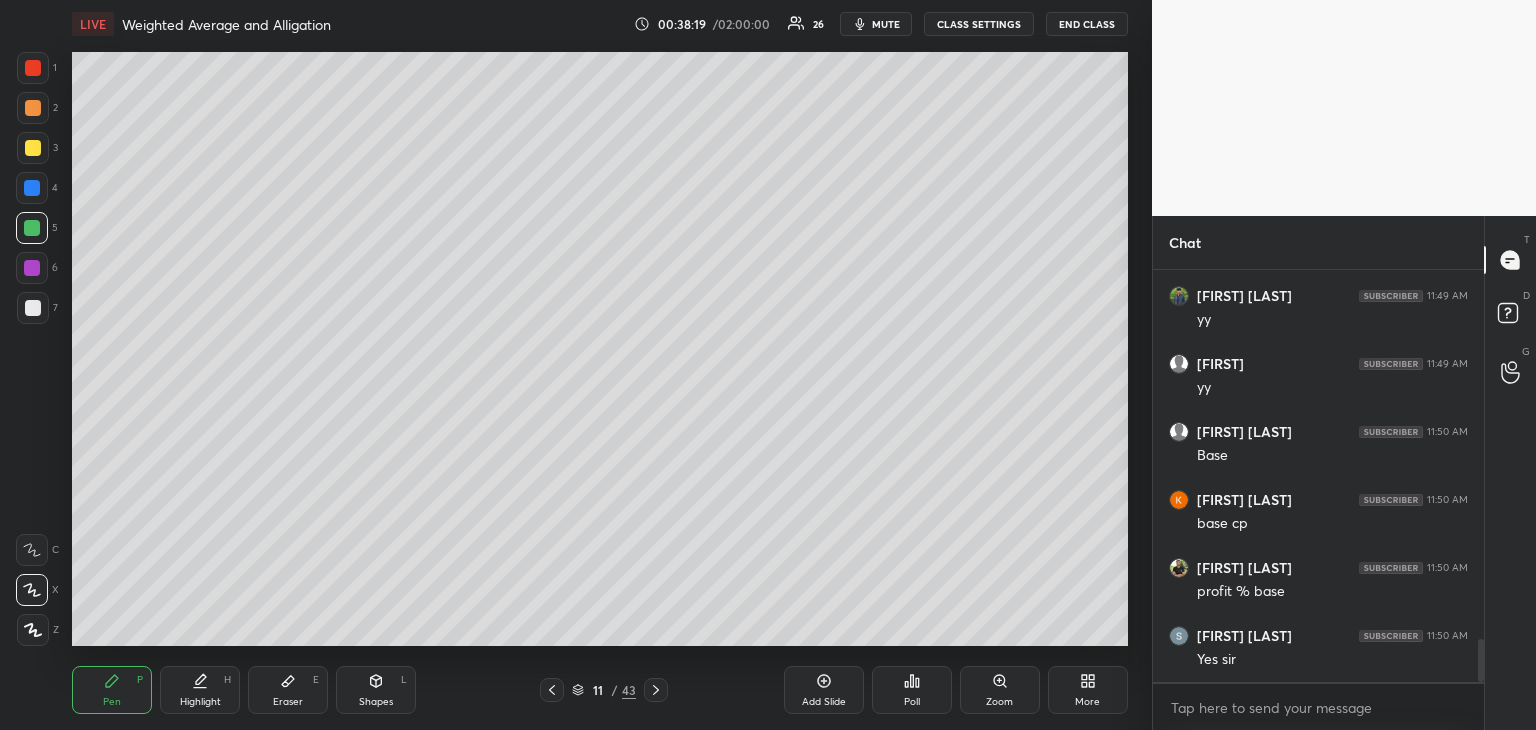 click at bounding box center [33, 308] 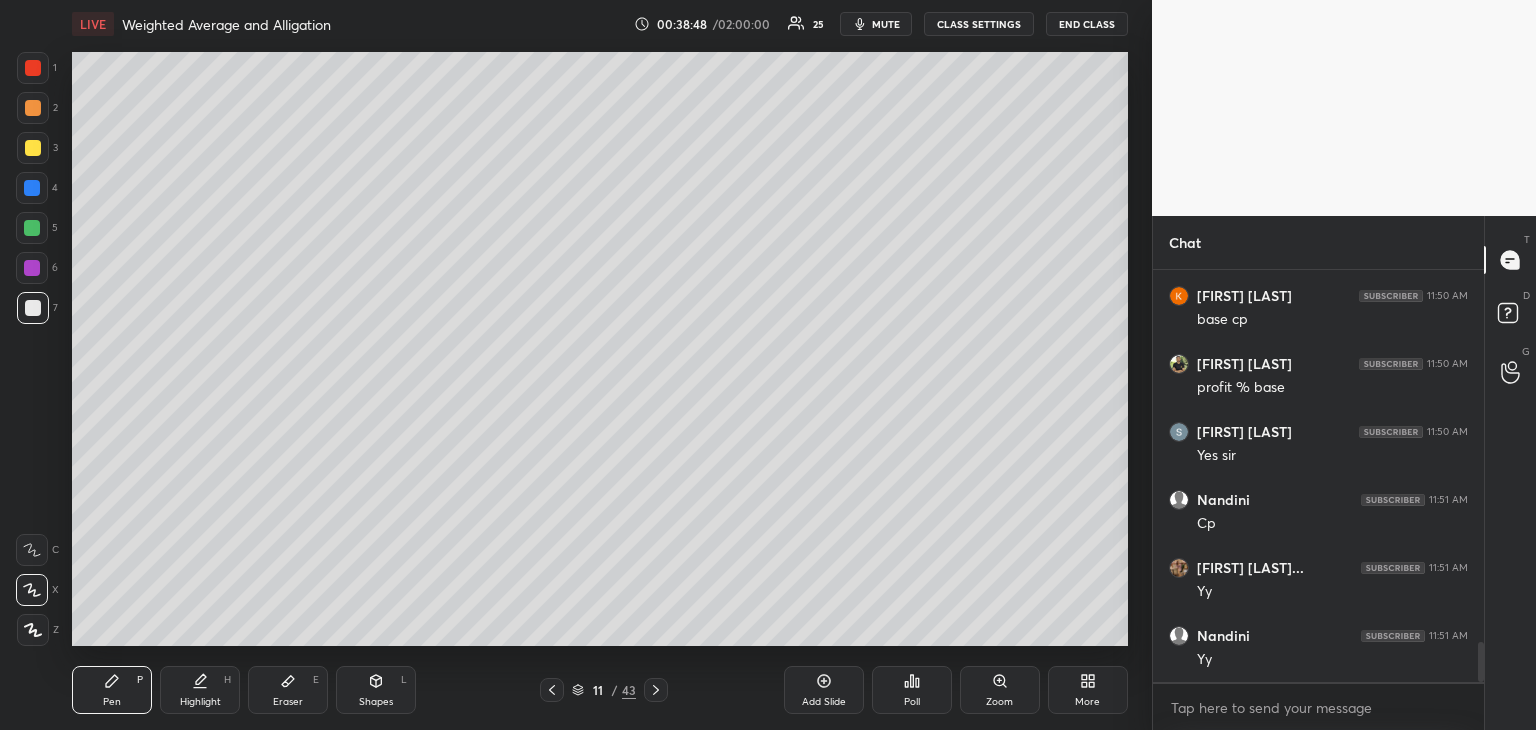 scroll, scrollTop: 3800, scrollLeft: 0, axis: vertical 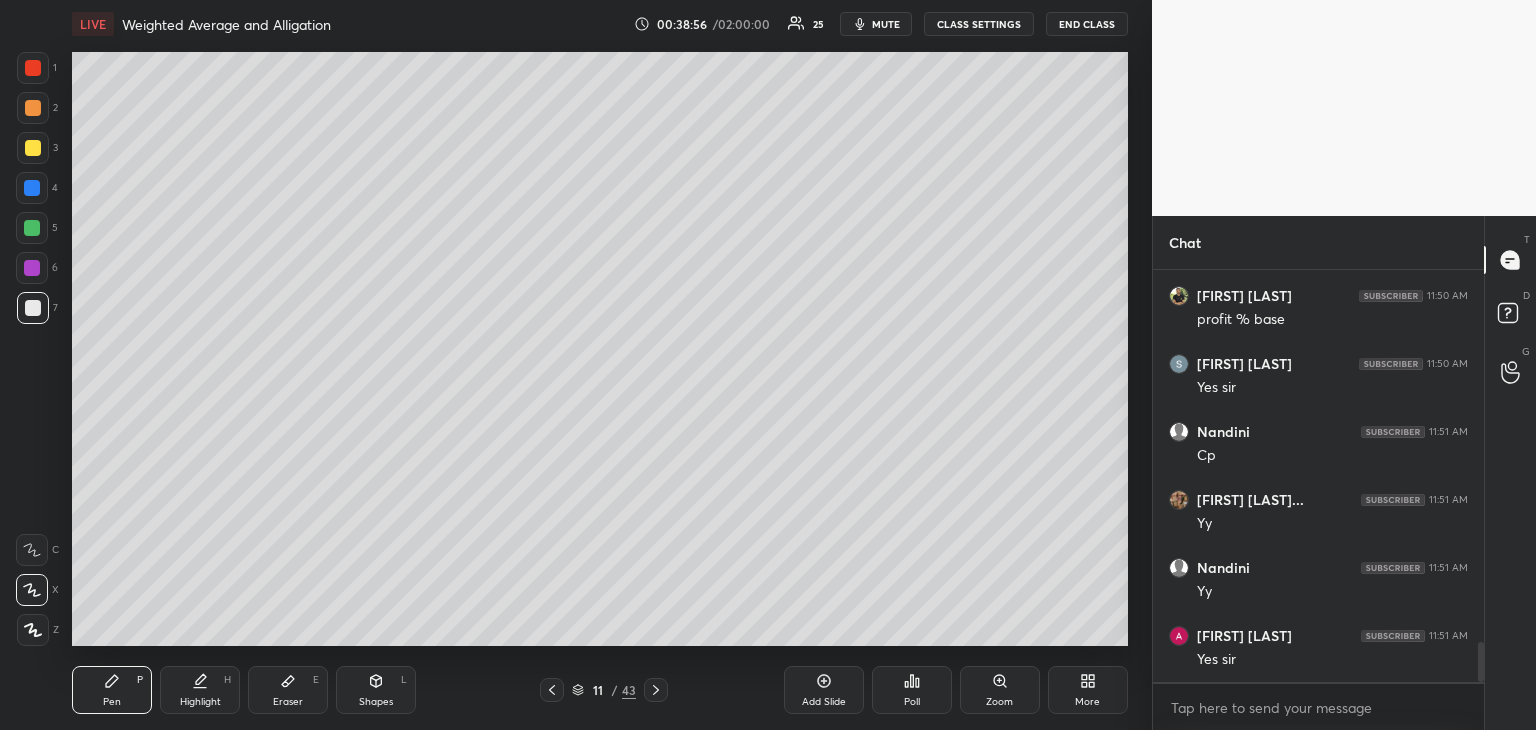 click at bounding box center (33, 108) 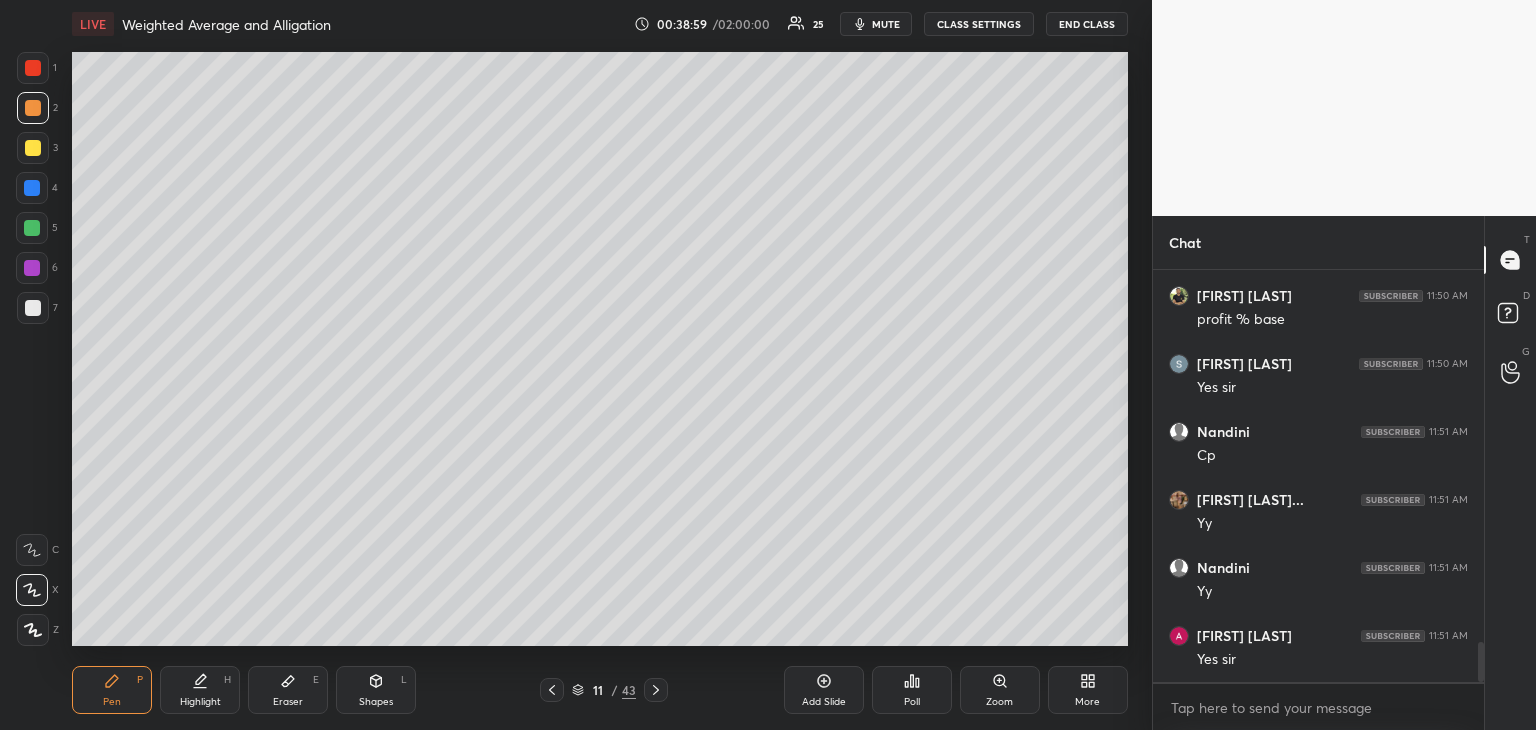 click on "Add Slide" at bounding box center (824, 702) 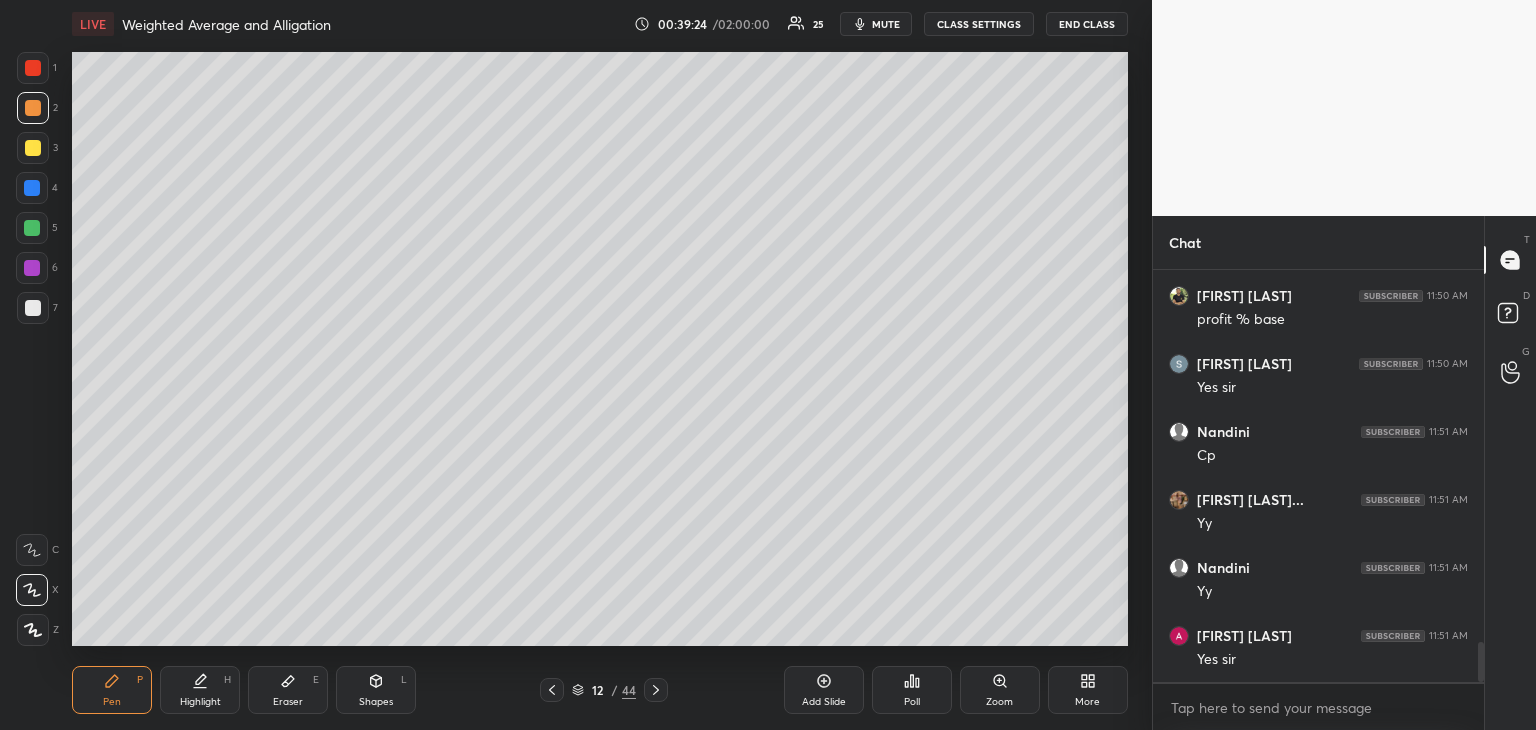 scroll, scrollTop: 3868, scrollLeft: 0, axis: vertical 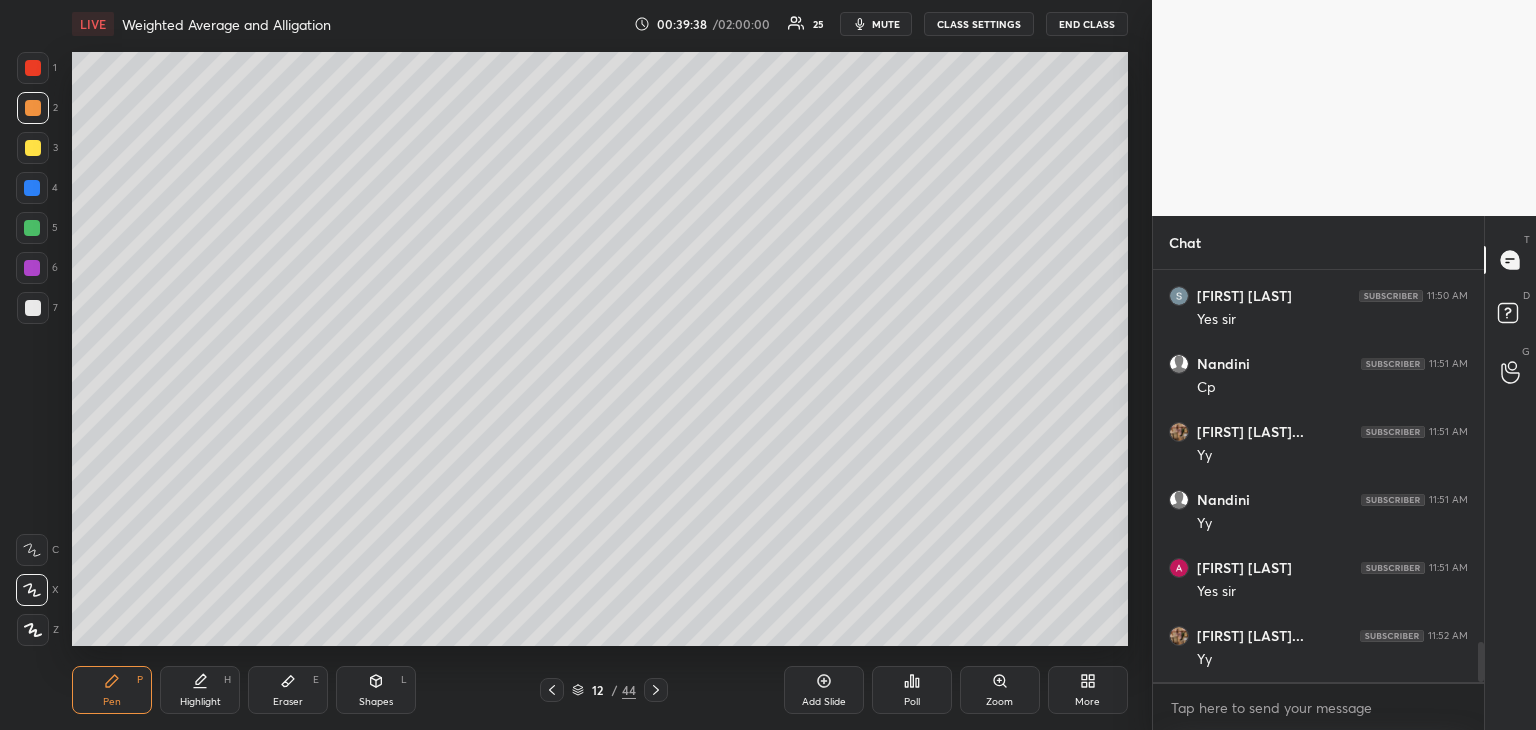 click at bounding box center (33, 148) 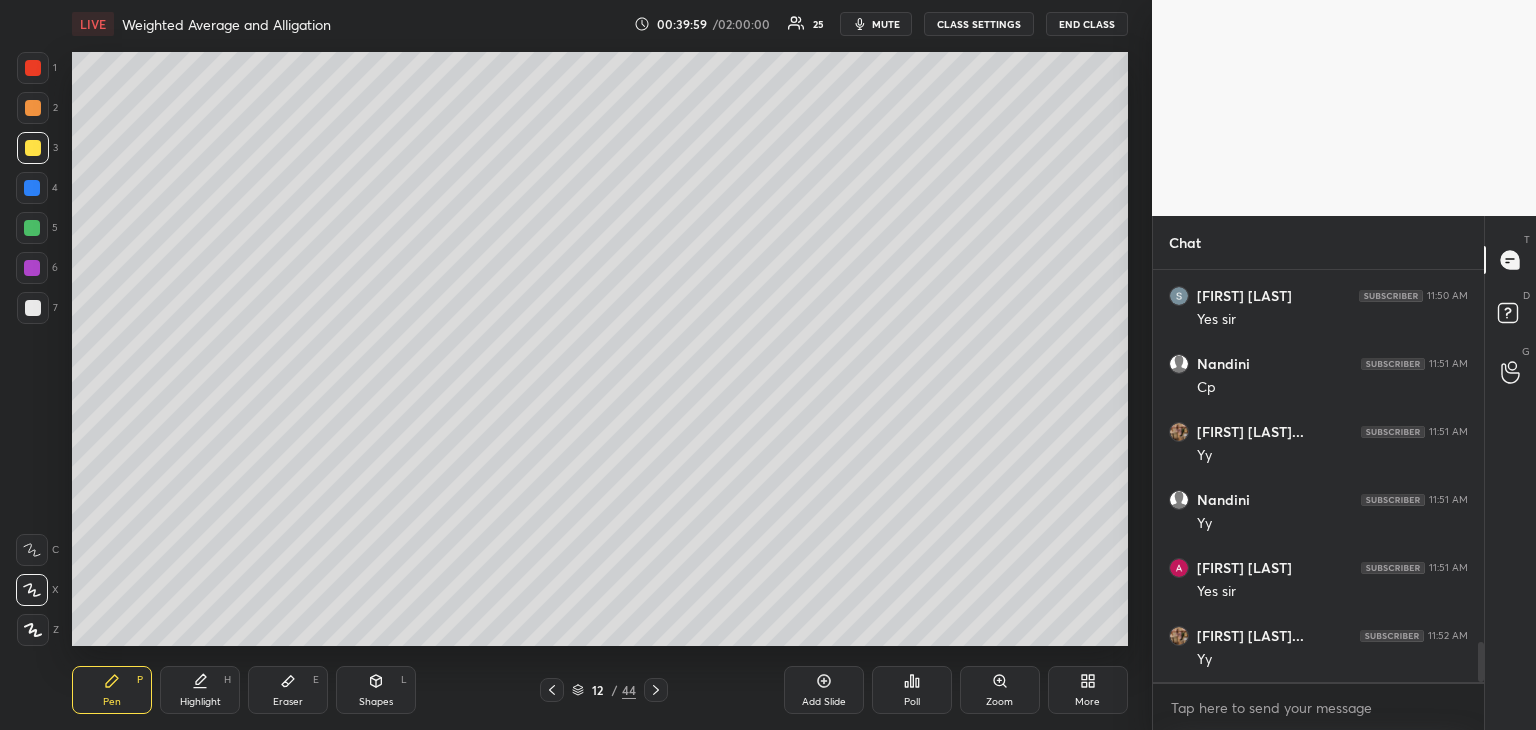 click at bounding box center [32, 228] 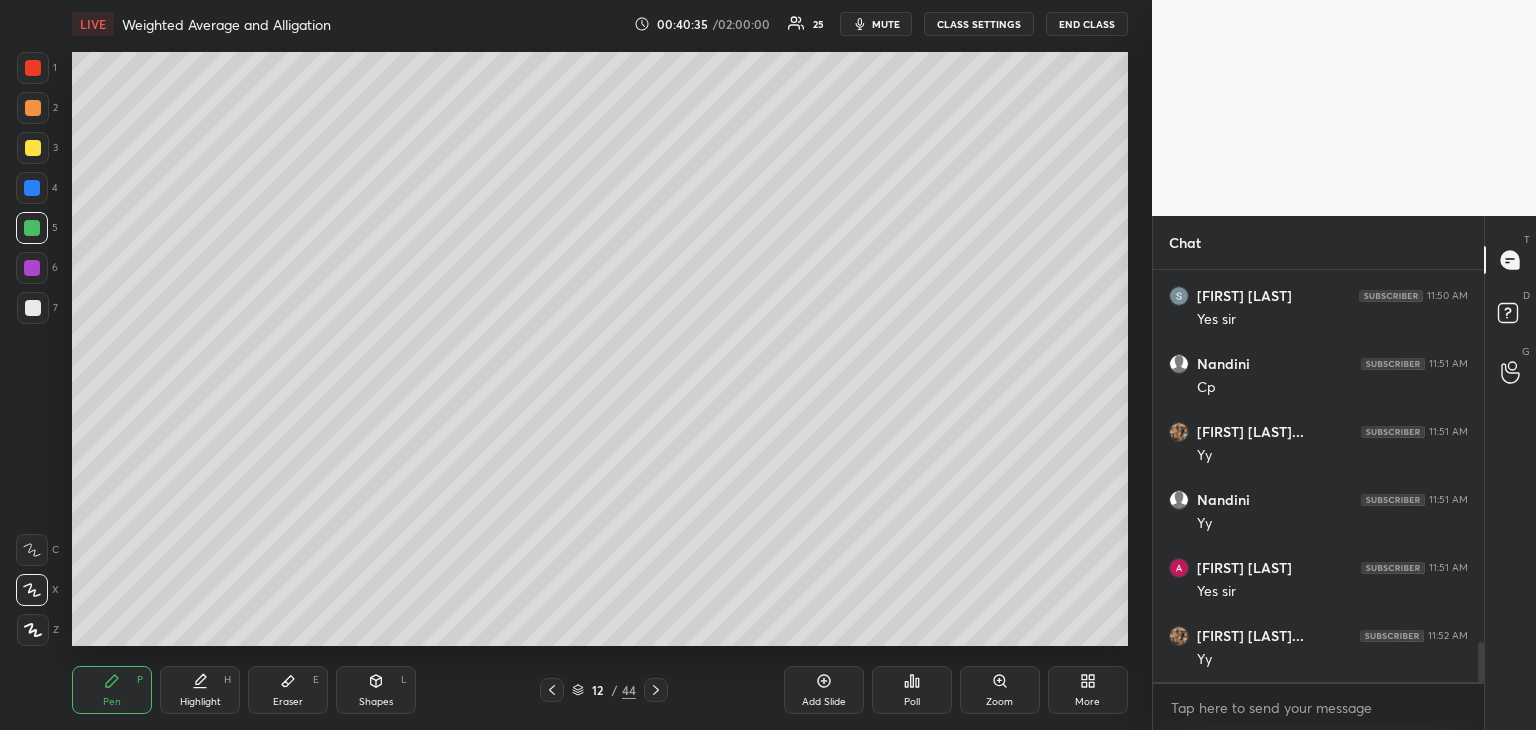 click at bounding box center [32, 188] 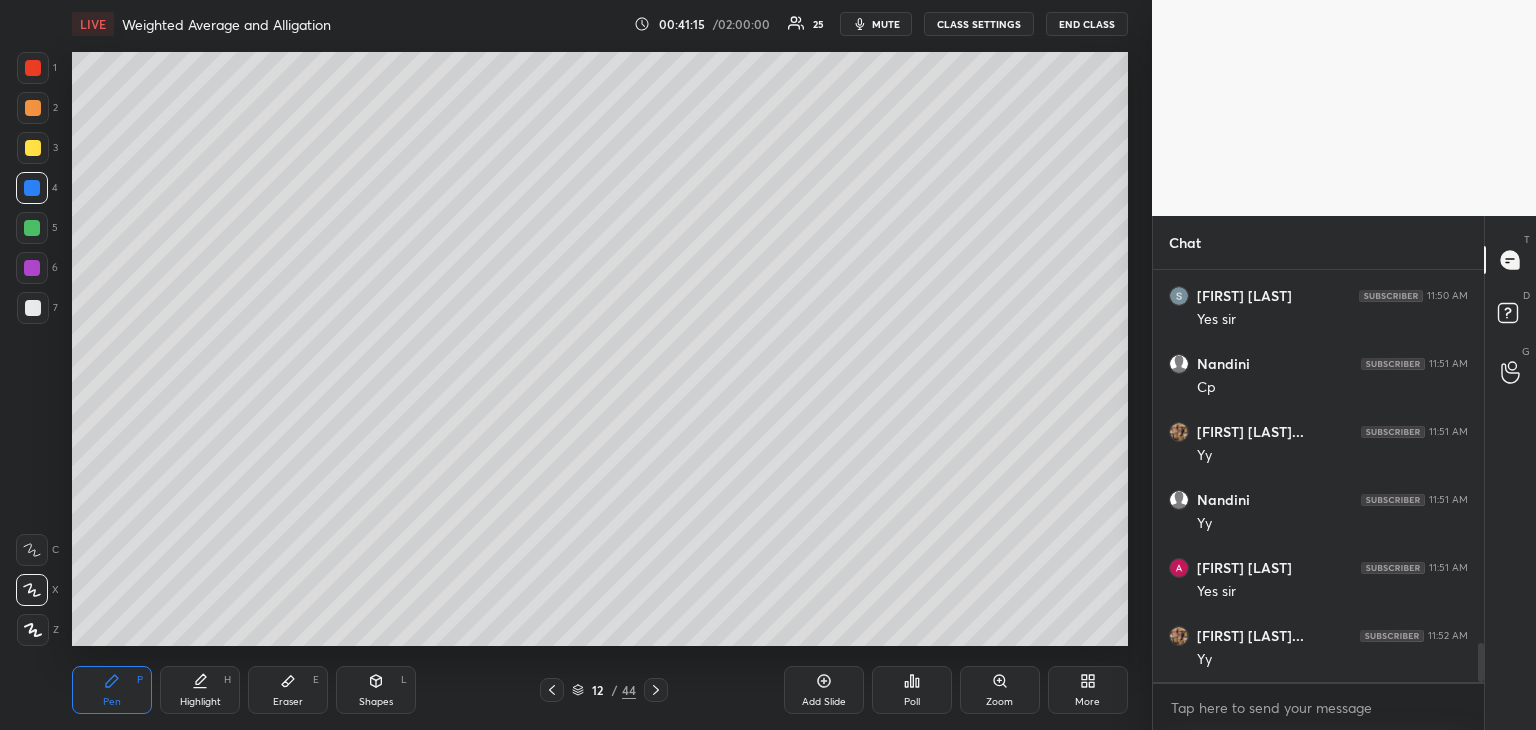 scroll, scrollTop: 3936, scrollLeft: 0, axis: vertical 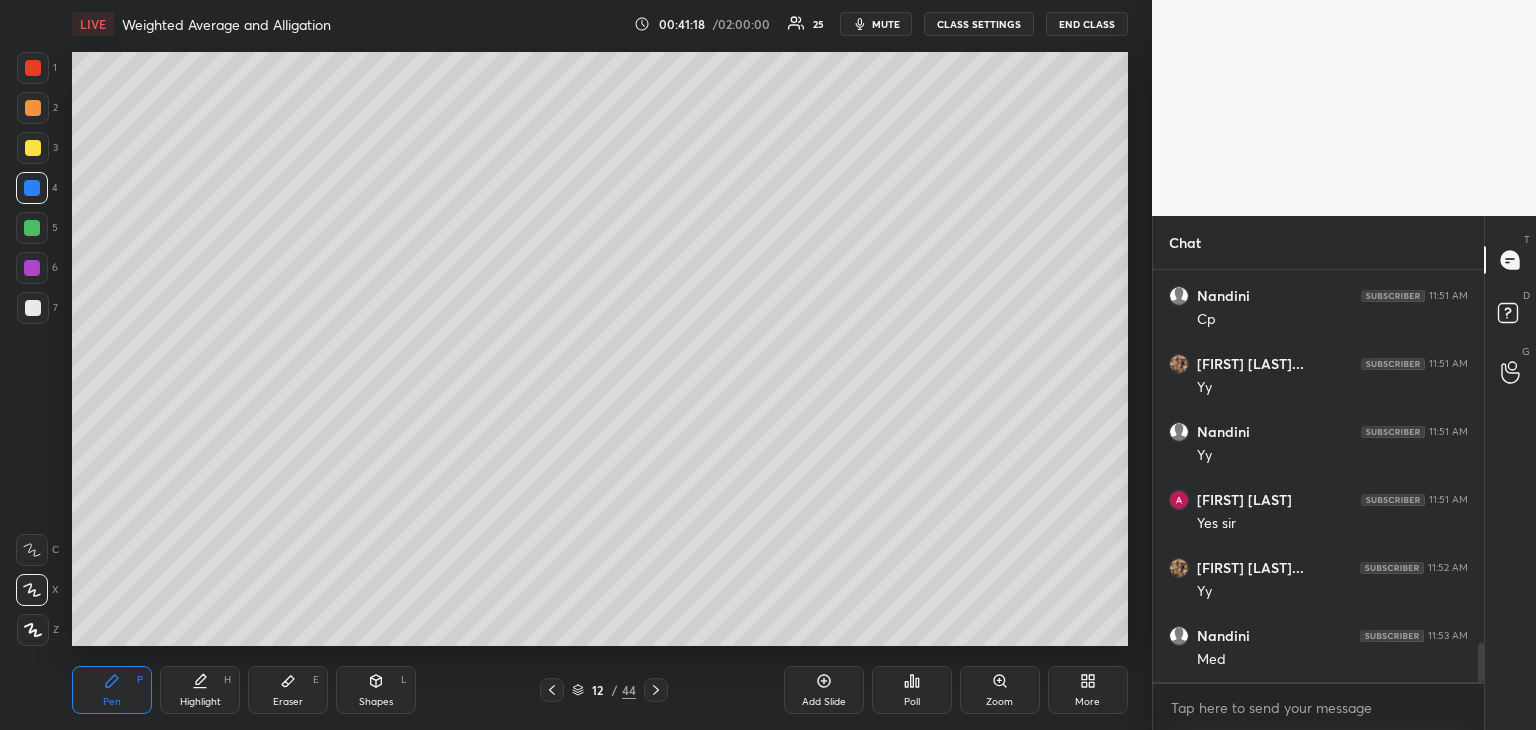 click 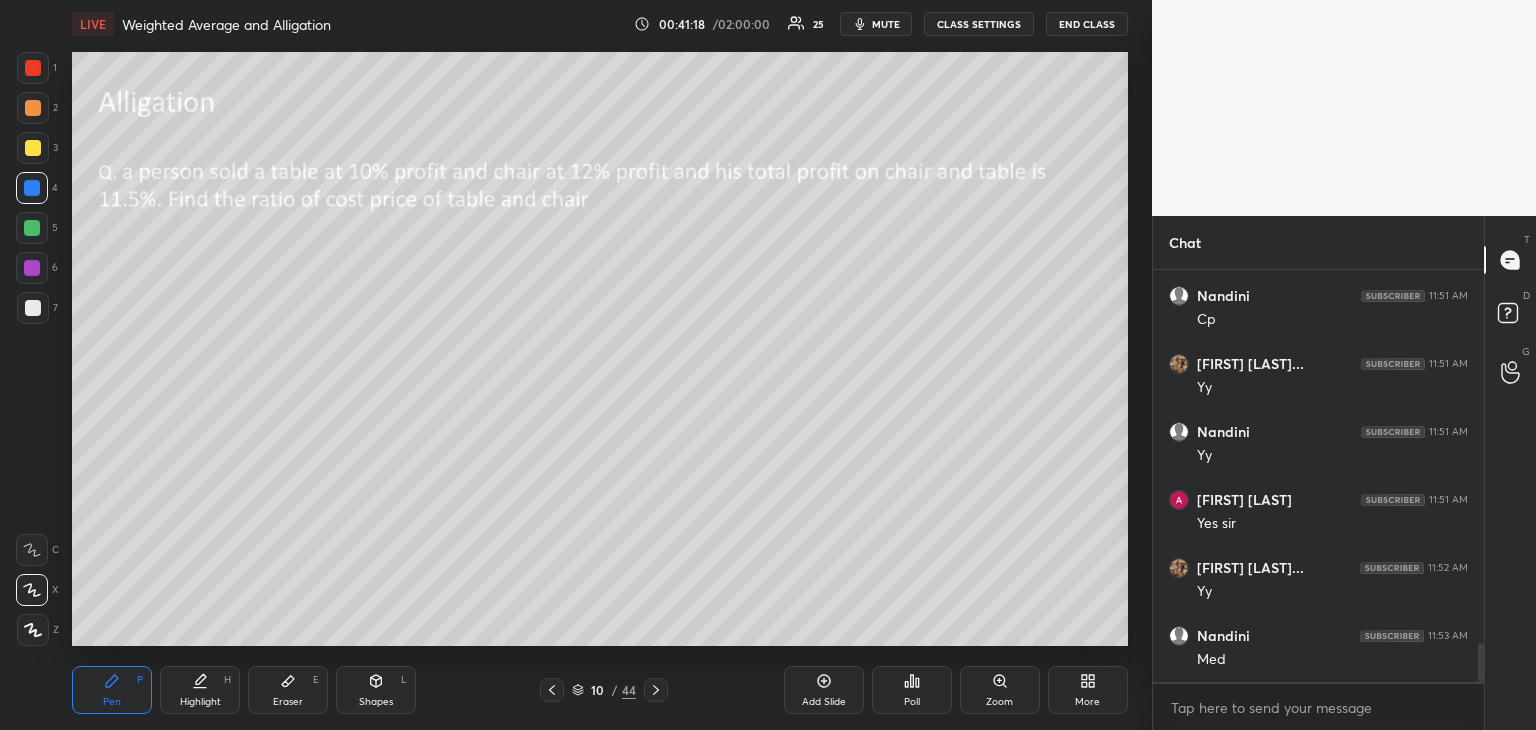 click 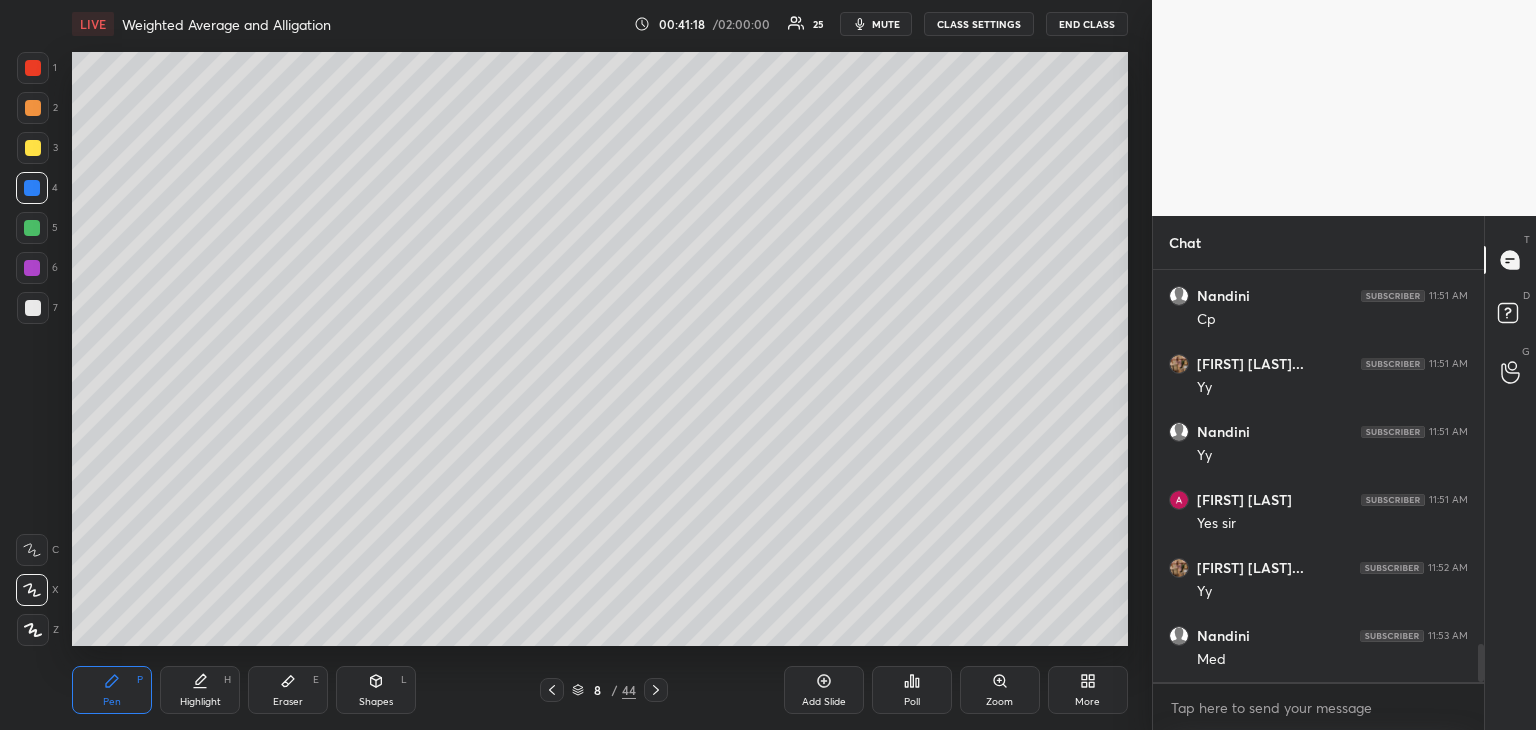 scroll, scrollTop: 4004, scrollLeft: 0, axis: vertical 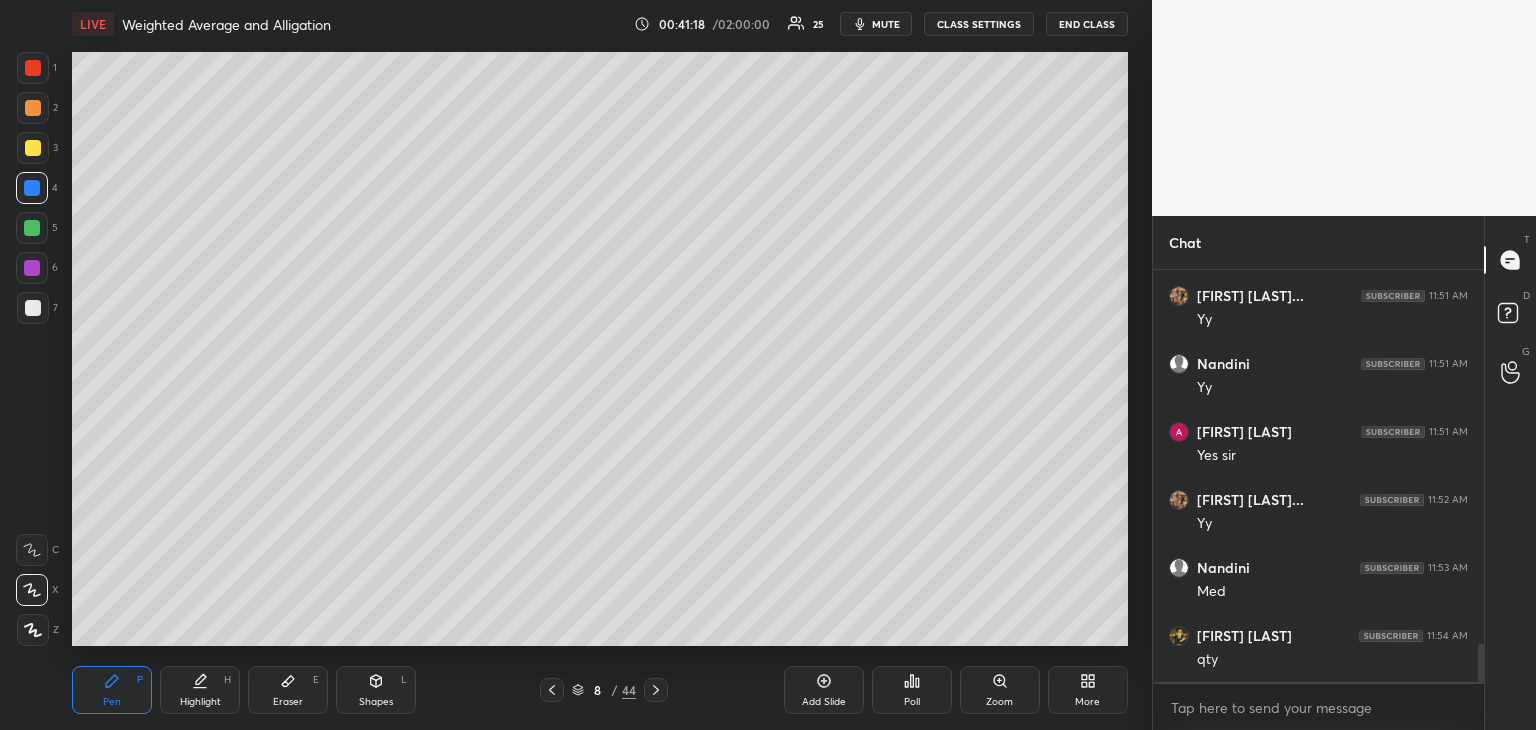 click 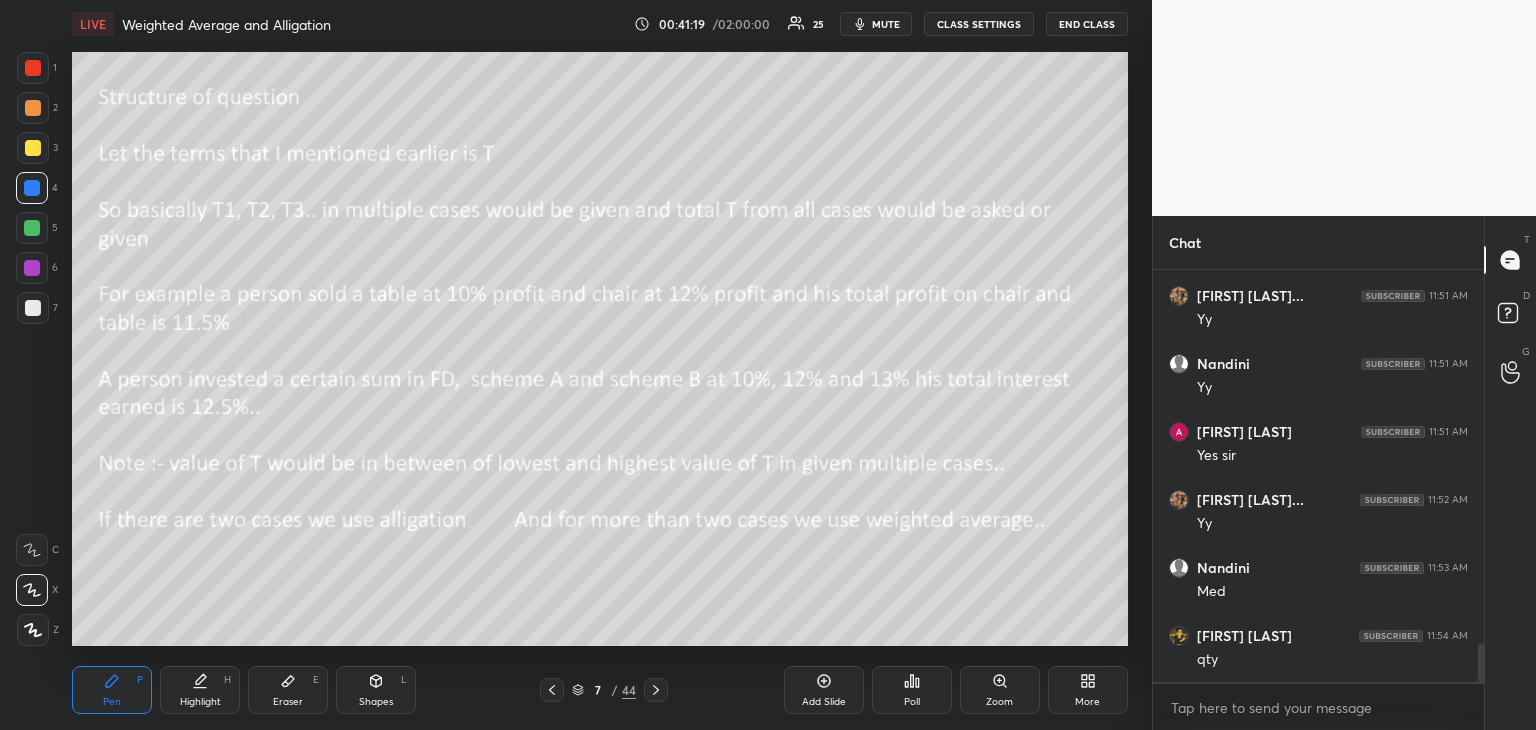 click 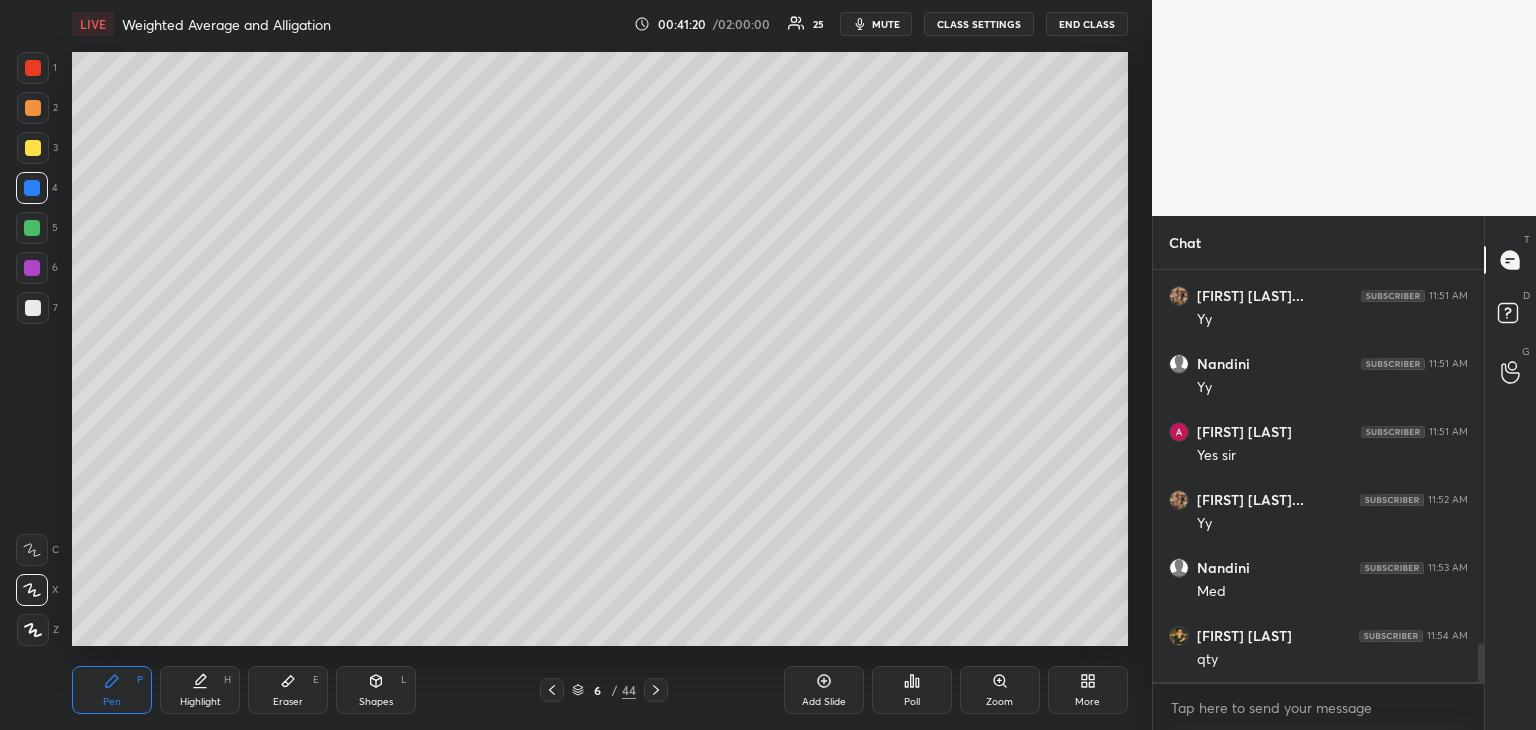 click 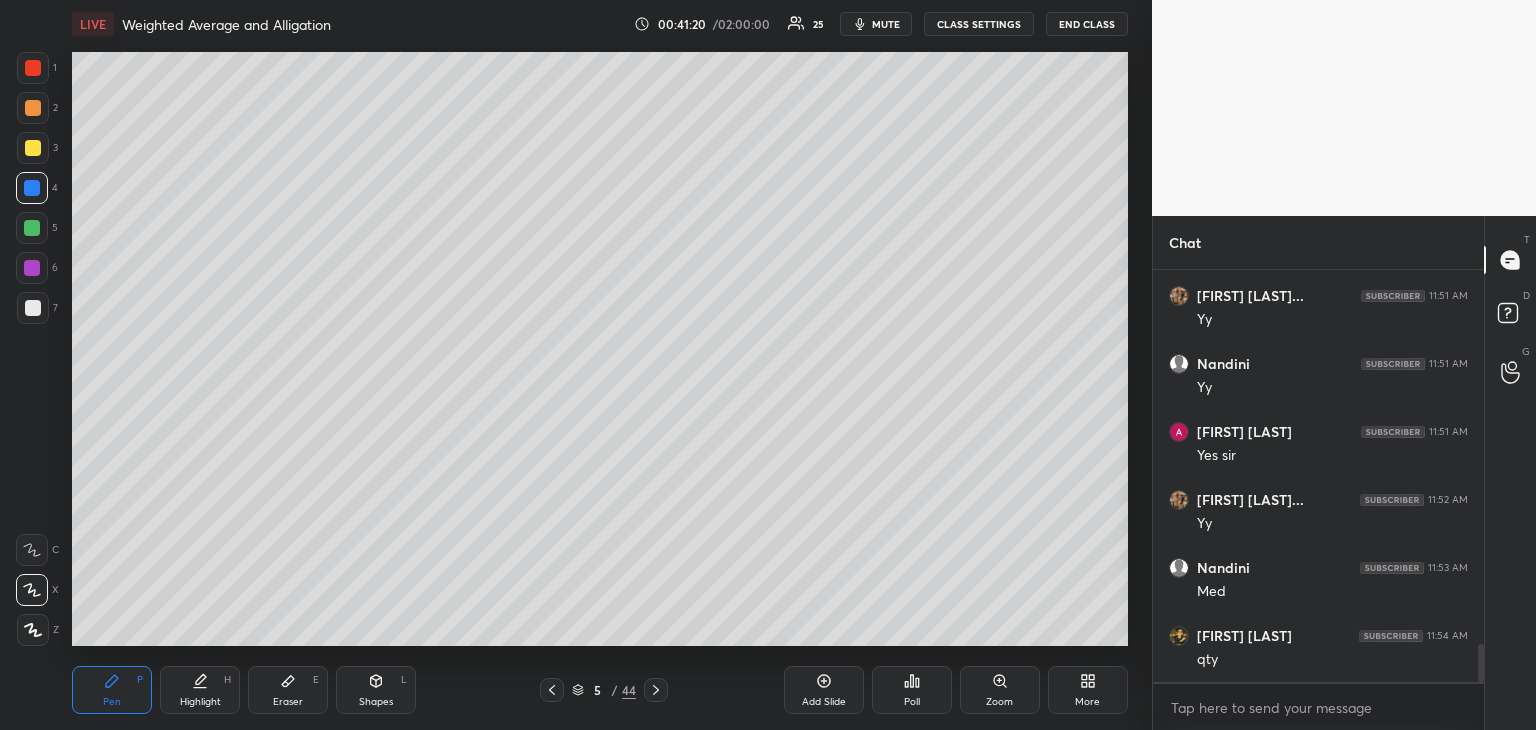 click 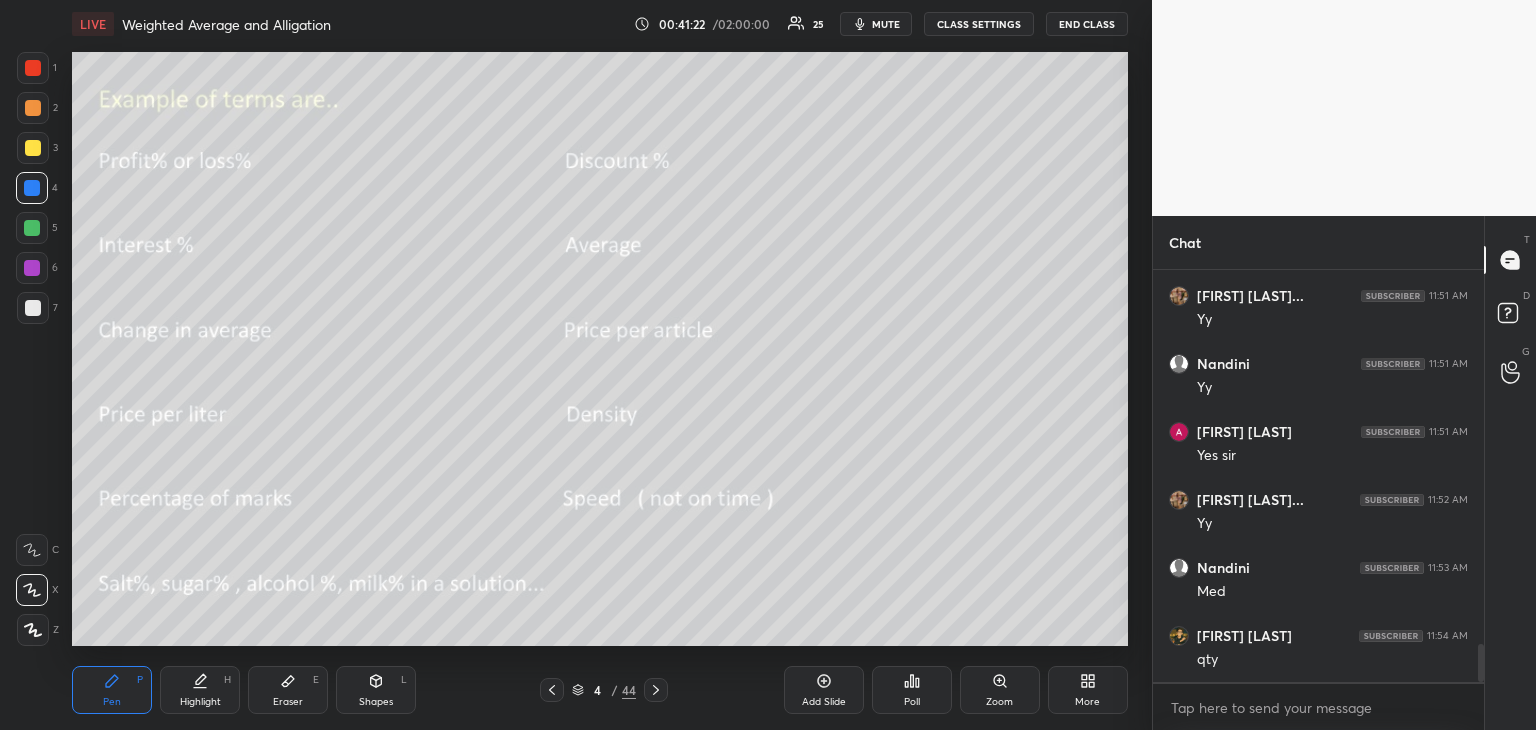 click on "Pen P Highlight H Eraser E Shapes L 4 / 44 Add Slide Poll Zoom More" at bounding box center [600, 690] 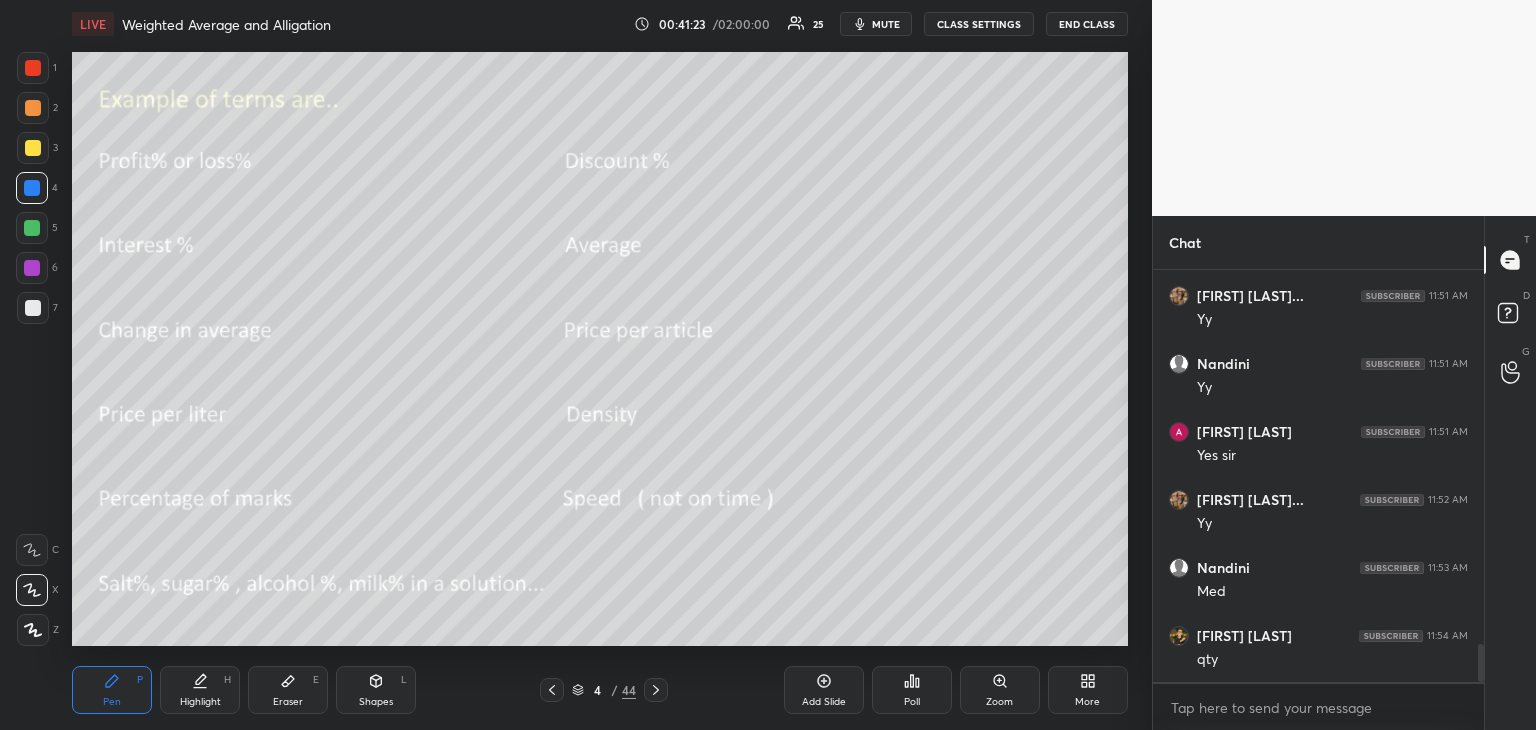 click on "Pen P Highlight H Eraser E Shapes L 4 / 44 Add Slide Poll Zoom More" at bounding box center (600, 690) 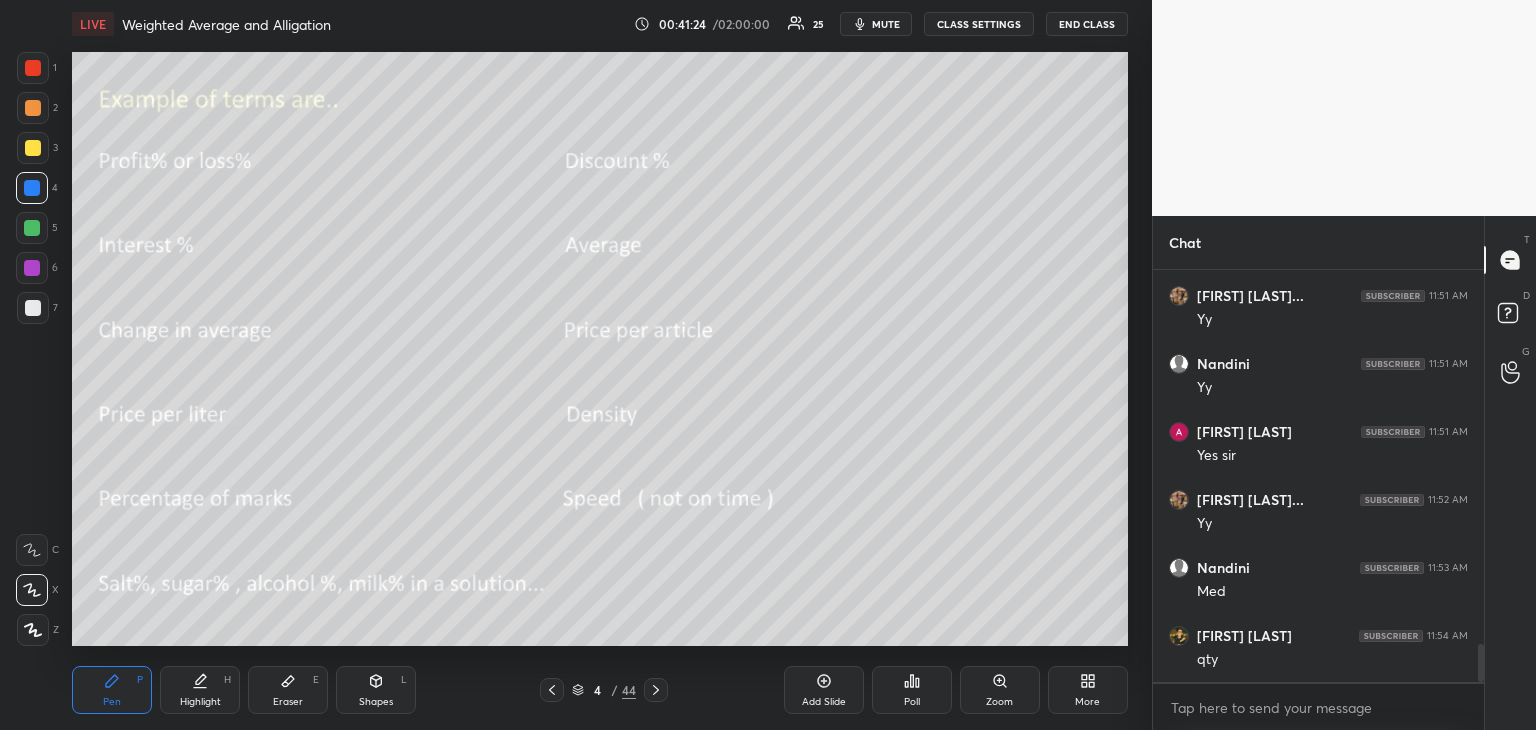 click on "Highlight H" at bounding box center (200, 690) 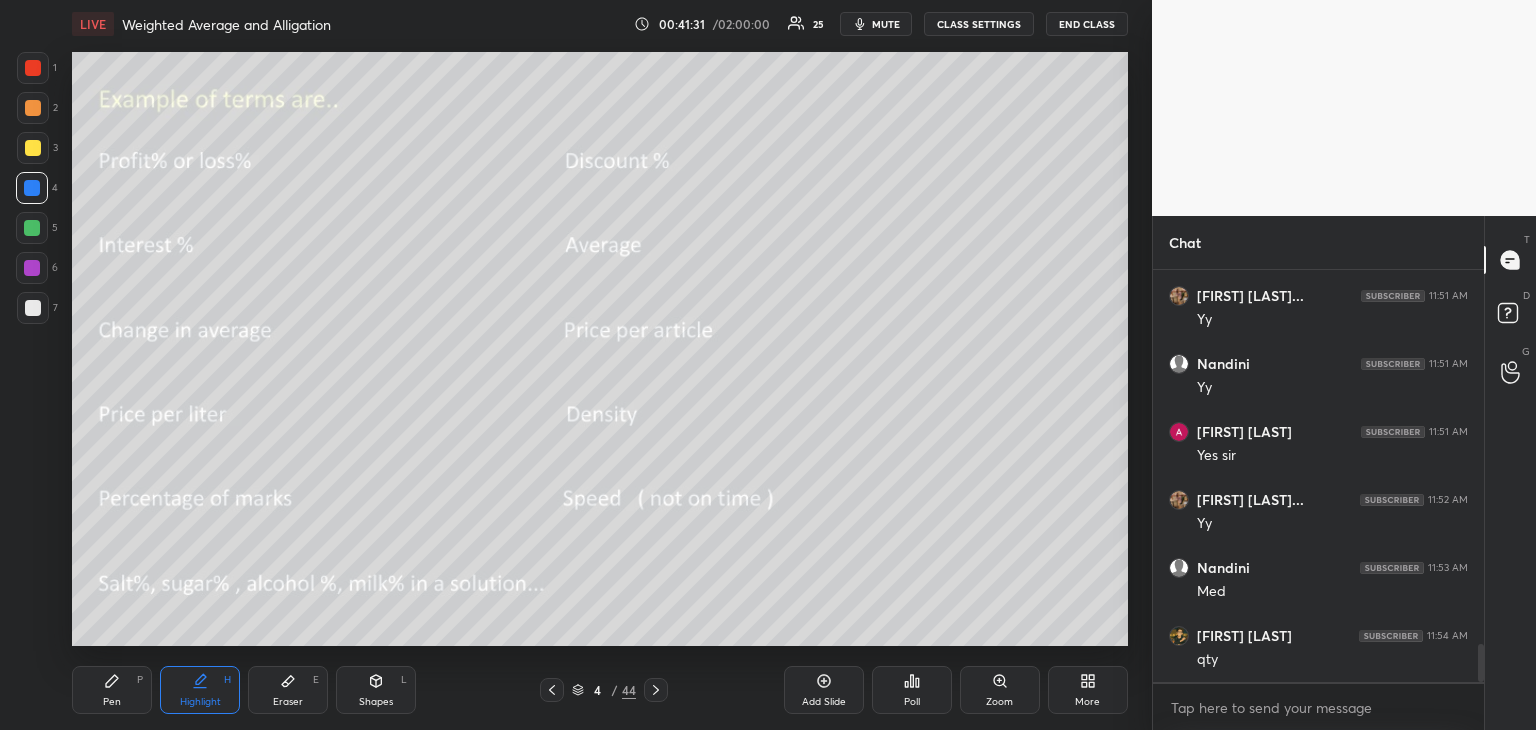 click 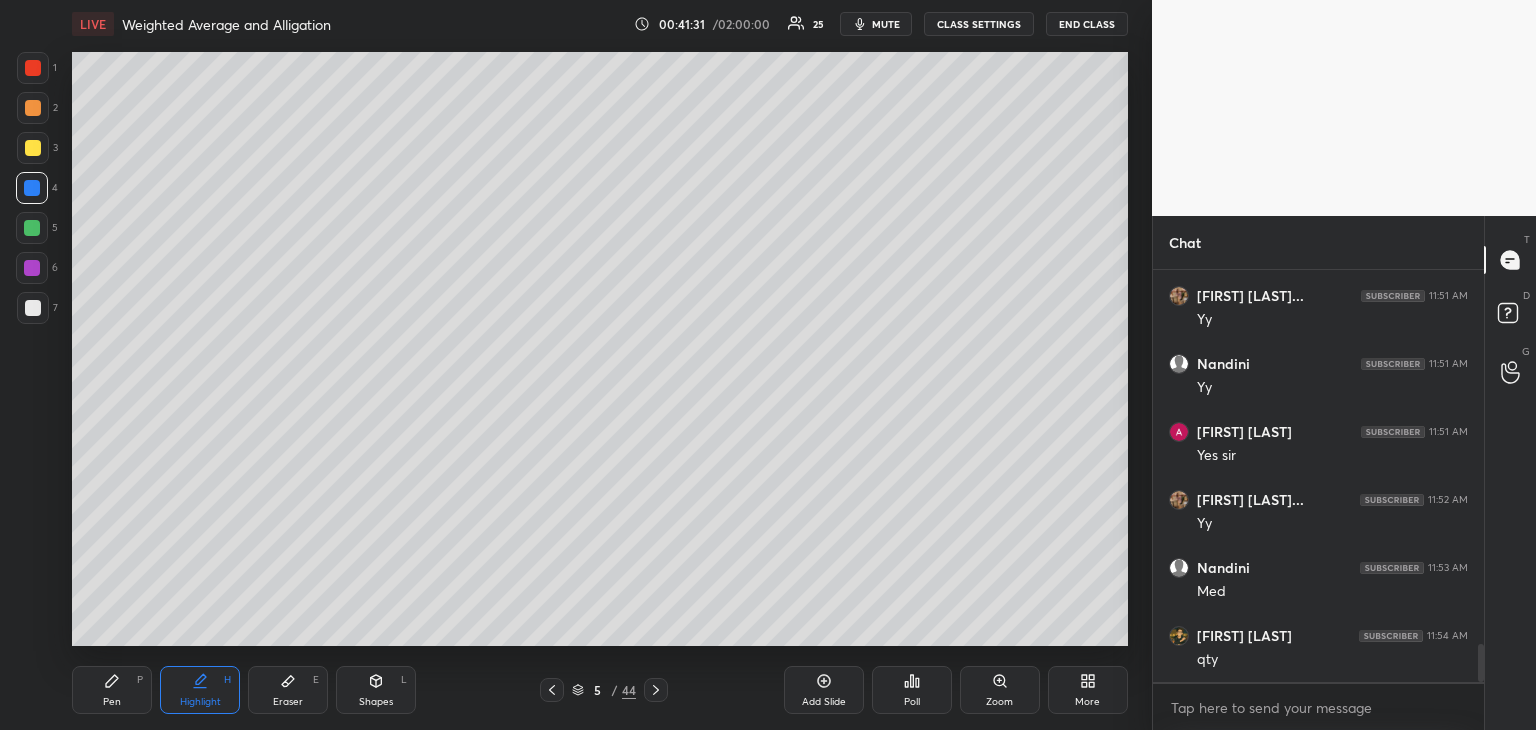 click 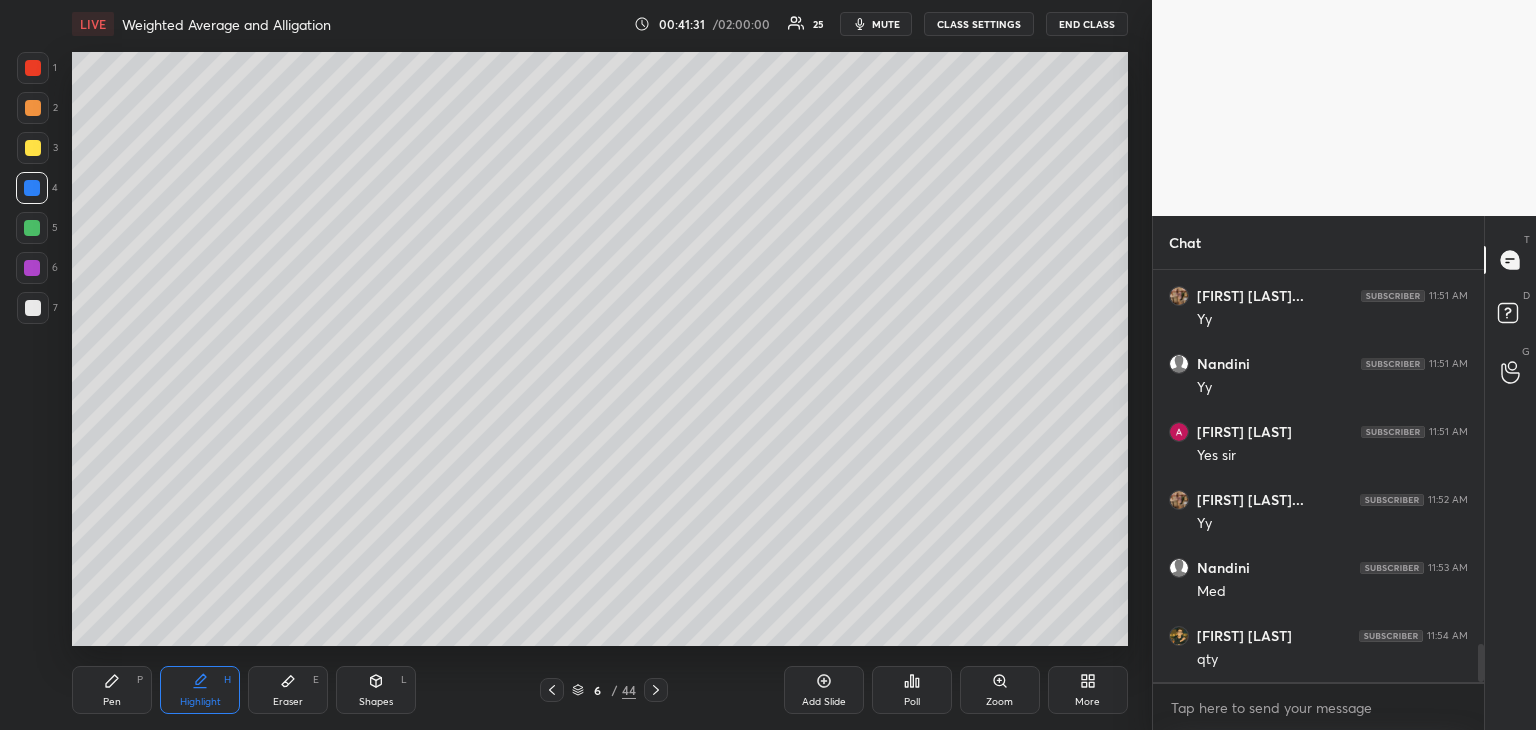 click 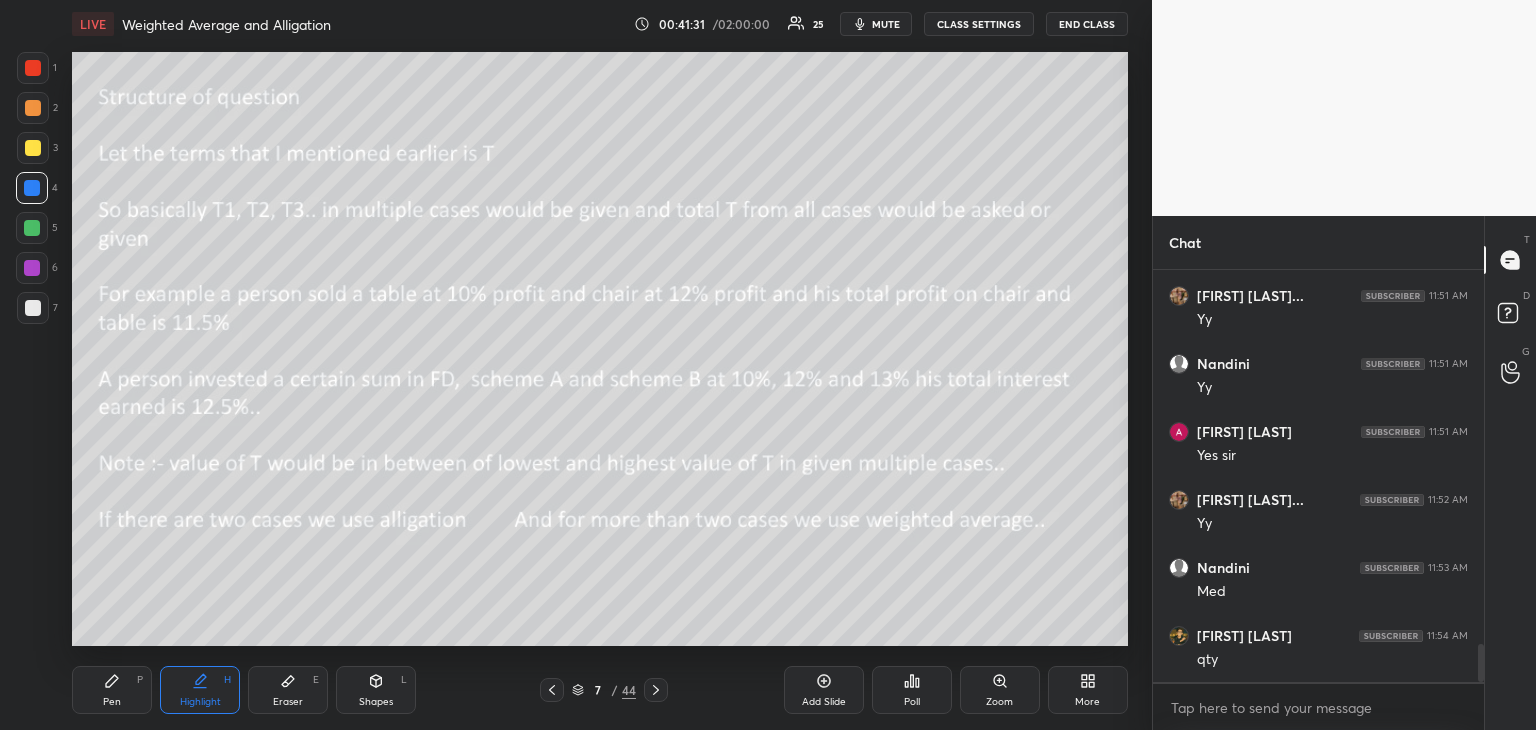 click 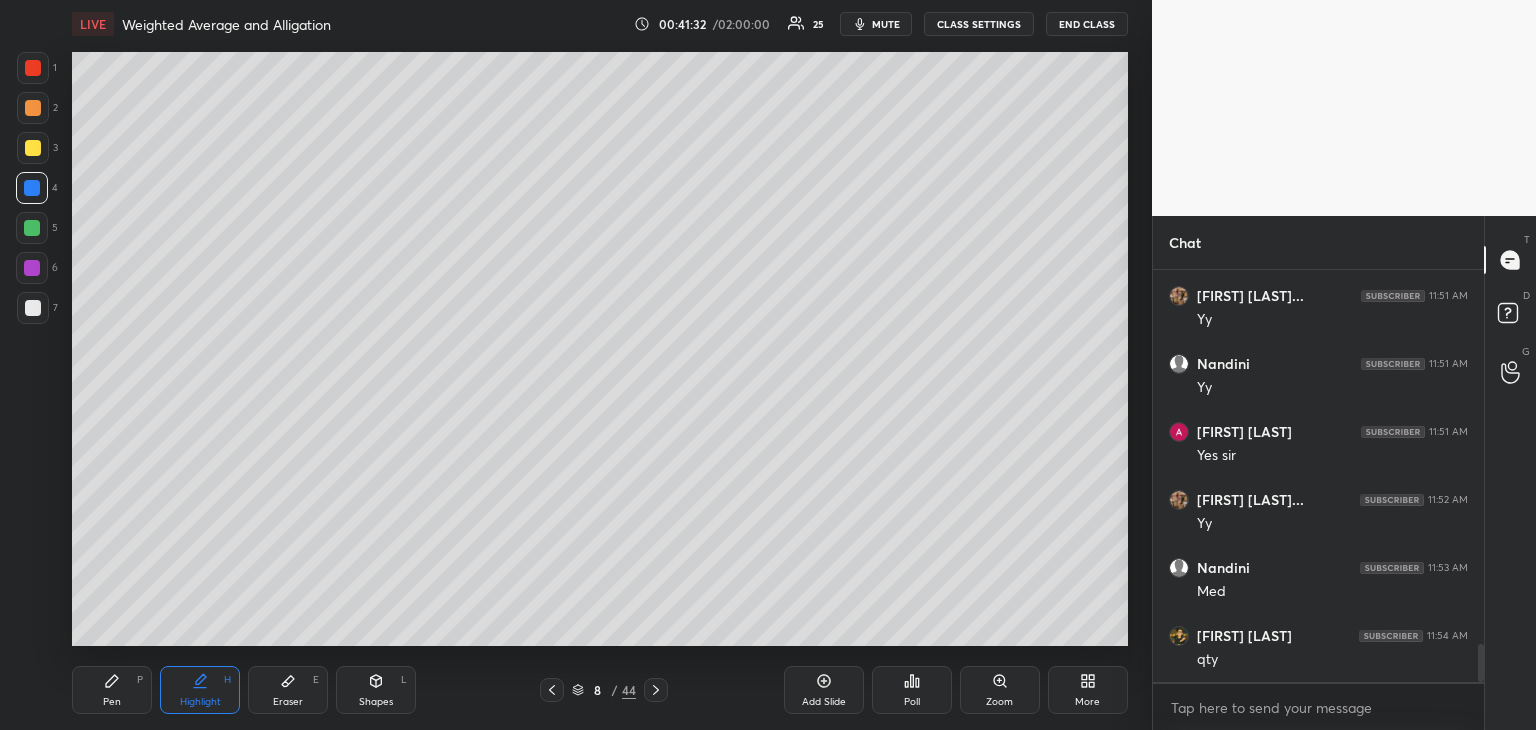 click 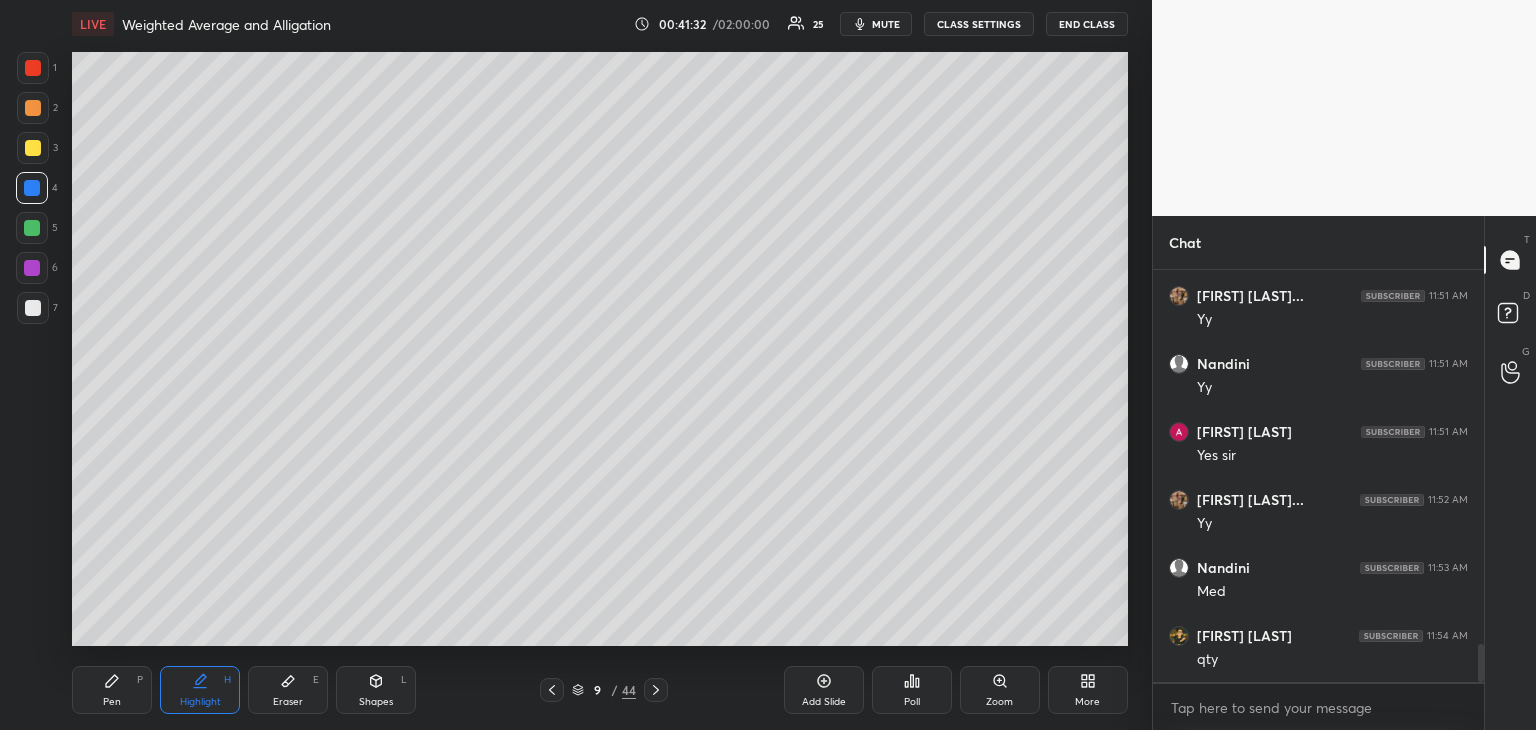 click 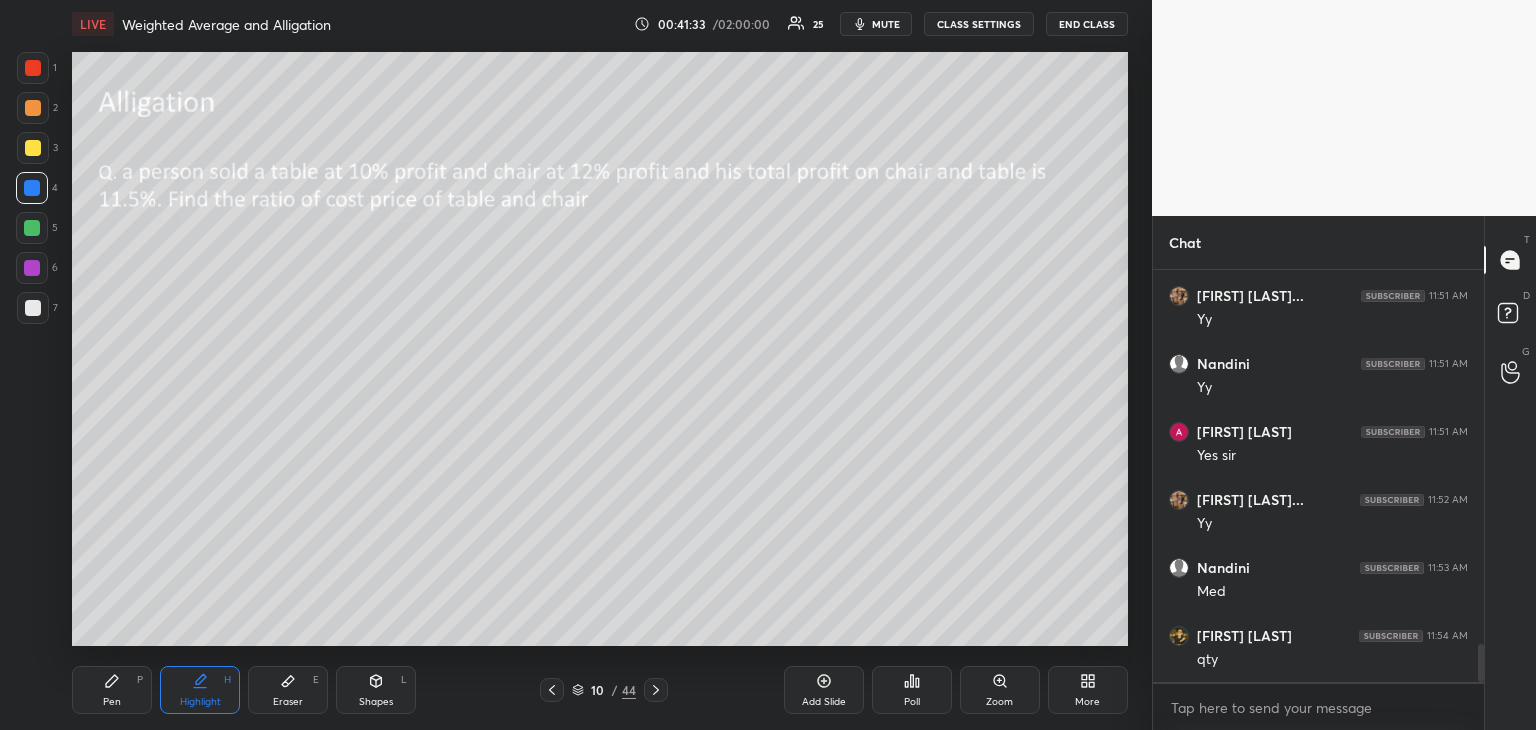 click 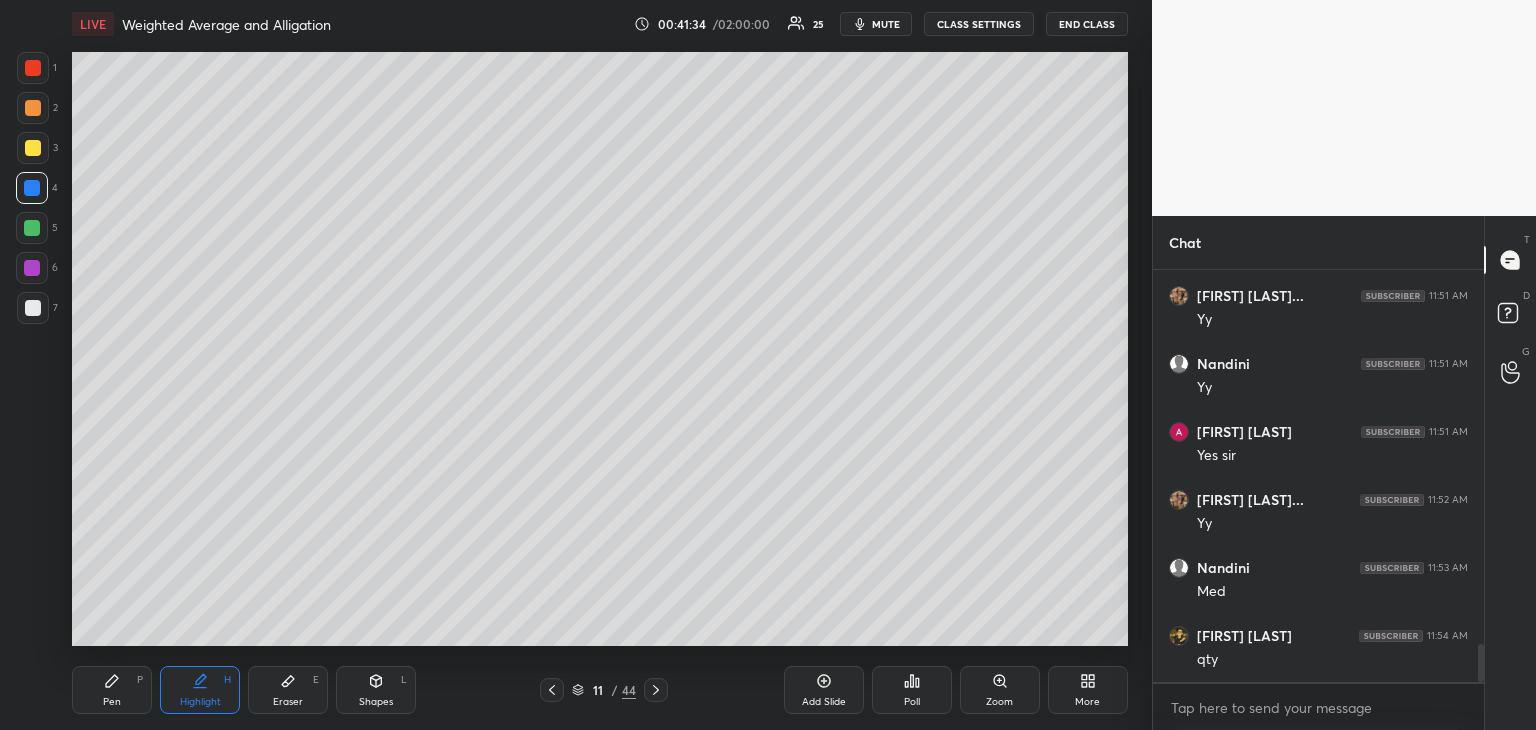click 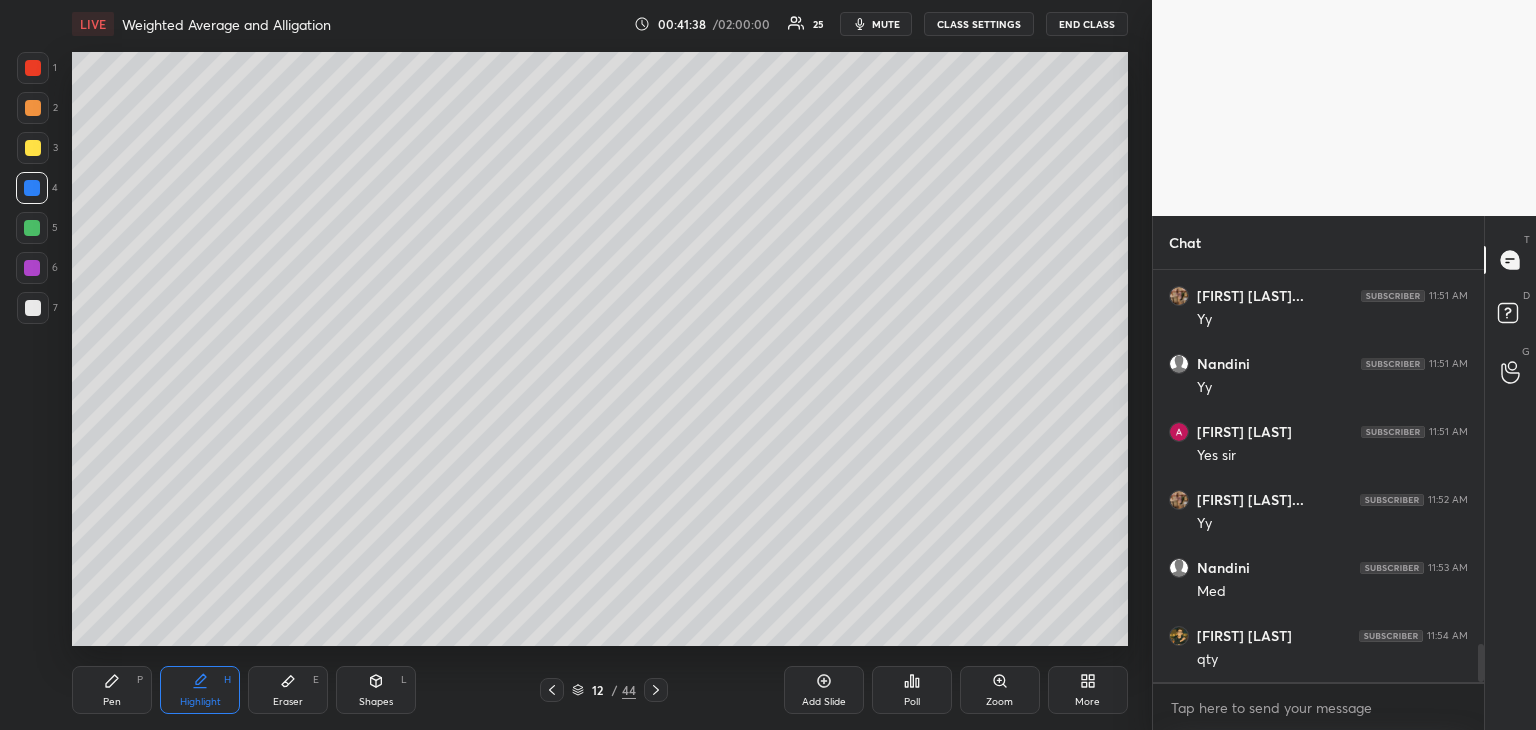 click on "Pen P" at bounding box center [112, 690] 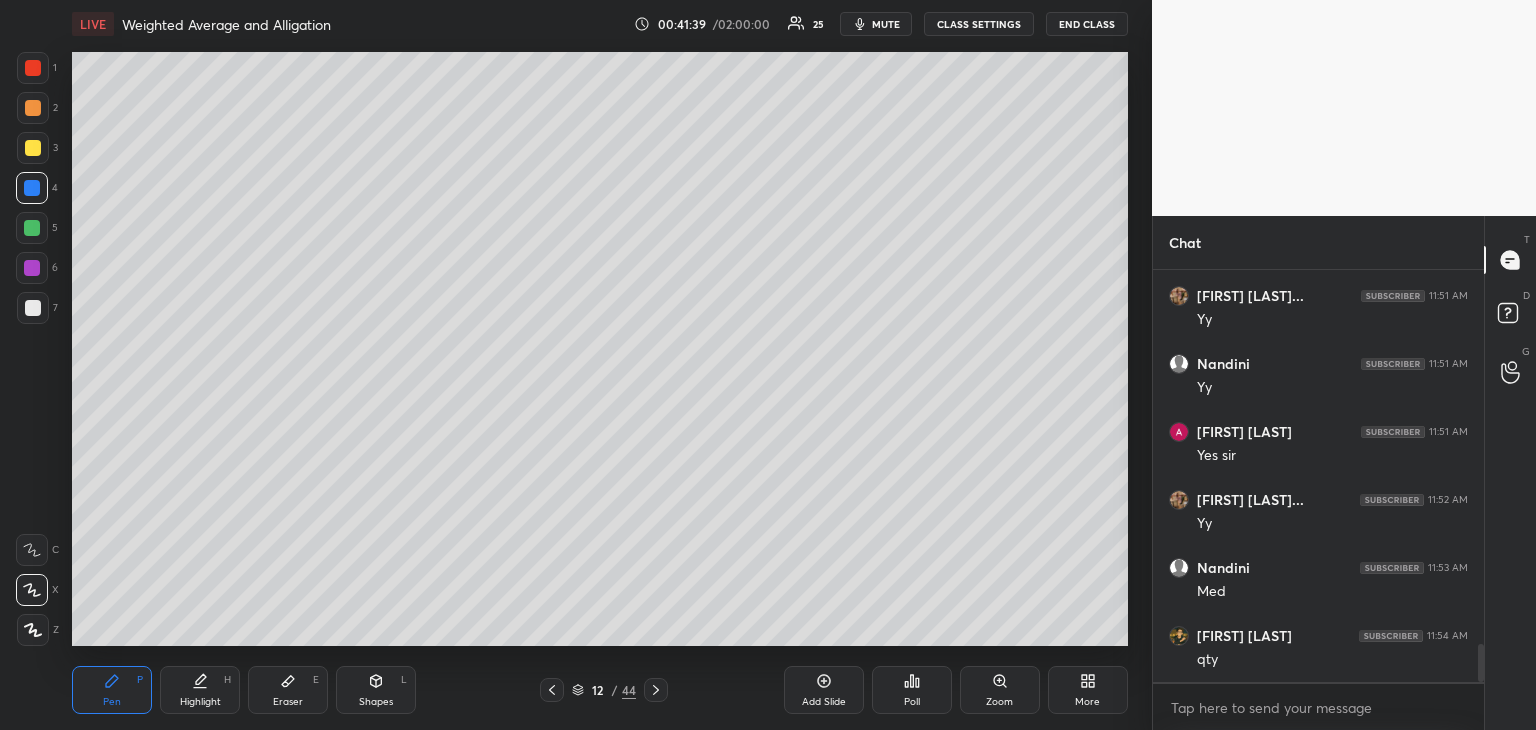 click at bounding box center (33, 148) 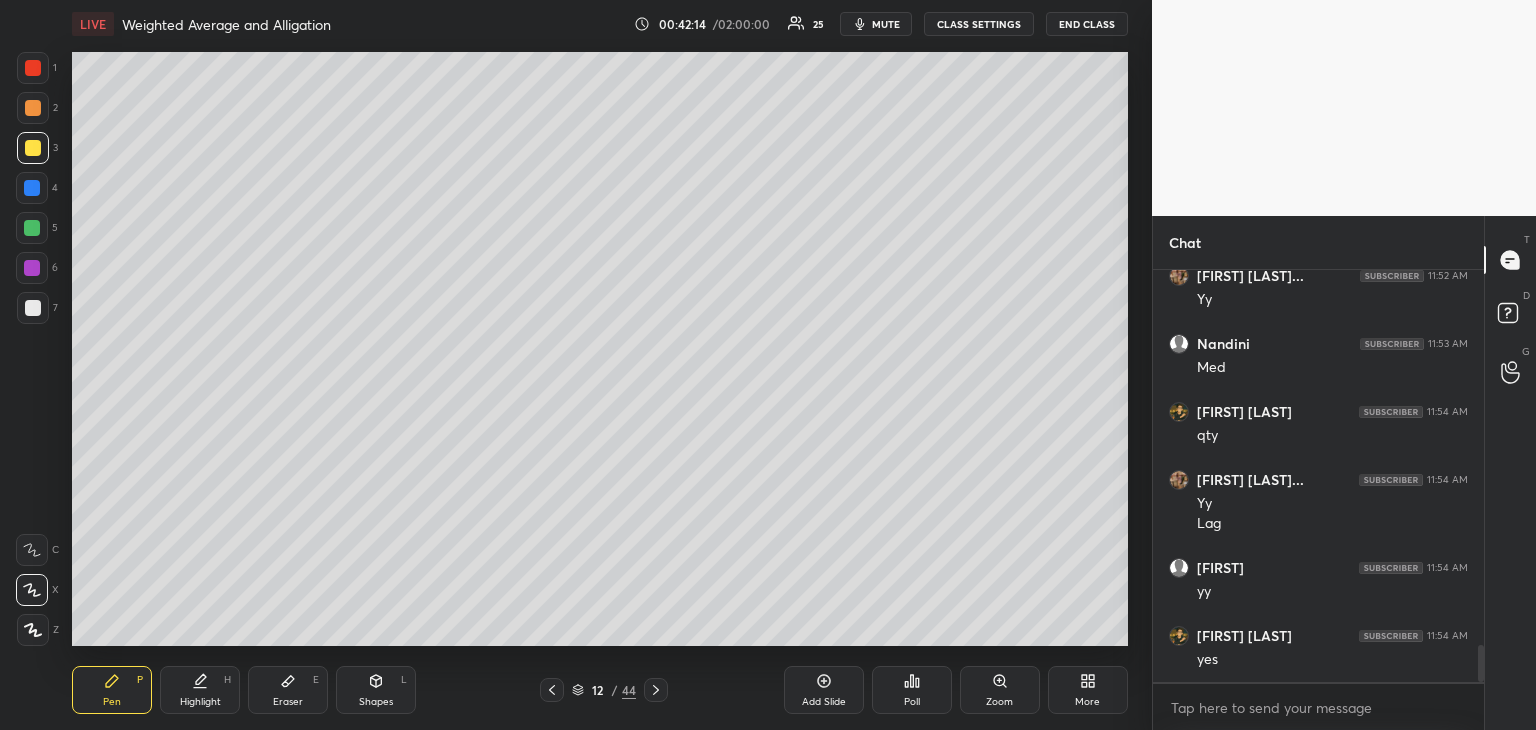 scroll, scrollTop: 4296, scrollLeft: 0, axis: vertical 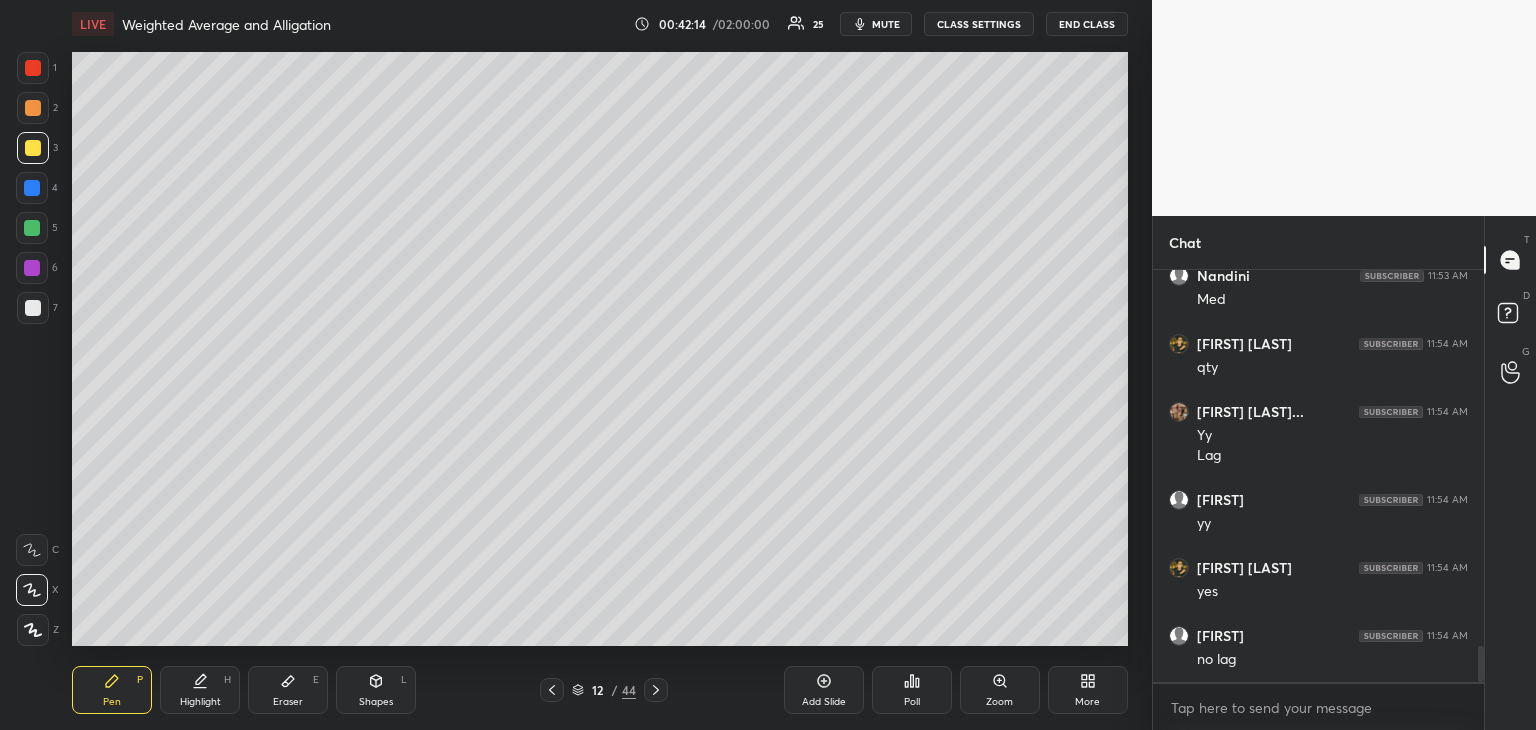 click at bounding box center [33, 108] 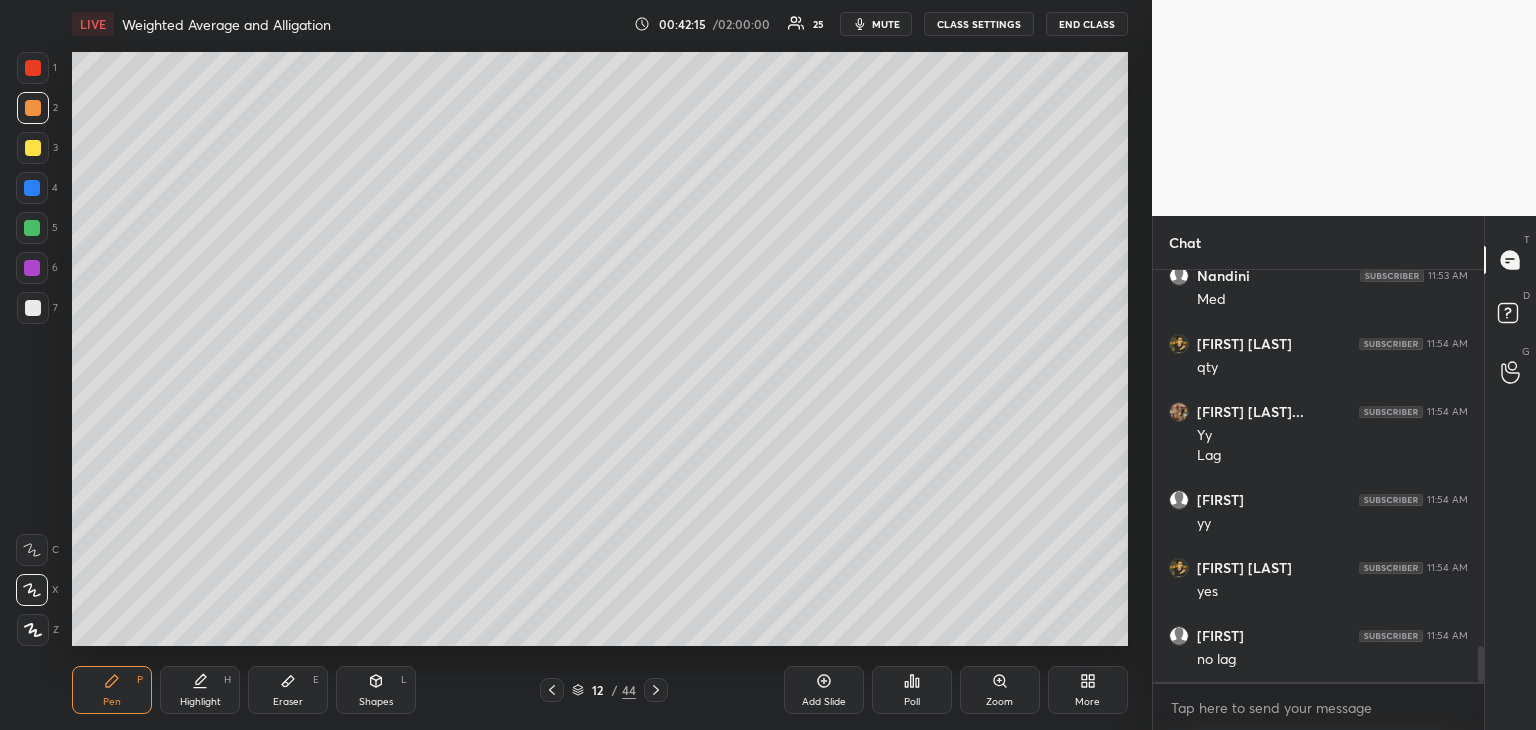 scroll, scrollTop: 4364, scrollLeft: 0, axis: vertical 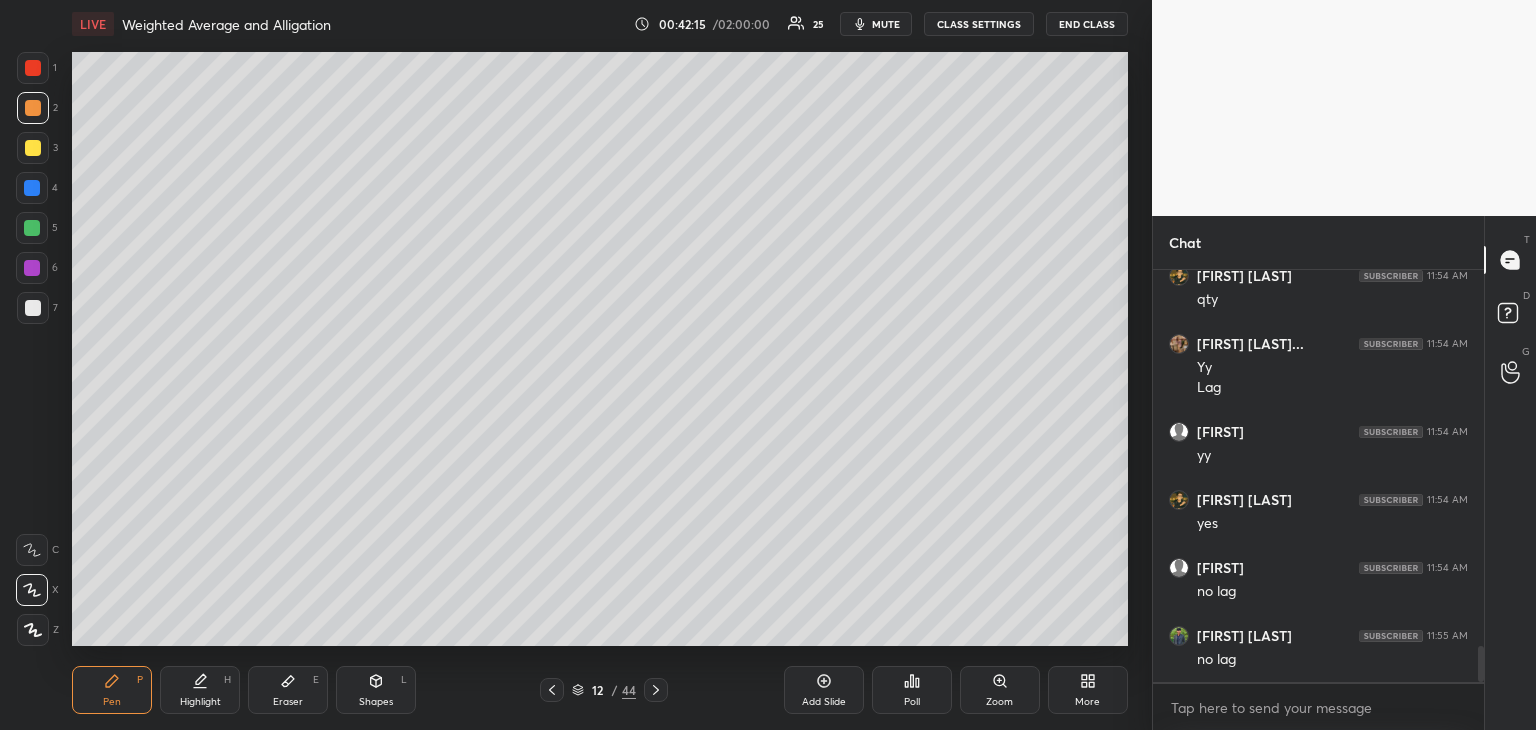 click 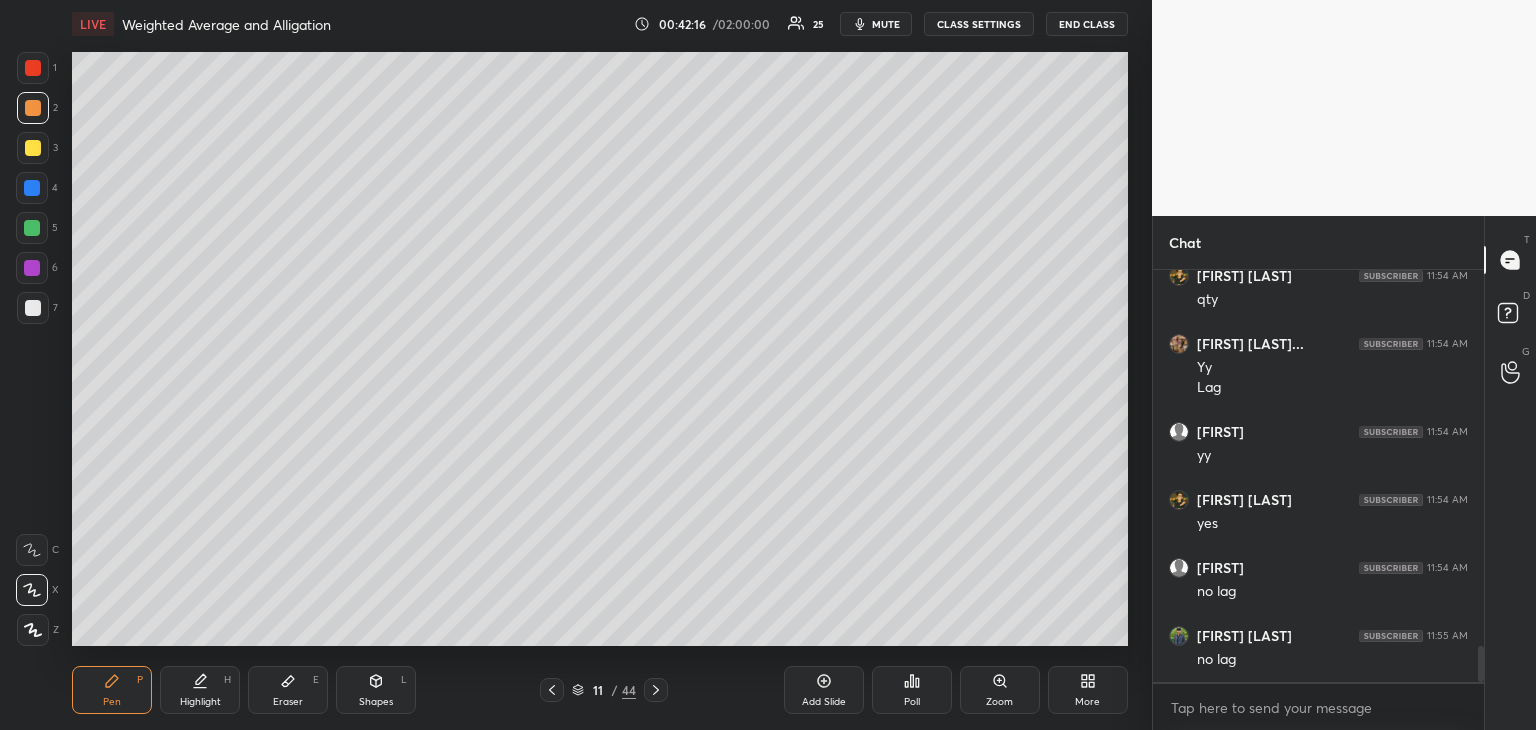 click 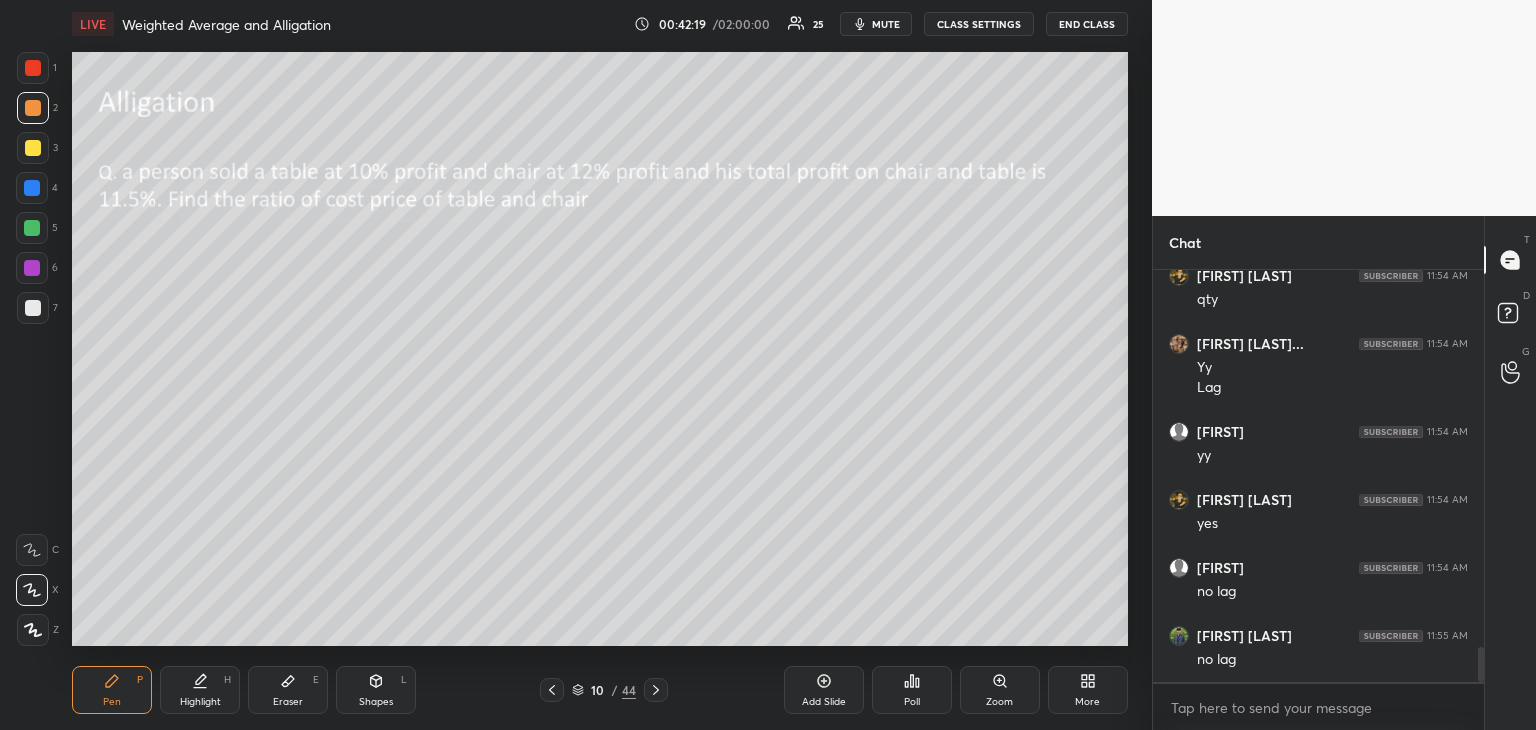 scroll, scrollTop: 4432, scrollLeft: 0, axis: vertical 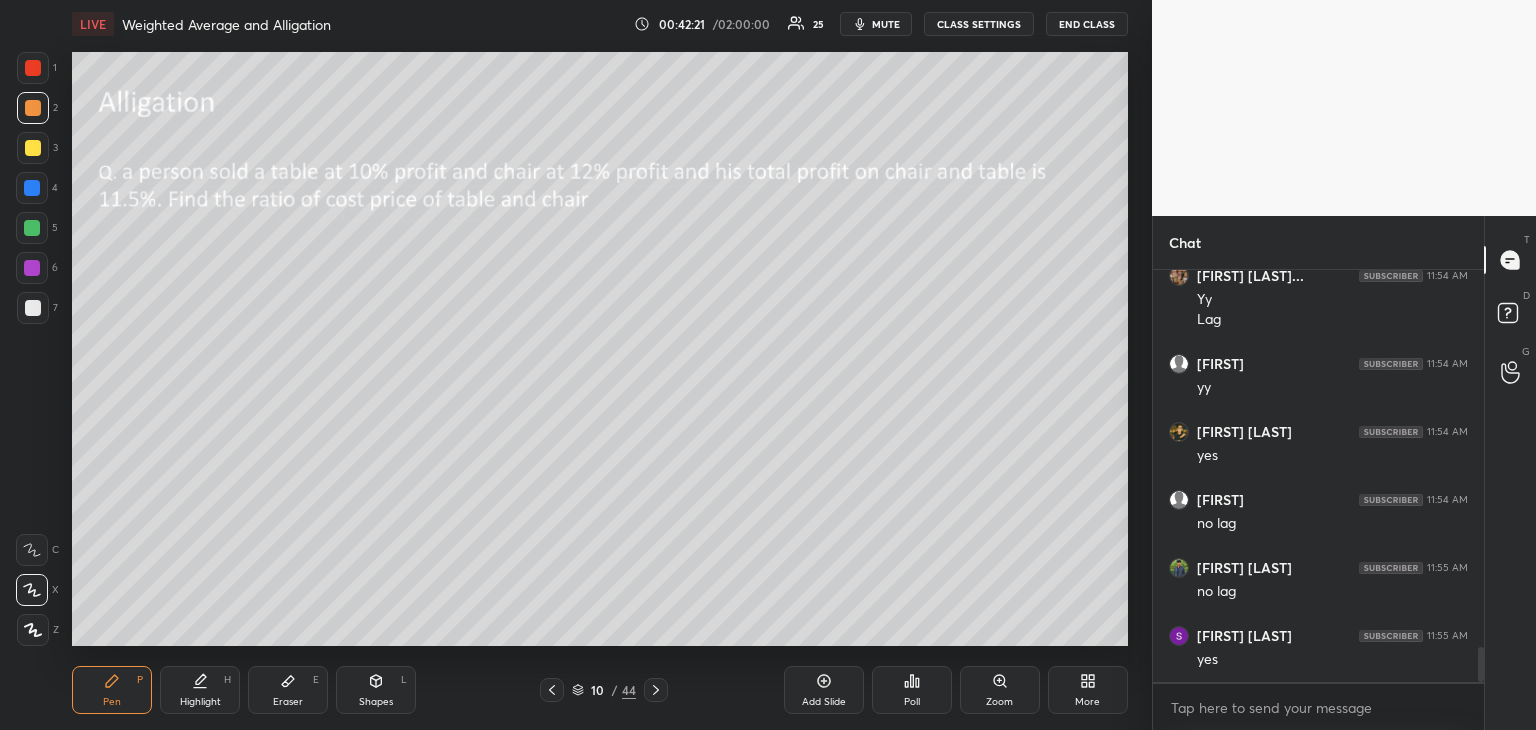 click 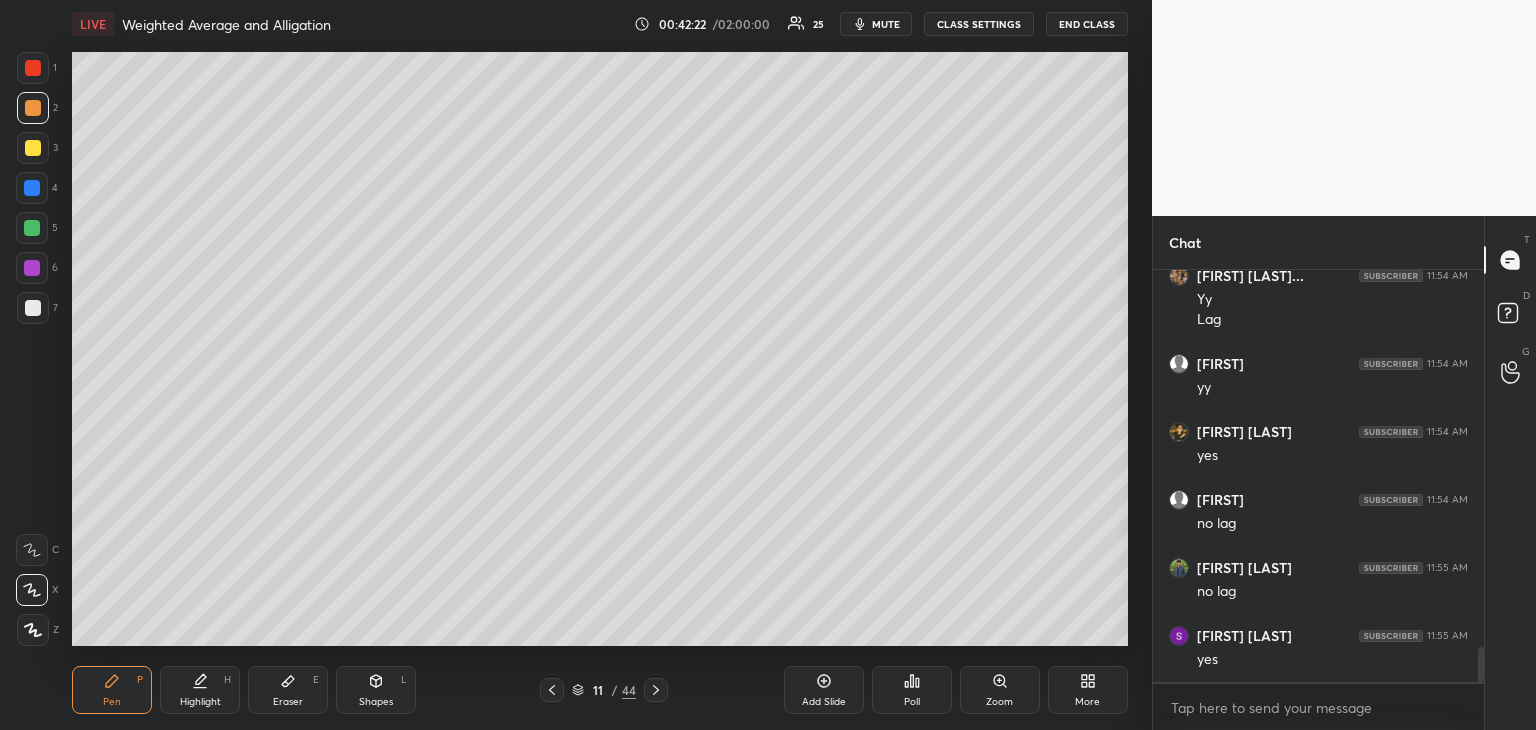 click 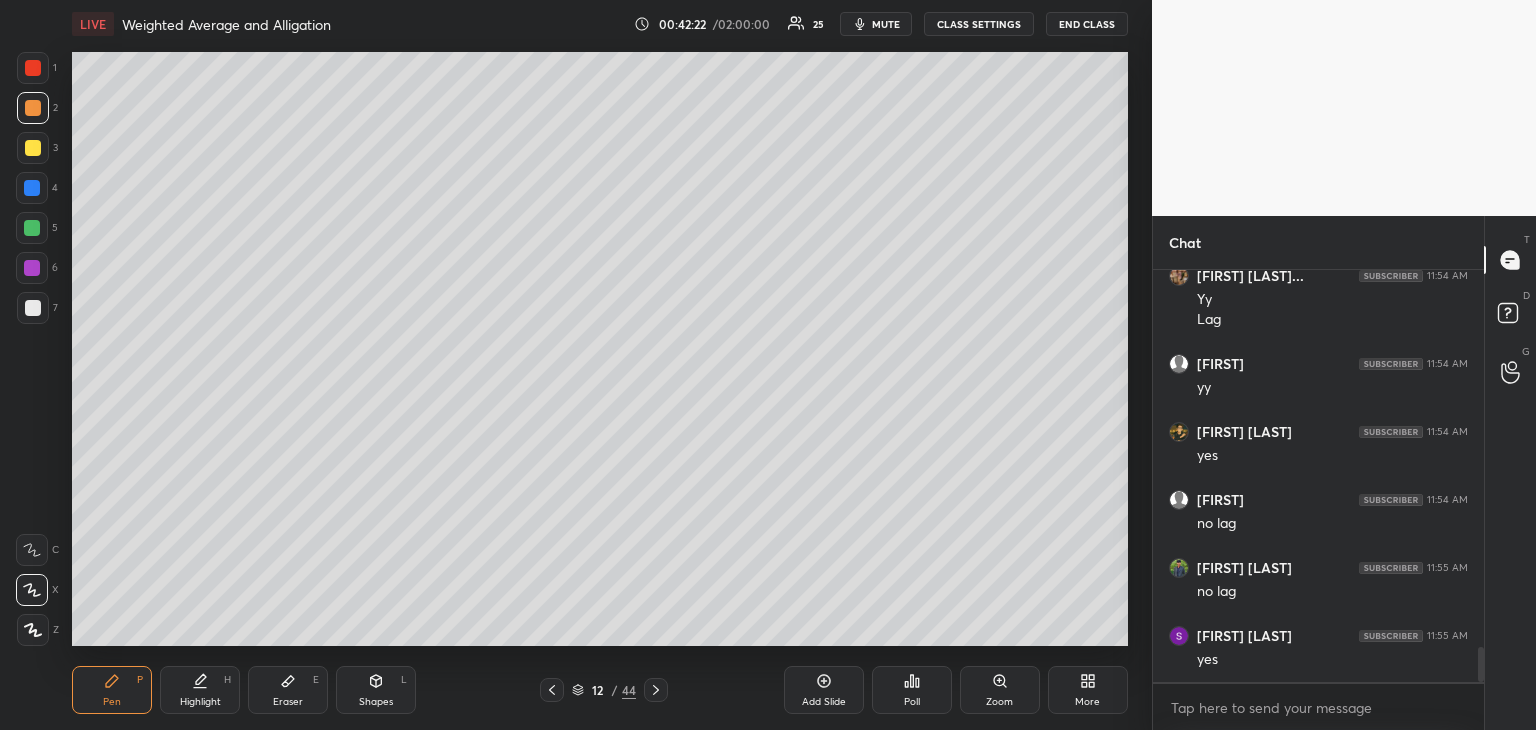 click 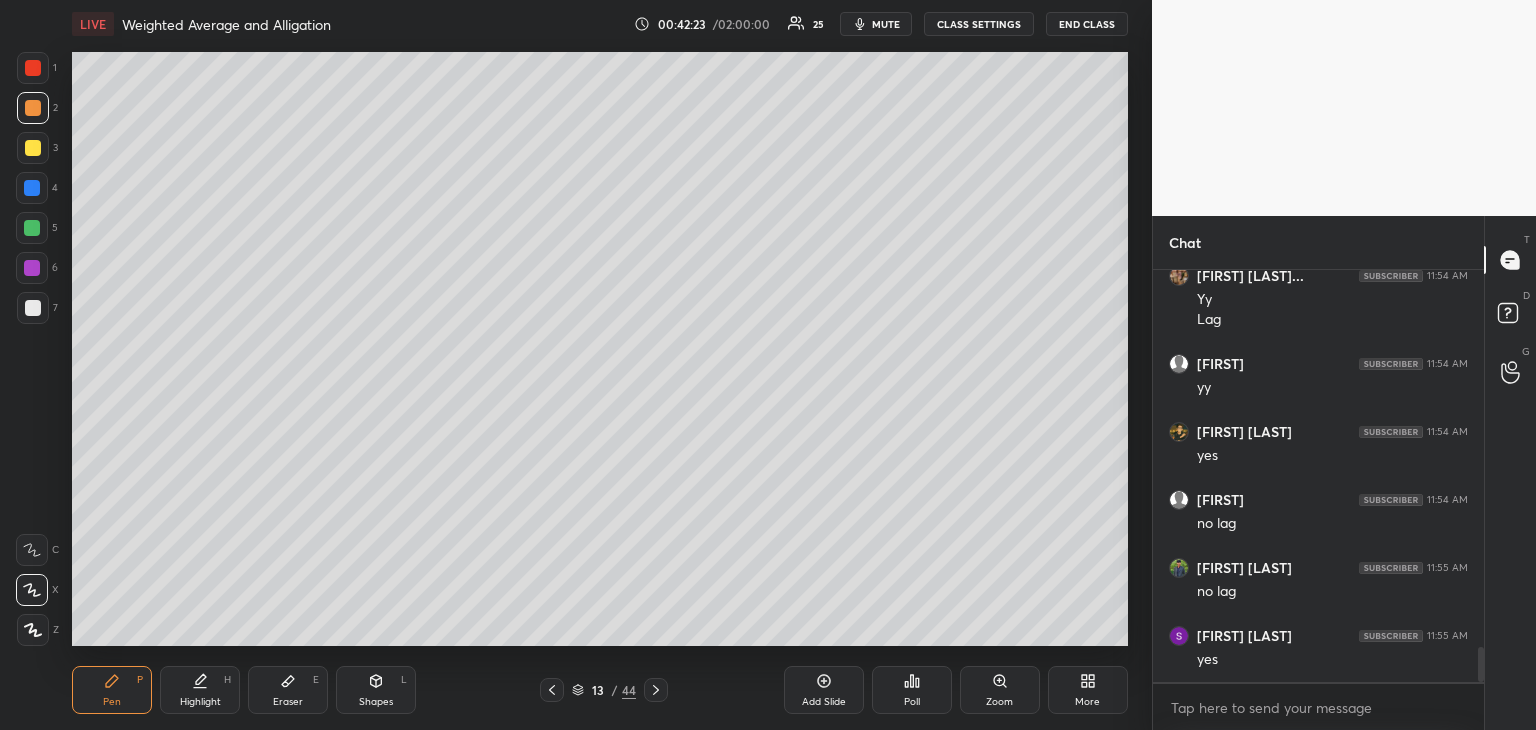 click 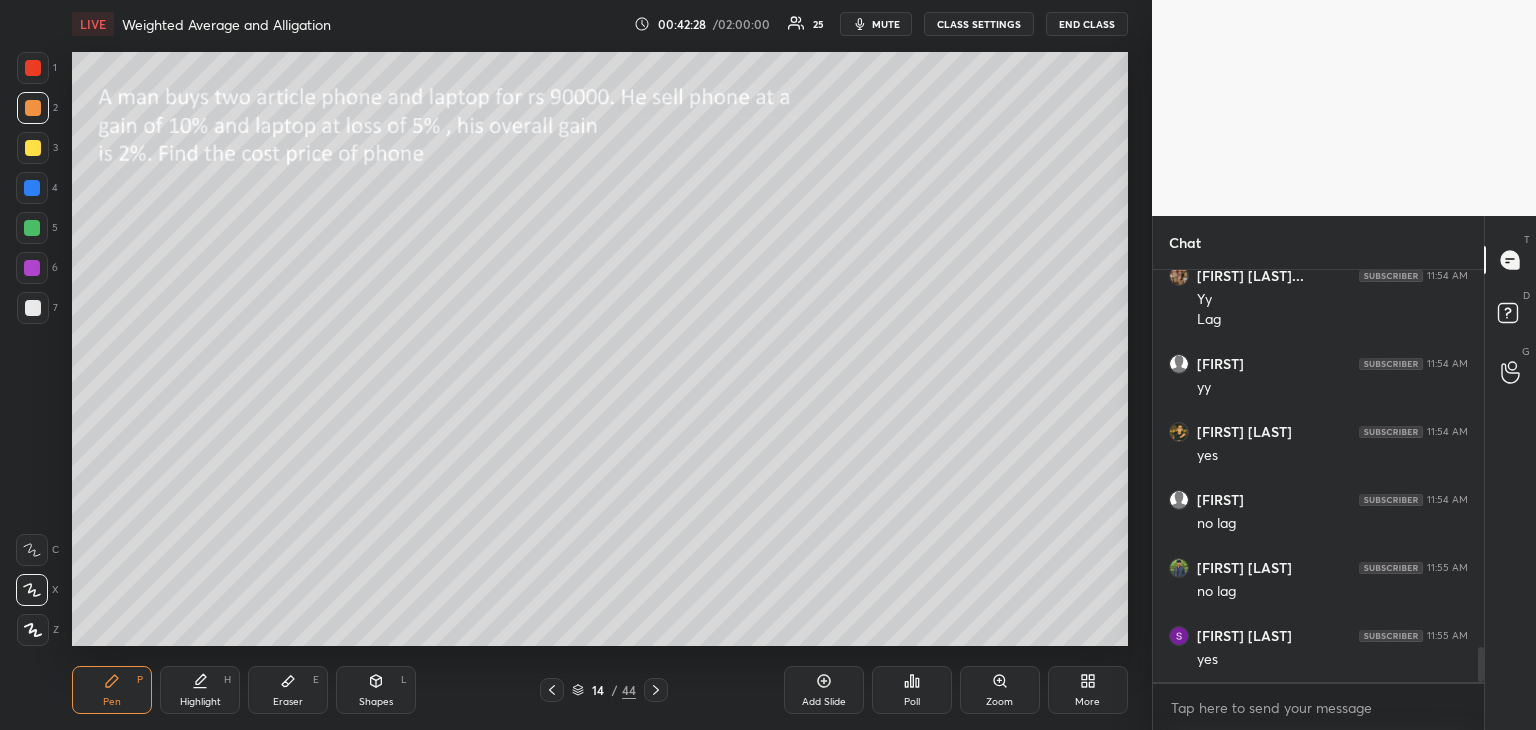 scroll, scrollTop: 4518, scrollLeft: 0, axis: vertical 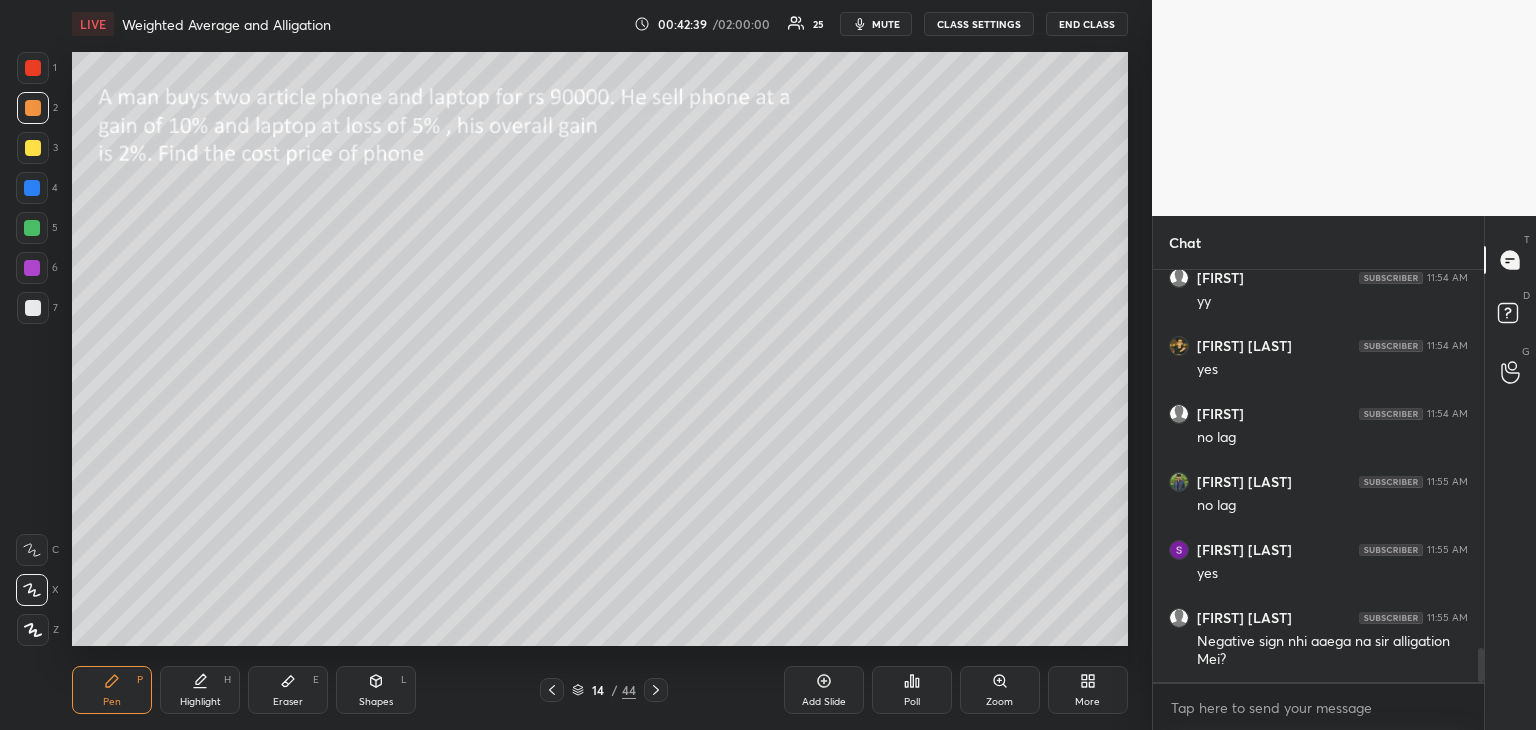 click 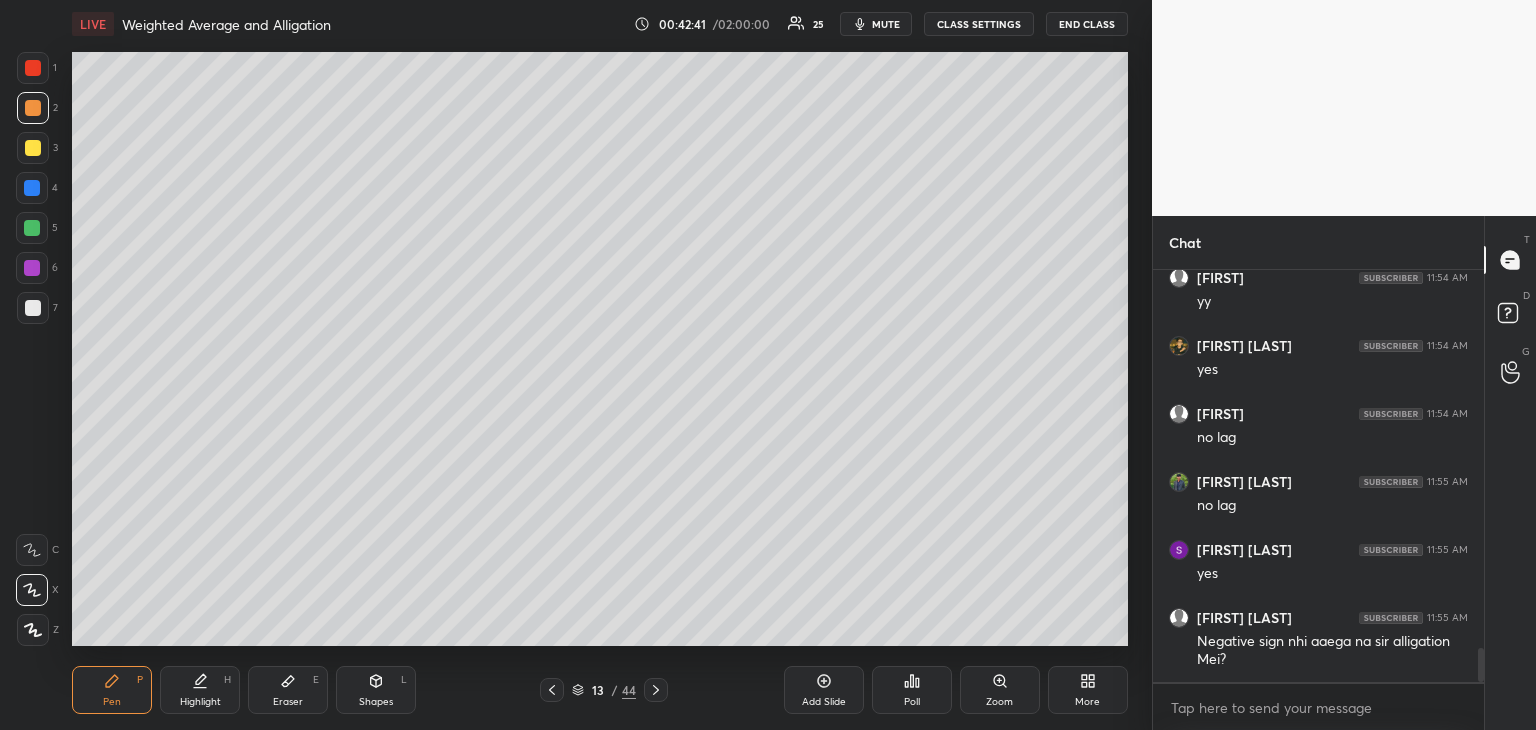 click on "Eraser E" at bounding box center (288, 690) 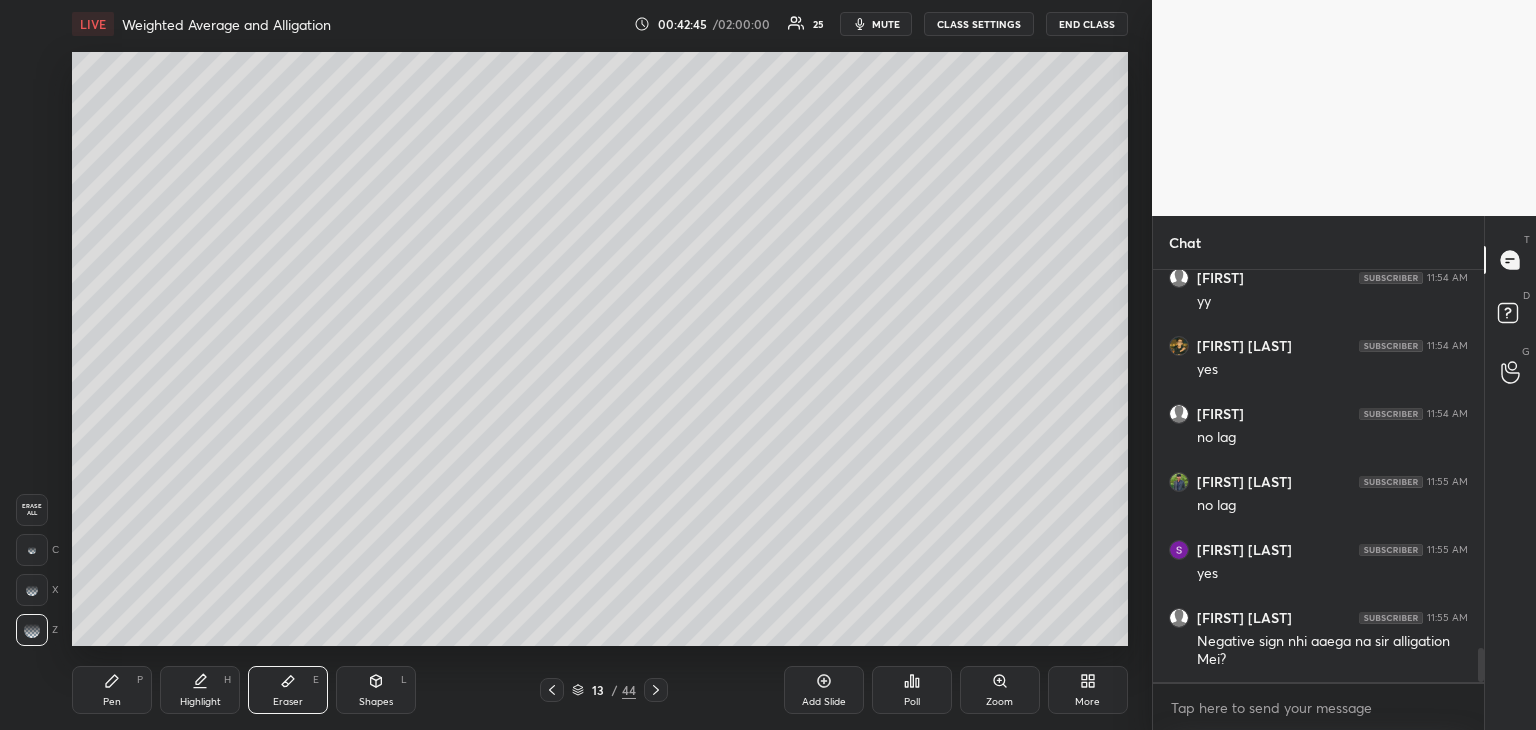 click on "Pen" at bounding box center (112, 702) 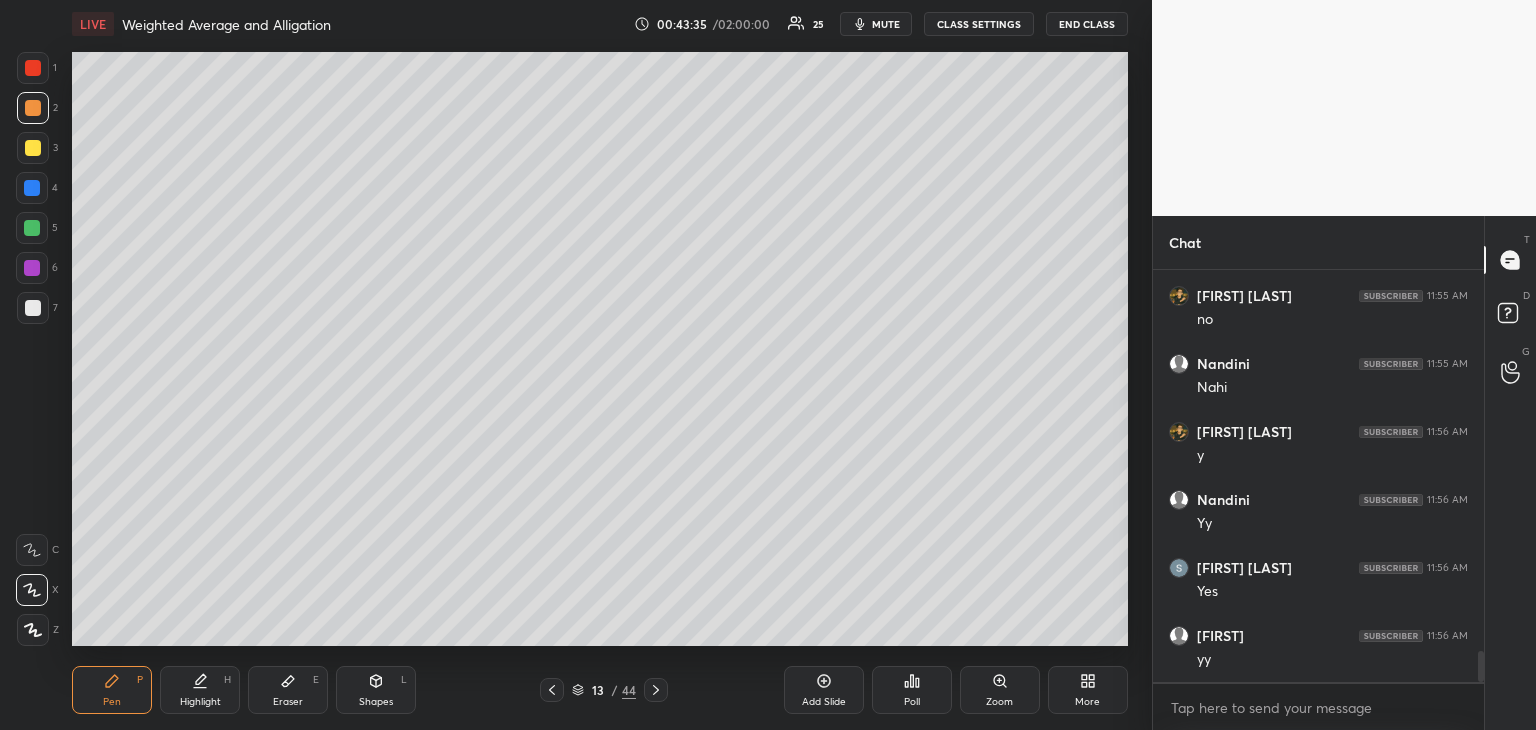 scroll, scrollTop: 5130, scrollLeft: 0, axis: vertical 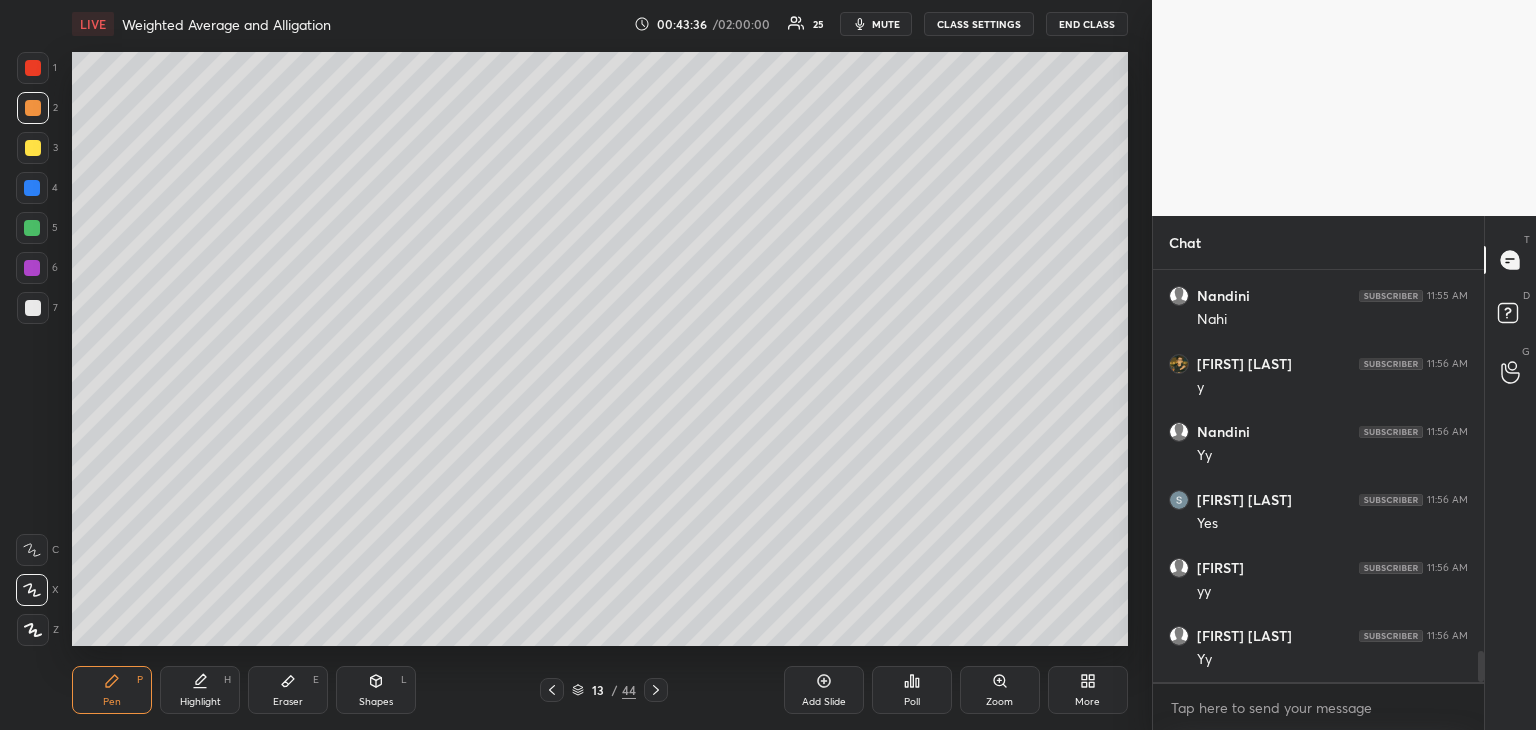 click at bounding box center (32, 268) 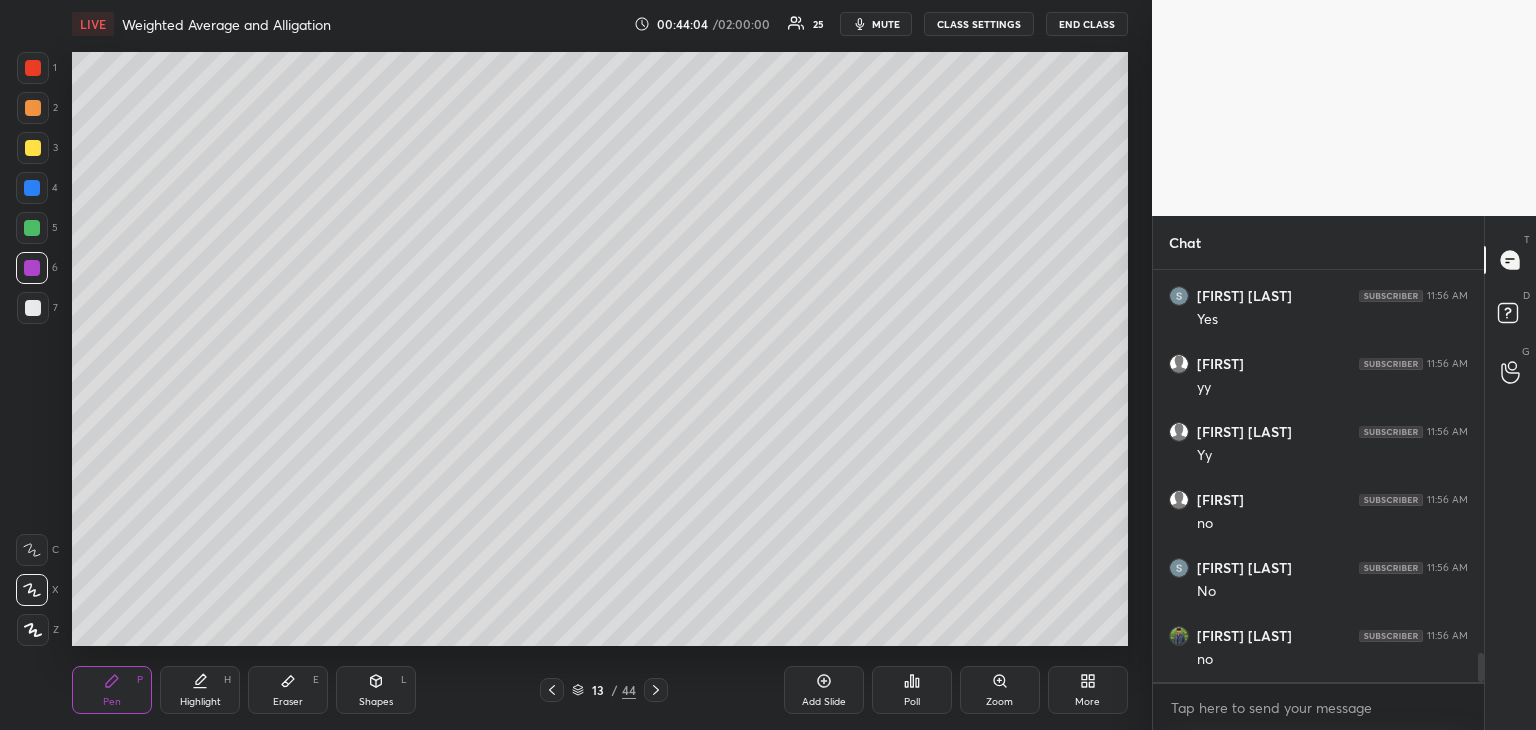 scroll, scrollTop: 5402, scrollLeft: 0, axis: vertical 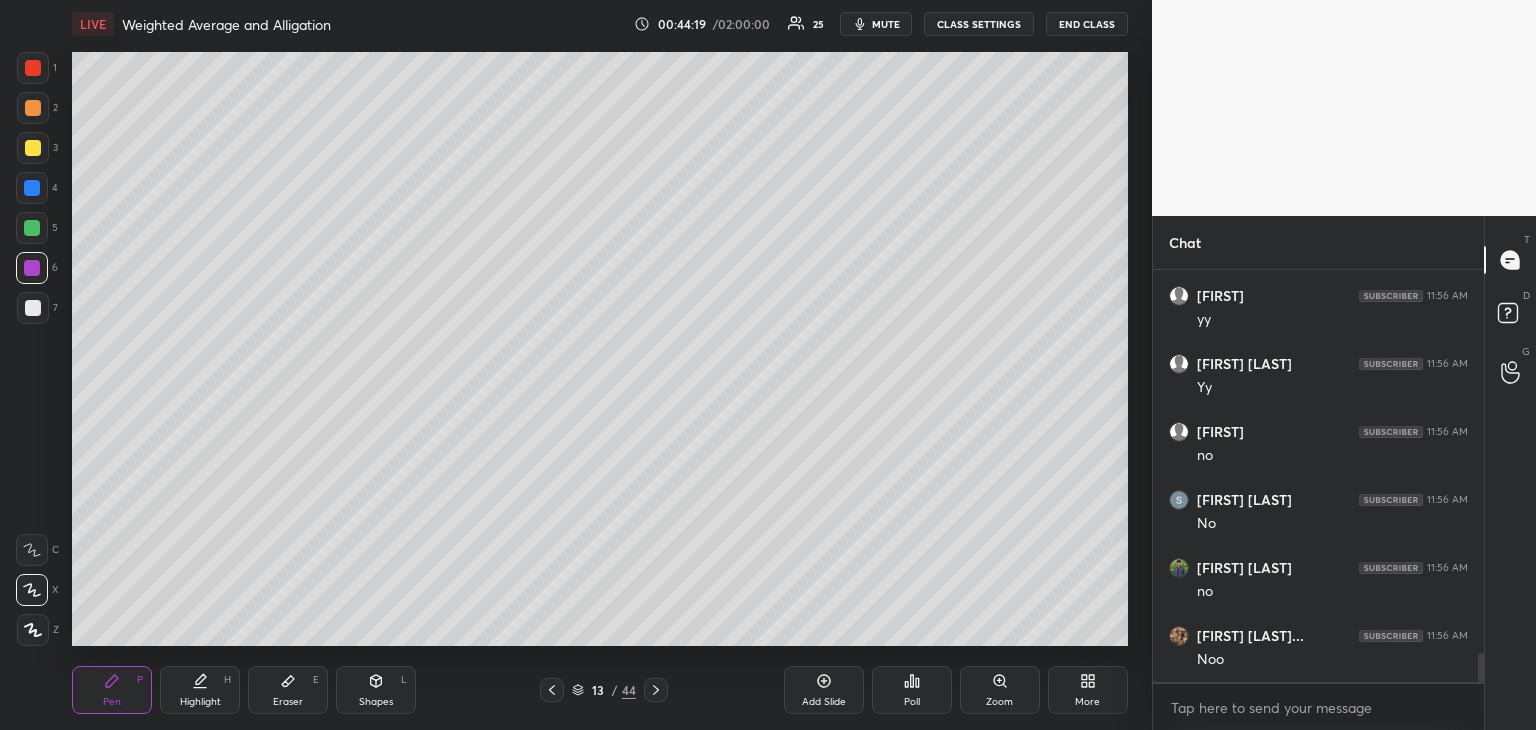 click 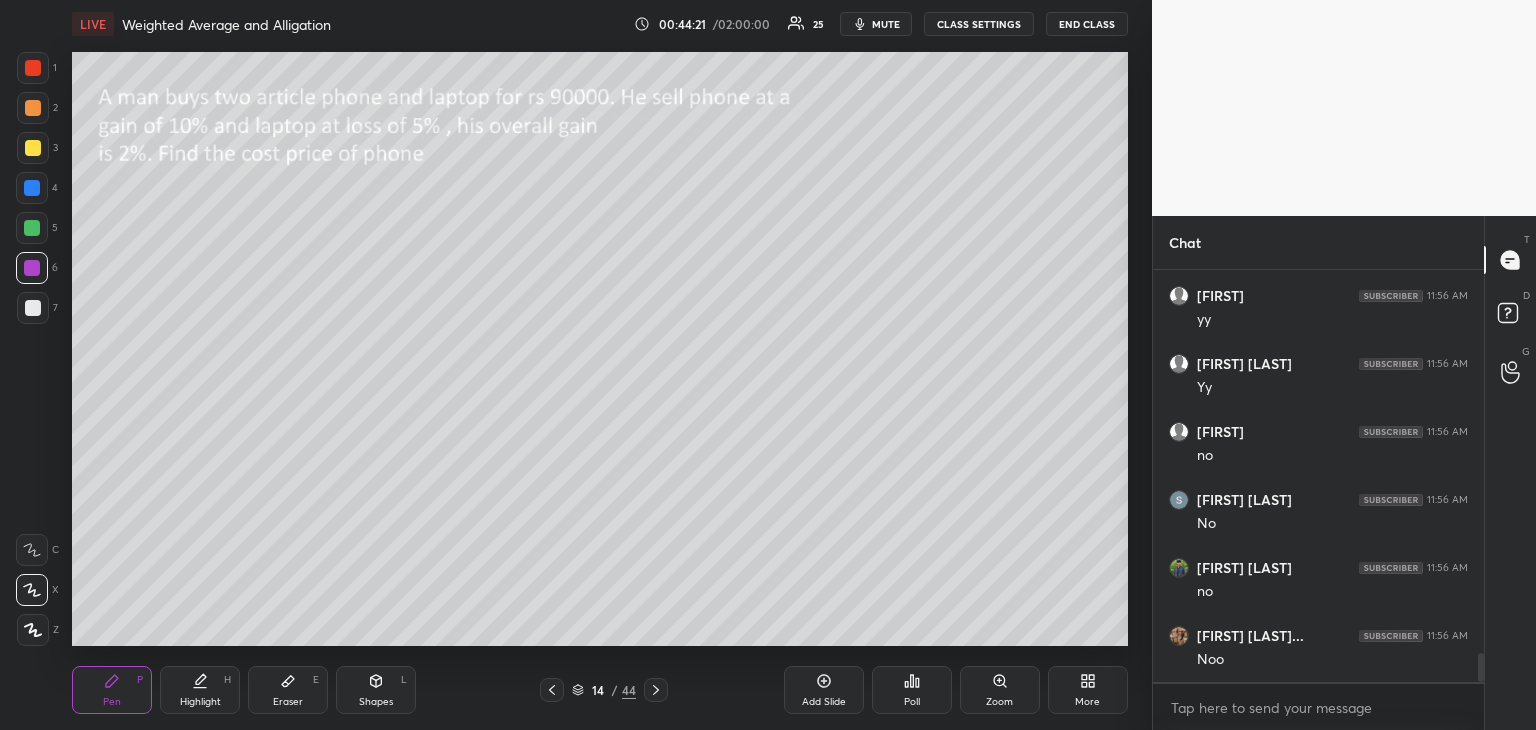 scroll, scrollTop: 5470, scrollLeft: 0, axis: vertical 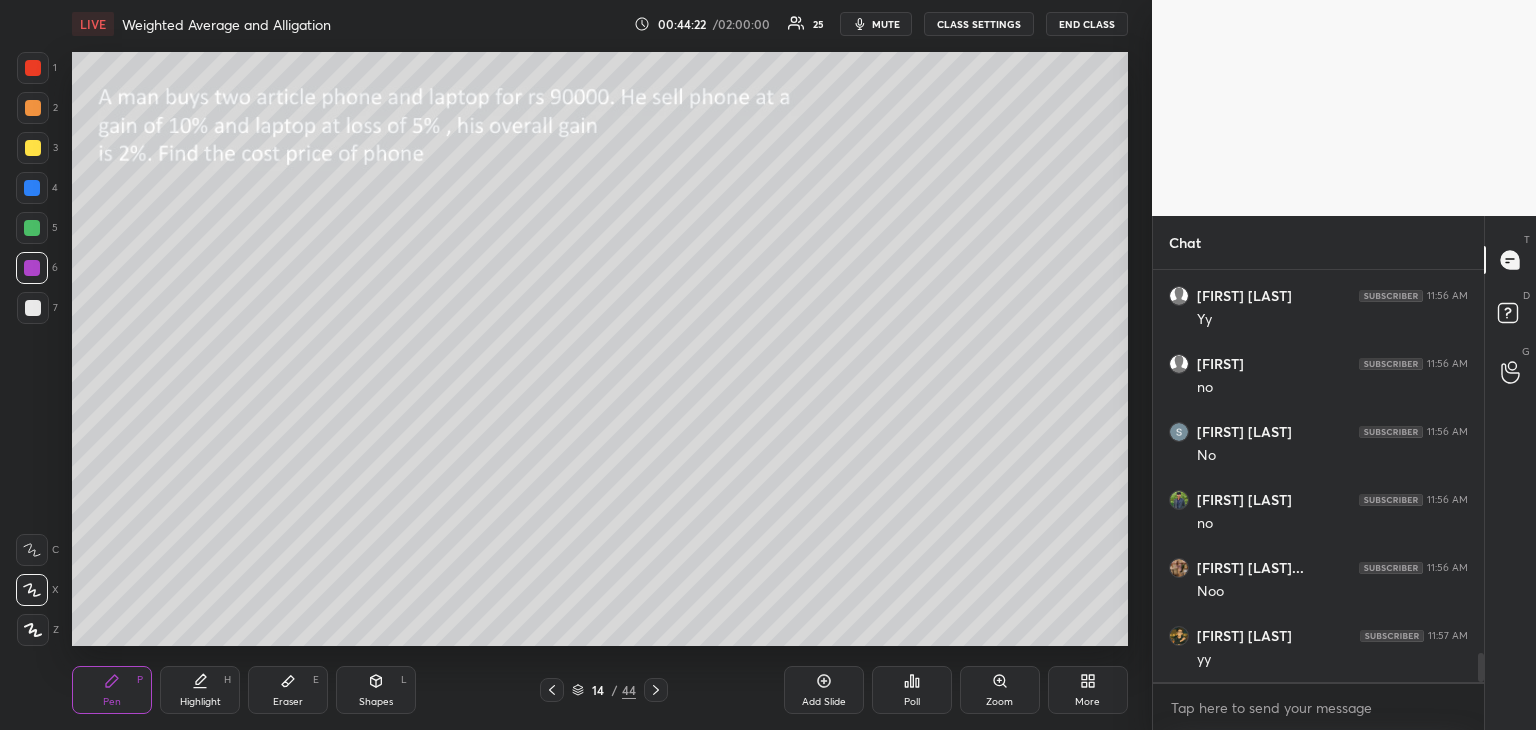 click at bounding box center [33, 108] 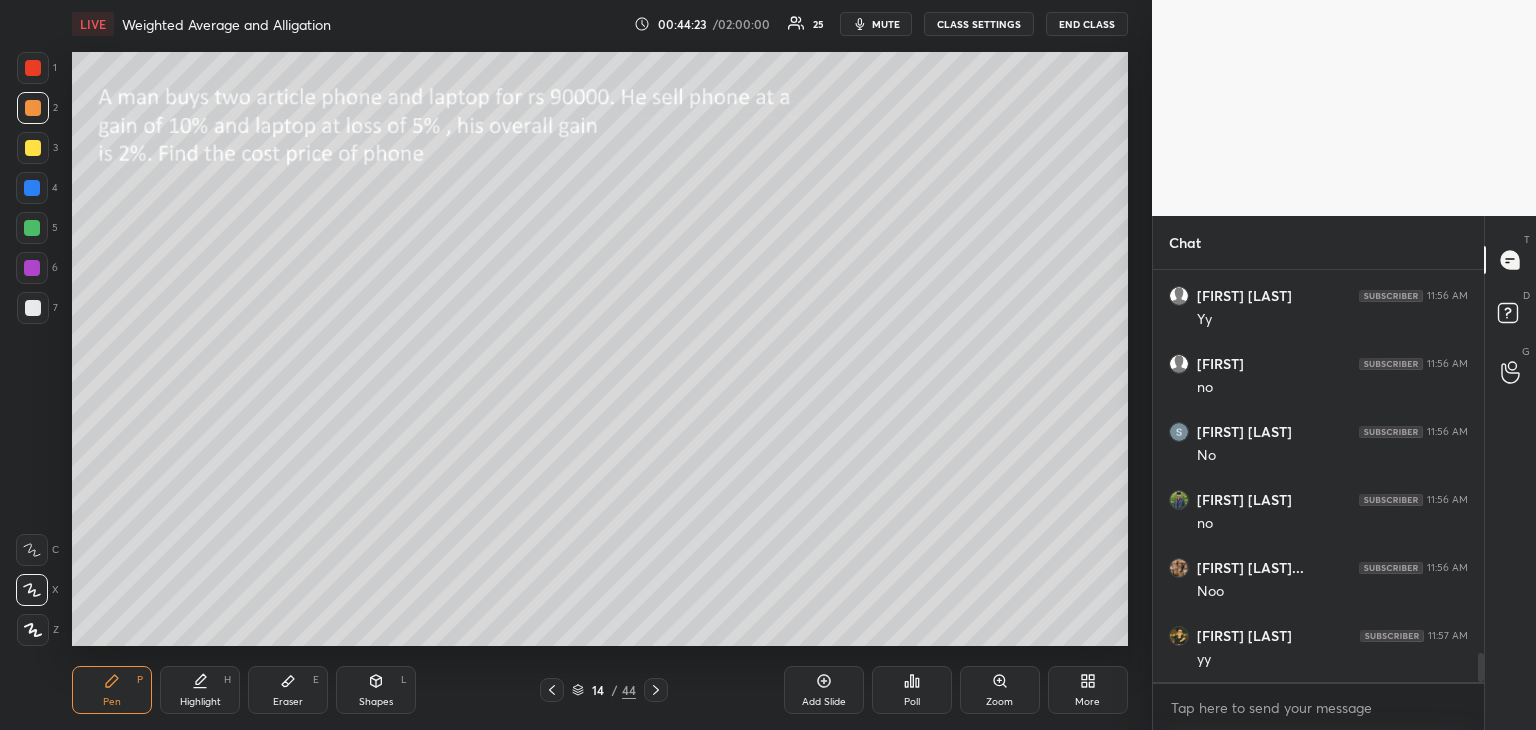 click on "Shapes L" at bounding box center [376, 690] 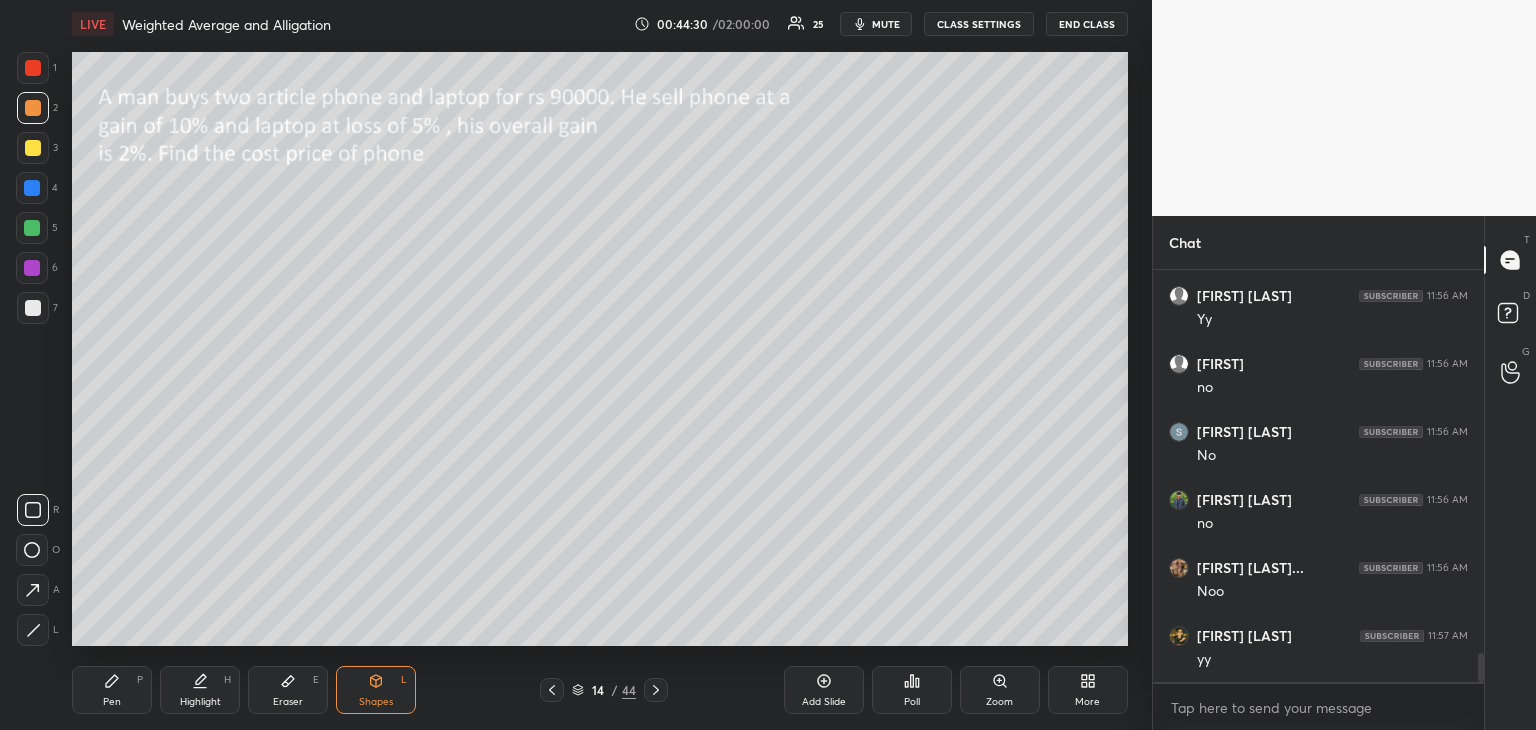 click on "mute" at bounding box center [886, 24] 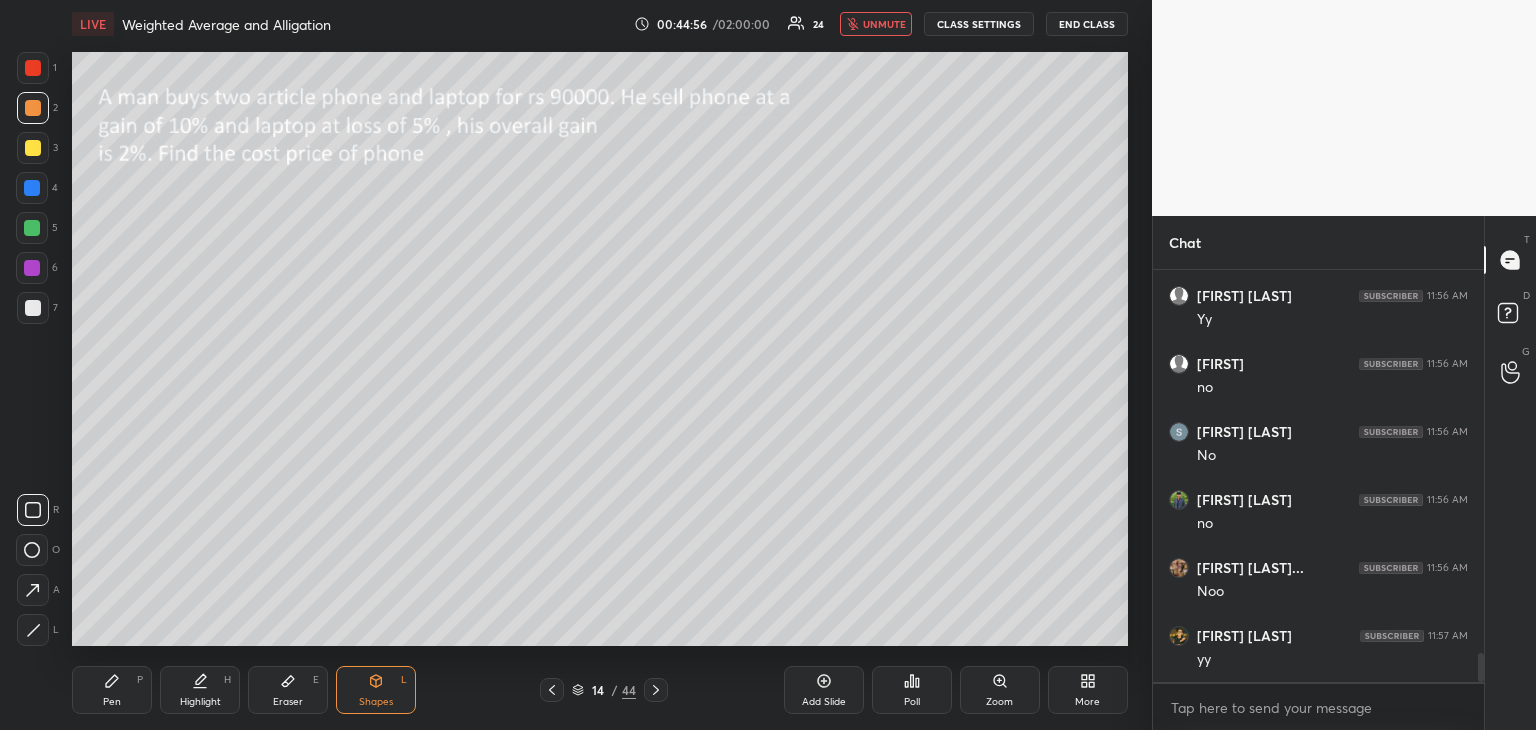 click on "unmute" at bounding box center [884, 24] 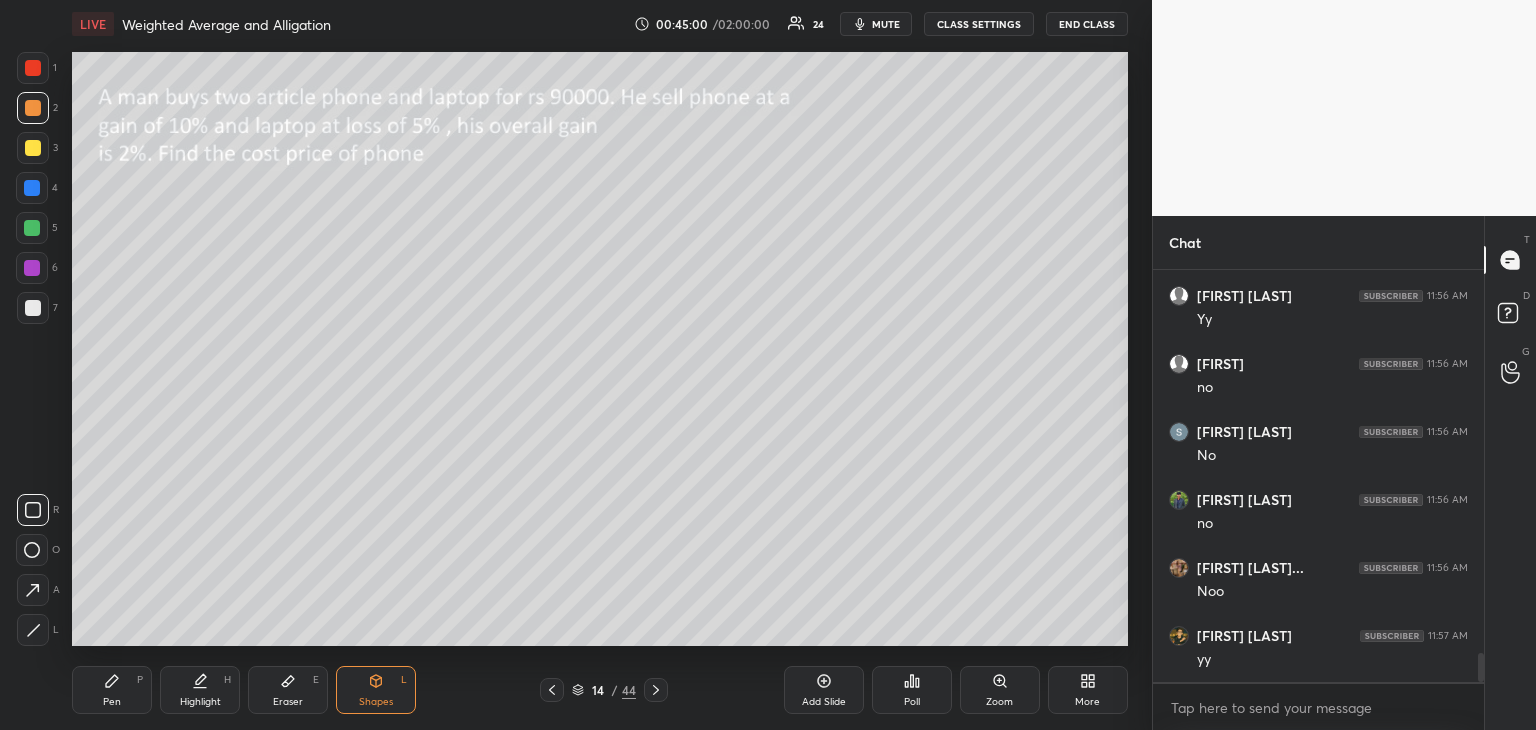 click 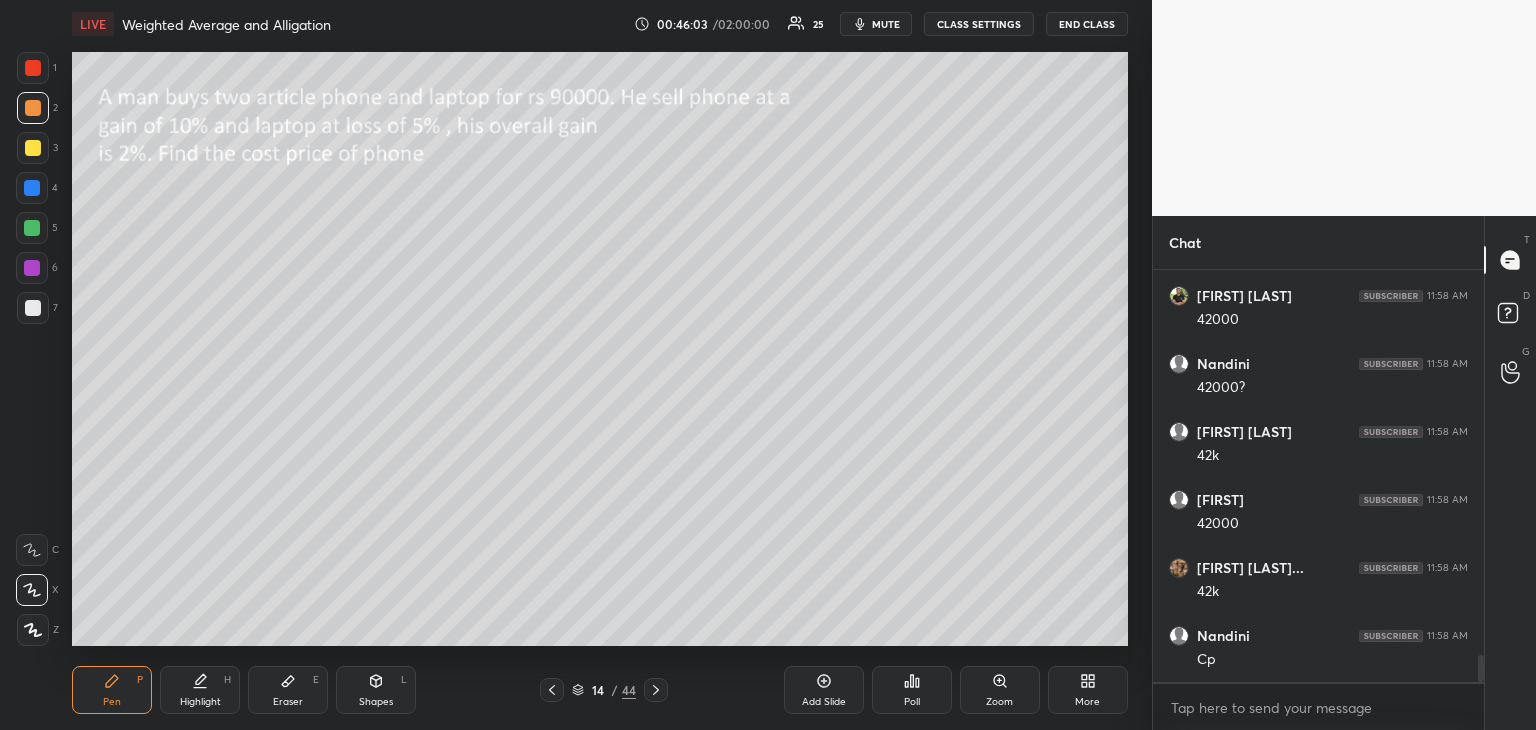 scroll, scrollTop: 6014, scrollLeft: 0, axis: vertical 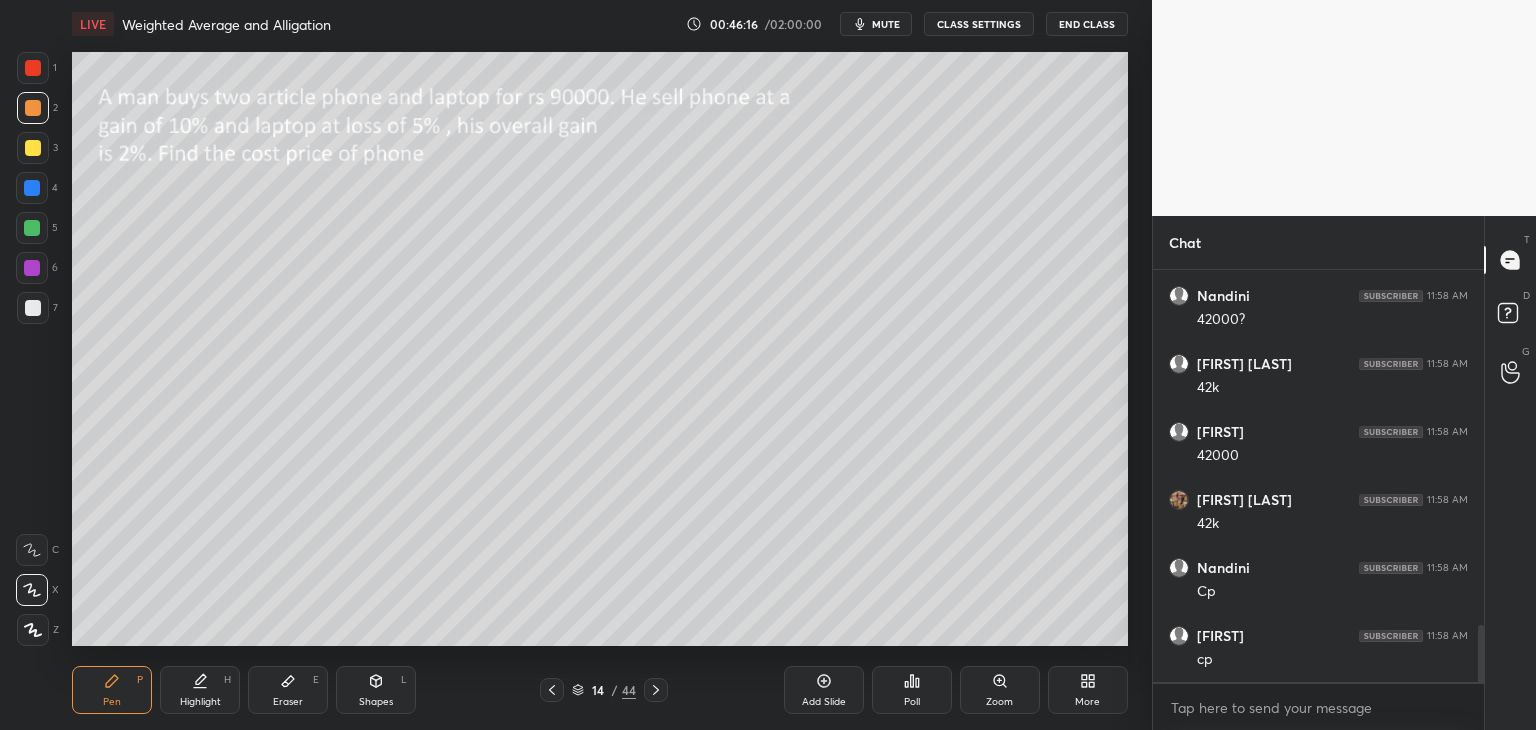 click on "Eraser E" at bounding box center [288, 690] 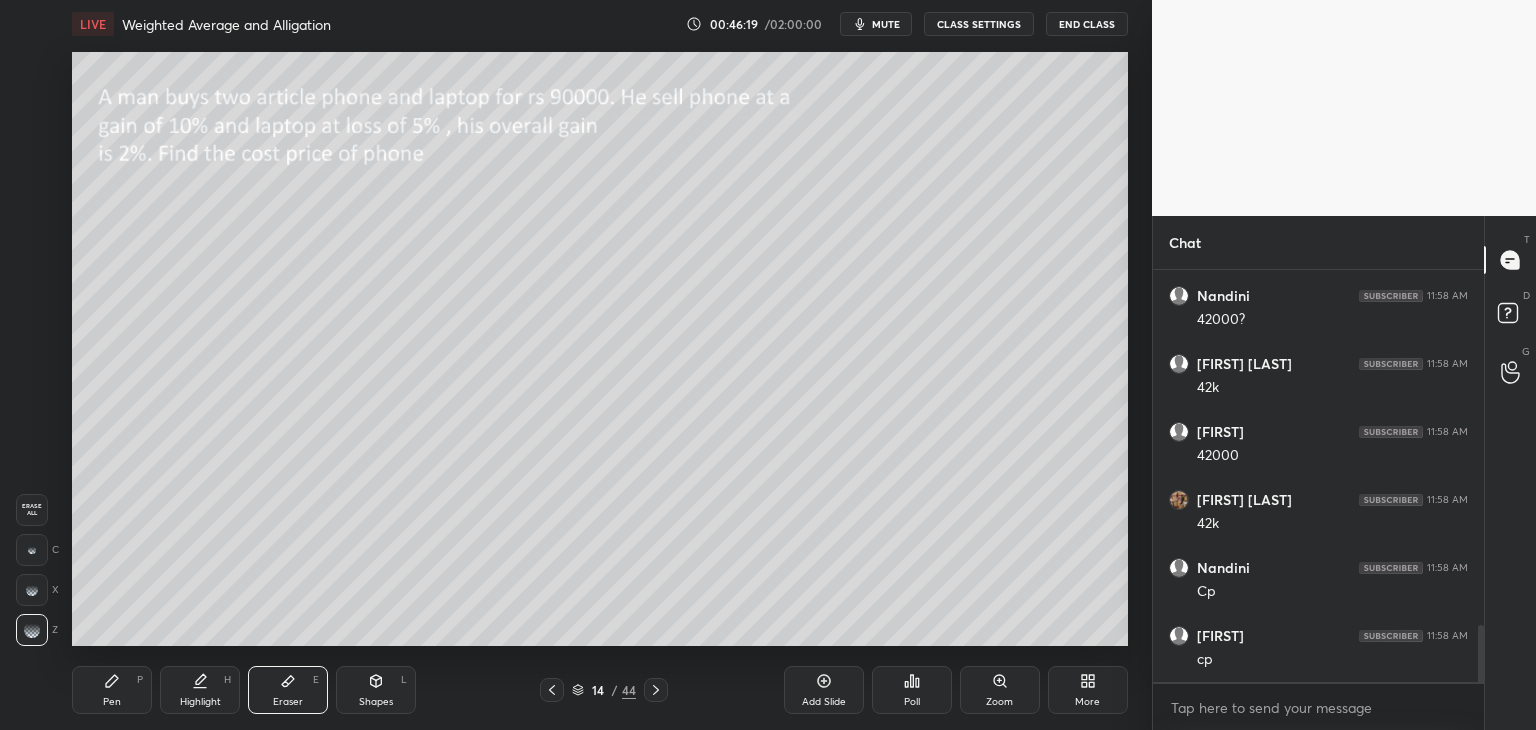 click on "Pen P" at bounding box center [112, 690] 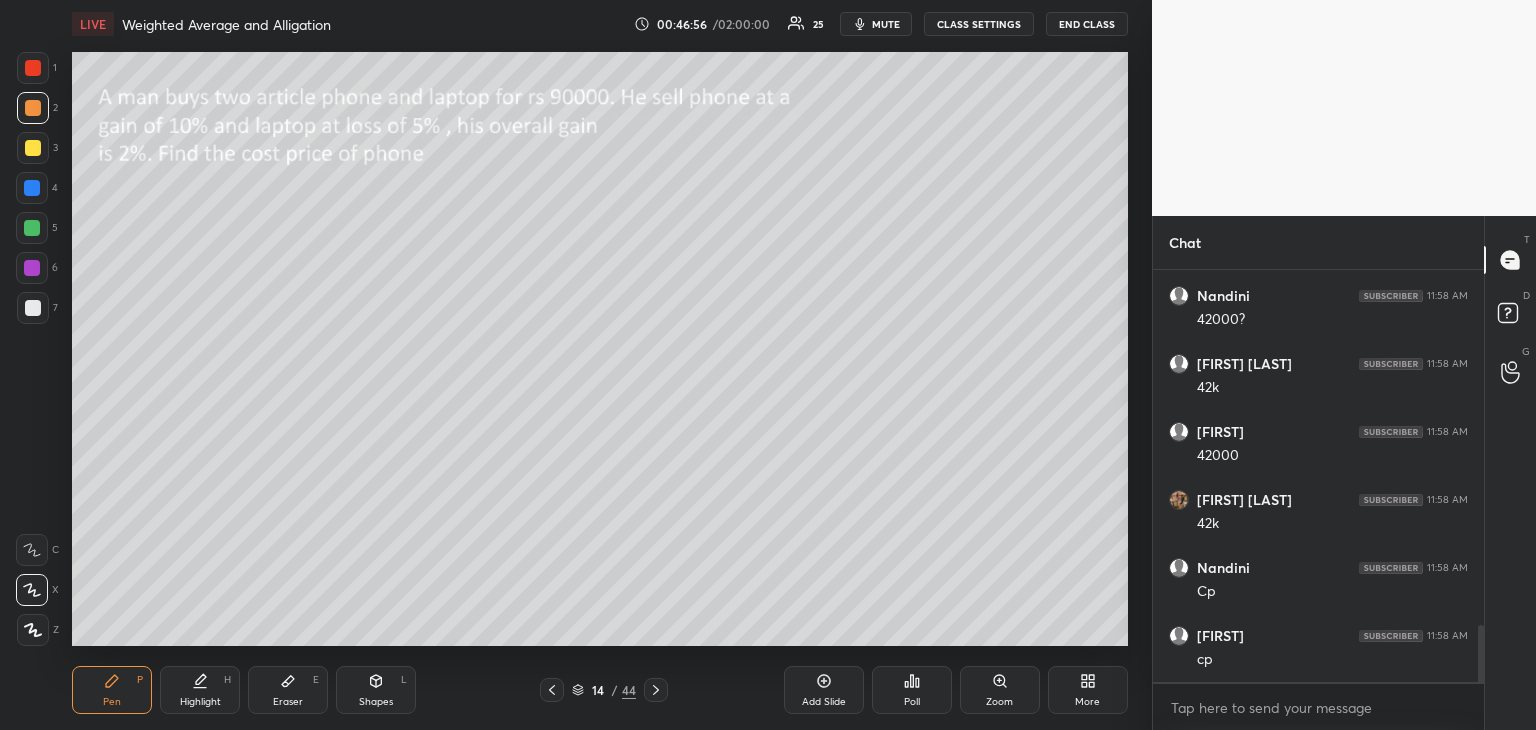 click at bounding box center (33, 308) 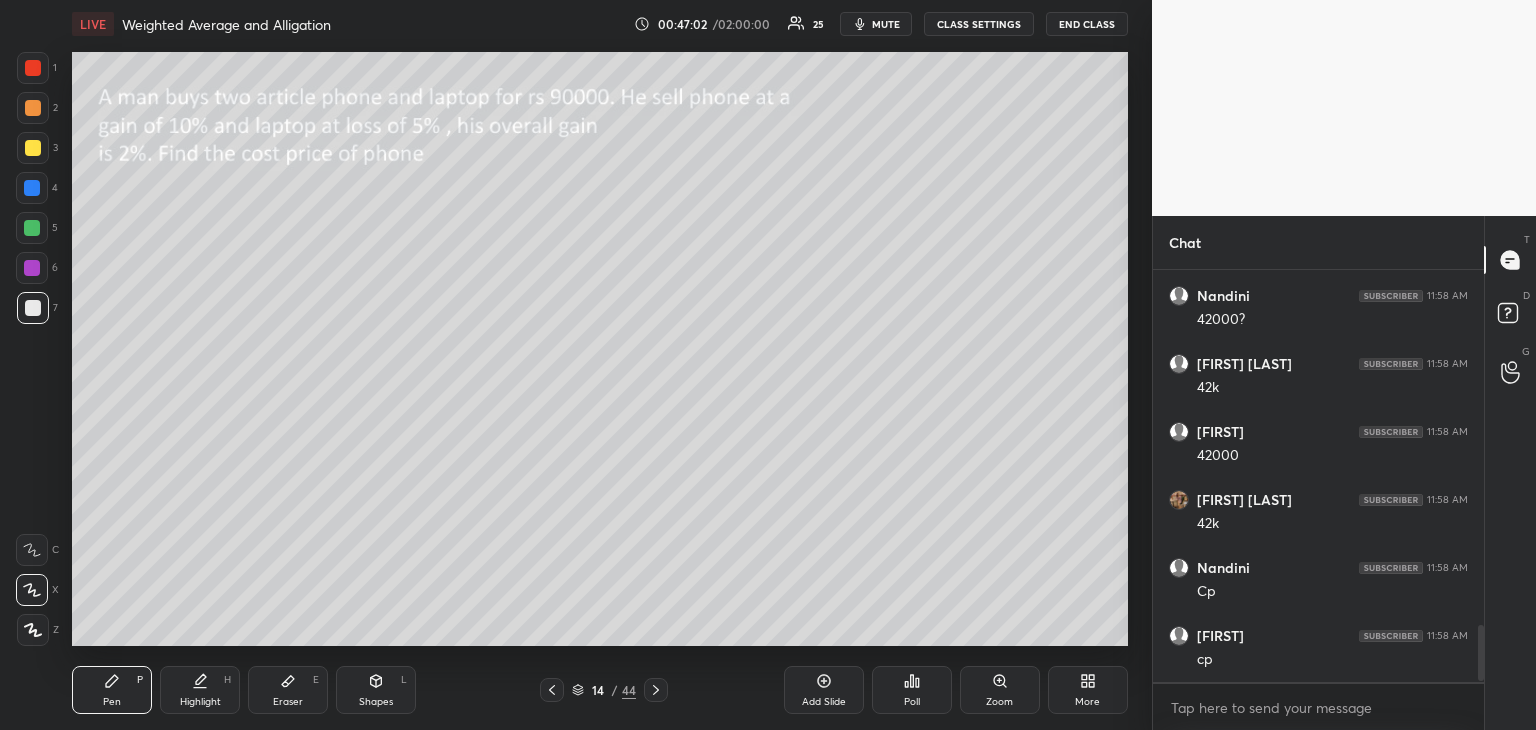 scroll, scrollTop: 2616, scrollLeft: 0, axis: vertical 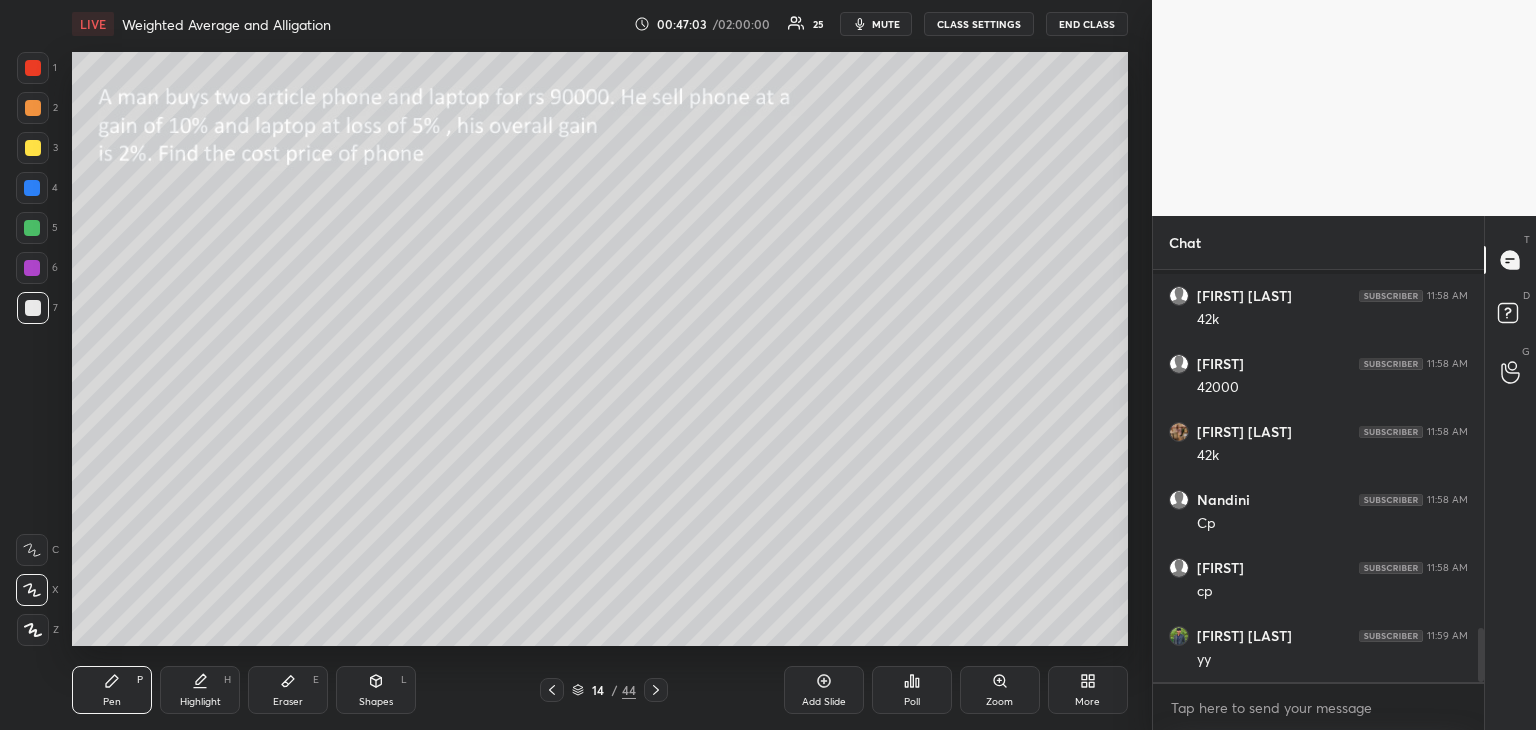 click at bounding box center [33, 148] 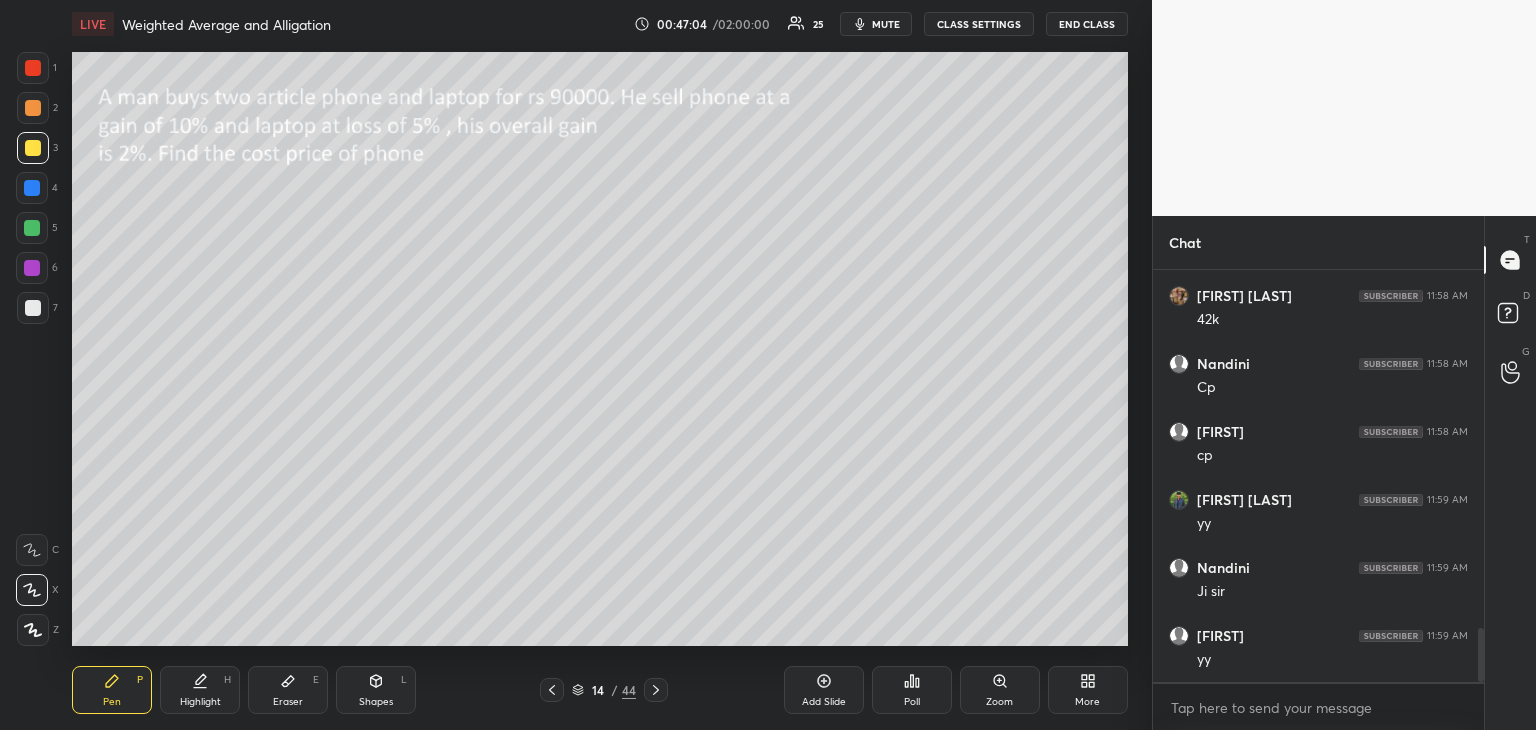 click 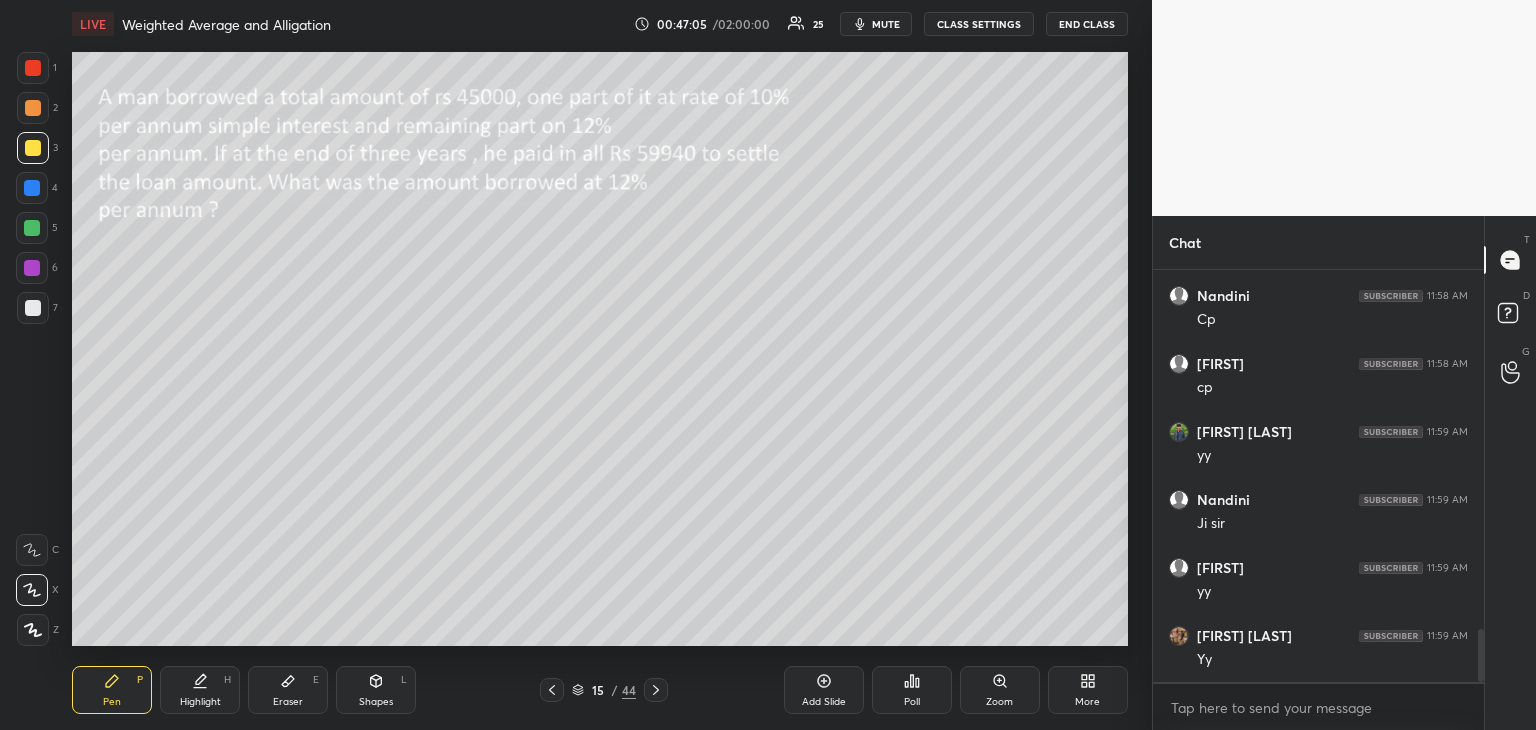 scroll, scrollTop: 2888, scrollLeft: 0, axis: vertical 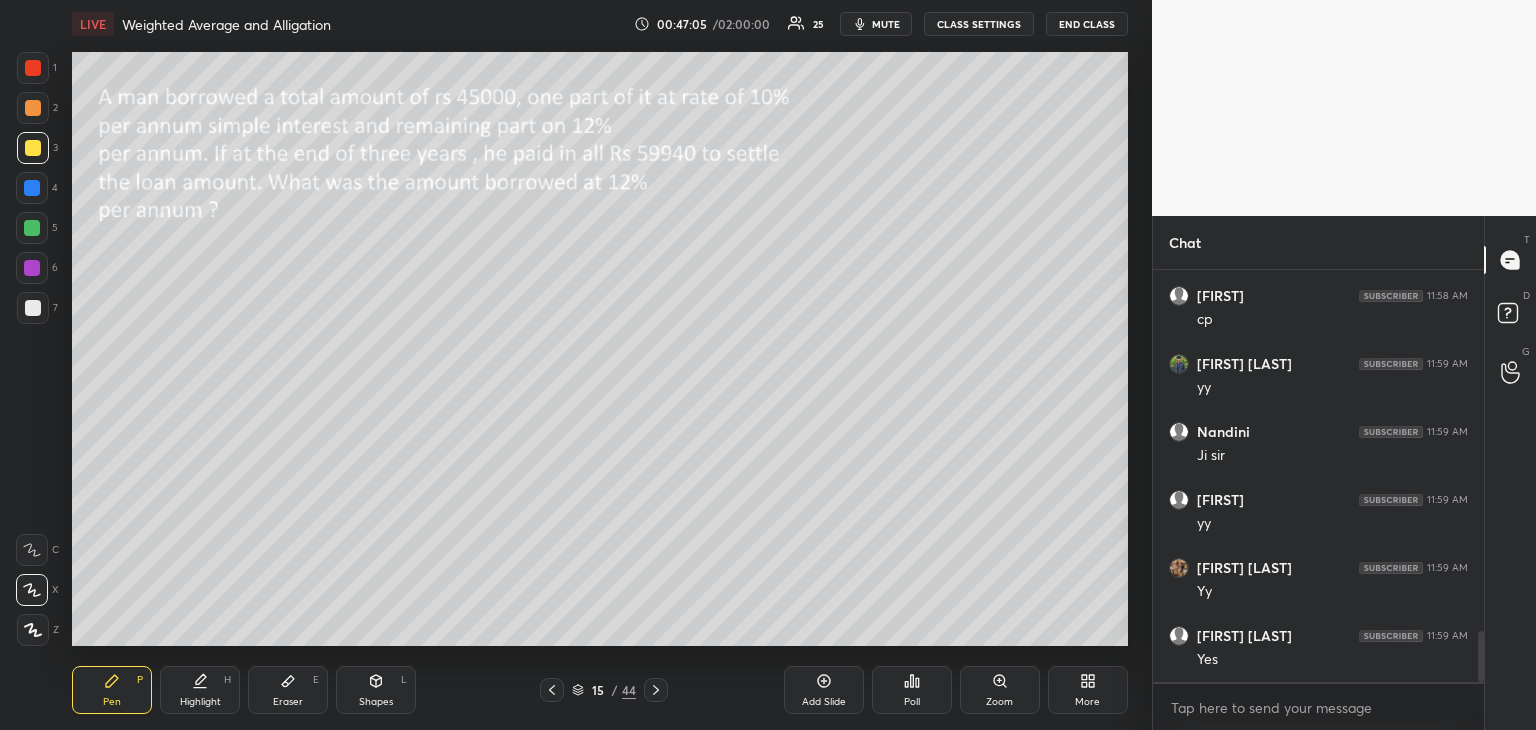 click on "Shapes" at bounding box center [376, 702] 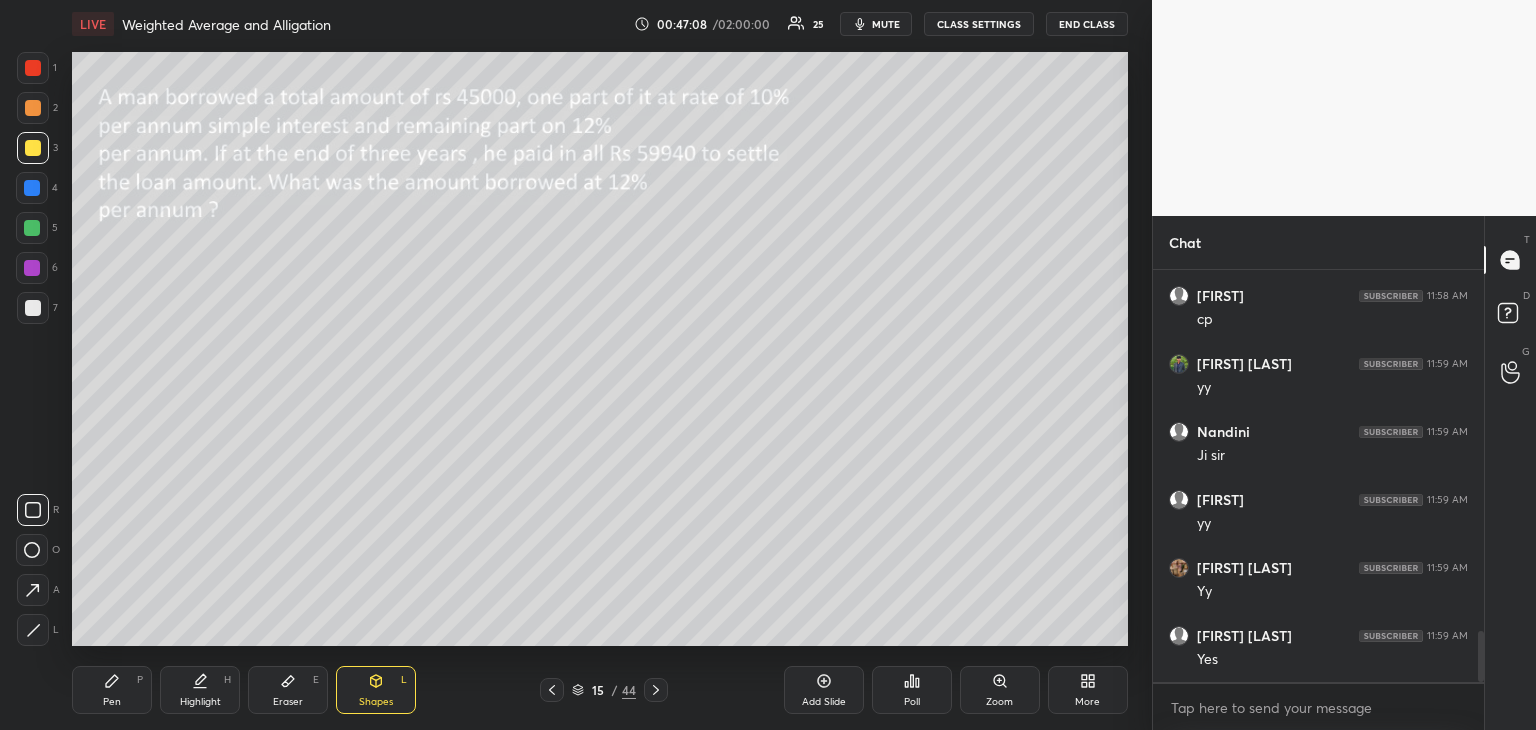 click 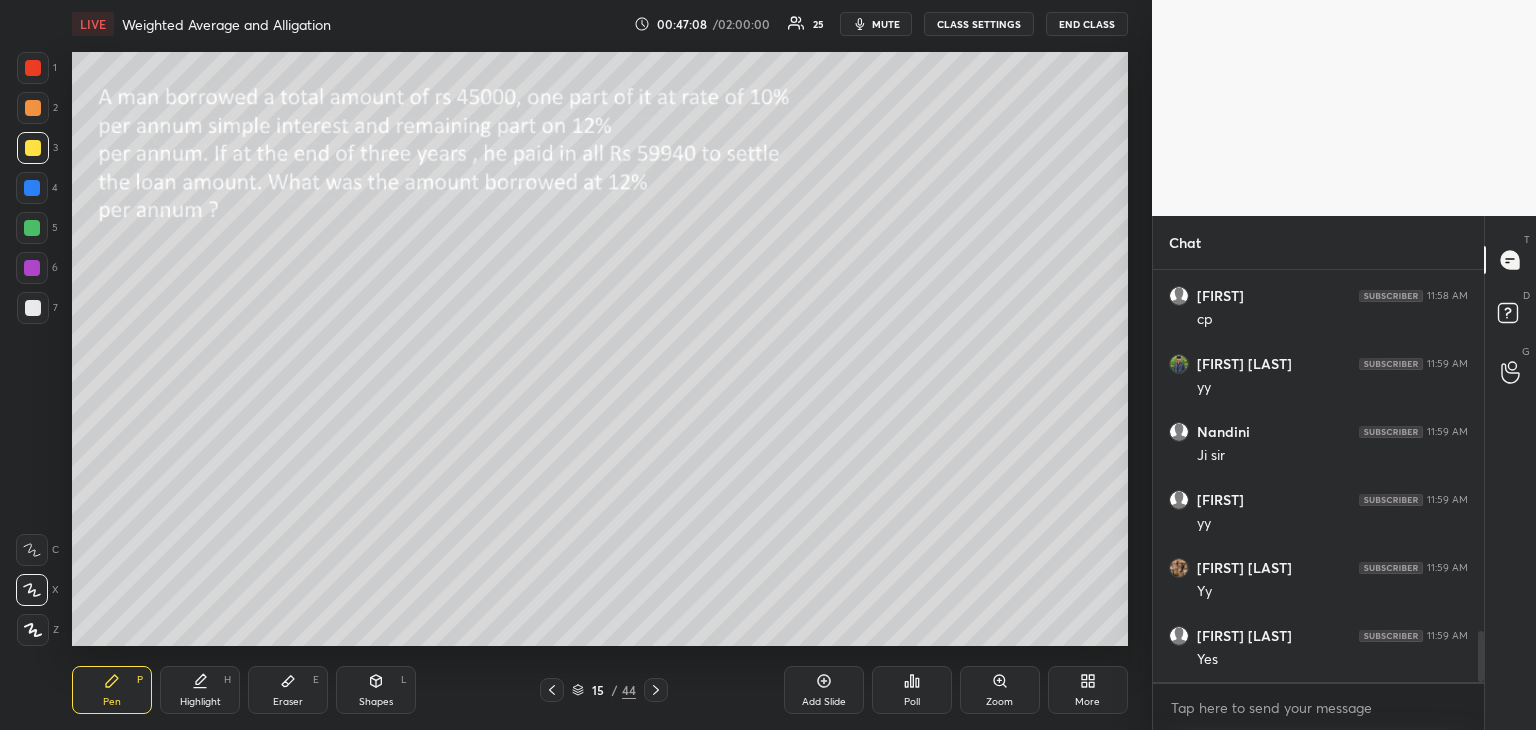 click at bounding box center [656, 690] 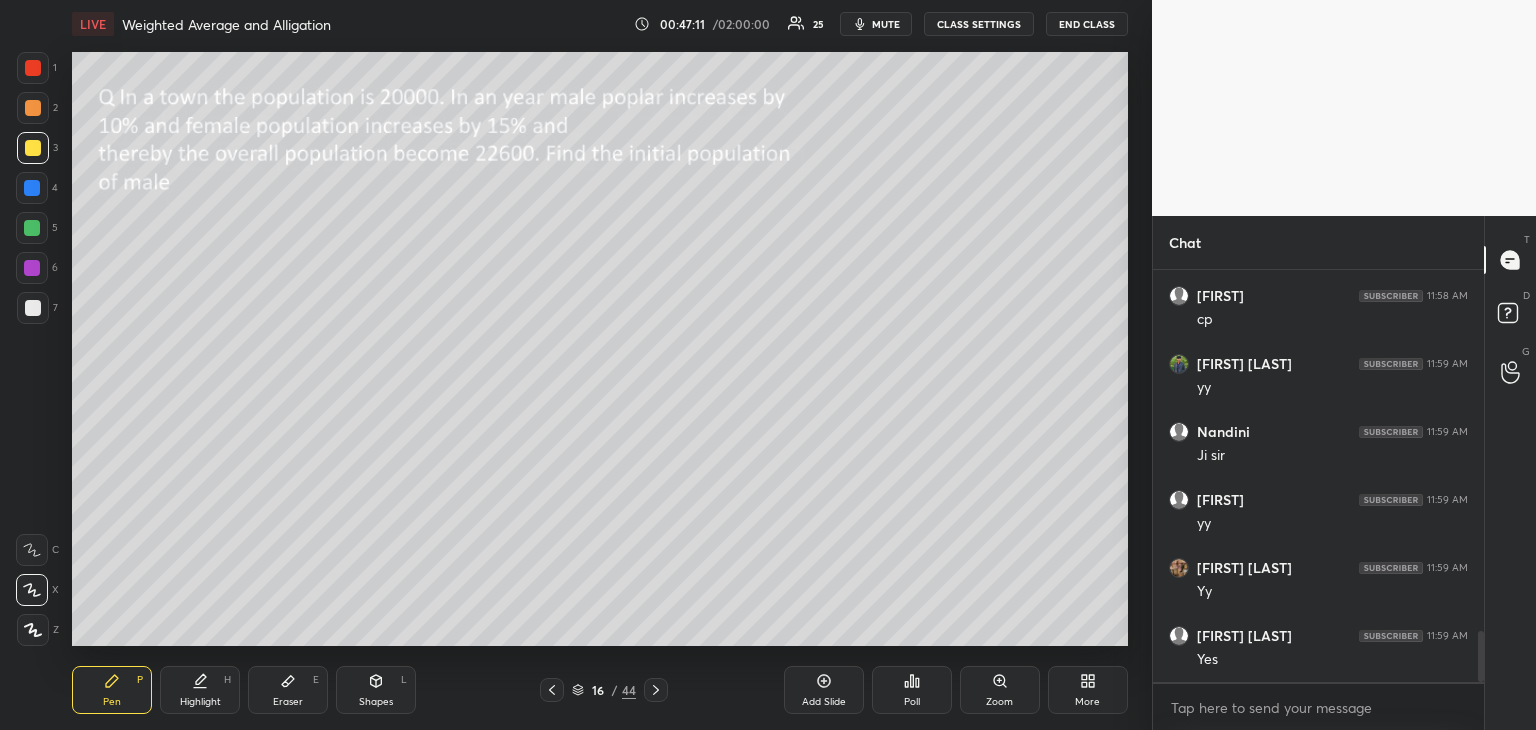 click on "Shapes" at bounding box center (376, 702) 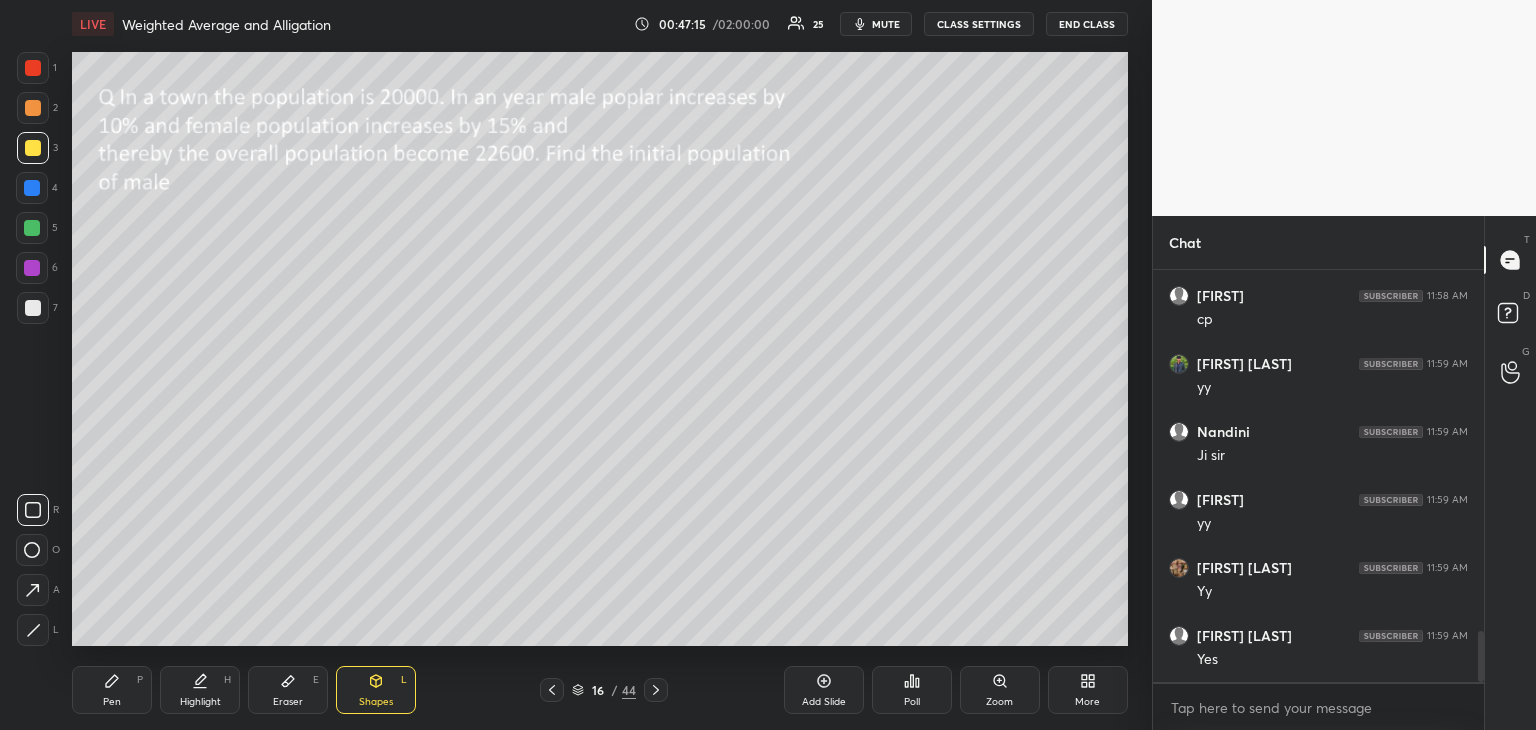 click on "Pen P" at bounding box center [112, 690] 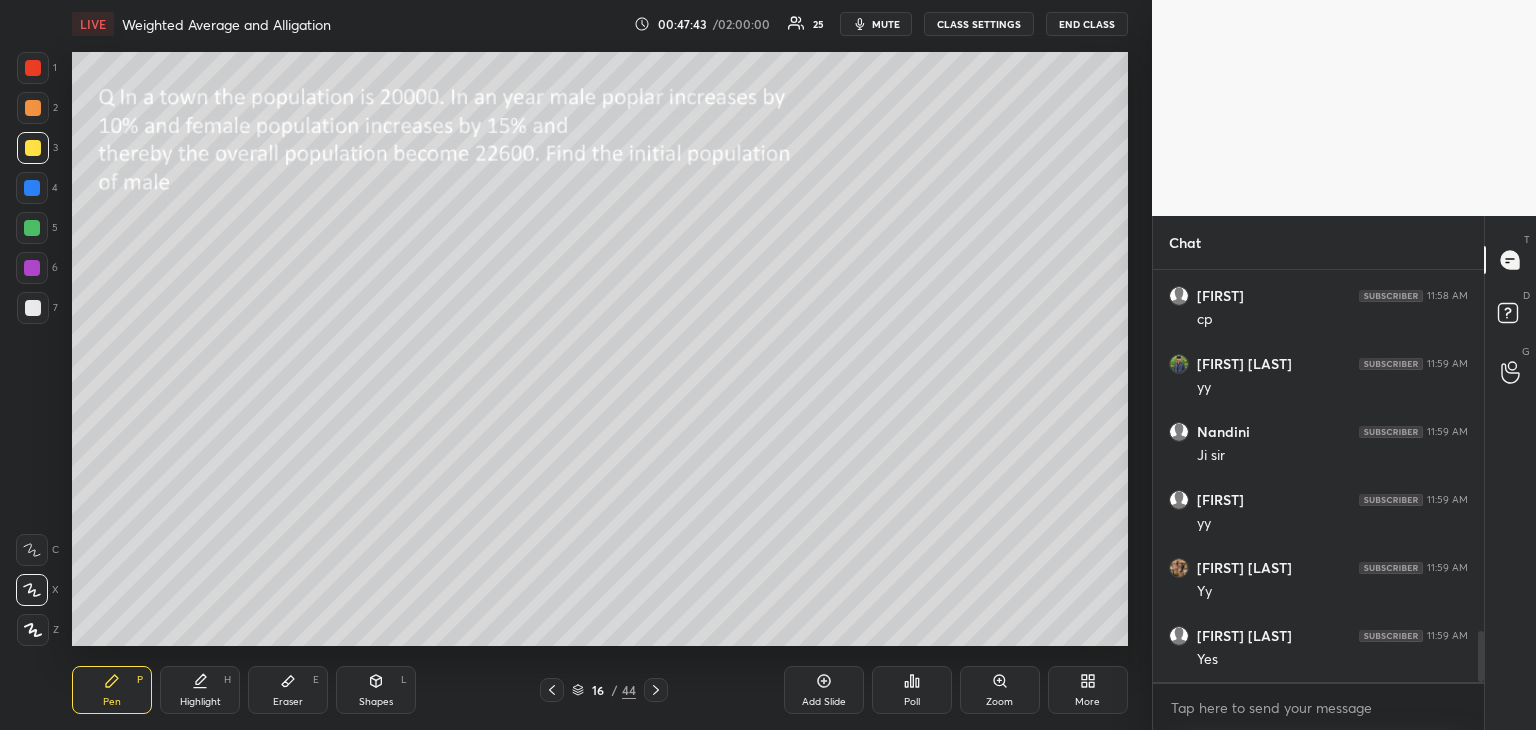 click at bounding box center (32, 228) 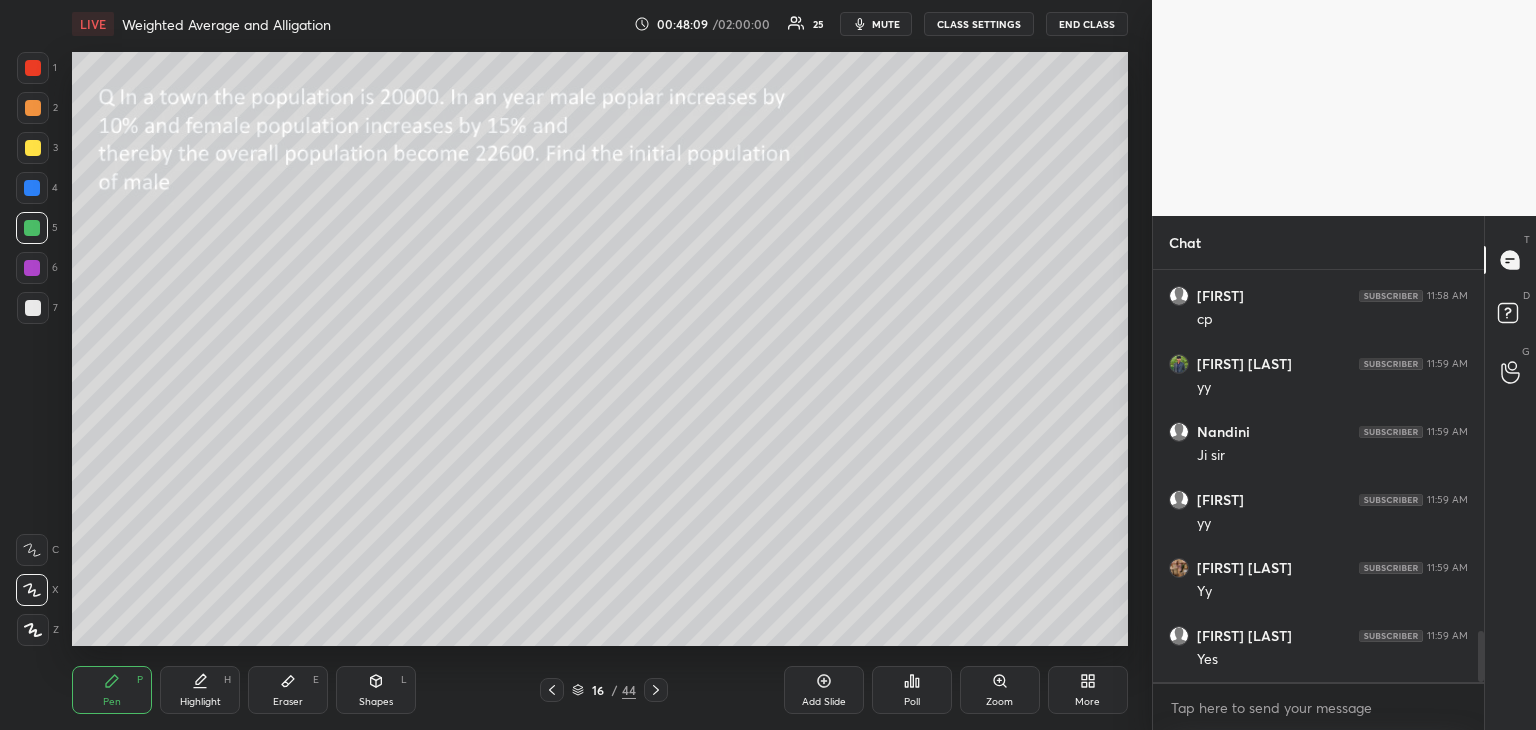 click on "Eraser E" at bounding box center (288, 690) 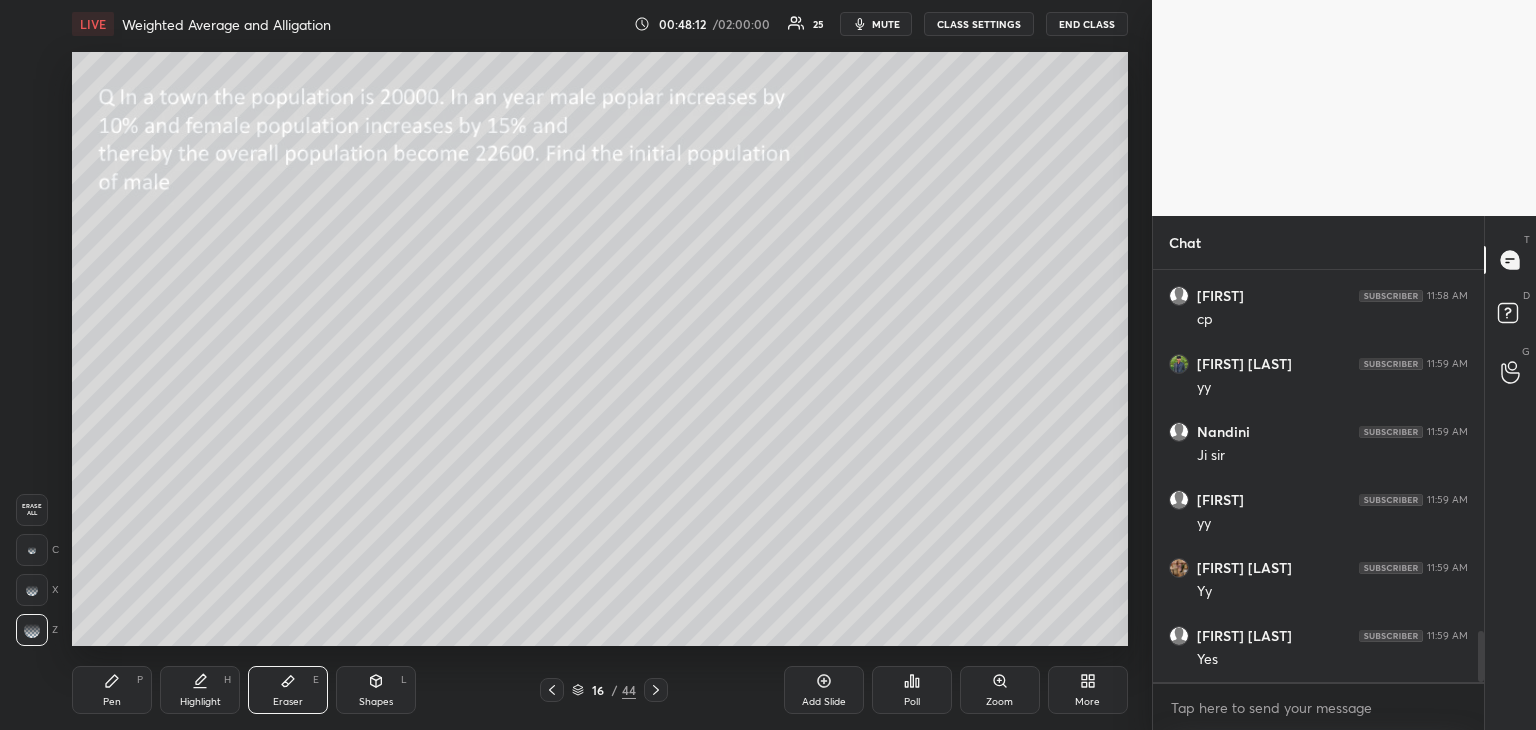 click 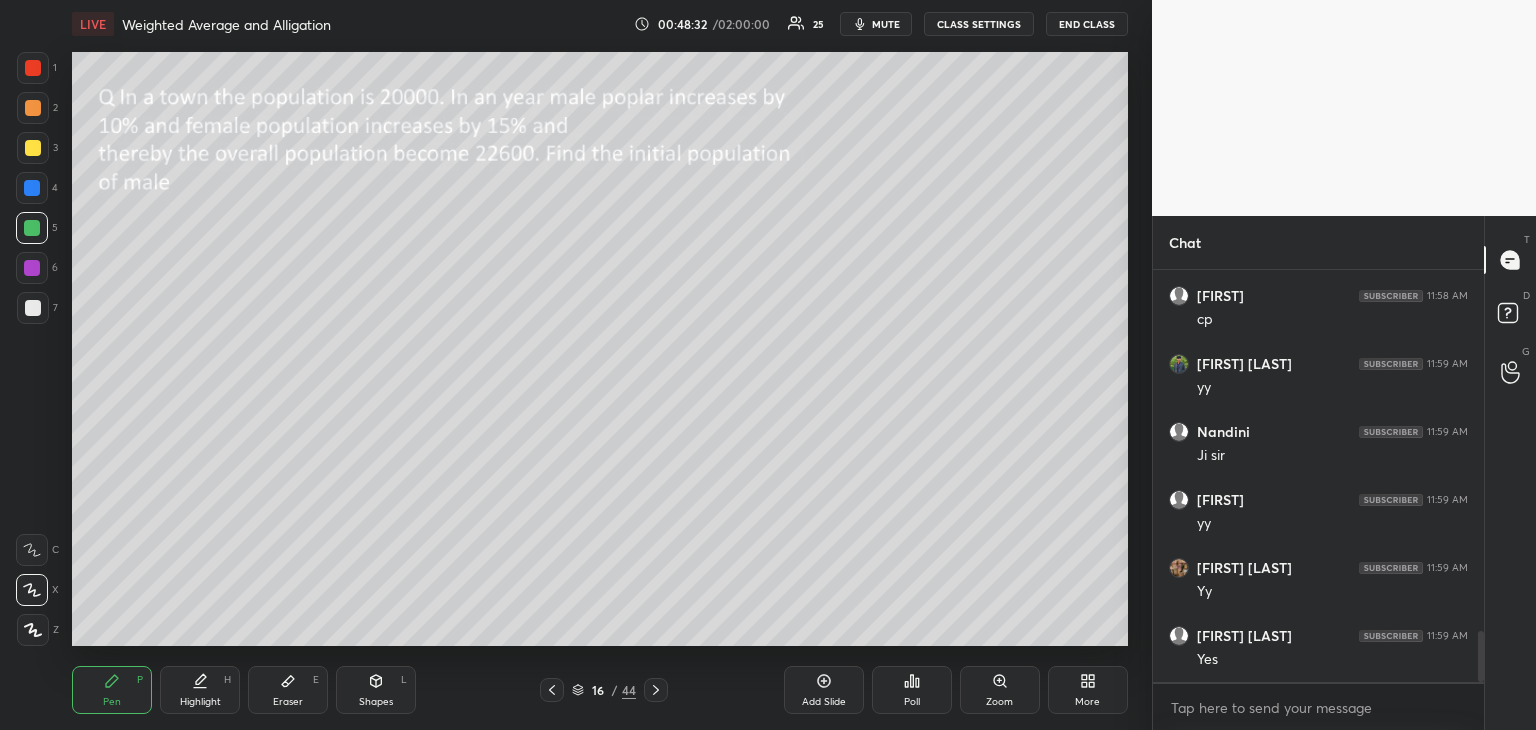 click at bounding box center (33, 108) 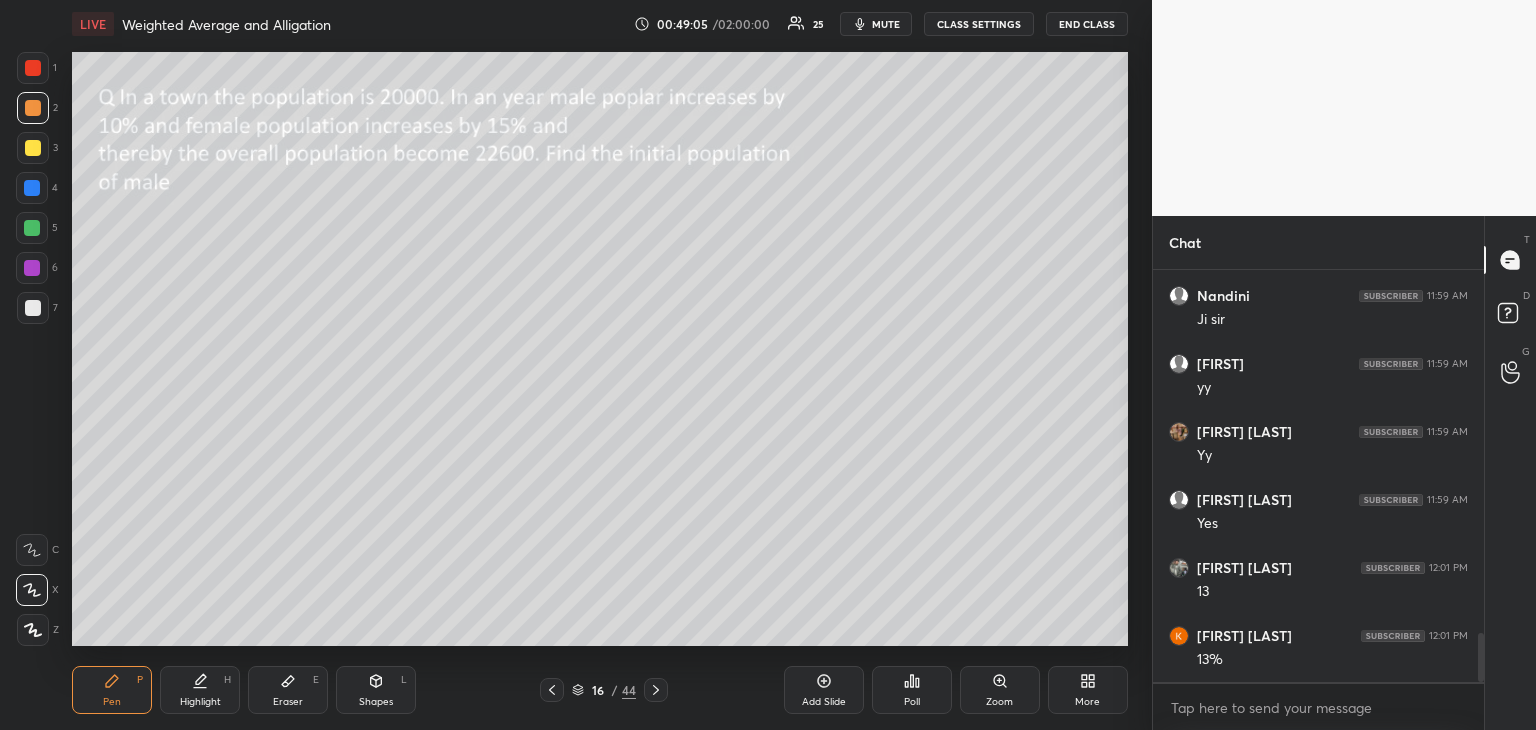 scroll, scrollTop: 3092, scrollLeft: 0, axis: vertical 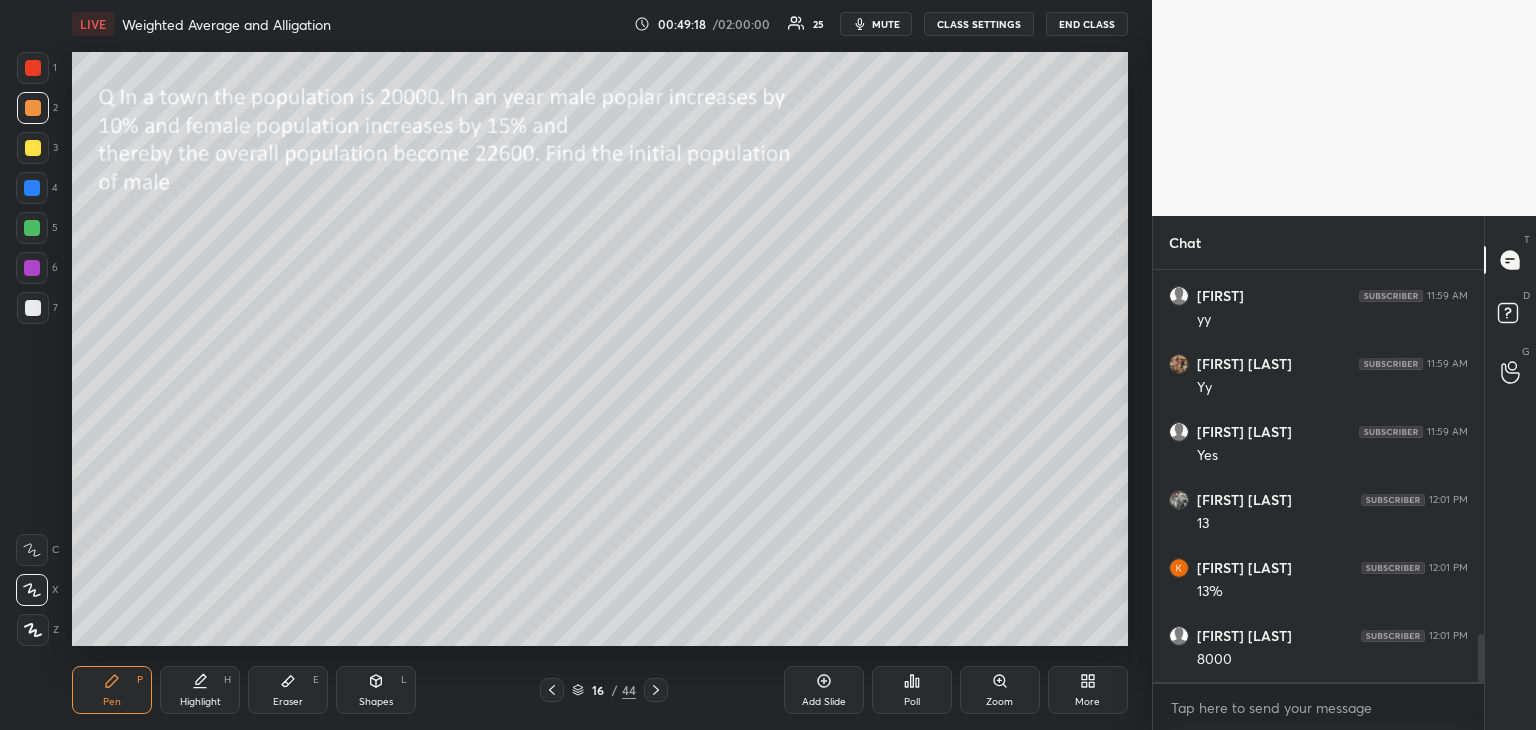 click at bounding box center [32, 268] 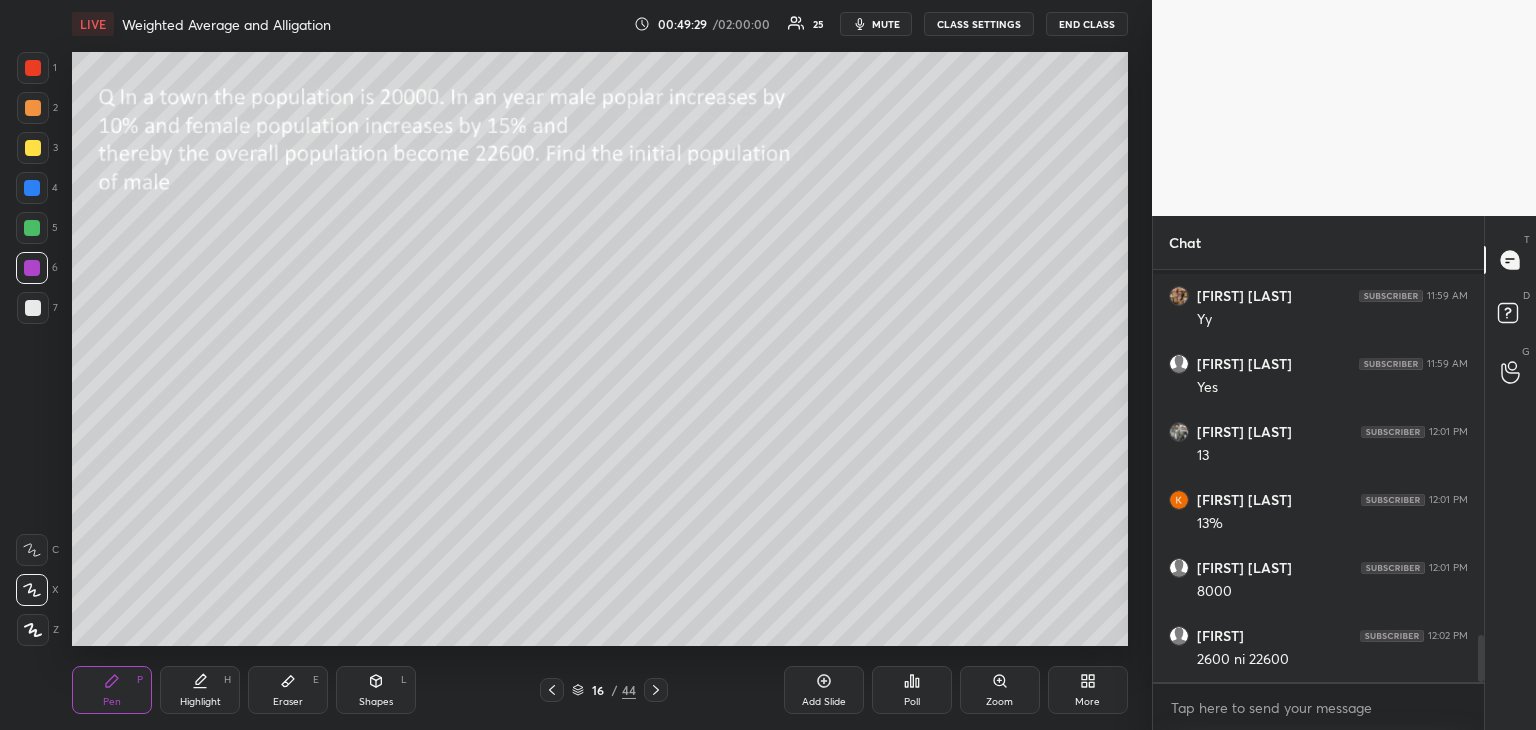 scroll, scrollTop: 3232, scrollLeft: 0, axis: vertical 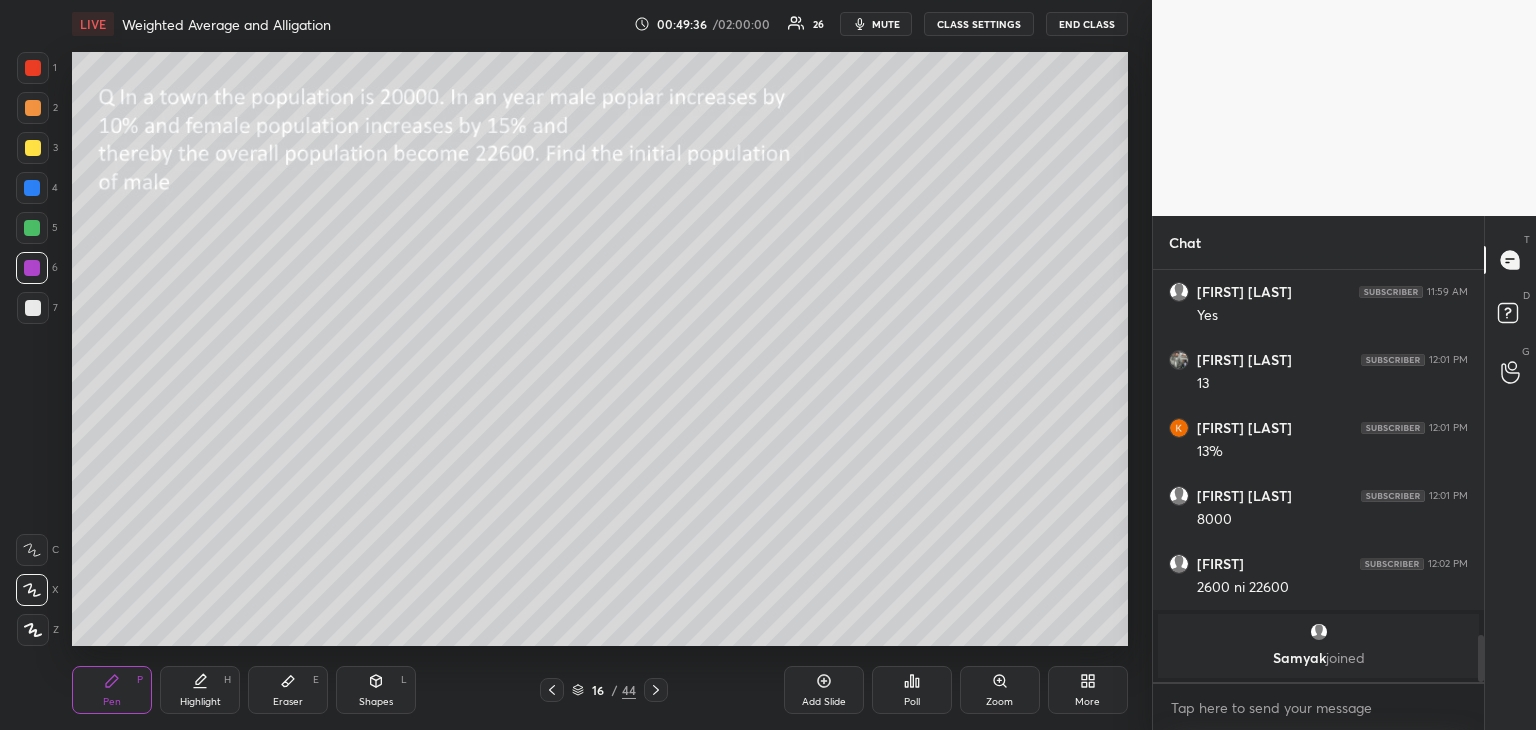 click at bounding box center [32, 228] 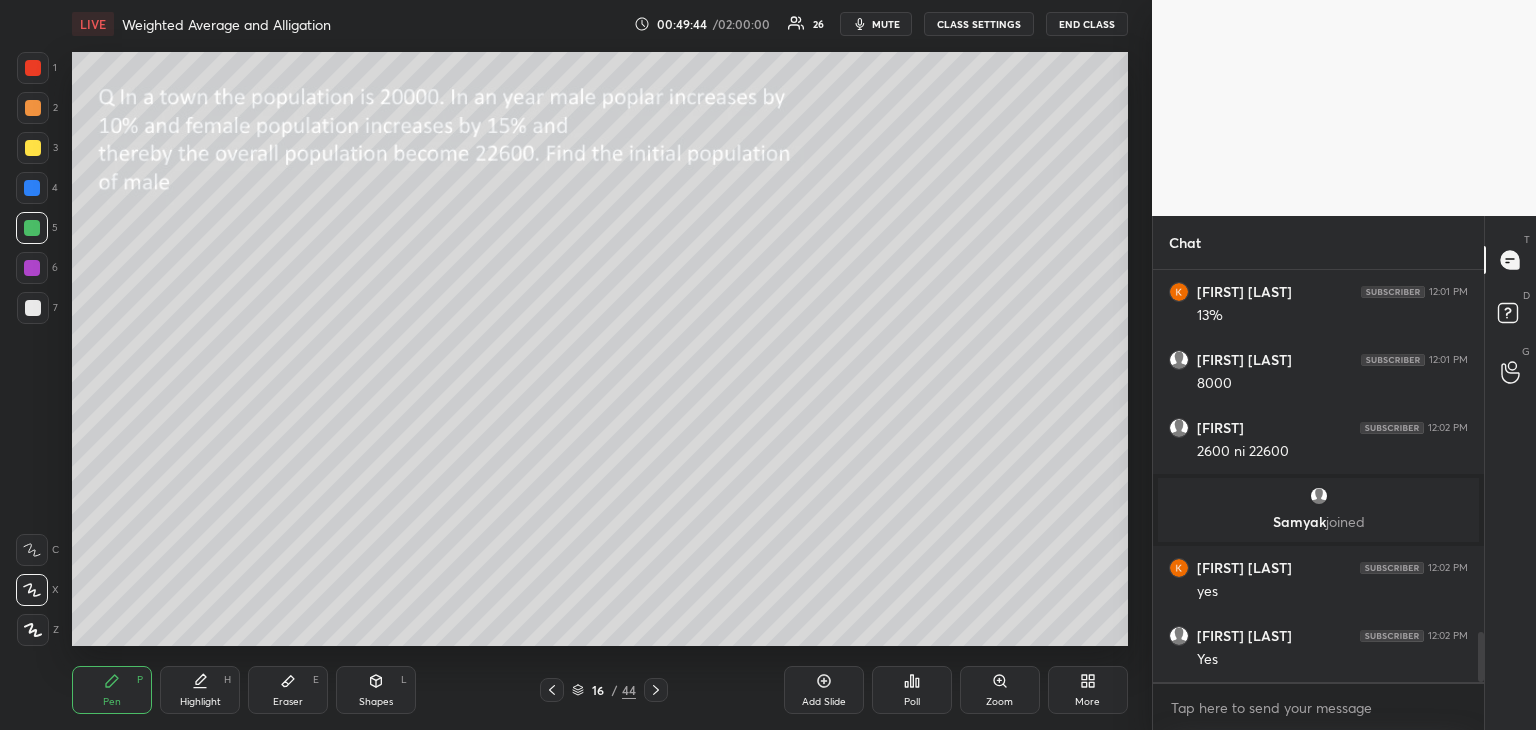 scroll, scrollTop: 3020, scrollLeft: 0, axis: vertical 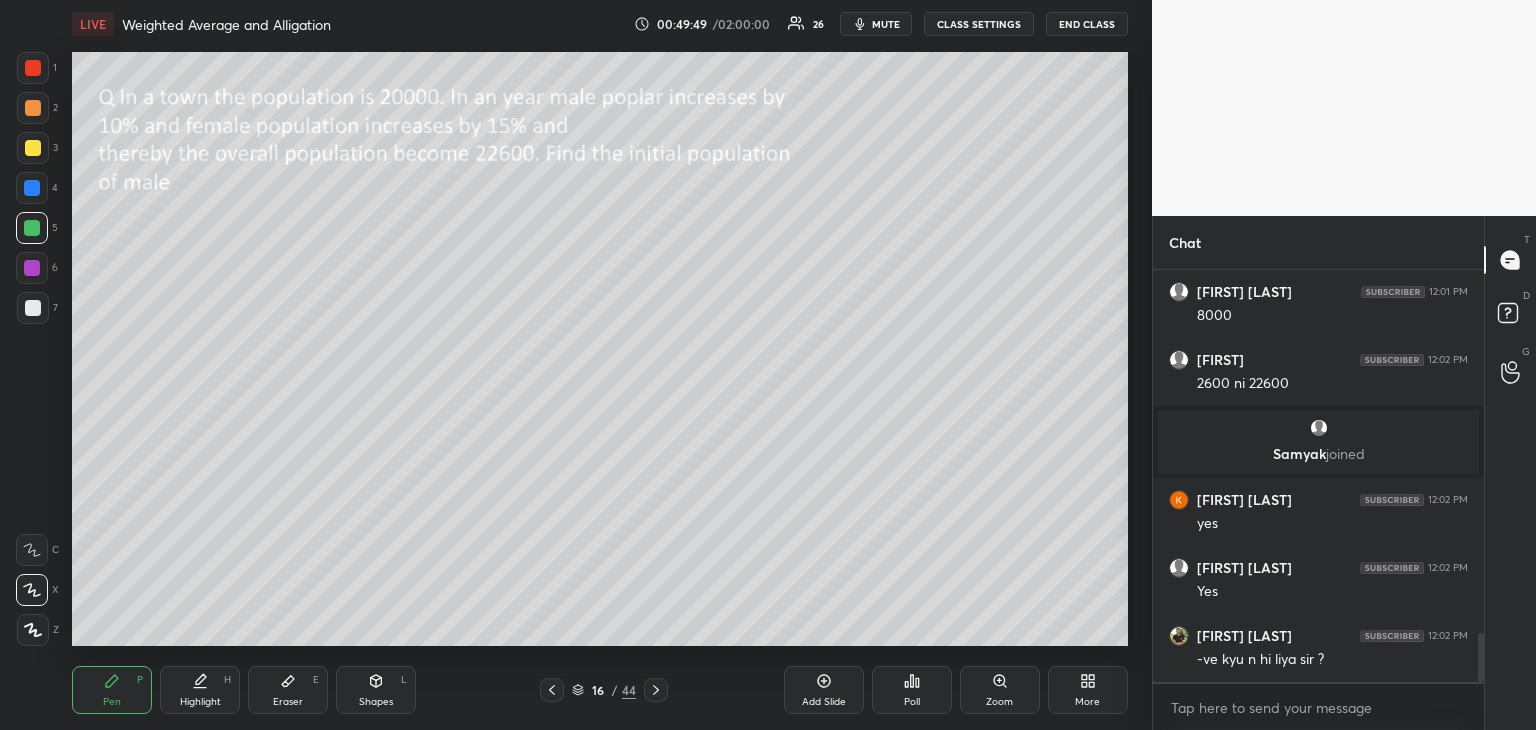 click on "Highlight H" at bounding box center (200, 690) 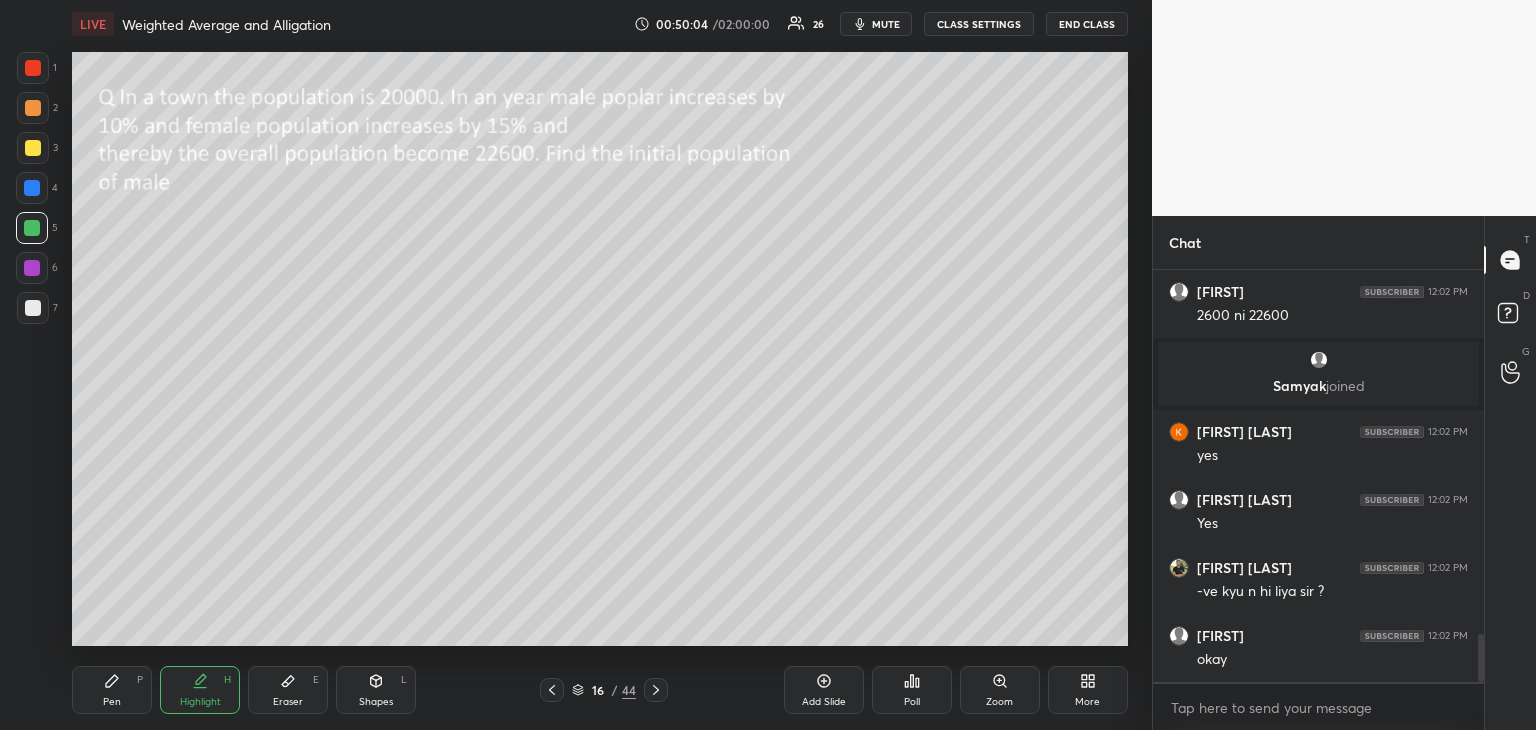 scroll, scrollTop: 3156, scrollLeft: 0, axis: vertical 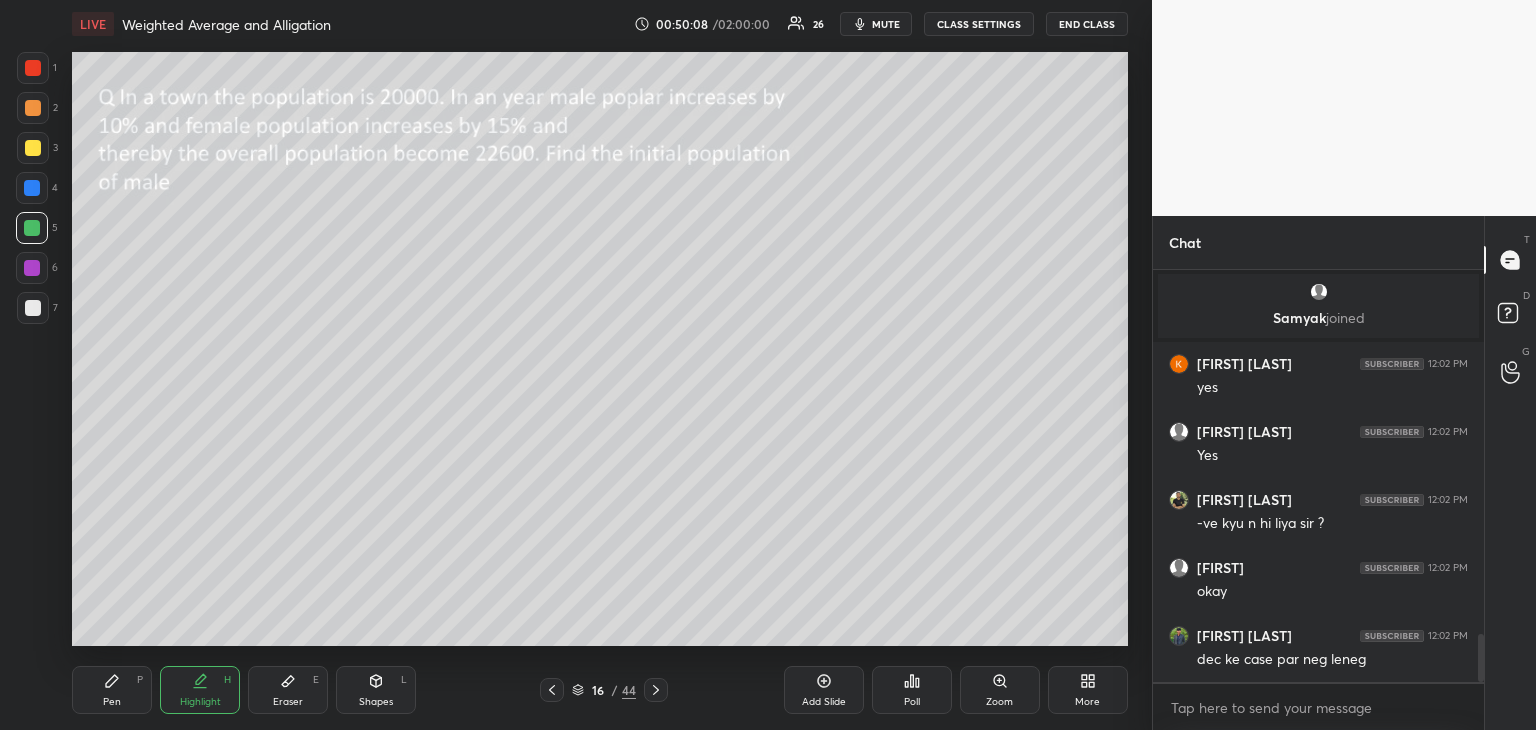 click 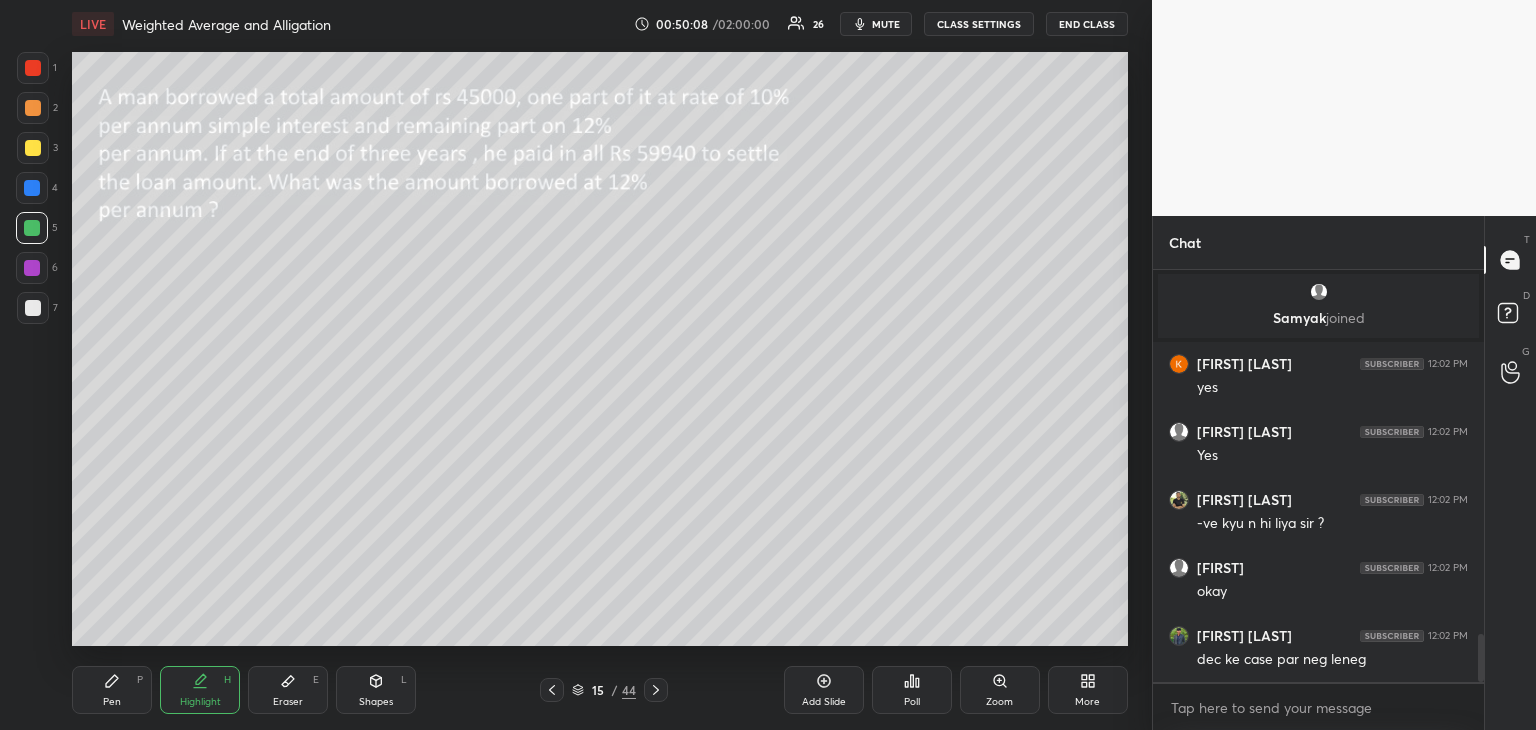 click 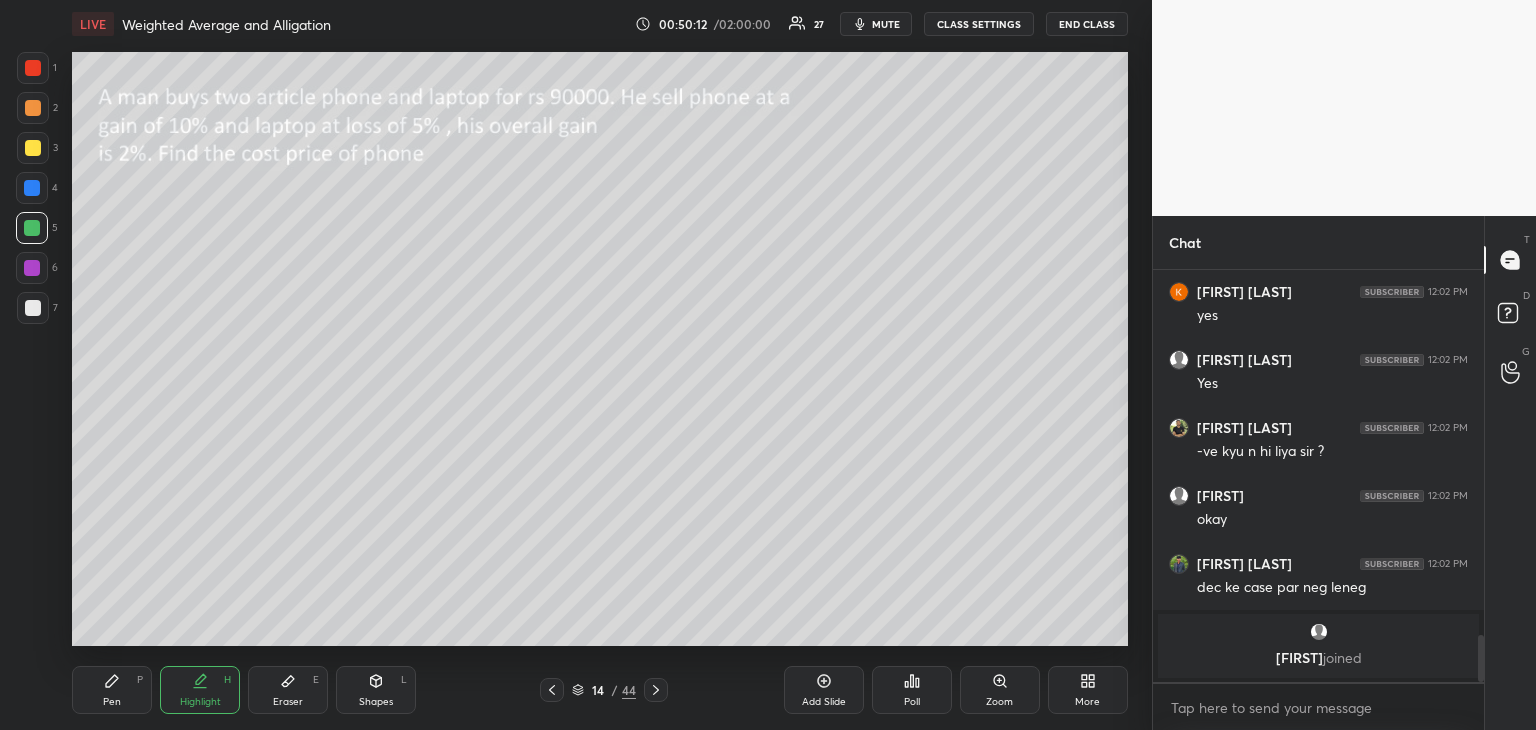 scroll, scrollTop: 3188, scrollLeft: 0, axis: vertical 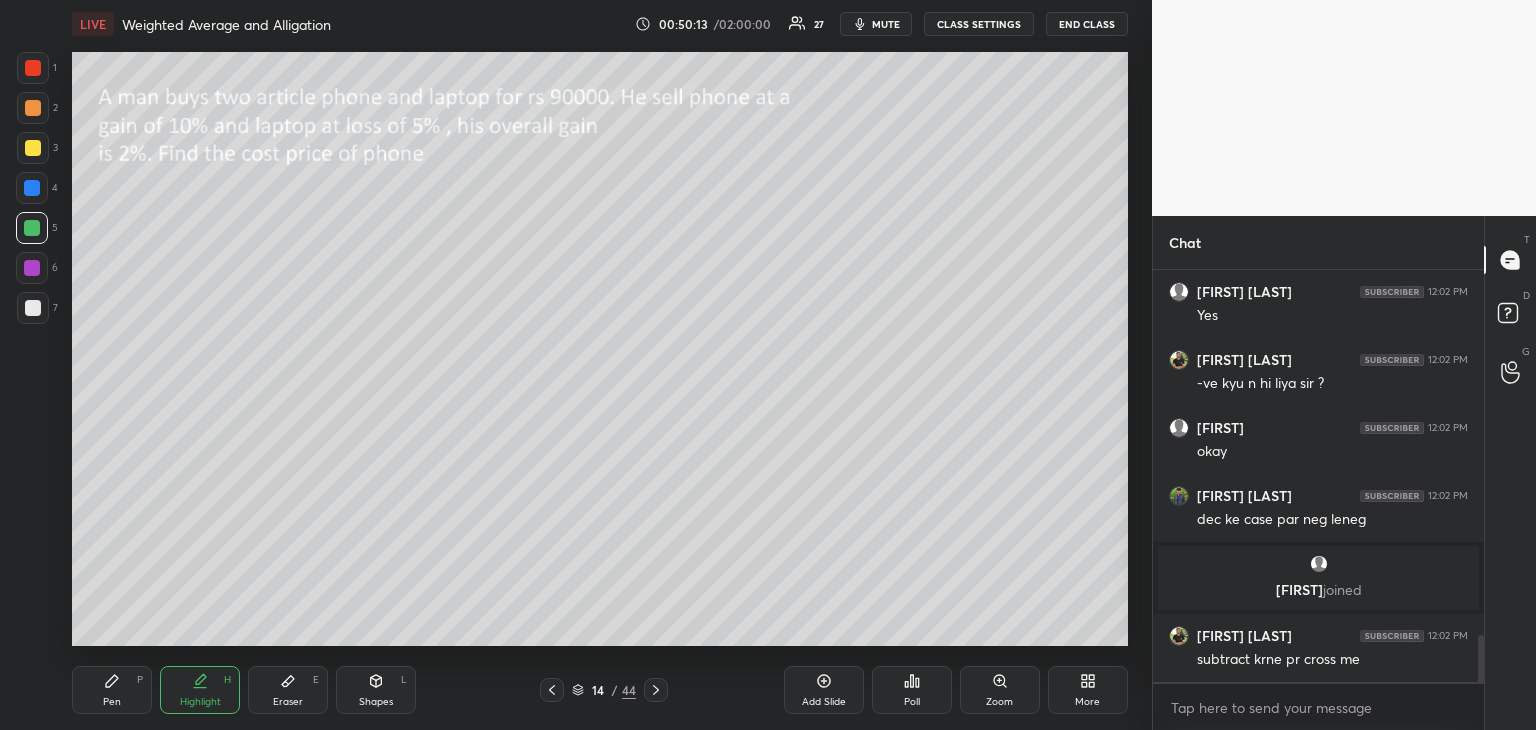 click 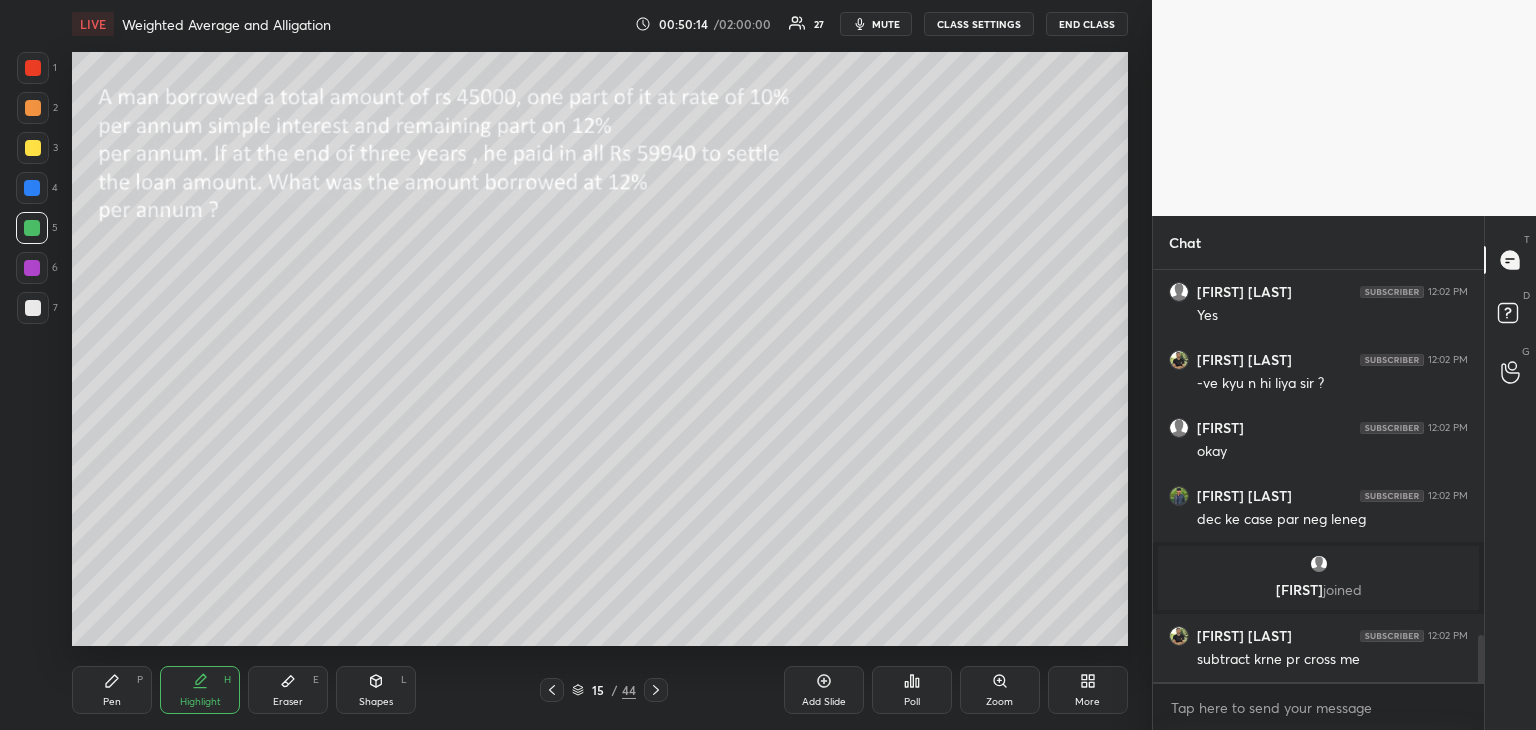 click 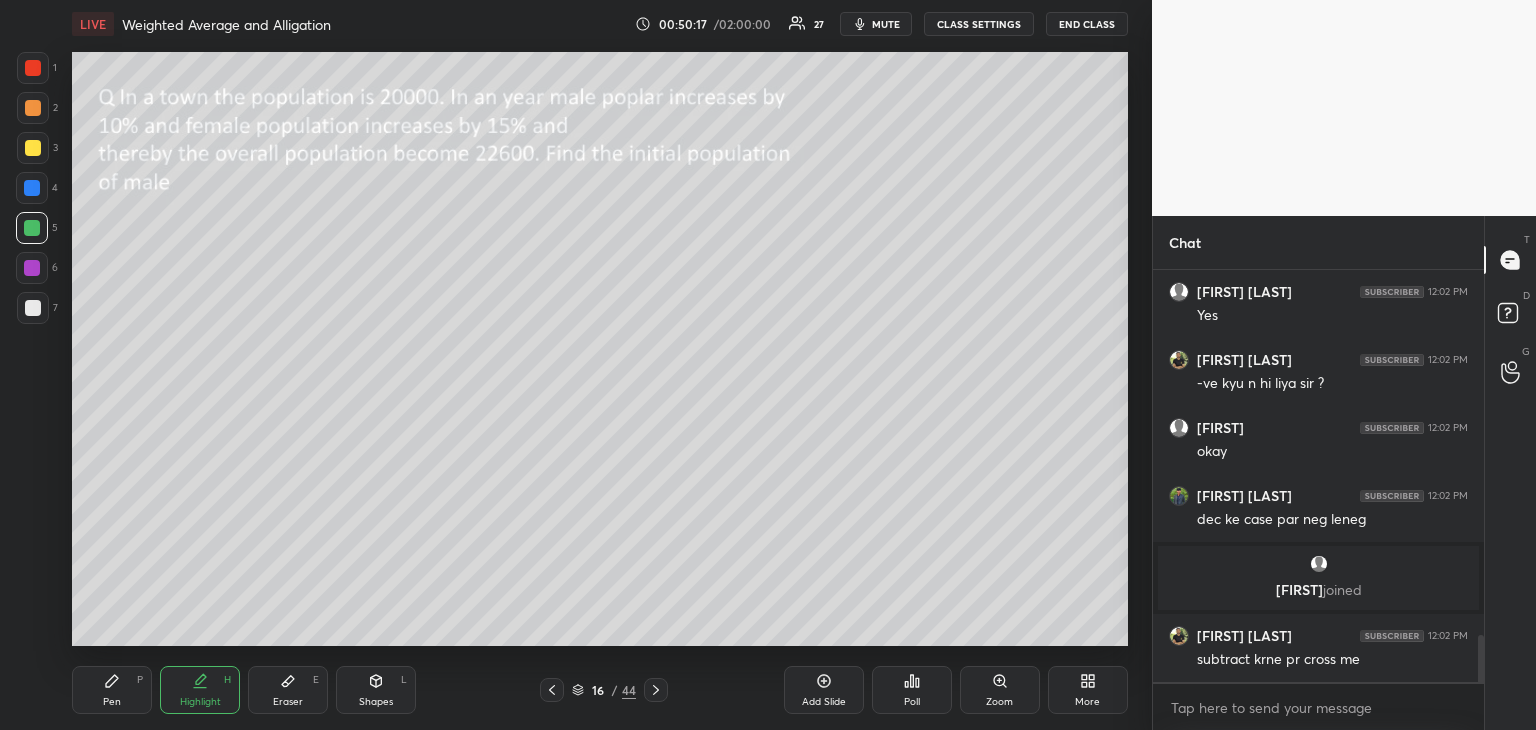 click on "Pen P" at bounding box center [112, 690] 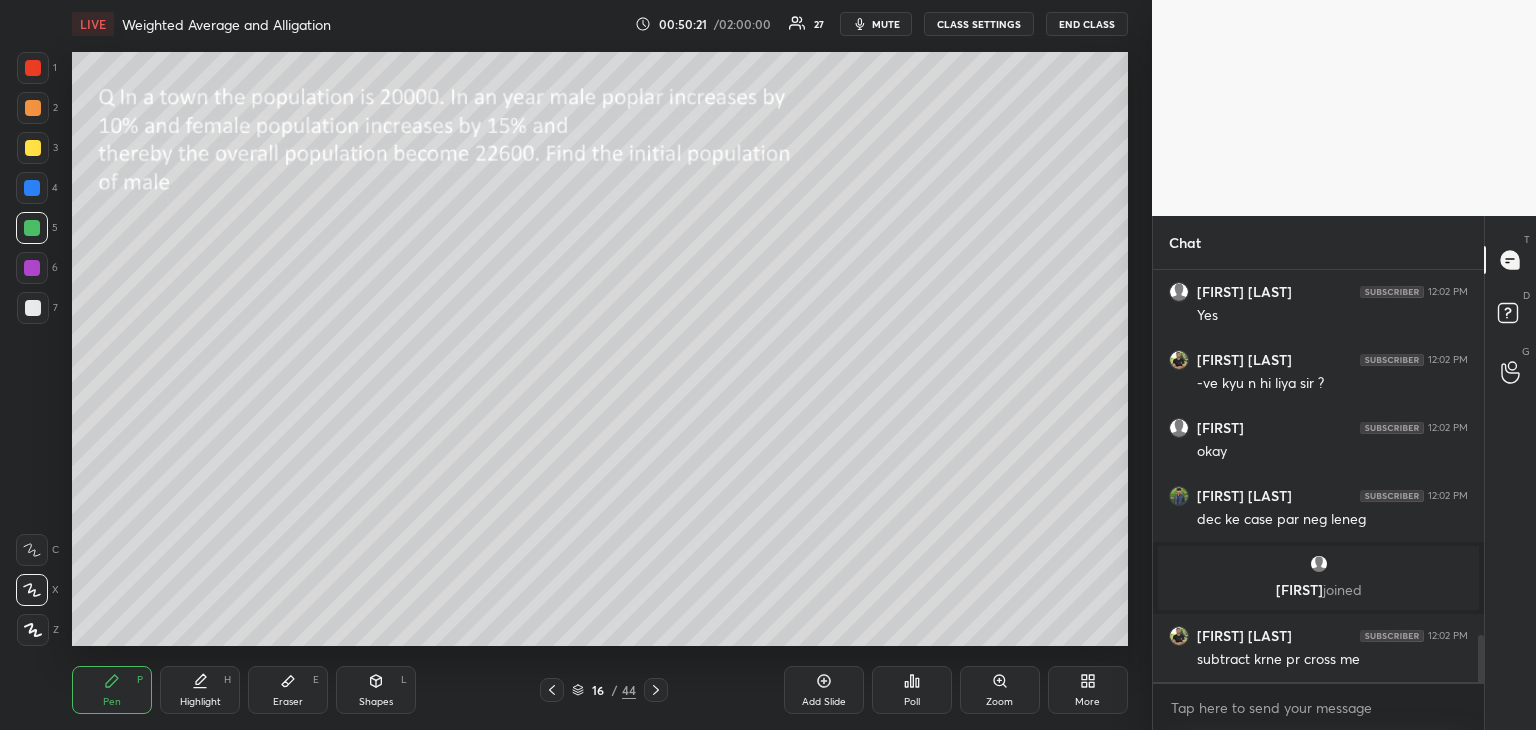 click 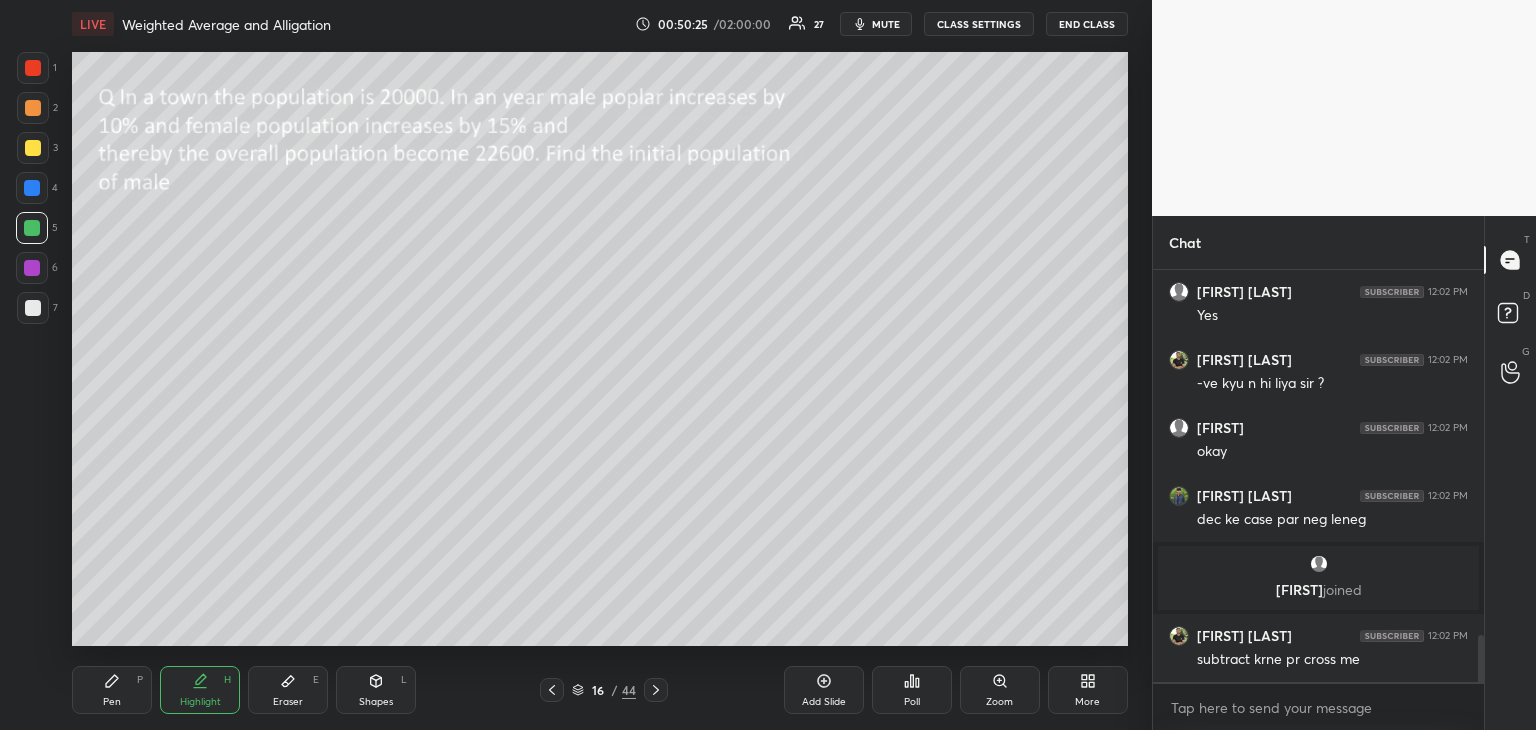 click on "Eraser E" at bounding box center [288, 690] 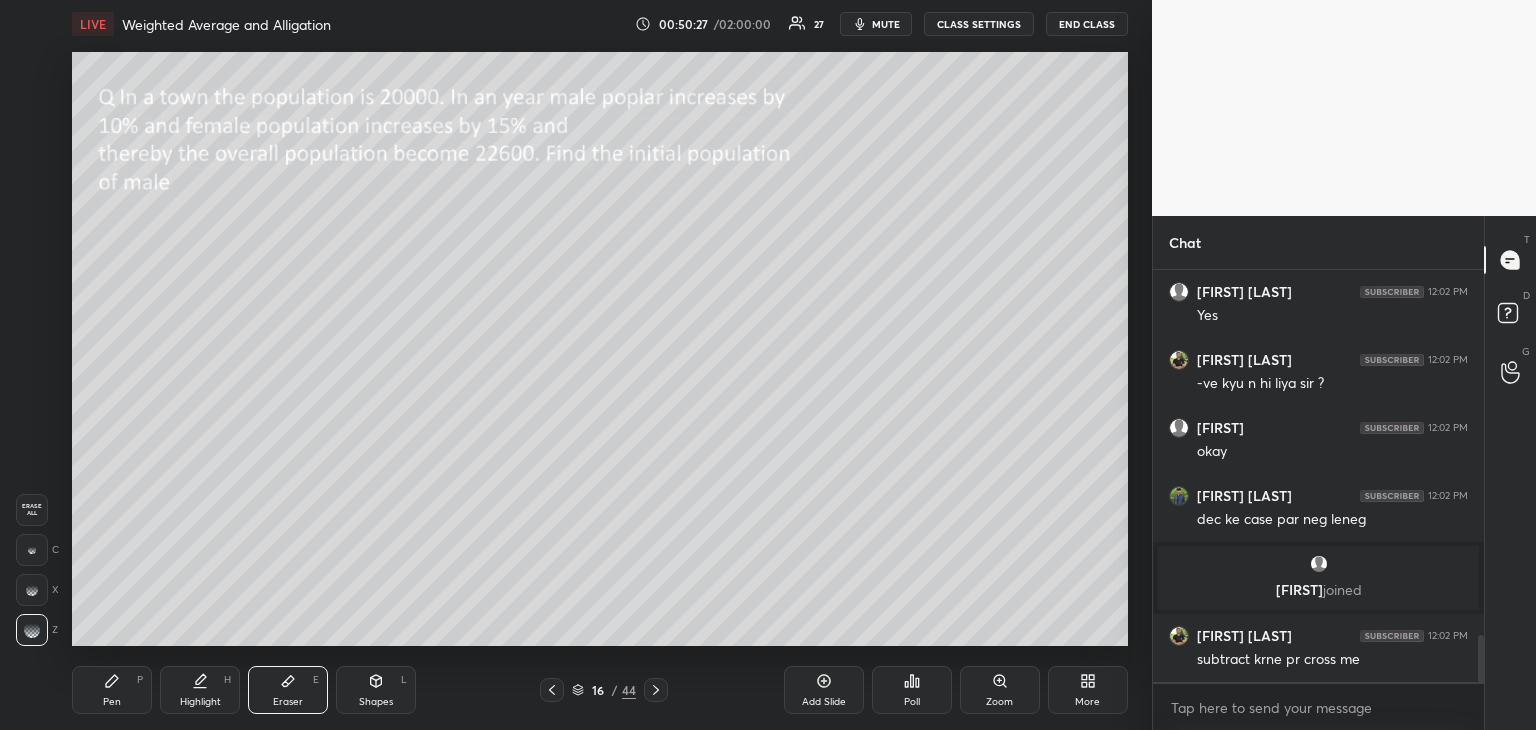 click on "Pen P" at bounding box center [112, 690] 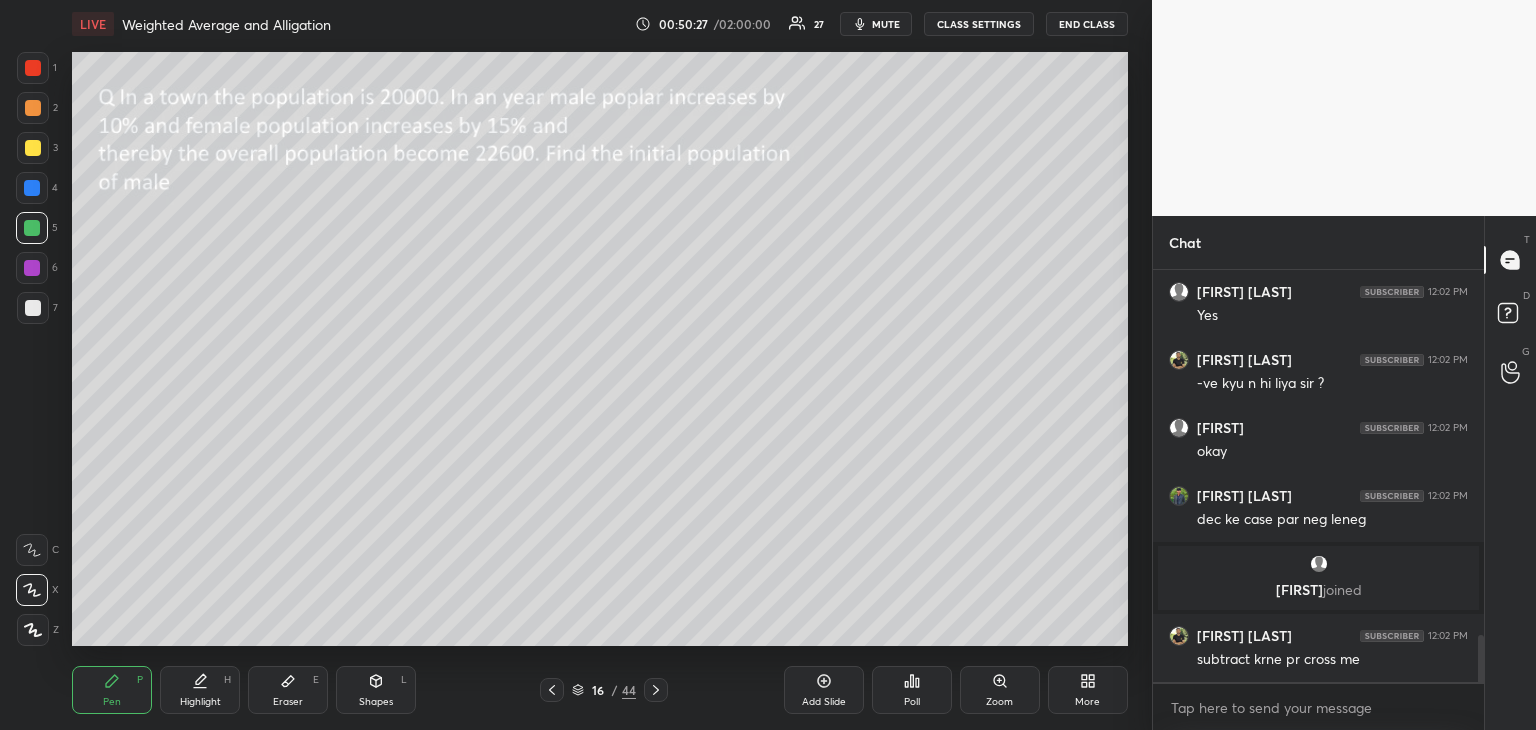 click on "Highlight" at bounding box center [200, 702] 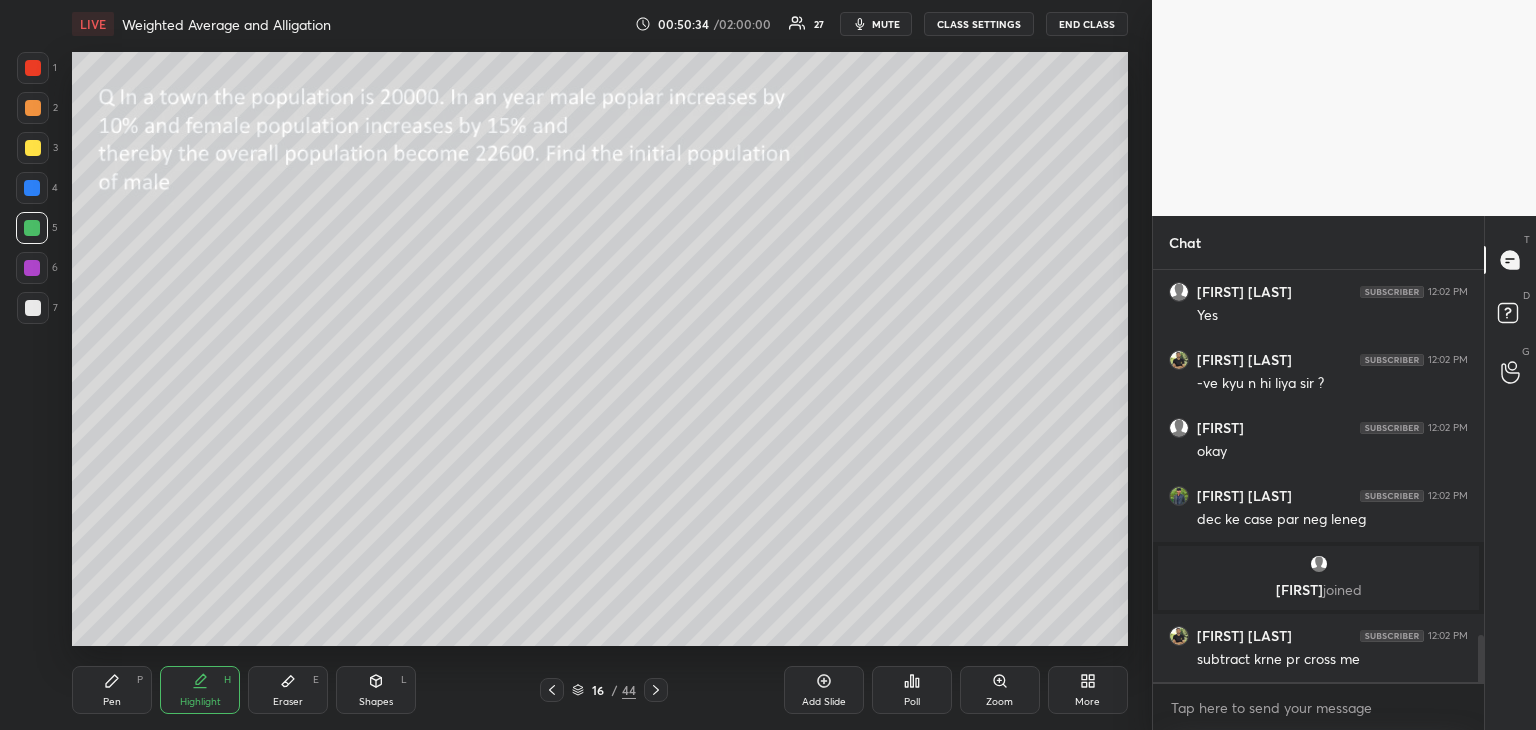 click 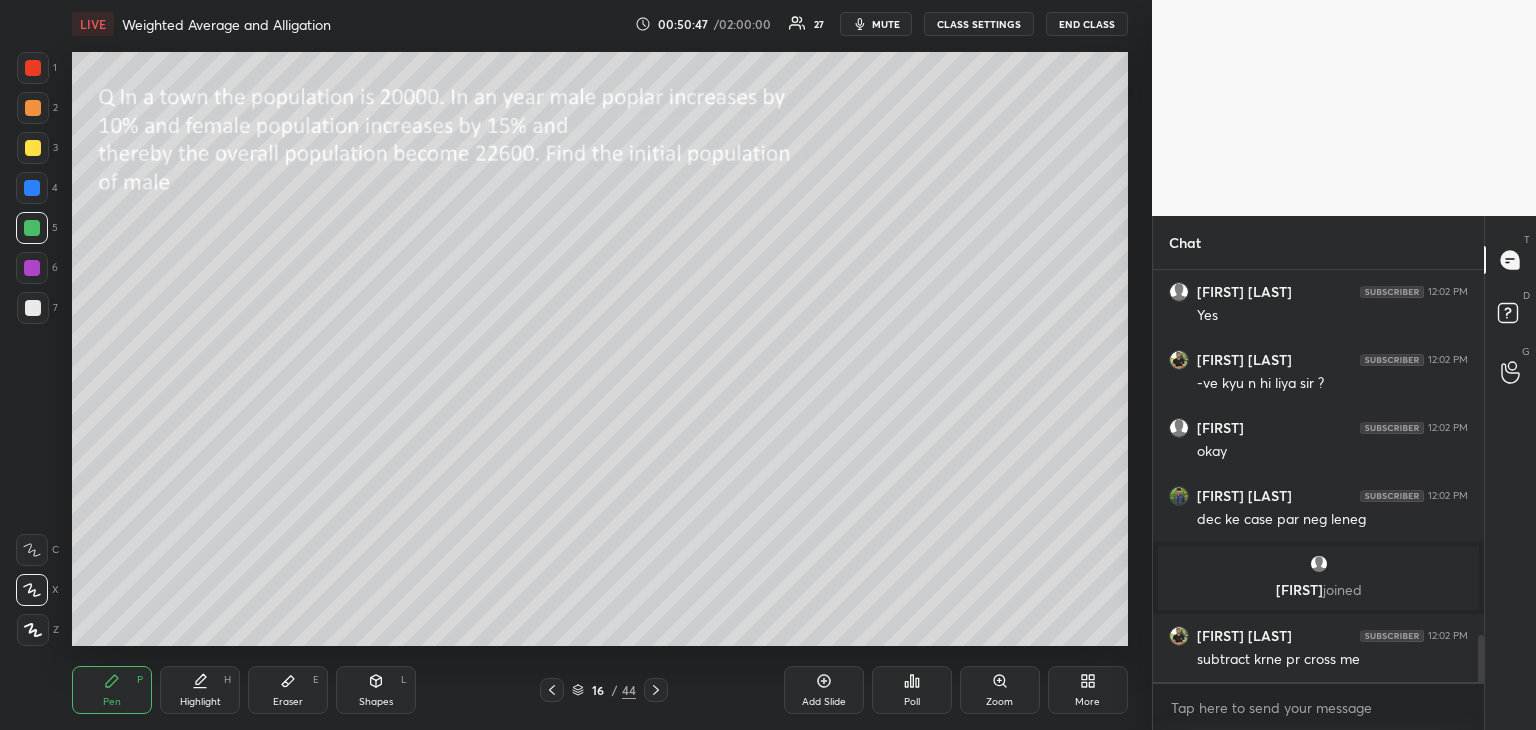 click 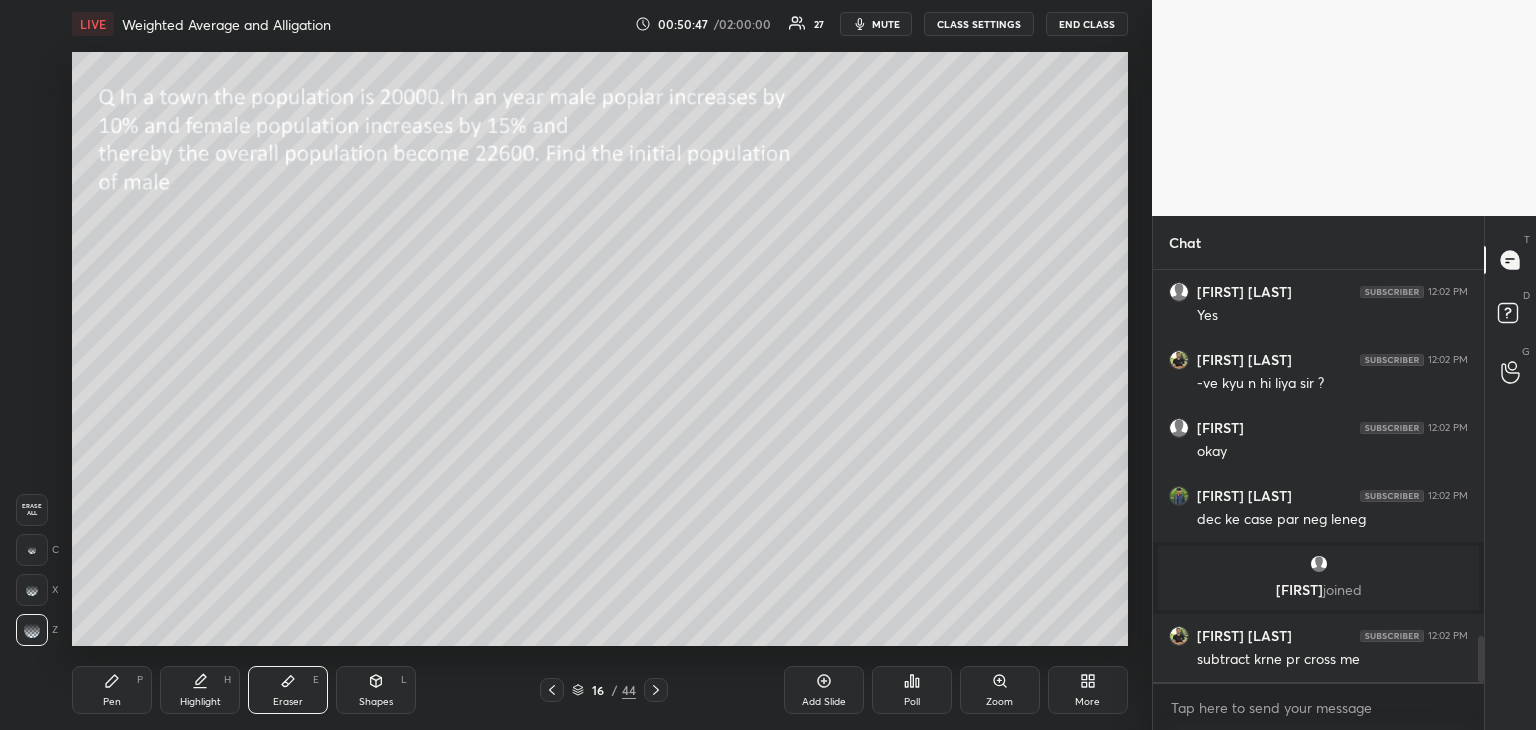 scroll, scrollTop: 3256, scrollLeft: 0, axis: vertical 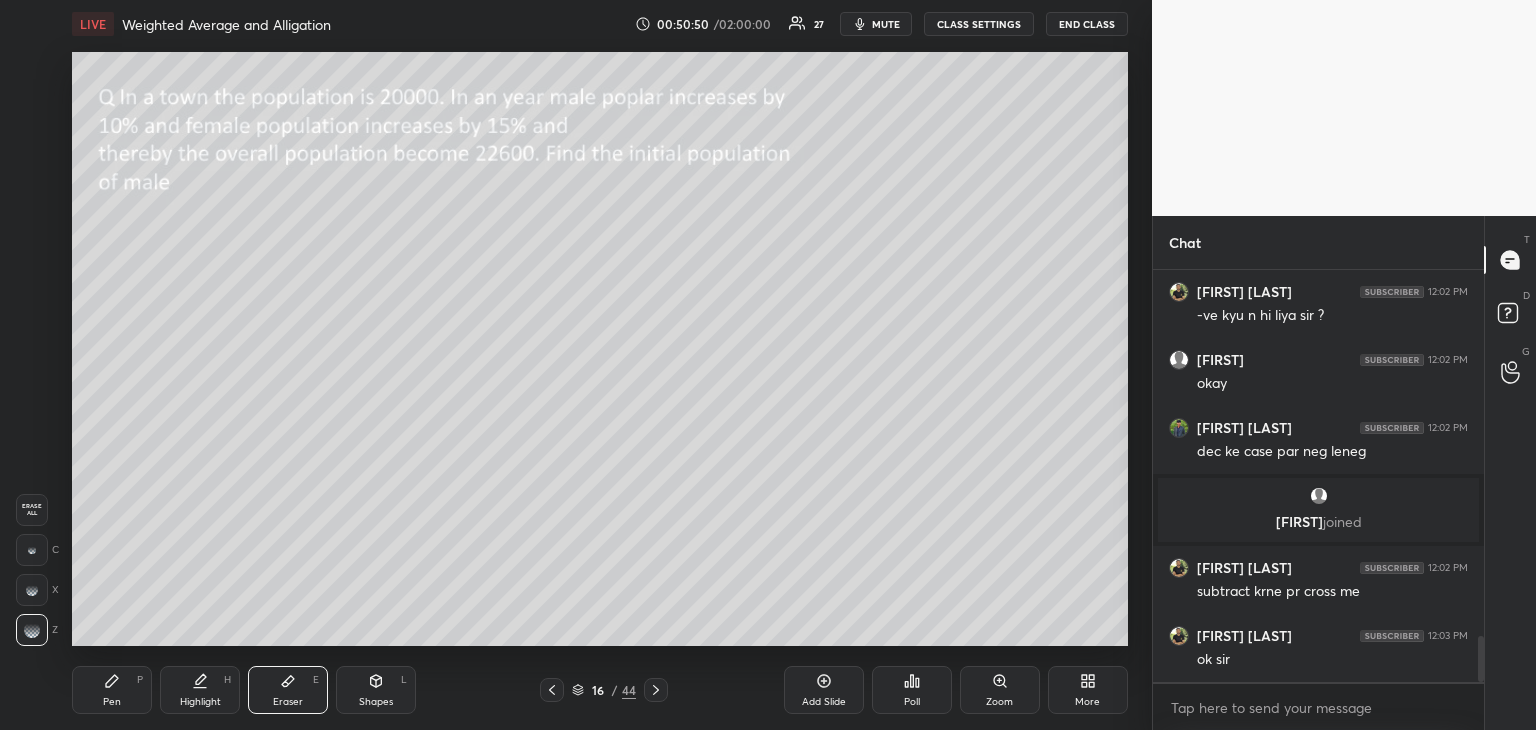 click 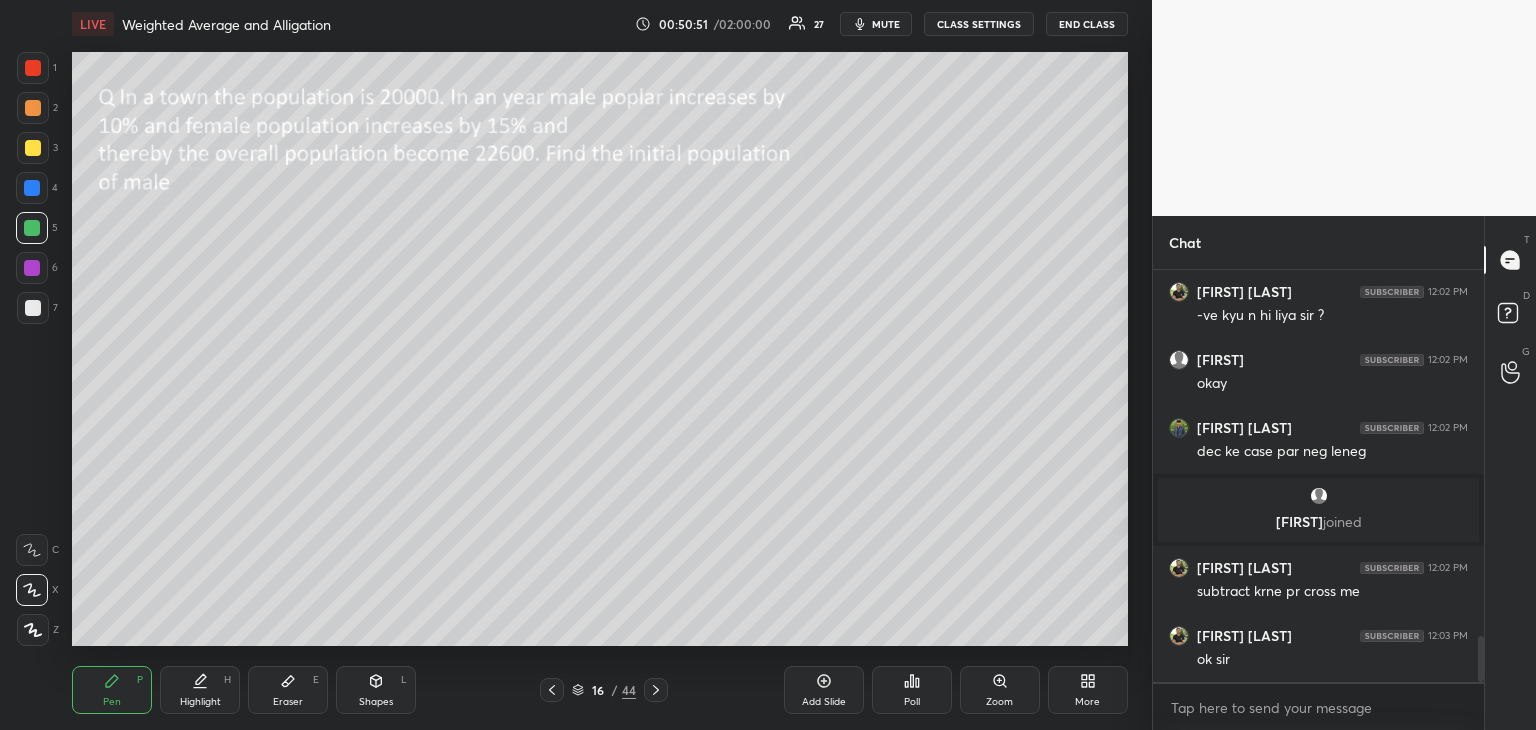 click 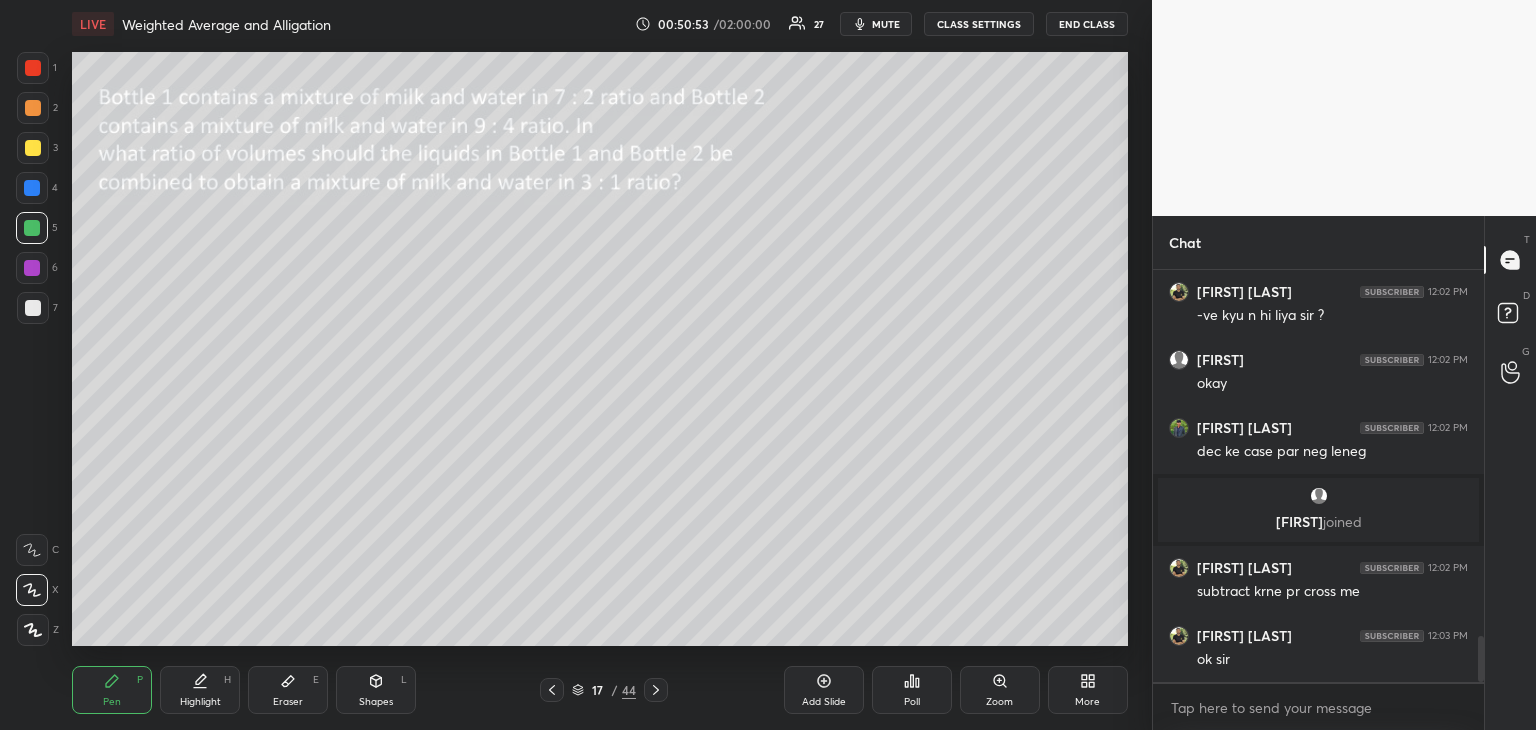 click on "Shapes" at bounding box center (376, 702) 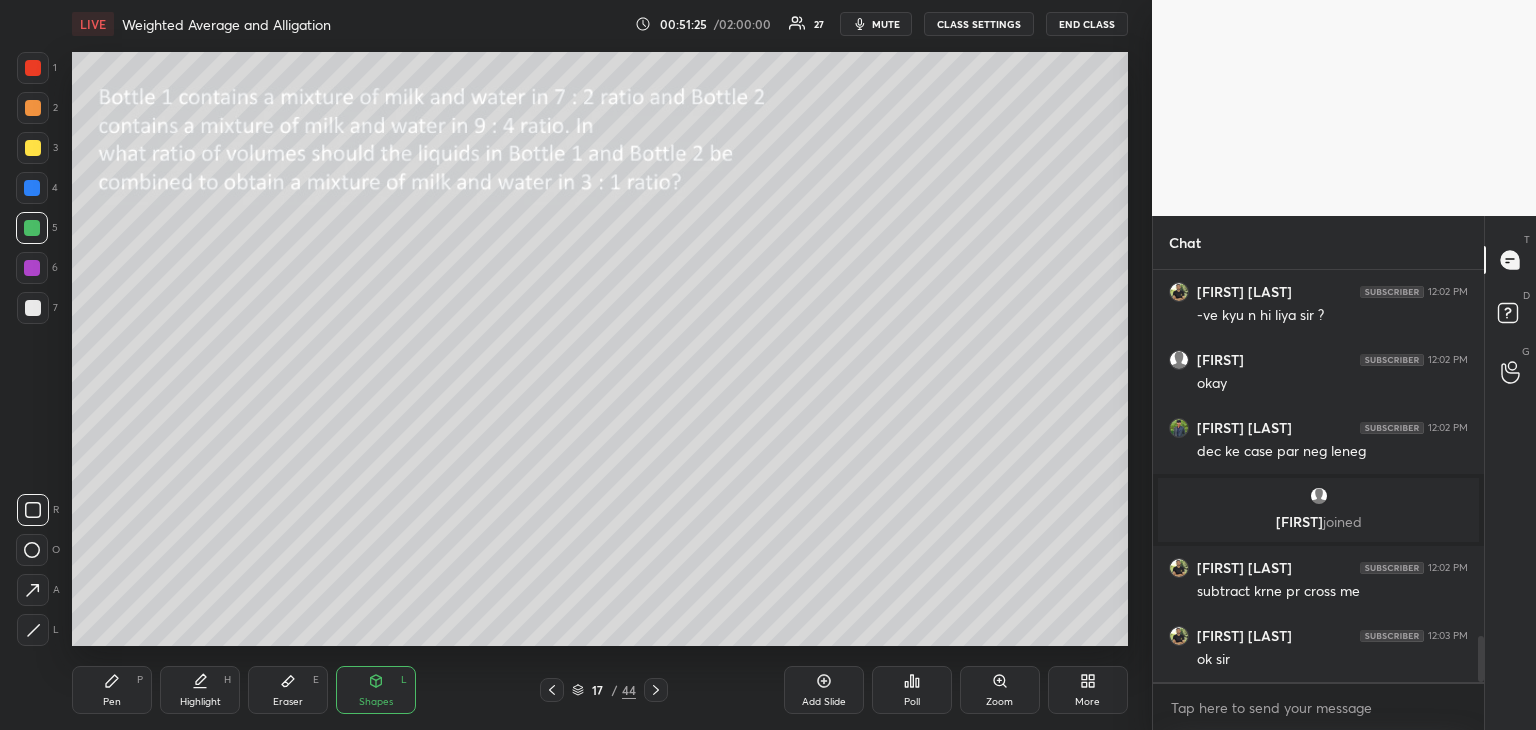 click on "Pen P" at bounding box center (112, 690) 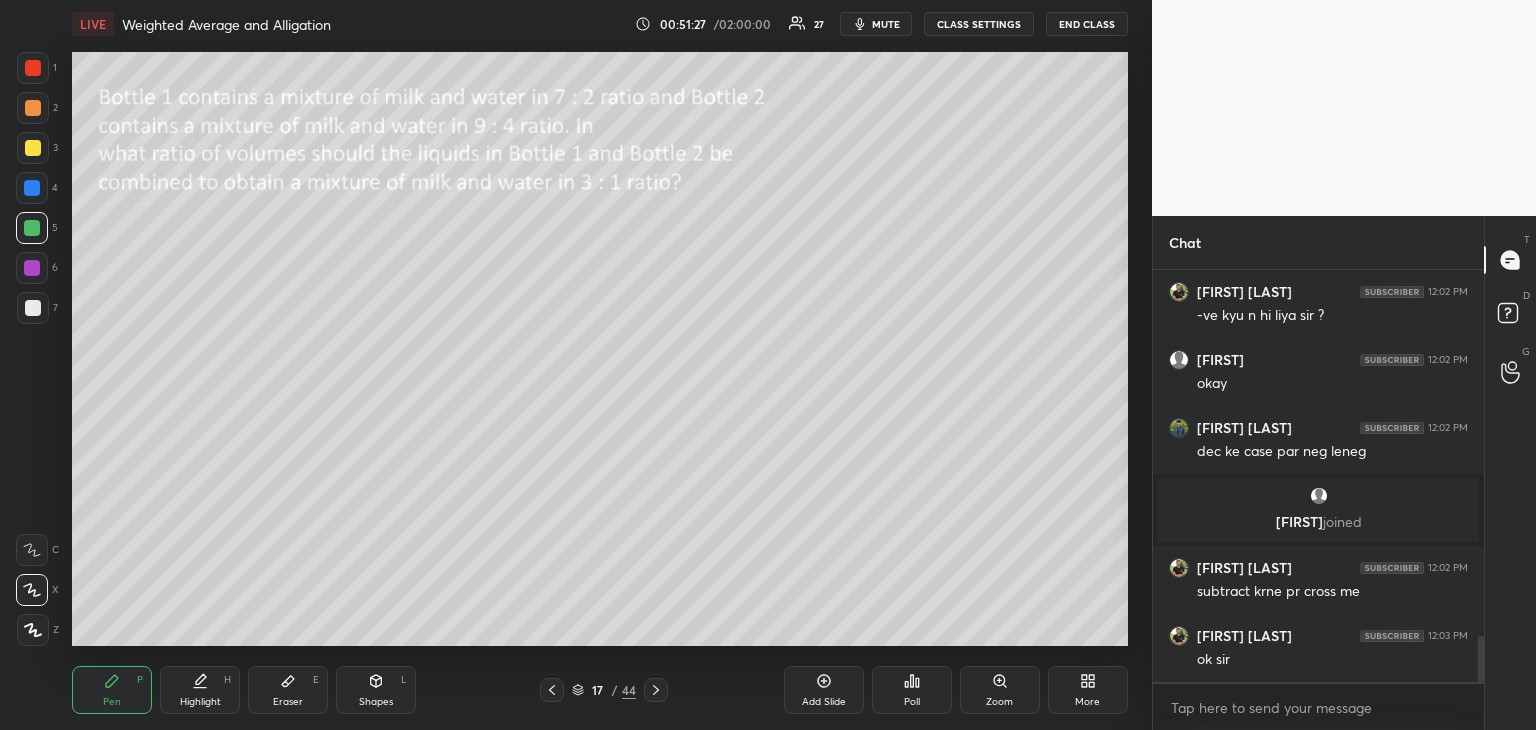 click at bounding box center [33, 148] 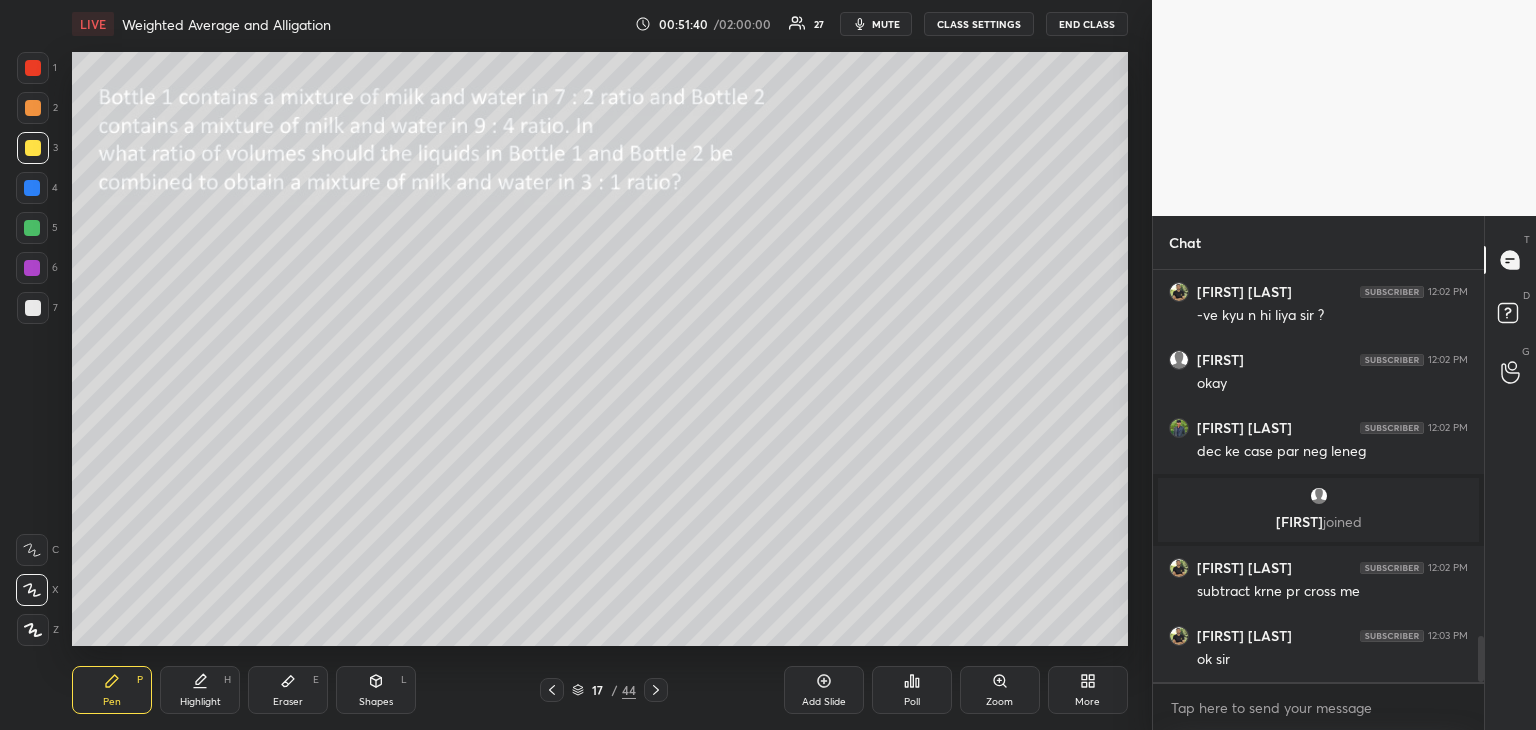 click on "Shapes L" at bounding box center (376, 690) 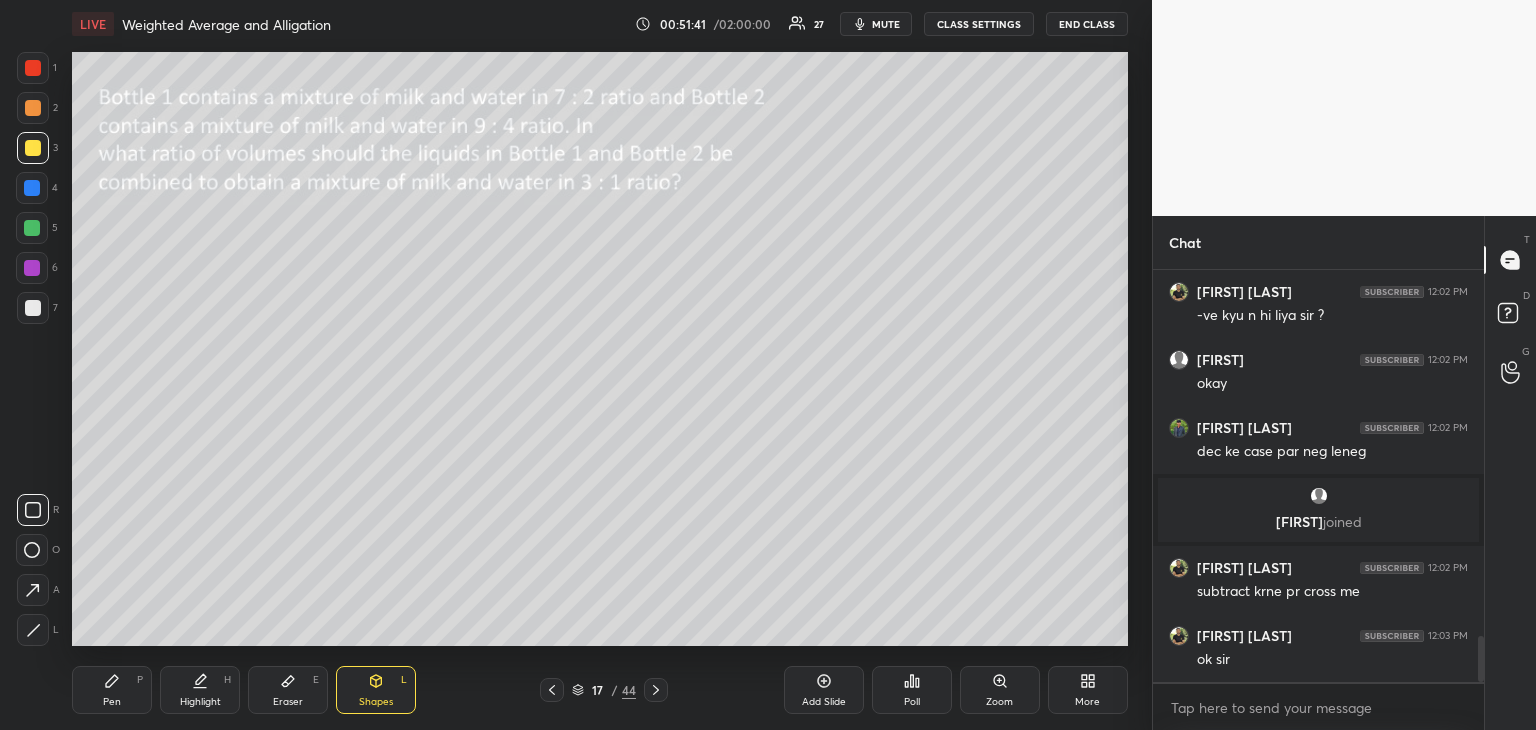 click at bounding box center (33, 630) 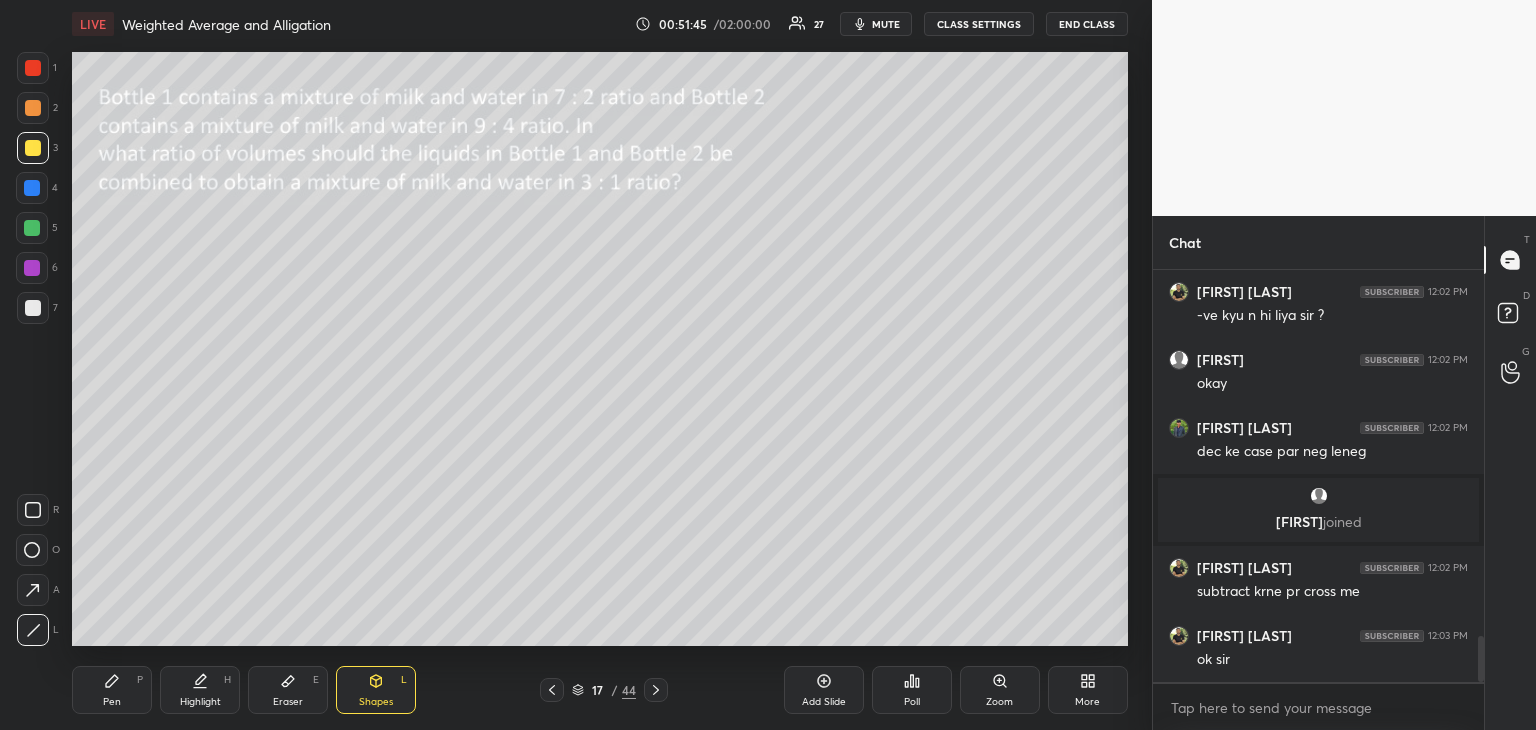 click on "Pen P" at bounding box center [112, 690] 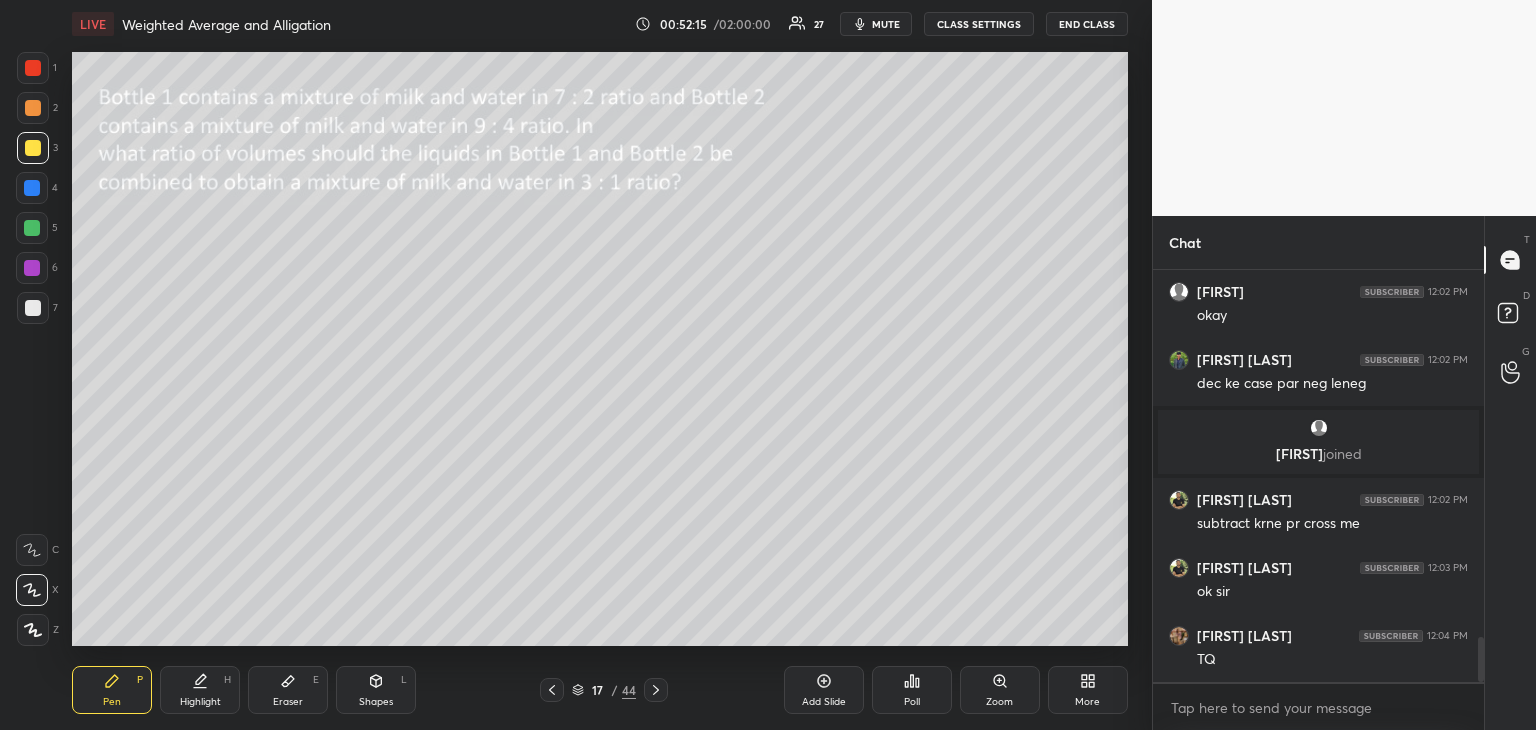 scroll, scrollTop: 3392, scrollLeft: 0, axis: vertical 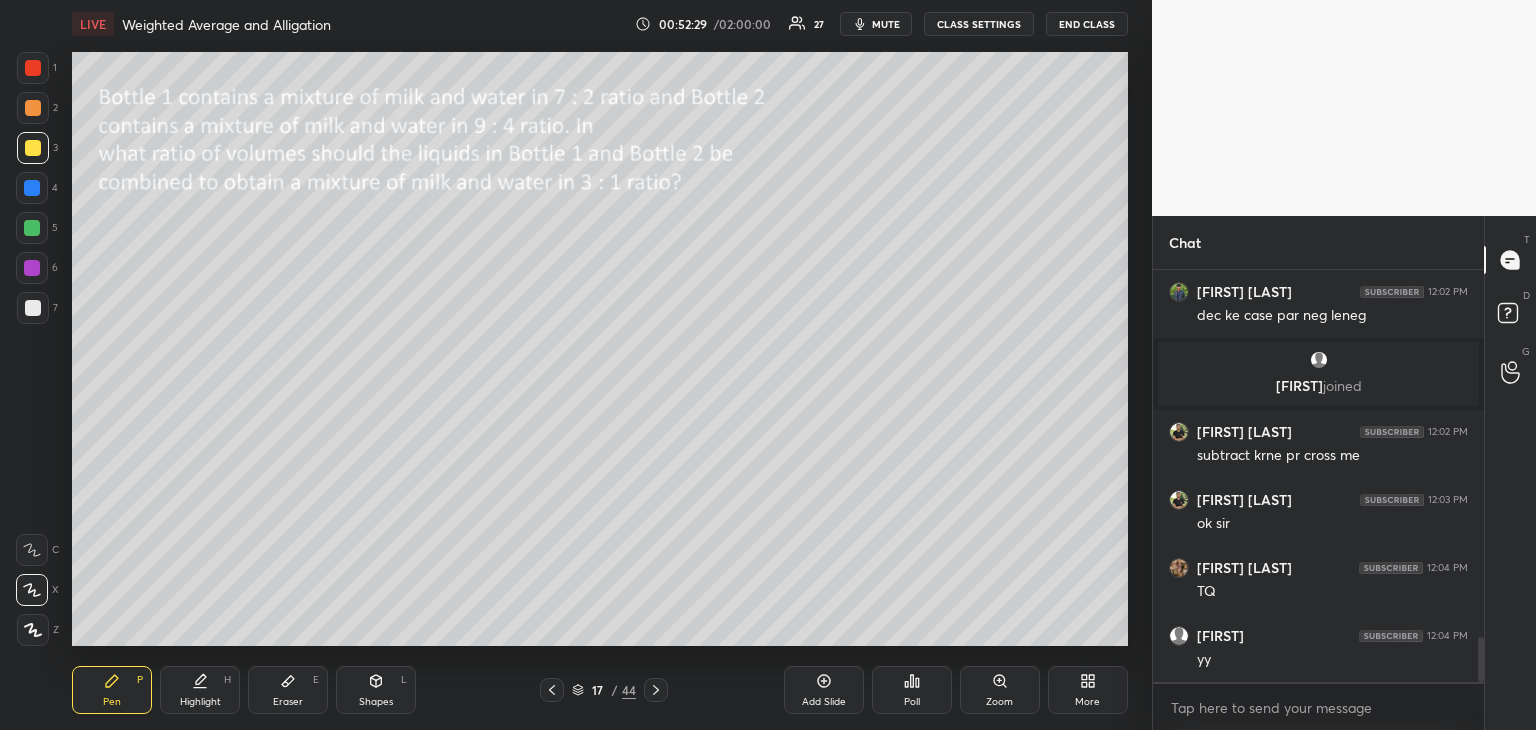 click on "Eraser" at bounding box center (288, 702) 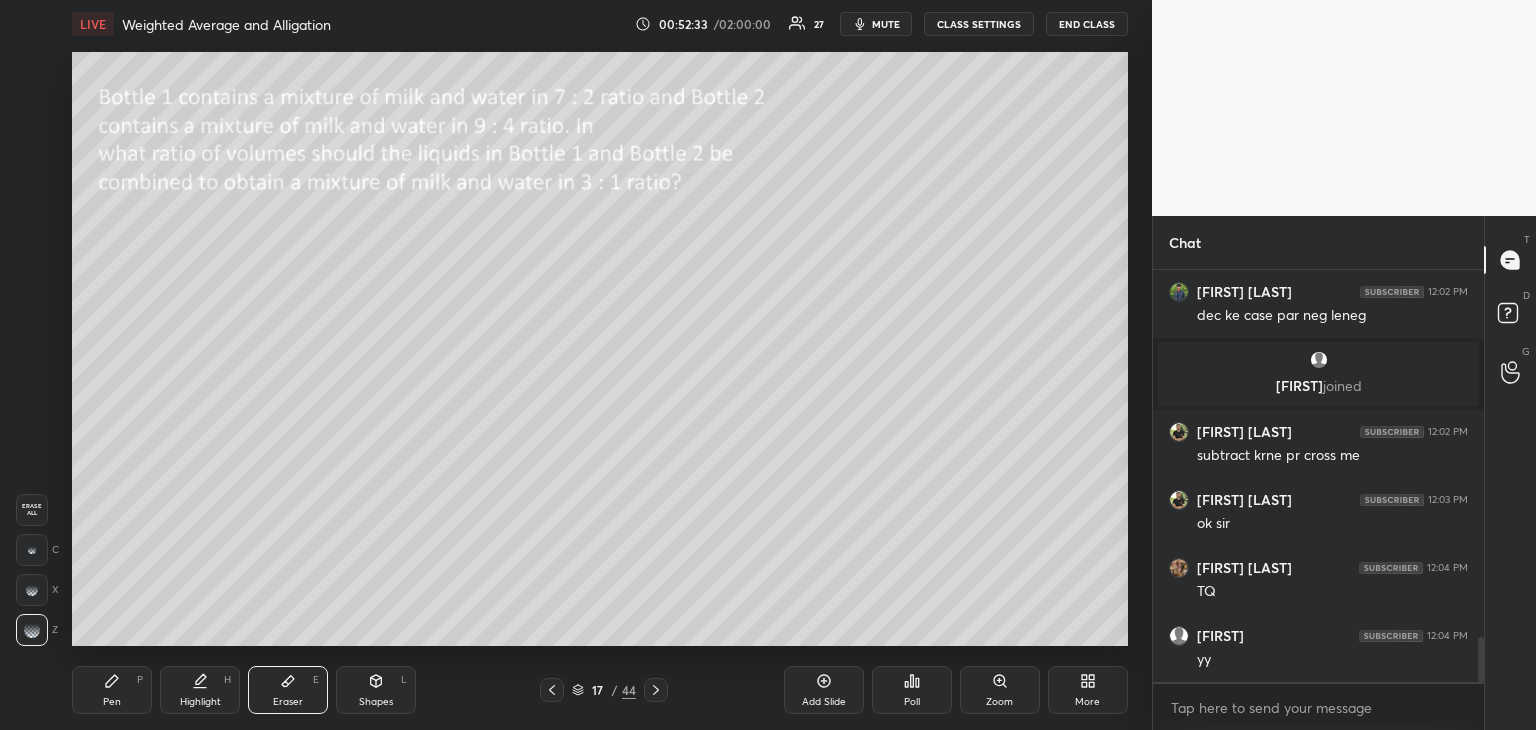 click 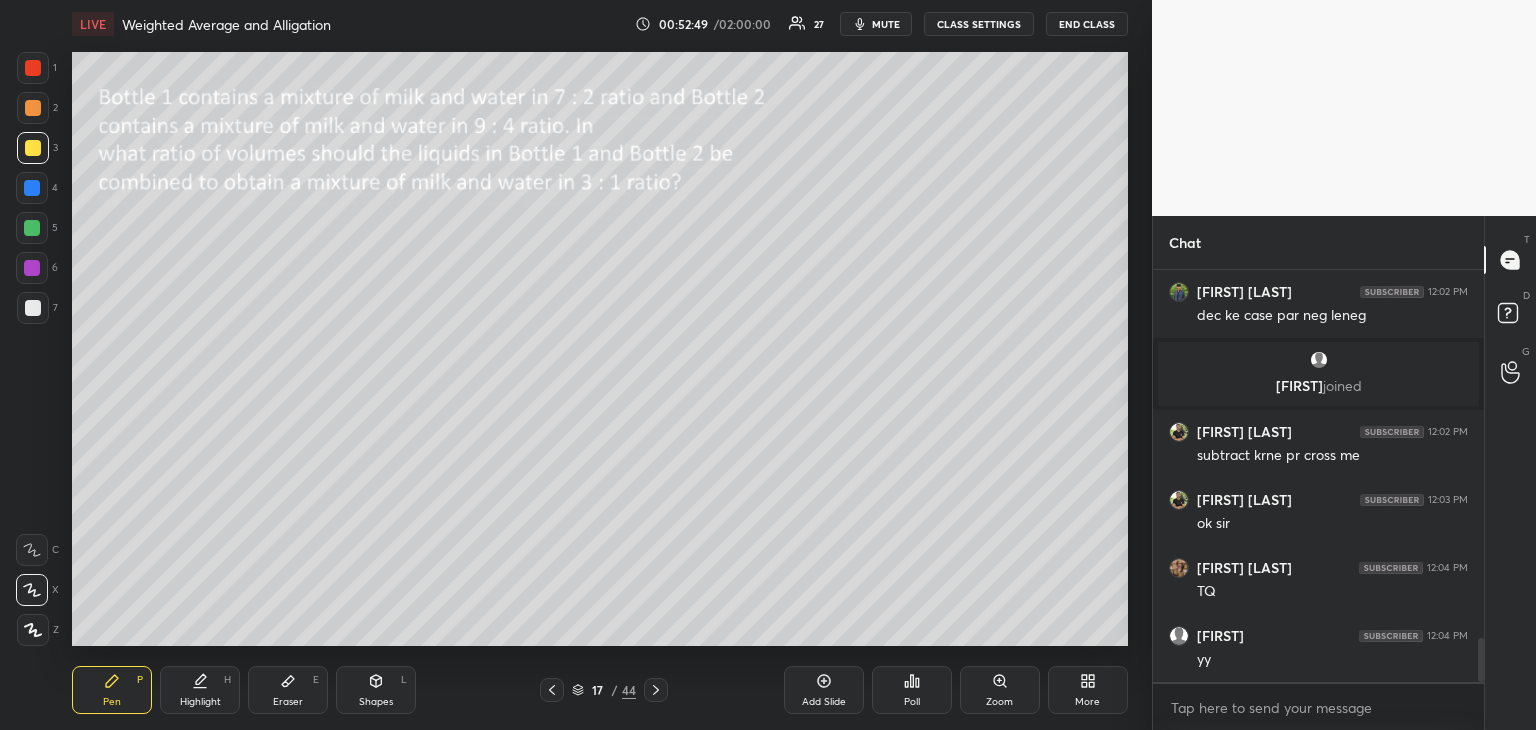 scroll, scrollTop: 3464, scrollLeft: 0, axis: vertical 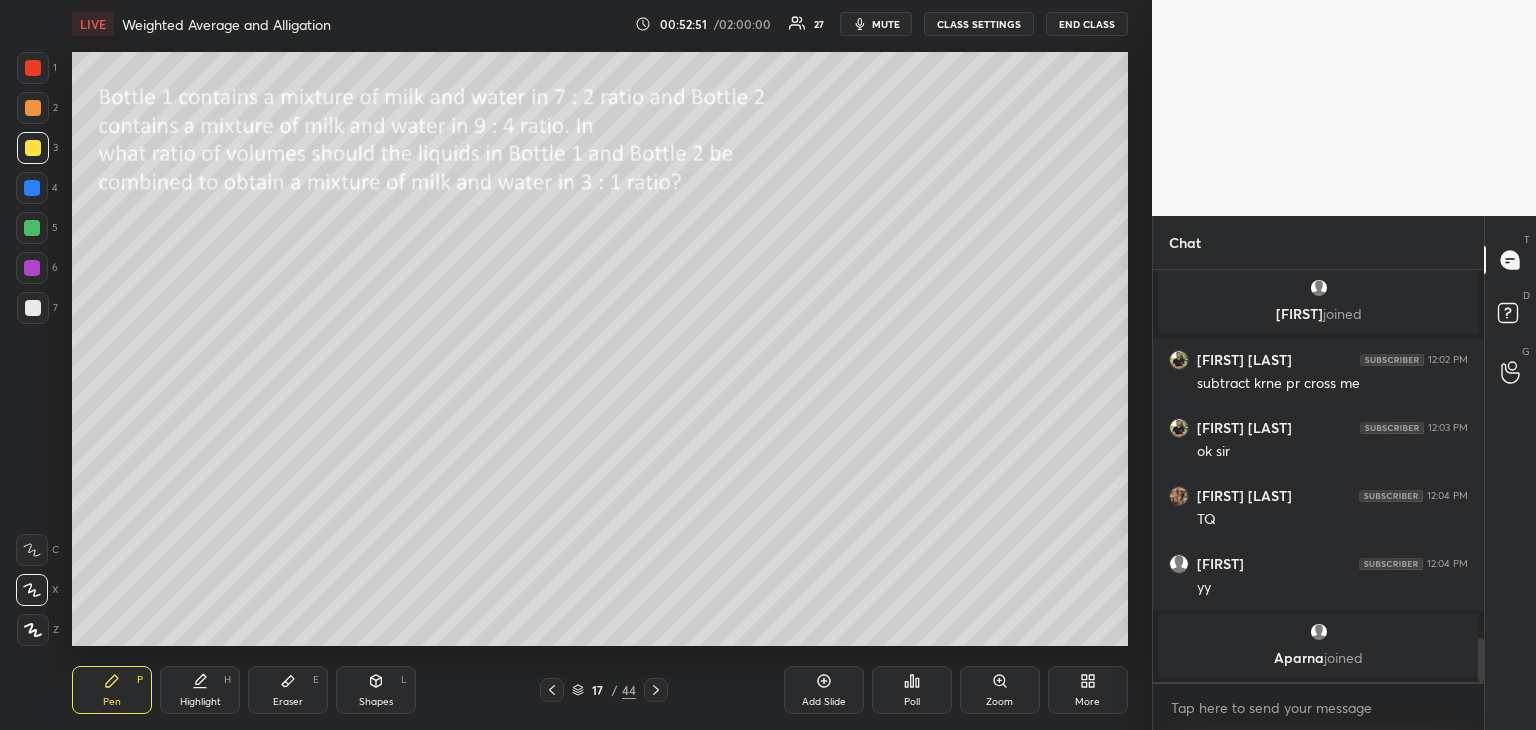 click on "Highlight H" at bounding box center (200, 690) 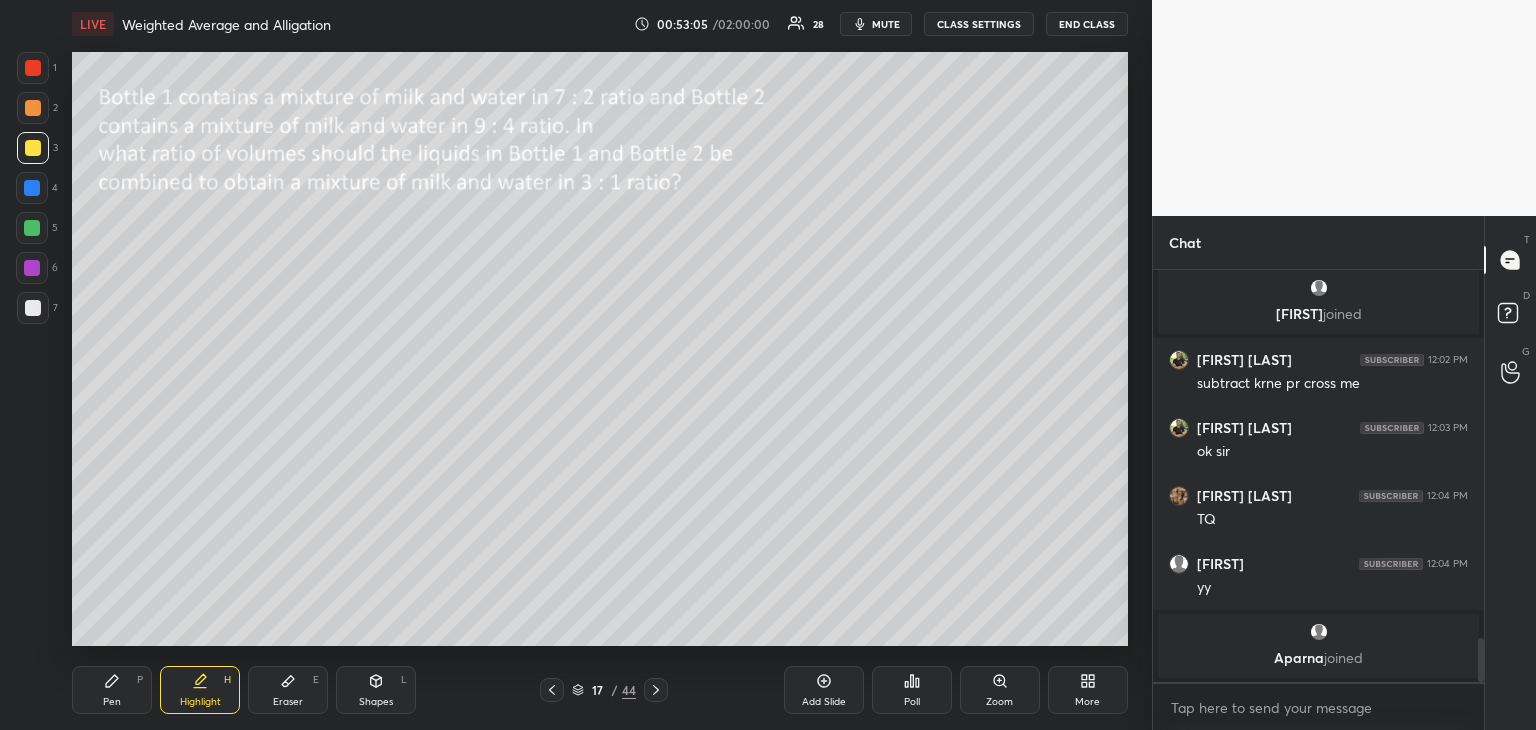 click 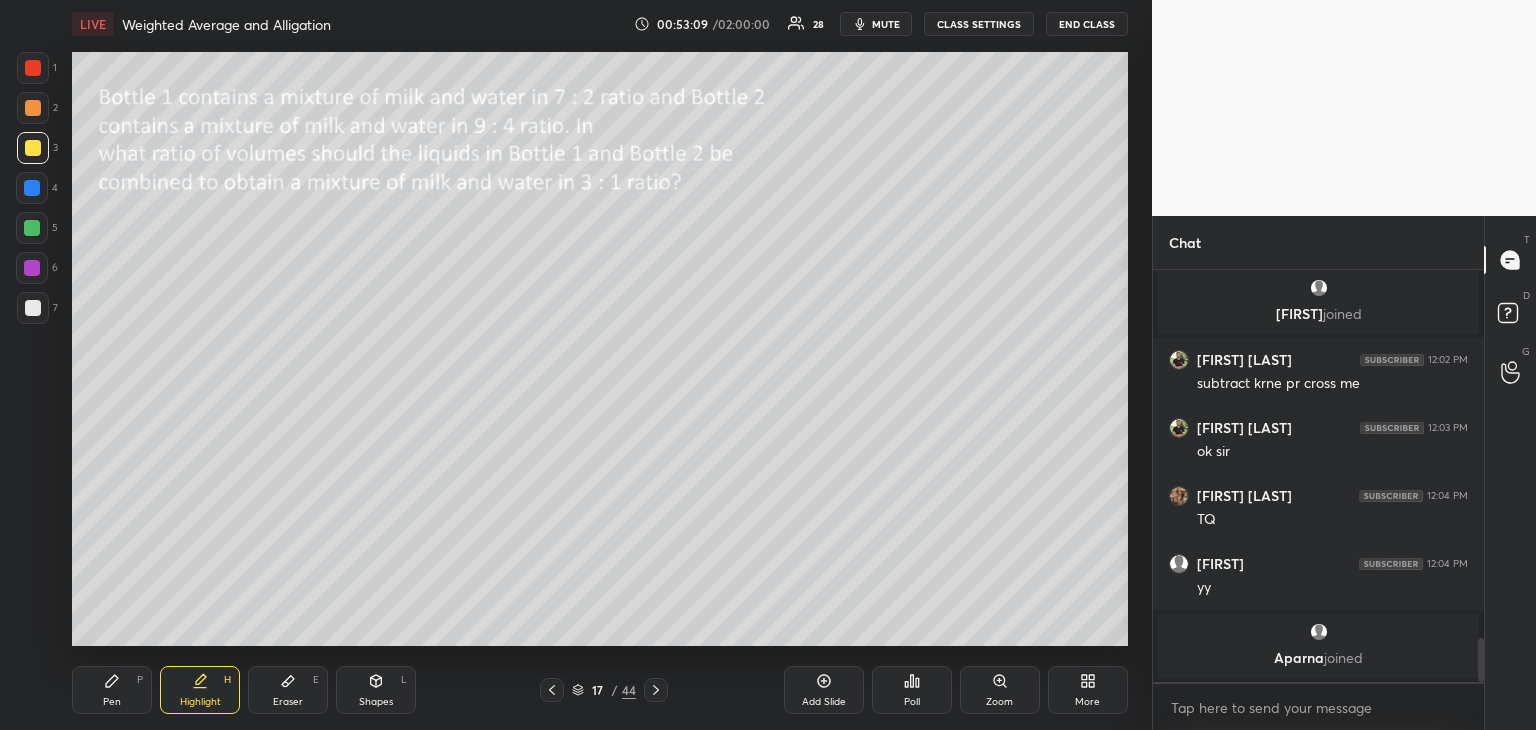 click on "Pen P" at bounding box center [112, 690] 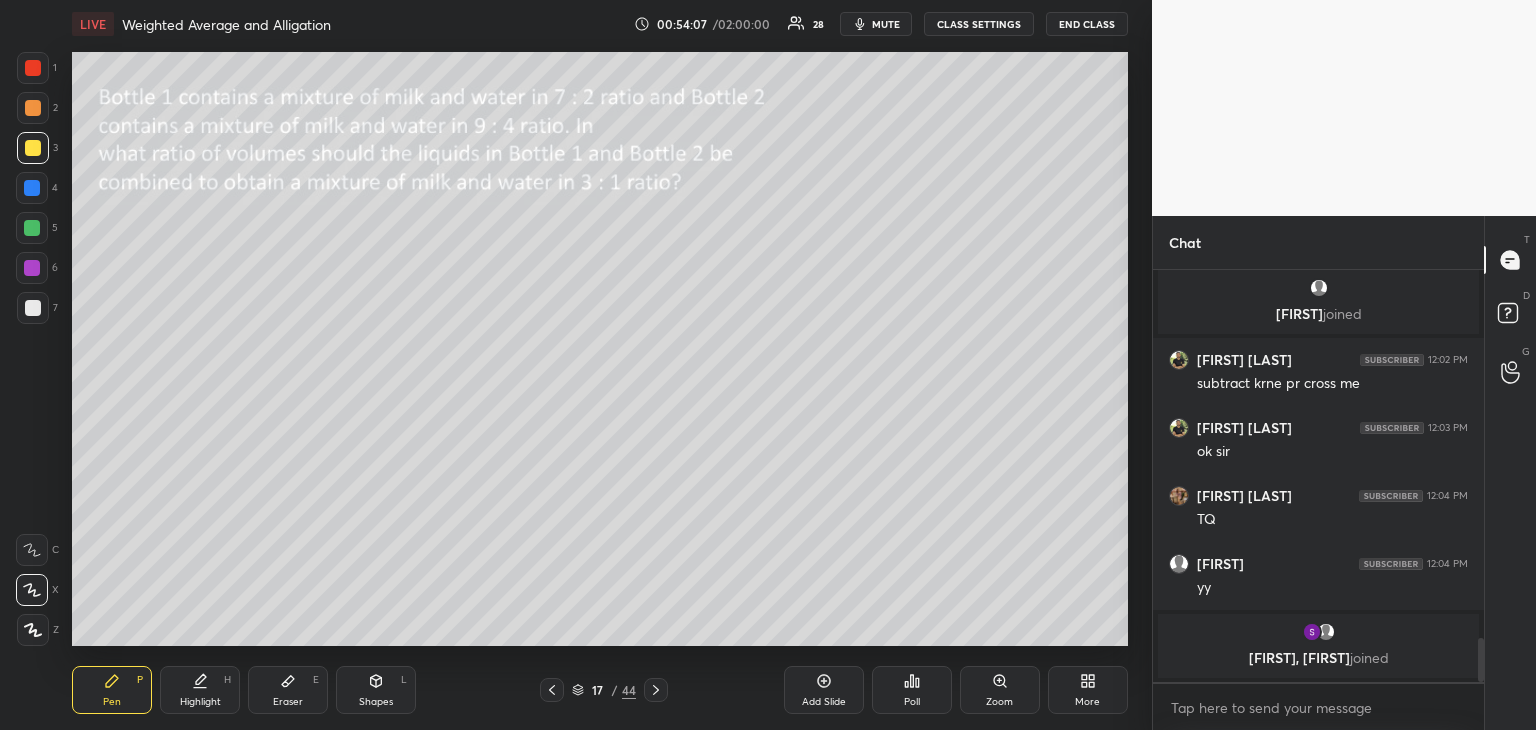scroll, scrollTop: 3442, scrollLeft: 0, axis: vertical 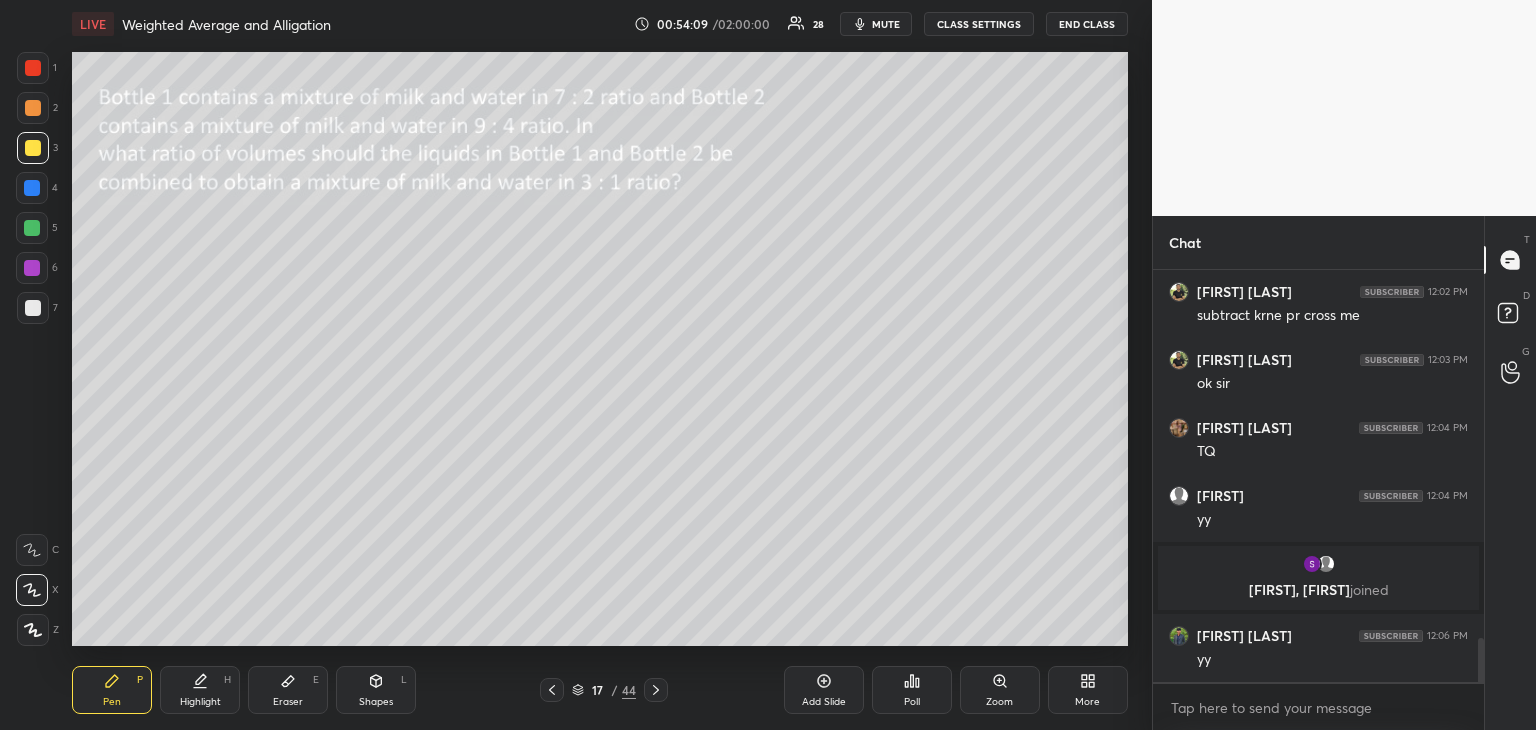 click 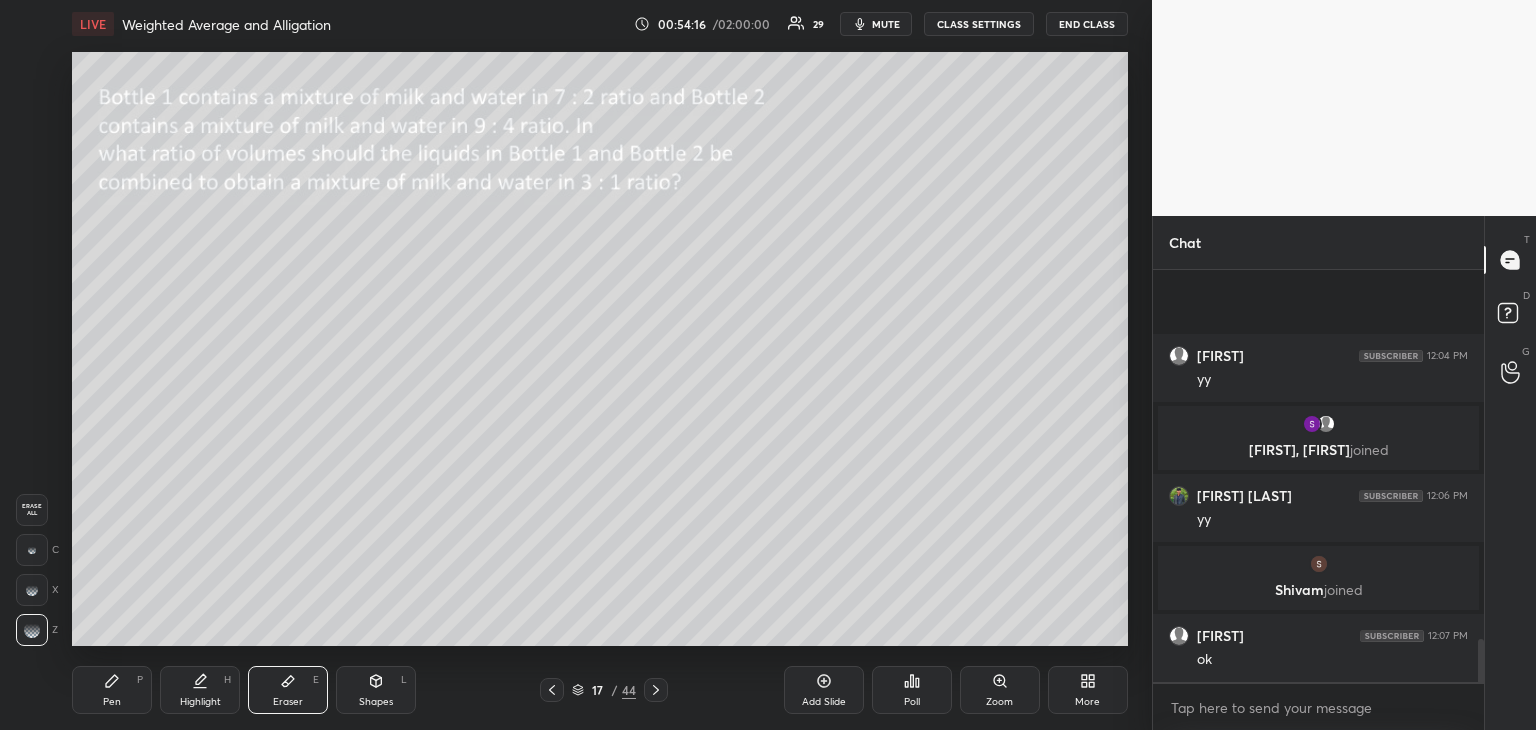 scroll, scrollTop: 3546, scrollLeft: 0, axis: vertical 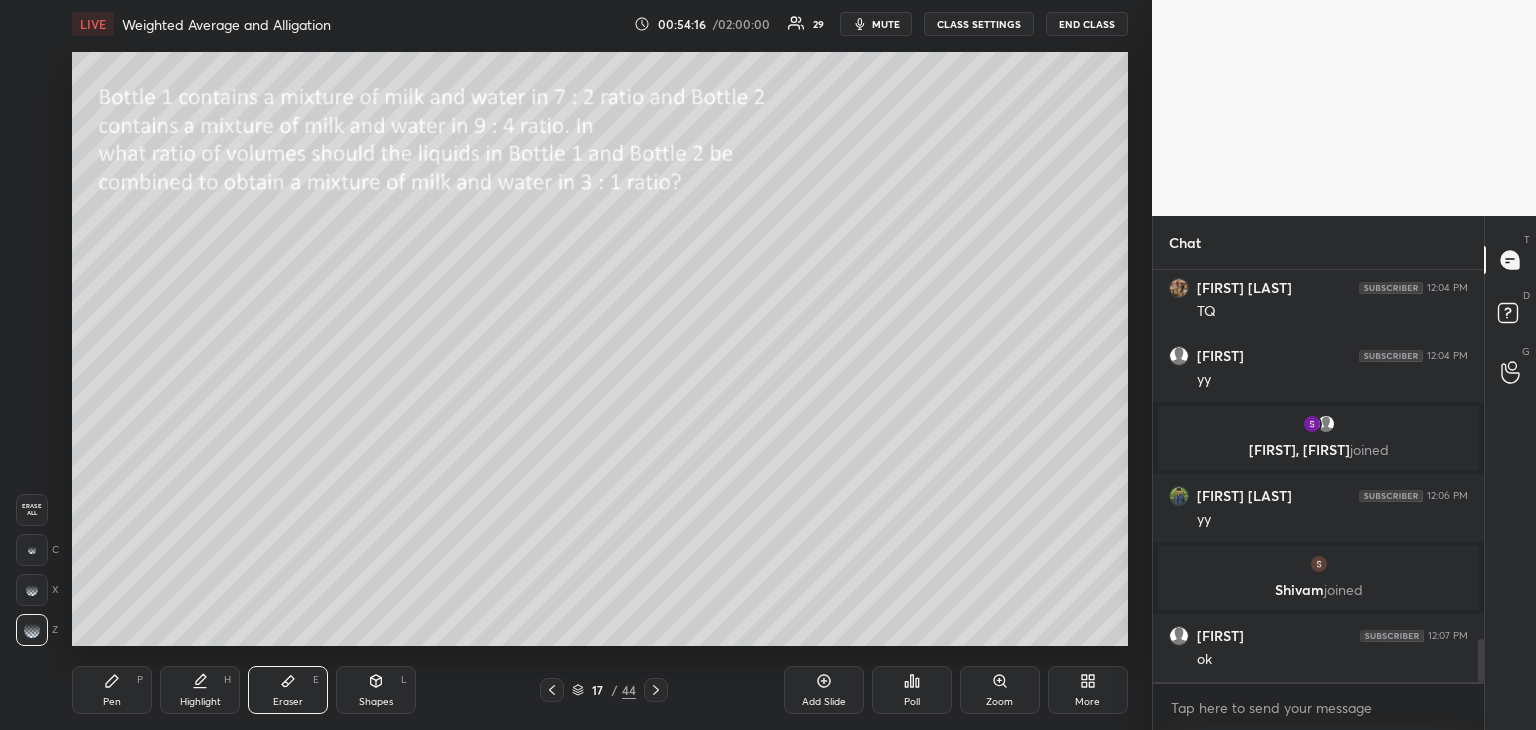 click on "Pen P" at bounding box center (112, 690) 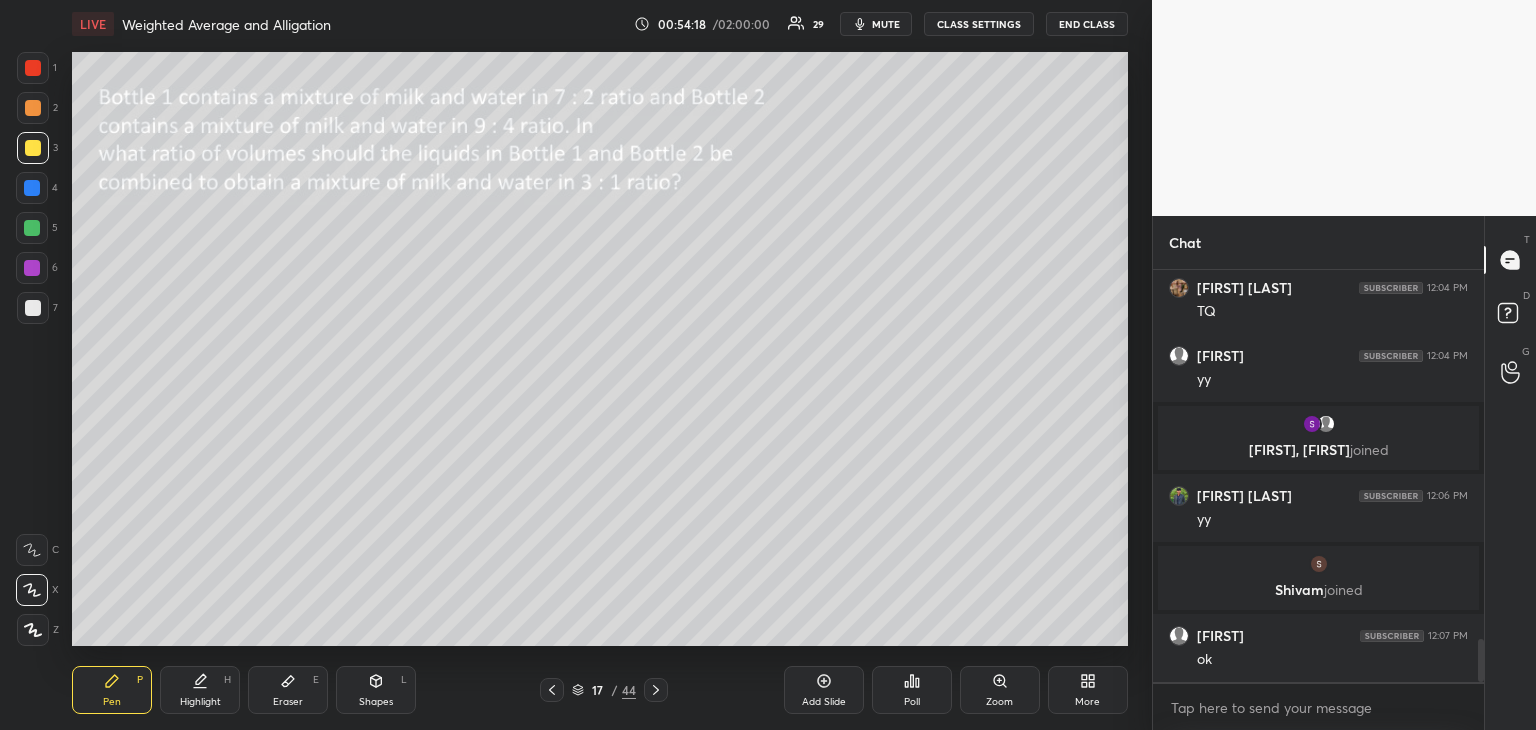 click at bounding box center (32, 228) 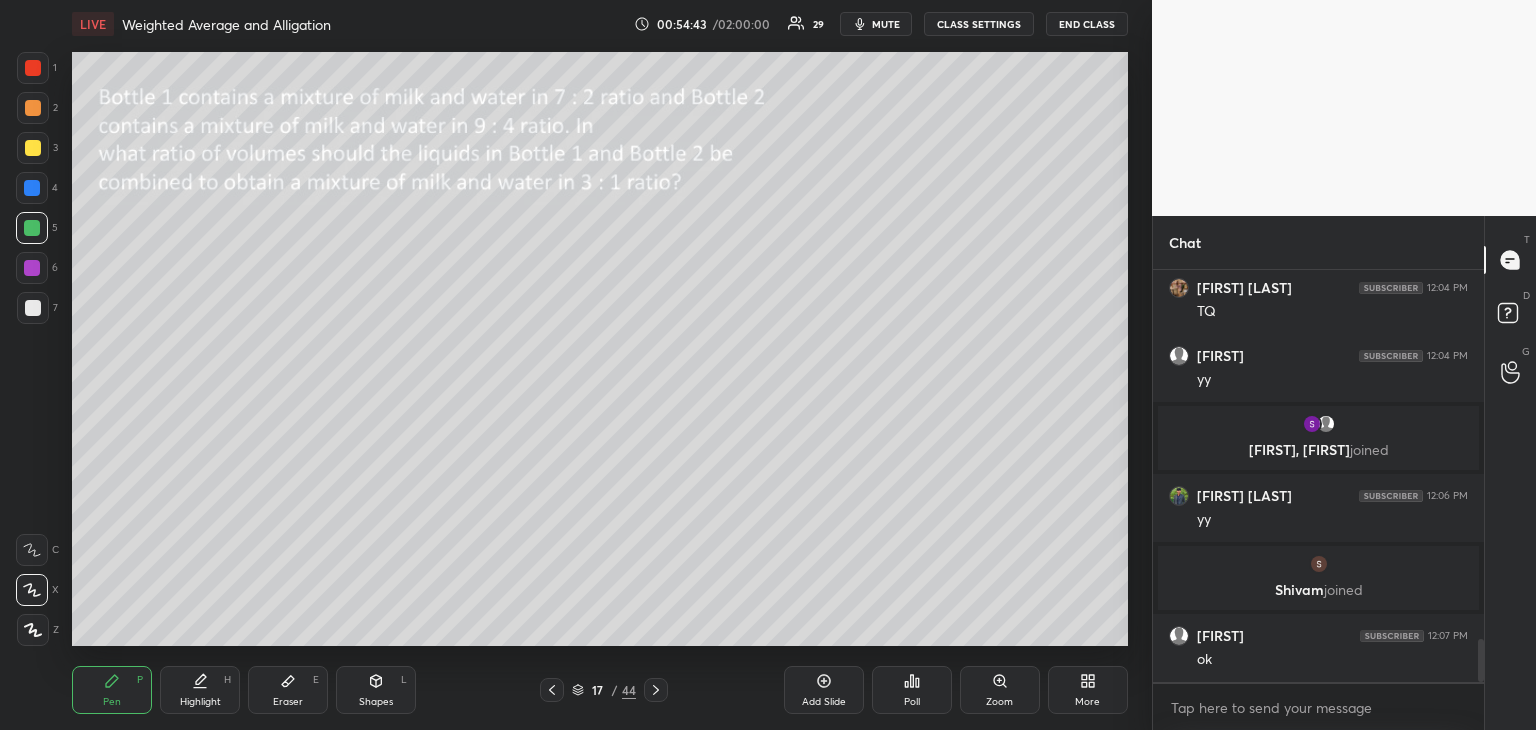 click at bounding box center [33, 308] 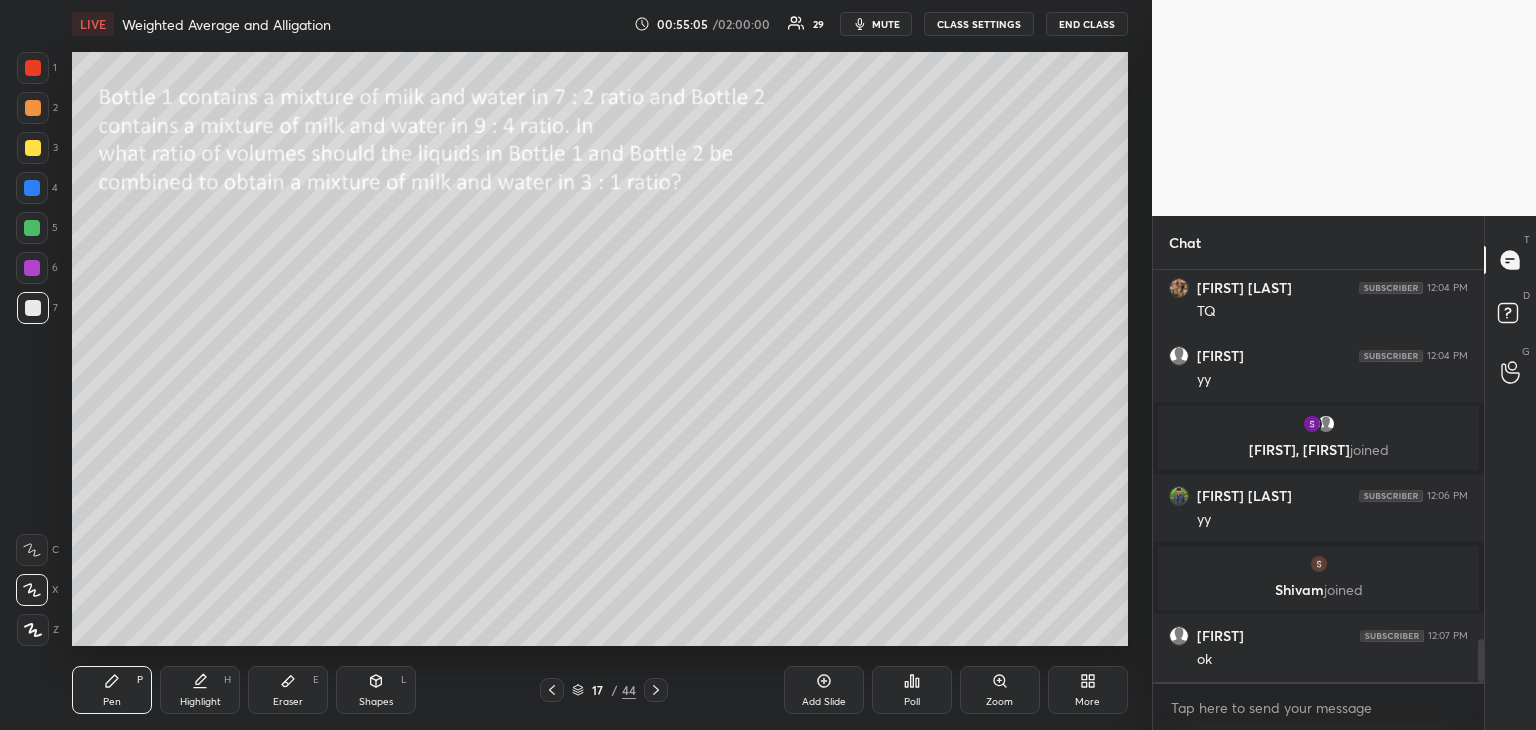 scroll, scrollTop: 3614, scrollLeft: 0, axis: vertical 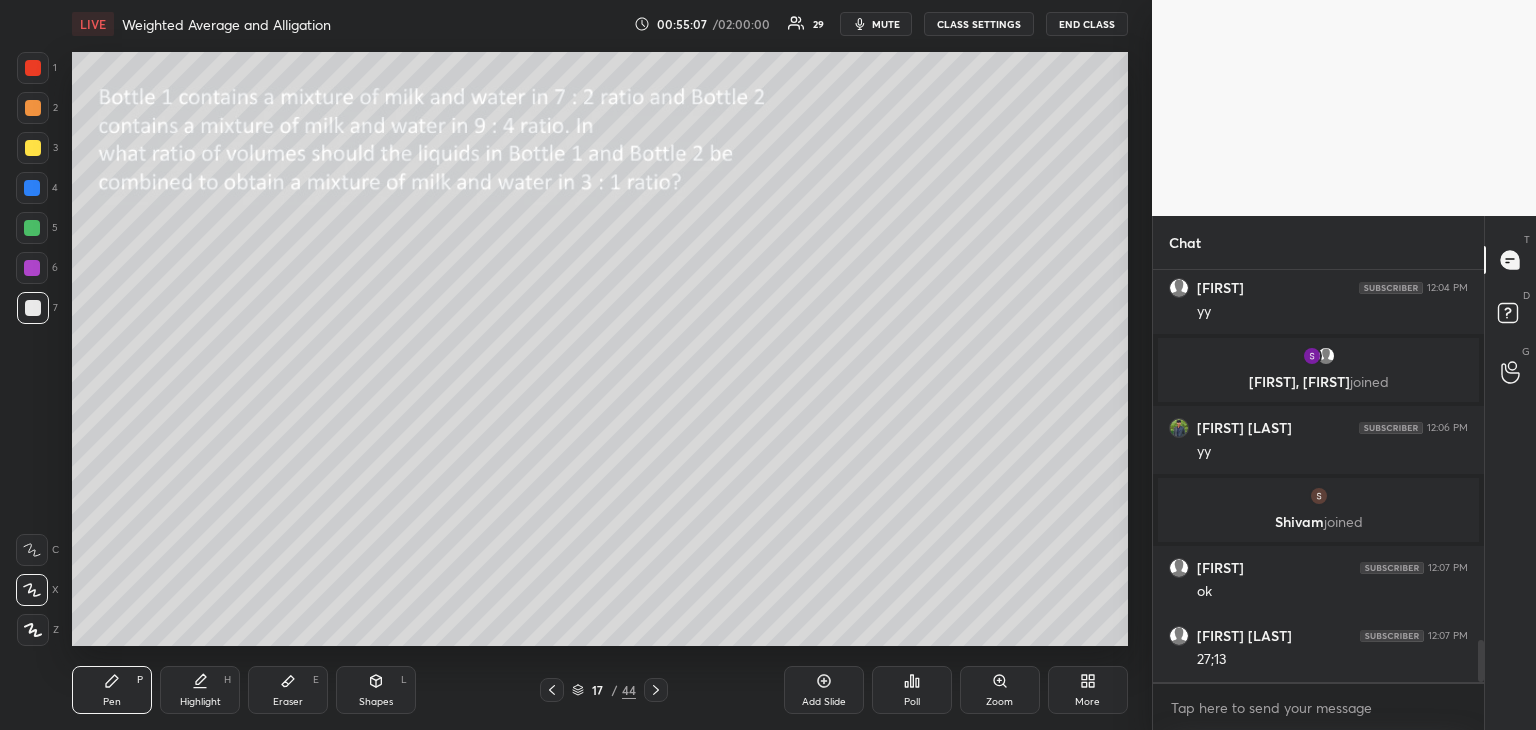 click on "Eraser" at bounding box center [288, 702] 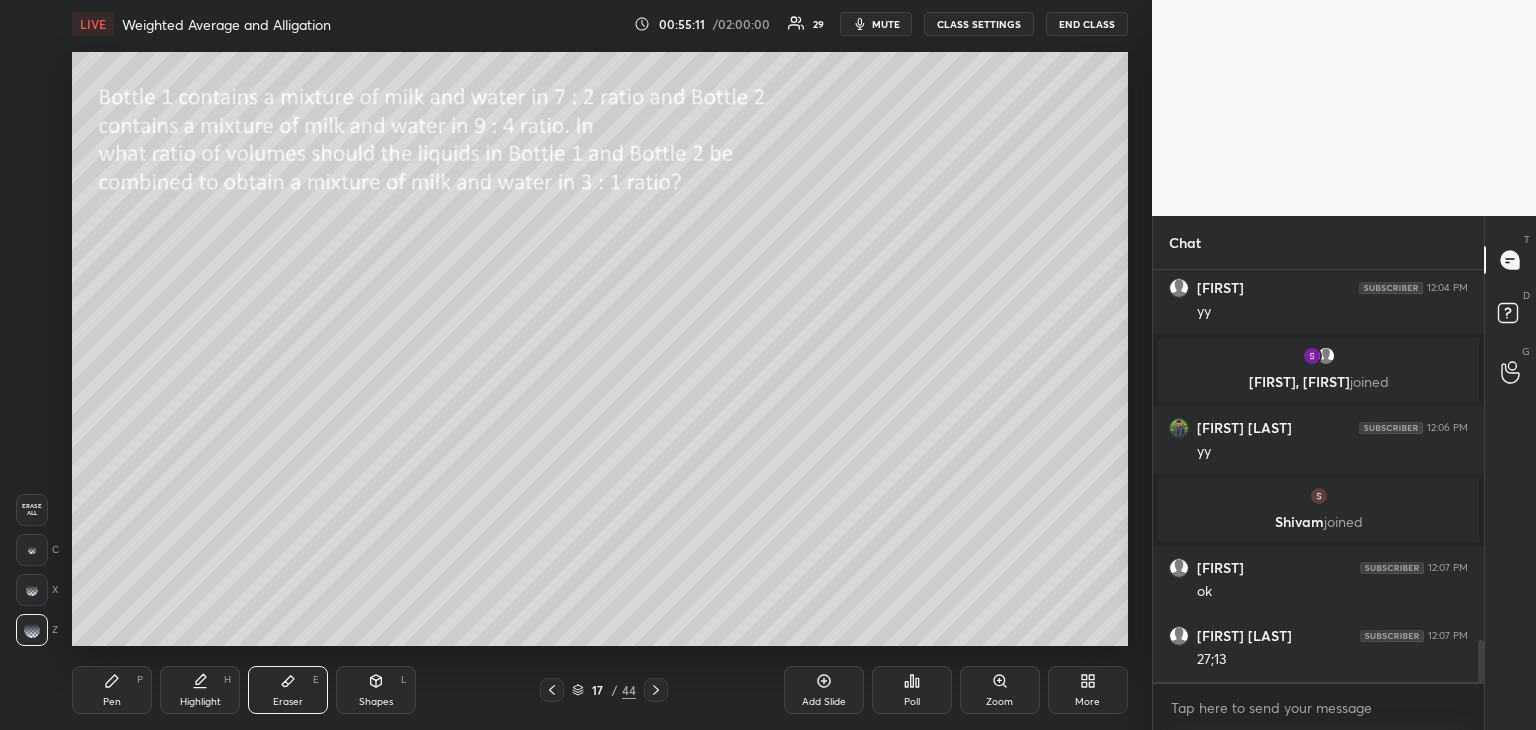 click on "Highlight H" at bounding box center (200, 690) 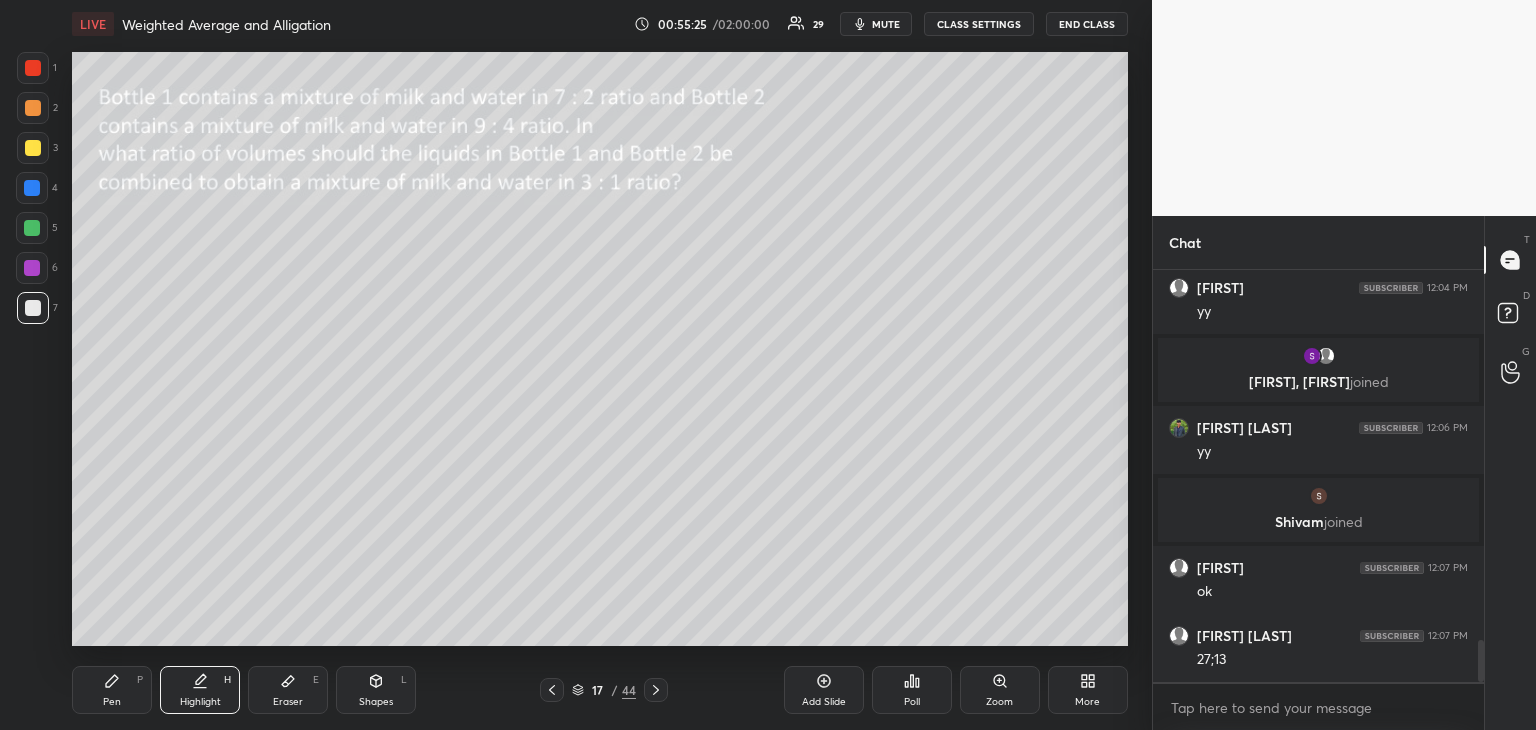 click on "Pen P" at bounding box center (112, 690) 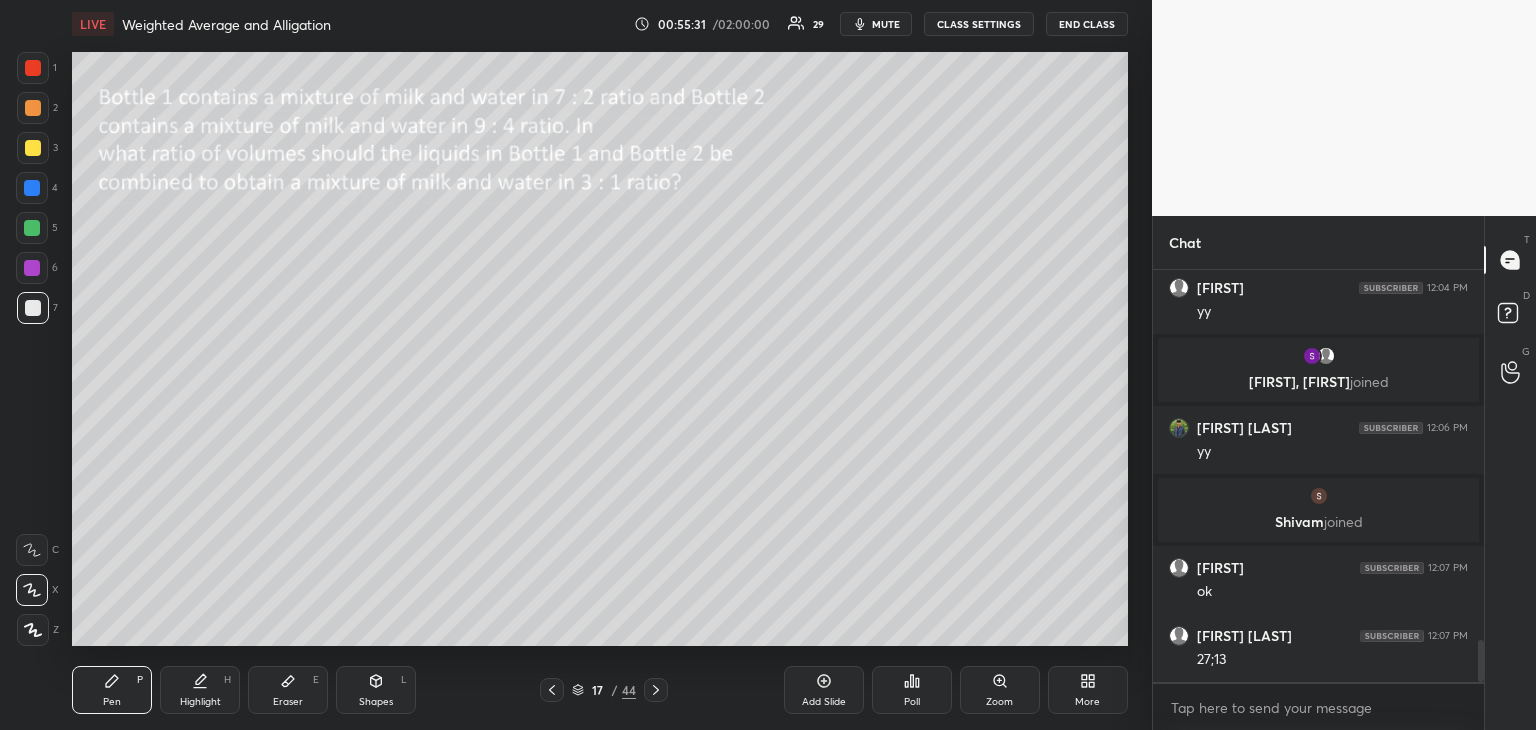 click at bounding box center (32, 268) 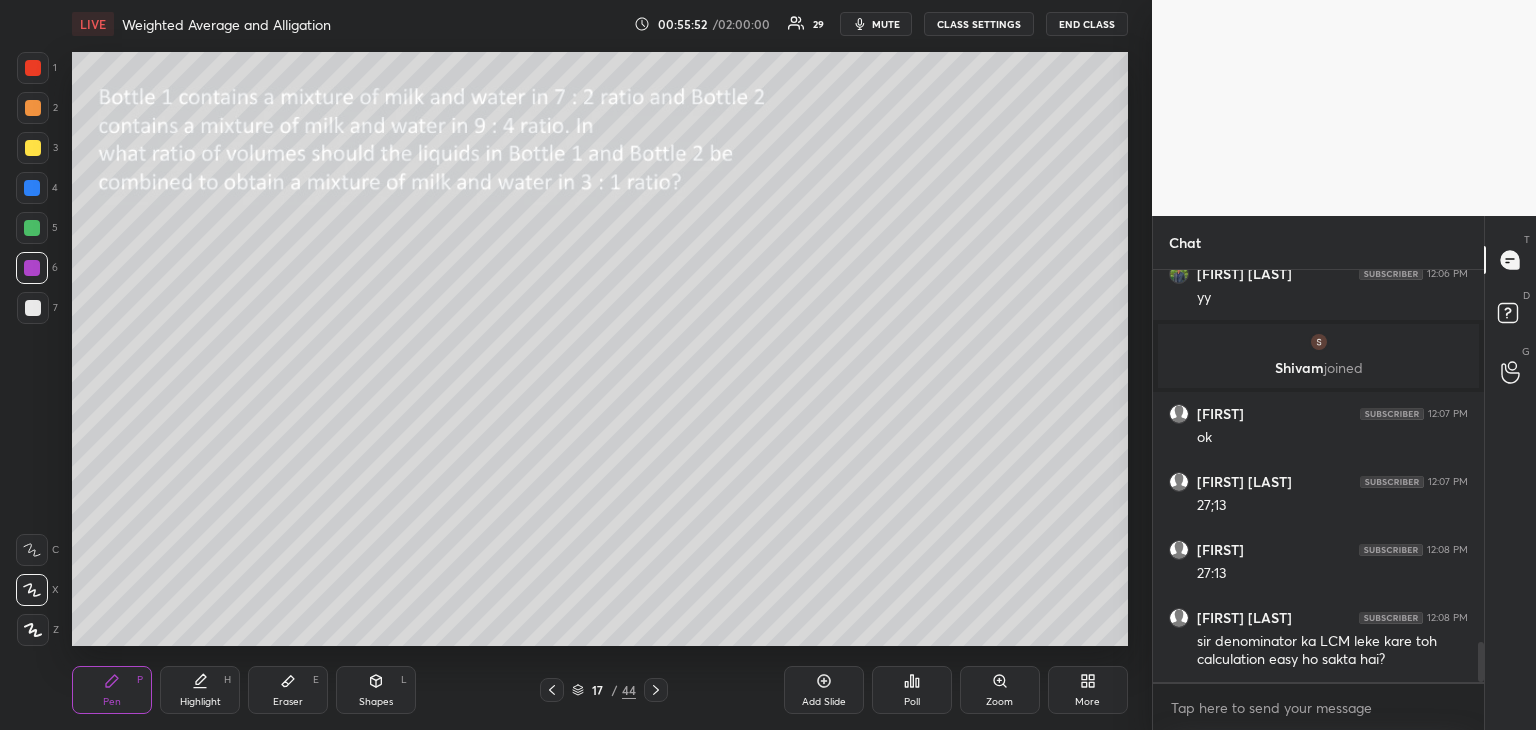 scroll, scrollTop: 3836, scrollLeft: 0, axis: vertical 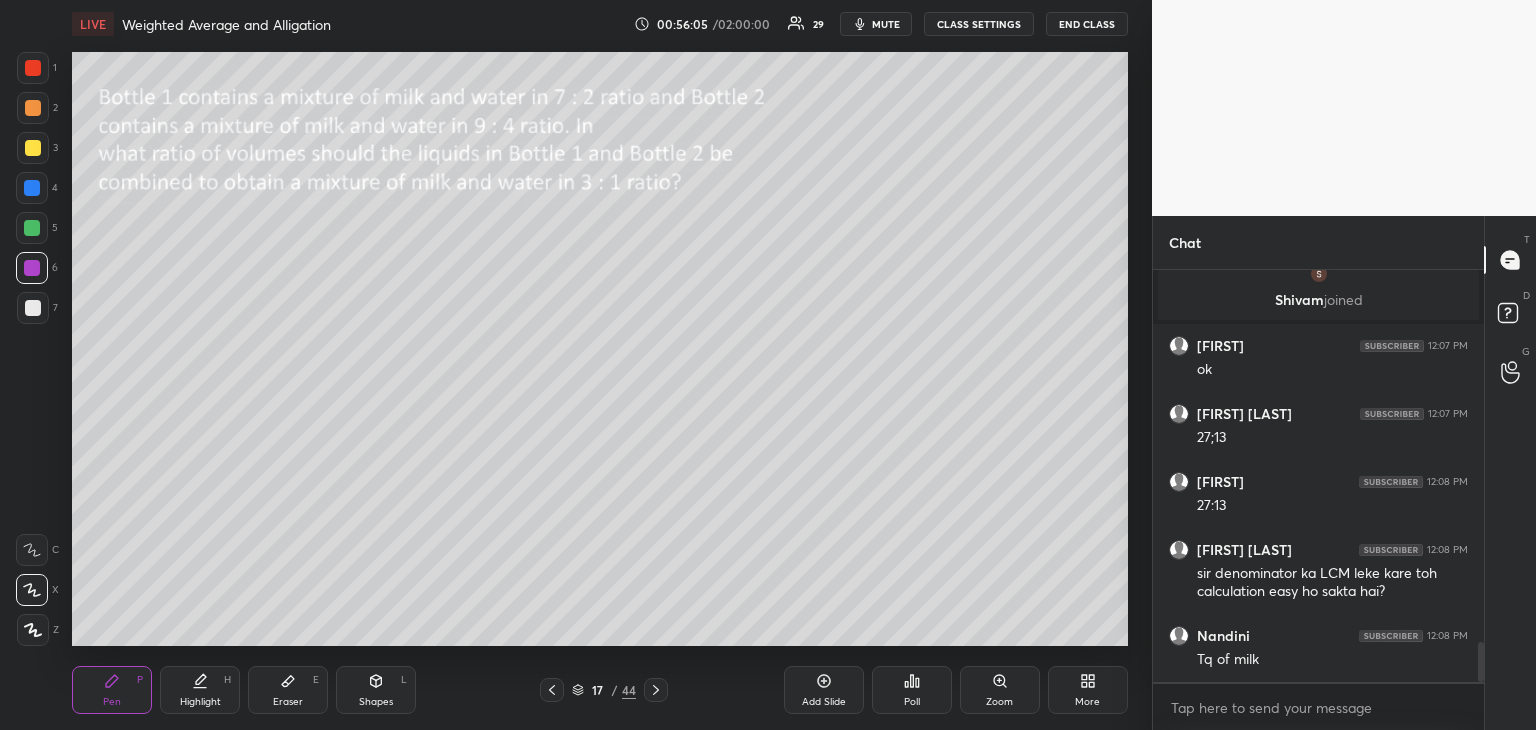 click on "Highlight" at bounding box center (200, 702) 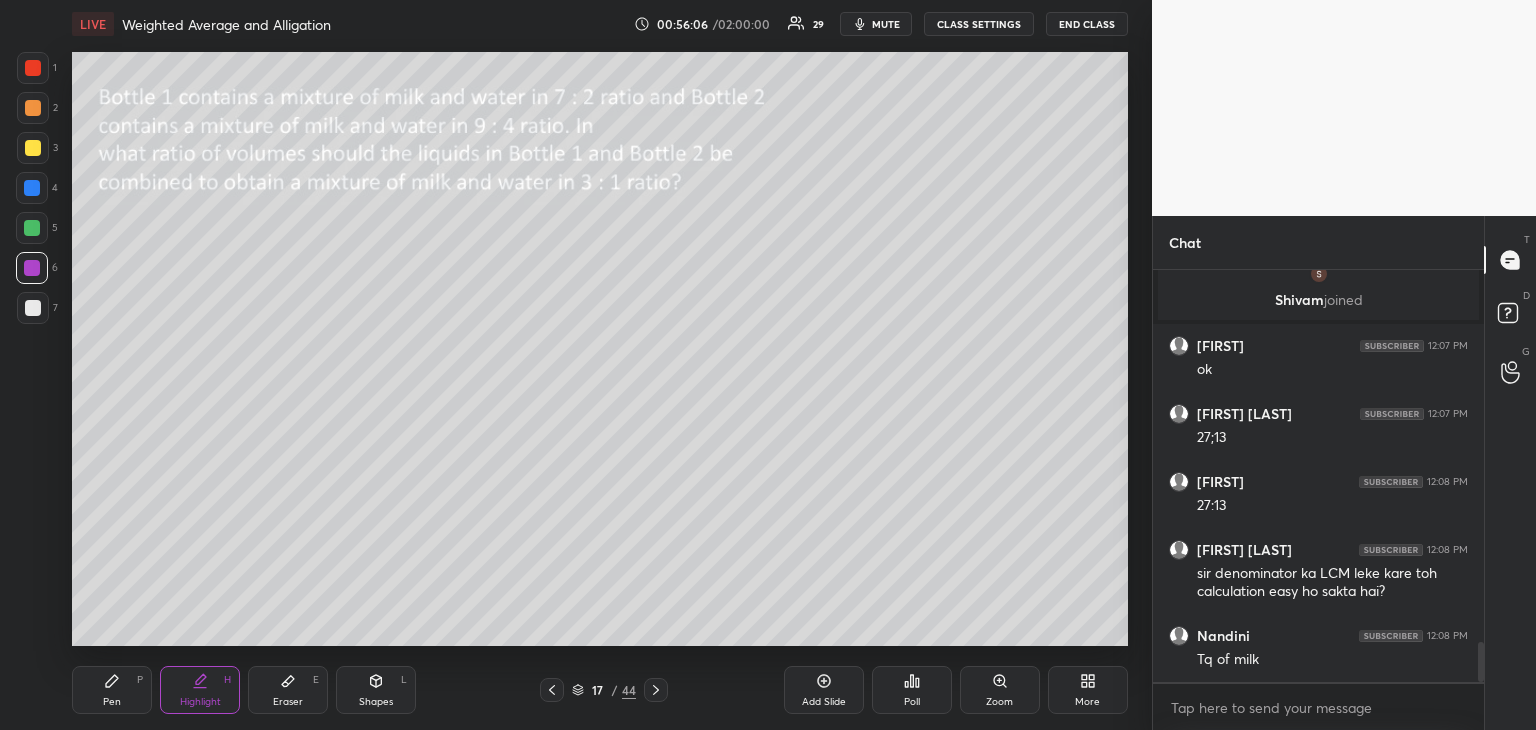 click on "Pen" at bounding box center [112, 702] 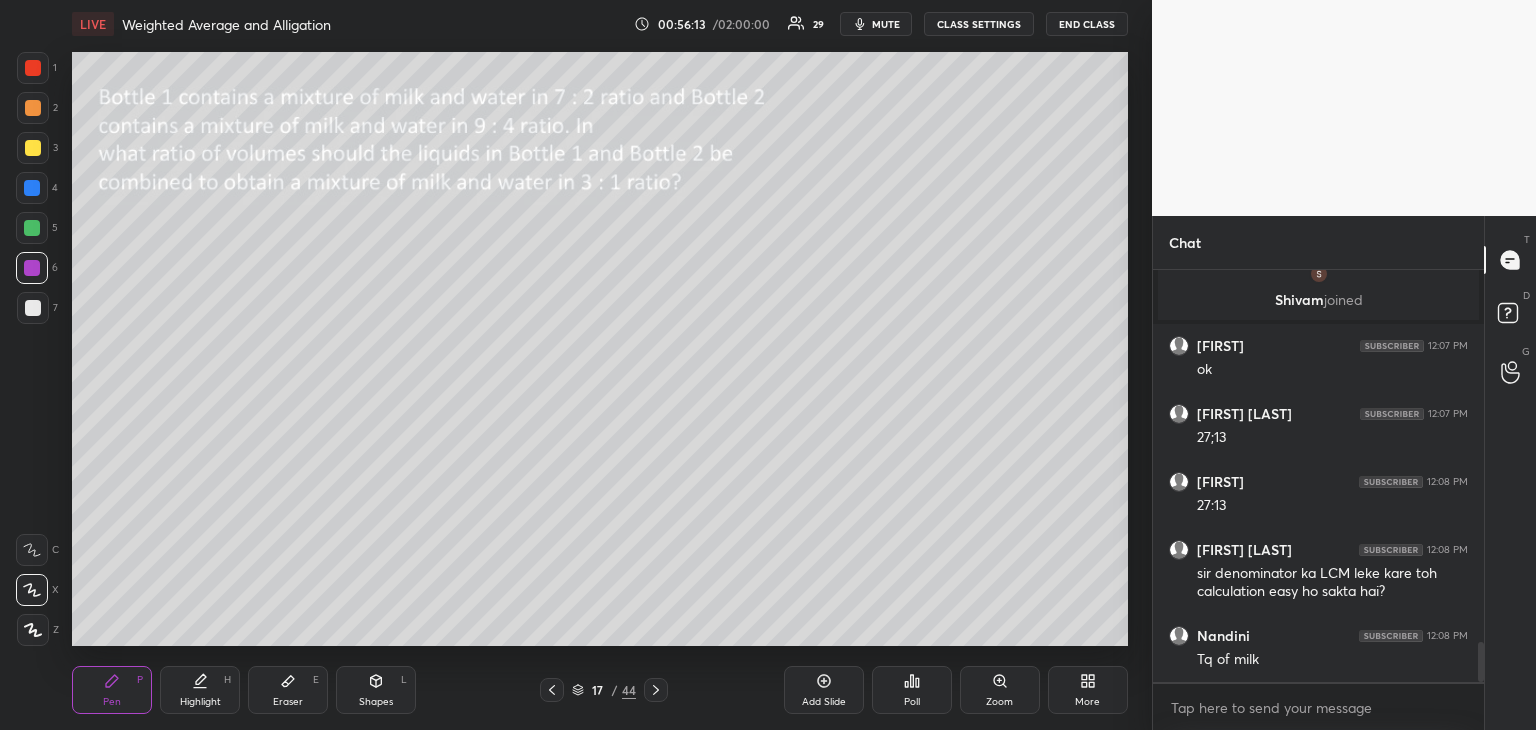 scroll, scrollTop: 3958, scrollLeft: 0, axis: vertical 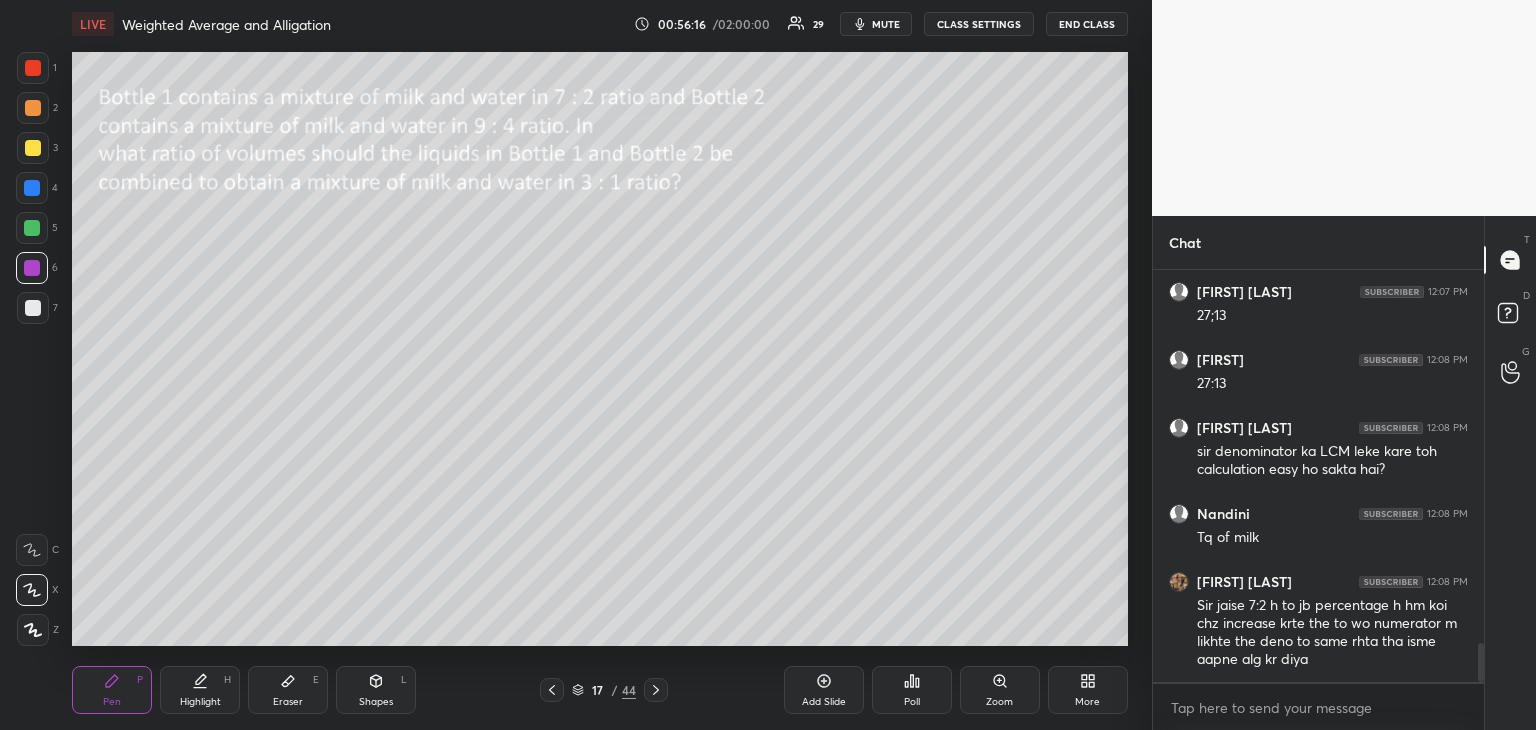 click on "Highlight" at bounding box center (200, 702) 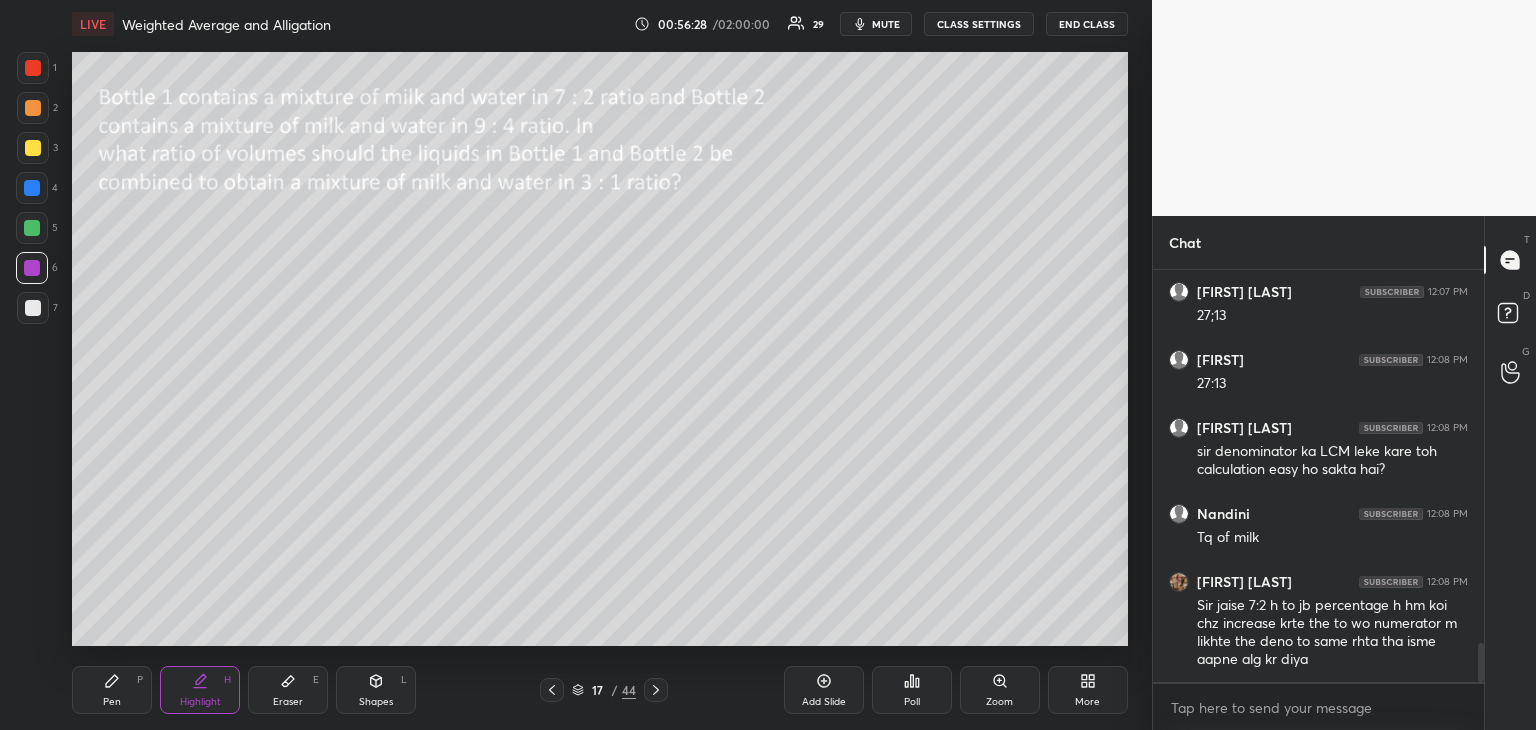 click on "Pen P" at bounding box center (112, 690) 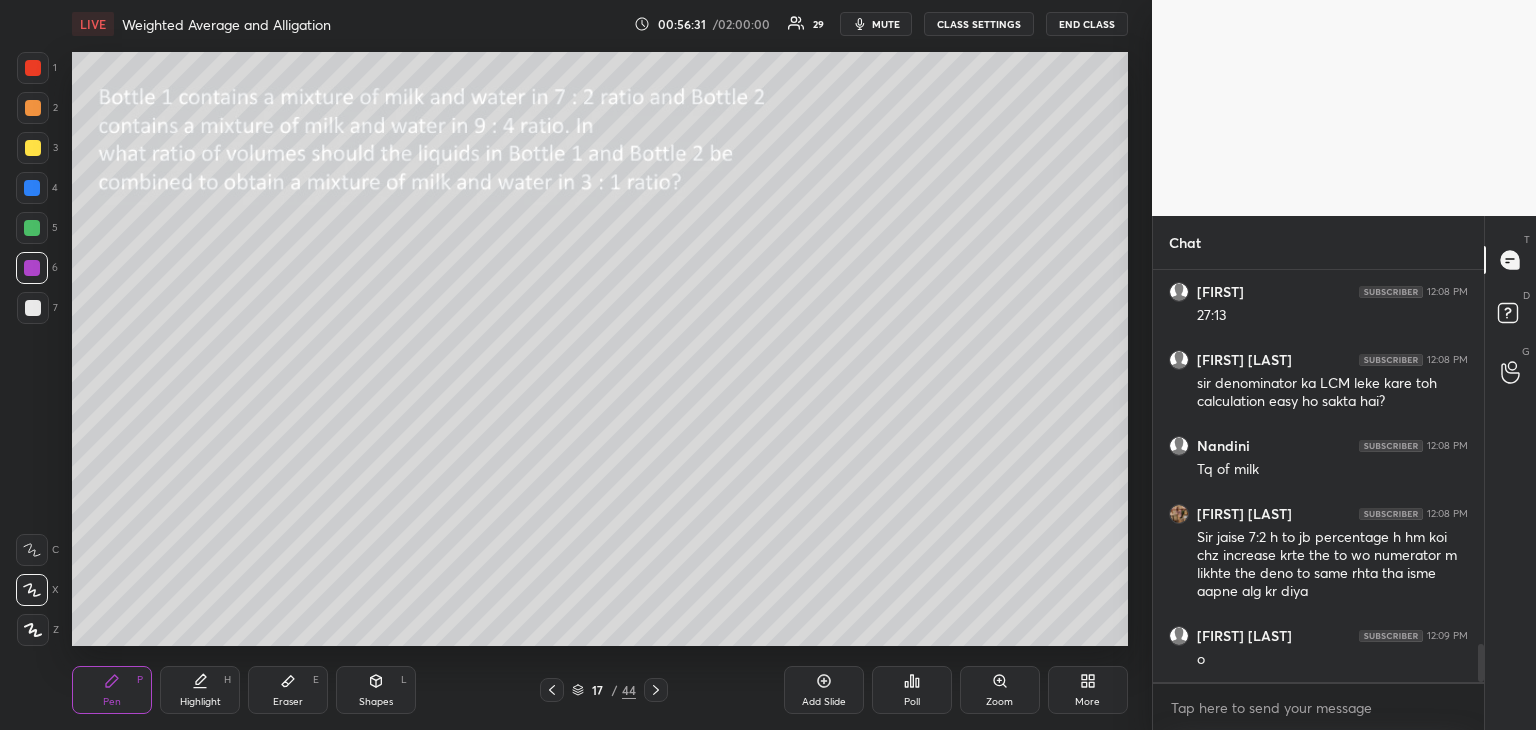 scroll, scrollTop: 4046, scrollLeft: 0, axis: vertical 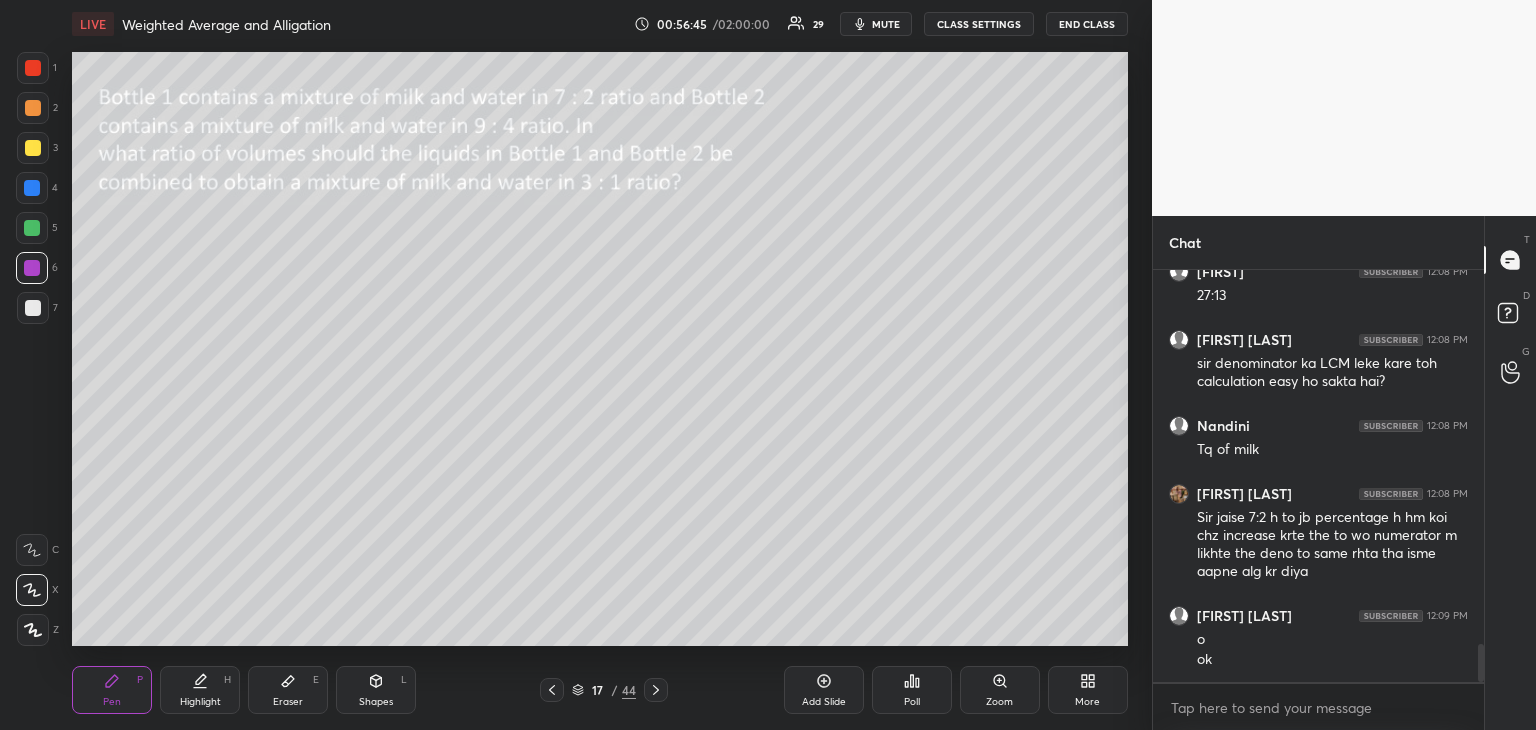 click on "Highlight H" at bounding box center [200, 690] 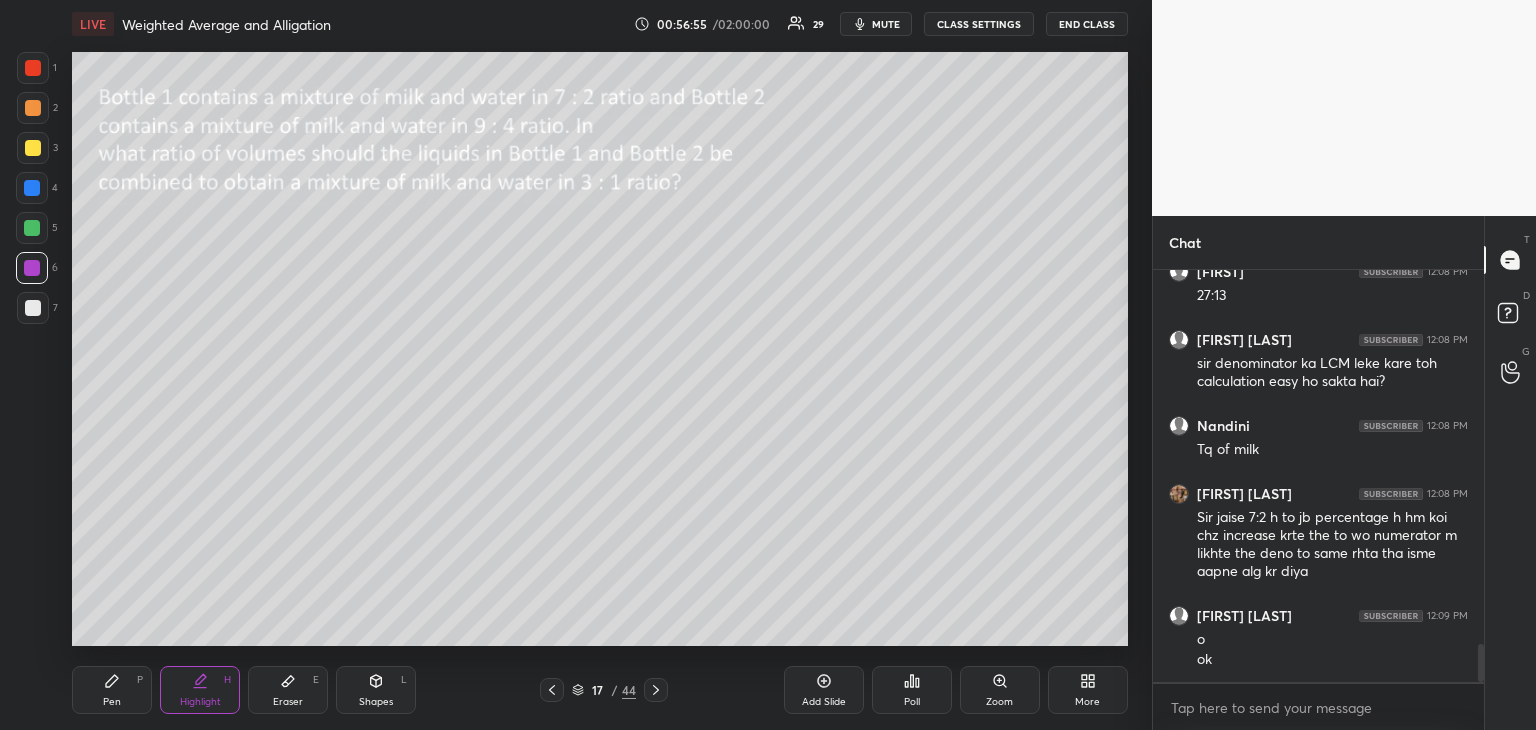 scroll, scrollTop: 4114, scrollLeft: 0, axis: vertical 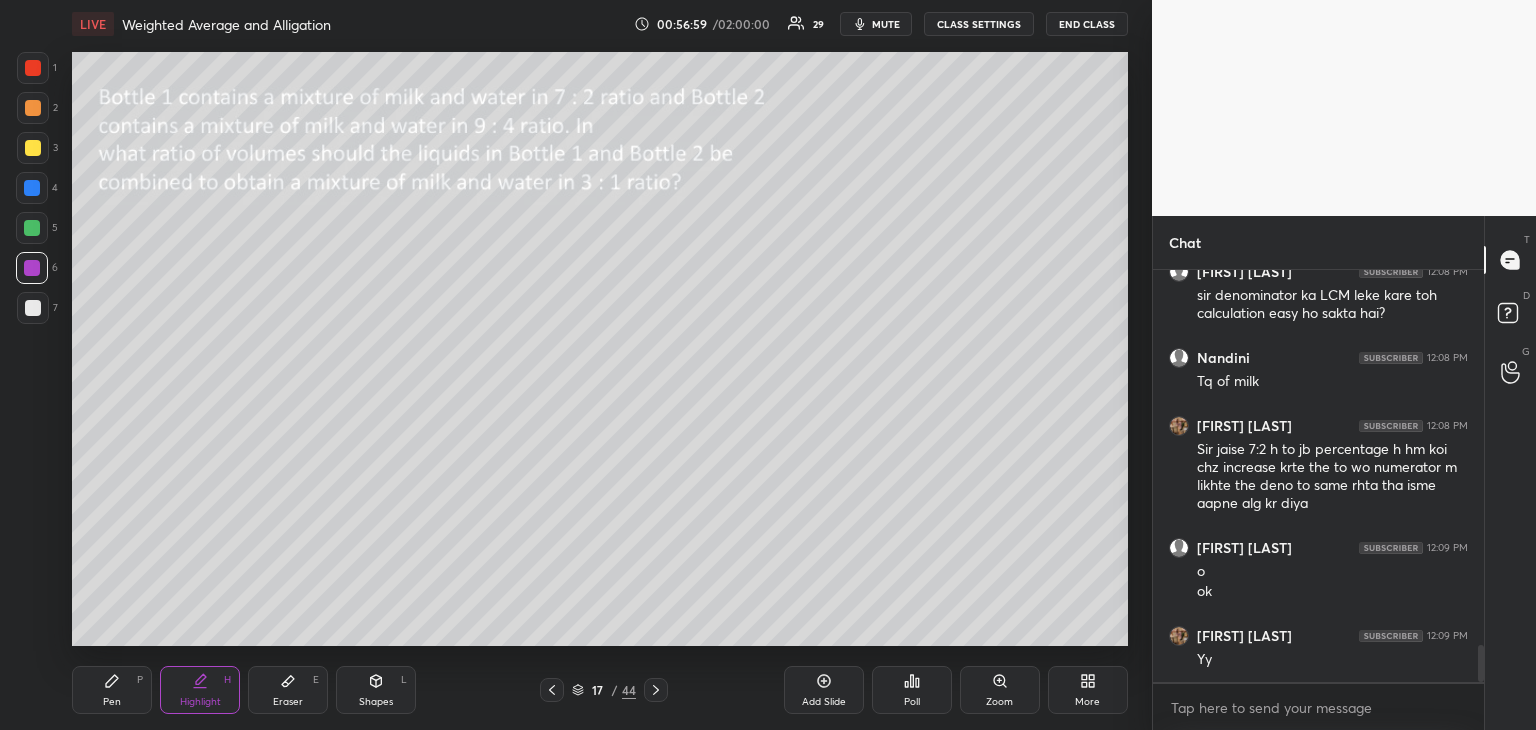 click on "Pen" at bounding box center (112, 702) 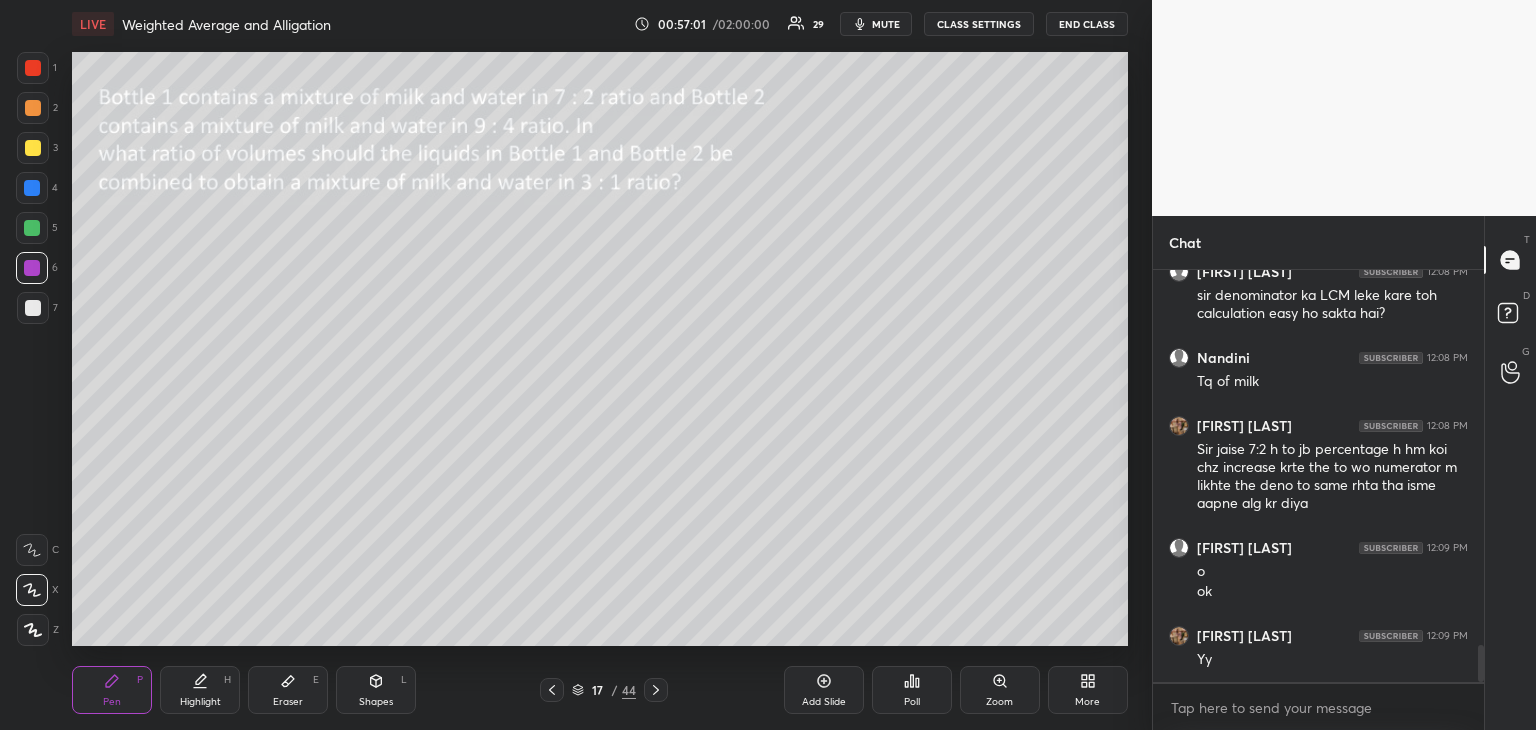 scroll, scrollTop: 4182, scrollLeft: 0, axis: vertical 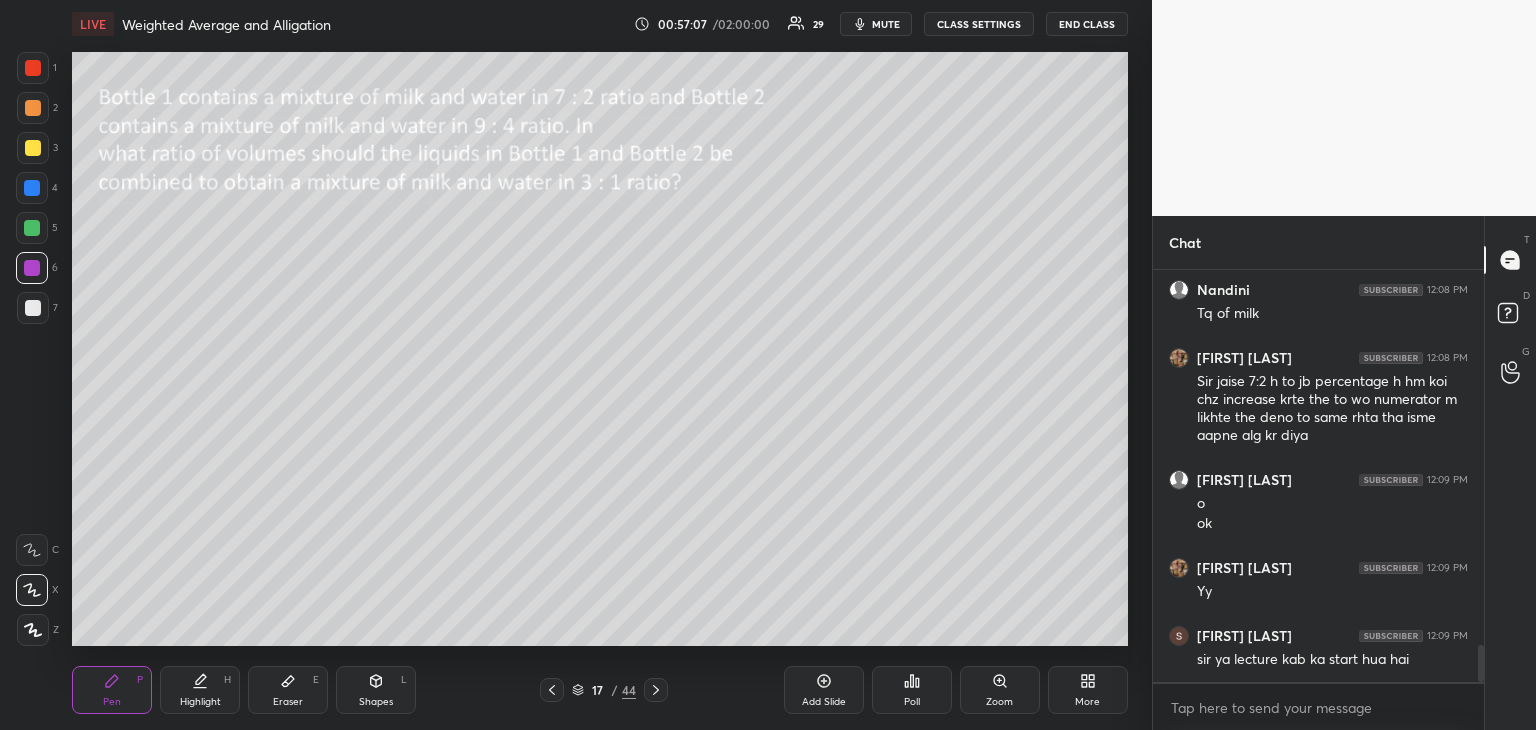 click 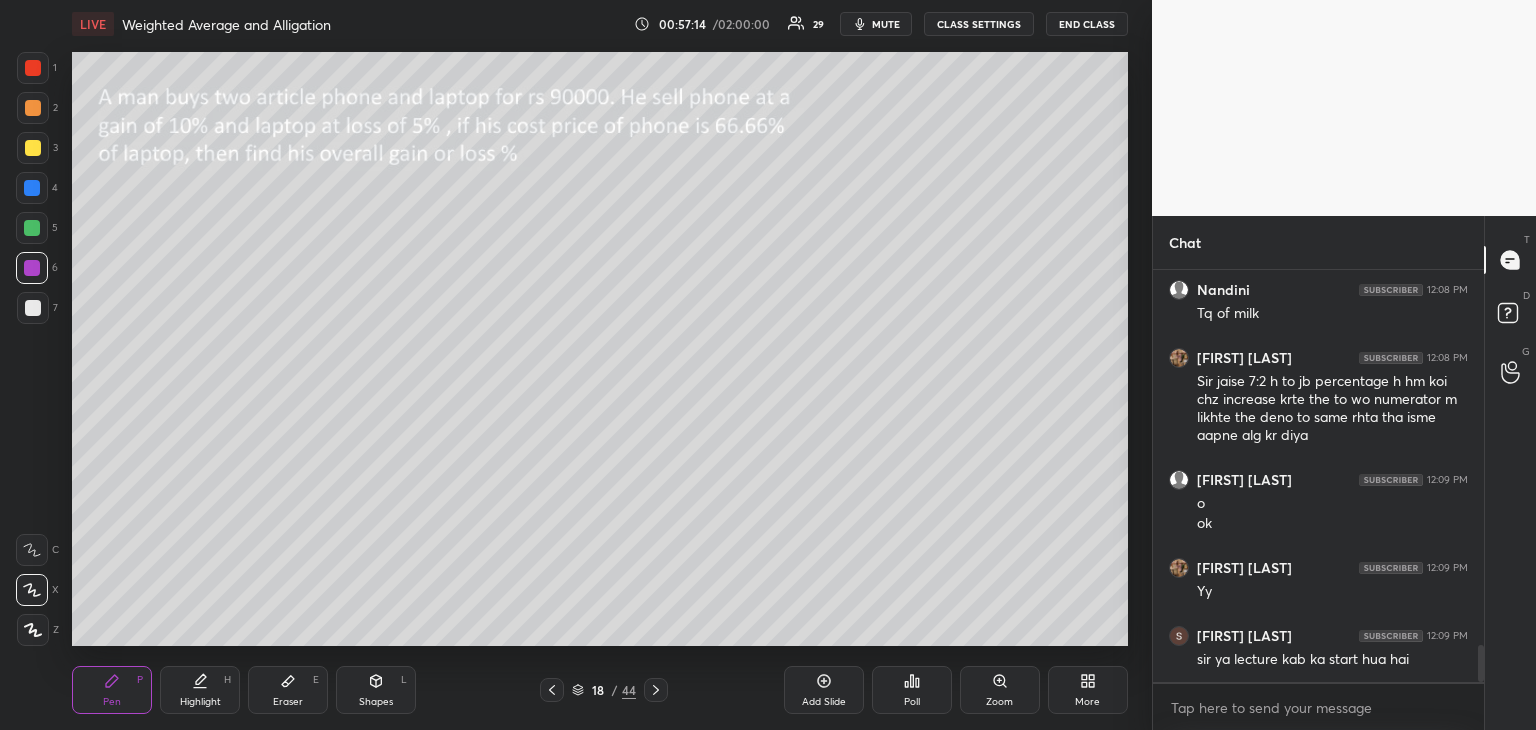scroll, scrollTop: 4250, scrollLeft: 0, axis: vertical 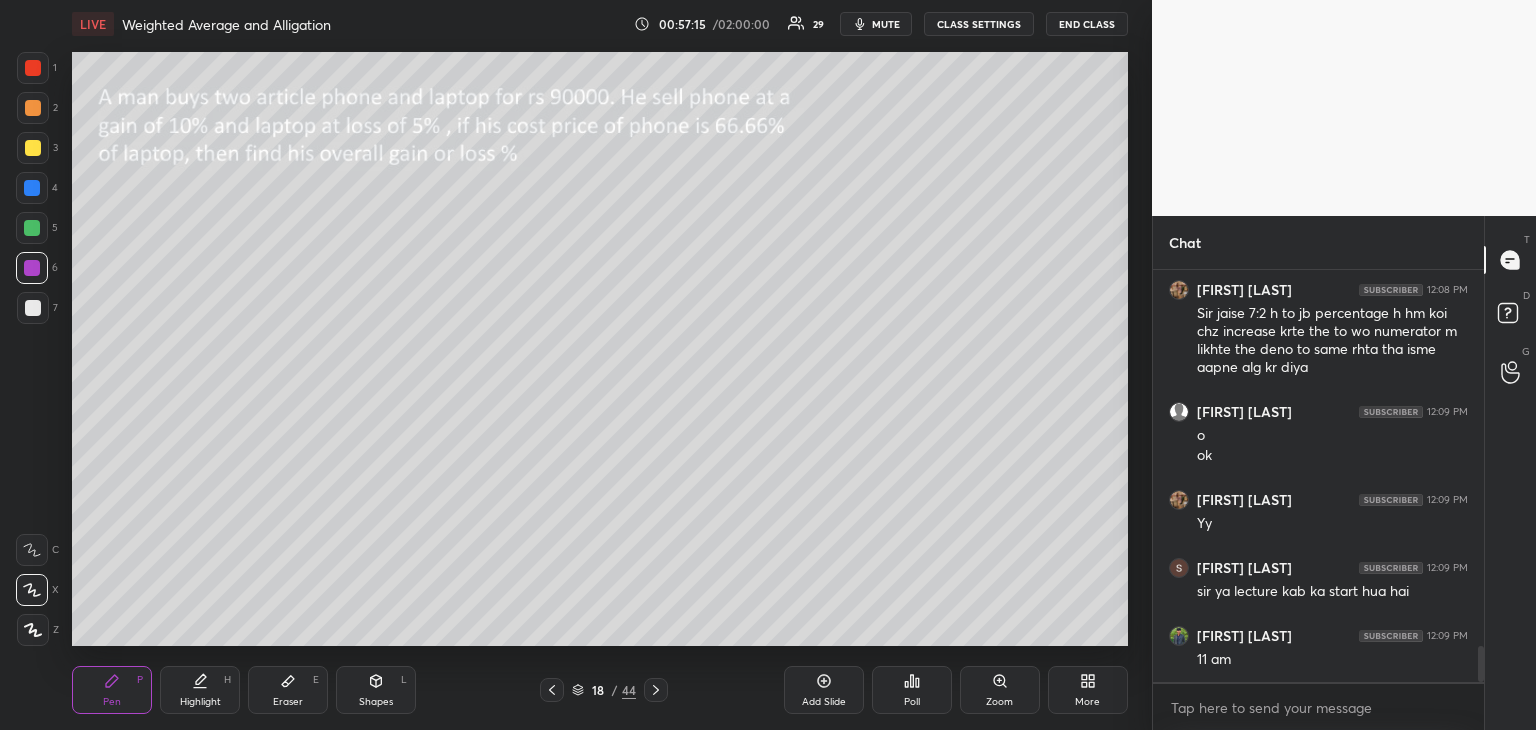 click on "Eraser E" at bounding box center [288, 690] 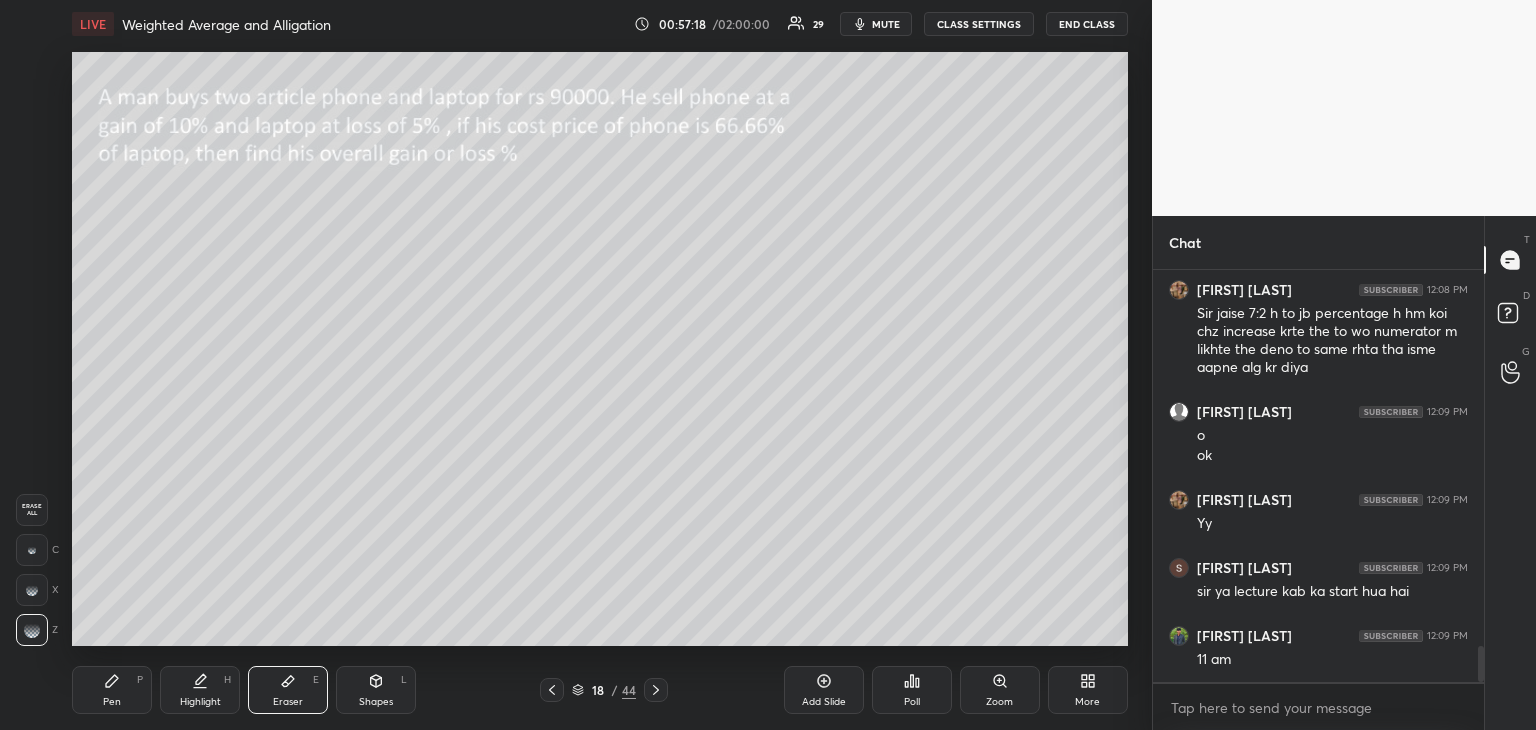 click on "Pen P" at bounding box center [112, 690] 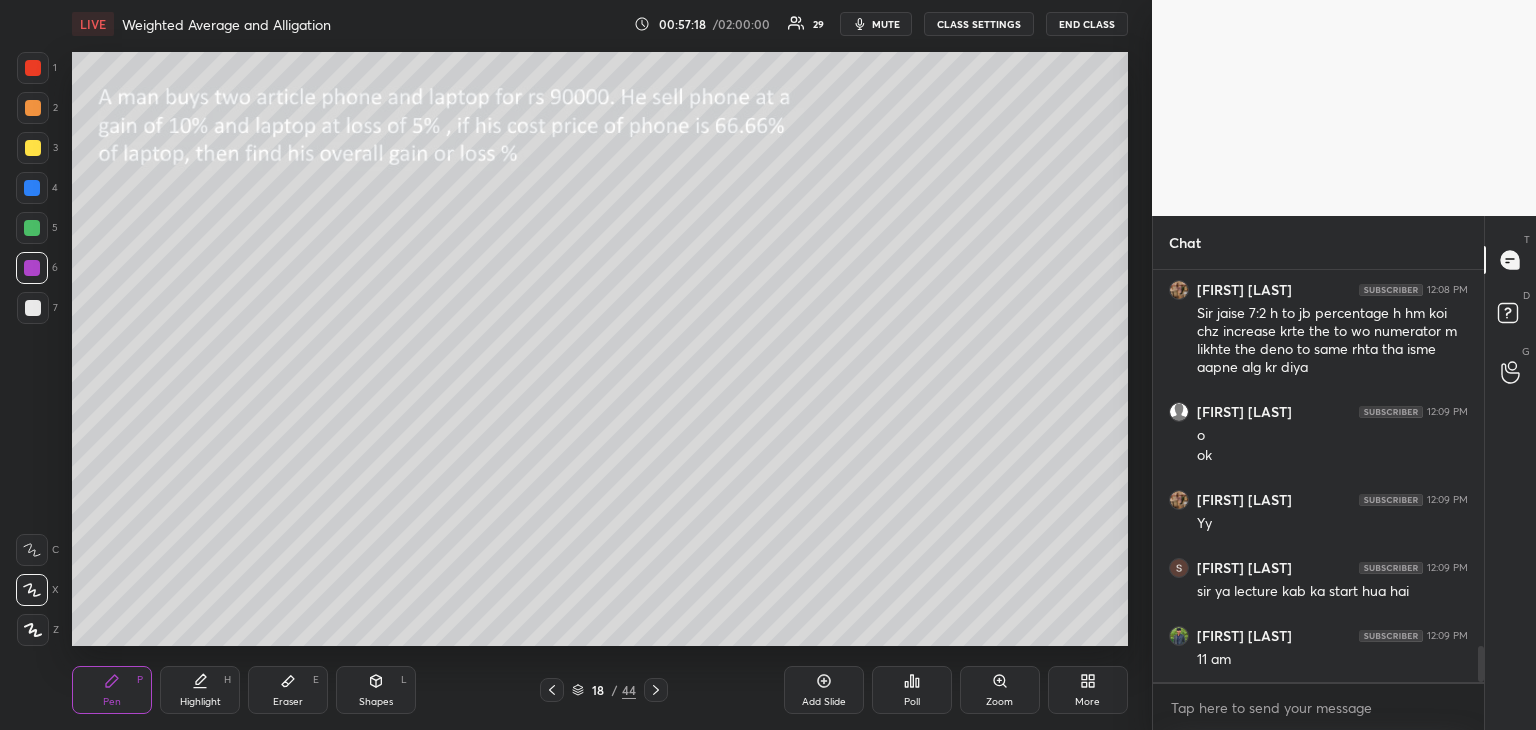 click 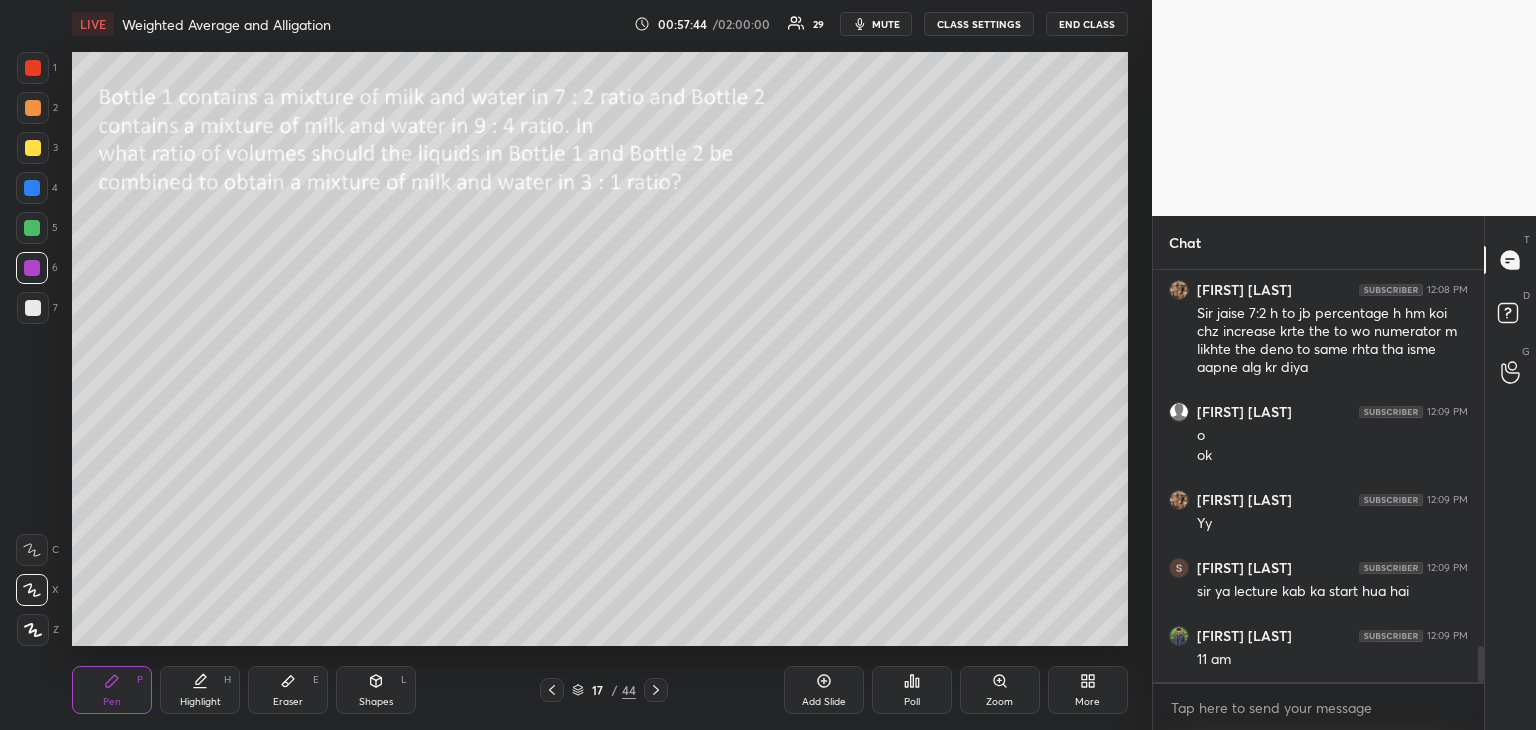 click on "Eraser E" at bounding box center [288, 690] 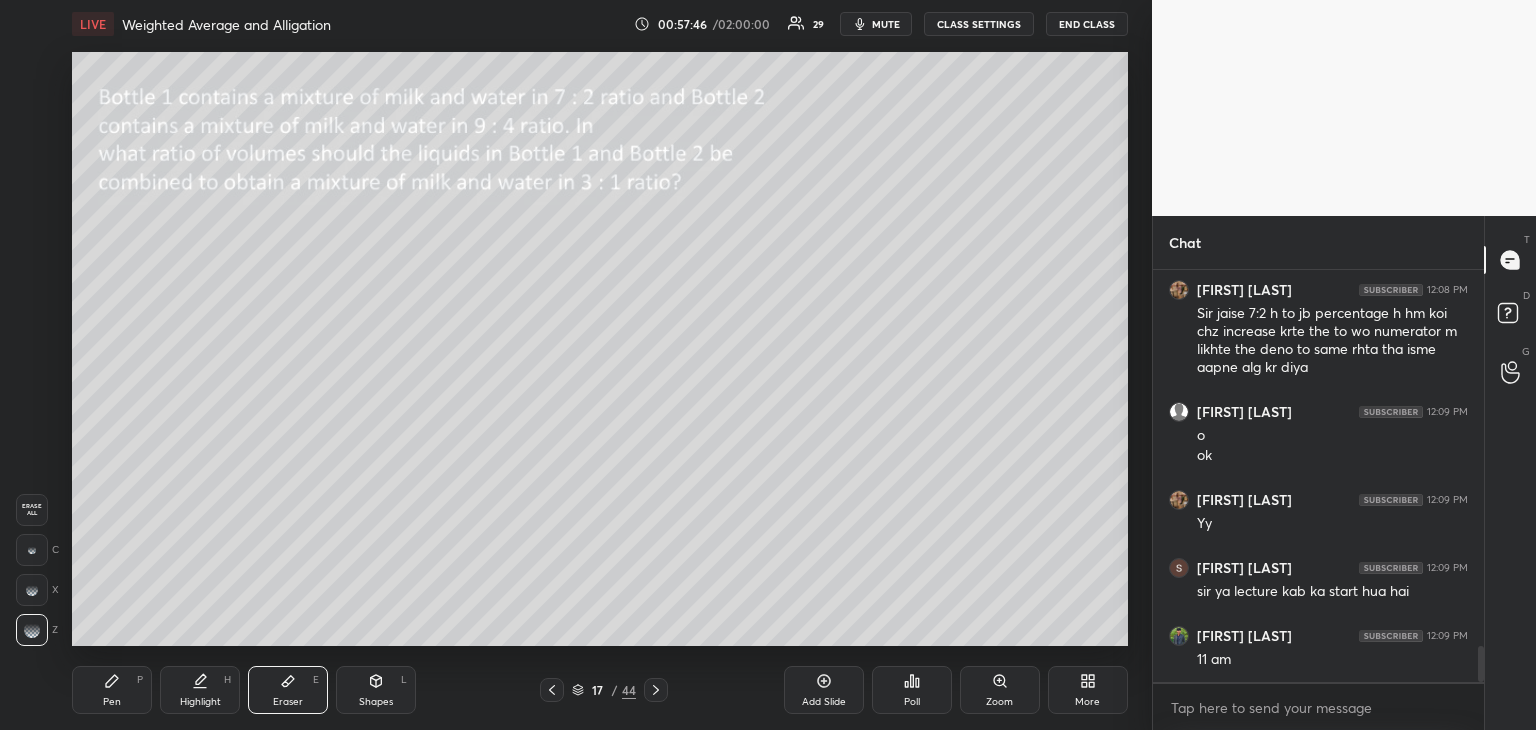 click on "Highlight H" at bounding box center [200, 690] 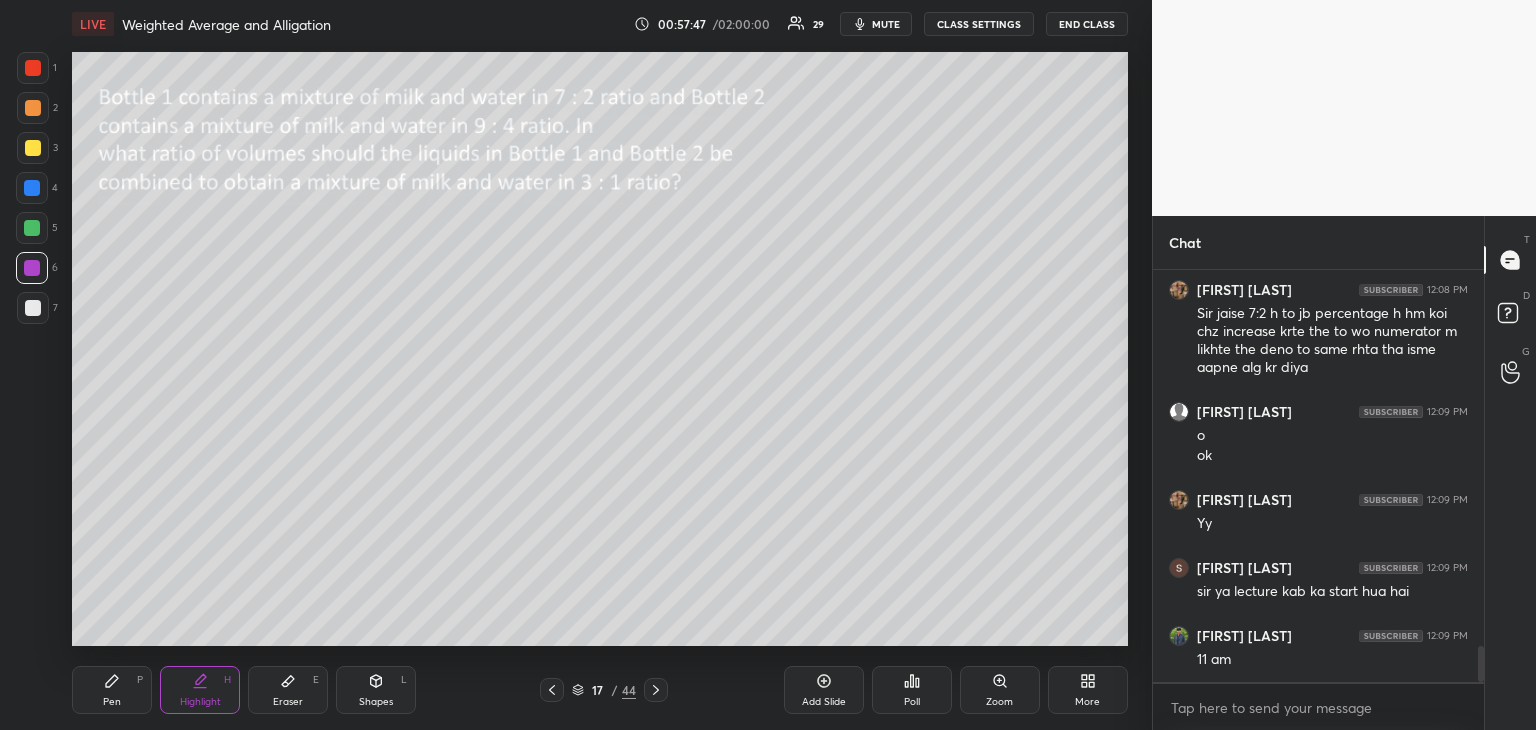 scroll, scrollTop: 4336, scrollLeft: 0, axis: vertical 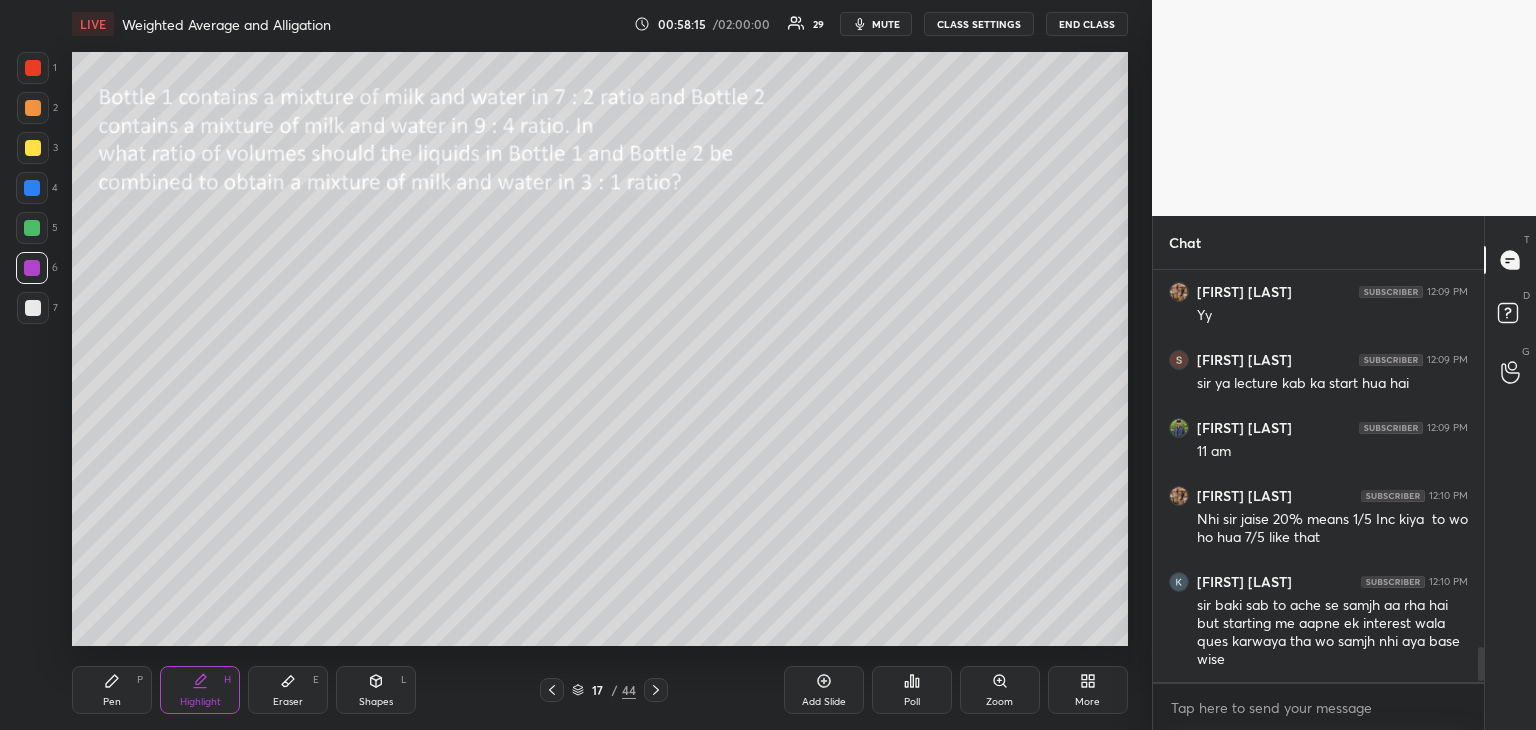 click on "Highlight H" at bounding box center [200, 690] 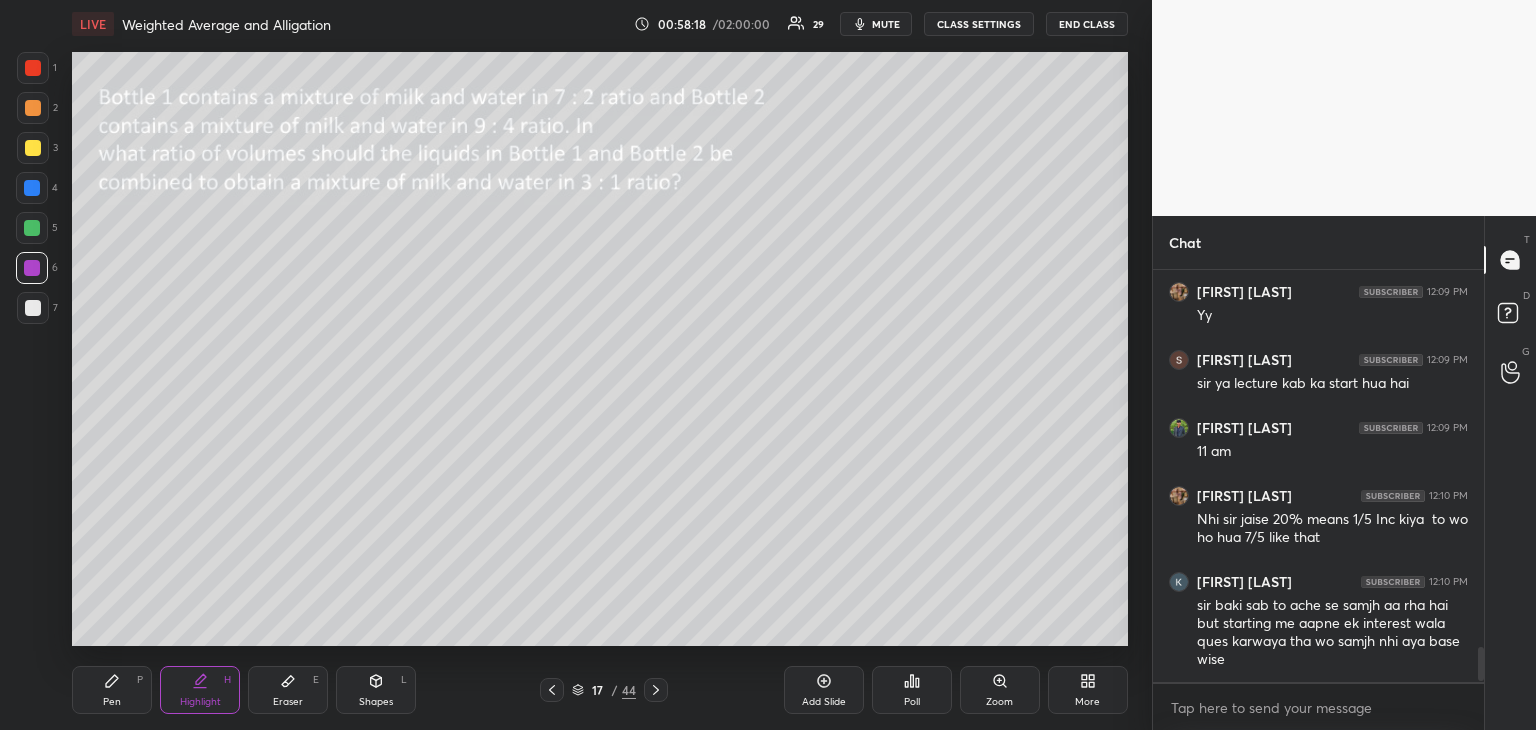 click on "Pen P" at bounding box center (112, 690) 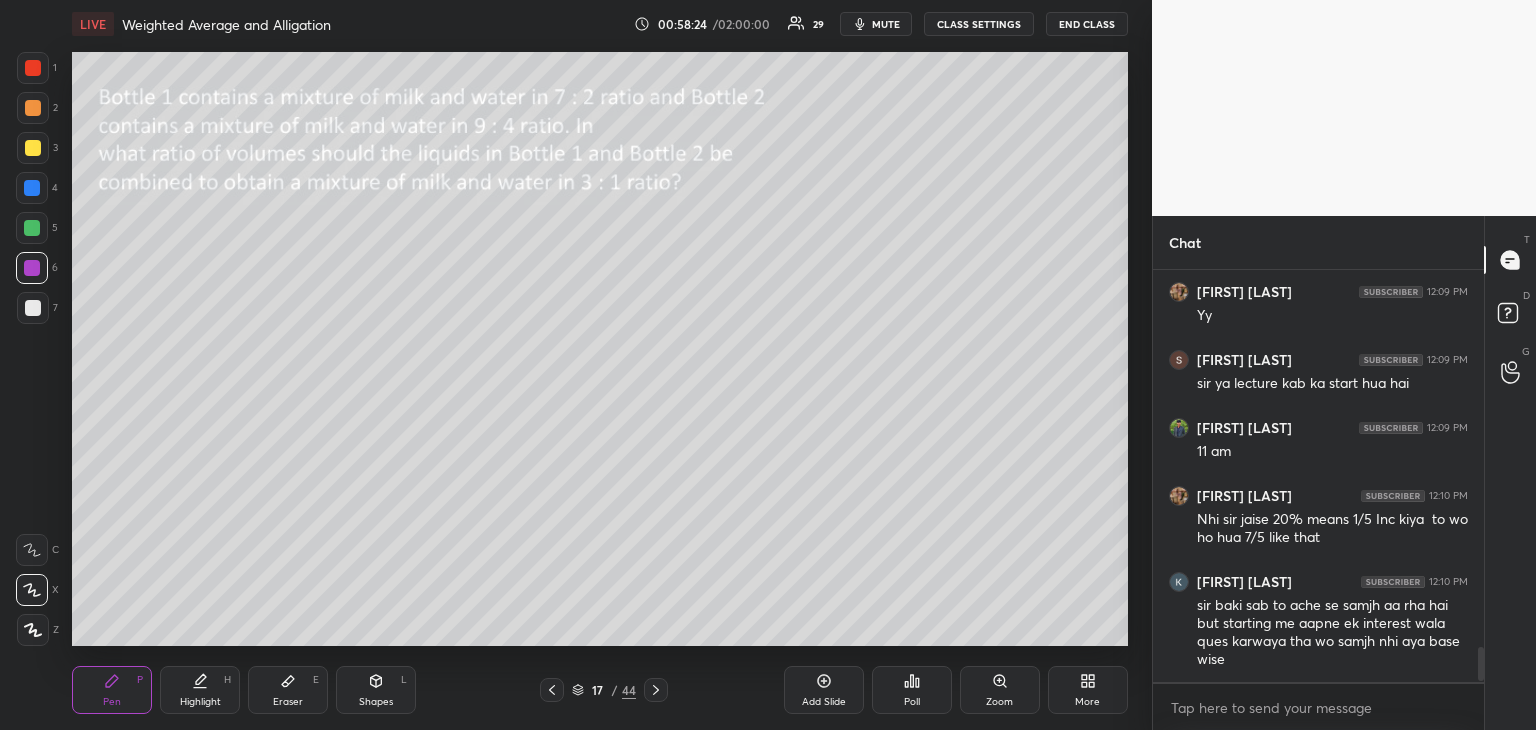 click on "Add Slide" at bounding box center [824, 702] 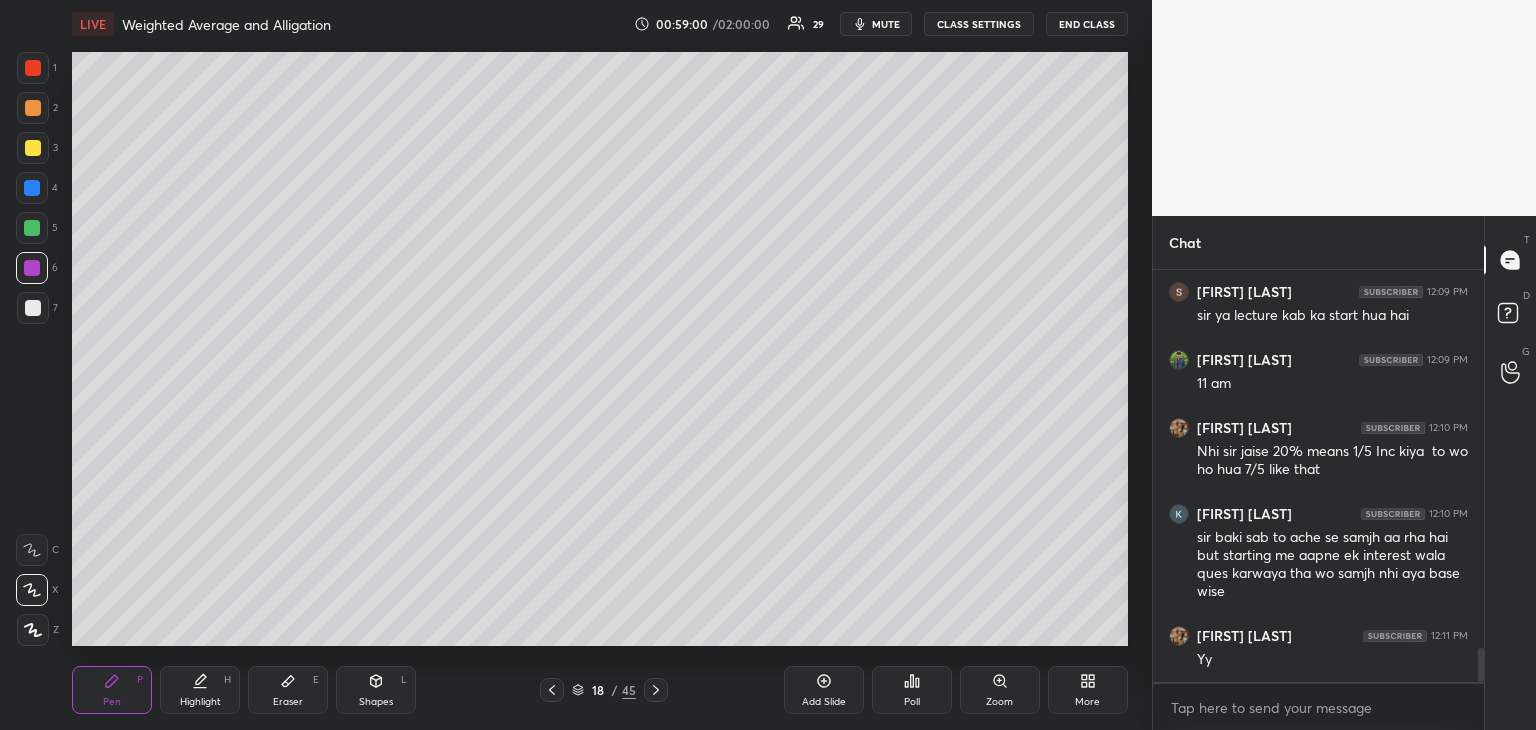 scroll, scrollTop: 4612, scrollLeft: 0, axis: vertical 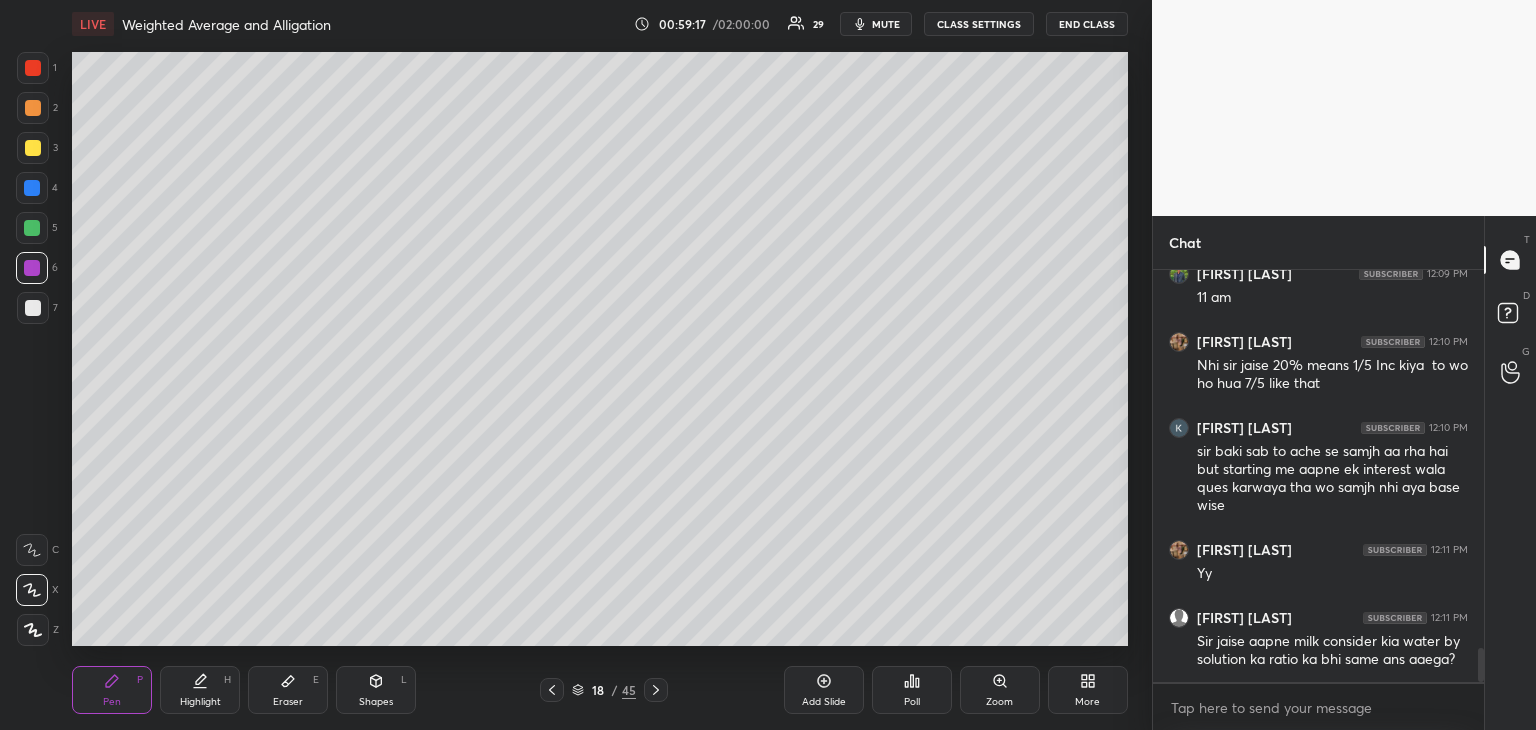 click on "Eraser E" at bounding box center (288, 690) 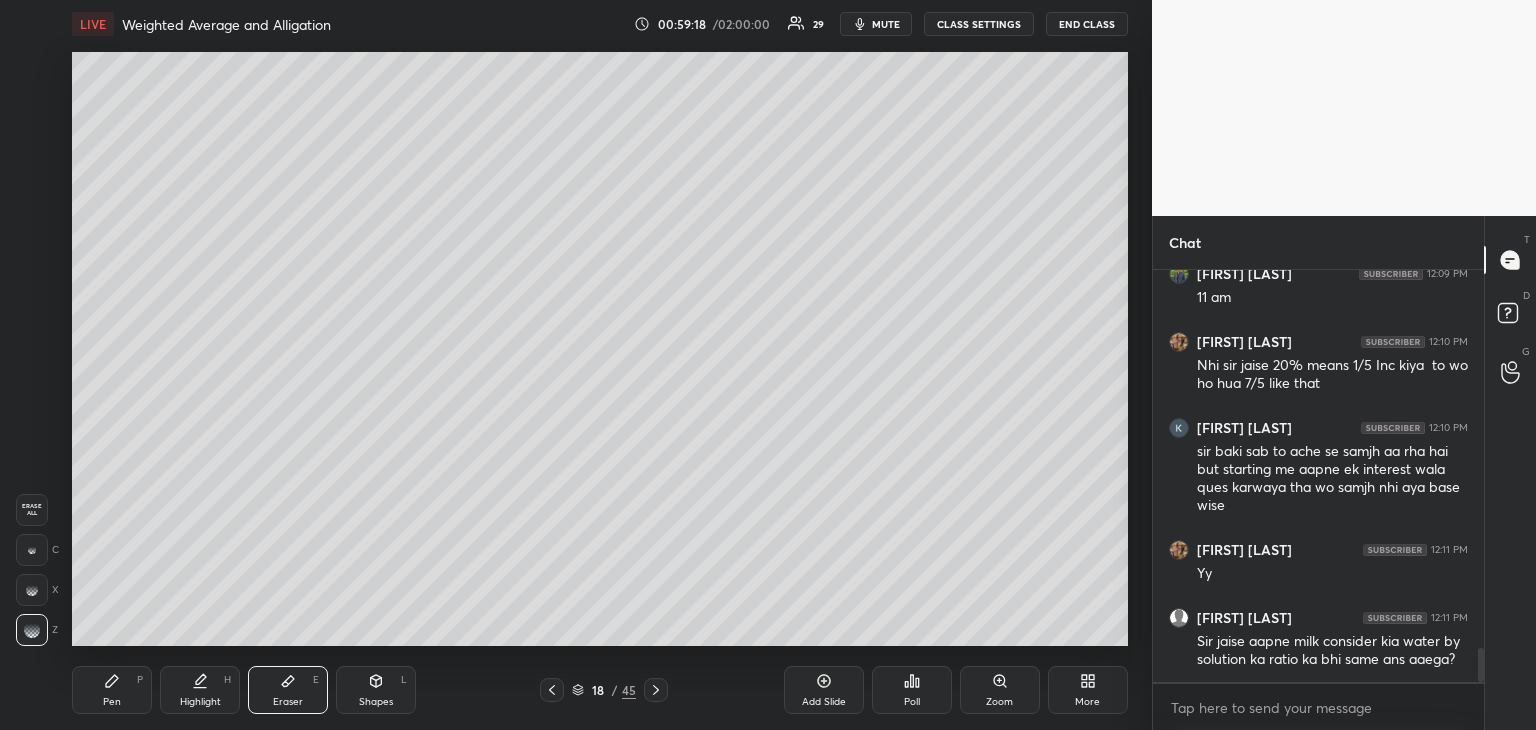 click on "Erase all" at bounding box center [32, 510] 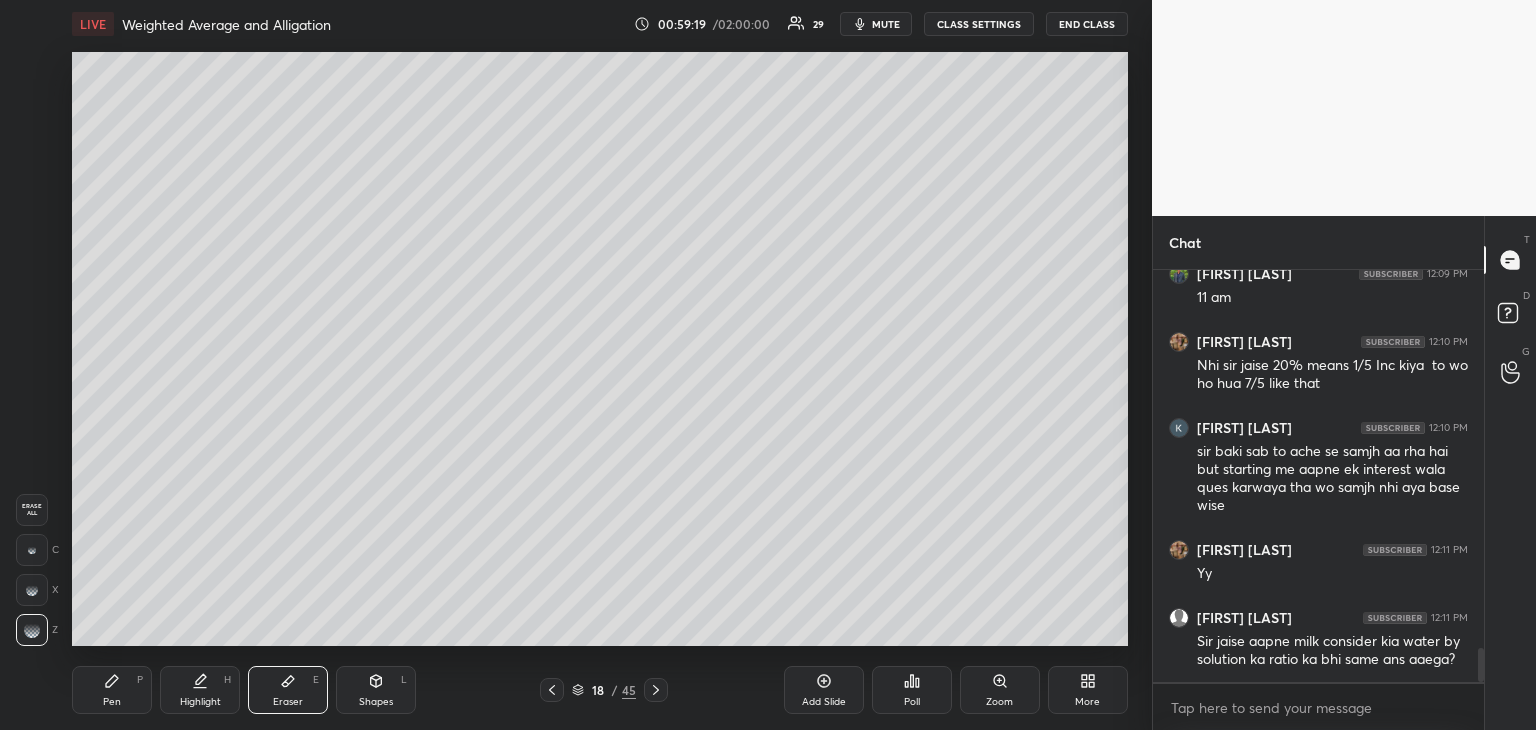 click on "Pen P" at bounding box center (112, 690) 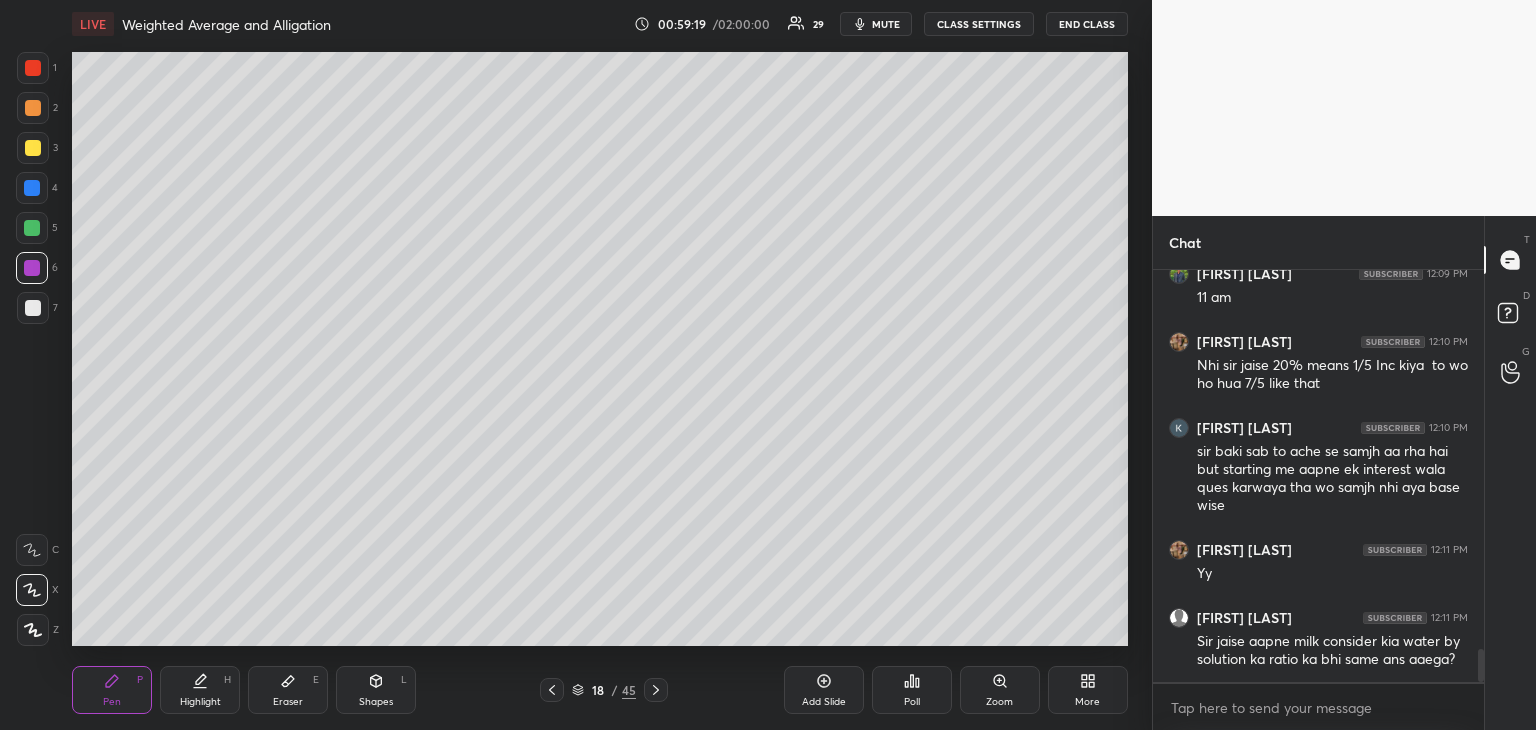 scroll, scrollTop: 4680, scrollLeft: 0, axis: vertical 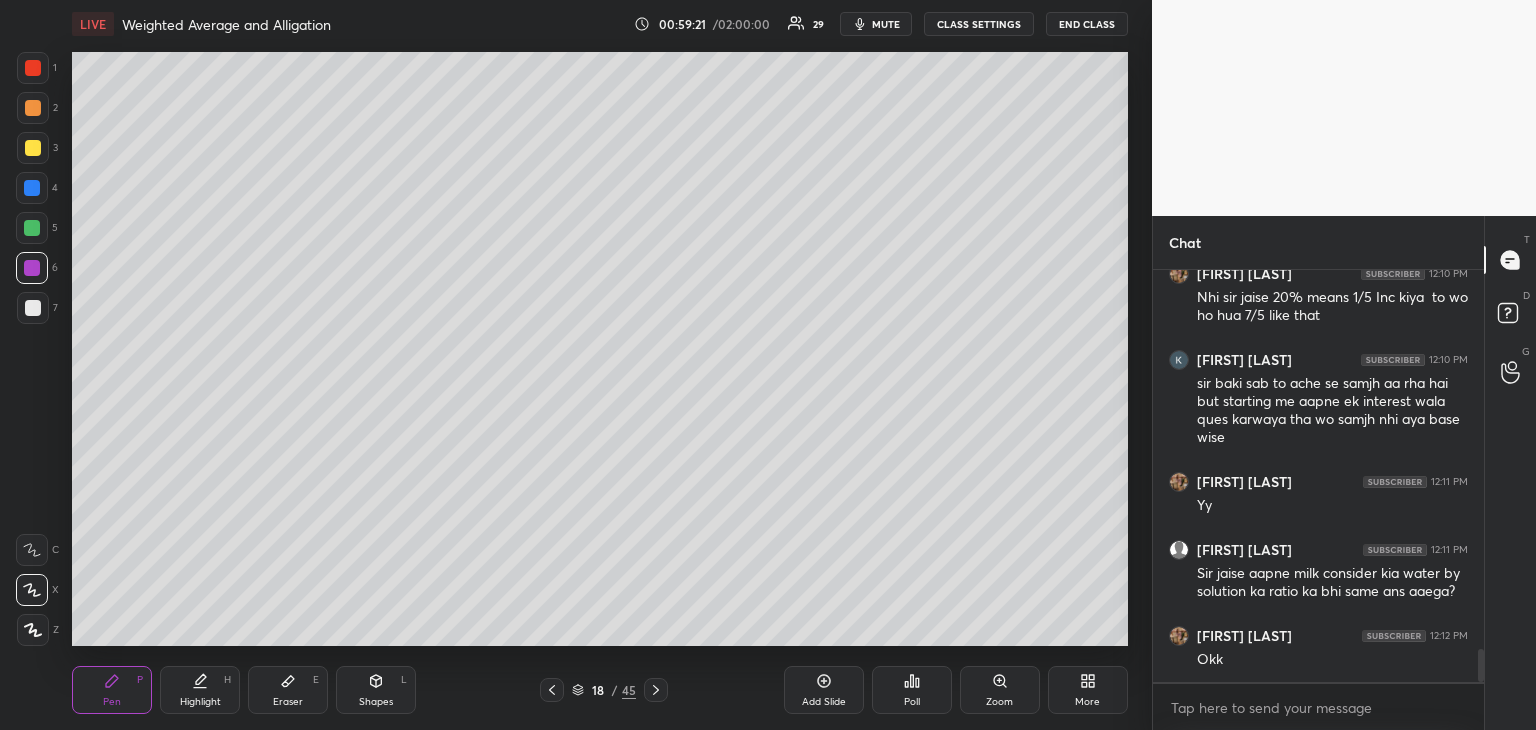 click at bounding box center [552, 690] 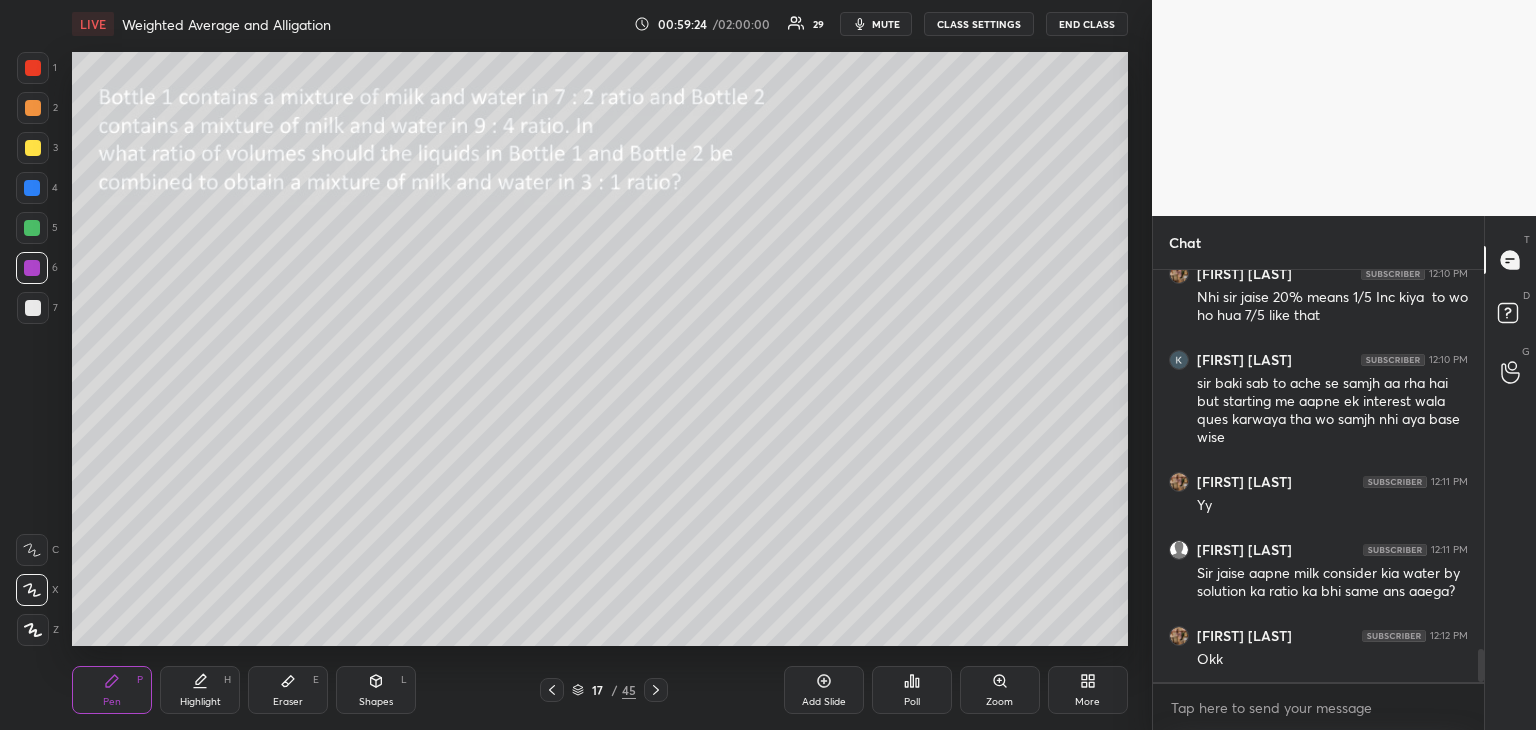click at bounding box center (33, 148) 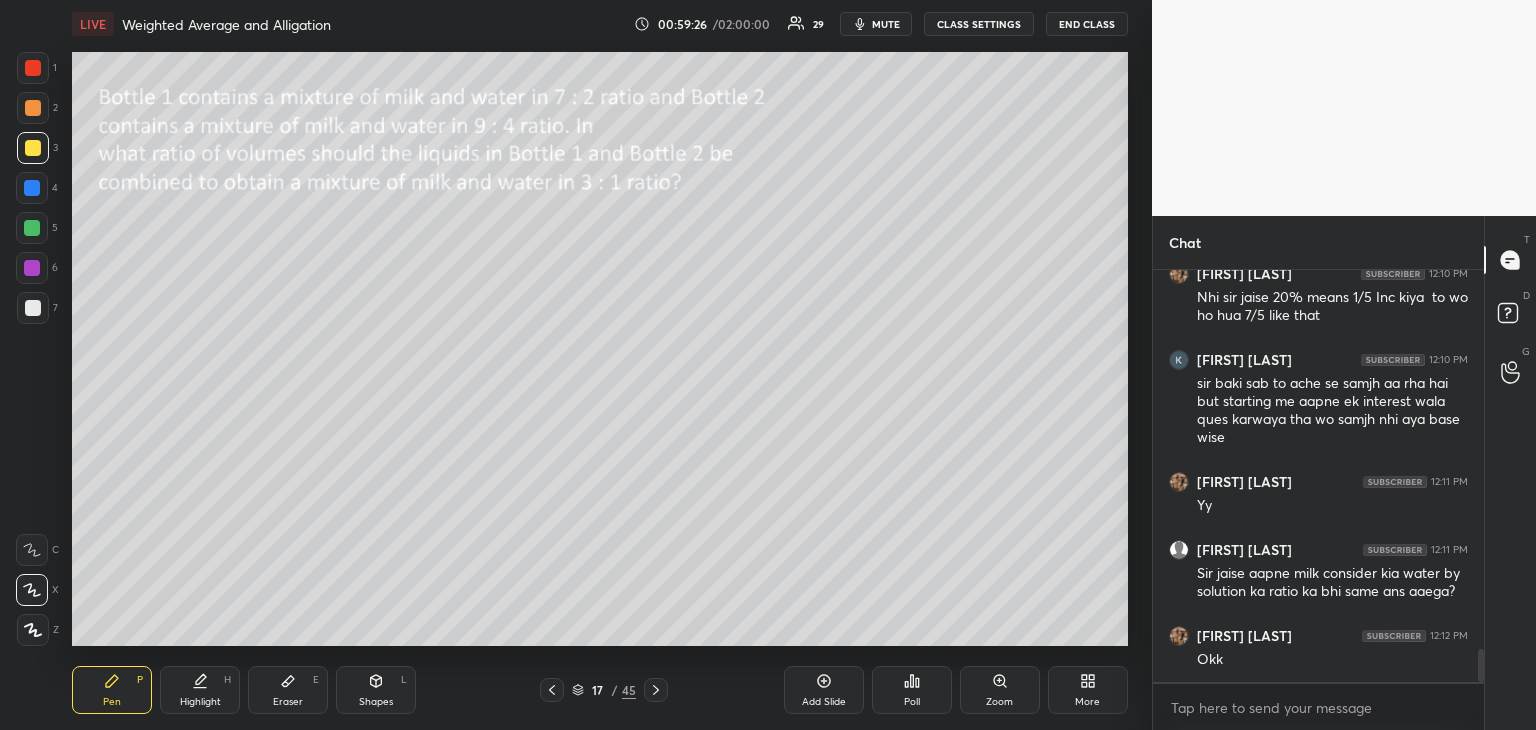 click on "Add Slide" at bounding box center (824, 702) 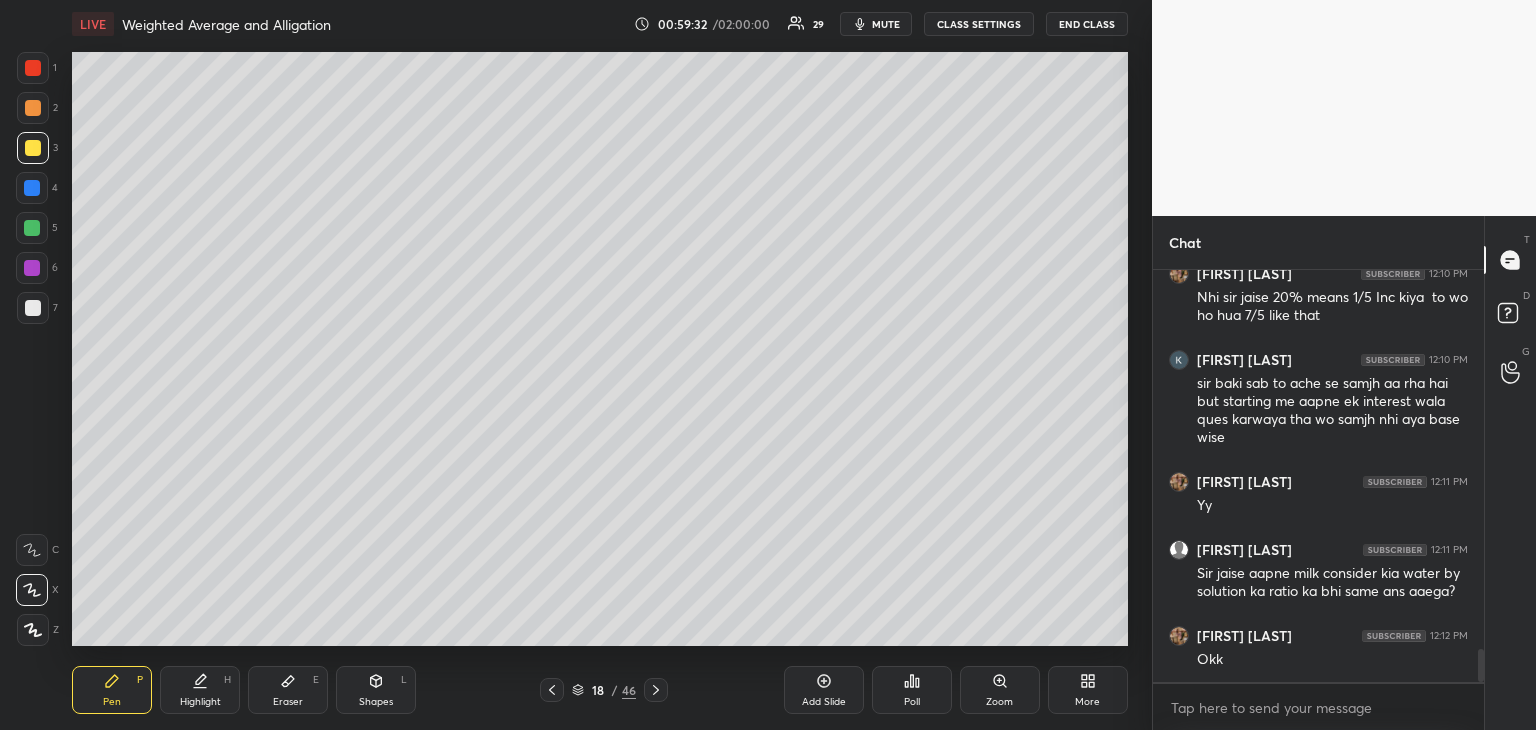 click 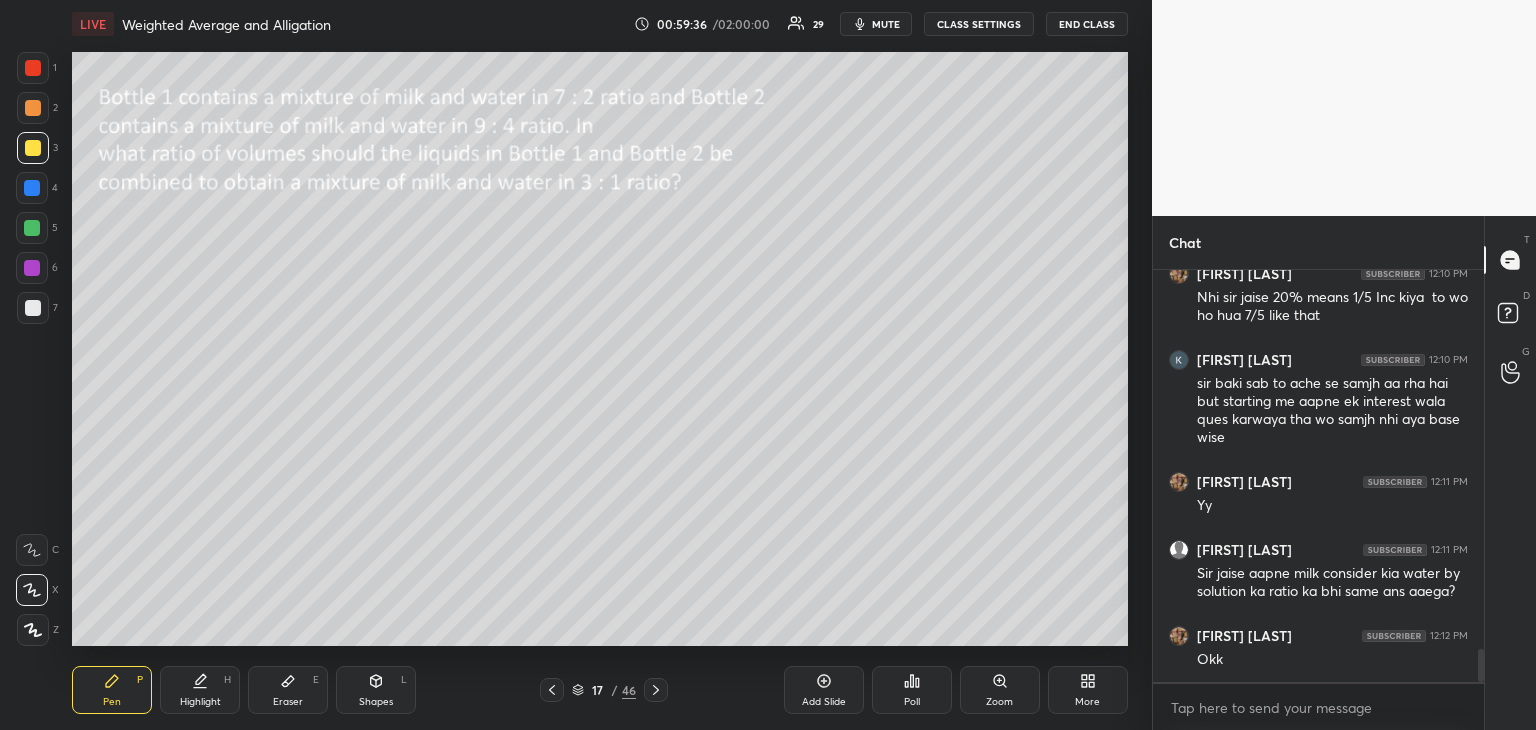 click on "Pen P Highlight H Eraser E Shapes L 17 / 46 Add Slide Poll Zoom More" at bounding box center (600, 690) 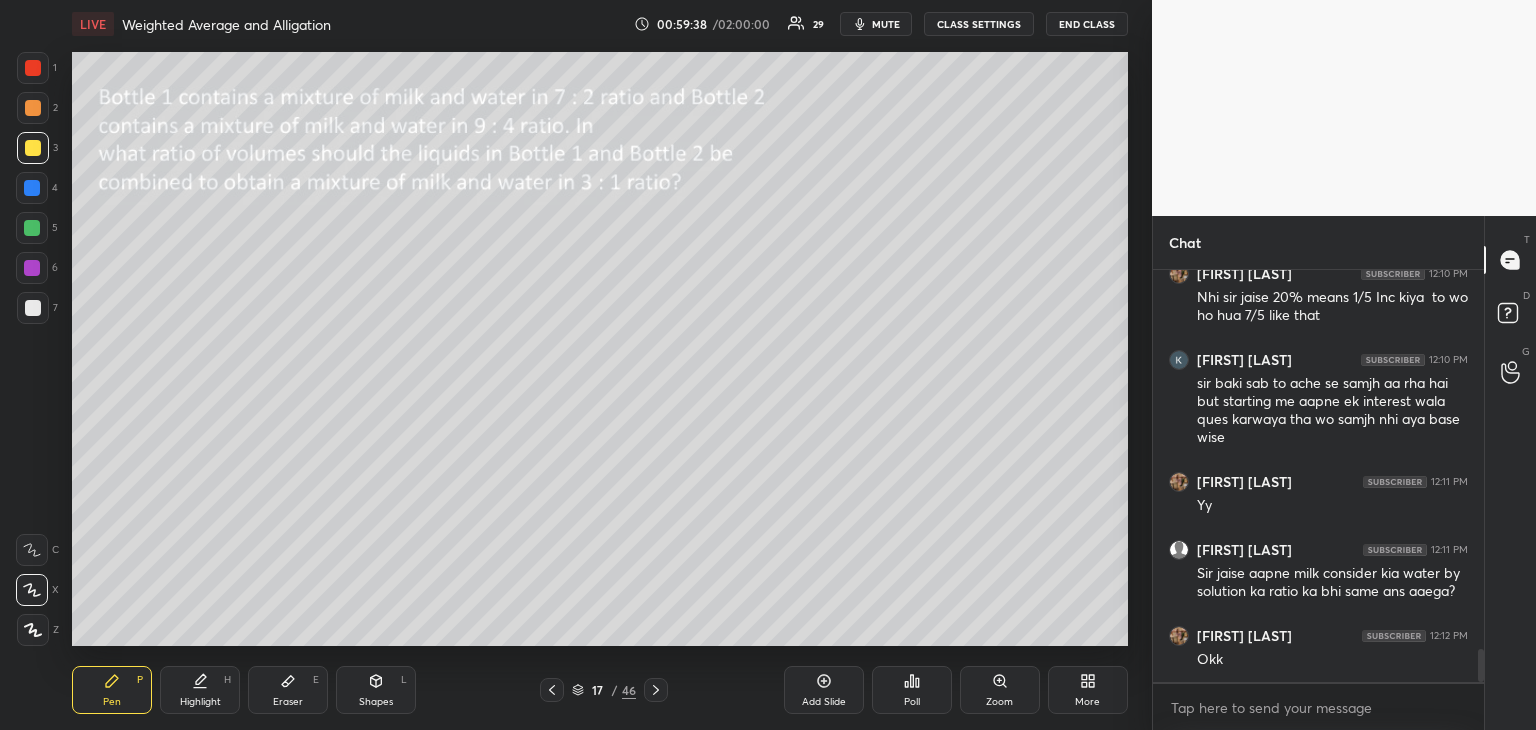 click 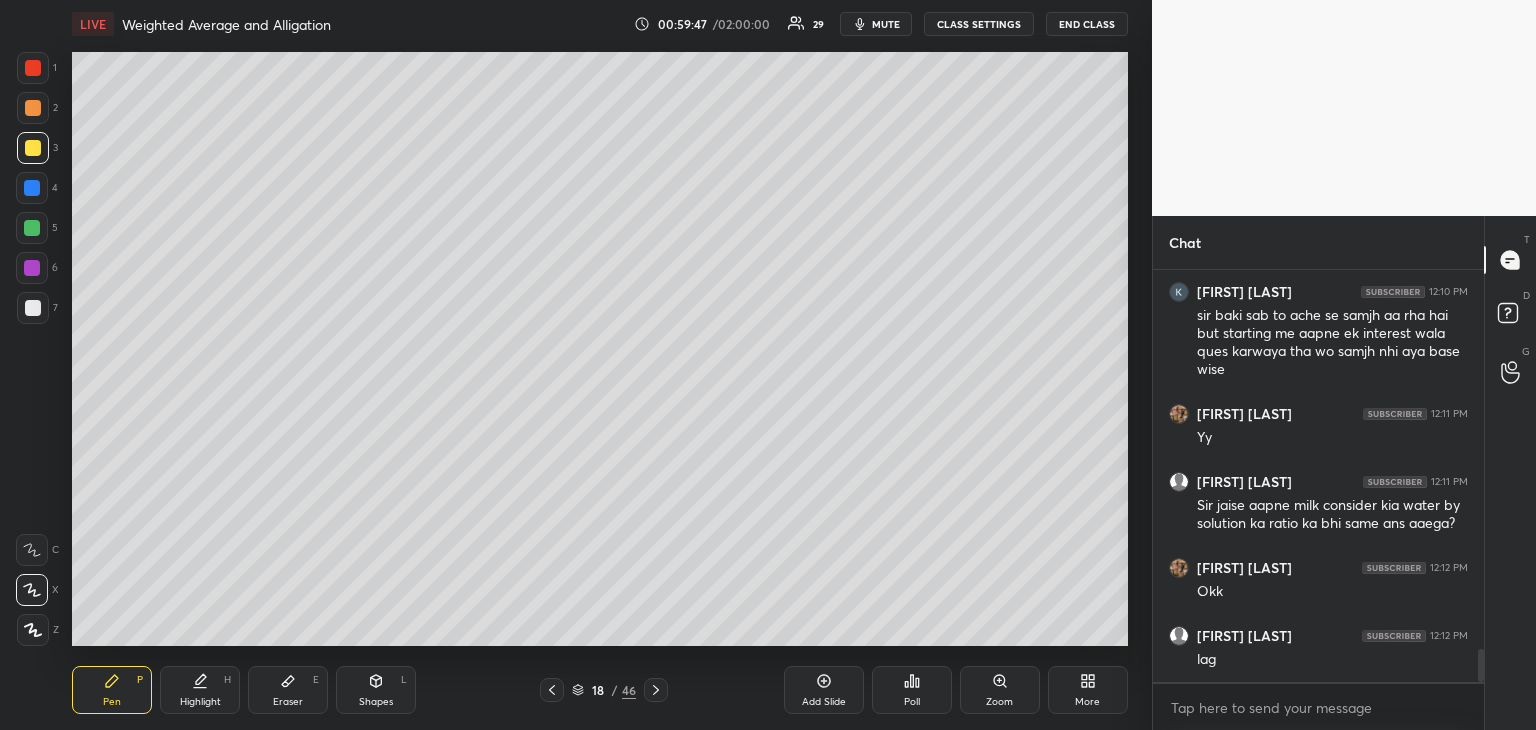 scroll, scrollTop: 4816, scrollLeft: 0, axis: vertical 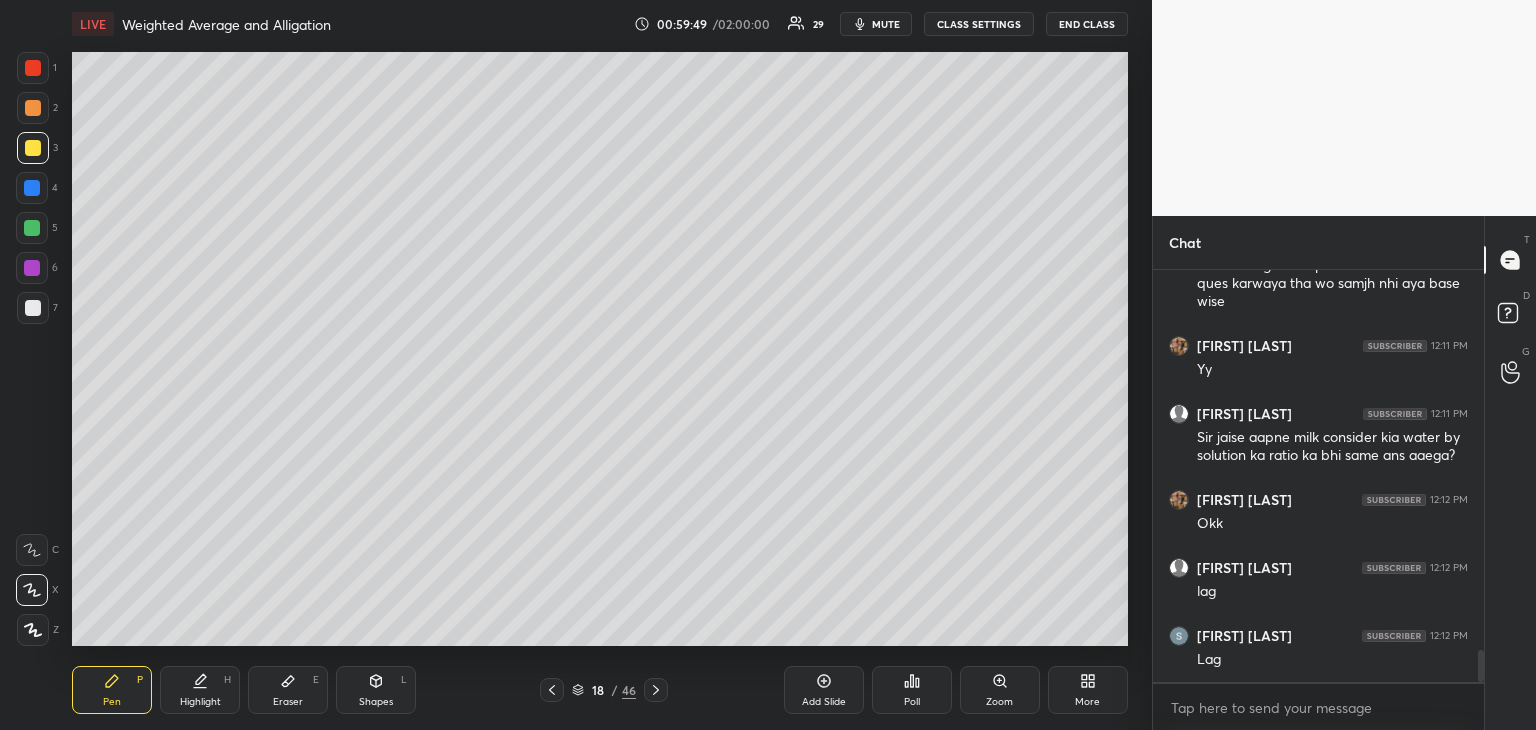 click 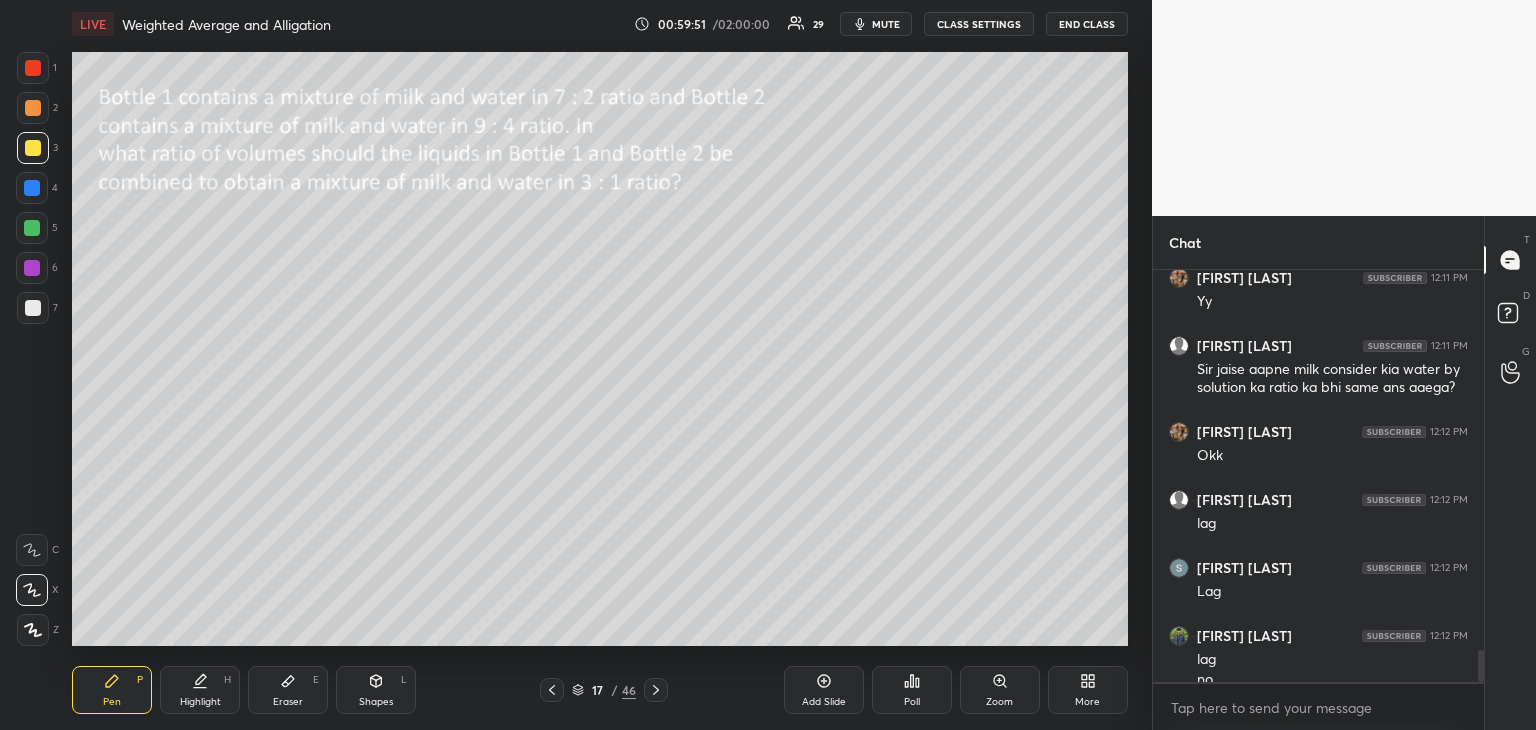 scroll, scrollTop: 4904, scrollLeft: 0, axis: vertical 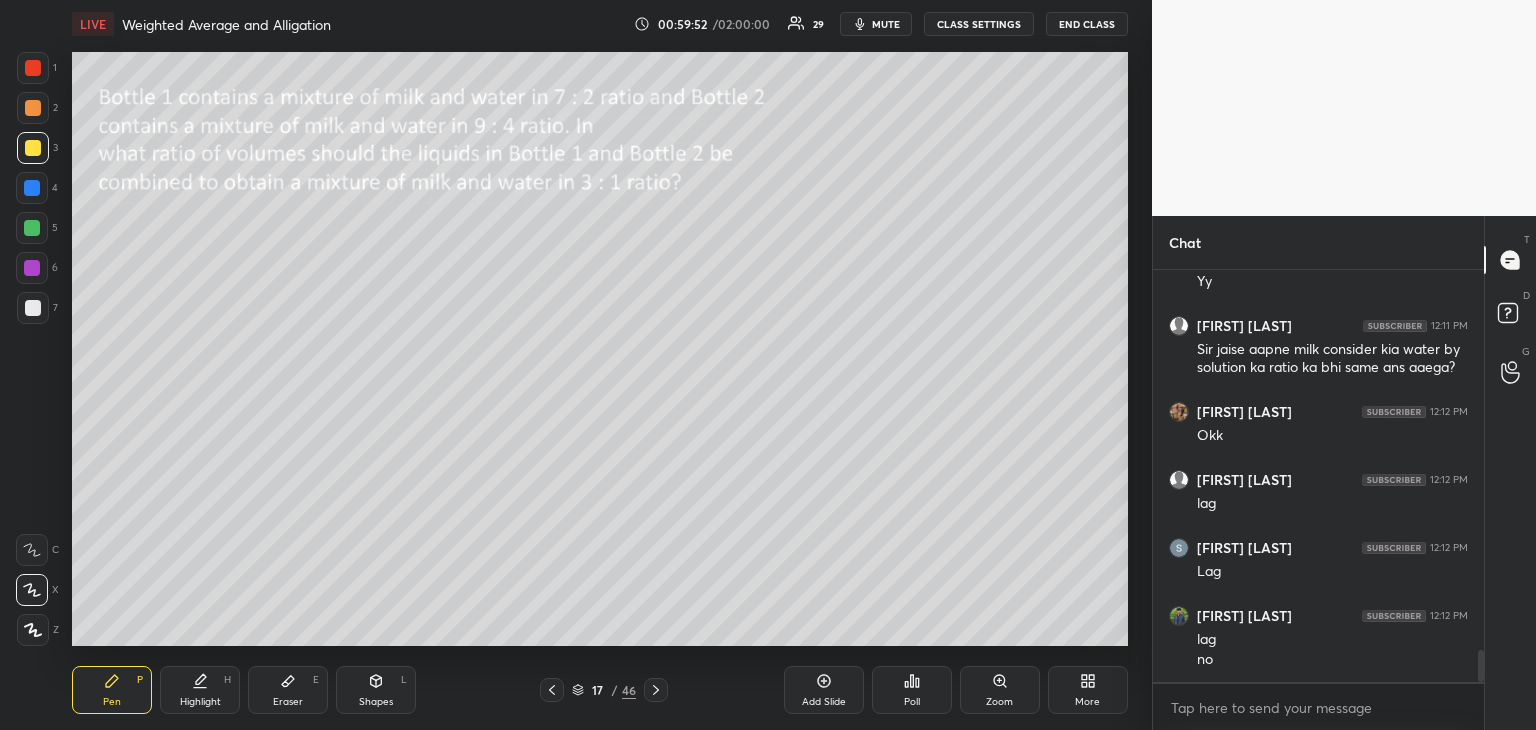 click on "Eraser" at bounding box center [288, 702] 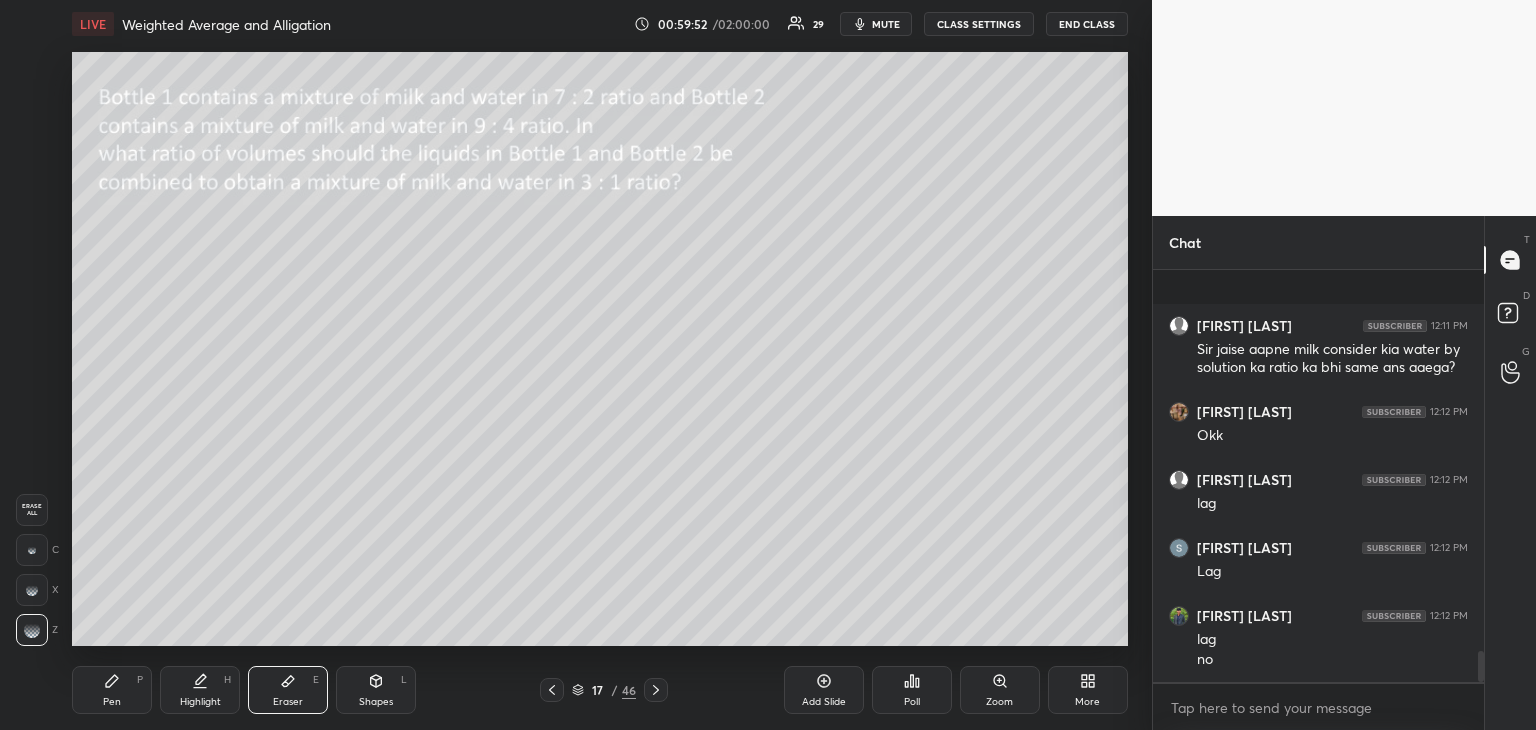 scroll, scrollTop: 5040, scrollLeft: 0, axis: vertical 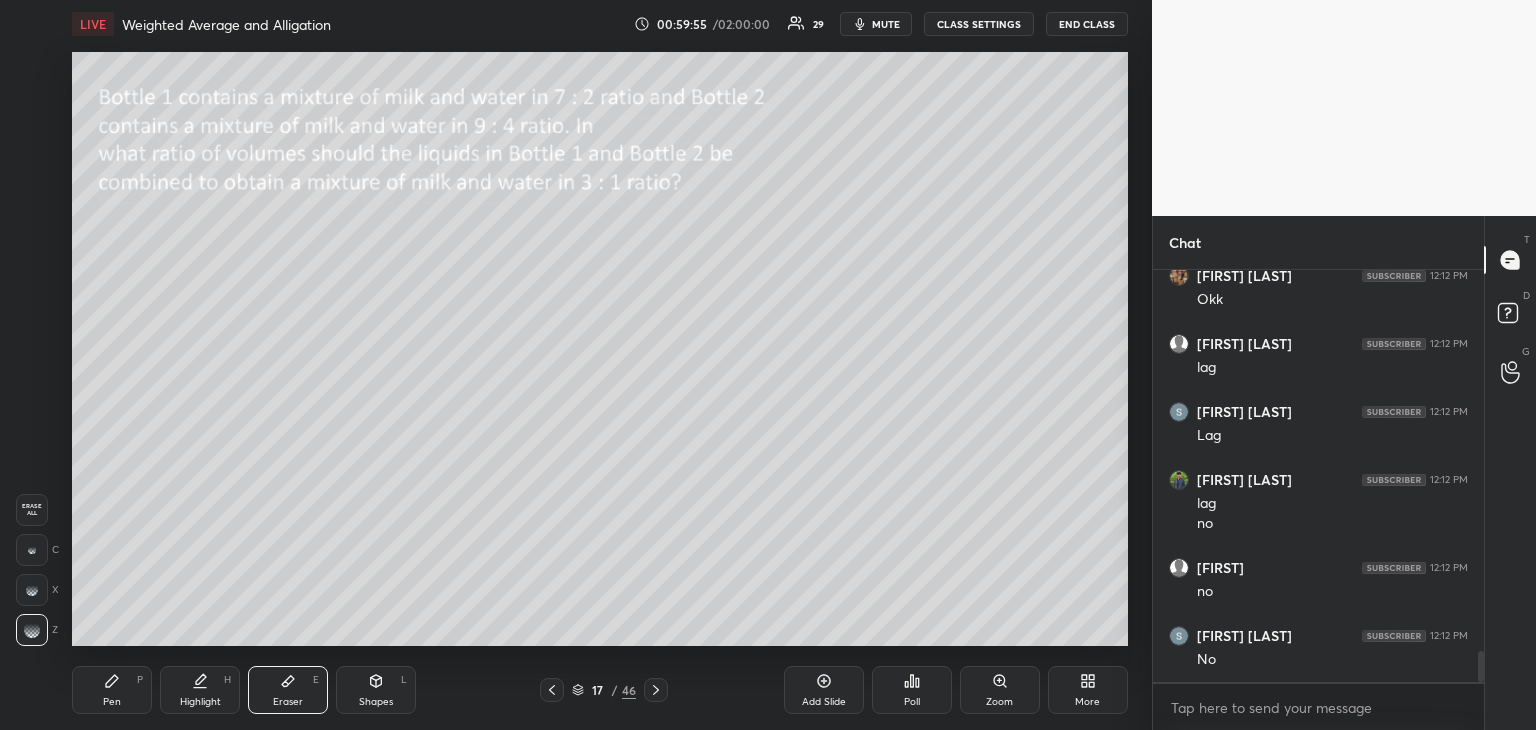 click 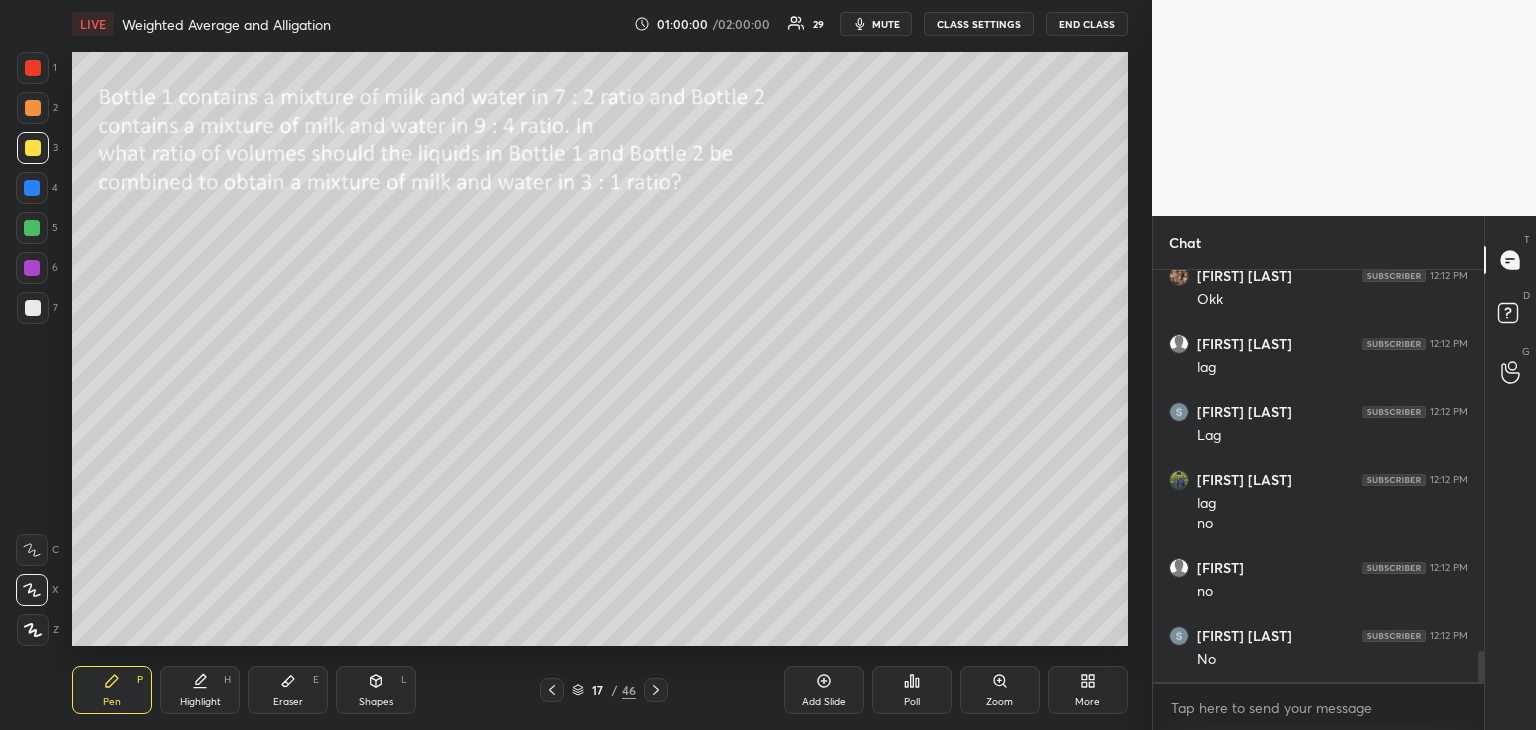 scroll, scrollTop: 5108, scrollLeft: 0, axis: vertical 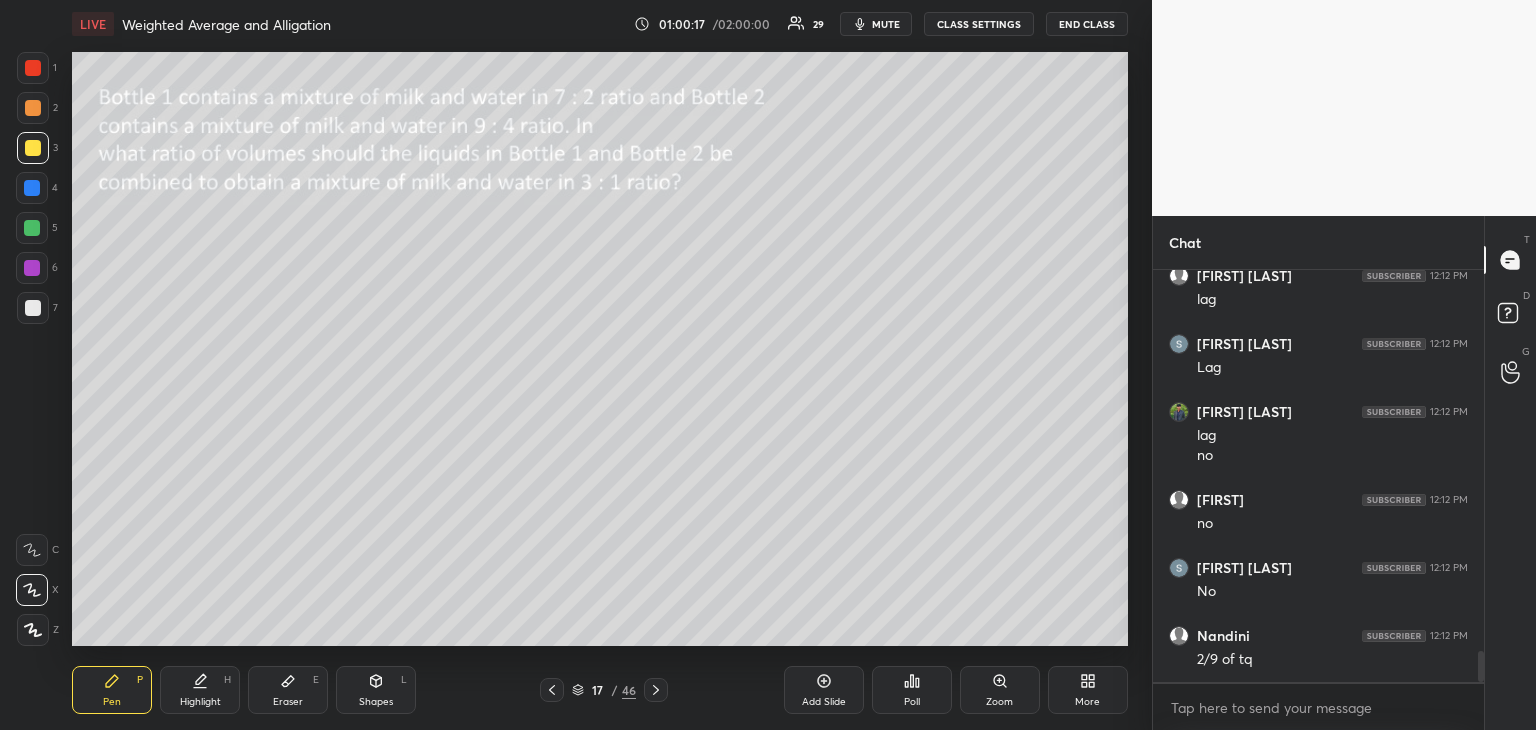 click on "Highlight" at bounding box center (200, 702) 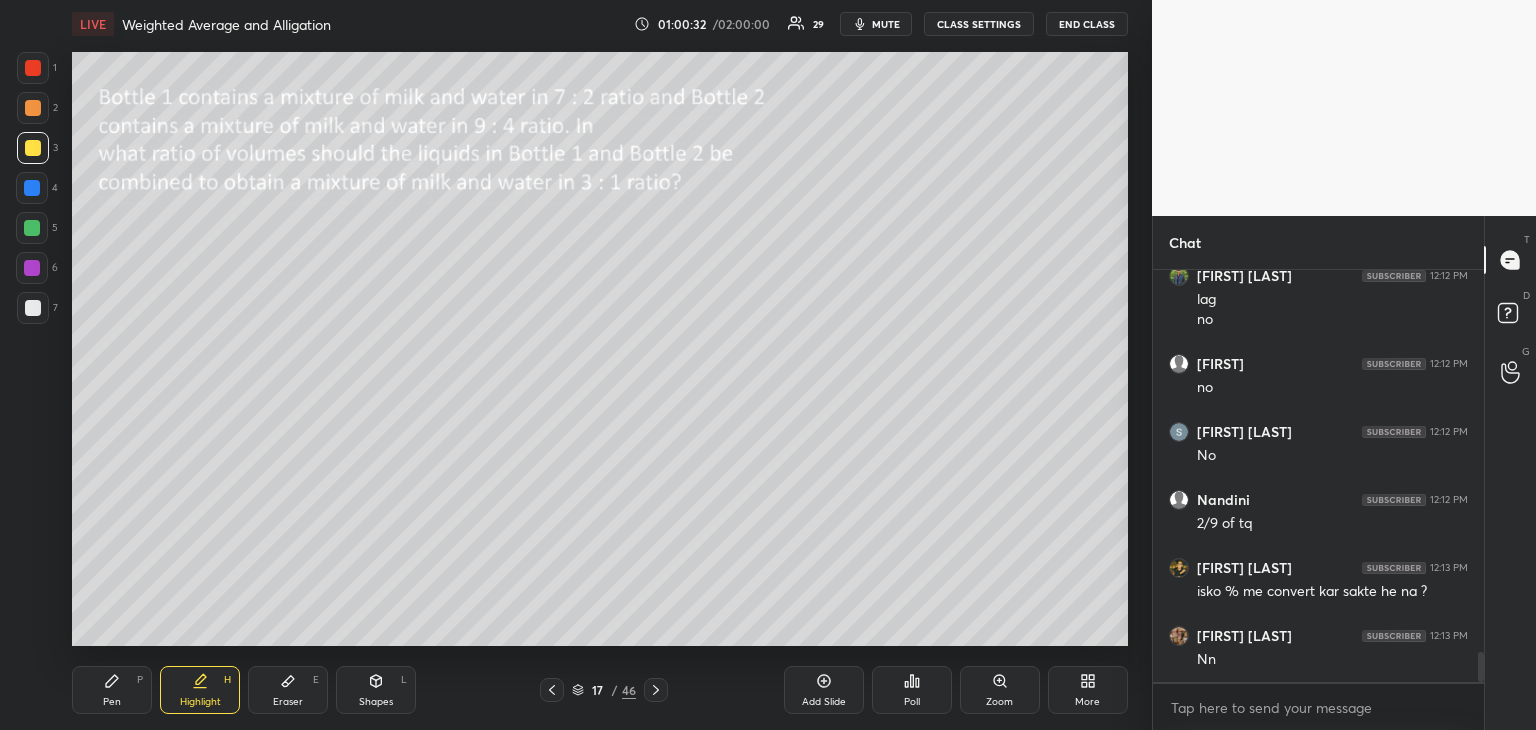 scroll, scrollTop: 5312, scrollLeft: 0, axis: vertical 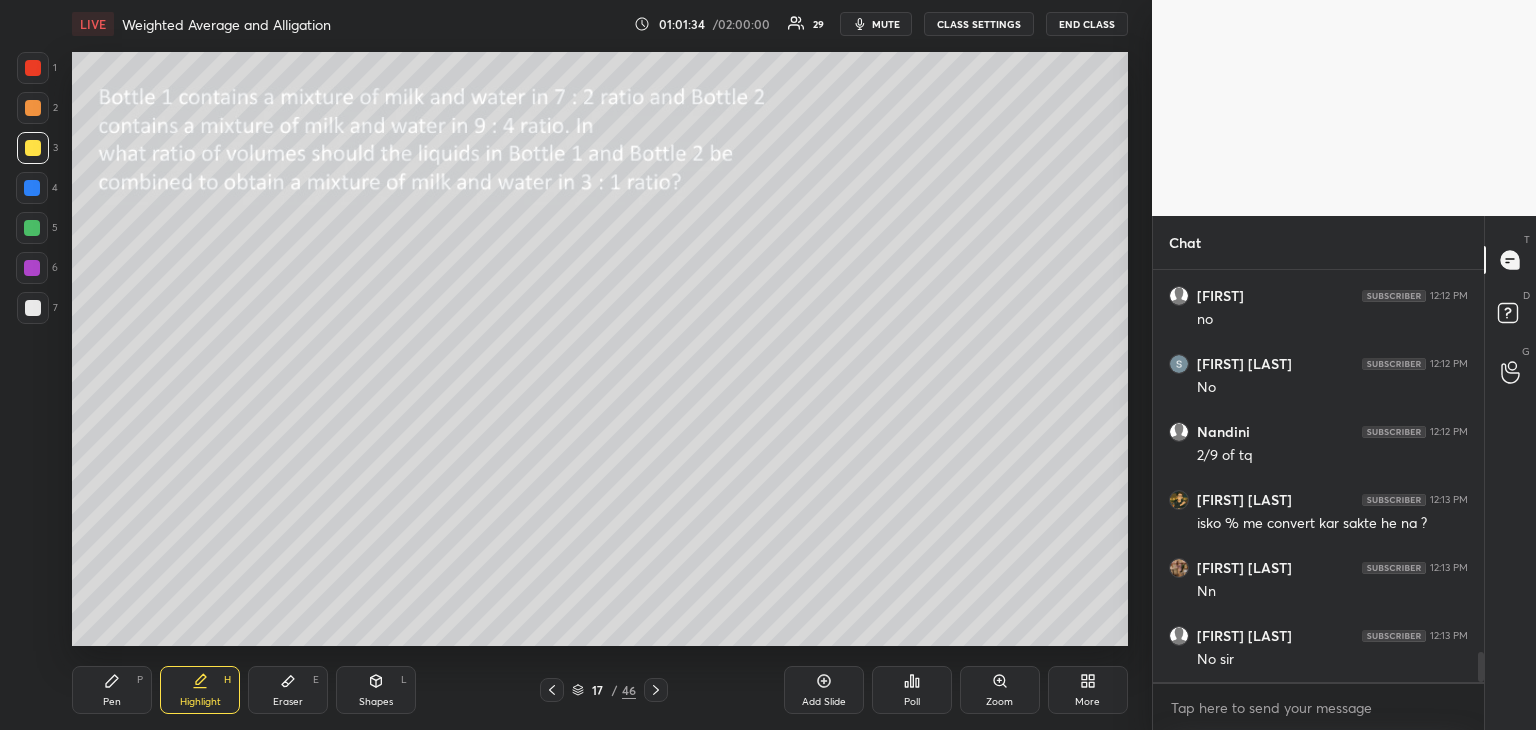 click on "Pen P" at bounding box center [112, 690] 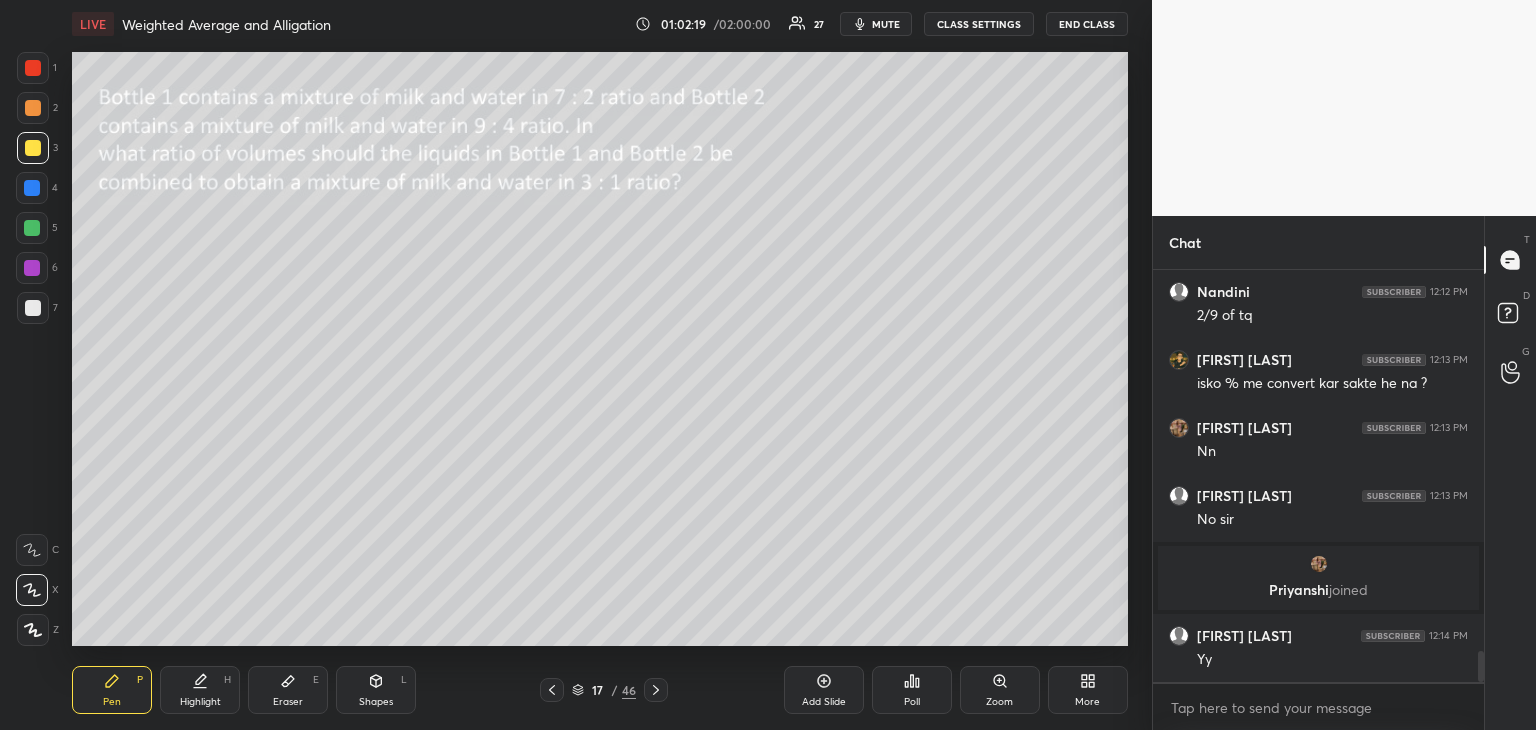 scroll, scrollTop: 5000, scrollLeft: 0, axis: vertical 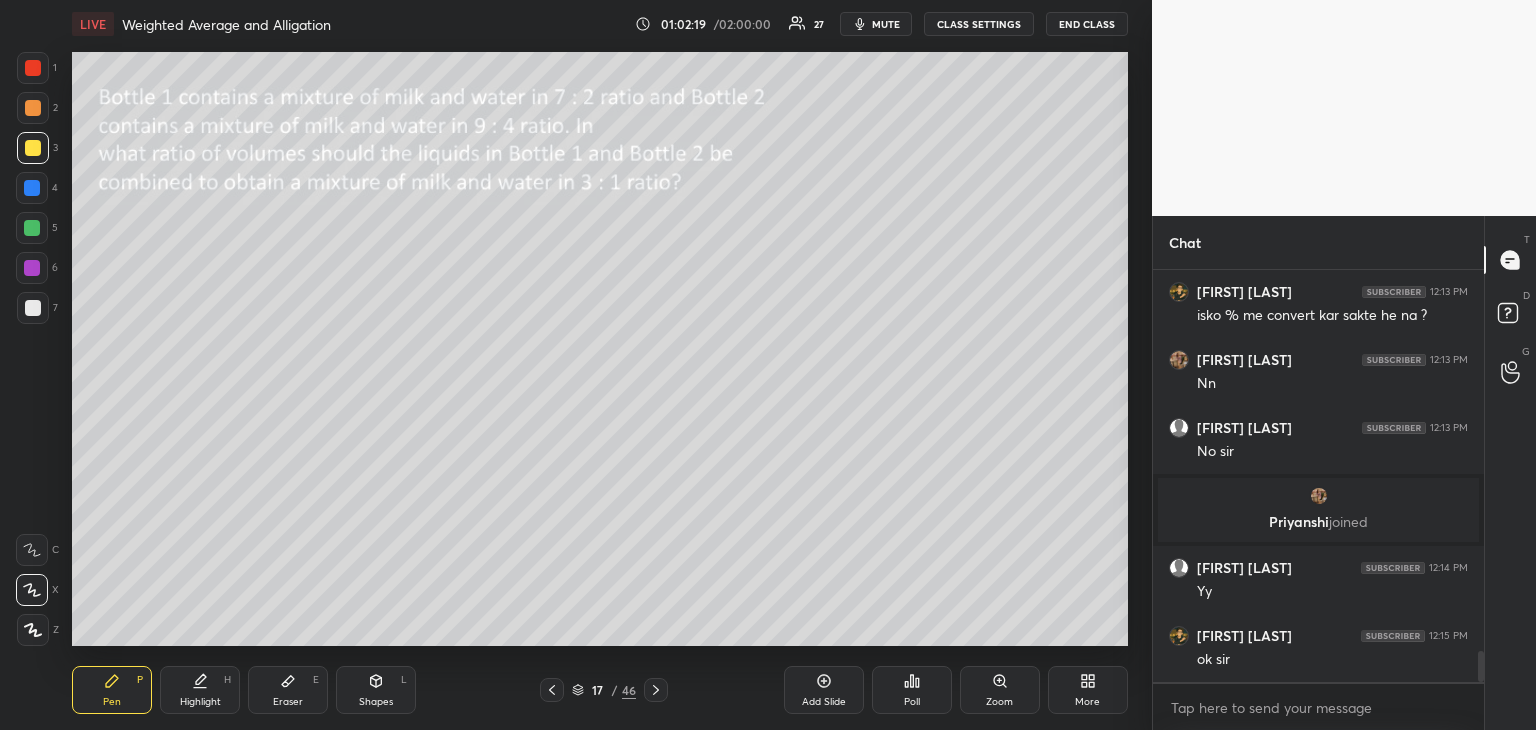 click on "Highlight" at bounding box center [200, 702] 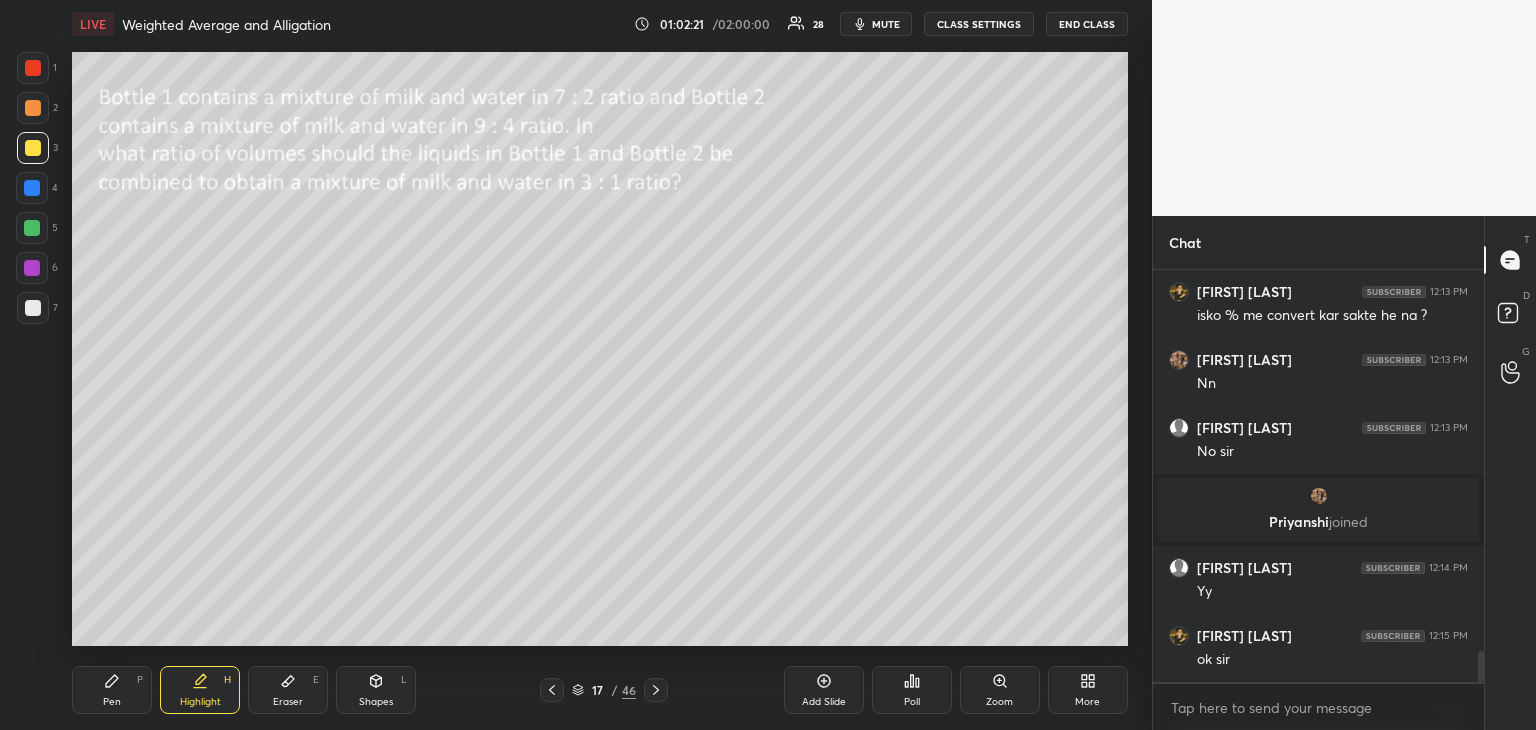 click on "Eraser" at bounding box center (288, 702) 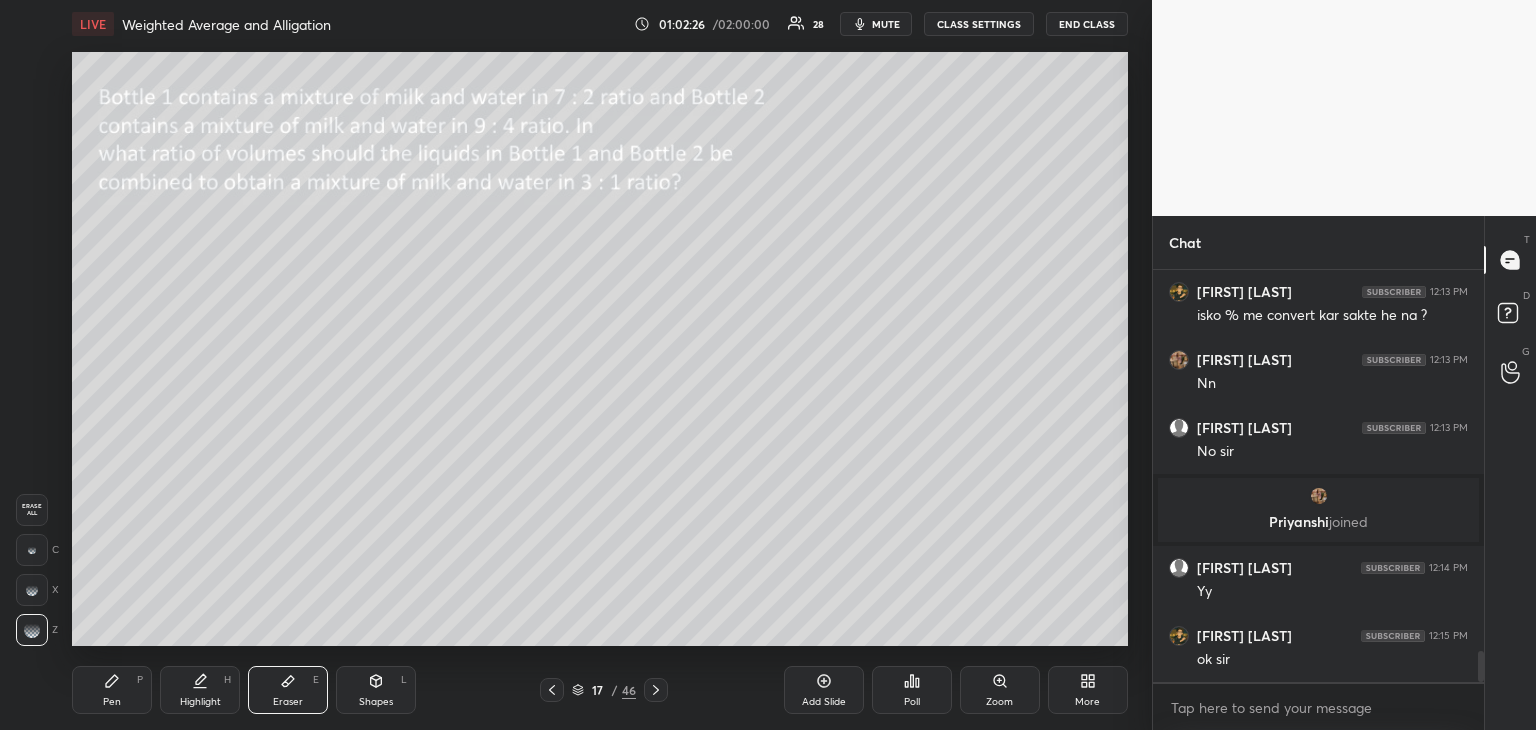 click 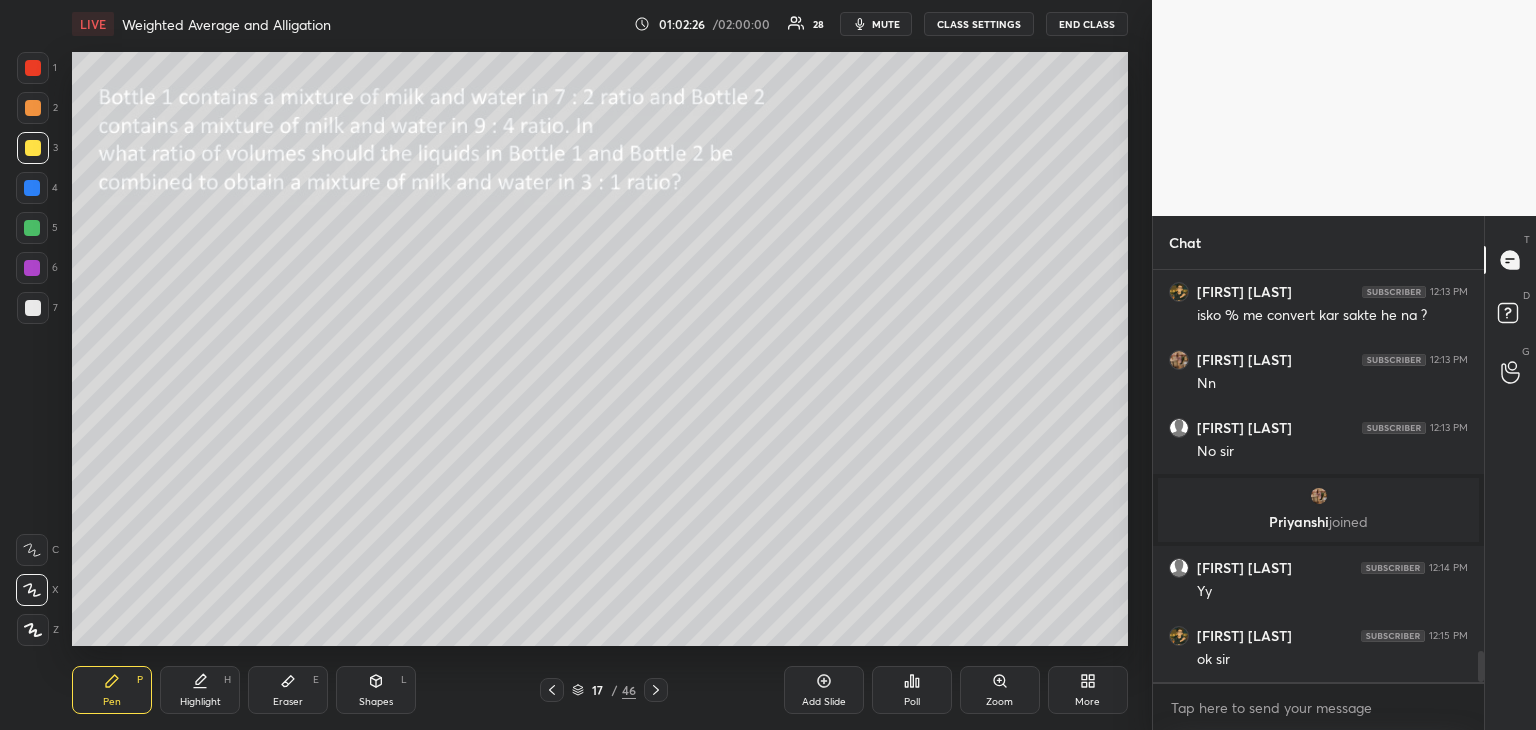 click at bounding box center (656, 690) 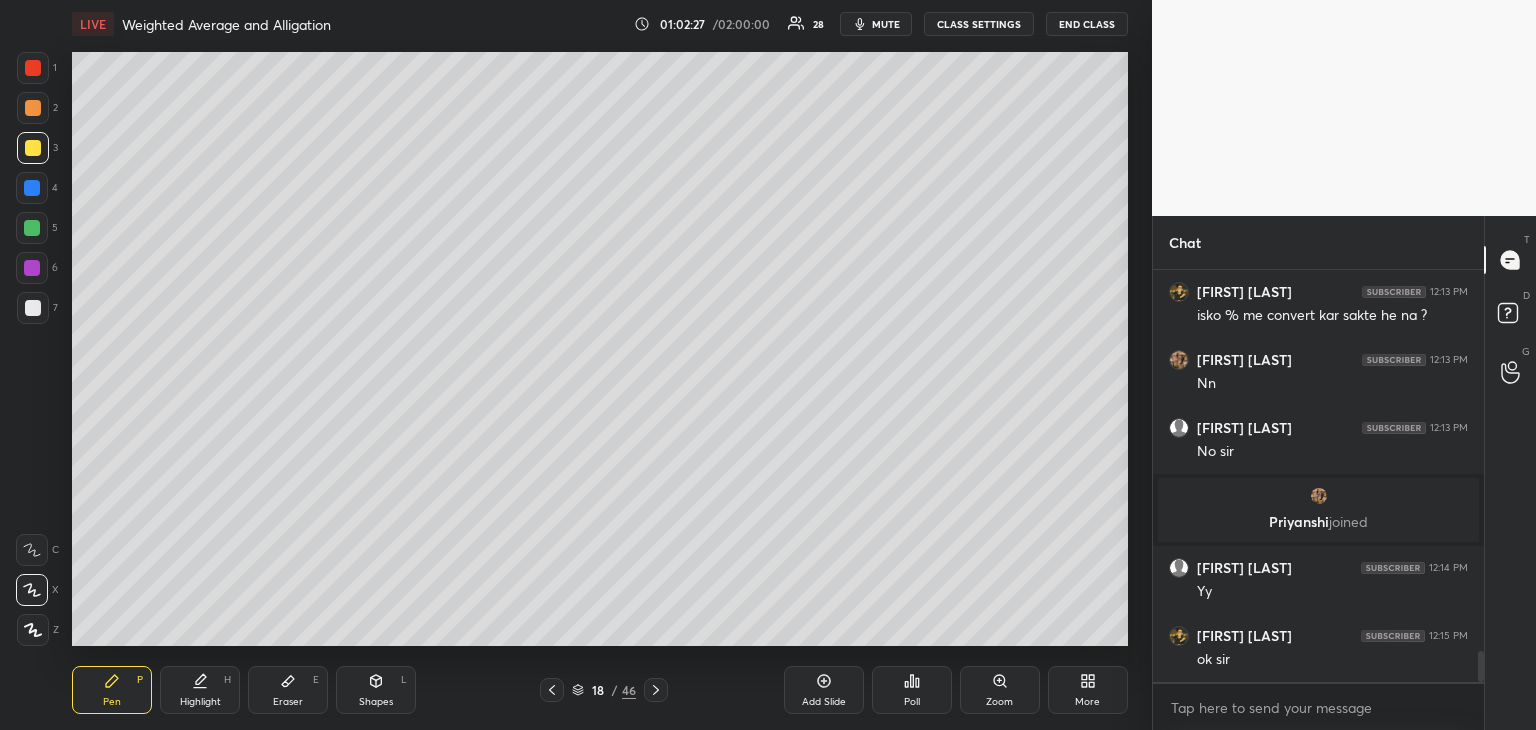 scroll, scrollTop: 5068, scrollLeft: 0, axis: vertical 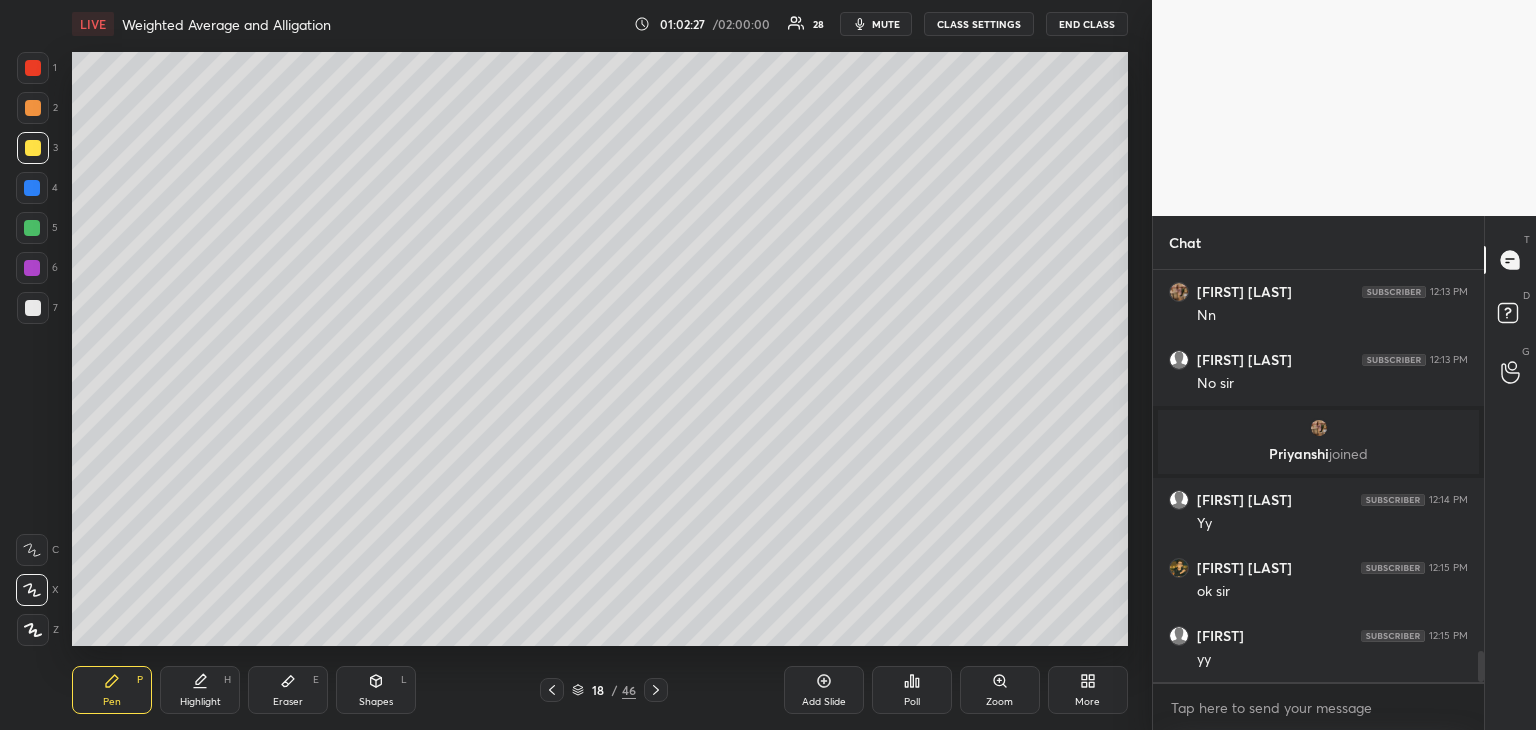 click 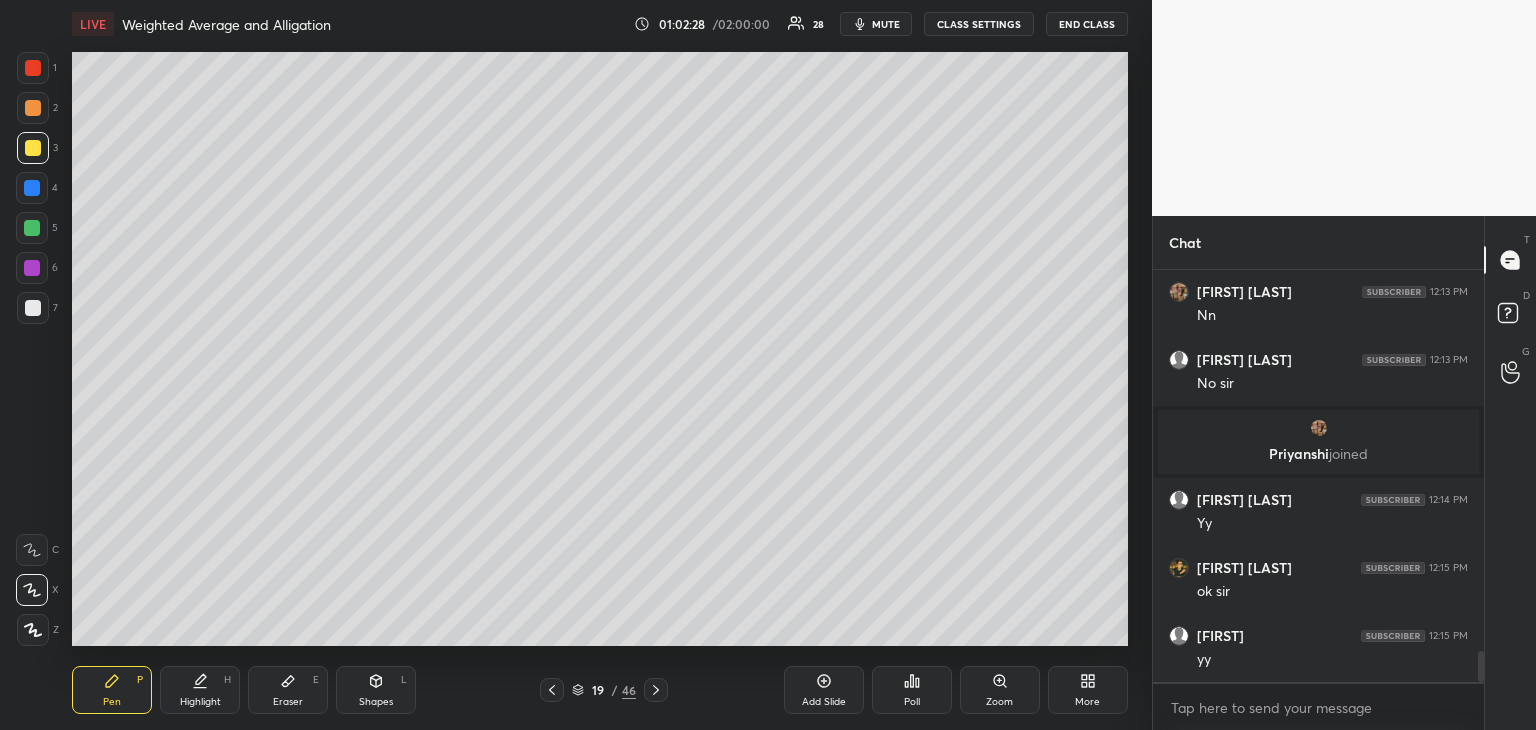 click 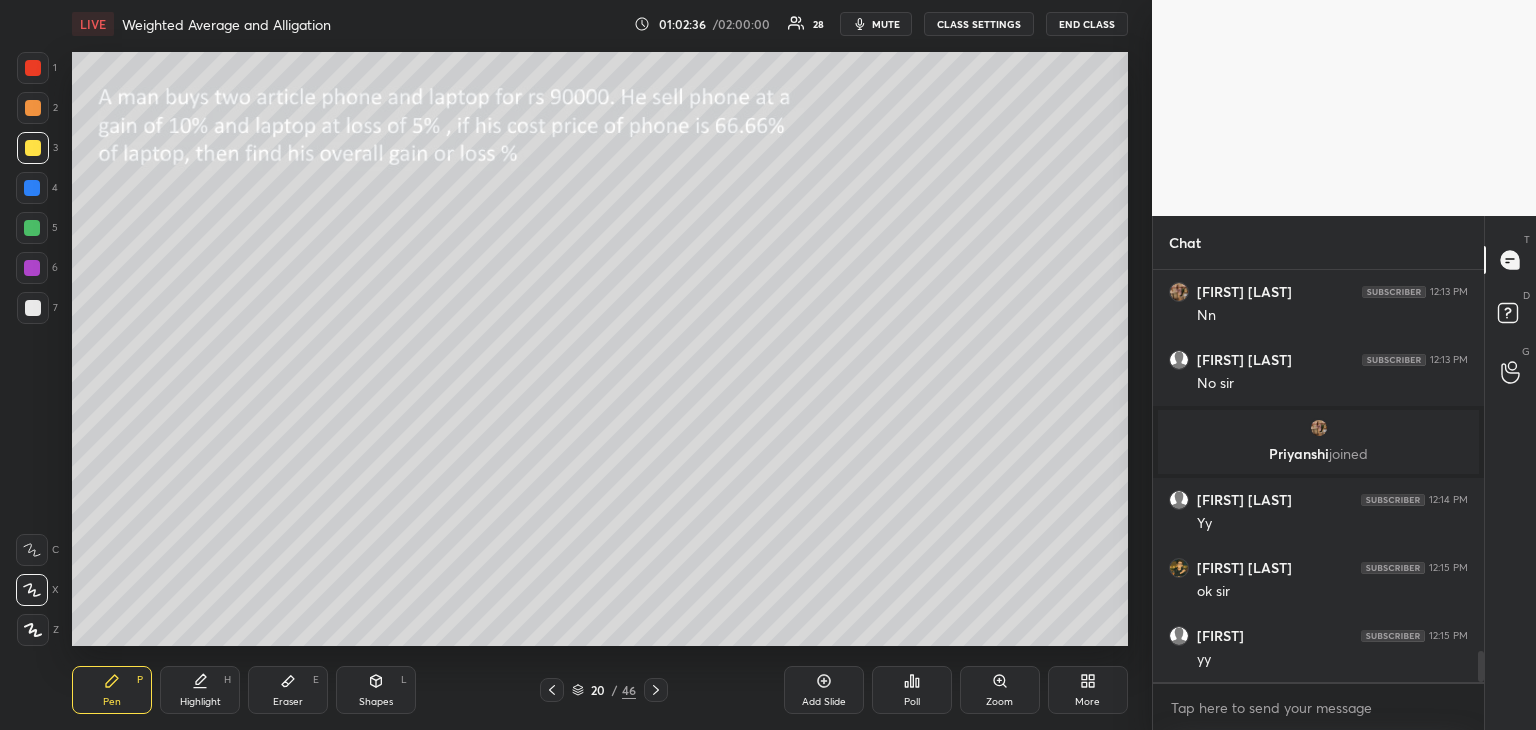 click 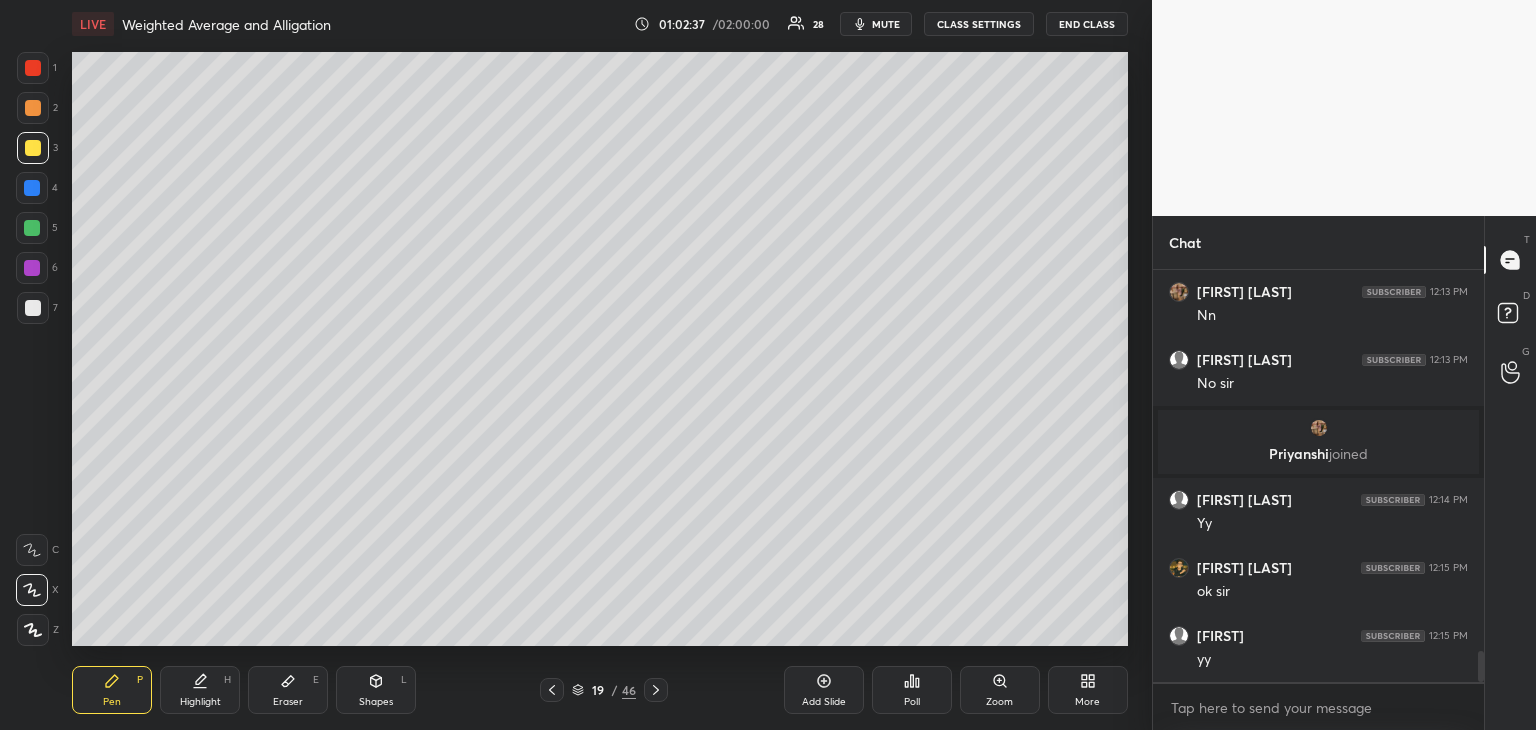 click 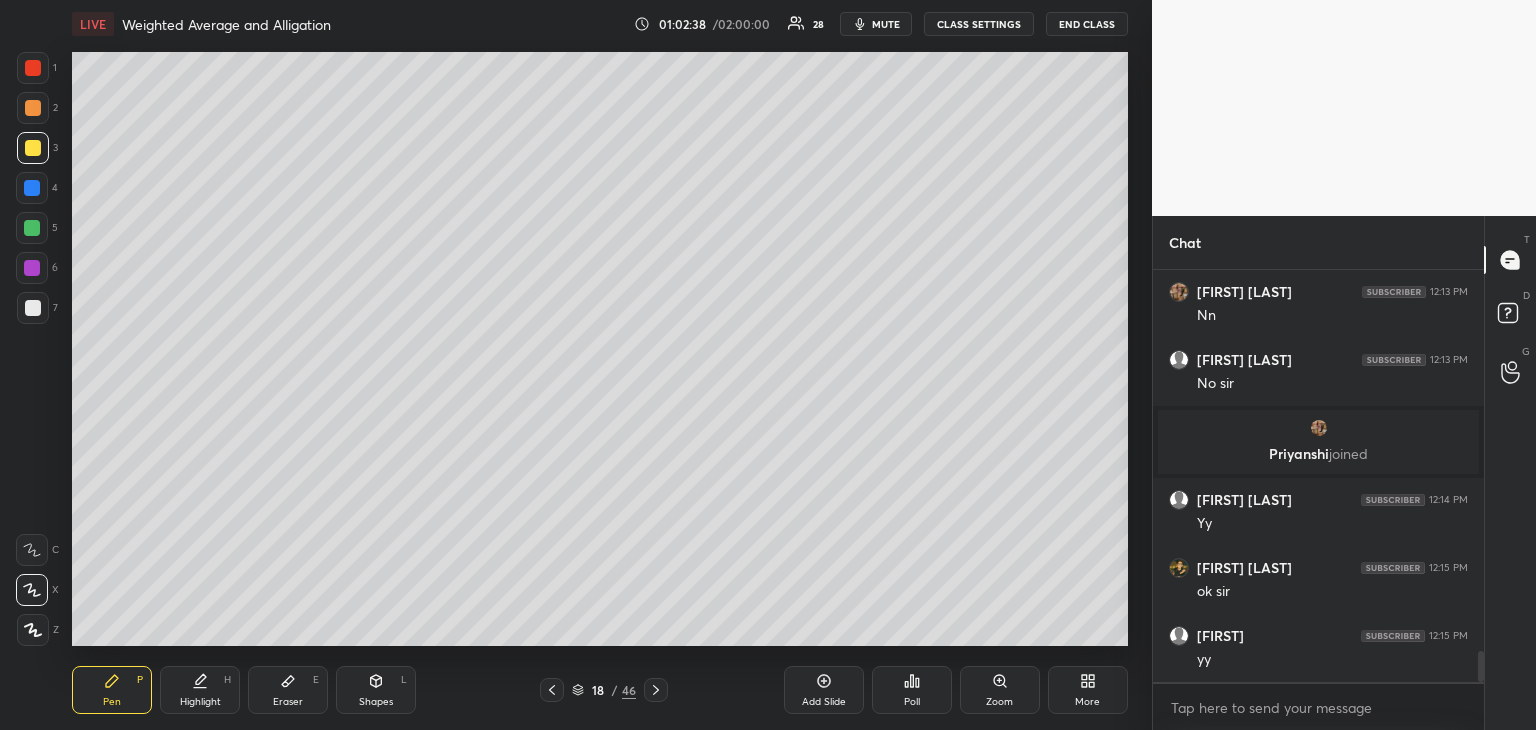 click 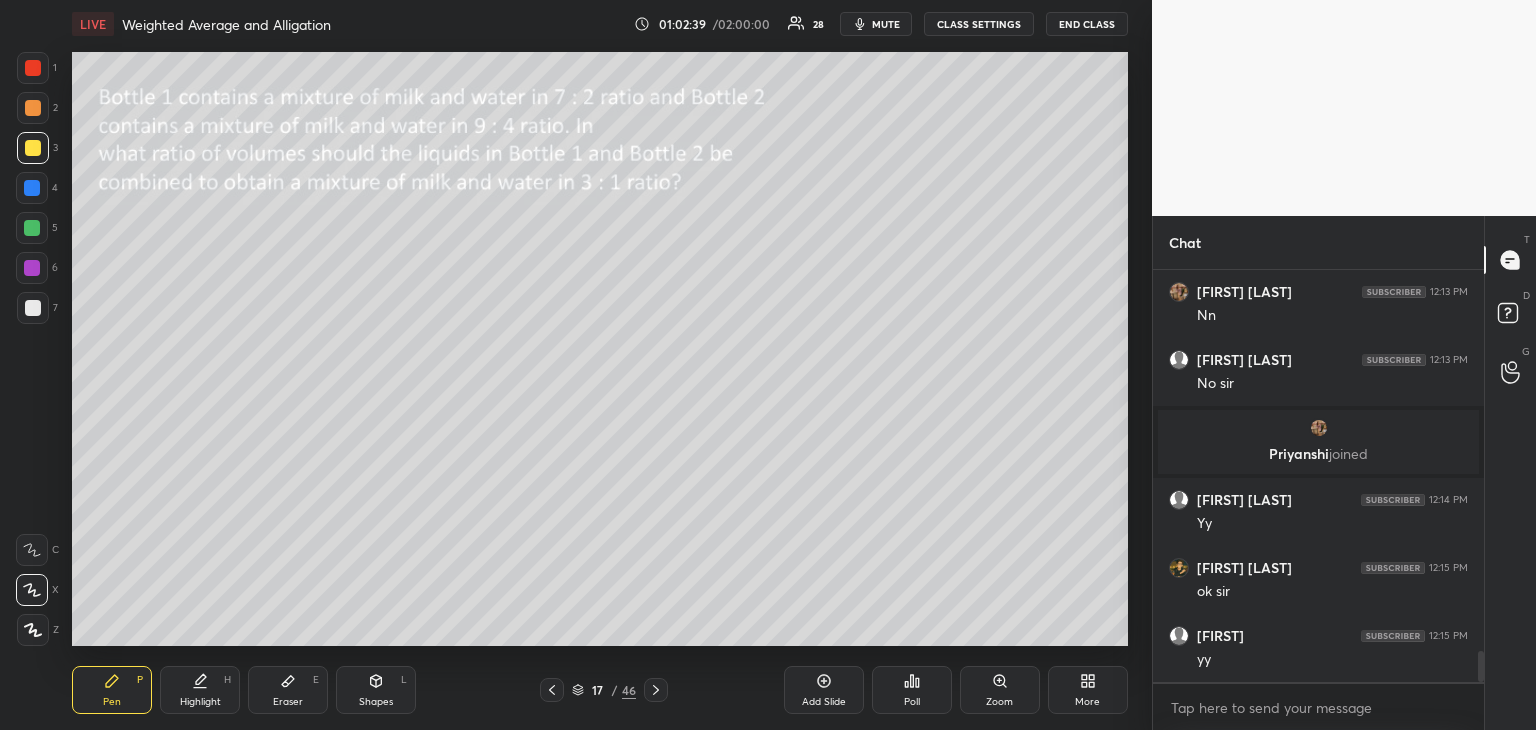 click 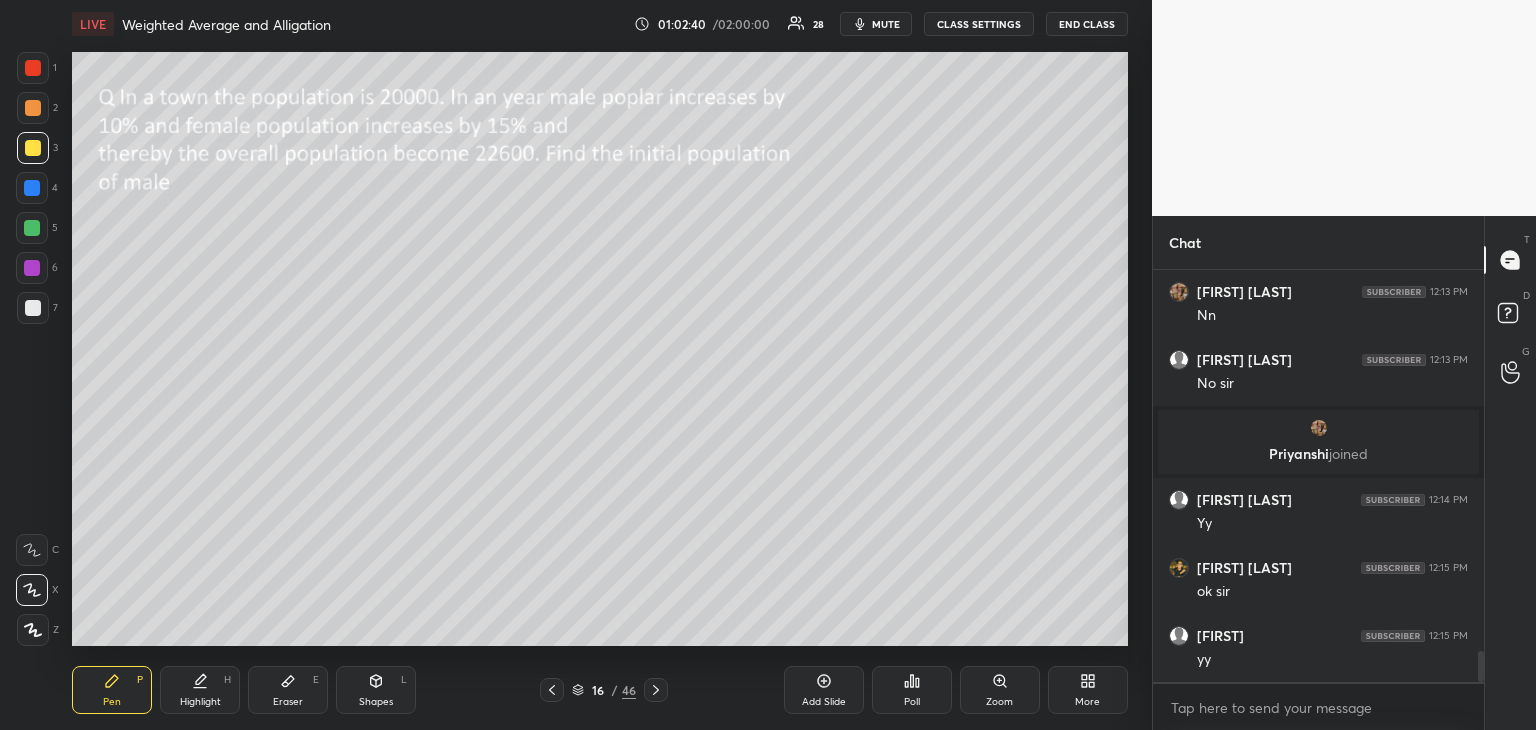click 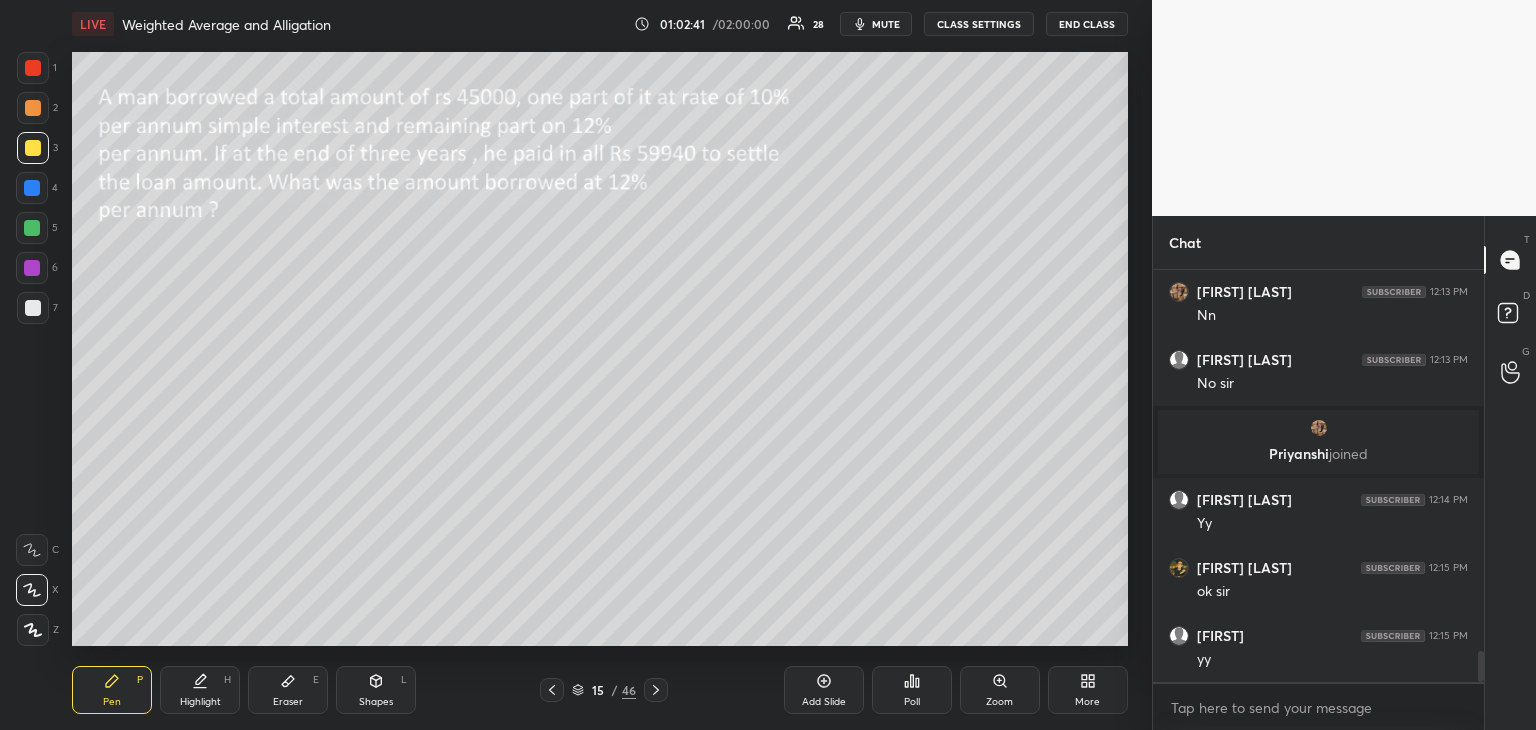 click 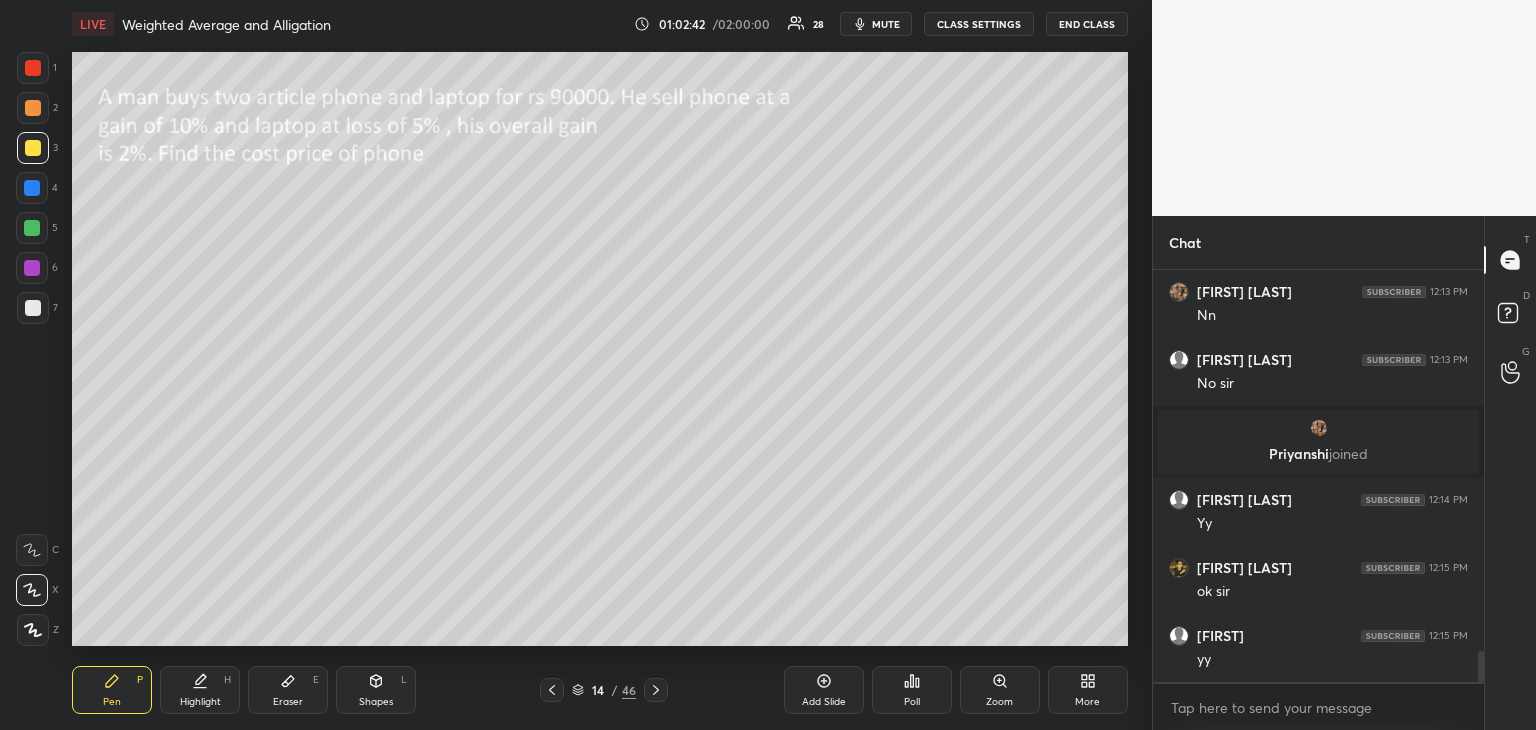 click at bounding box center [656, 690] 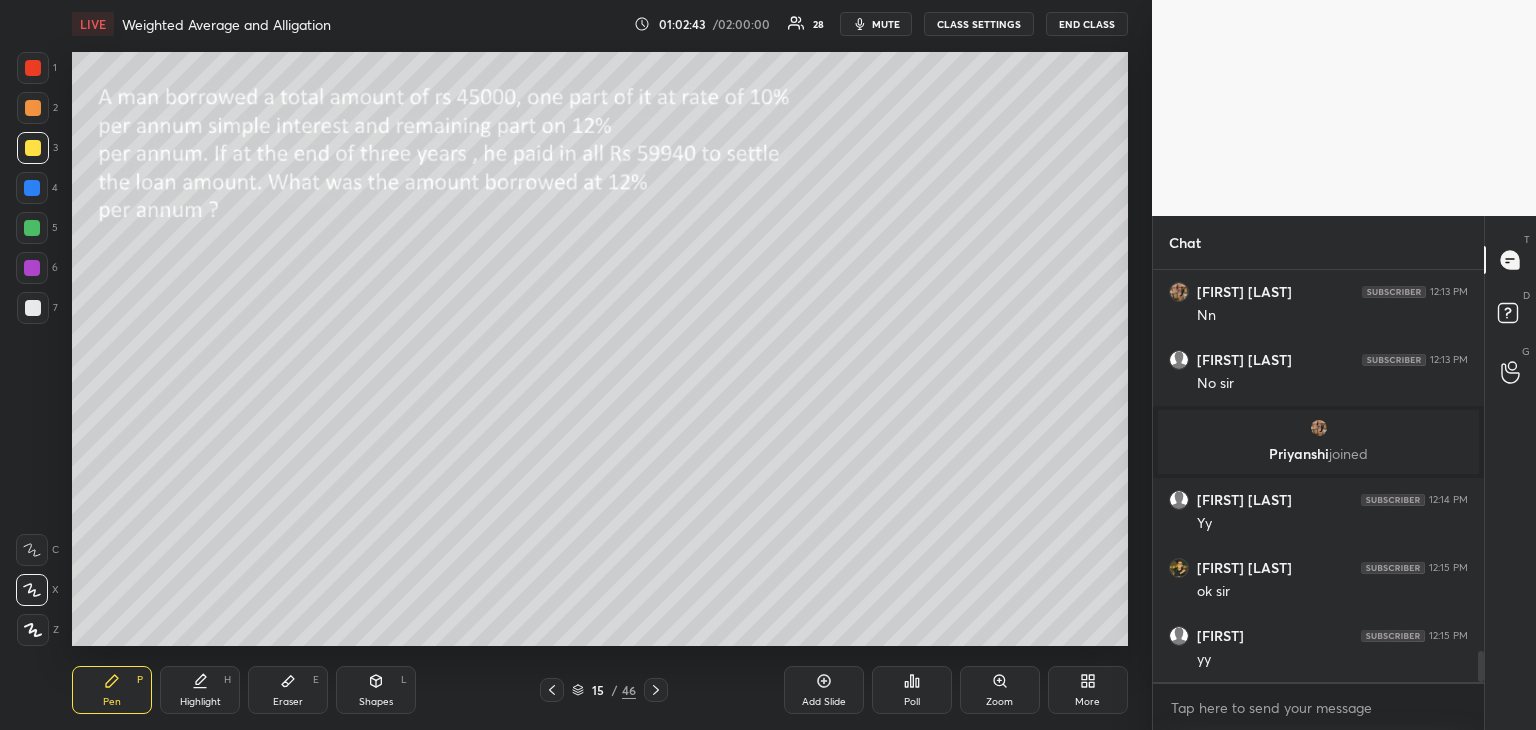 click on "Shapes" at bounding box center [376, 702] 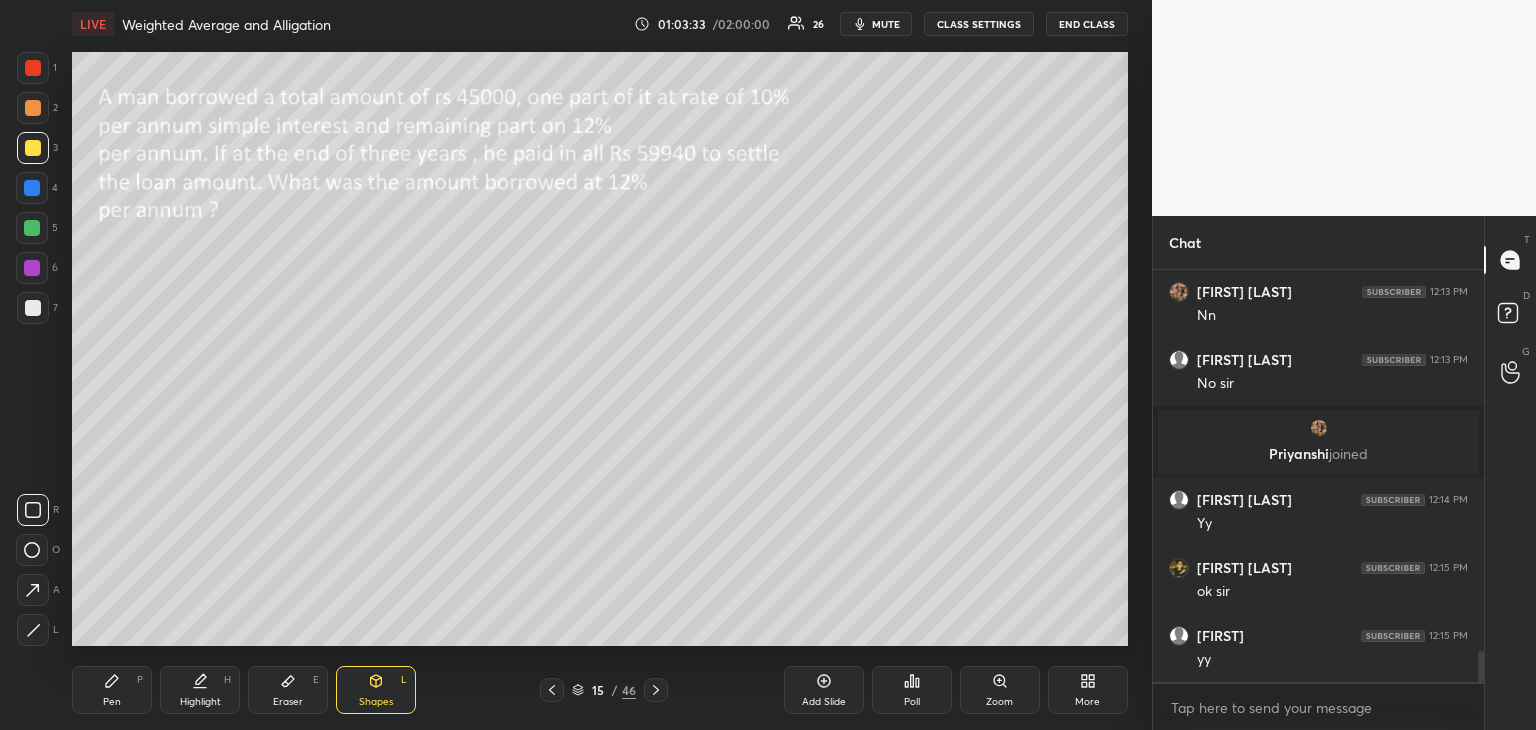 click at bounding box center (32, 228) 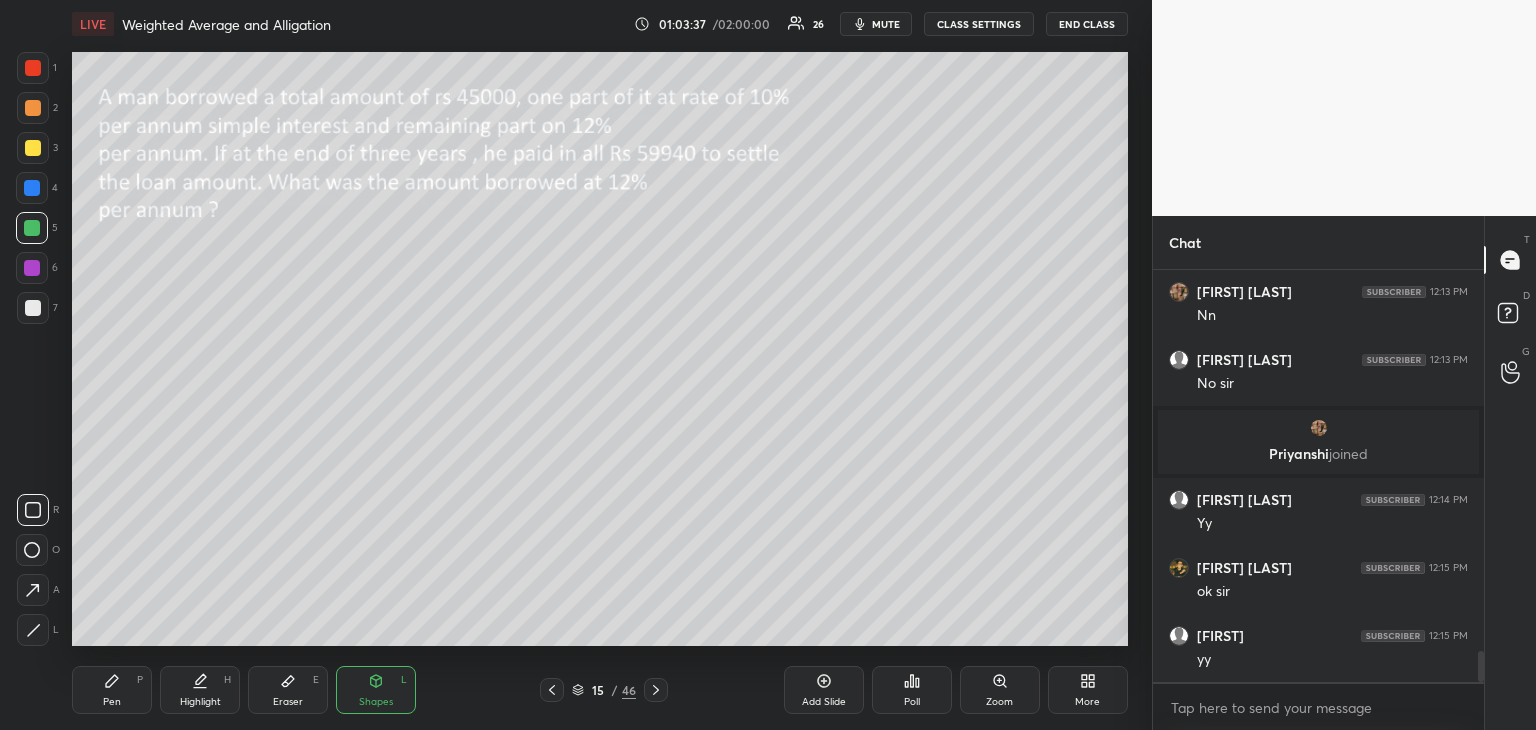 click on "Pen P" at bounding box center (112, 690) 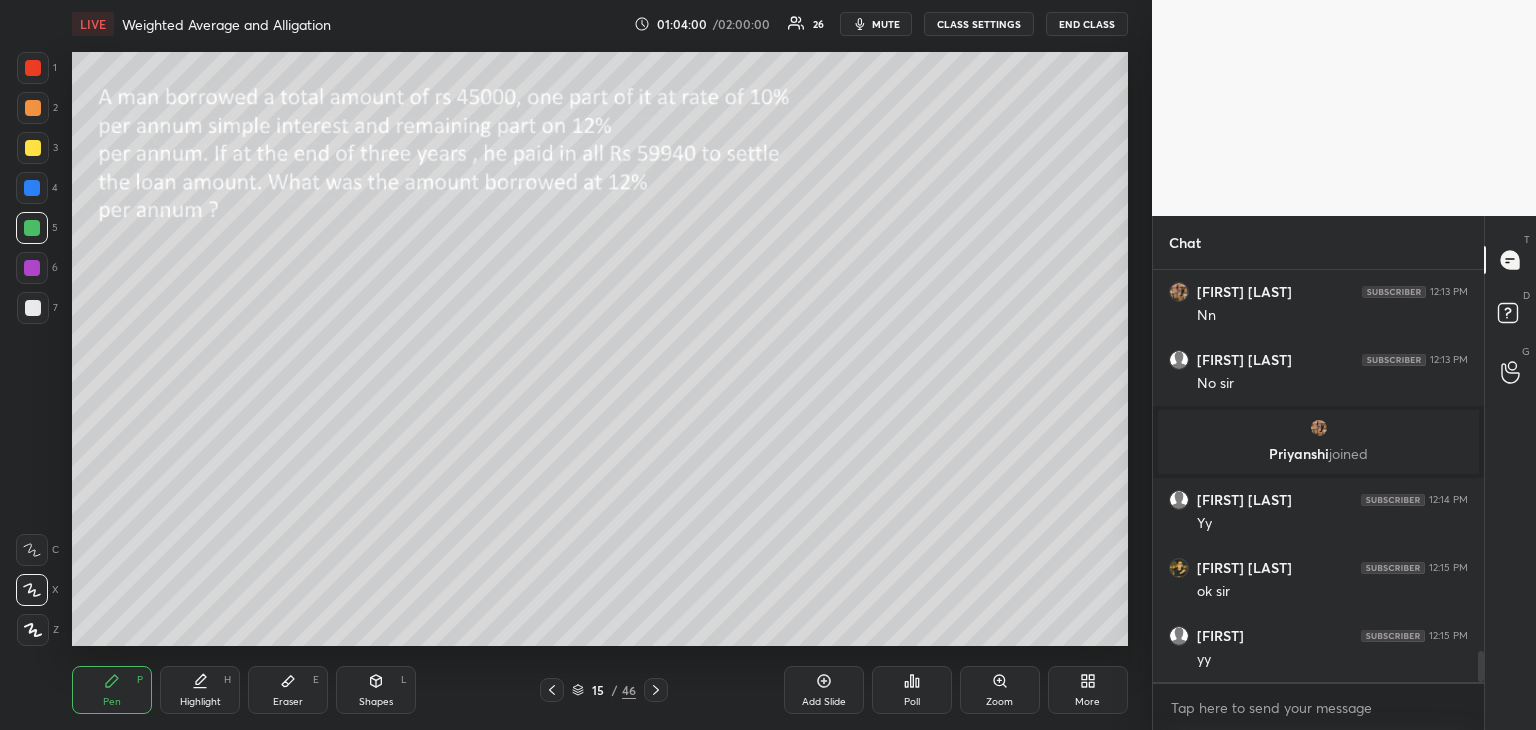 click on "Add Slide" at bounding box center [824, 702] 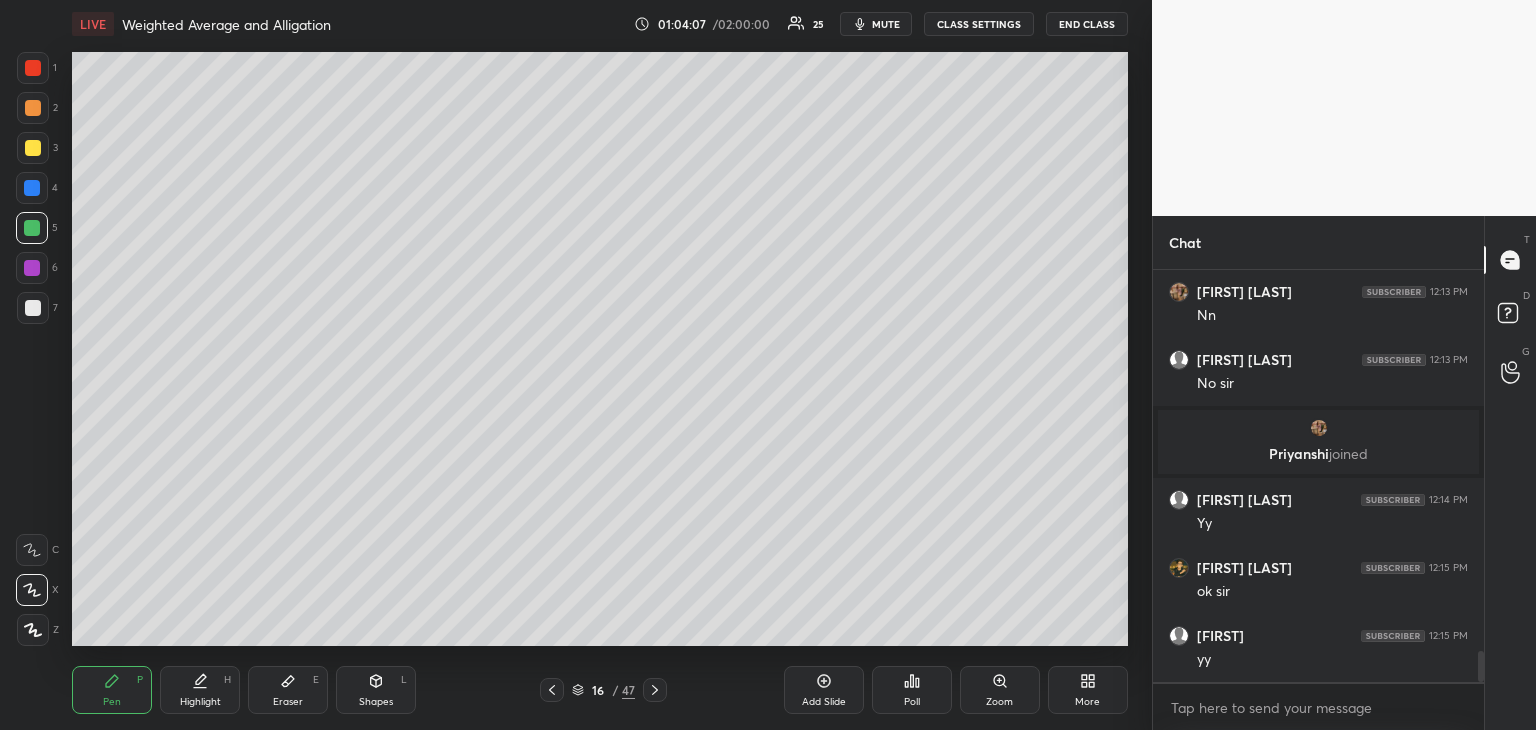 scroll, scrollTop: 5136, scrollLeft: 0, axis: vertical 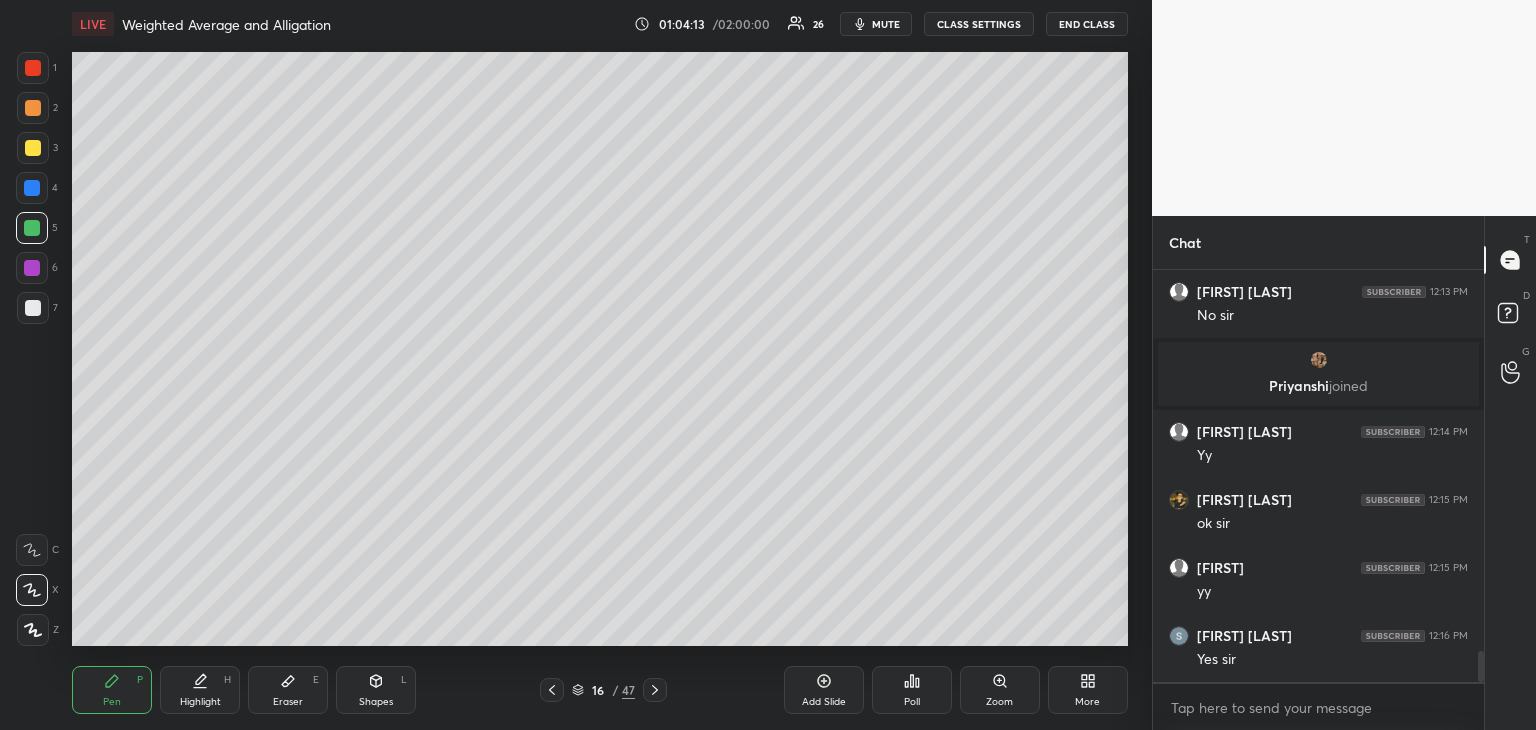 click at bounding box center (32, 268) 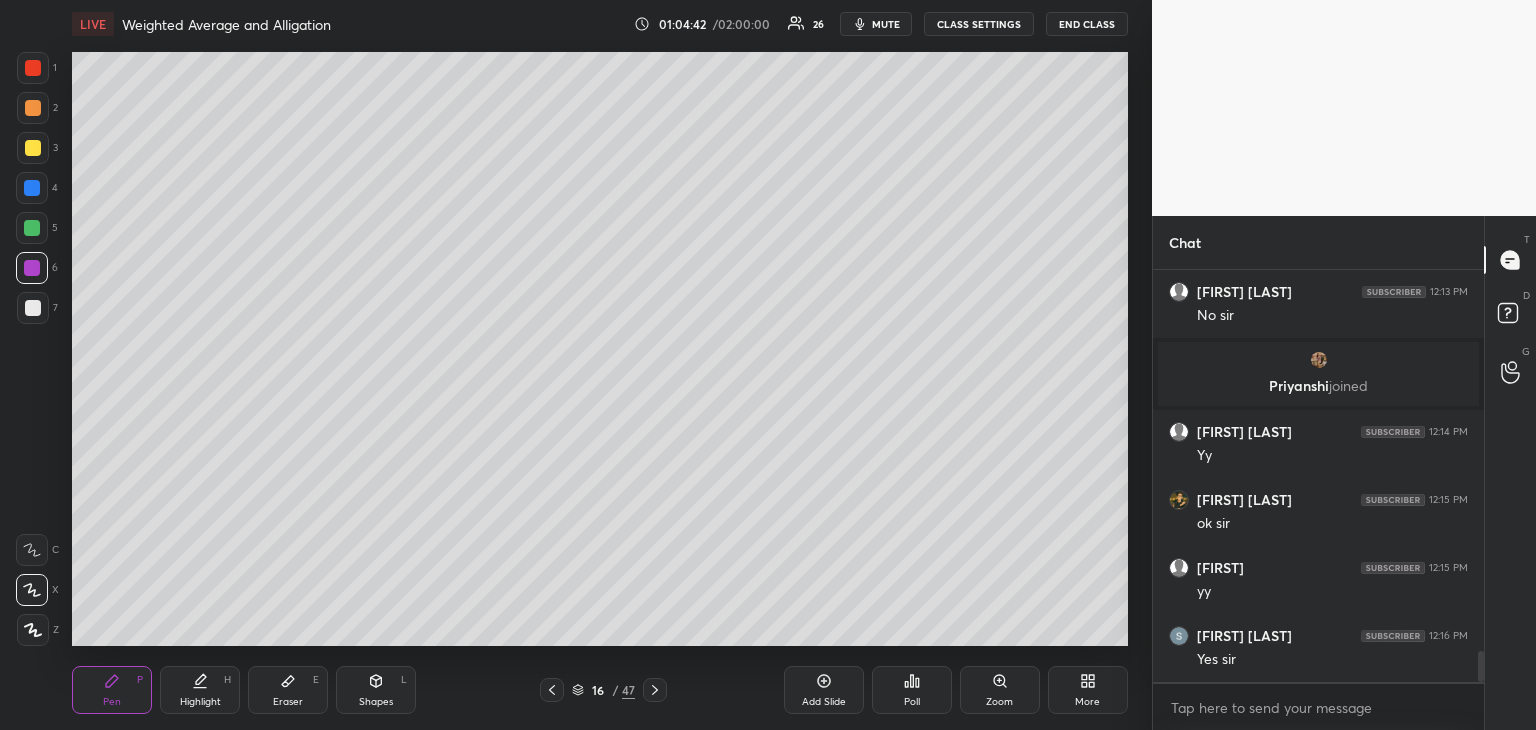 click 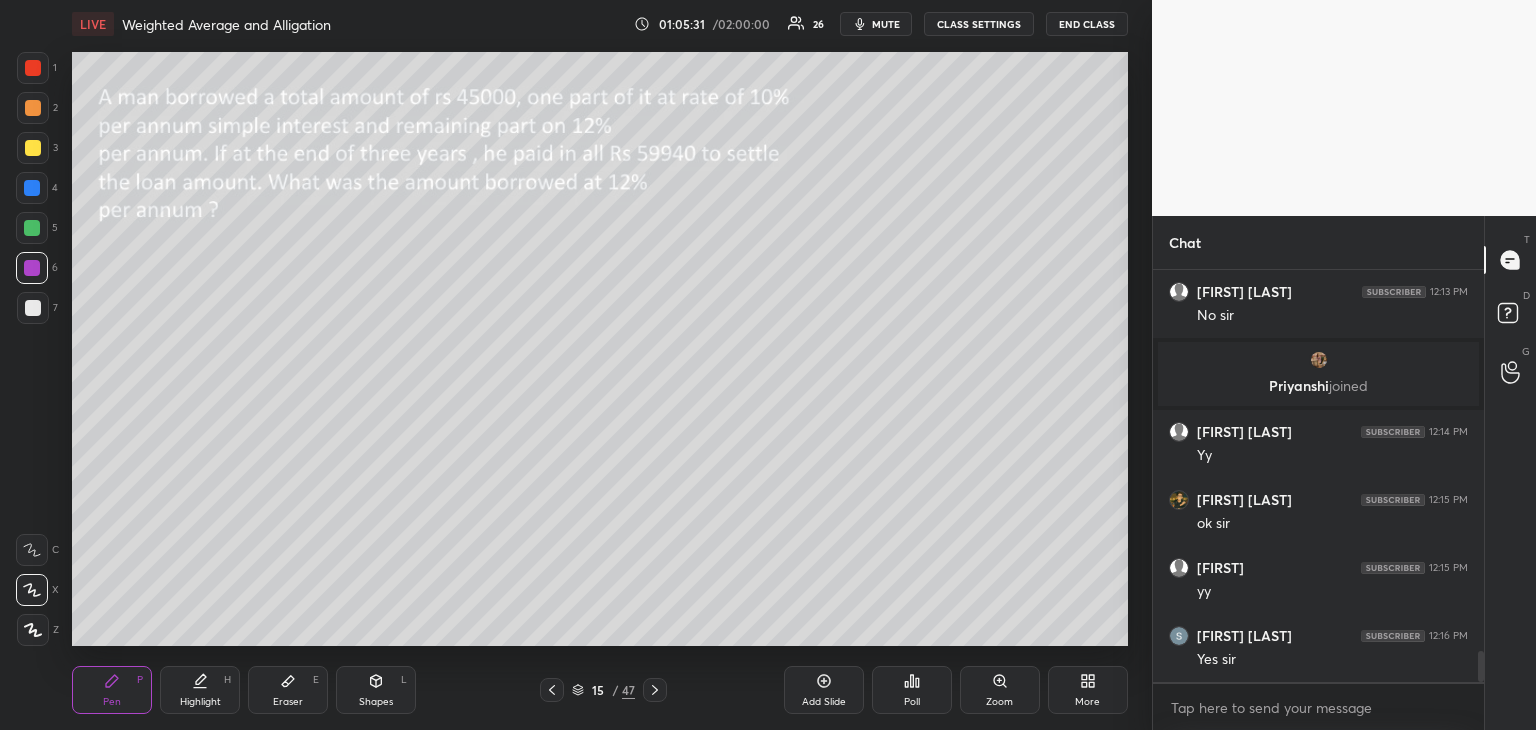 scroll, scrollTop: 5204, scrollLeft: 0, axis: vertical 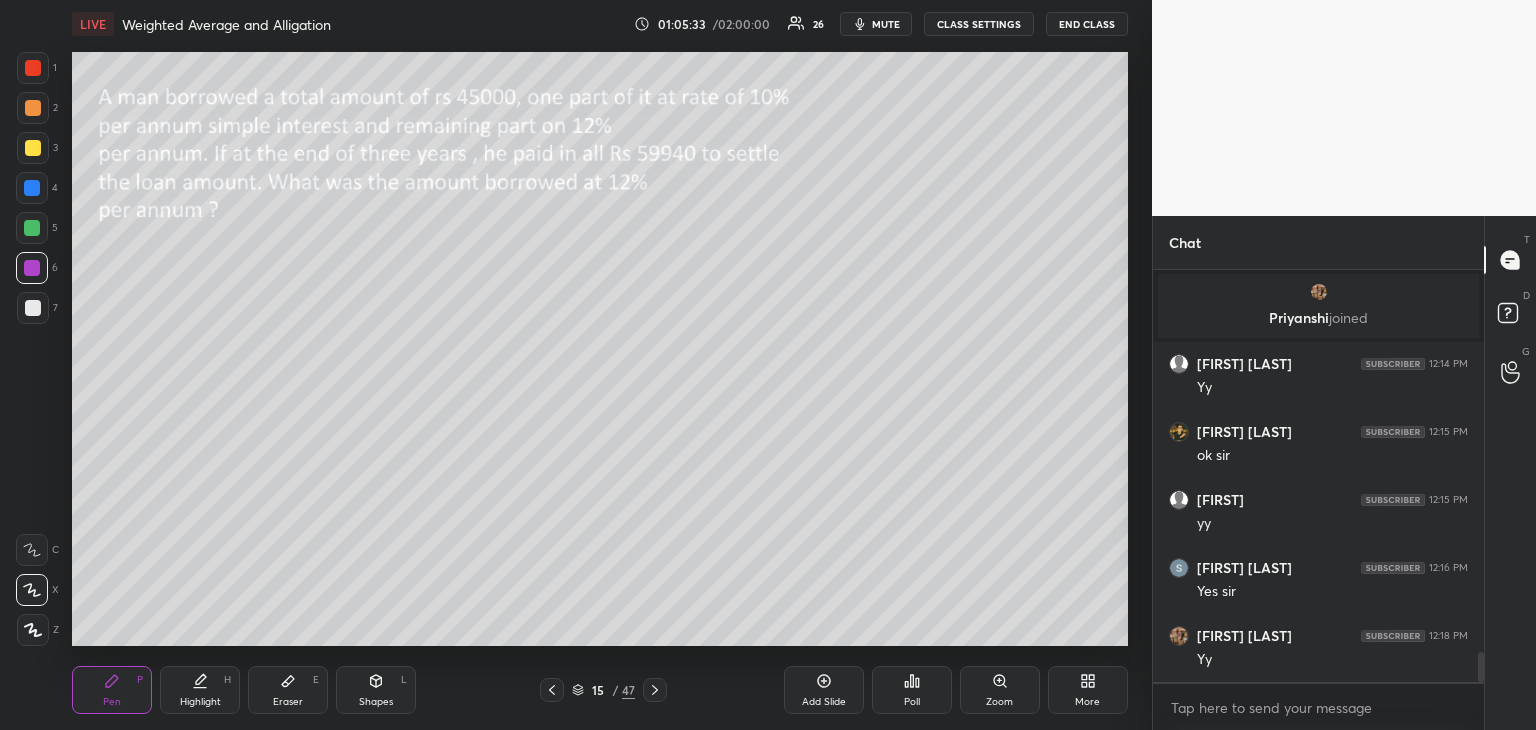 click at bounding box center (655, 690) 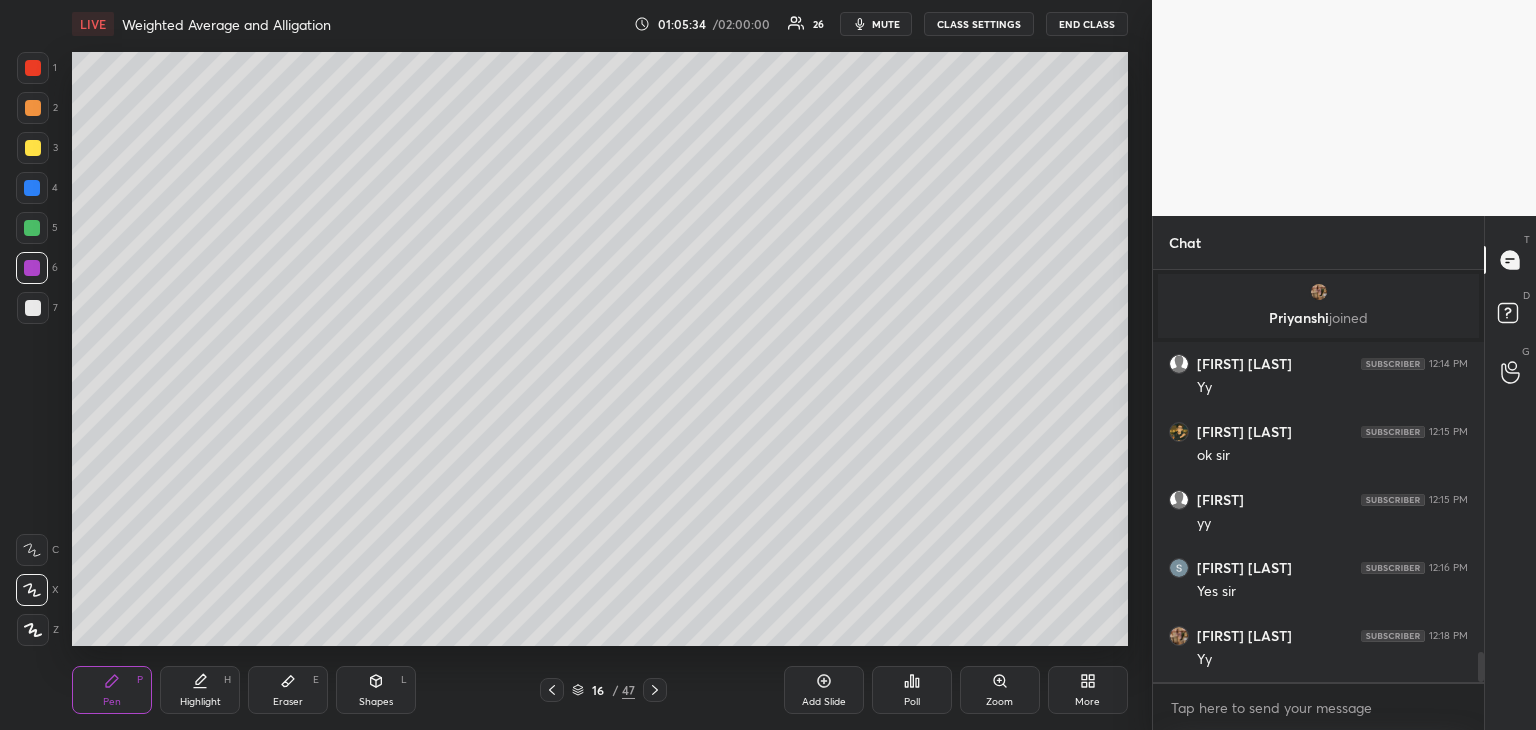 scroll, scrollTop: 5272, scrollLeft: 0, axis: vertical 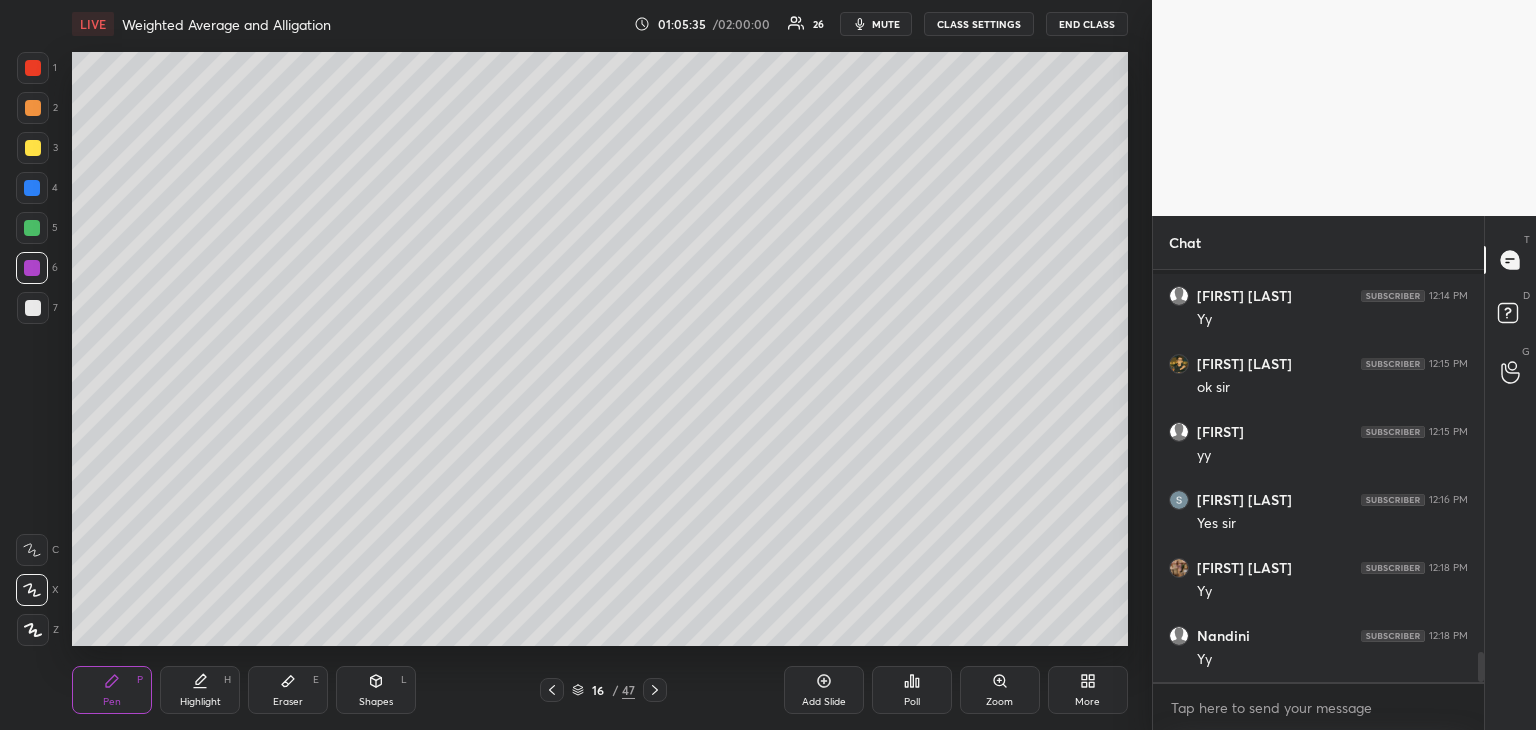 click at bounding box center (32, 228) 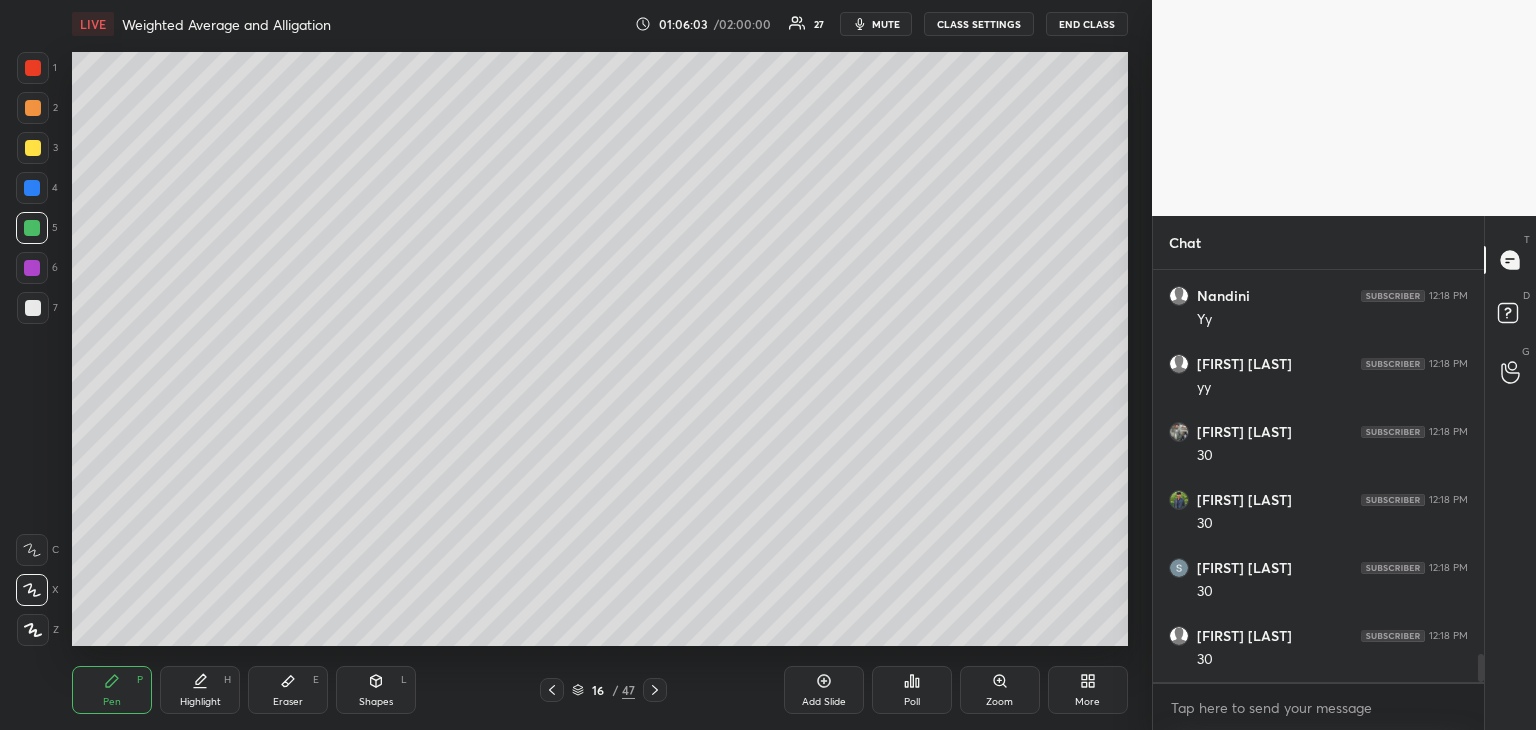 scroll, scrollTop: 5680, scrollLeft: 0, axis: vertical 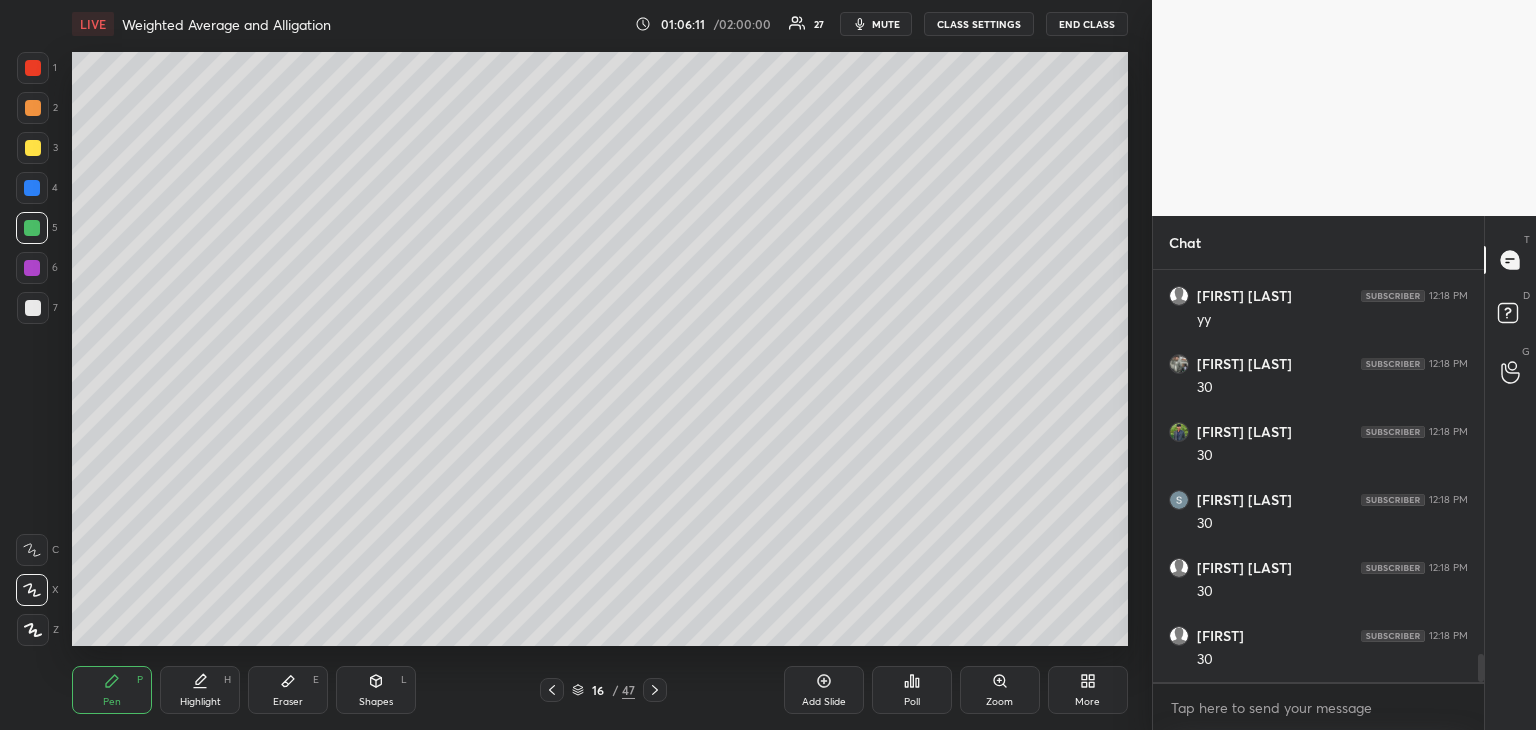 click at bounding box center (33, 308) 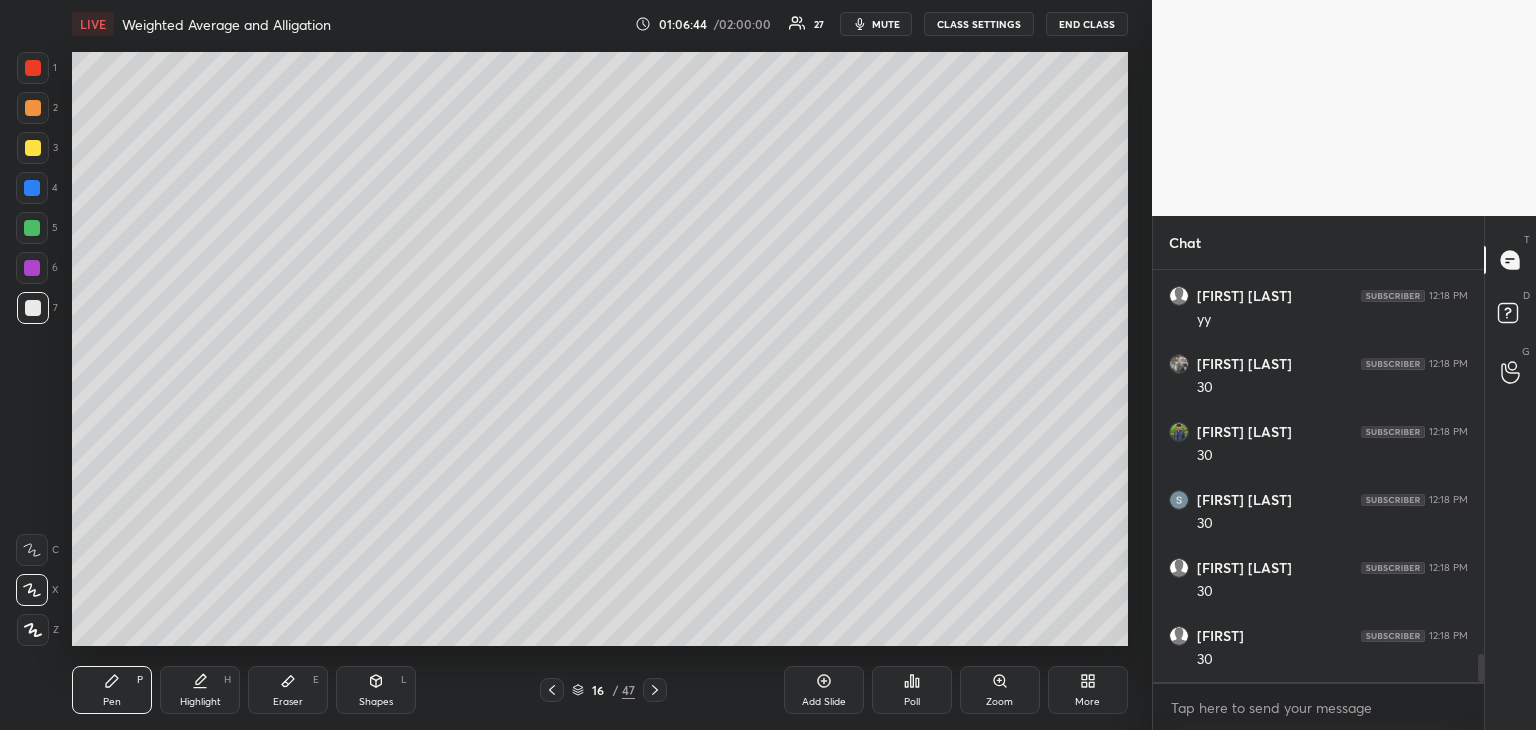 scroll, scrollTop: 5748, scrollLeft: 0, axis: vertical 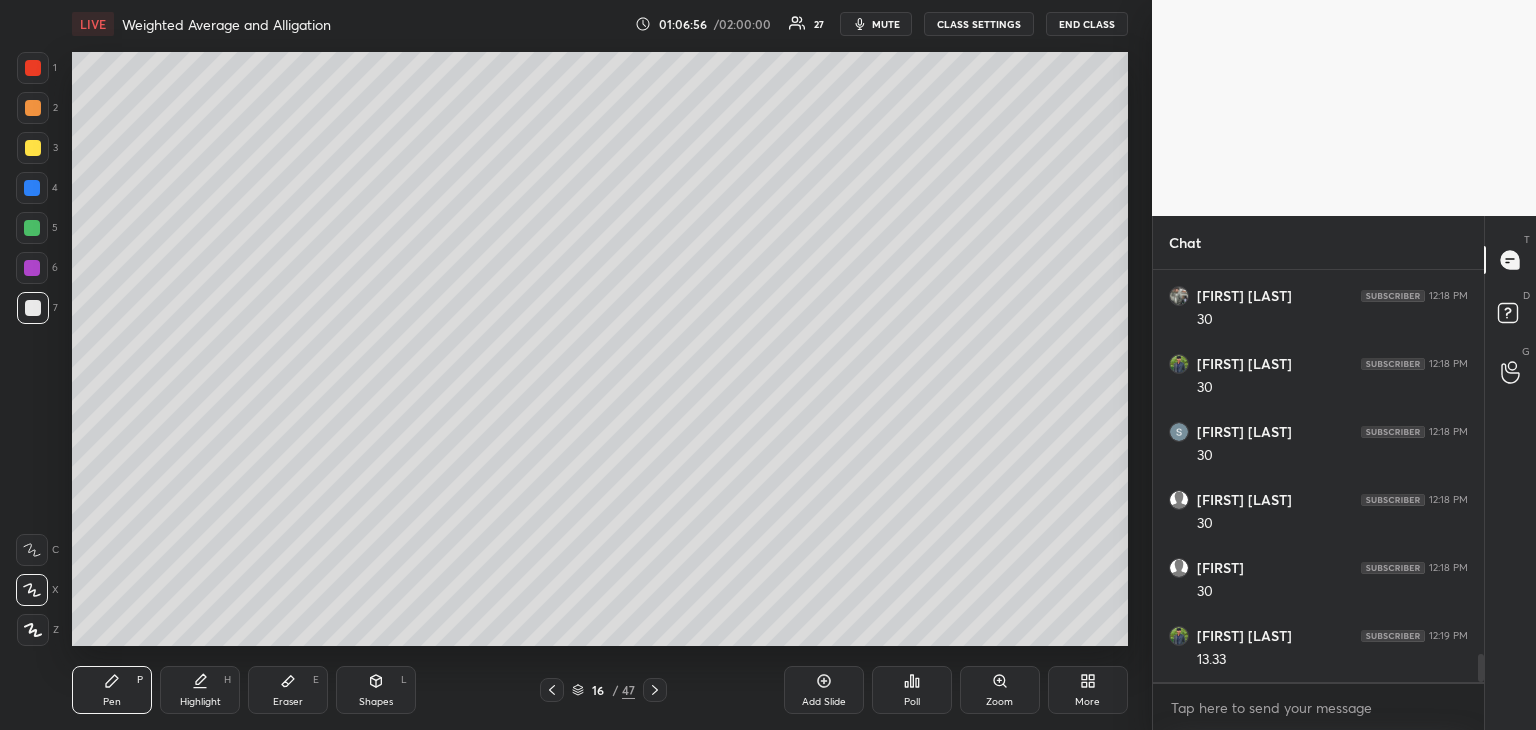 click on "Highlight" at bounding box center (200, 702) 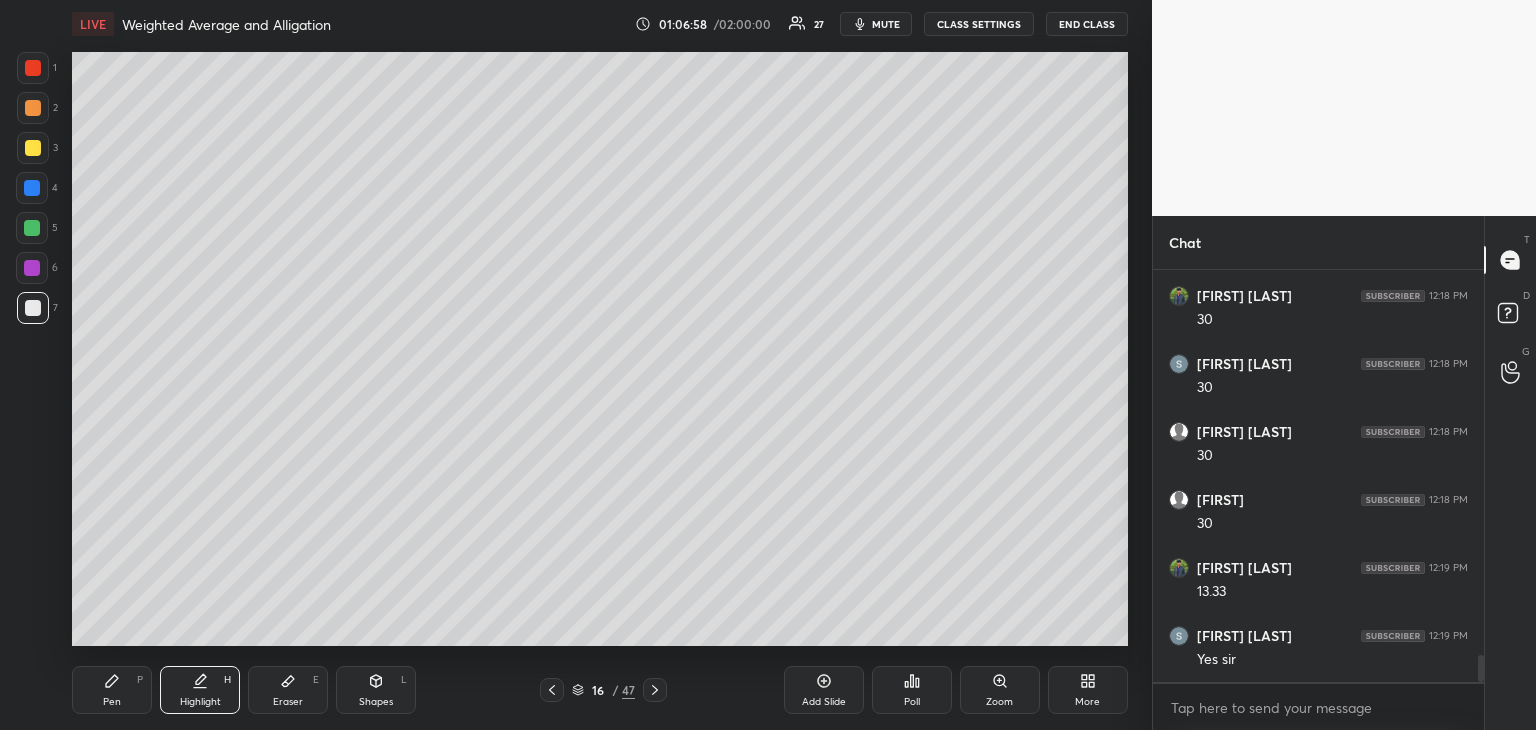 scroll, scrollTop: 5884, scrollLeft: 0, axis: vertical 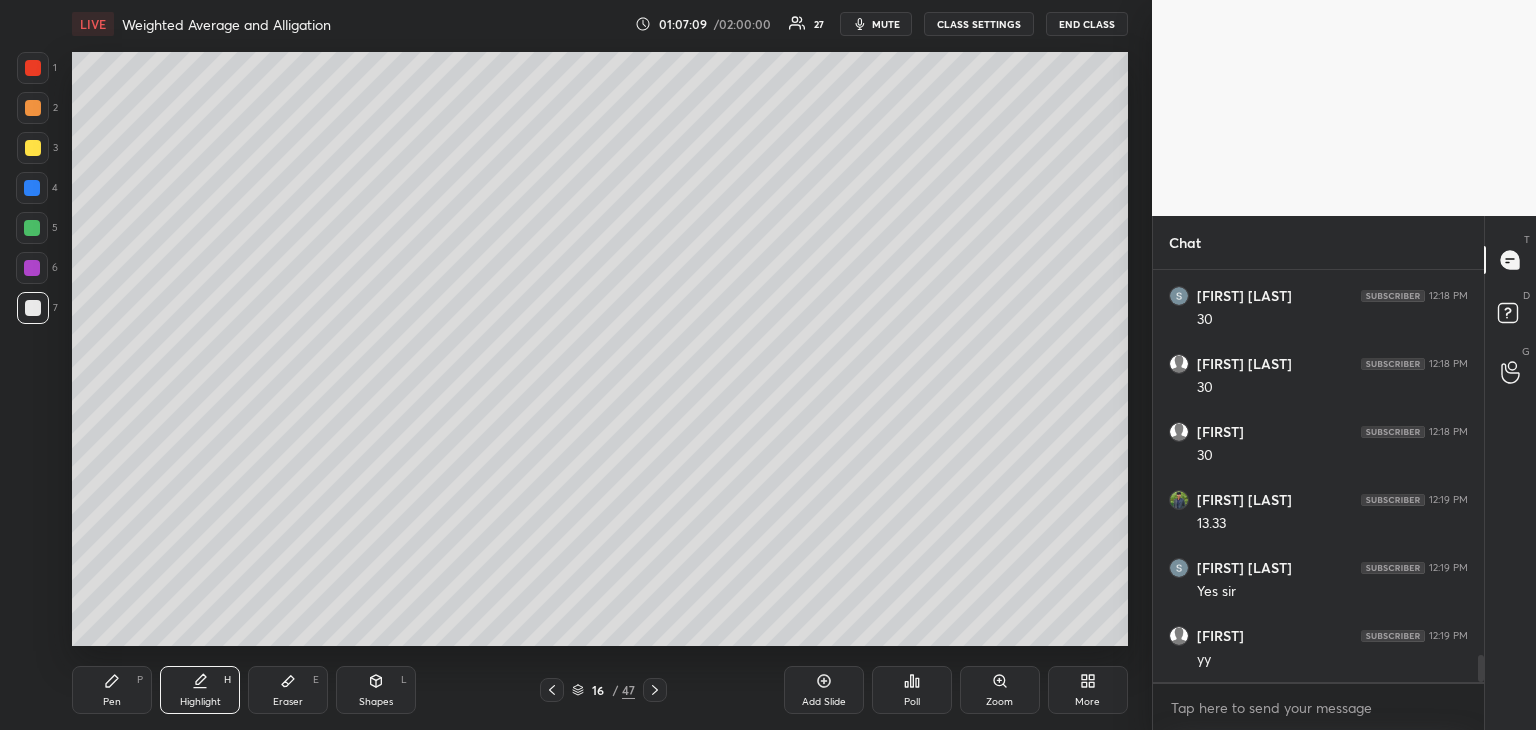 click on "Pen P" at bounding box center [112, 690] 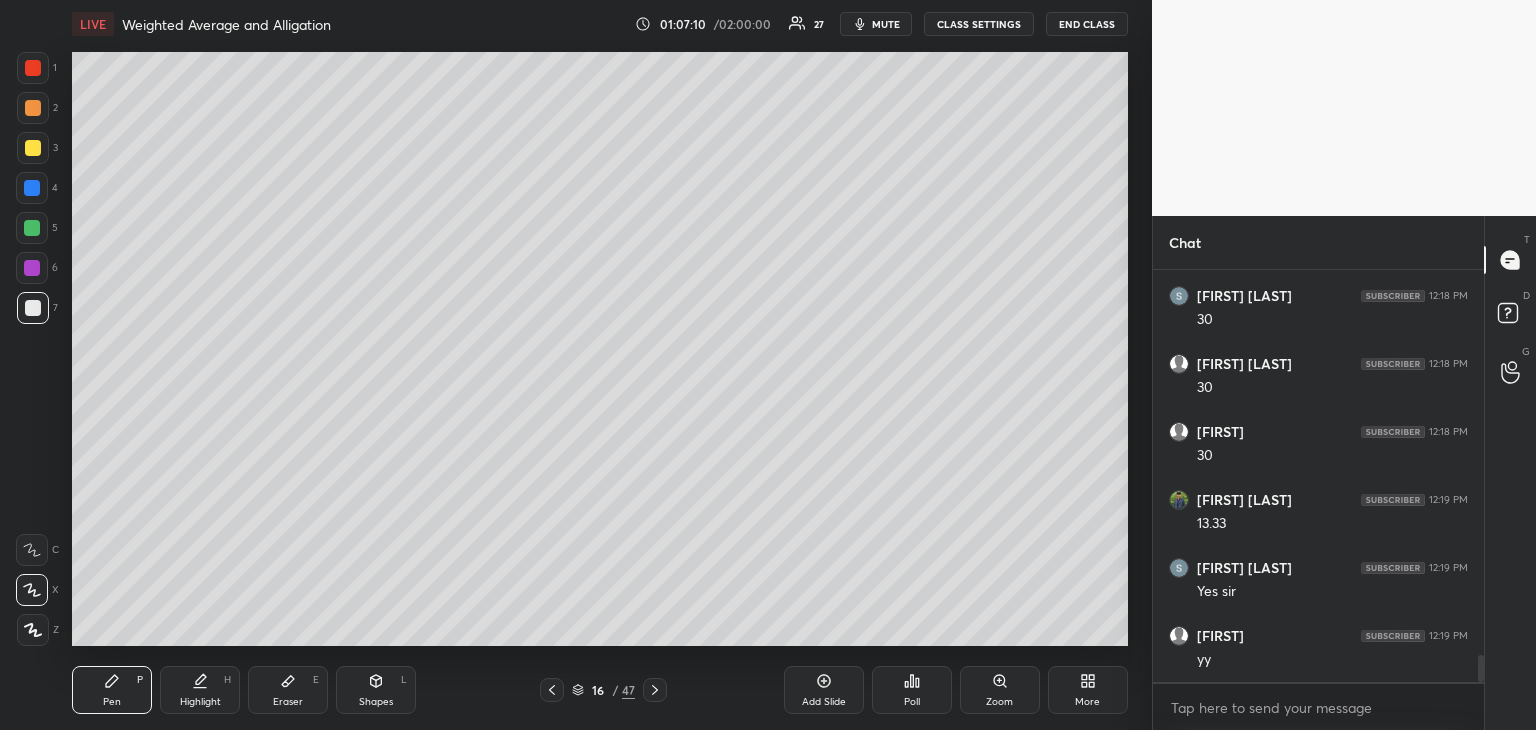 click 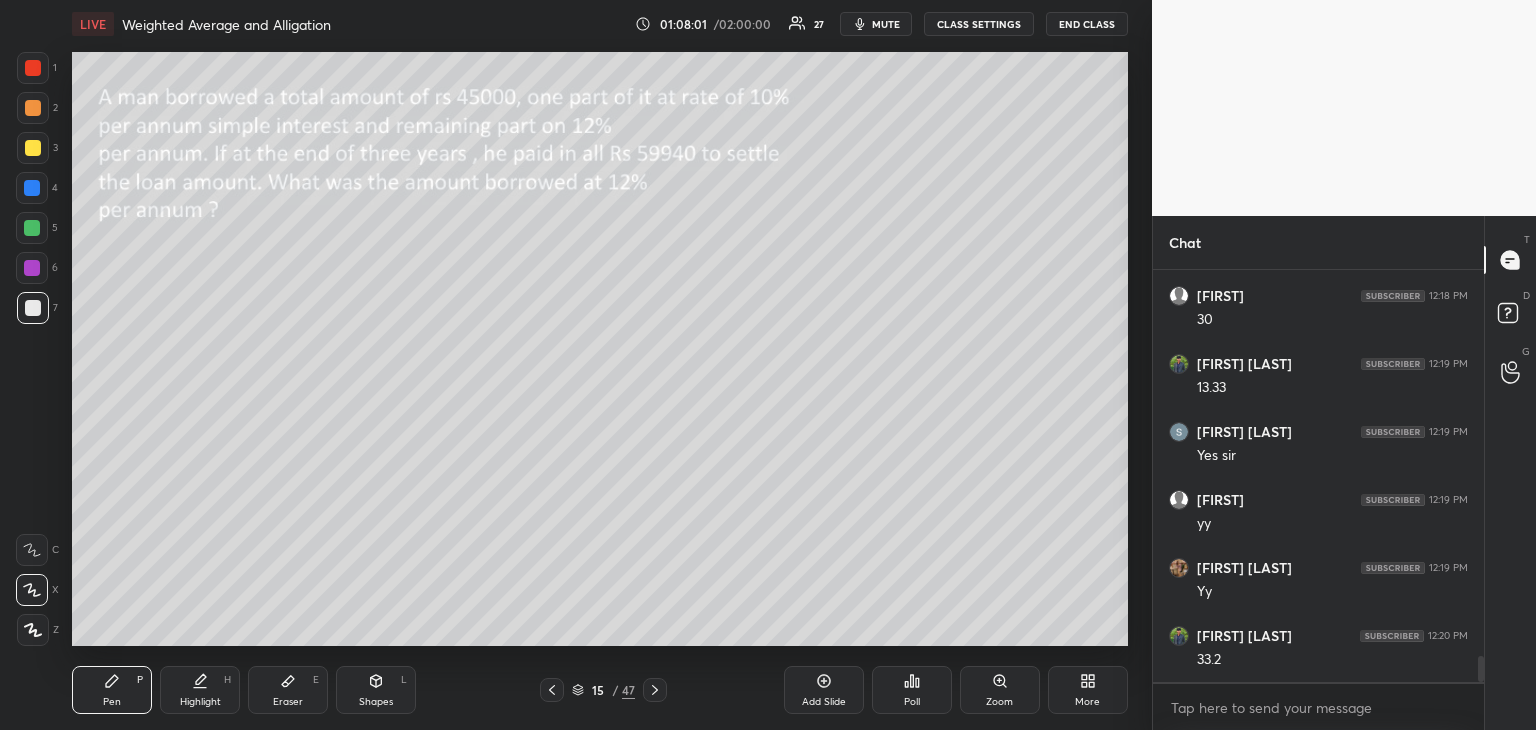 scroll, scrollTop: 6088, scrollLeft: 0, axis: vertical 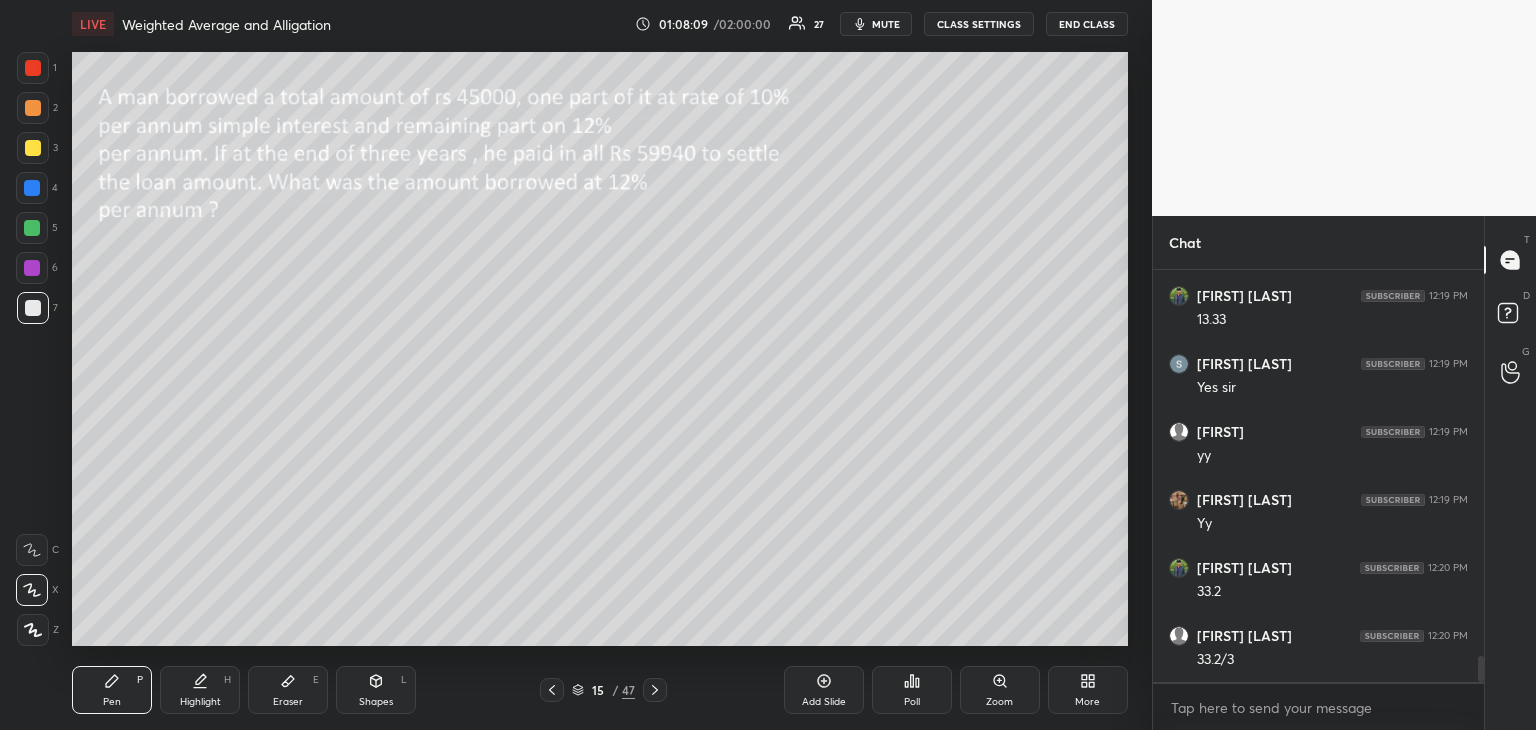click 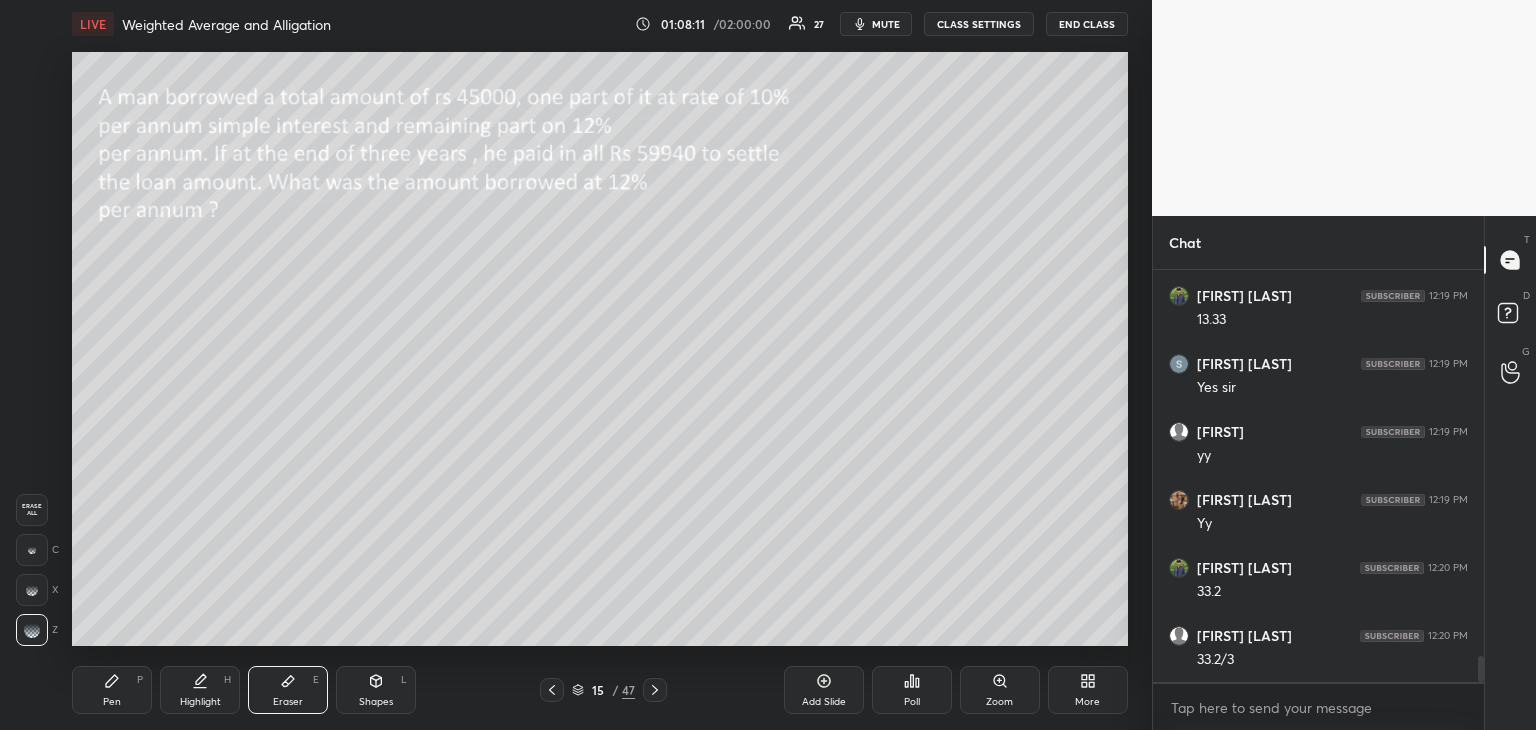 click on "Pen P" at bounding box center [112, 690] 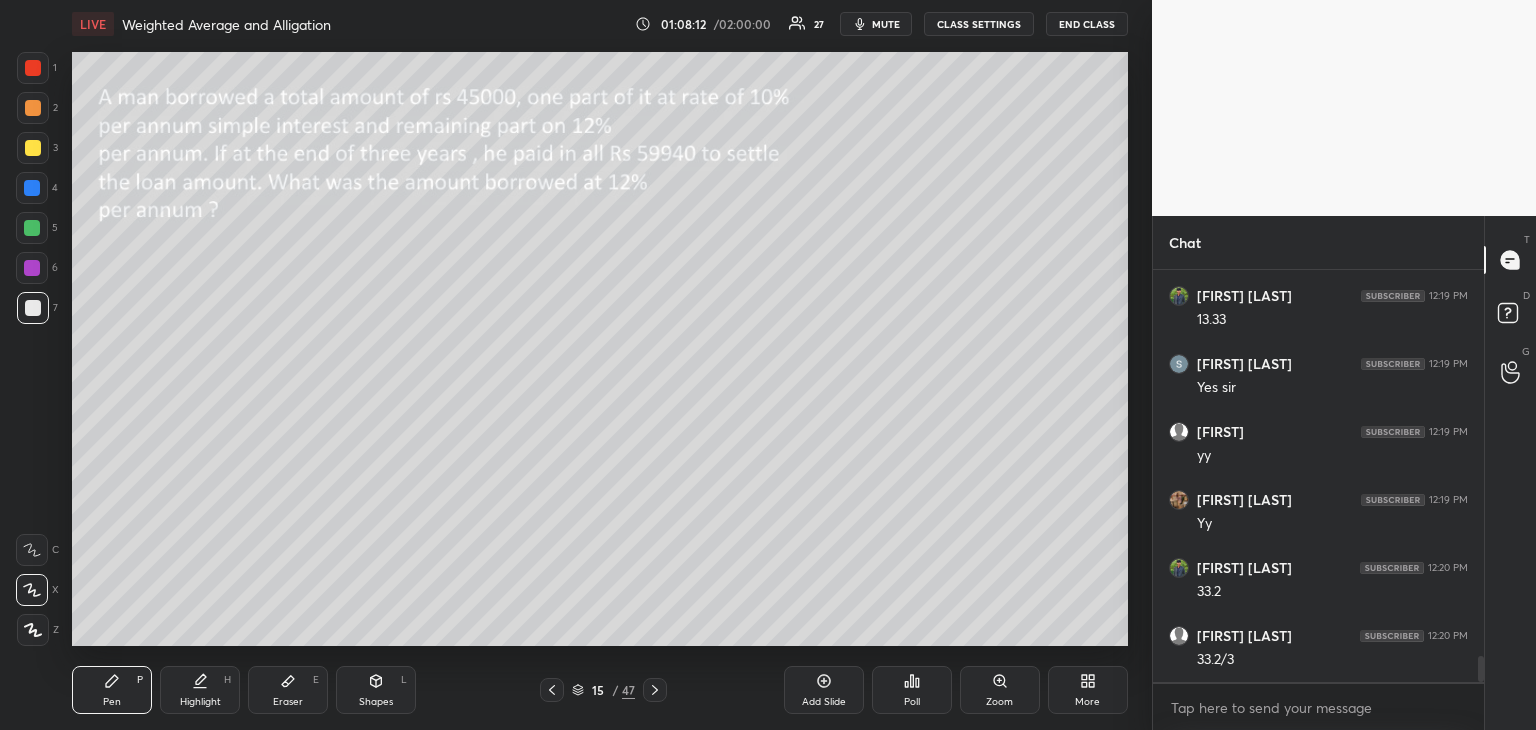 scroll, scrollTop: 6156, scrollLeft: 0, axis: vertical 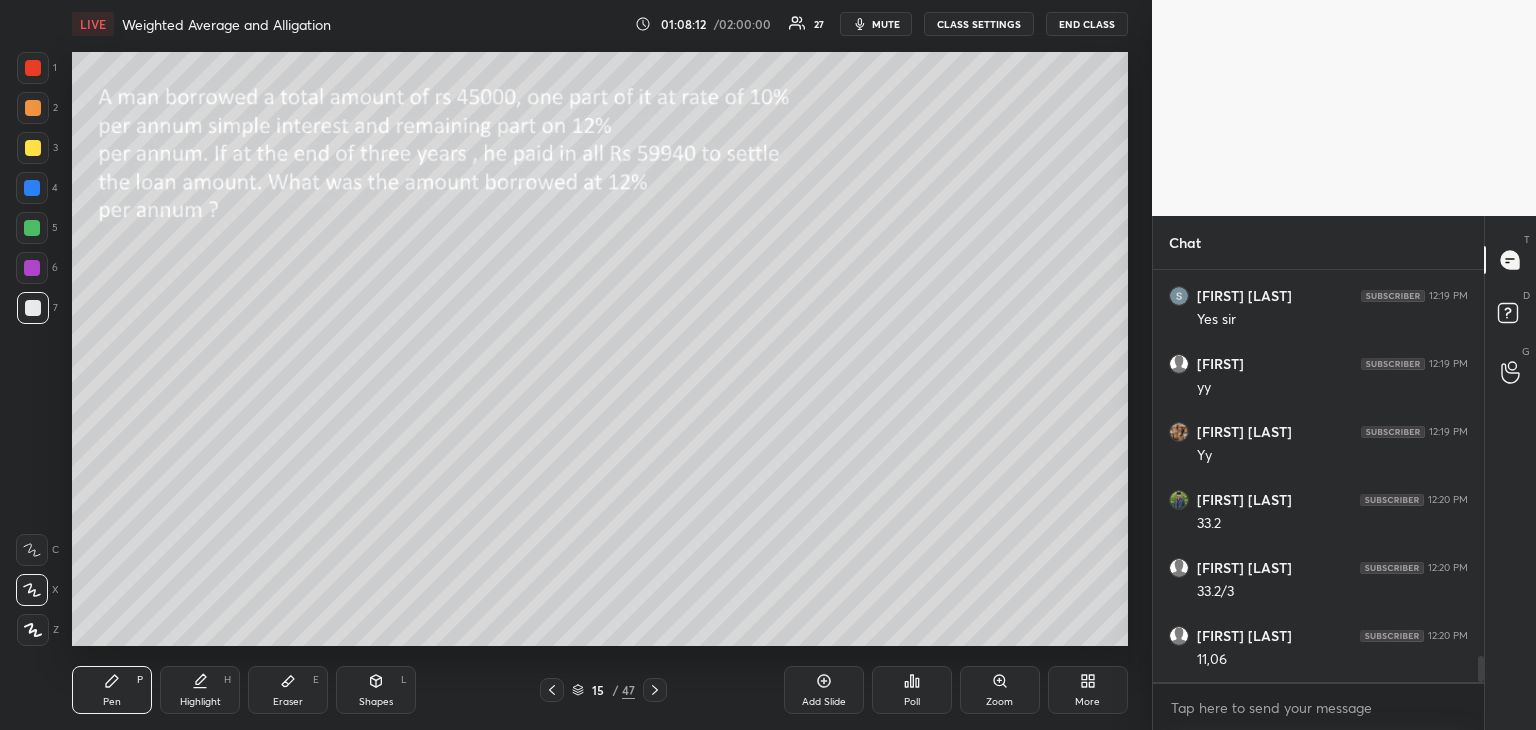 click 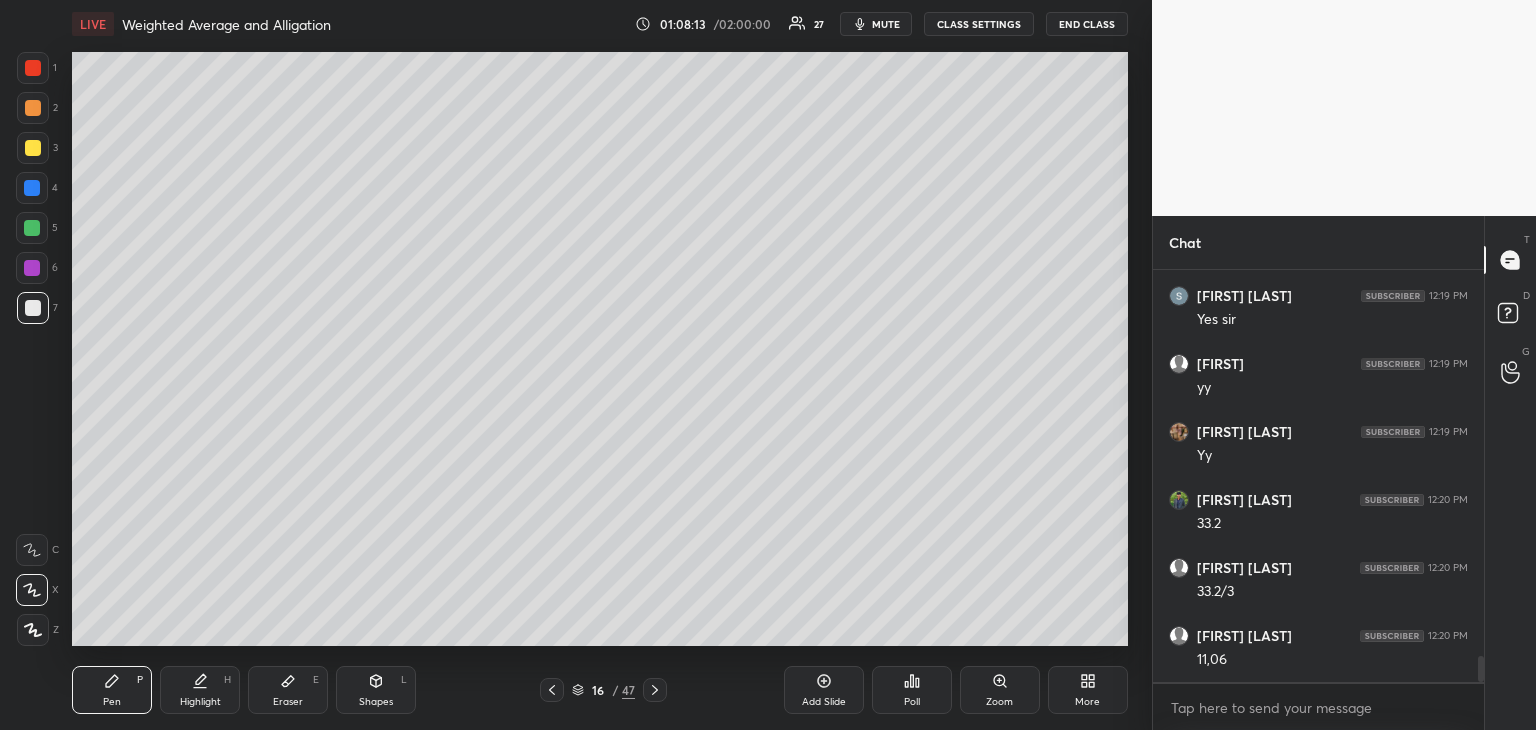 click 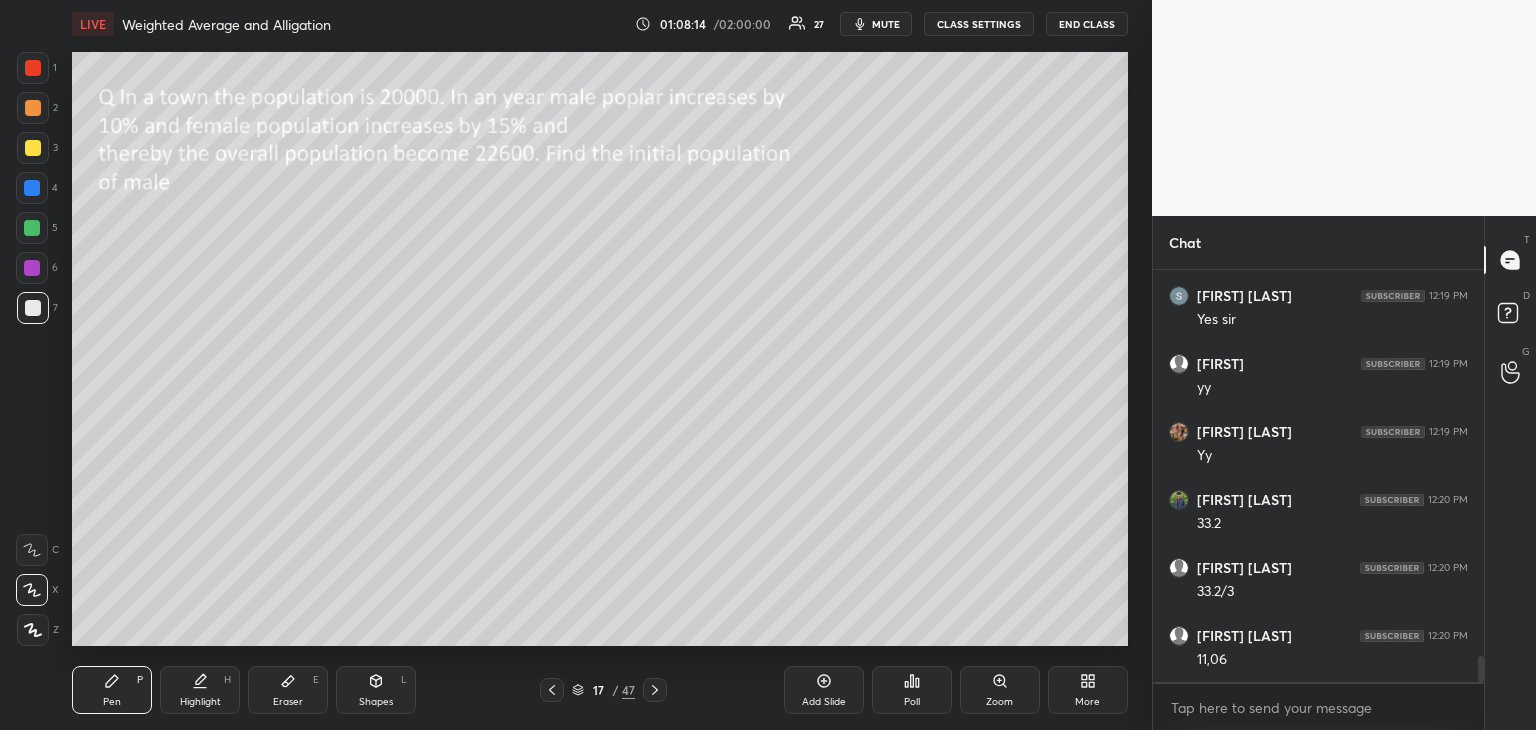 click 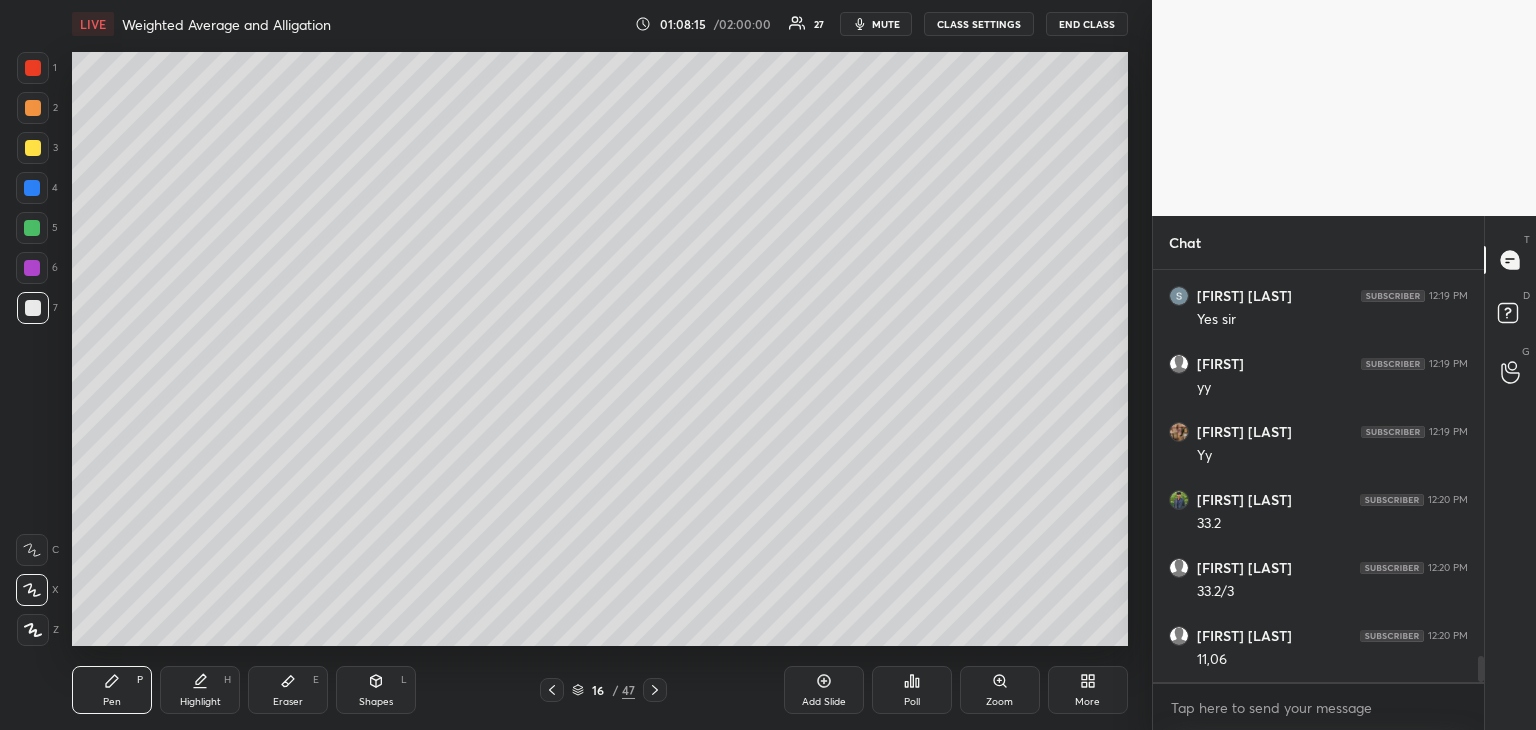 click on "Add Slide" at bounding box center [824, 690] 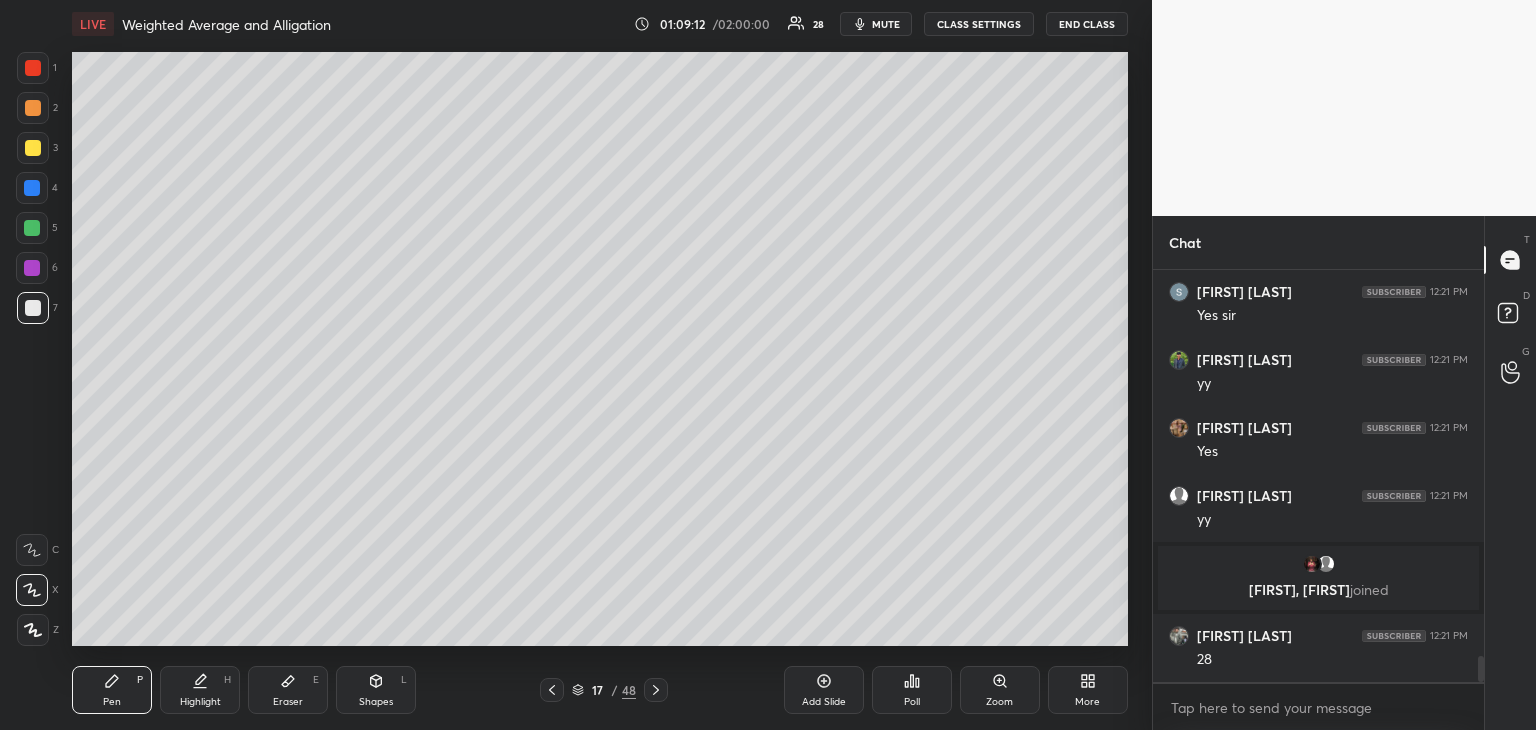 scroll, scrollTop: 6052, scrollLeft: 0, axis: vertical 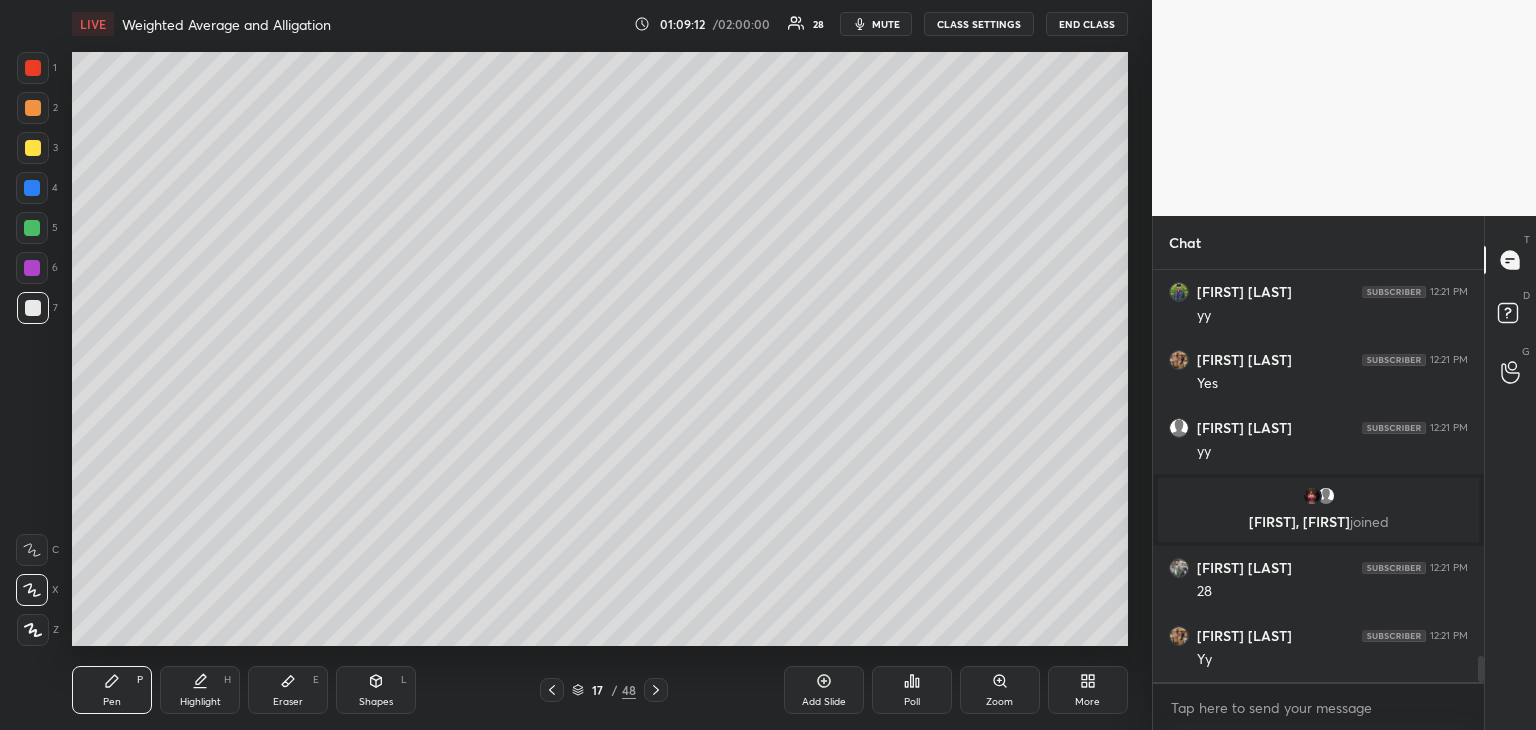 click at bounding box center [32, 188] 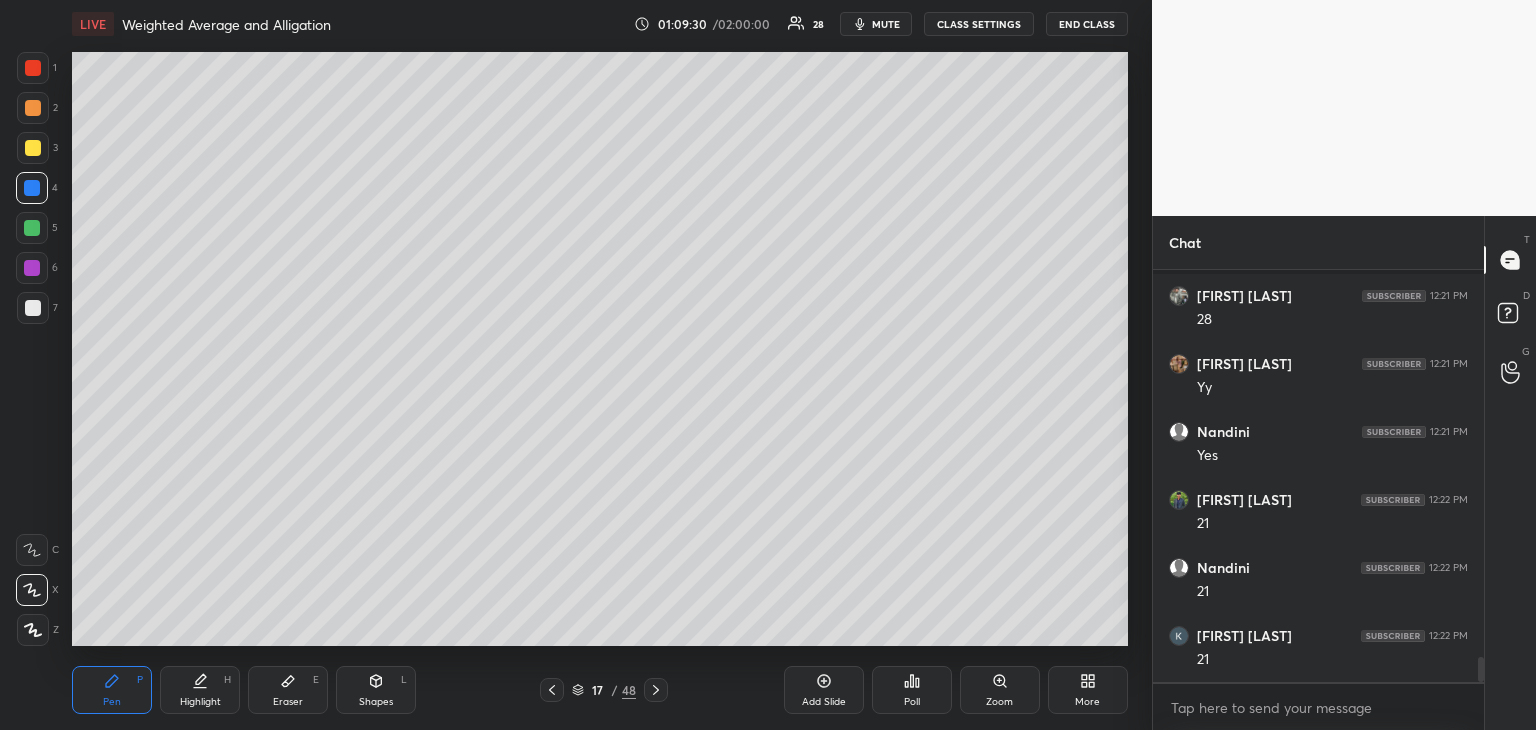 scroll, scrollTop: 6460, scrollLeft: 0, axis: vertical 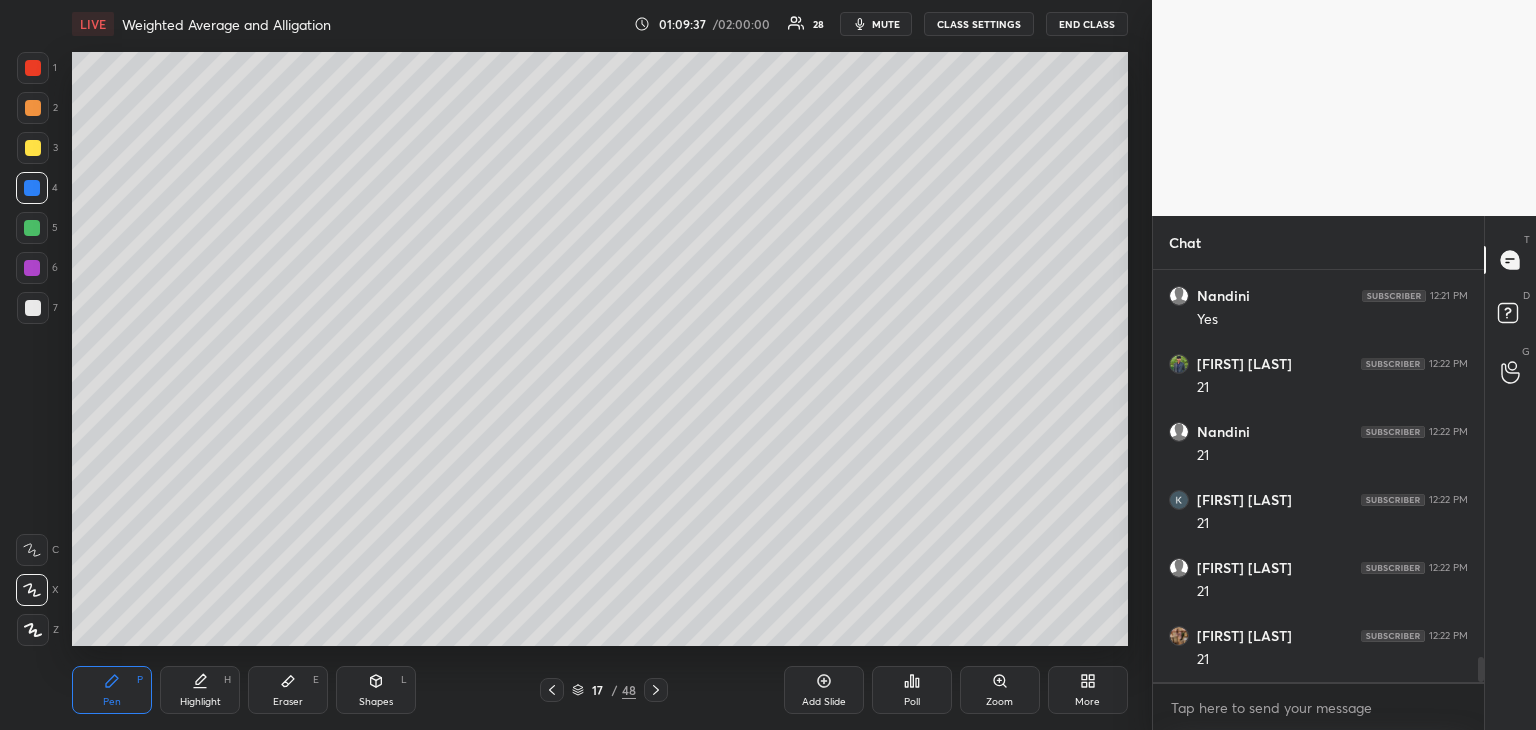 click on "Add Slide" at bounding box center (824, 702) 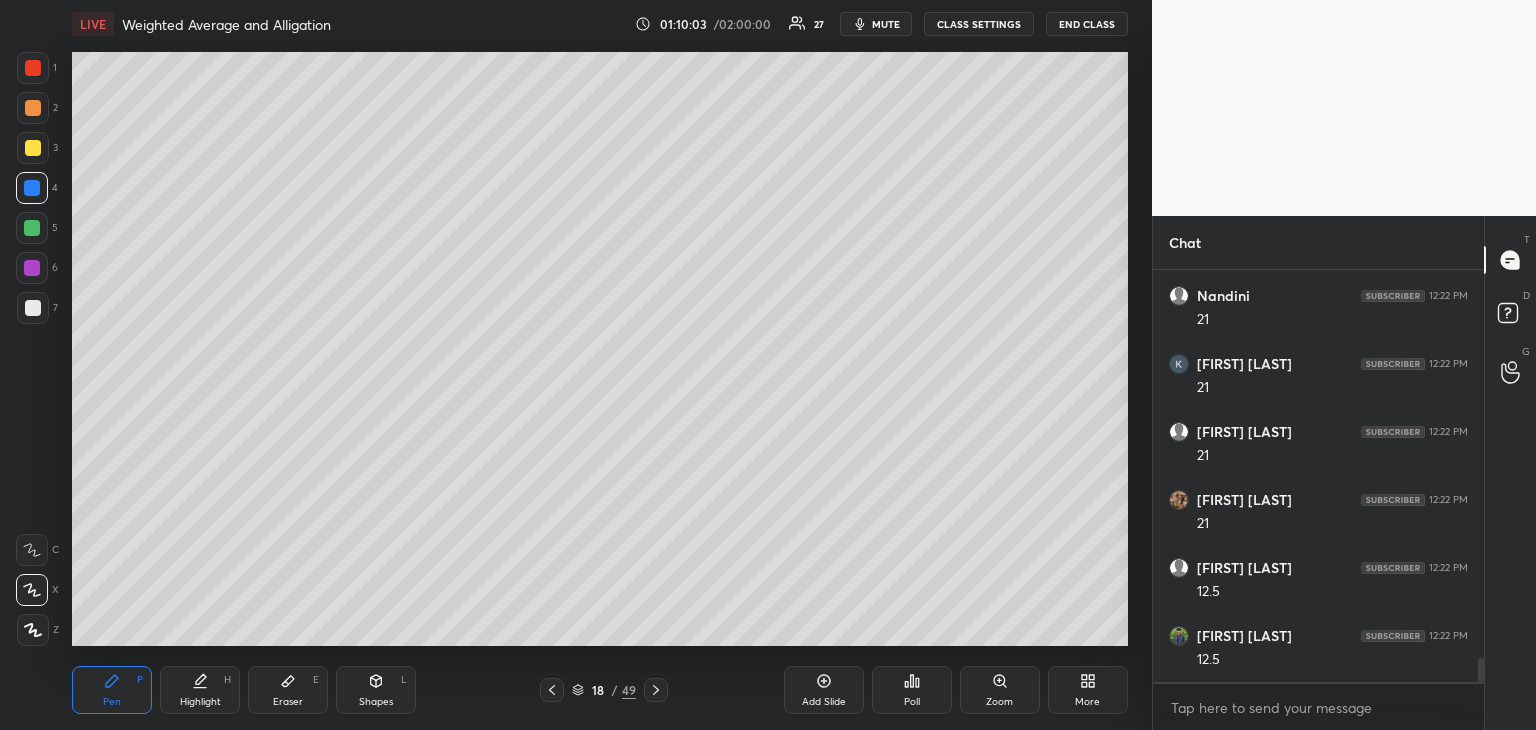 scroll, scrollTop: 6664, scrollLeft: 0, axis: vertical 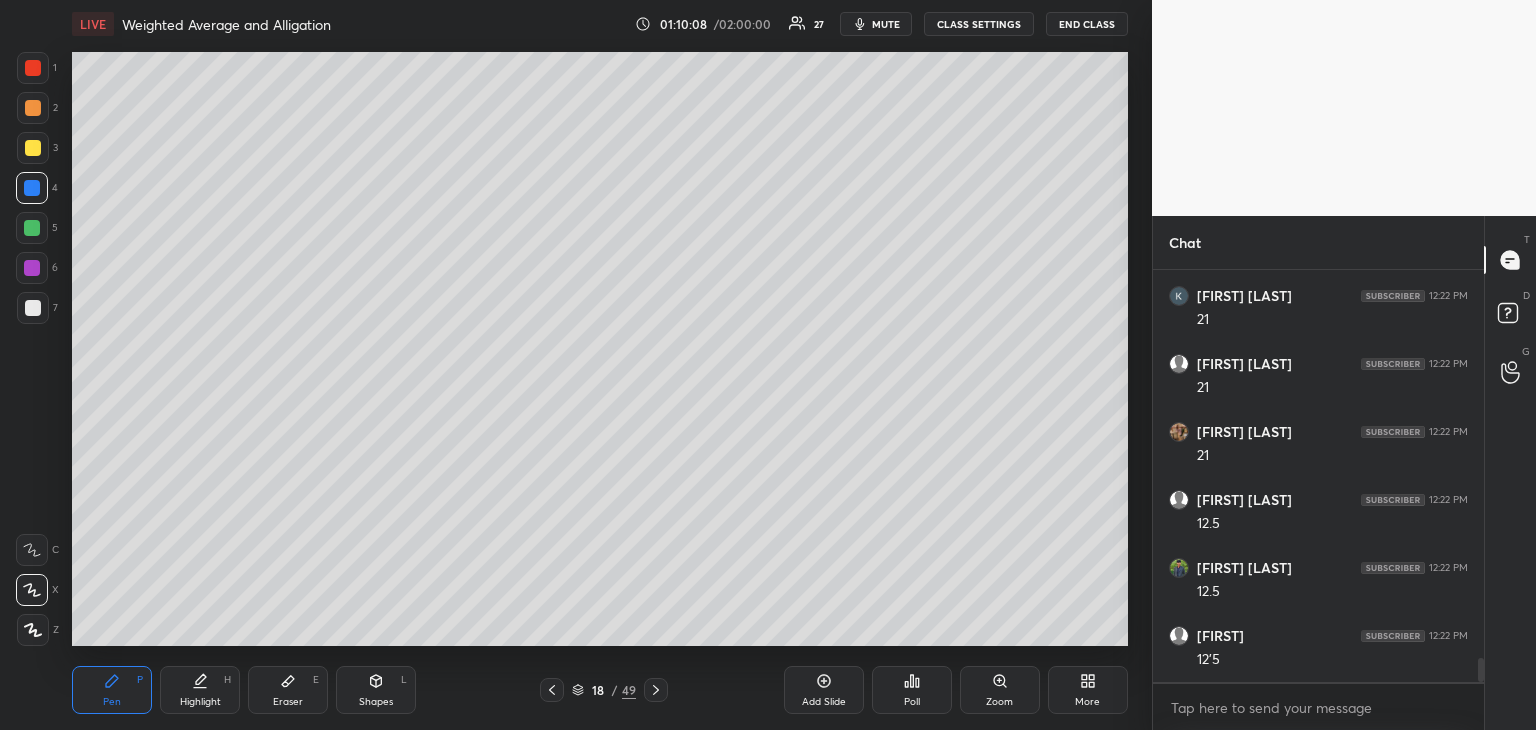 click 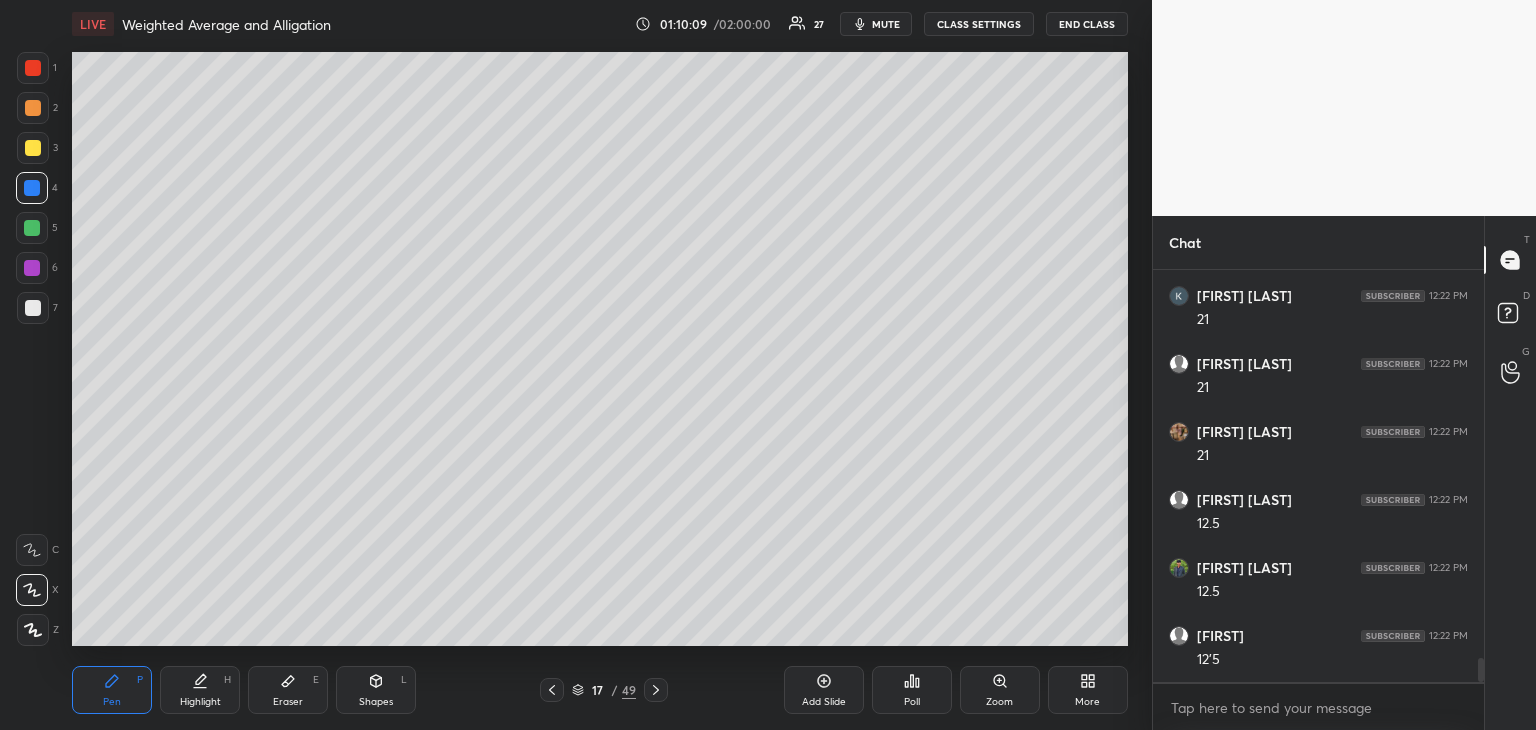 click 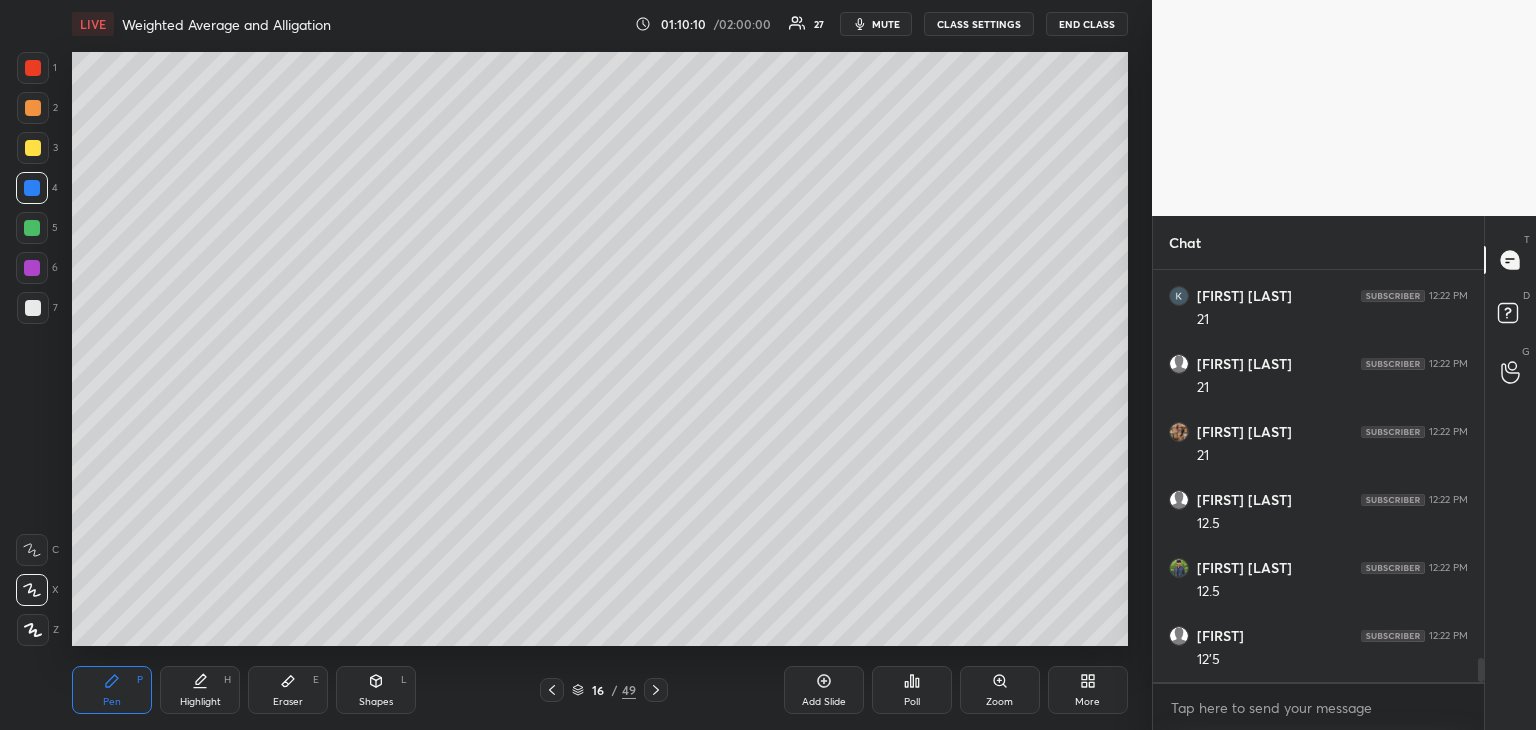 click 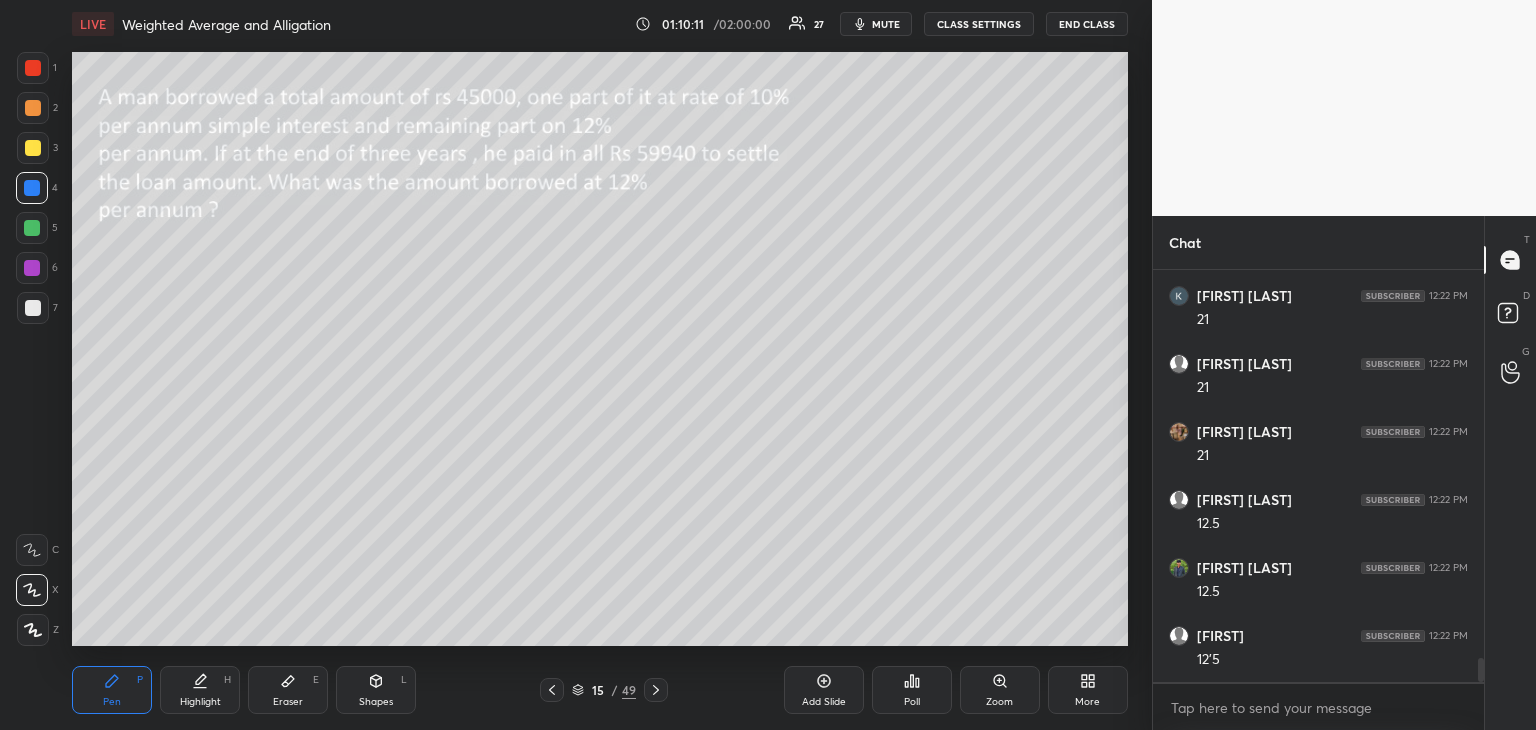 click at bounding box center [33, 108] 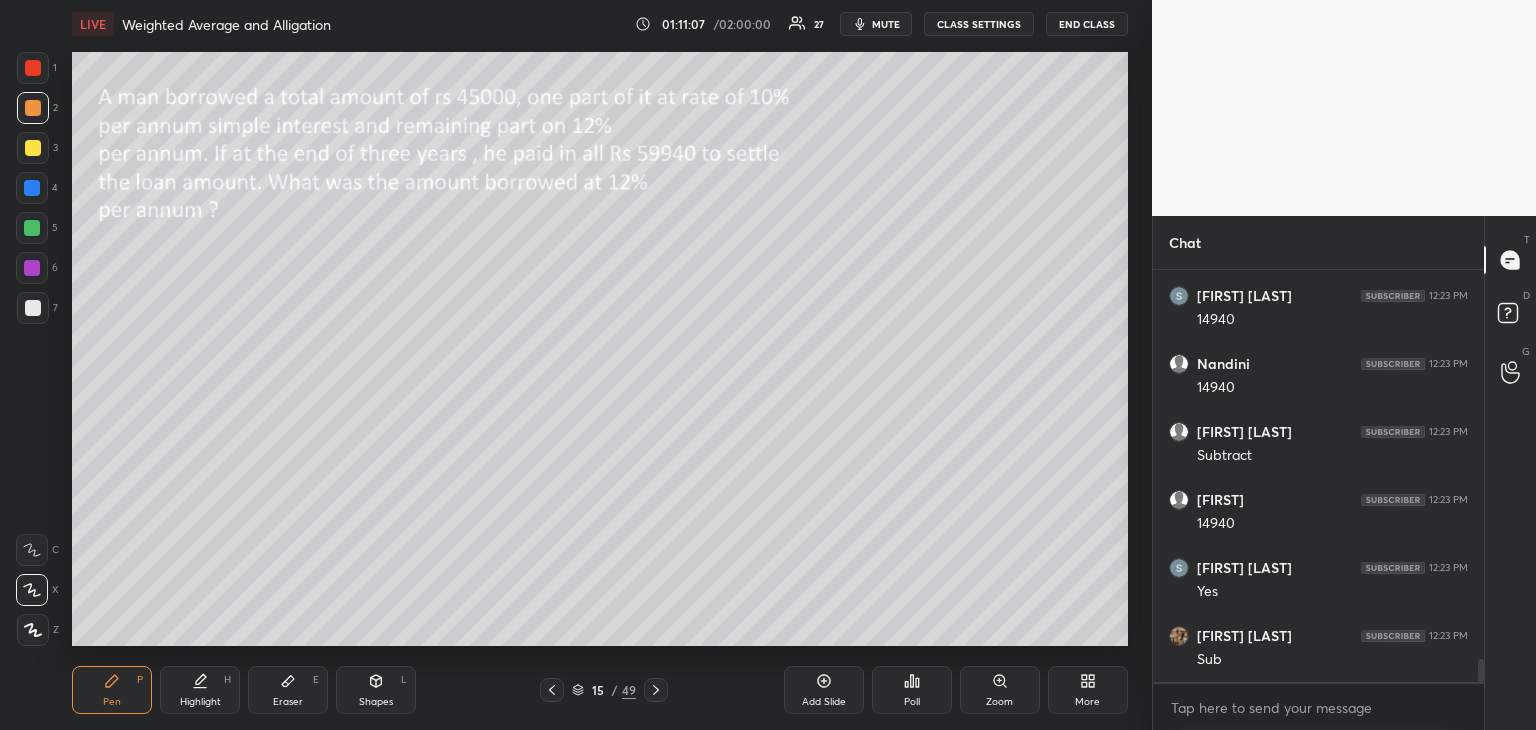 scroll, scrollTop: 7140, scrollLeft: 0, axis: vertical 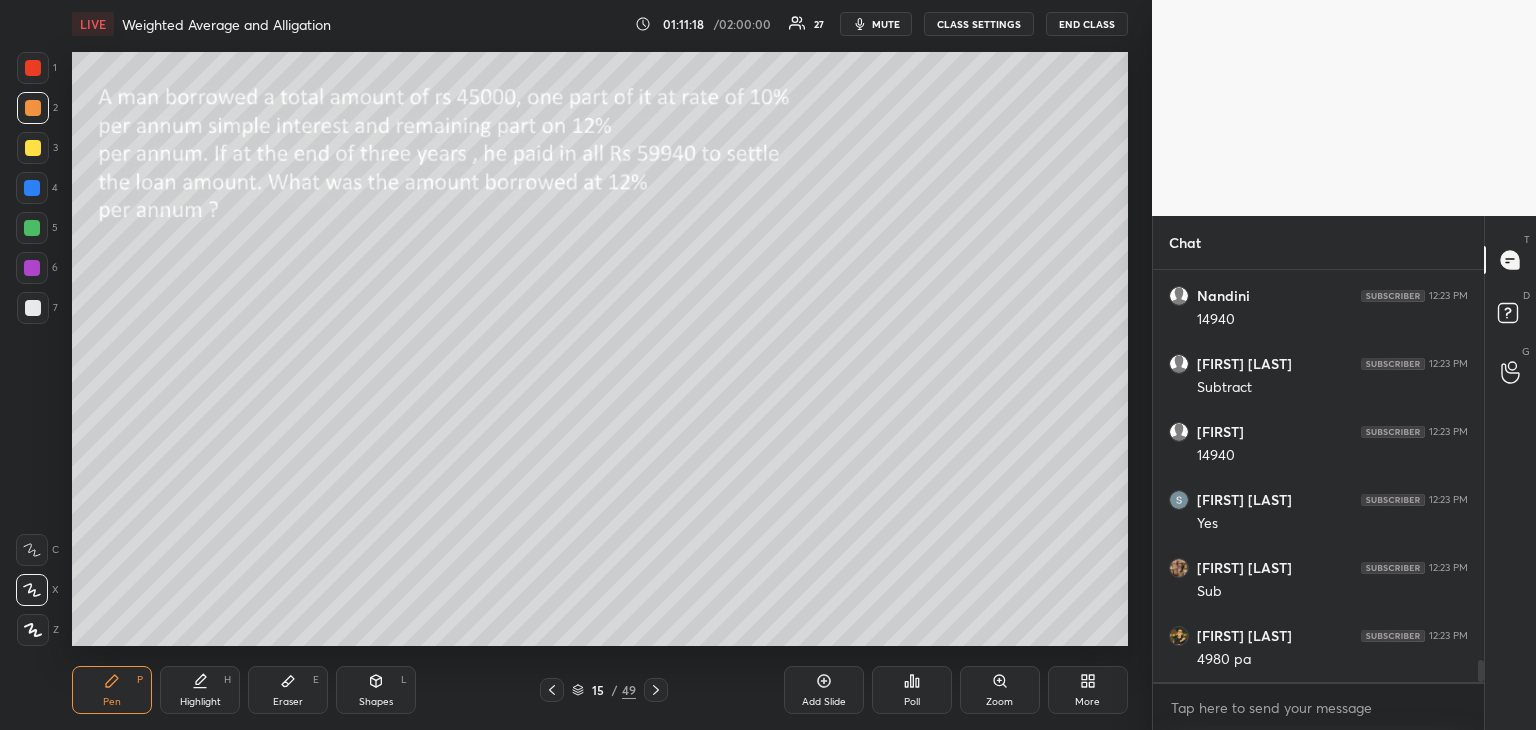 click on "Eraser E" at bounding box center (288, 690) 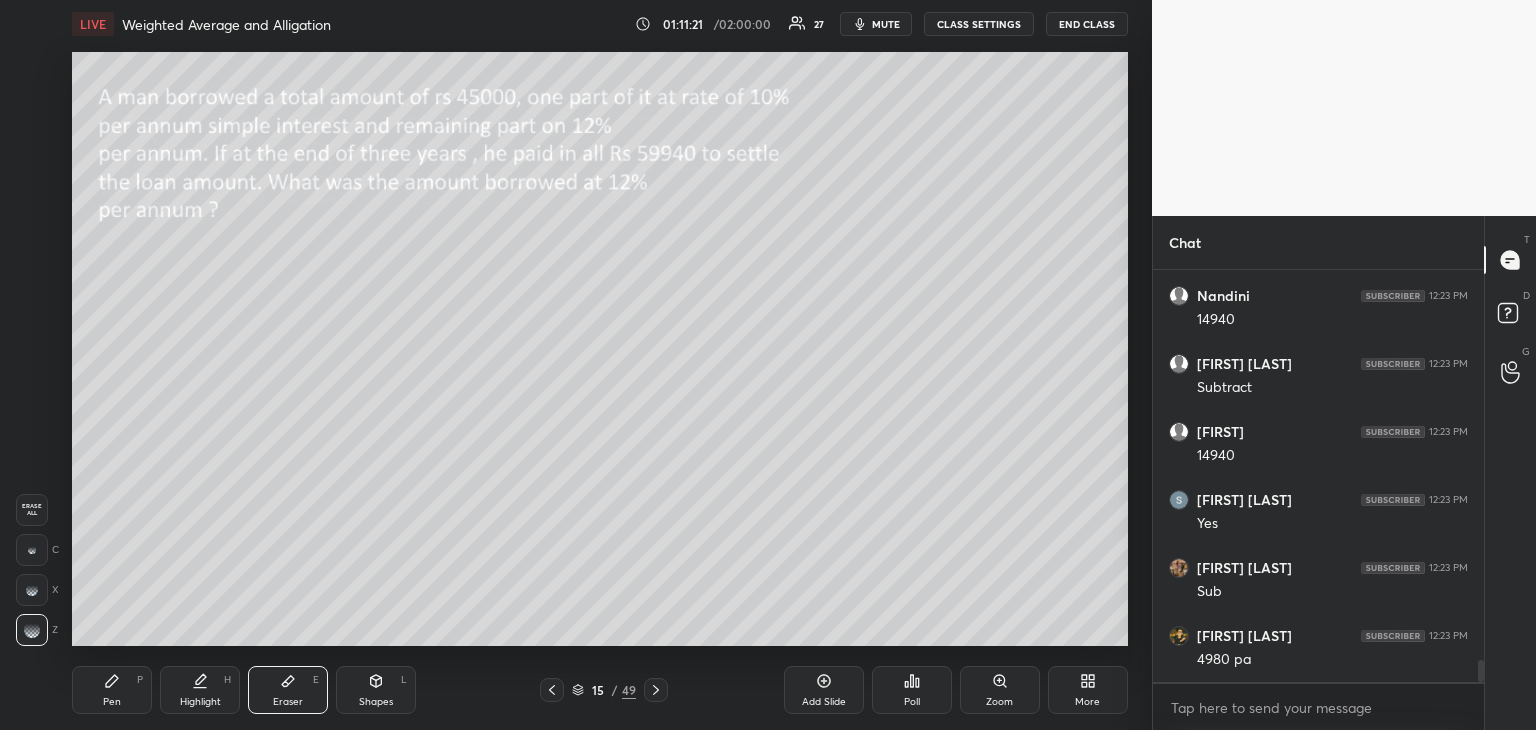 click 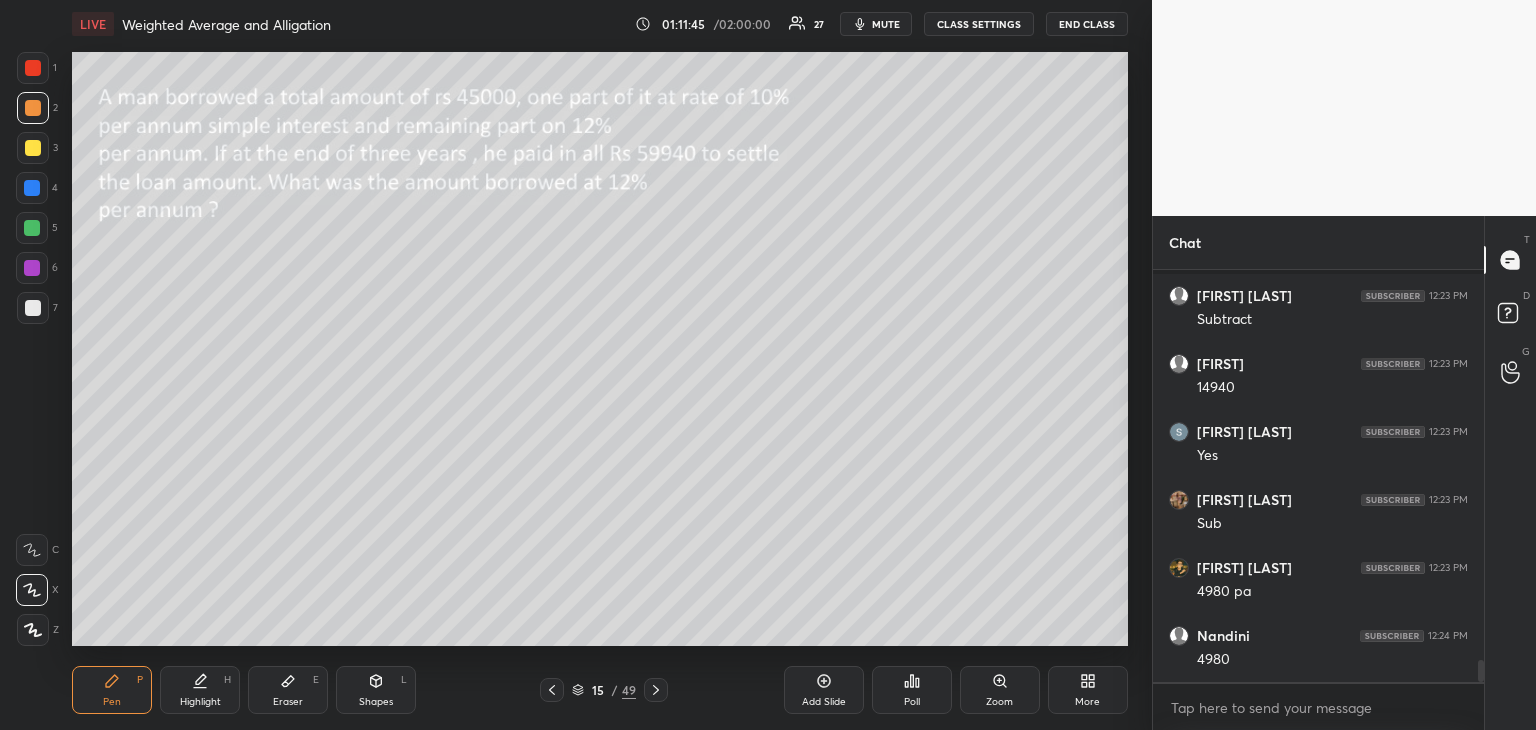 scroll, scrollTop: 7280, scrollLeft: 0, axis: vertical 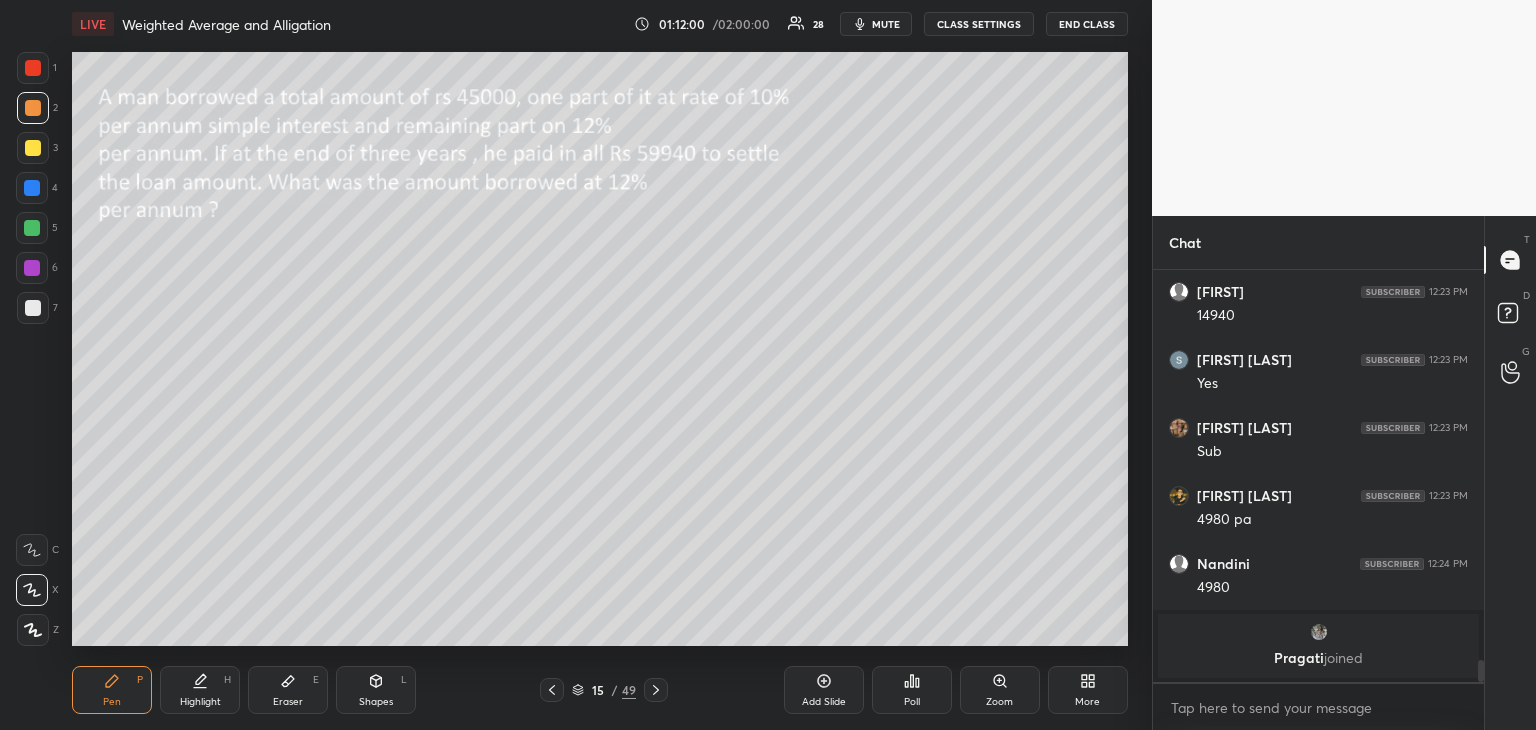 click on "Eraser E" at bounding box center [288, 690] 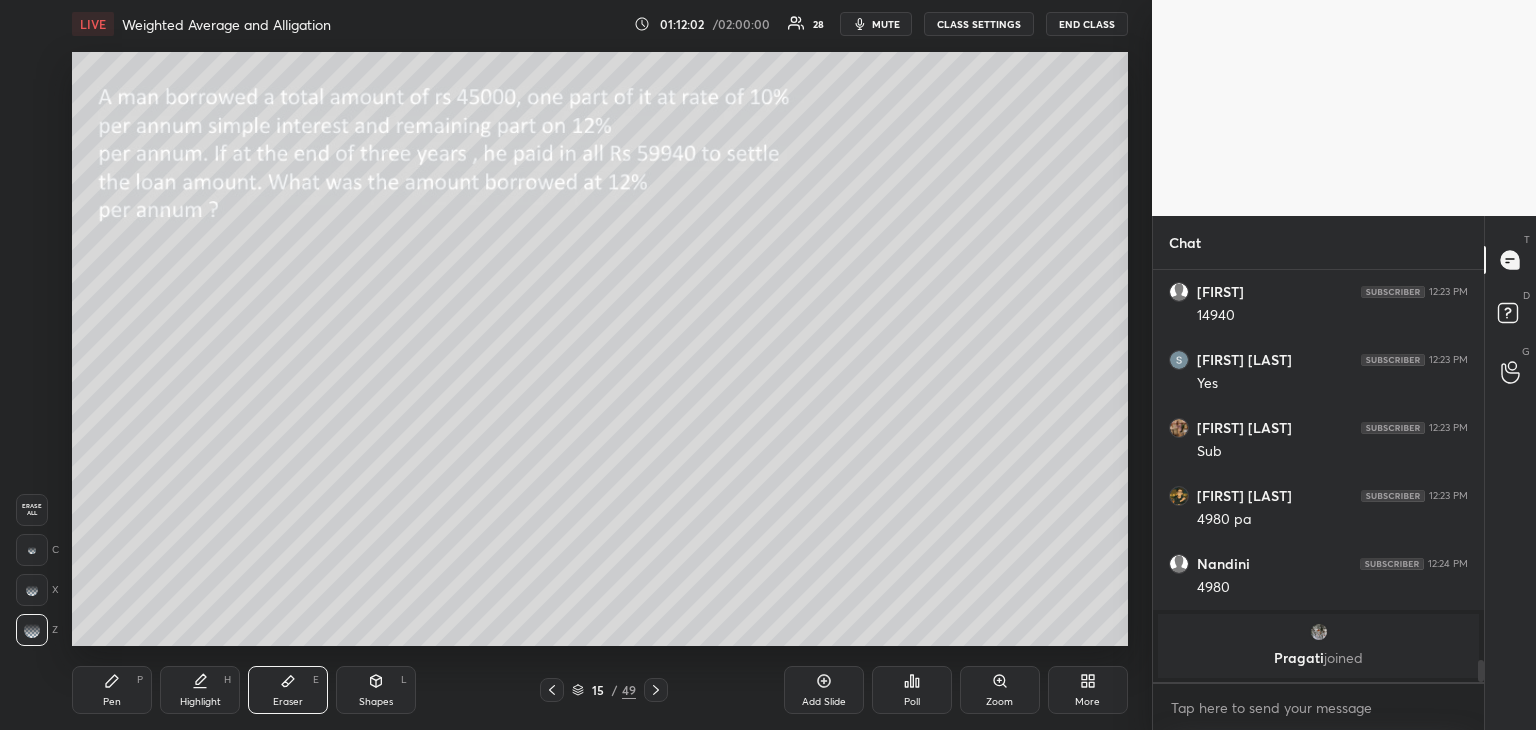 click on "Pen" at bounding box center [112, 702] 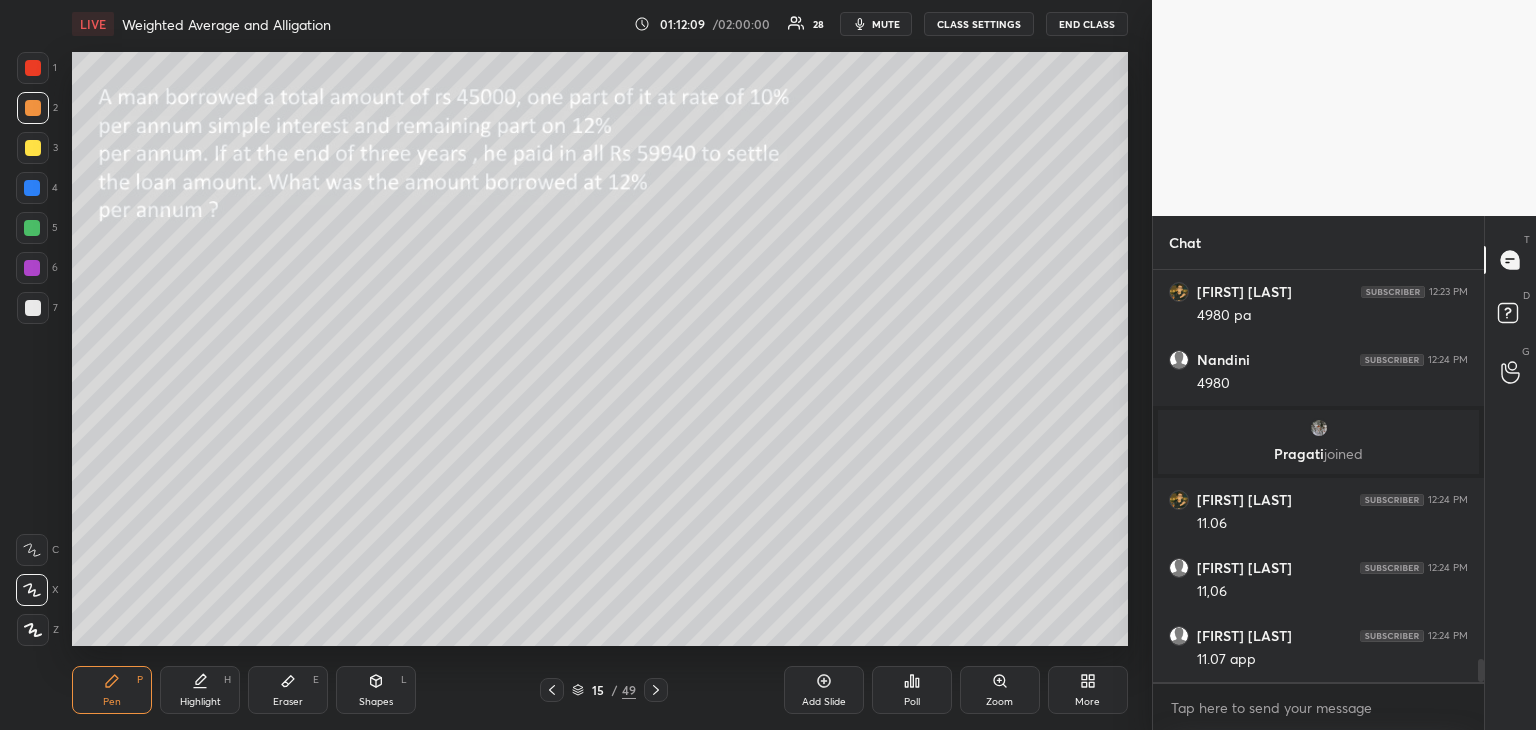 scroll, scrollTop: 7188, scrollLeft: 0, axis: vertical 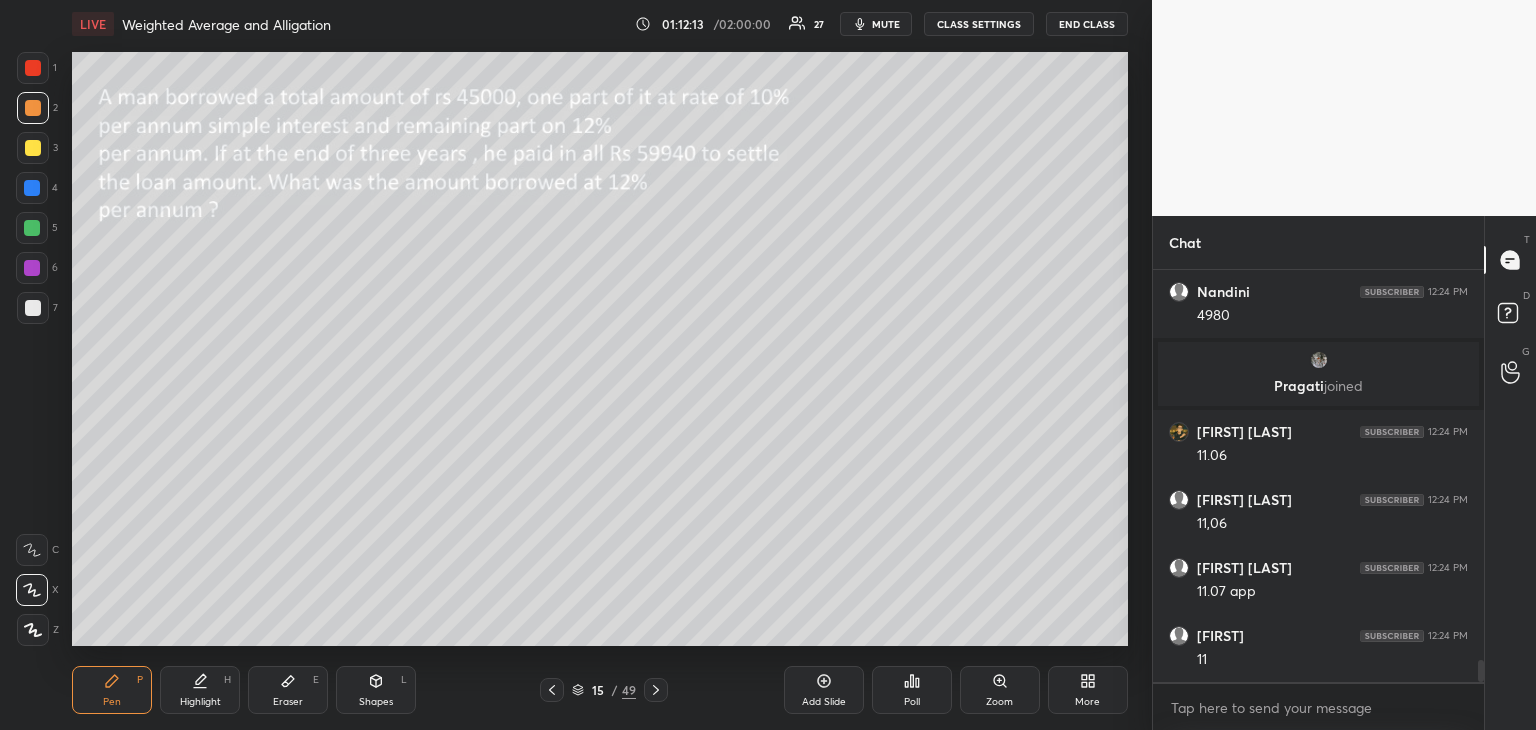 click at bounding box center [33, 308] 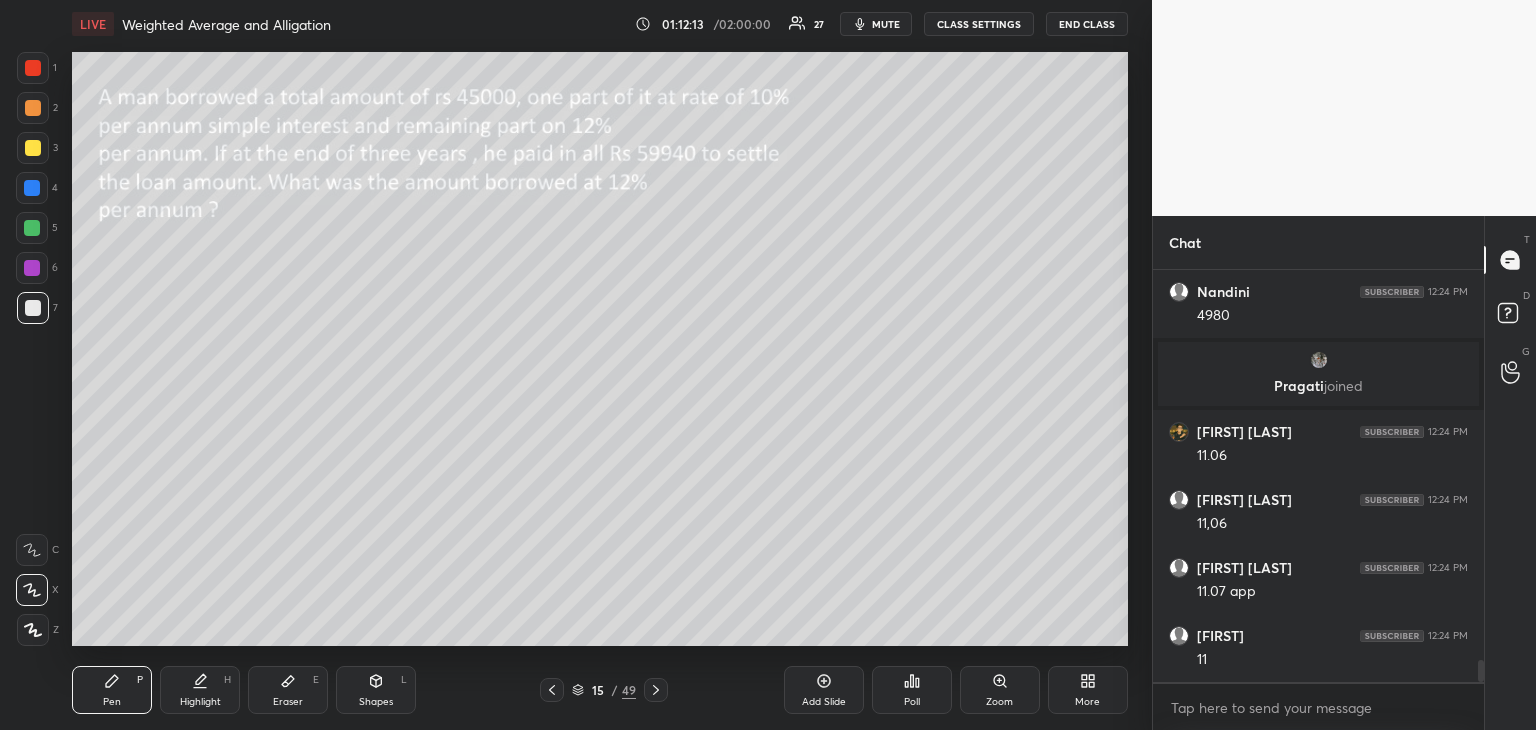scroll, scrollTop: 7256, scrollLeft: 0, axis: vertical 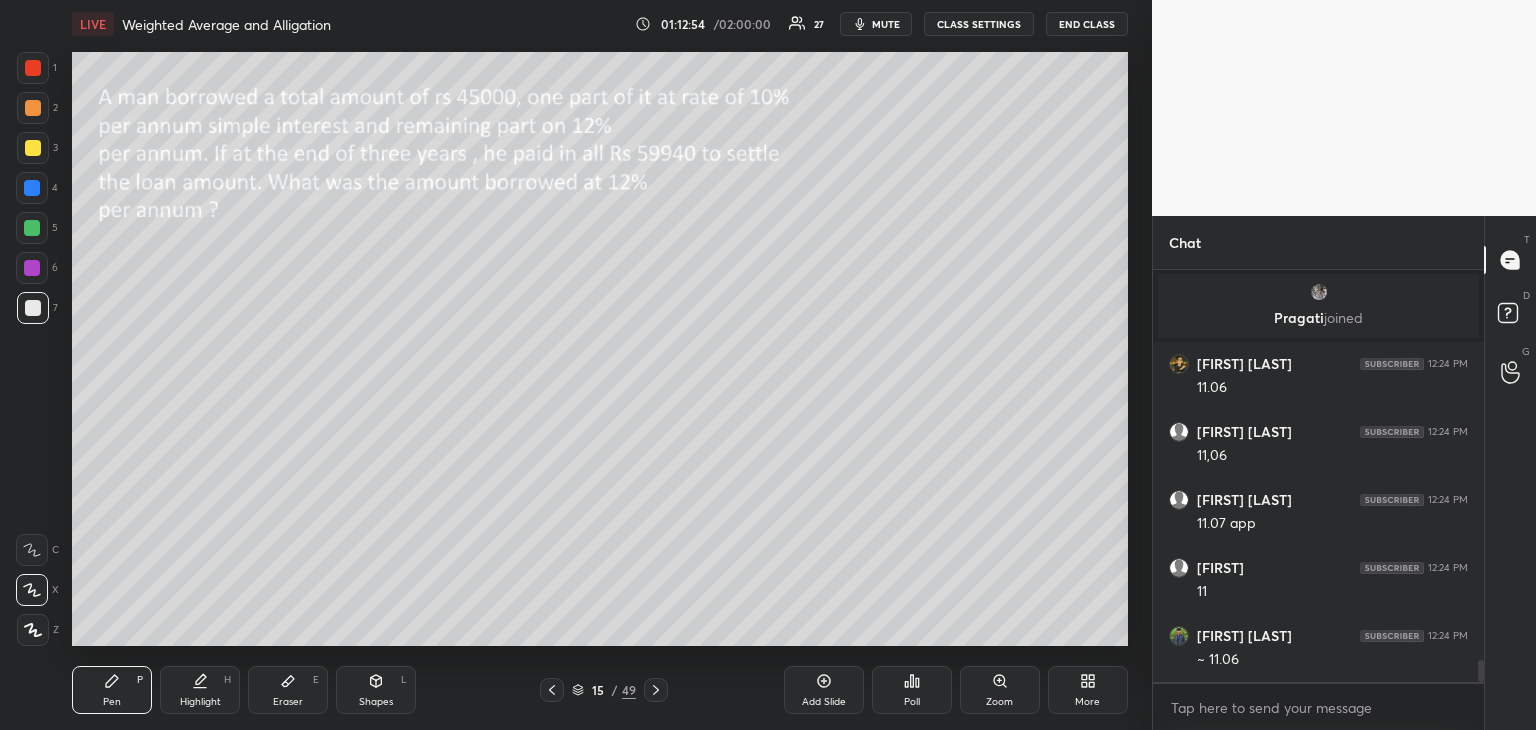 click on "Eraser E" at bounding box center [288, 690] 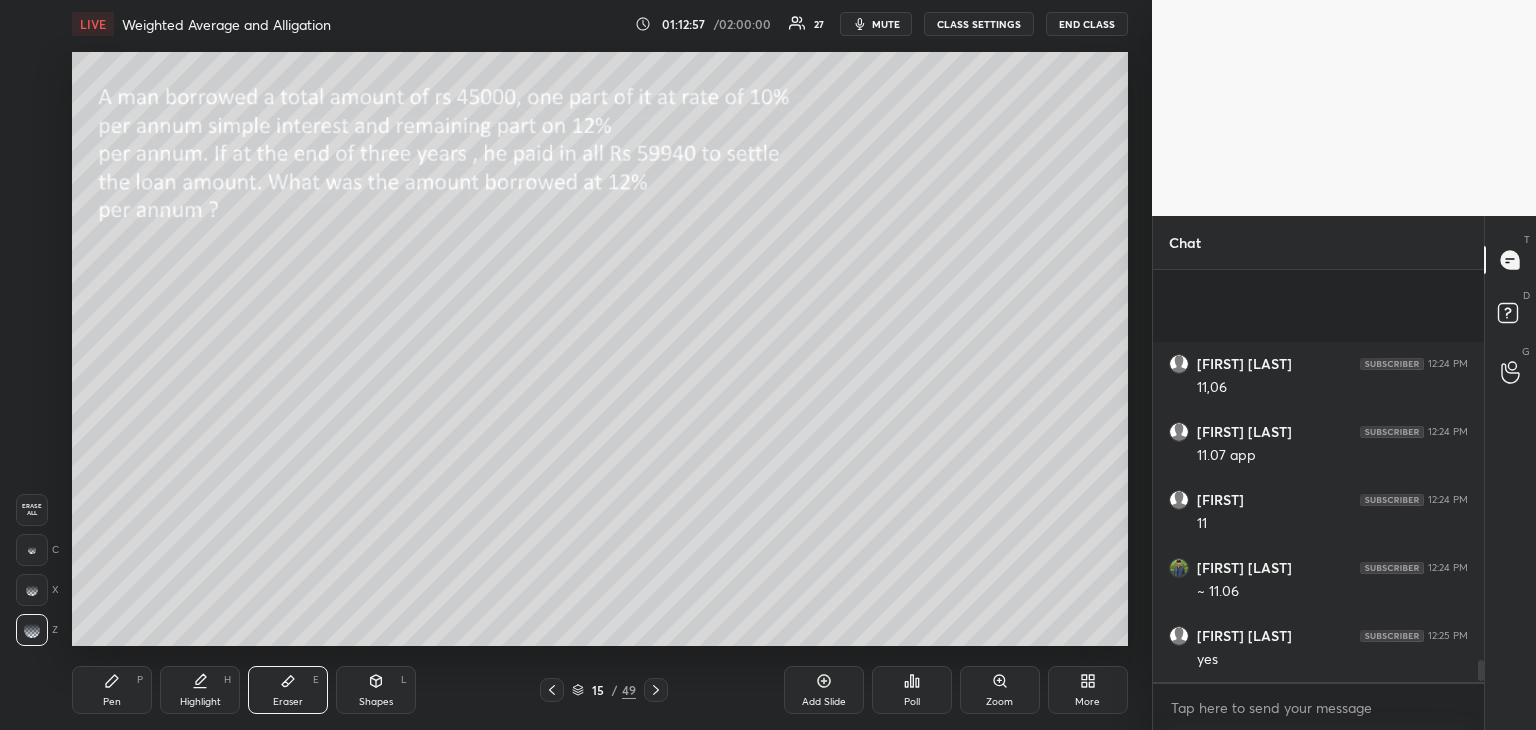 scroll, scrollTop: 7528, scrollLeft: 0, axis: vertical 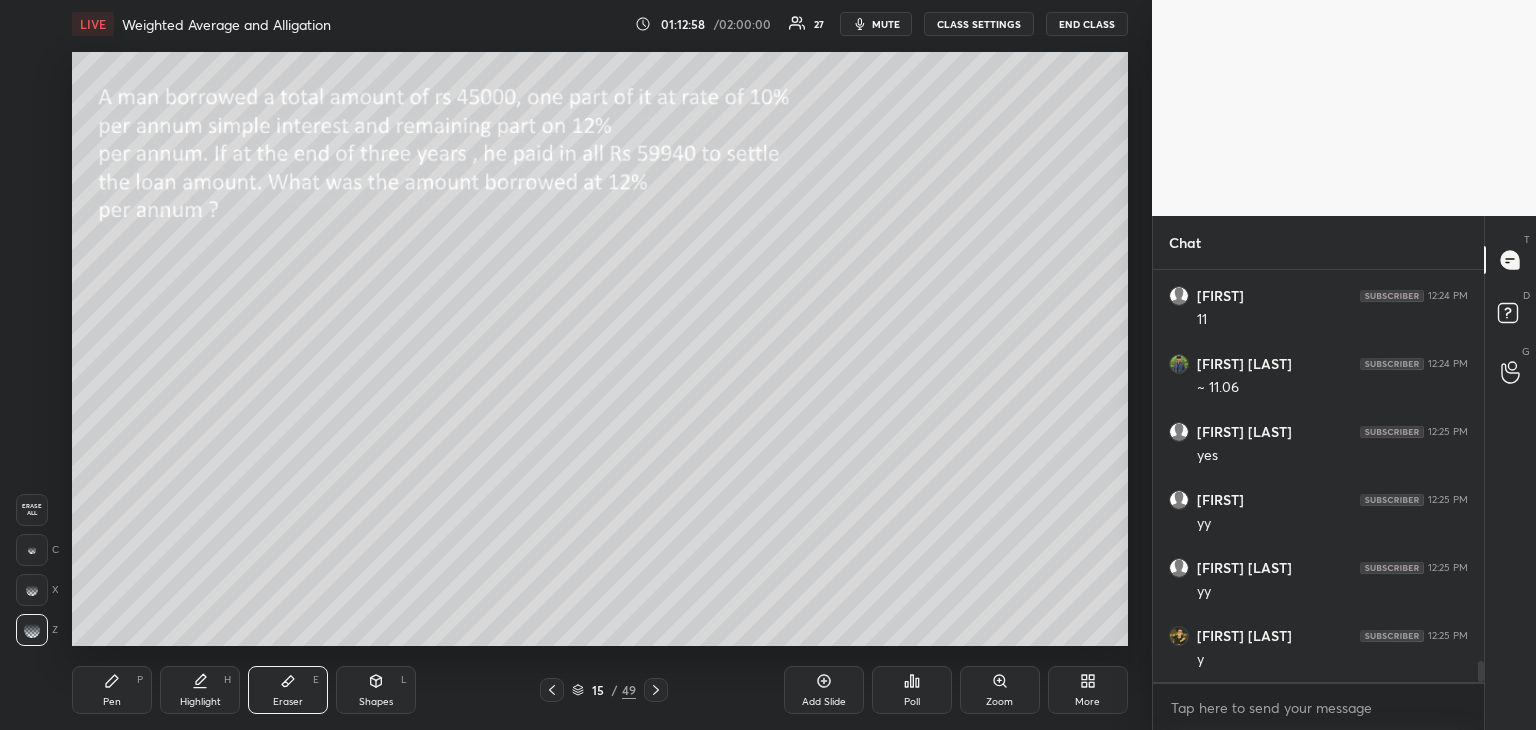 click on "Pen P" at bounding box center [112, 690] 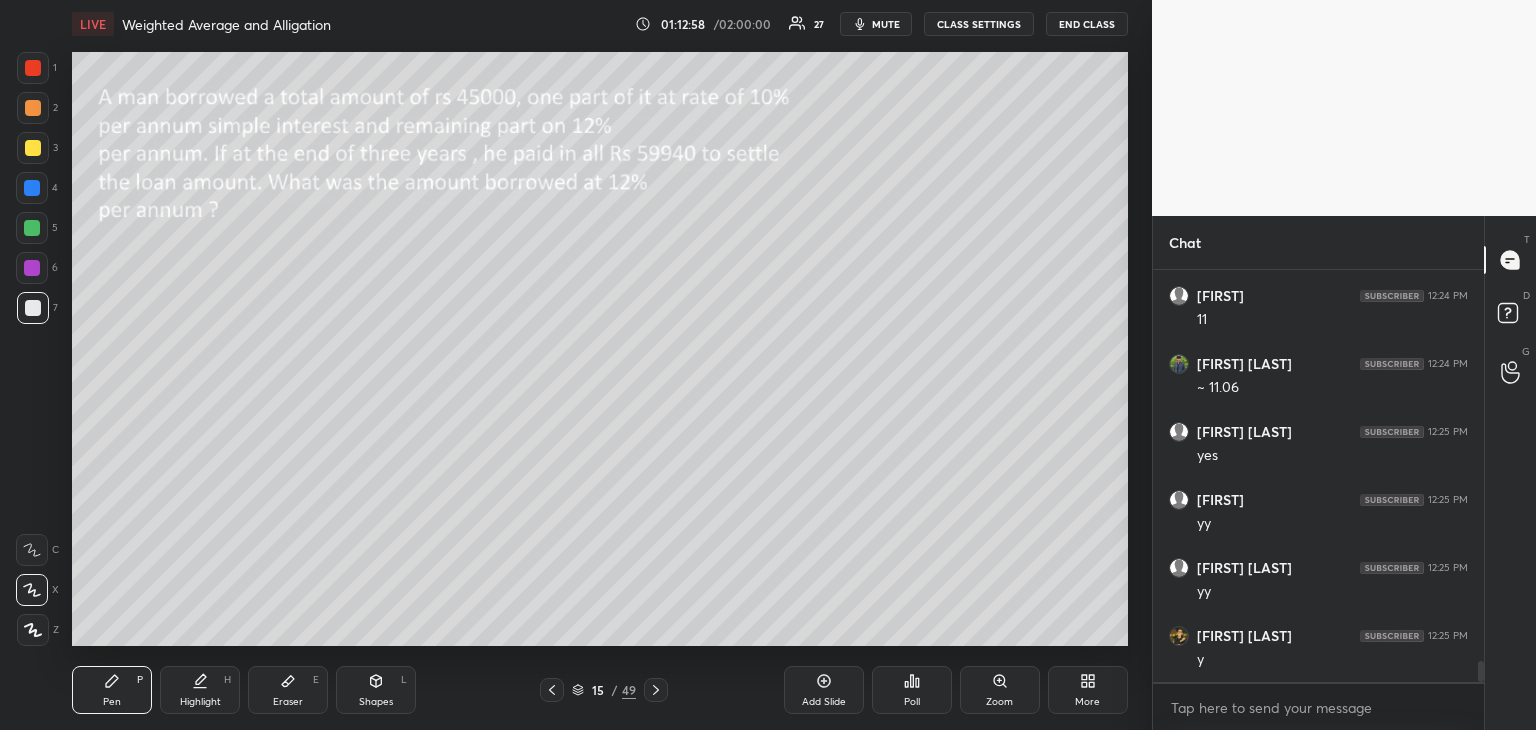 click on "Add Slide" at bounding box center (824, 702) 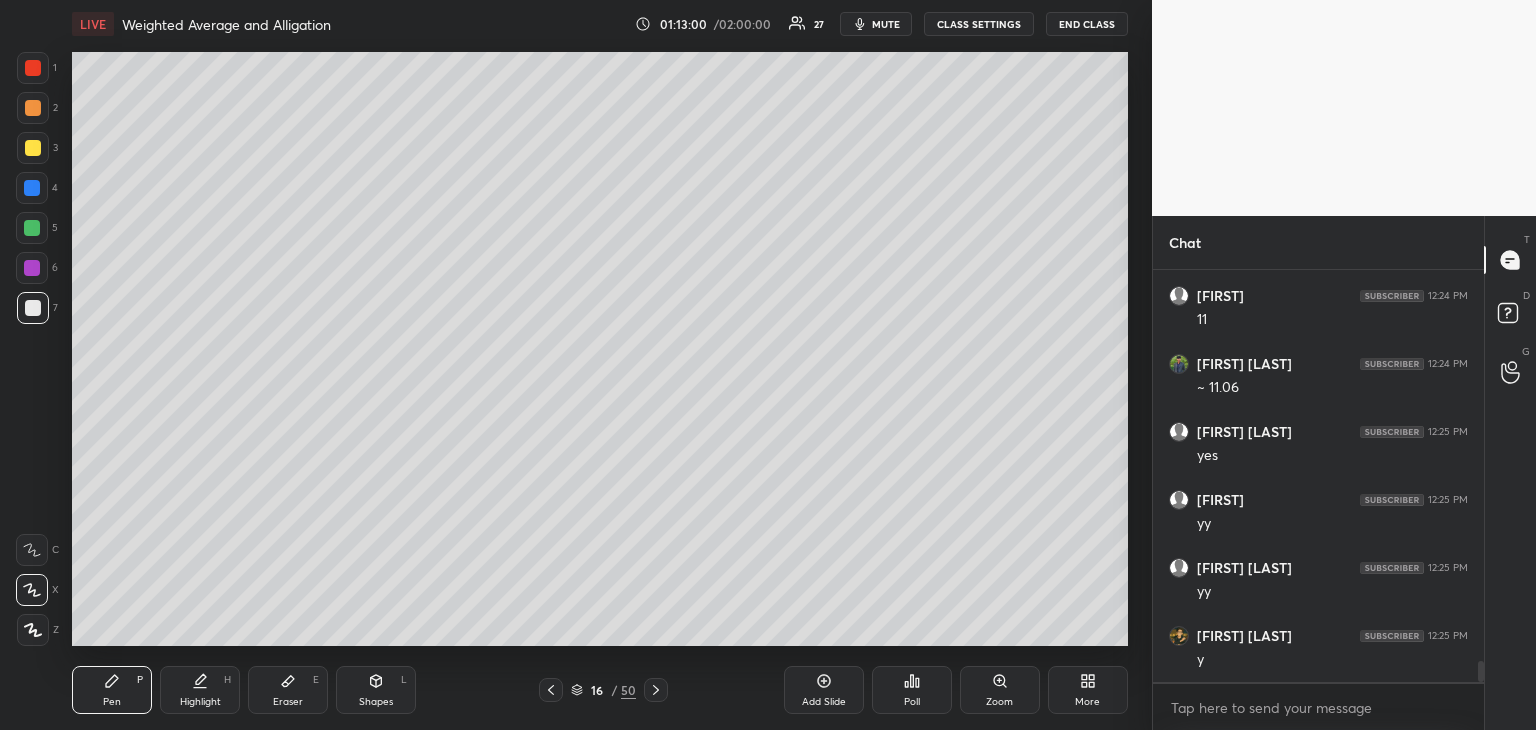 scroll, scrollTop: 7596, scrollLeft: 0, axis: vertical 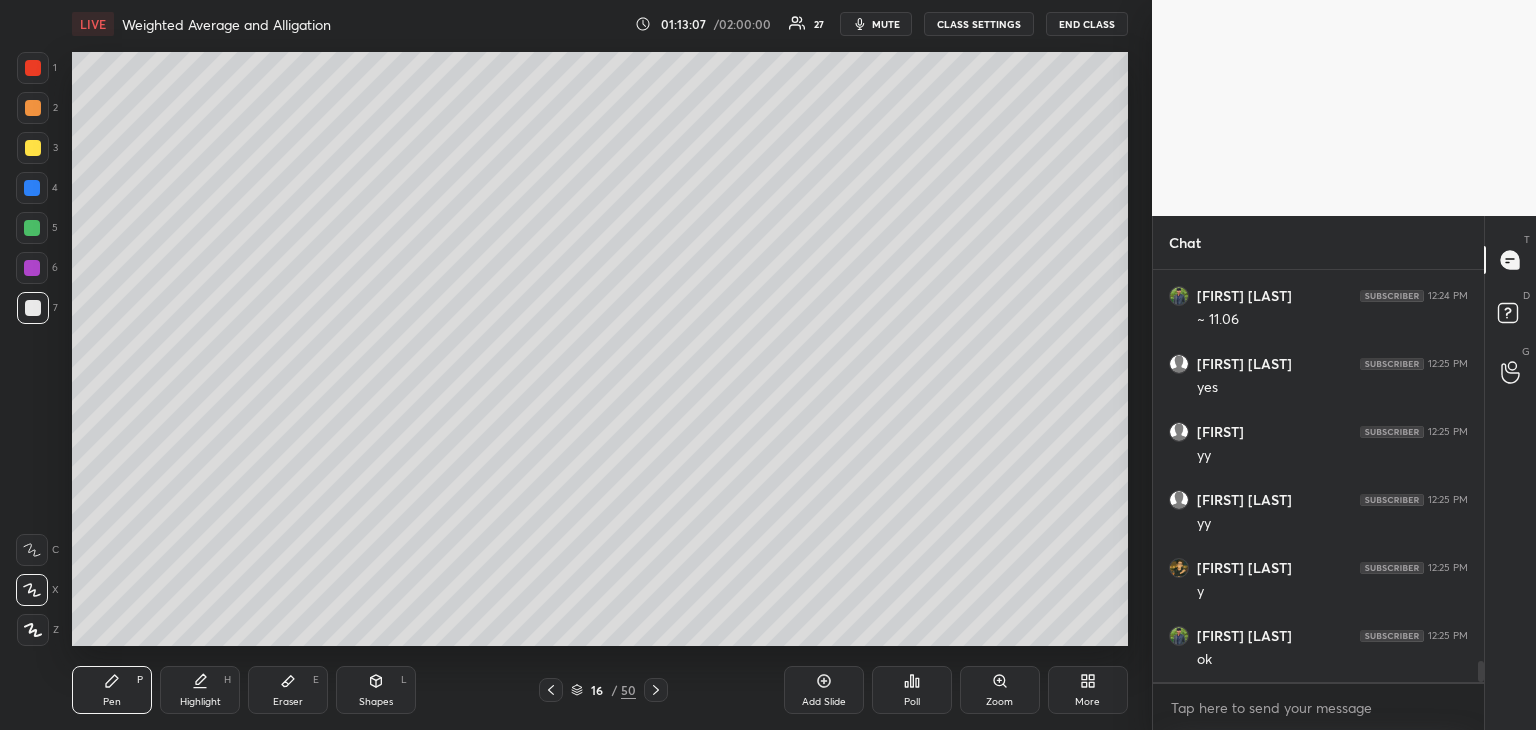 click at bounding box center (32, 268) 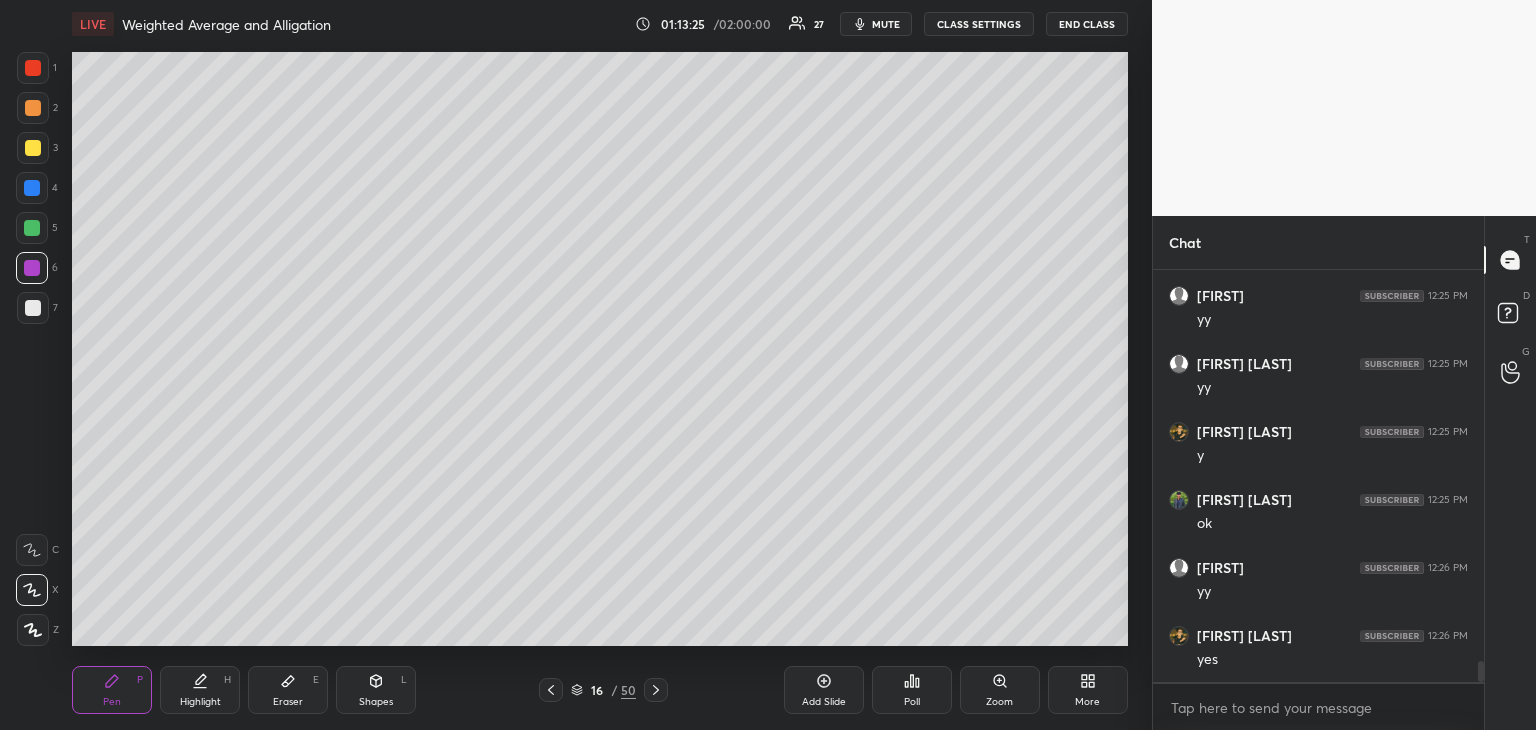 scroll, scrollTop: 7800, scrollLeft: 0, axis: vertical 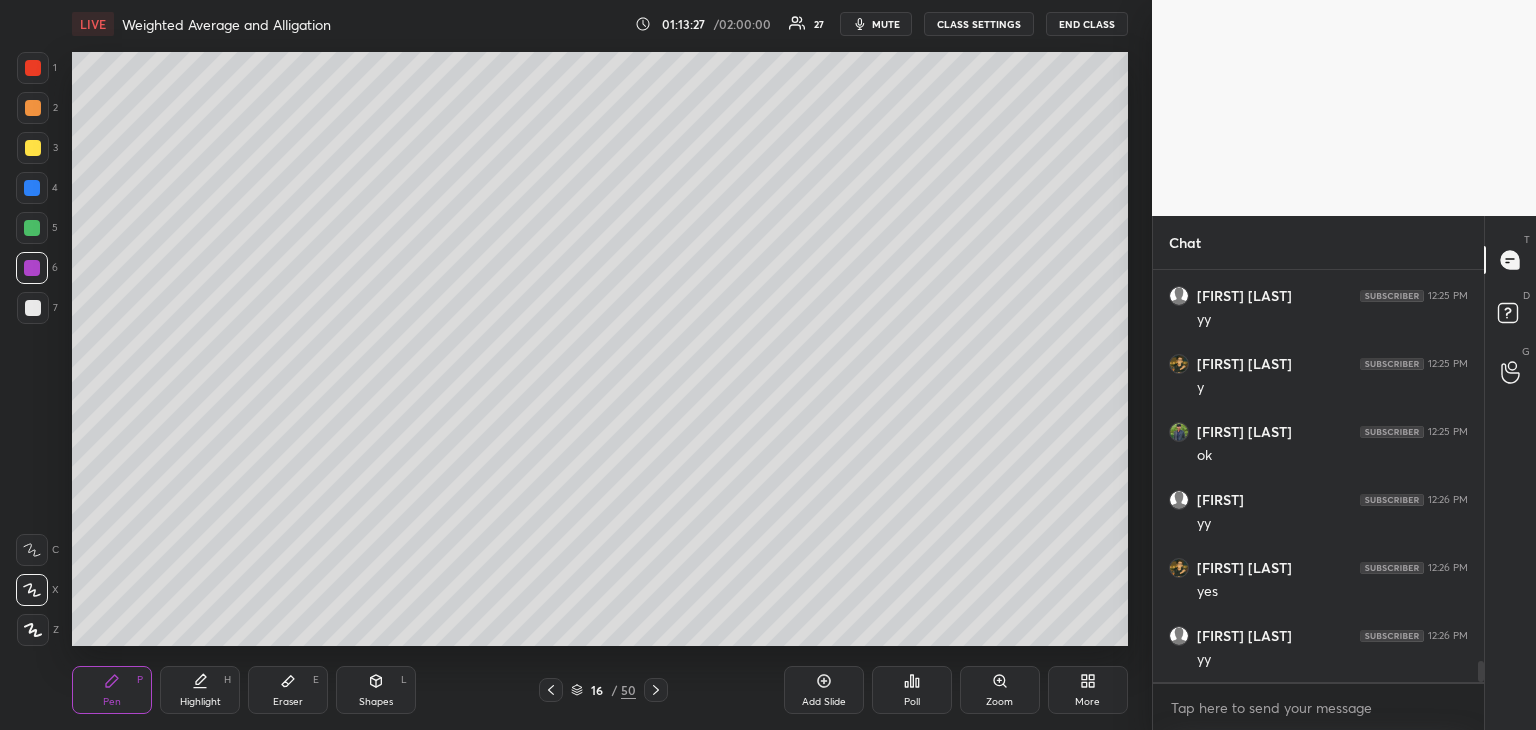 click 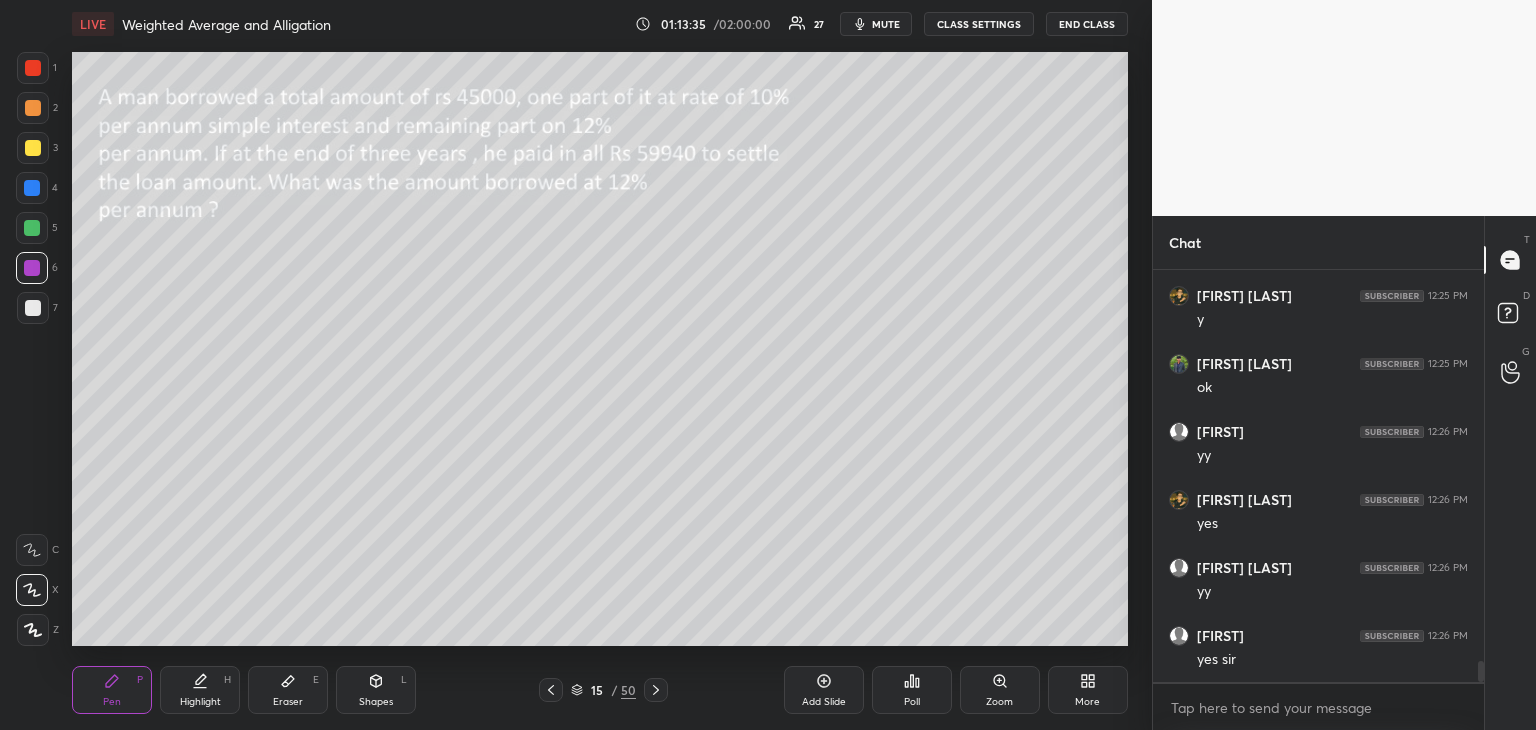 scroll, scrollTop: 7936, scrollLeft: 0, axis: vertical 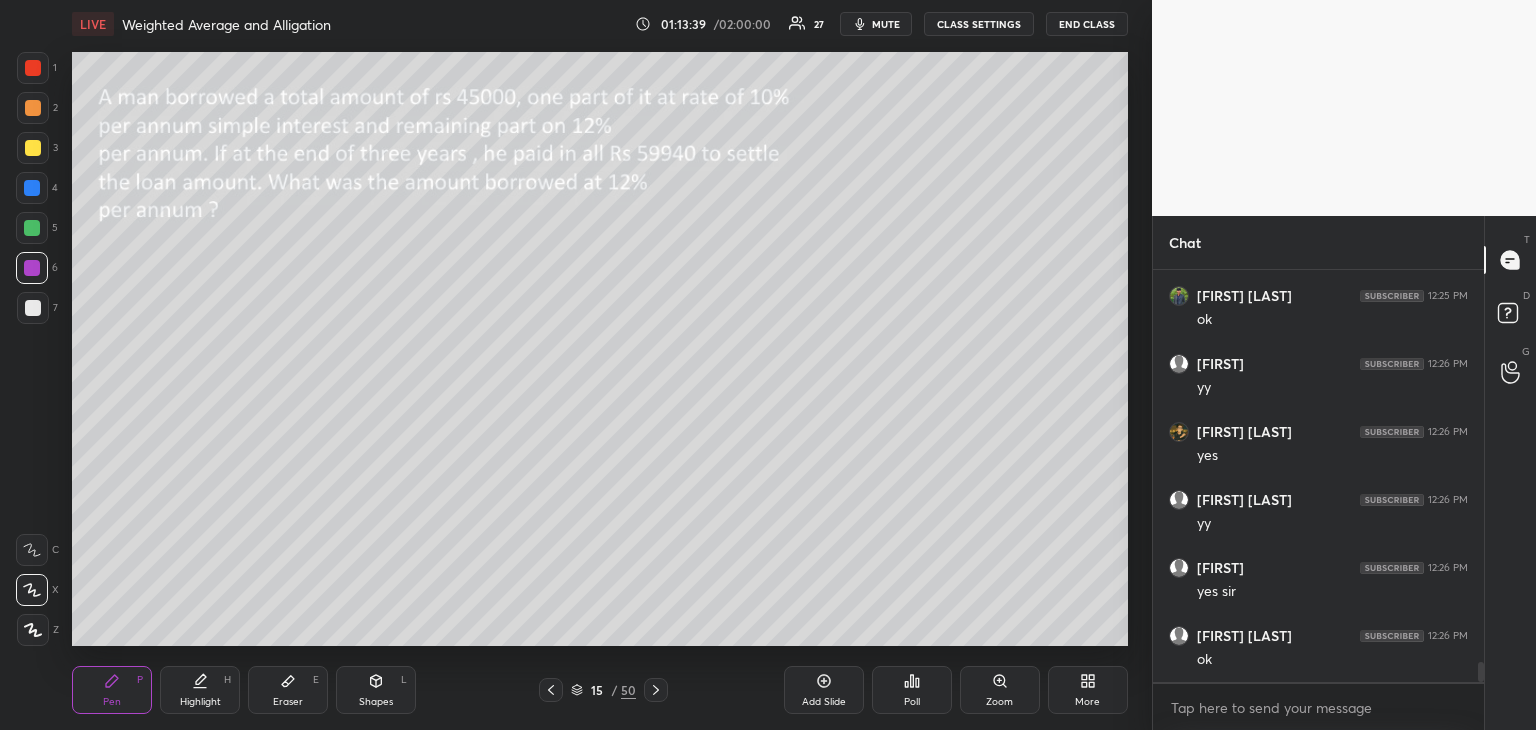 click at bounding box center [33, 308] 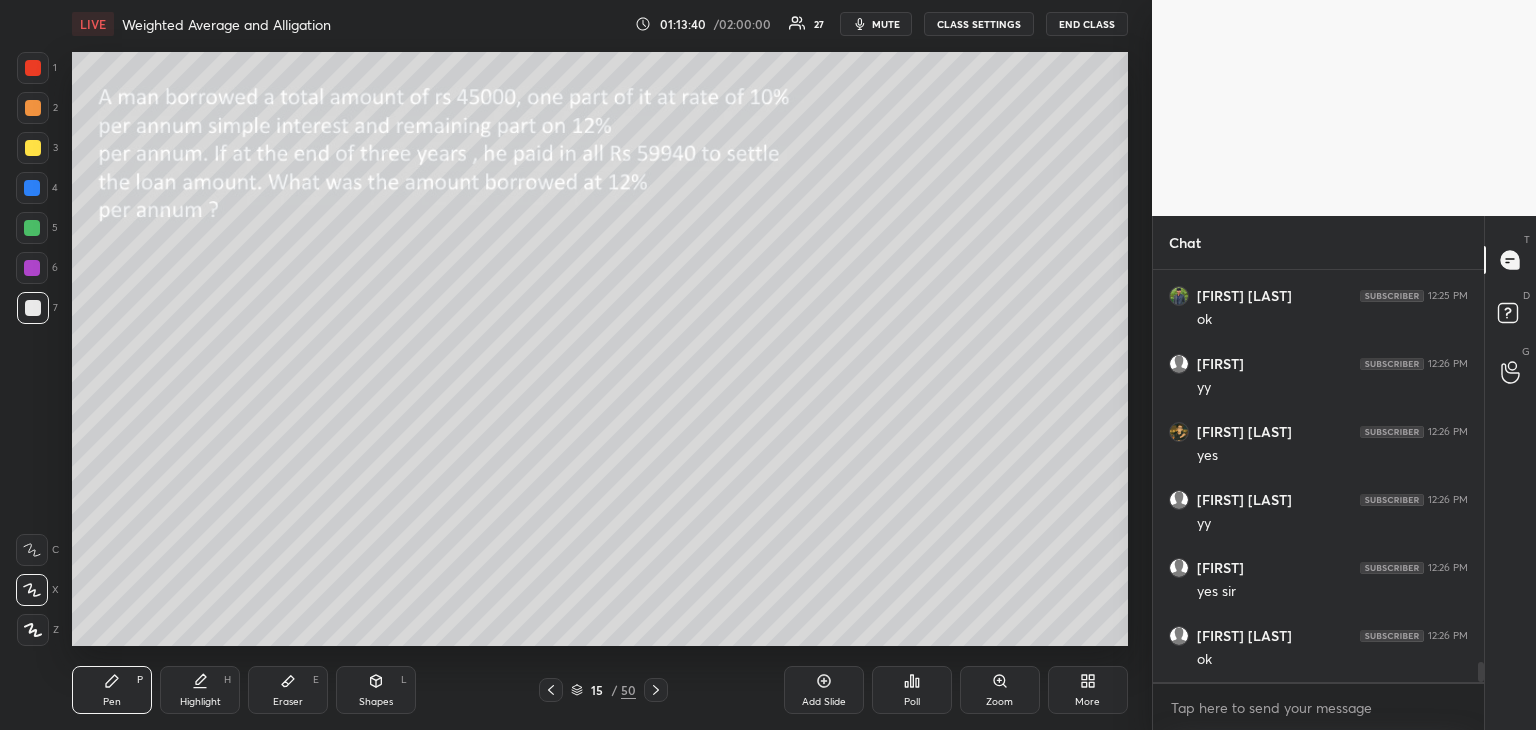 scroll, scrollTop: 8004, scrollLeft: 0, axis: vertical 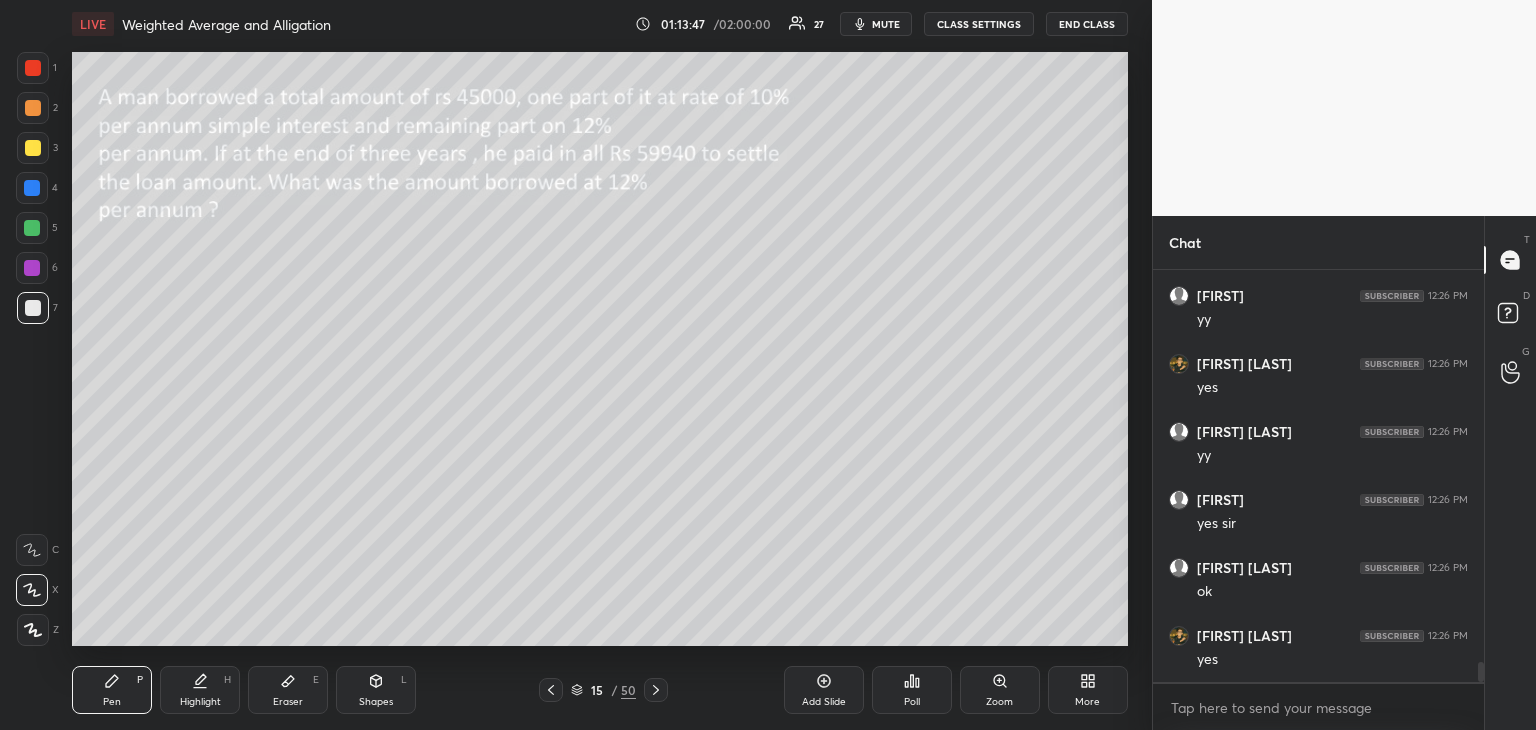click 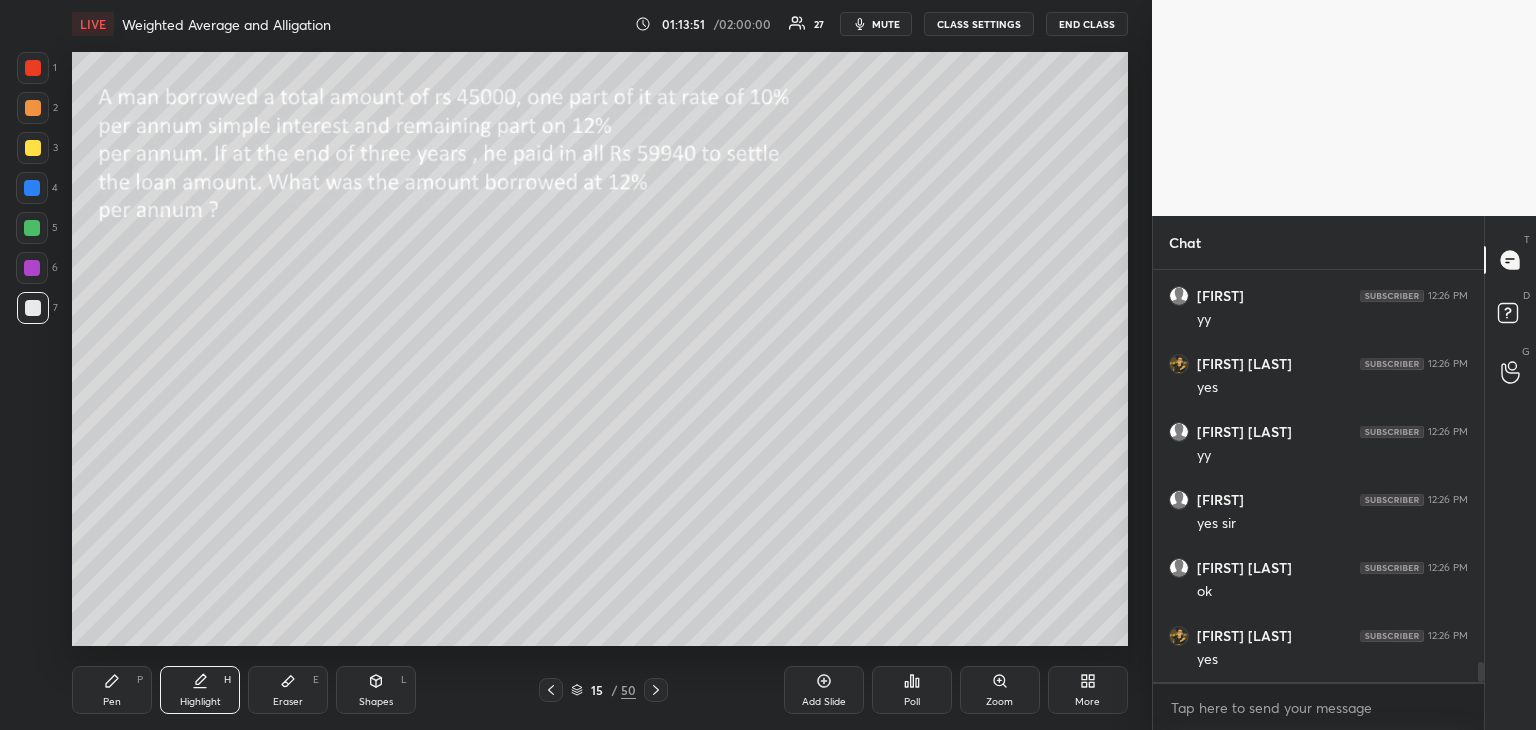 click on "Pen P" at bounding box center [112, 690] 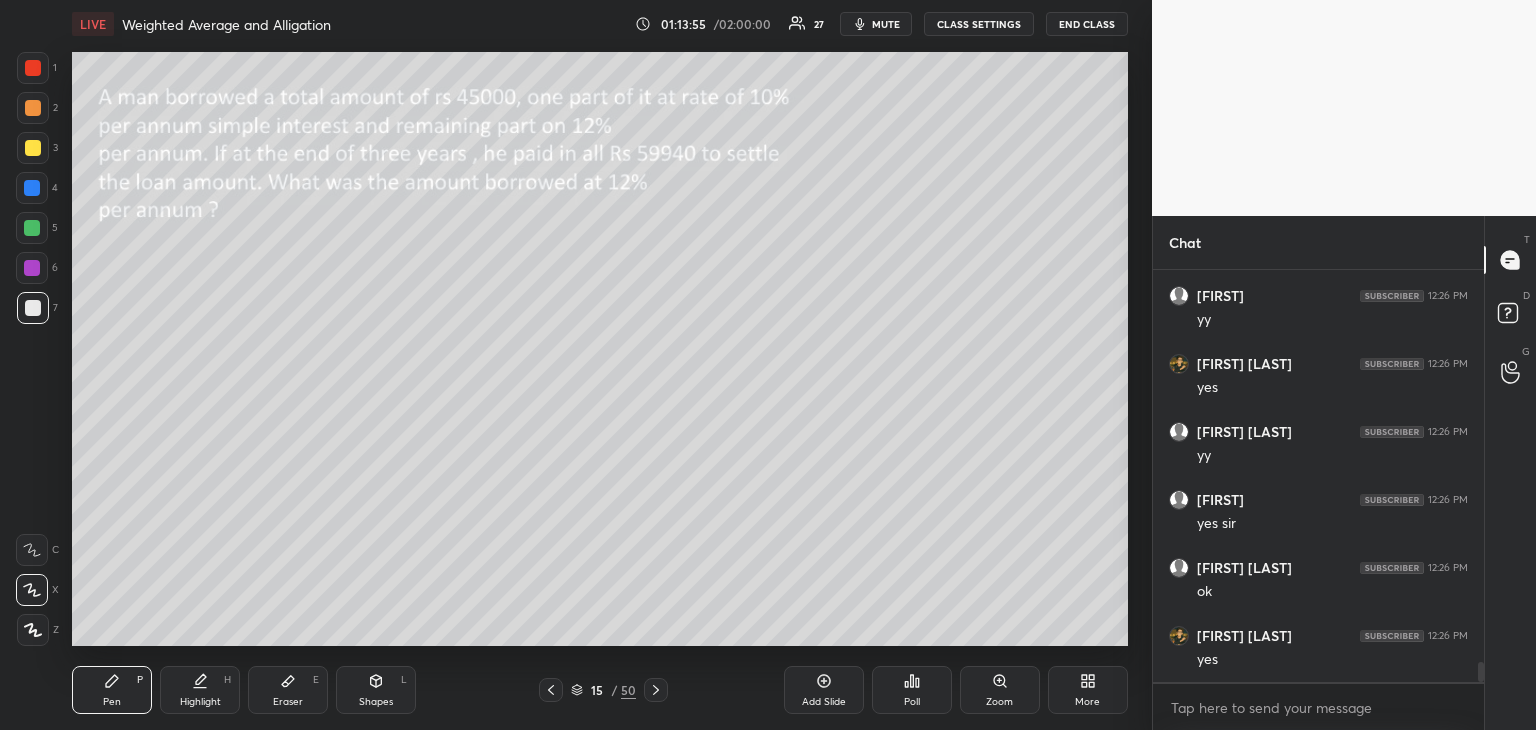 click 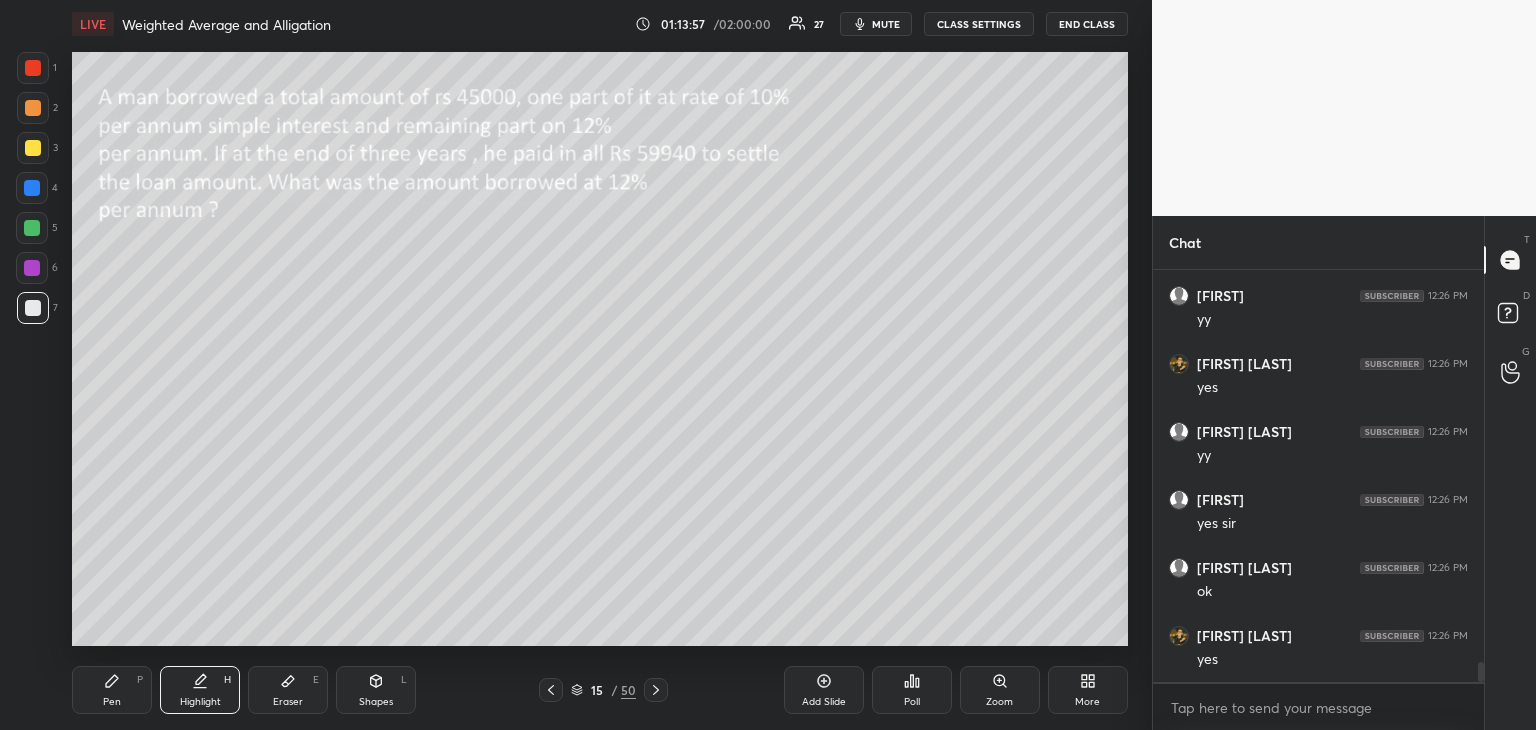 click on "Pen P" at bounding box center [112, 690] 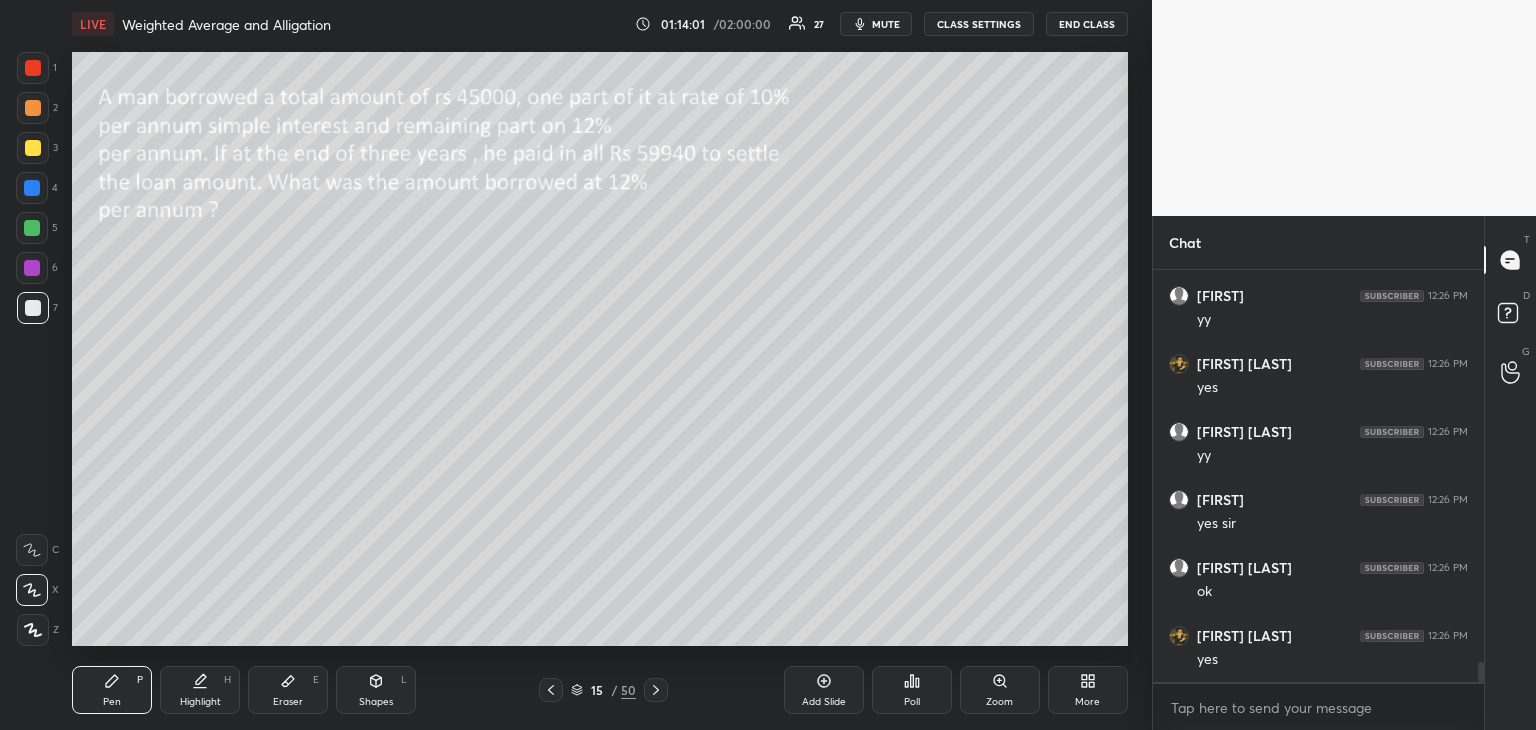 click at bounding box center (32, 268) 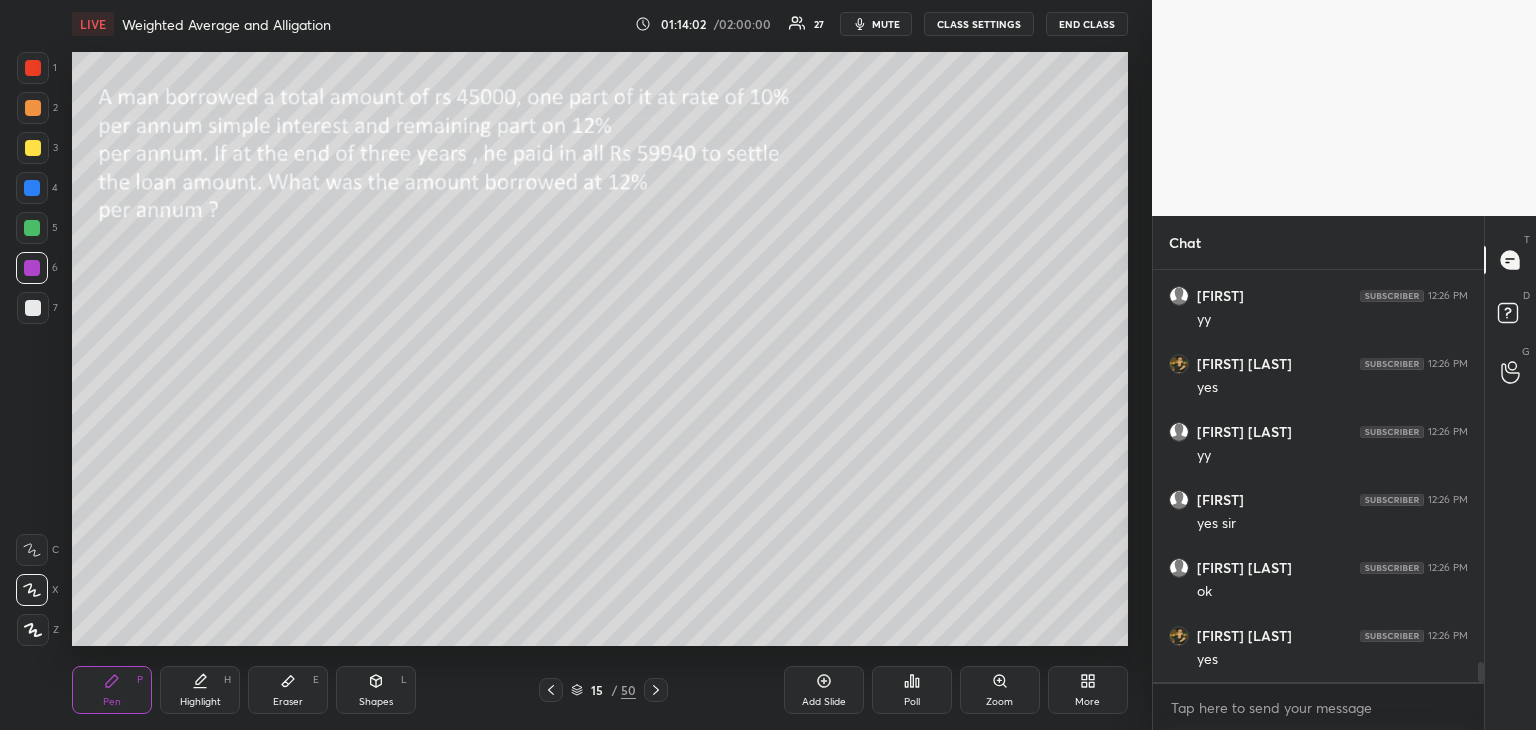 click at bounding box center (32, 228) 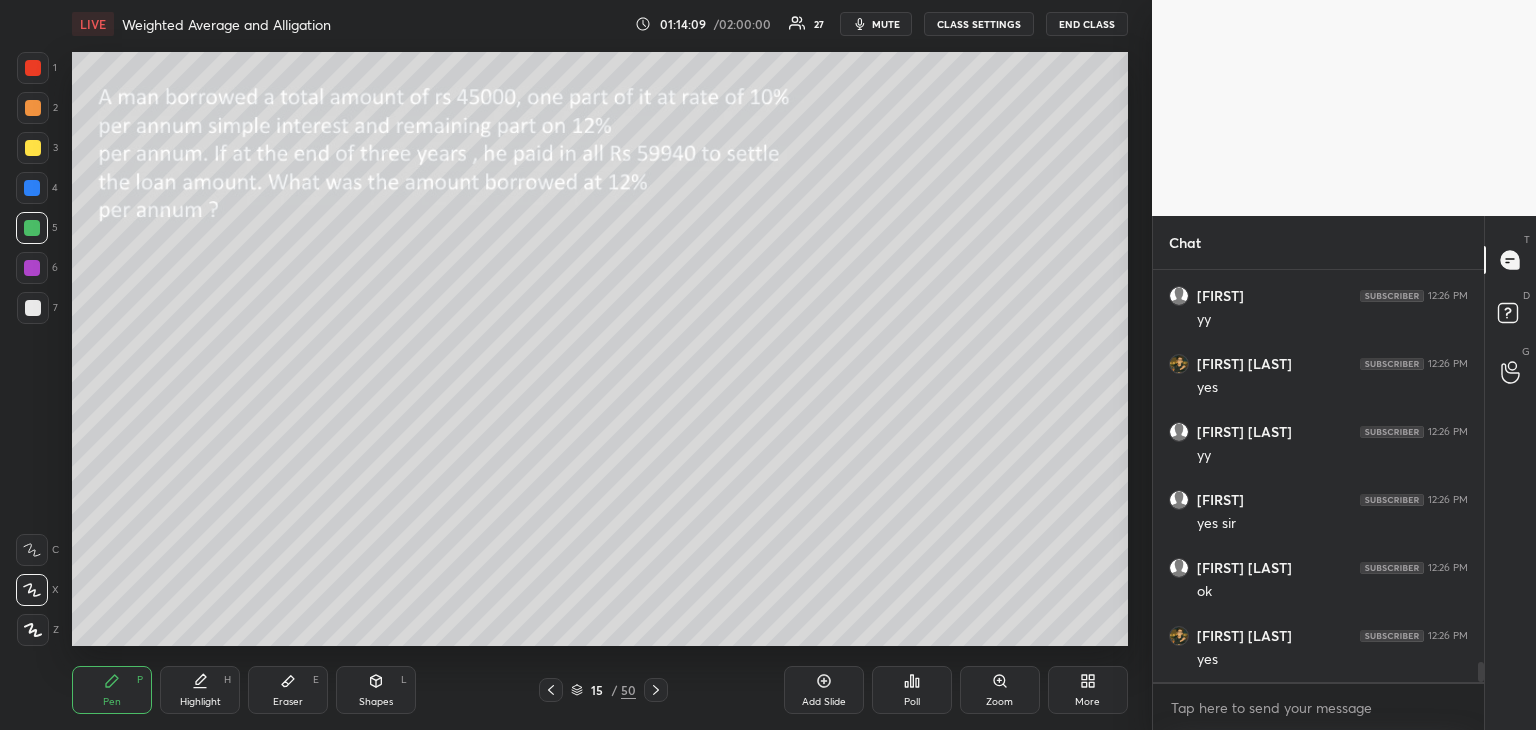 click on "Highlight" at bounding box center [200, 702] 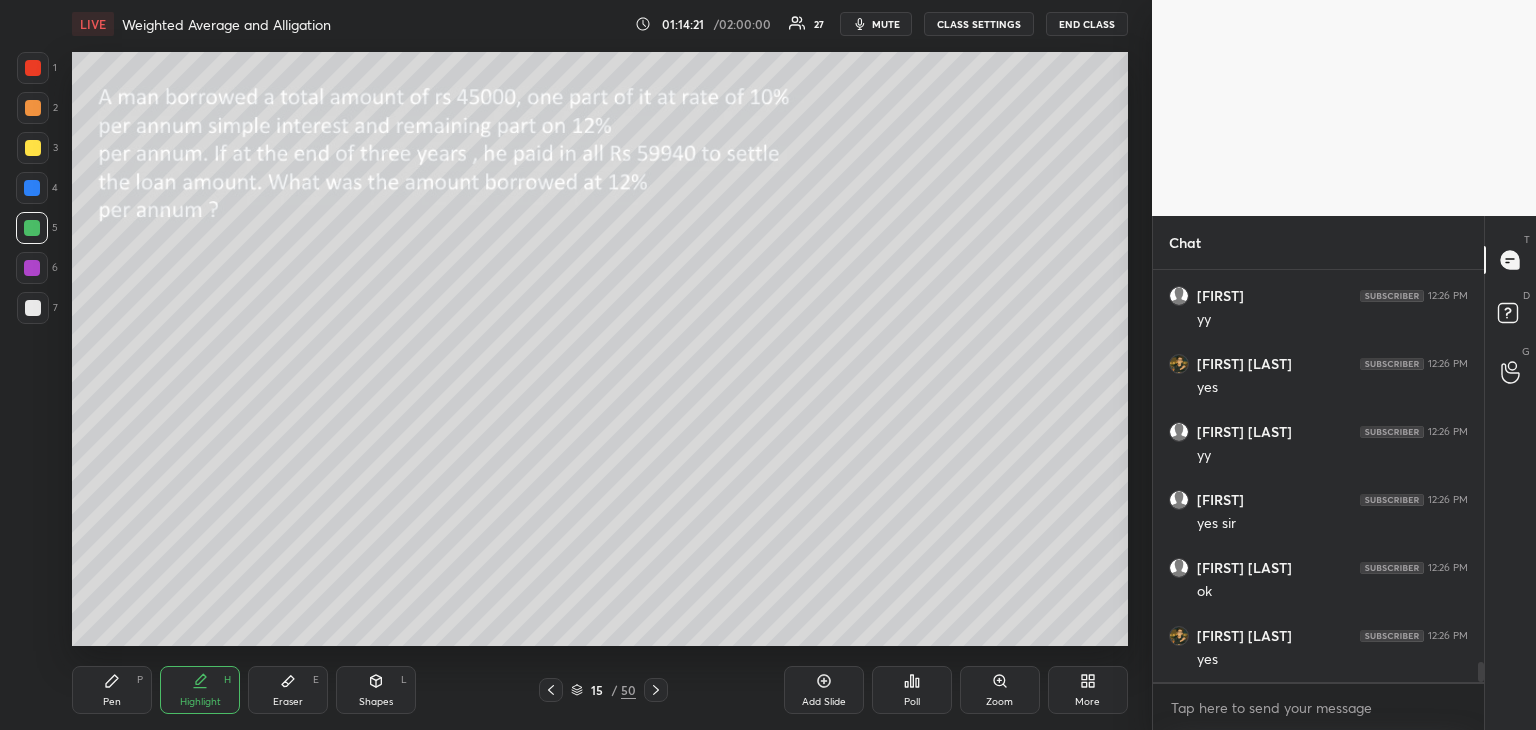 click on "Pen P" at bounding box center [112, 690] 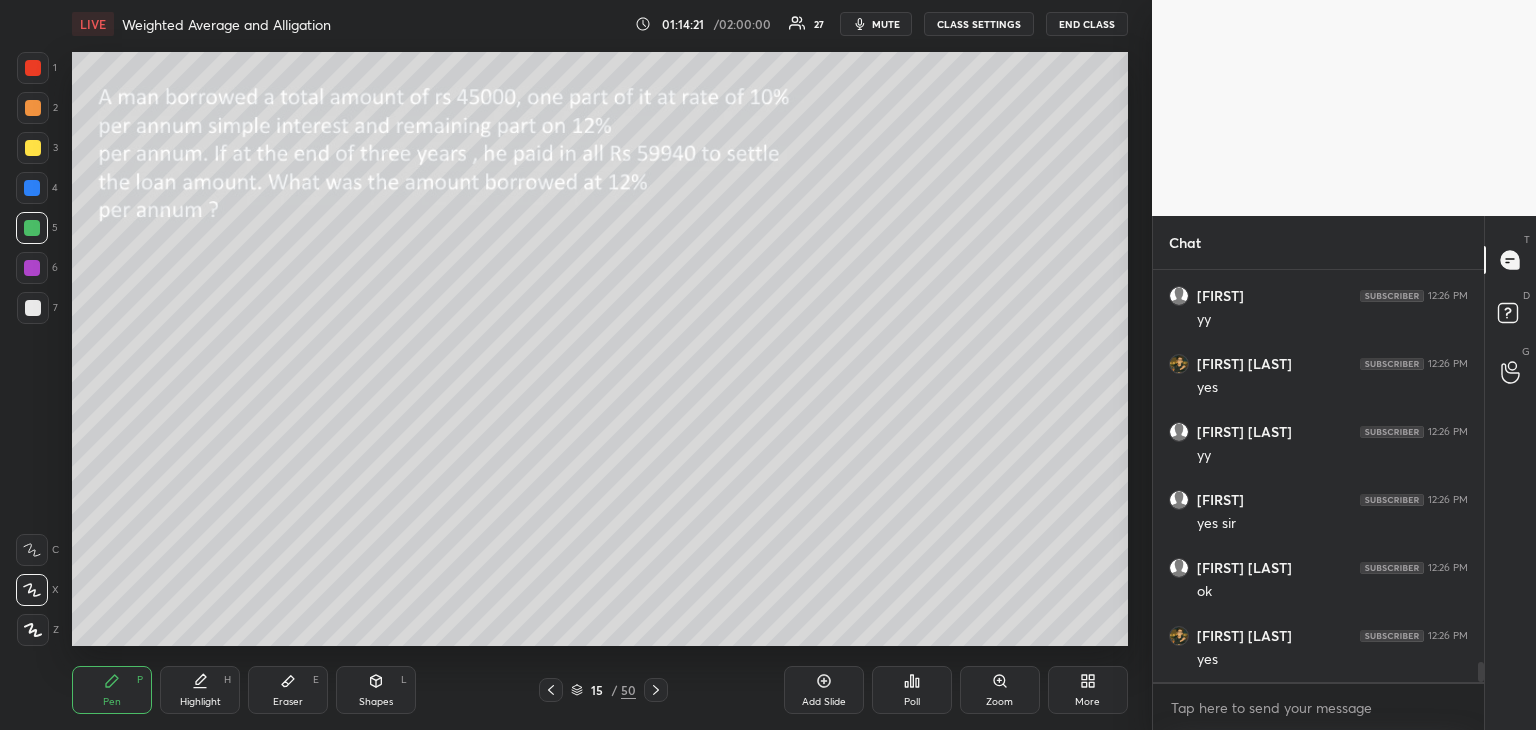 click on "1 2 3 4 5 6 7" at bounding box center [37, 192] 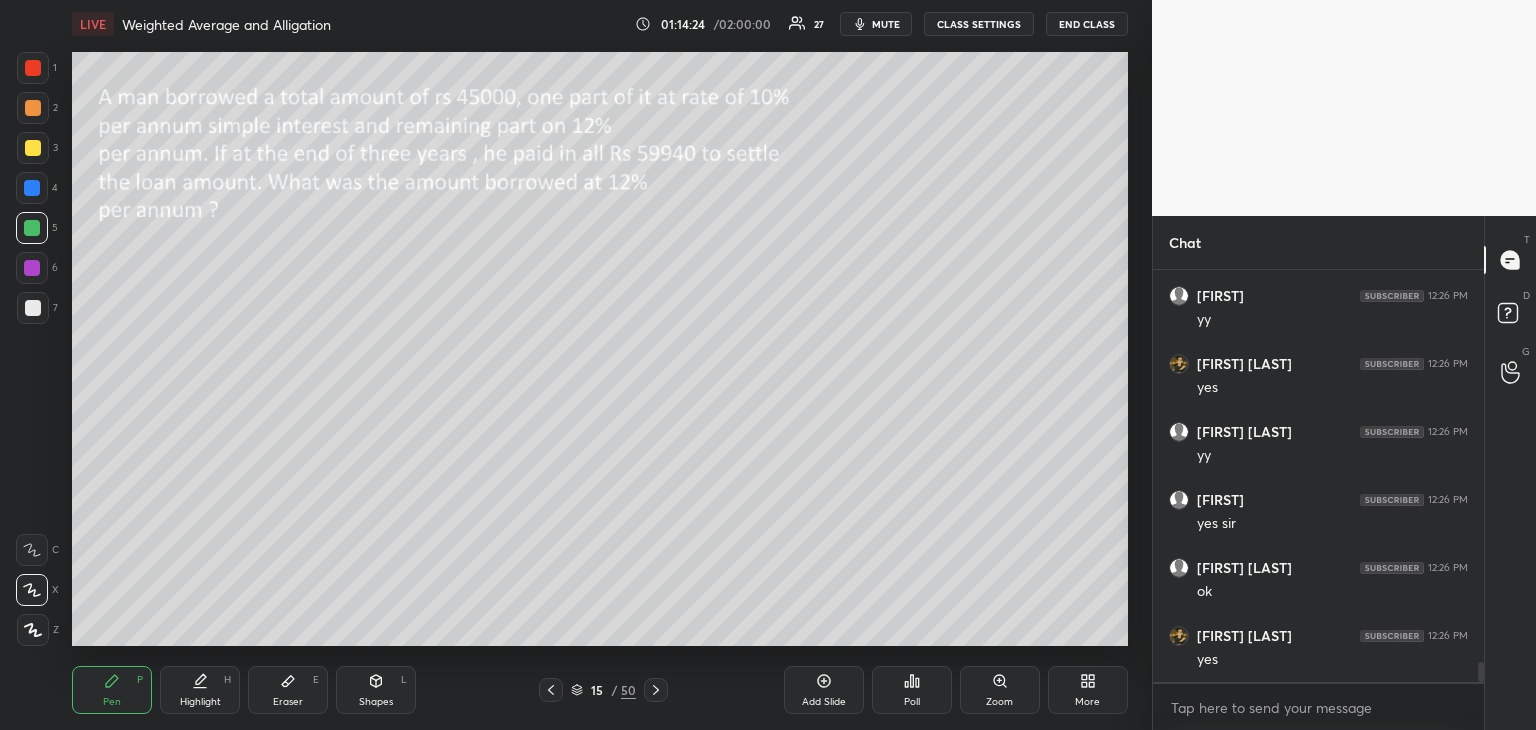 click at bounding box center (33, 68) 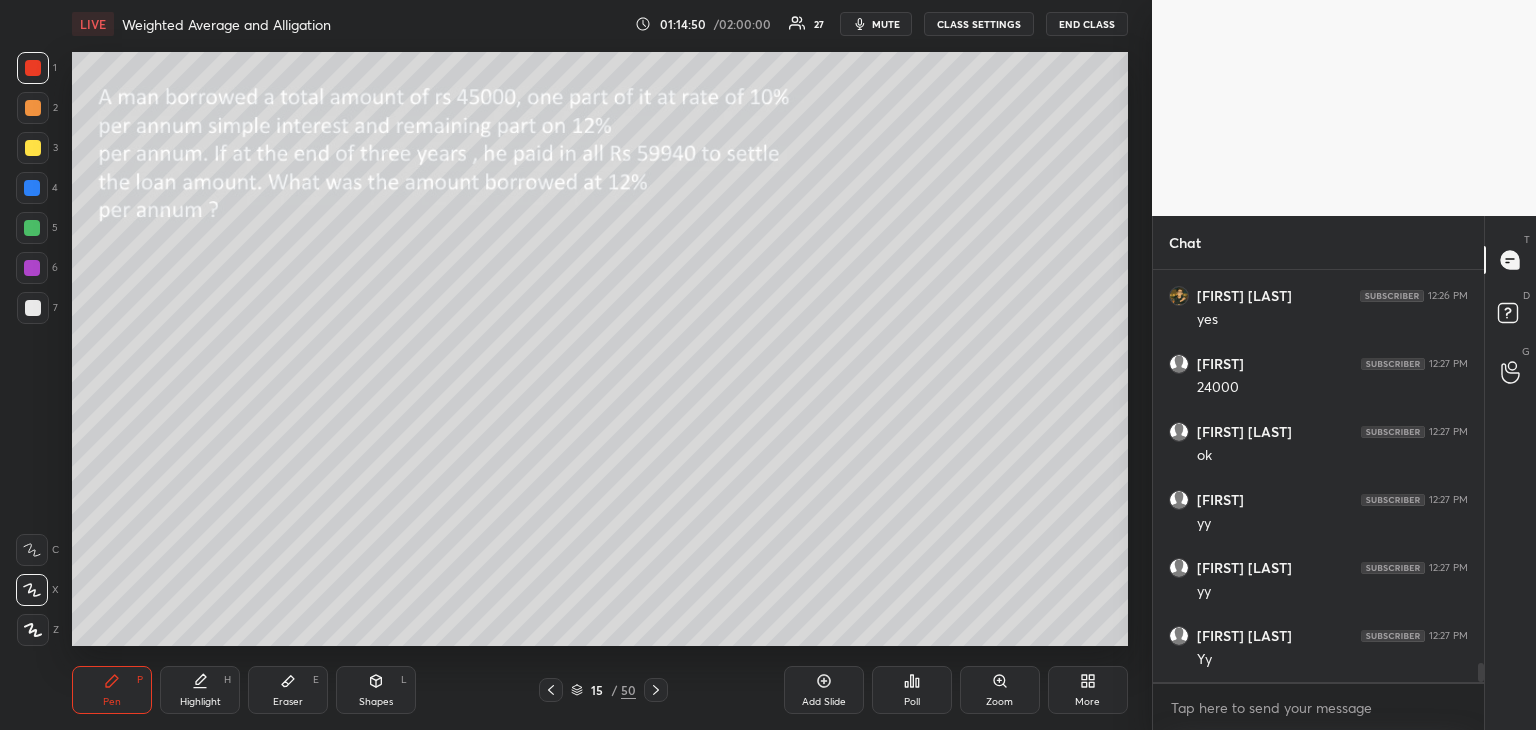 scroll, scrollTop: 8412, scrollLeft: 0, axis: vertical 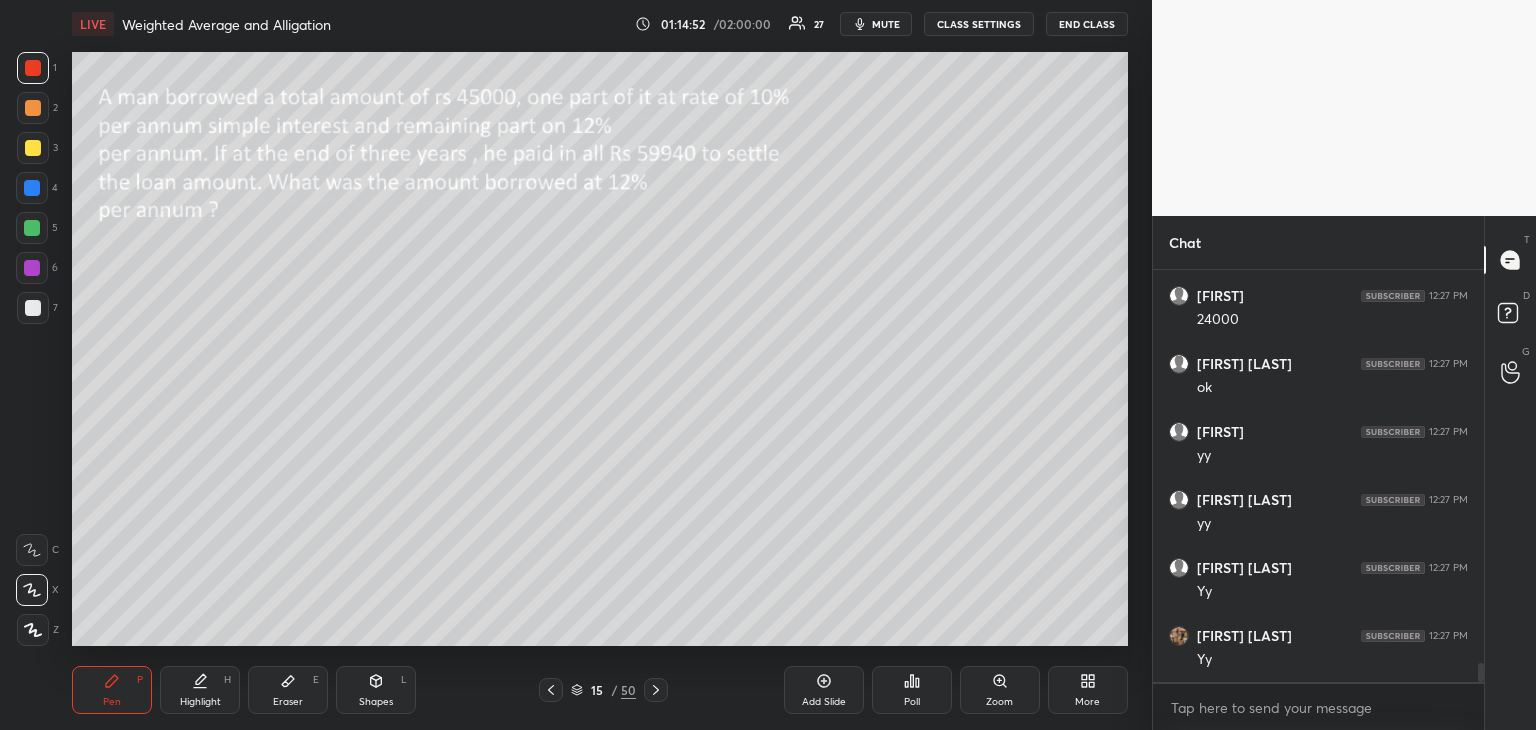 click at bounding box center (33, 148) 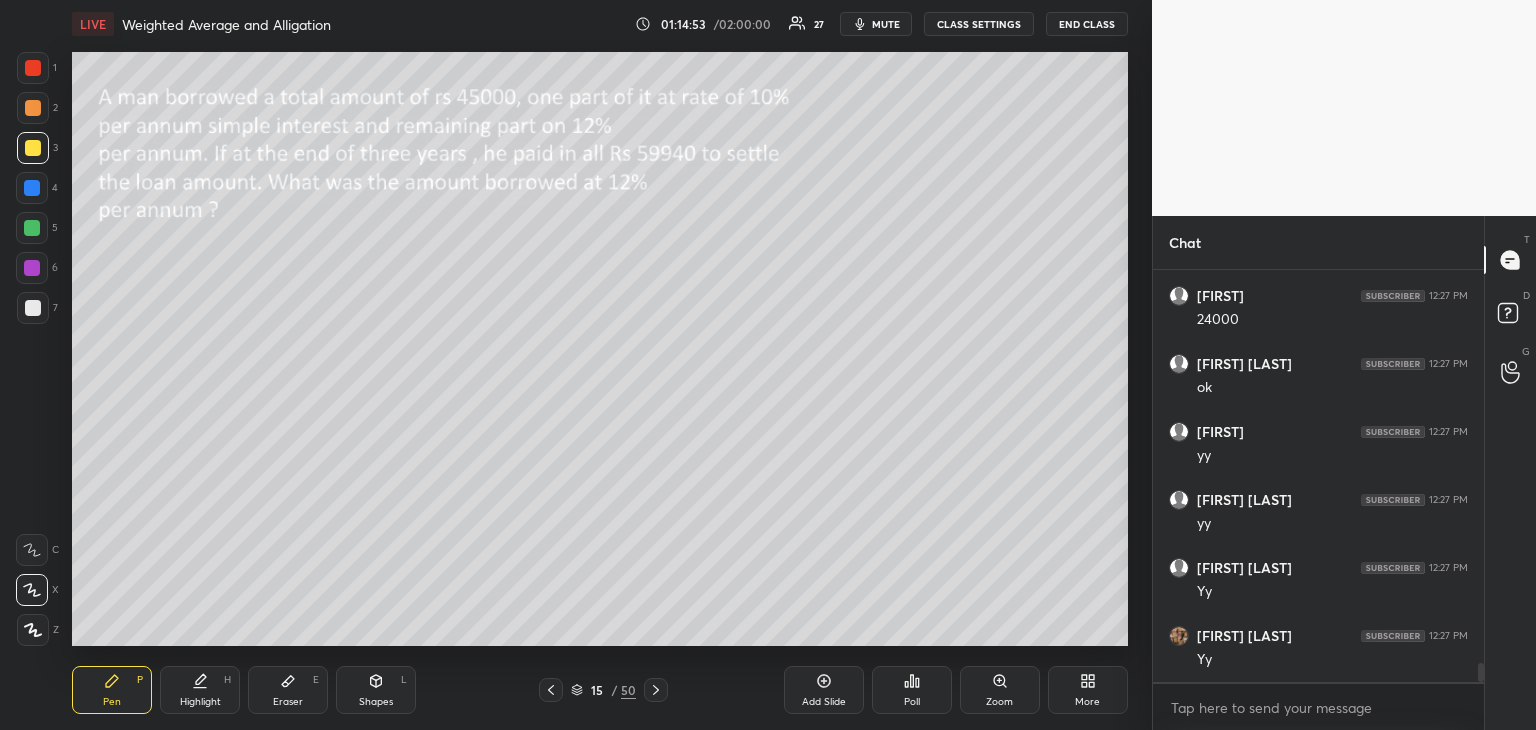 click 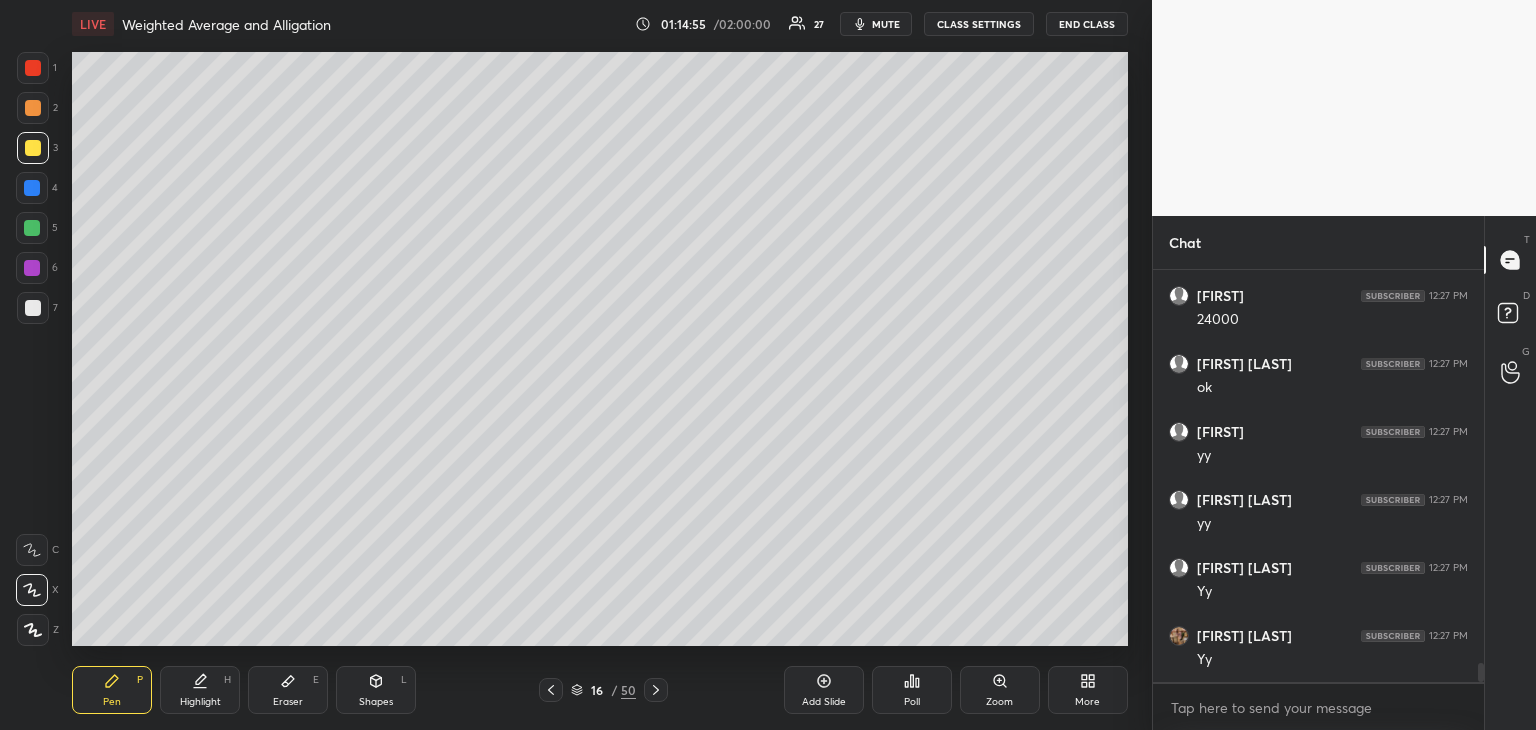 click on "Eraser E" at bounding box center (288, 690) 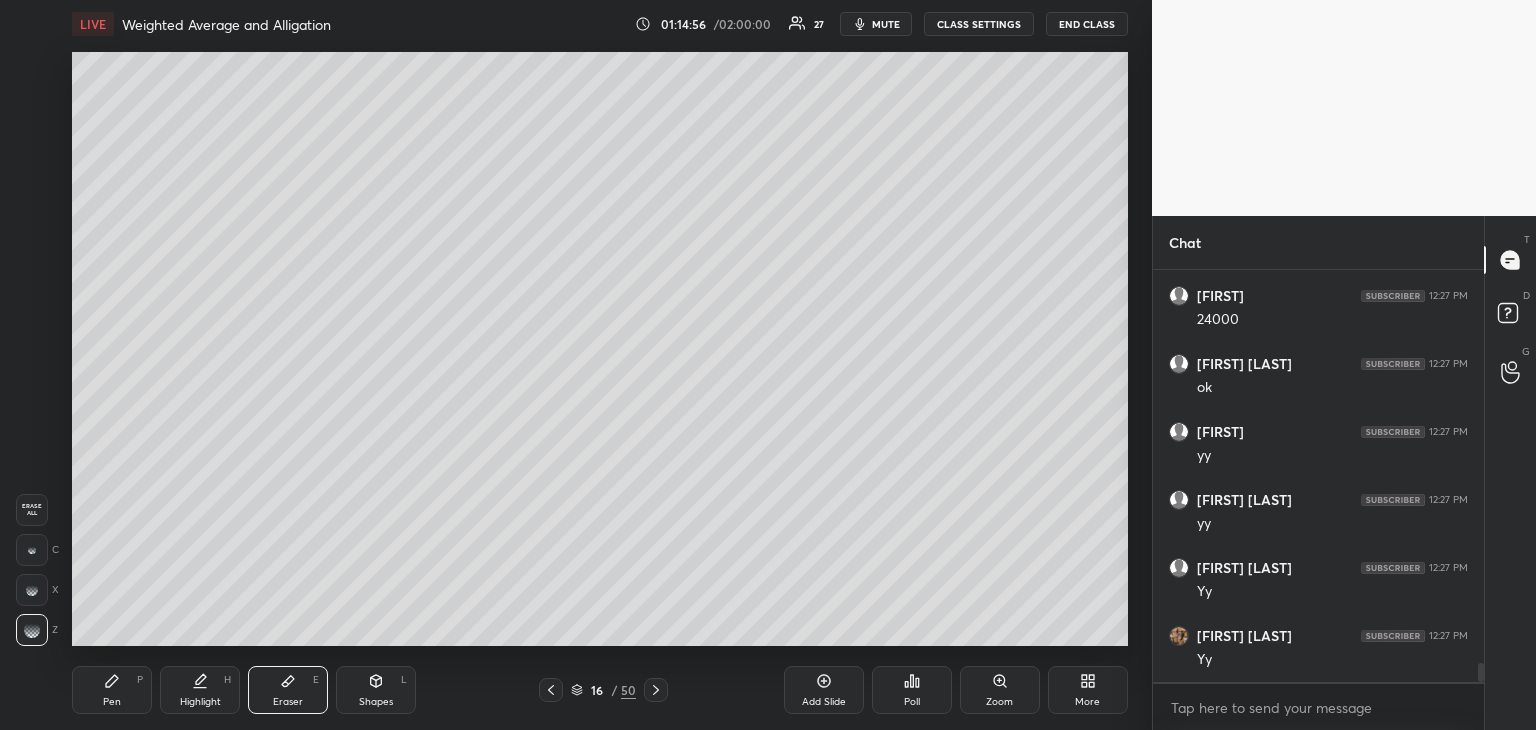 click on "Erase all" at bounding box center (32, 510) 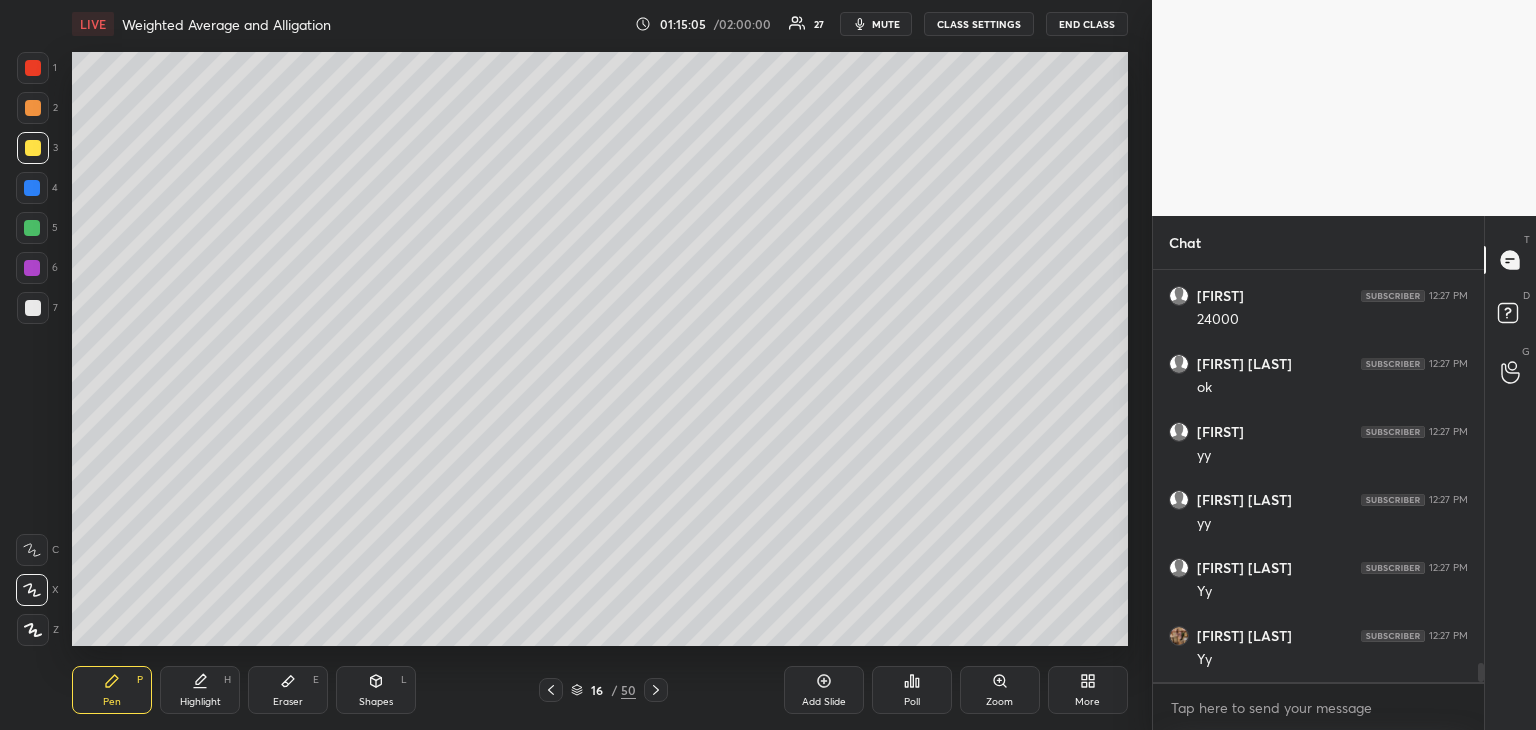 scroll, scrollTop: 8484, scrollLeft: 0, axis: vertical 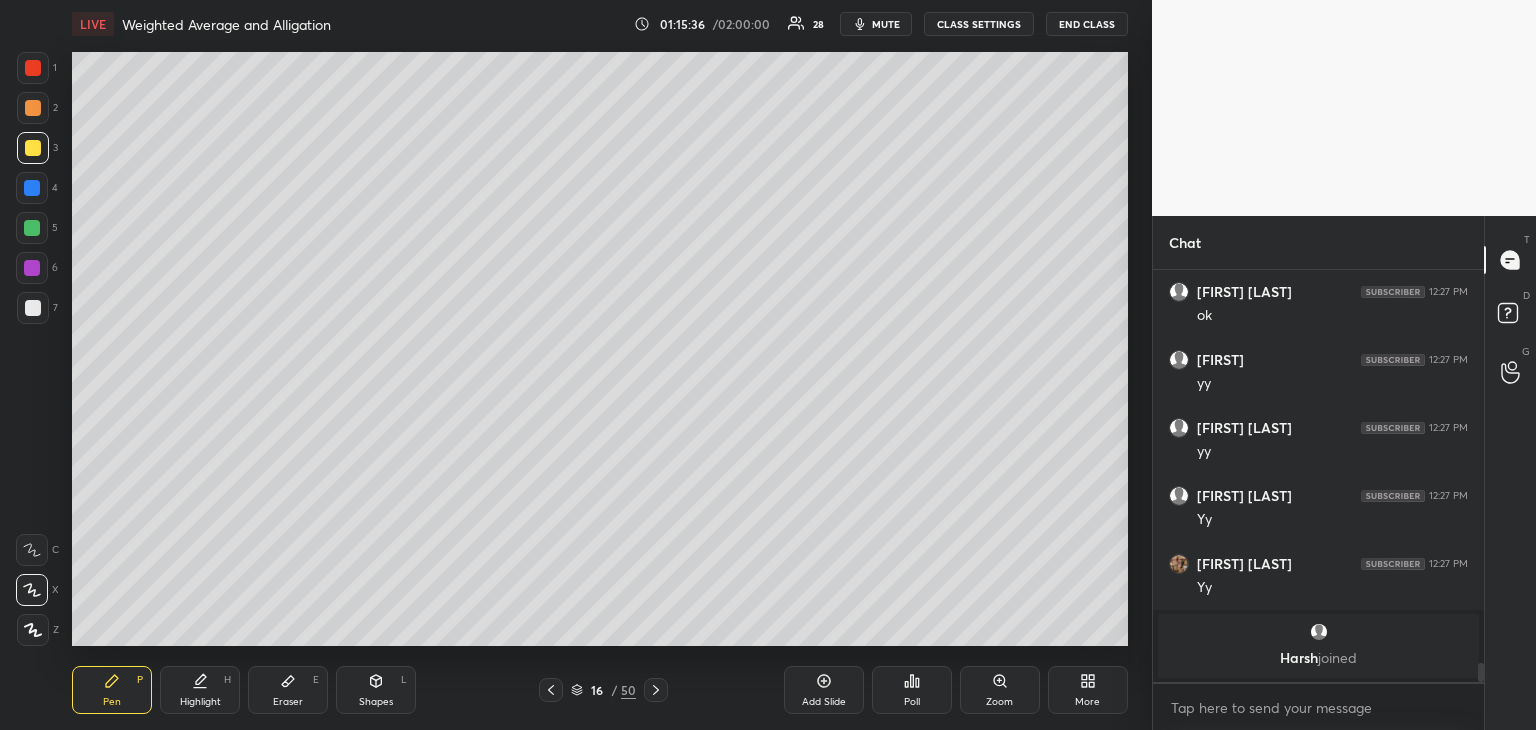 click 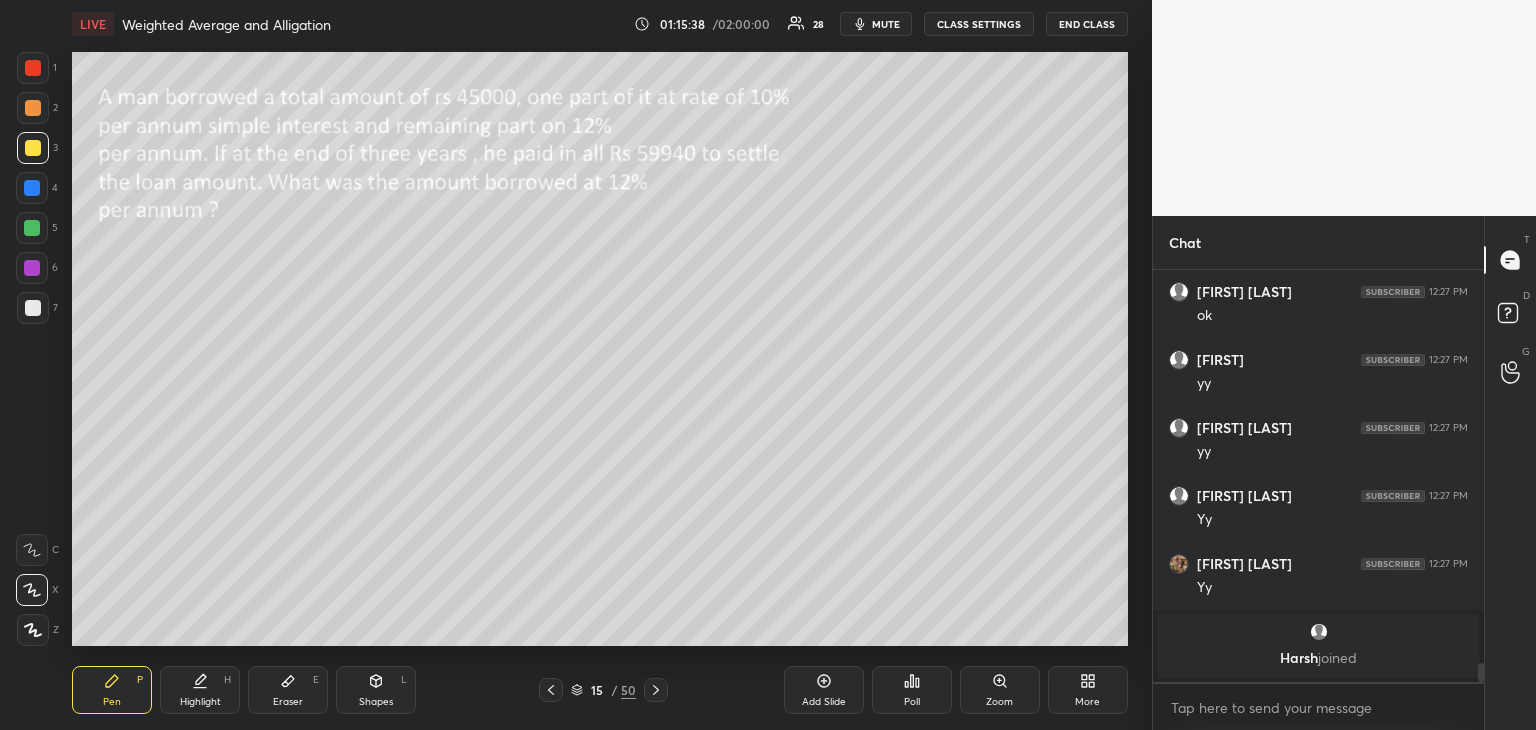 click on "Highlight H" at bounding box center [200, 690] 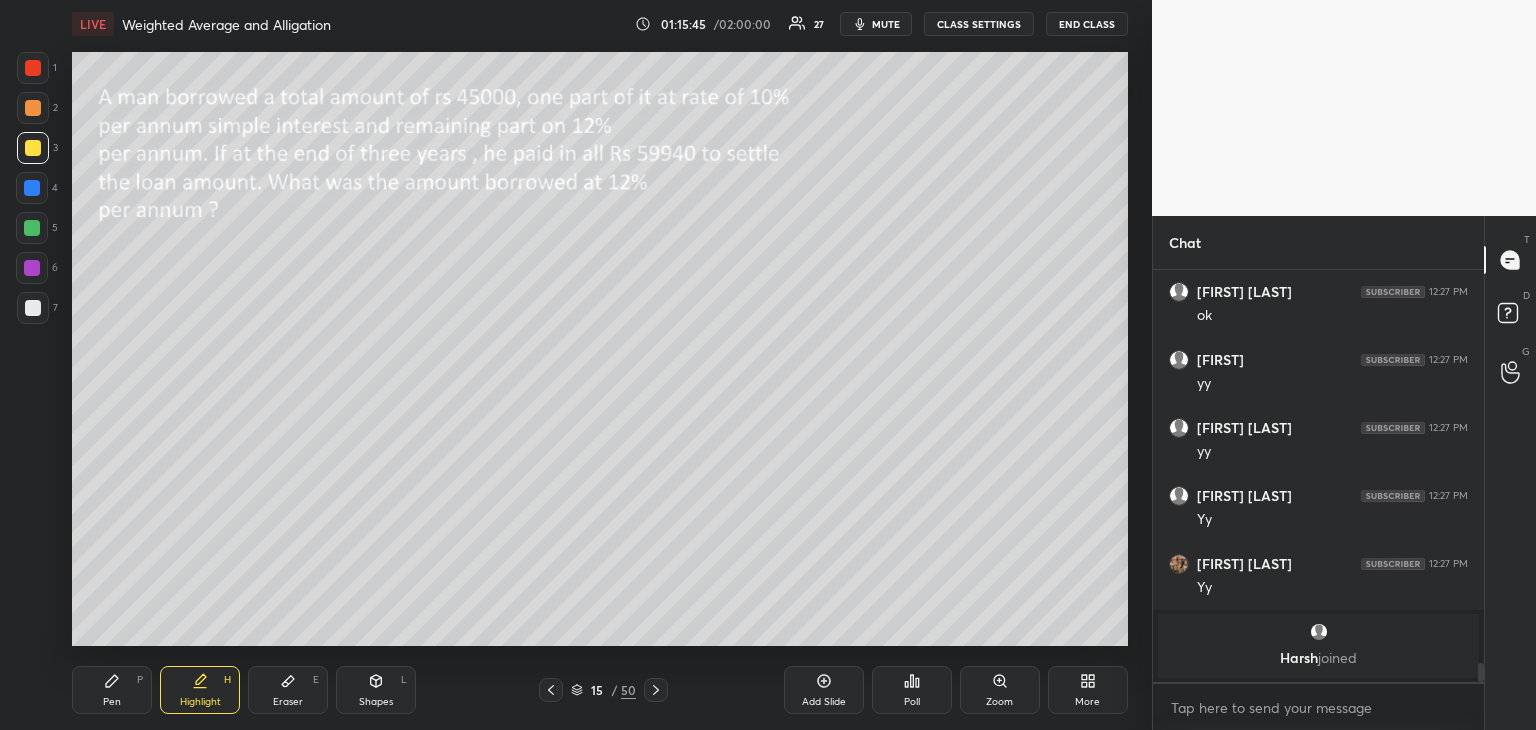 click on "Pen P Highlight H Eraser E Shapes L 15 / 50 Add Slide Poll Zoom More" at bounding box center (600, 690) 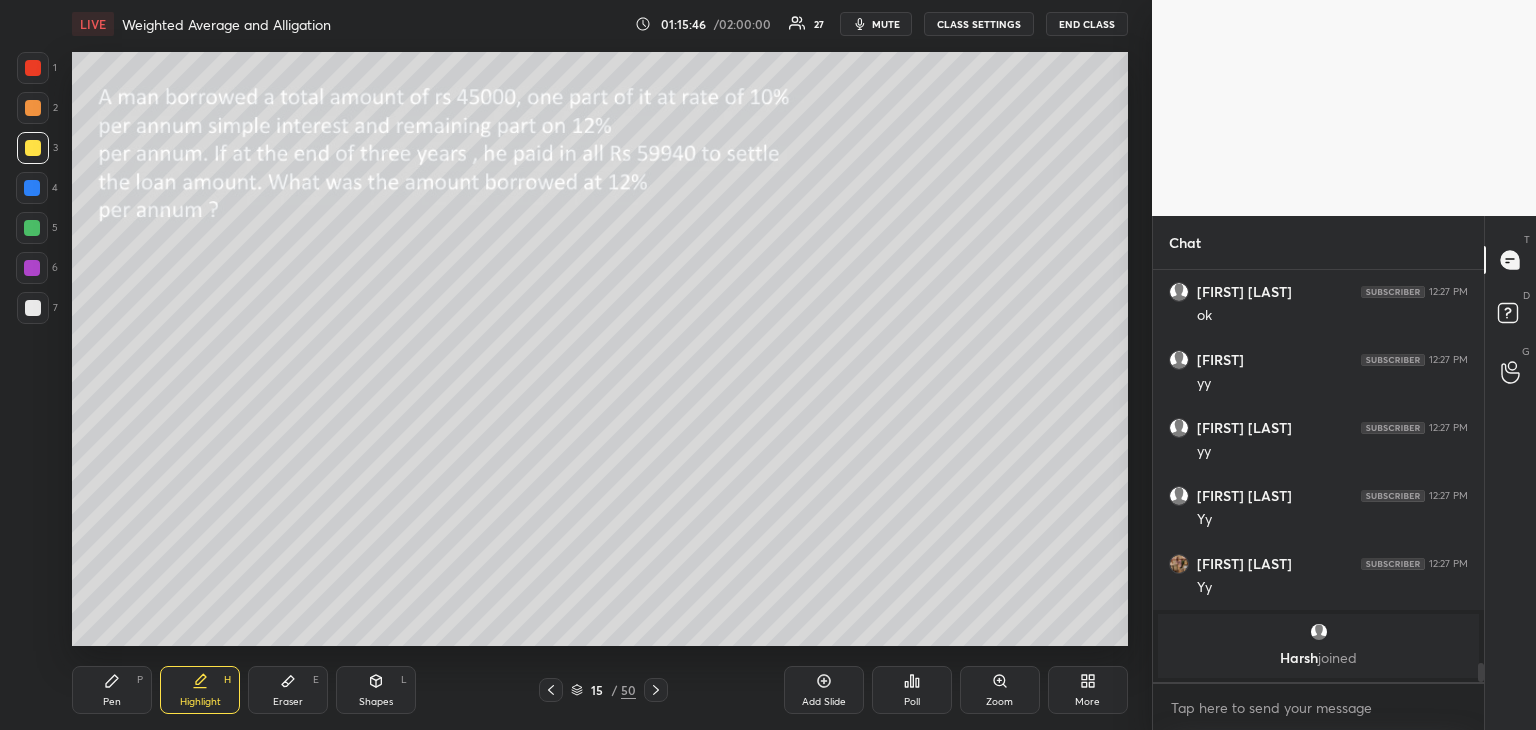 click 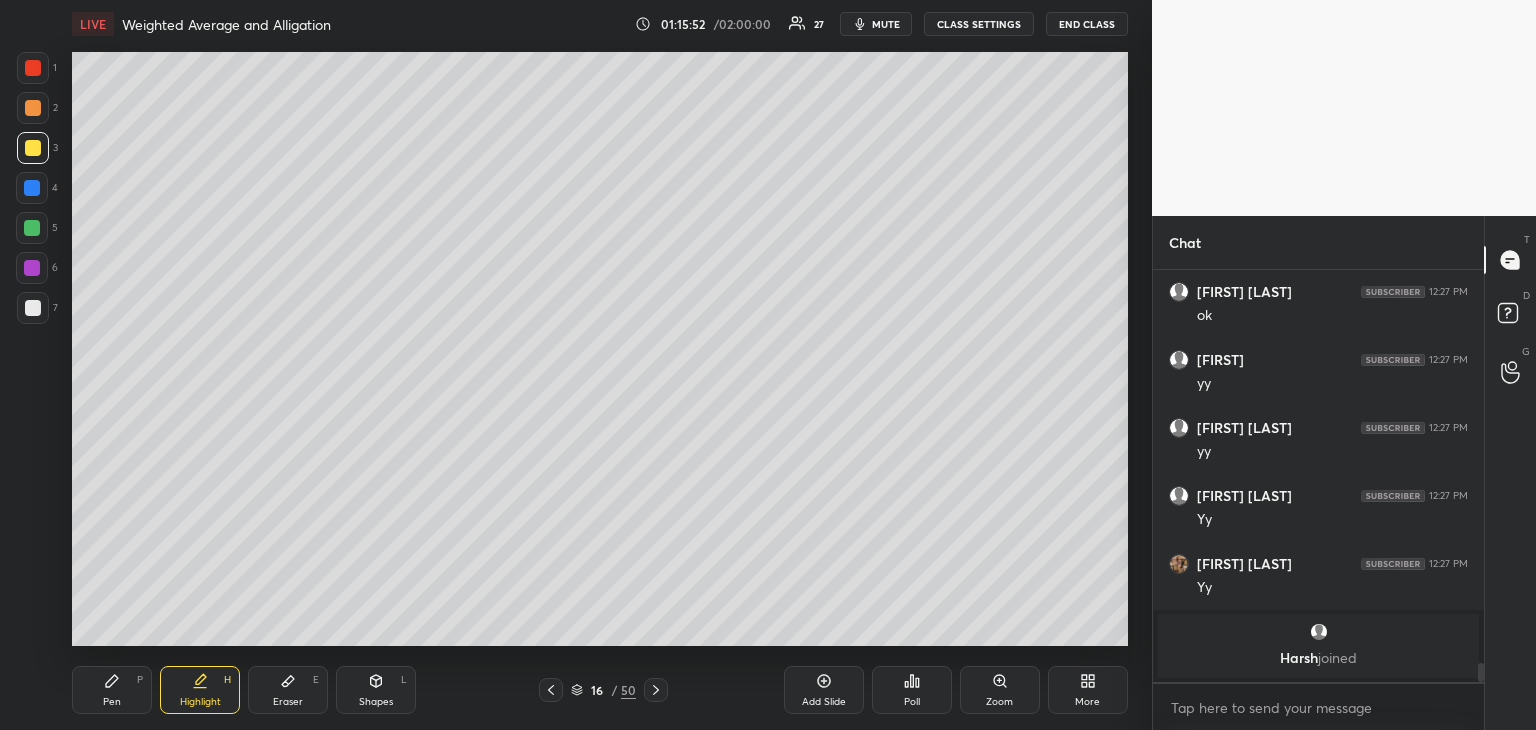 click 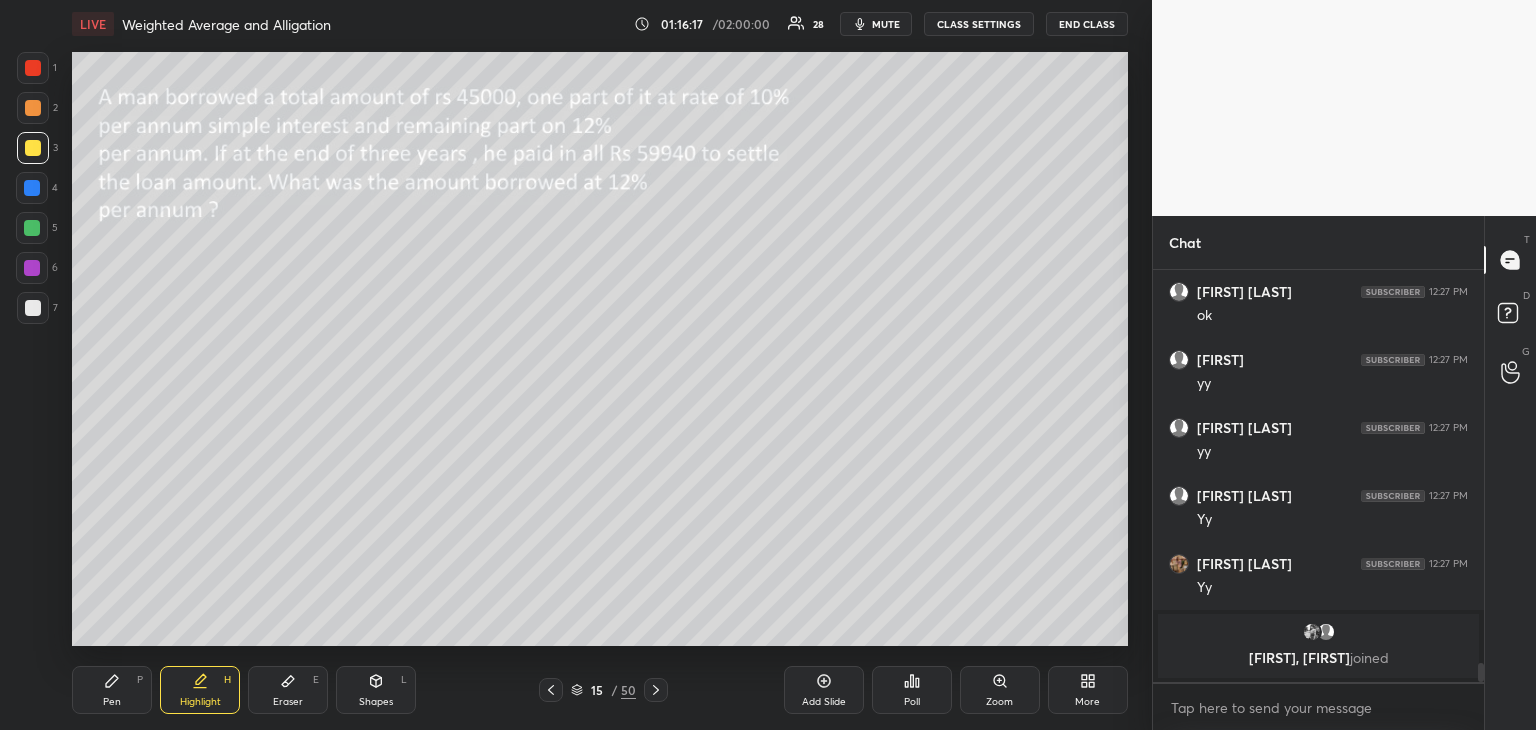 click 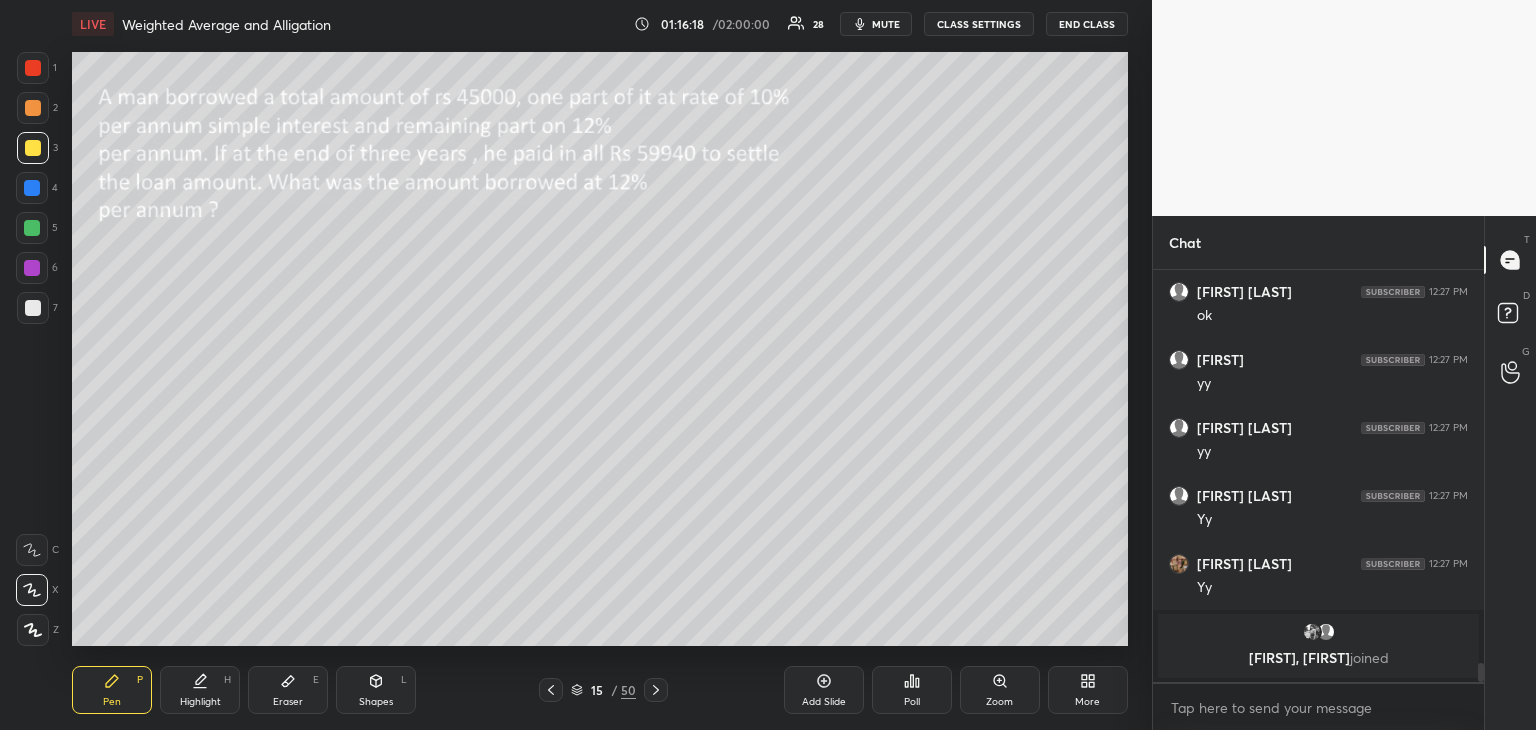 click 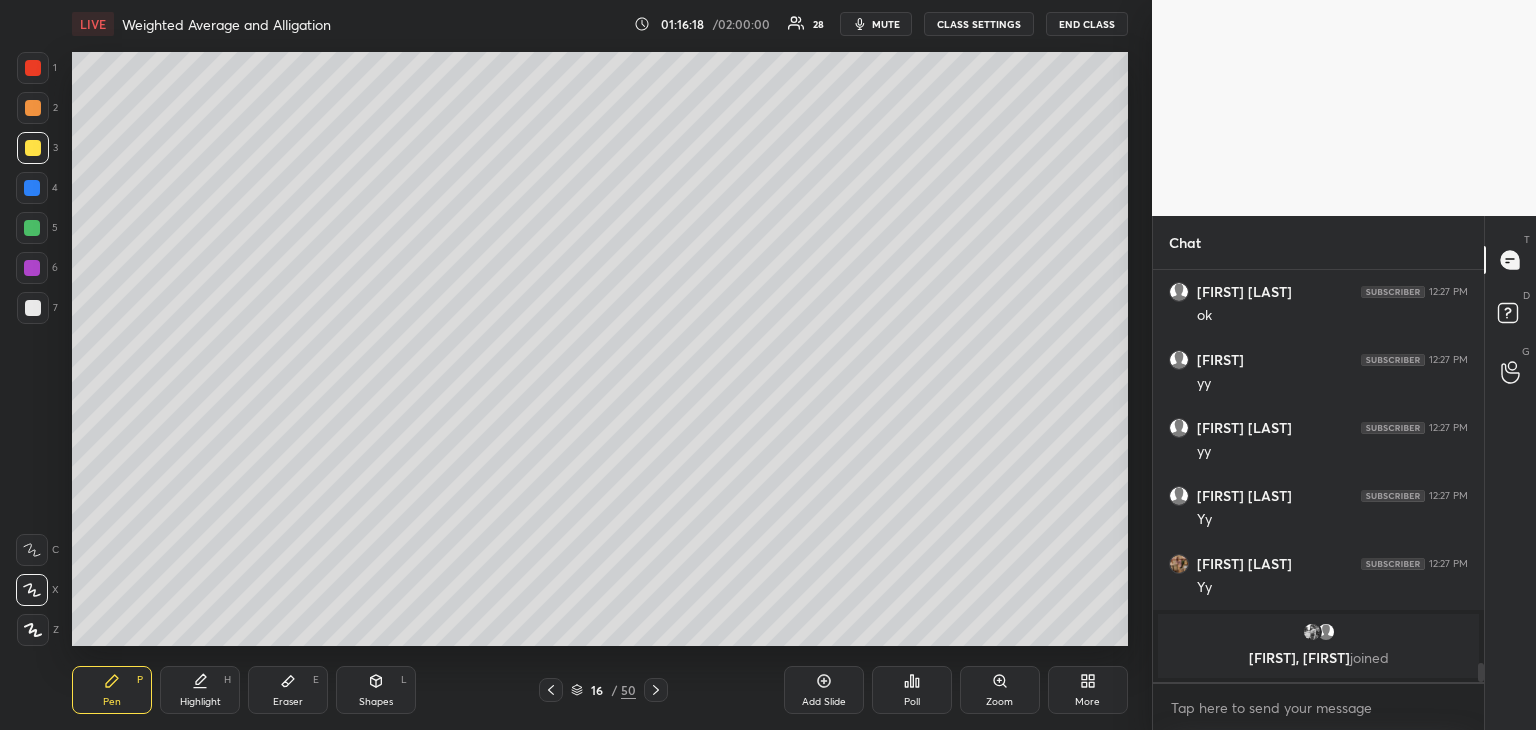 click 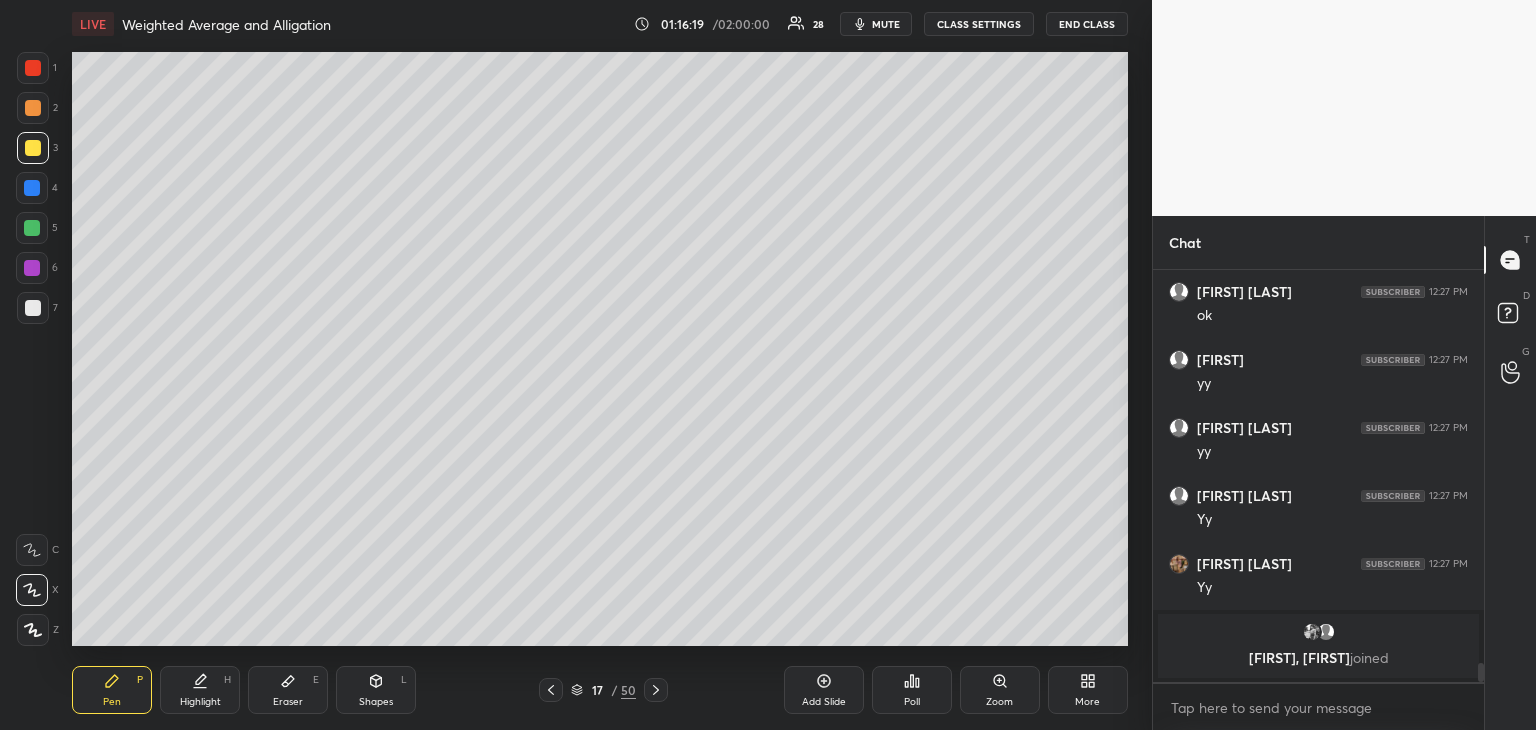 click 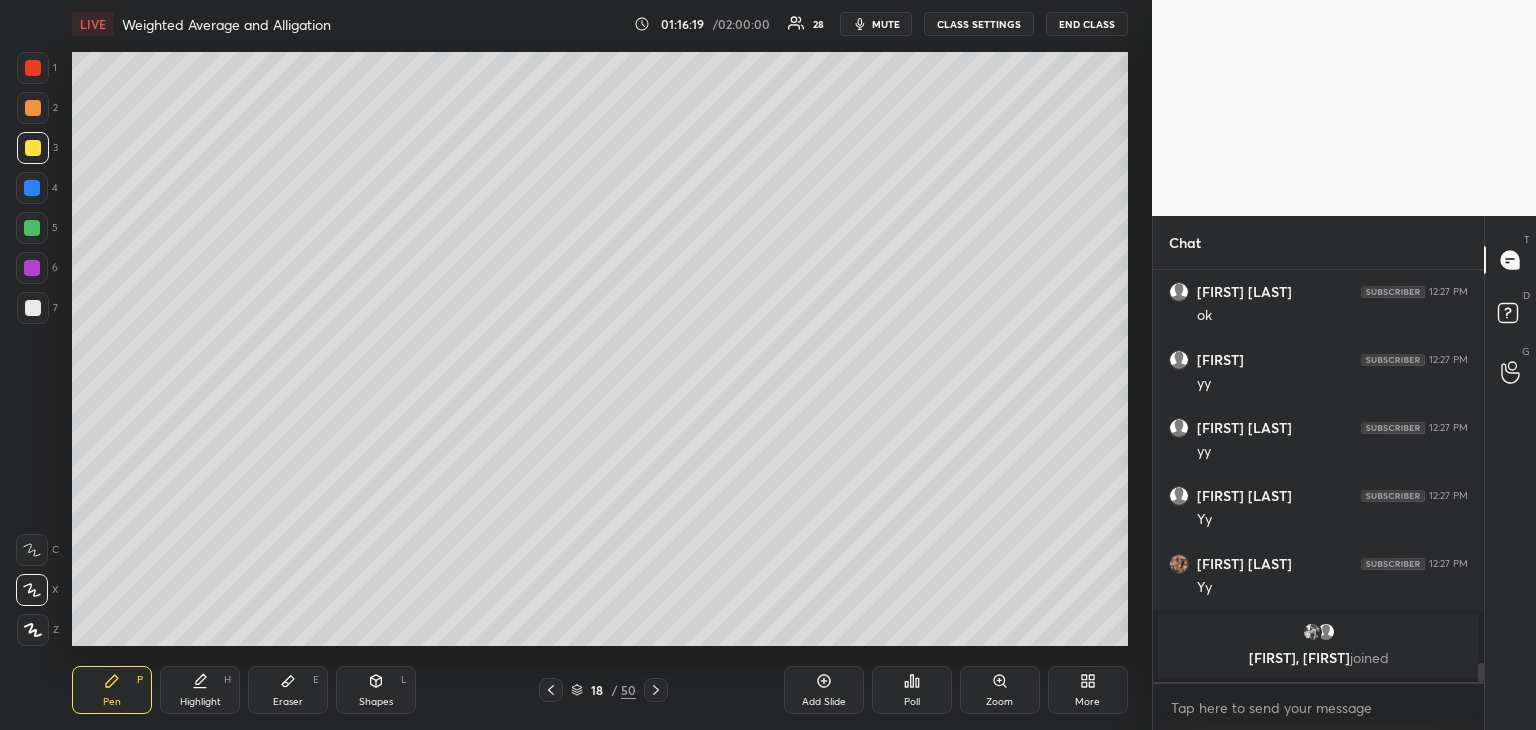 click 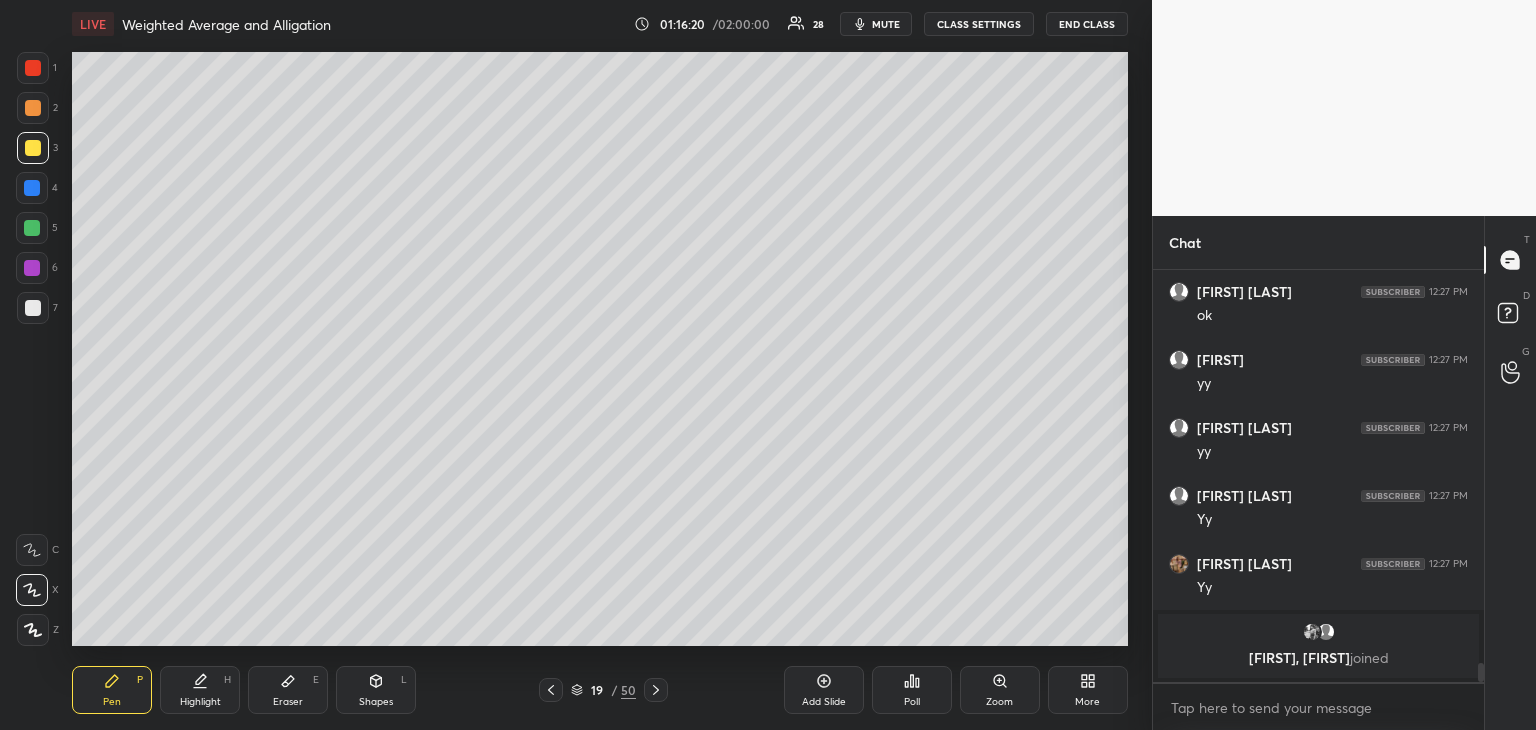click 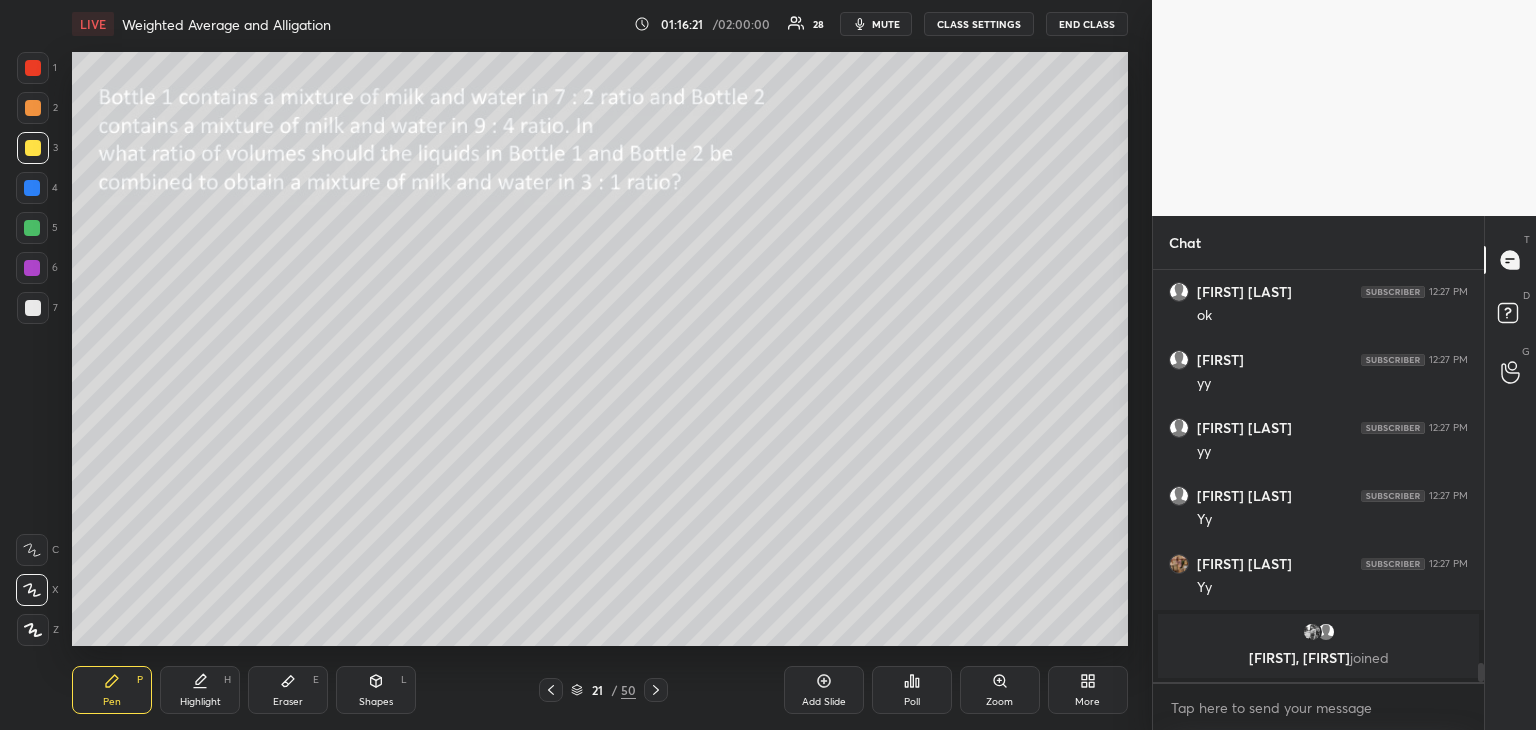 click 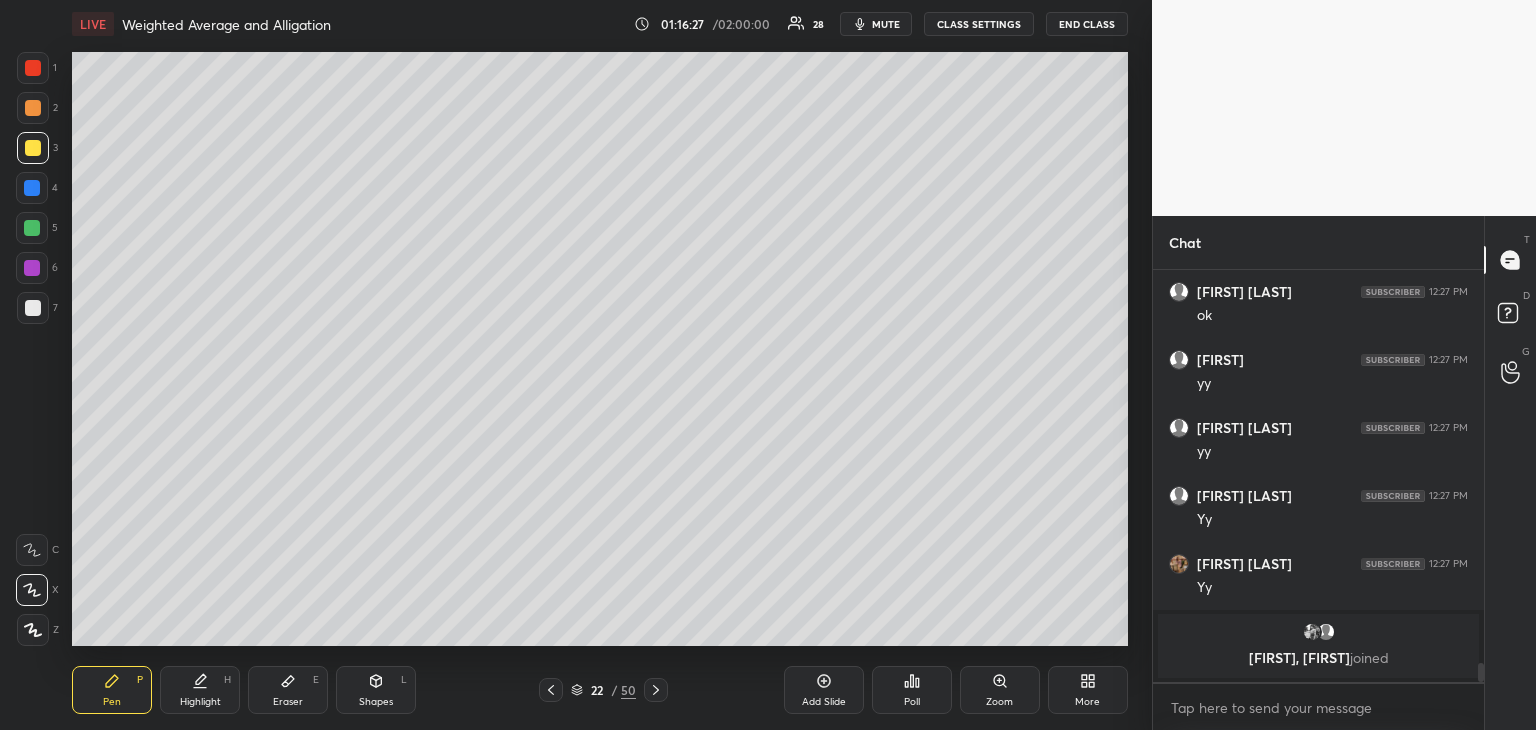 click 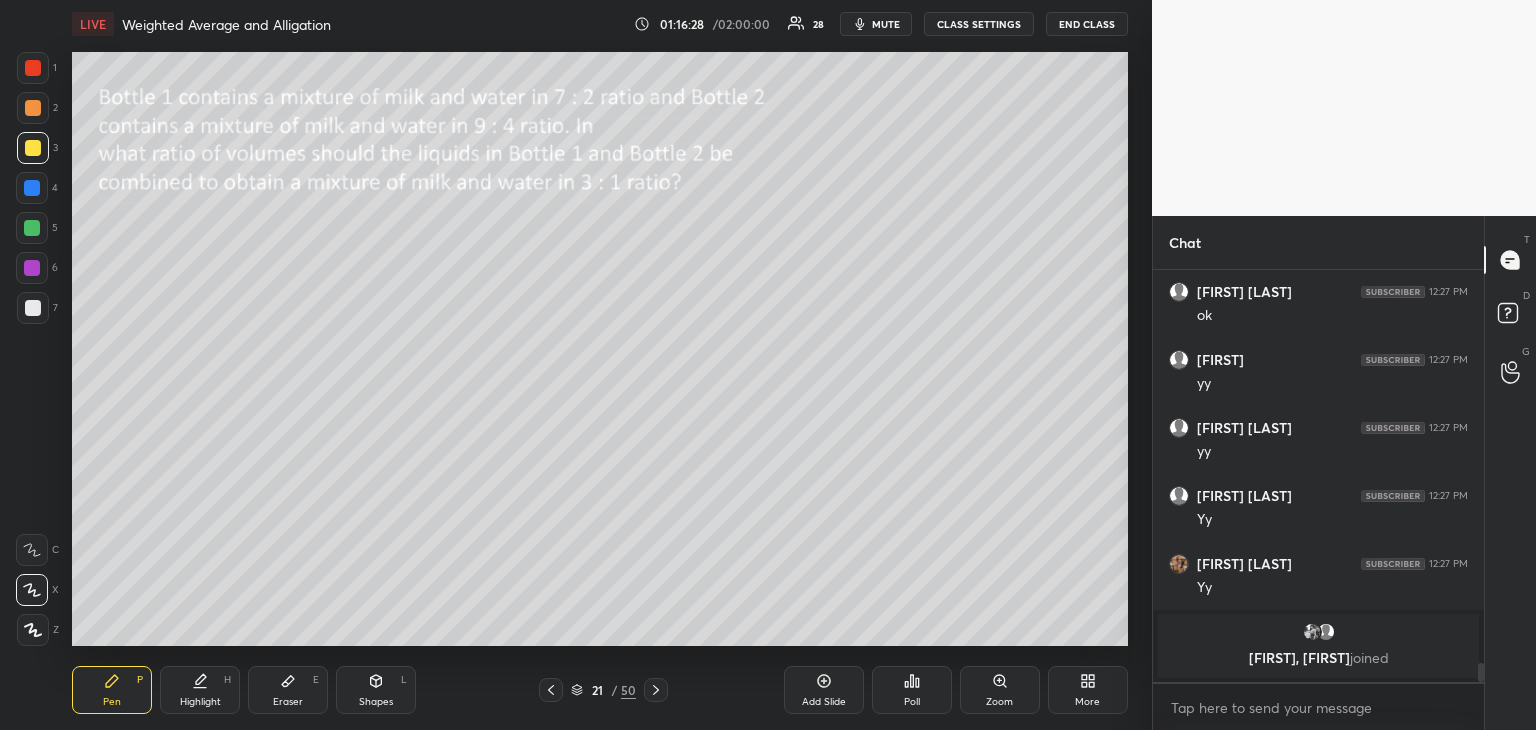 click 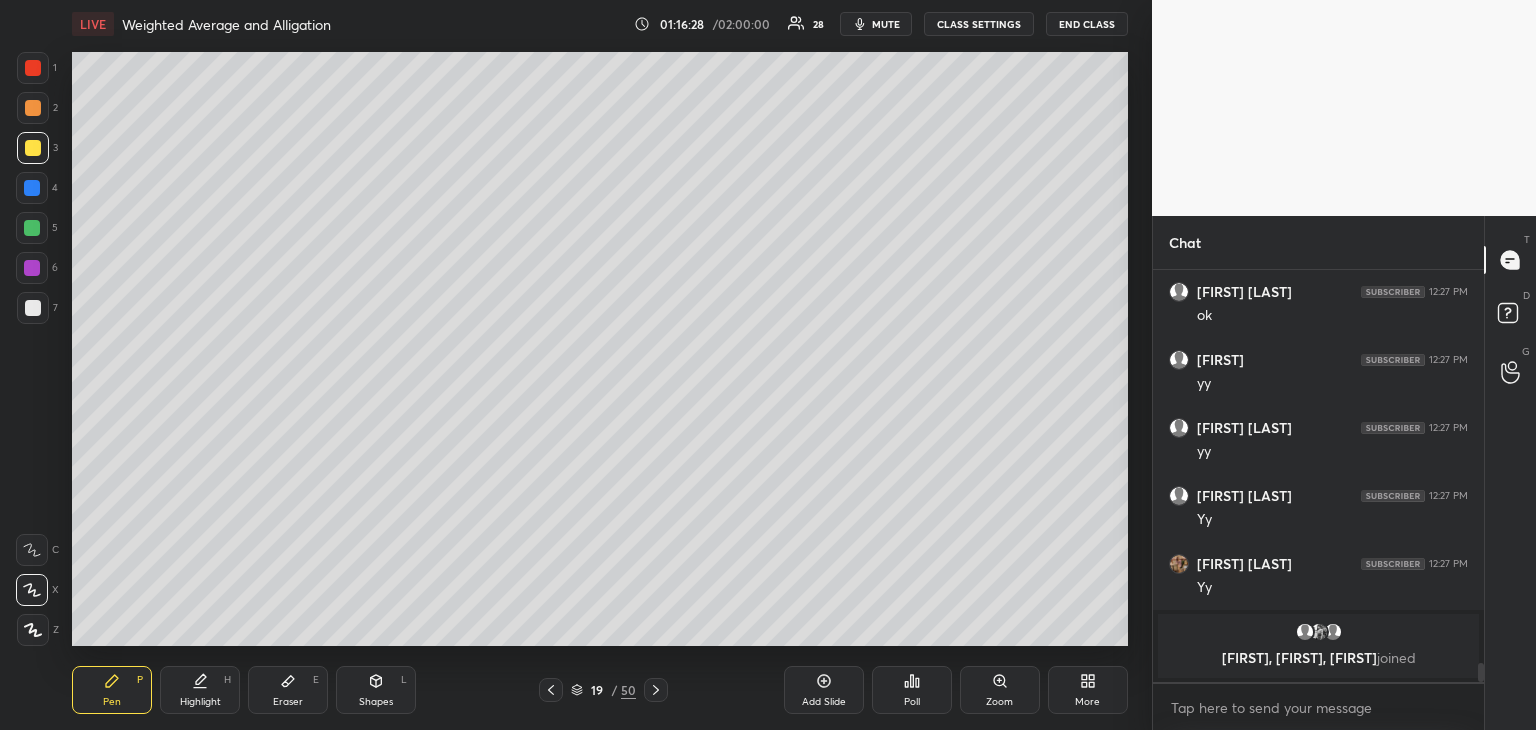 click 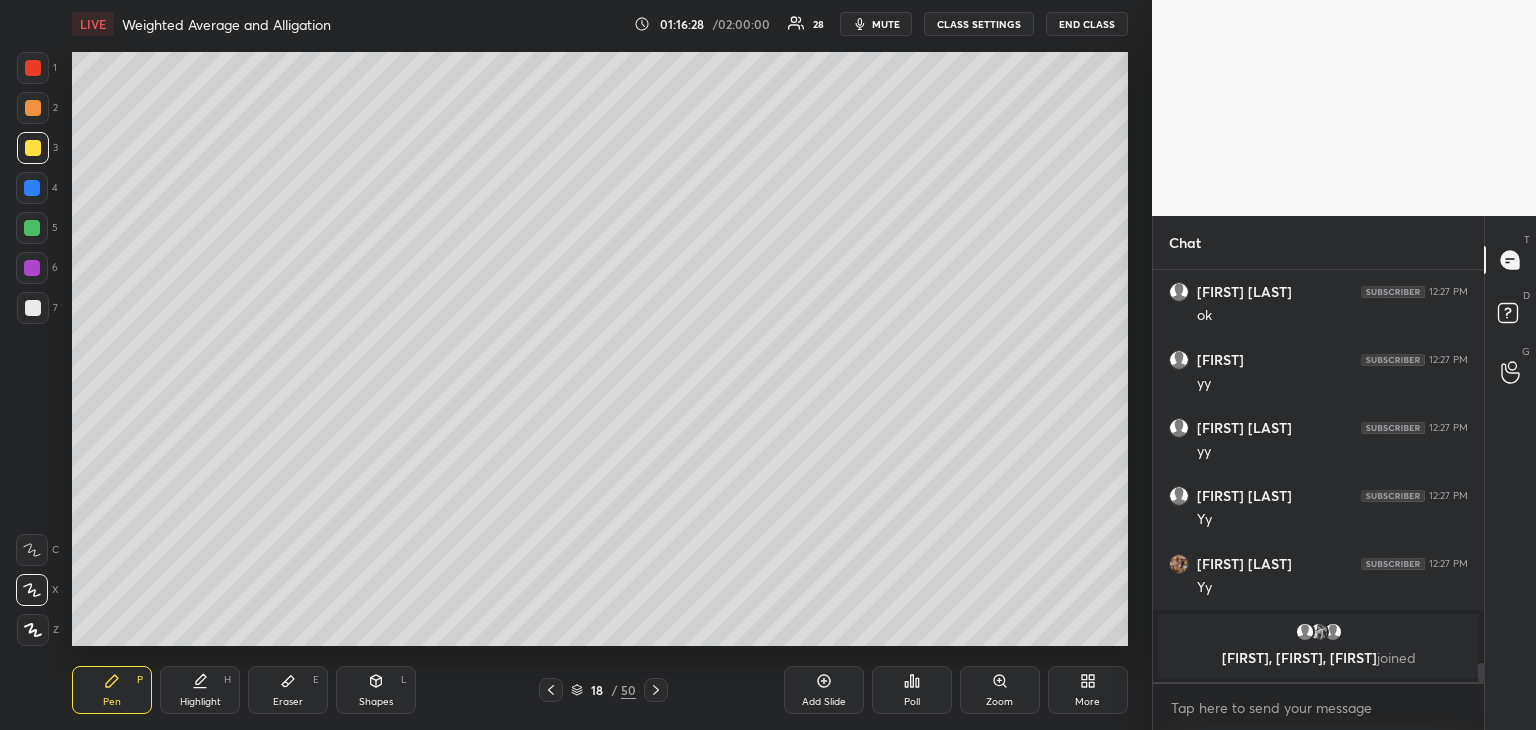 click 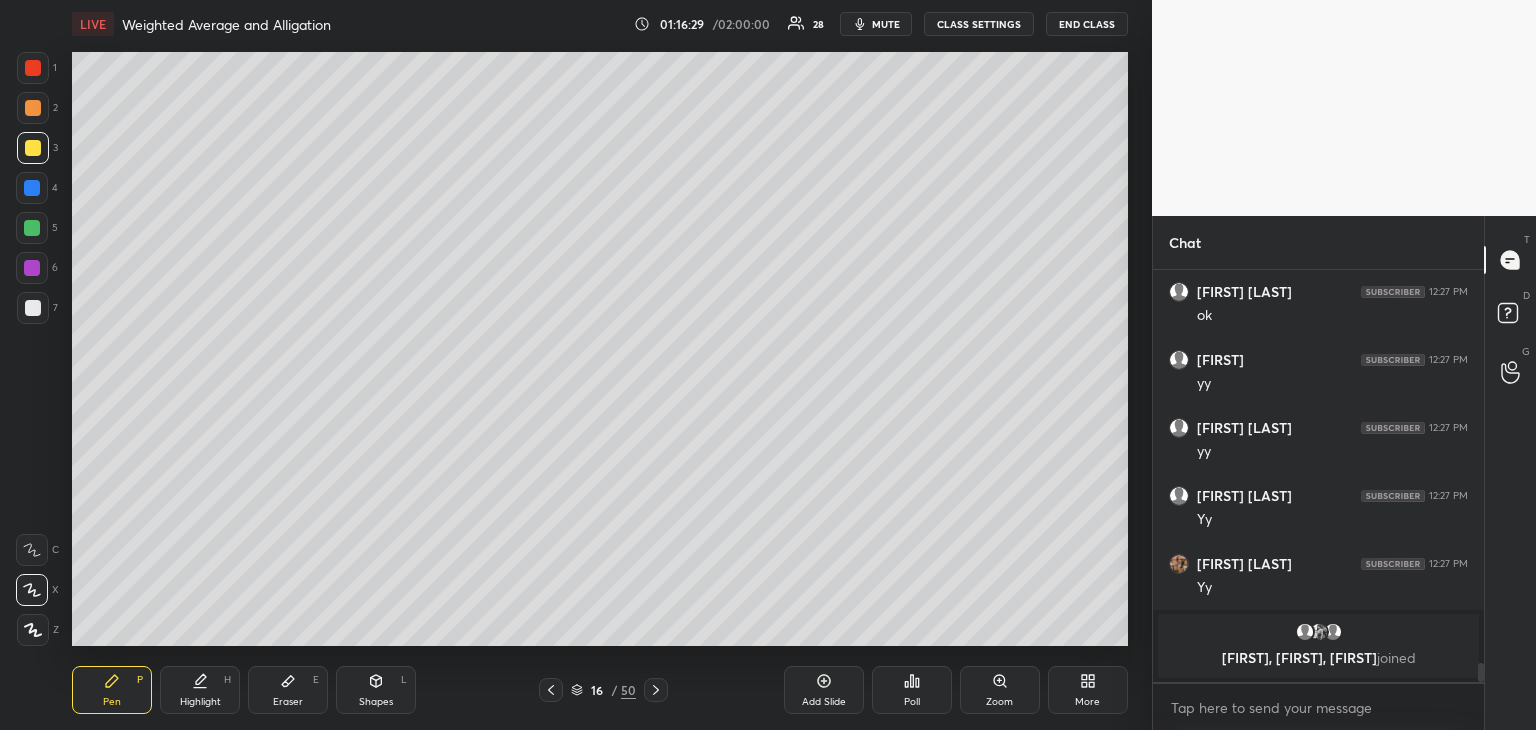 click at bounding box center (551, 690) 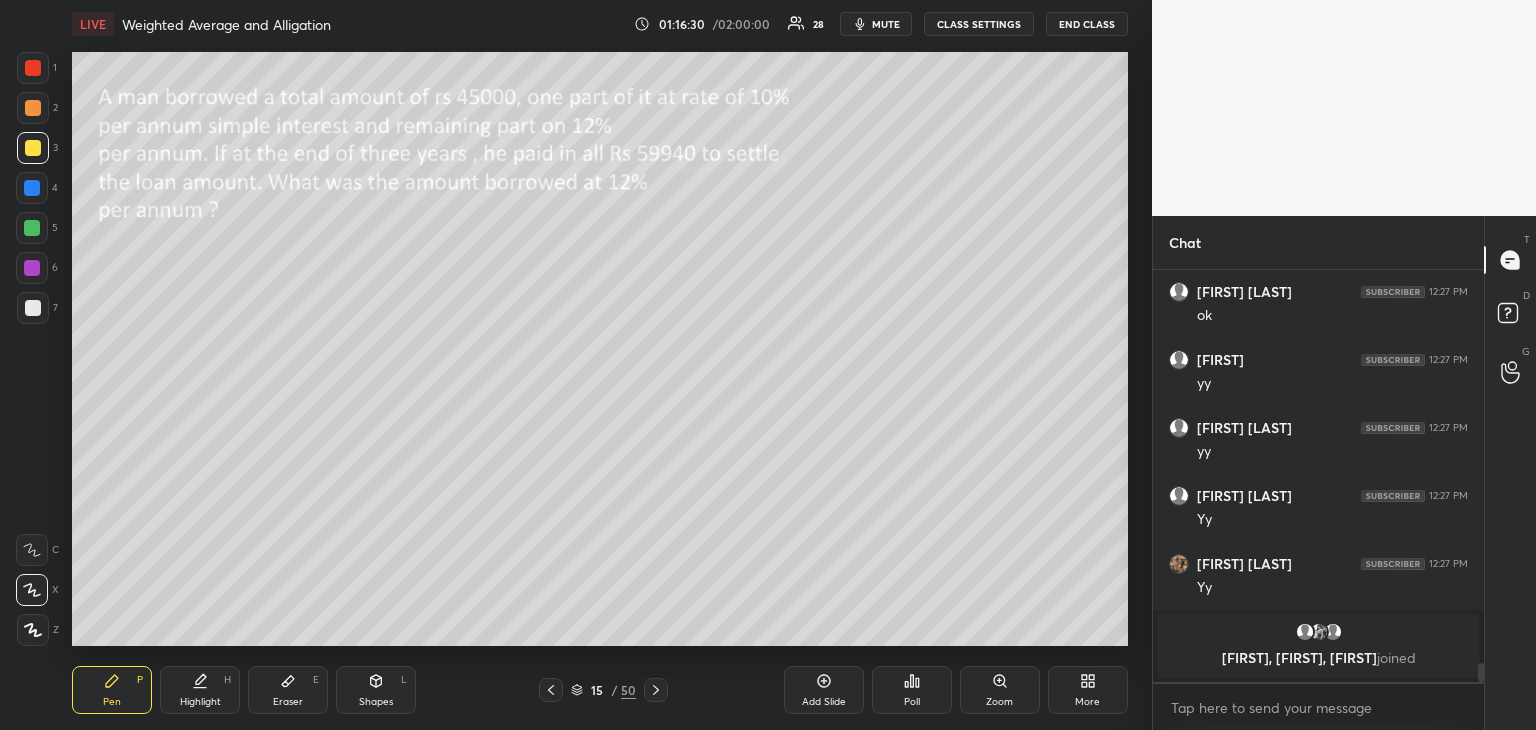 click 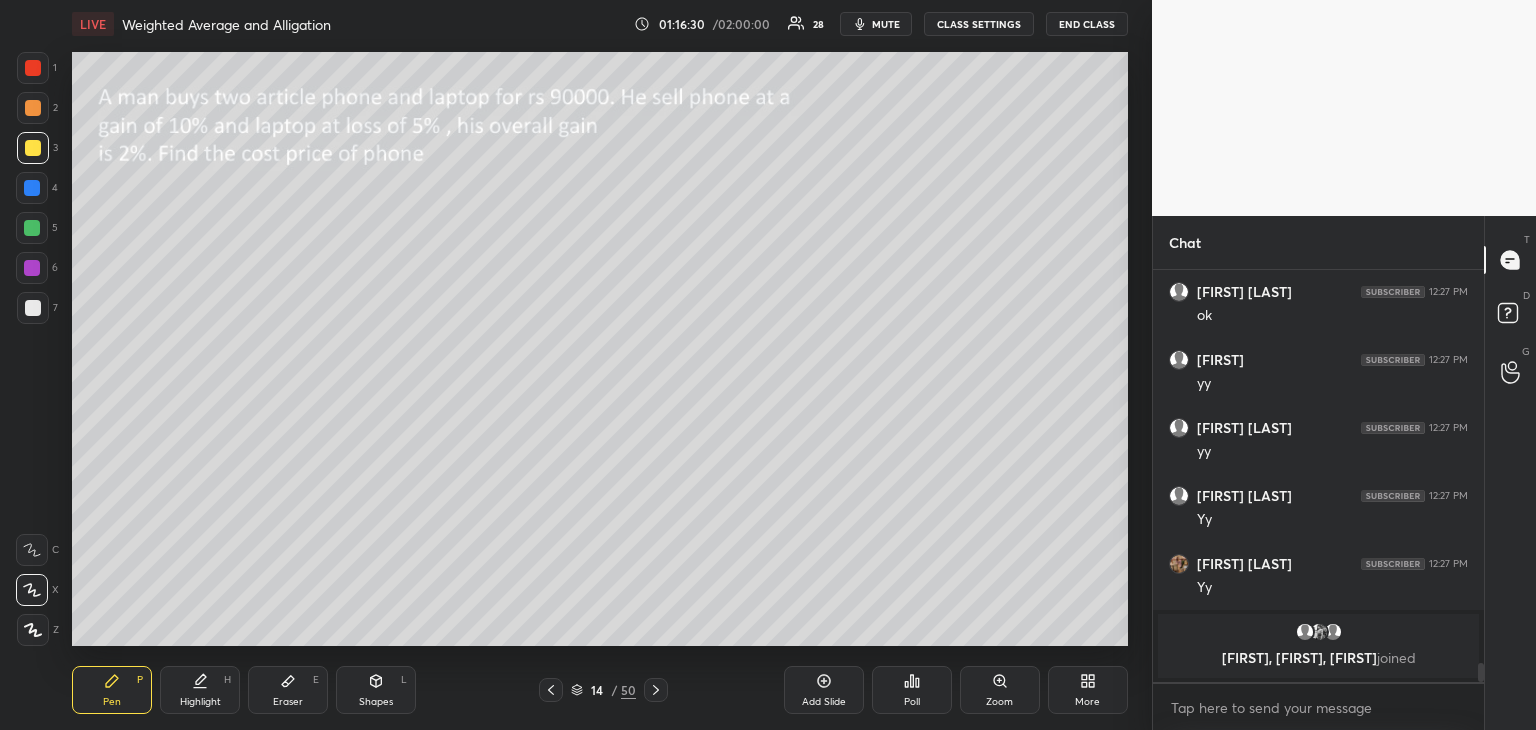 click 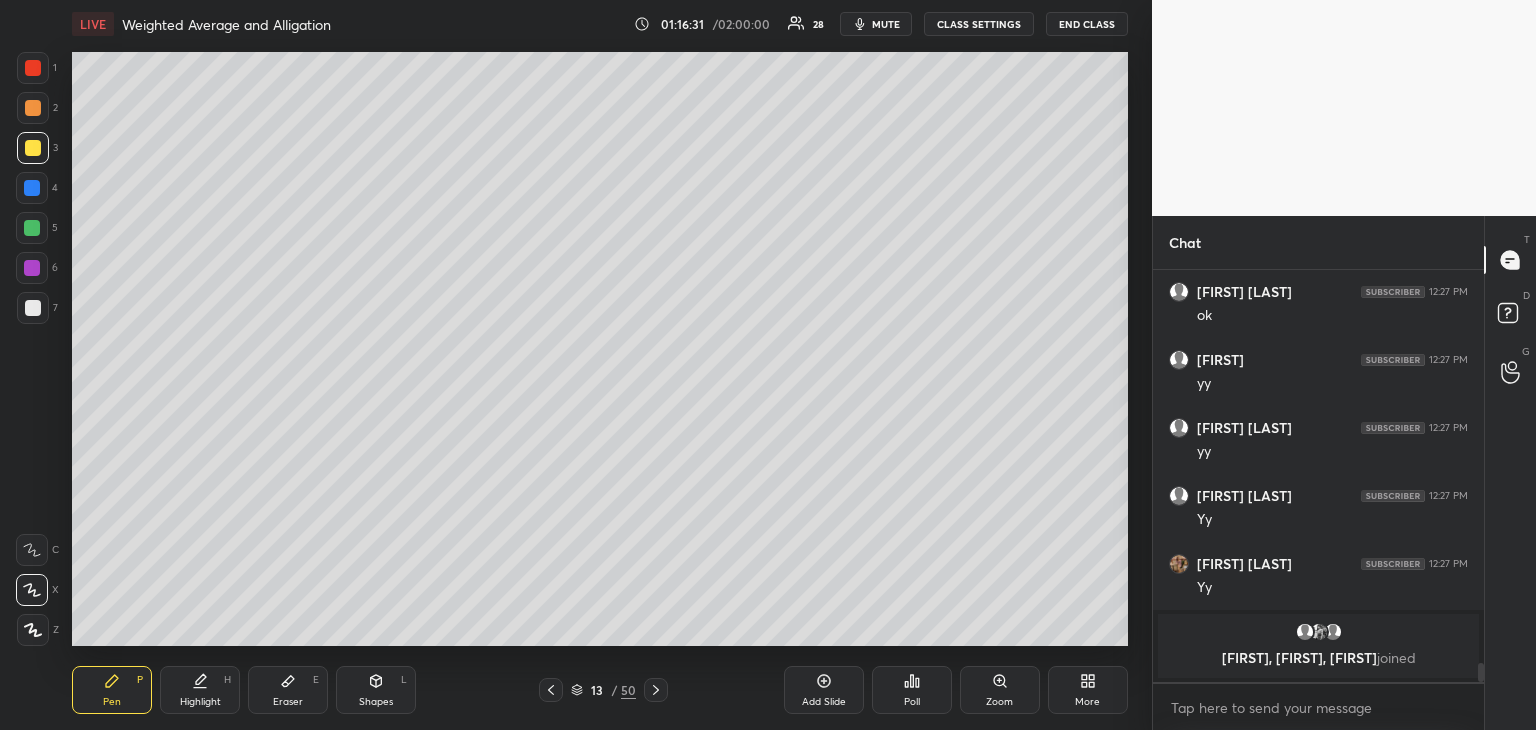 click 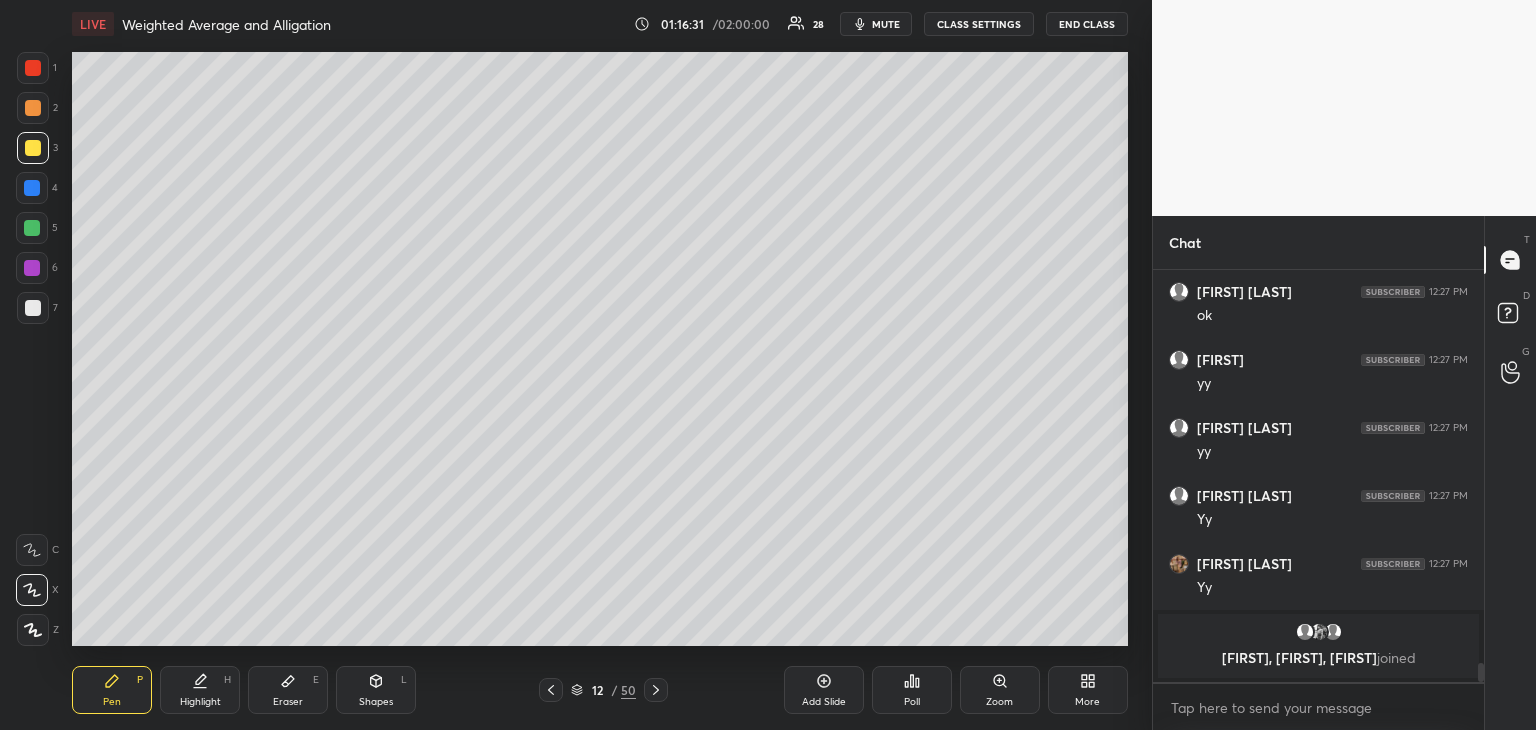 click 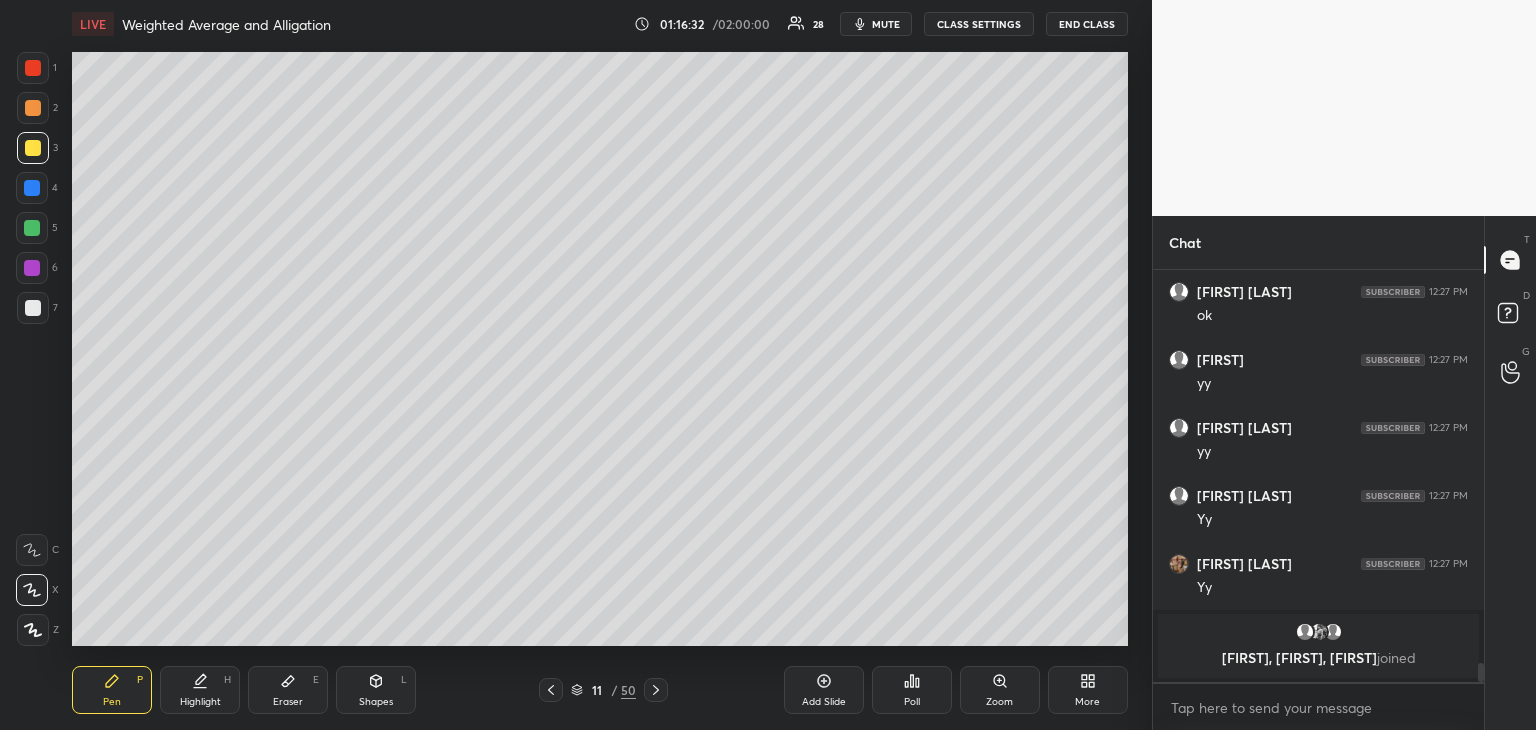 click at bounding box center [656, 690] 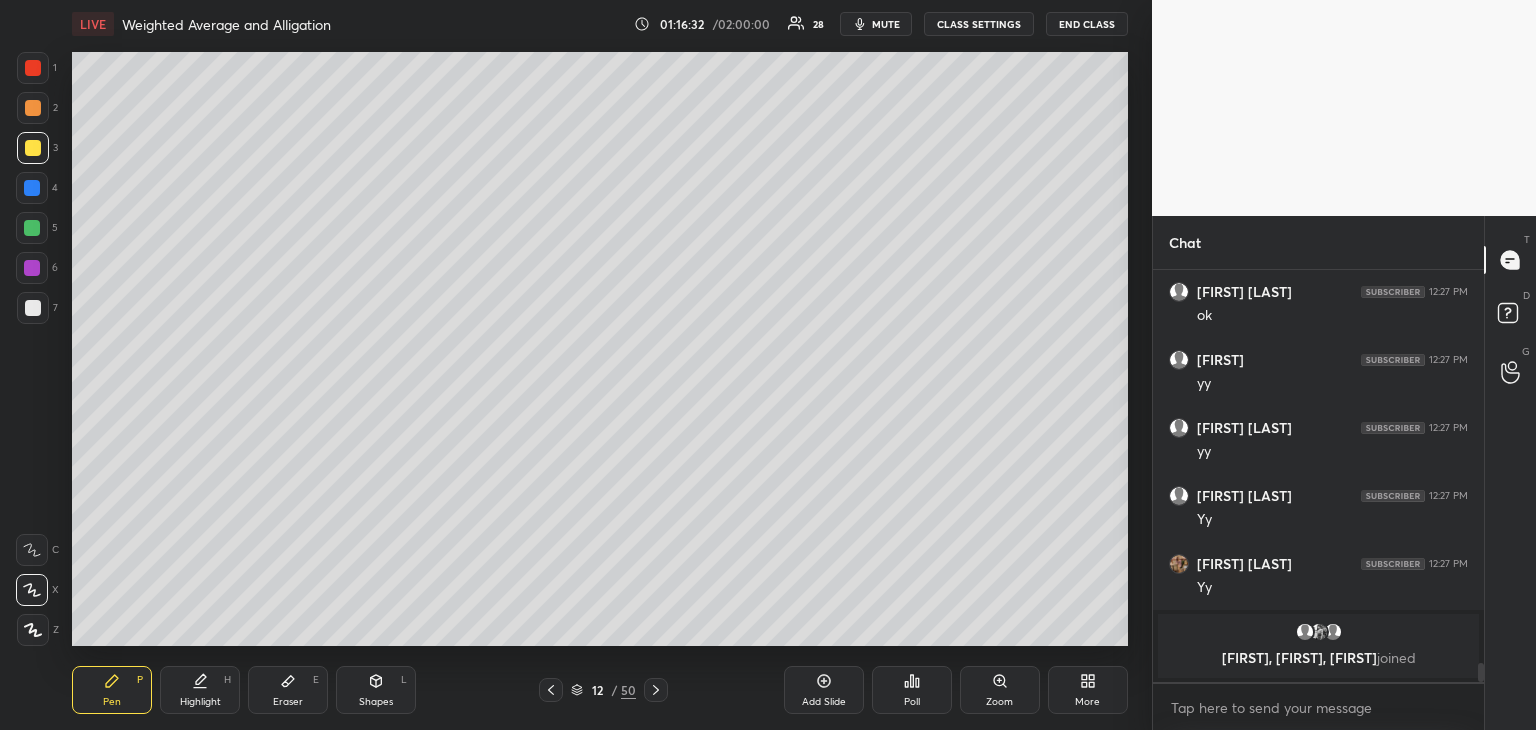 click at bounding box center [656, 690] 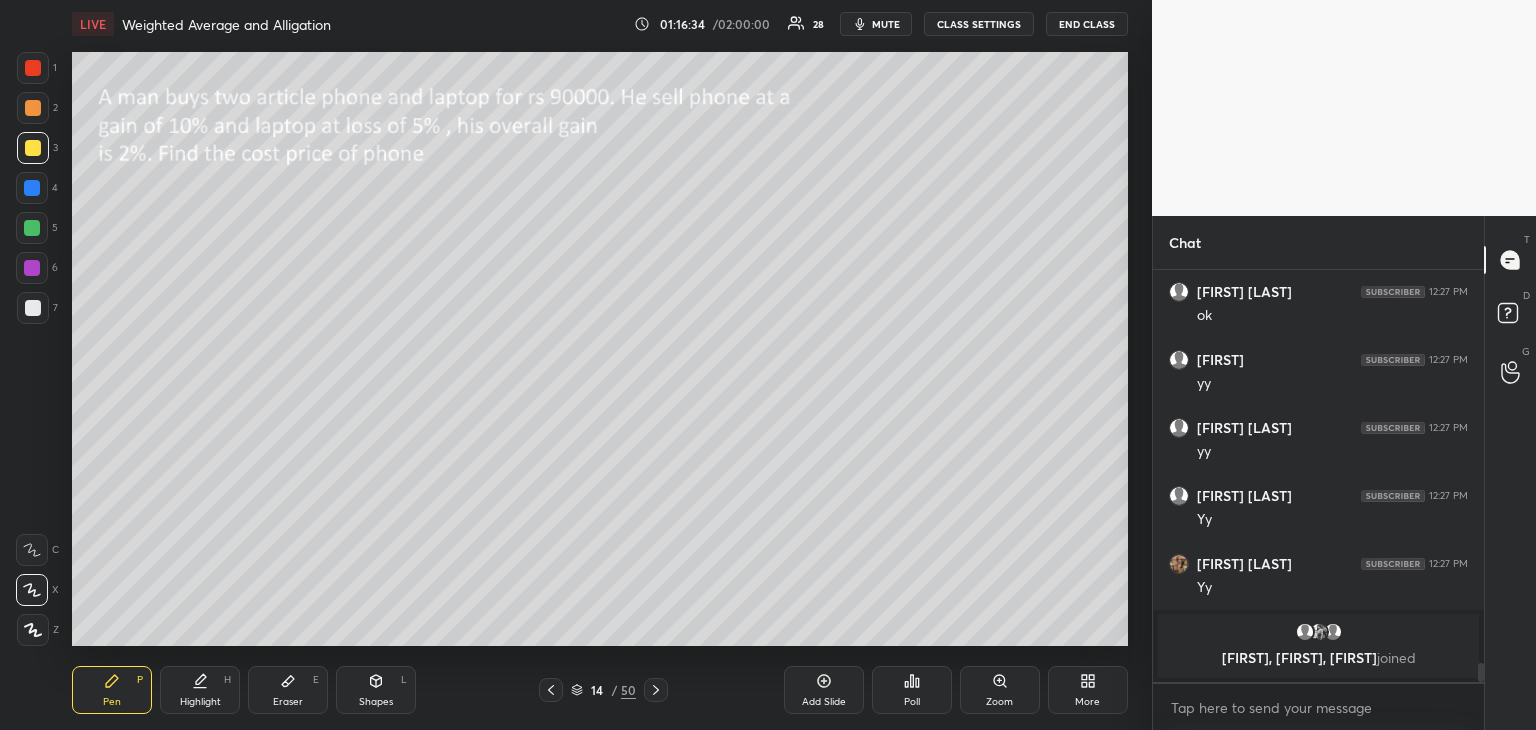 click 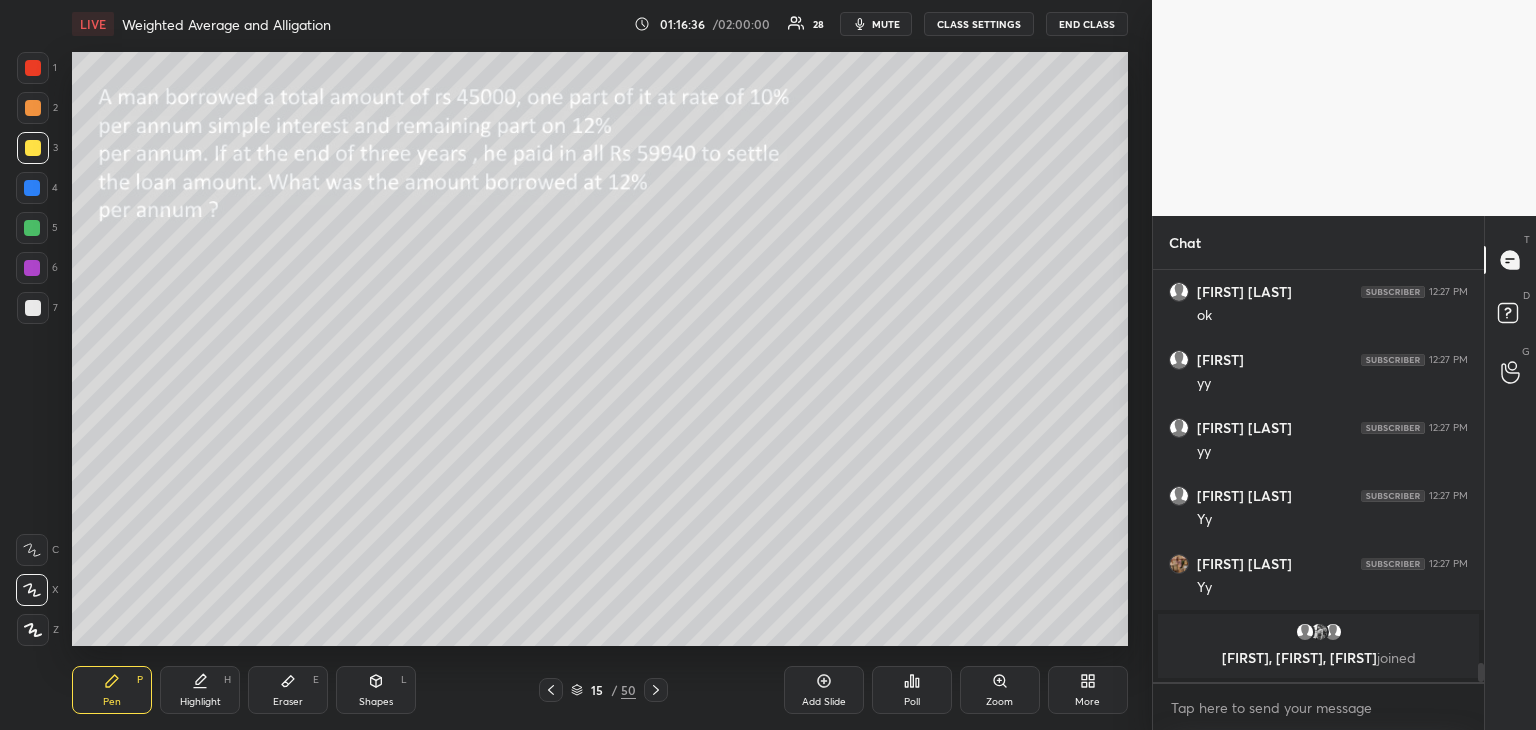 click 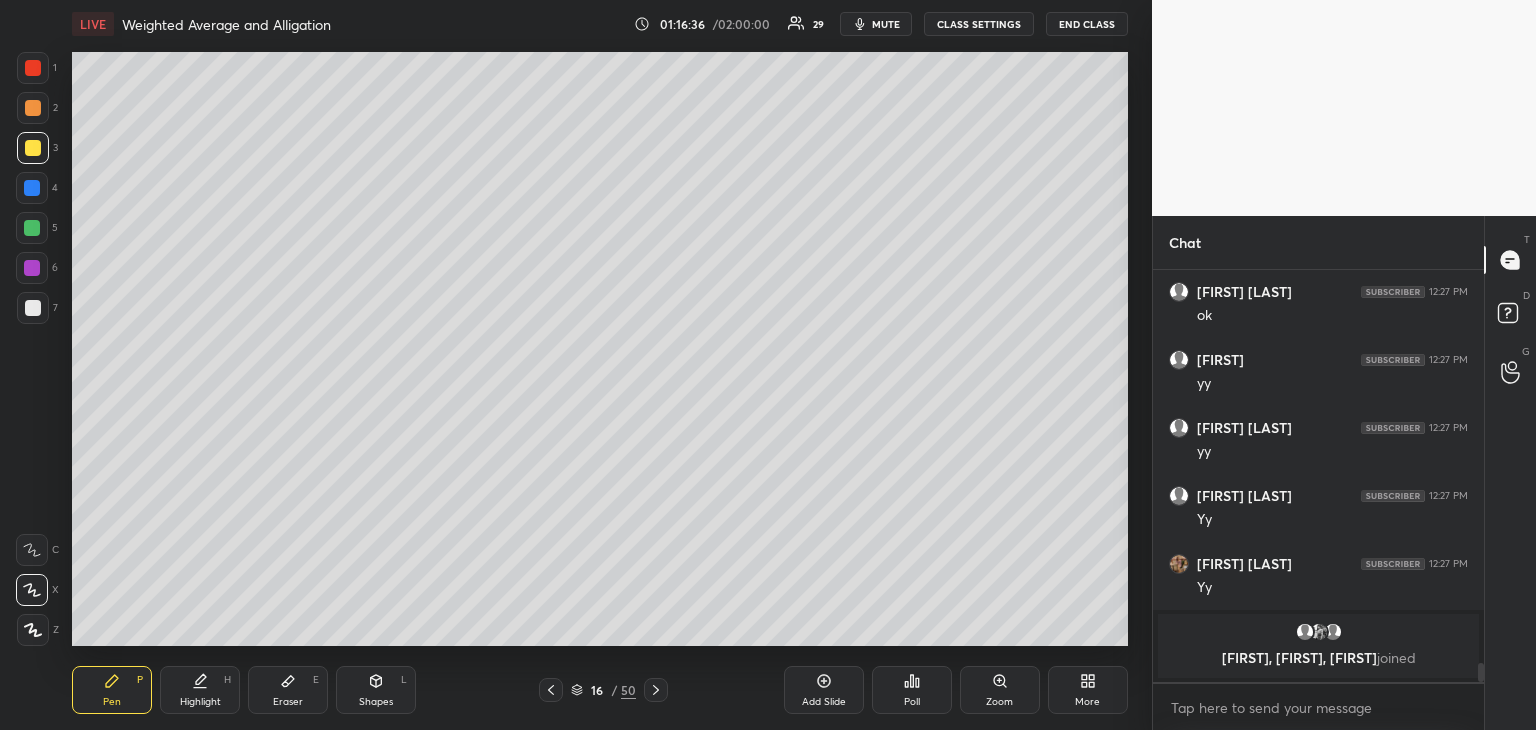 click 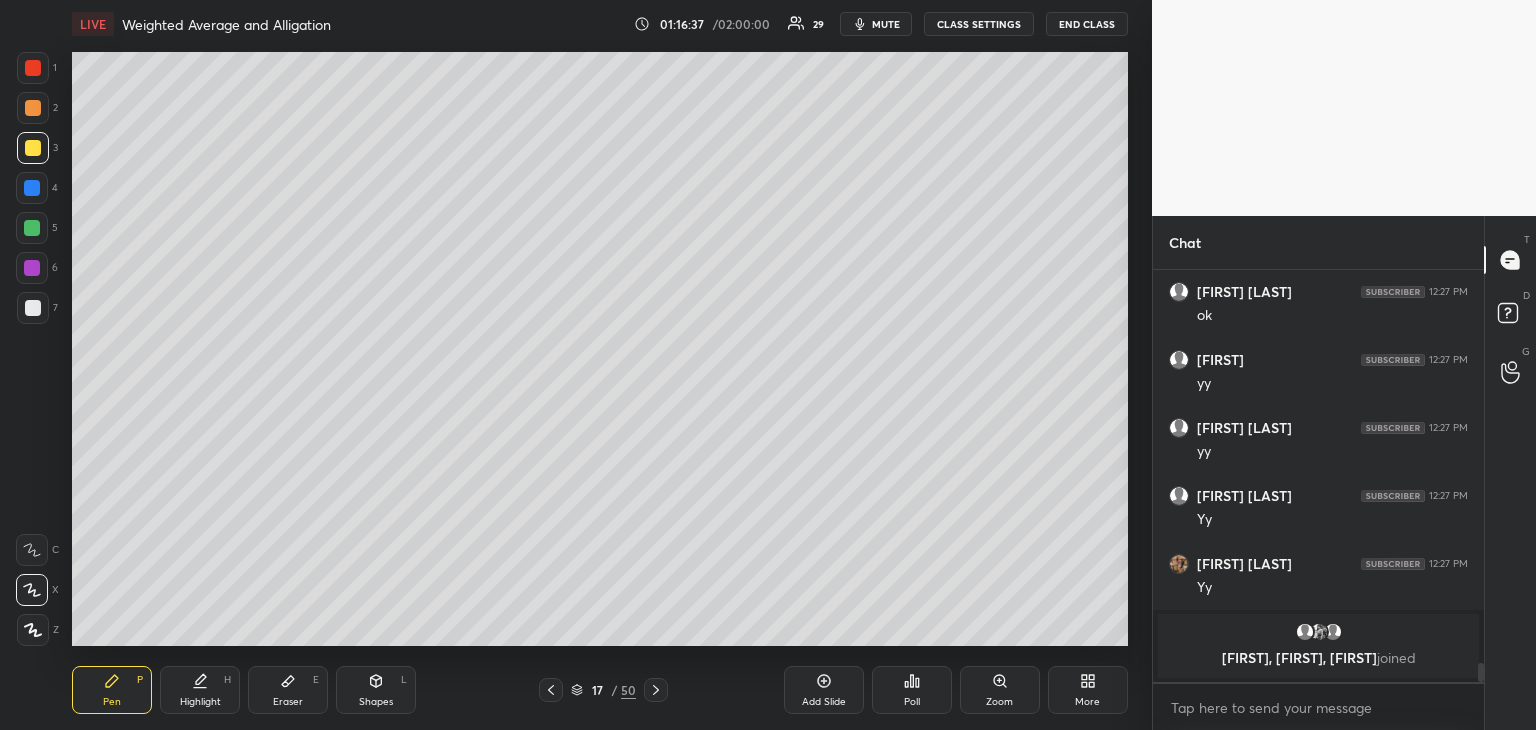 click 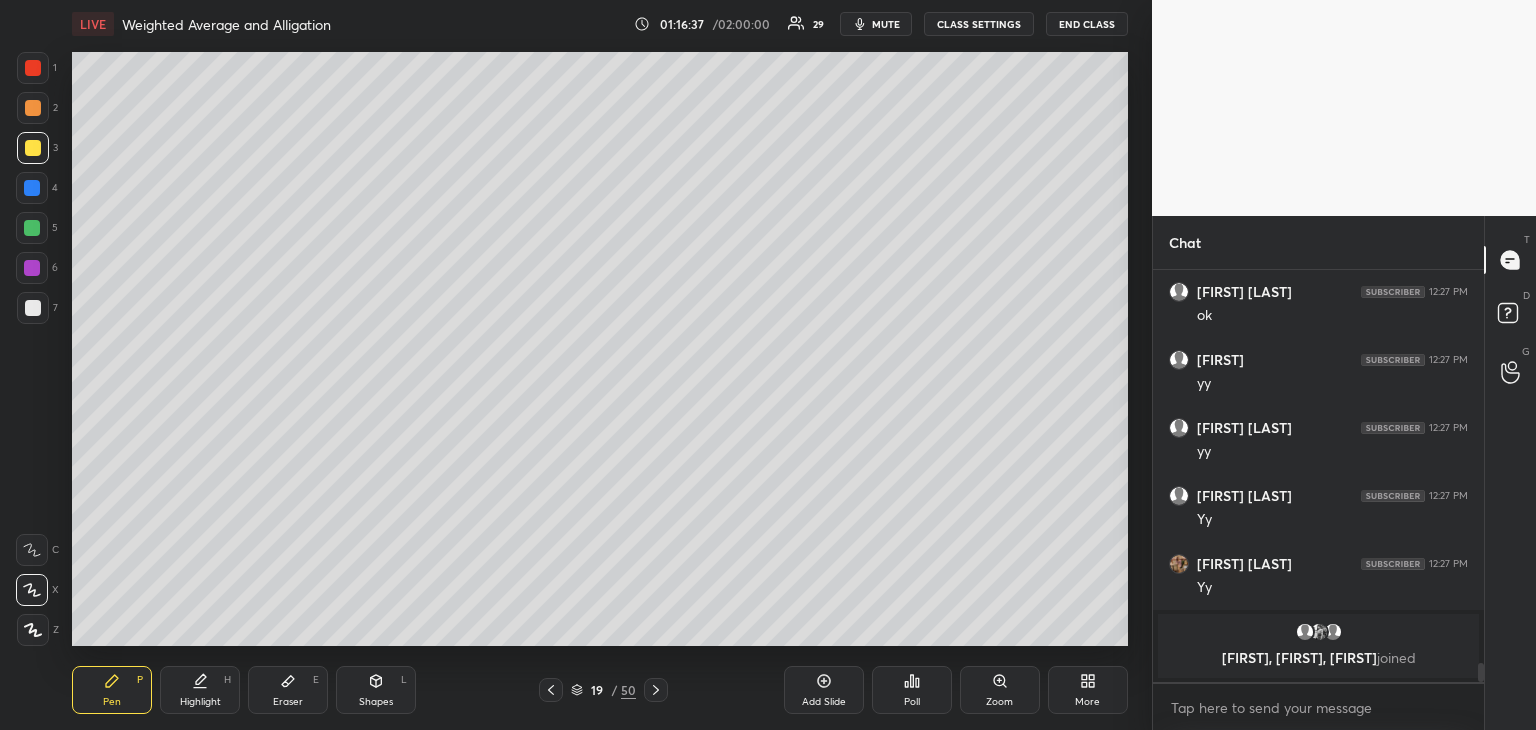 click 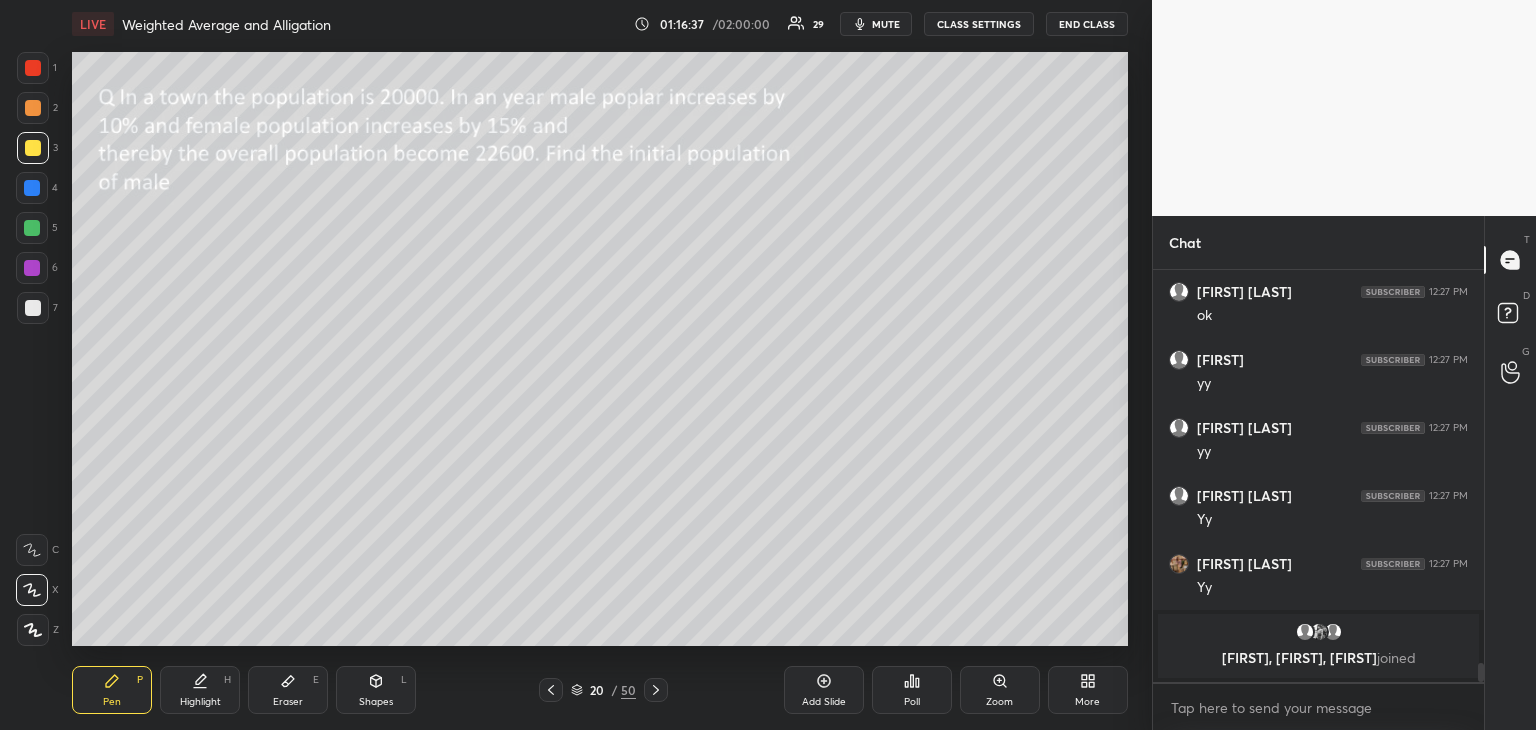 scroll, scrollTop: 8134, scrollLeft: 0, axis: vertical 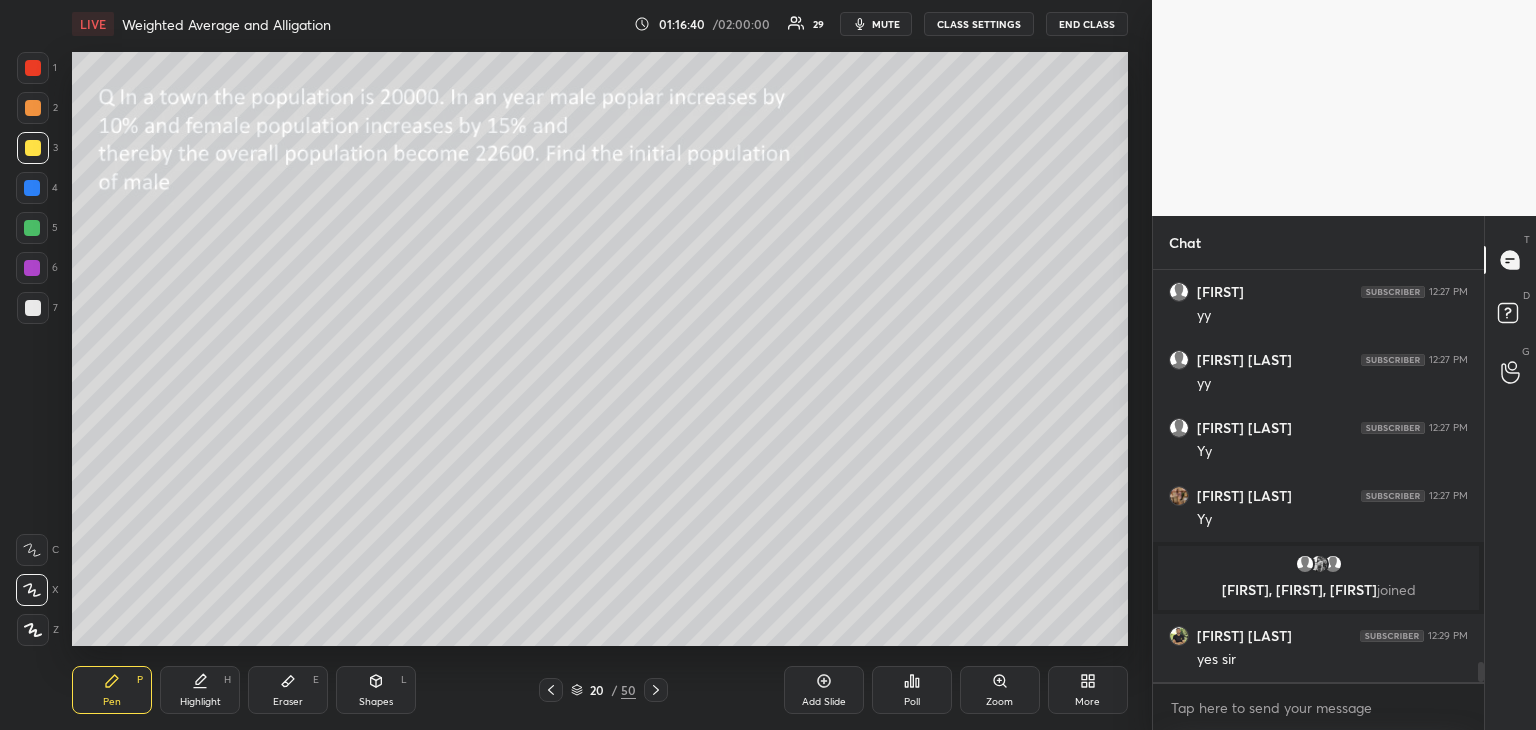 click 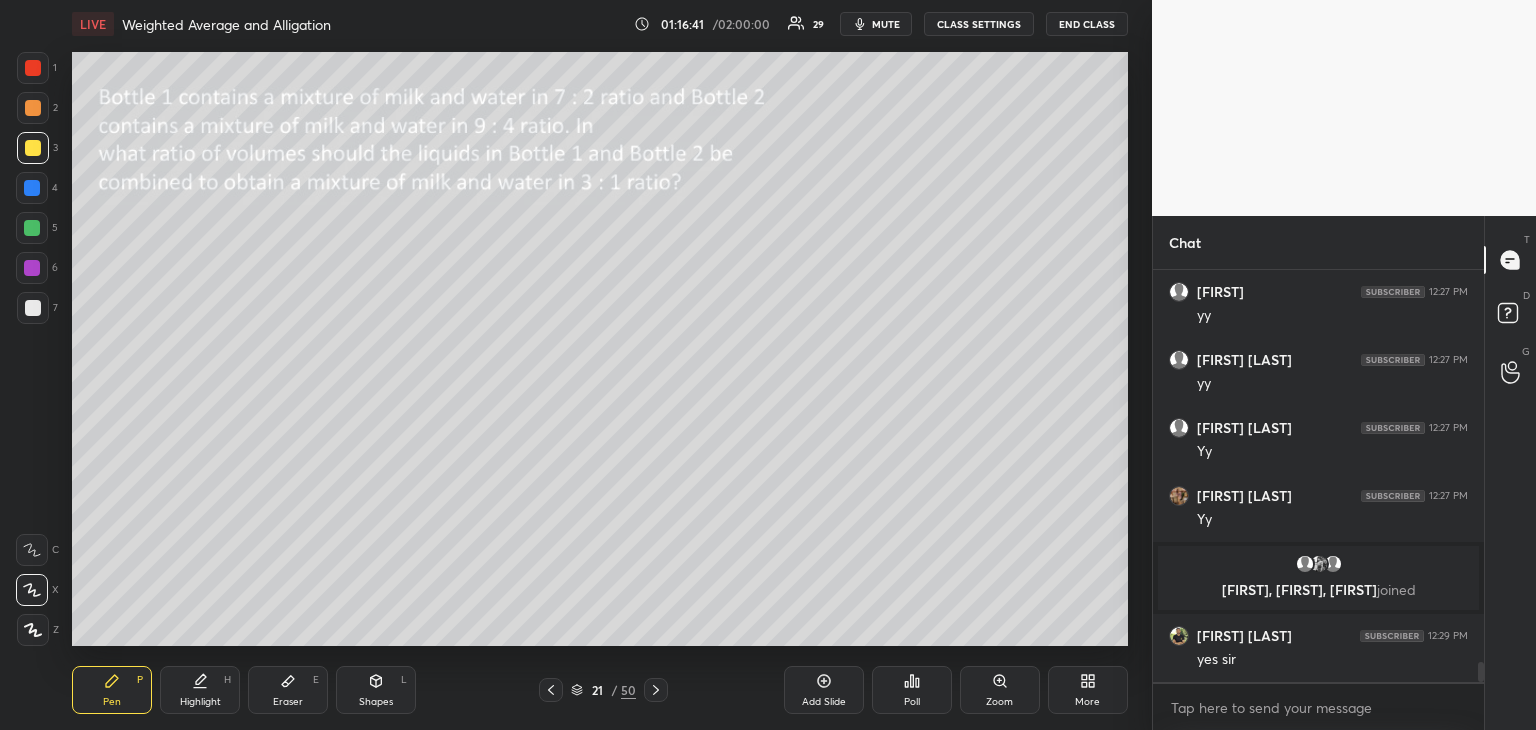 click 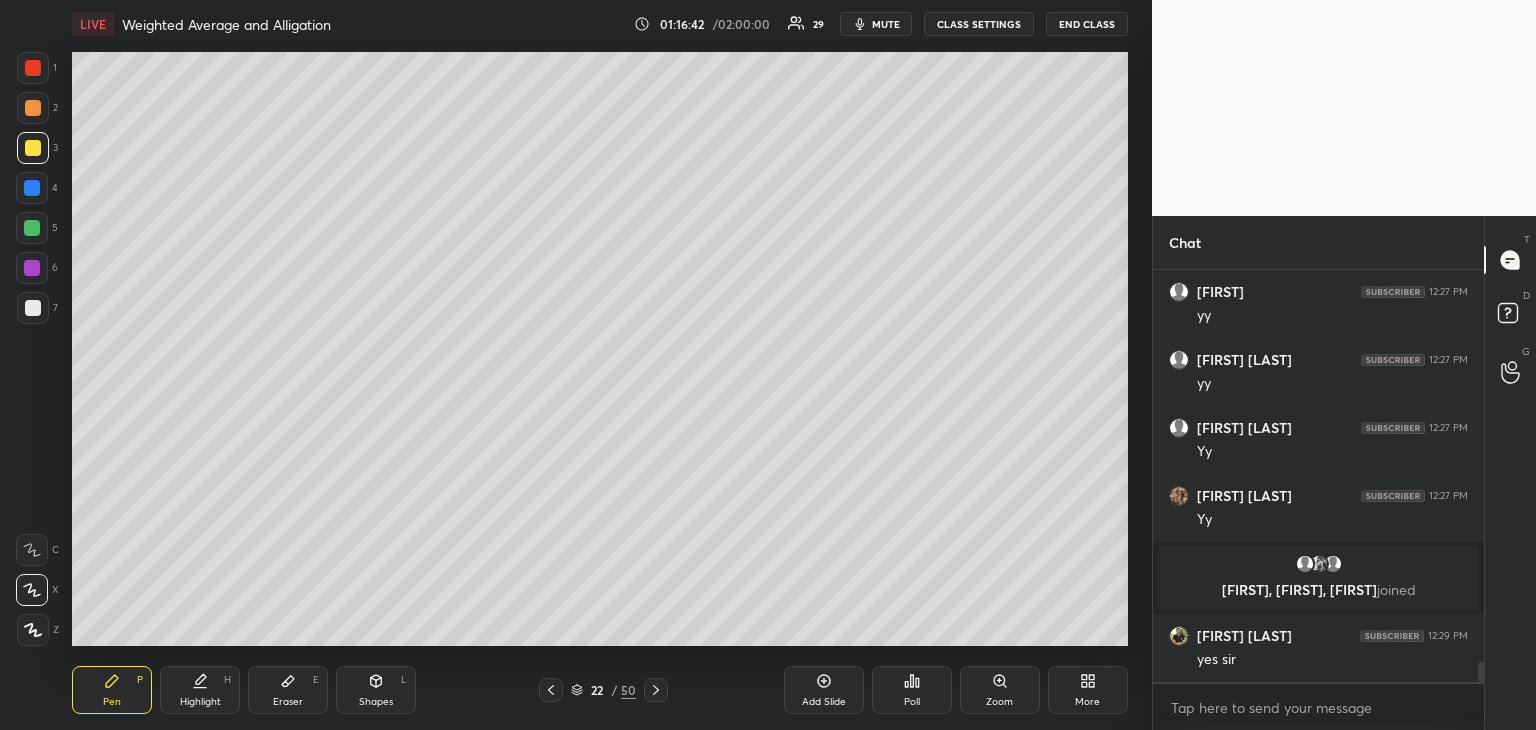 click 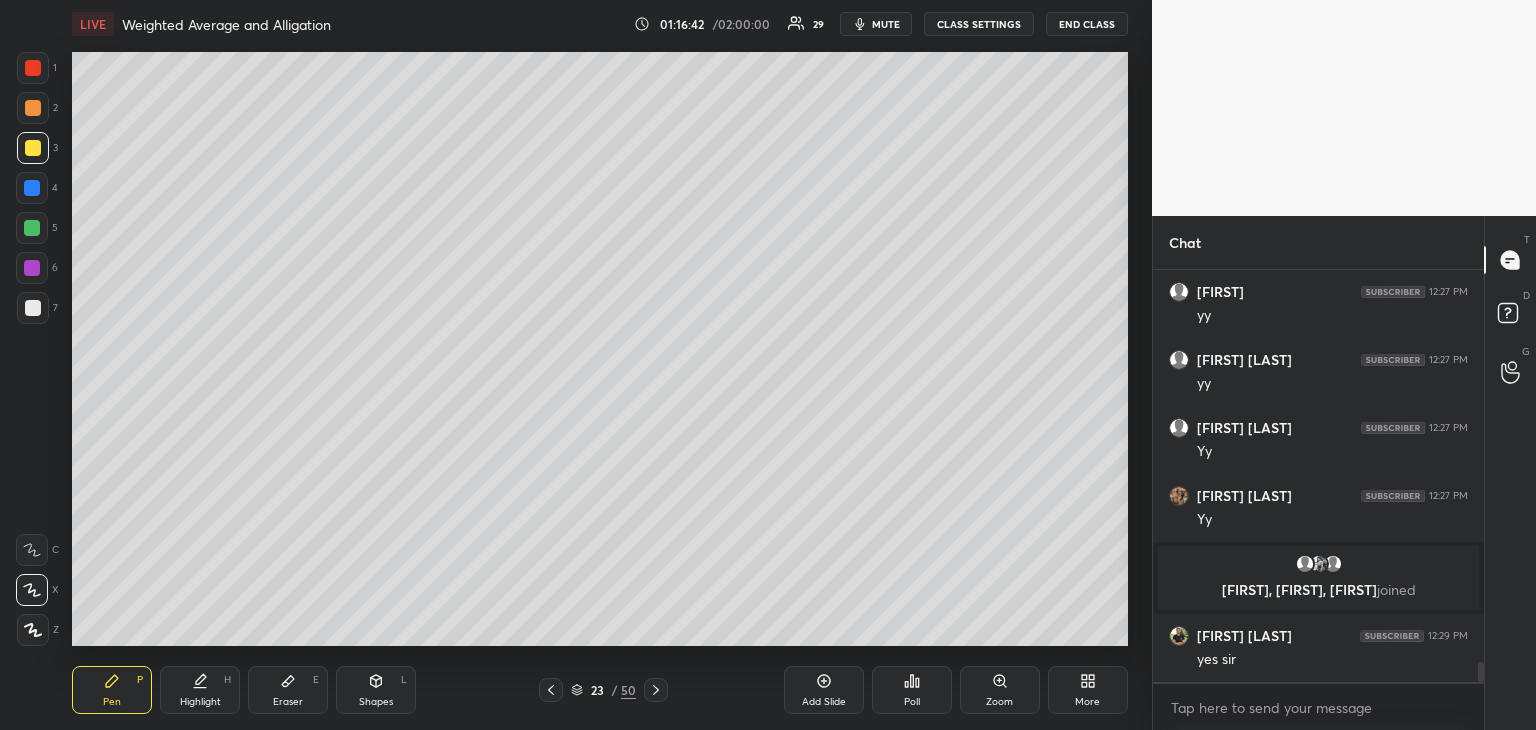 click 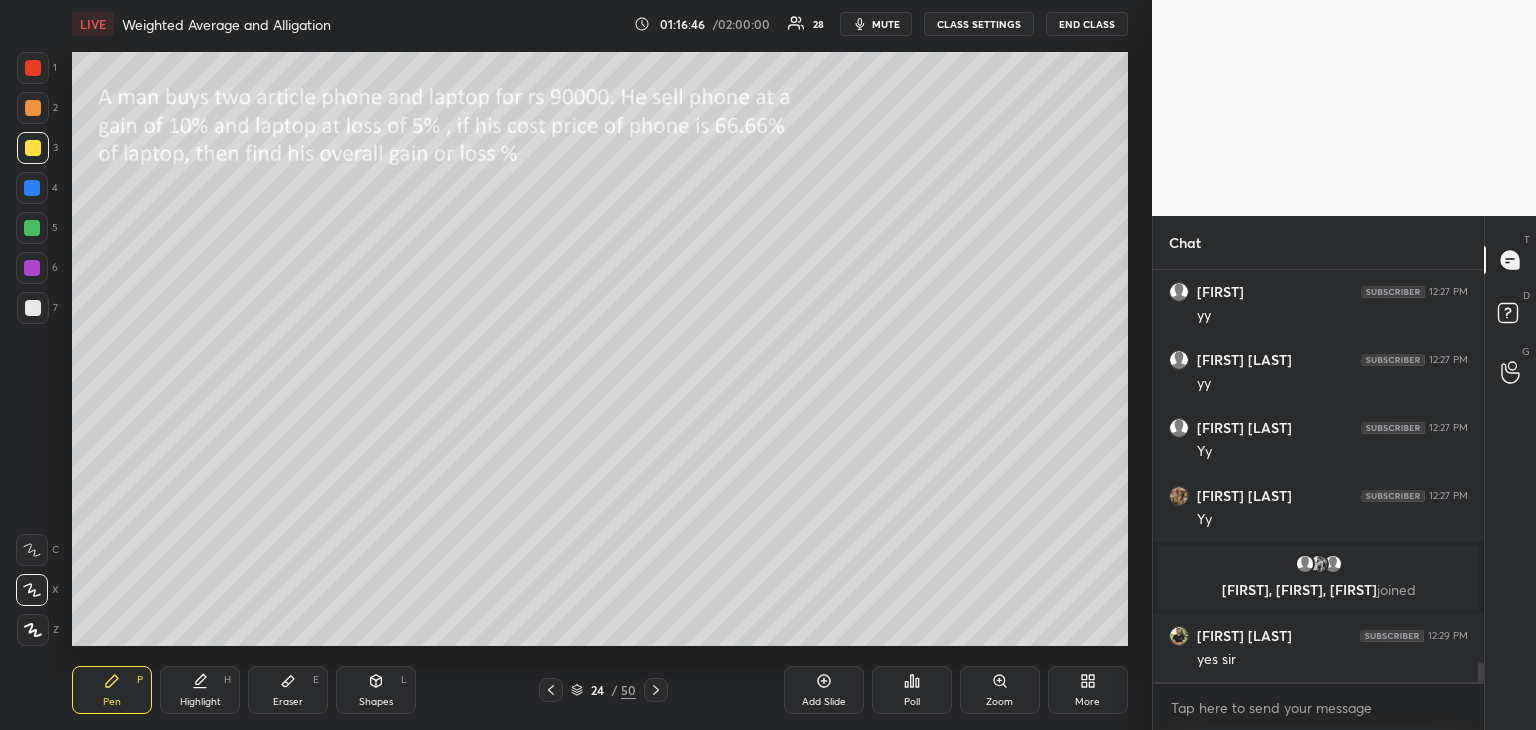 click 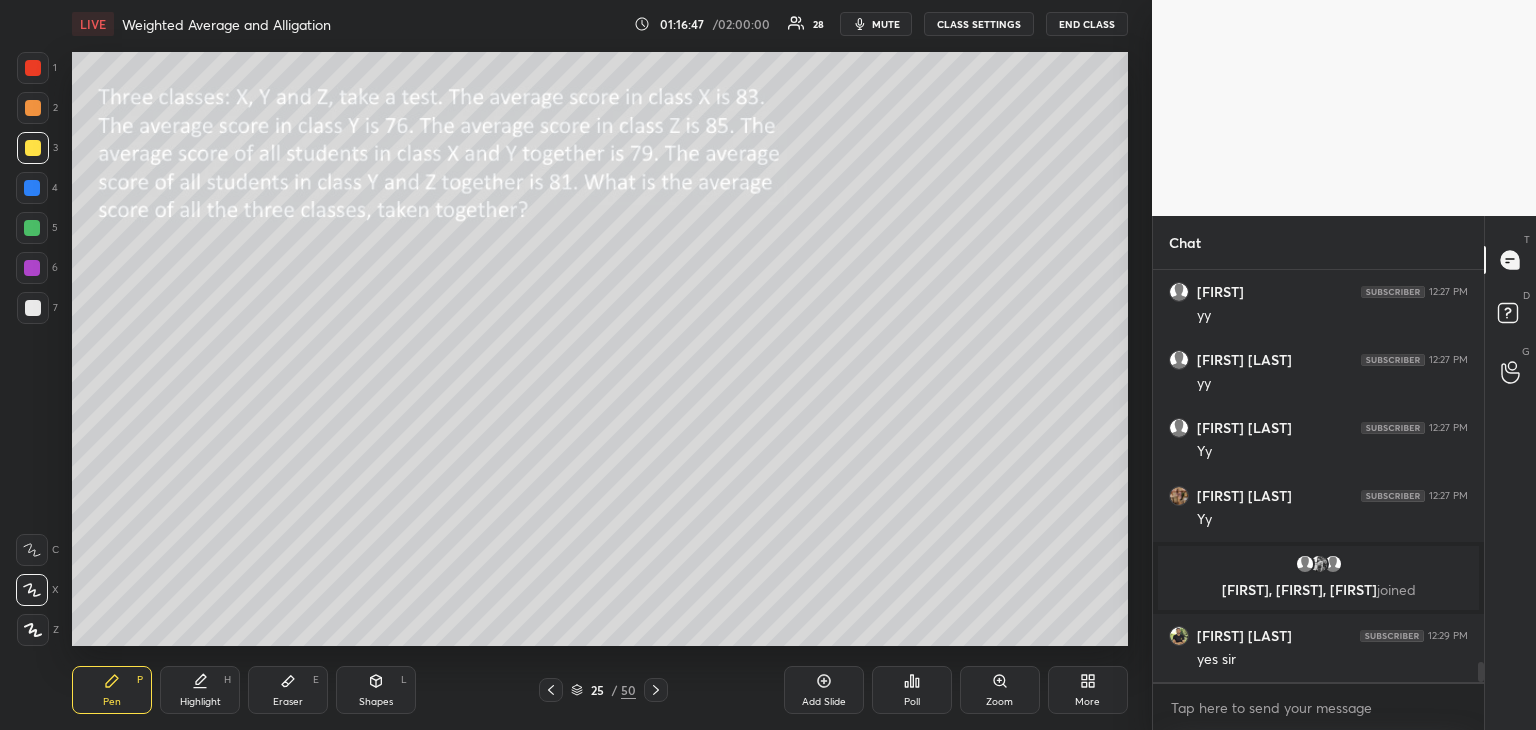 scroll, scrollTop: 8202, scrollLeft: 0, axis: vertical 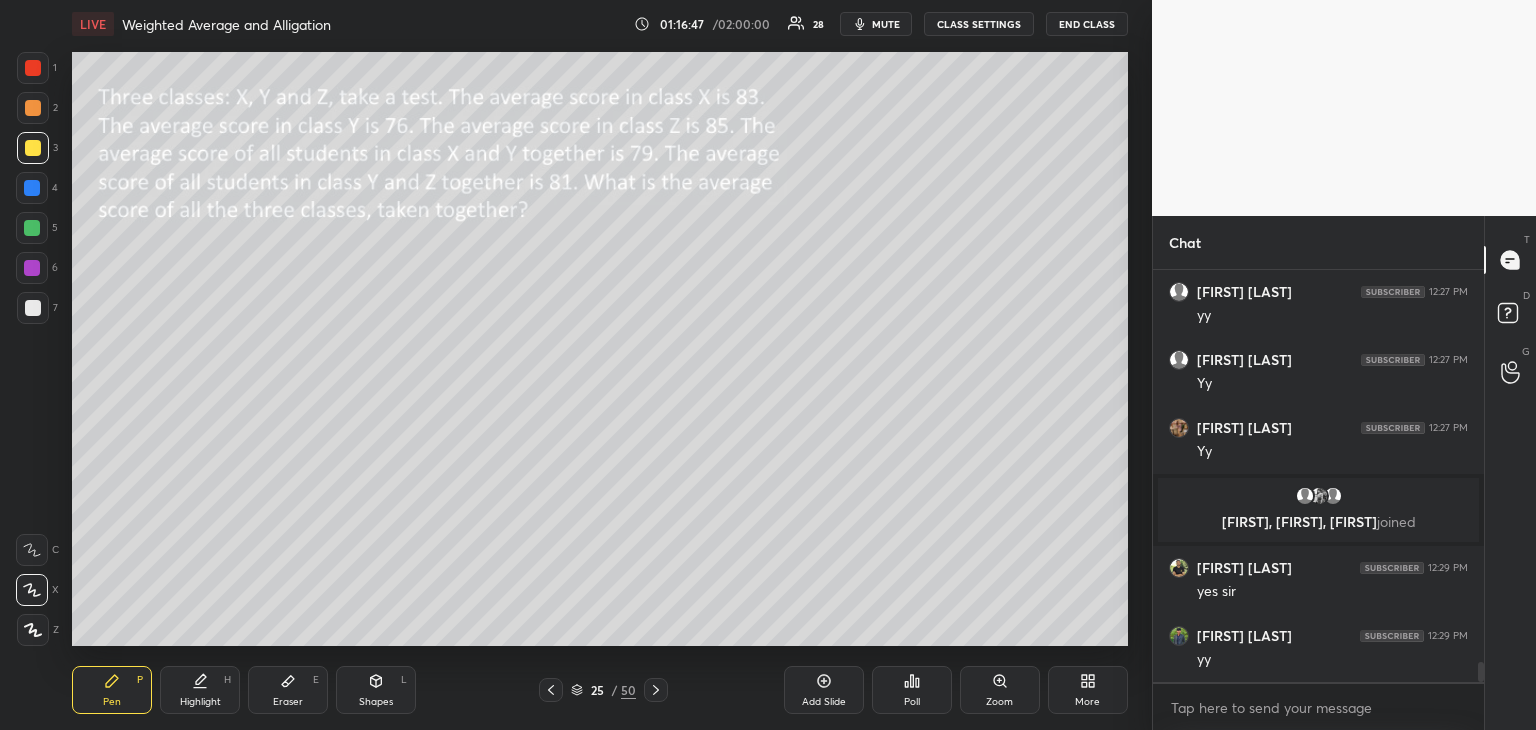 click 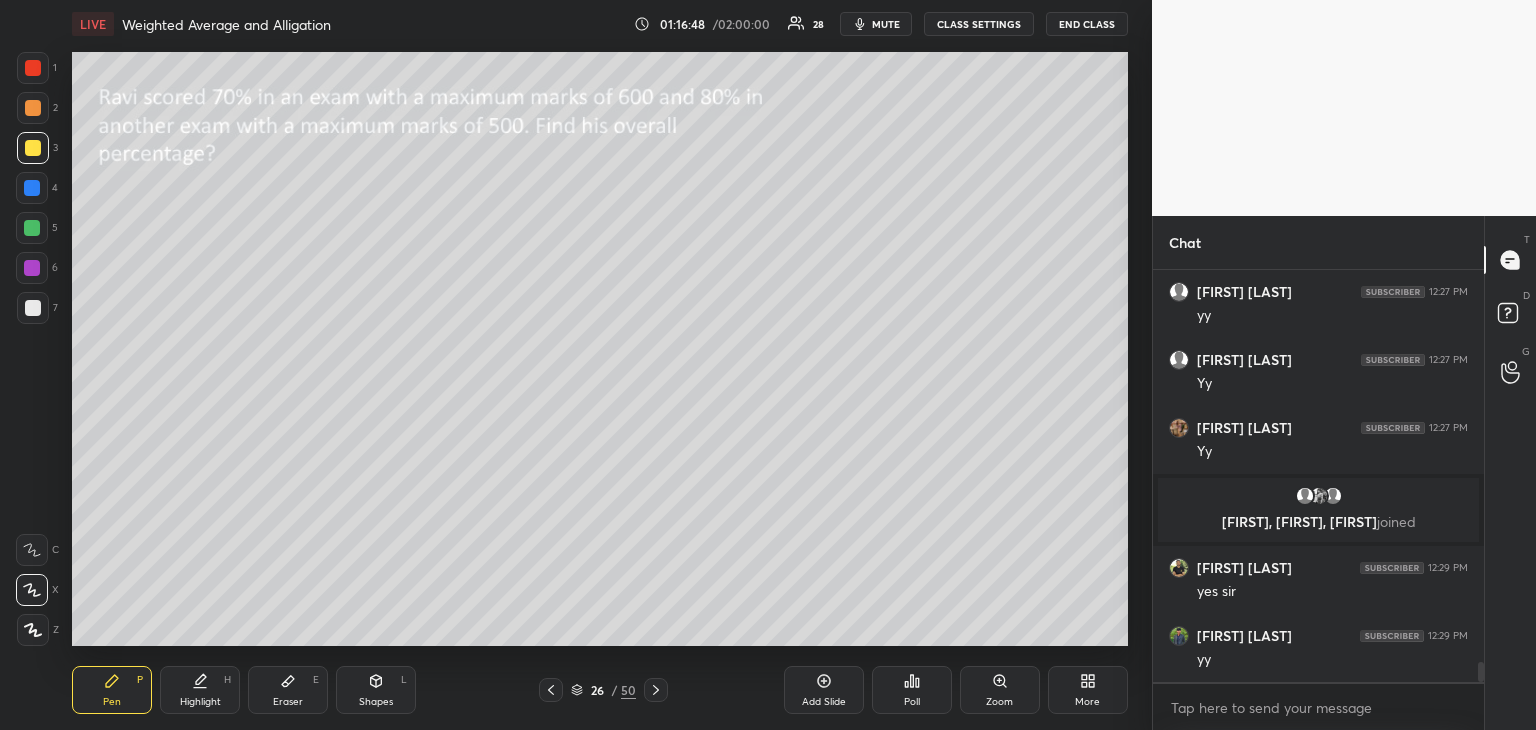 click 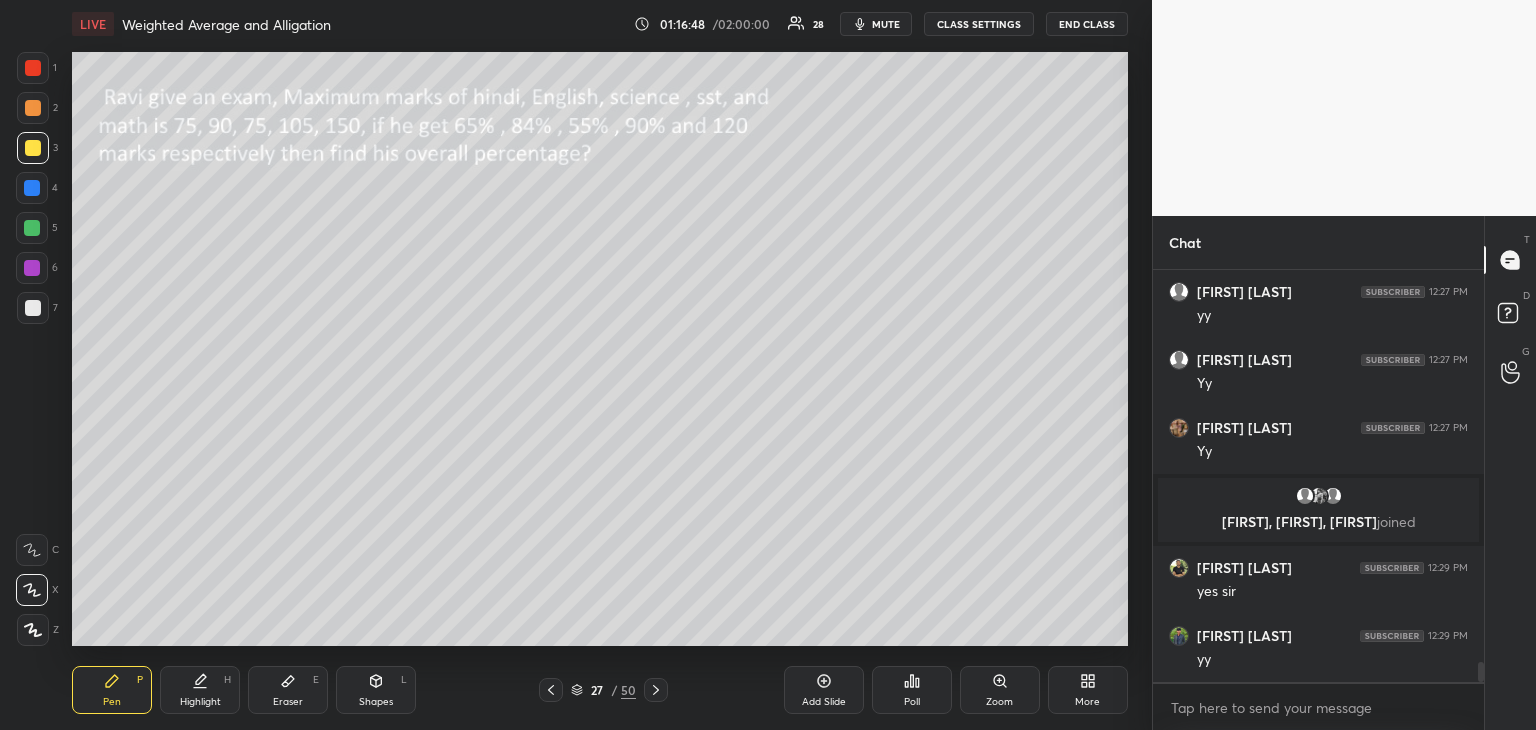 click 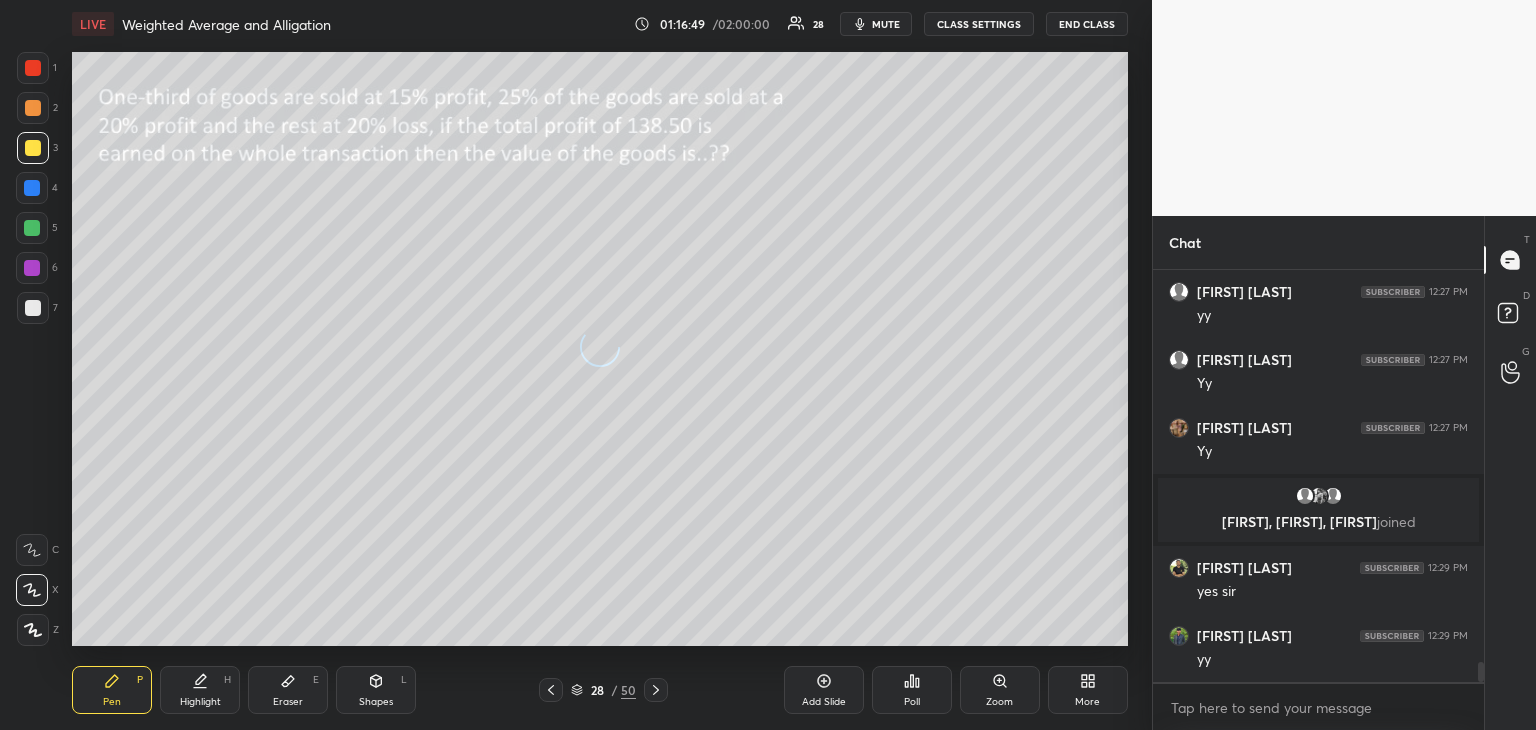 click 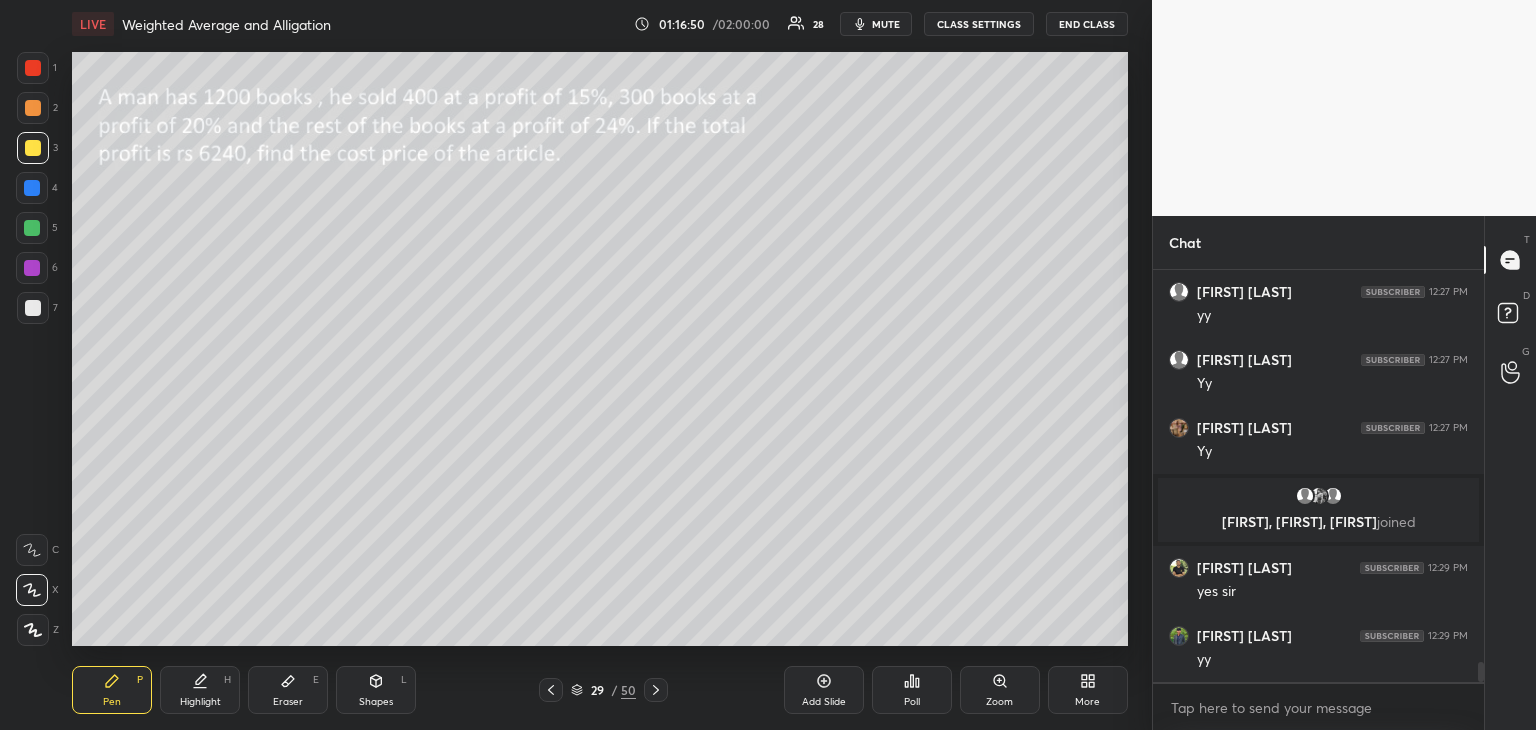 click 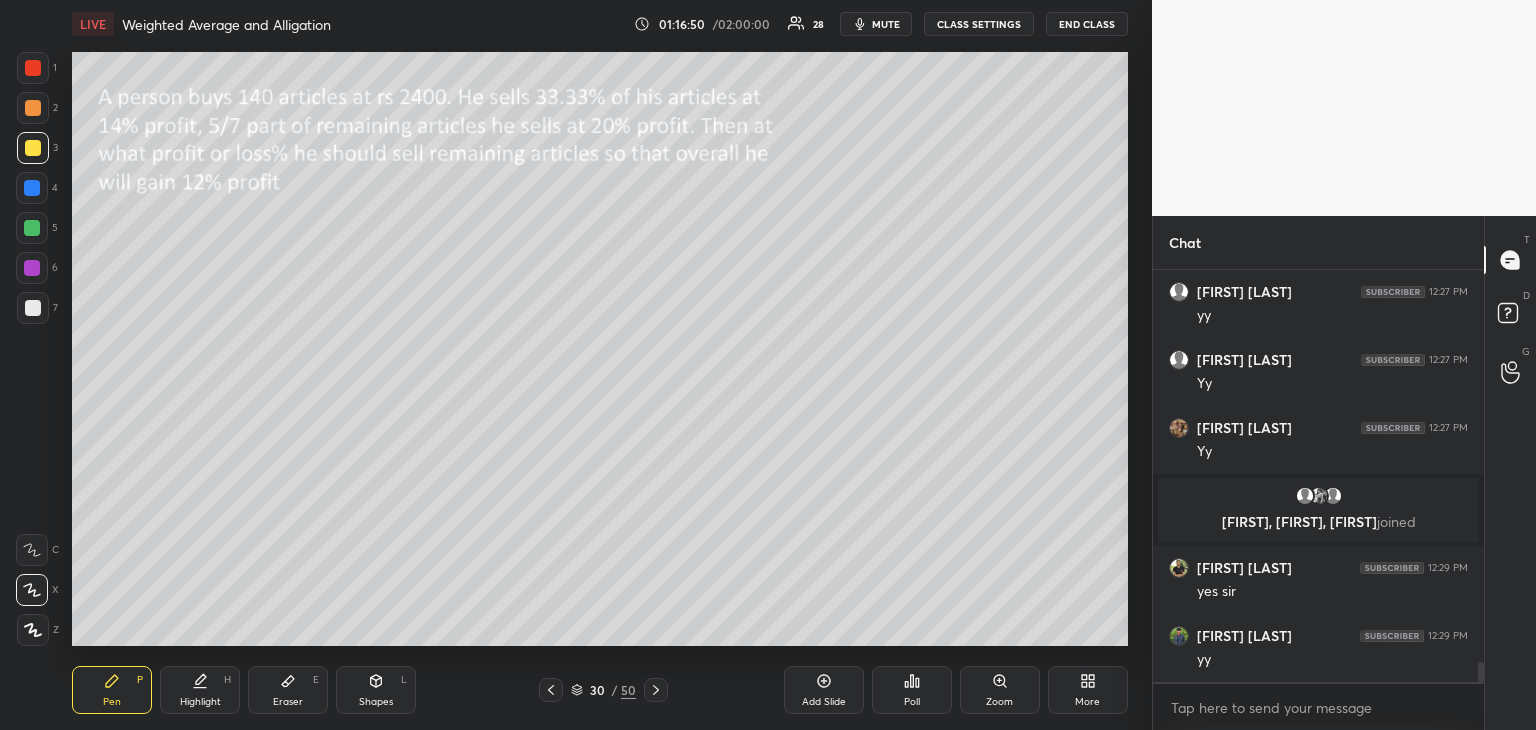 click 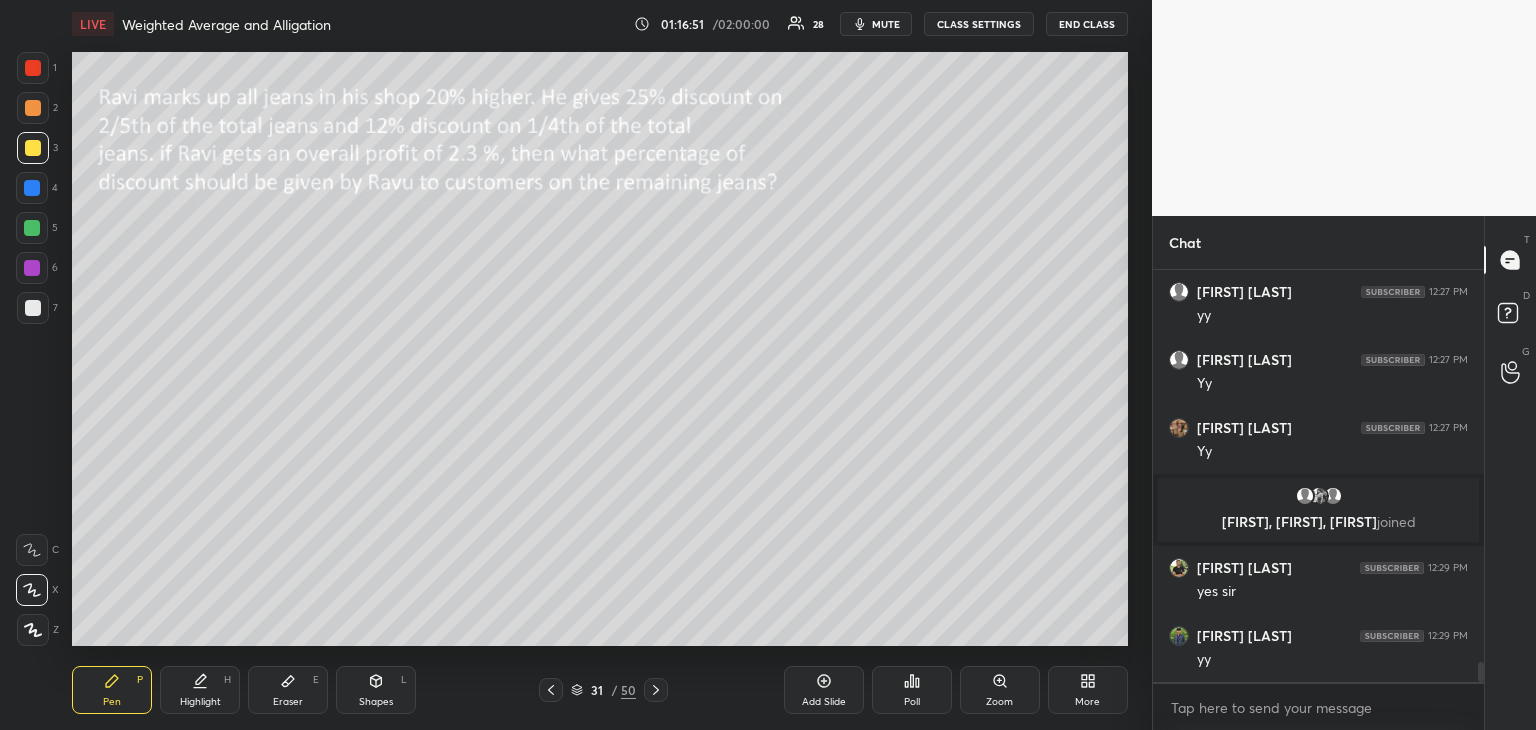 scroll, scrollTop: 8274, scrollLeft: 0, axis: vertical 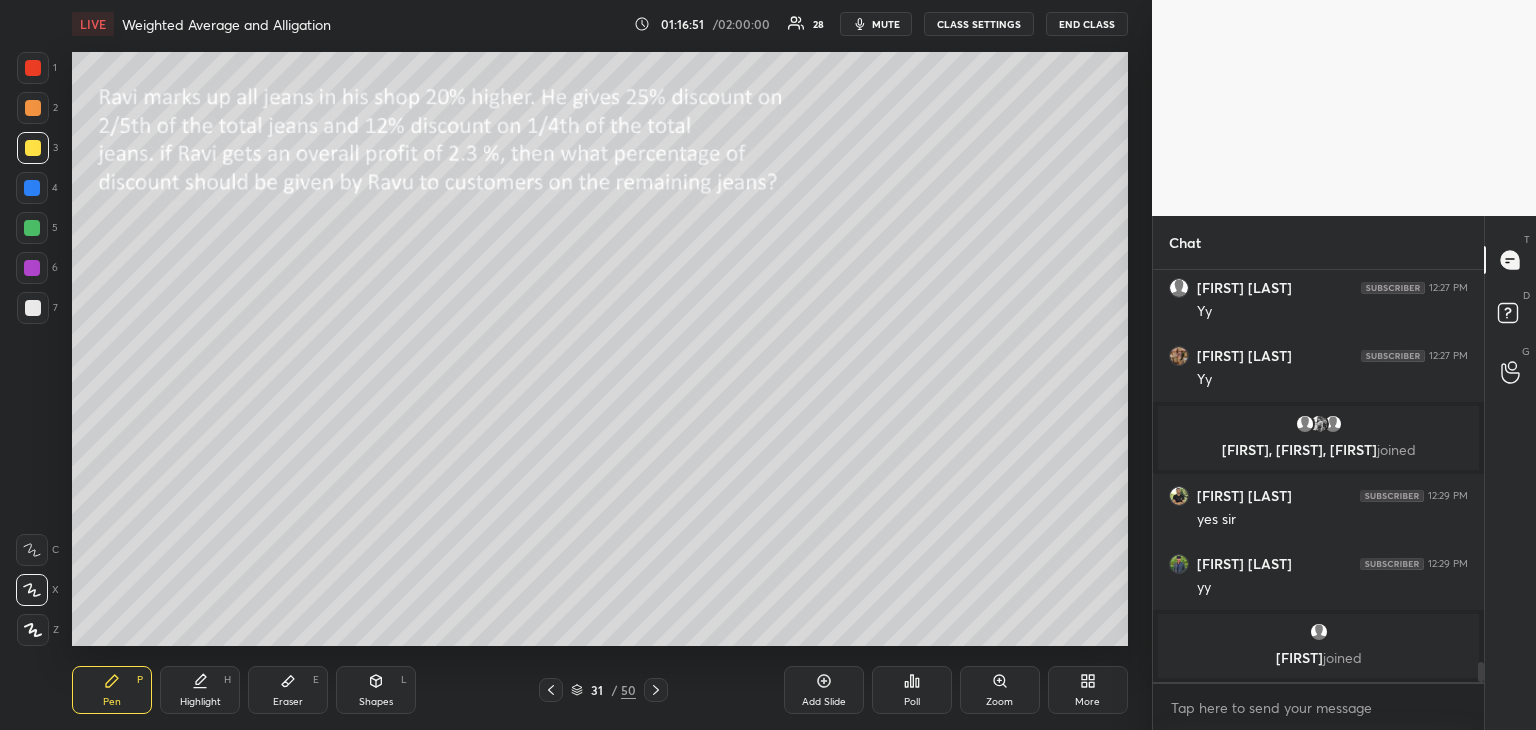 click 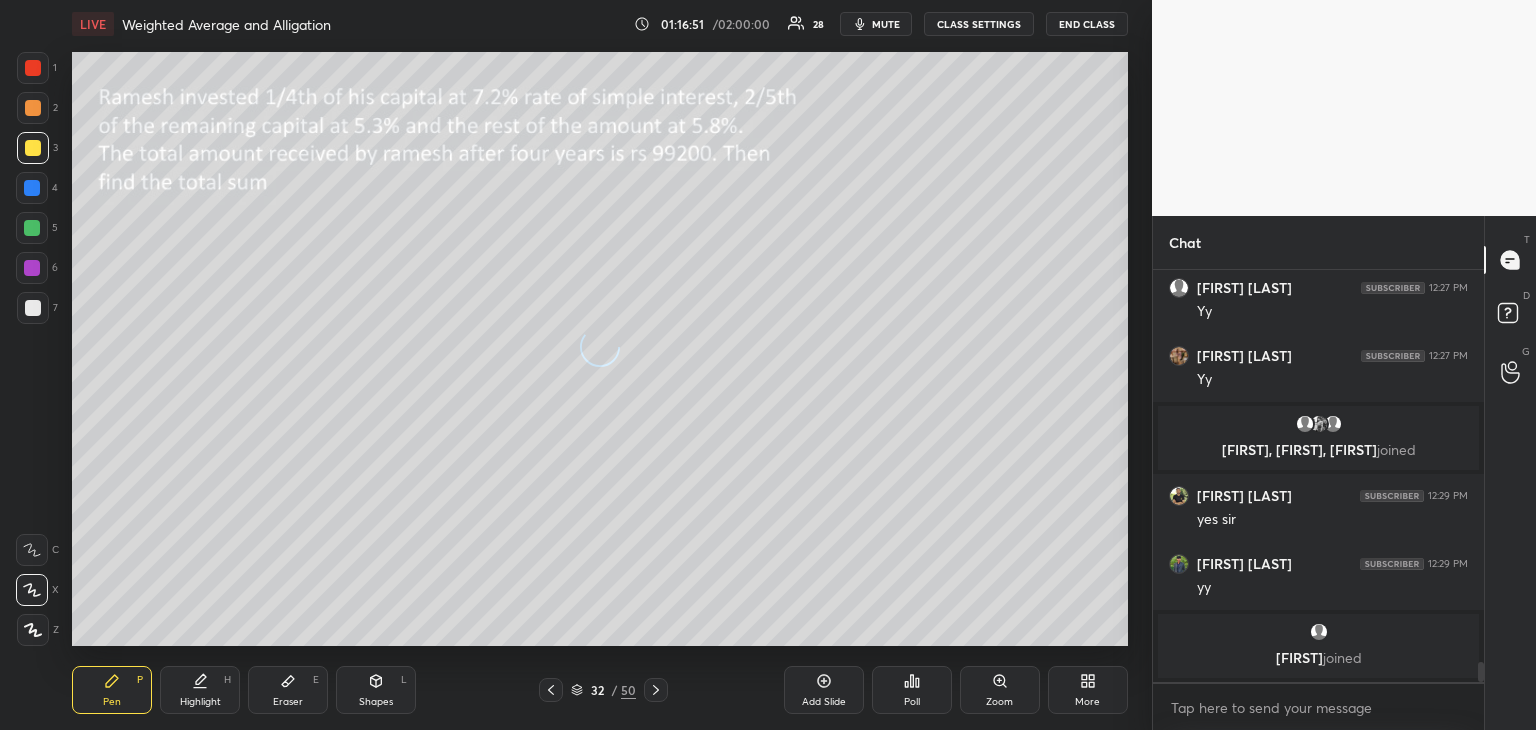 click 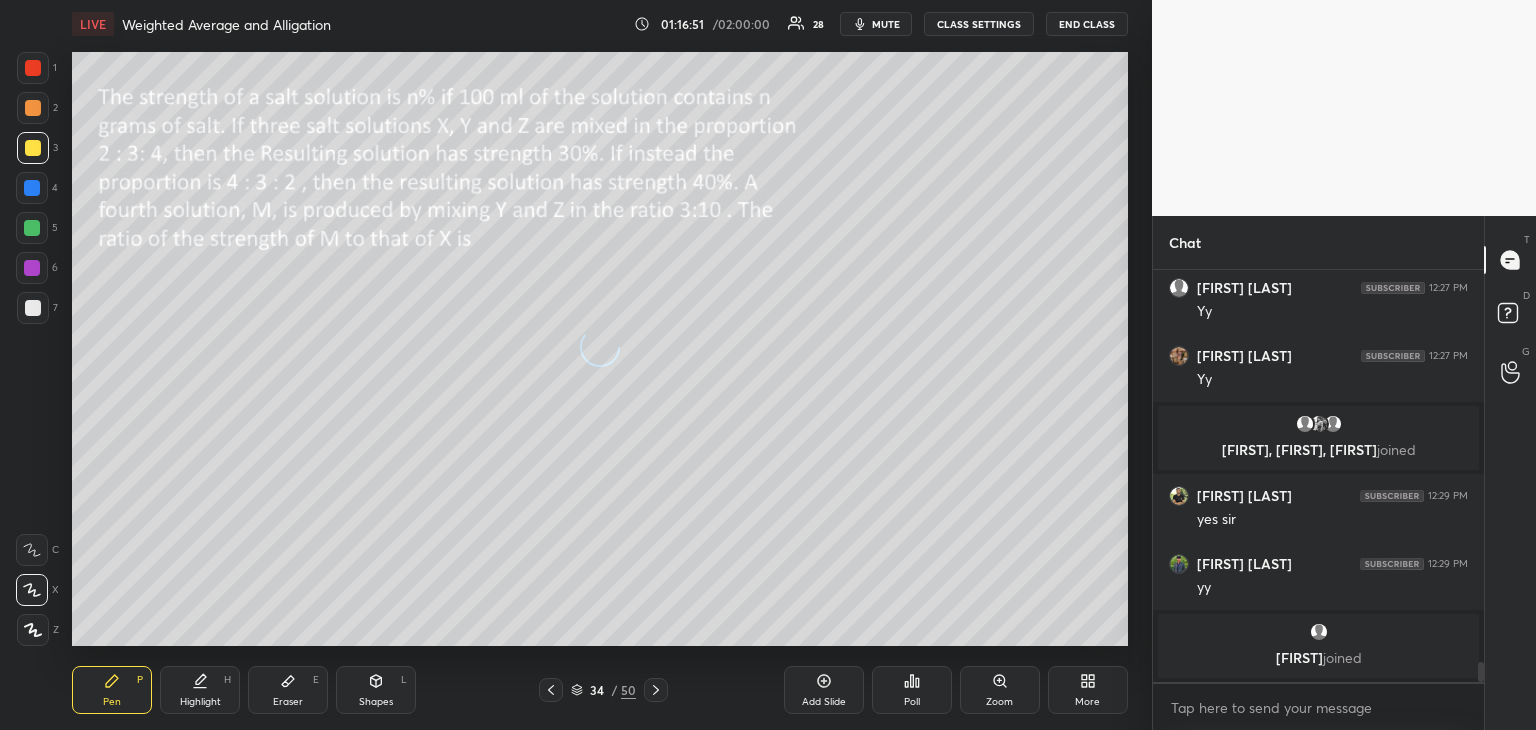 click 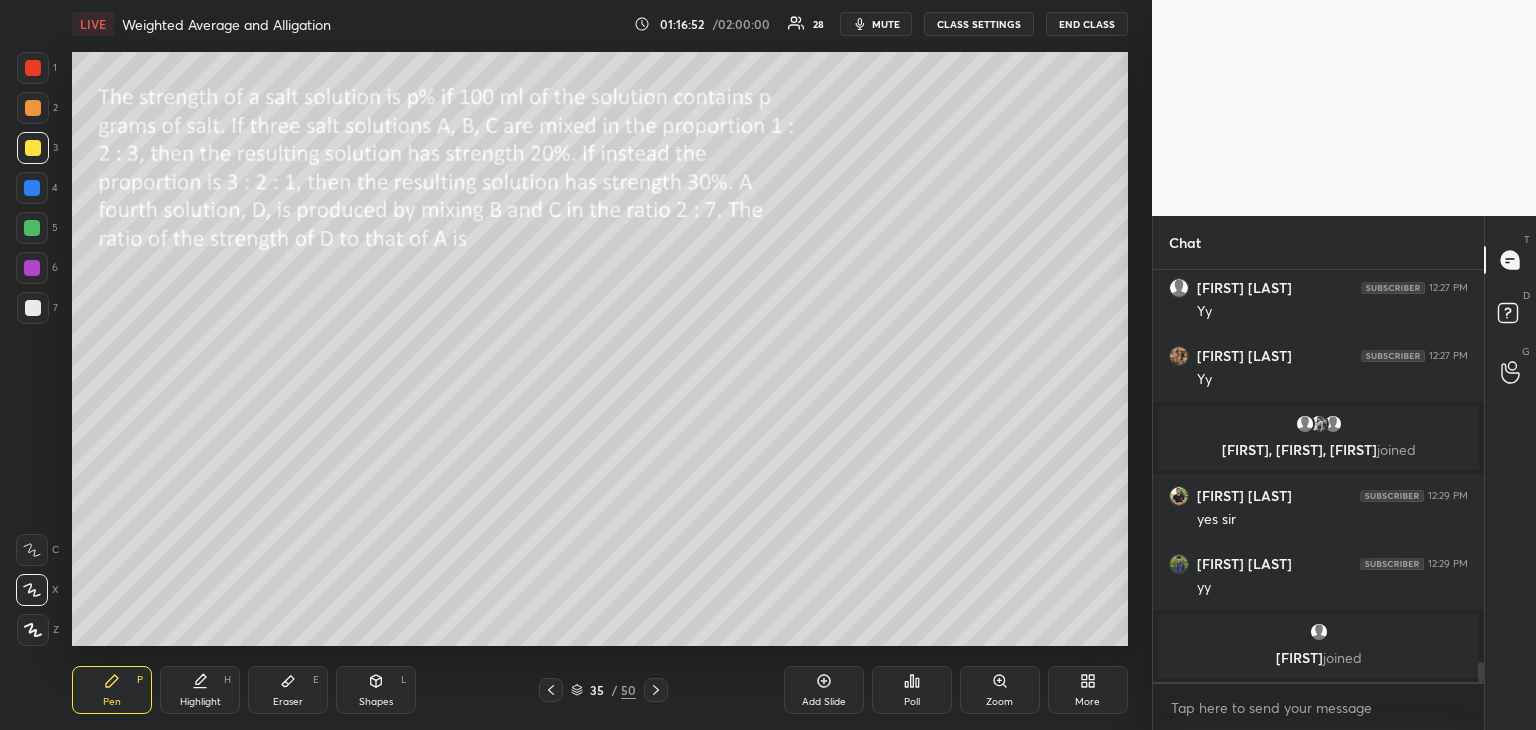 click 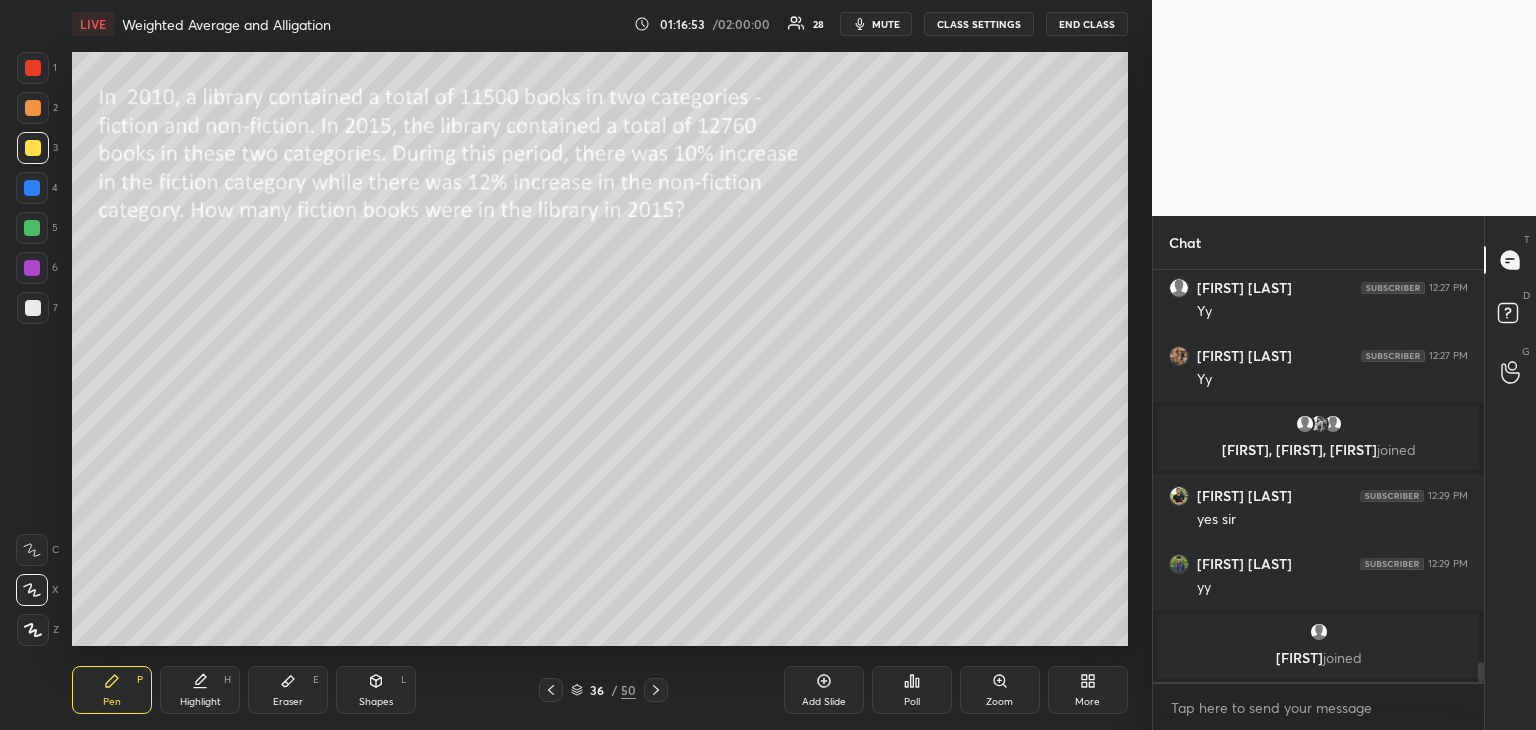 click 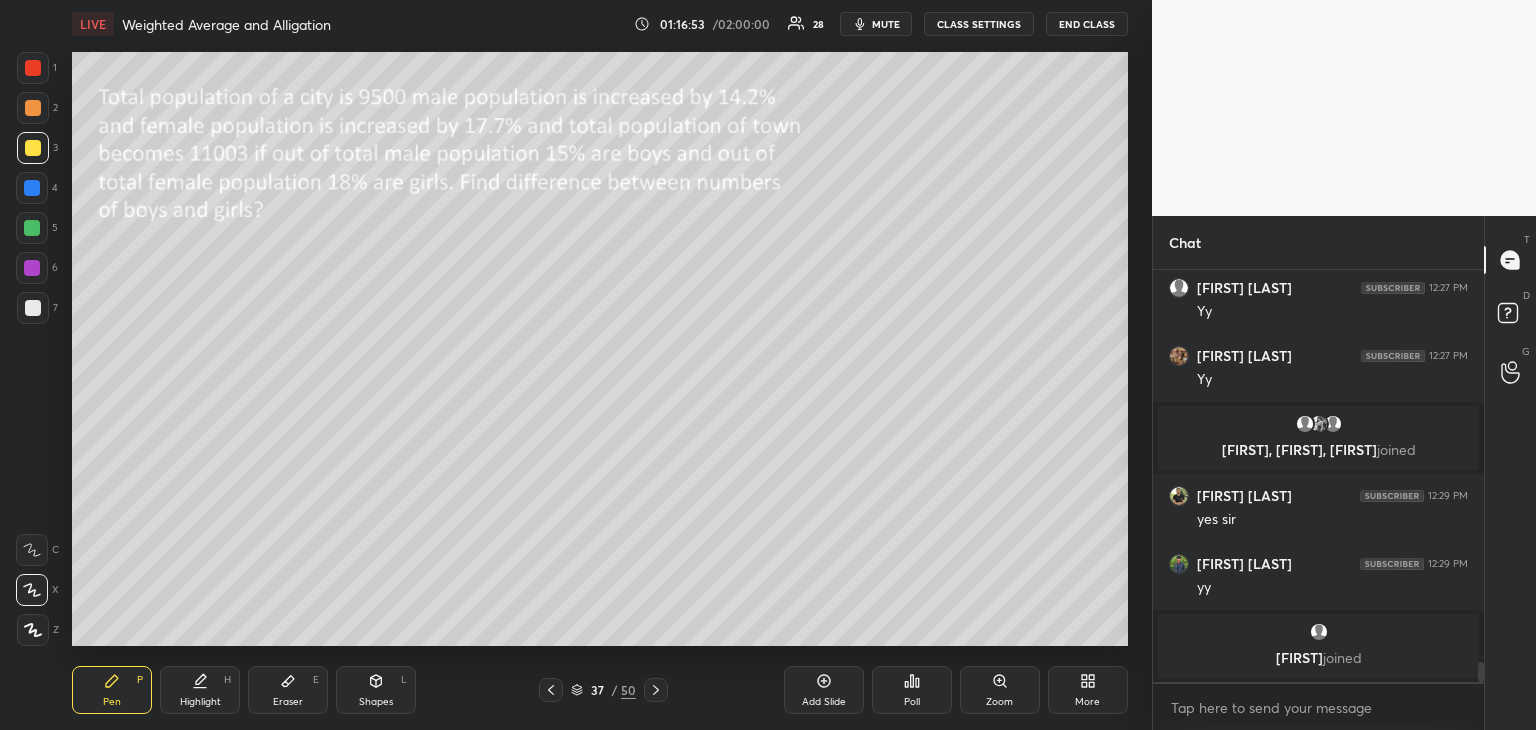 click 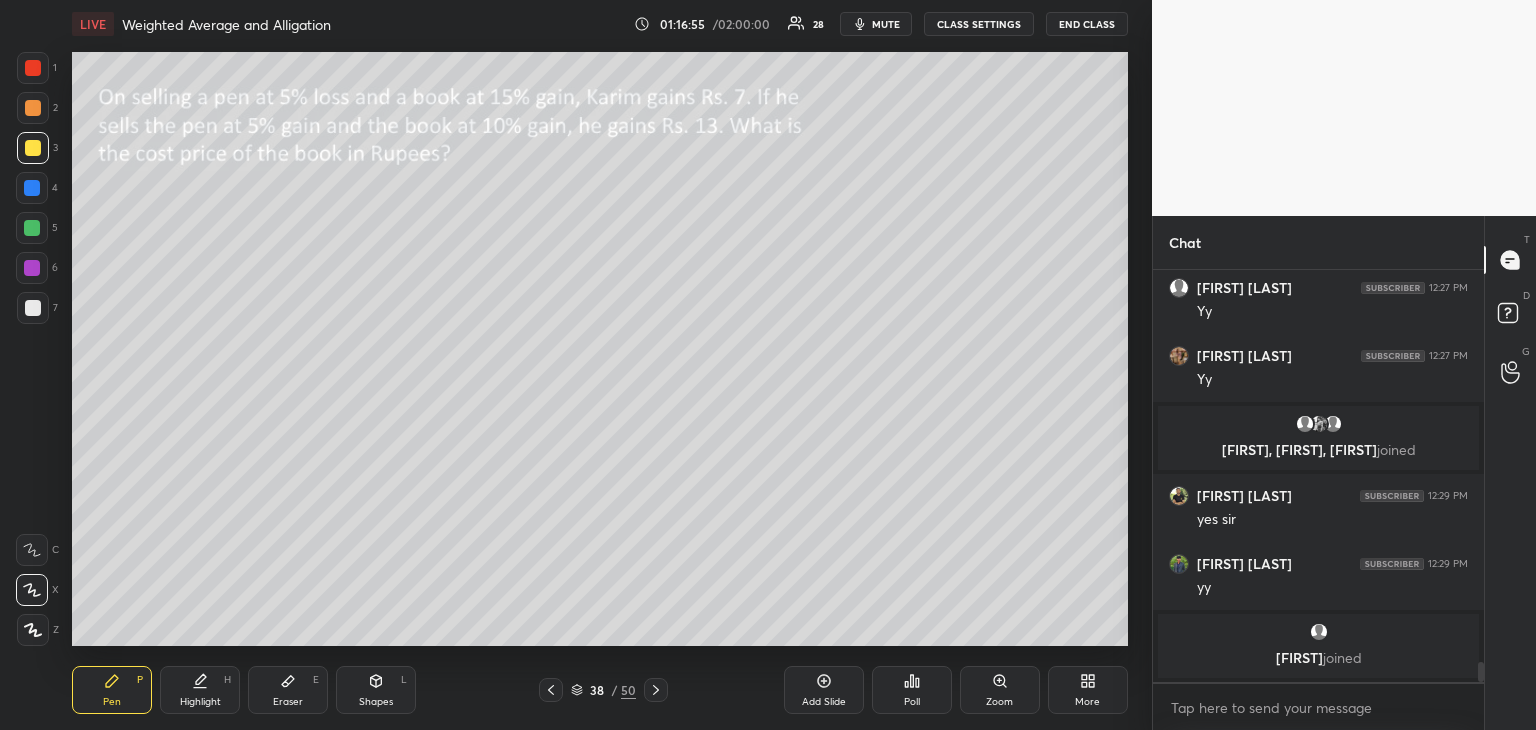 click 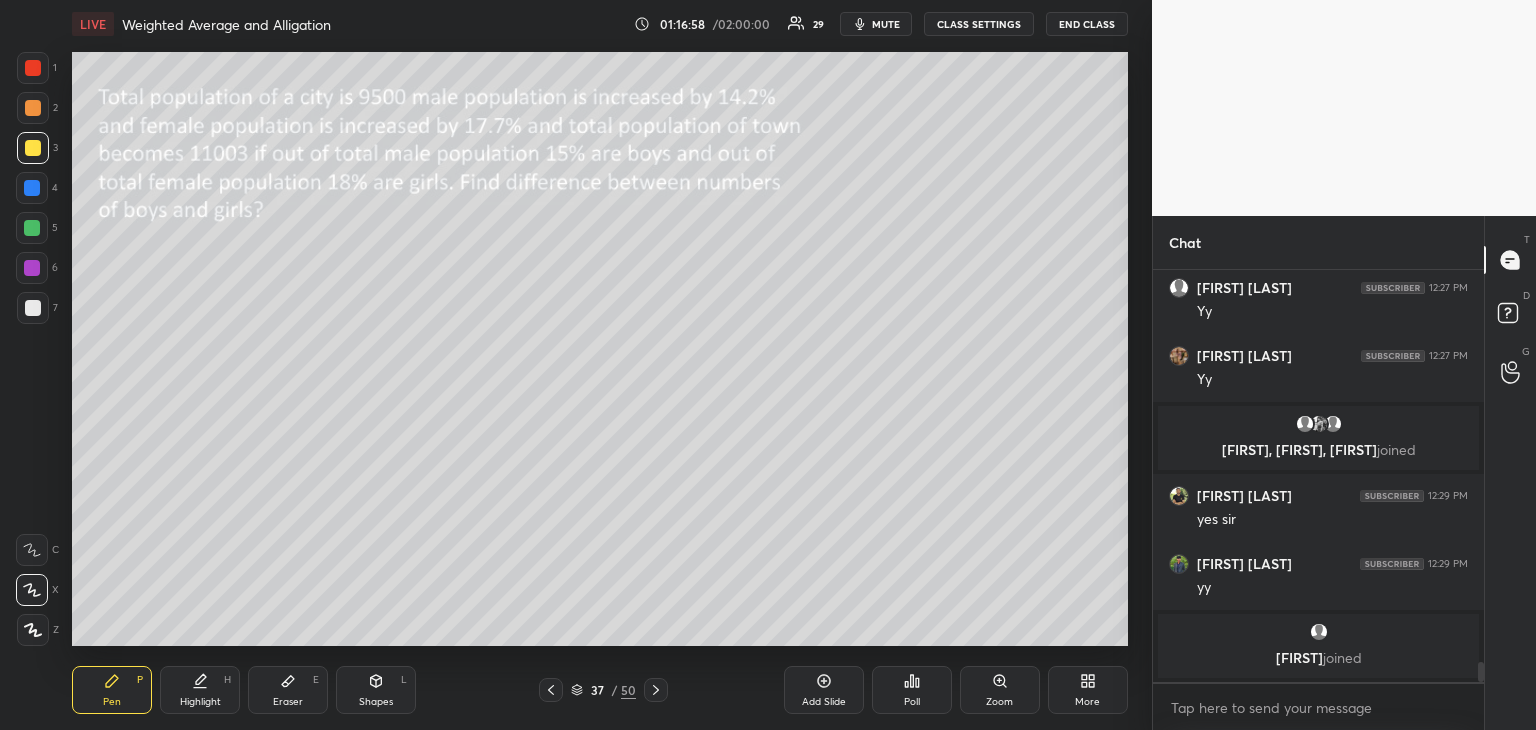 click 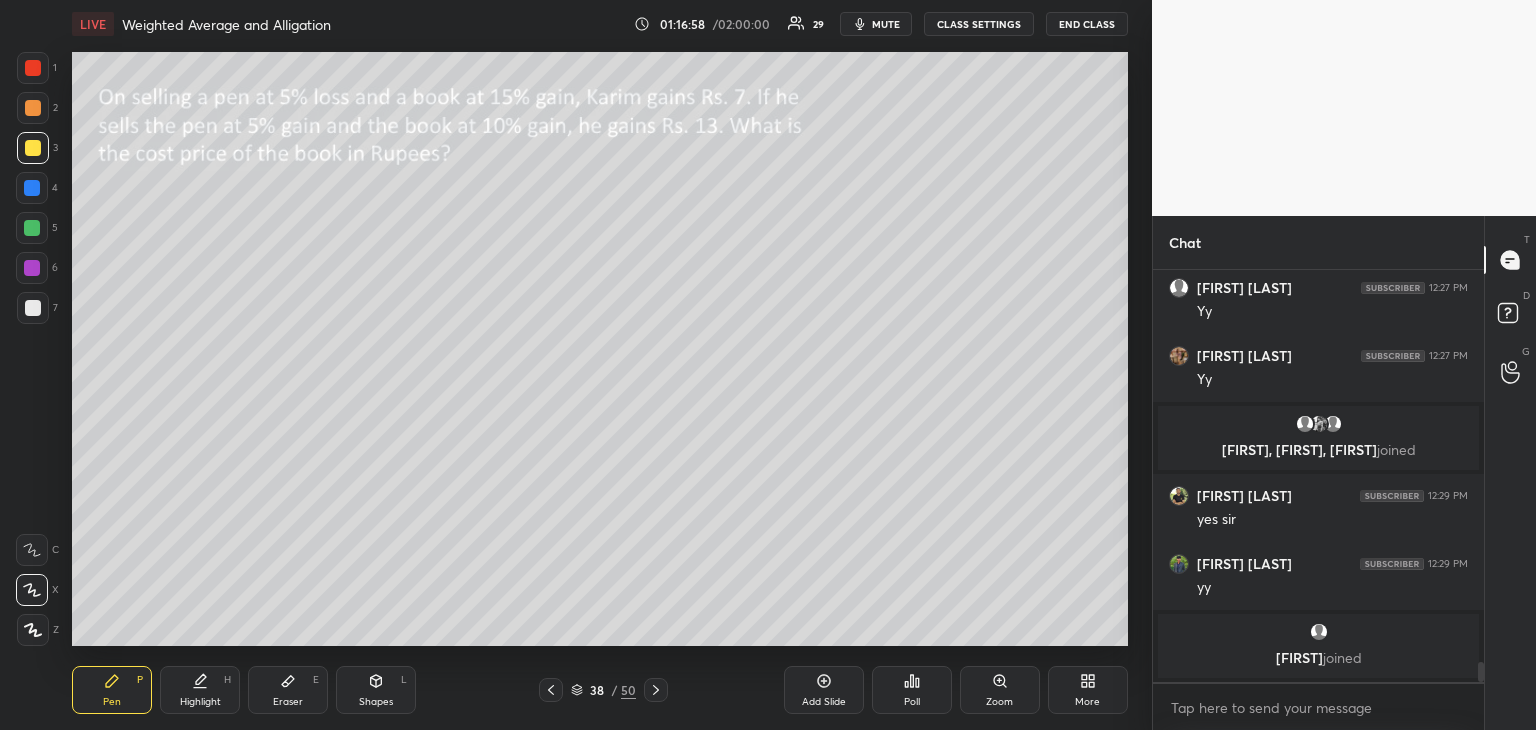 click 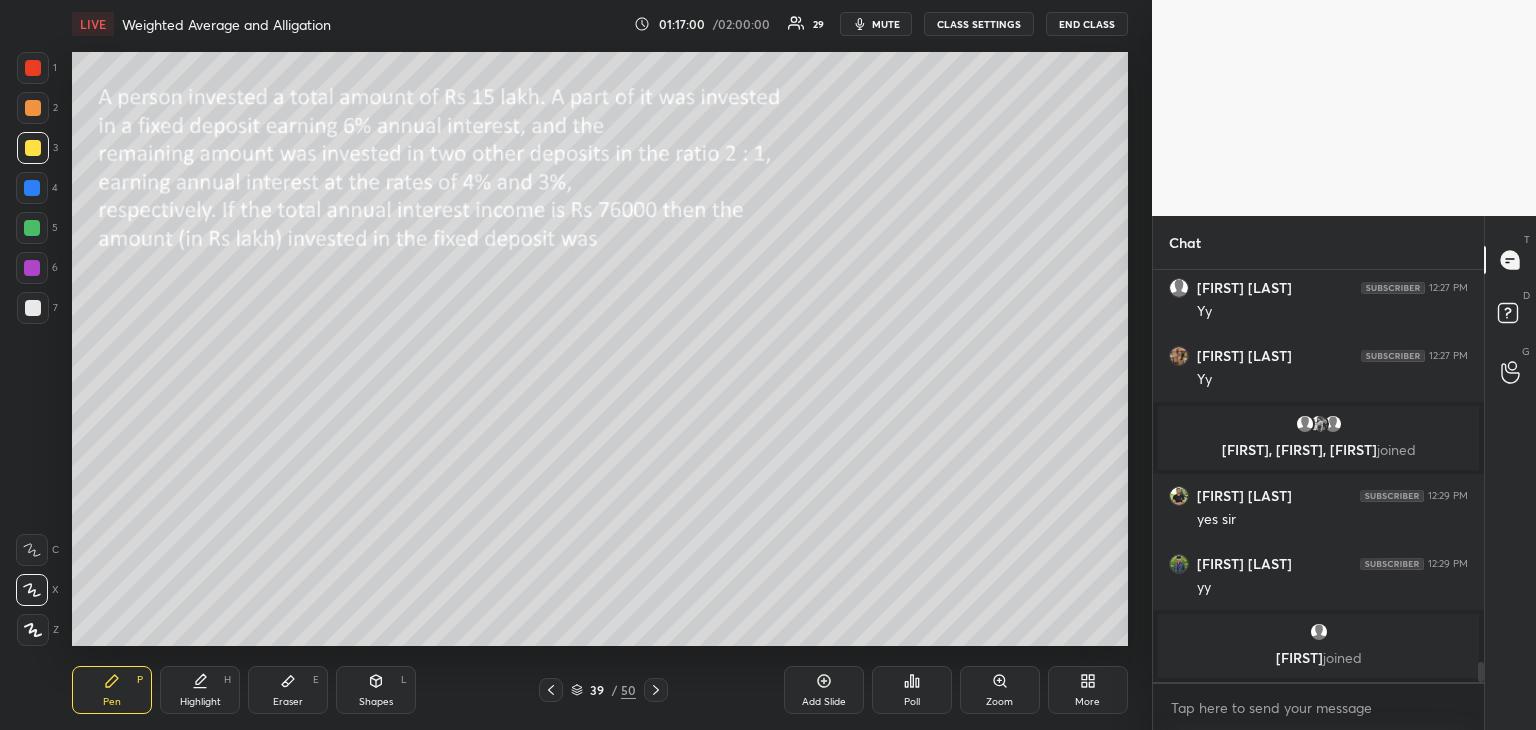 click 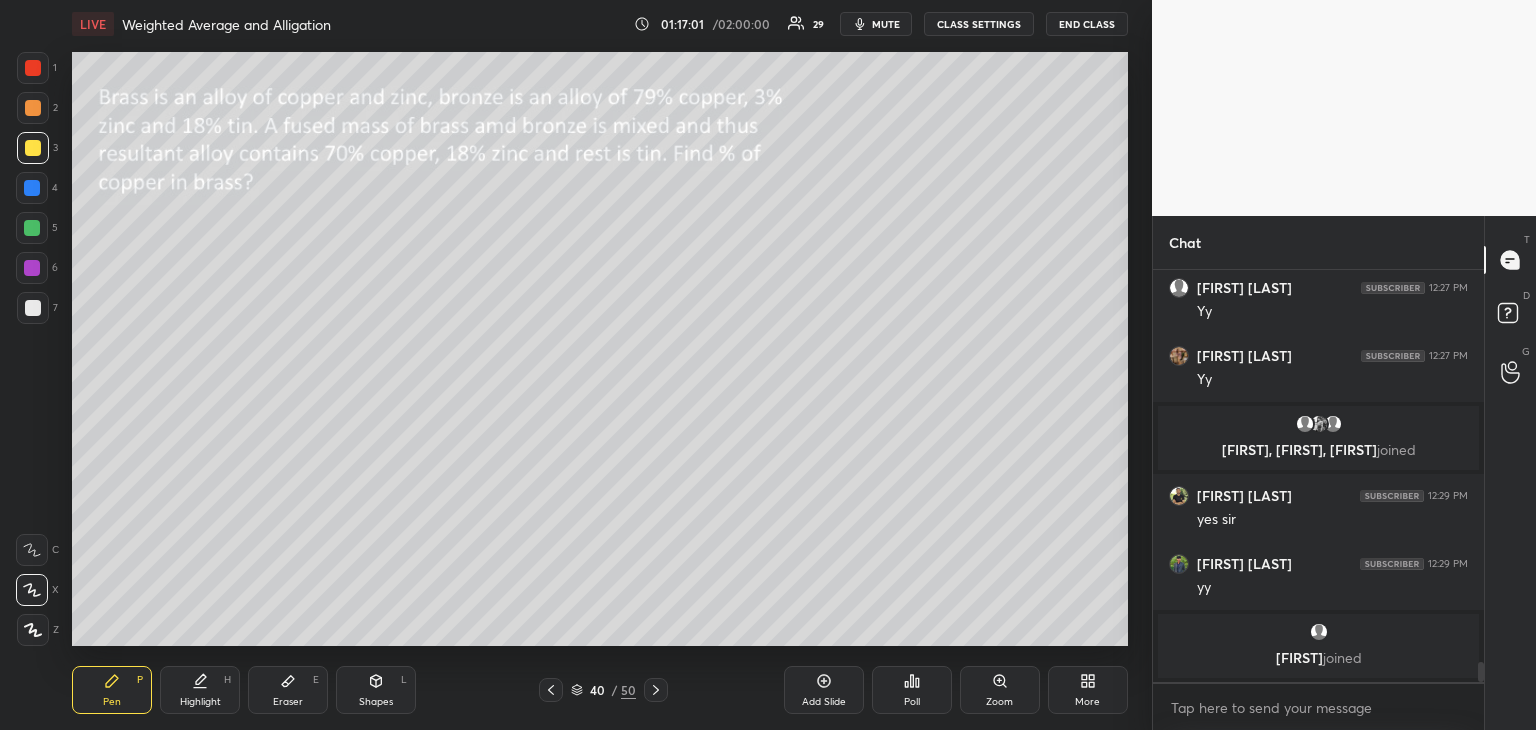 click 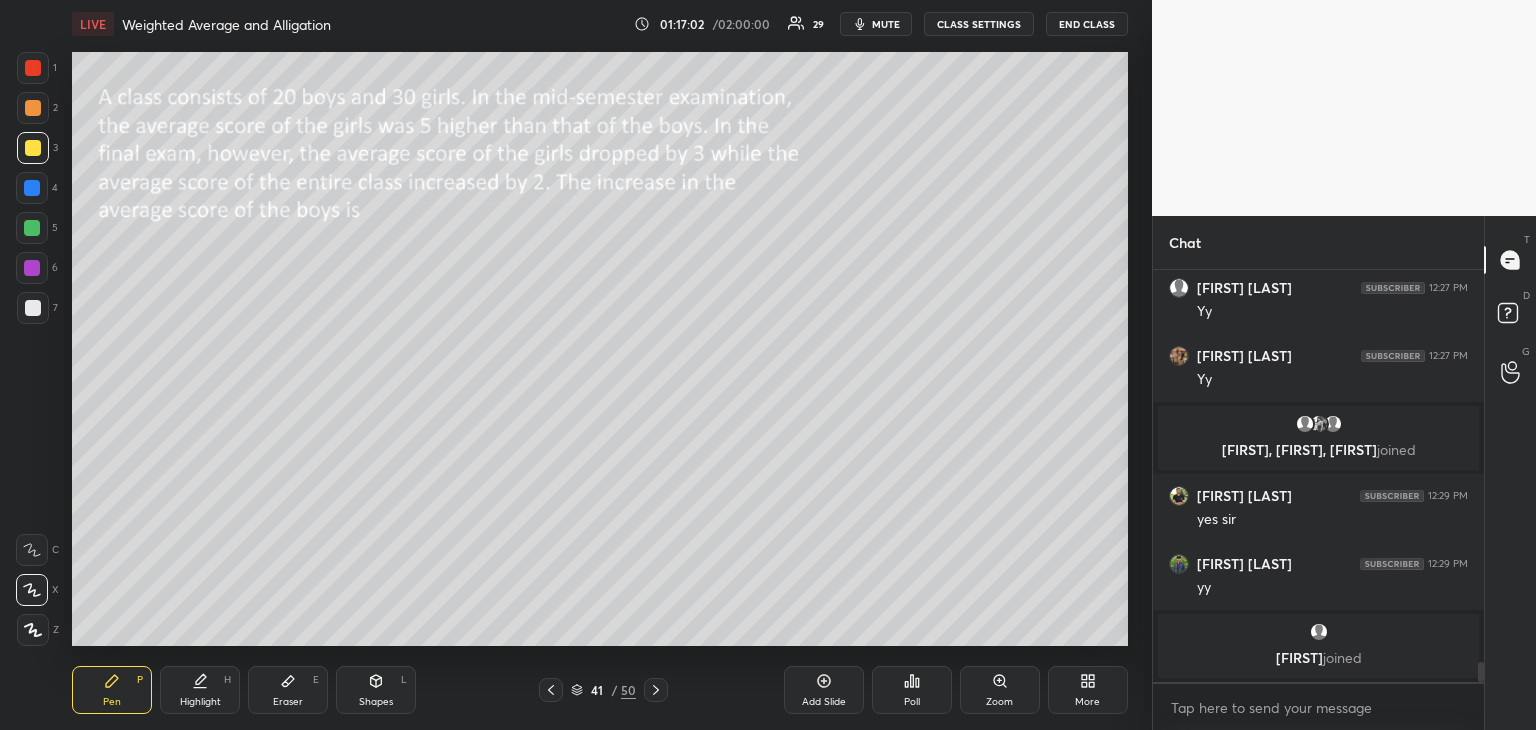 click 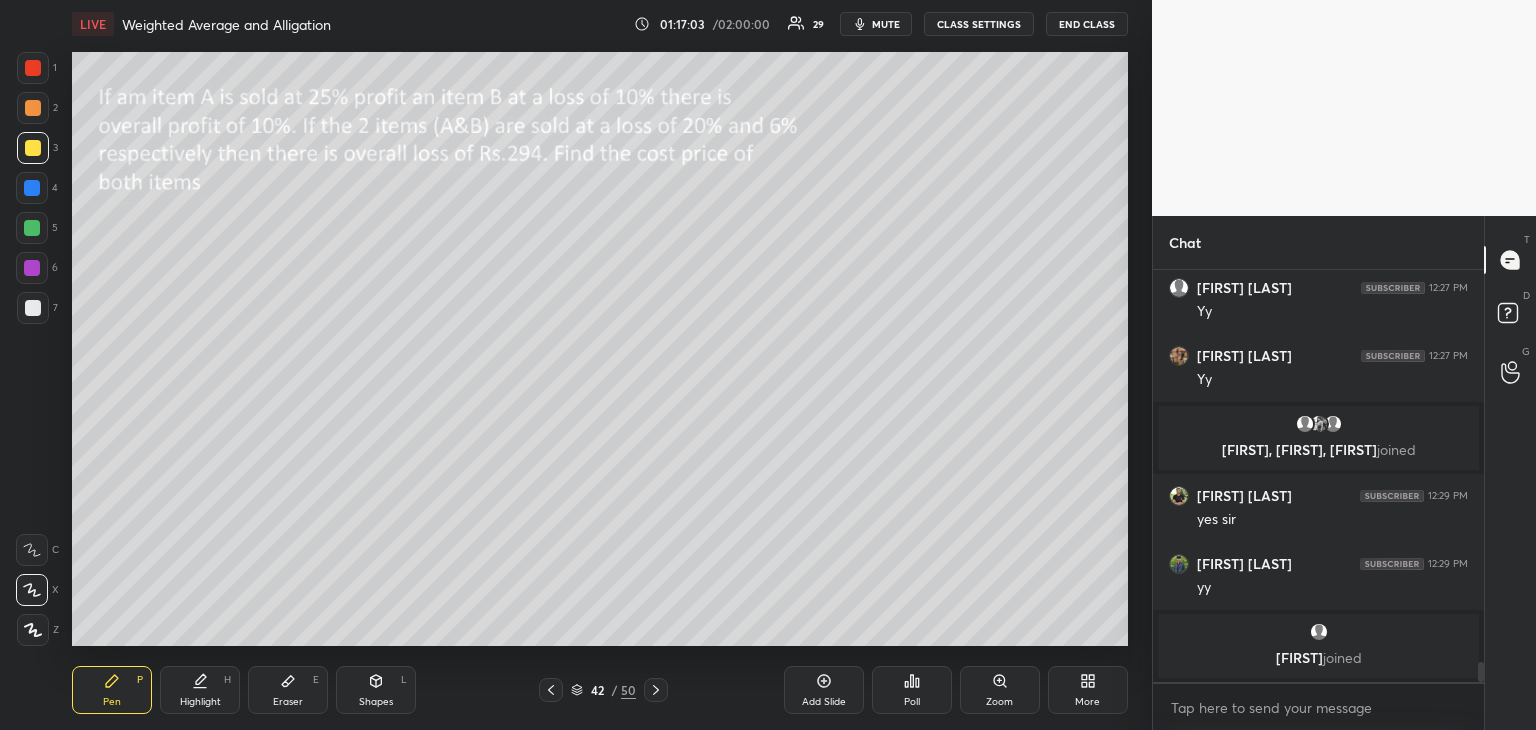 click 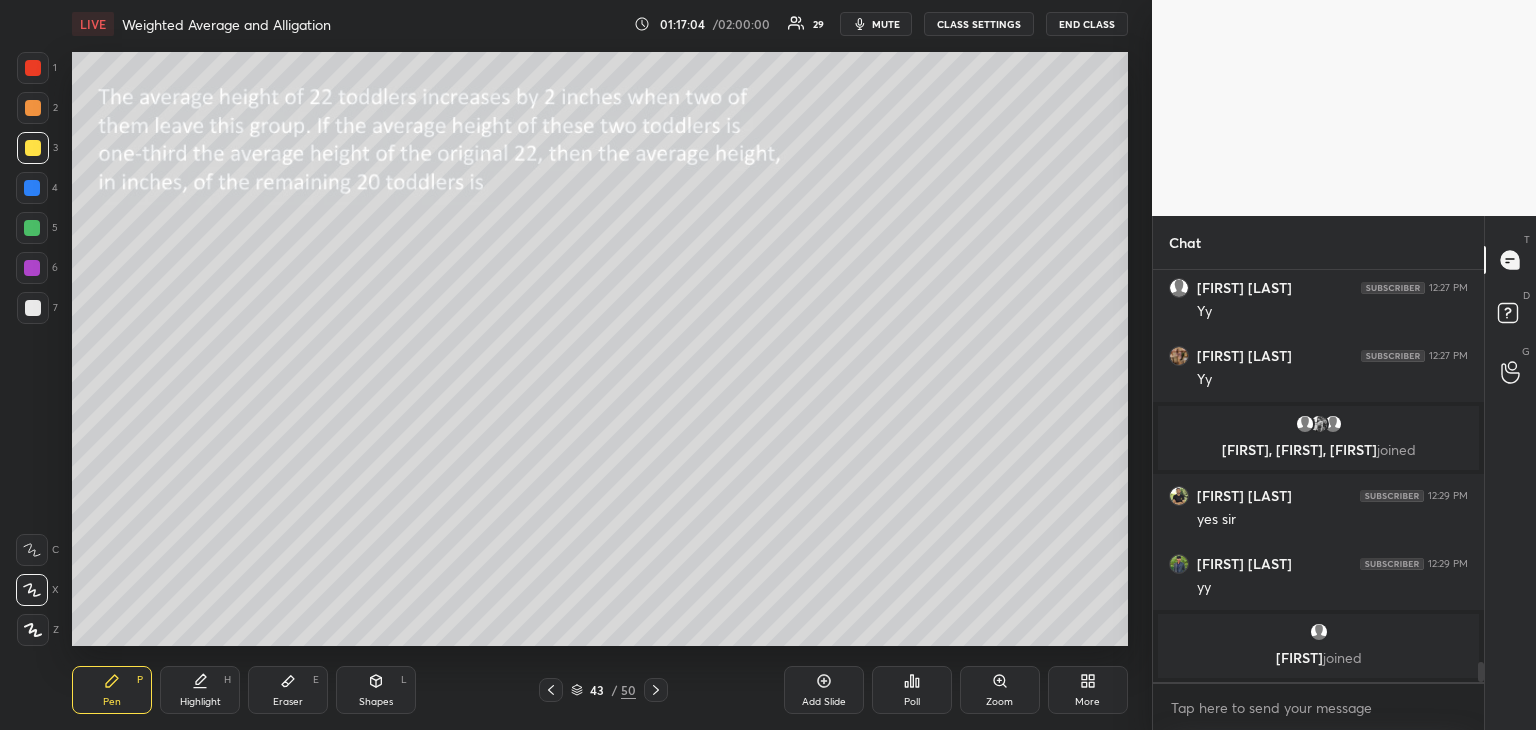 click 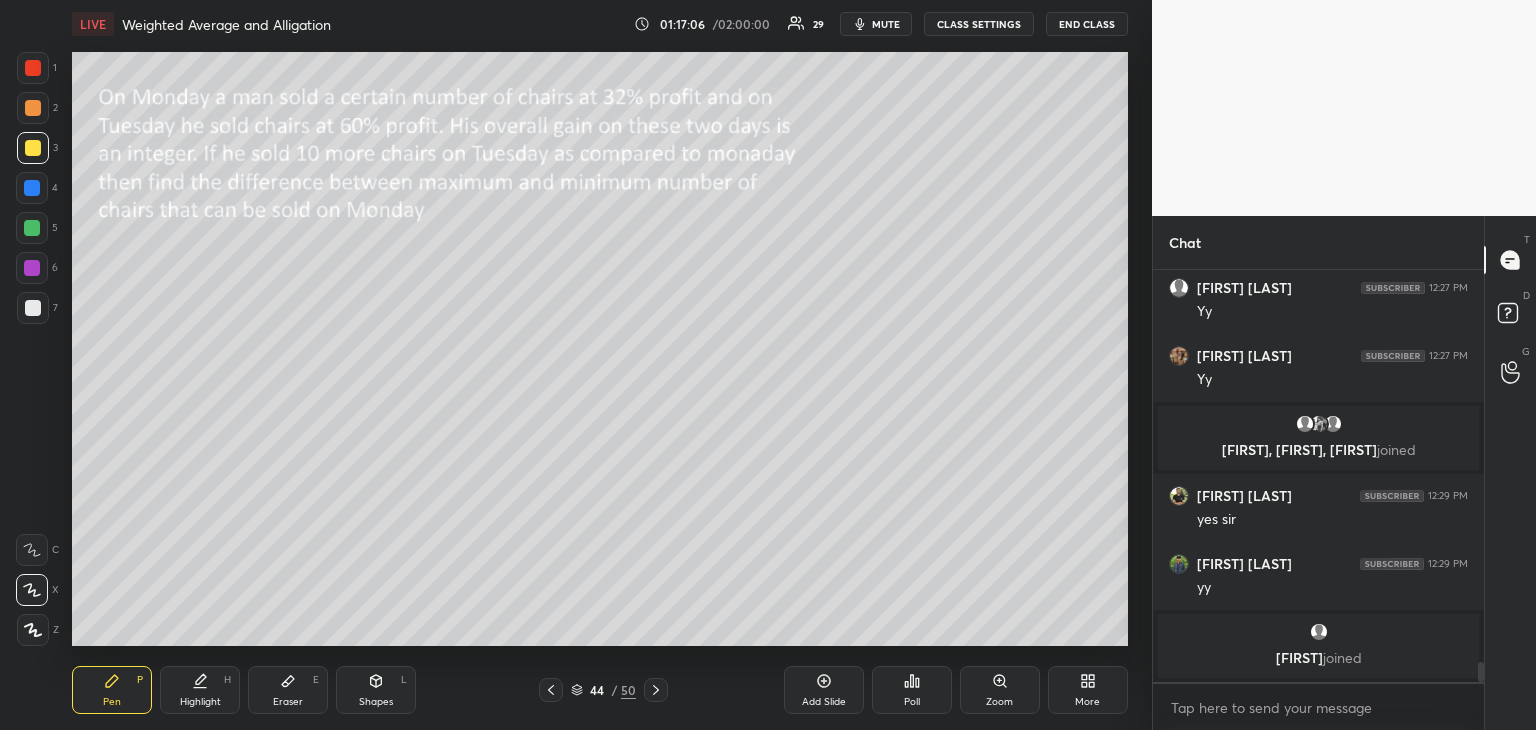 click 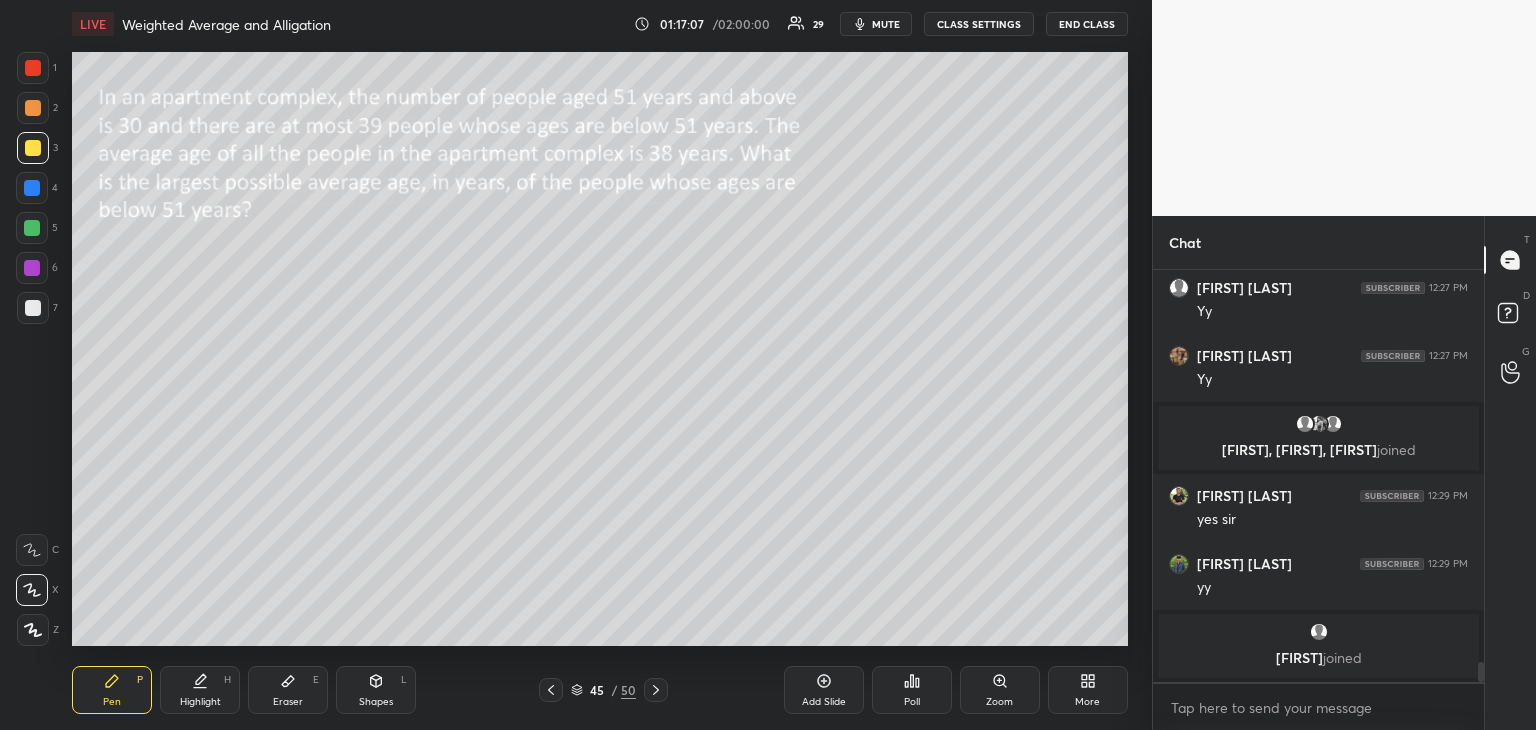 click 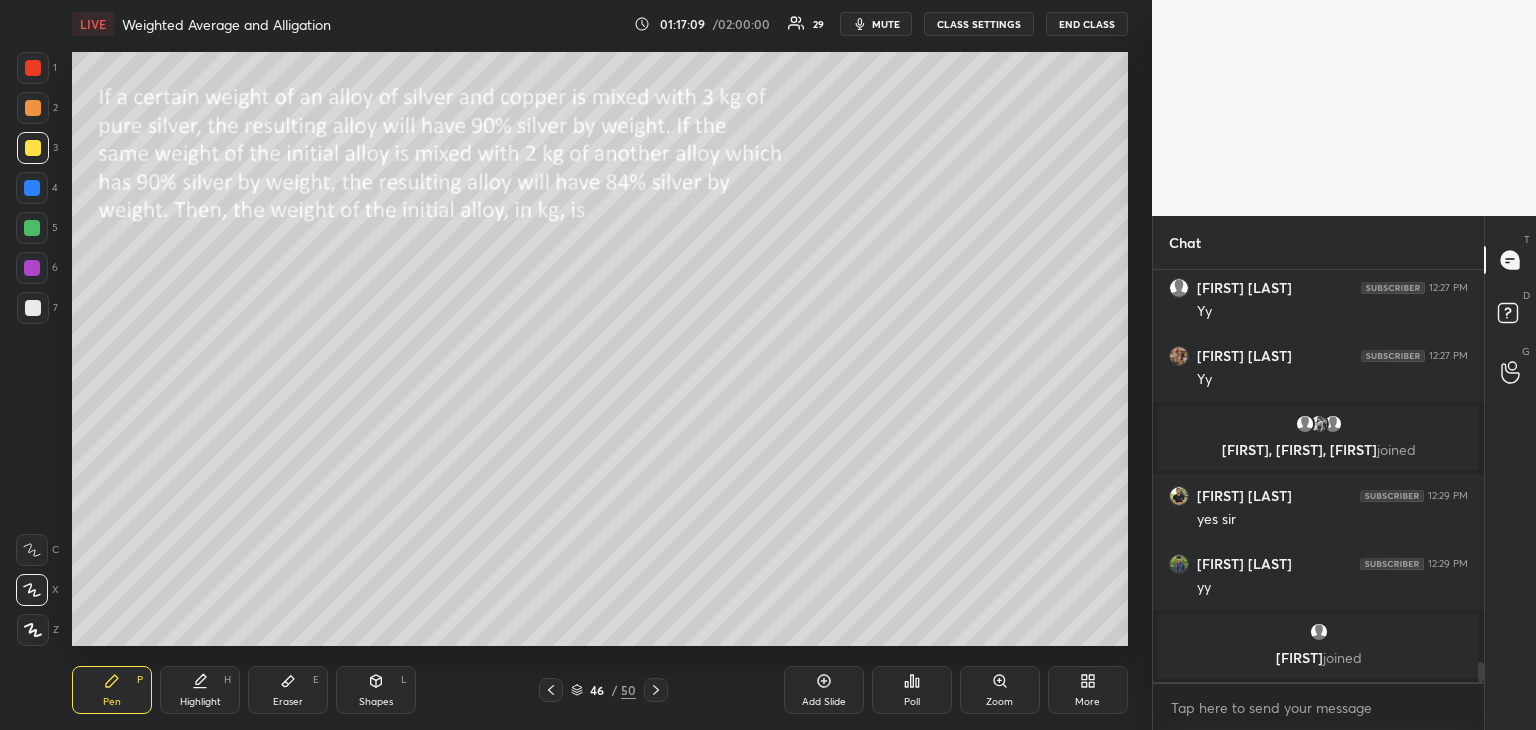 click 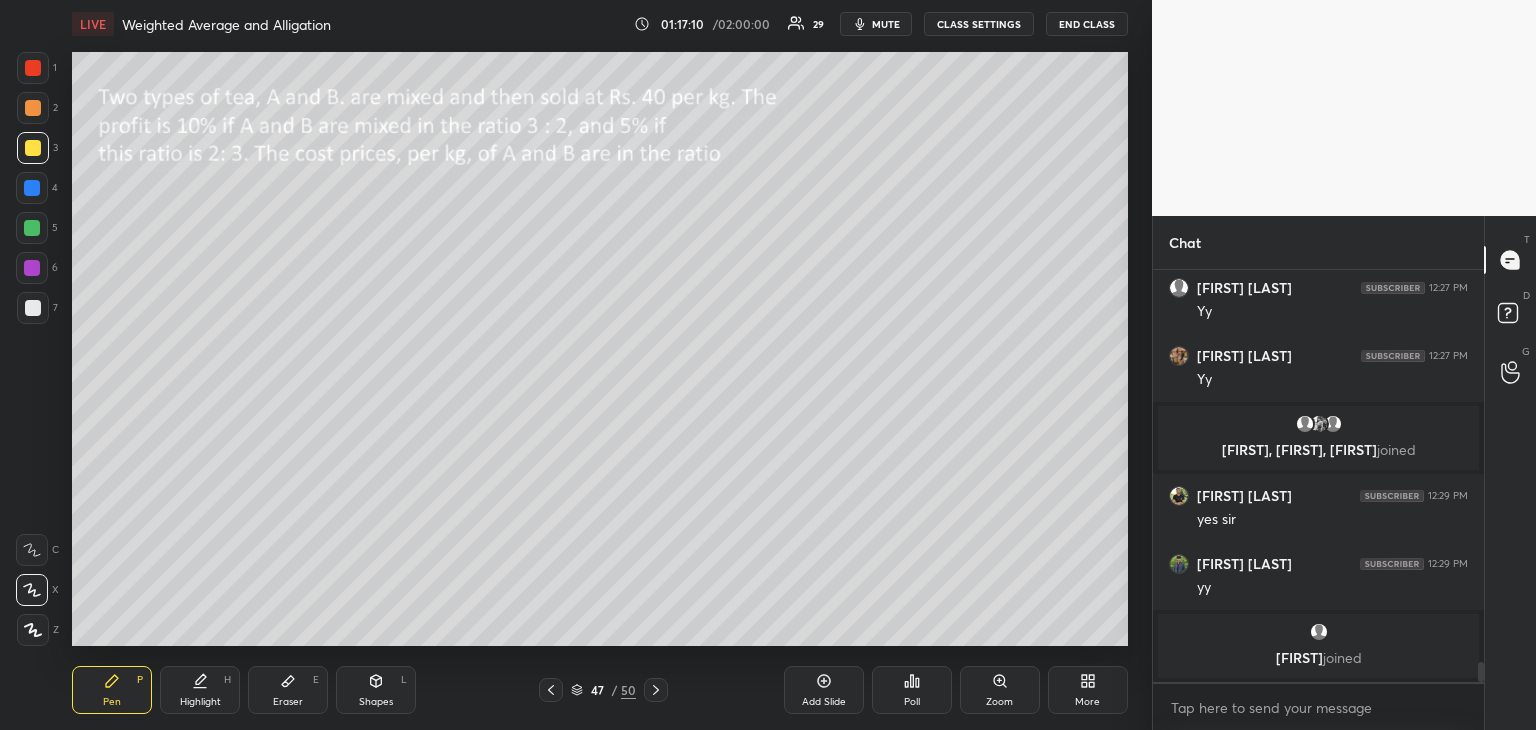 click 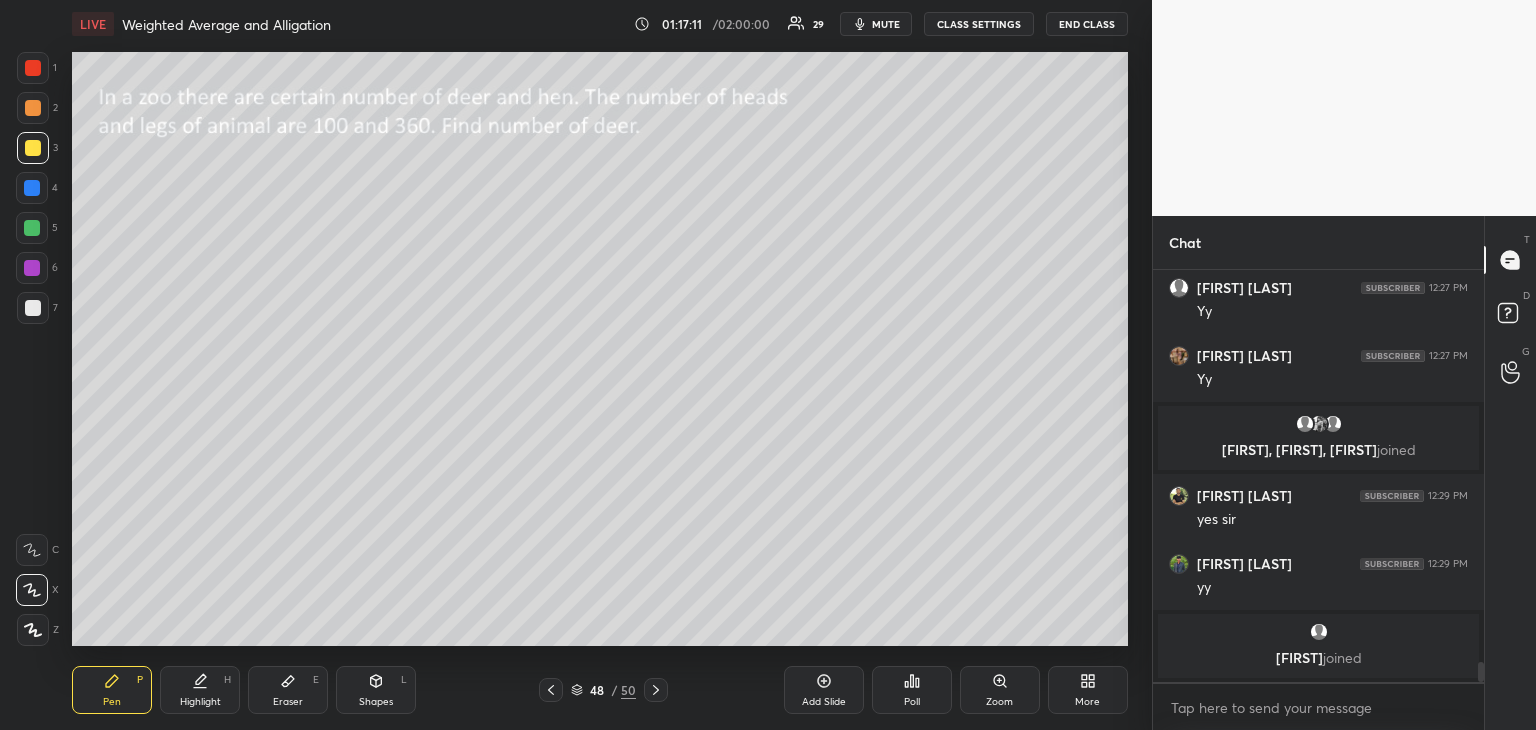 click 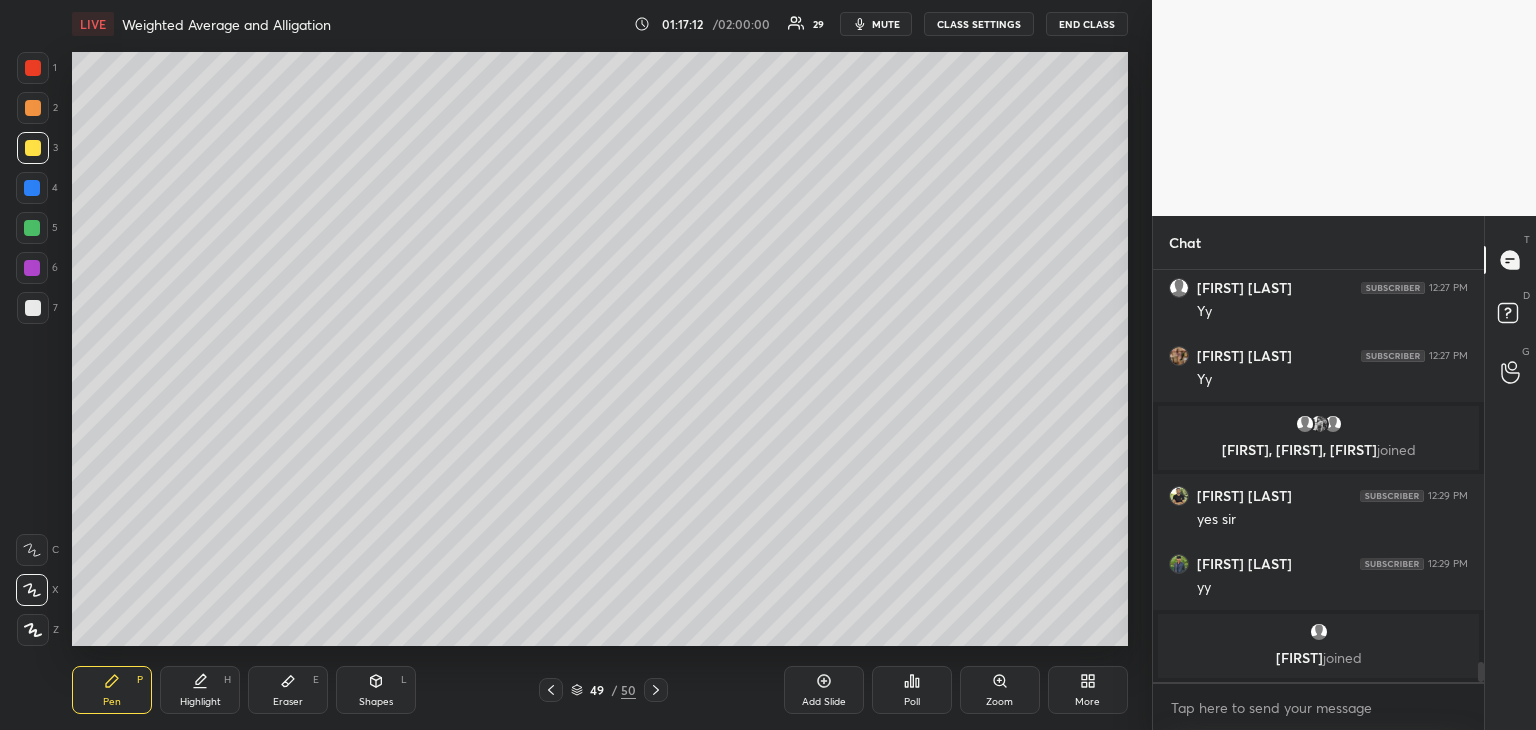 click 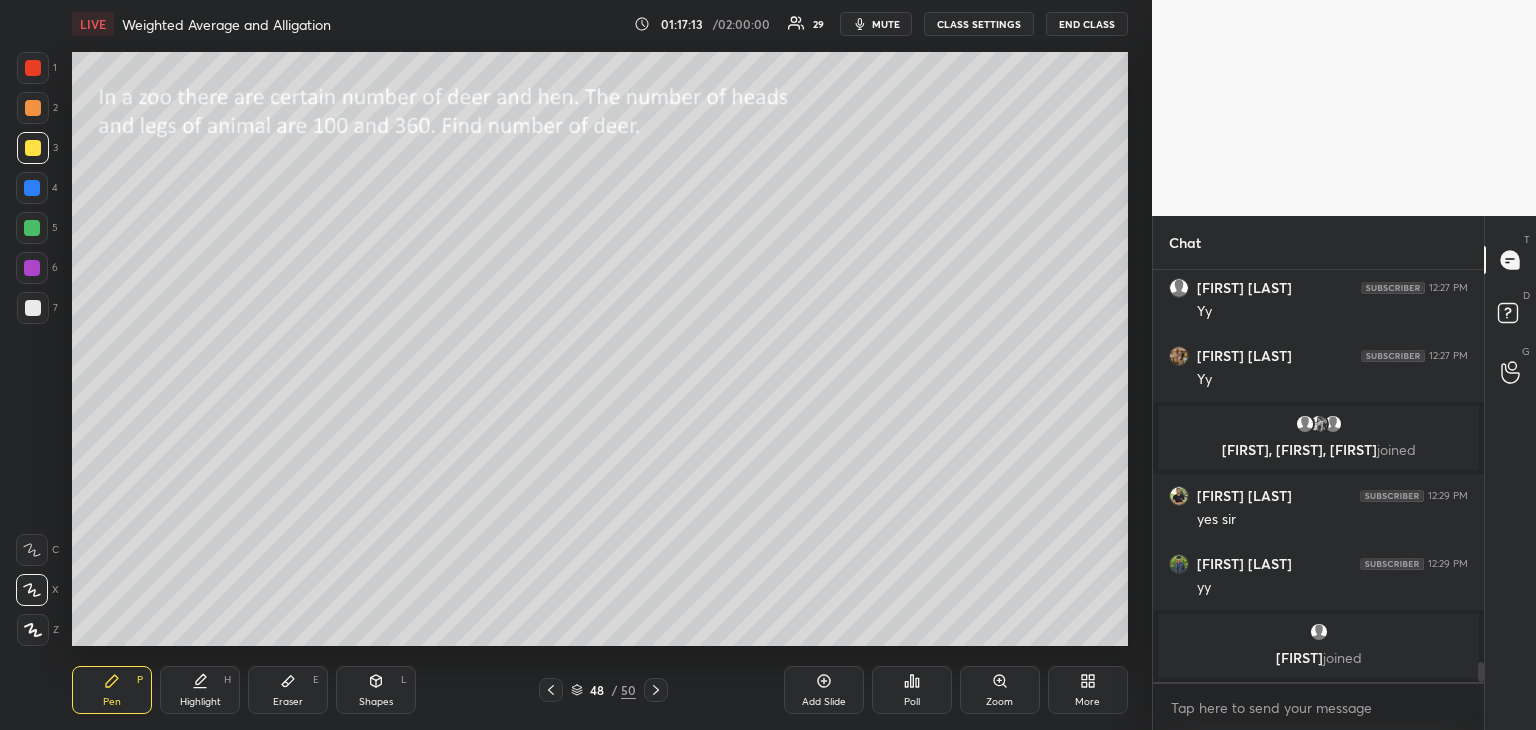 click 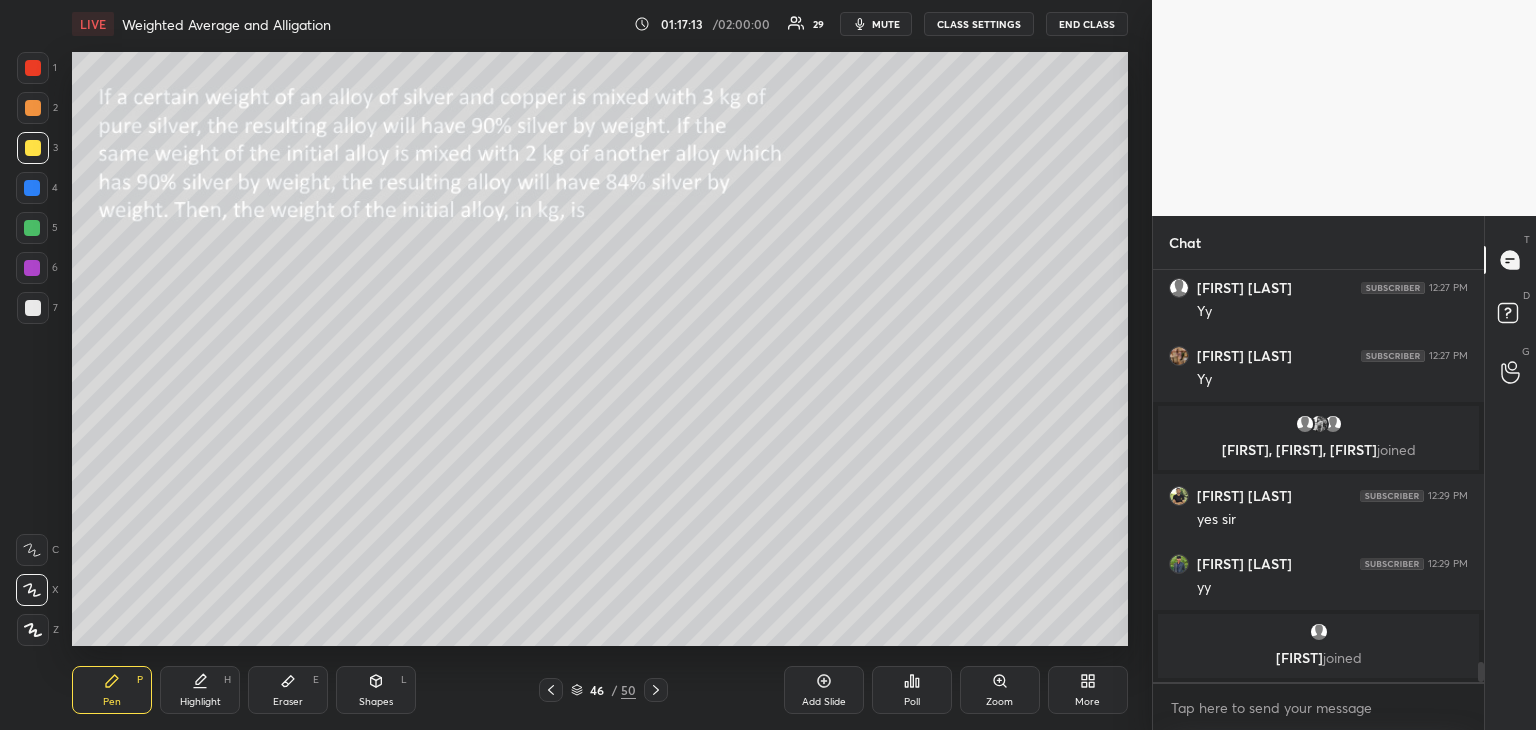 click 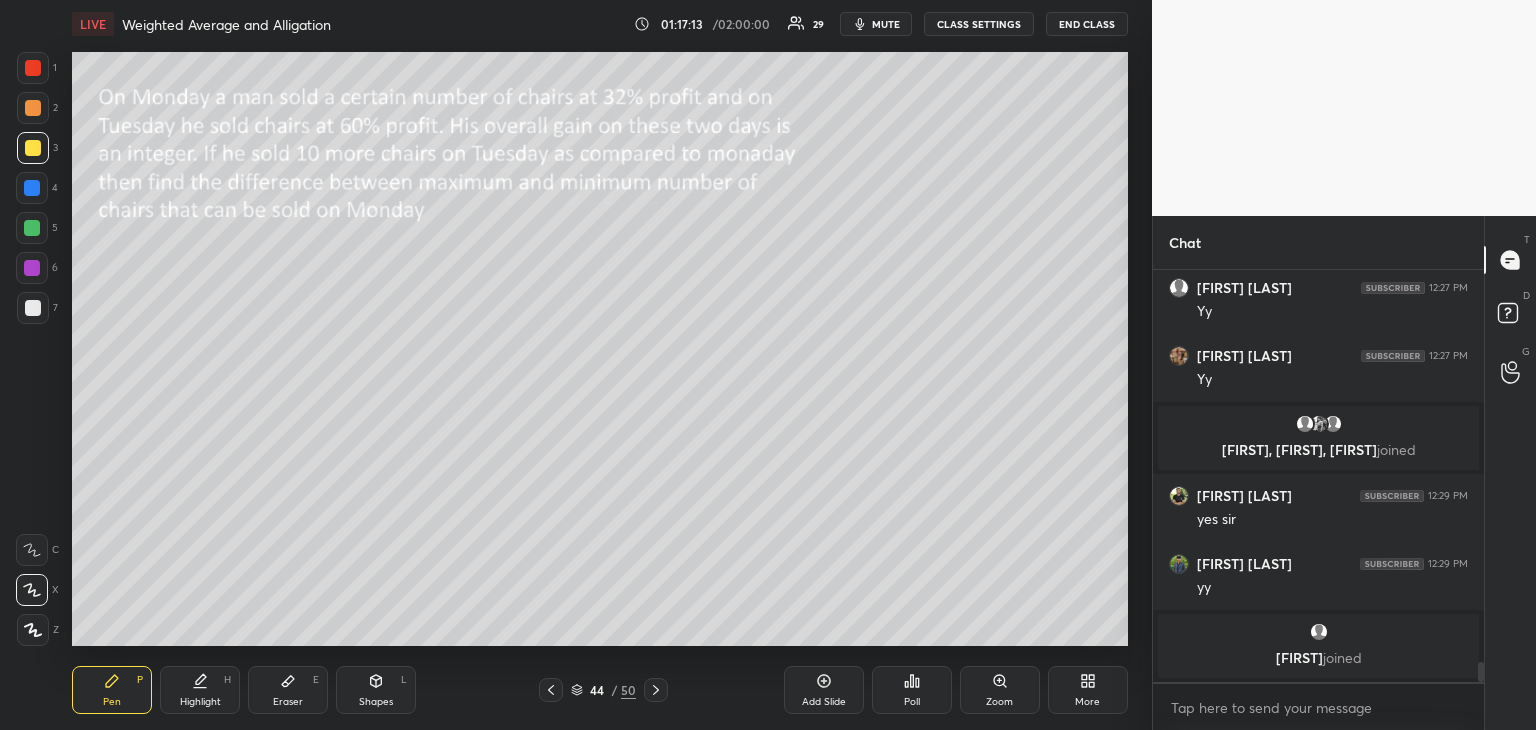 click 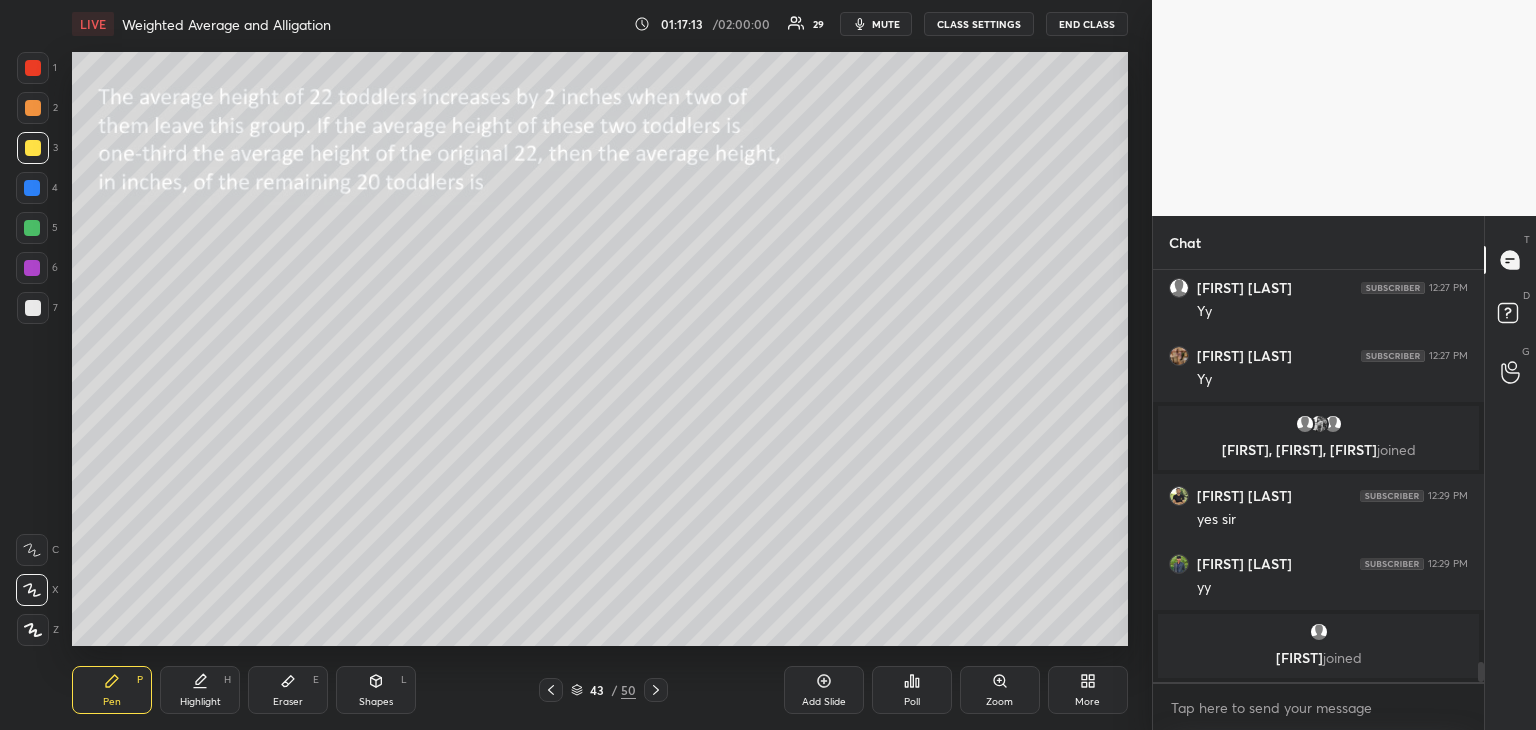 click 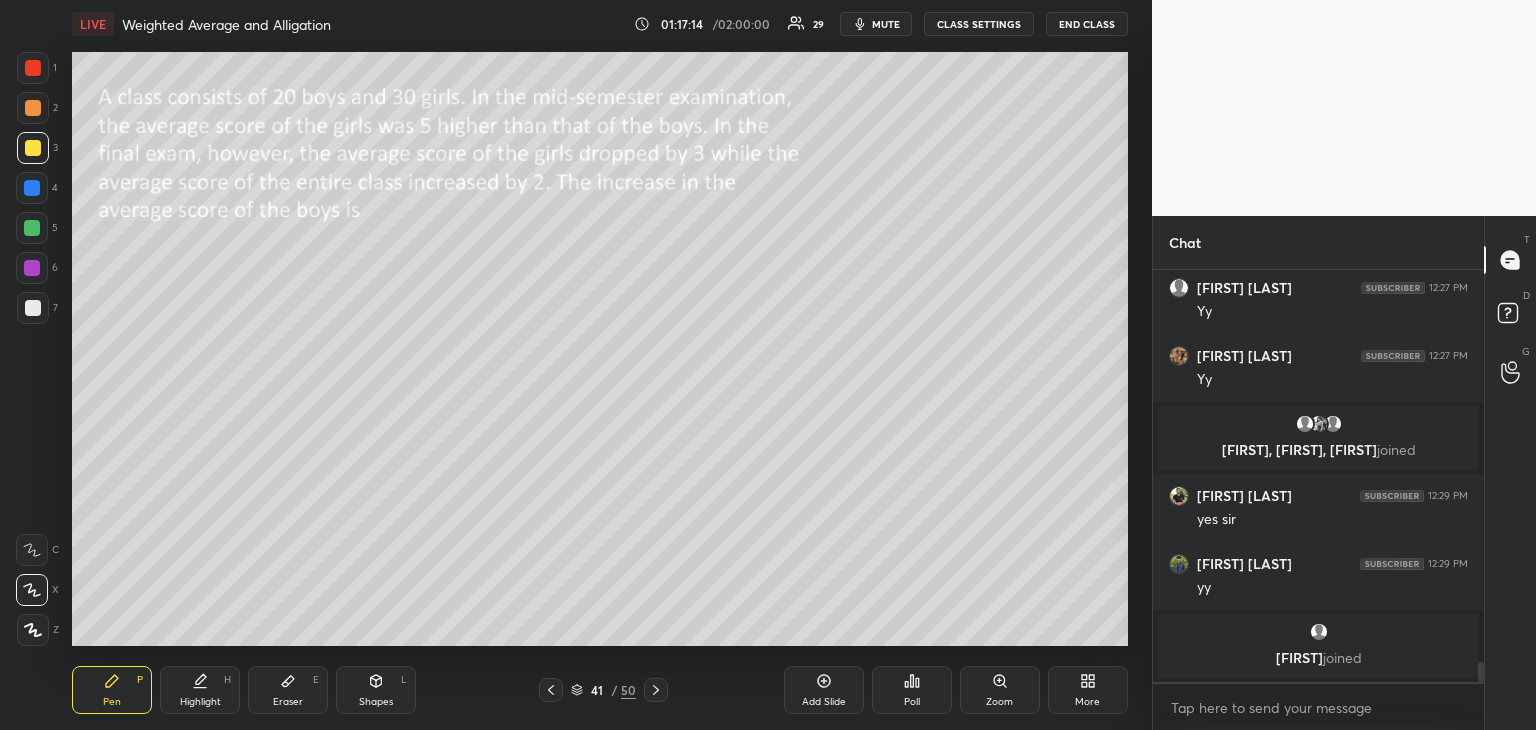 click 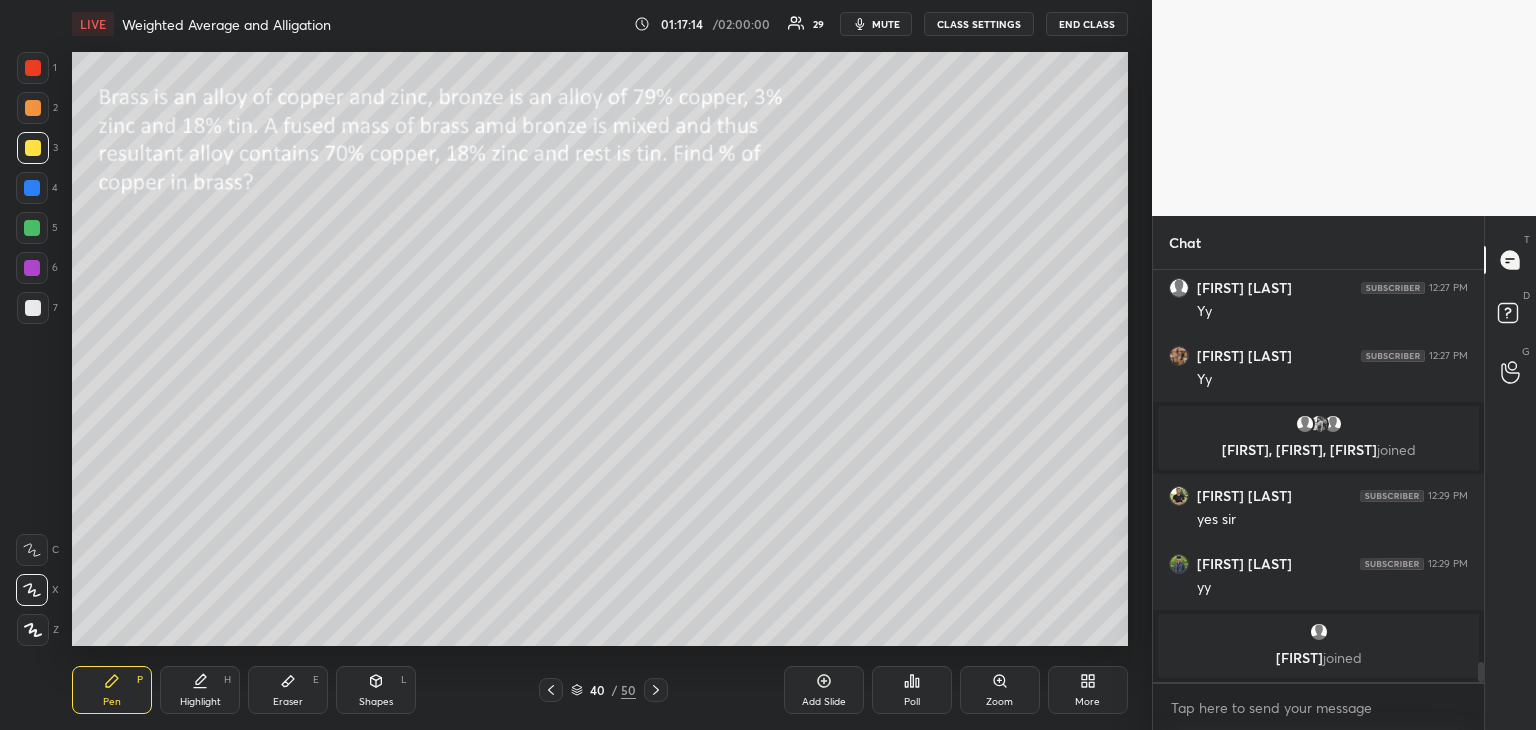 click 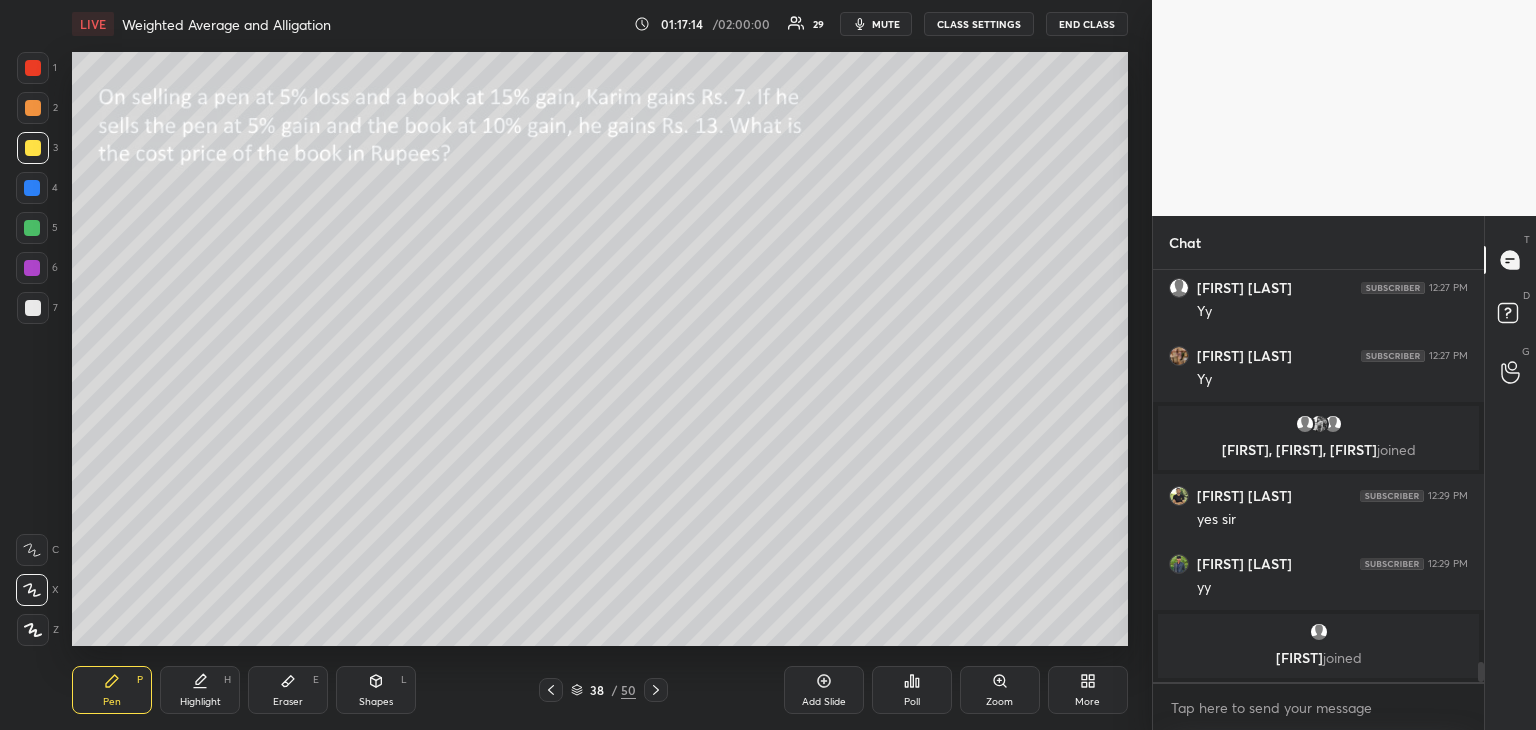 click 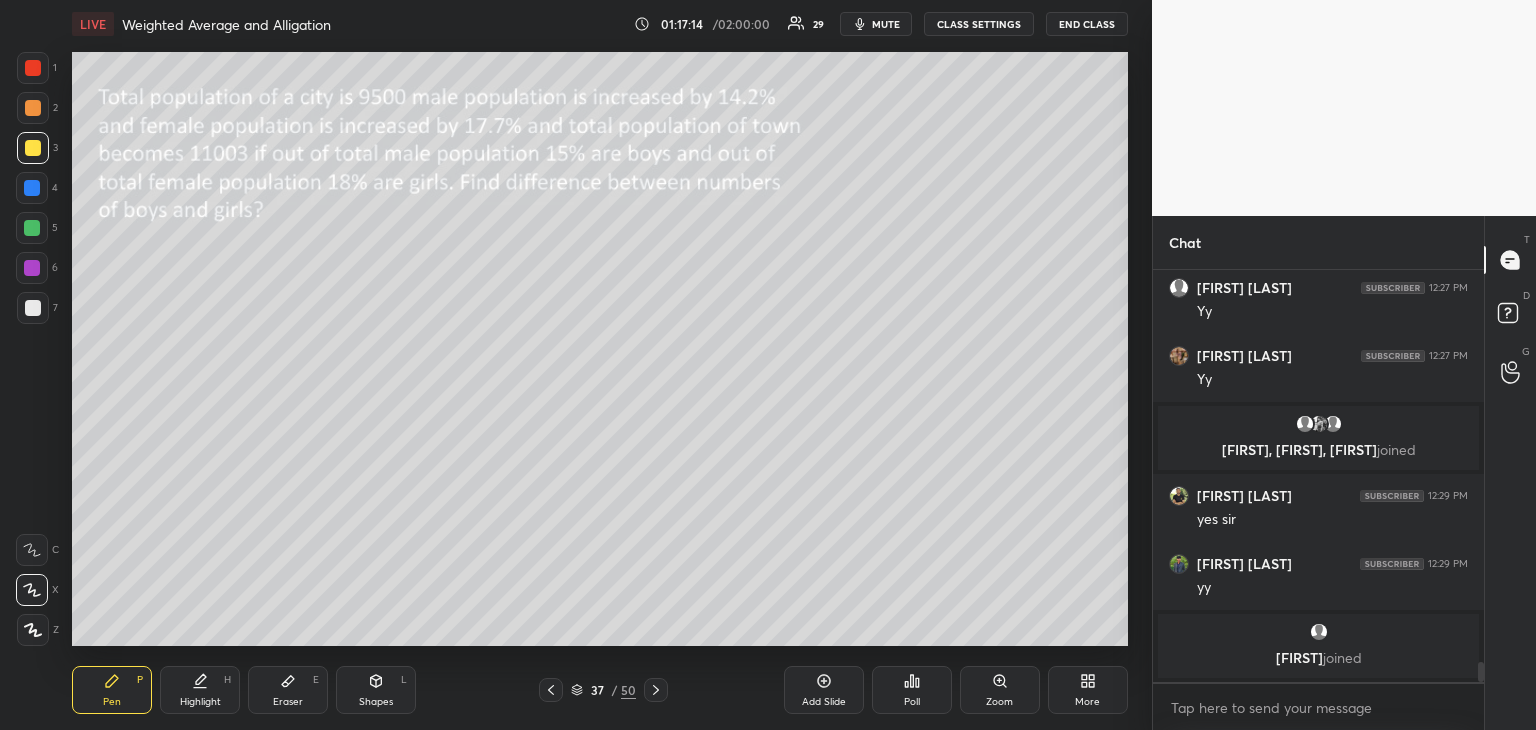 click 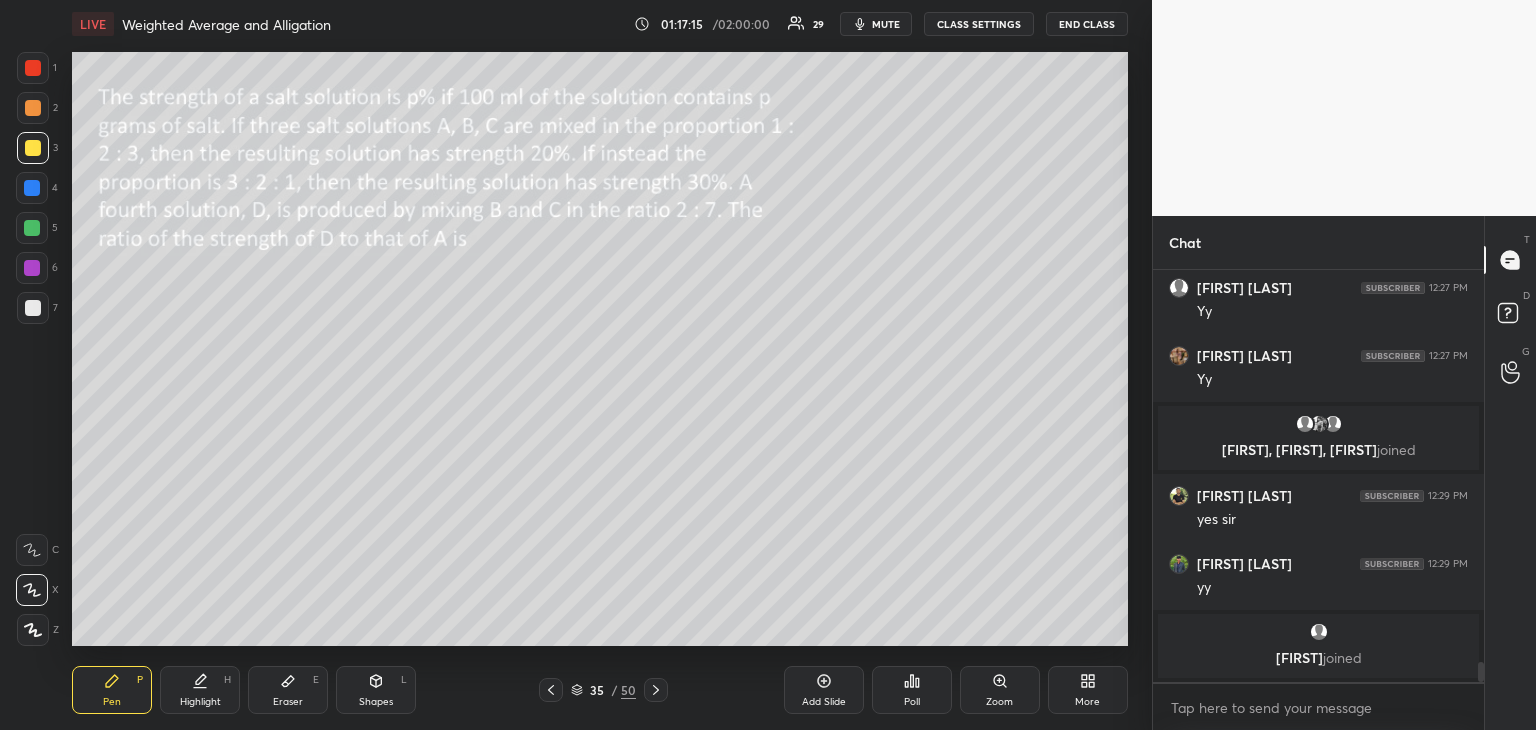 click 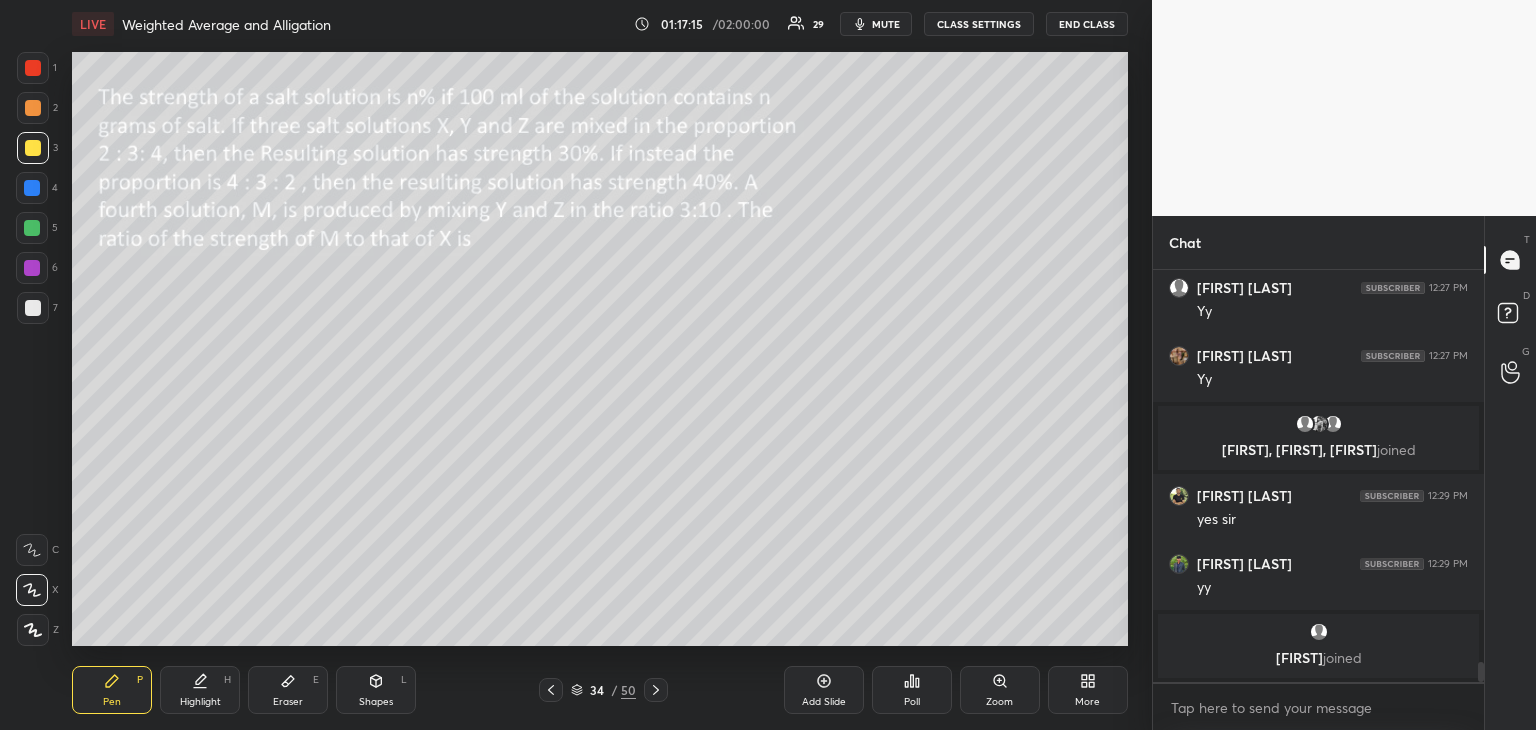 click 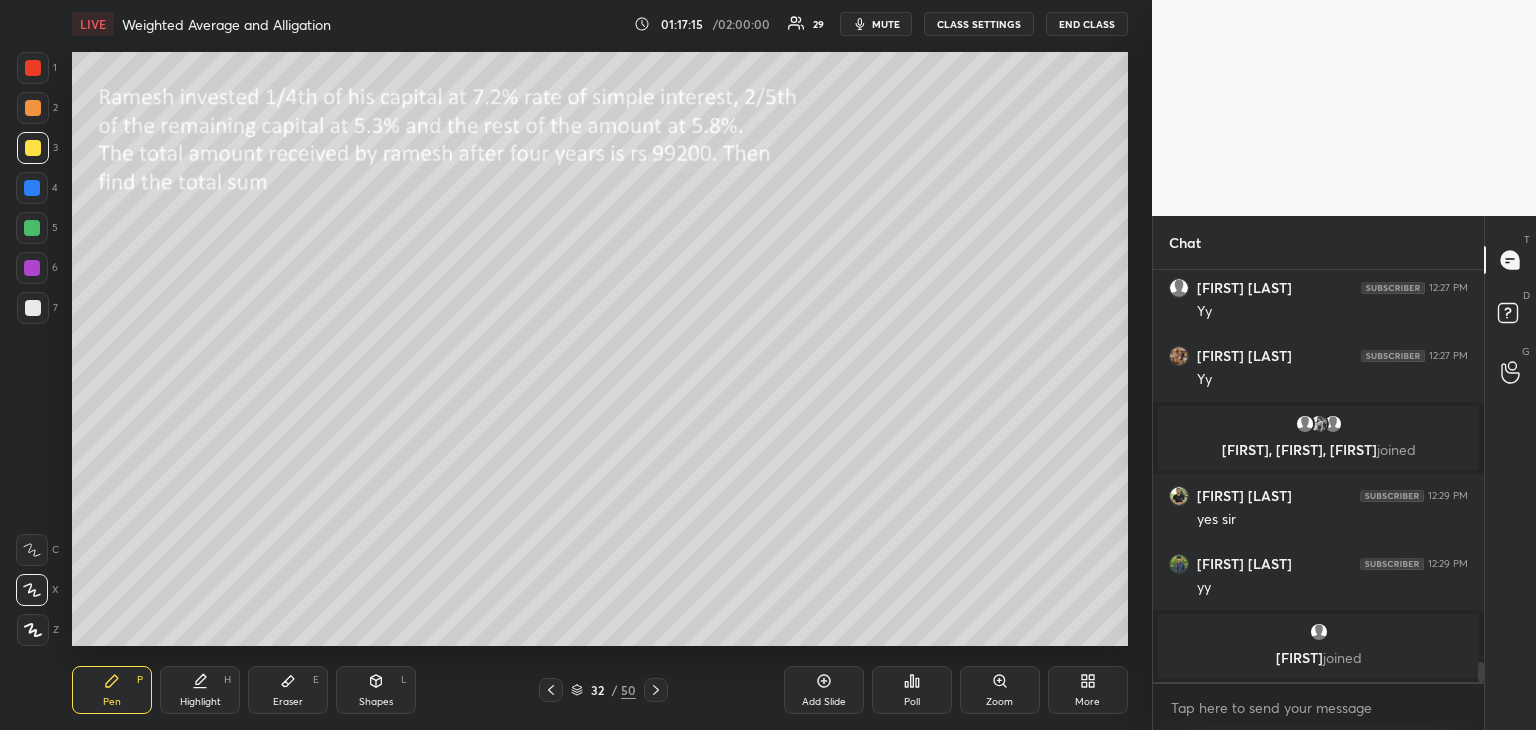 click 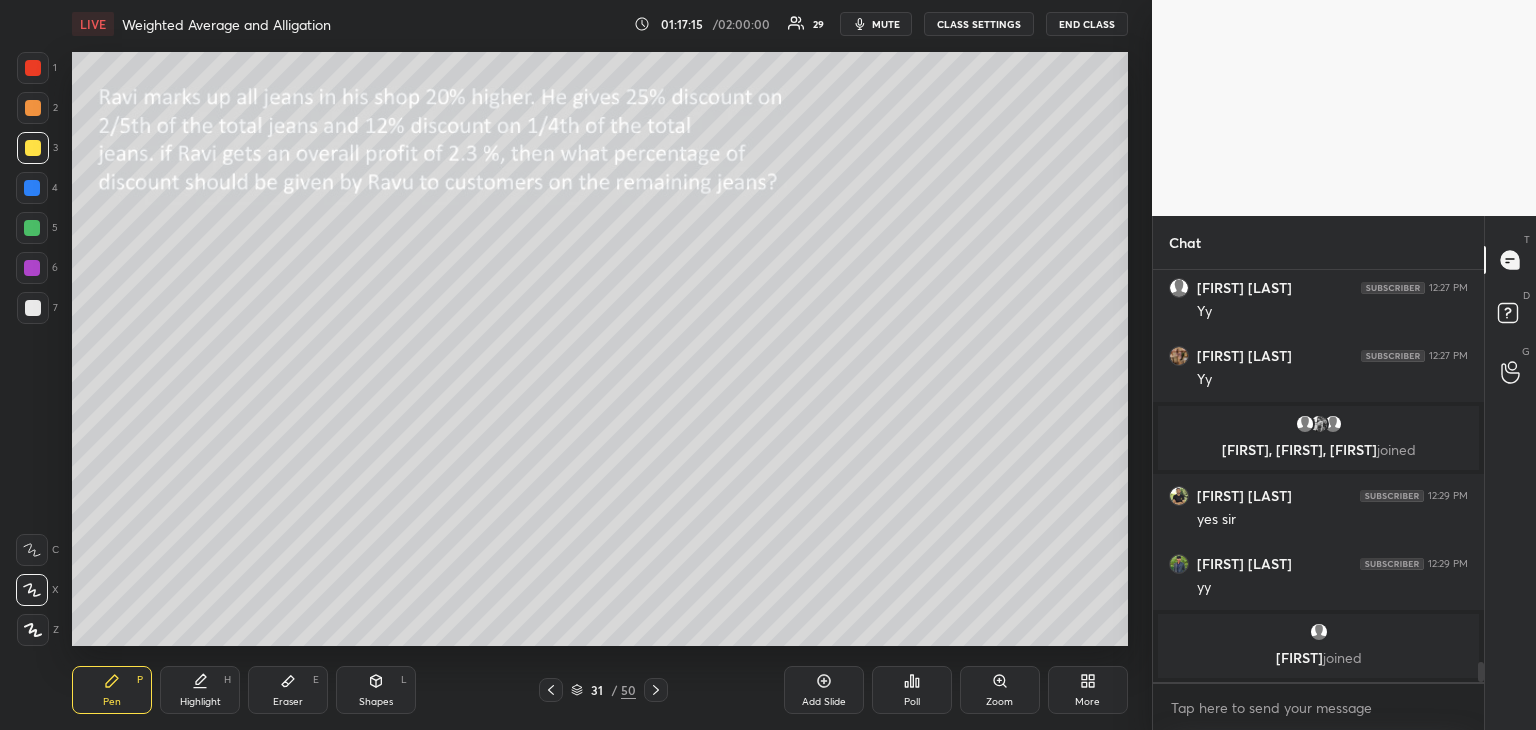 click 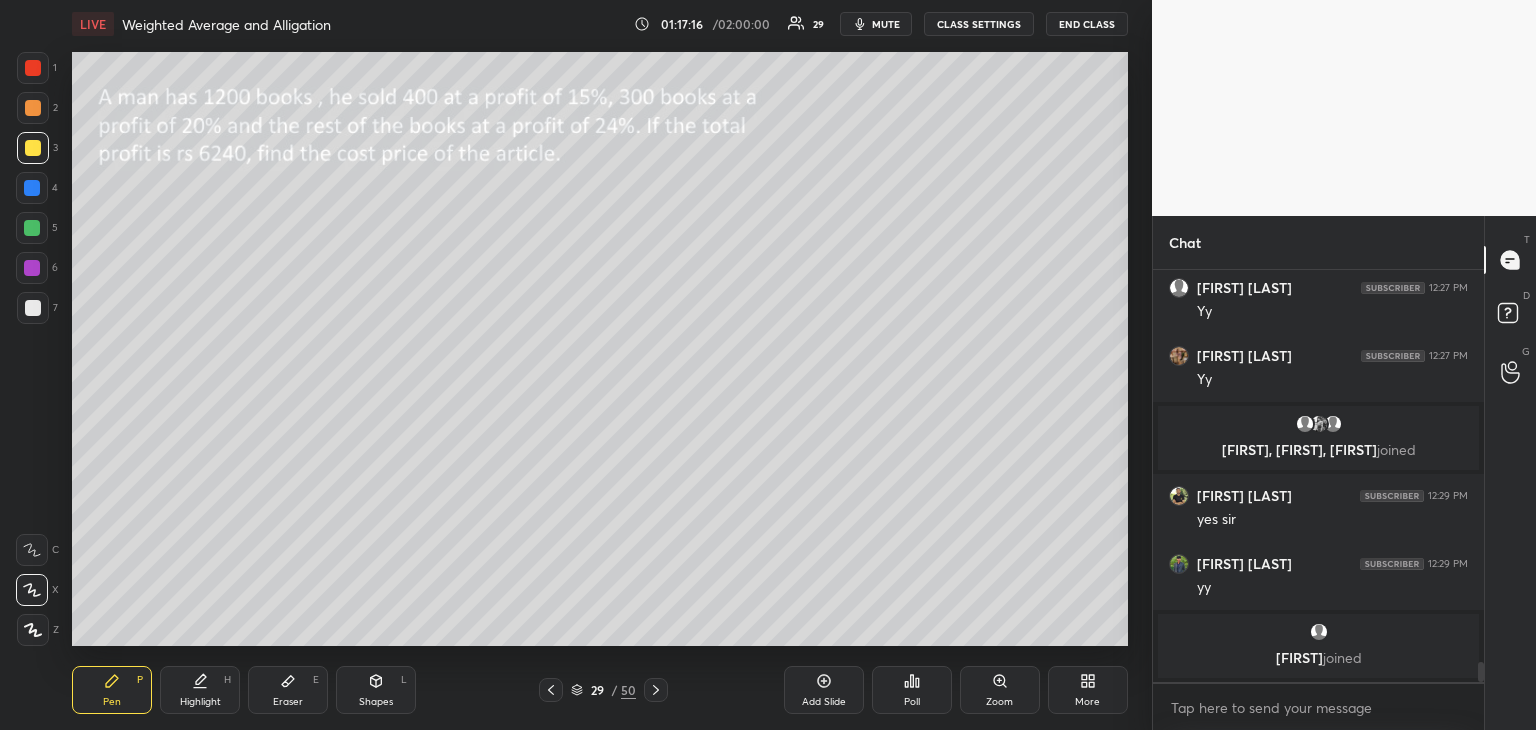 click 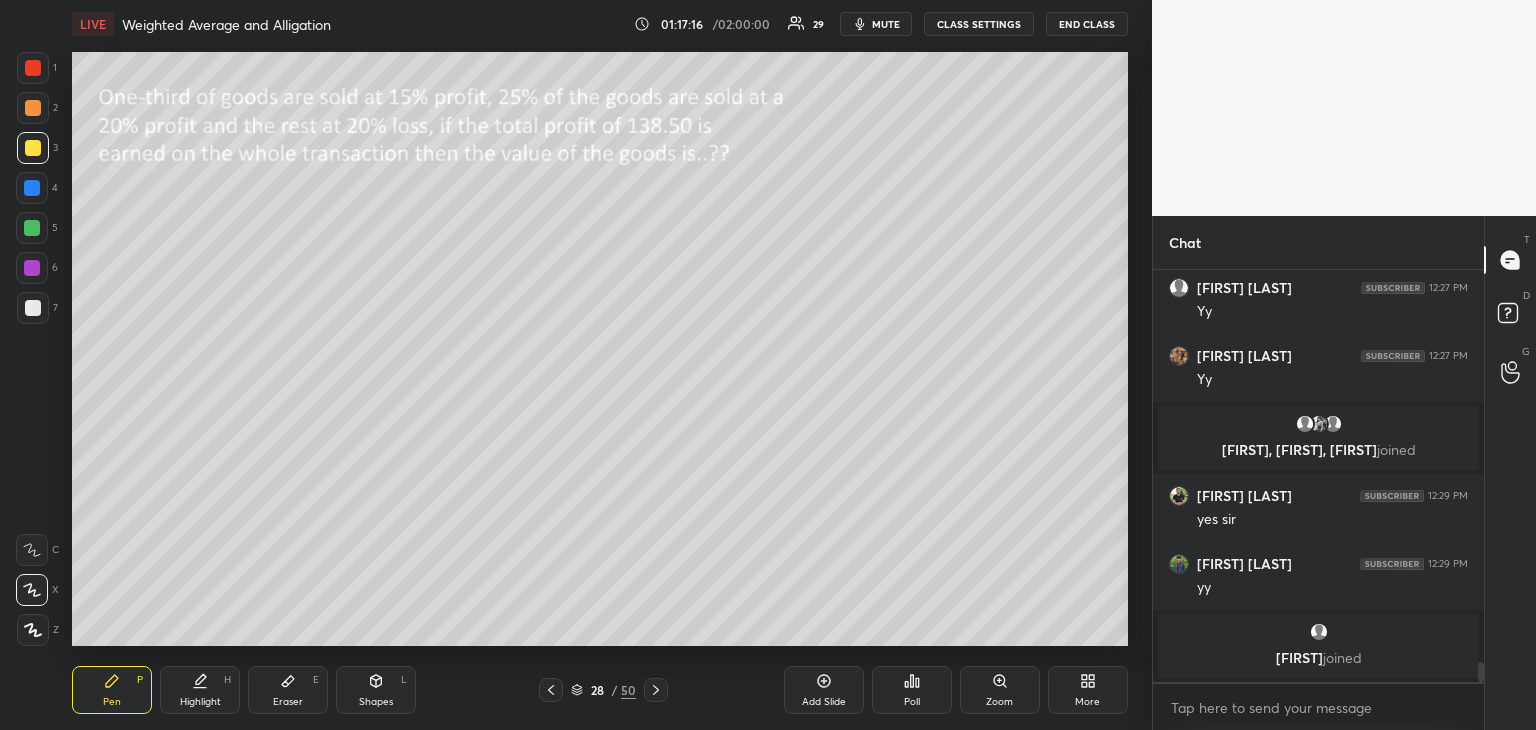 click 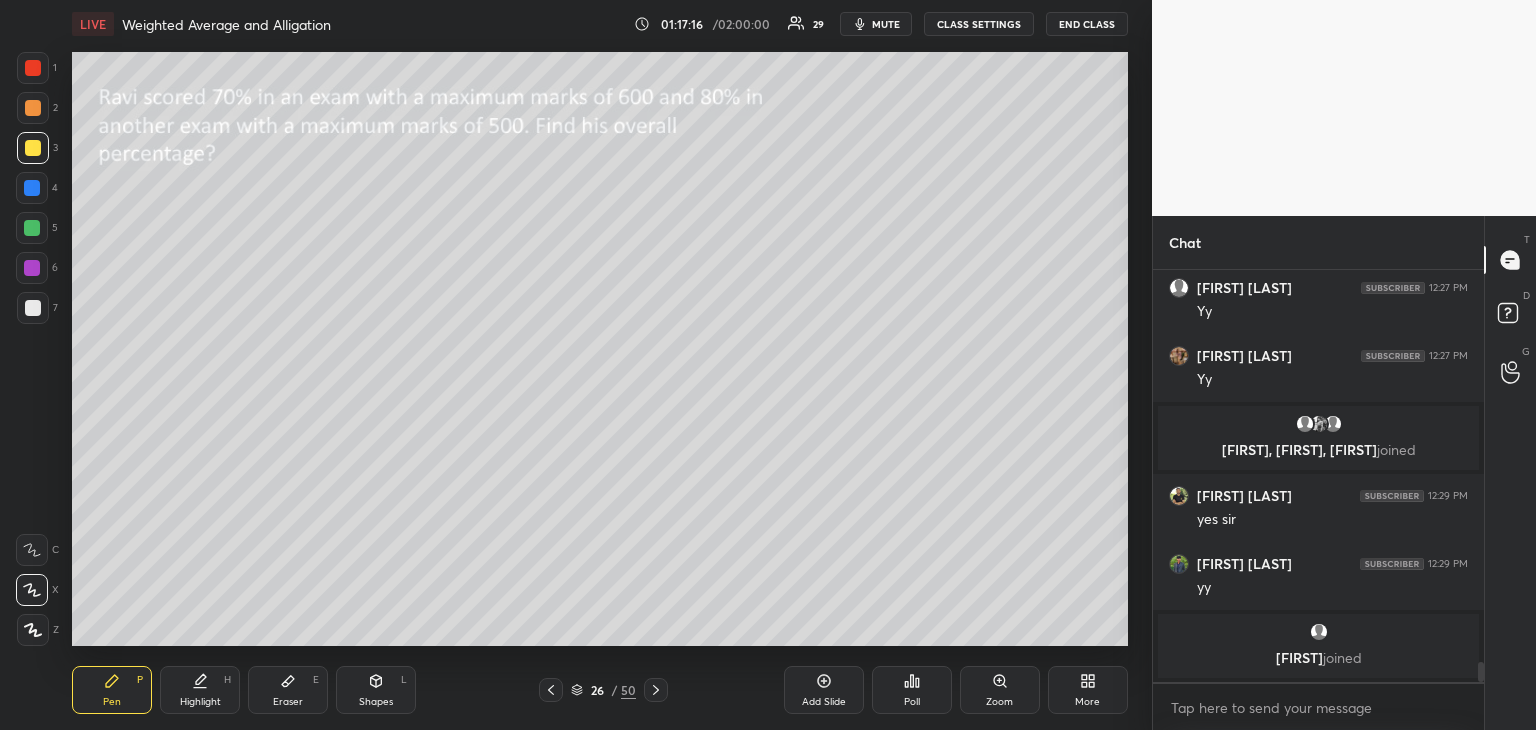 click 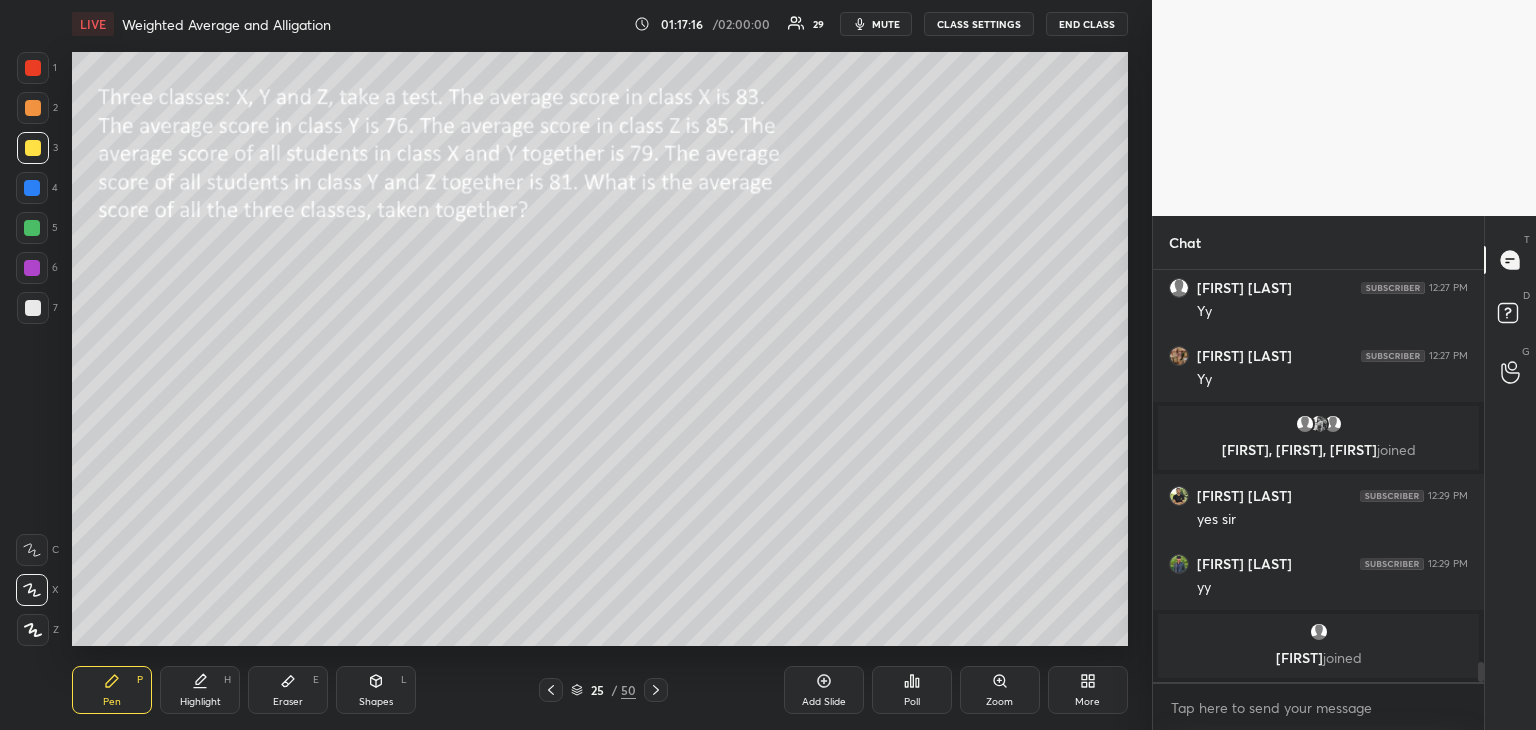 click 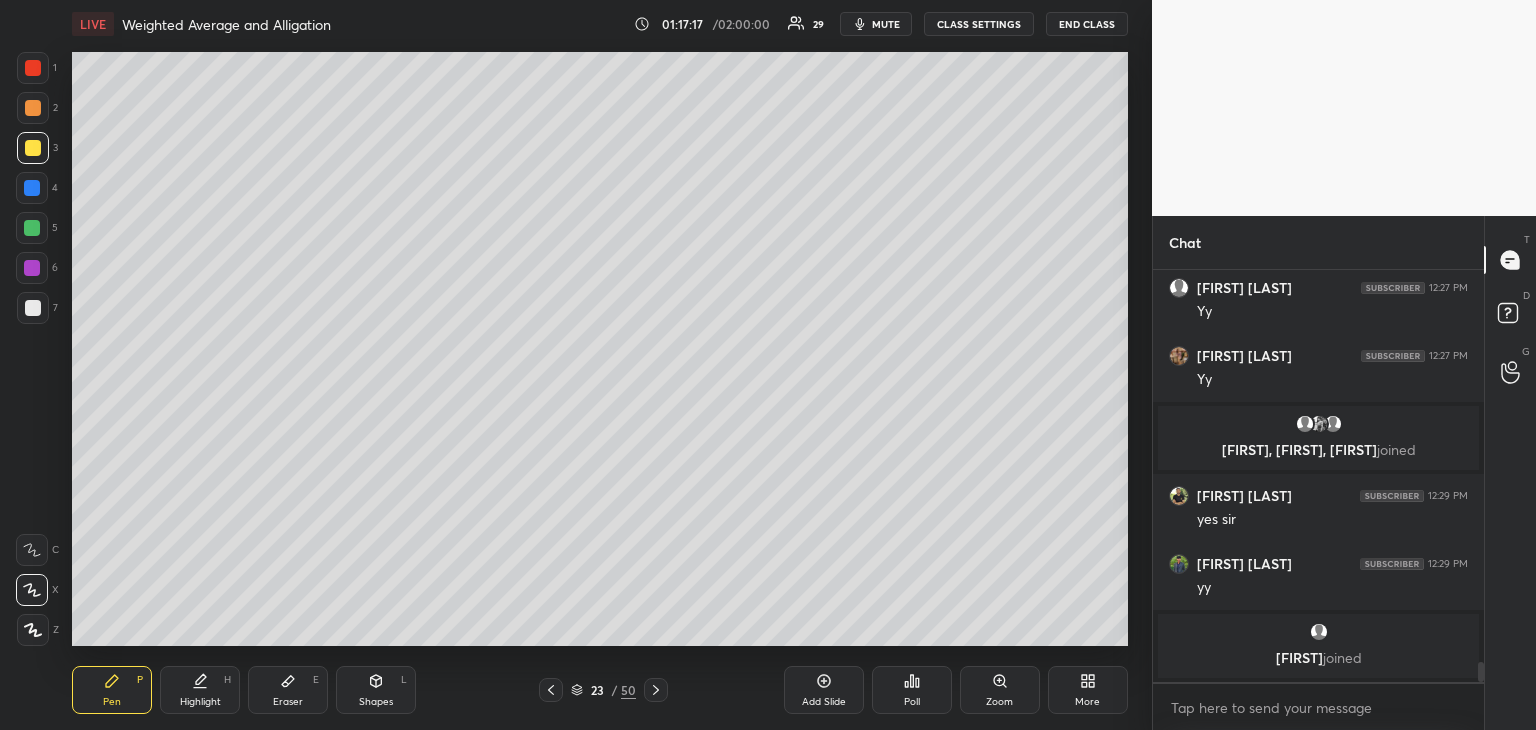 click at bounding box center (551, 690) 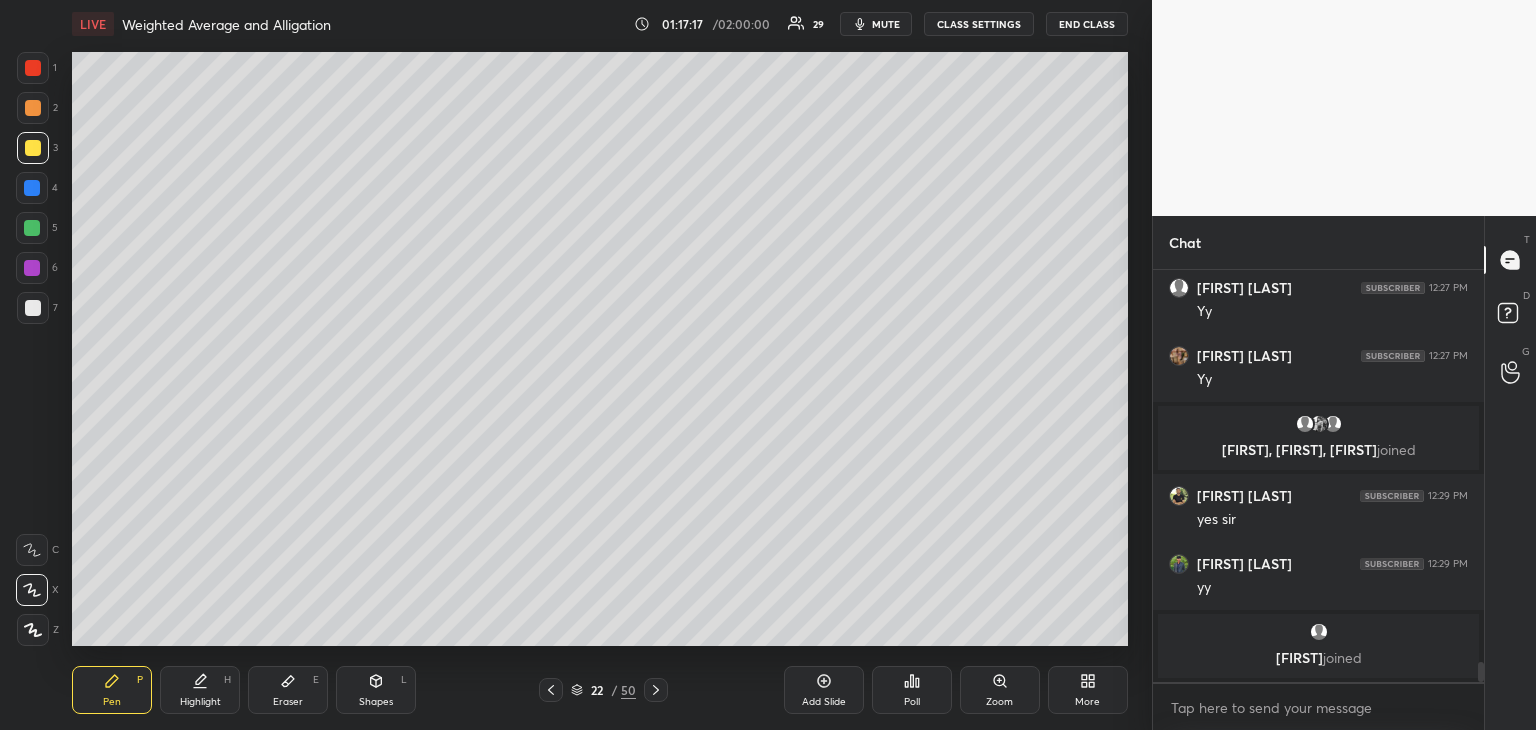 click at bounding box center (551, 690) 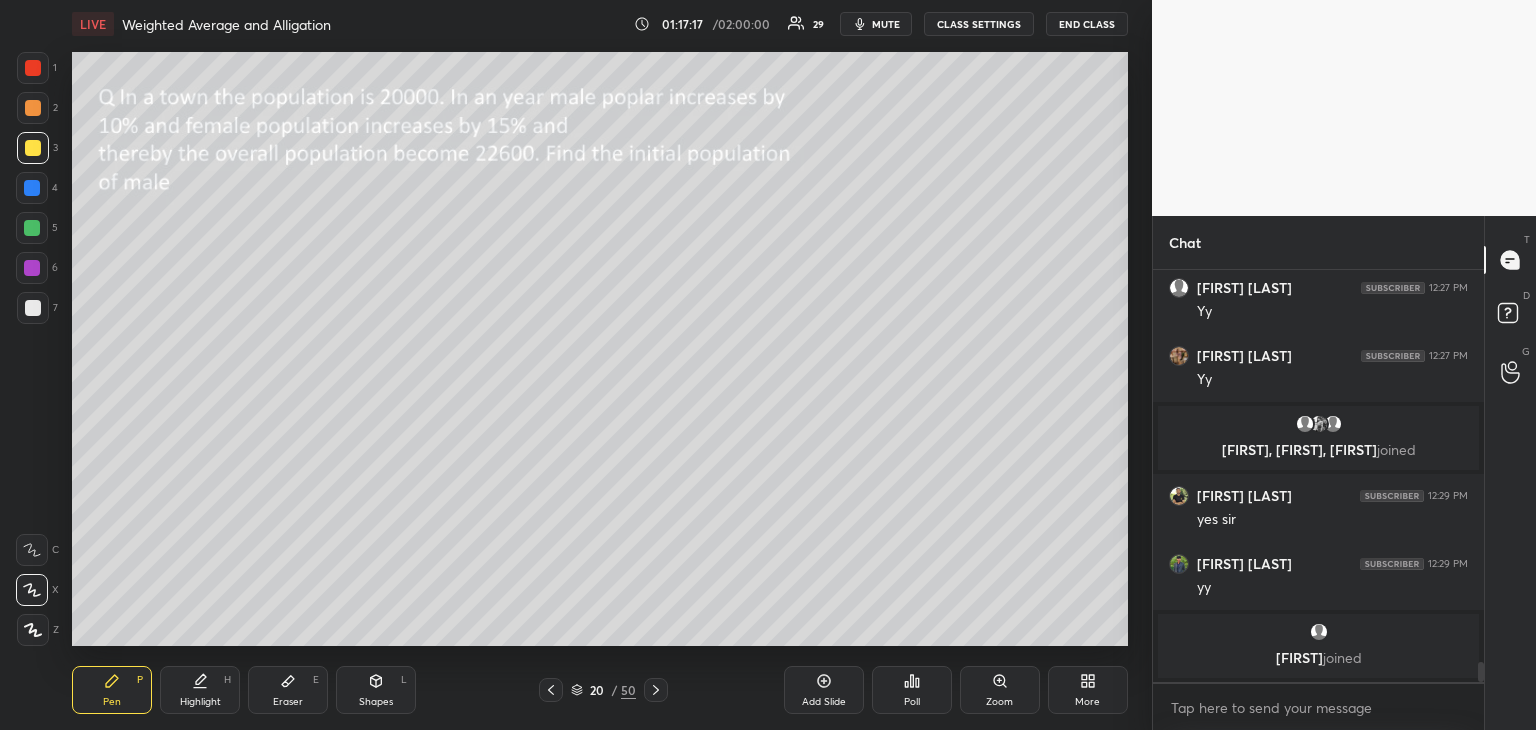 click at bounding box center [551, 690] 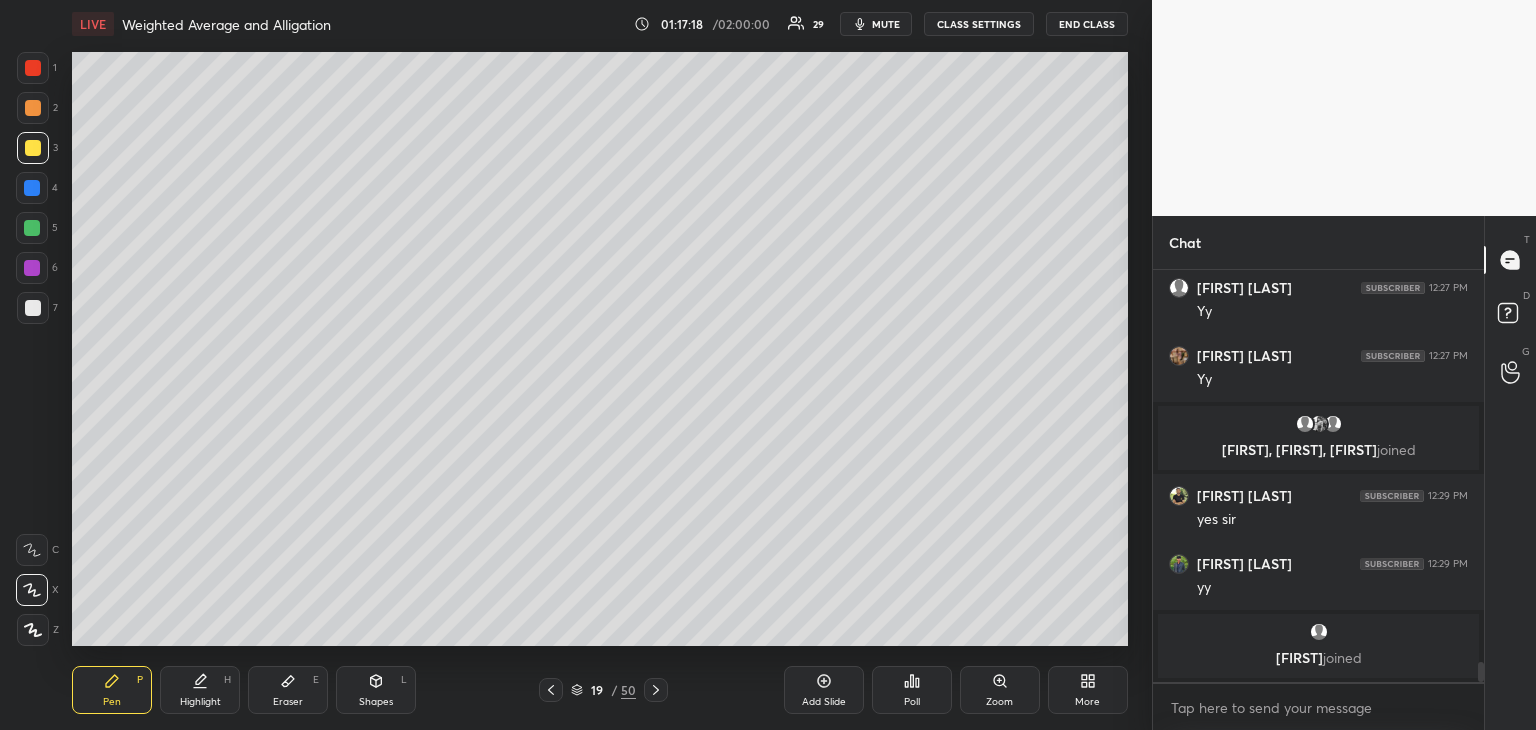 click 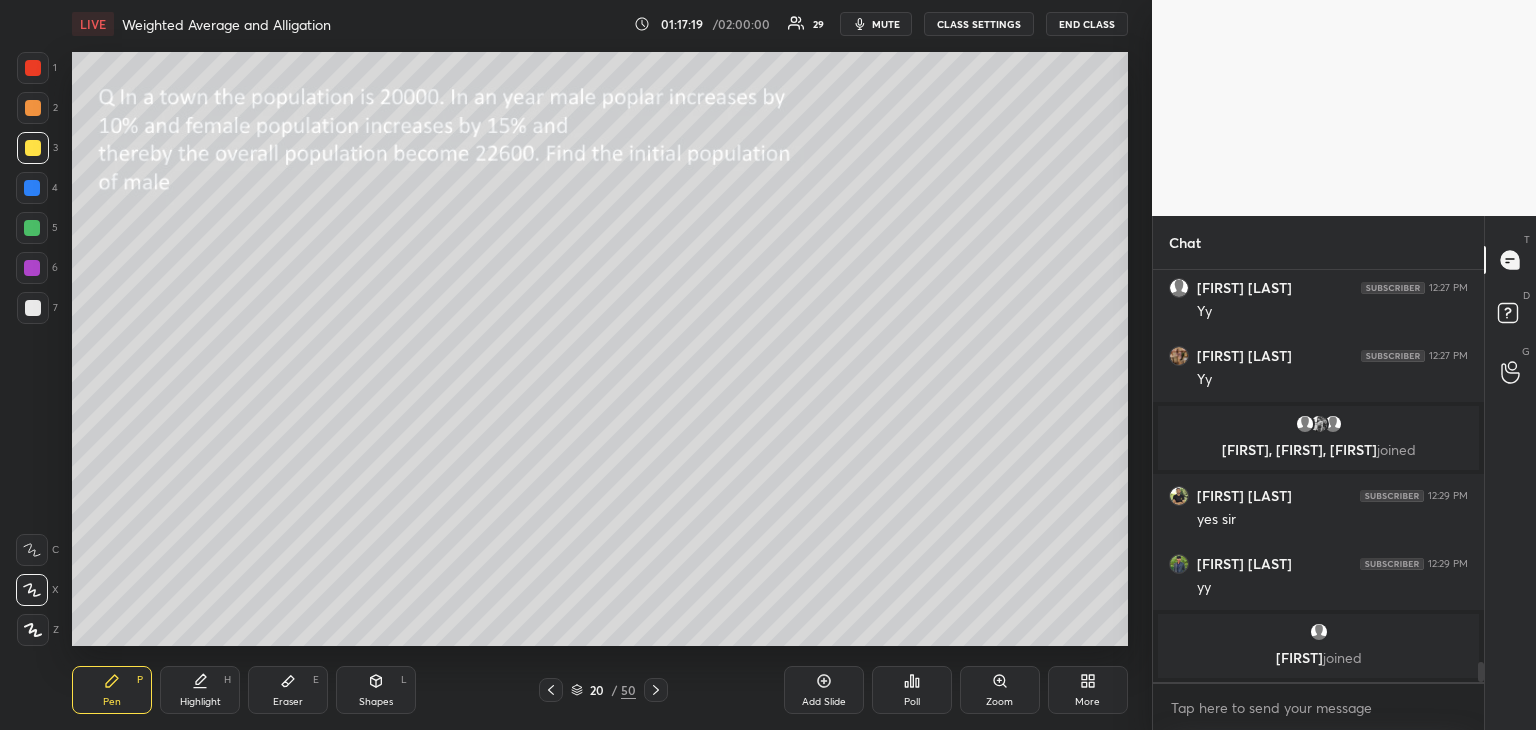 click at bounding box center (656, 690) 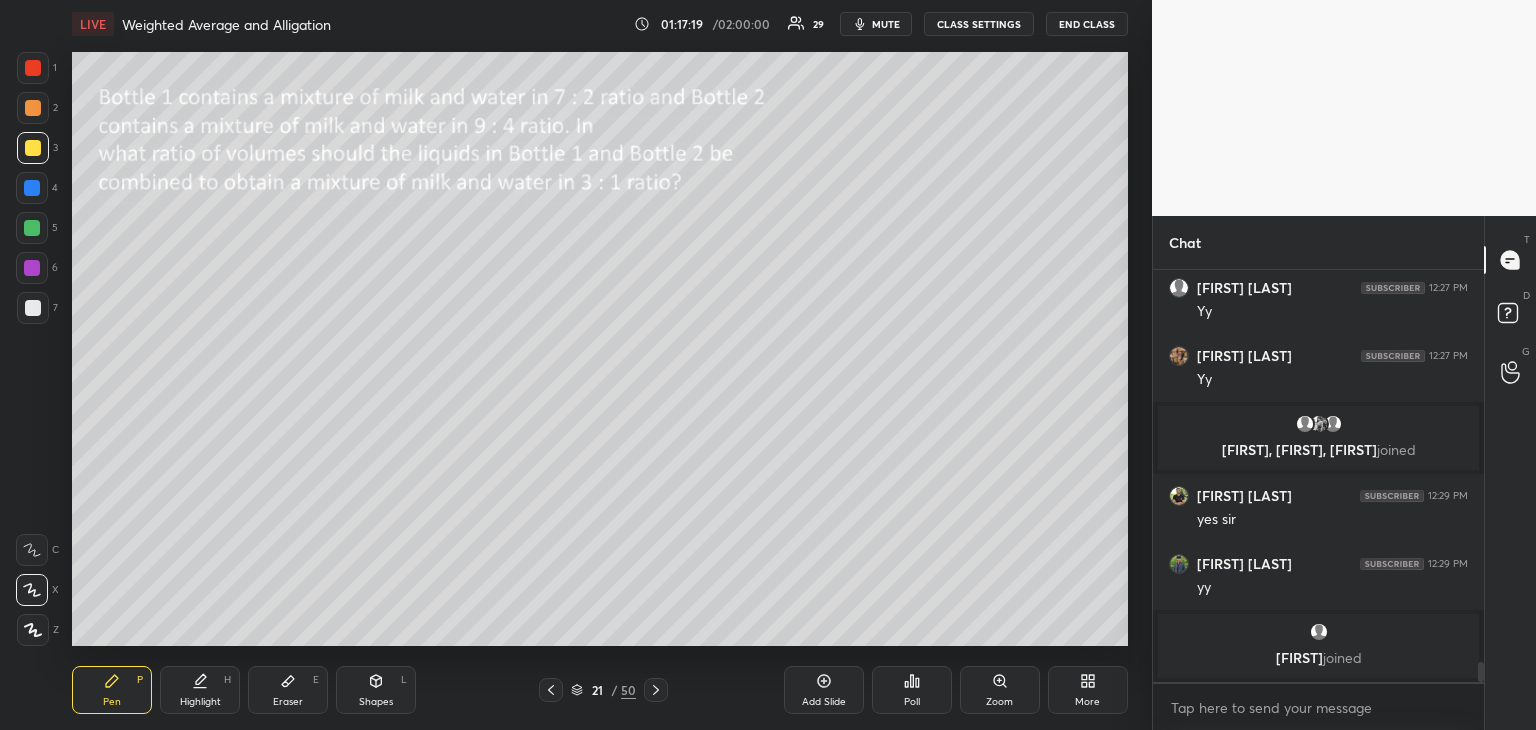 click at bounding box center (656, 690) 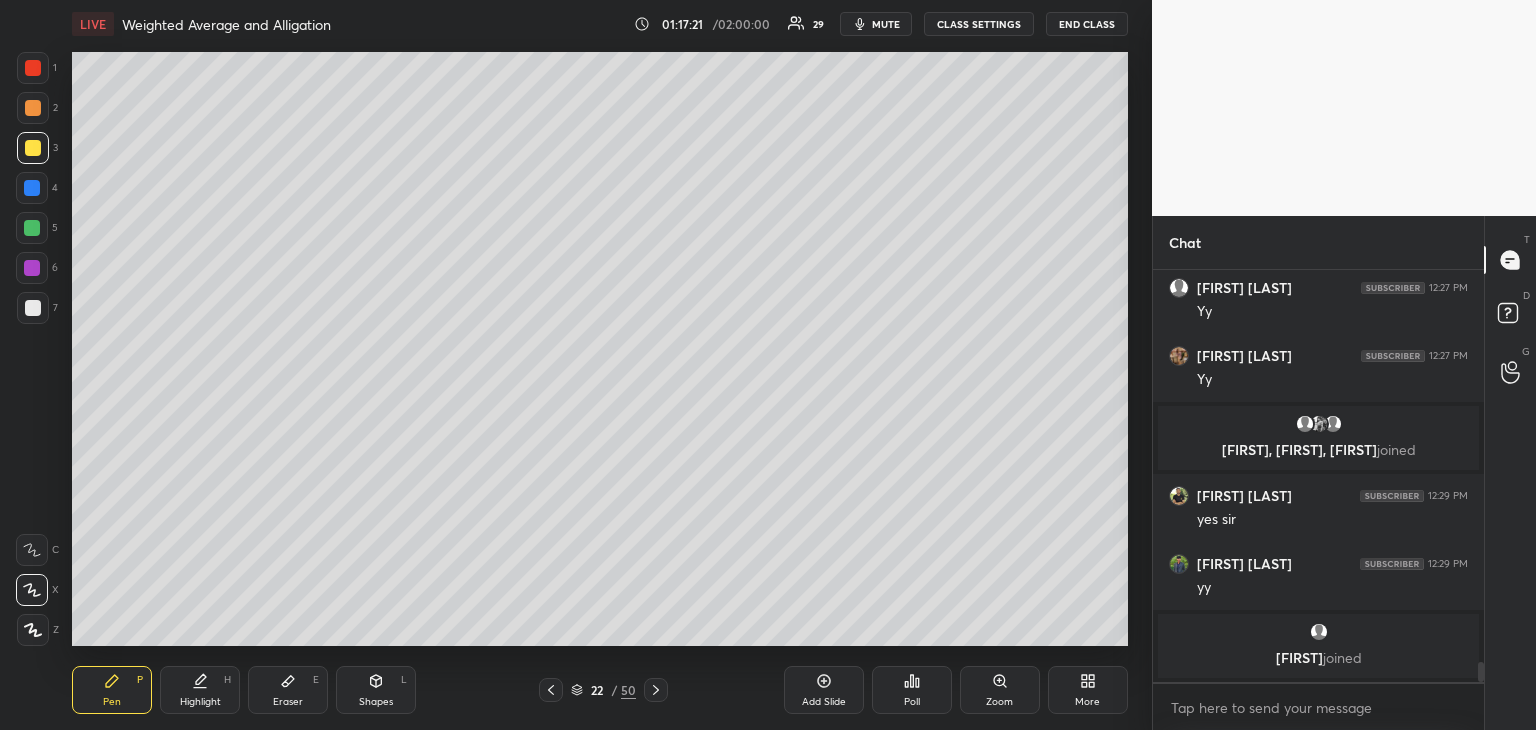 click on "Eraser E" at bounding box center [288, 690] 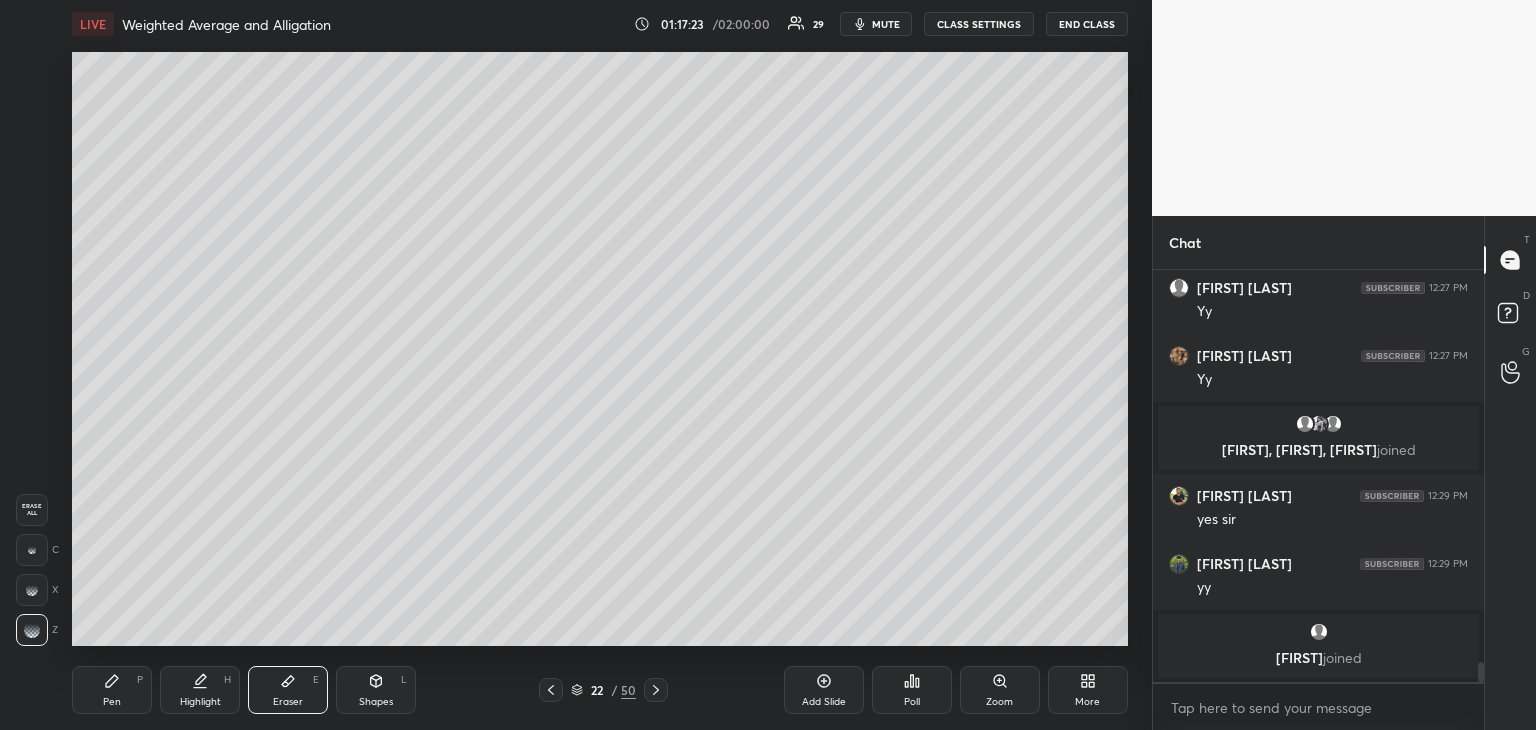click on "Pen P" at bounding box center (112, 690) 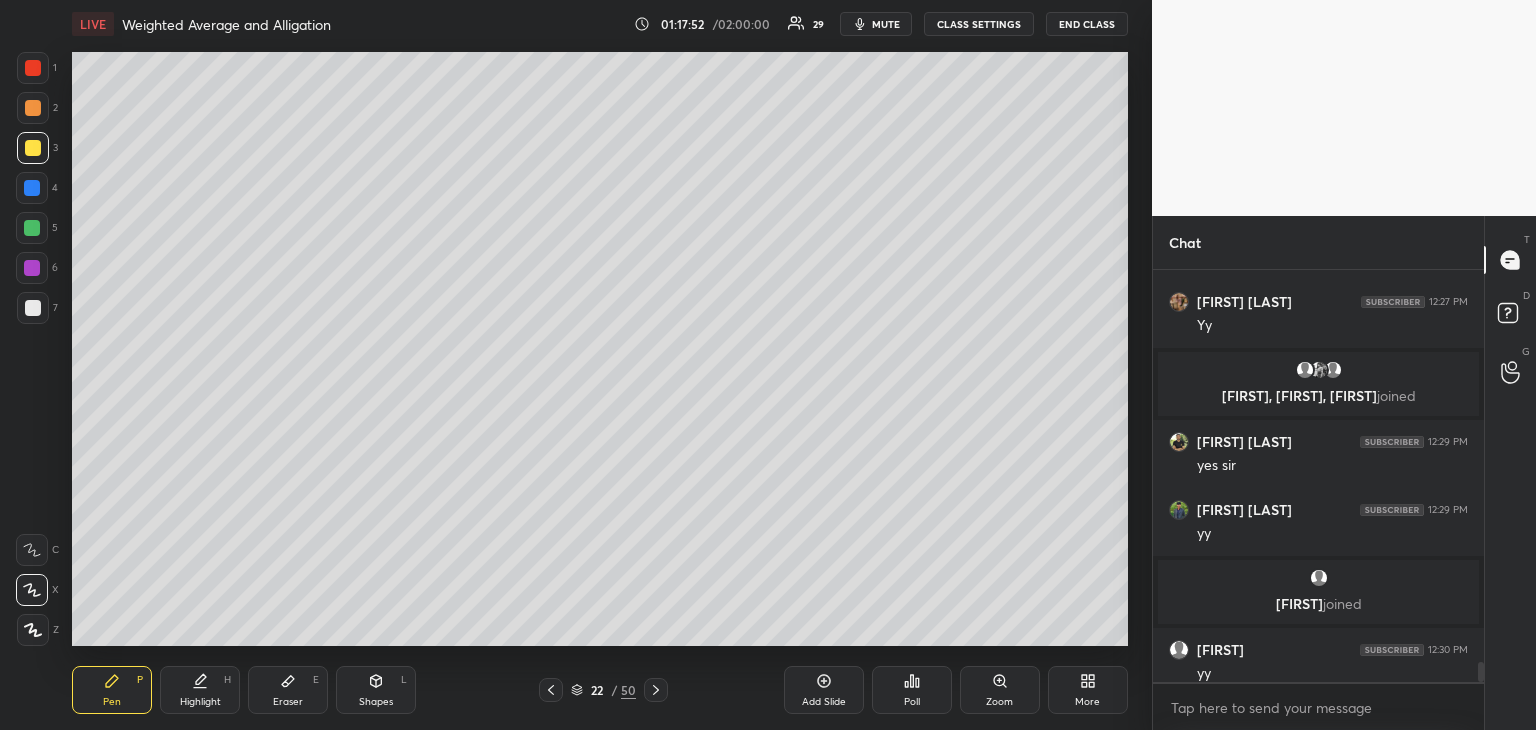 scroll, scrollTop: 8288, scrollLeft: 0, axis: vertical 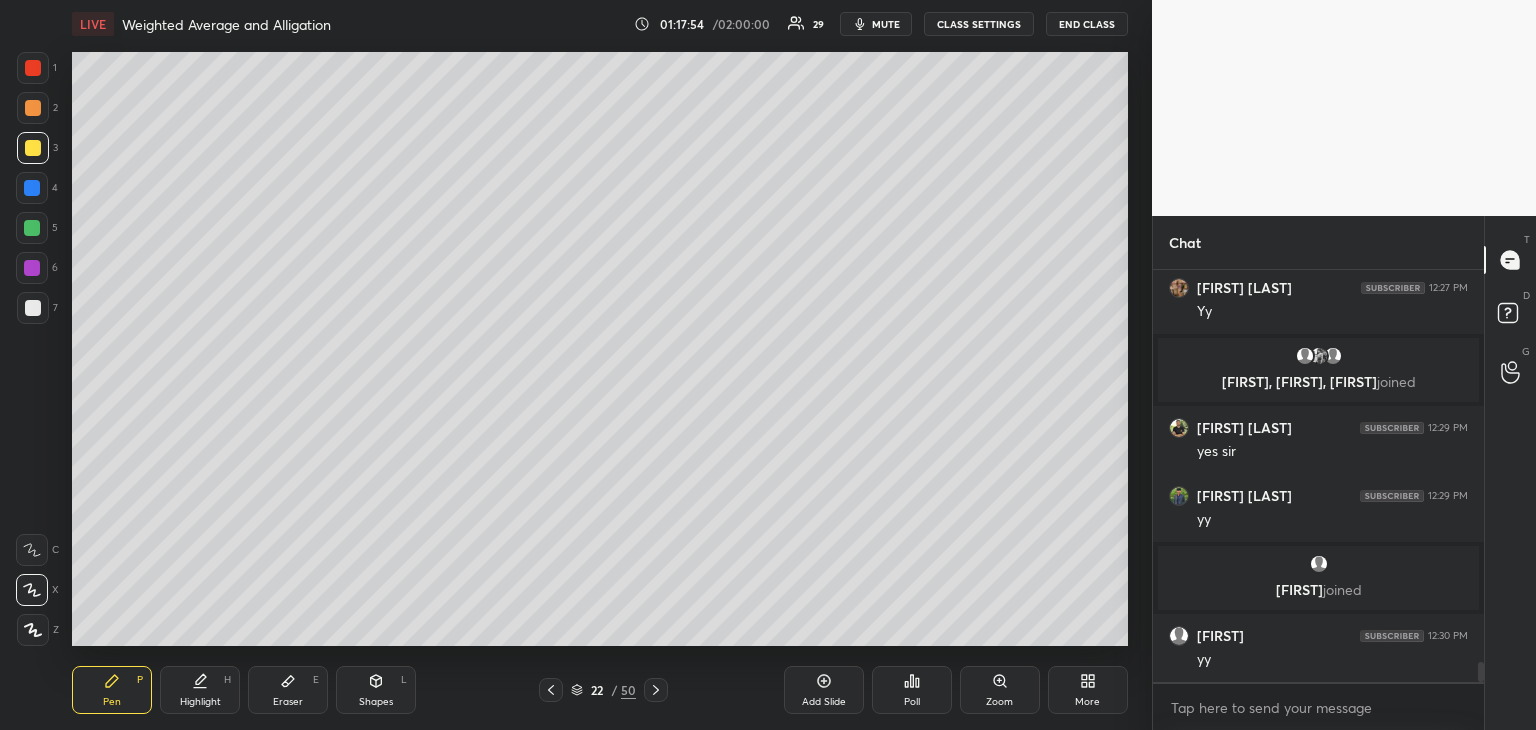 click at bounding box center (32, 188) 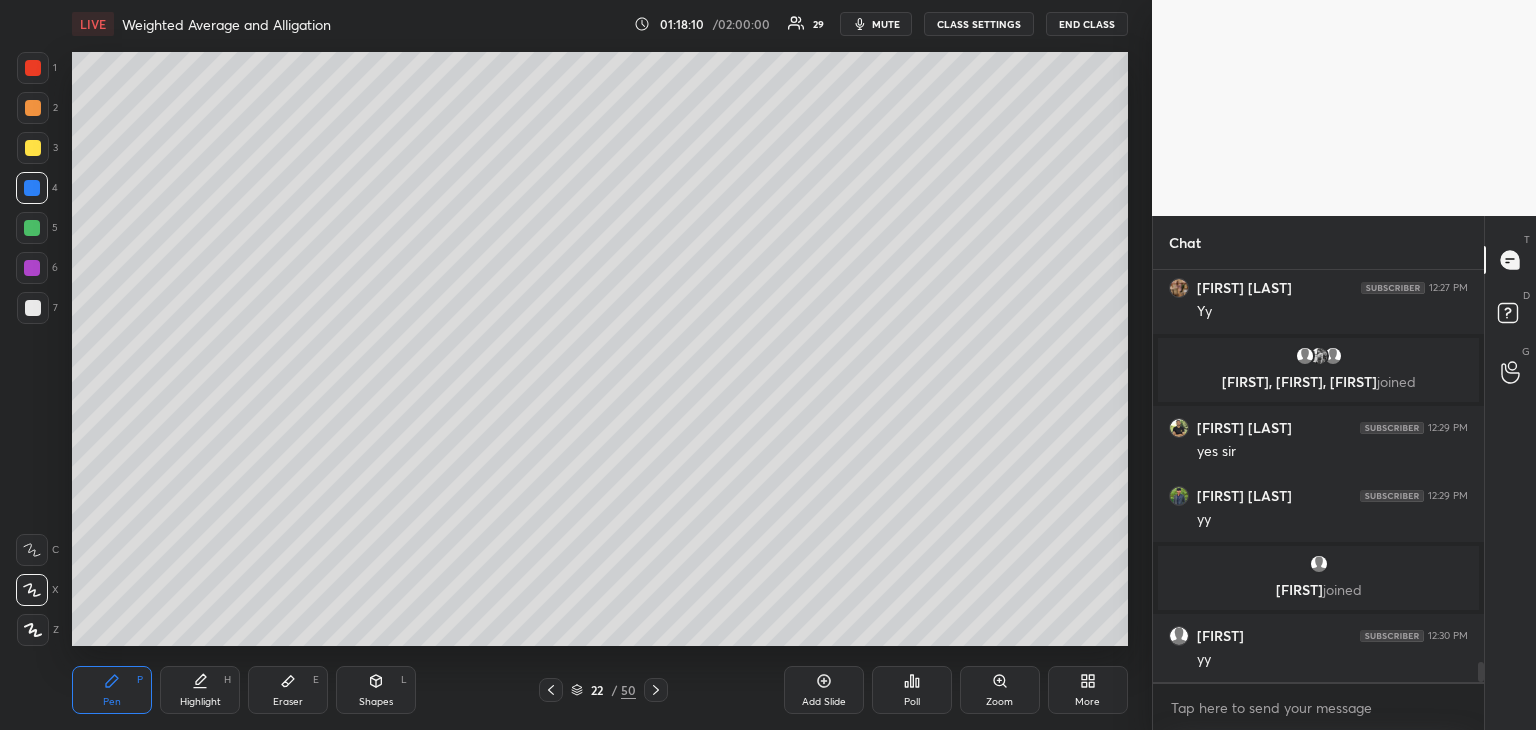 click on "Highlight H" at bounding box center [200, 690] 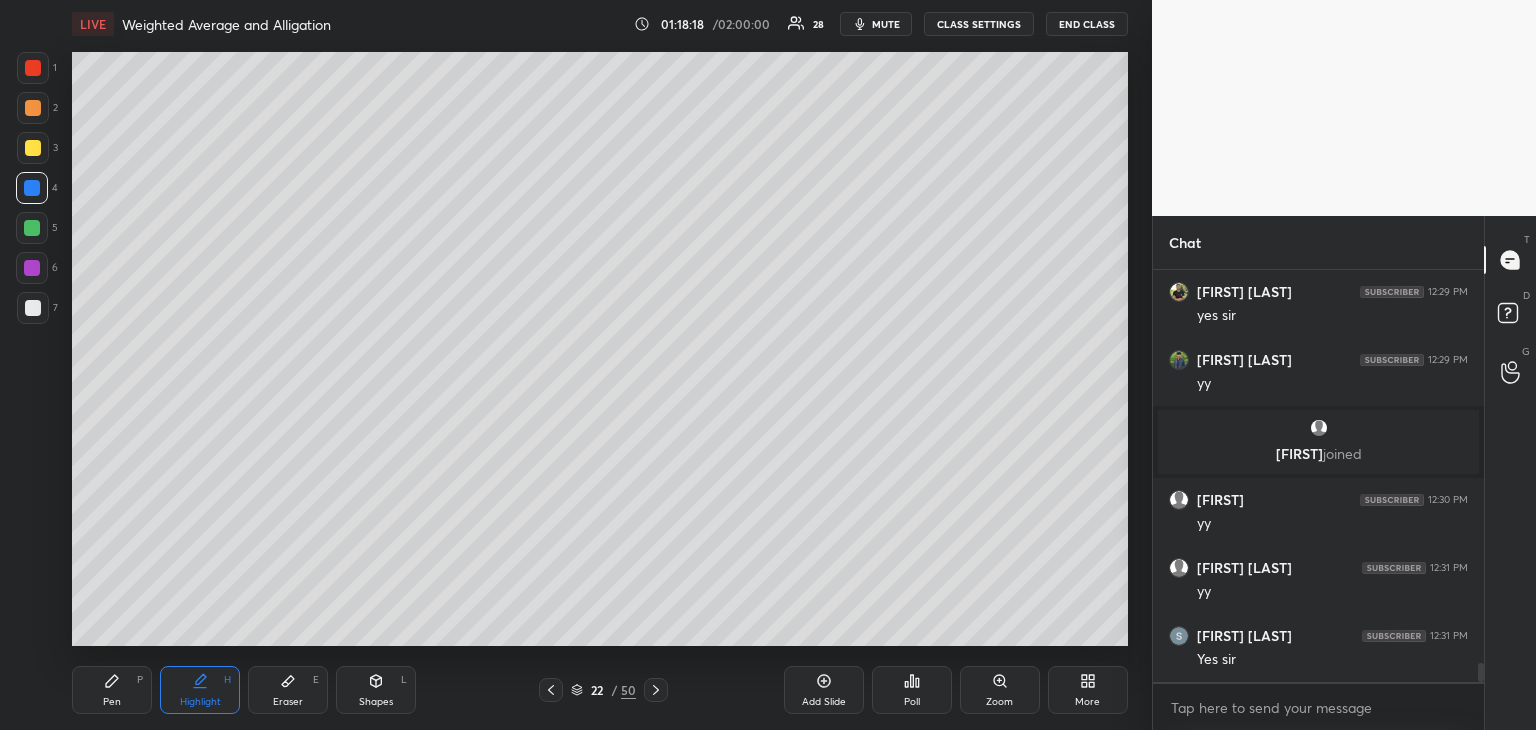 scroll, scrollTop: 8492, scrollLeft: 0, axis: vertical 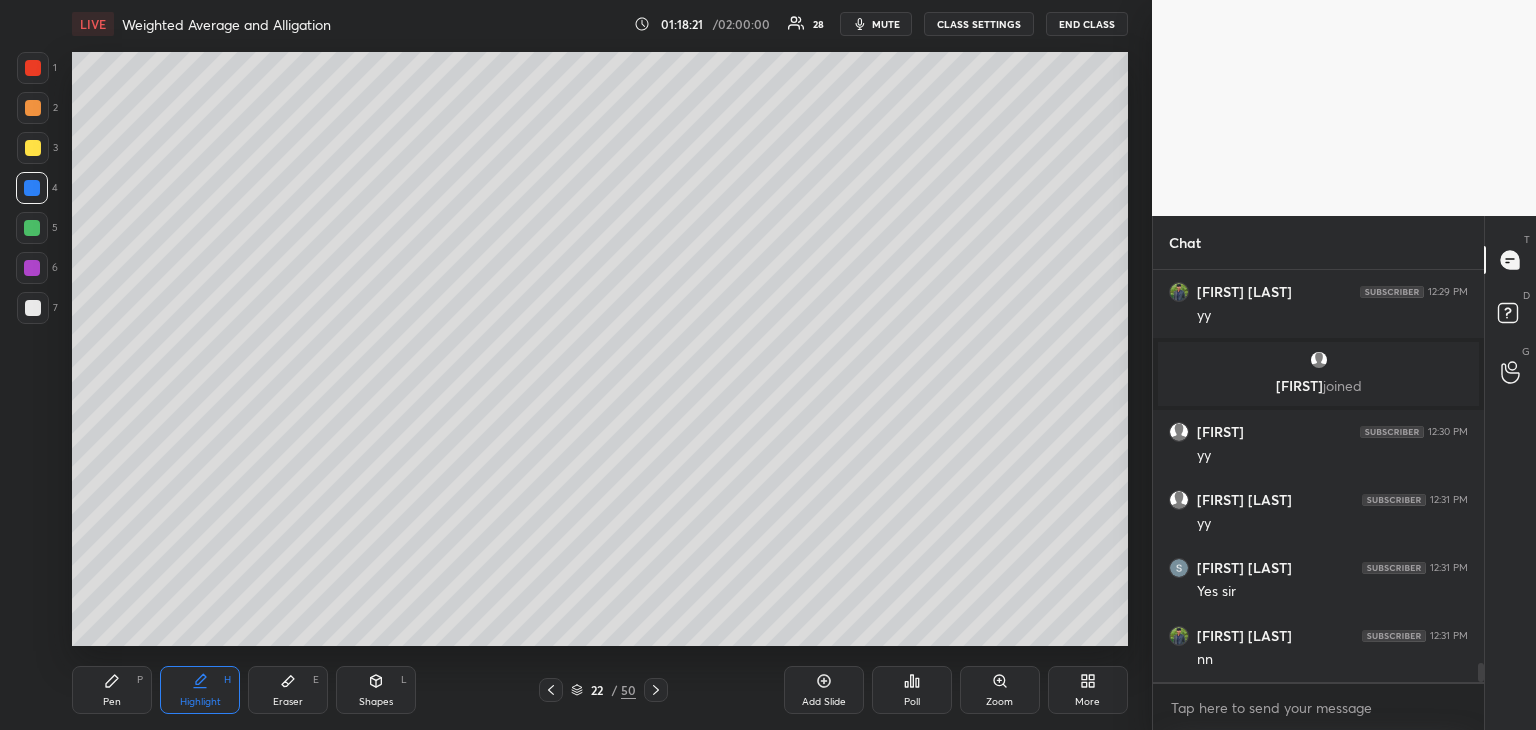 click at bounding box center (32, 228) 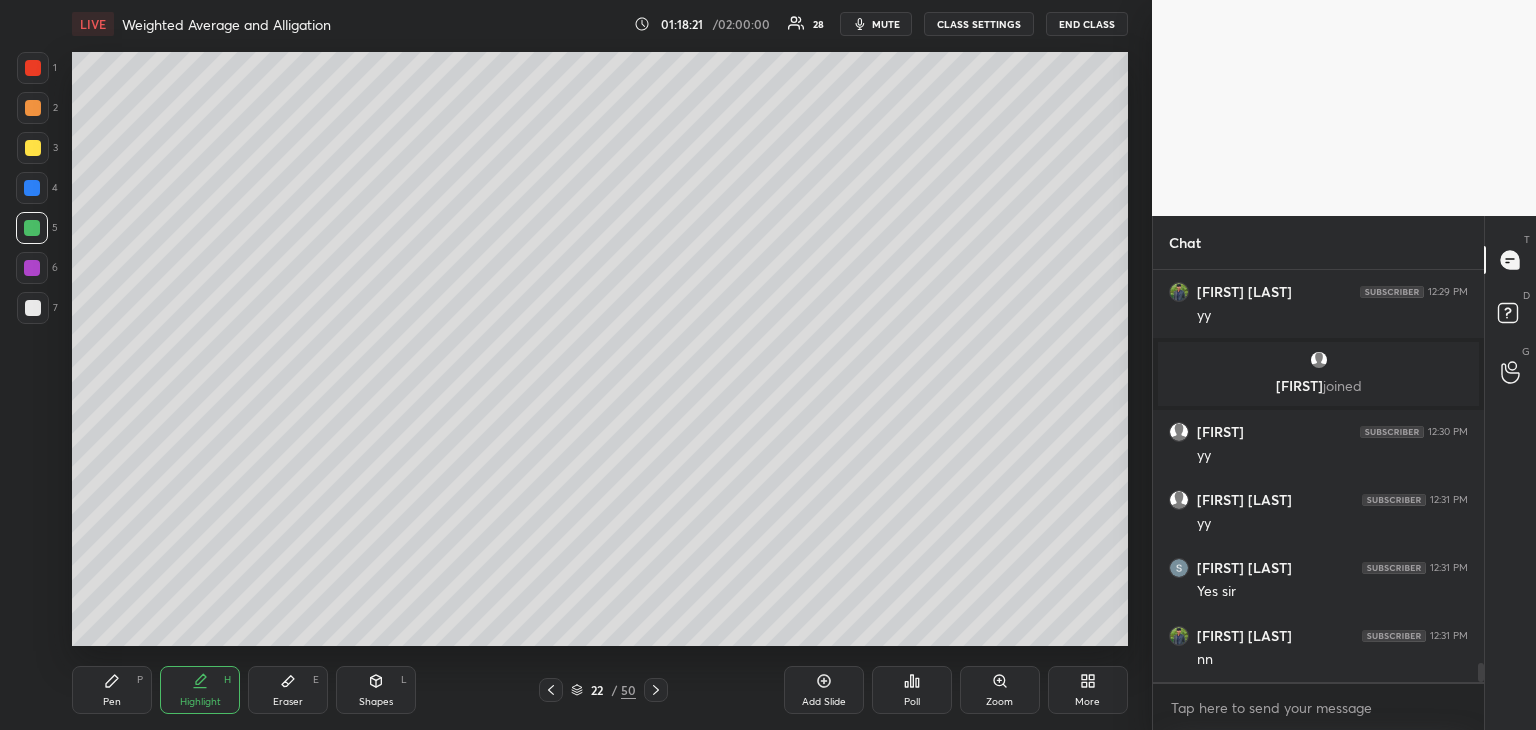click on "Pen P" at bounding box center [112, 690] 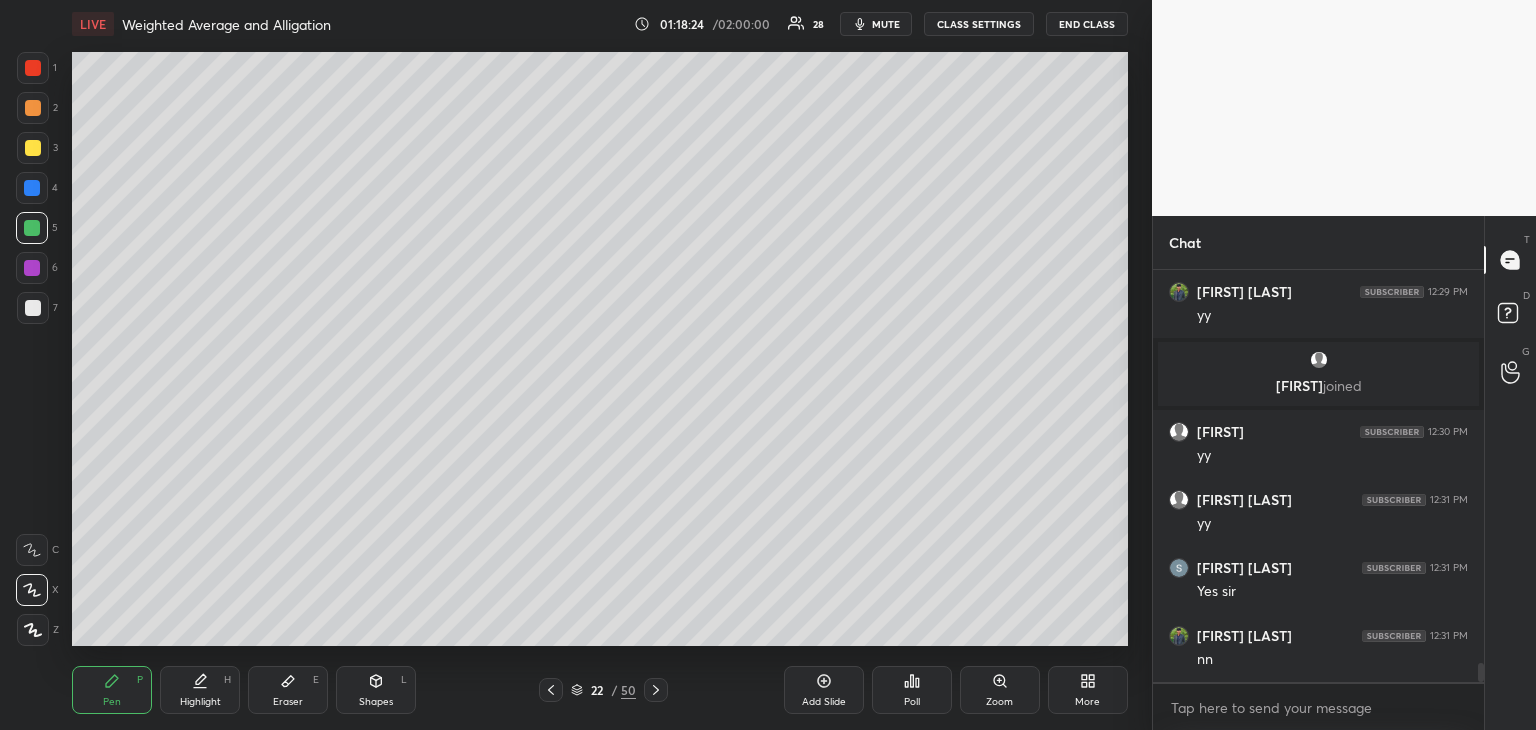 click at bounding box center (33, 68) 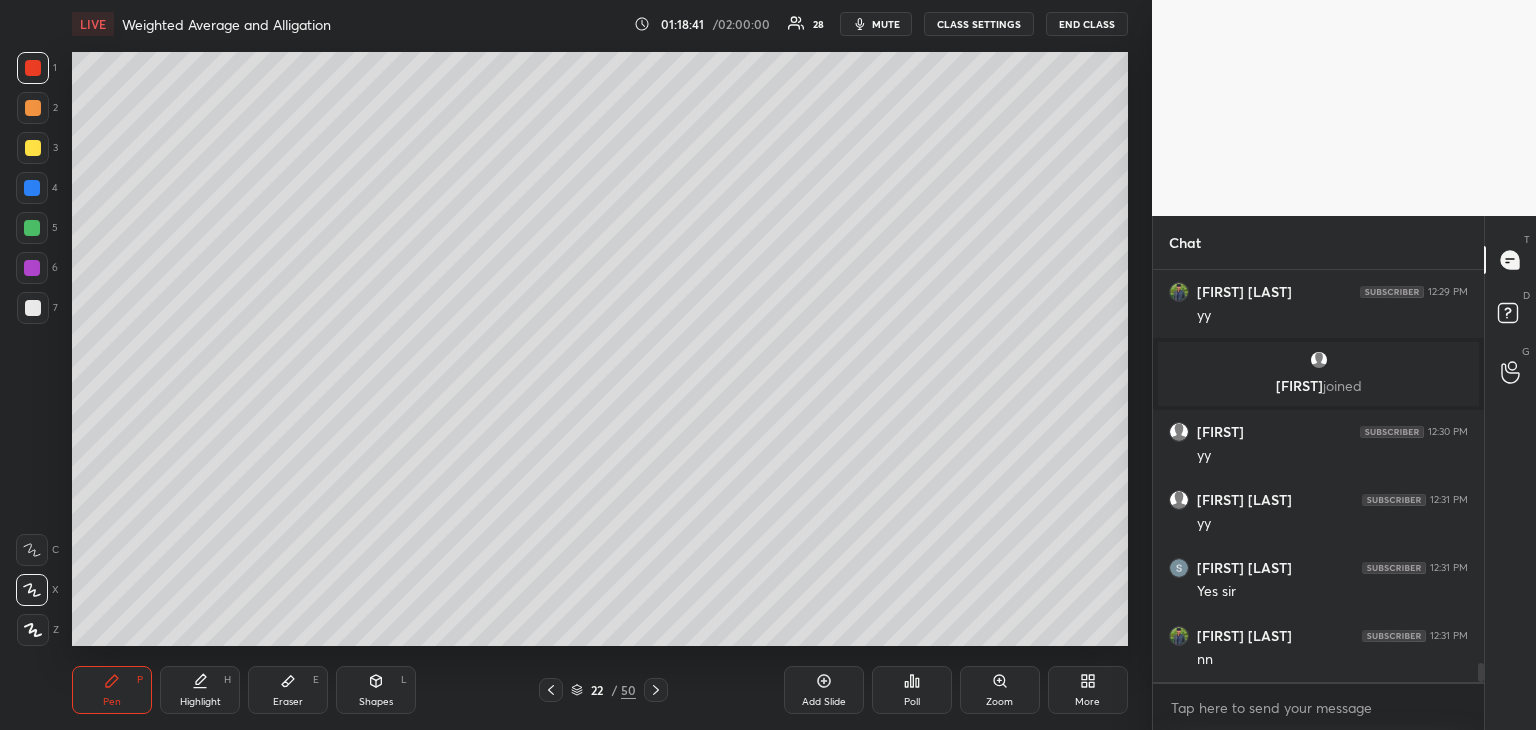 click at bounding box center [32, 268] 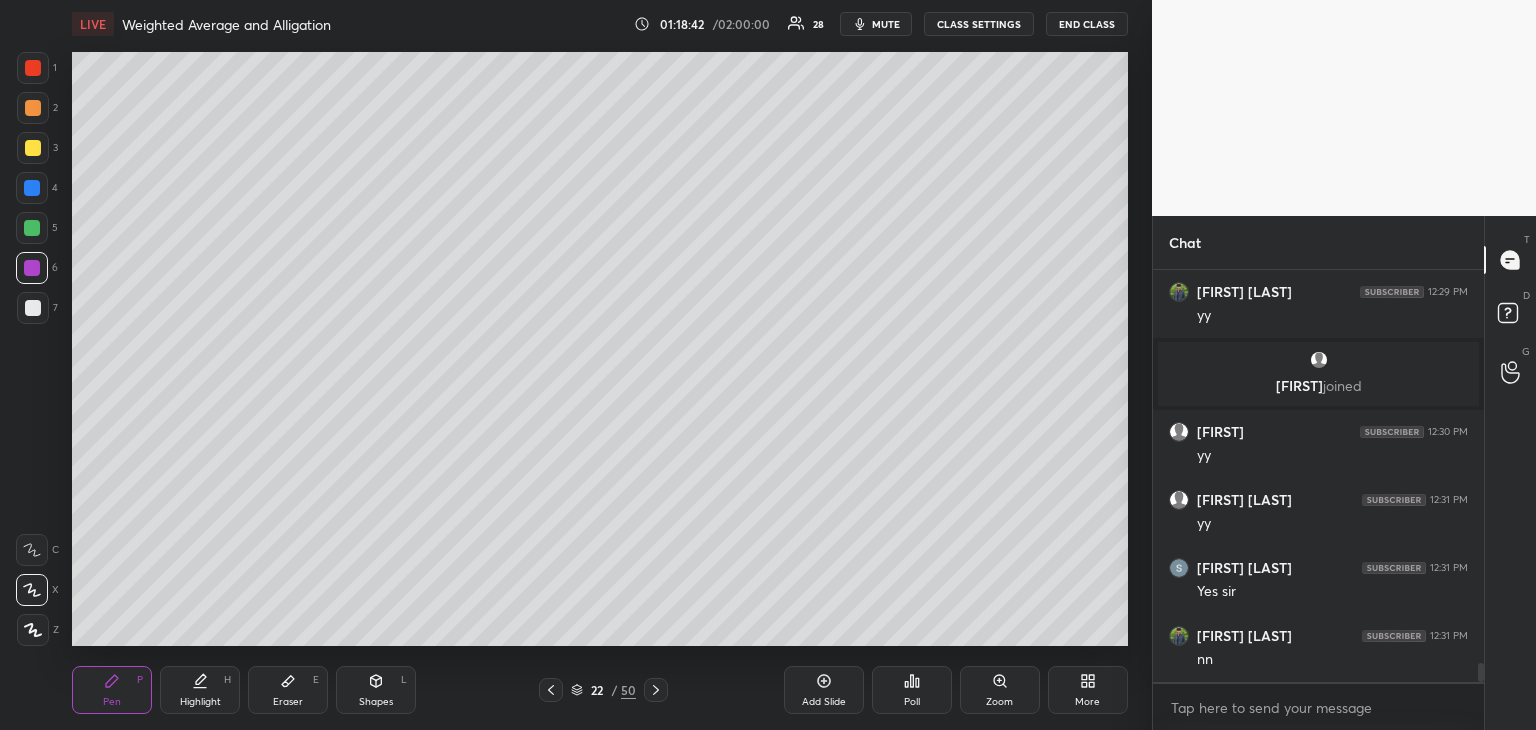 scroll, scrollTop: 8512, scrollLeft: 0, axis: vertical 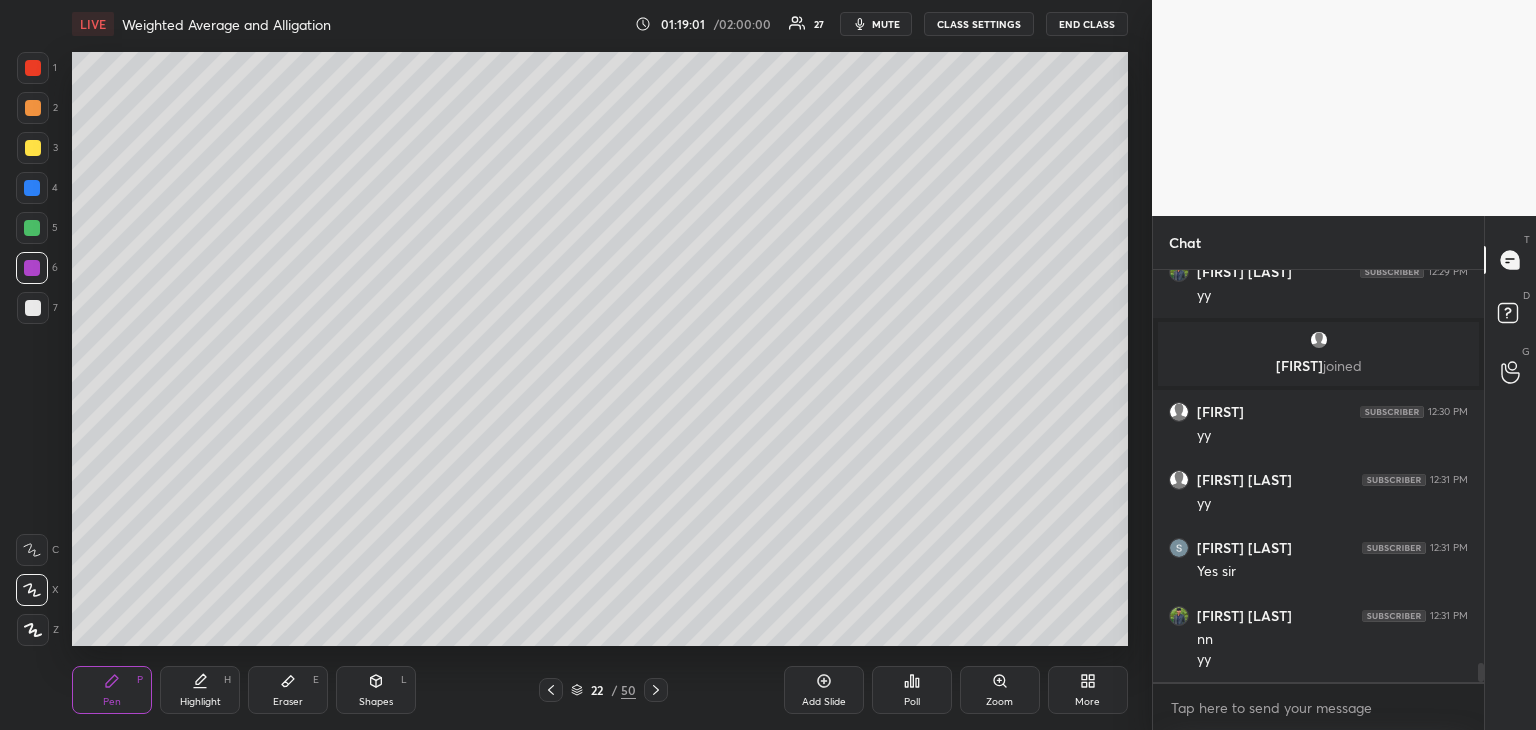 click on "Add Slide" at bounding box center (824, 690) 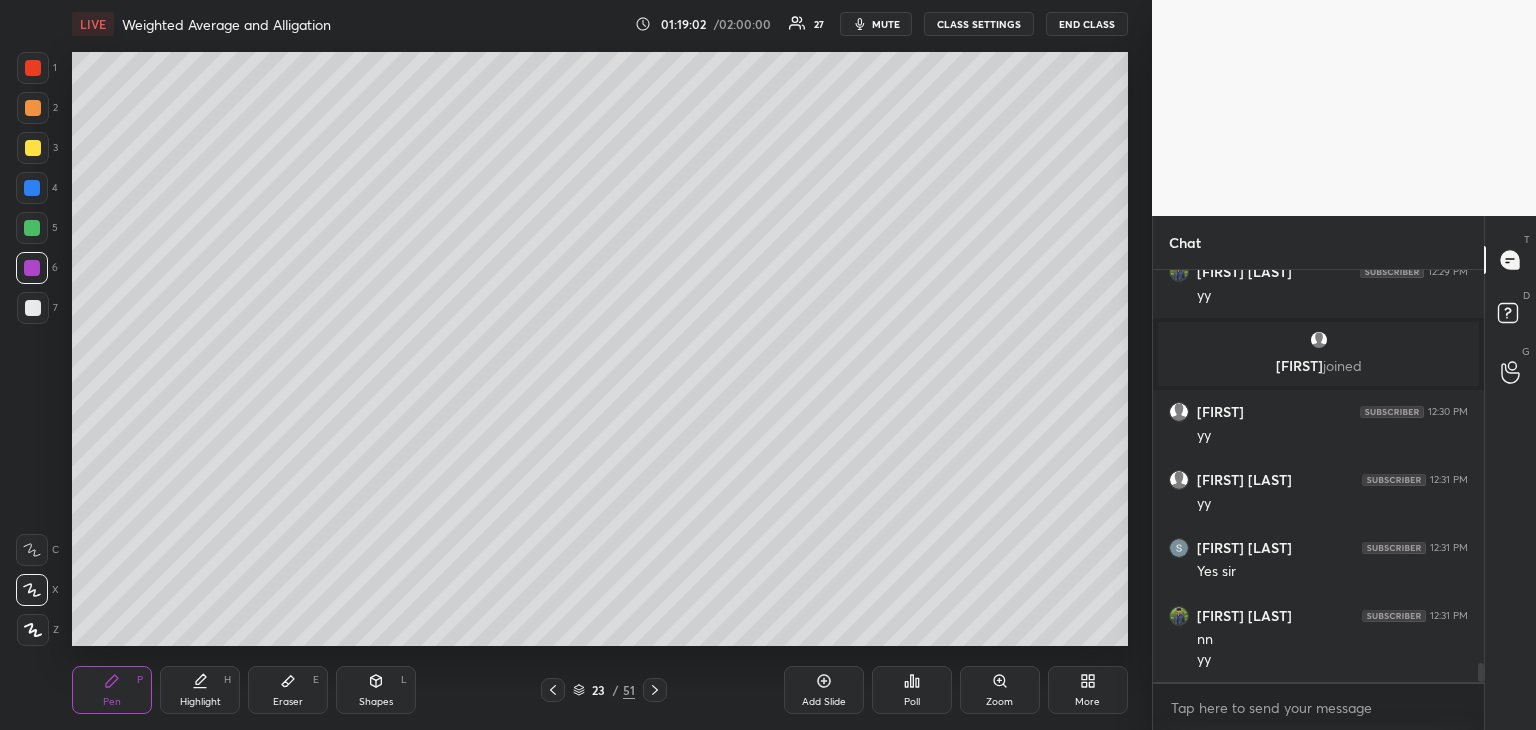 click at bounding box center (33, 148) 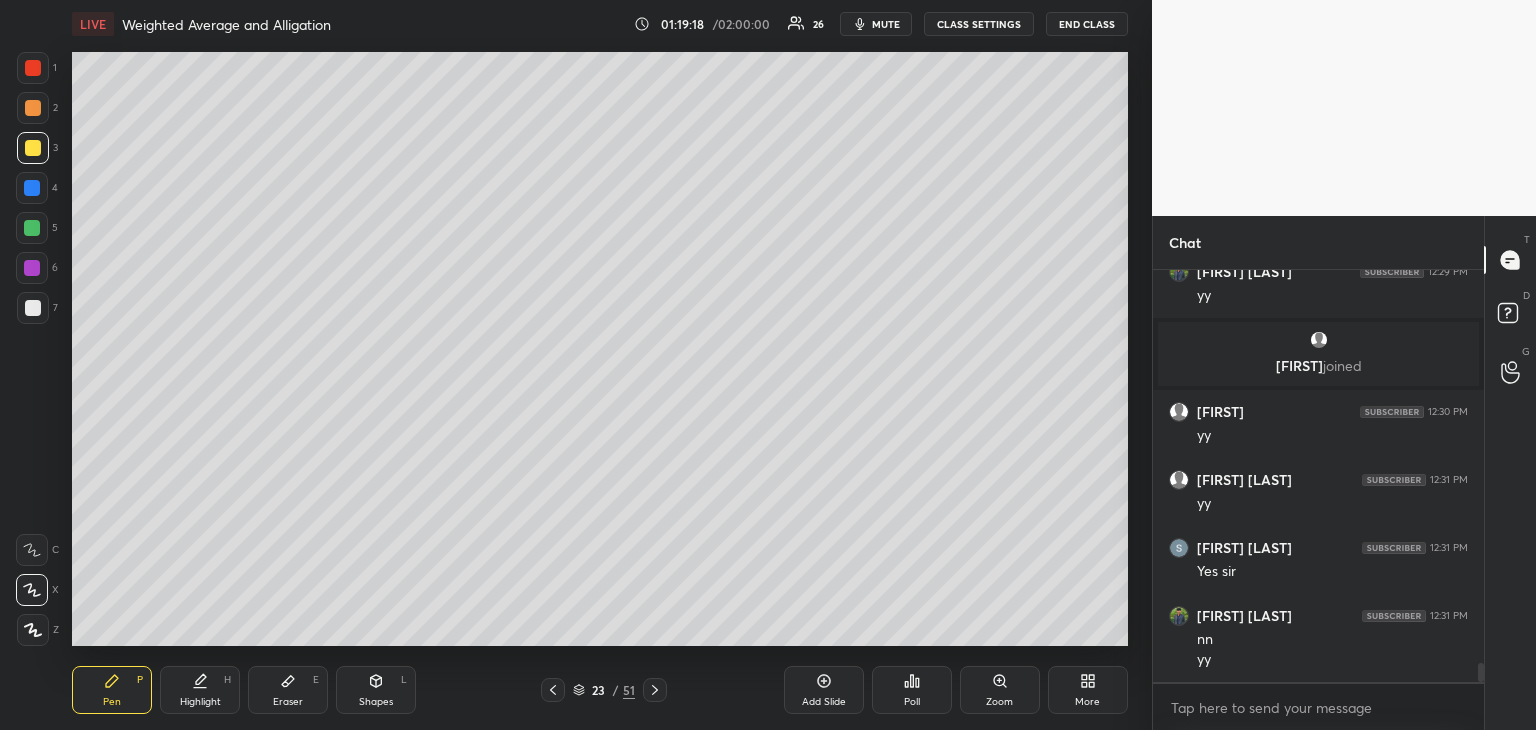 click on "Eraser" at bounding box center (288, 702) 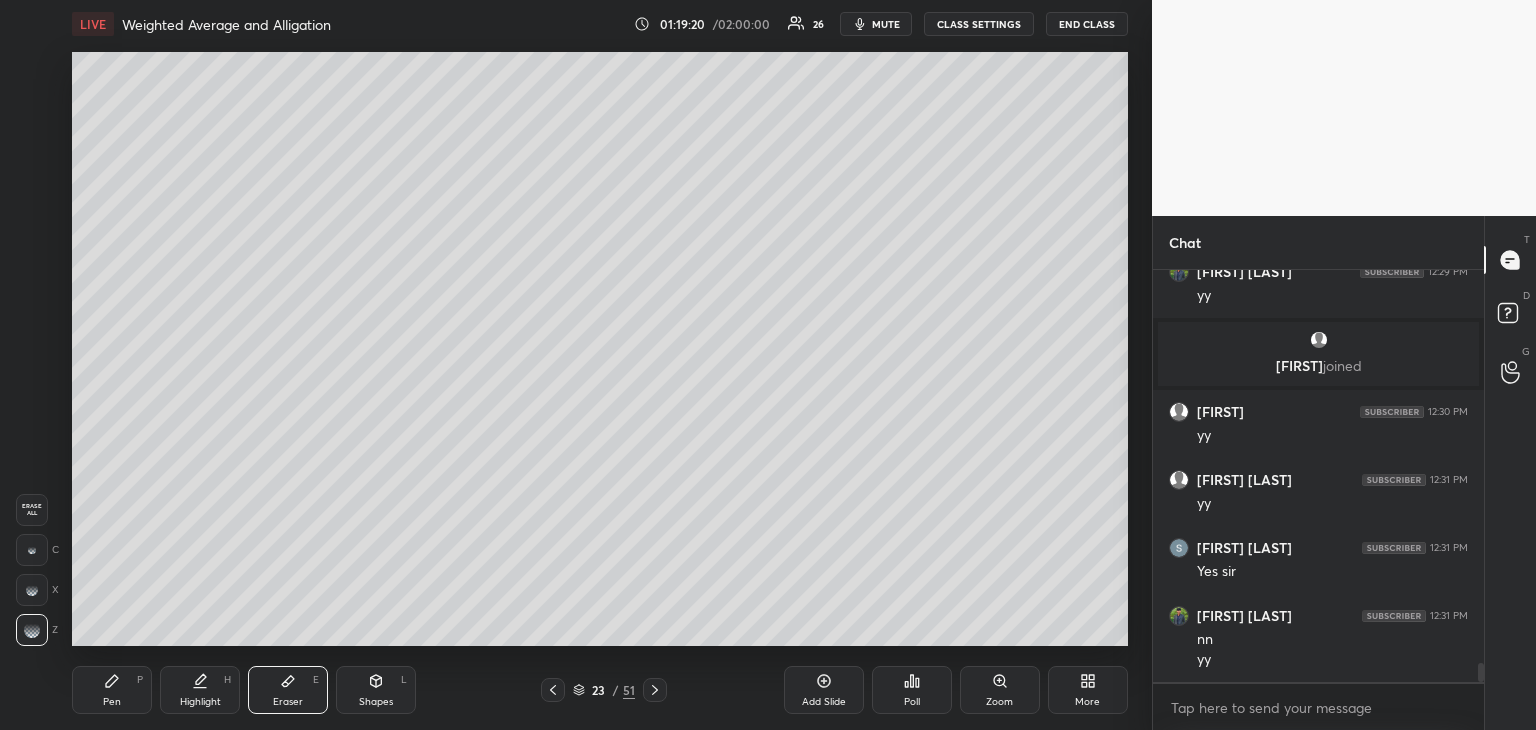 click 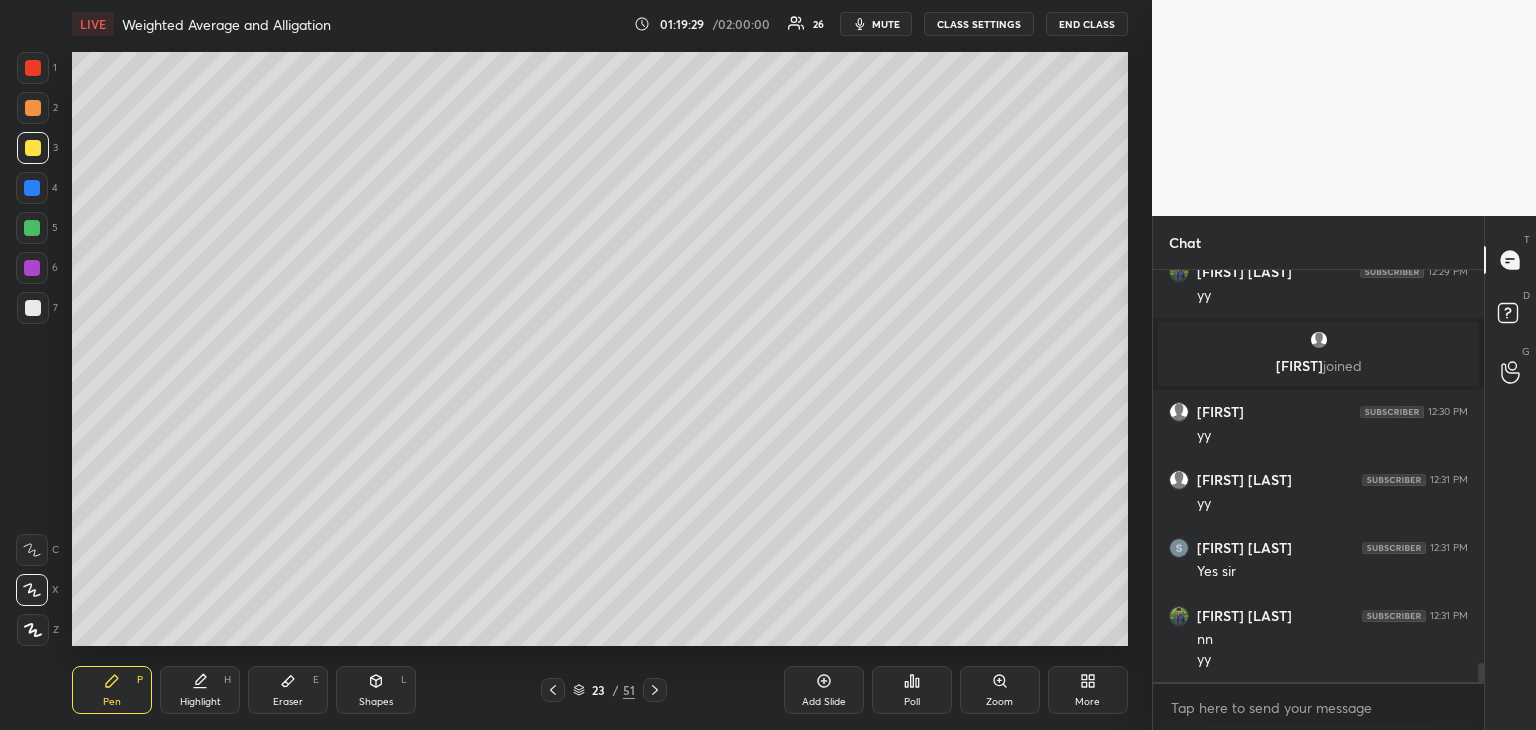 click at bounding box center (32, 228) 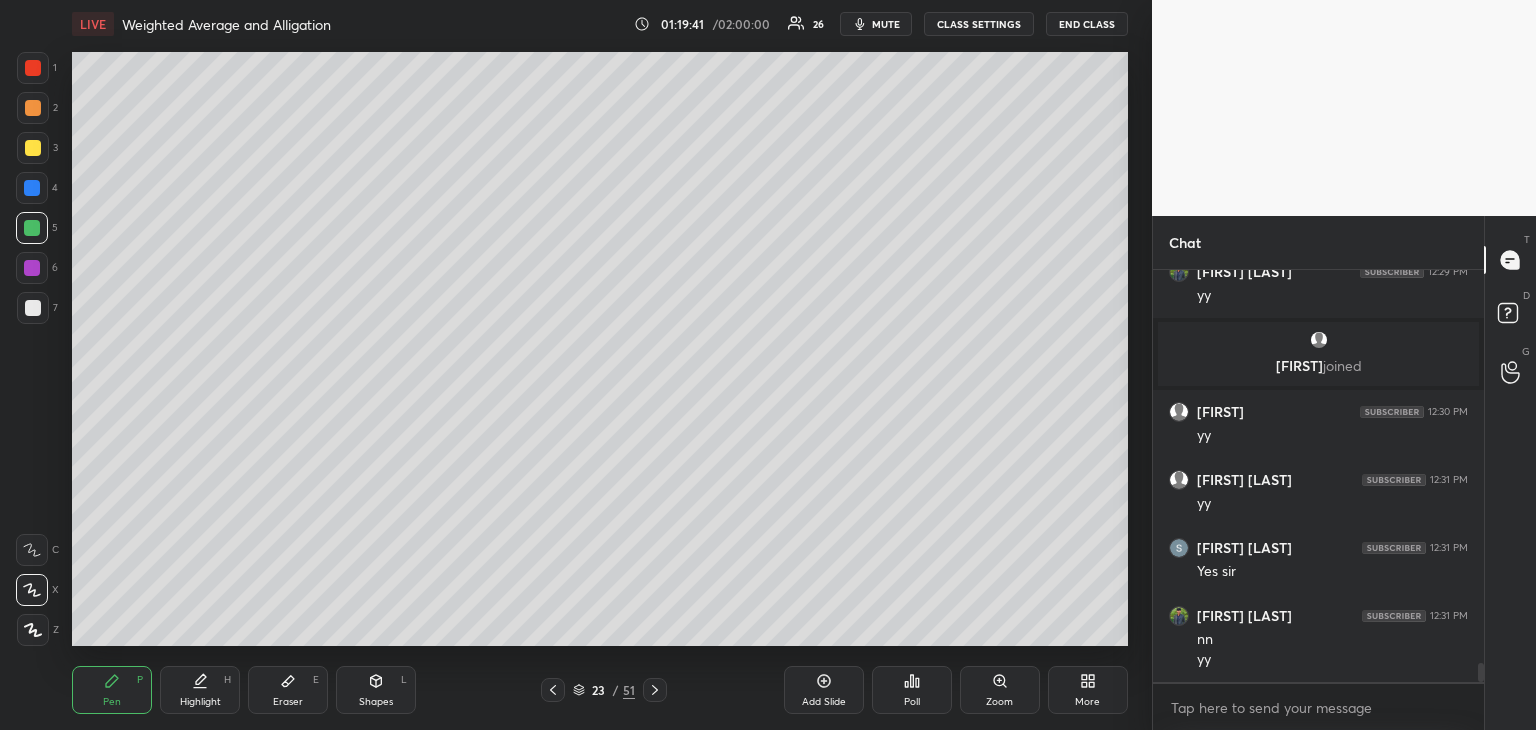 click 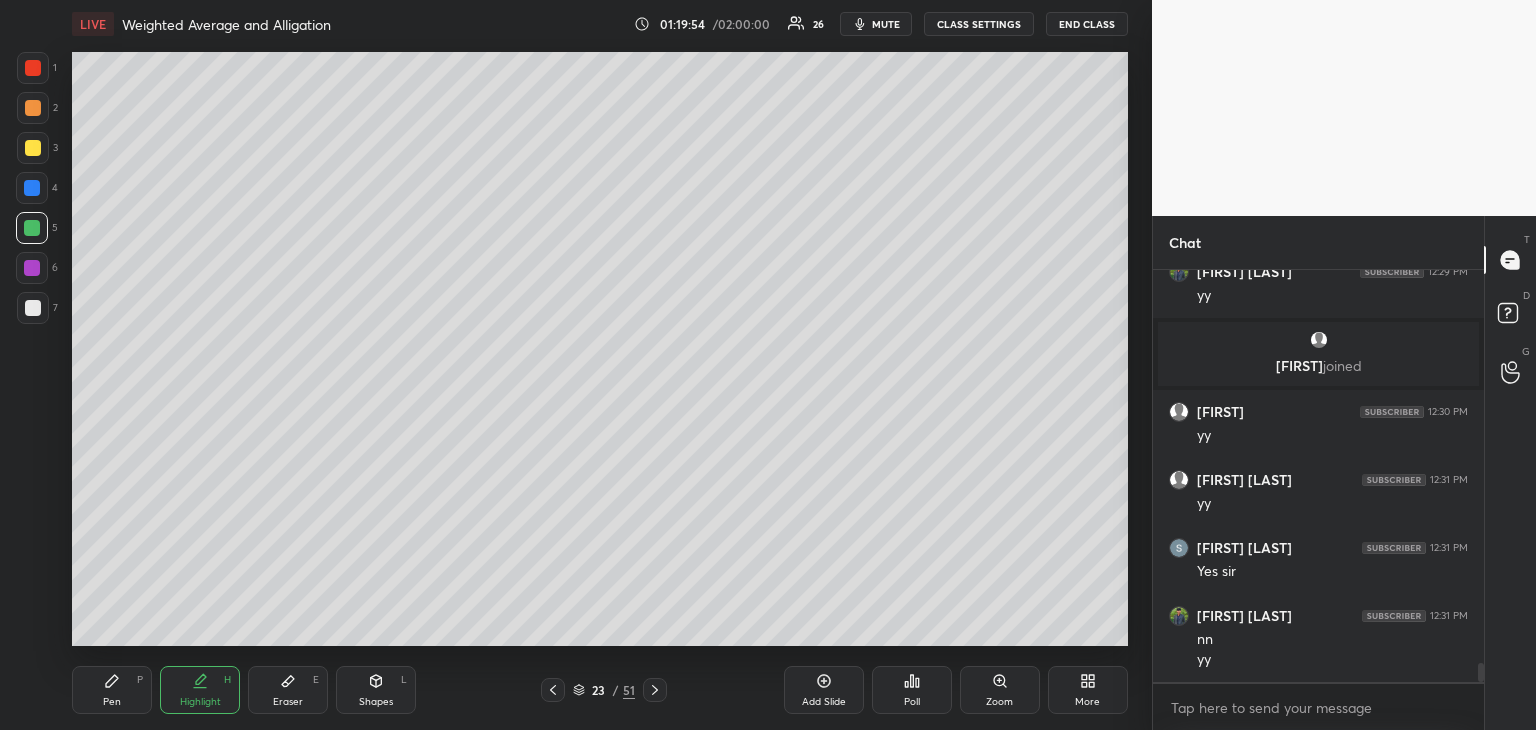 click on "Pen P" at bounding box center [112, 690] 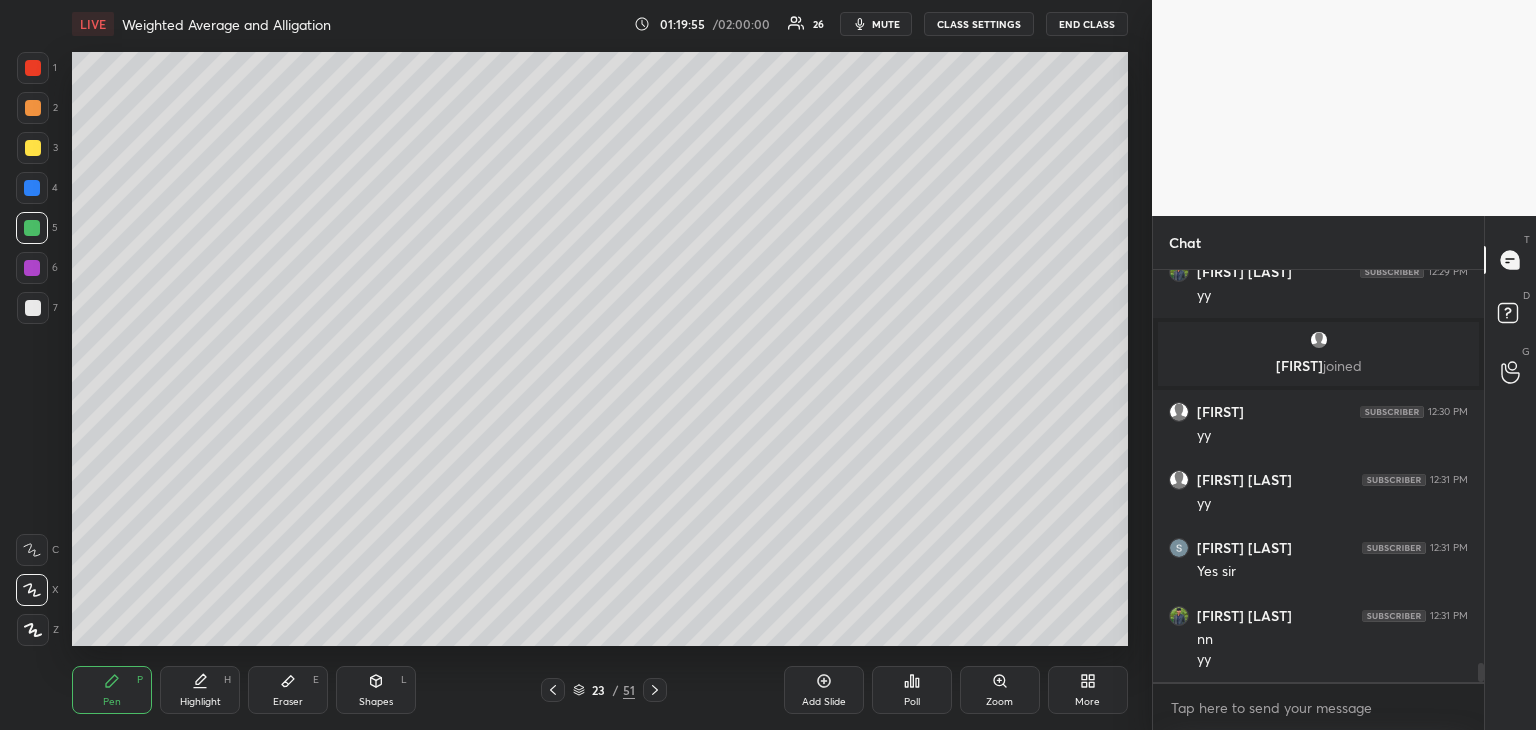 click on "Highlight" at bounding box center (200, 702) 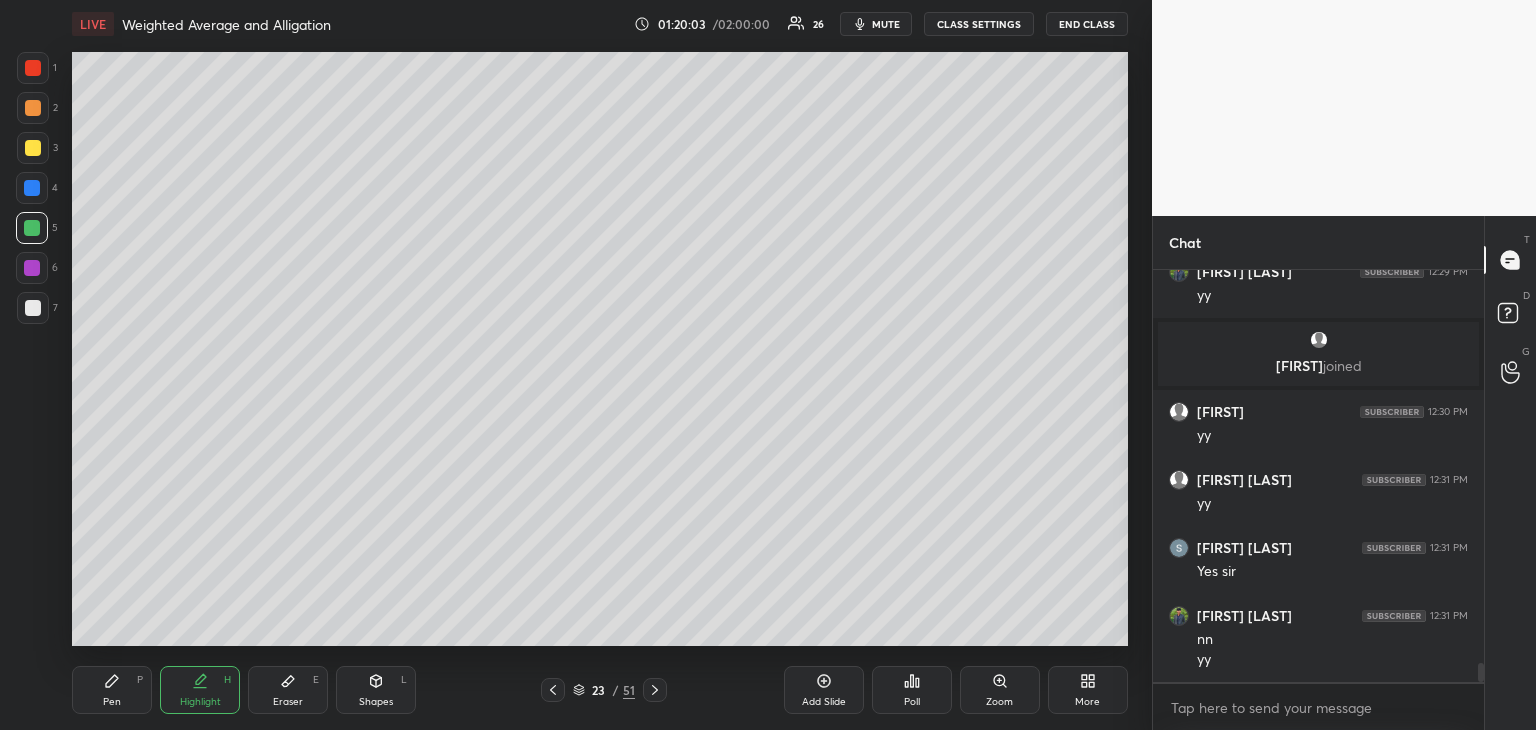 click on "Pen P" at bounding box center (112, 690) 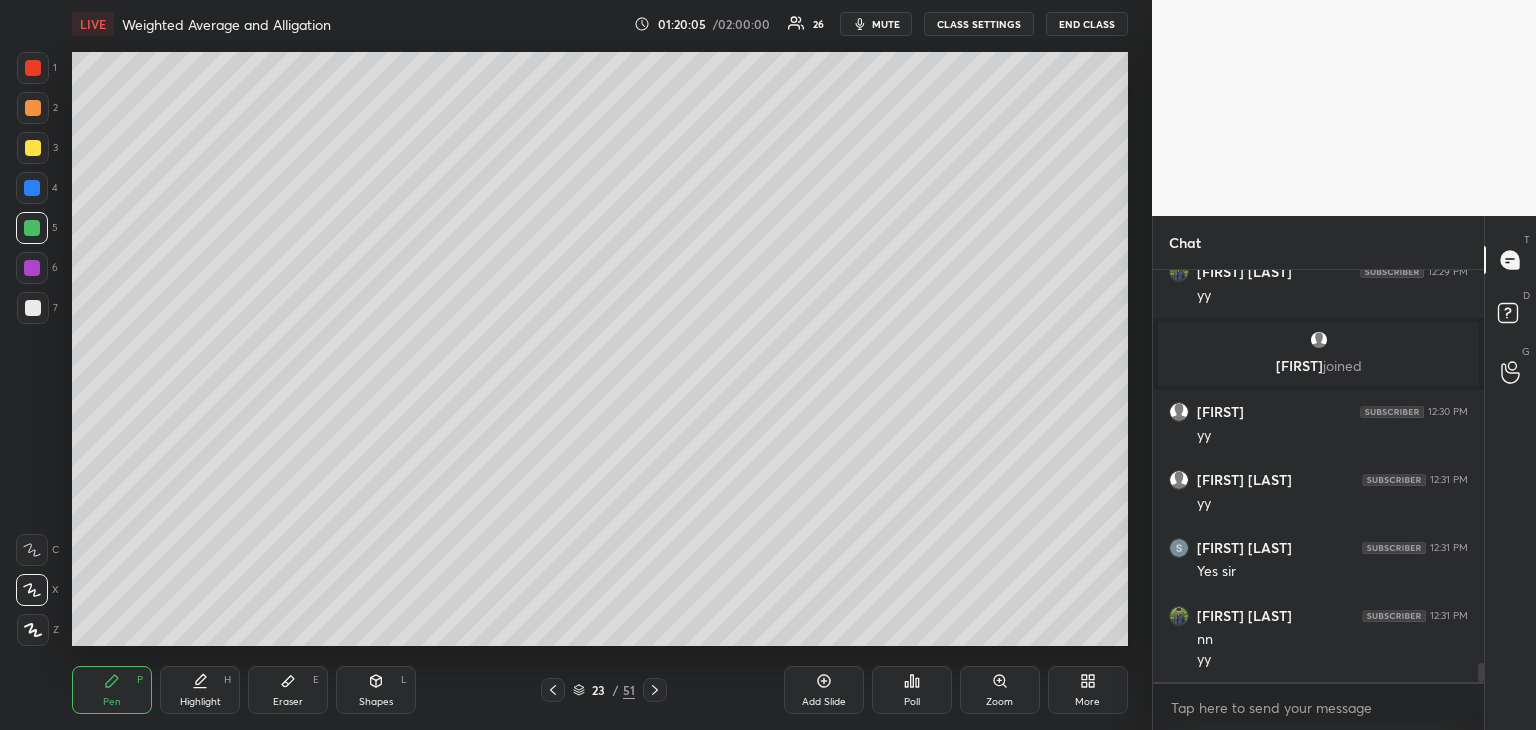 click at bounding box center [33, 308] 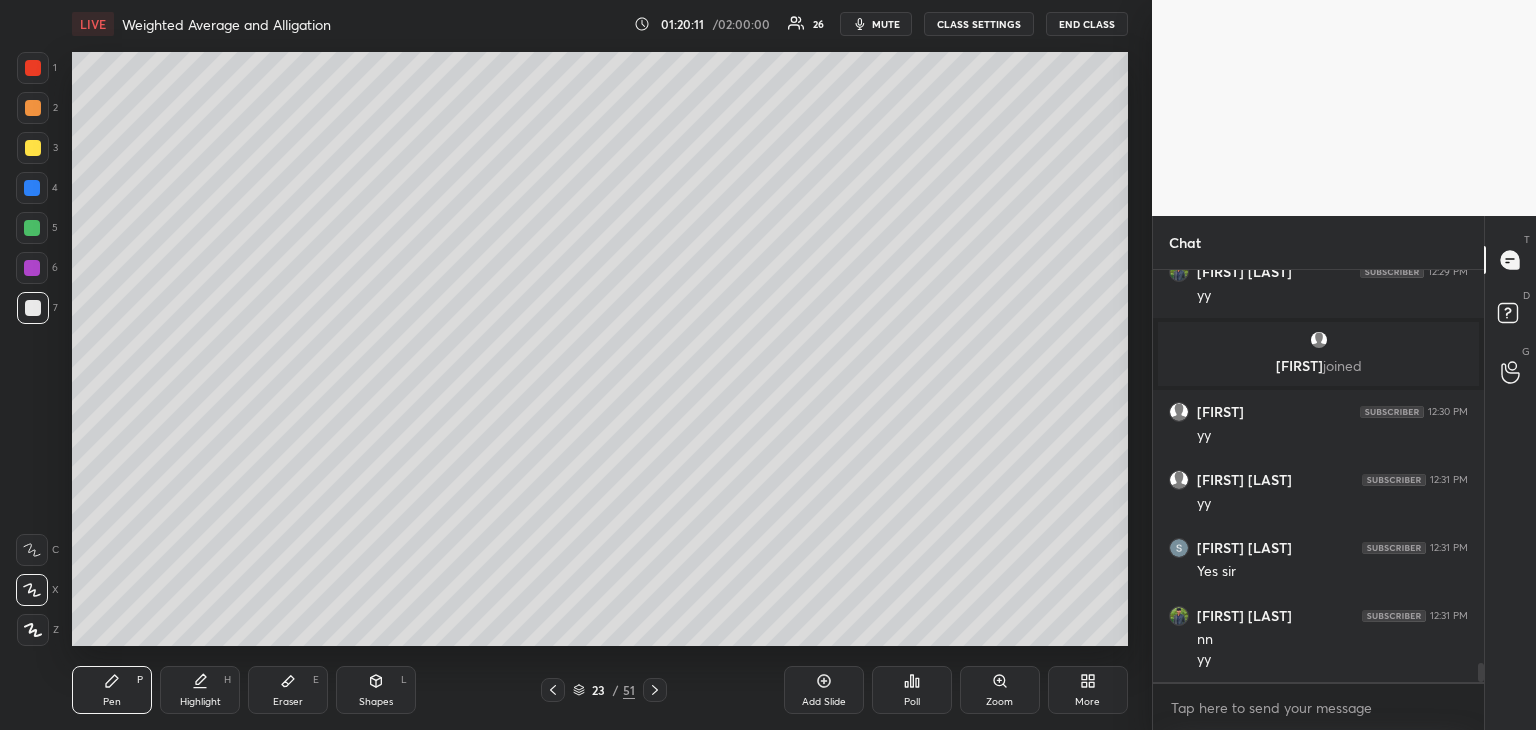 scroll, scrollTop: 8580, scrollLeft: 0, axis: vertical 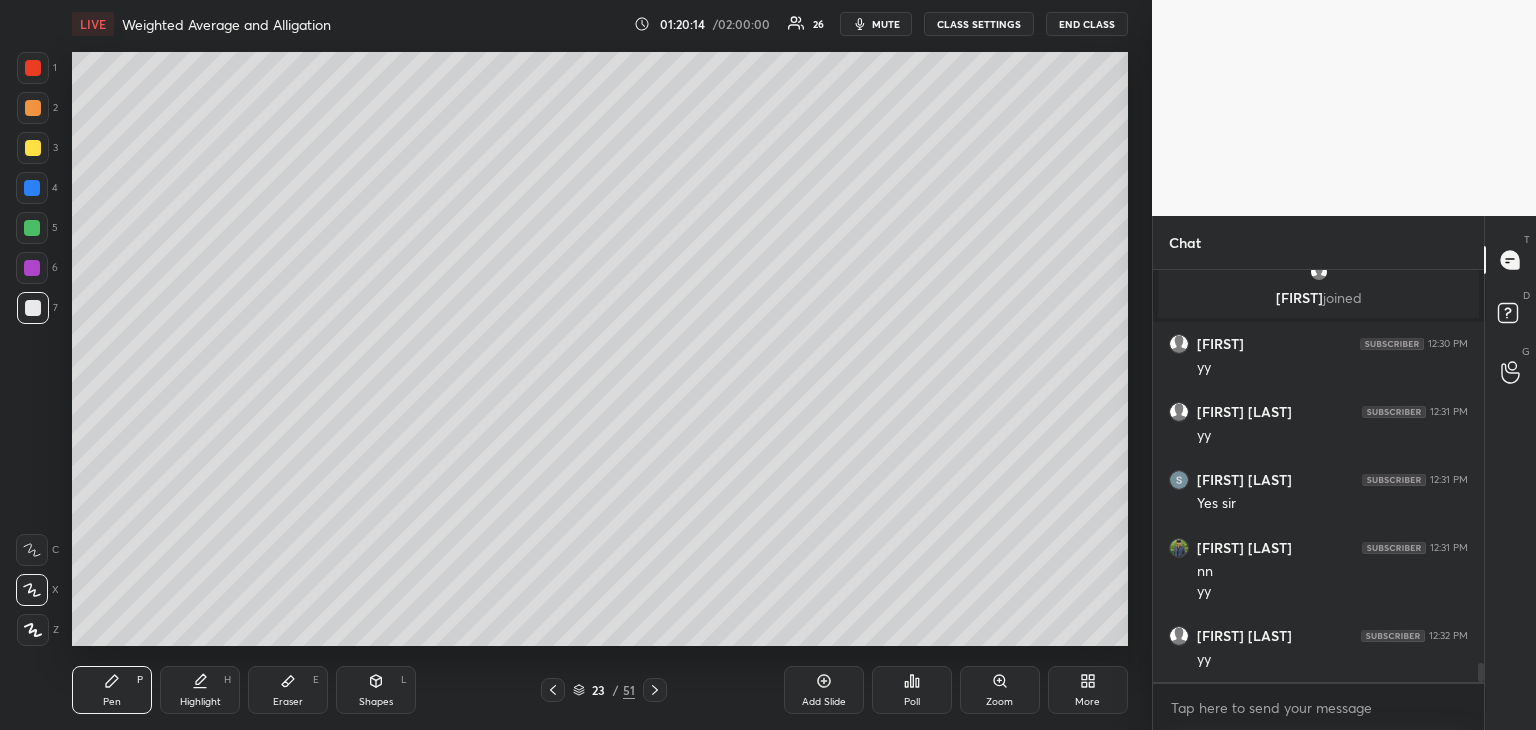 click 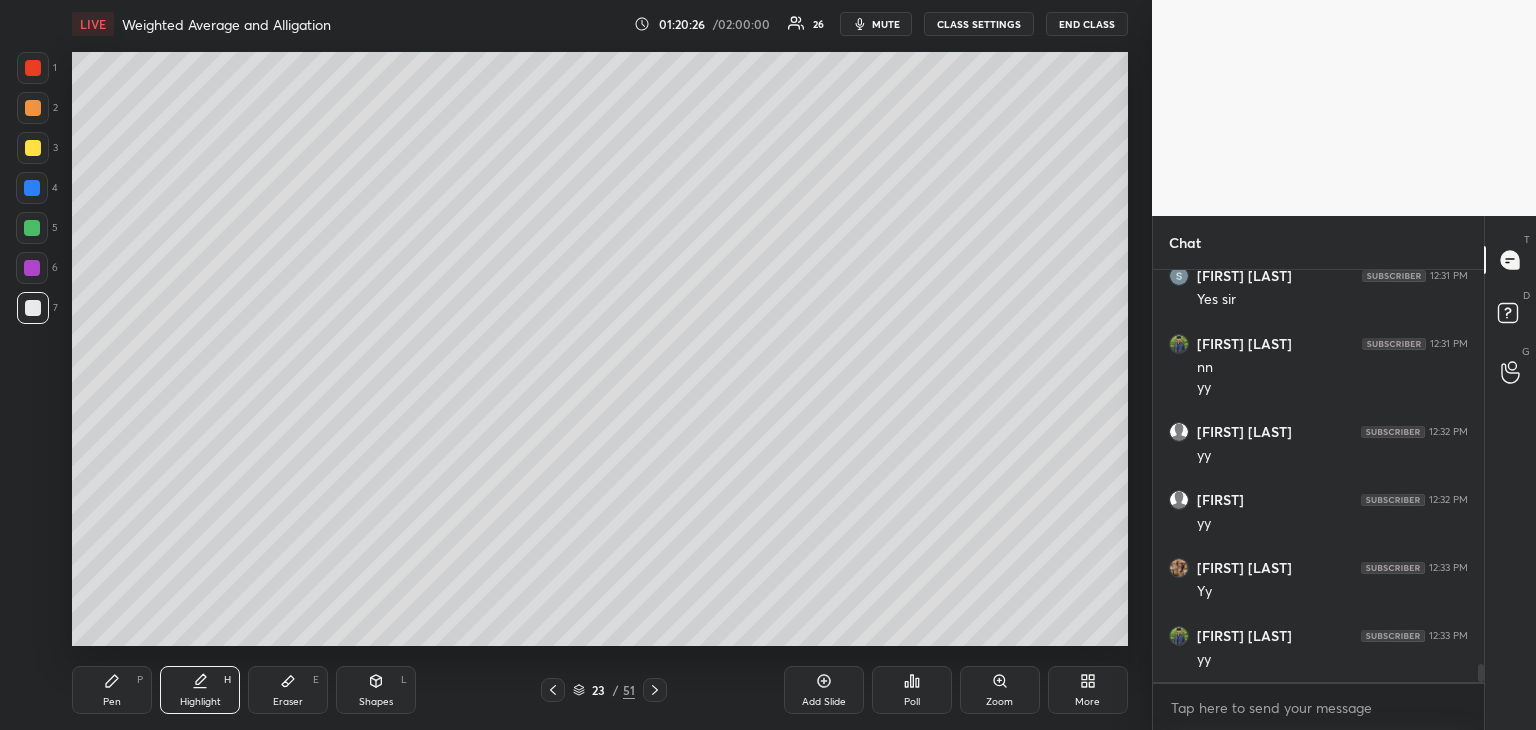 scroll, scrollTop: 8852, scrollLeft: 0, axis: vertical 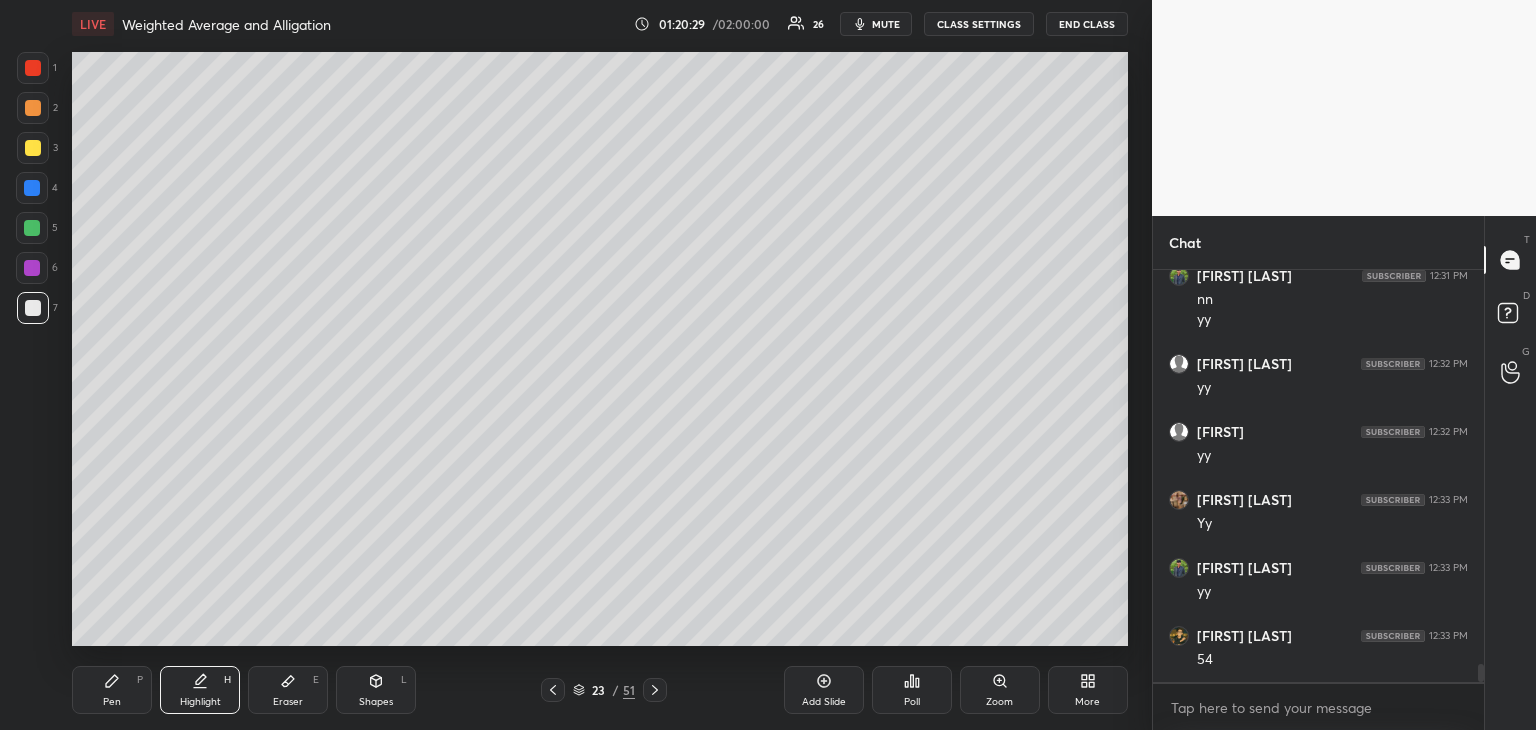 click on "Pen P" at bounding box center (112, 690) 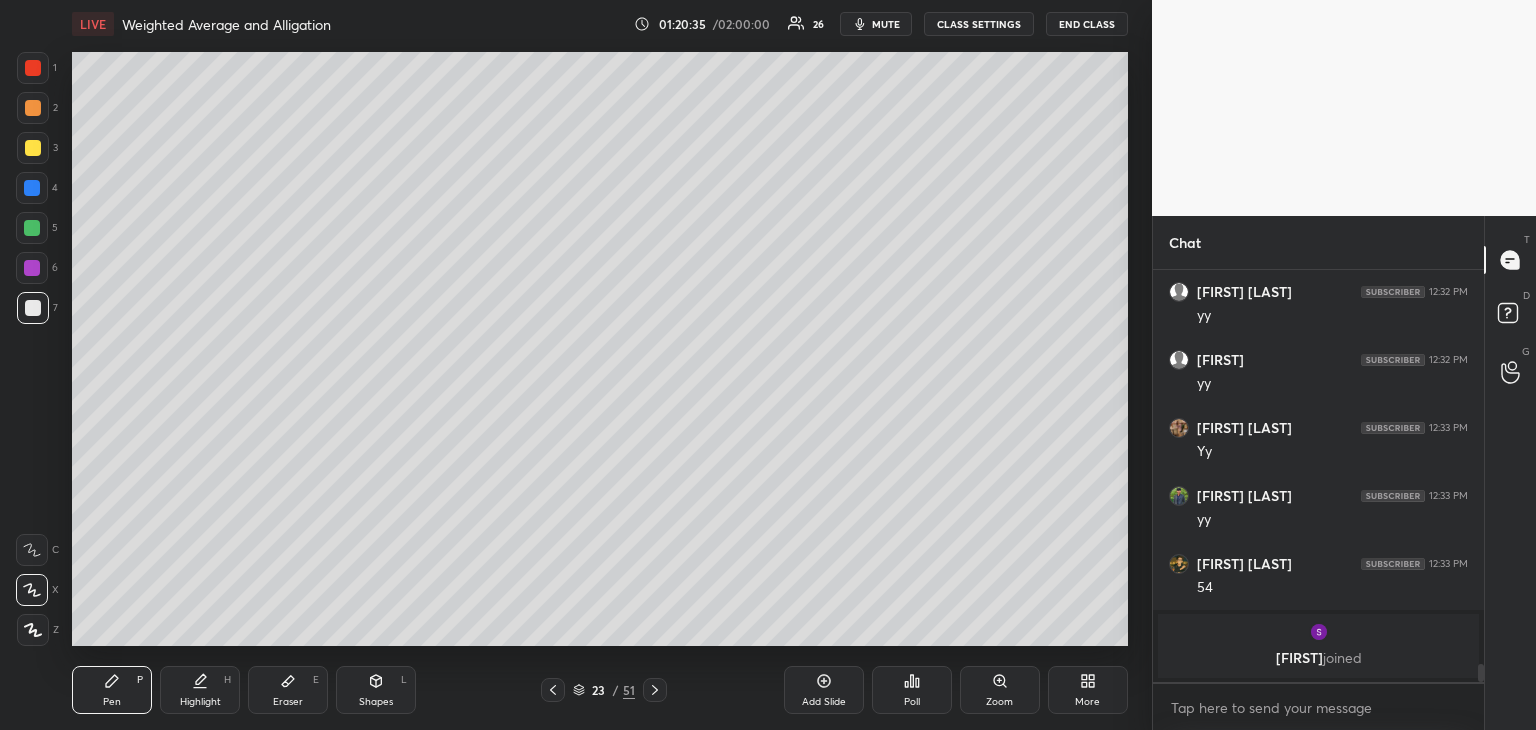 scroll, scrollTop: 8812, scrollLeft: 0, axis: vertical 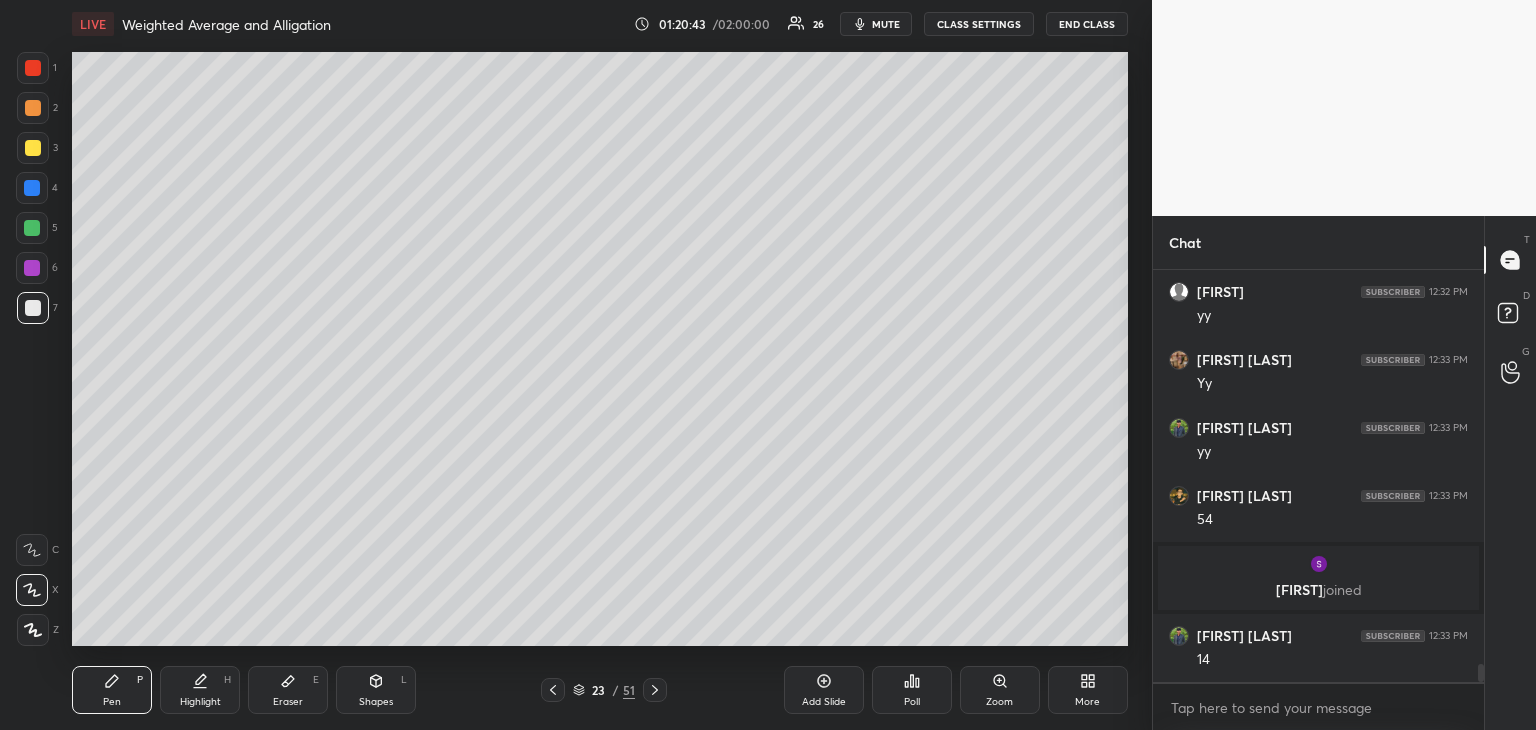 click 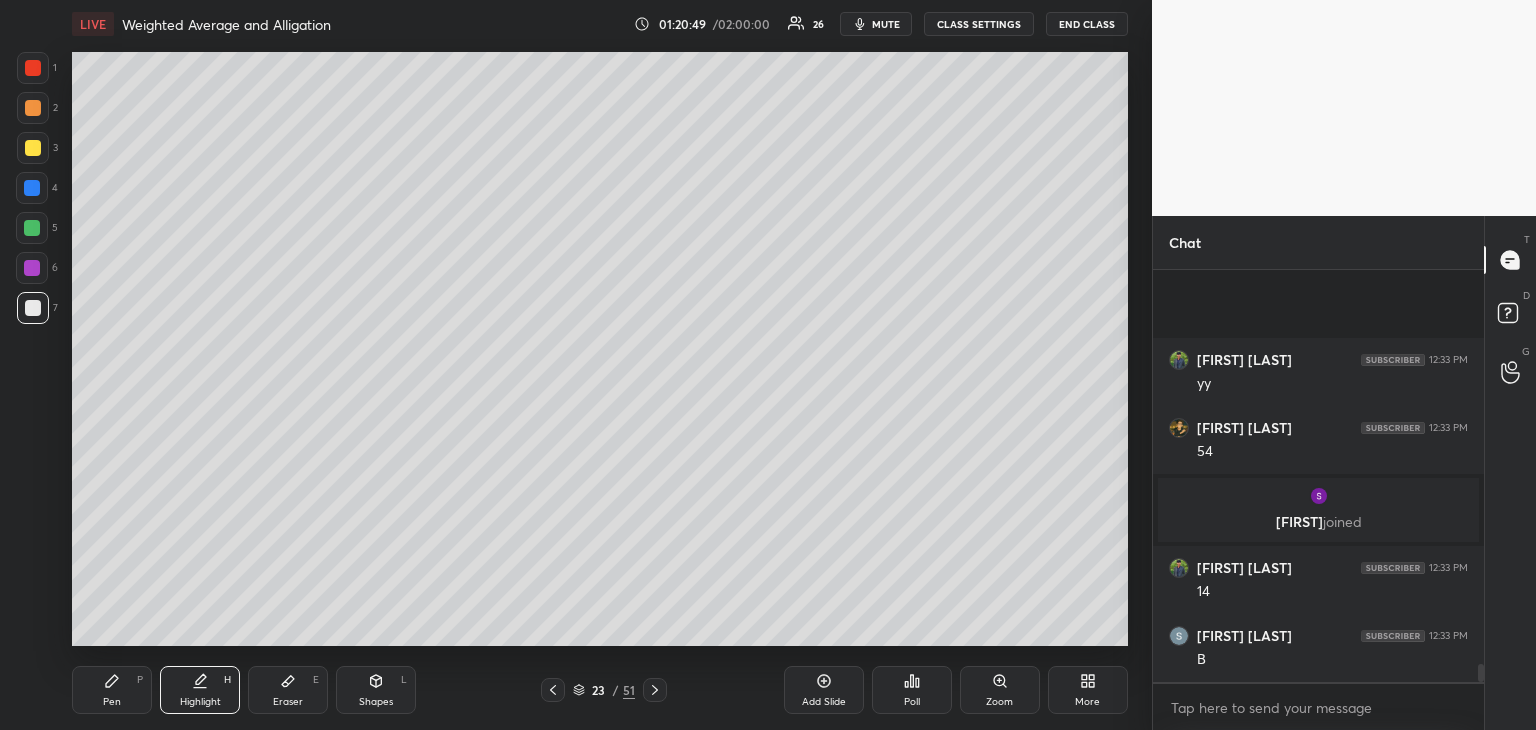 scroll, scrollTop: 9016, scrollLeft: 0, axis: vertical 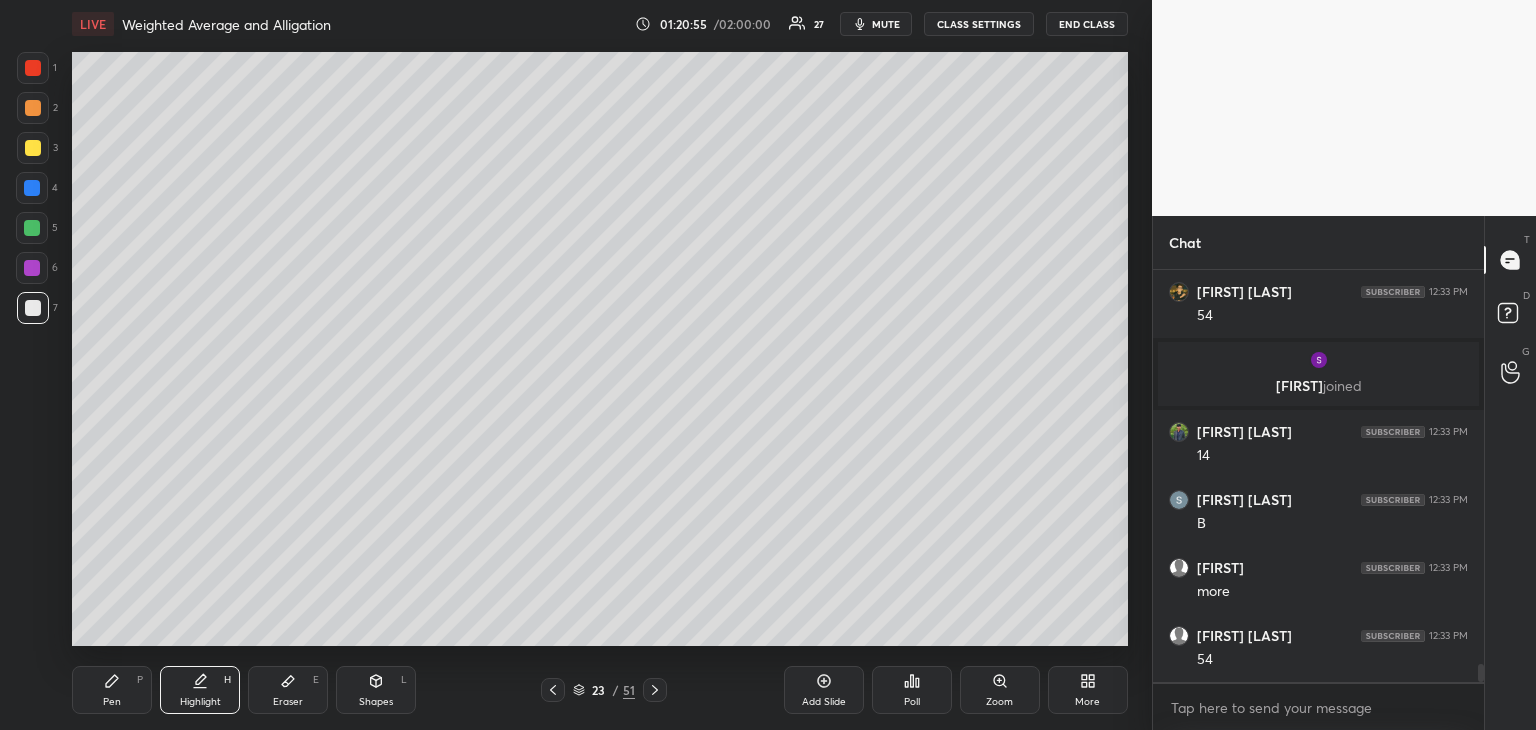 click on "Pen P" at bounding box center (112, 690) 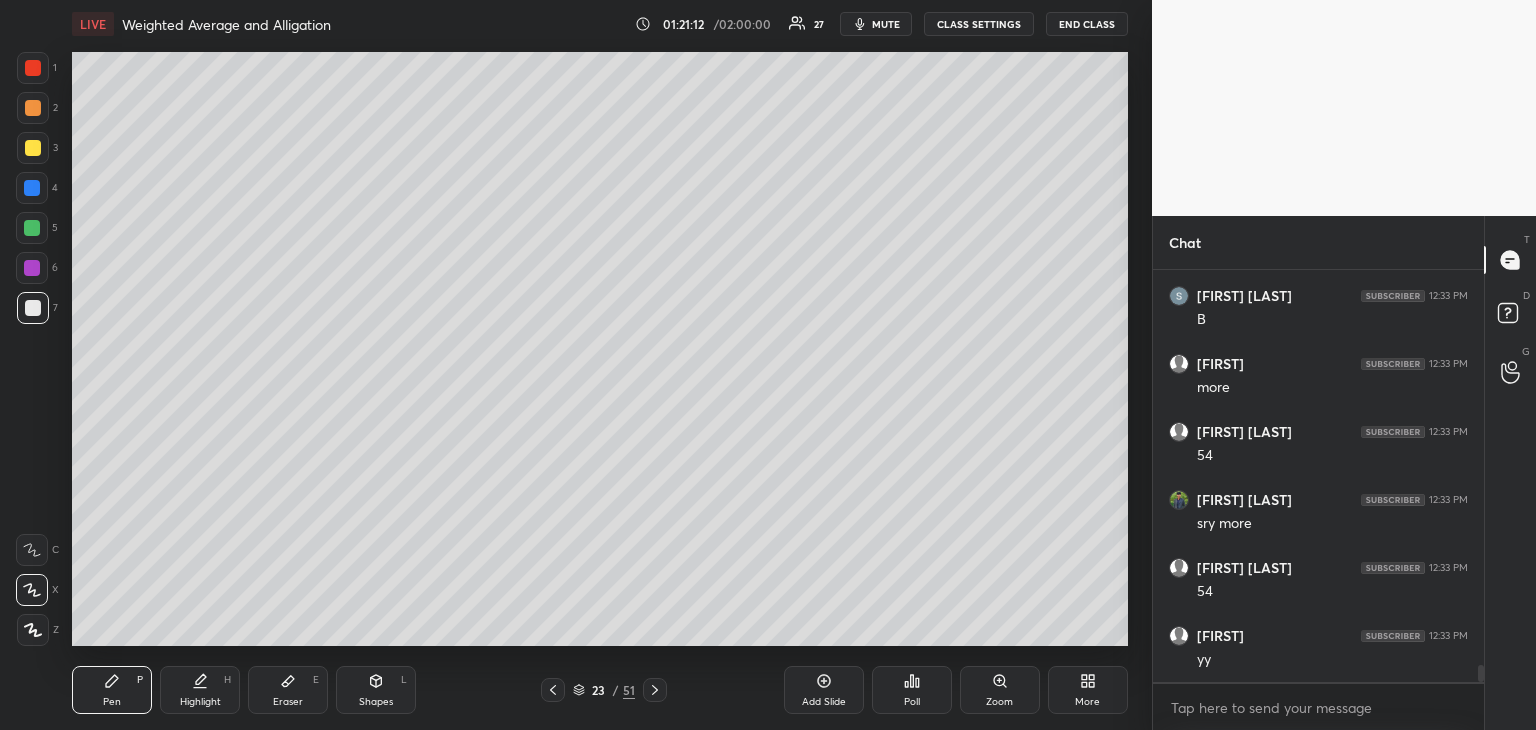 scroll, scrollTop: 9288, scrollLeft: 0, axis: vertical 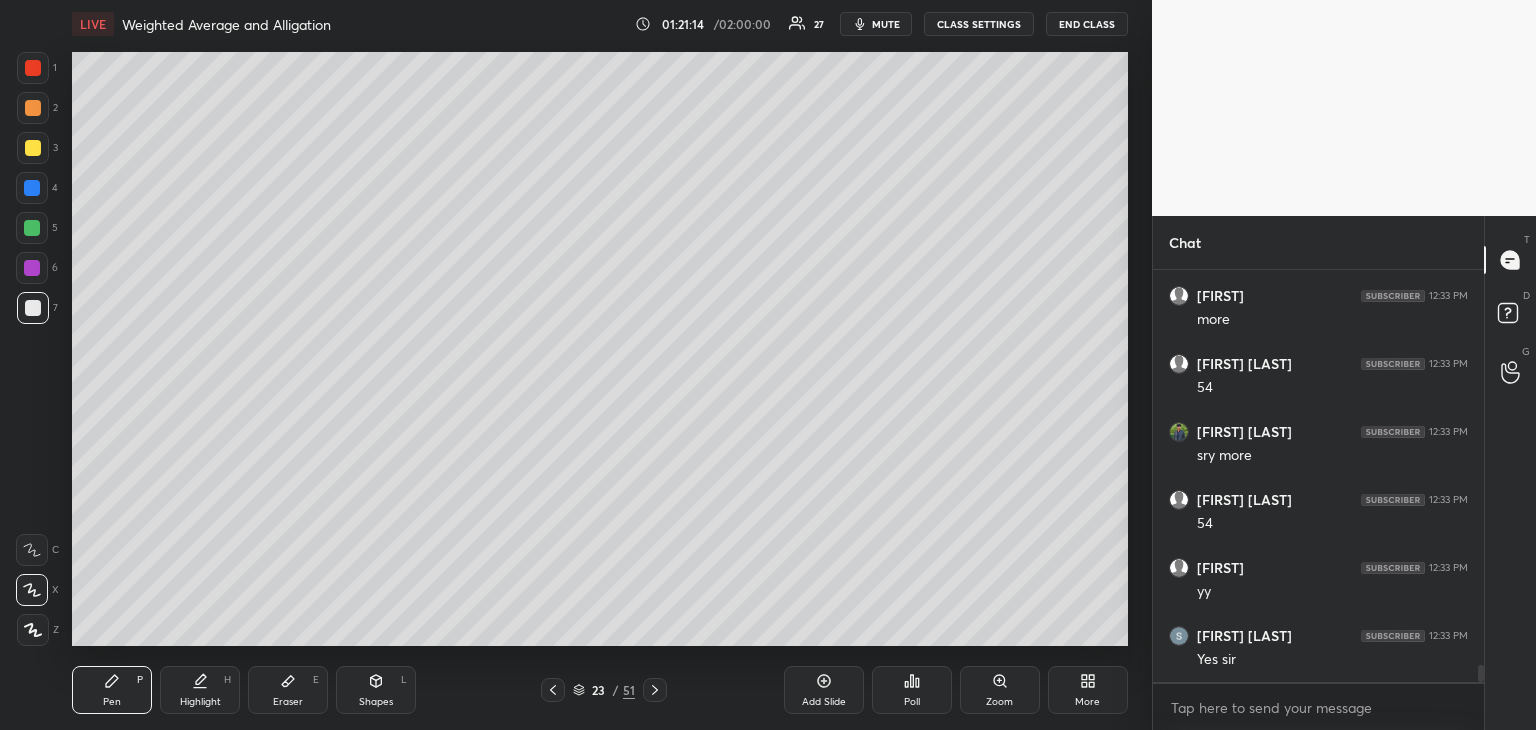 click at bounding box center [33, 148] 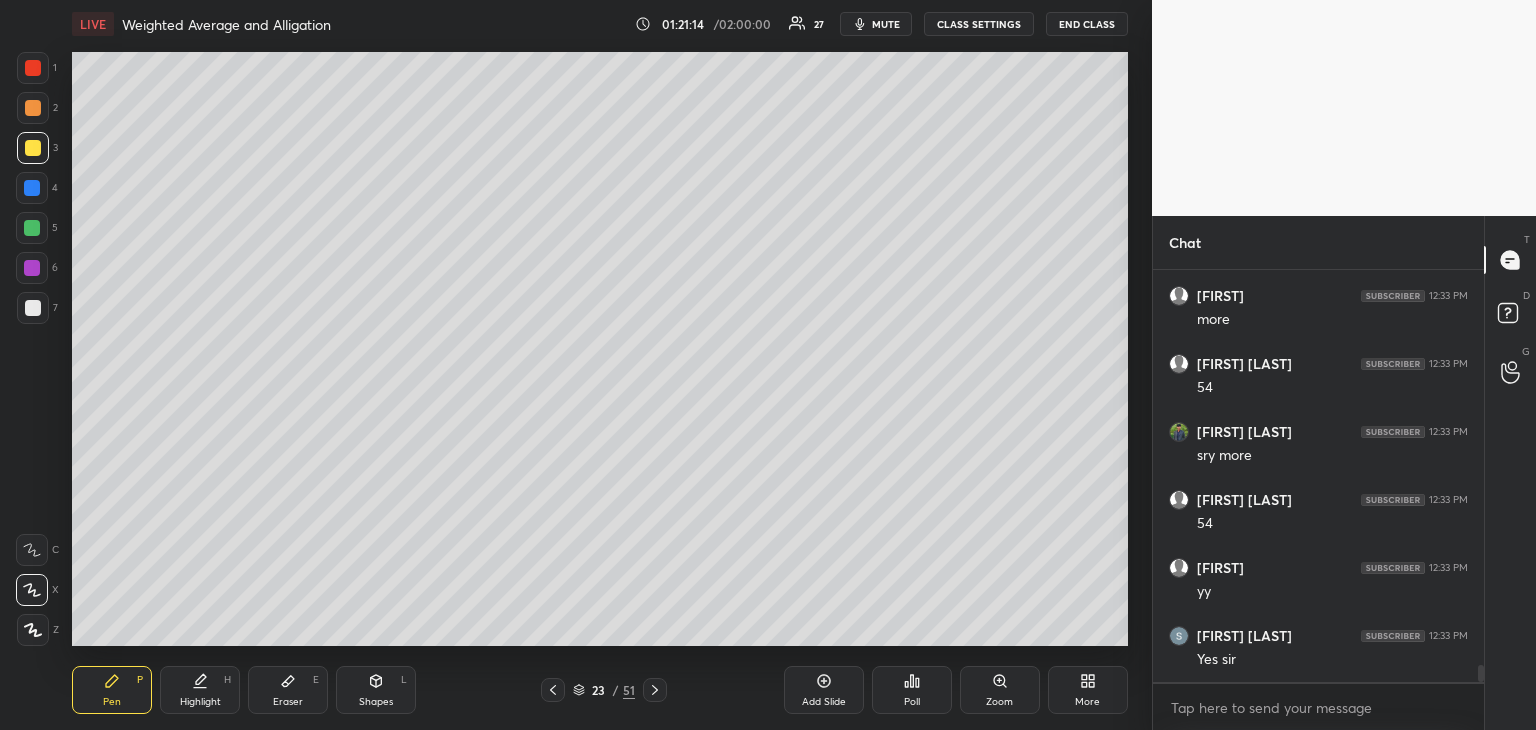 scroll, scrollTop: 9356, scrollLeft: 0, axis: vertical 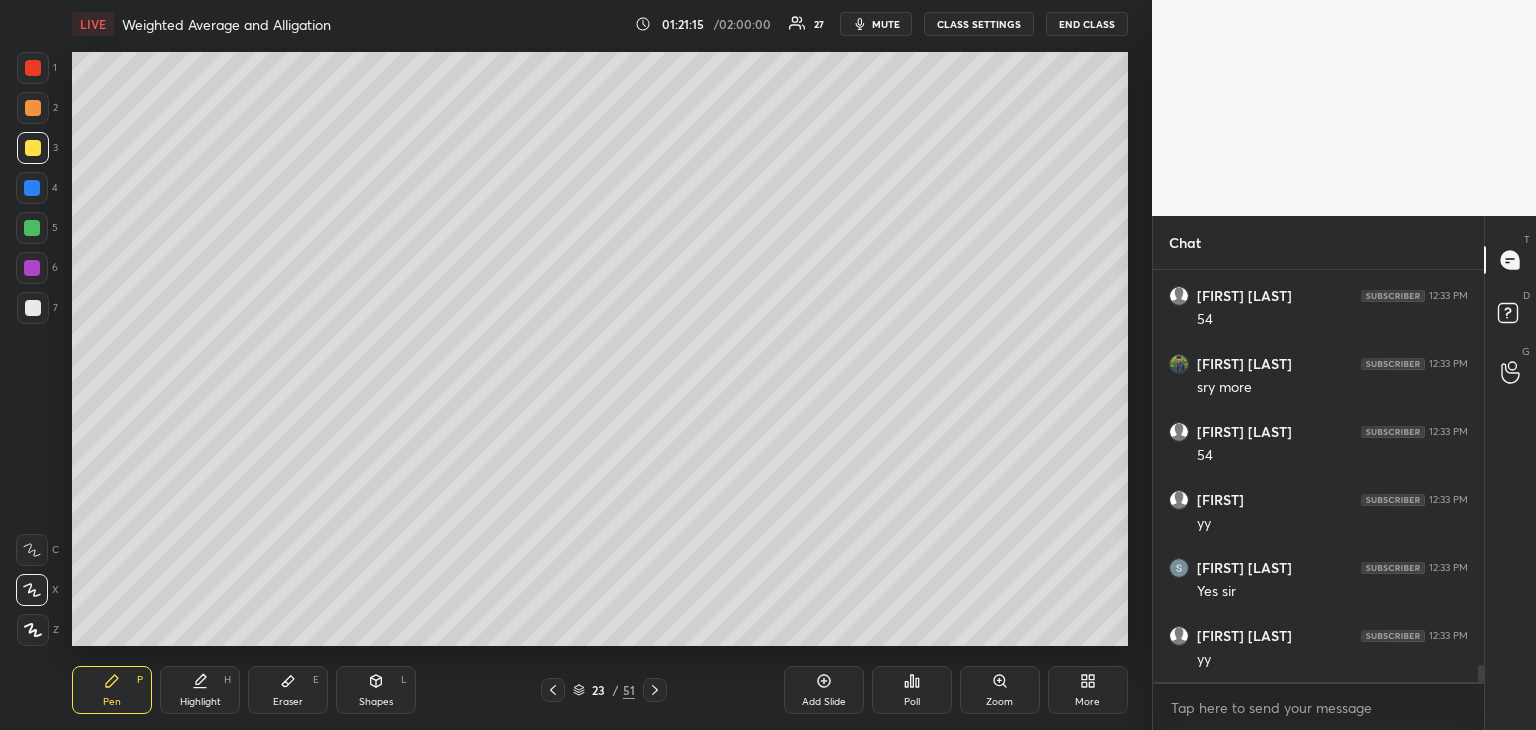 click on "Add Slide" at bounding box center (824, 690) 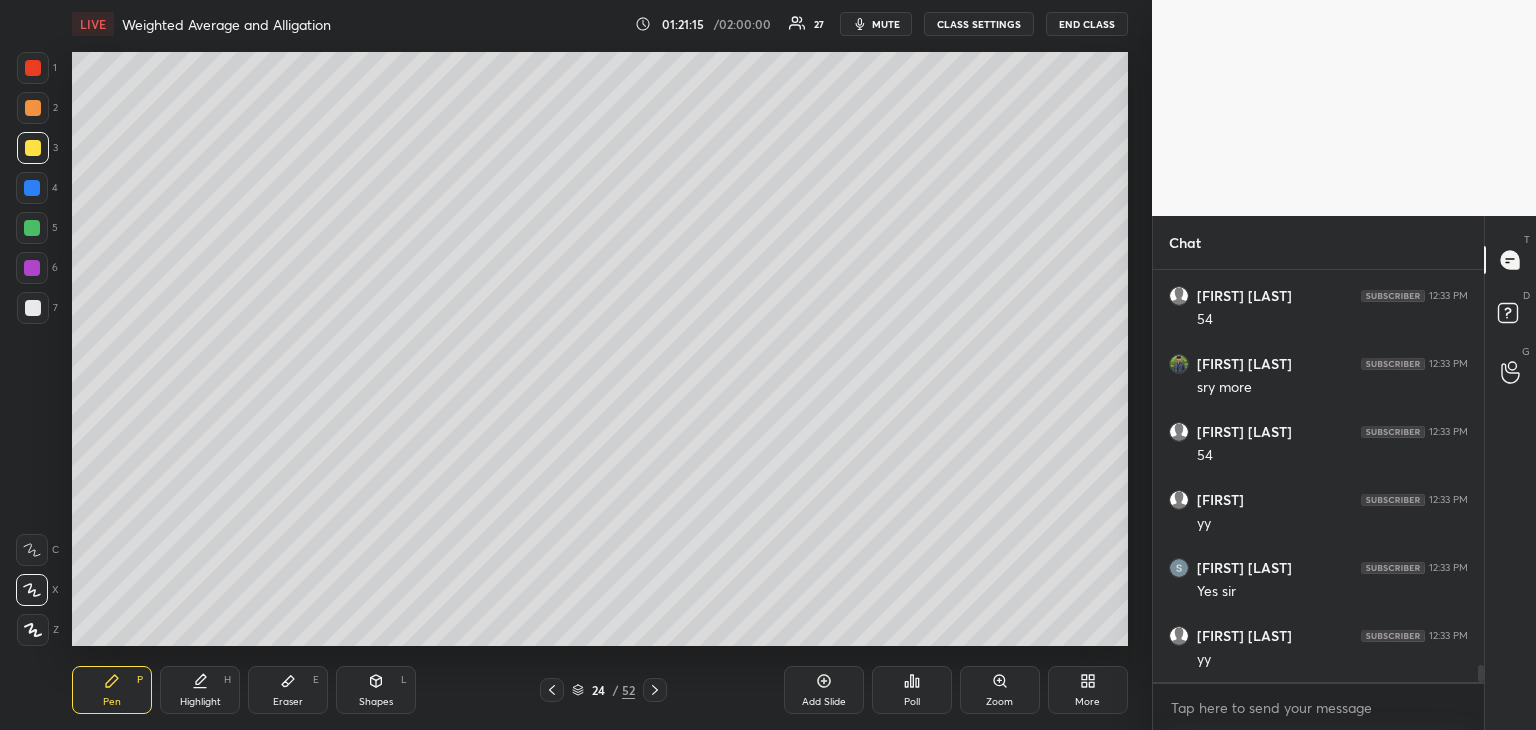 scroll, scrollTop: 9424, scrollLeft: 0, axis: vertical 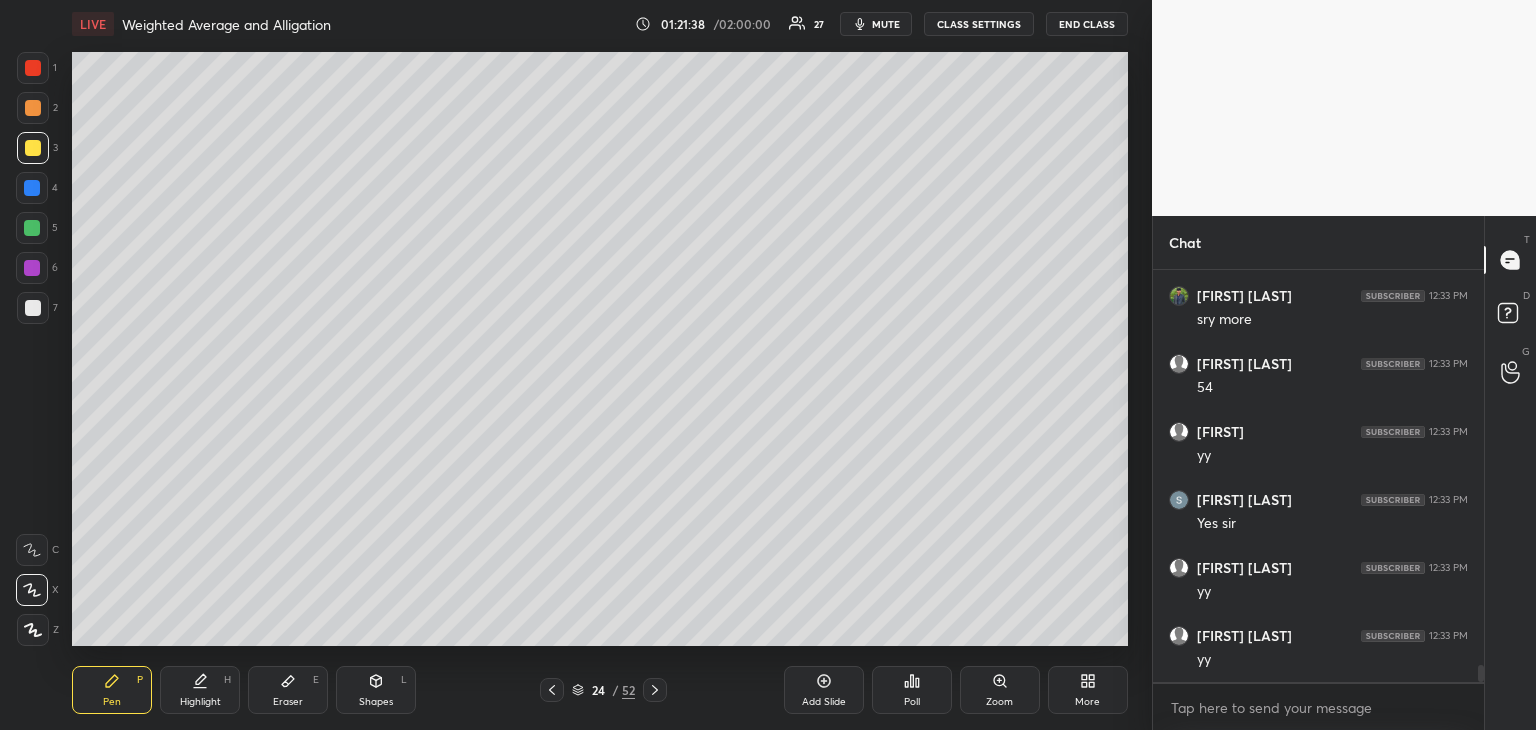 click at bounding box center [33, 68] 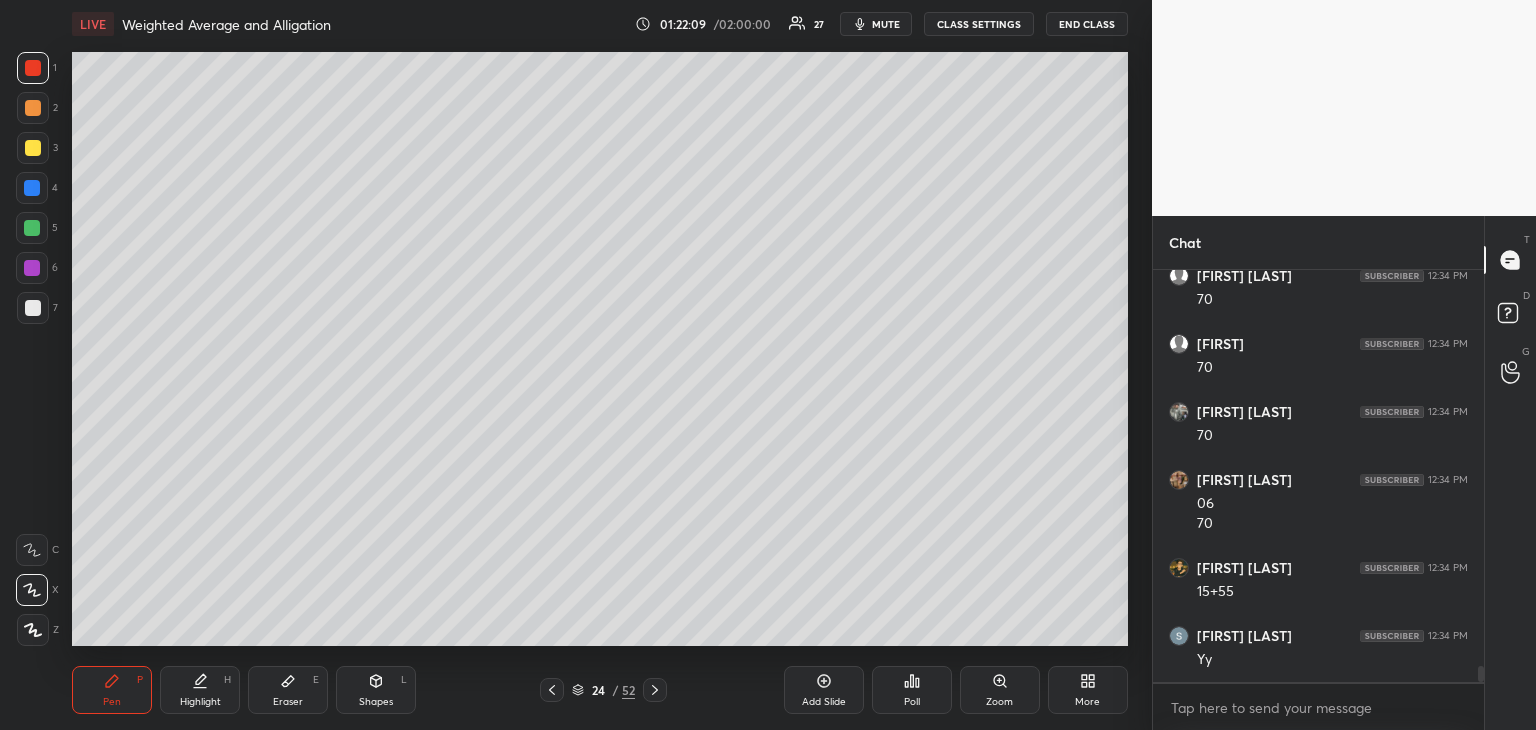 scroll, scrollTop: 10260, scrollLeft: 0, axis: vertical 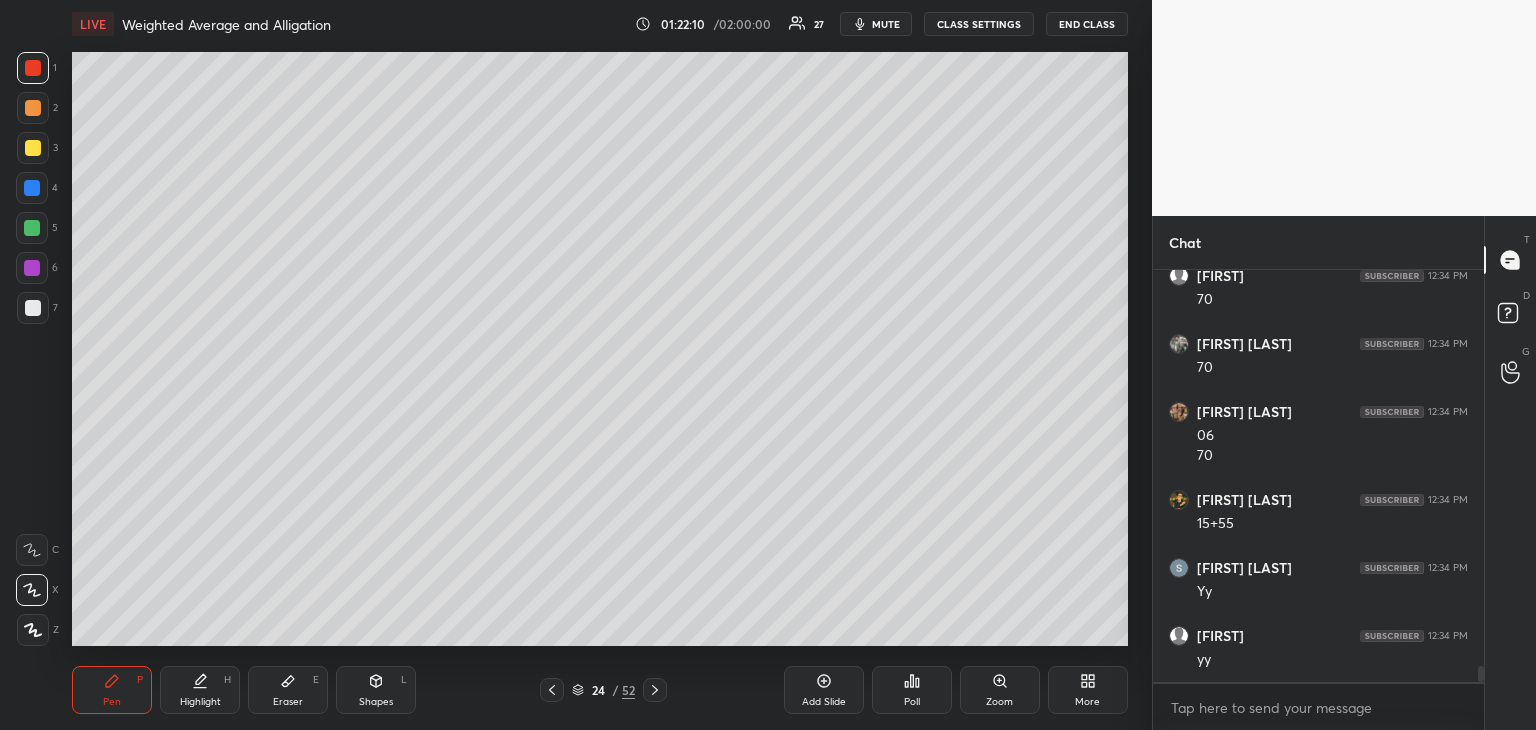 click at bounding box center (655, 690) 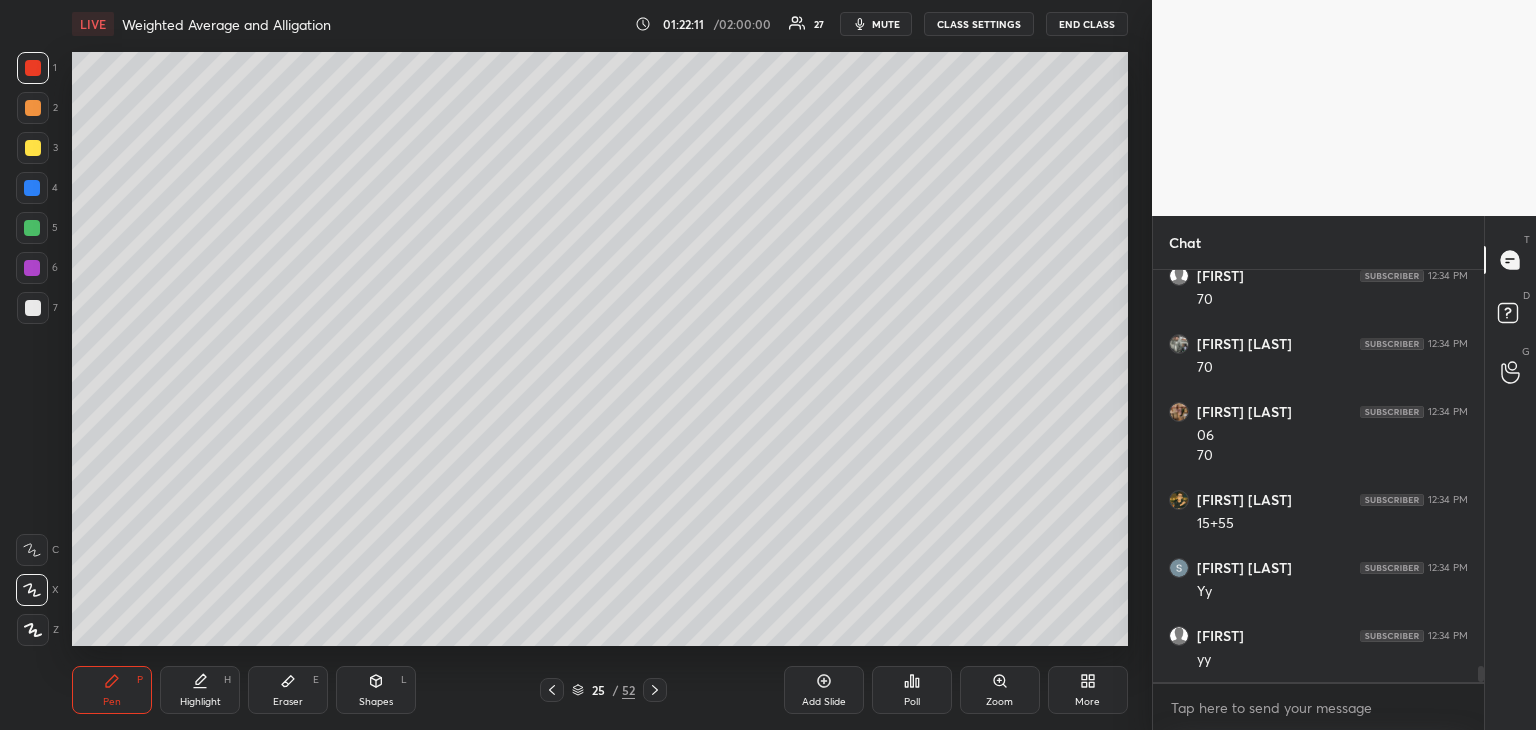 click at bounding box center [655, 690] 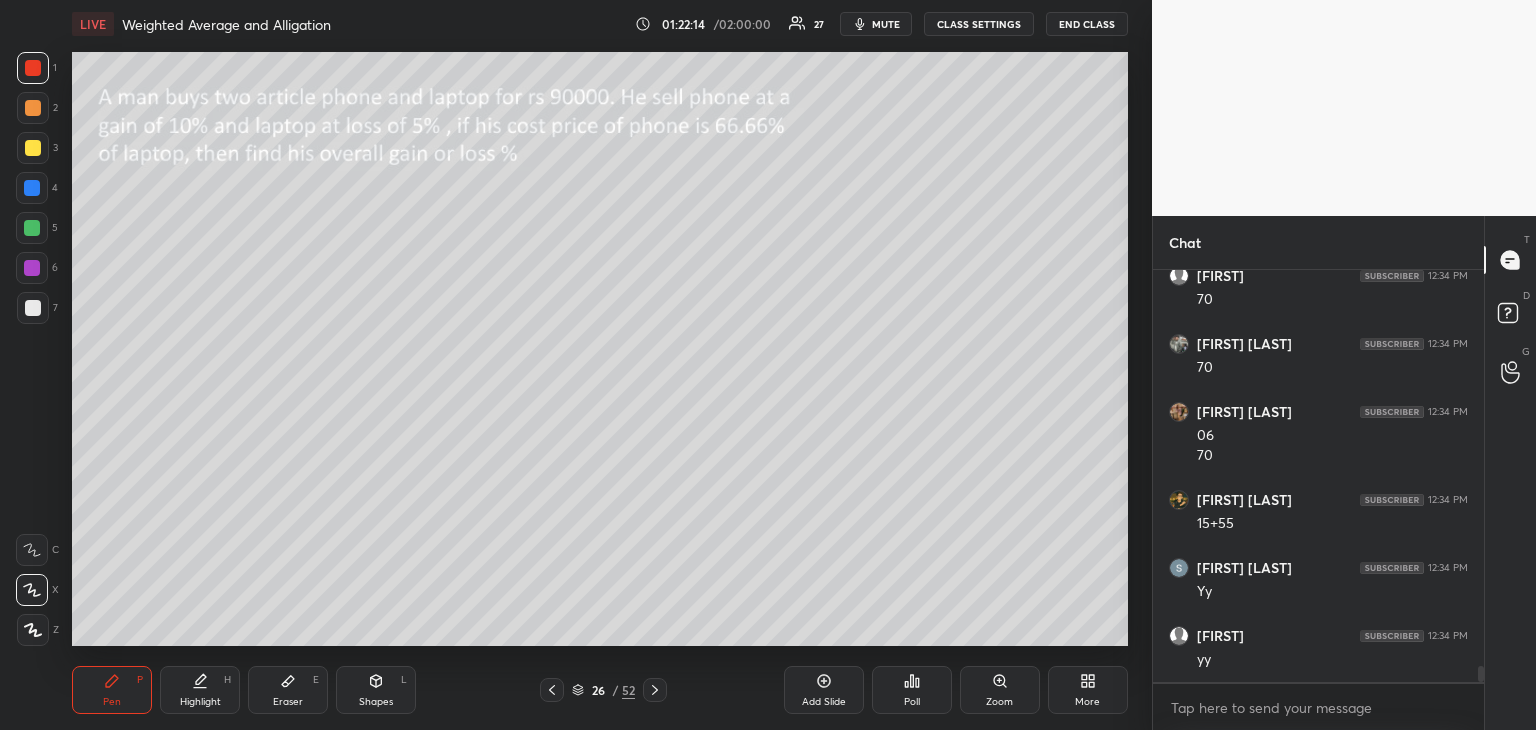 click on "Shapes" at bounding box center (376, 702) 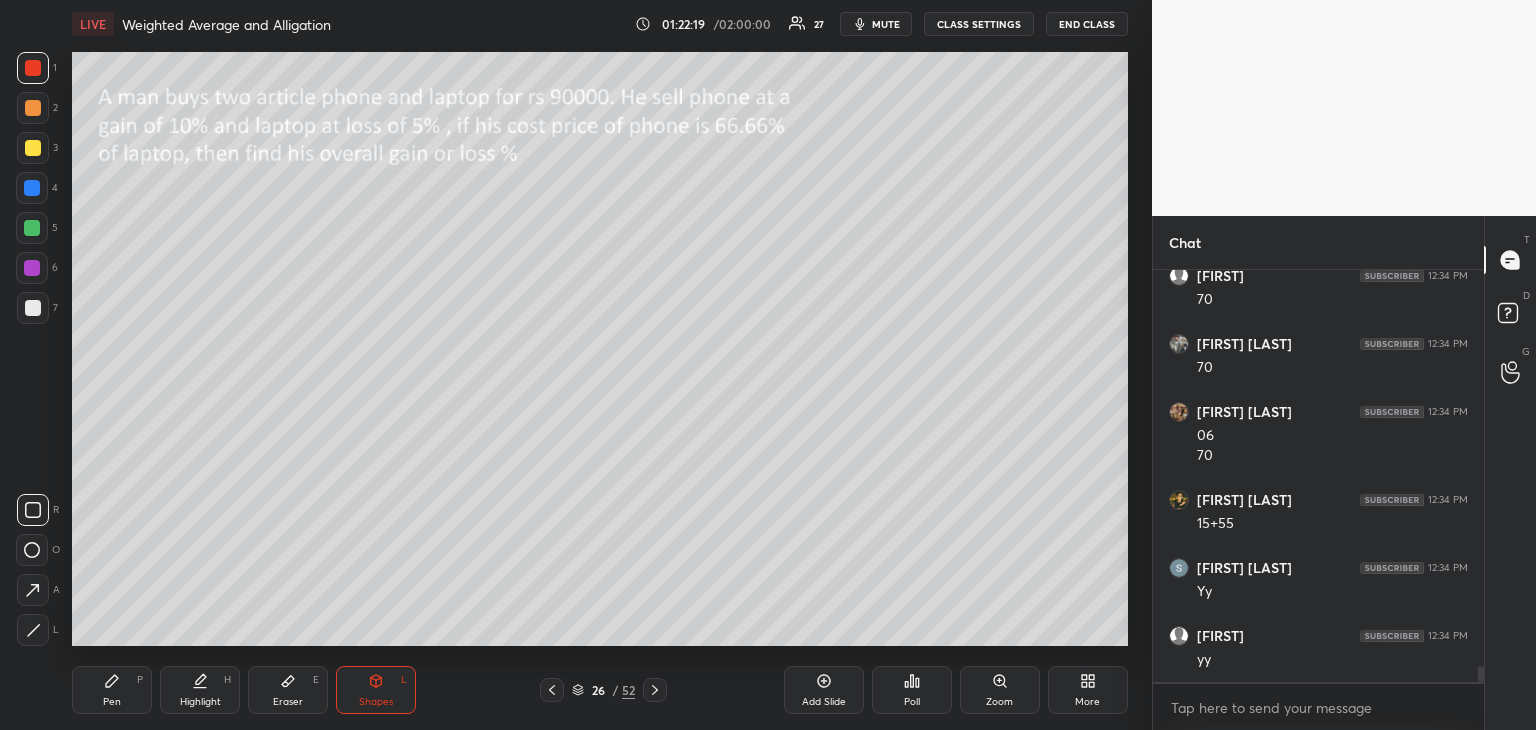 click on "Pen P" at bounding box center (112, 690) 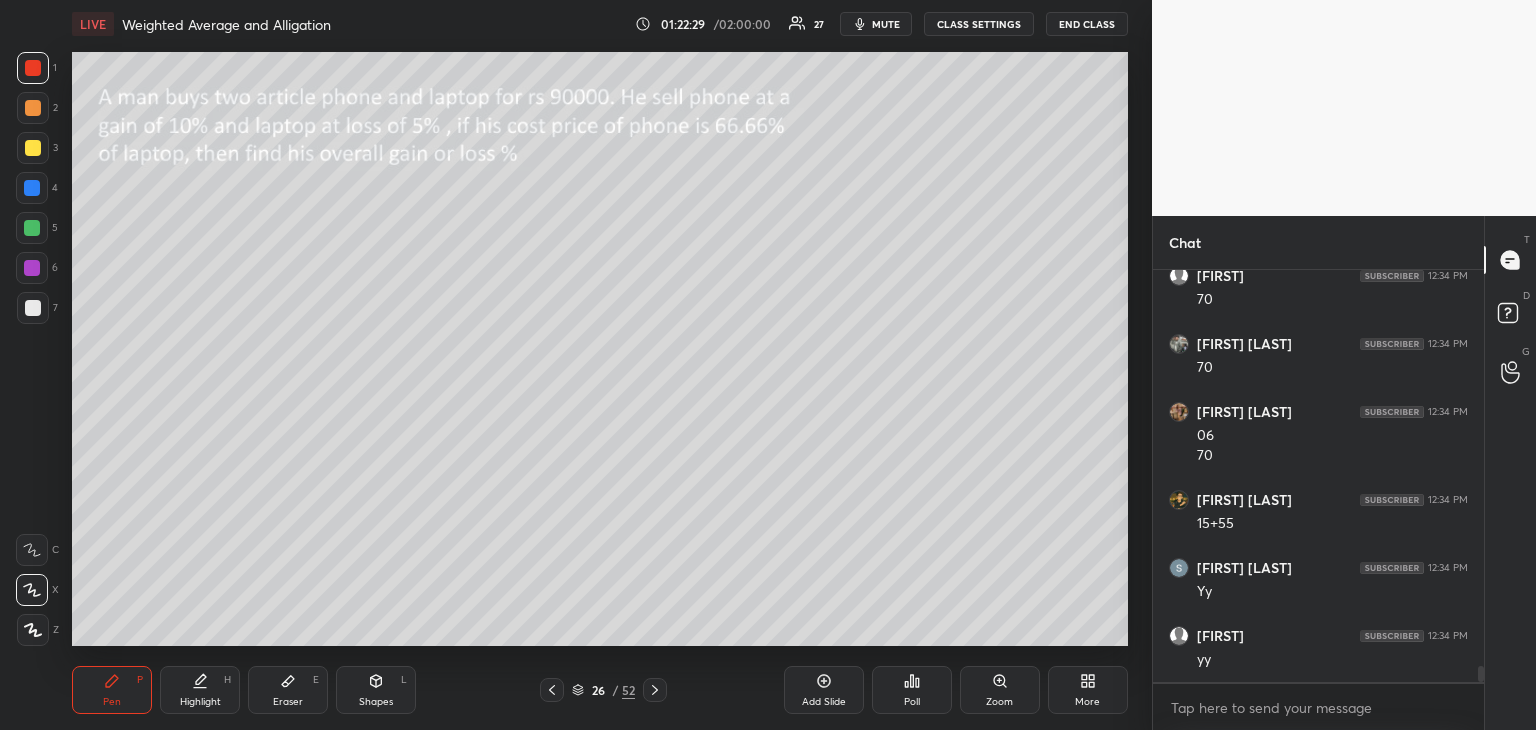 click on "mute" at bounding box center [886, 24] 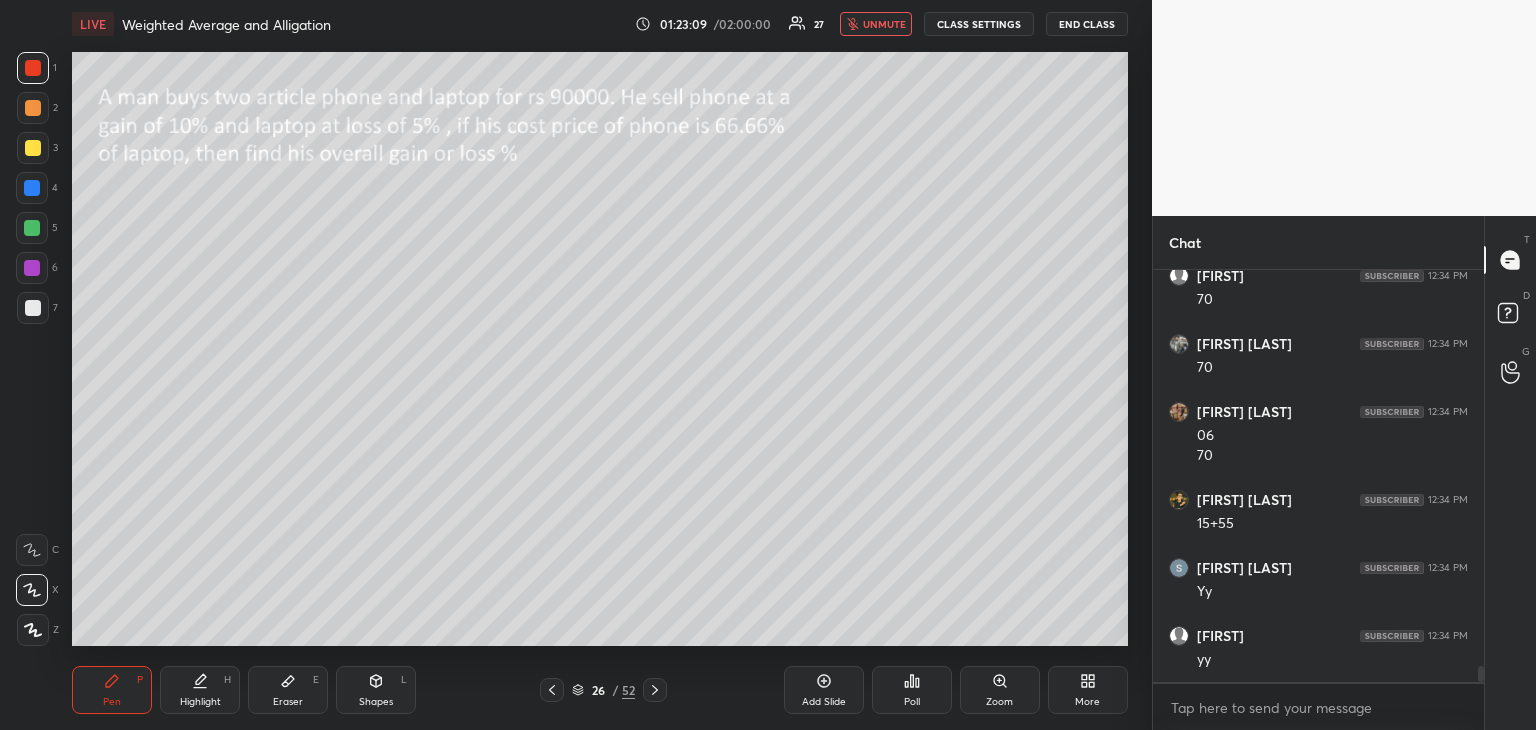 click on "unmute" at bounding box center [884, 24] 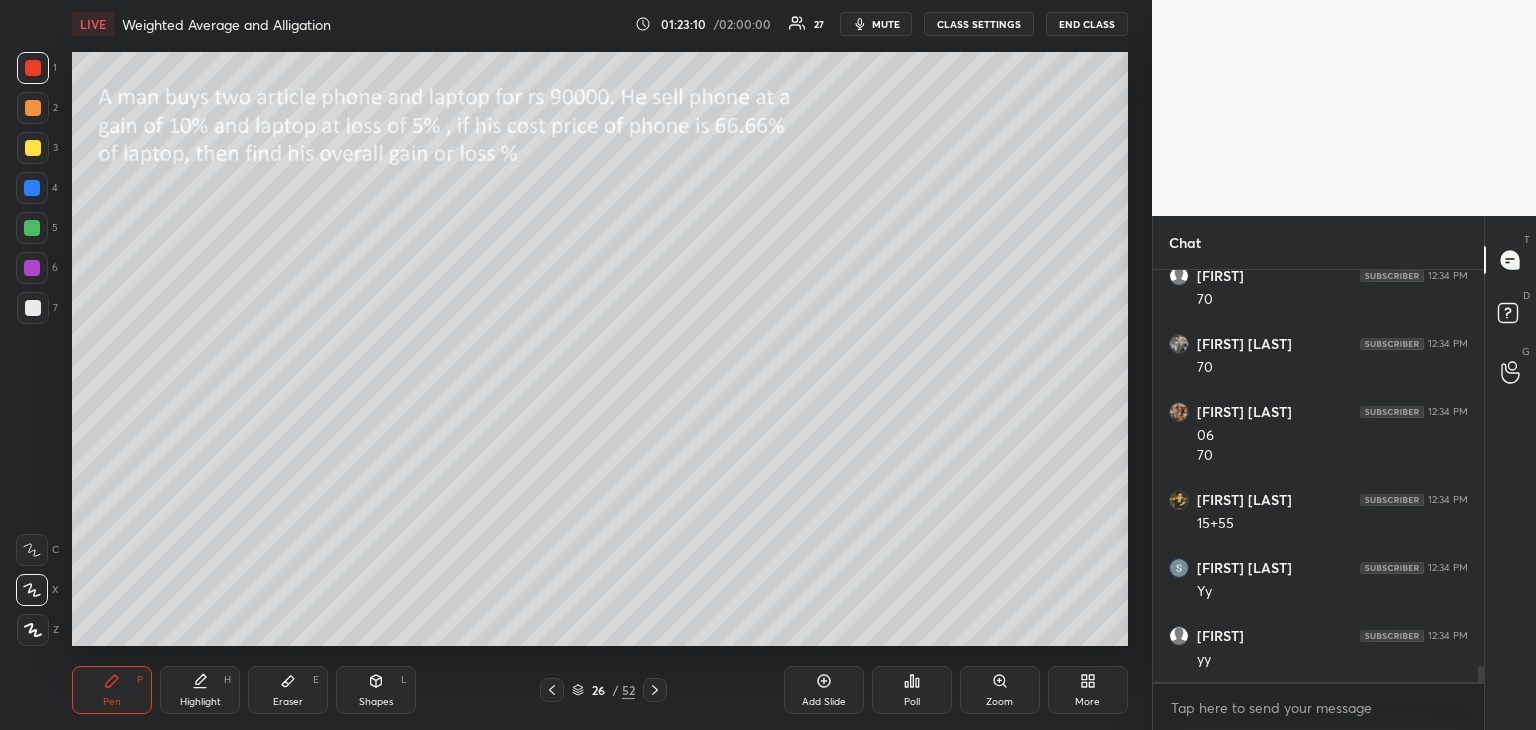 click at bounding box center (32, 188) 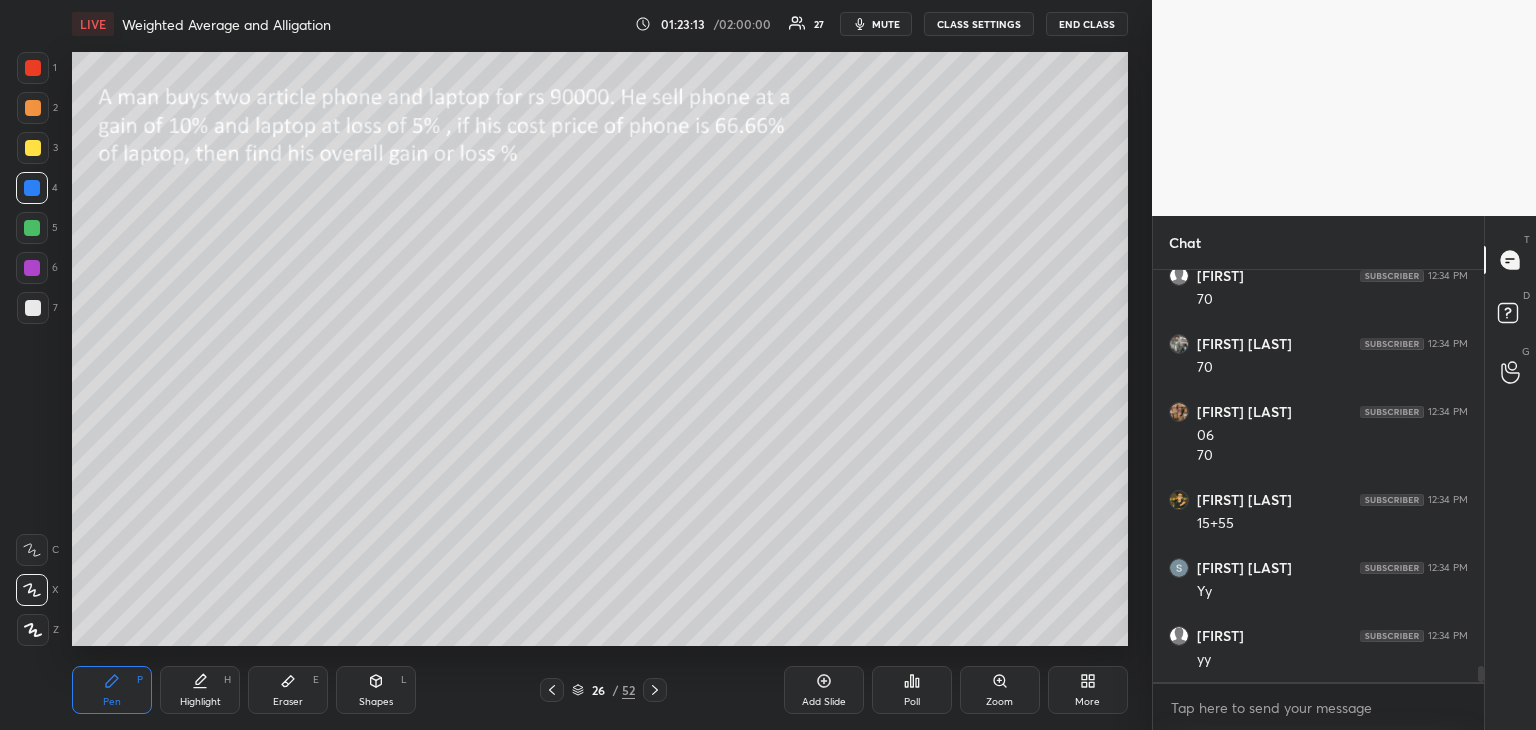 click at bounding box center [32, 268] 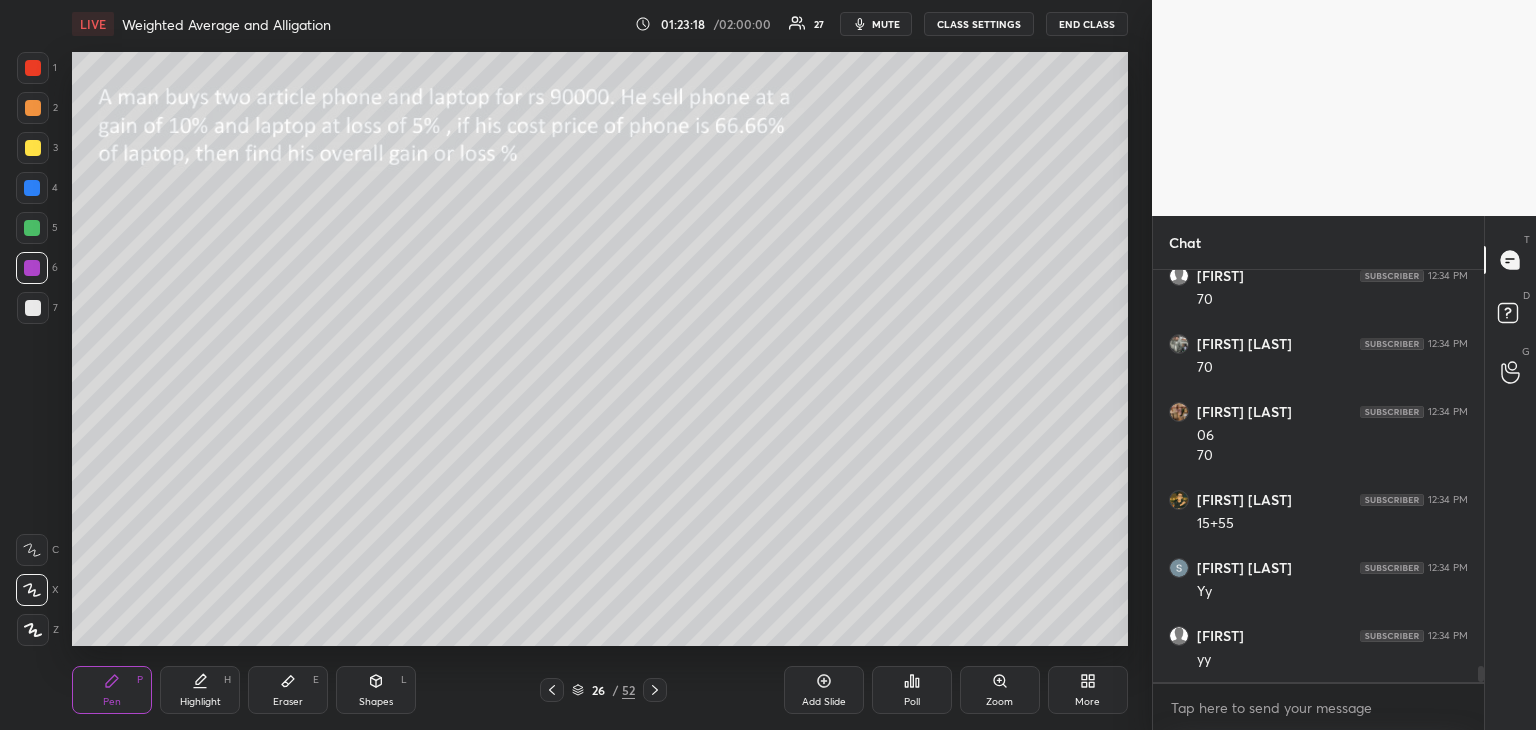scroll, scrollTop: 10328, scrollLeft: 0, axis: vertical 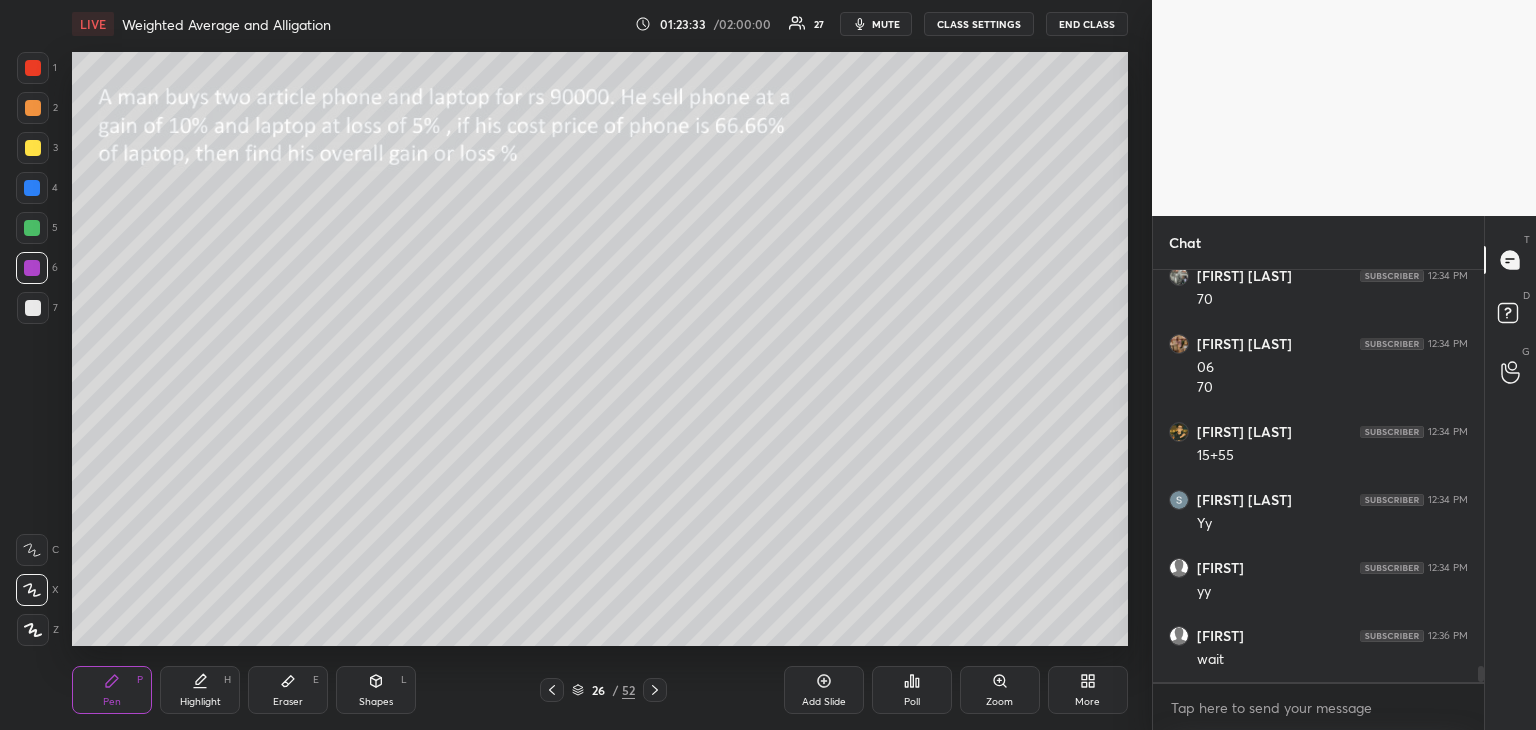 click 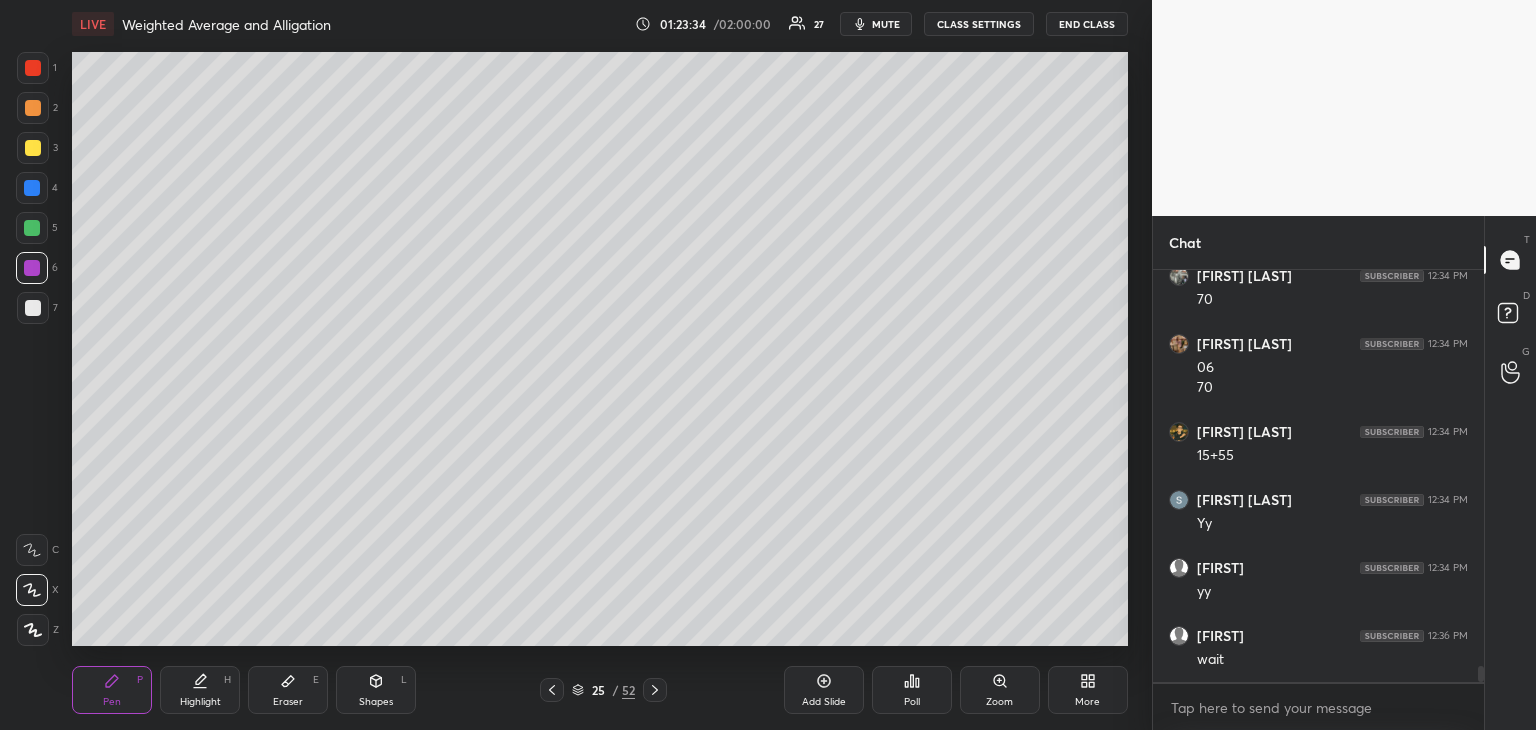 click 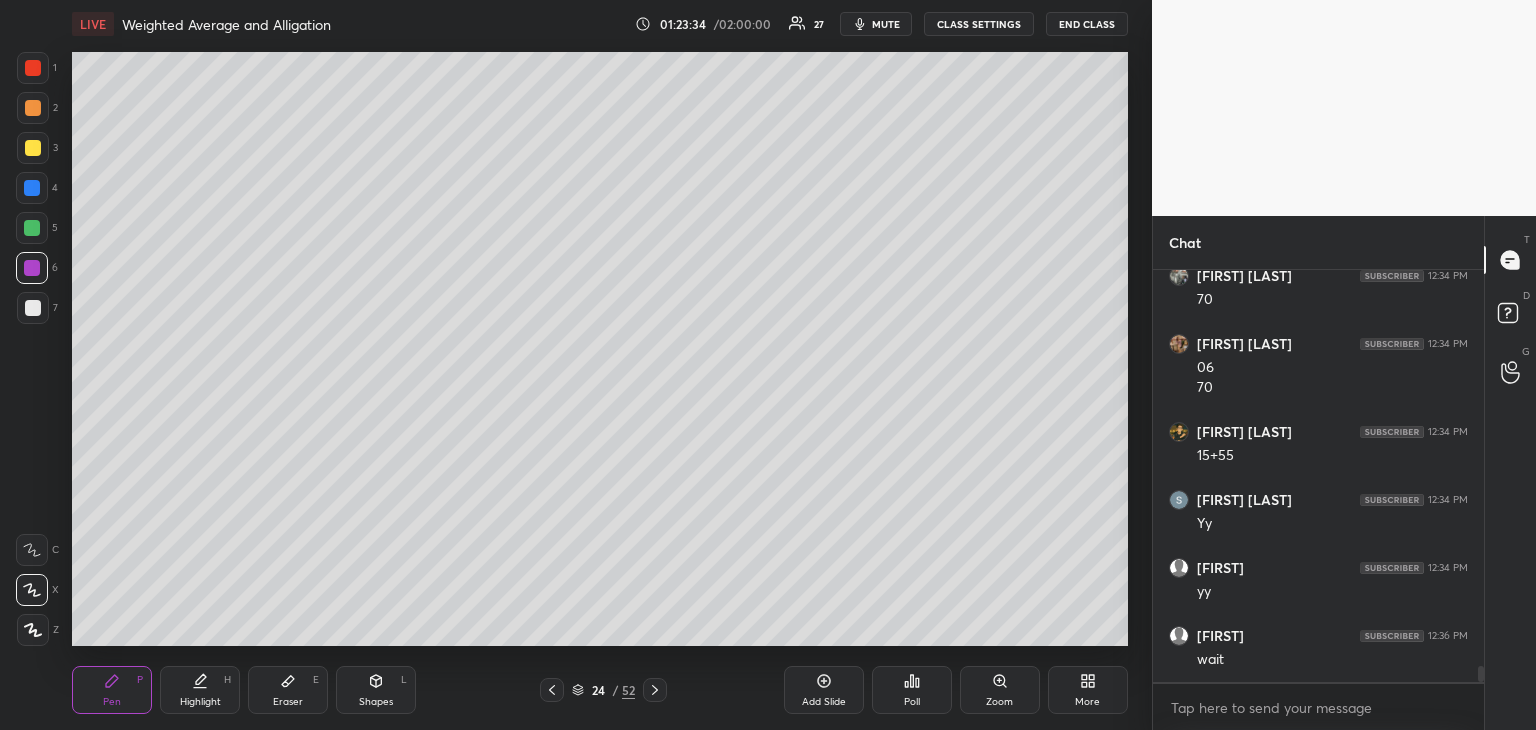 click 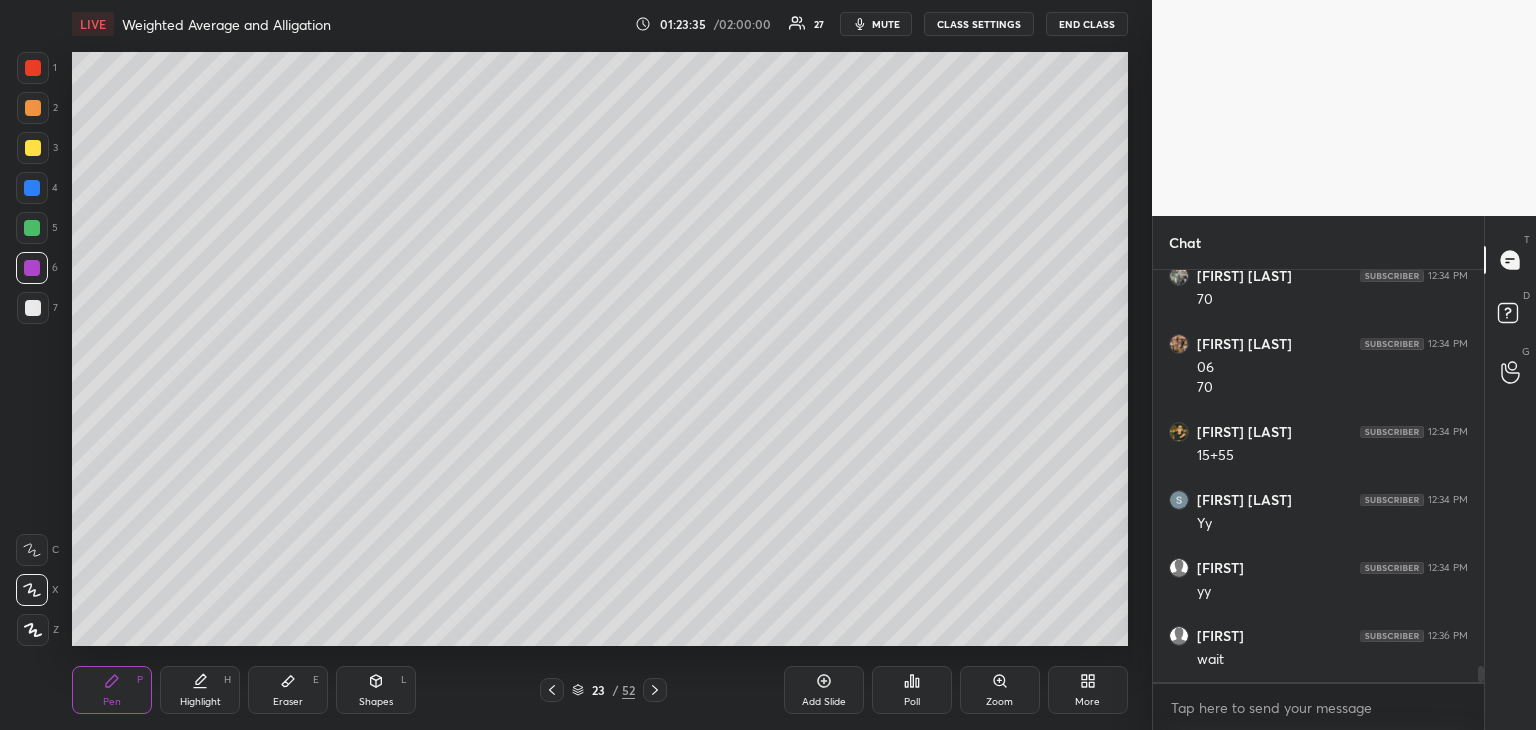 click 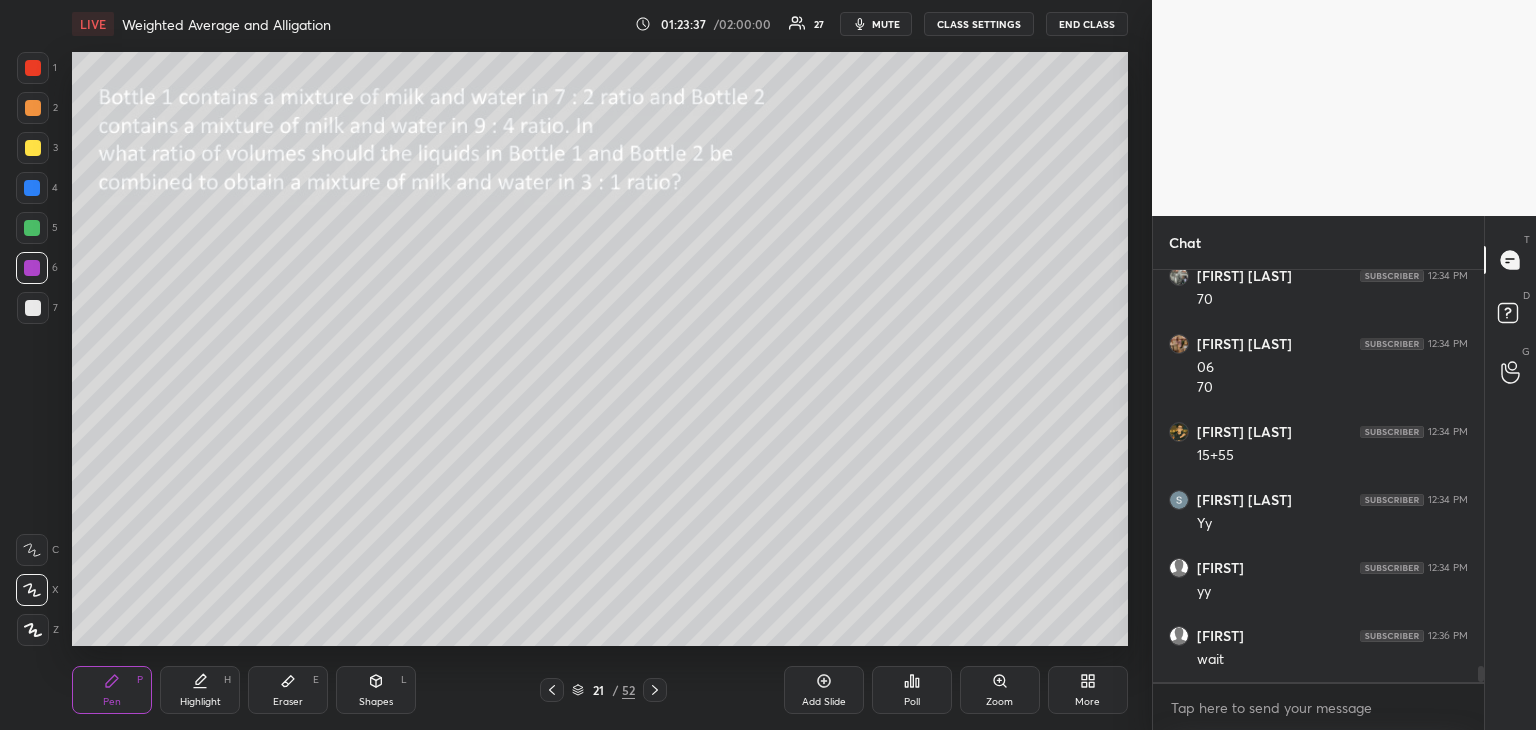 click 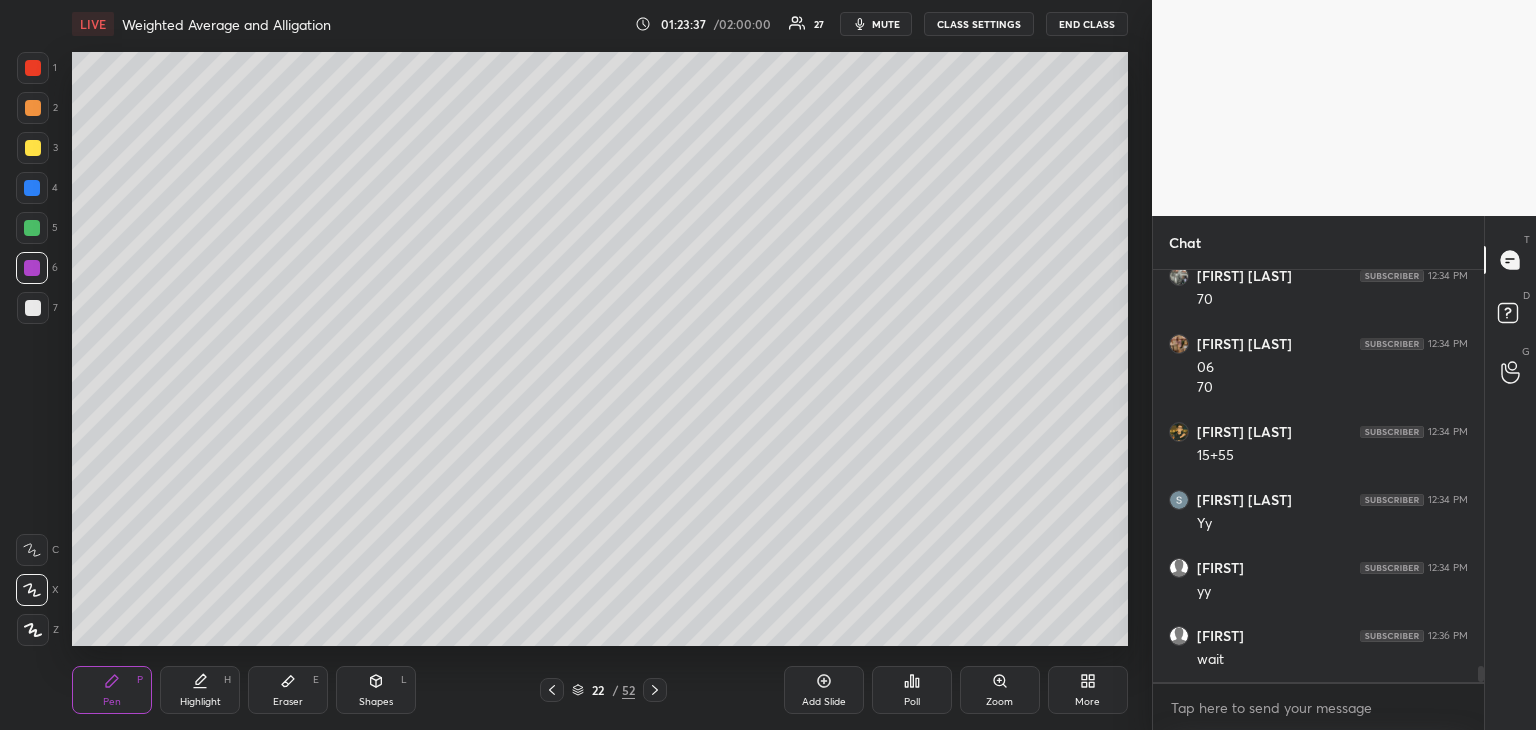 click 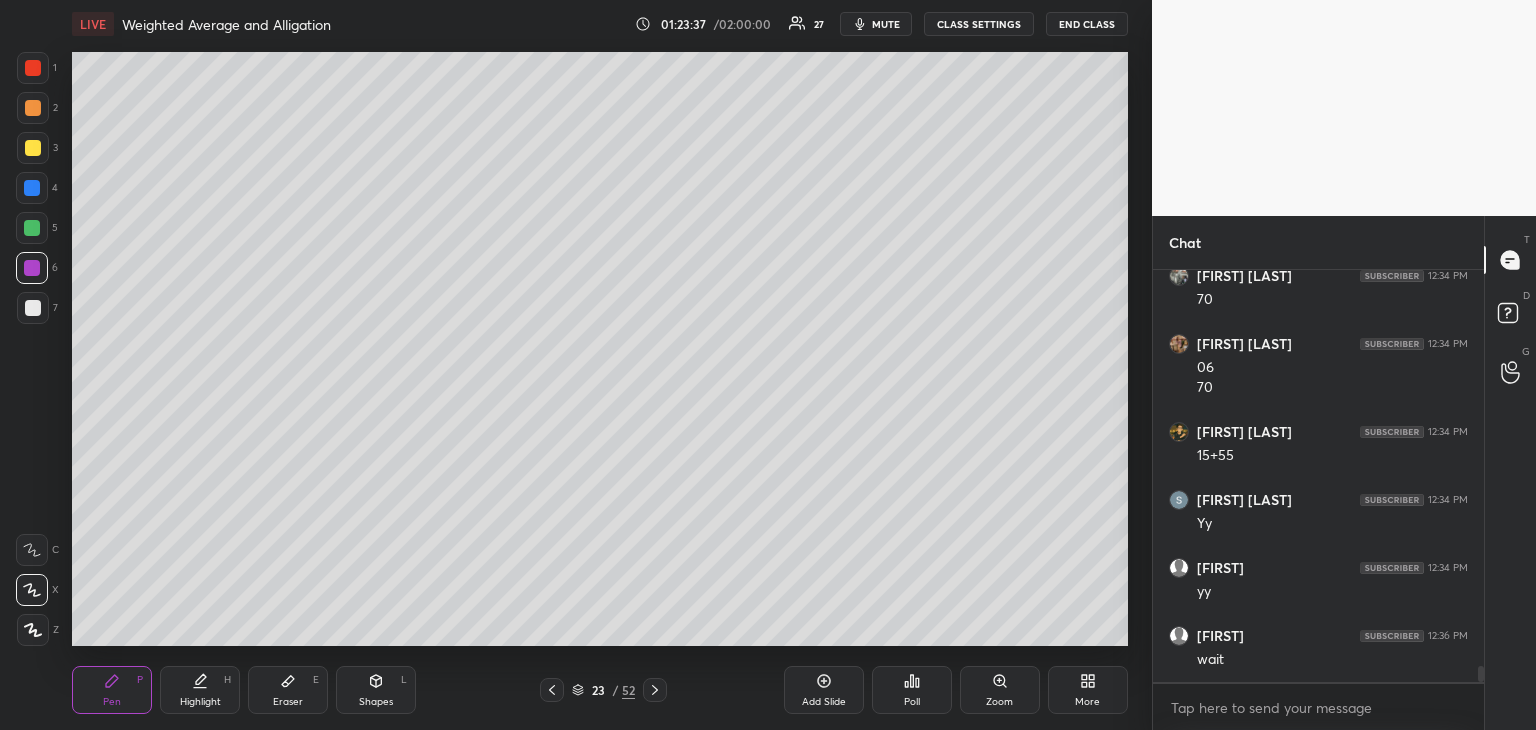click 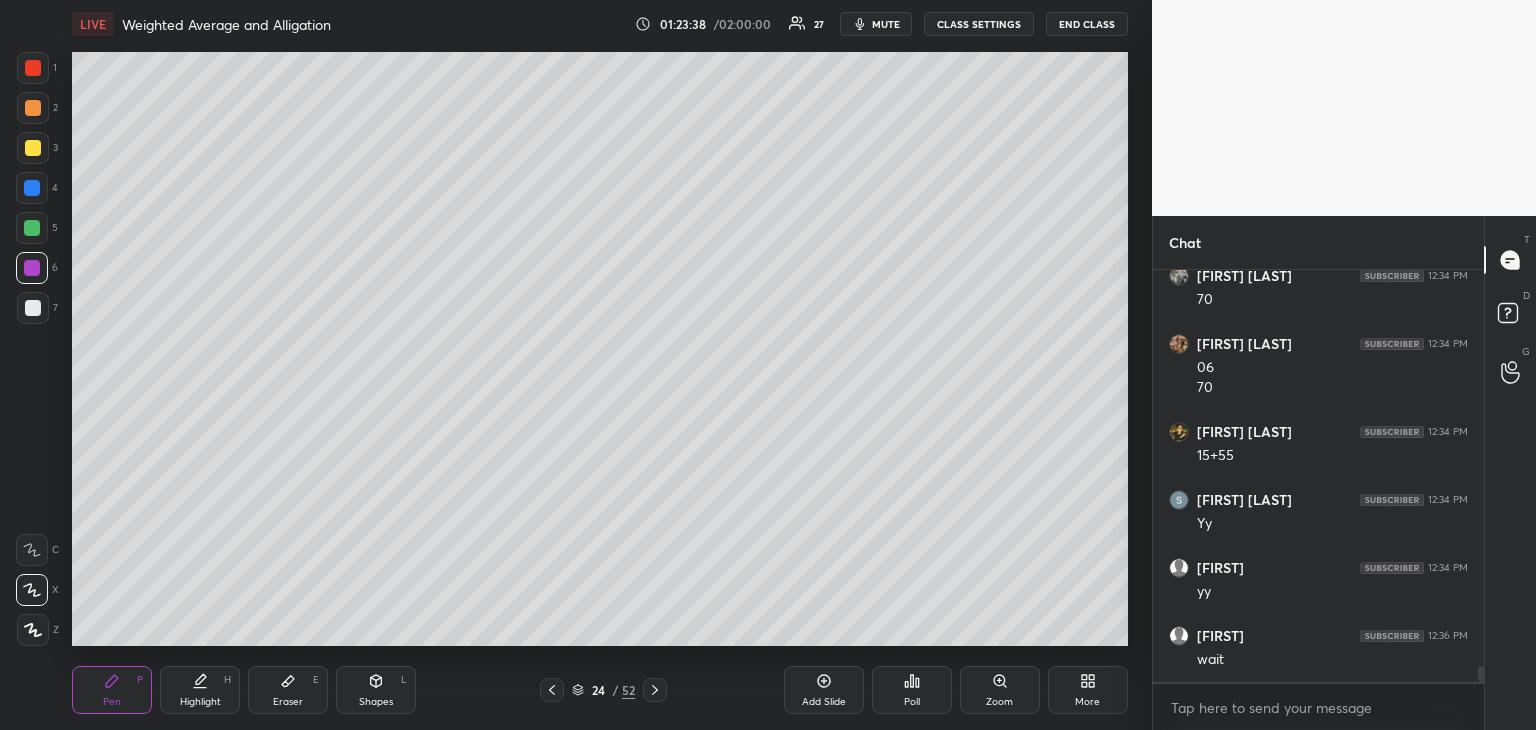 click at bounding box center [655, 690] 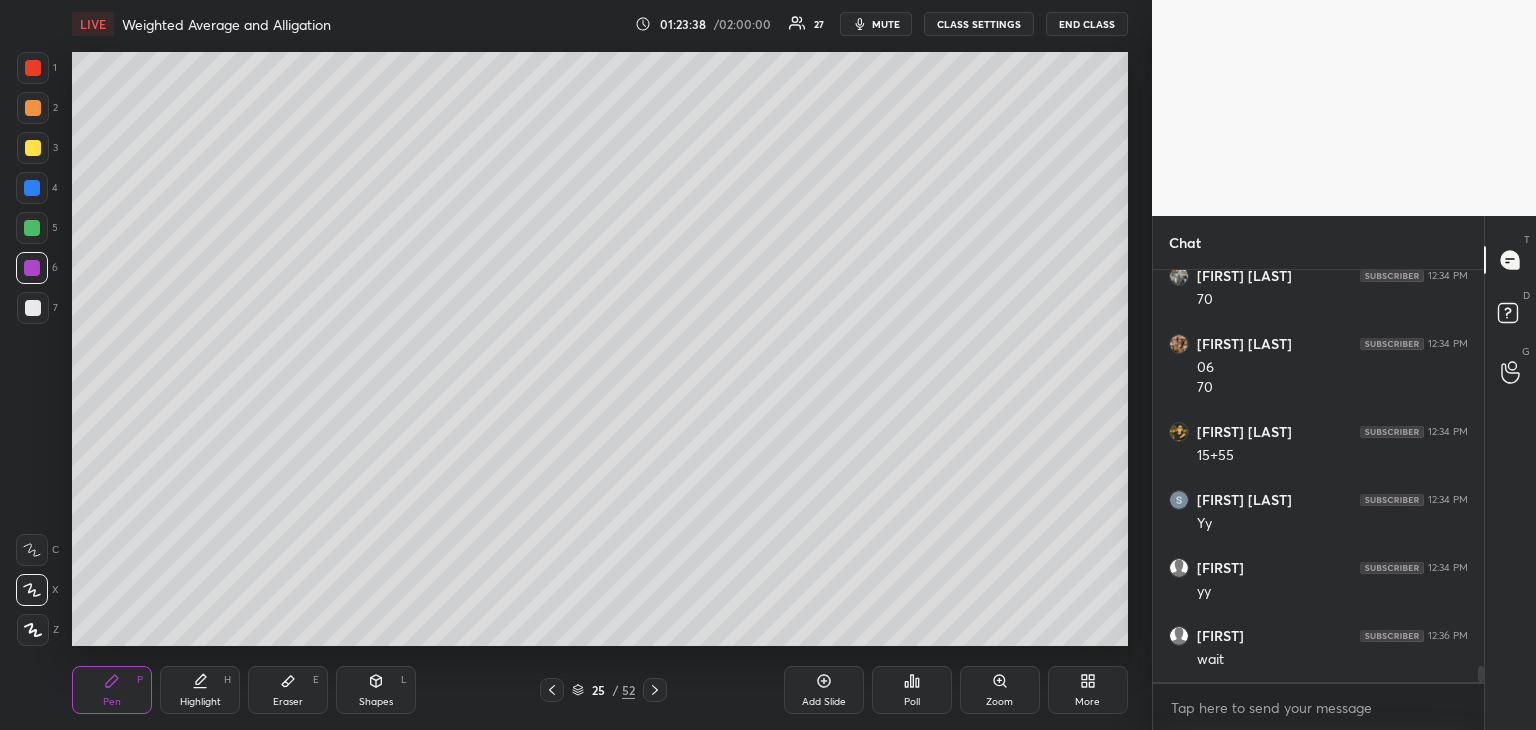 click at bounding box center (655, 690) 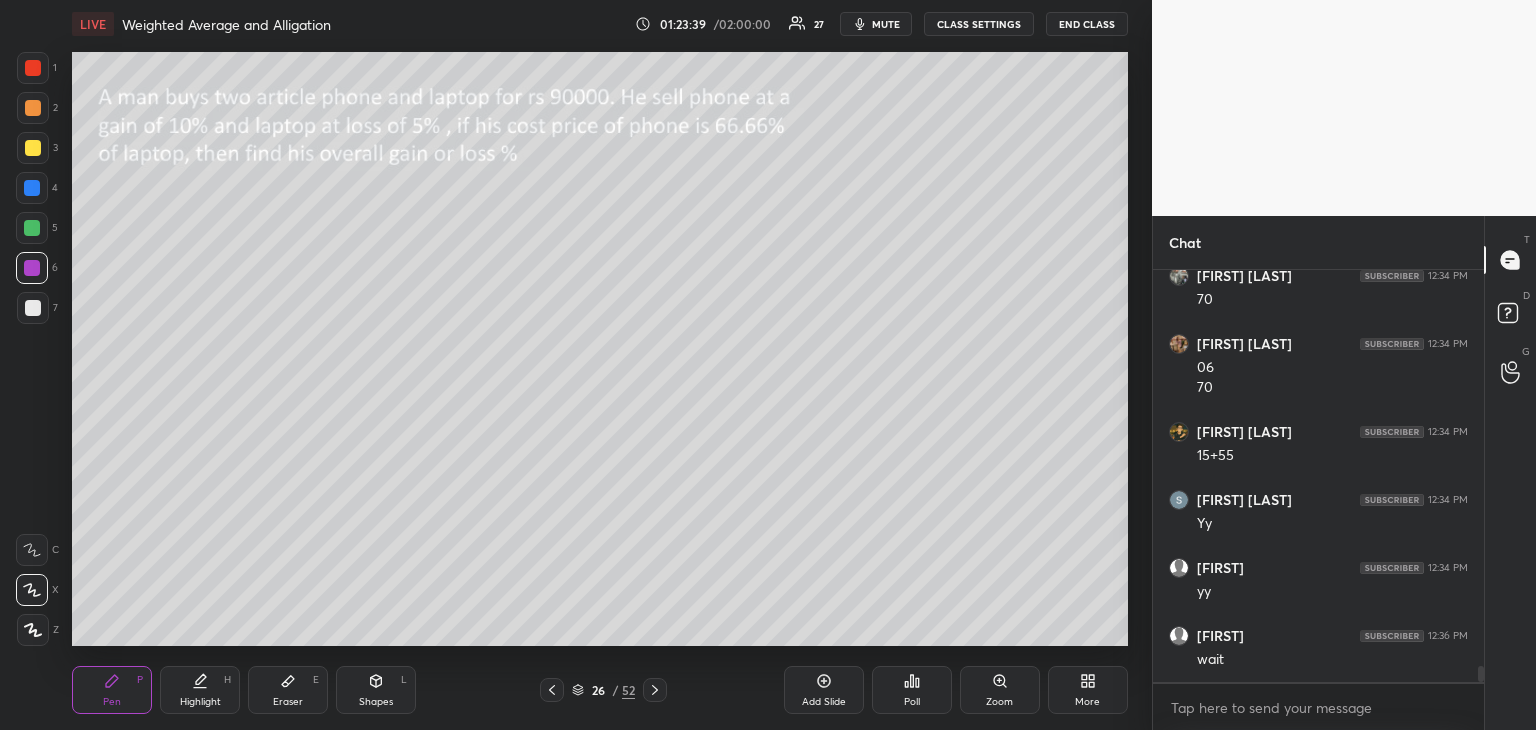 click 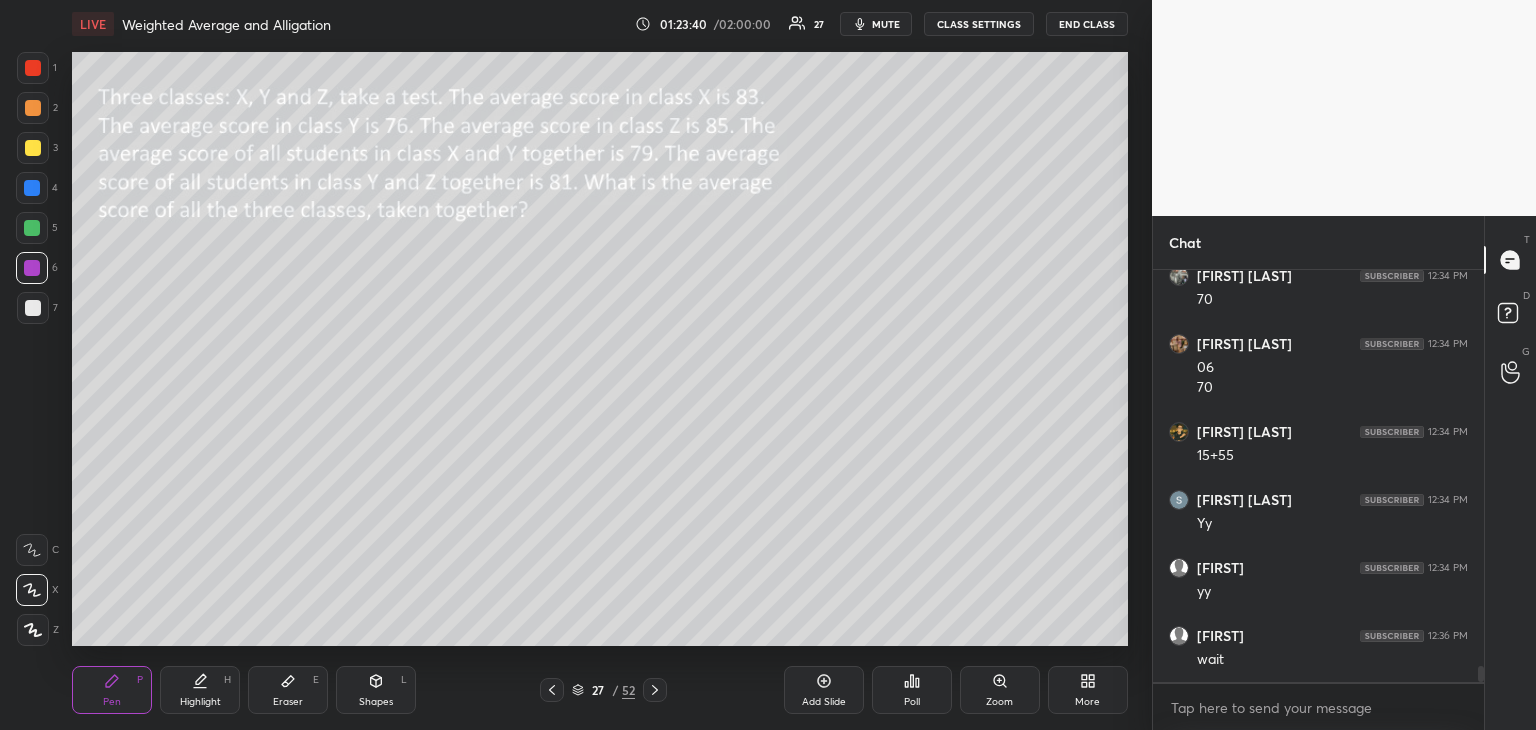 click 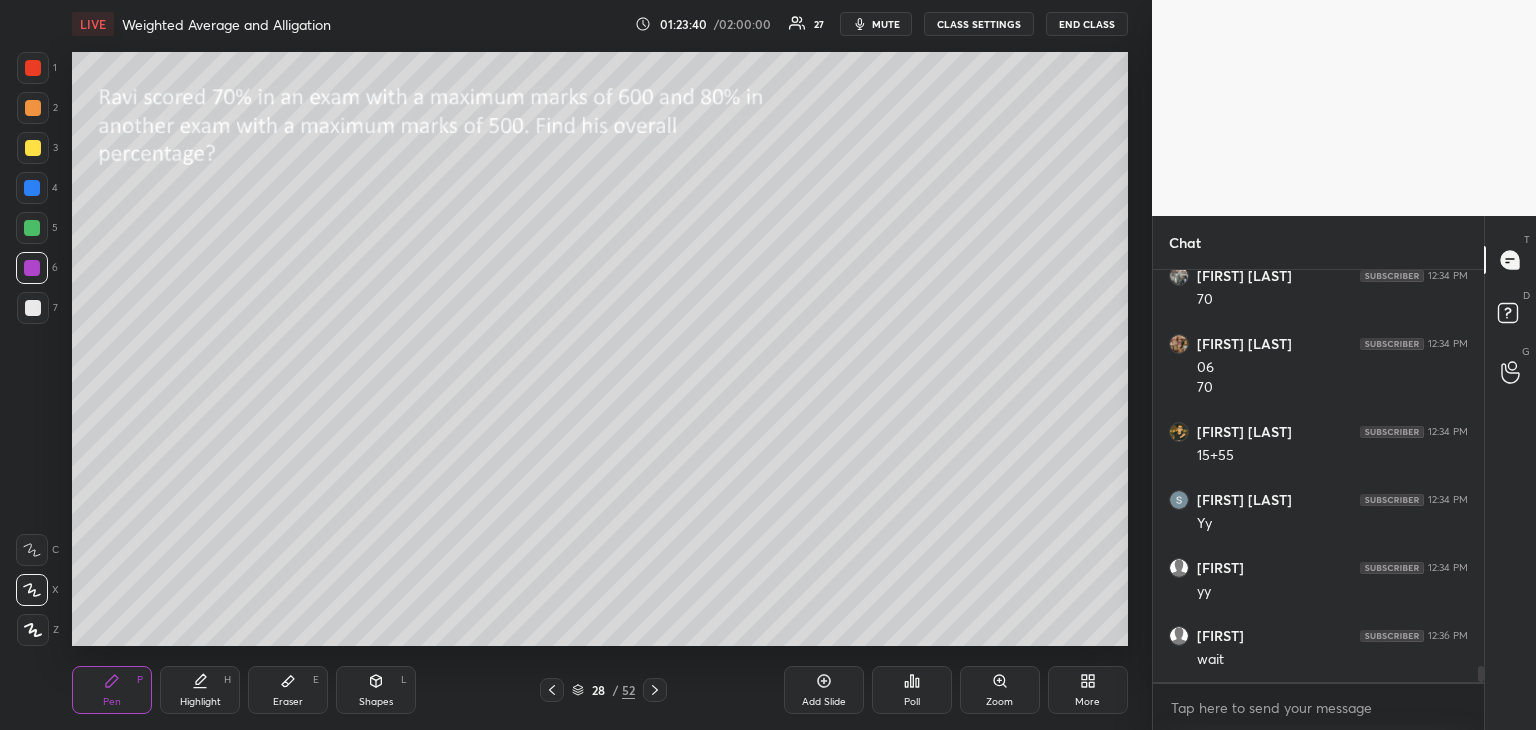 scroll, scrollTop: 10396, scrollLeft: 0, axis: vertical 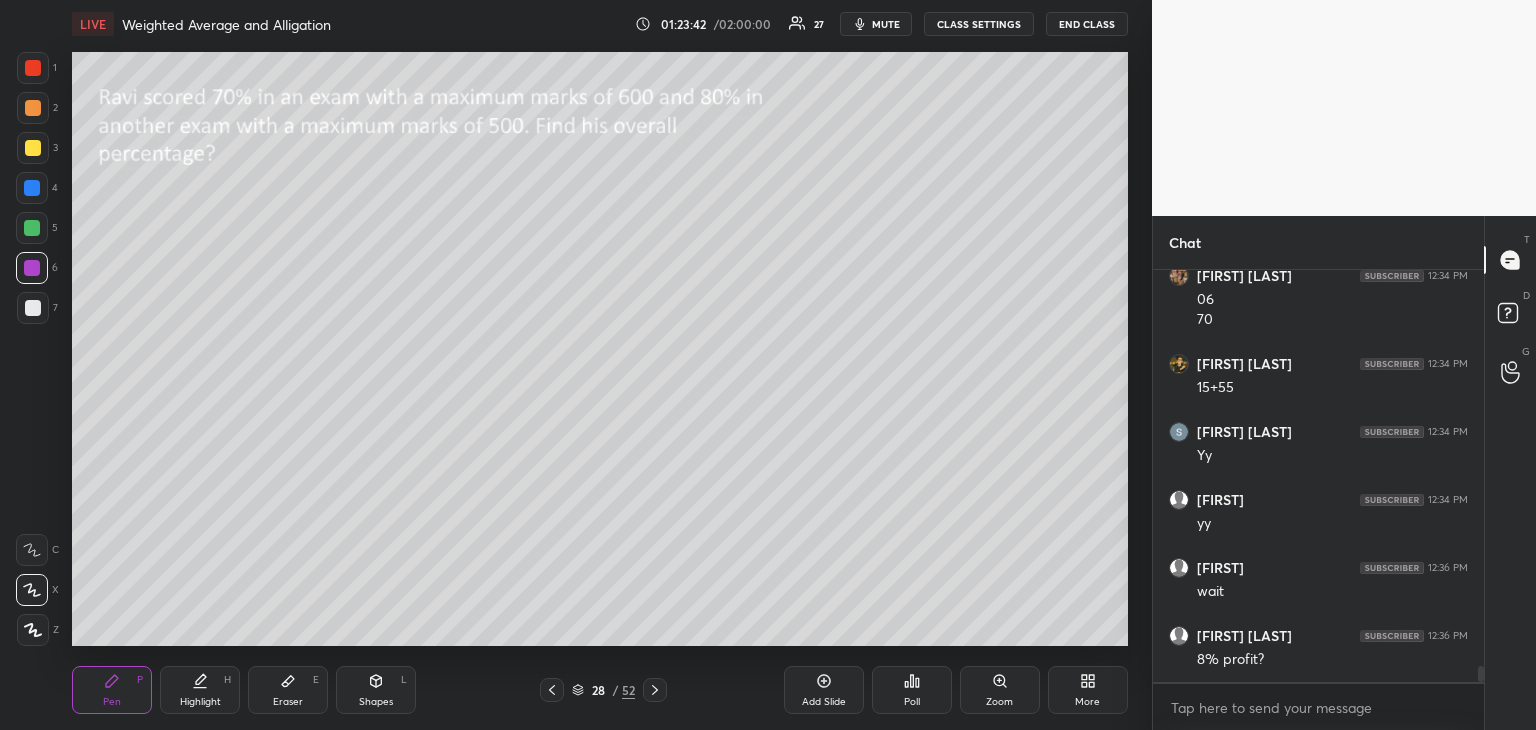 click 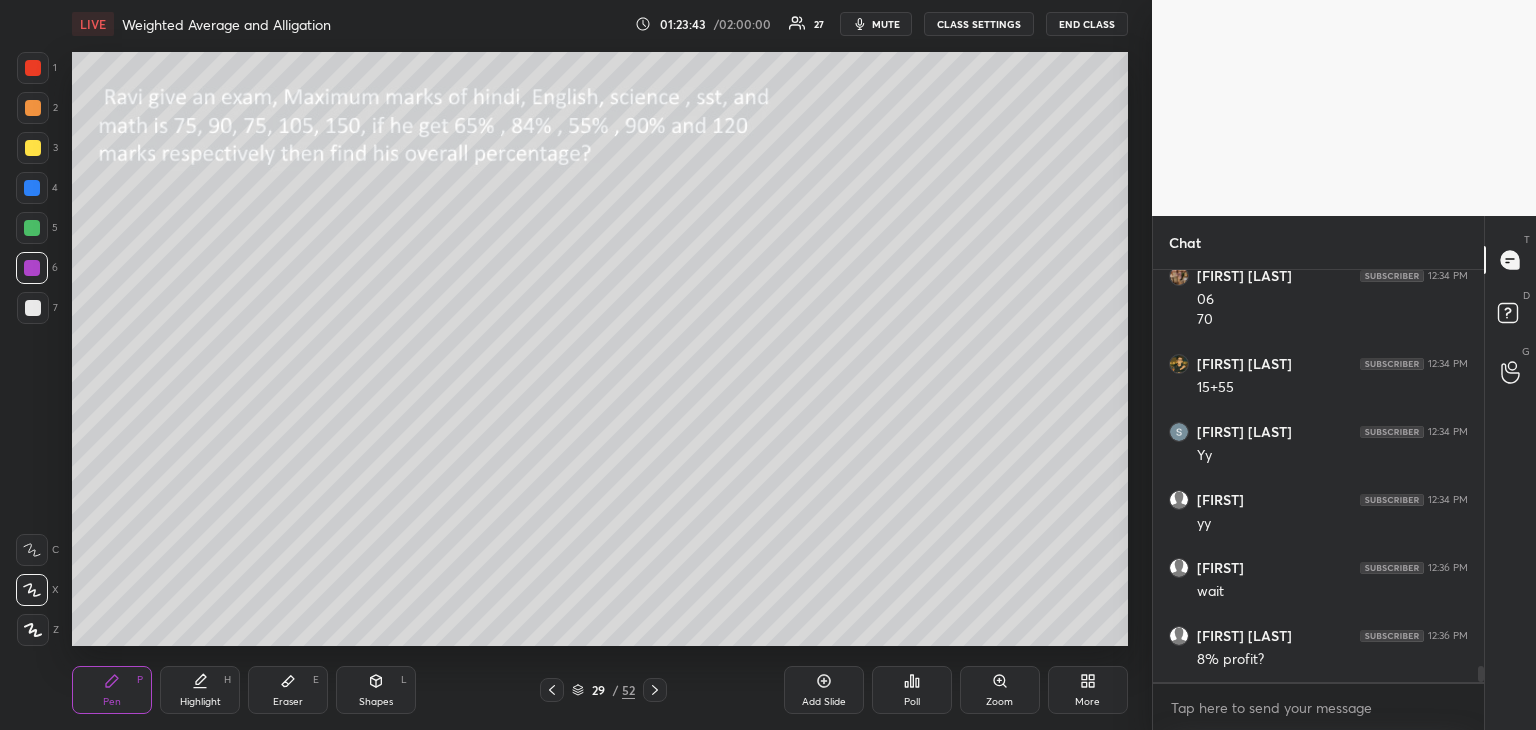 click 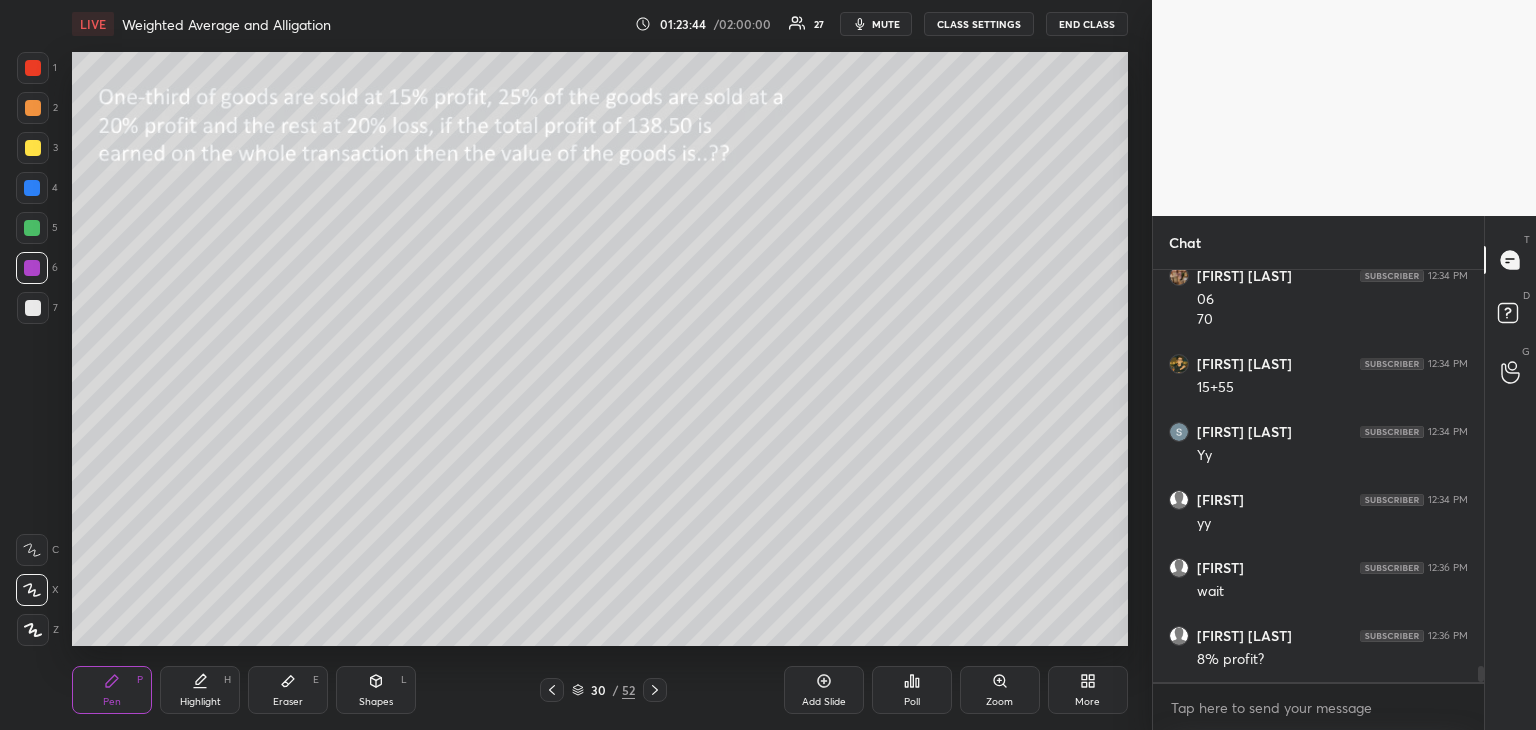click 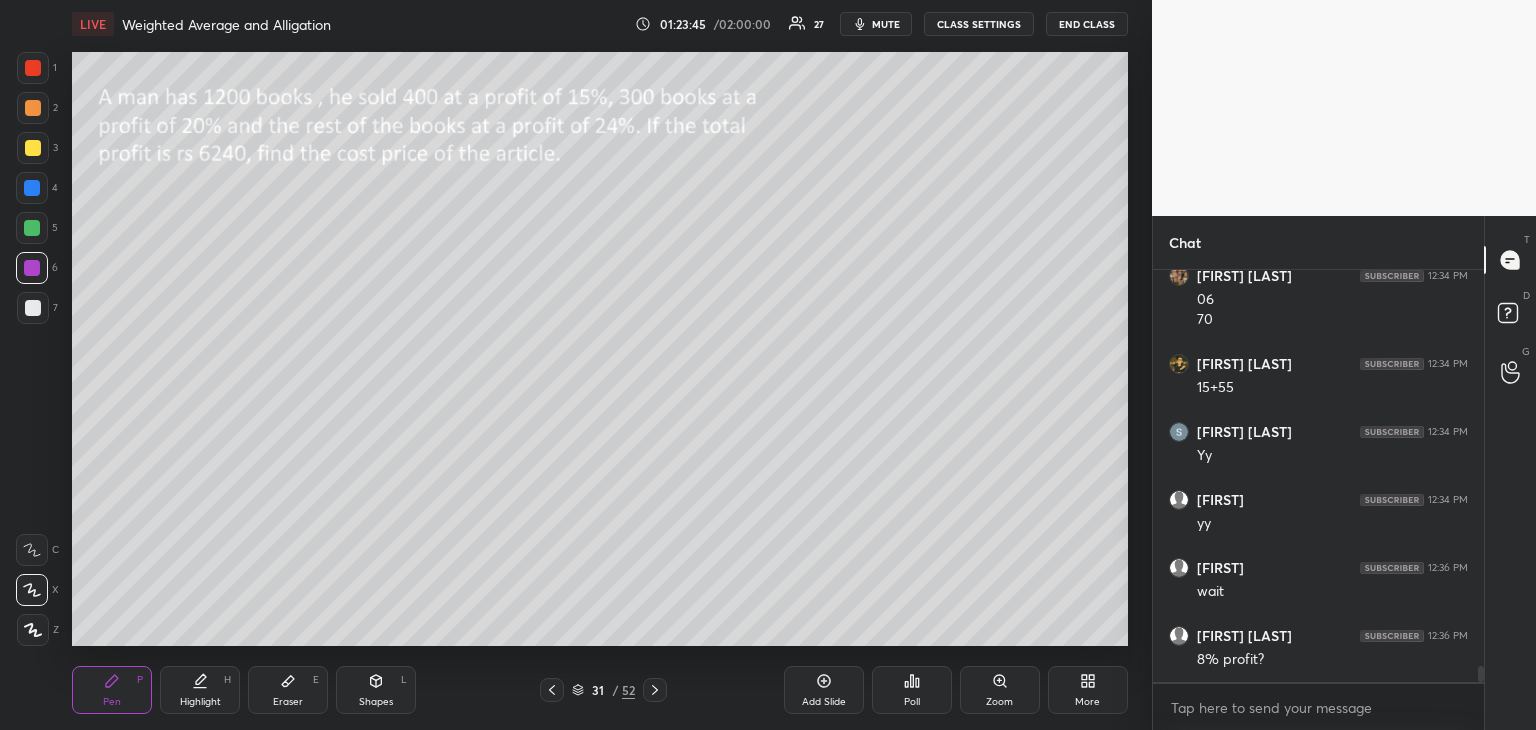 click 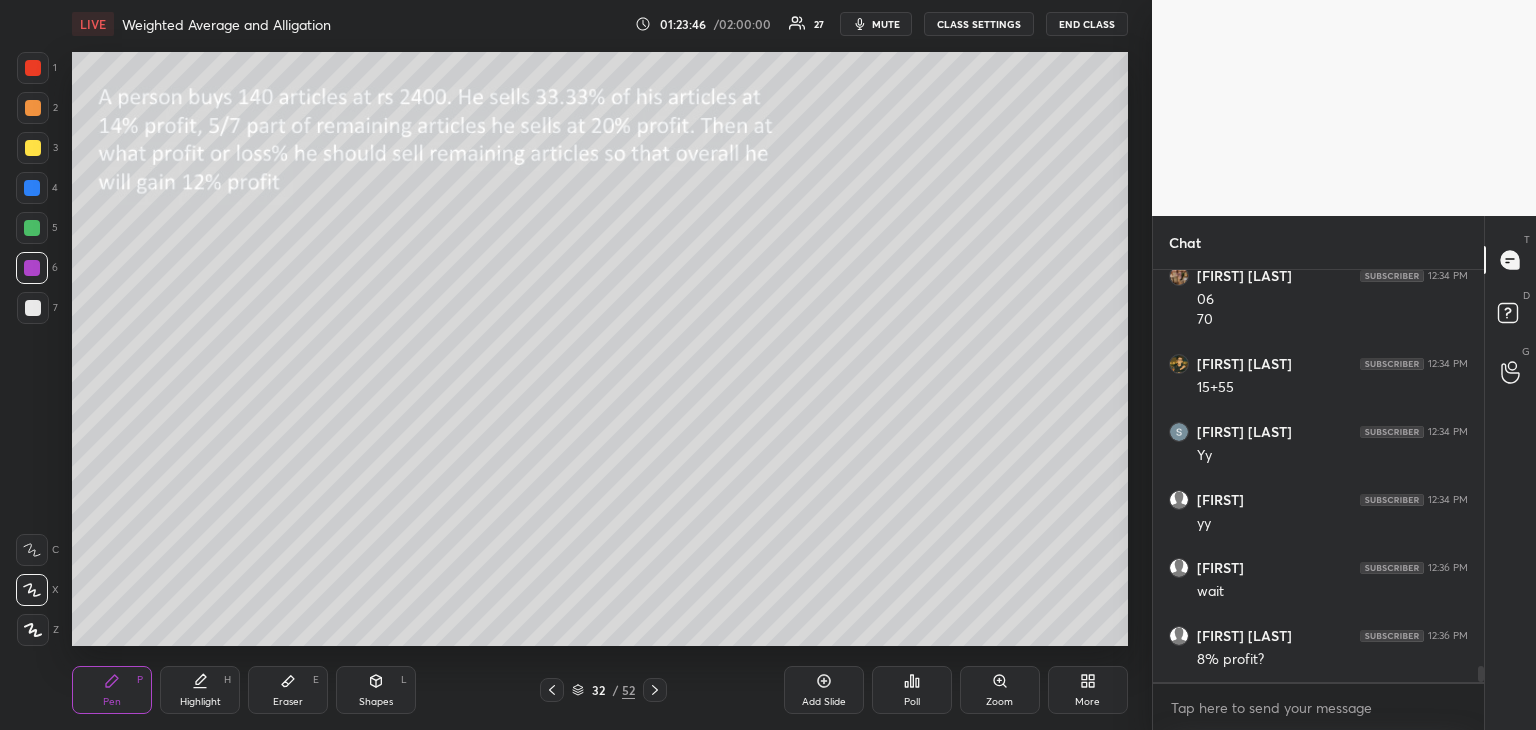 click 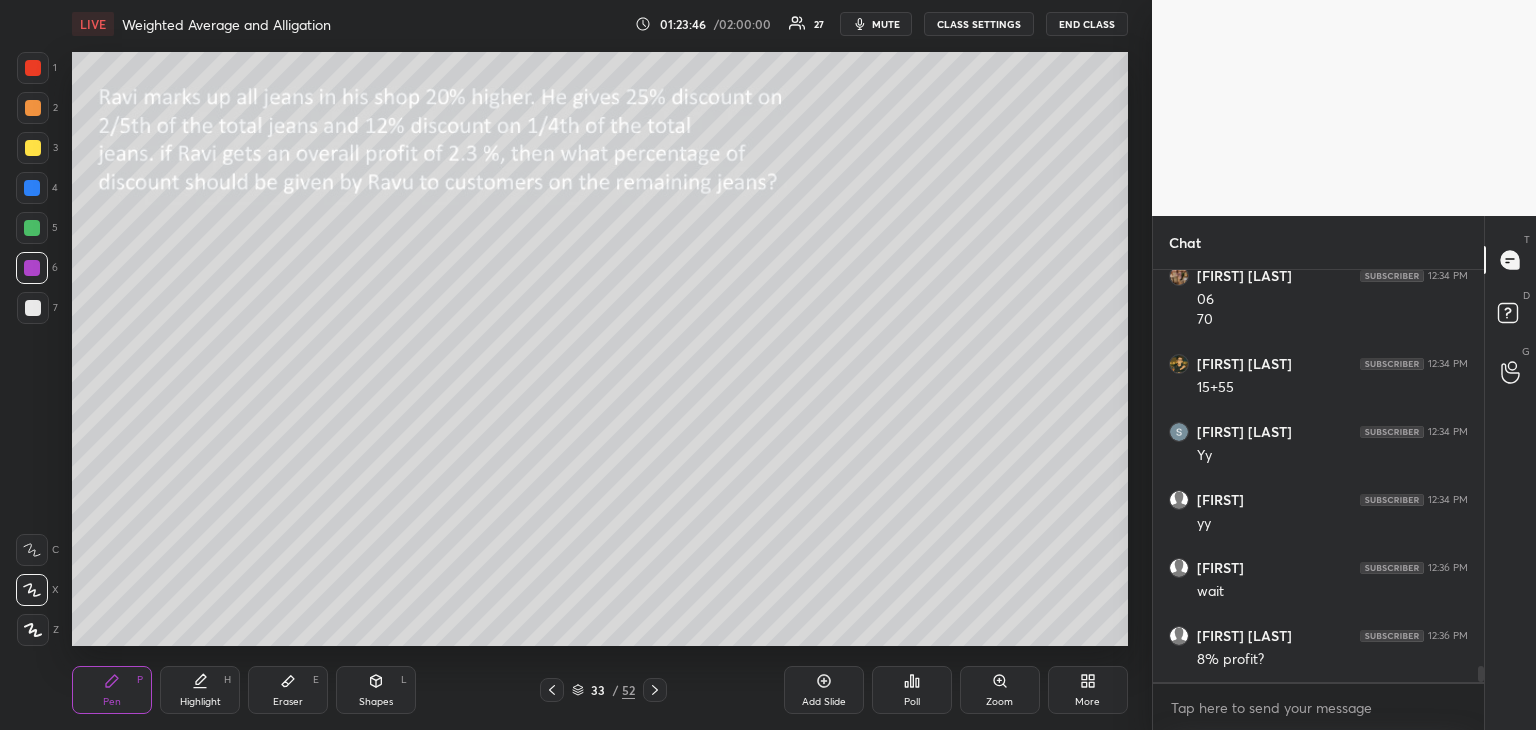 click 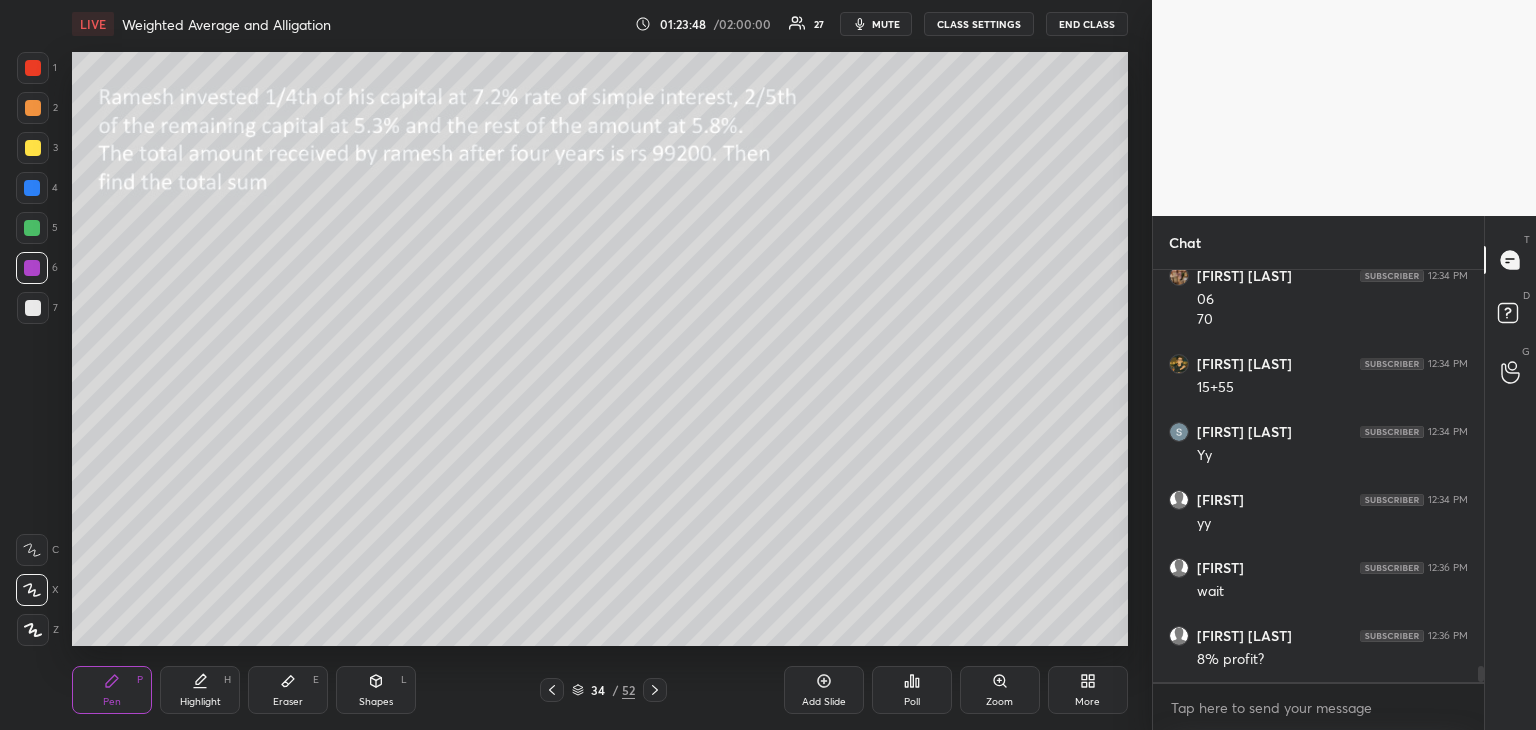click 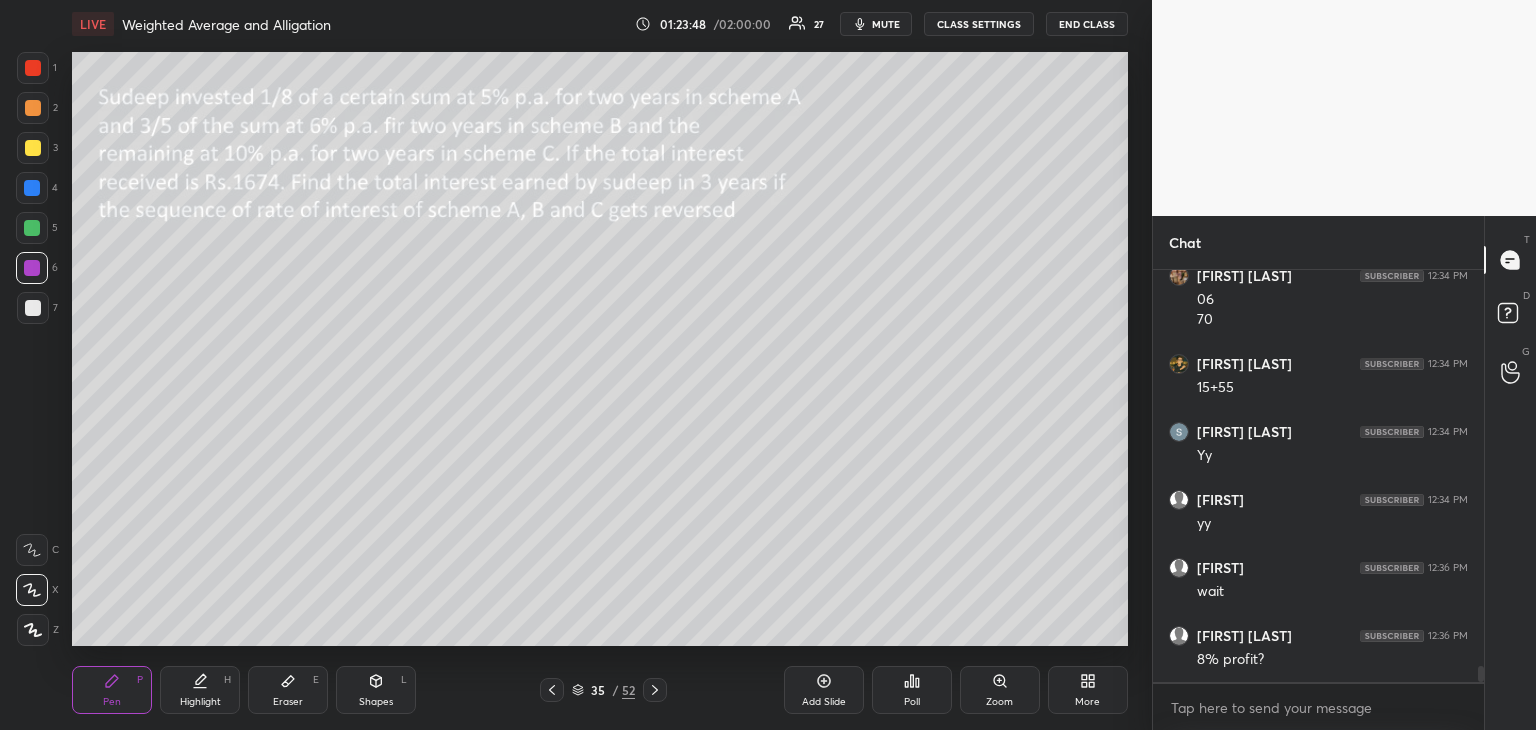 click 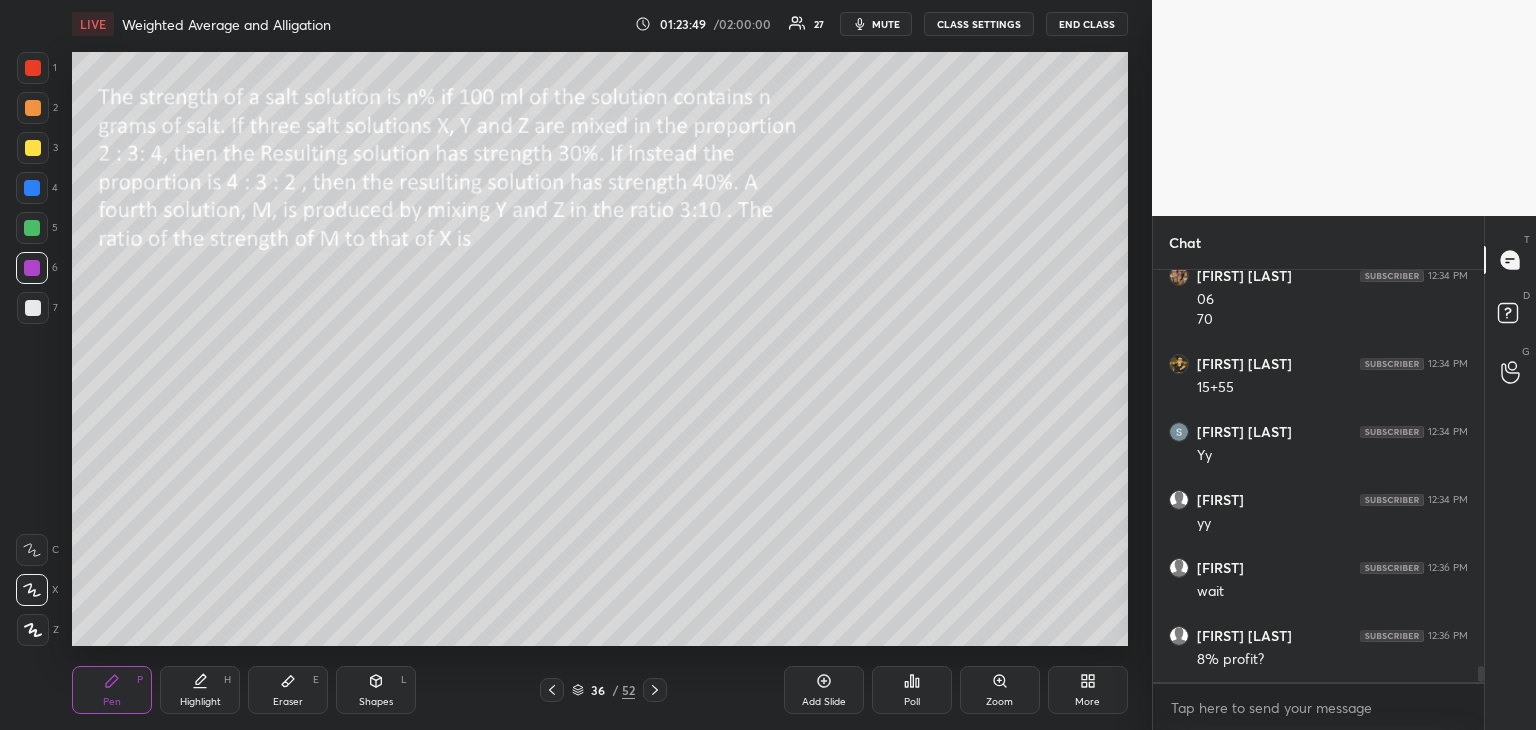click 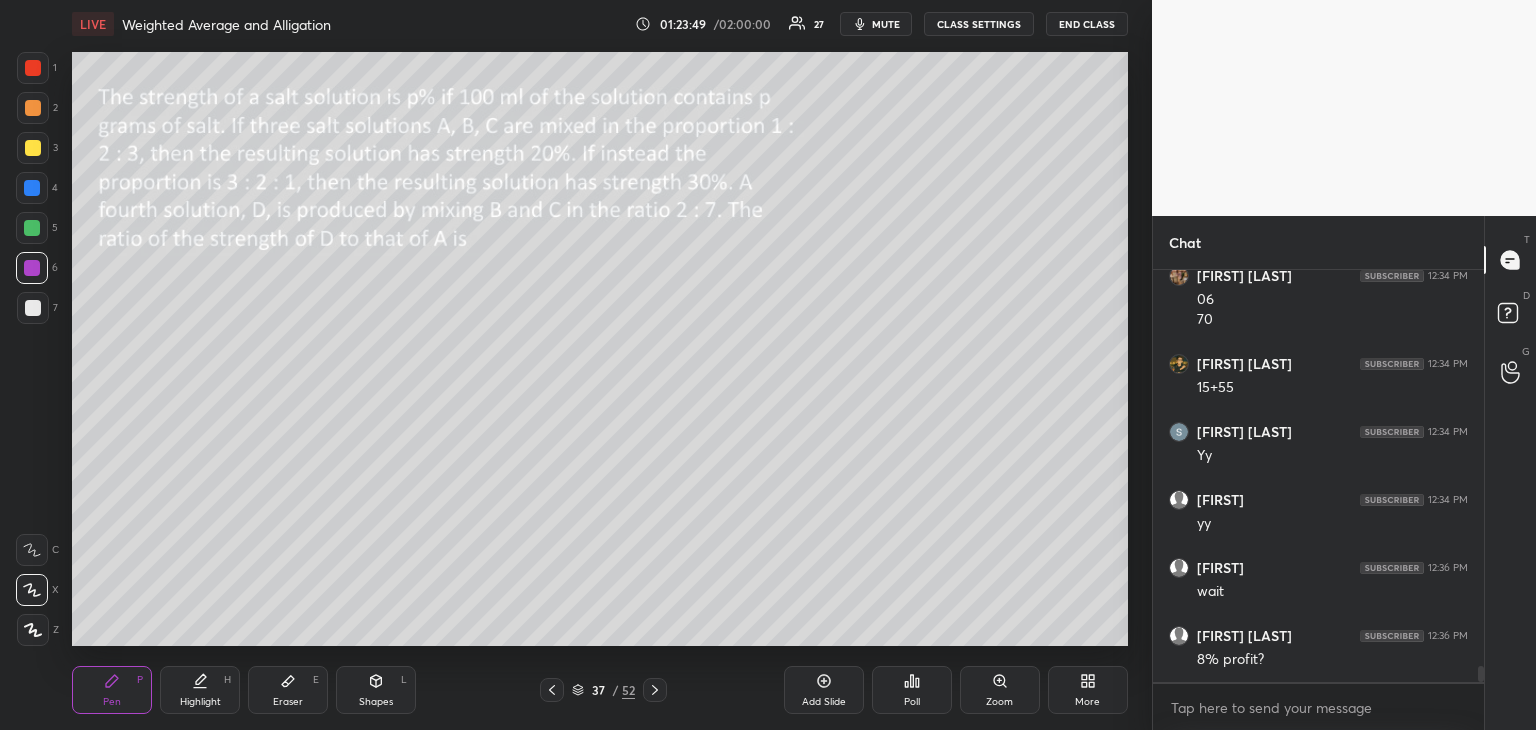click 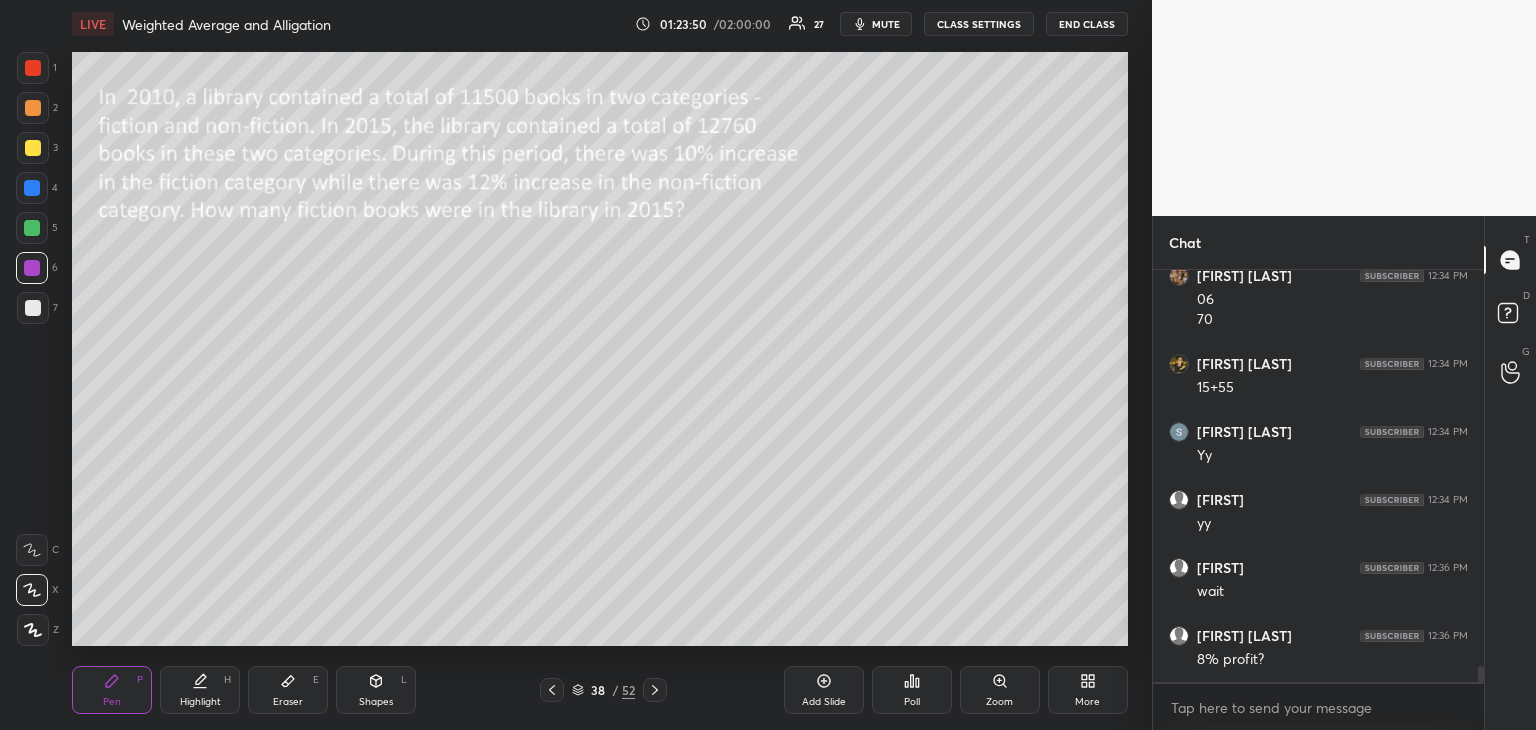 click 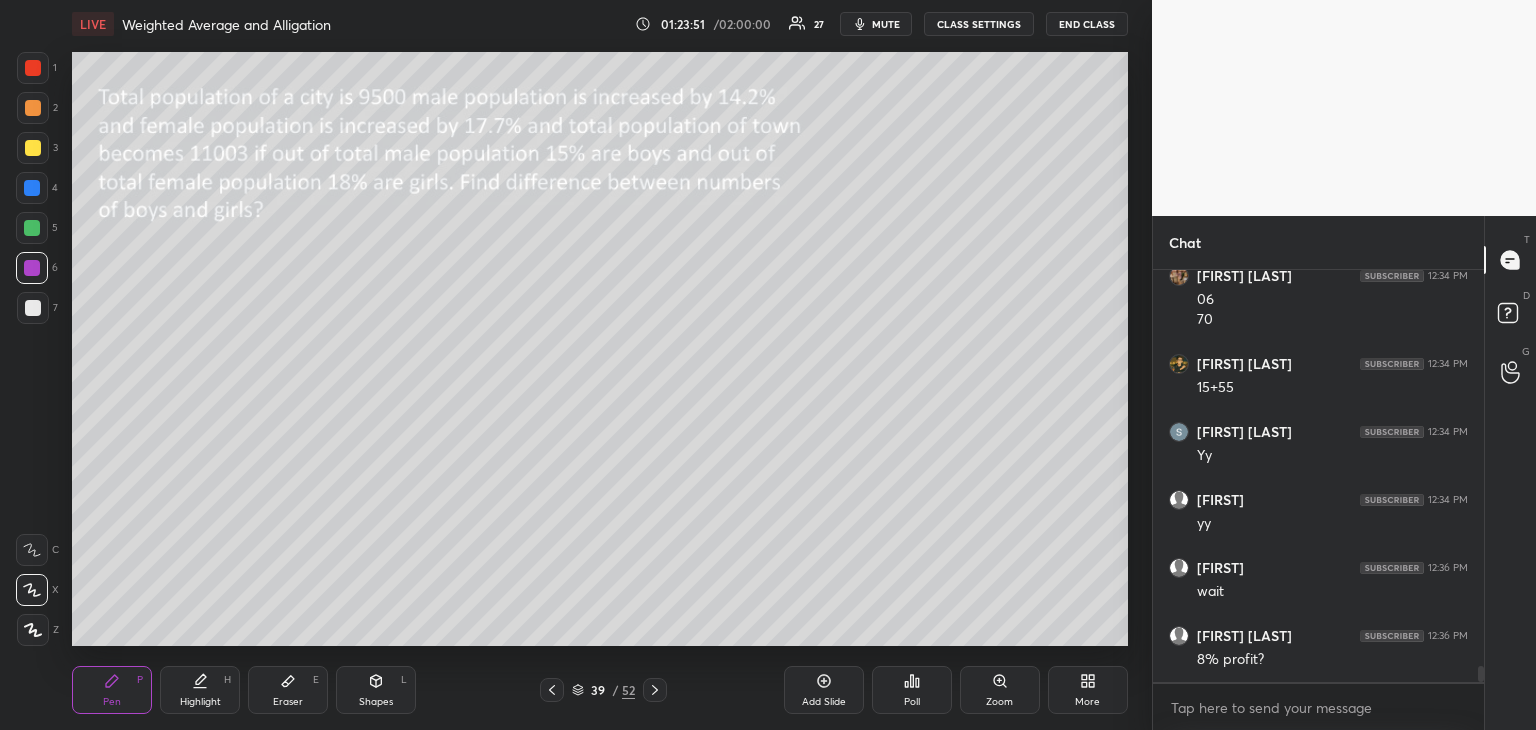 click 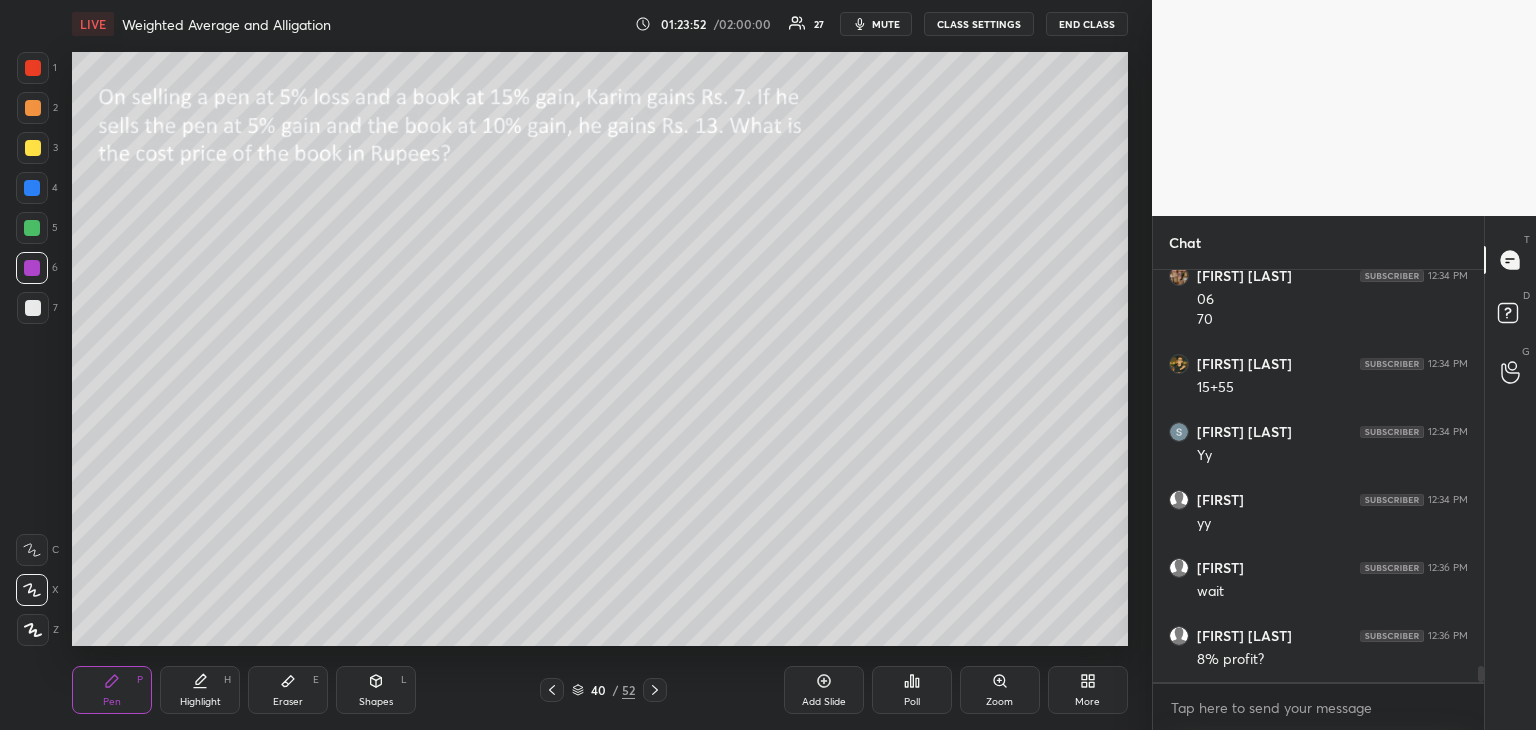 click 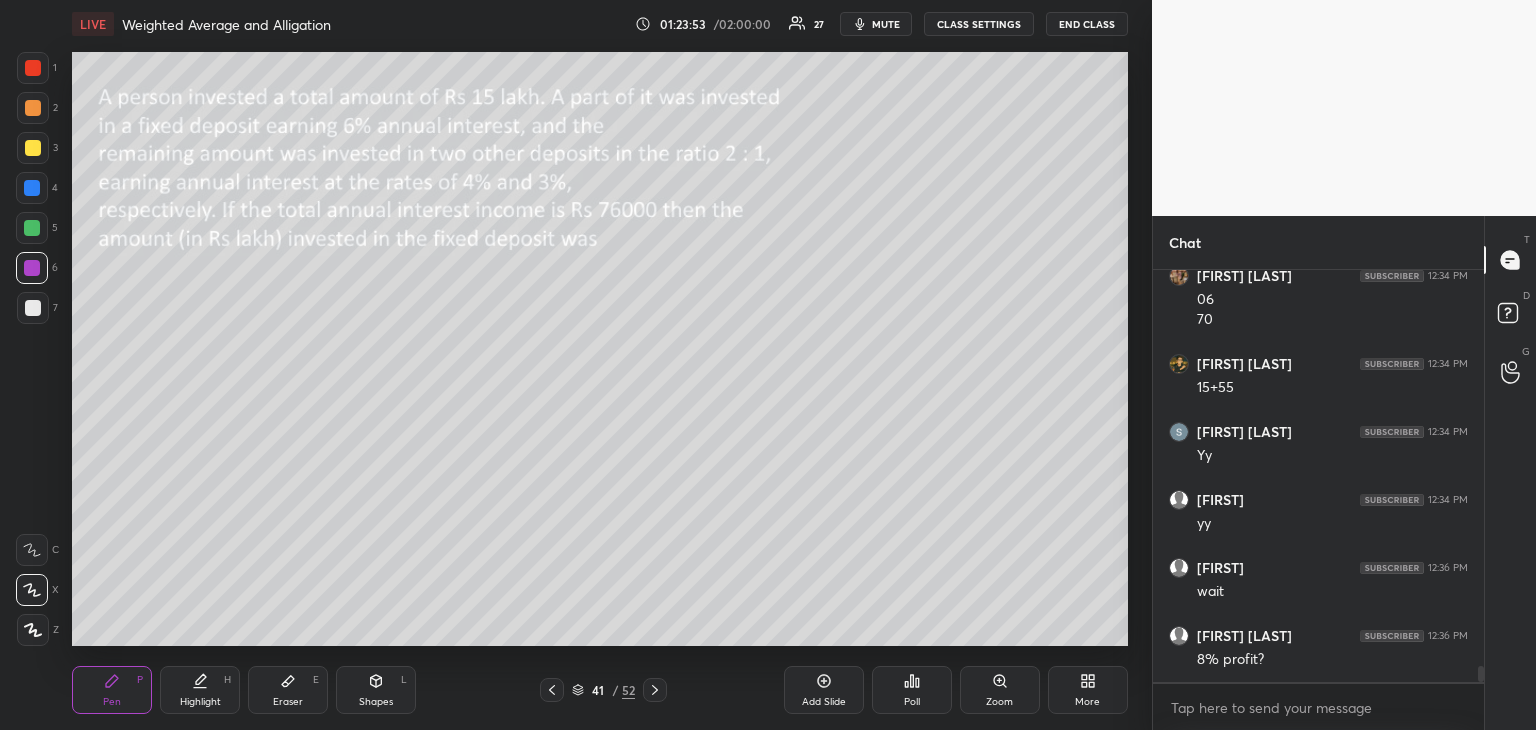 click 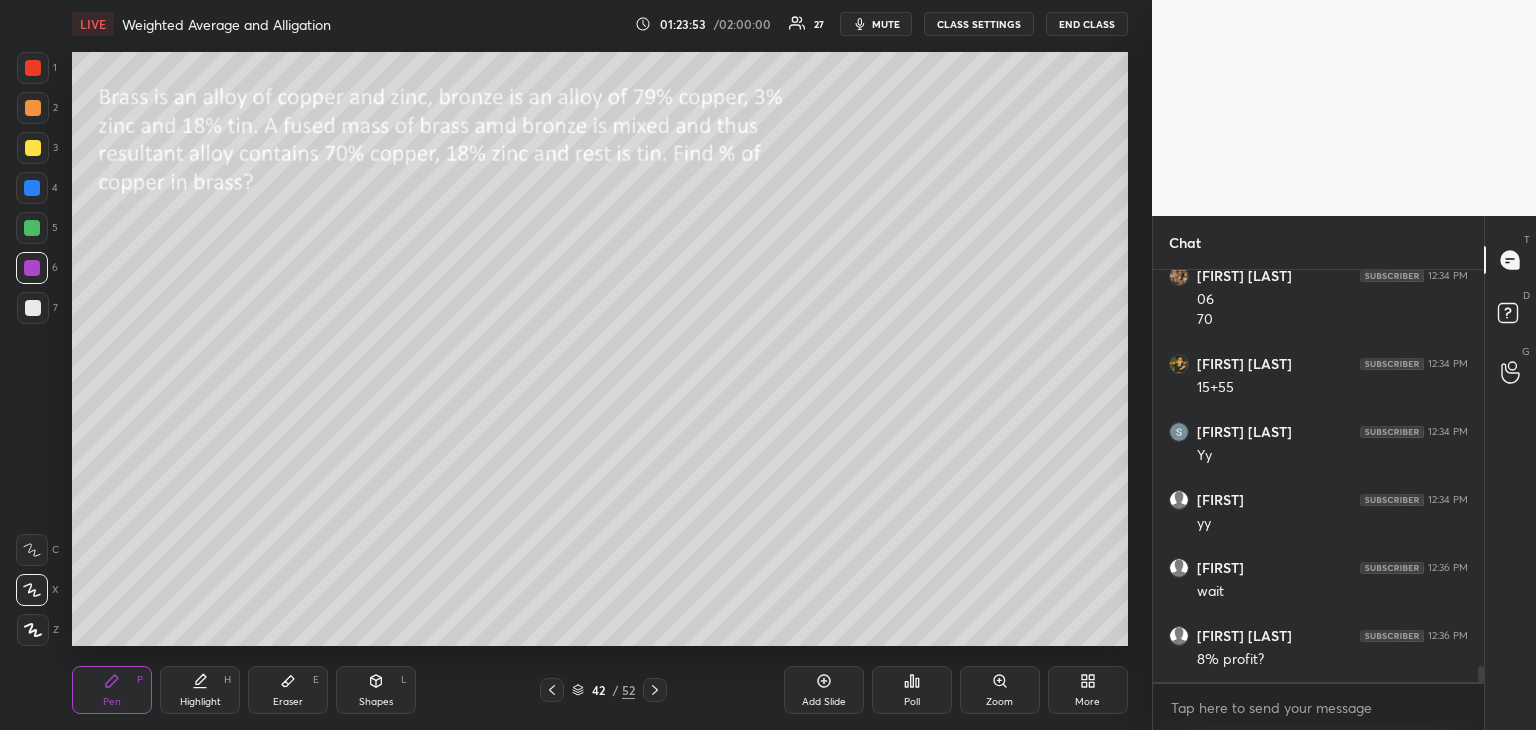click 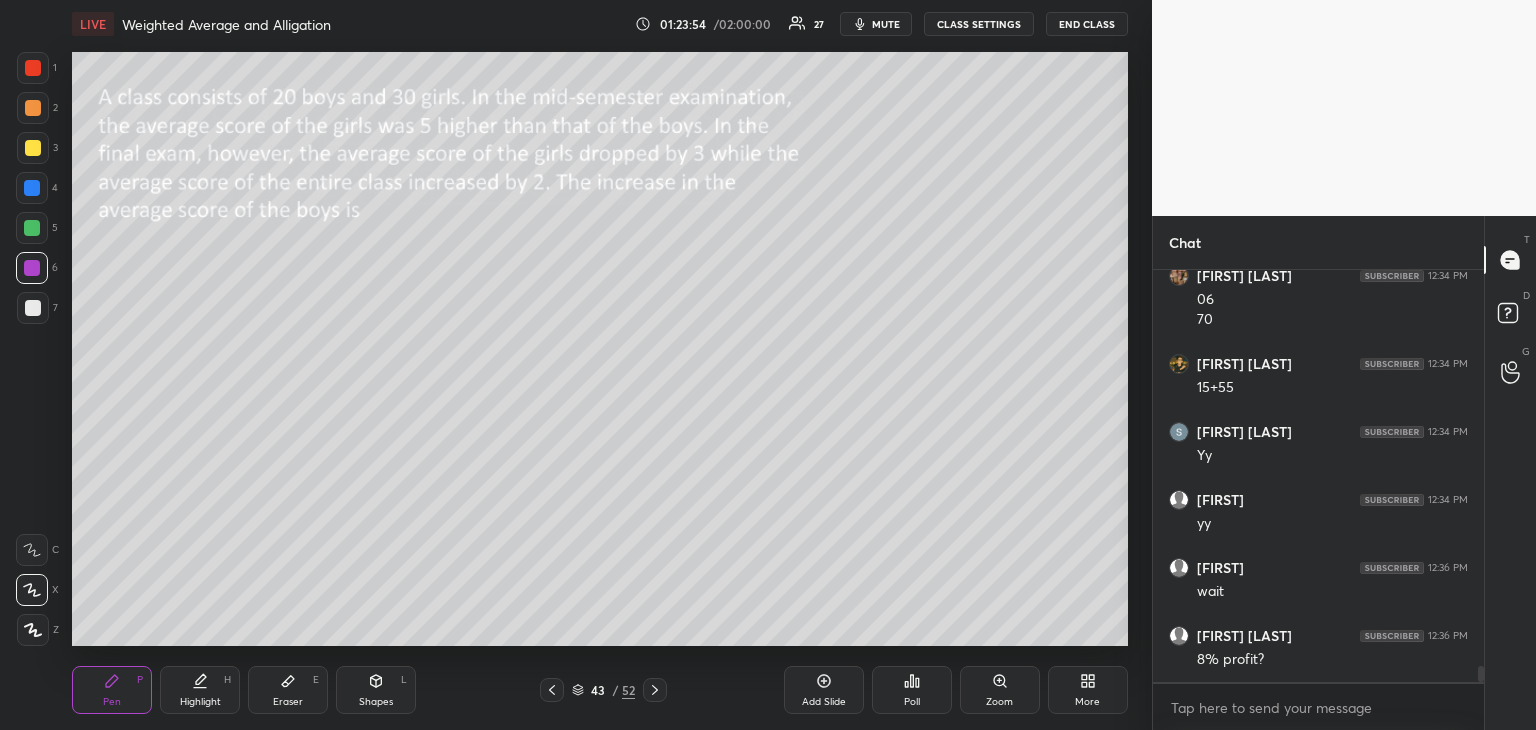 click 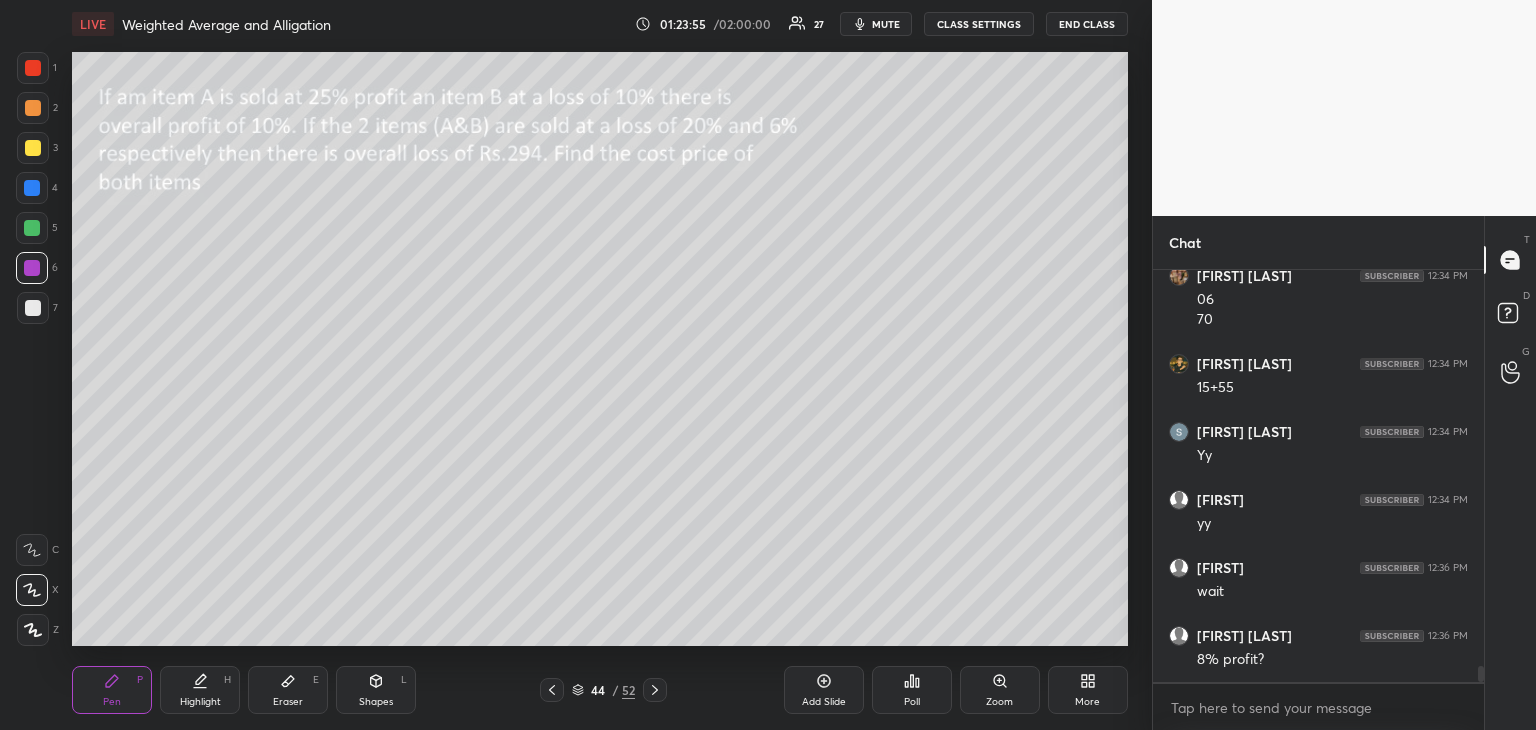 click 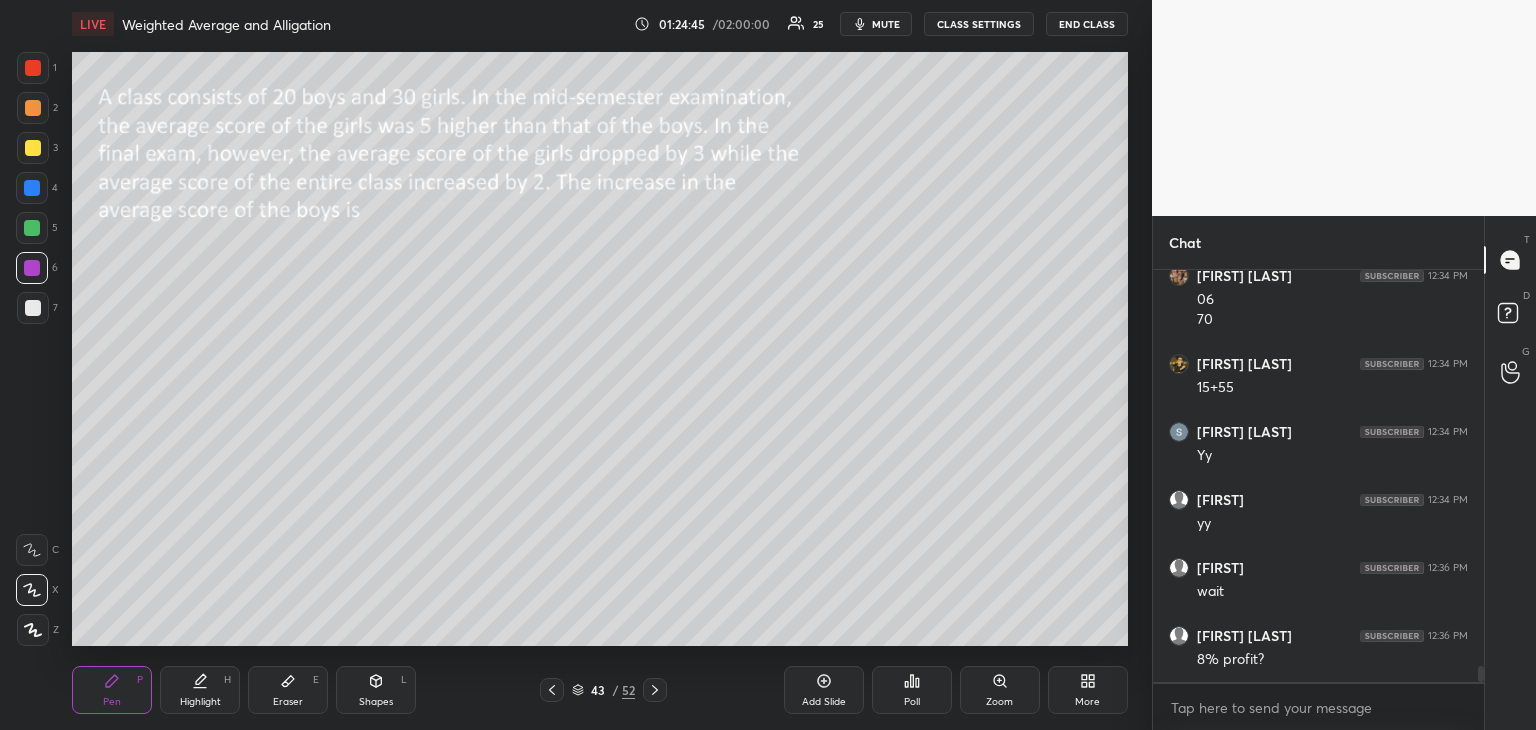 click at bounding box center (33, 148) 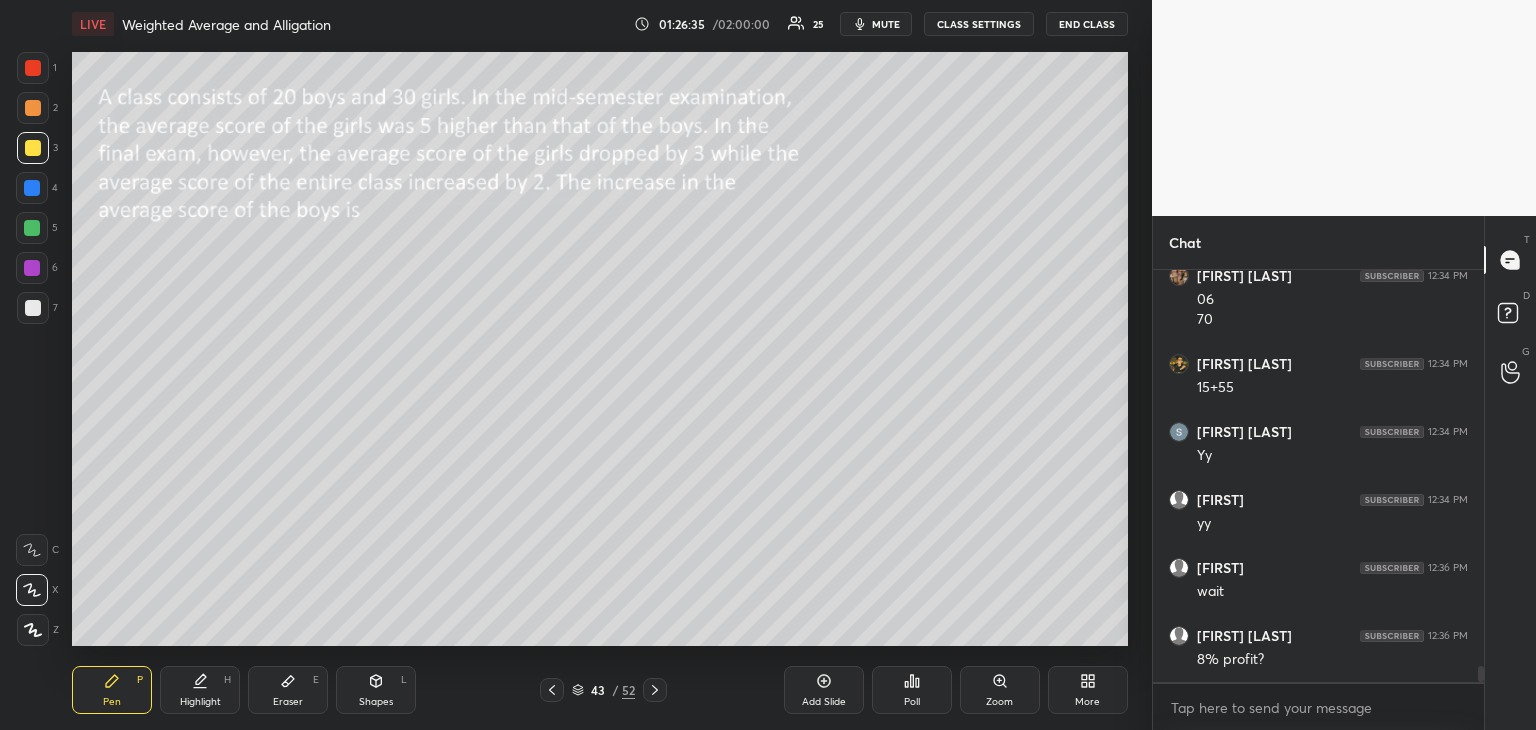 click on "Eraser" at bounding box center [288, 702] 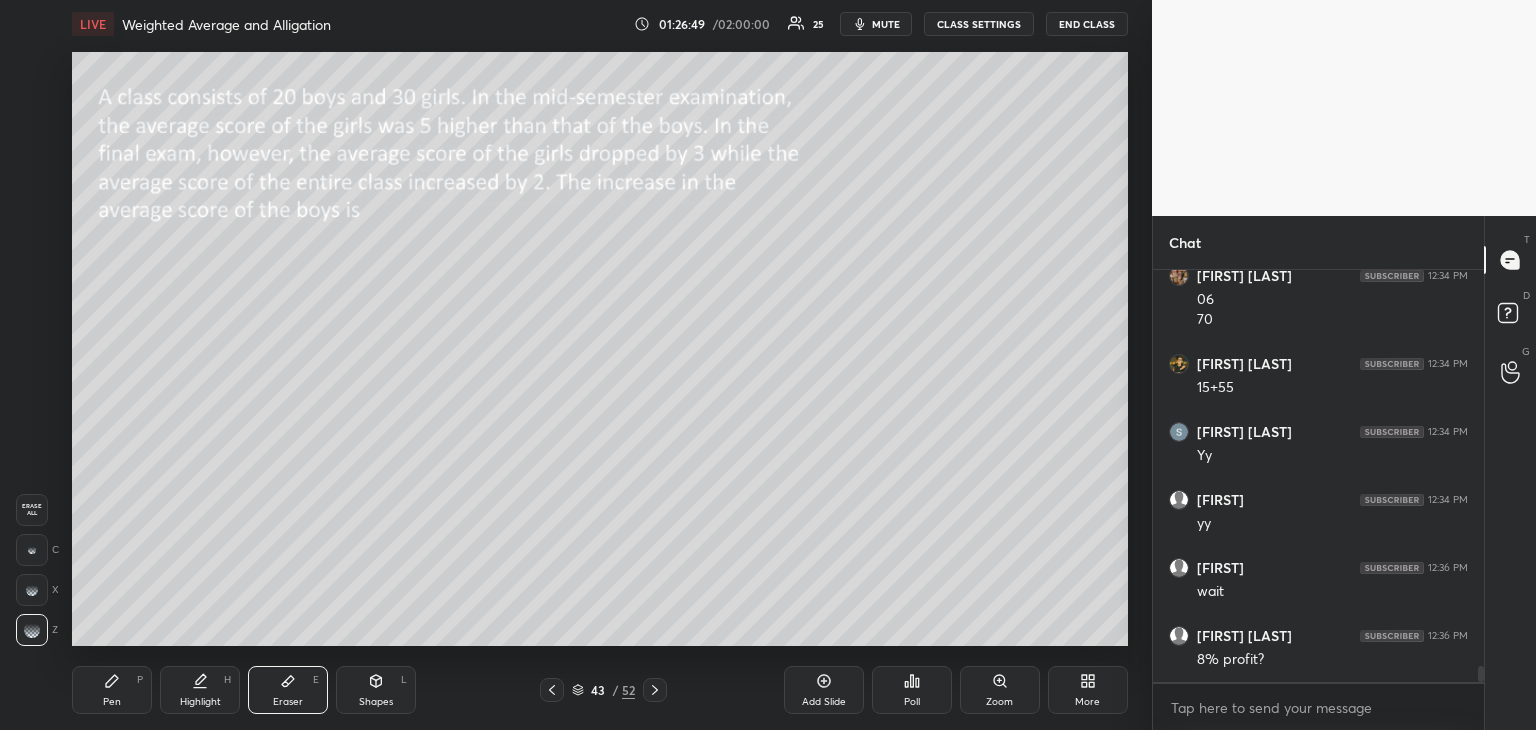 click on "Pen" at bounding box center (112, 702) 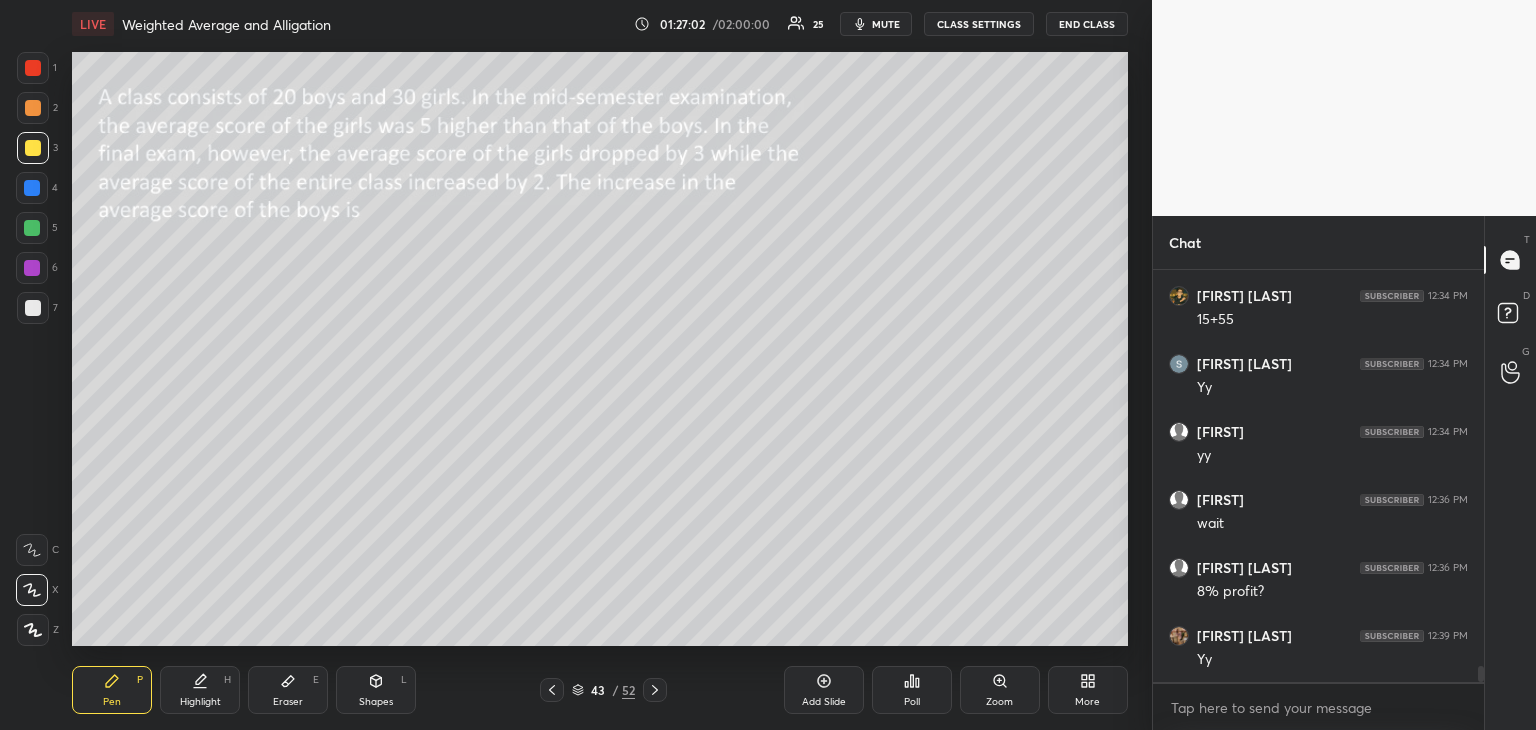 scroll, scrollTop: 10532, scrollLeft: 0, axis: vertical 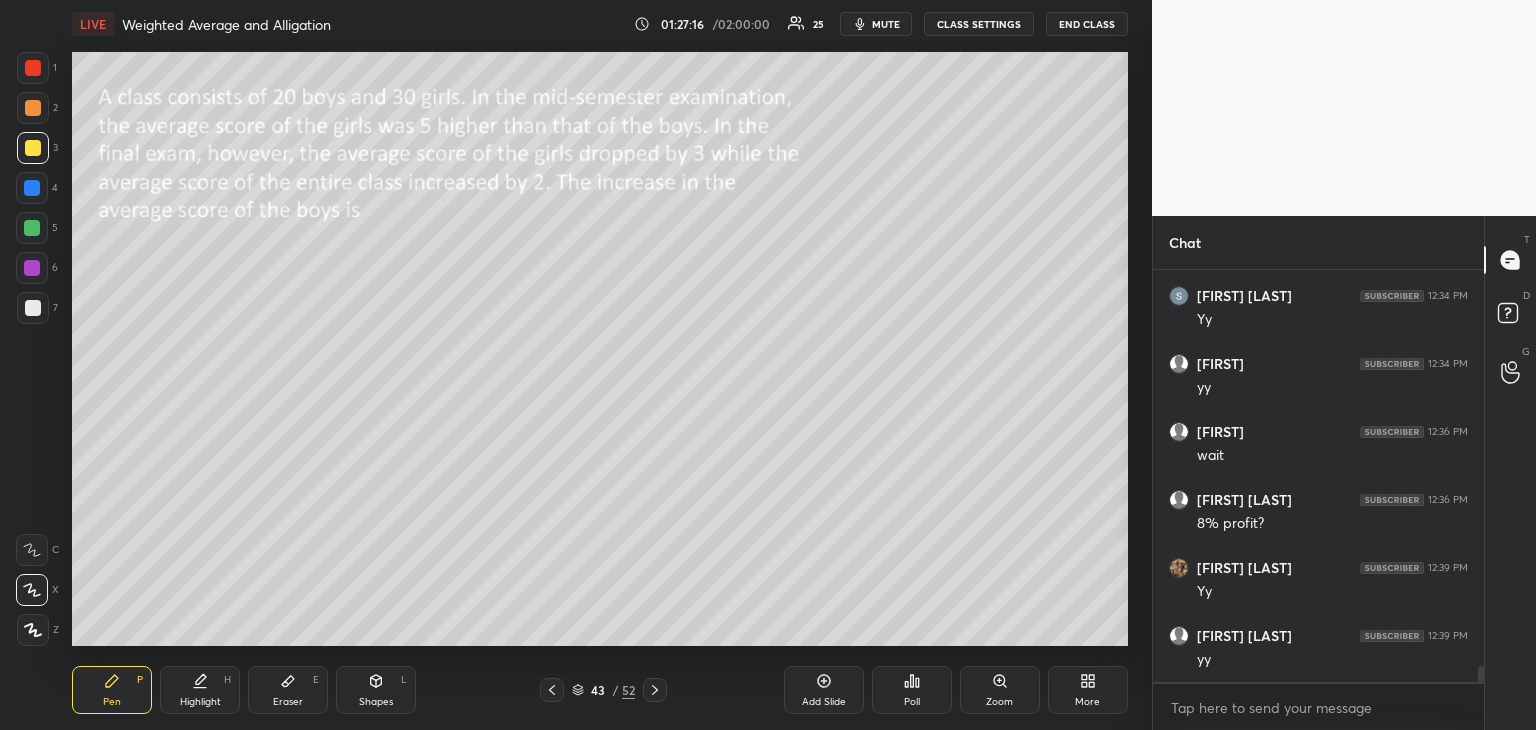 click on "Highlight H" at bounding box center (200, 690) 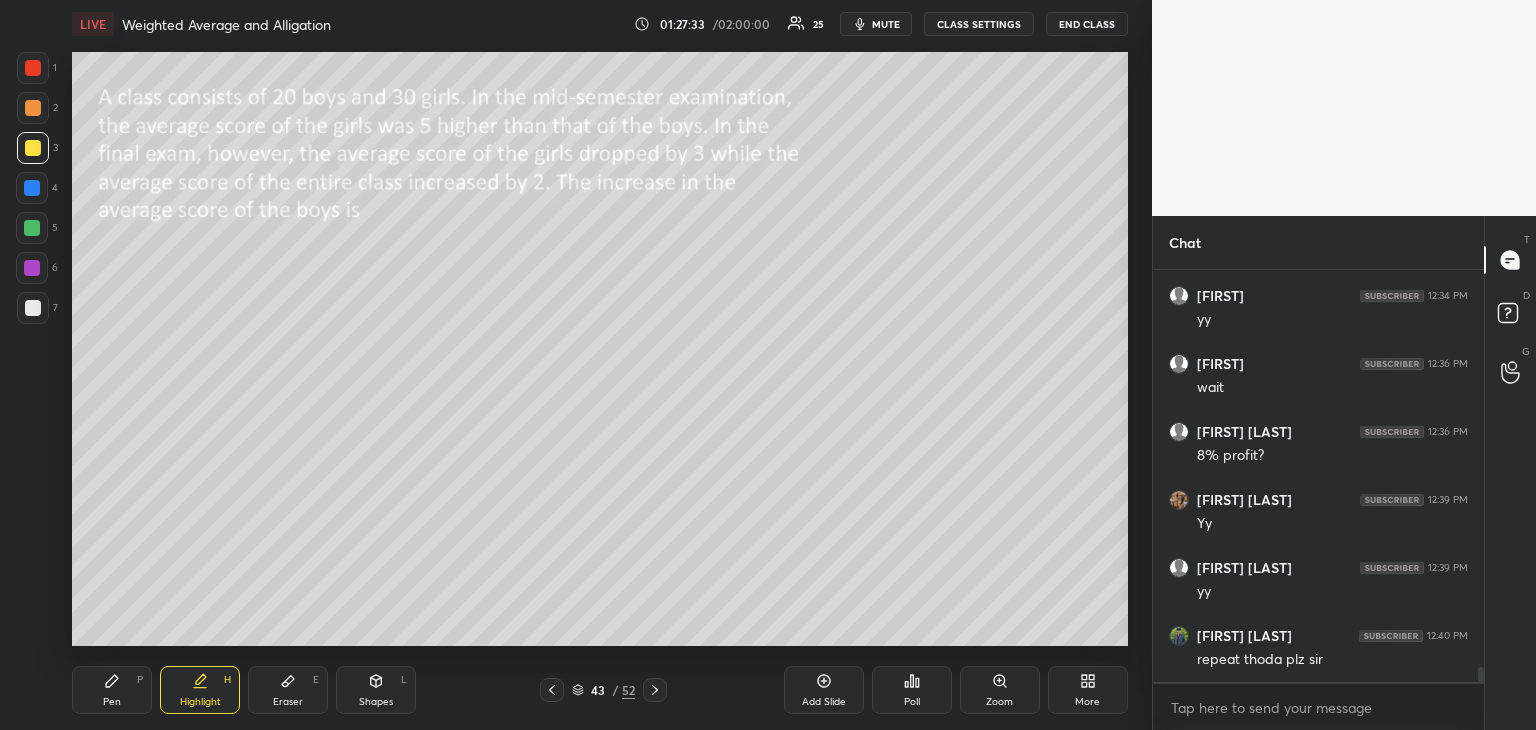 scroll, scrollTop: 10668, scrollLeft: 0, axis: vertical 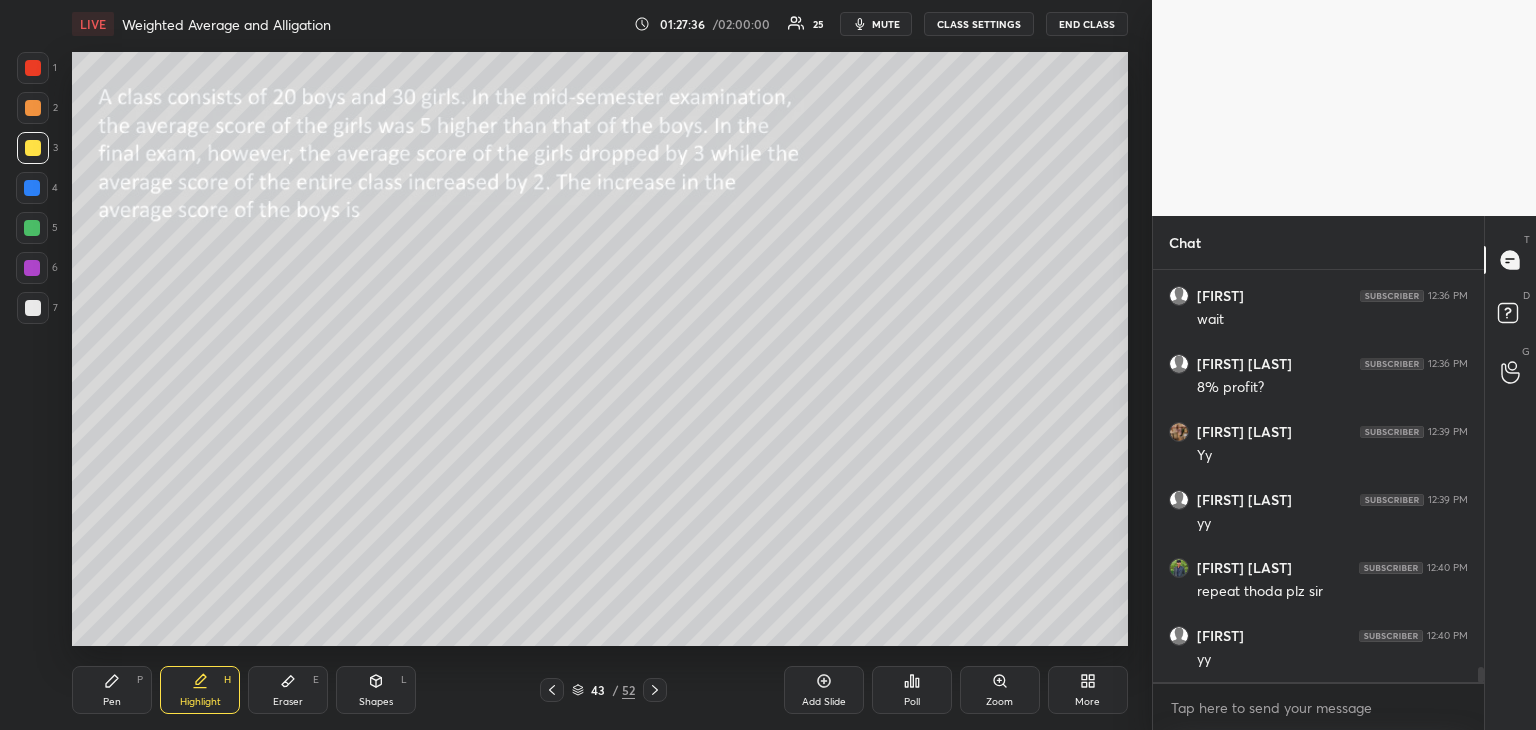 click on "Eraser E" at bounding box center [288, 690] 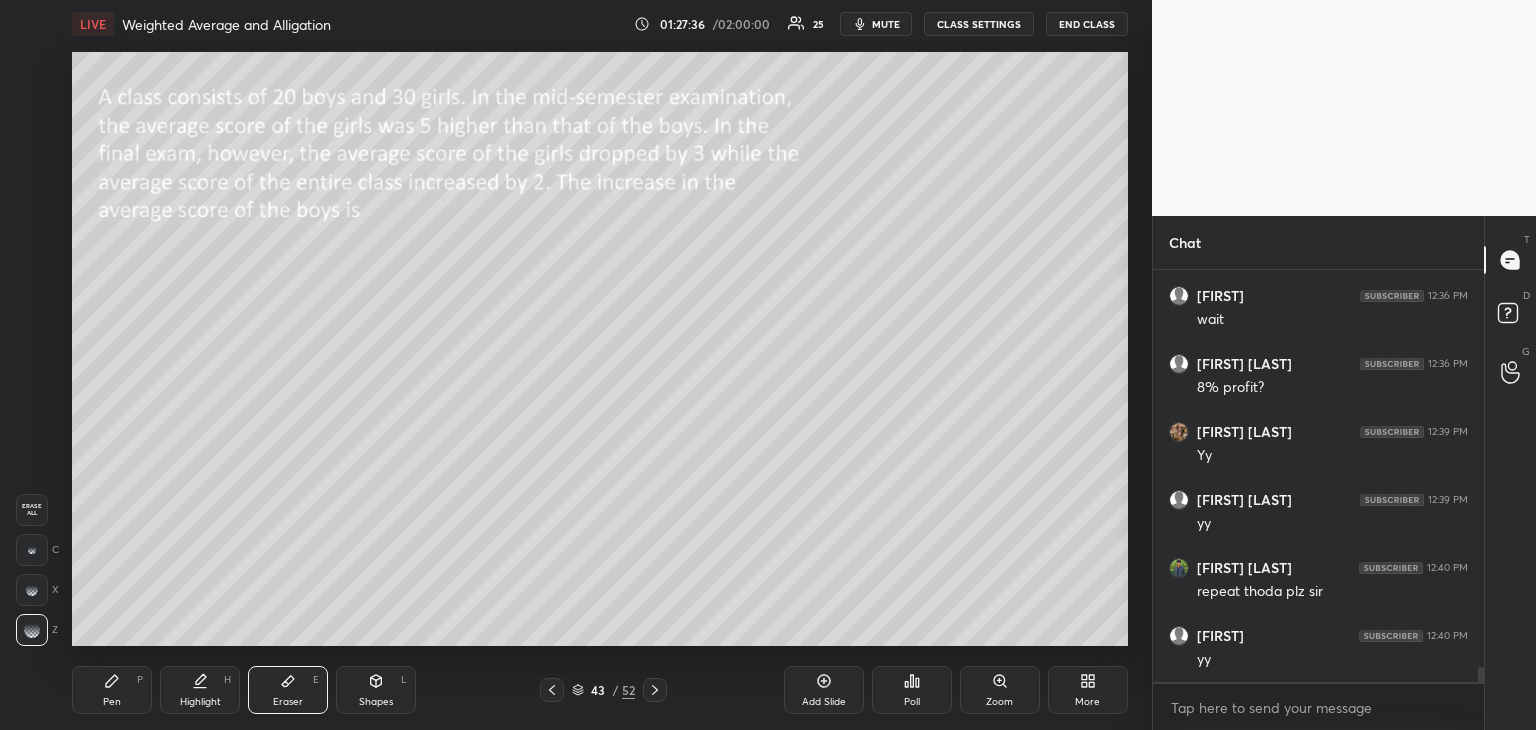 scroll, scrollTop: 10736, scrollLeft: 0, axis: vertical 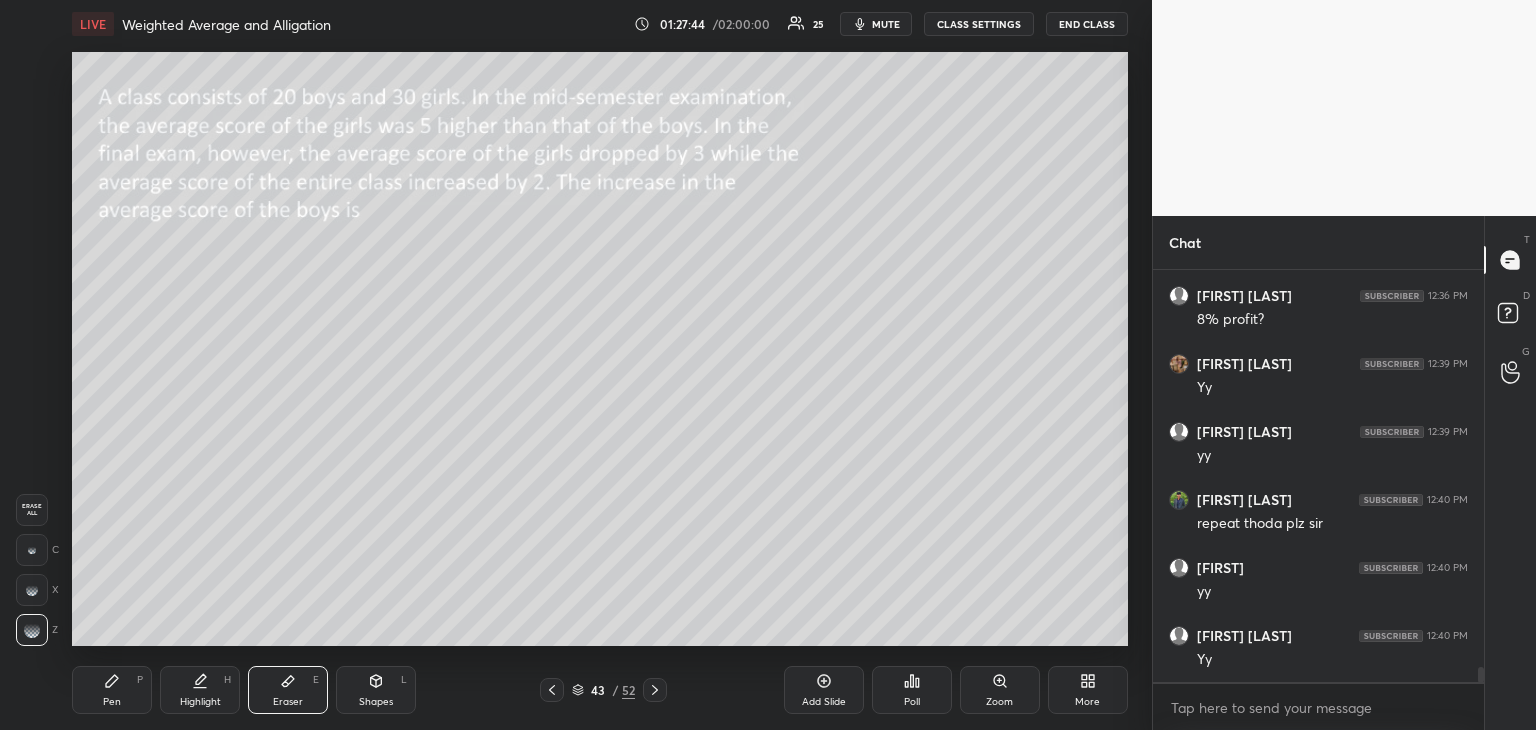 click on "Highlight" at bounding box center [200, 702] 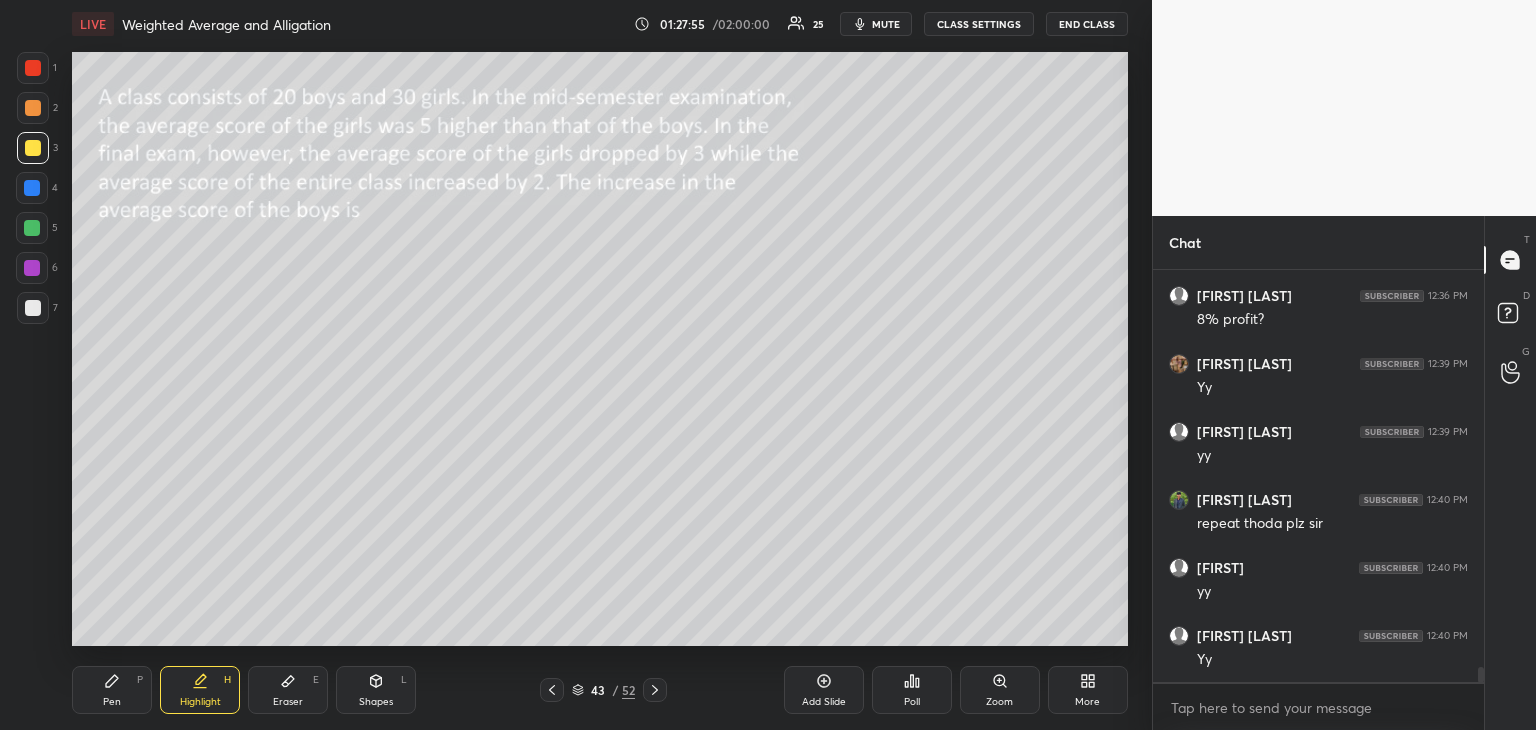 click 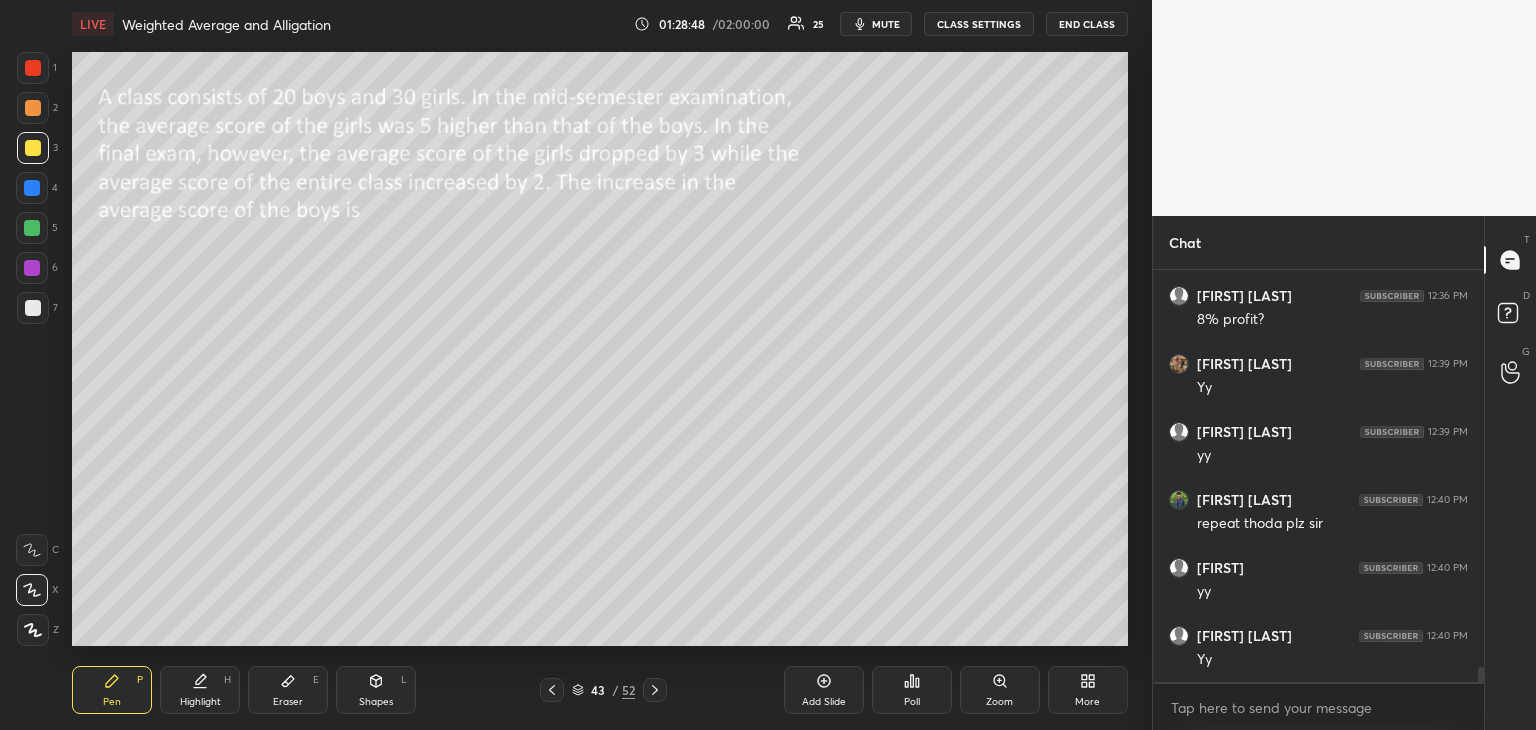 scroll, scrollTop: 10804, scrollLeft: 0, axis: vertical 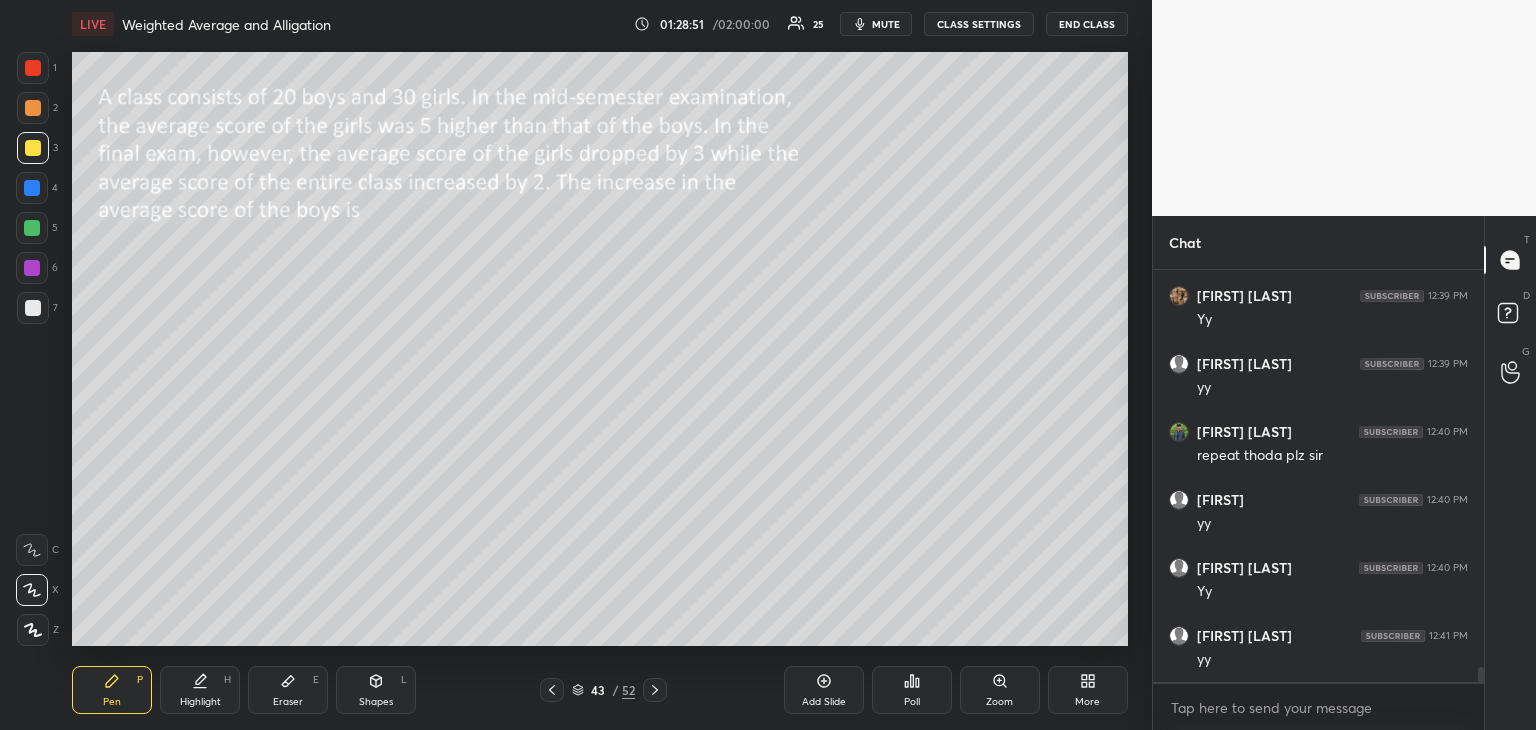 click at bounding box center [33, 68] 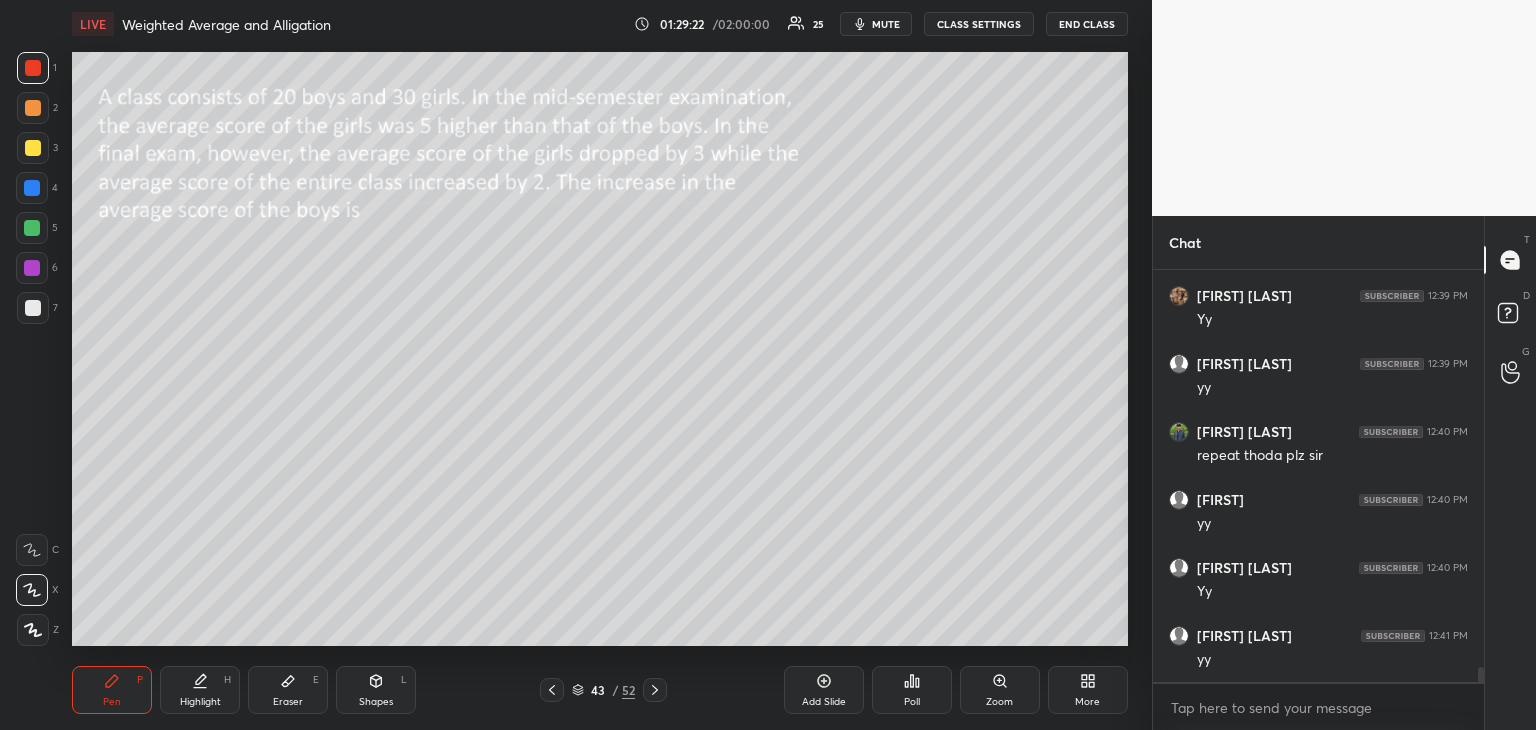 click on "Eraser E" at bounding box center [288, 690] 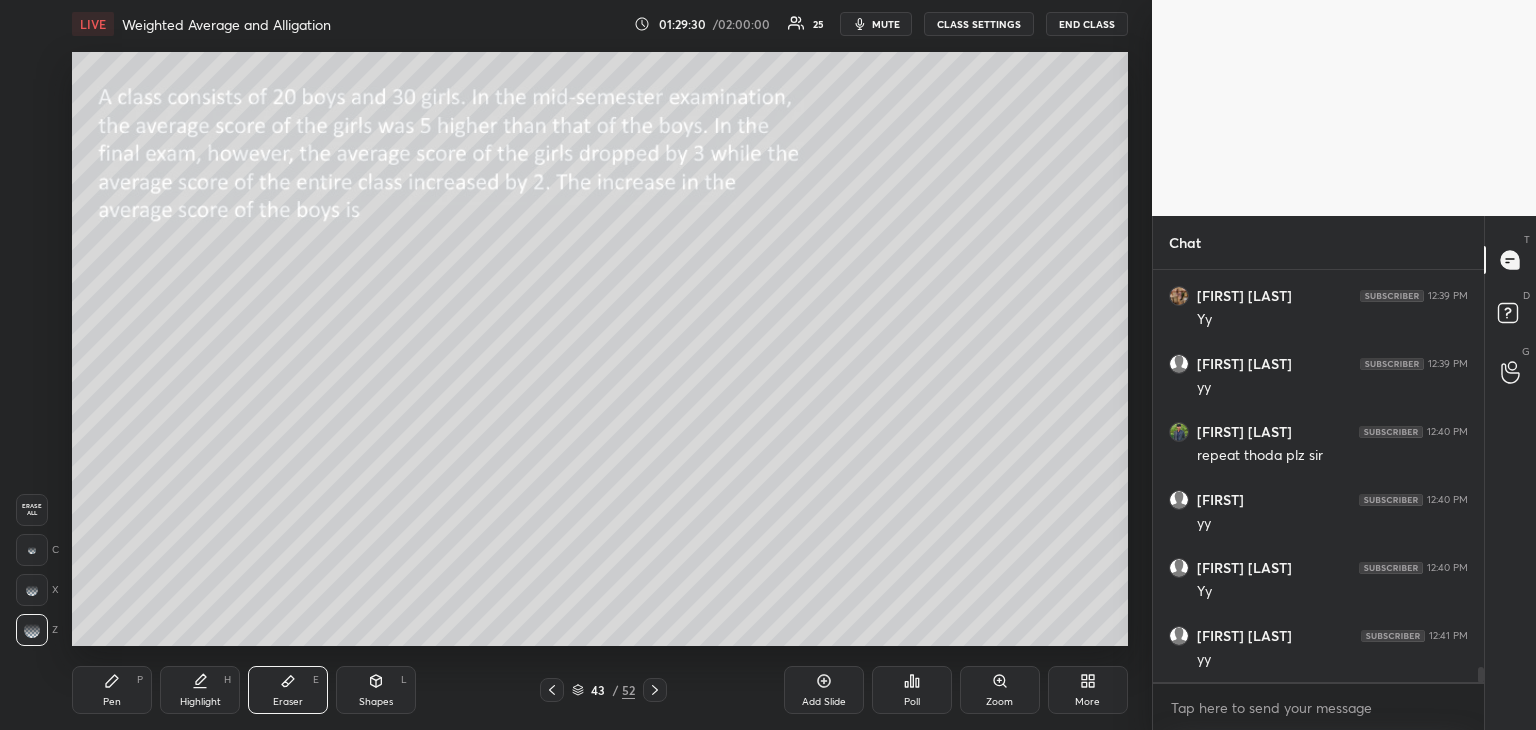 scroll, scrollTop: 10872, scrollLeft: 0, axis: vertical 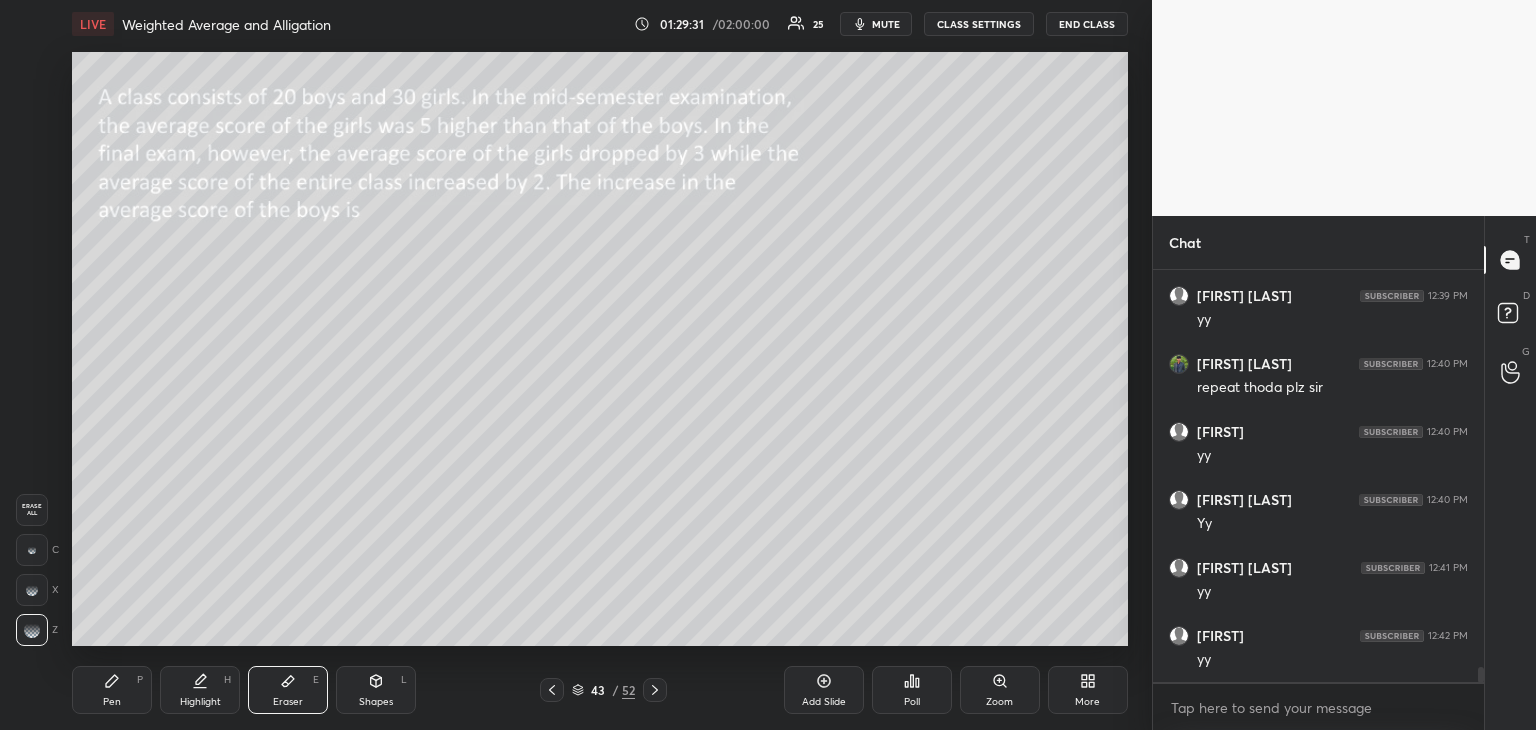 click 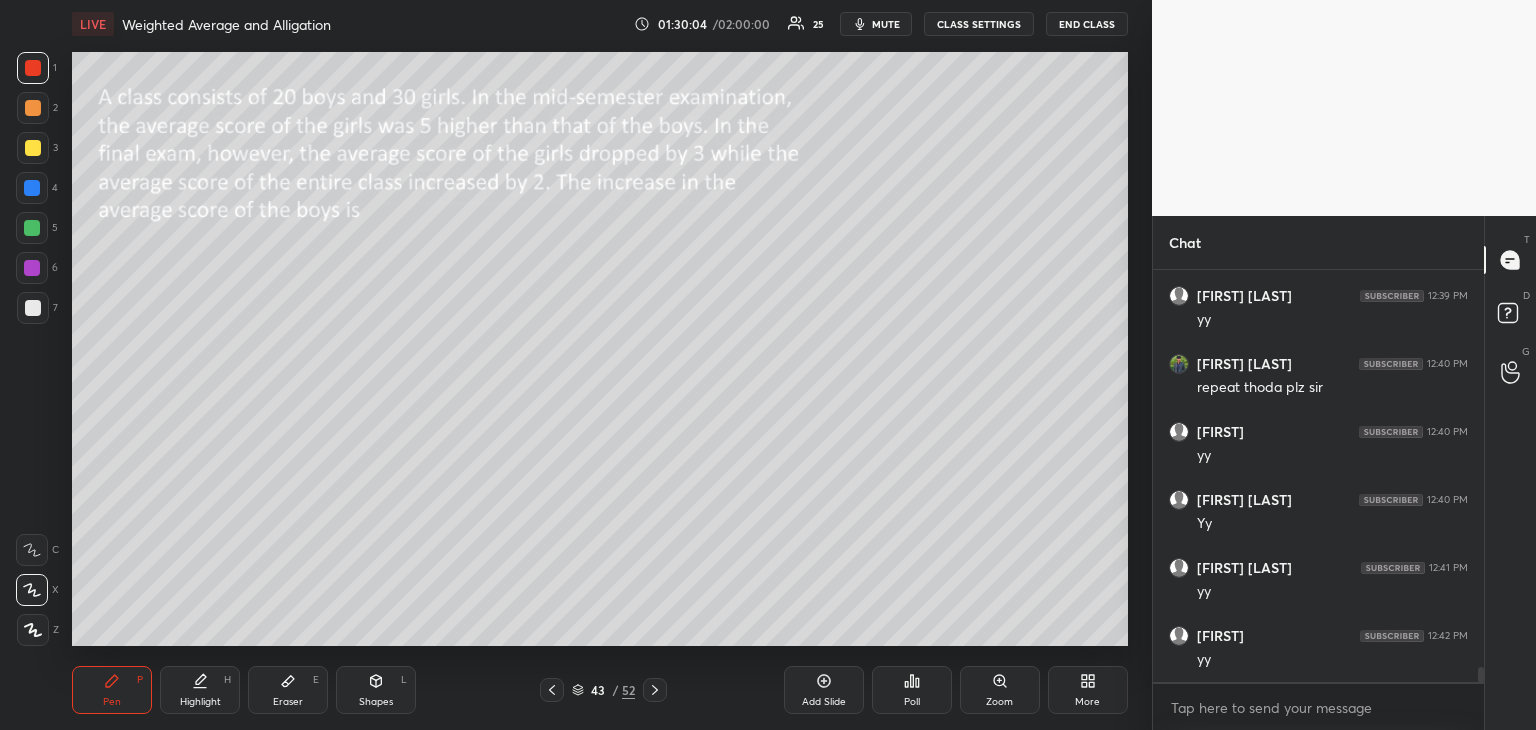 scroll, scrollTop: 10944, scrollLeft: 0, axis: vertical 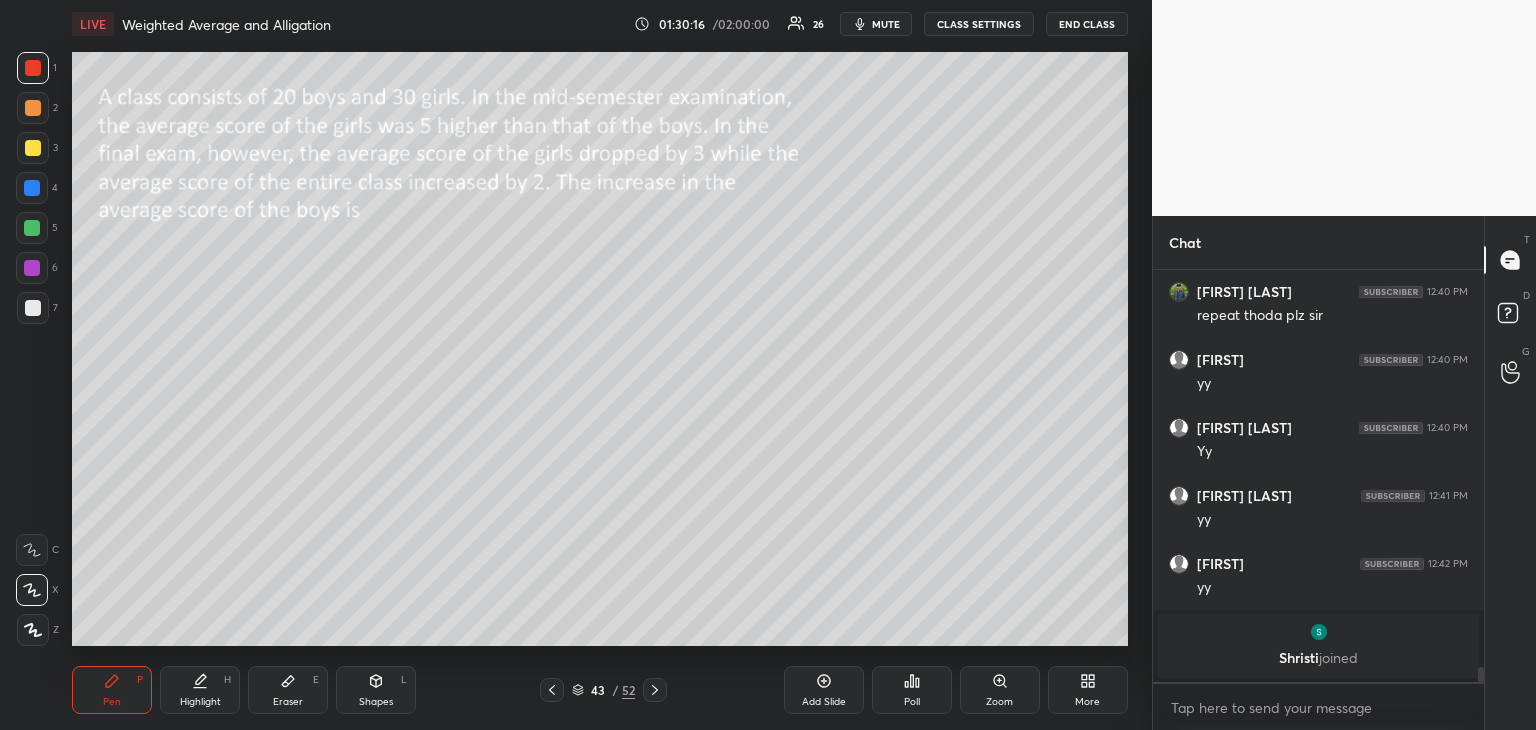 click at bounding box center [33, 308] 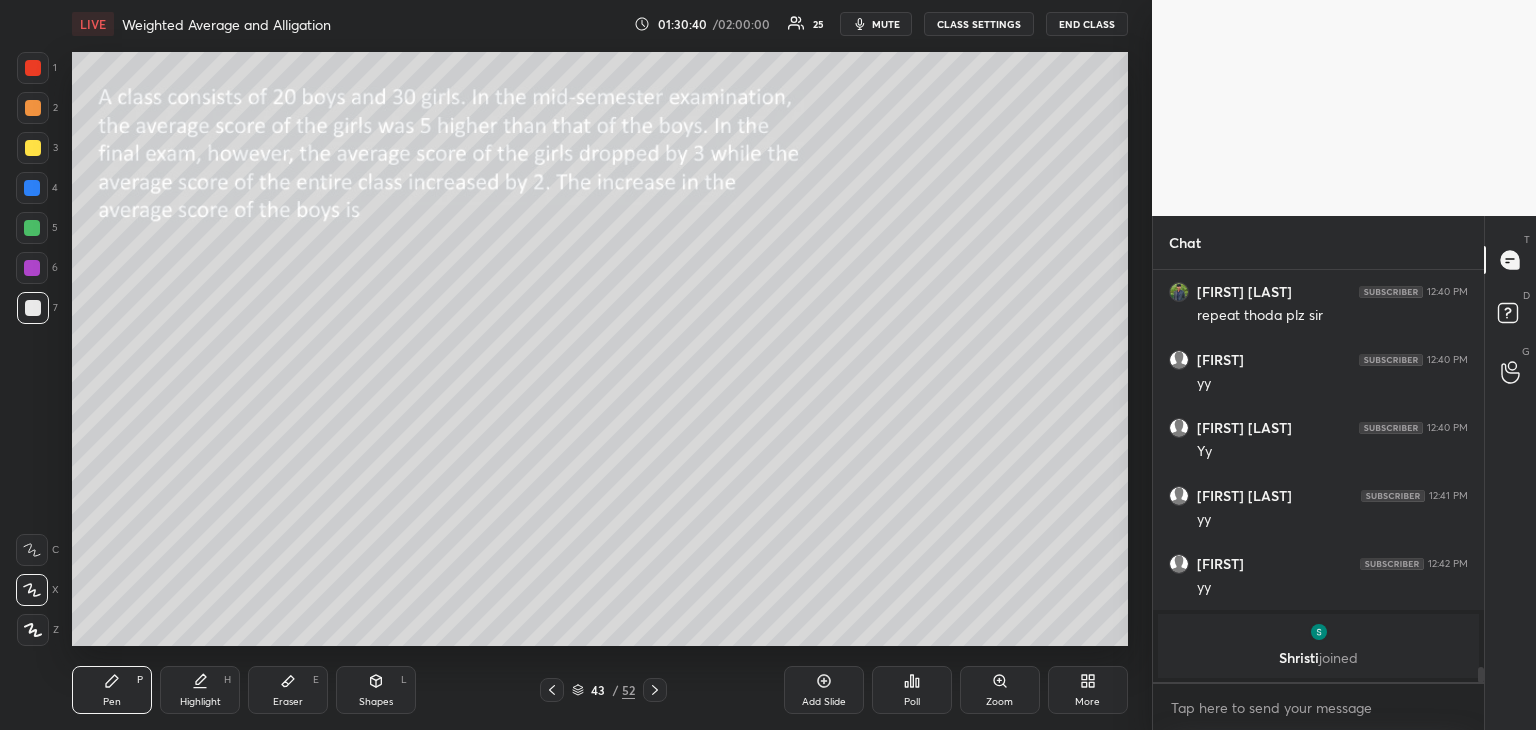 click on "Highlight" at bounding box center (200, 702) 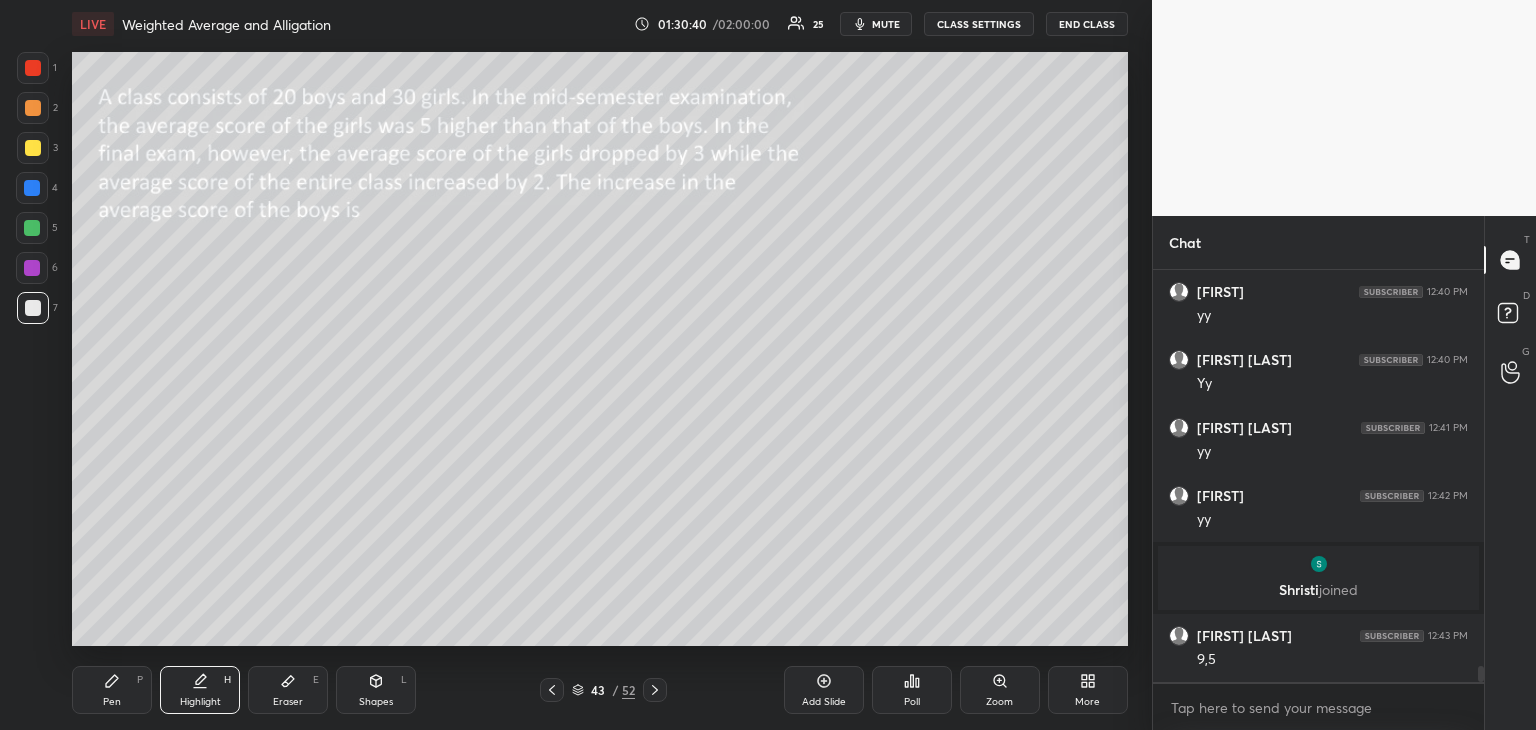 scroll, scrollTop: 10404, scrollLeft: 0, axis: vertical 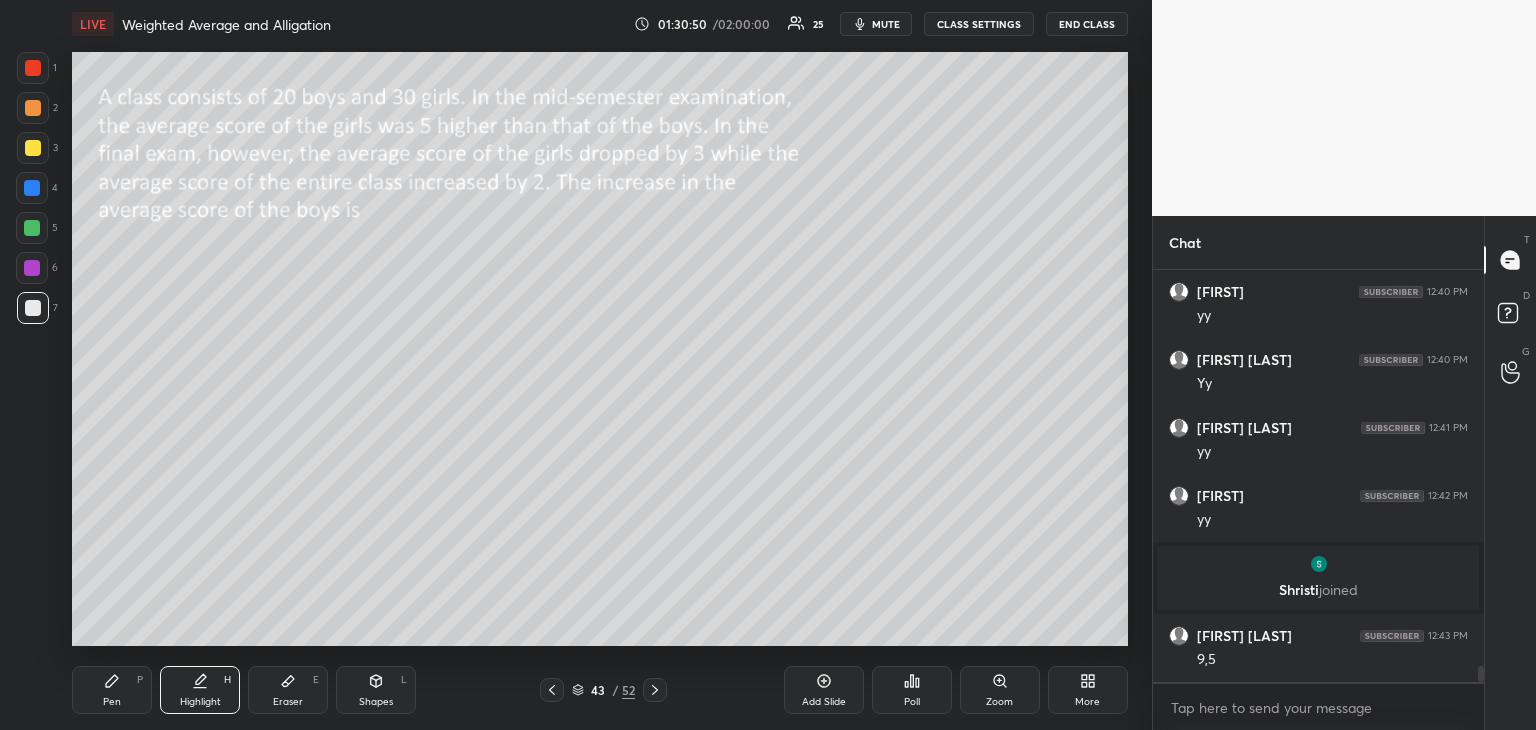 click on "Pen P" at bounding box center [112, 690] 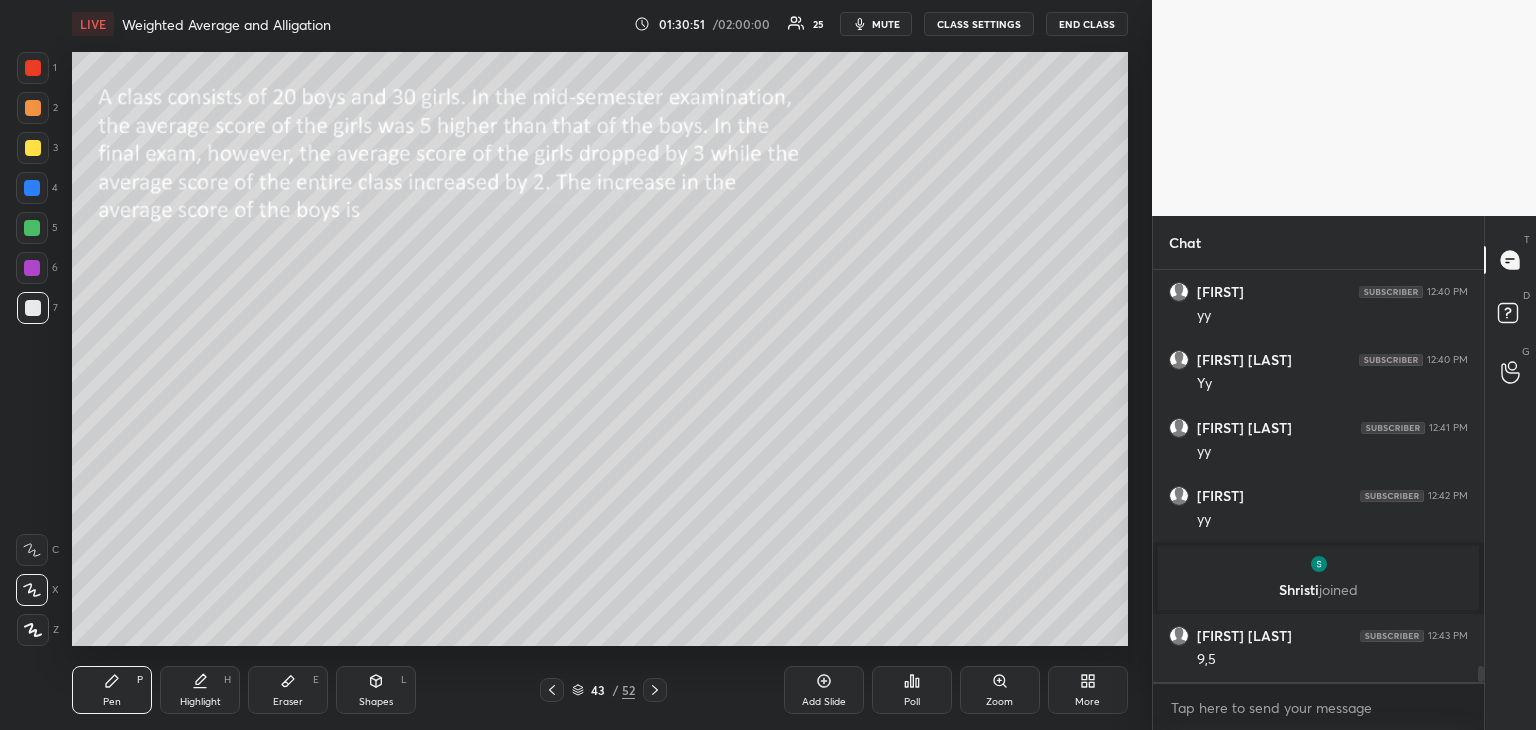 click at bounding box center (32, 268) 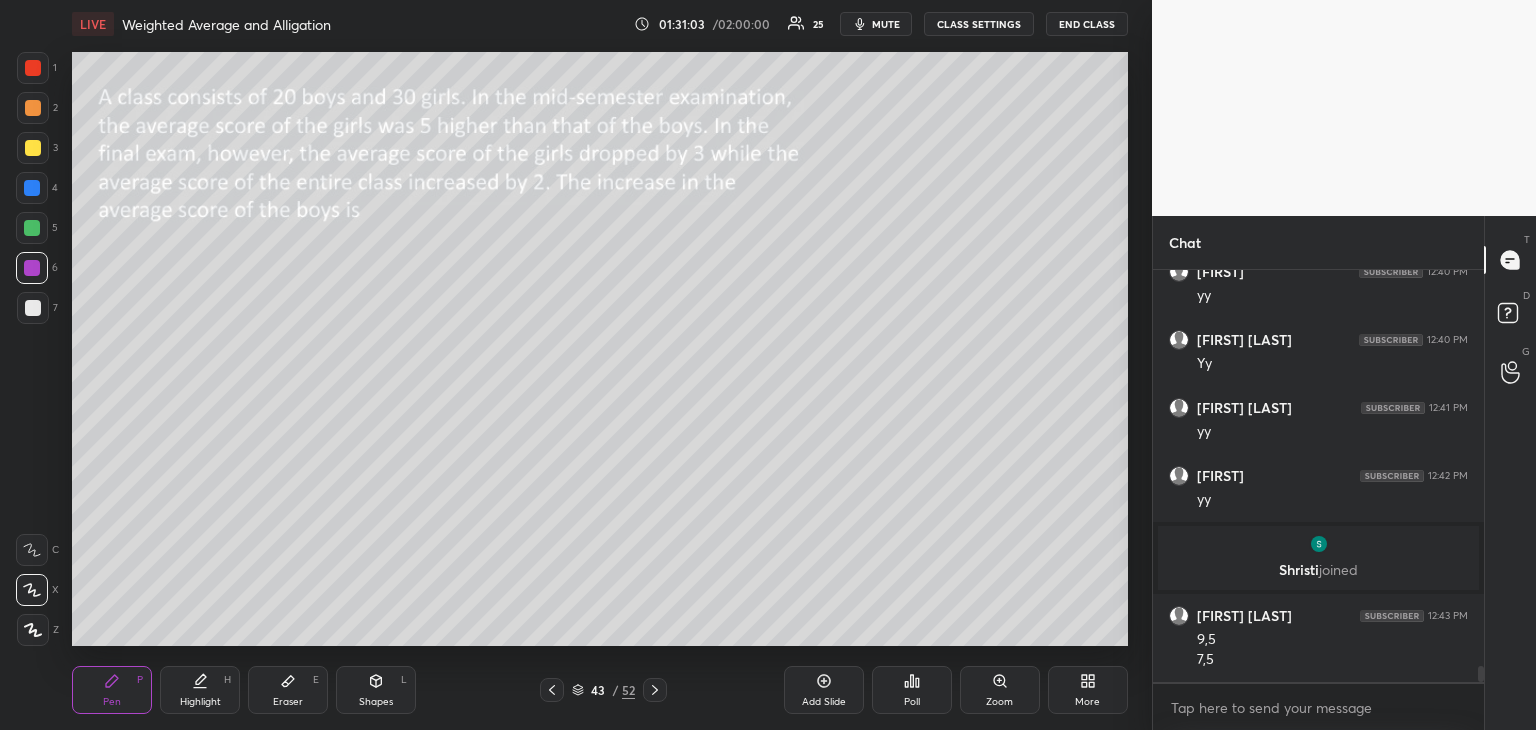 scroll, scrollTop: 10496, scrollLeft: 0, axis: vertical 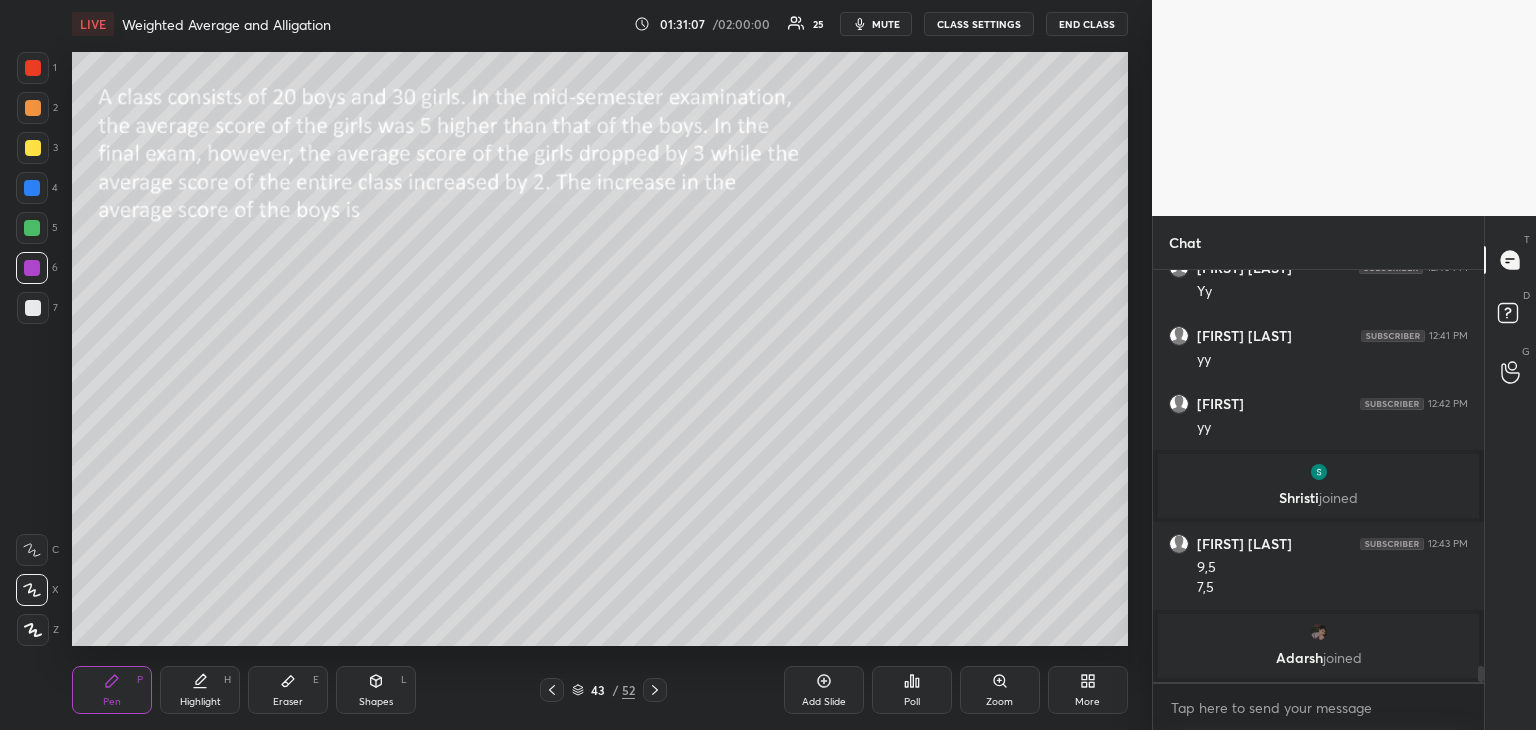 click on "Highlight" at bounding box center [200, 702] 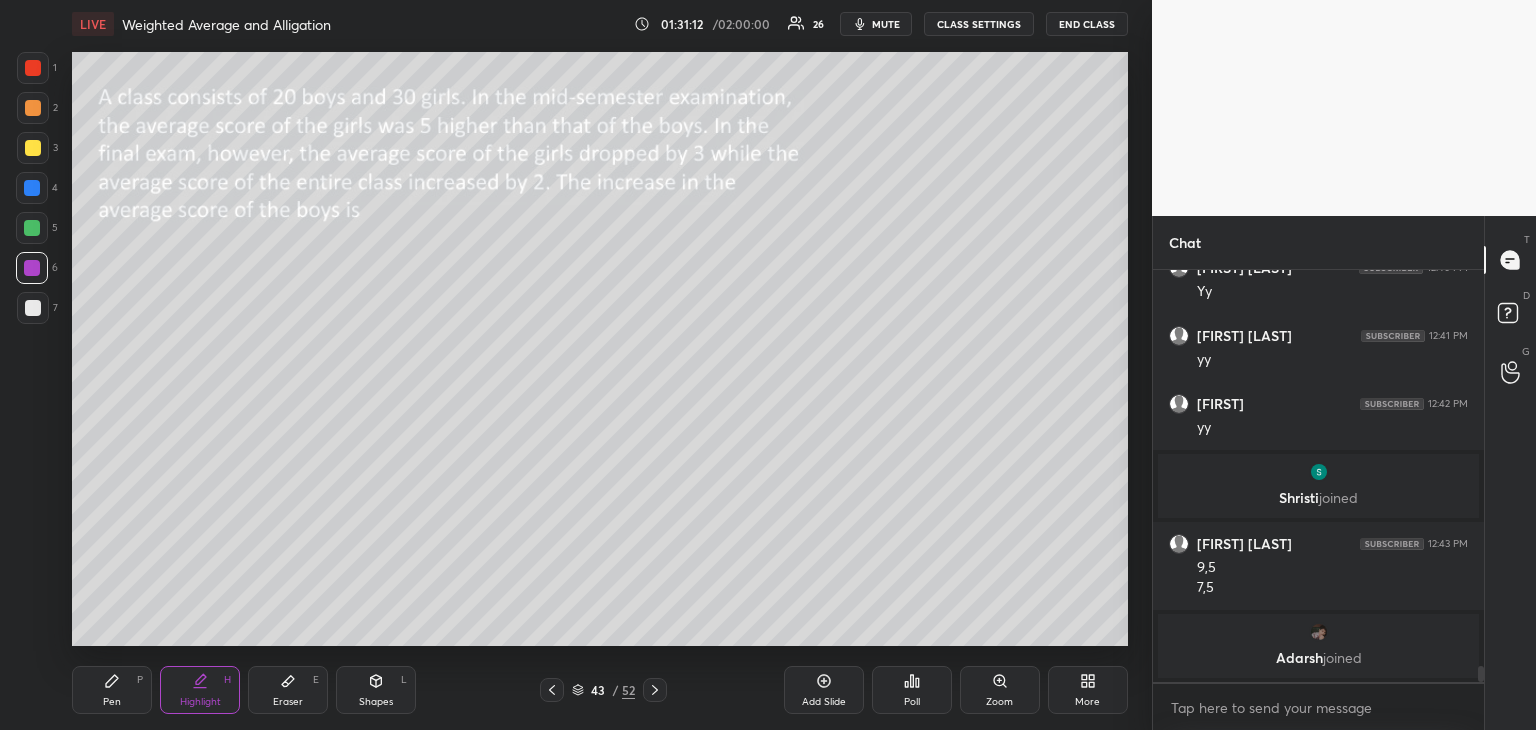 click on "Pen" at bounding box center [112, 702] 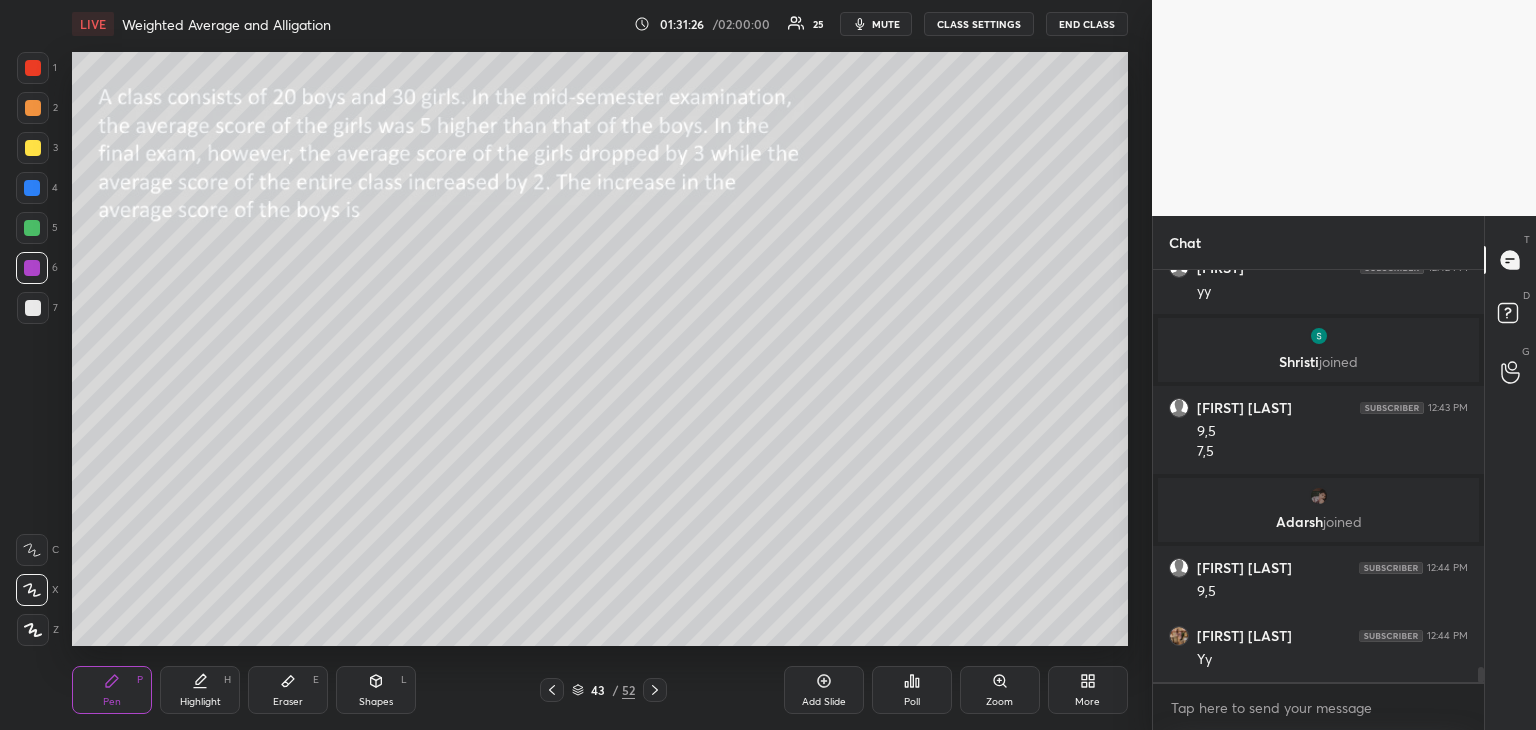 scroll, scrollTop: 10664, scrollLeft: 0, axis: vertical 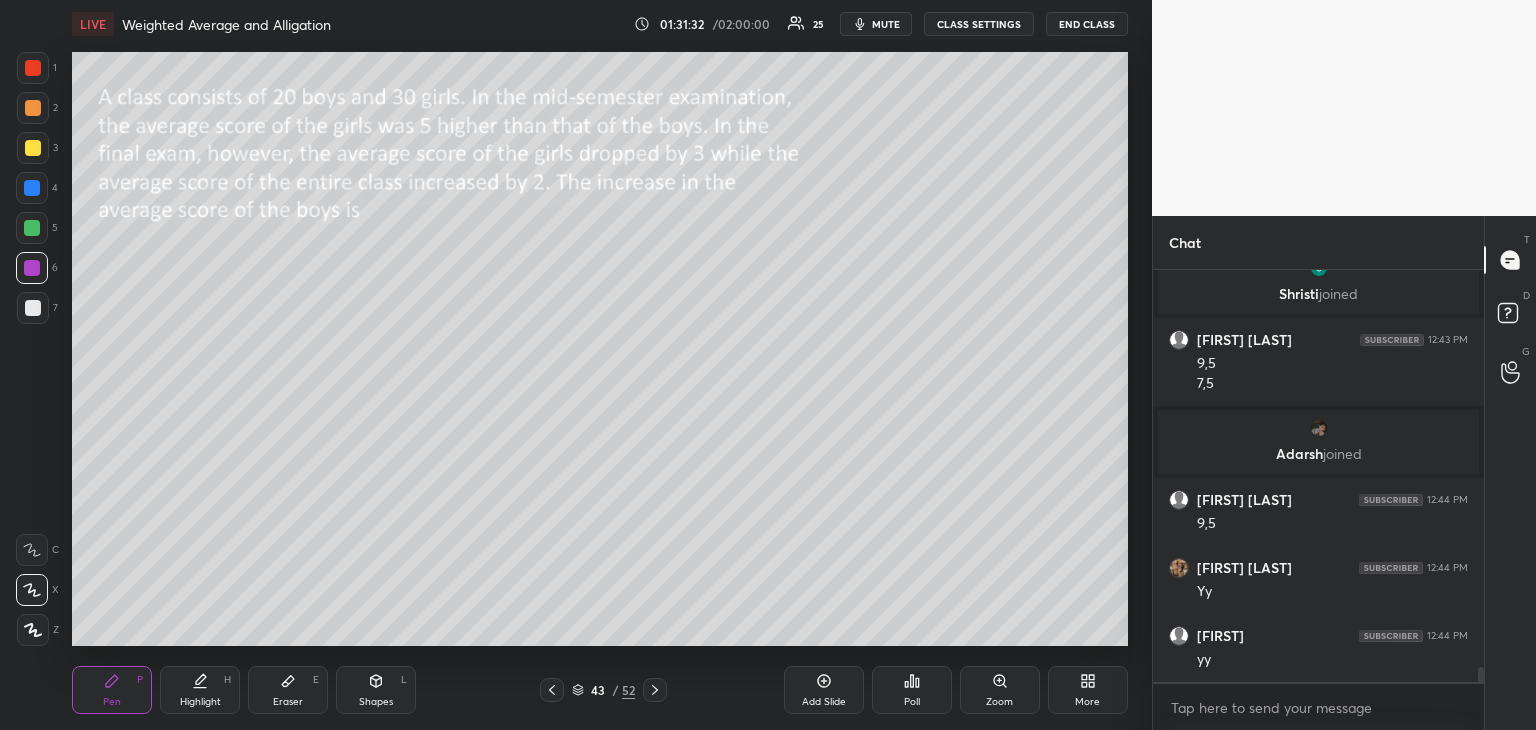 click 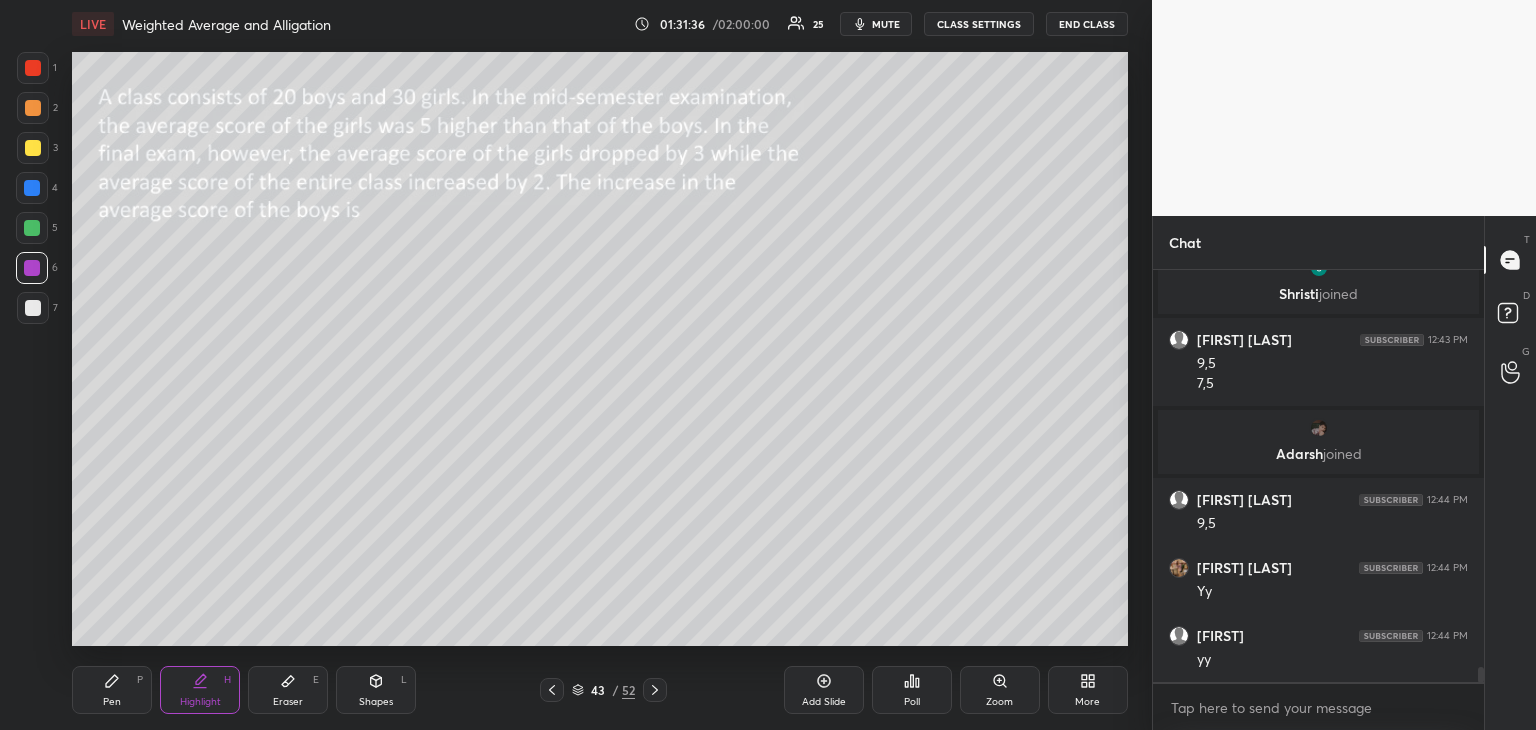 click on "Pen P" at bounding box center (112, 690) 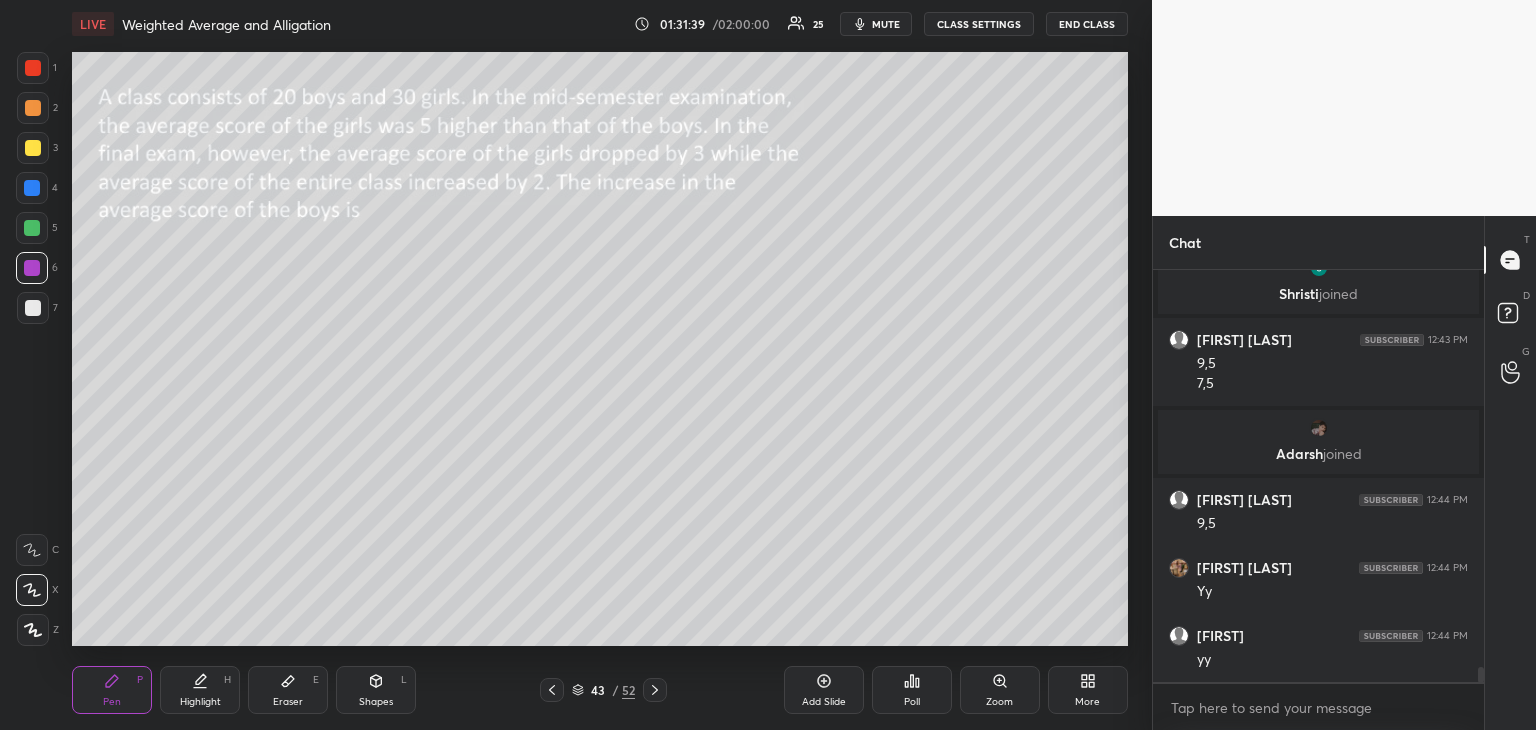 click at bounding box center (655, 690) 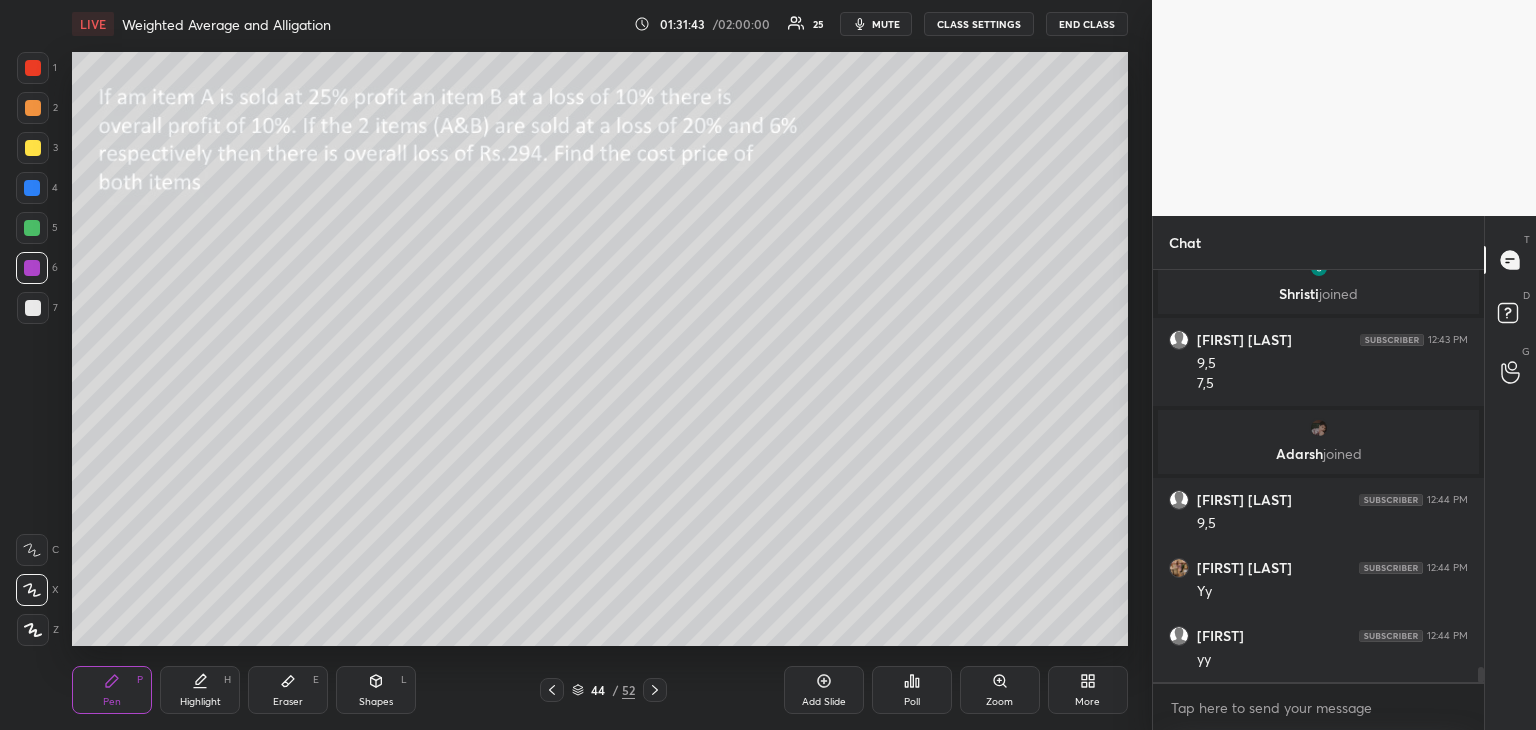 click 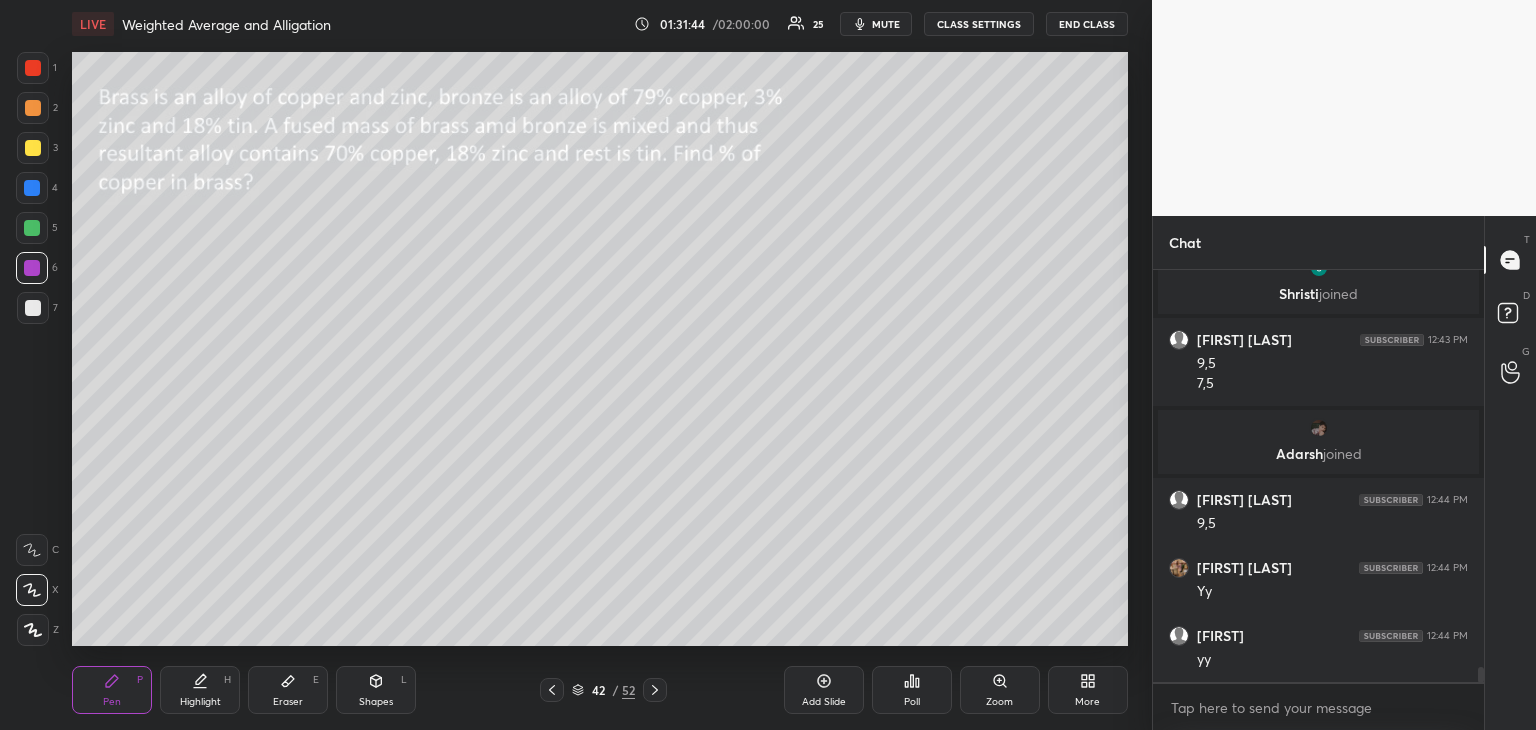 click 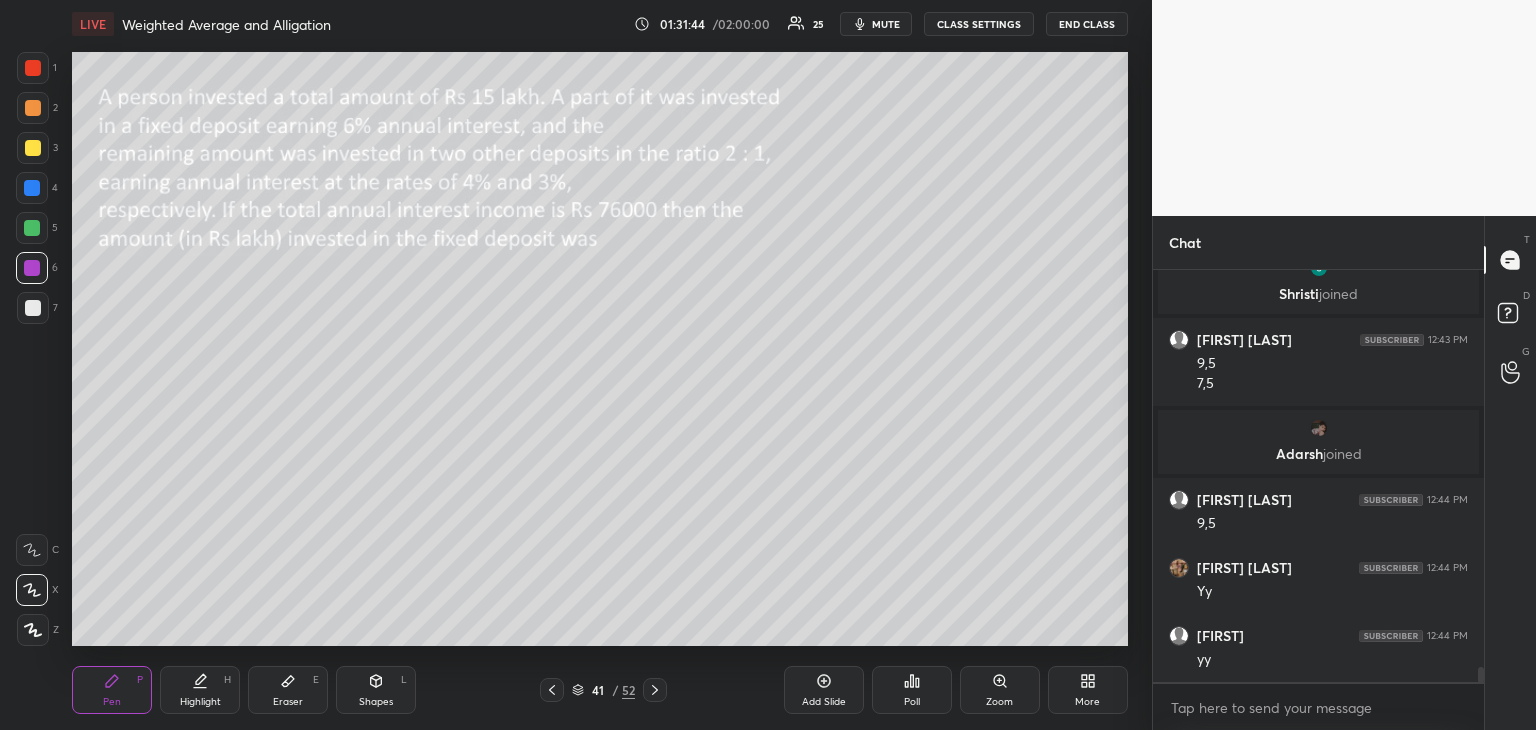 click 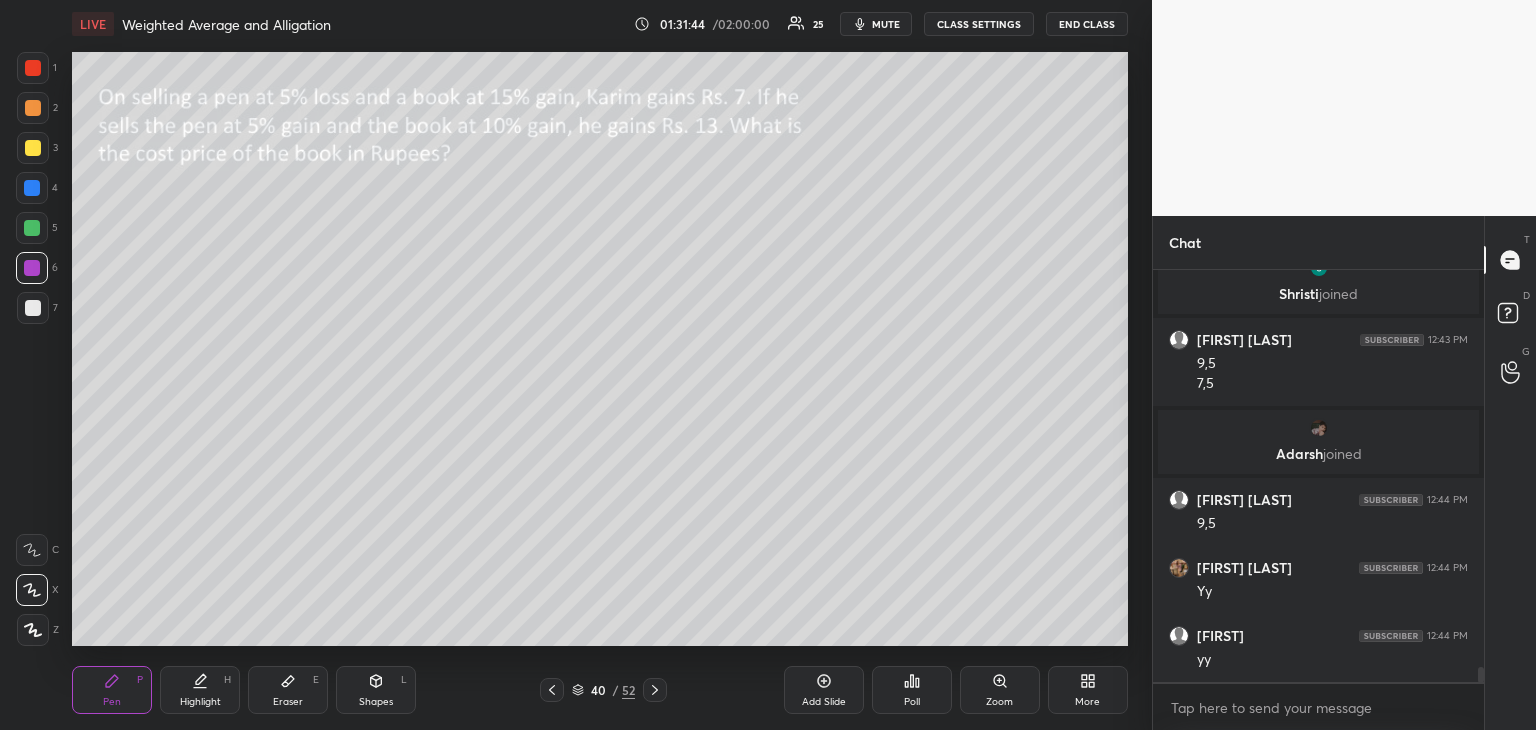 click 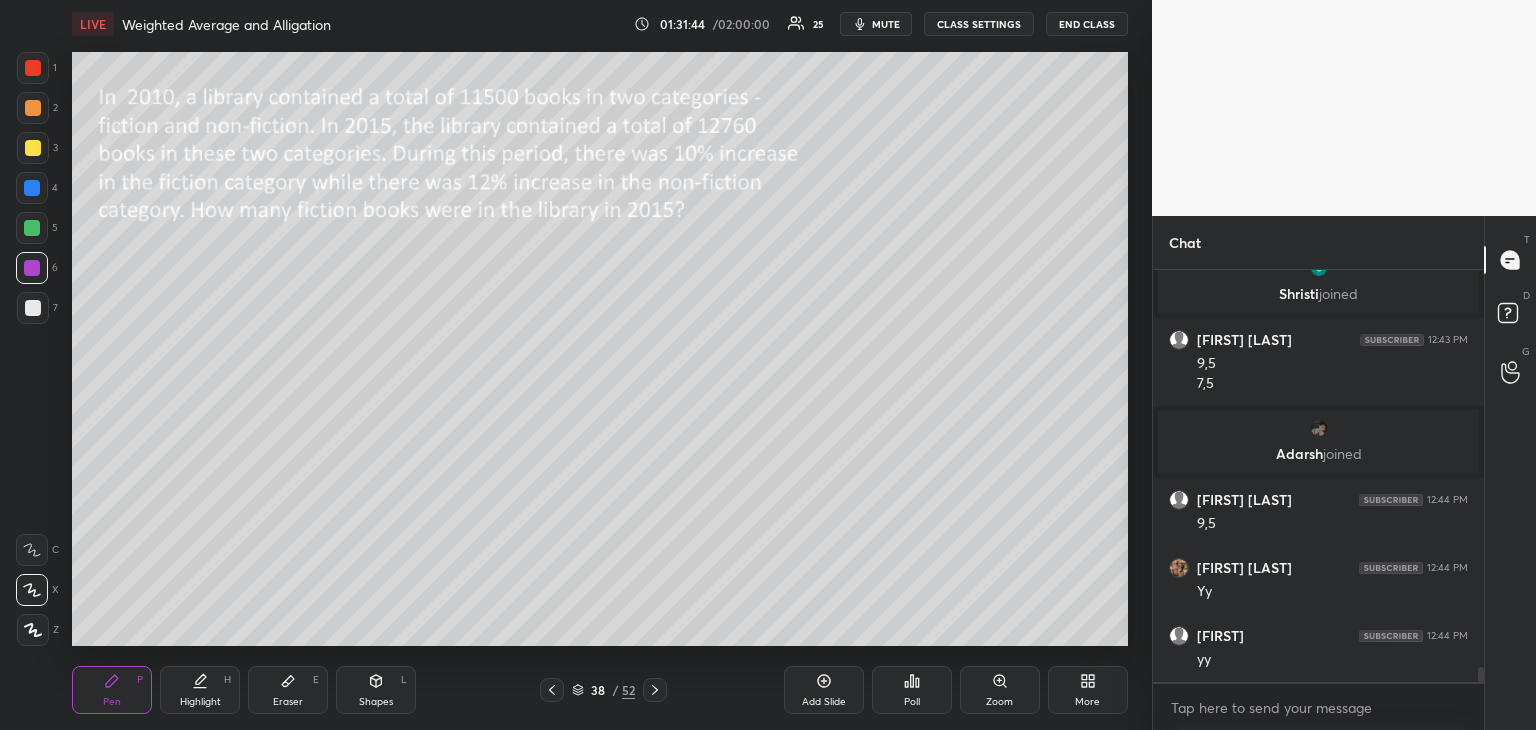 click 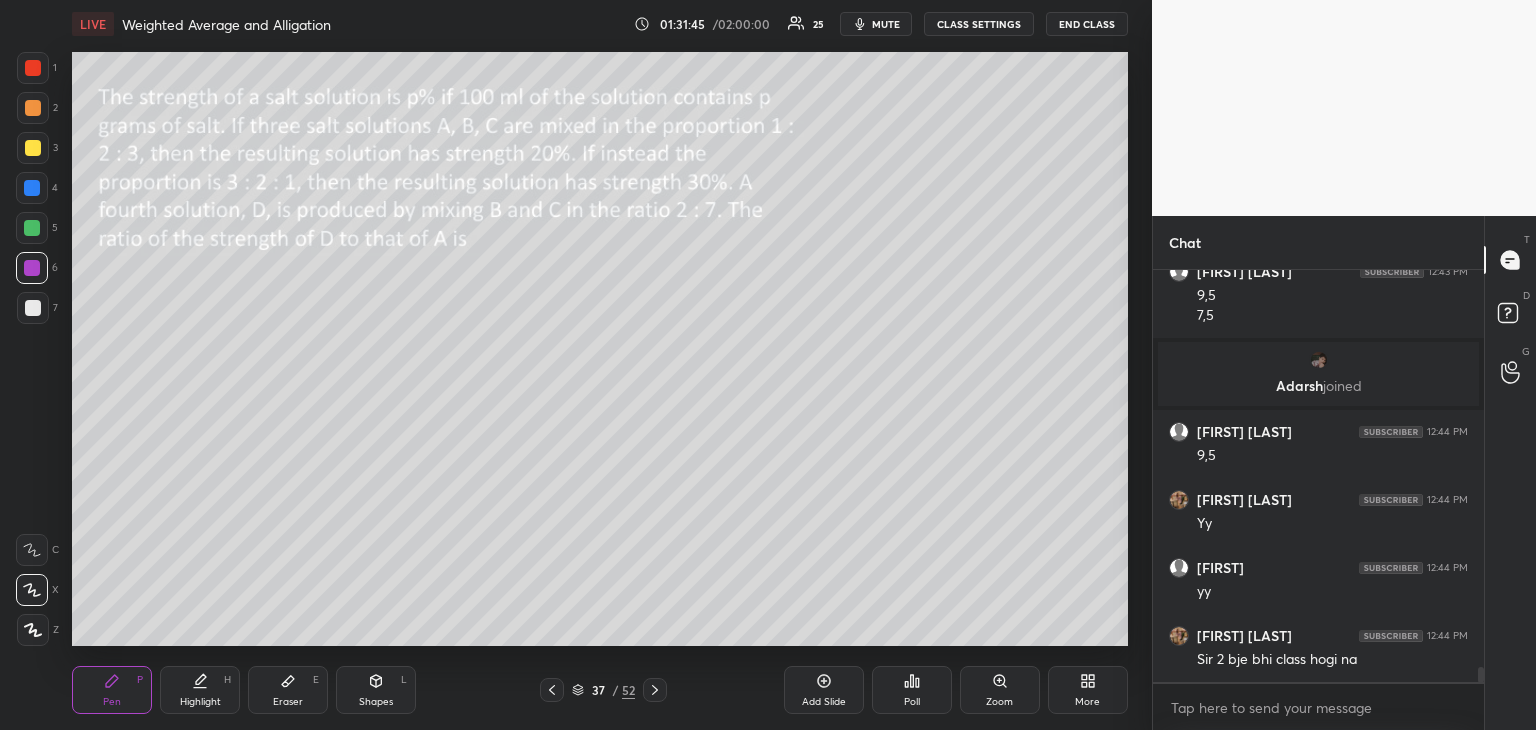 click 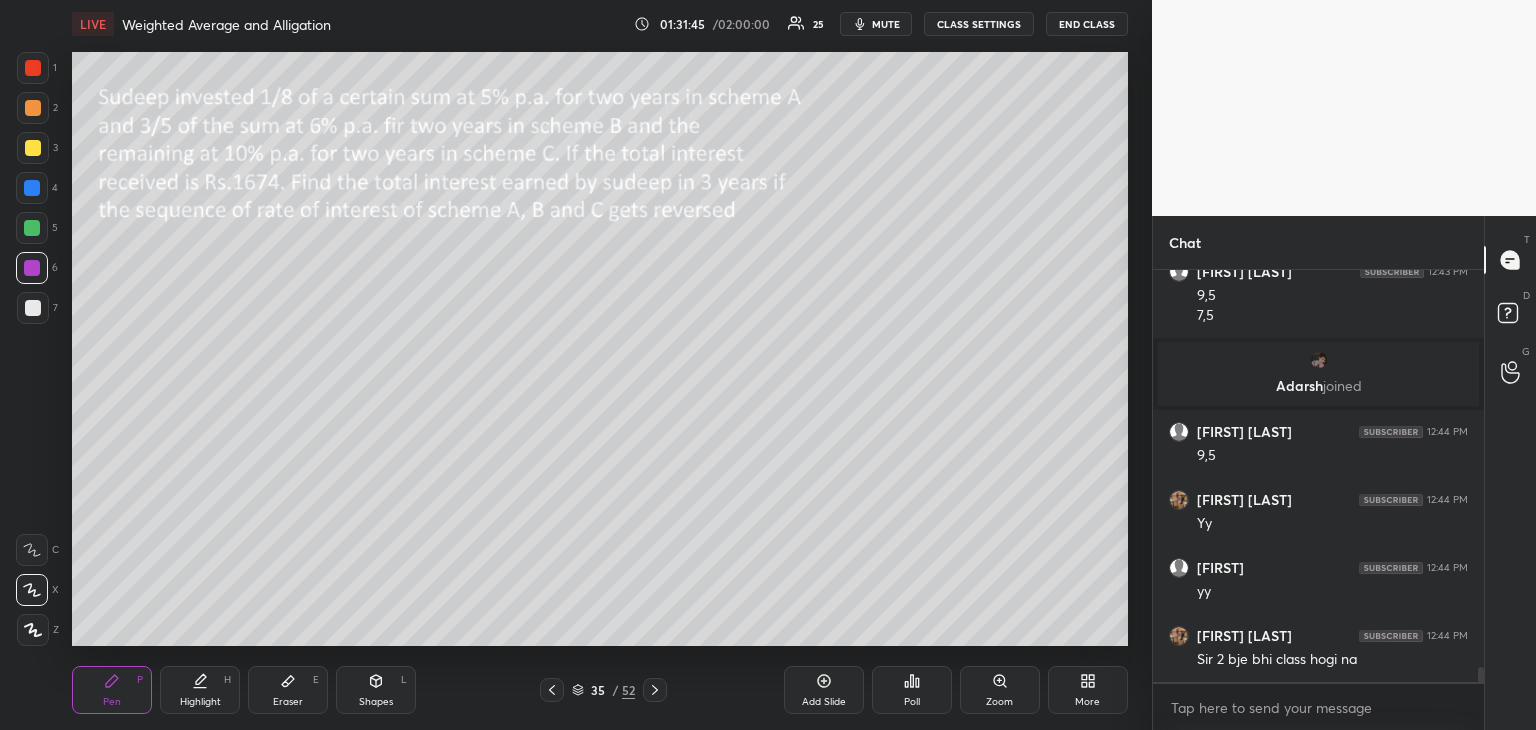 click 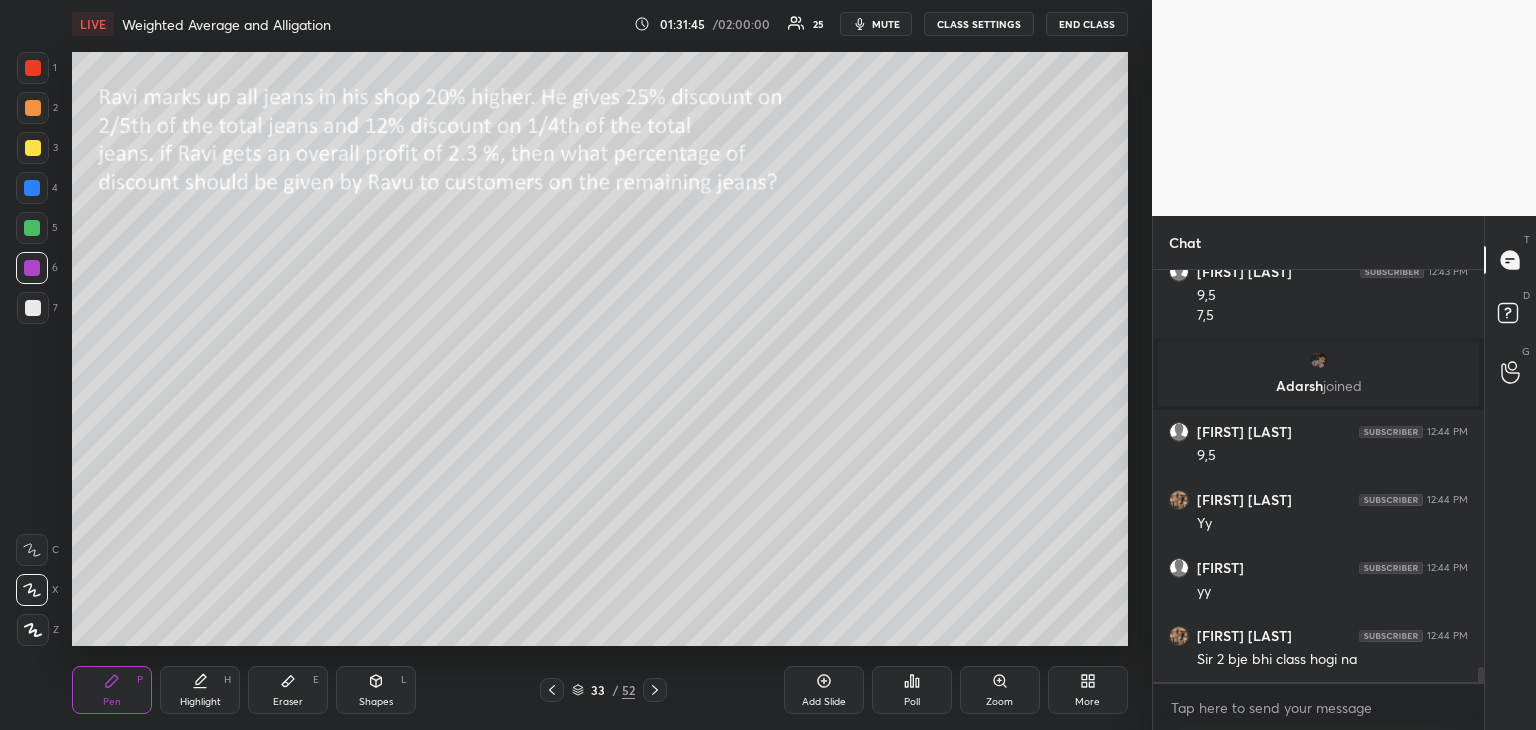click 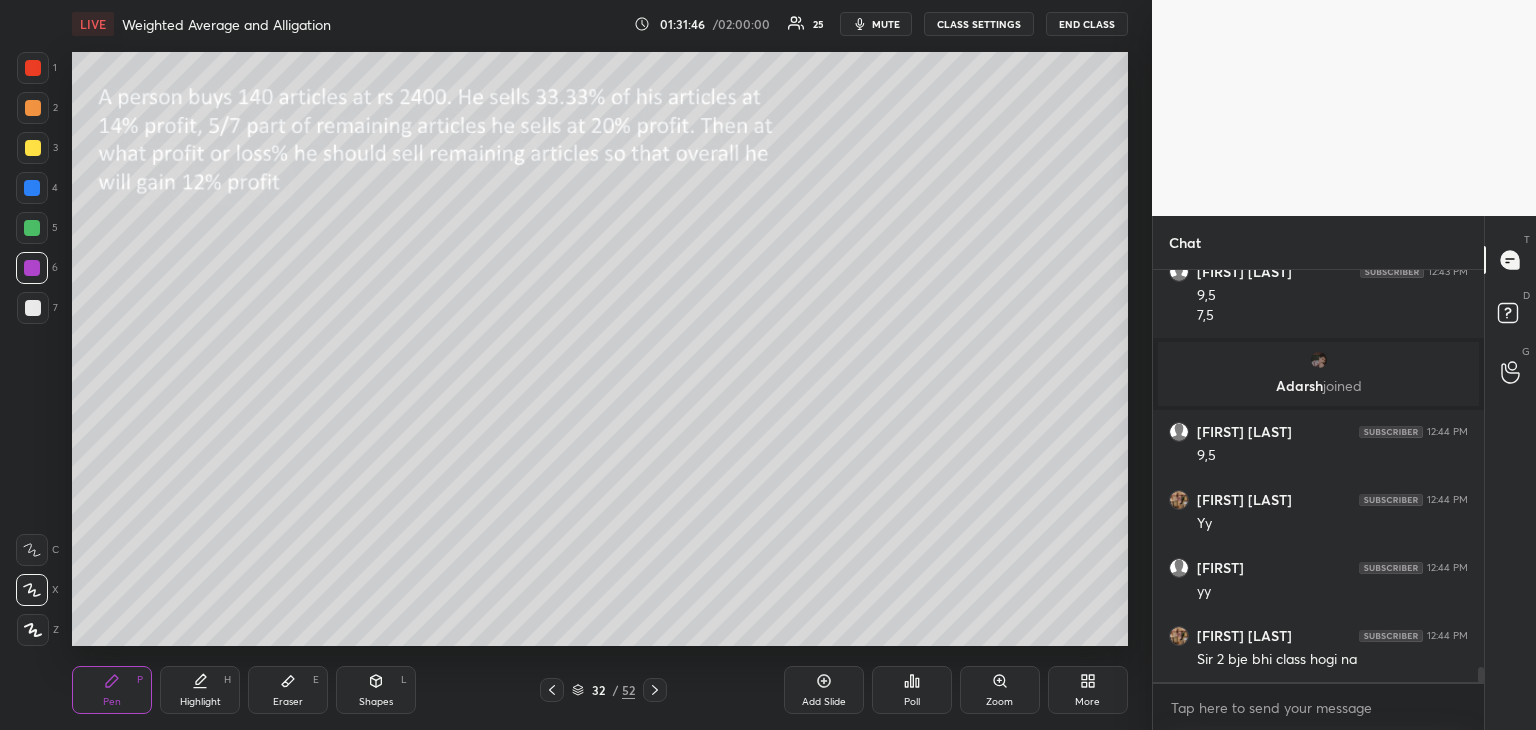 click 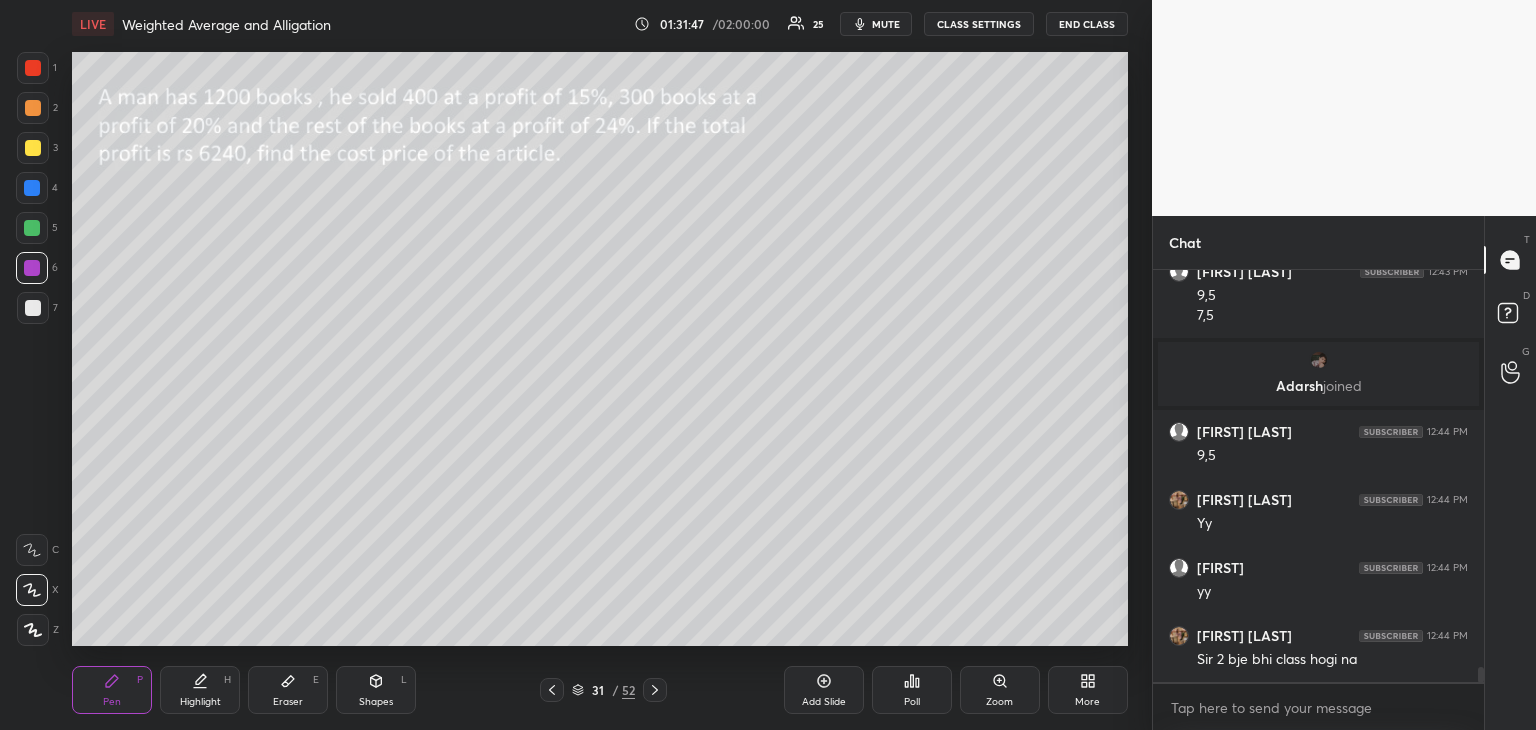 click 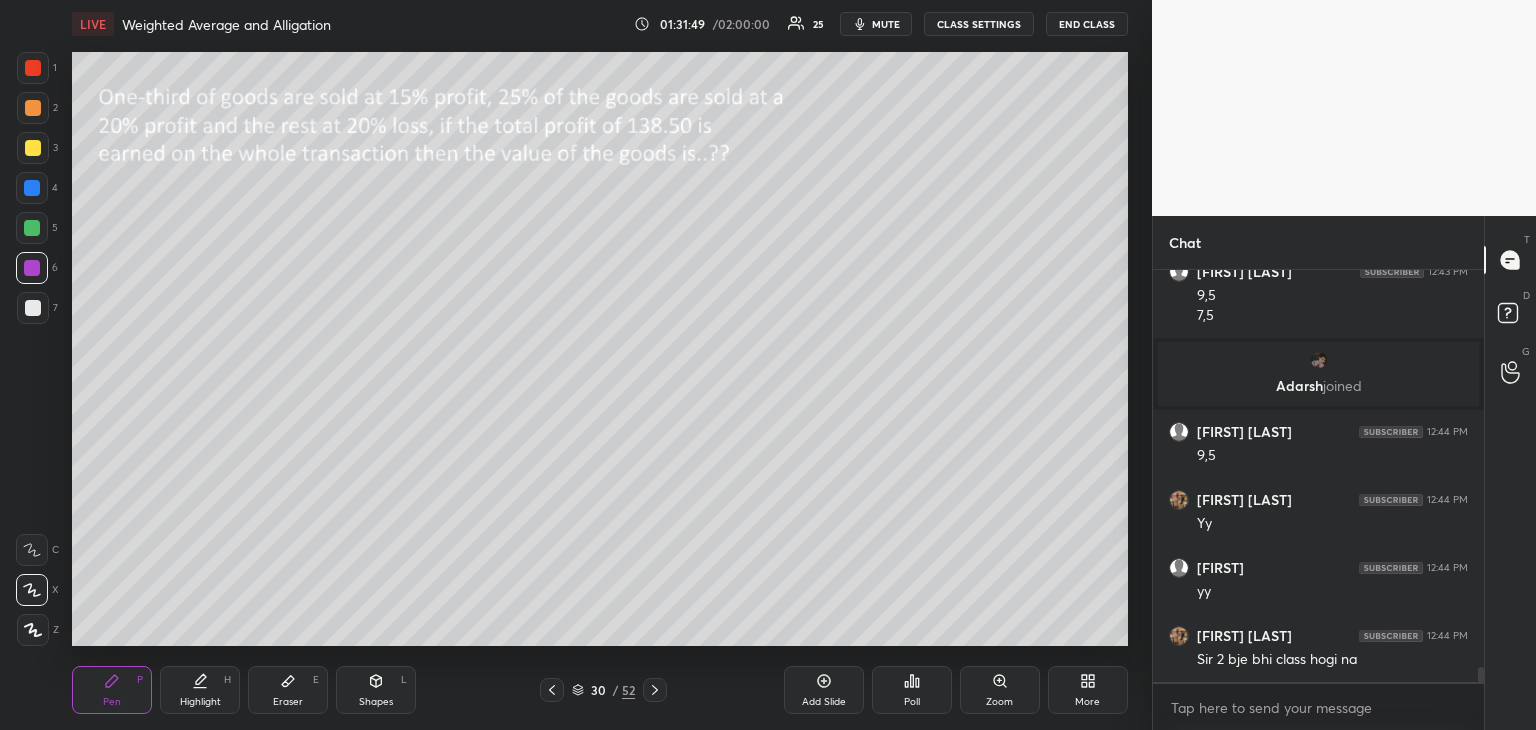 click 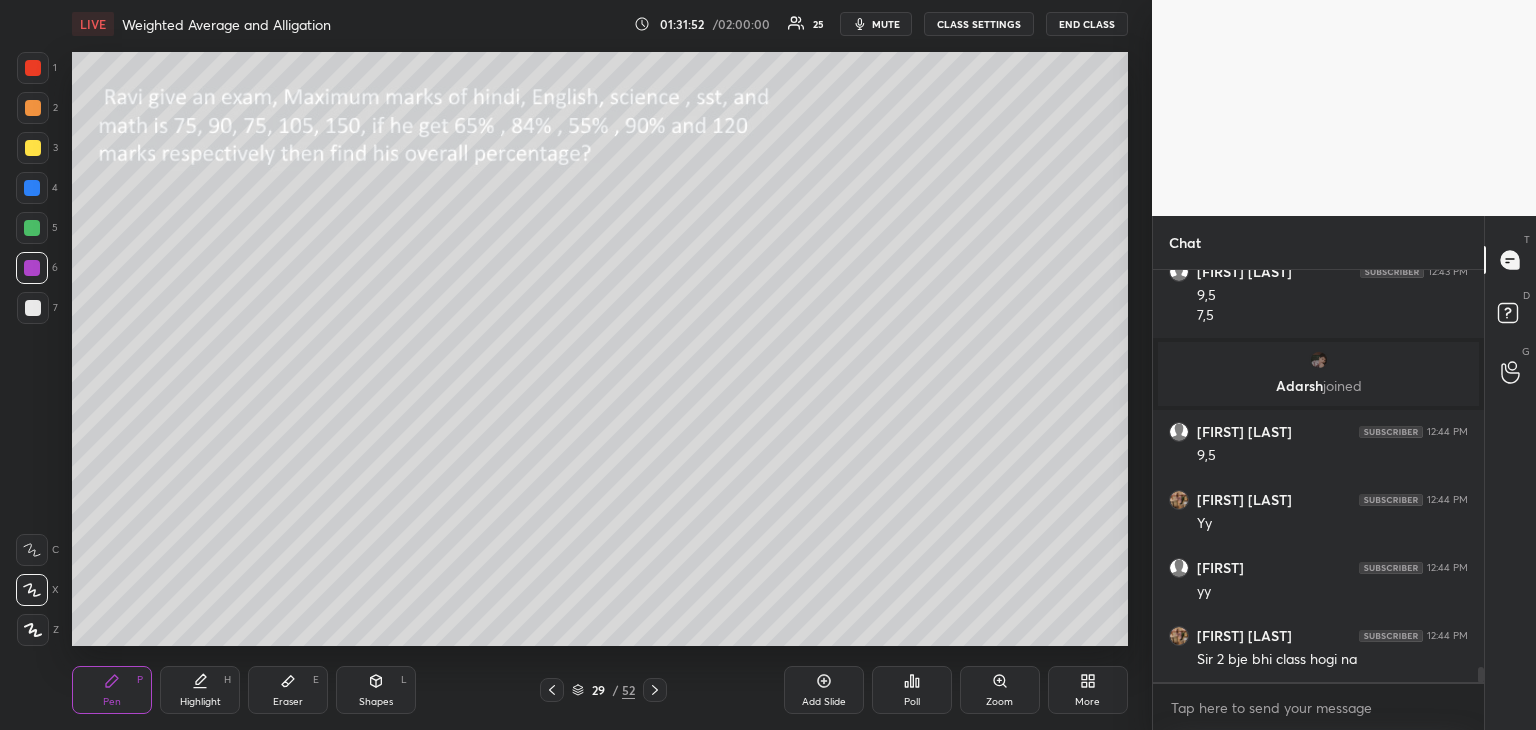 click at bounding box center (552, 690) 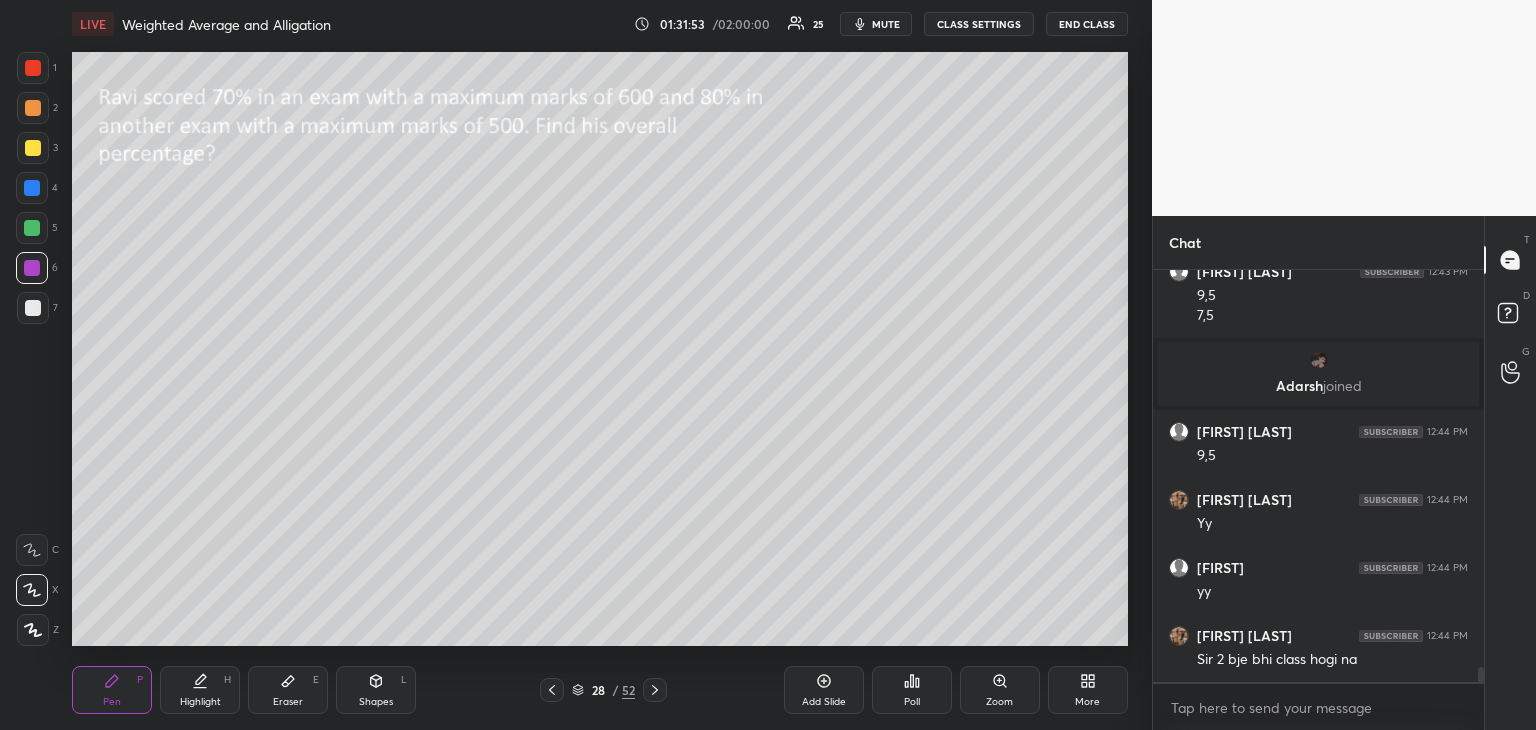 click 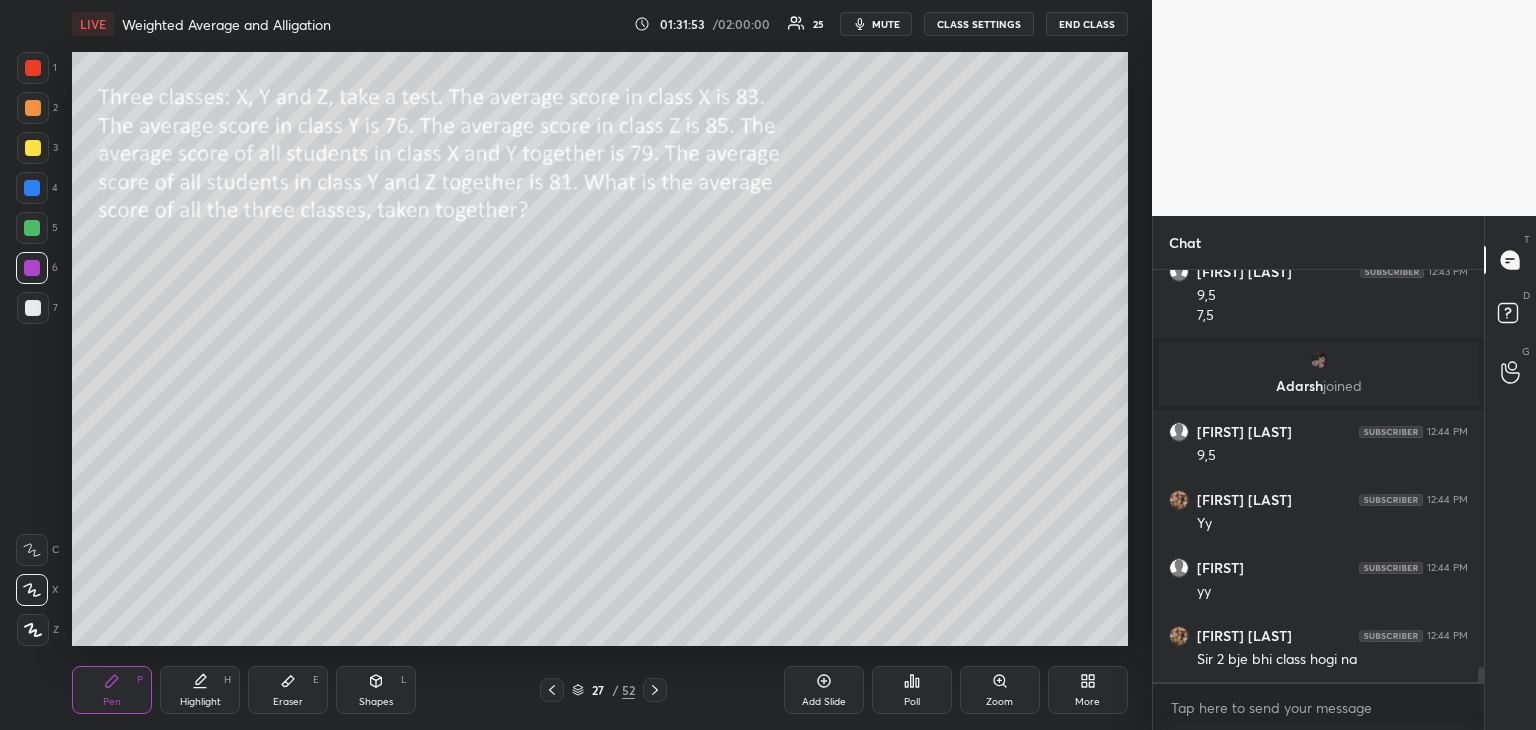 scroll, scrollTop: 10800, scrollLeft: 0, axis: vertical 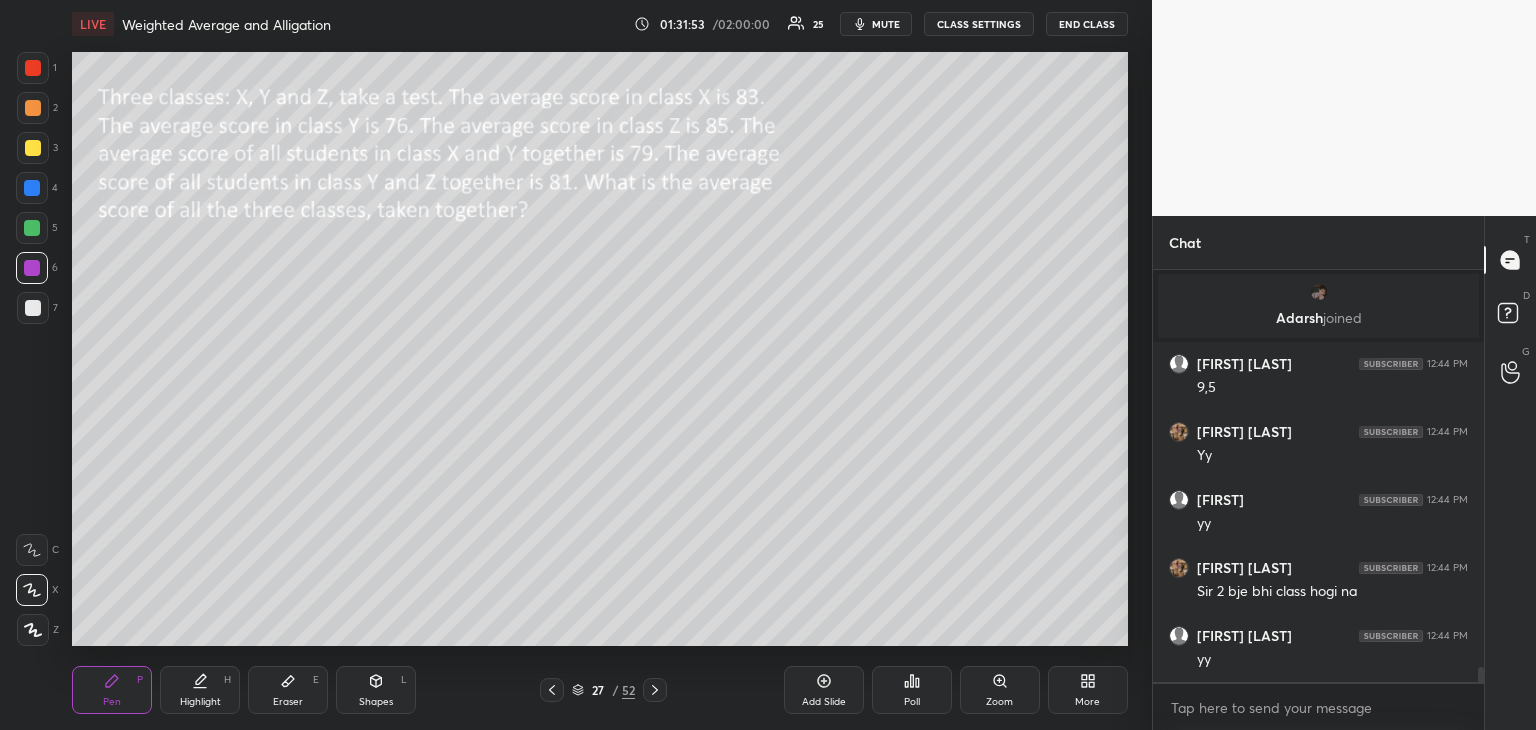 click 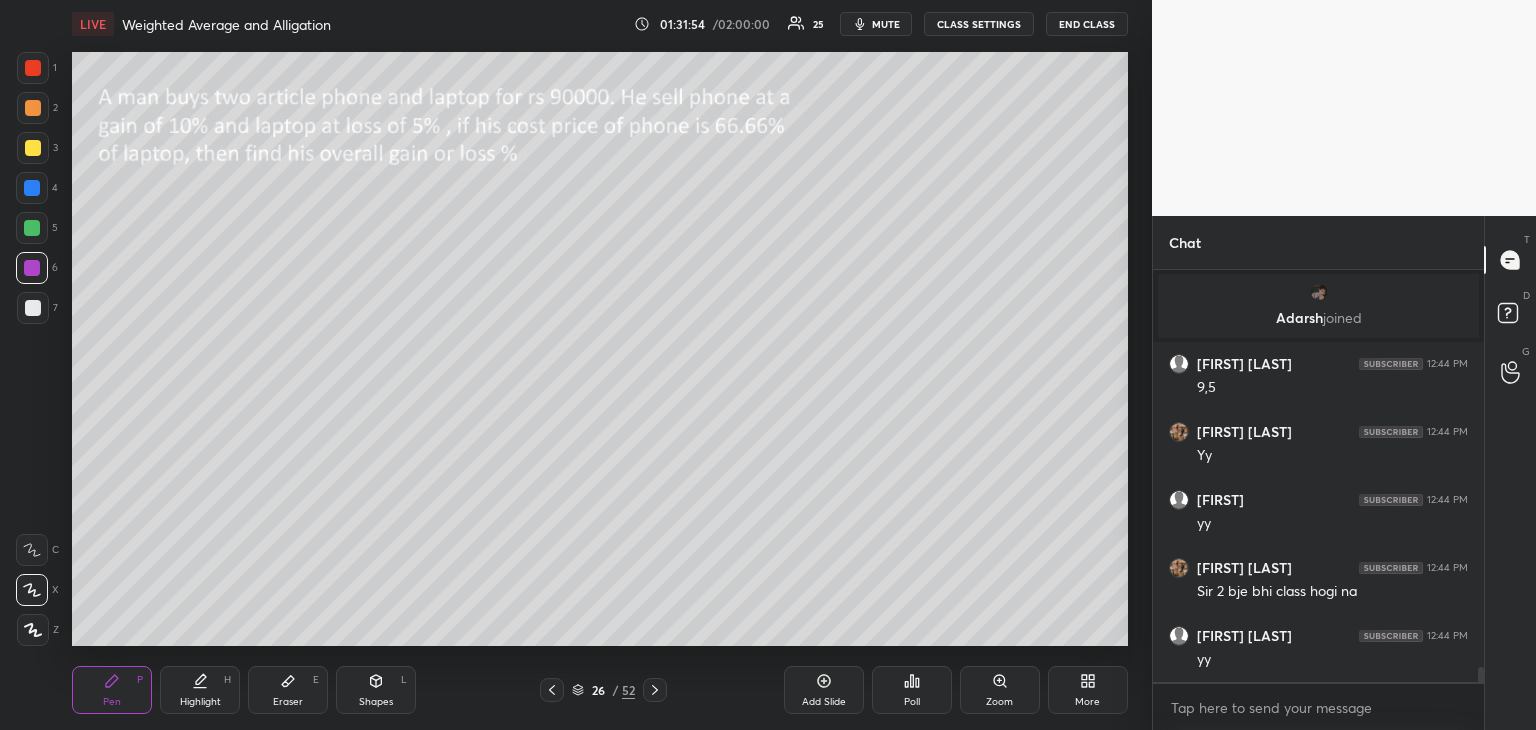 scroll, scrollTop: 10868, scrollLeft: 0, axis: vertical 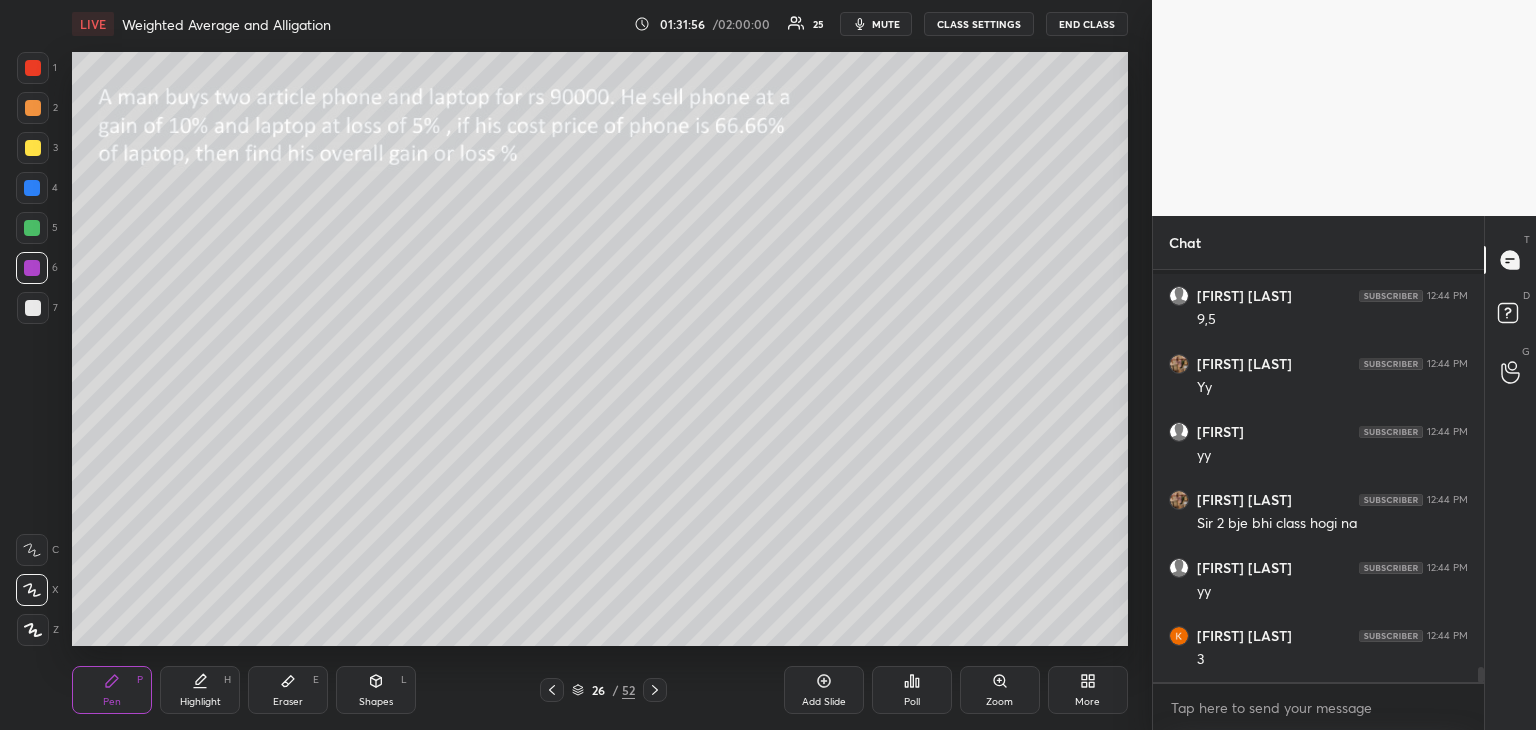click on "Eraser" at bounding box center [288, 702] 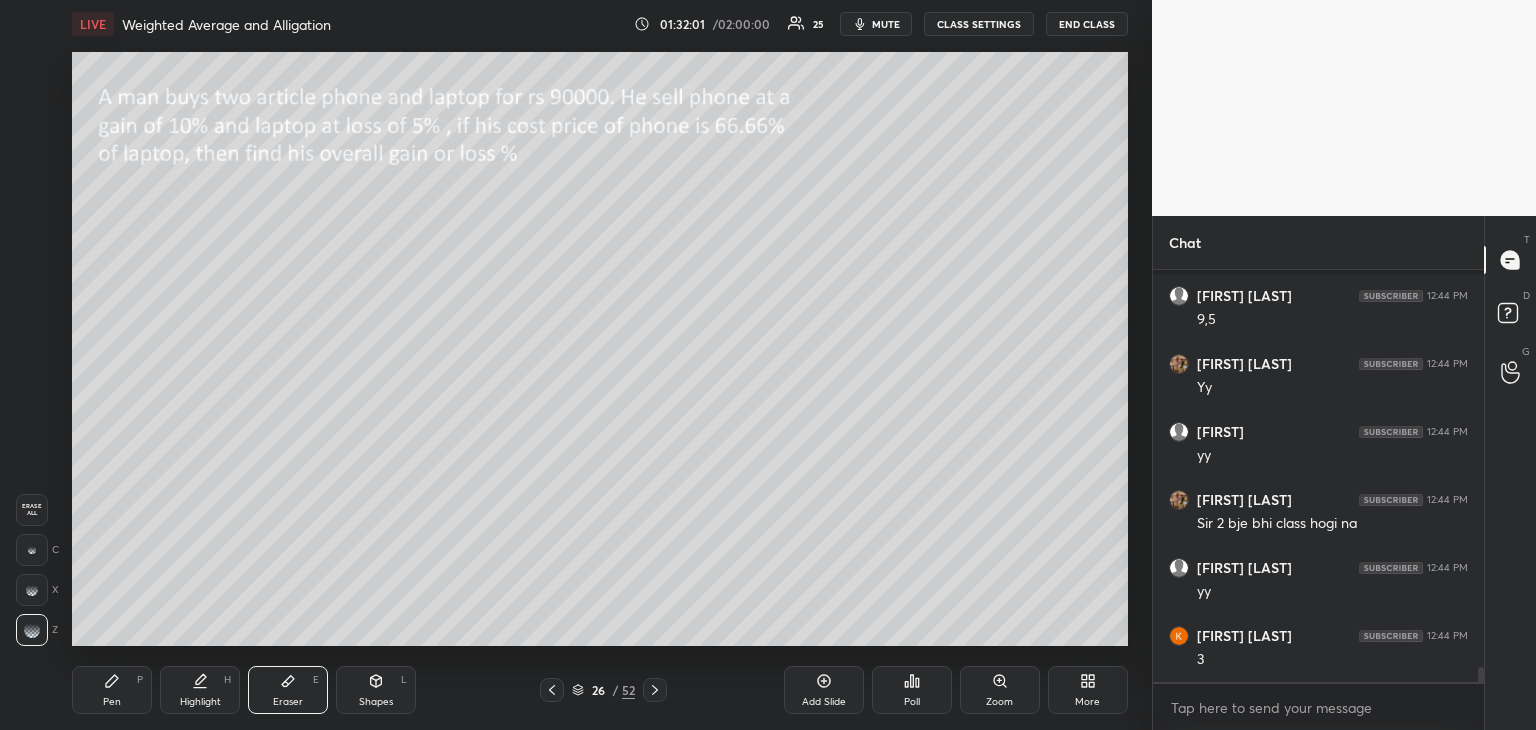 click on "Pen P" at bounding box center [112, 690] 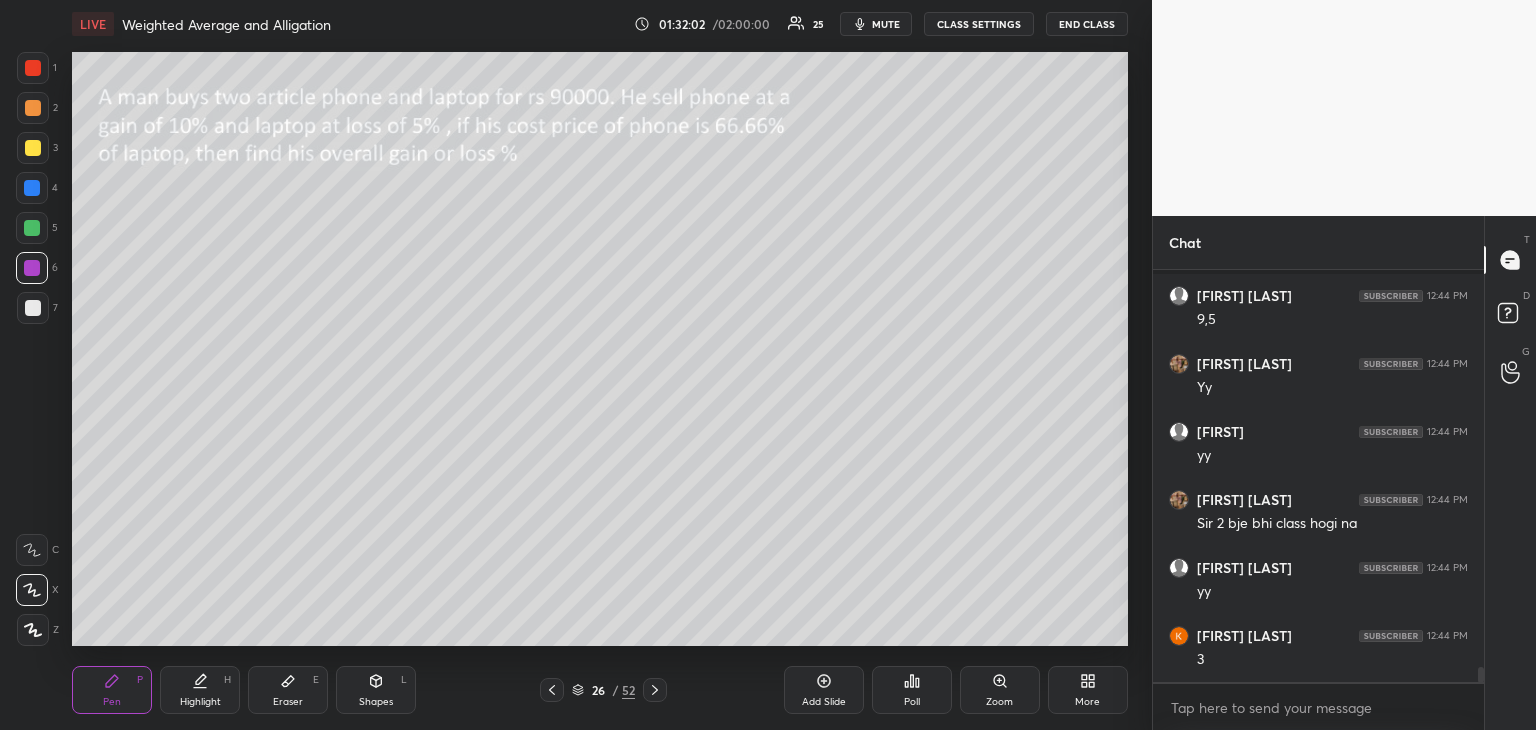click at bounding box center [33, 148] 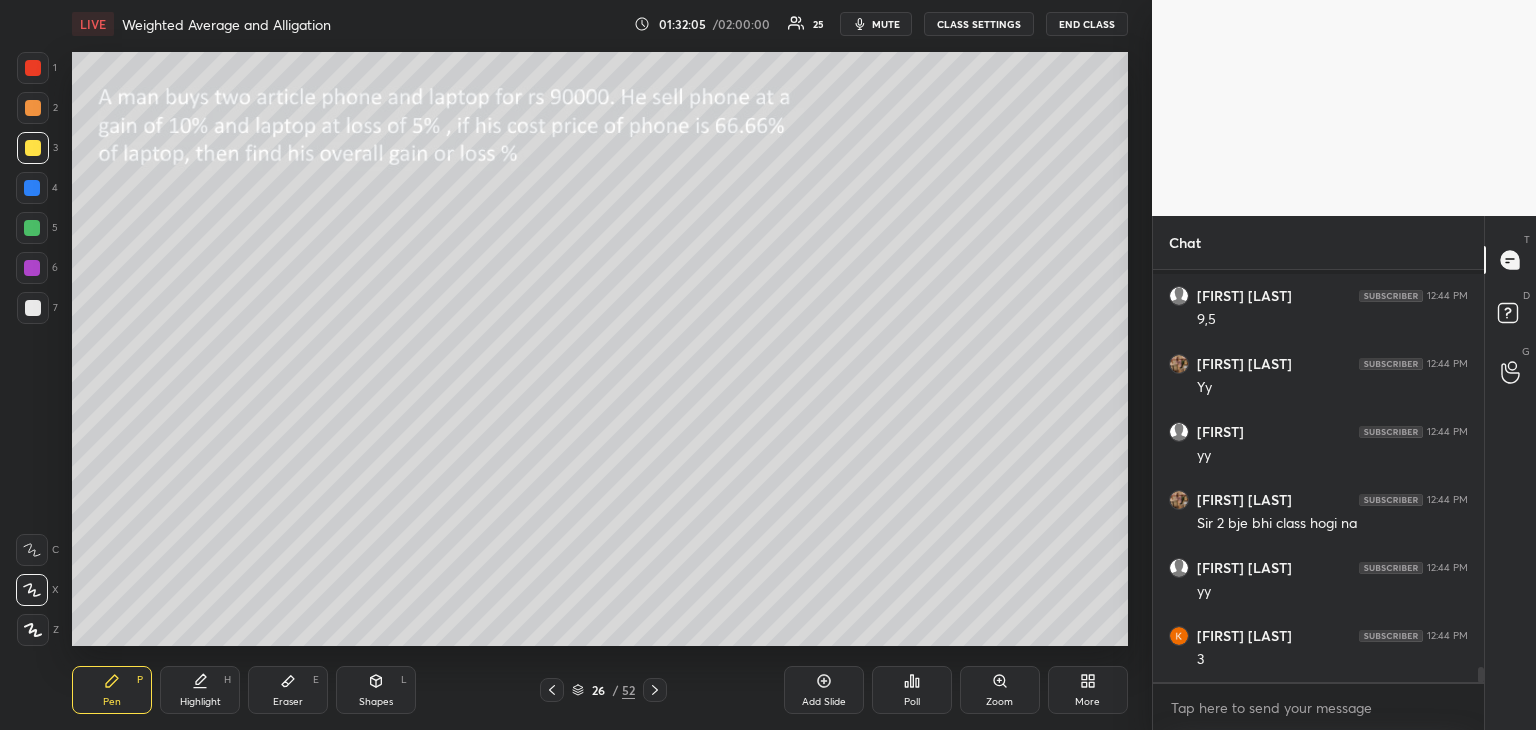 click 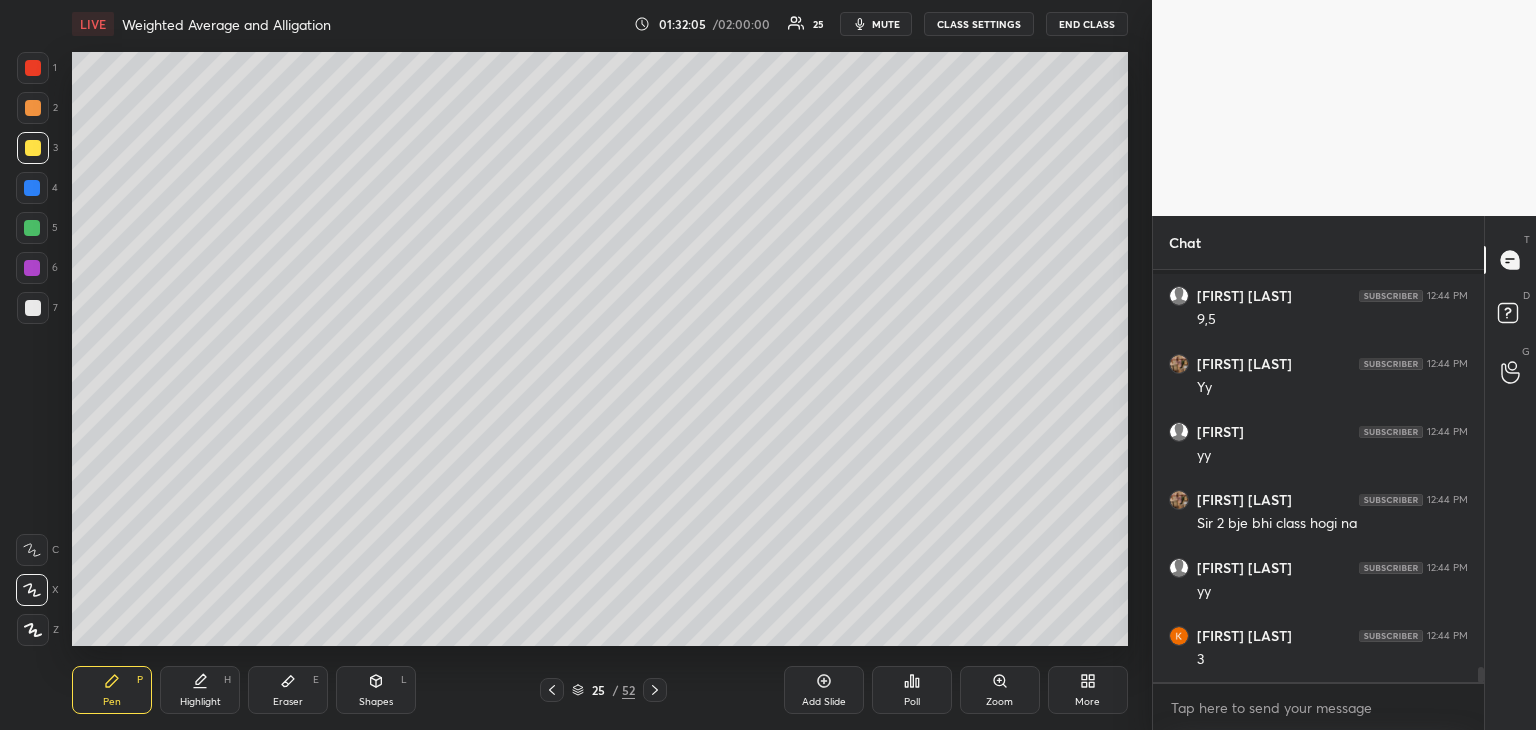 click 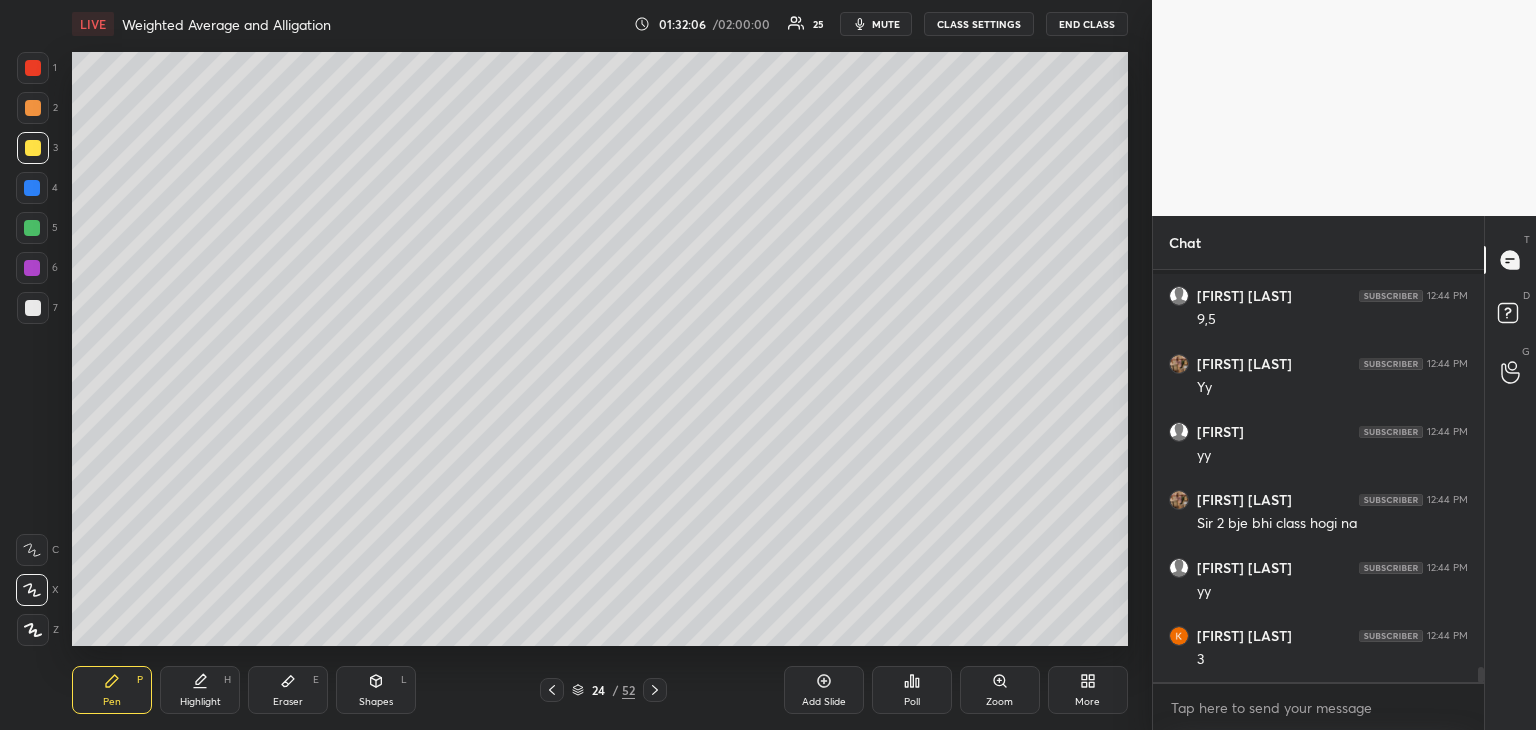click 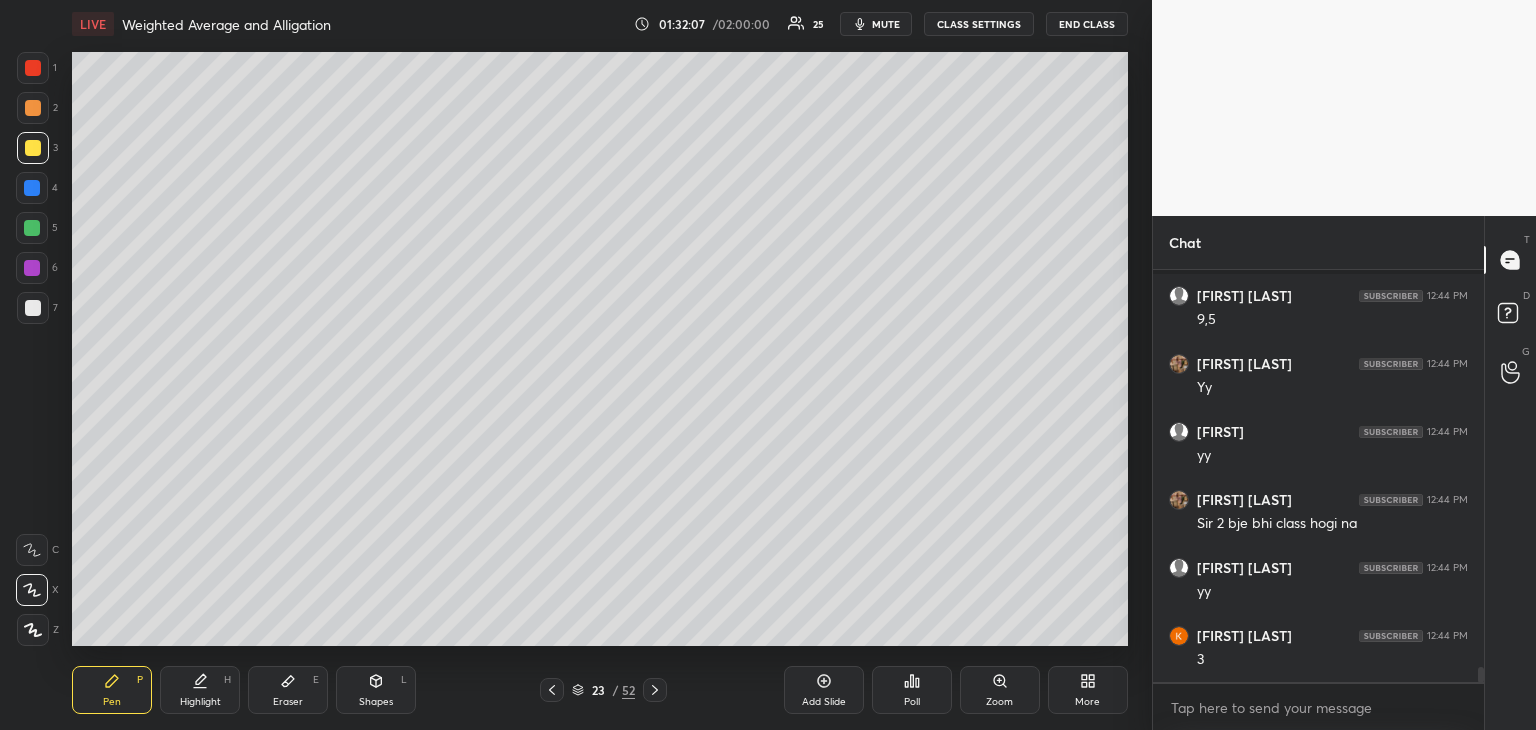 click 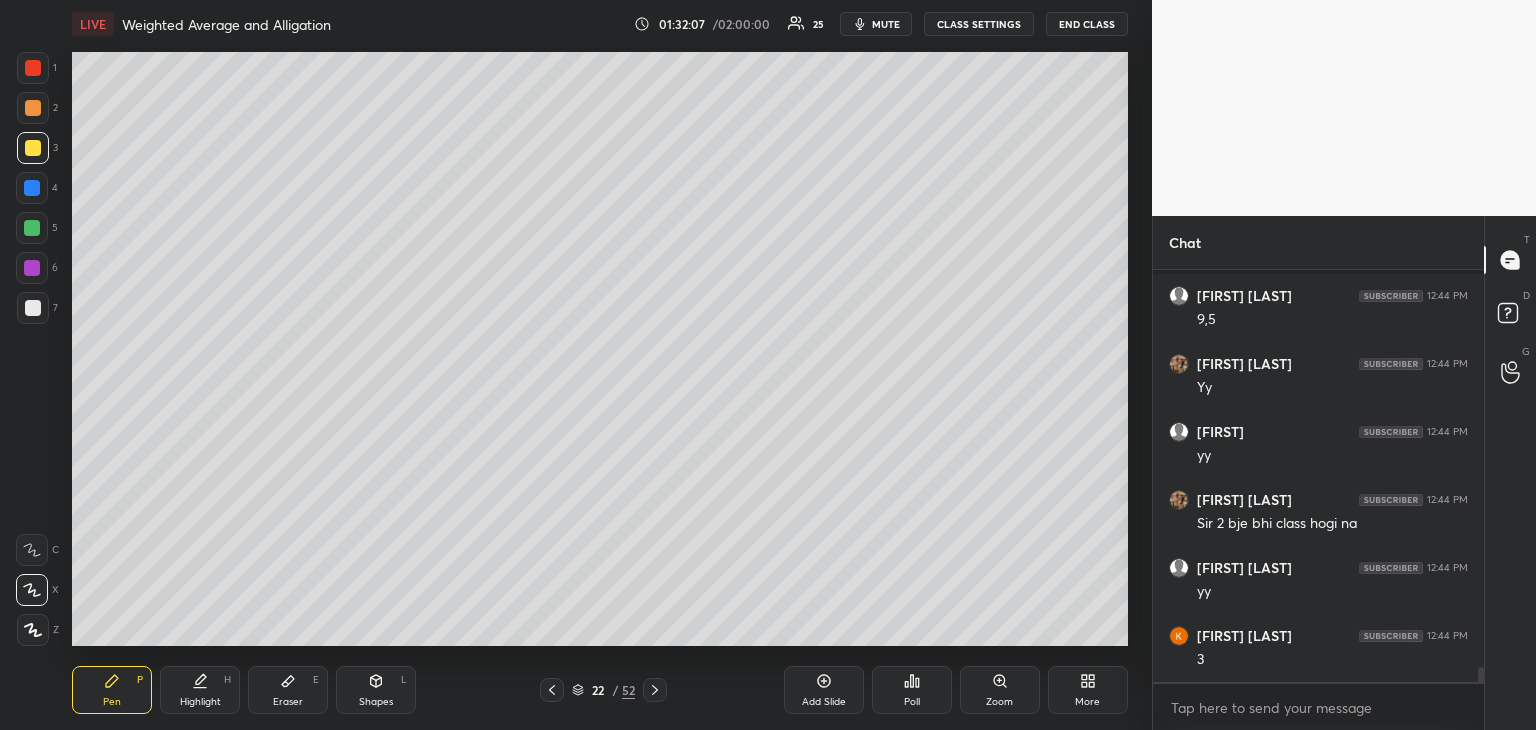 click 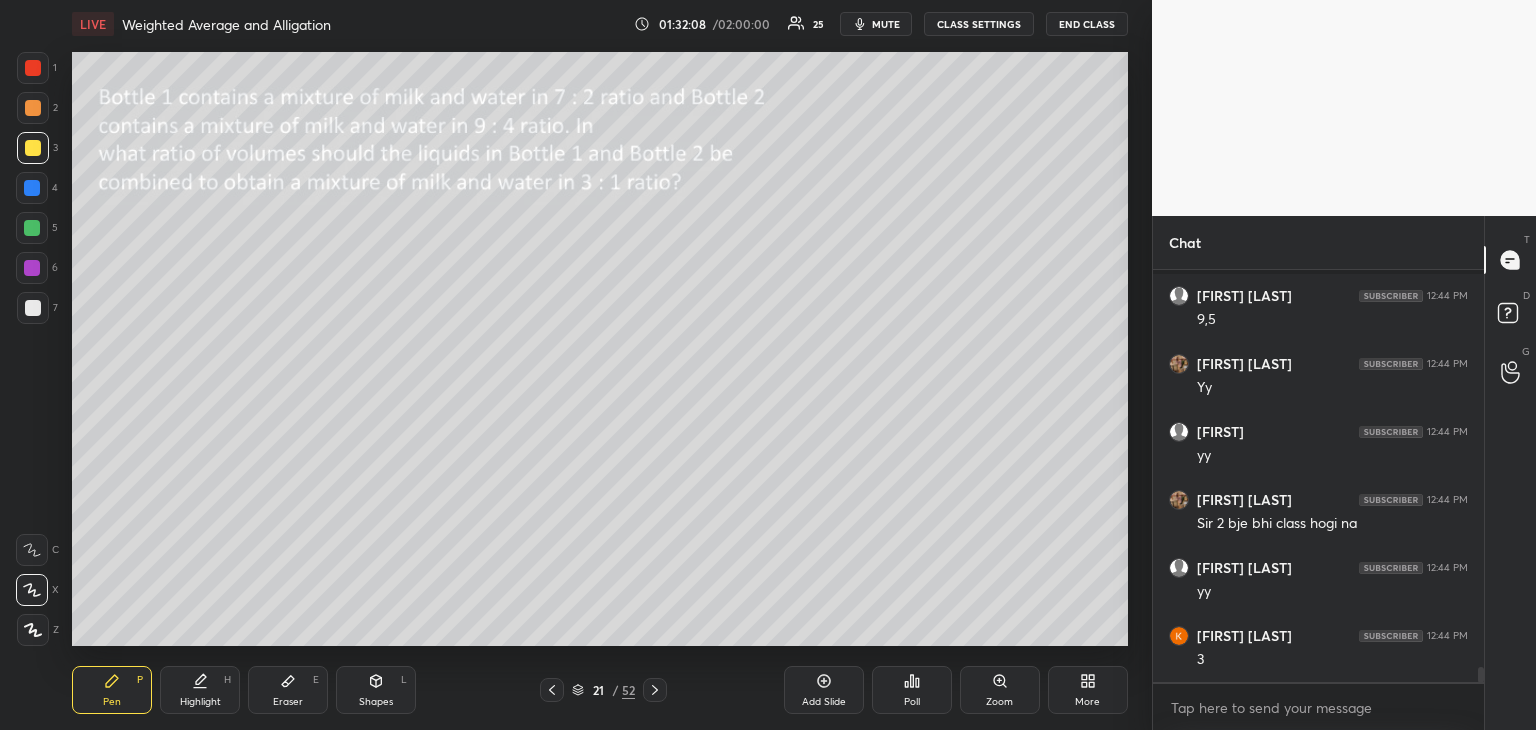 click 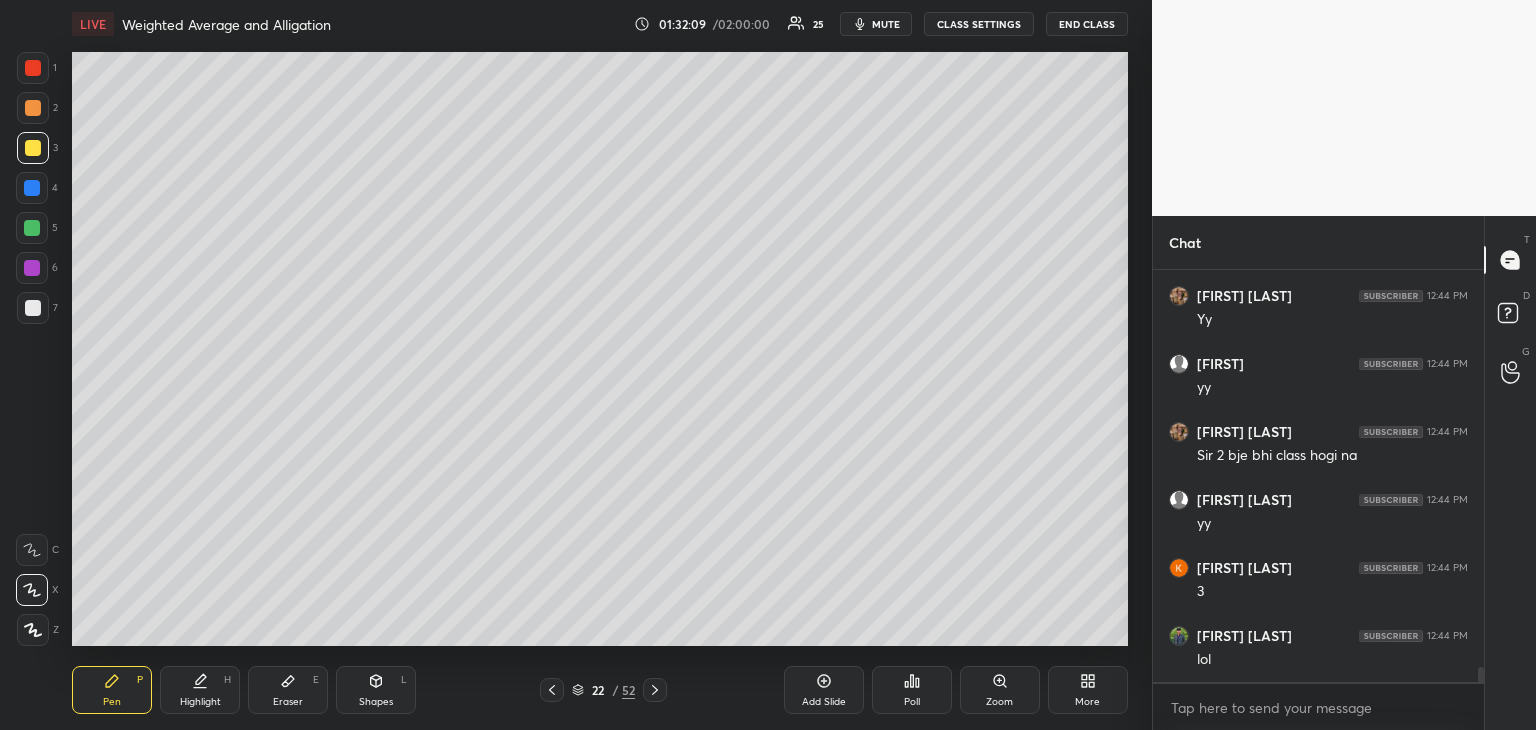 click 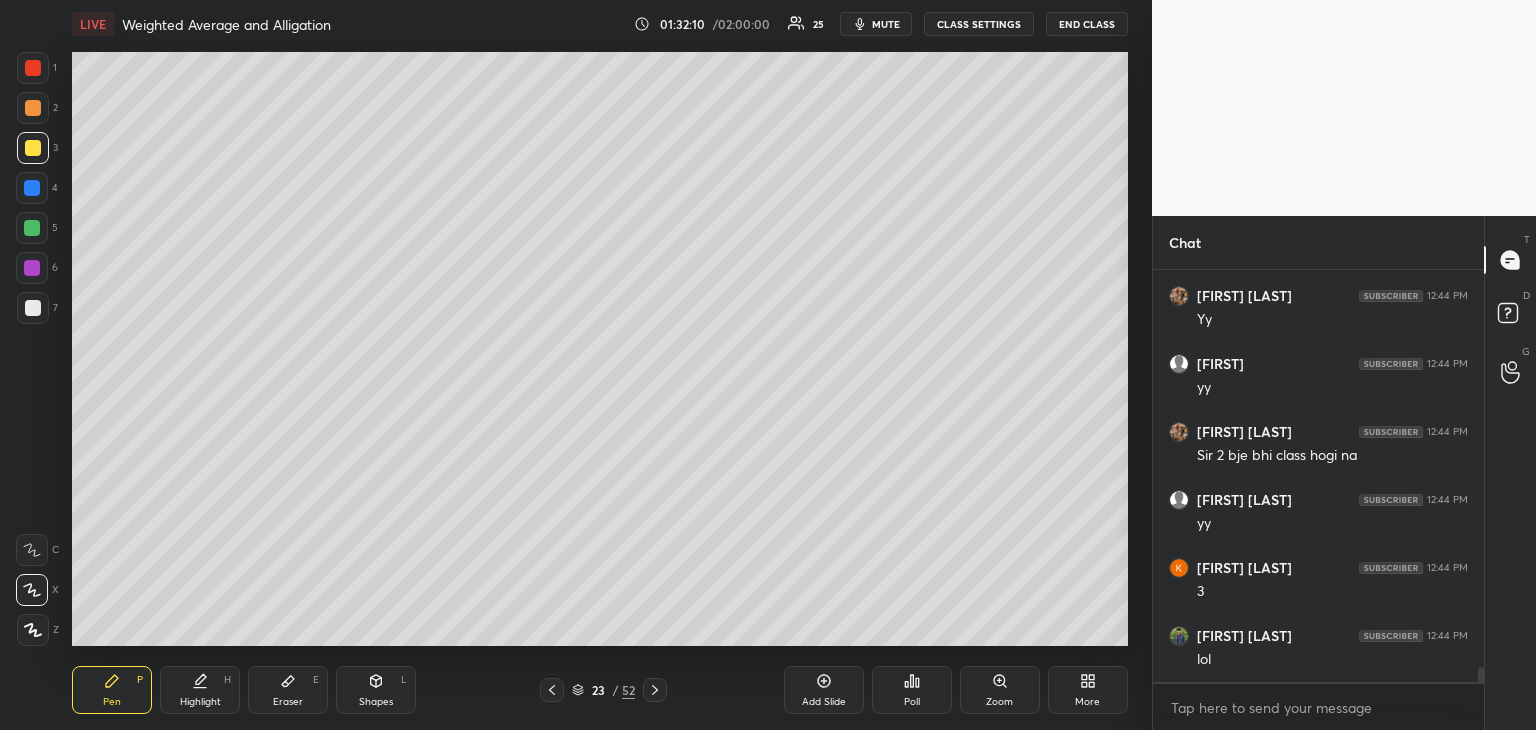 click 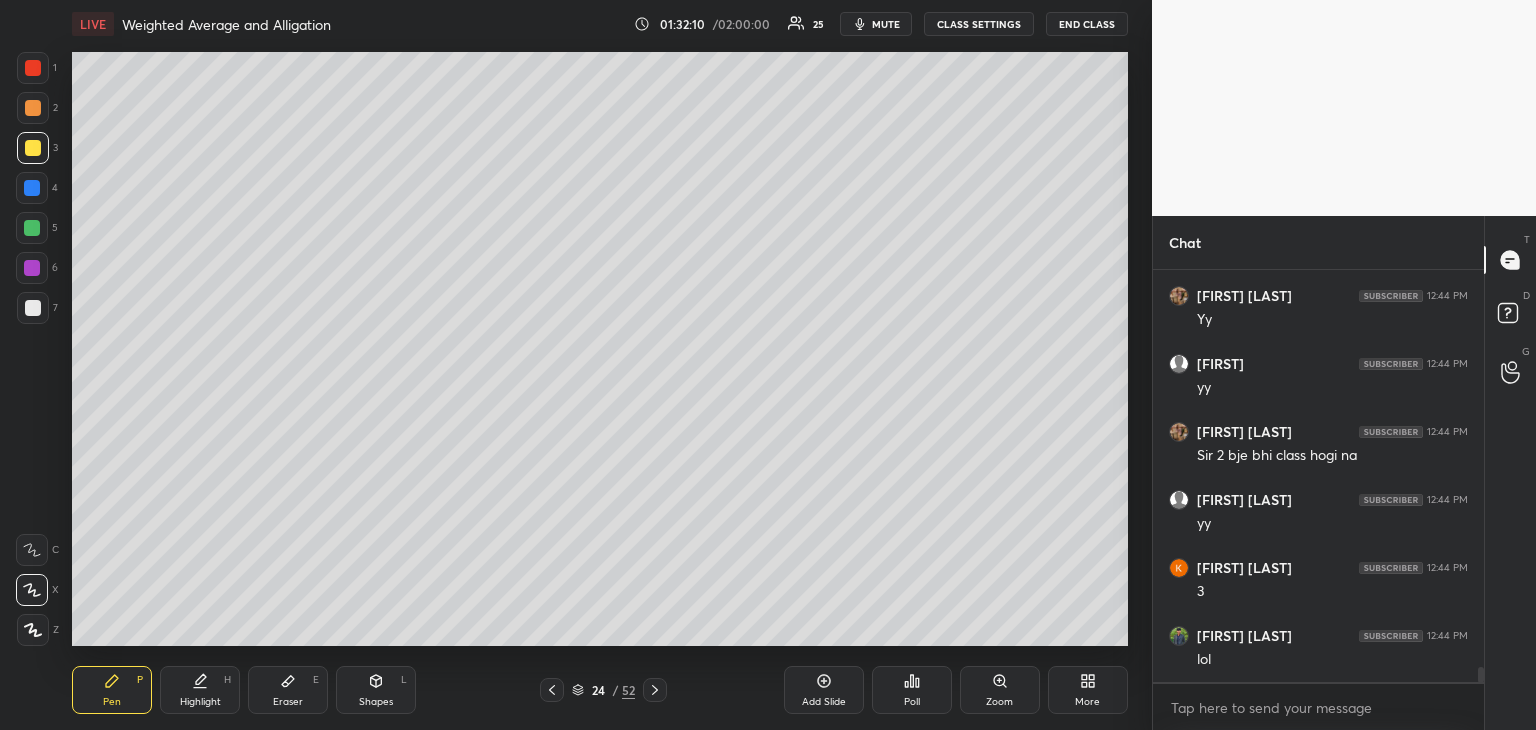 click 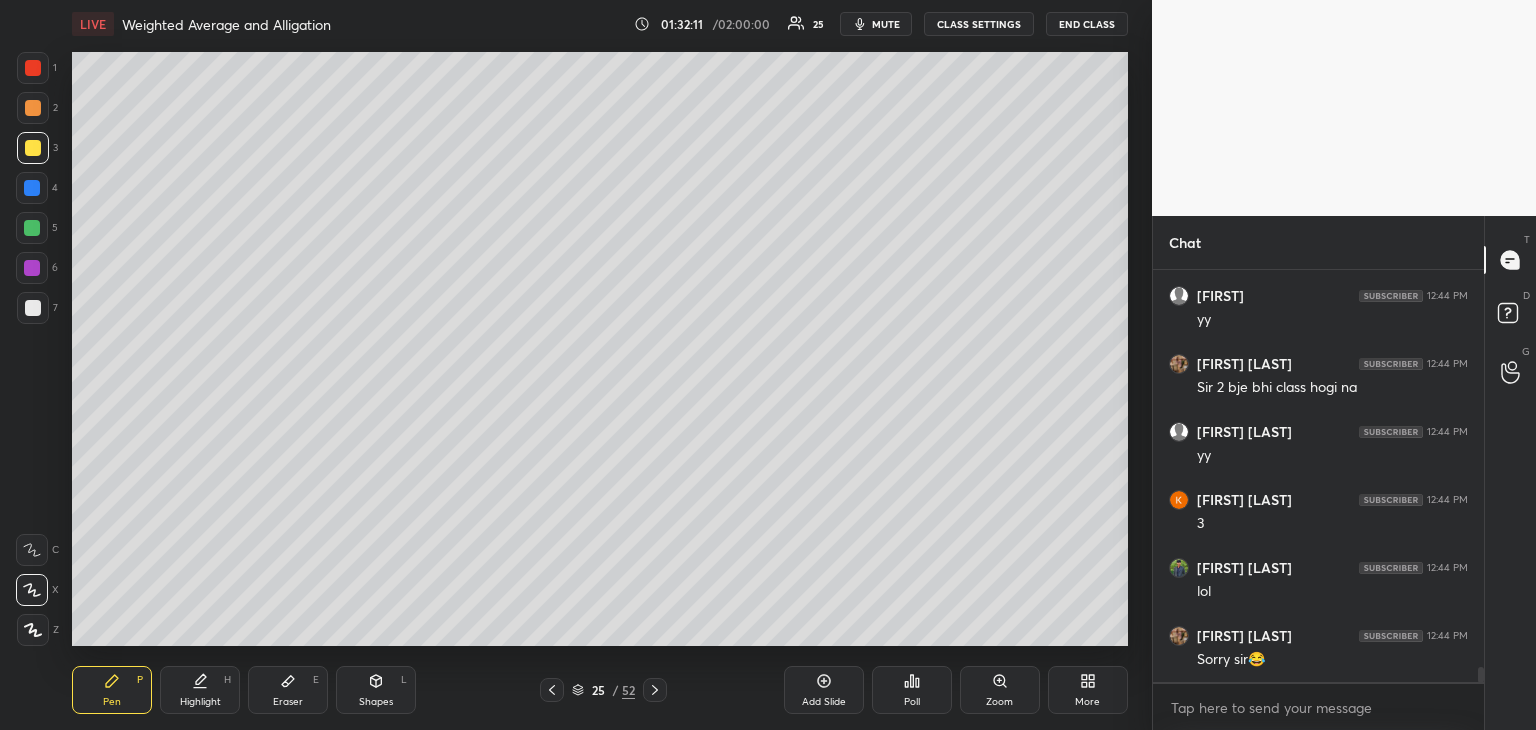 click at bounding box center (655, 690) 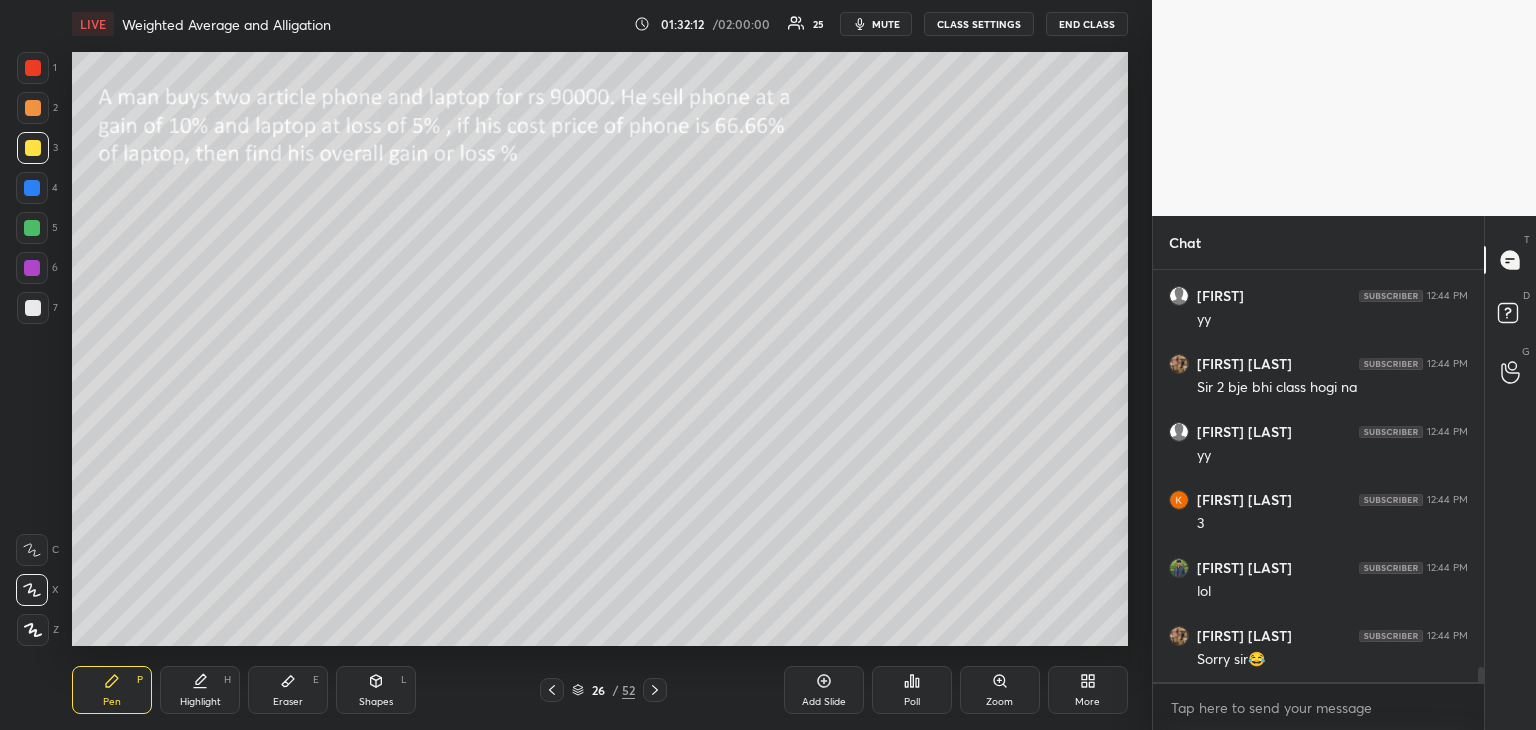 scroll, scrollTop: 11072, scrollLeft: 0, axis: vertical 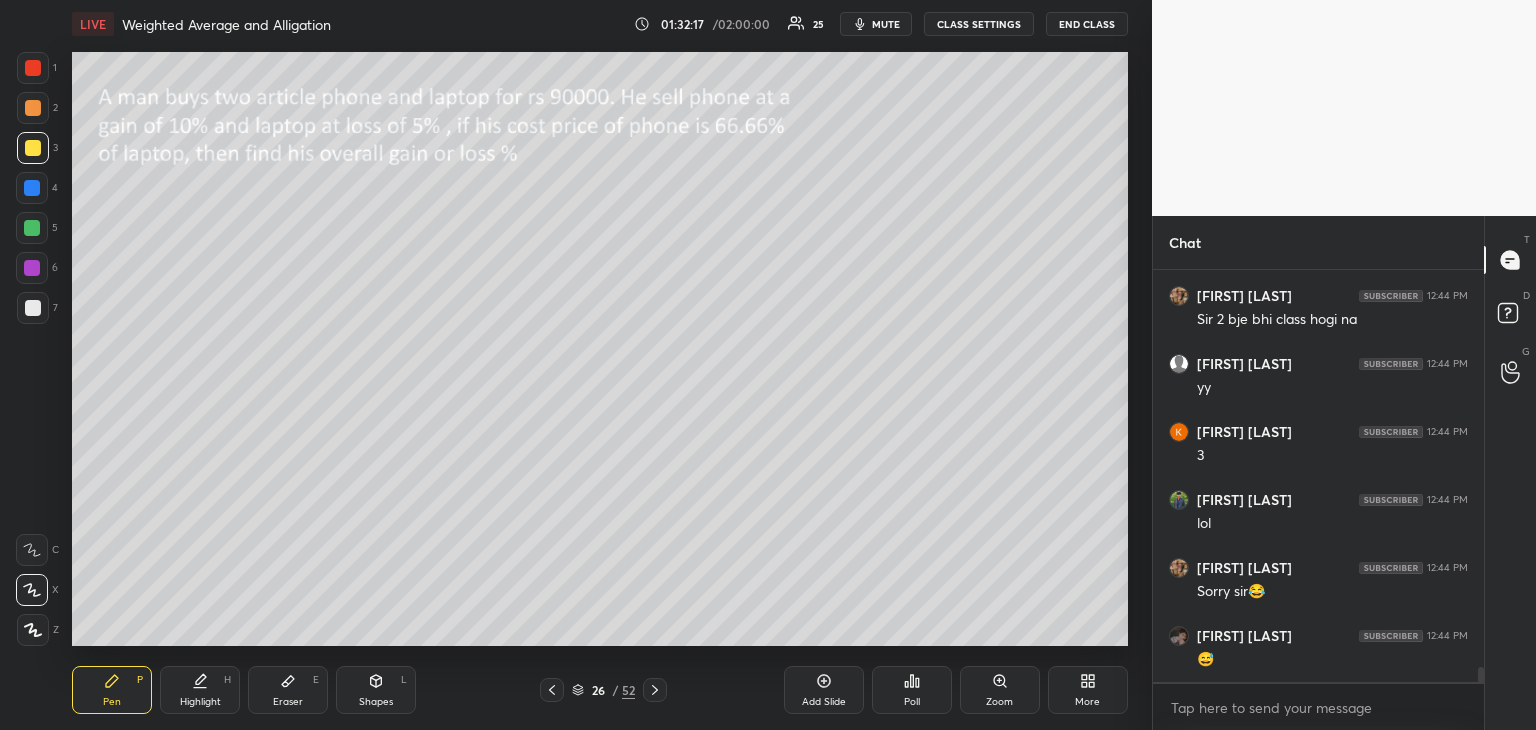 click 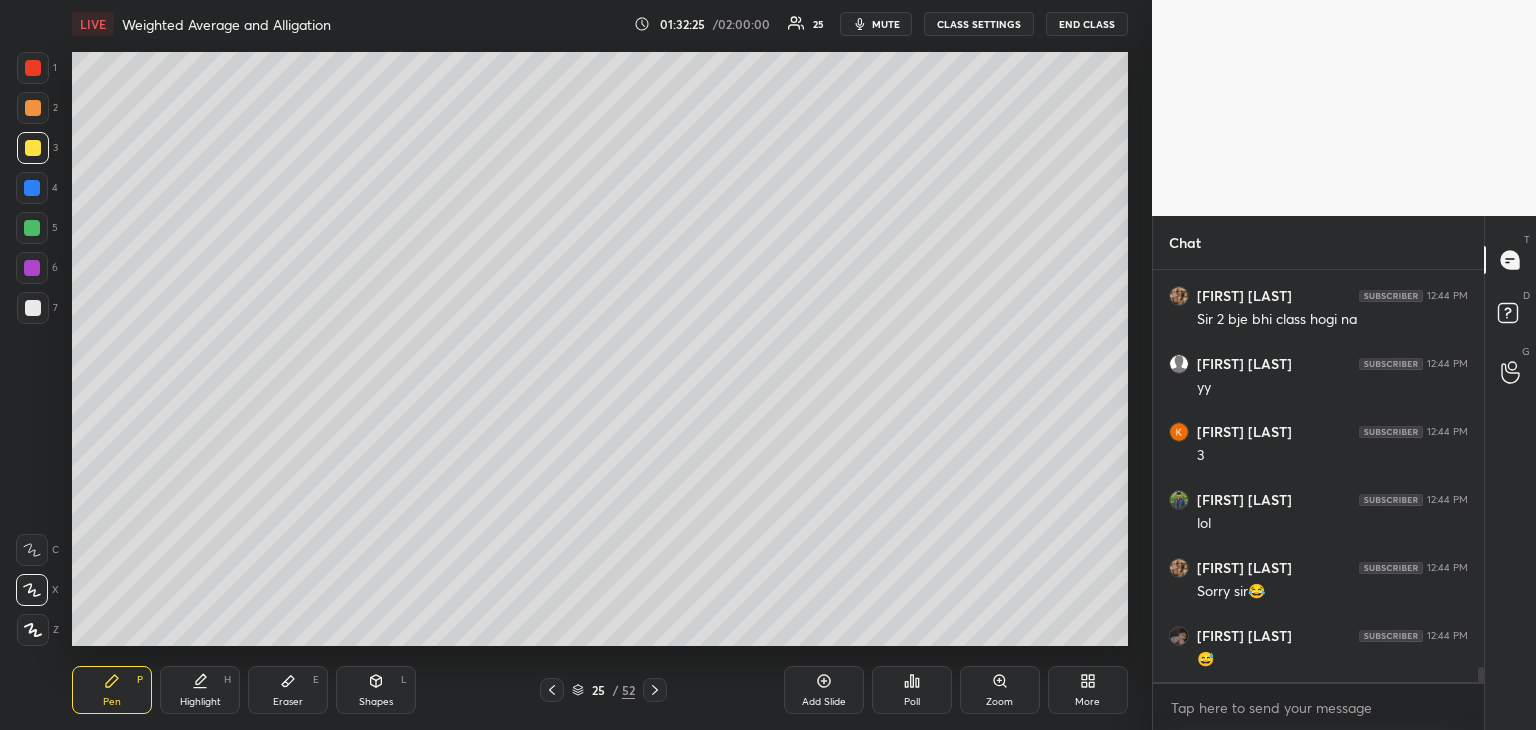 click at bounding box center (32, 188) 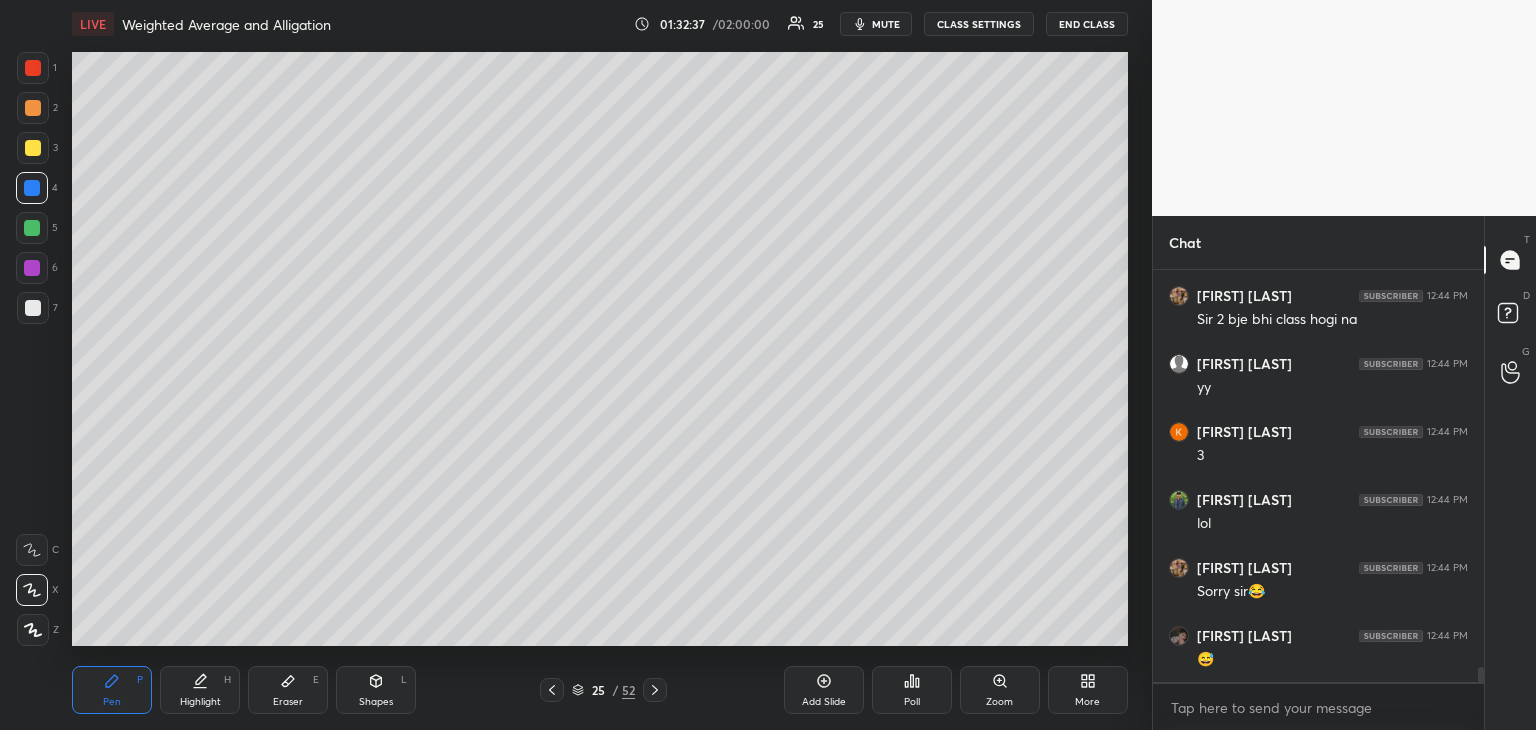 scroll, scrollTop: 11140, scrollLeft: 0, axis: vertical 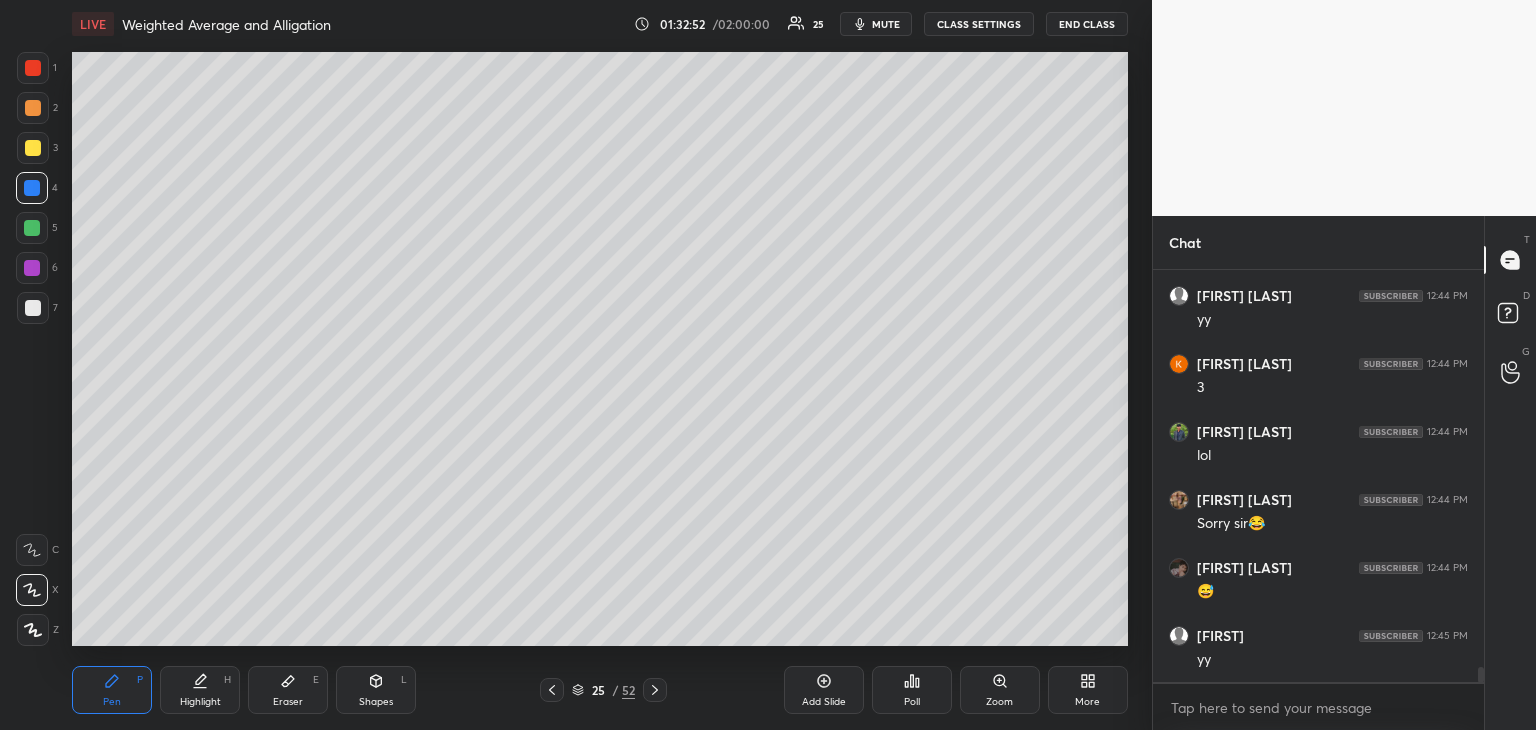 click on "Add Slide" at bounding box center (824, 702) 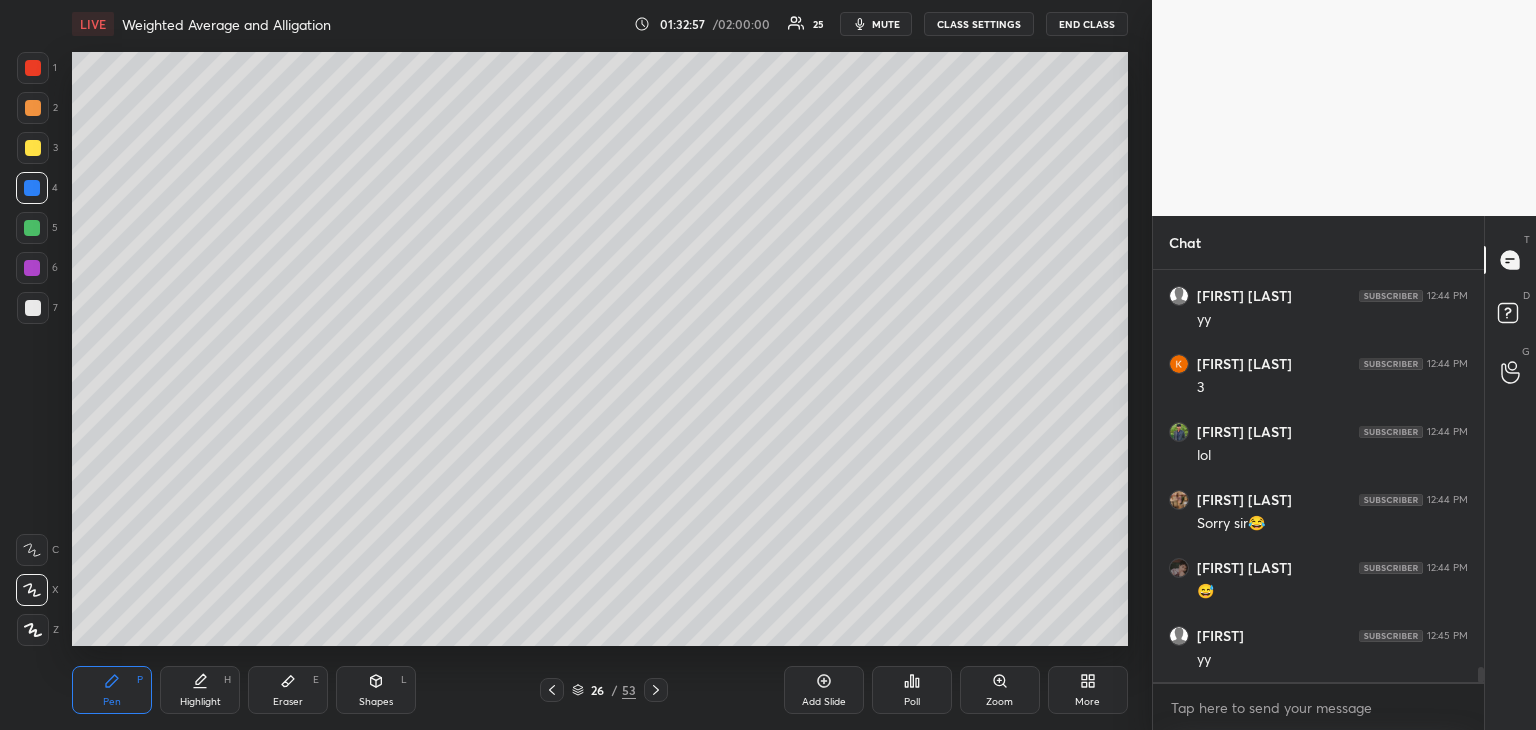 click at bounding box center (32, 228) 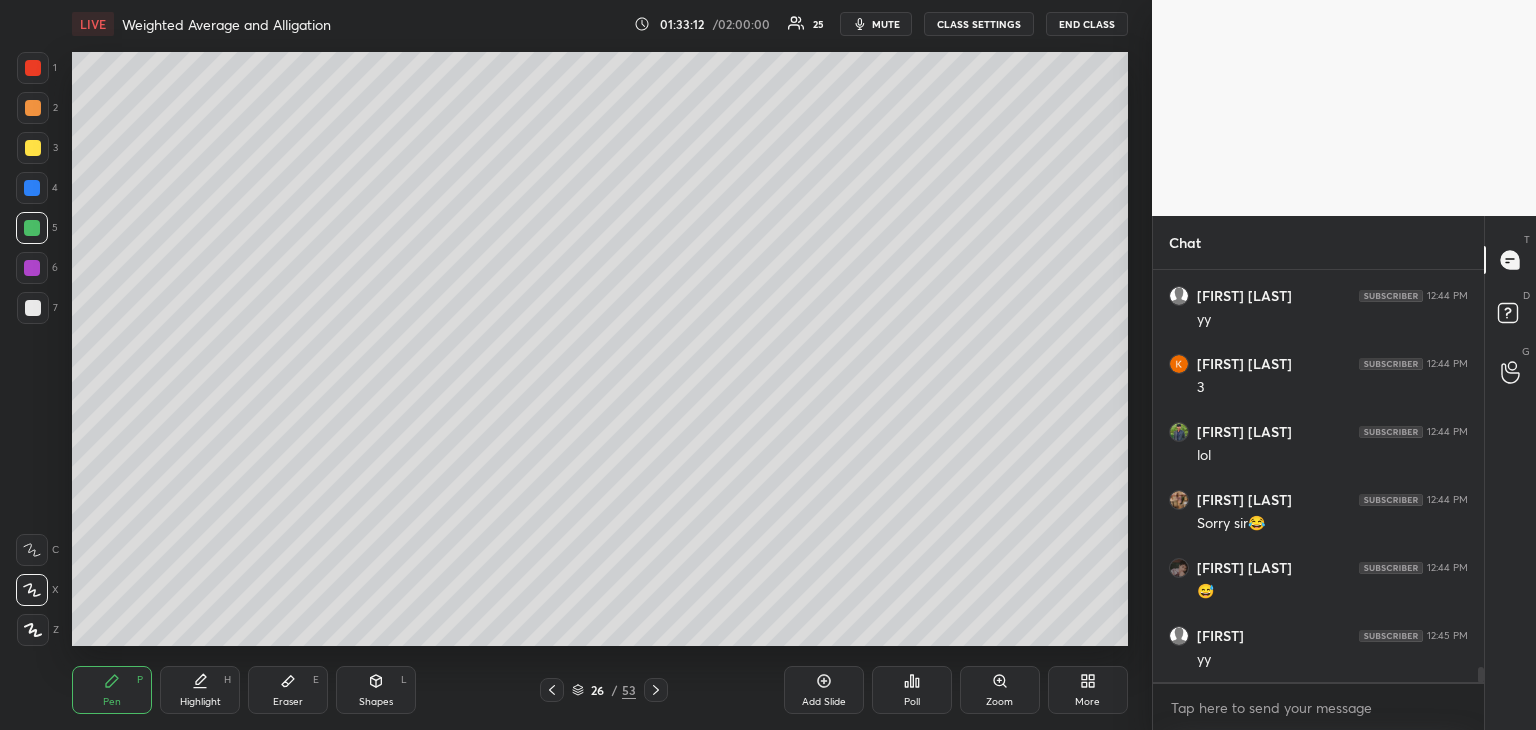 click on "Highlight" at bounding box center (200, 702) 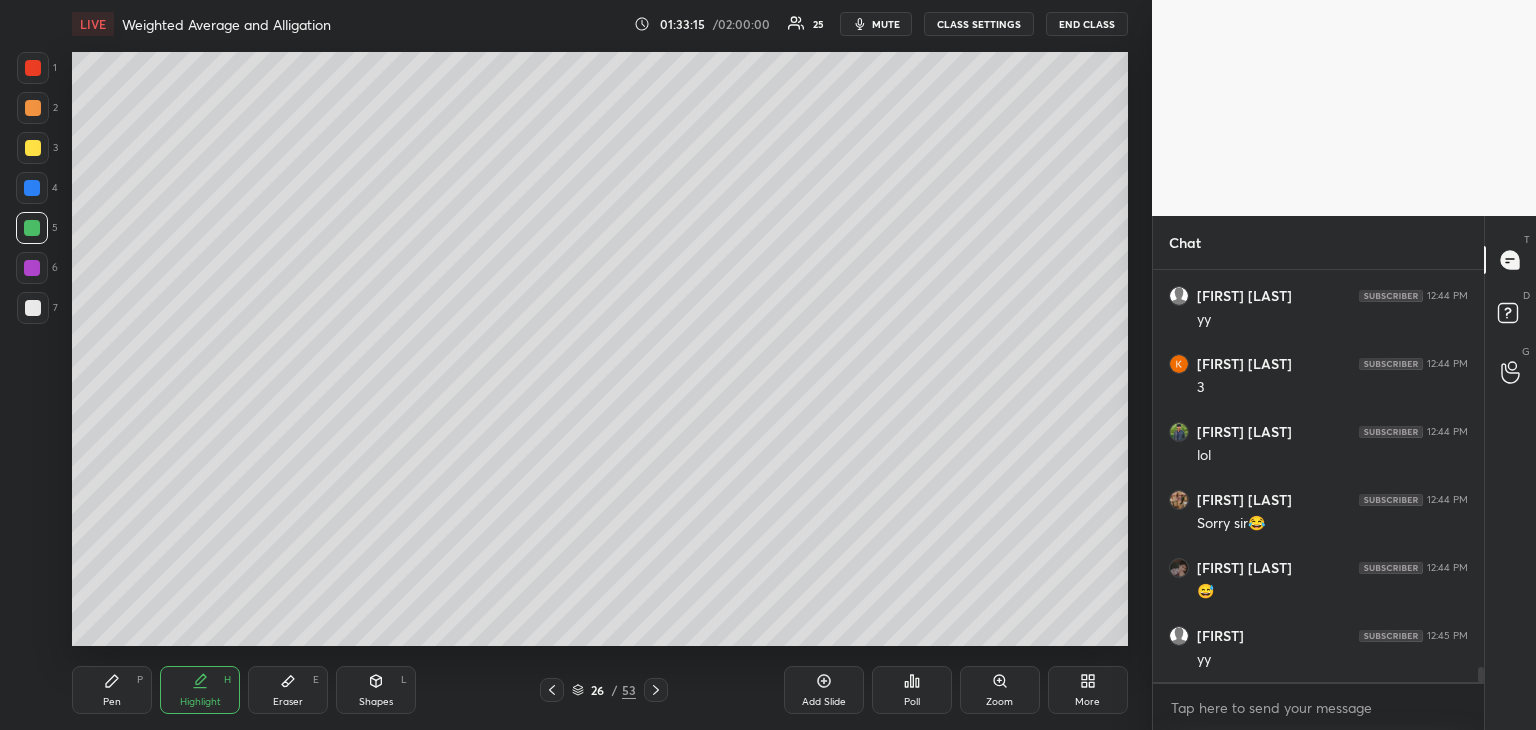 click 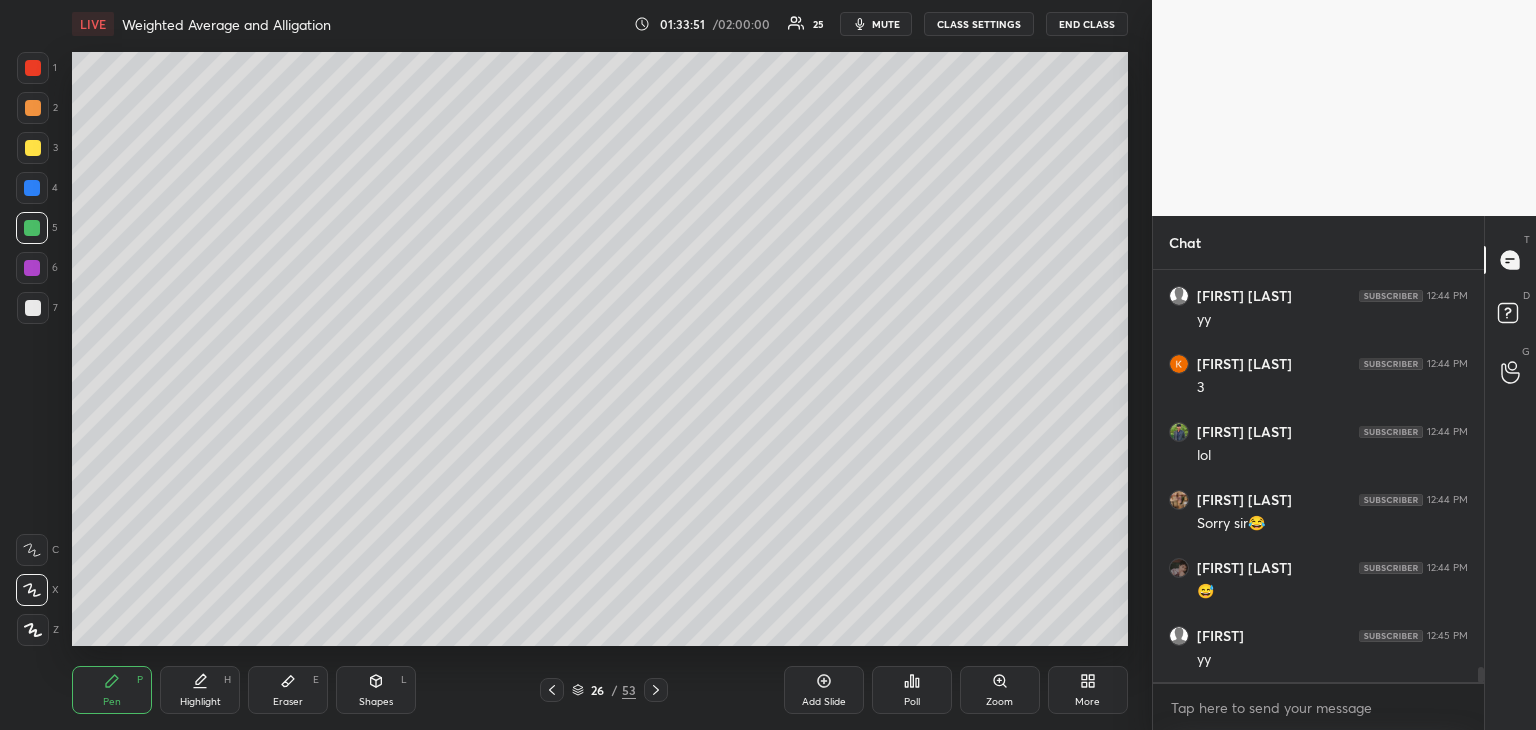 scroll, scrollTop: 11208, scrollLeft: 0, axis: vertical 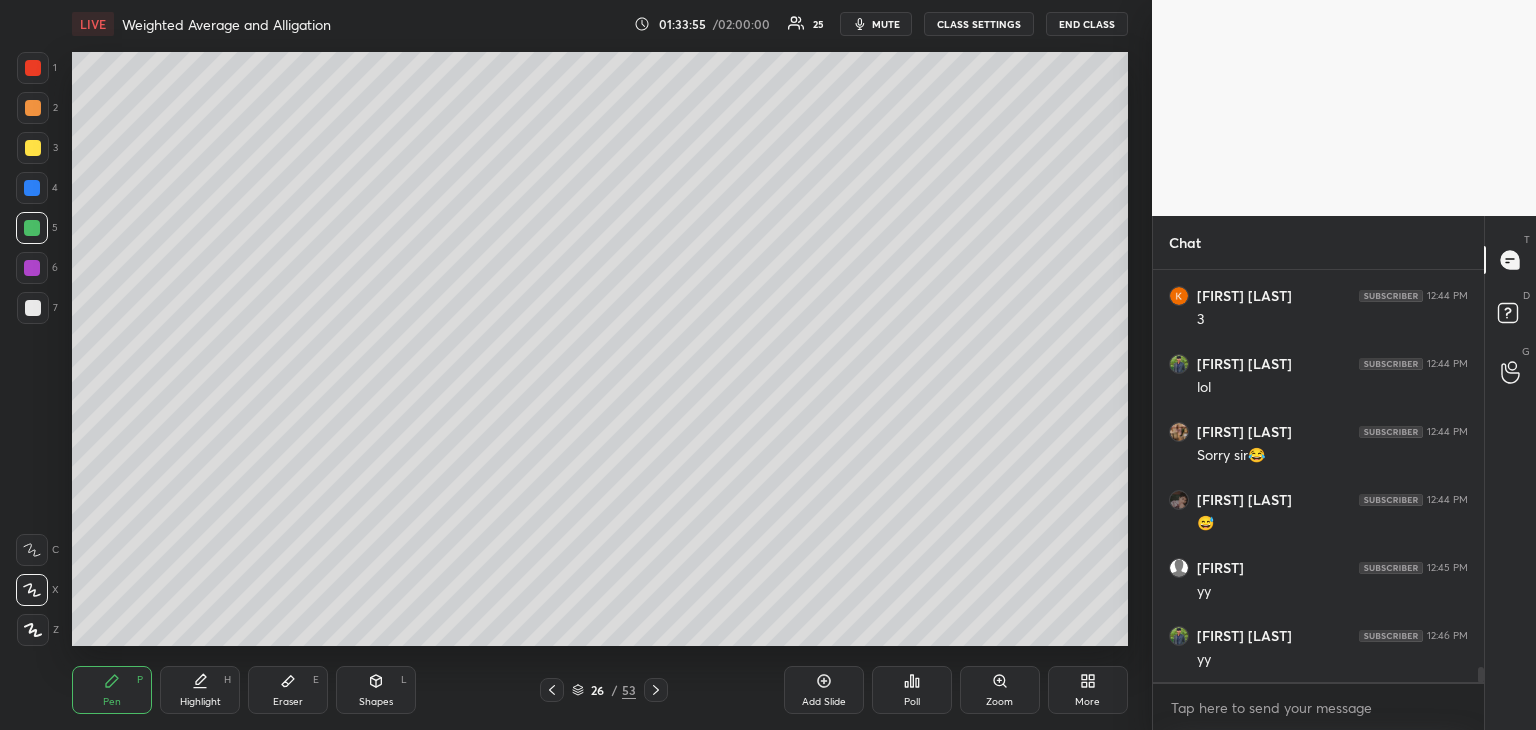 click 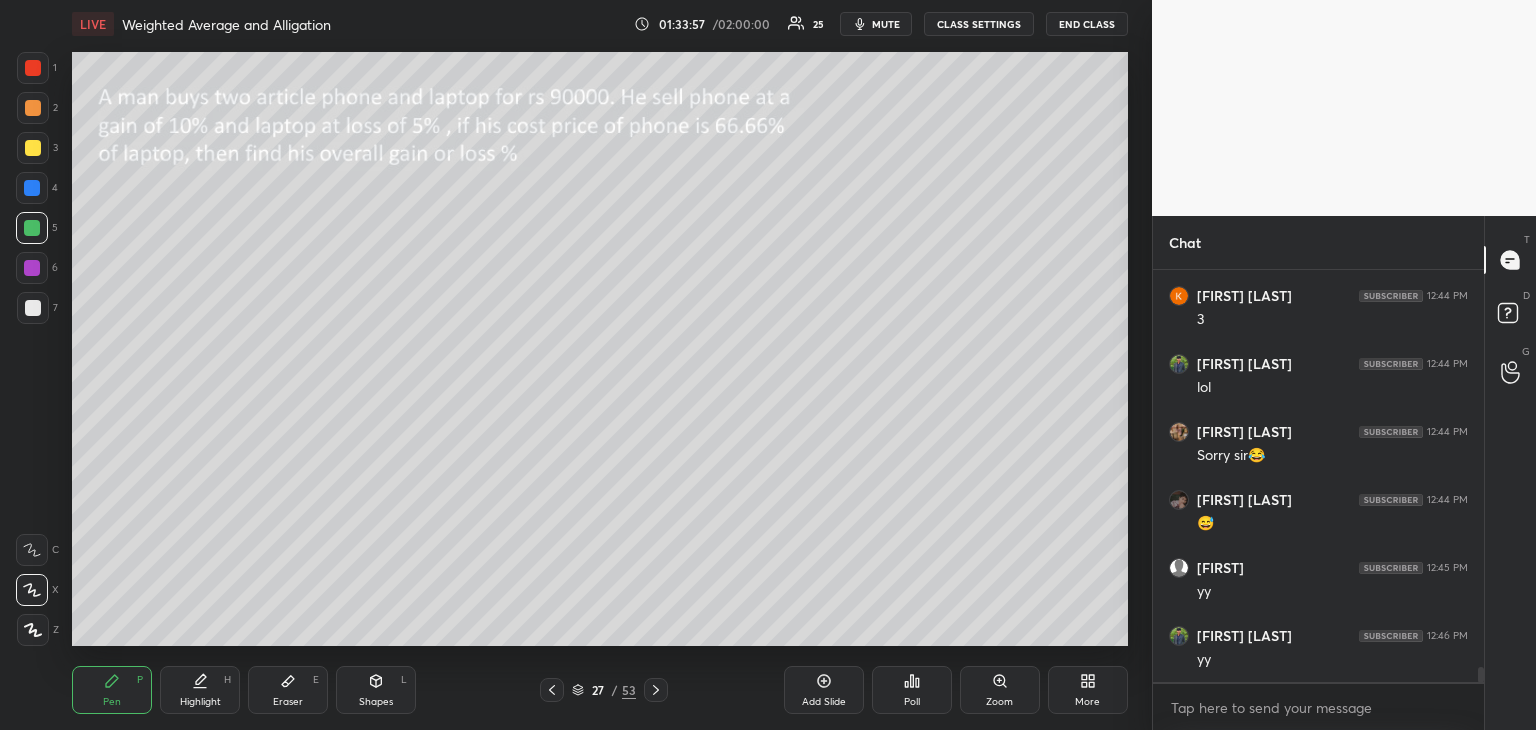 click at bounding box center [33, 148] 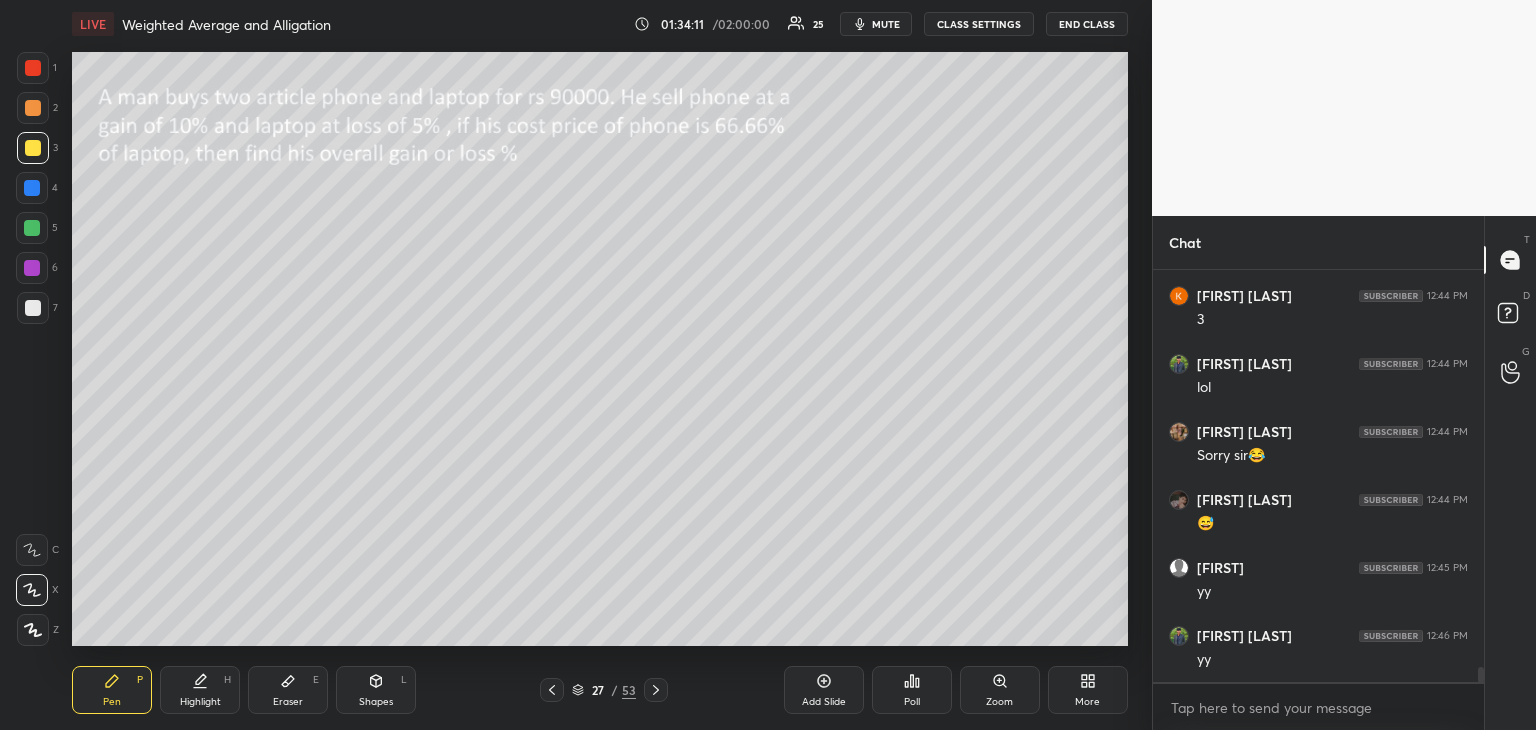 click at bounding box center (32, 188) 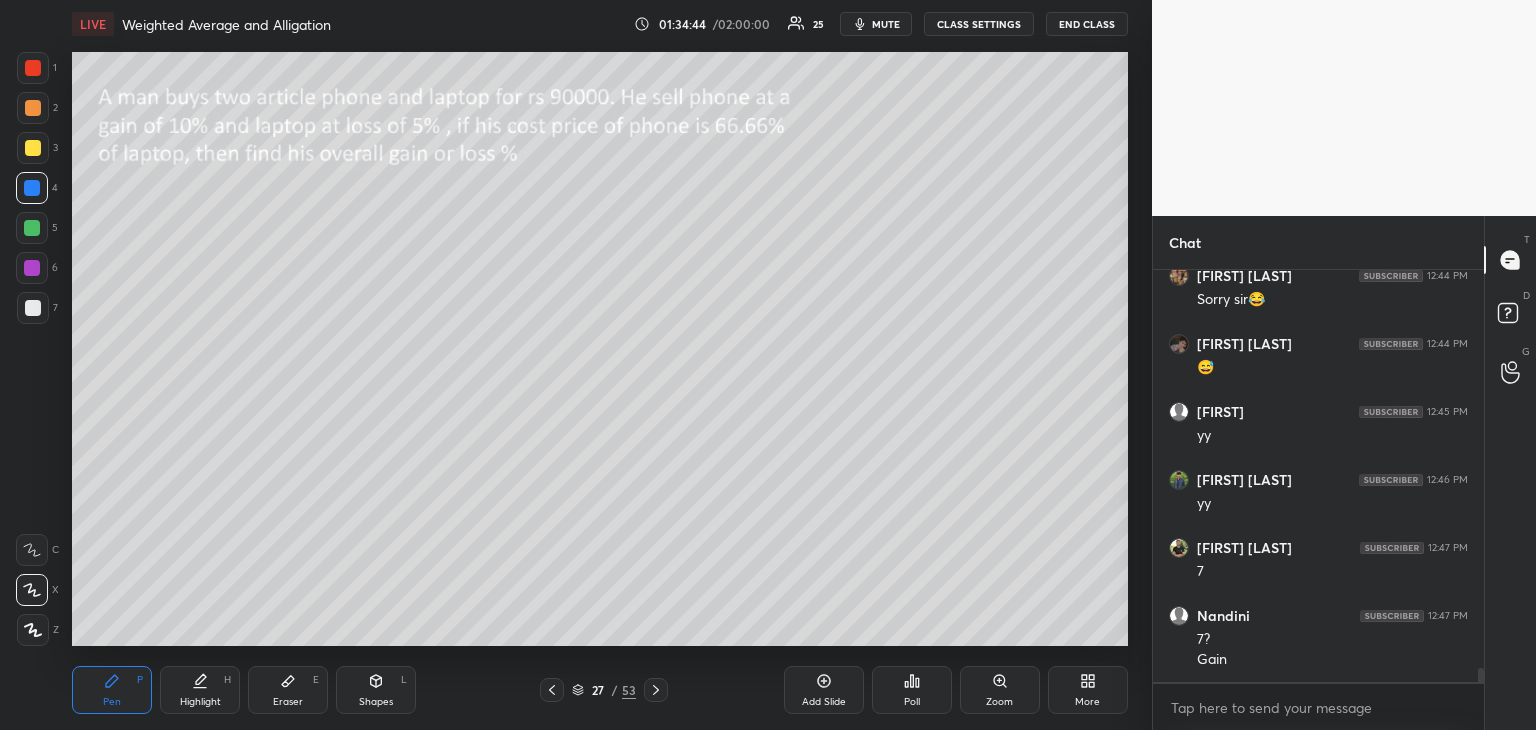 scroll, scrollTop: 11432, scrollLeft: 0, axis: vertical 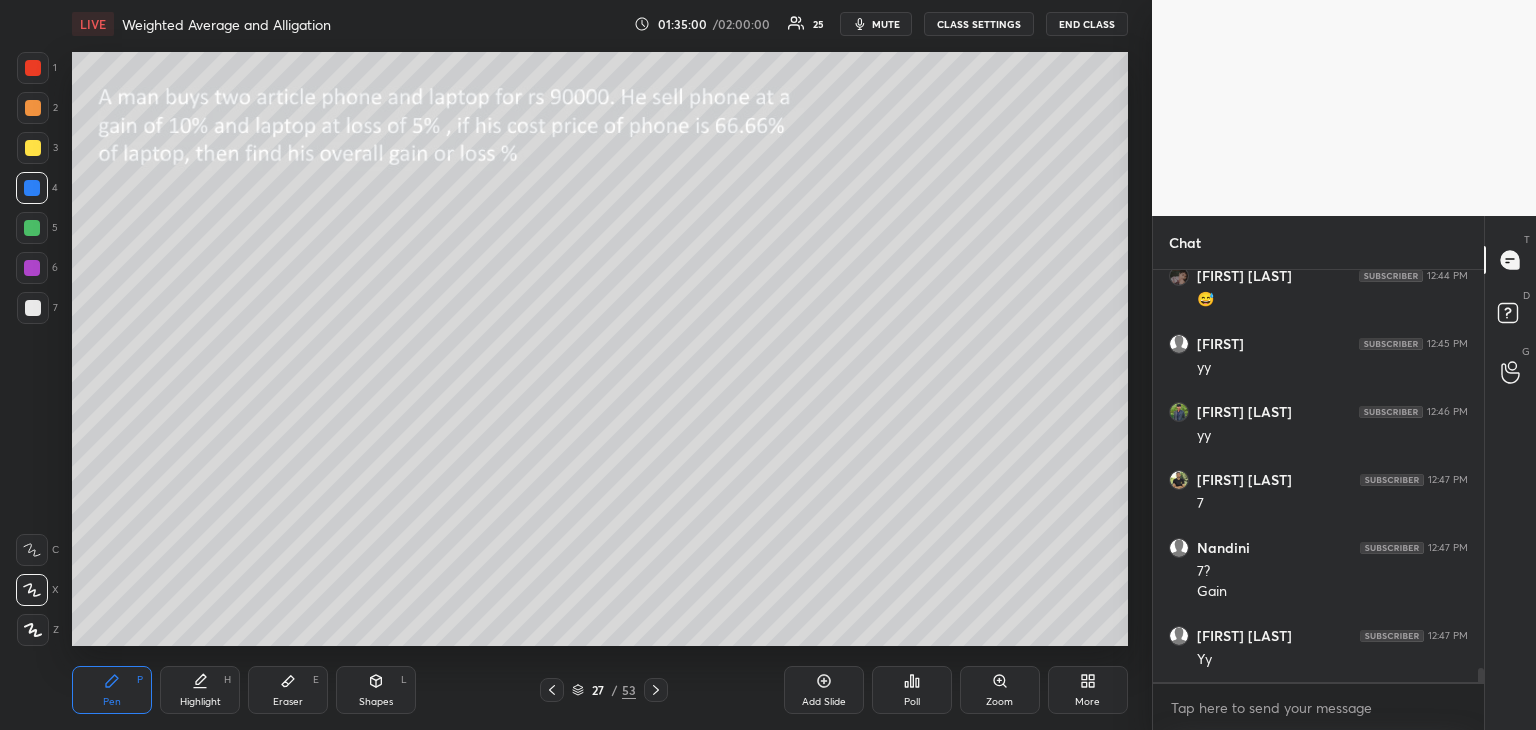 click at bounding box center (33, 308) 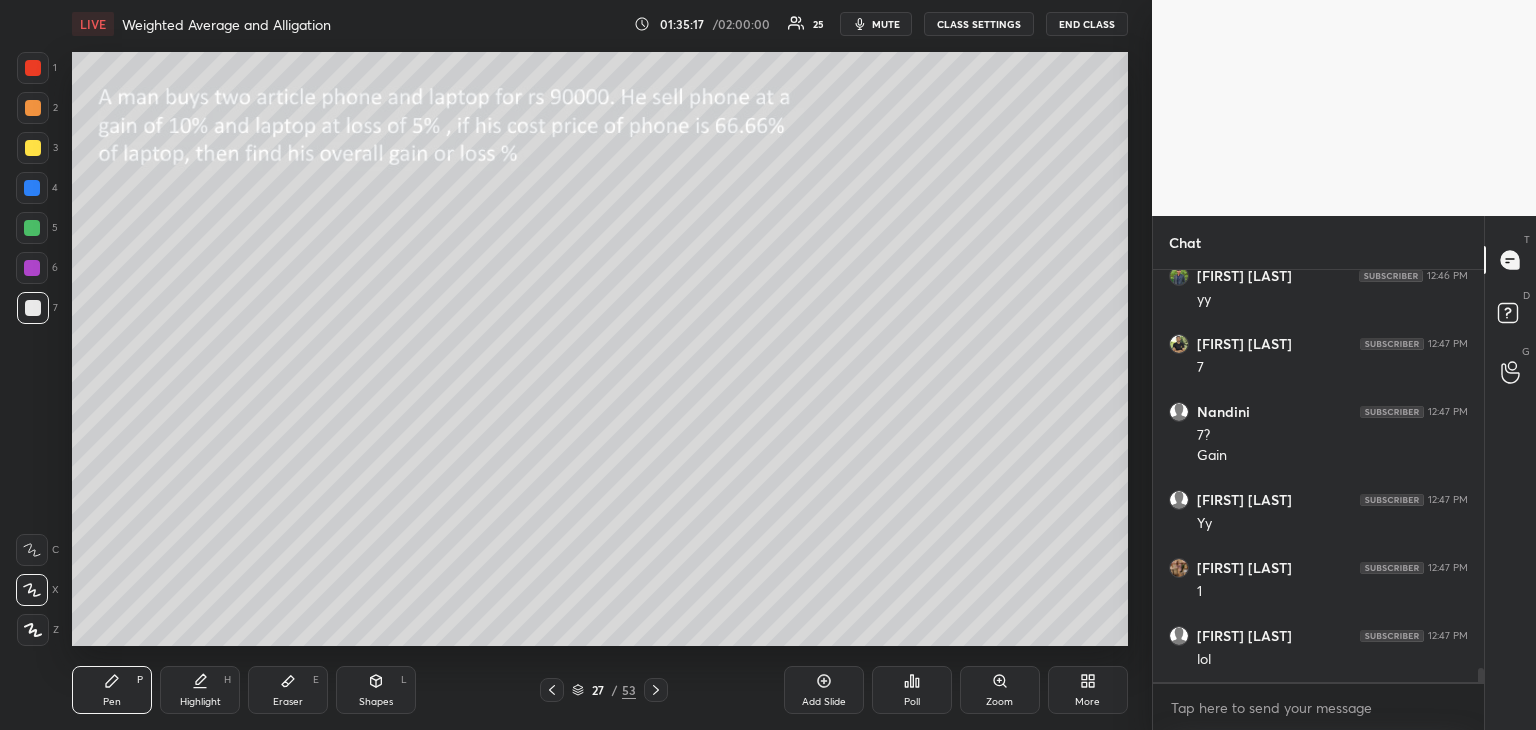 scroll, scrollTop: 11636, scrollLeft: 0, axis: vertical 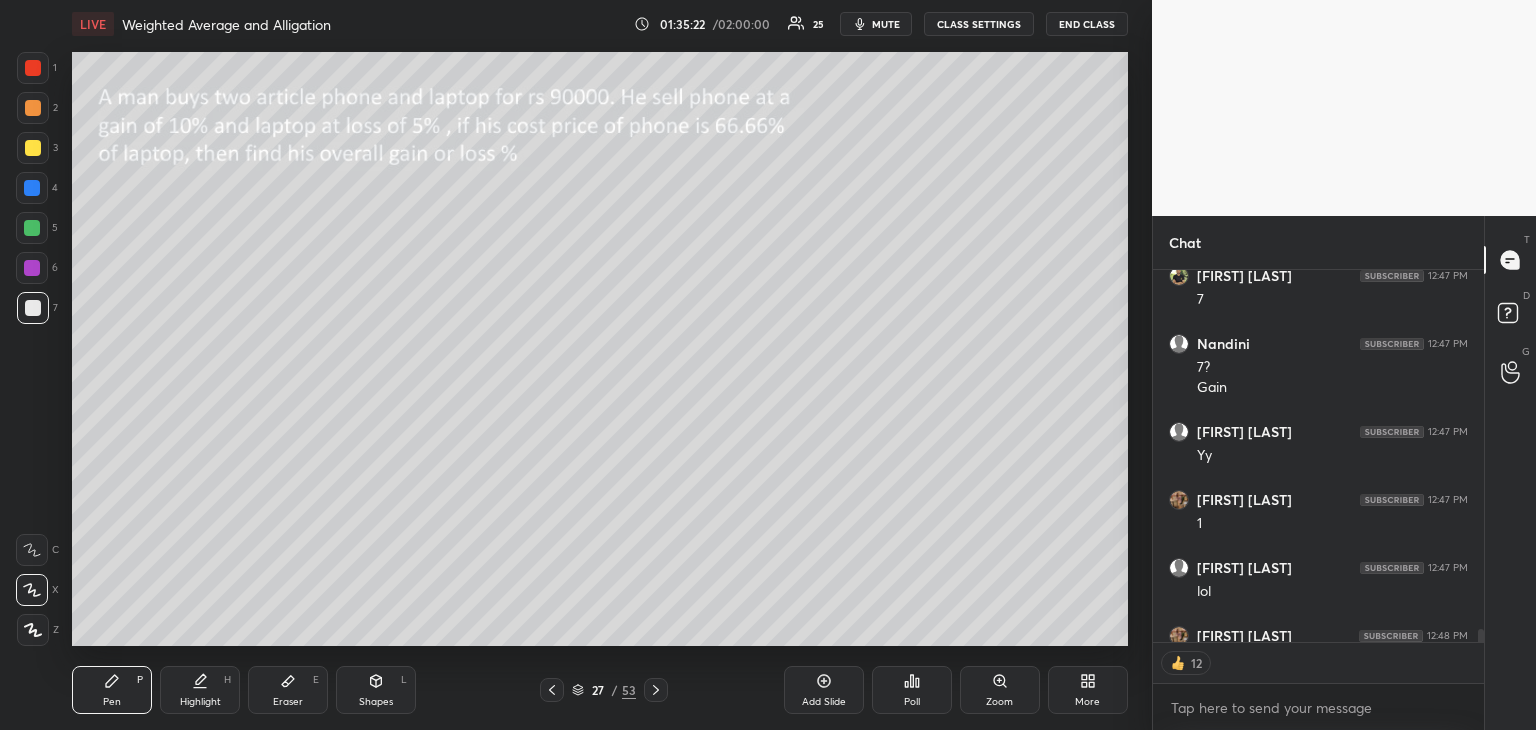 click 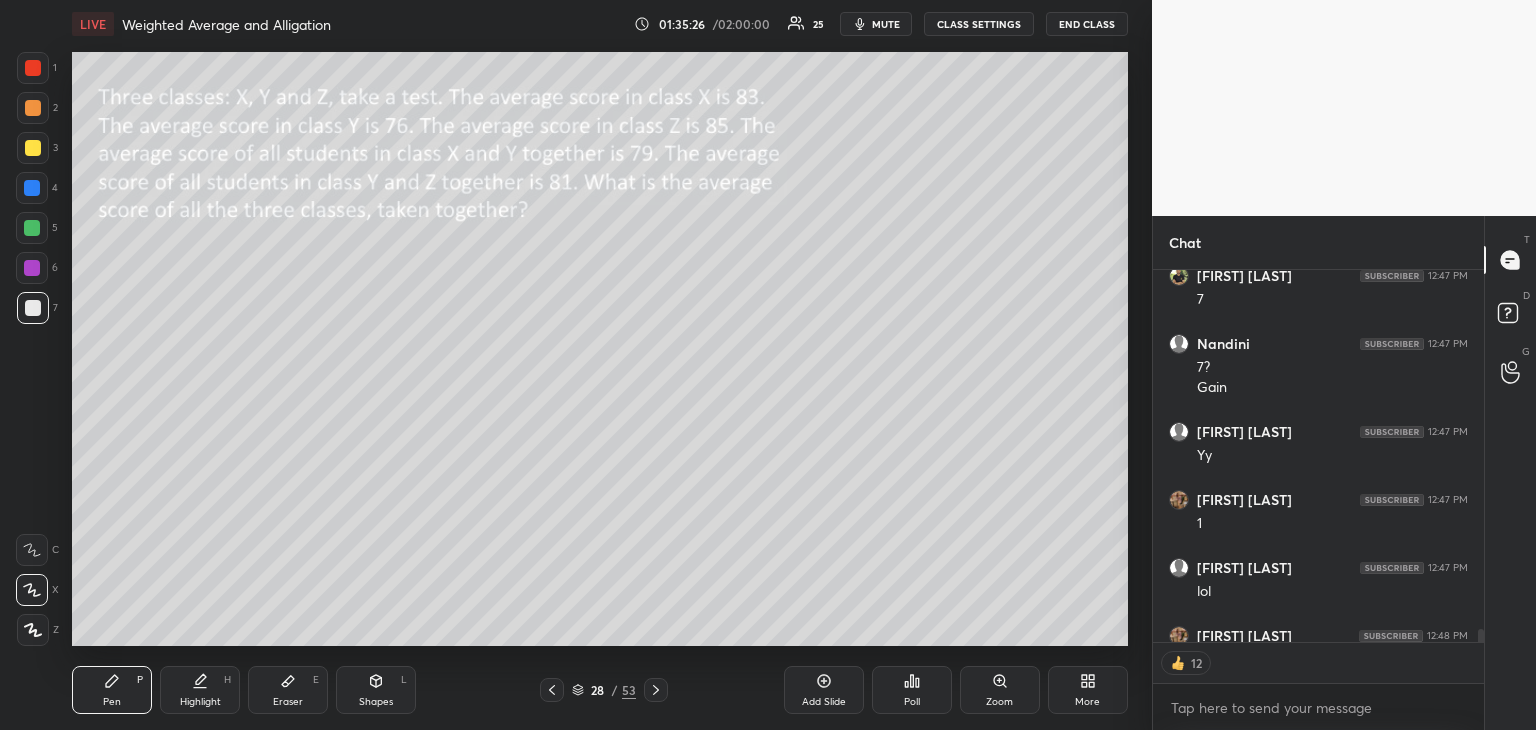 click on "Shapes L" at bounding box center [376, 690] 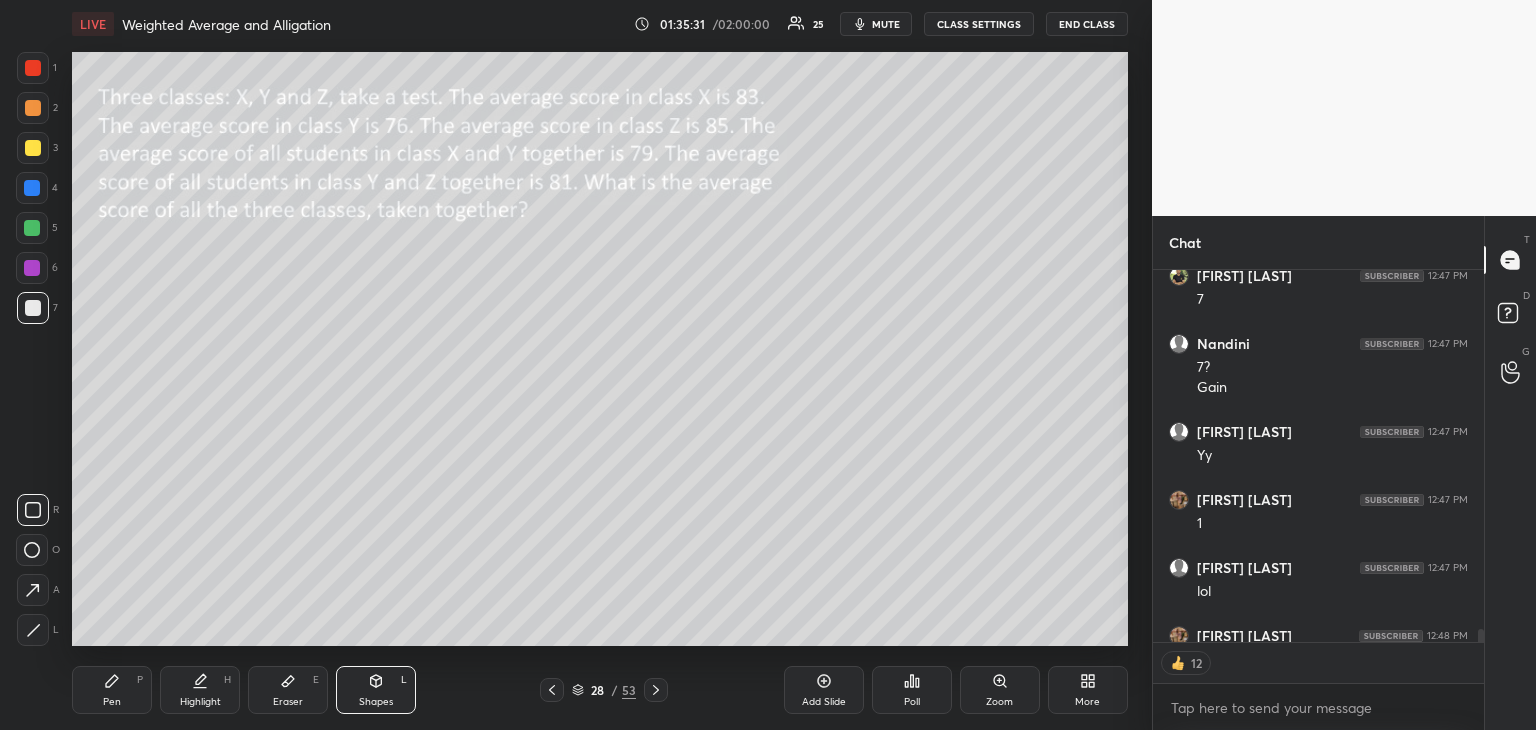 scroll, scrollTop: 5, scrollLeft: 6, axis: both 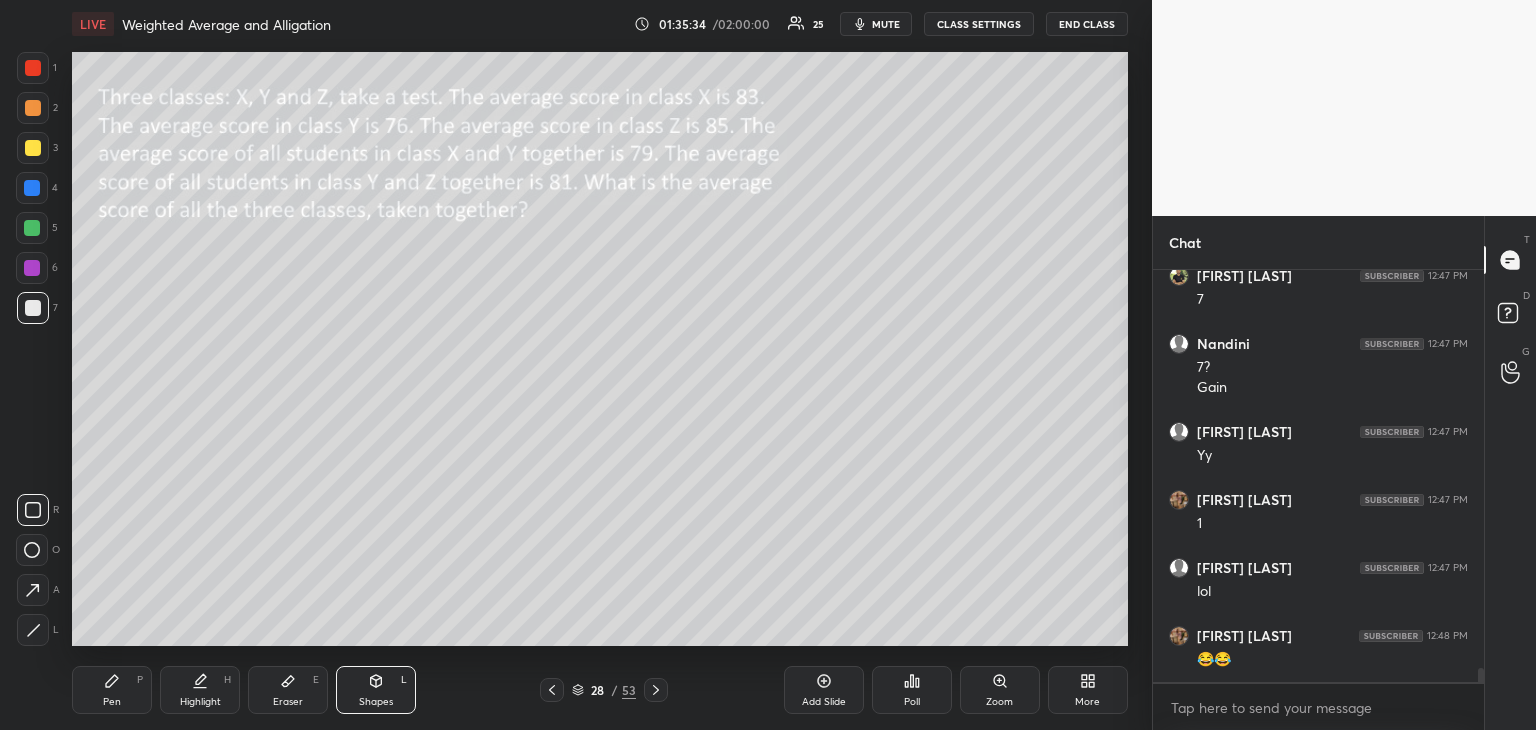 click at bounding box center (33, 148) 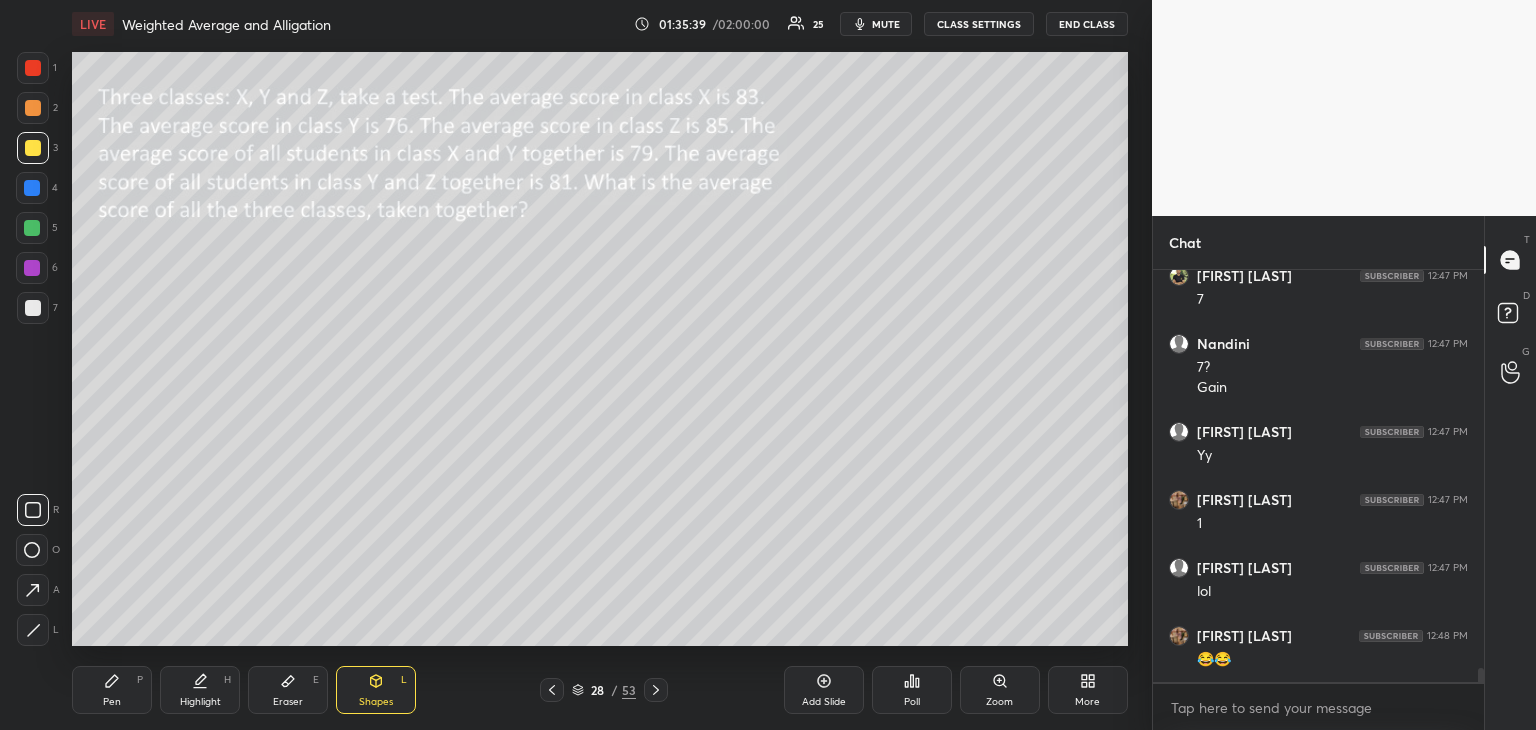click 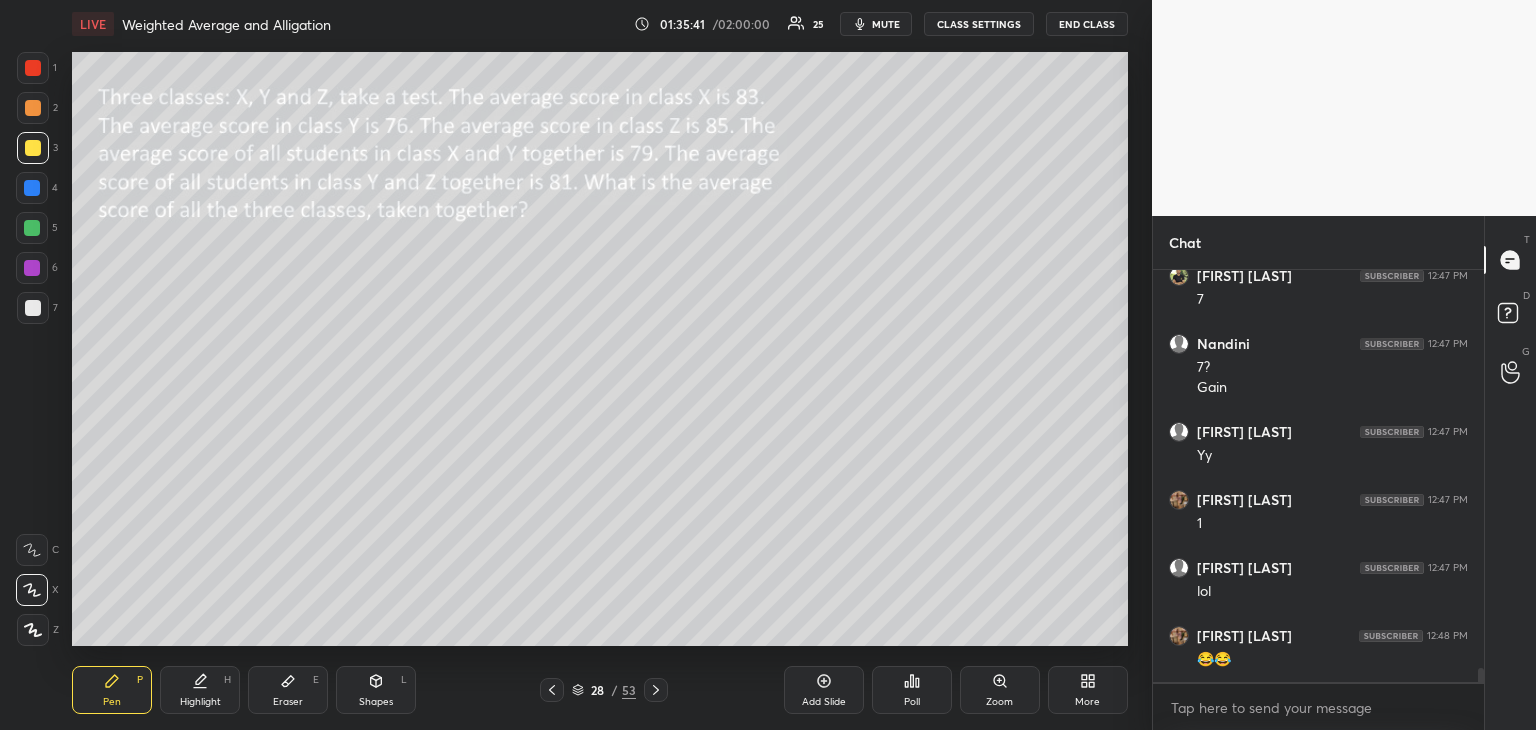 click on "mute" at bounding box center (886, 24) 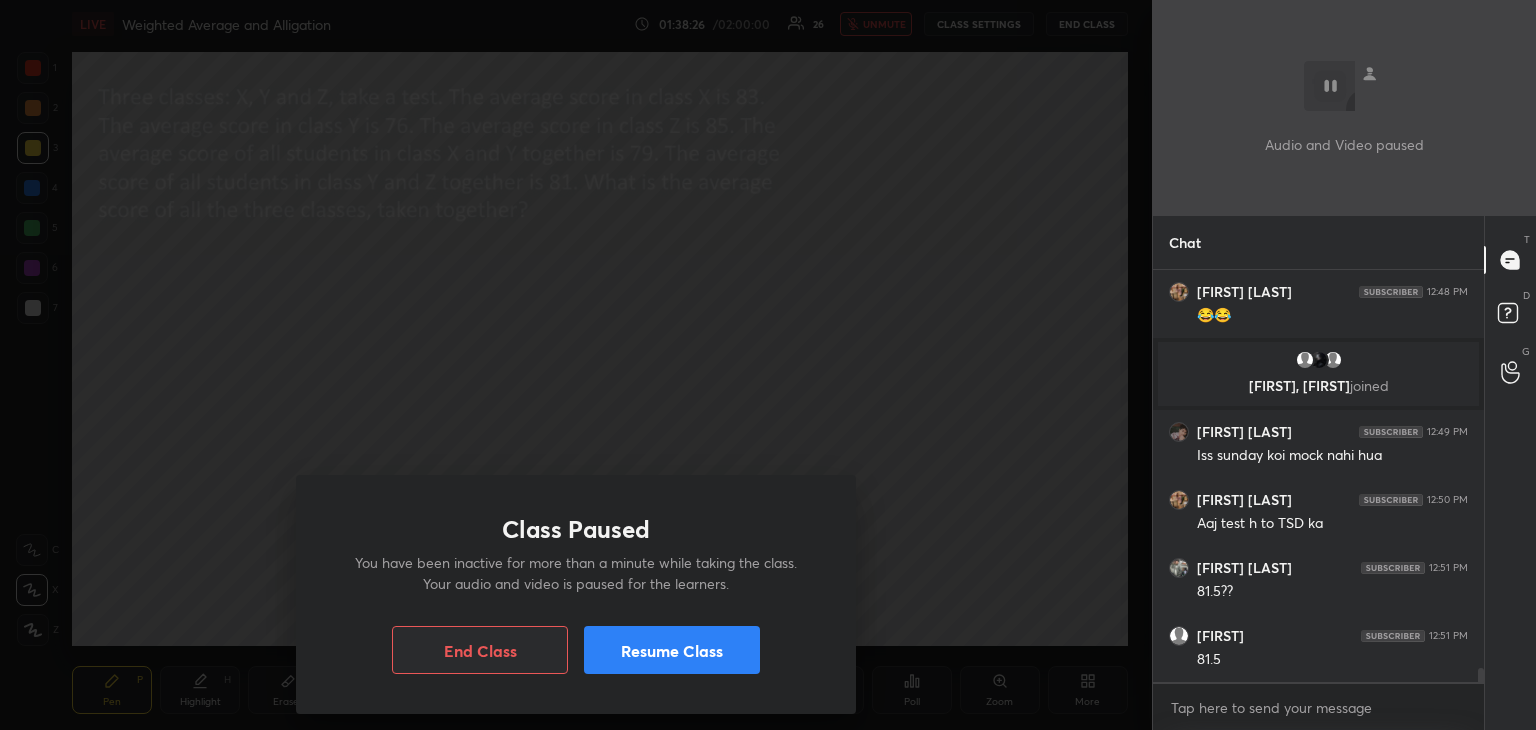 scroll, scrollTop: 11676, scrollLeft: 0, axis: vertical 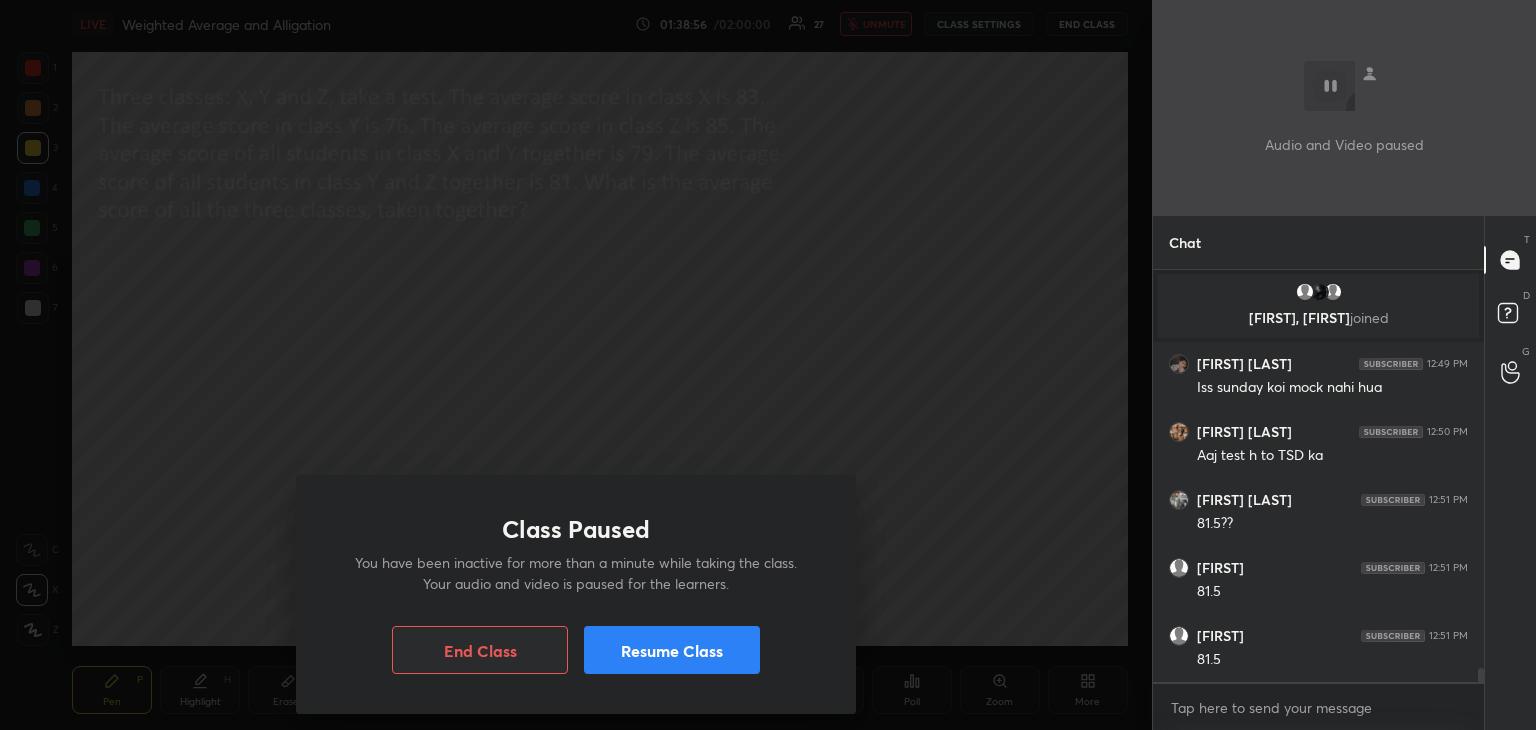 click on "Resume Class" at bounding box center (672, 650) 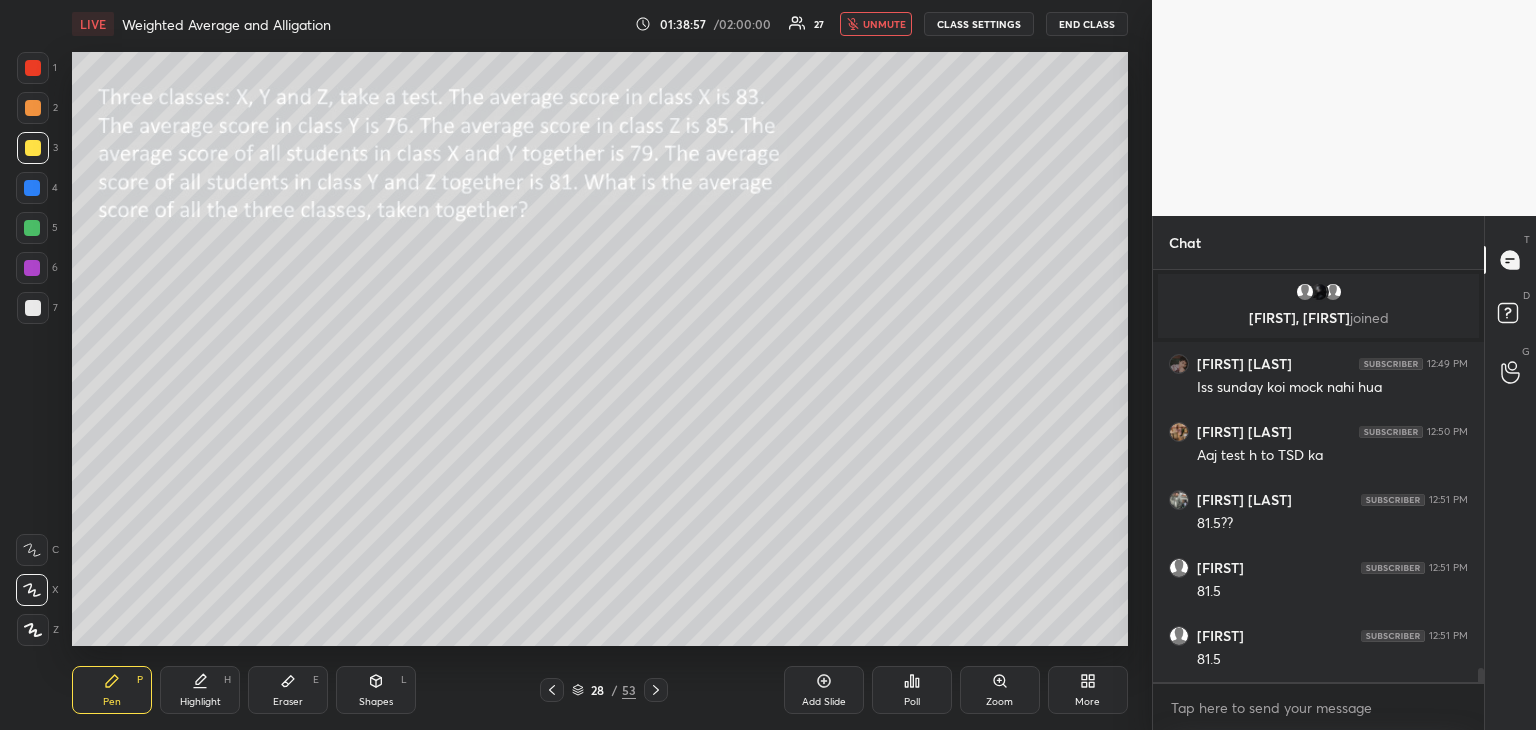 click on "unmute" at bounding box center (884, 24) 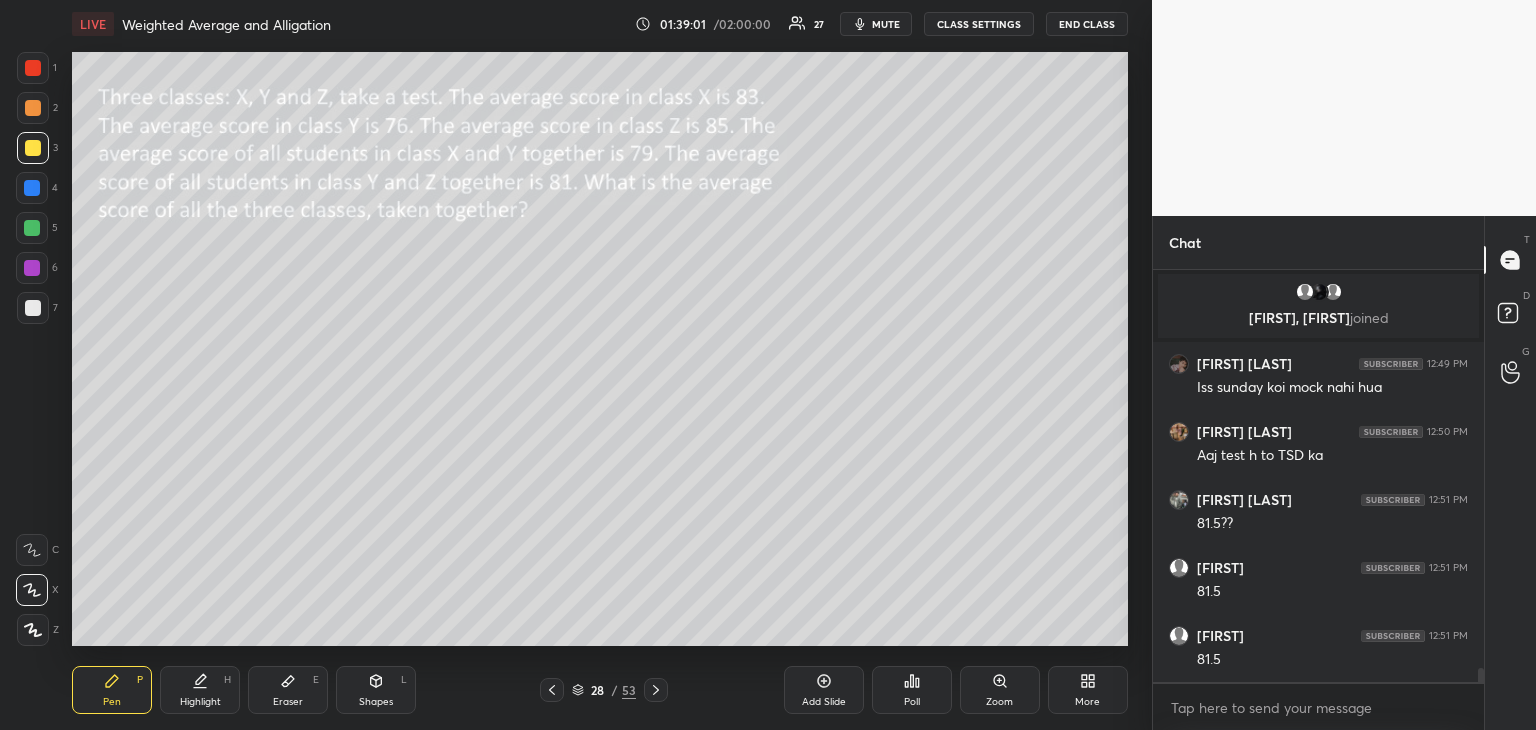 click at bounding box center [32, 188] 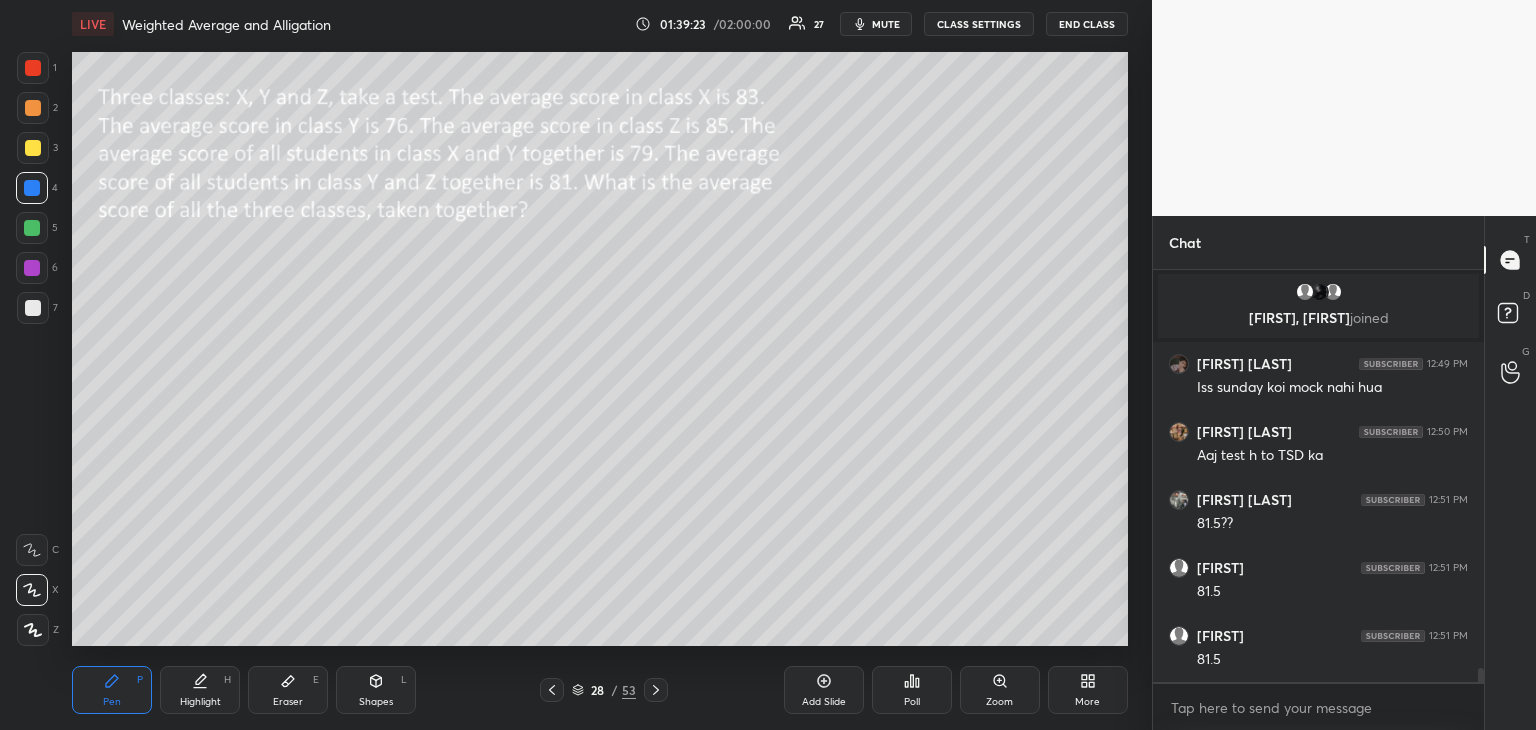 scroll, scrollTop: 11748, scrollLeft: 0, axis: vertical 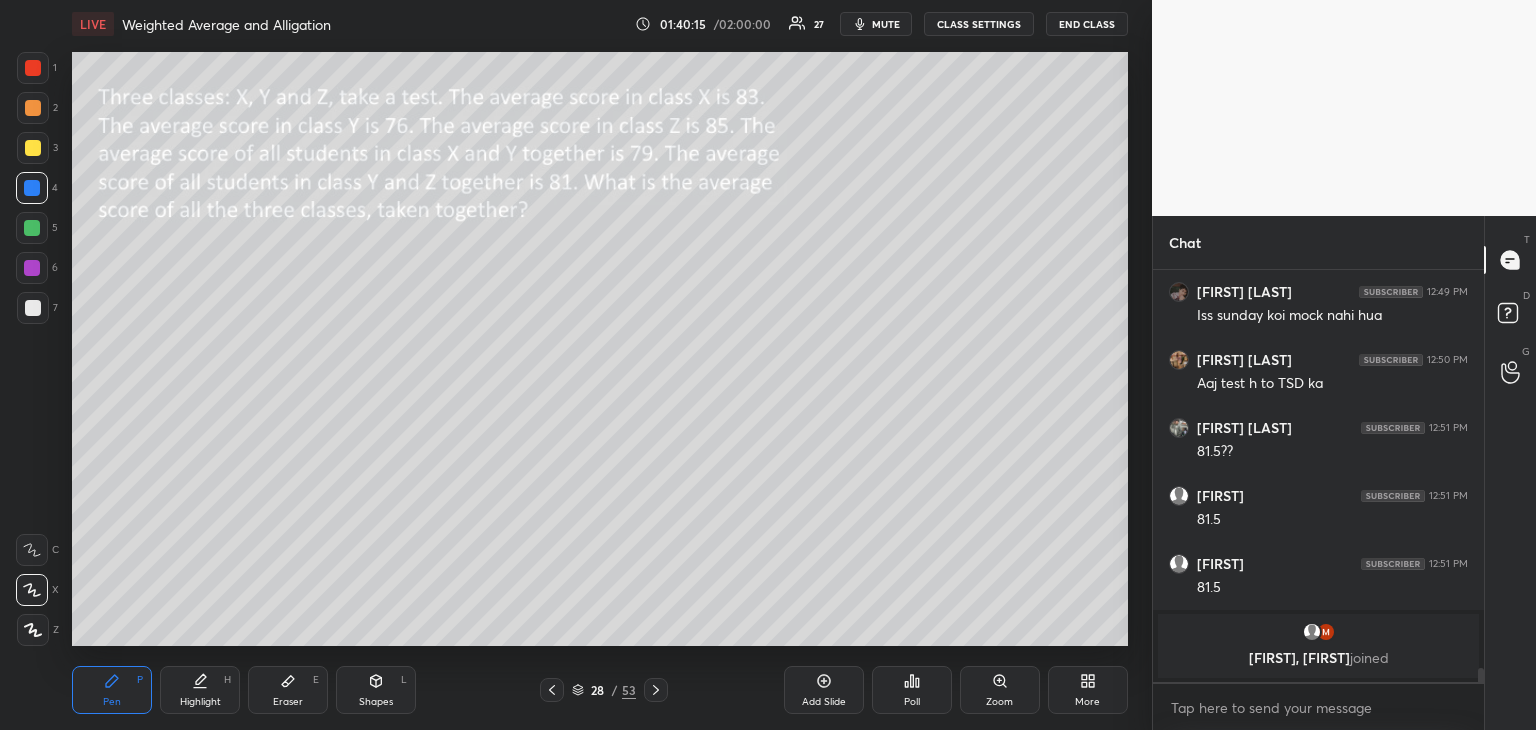 click at bounding box center (33, 308) 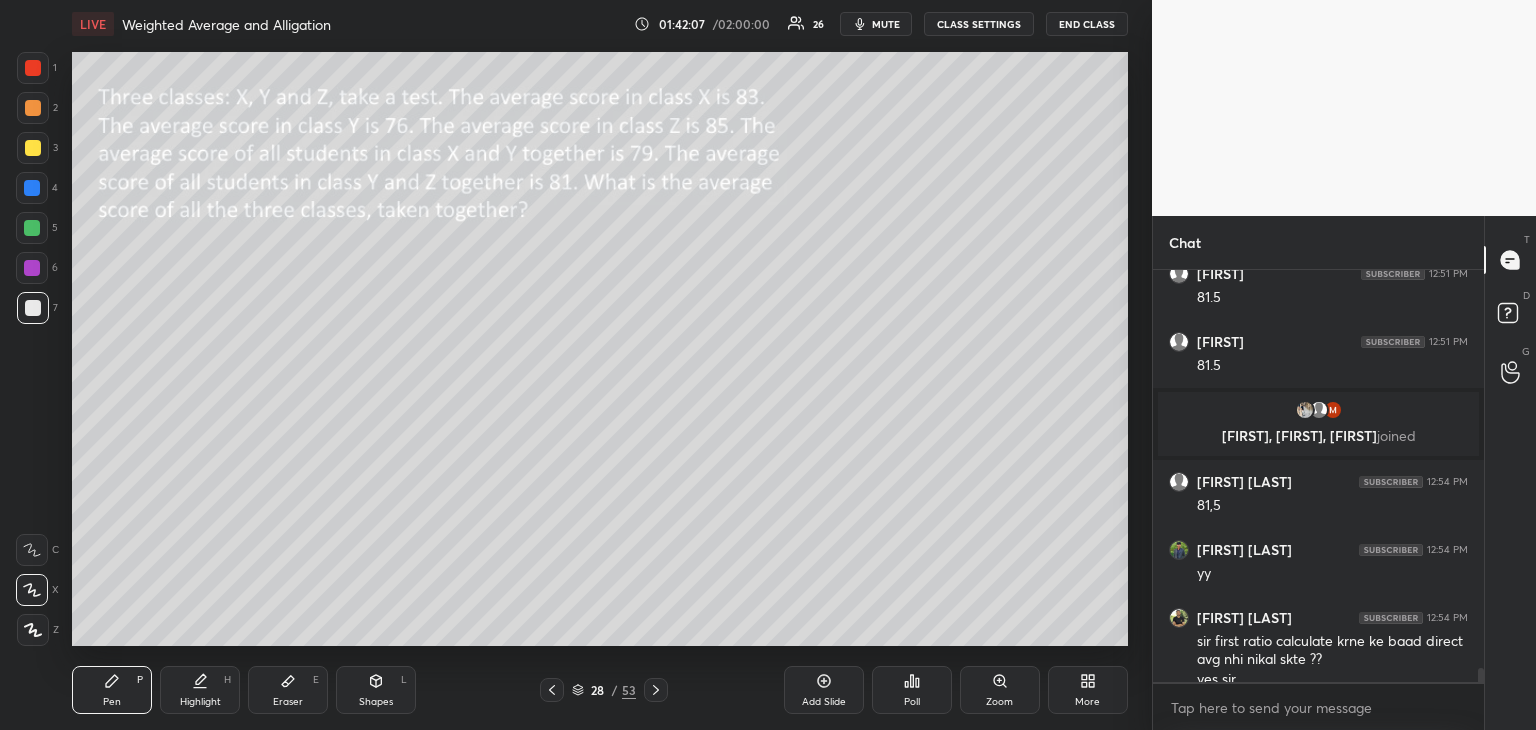 scroll, scrollTop: 11882, scrollLeft: 0, axis: vertical 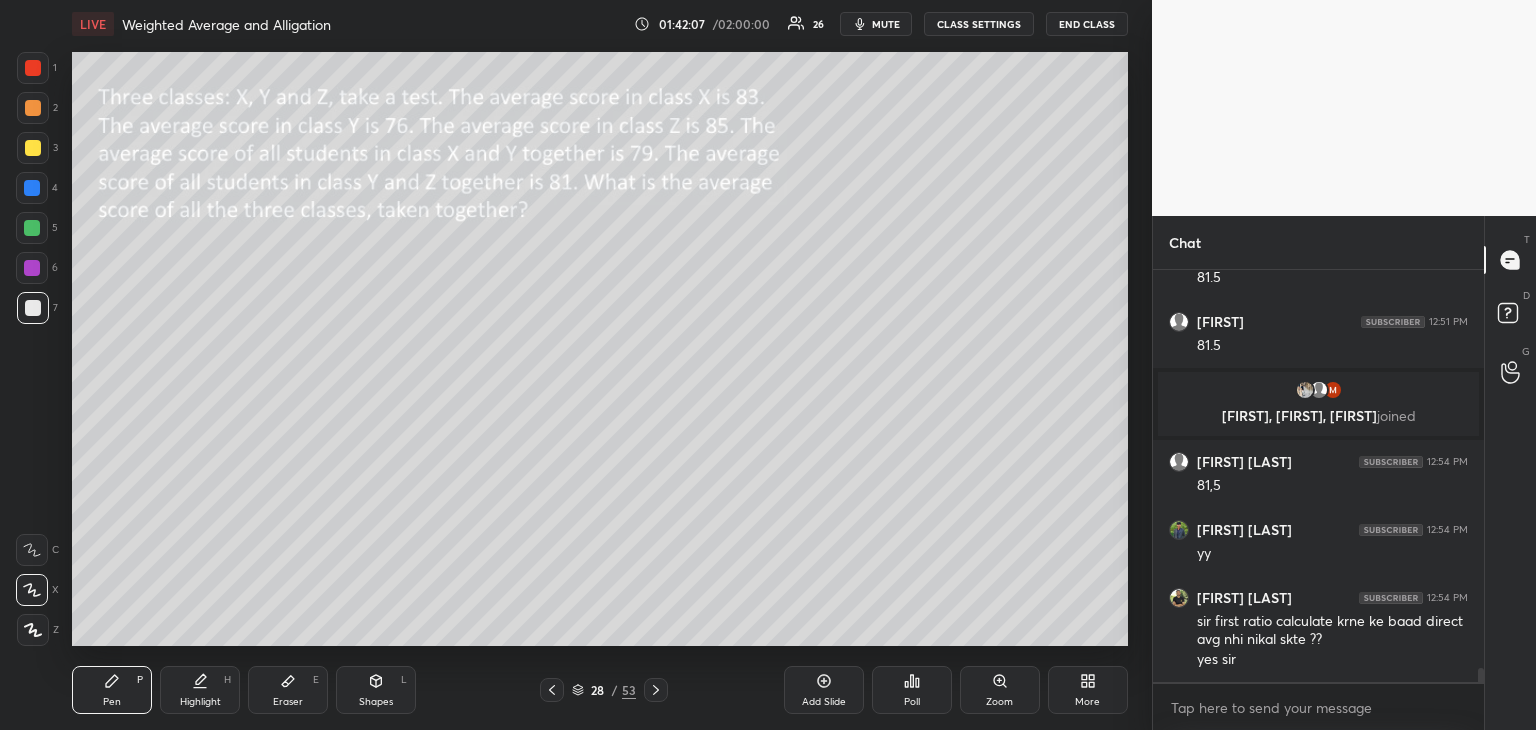 click on "Highlight H" at bounding box center (200, 690) 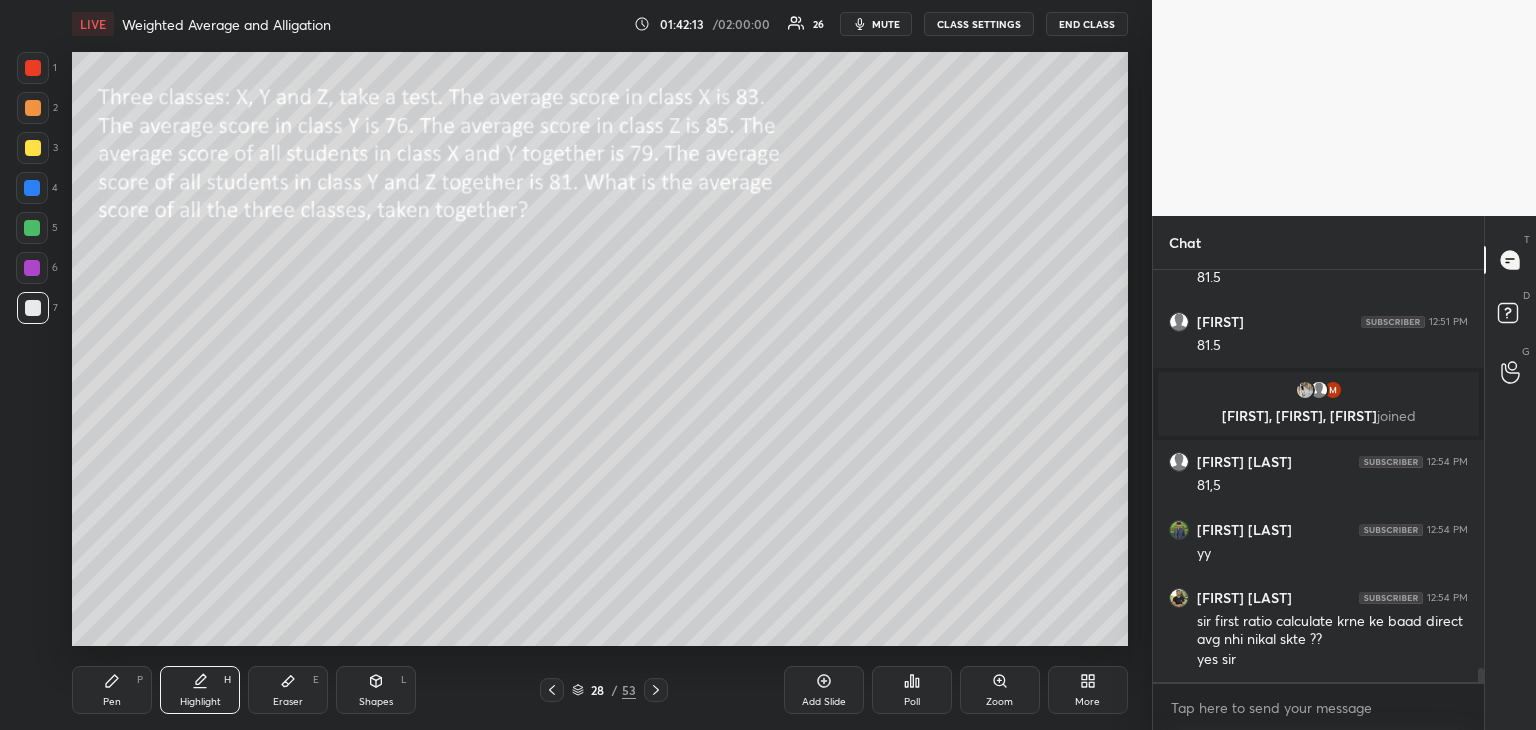 click 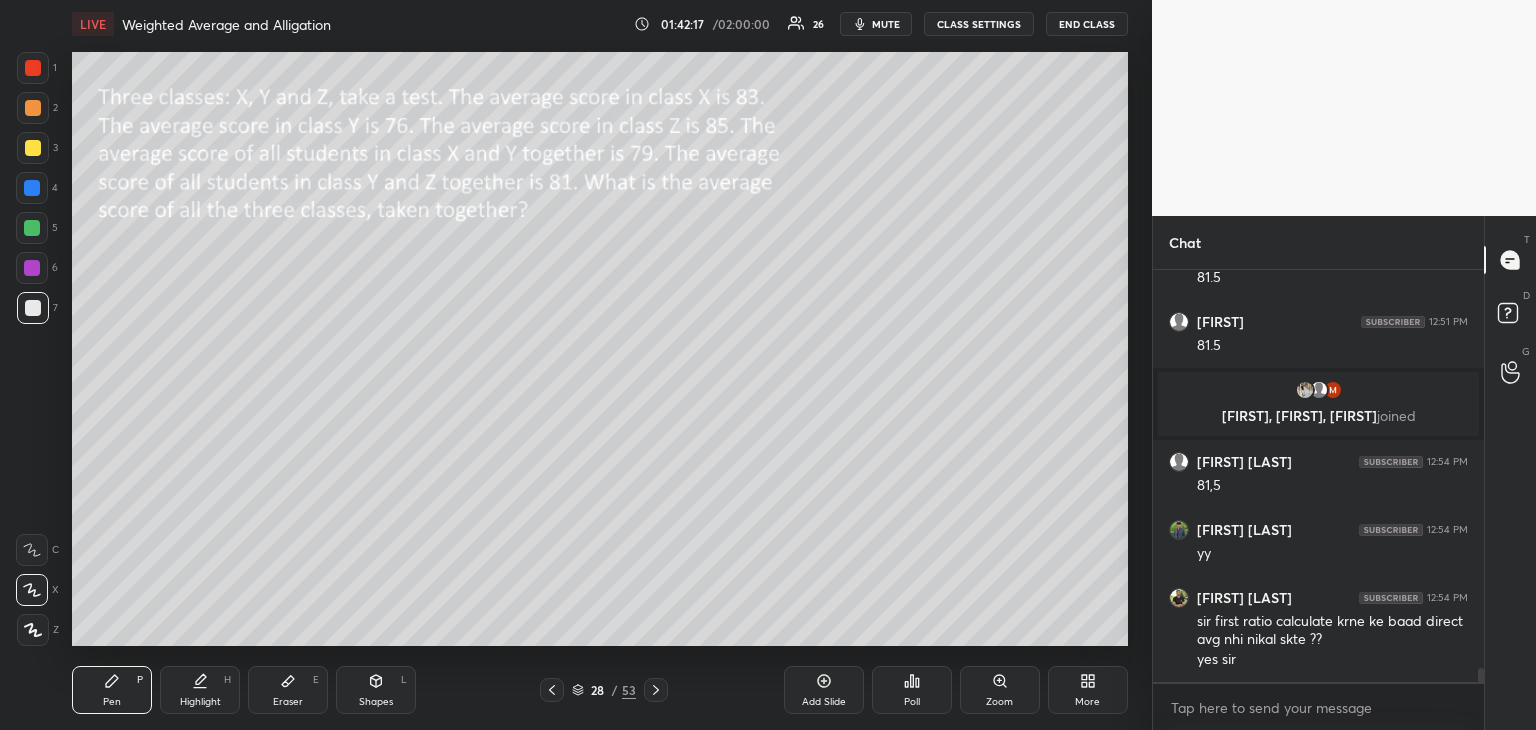 click 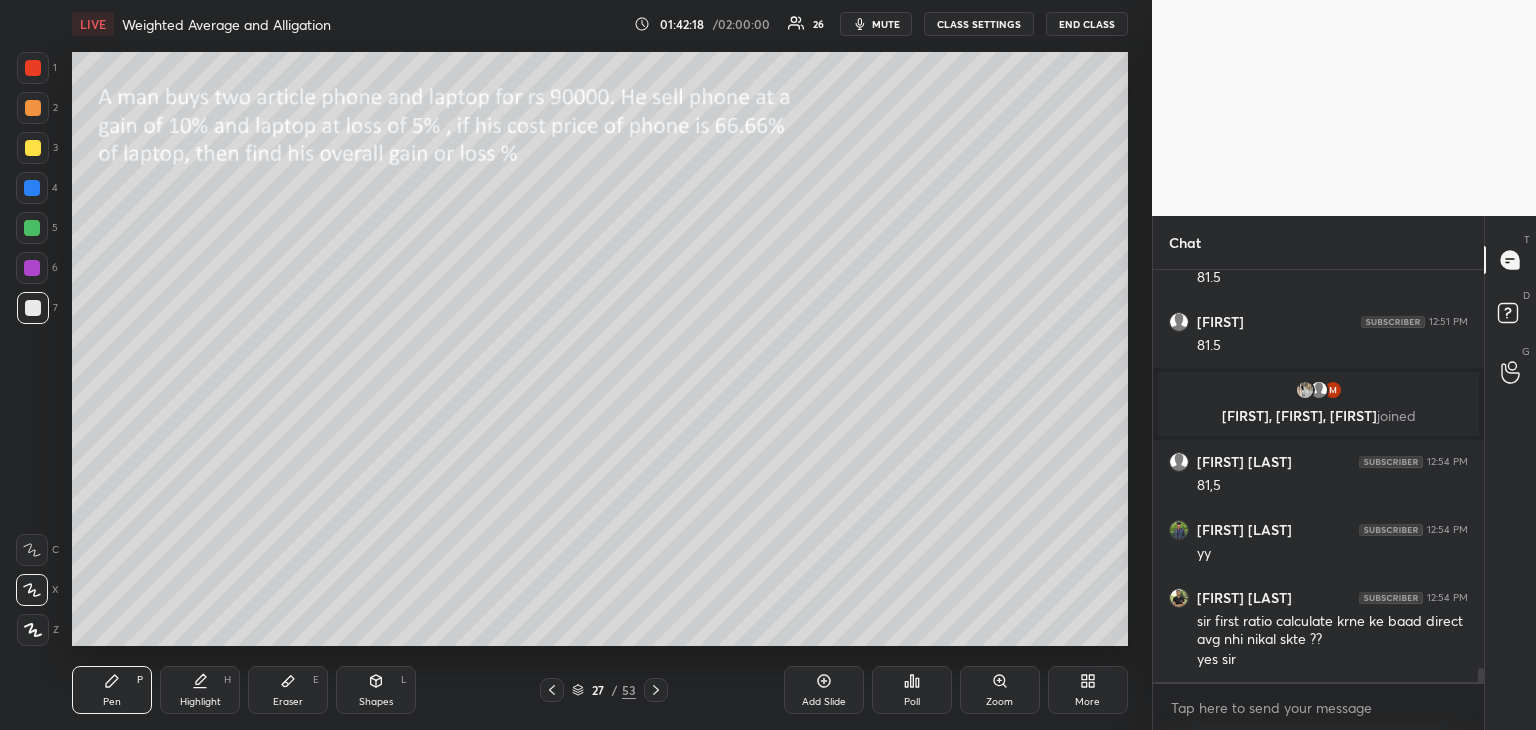 click 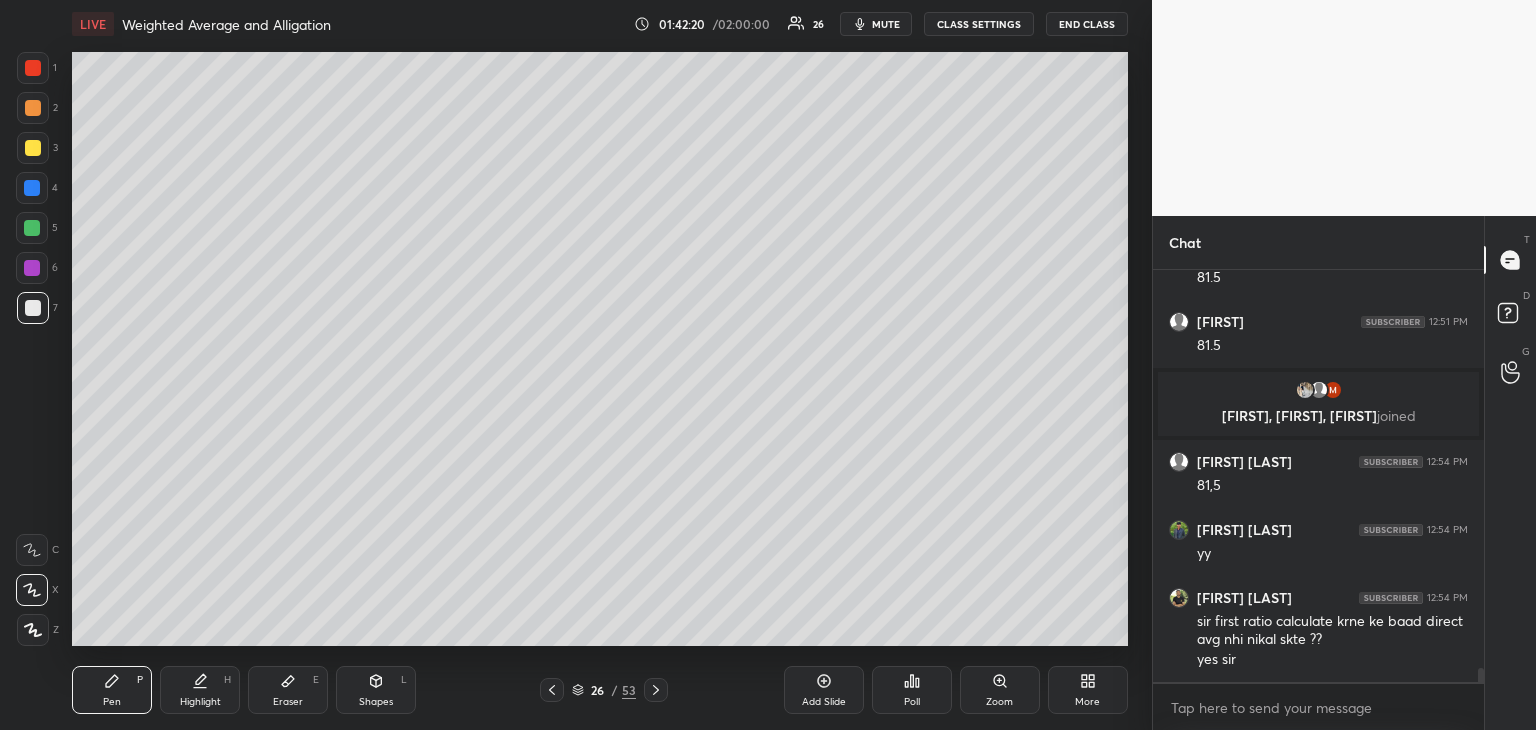 click 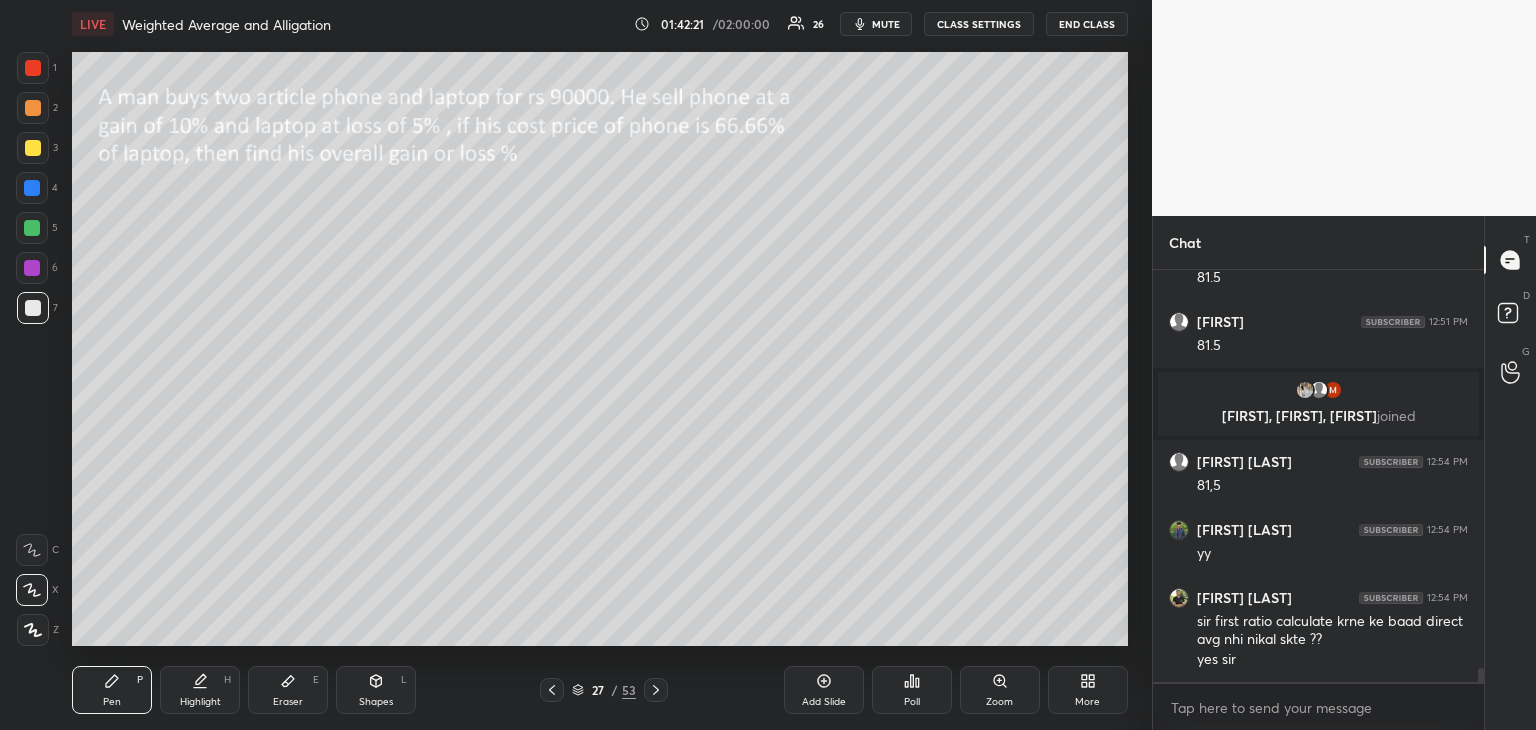 click 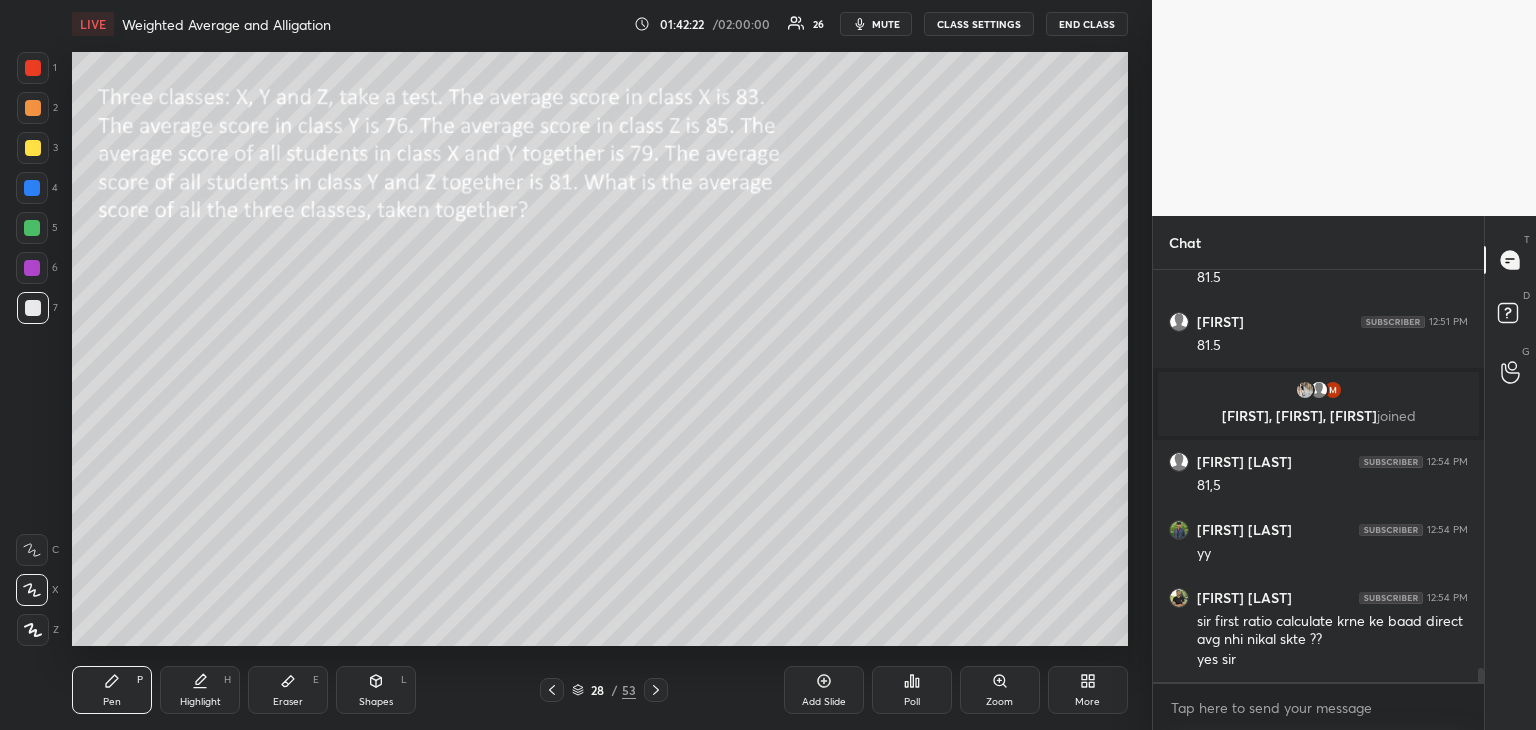 click at bounding box center (656, 690) 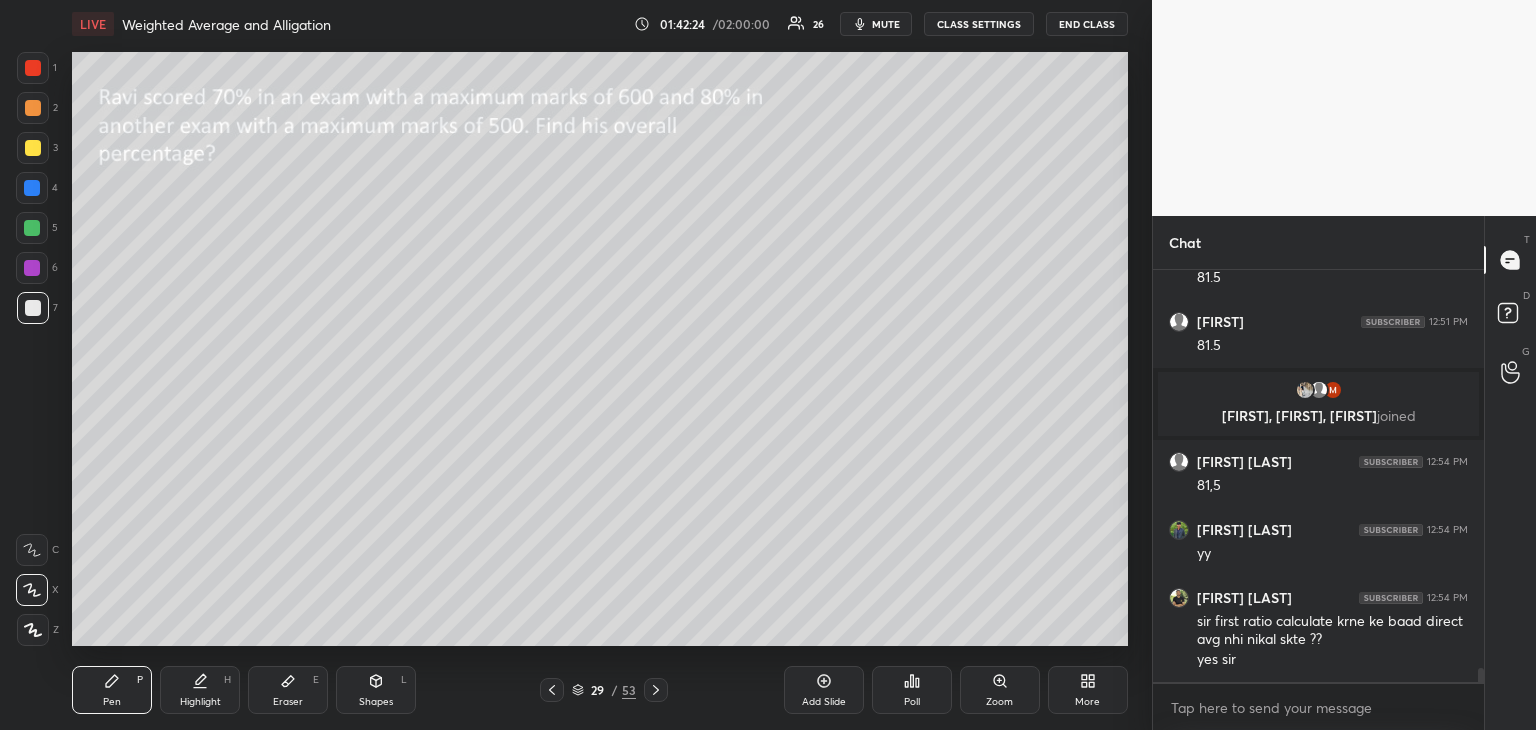 click 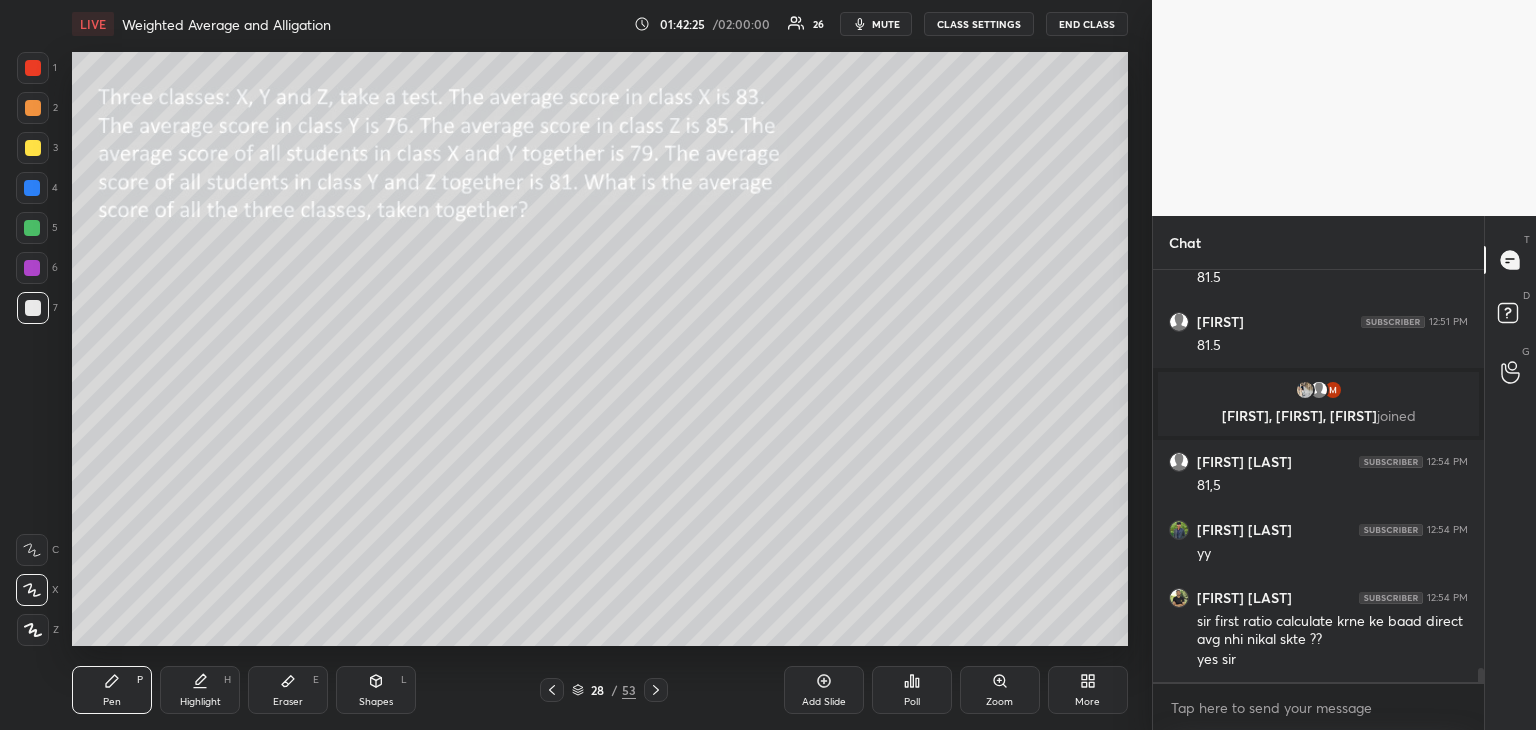 click on "Add Slide" at bounding box center (824, 690) 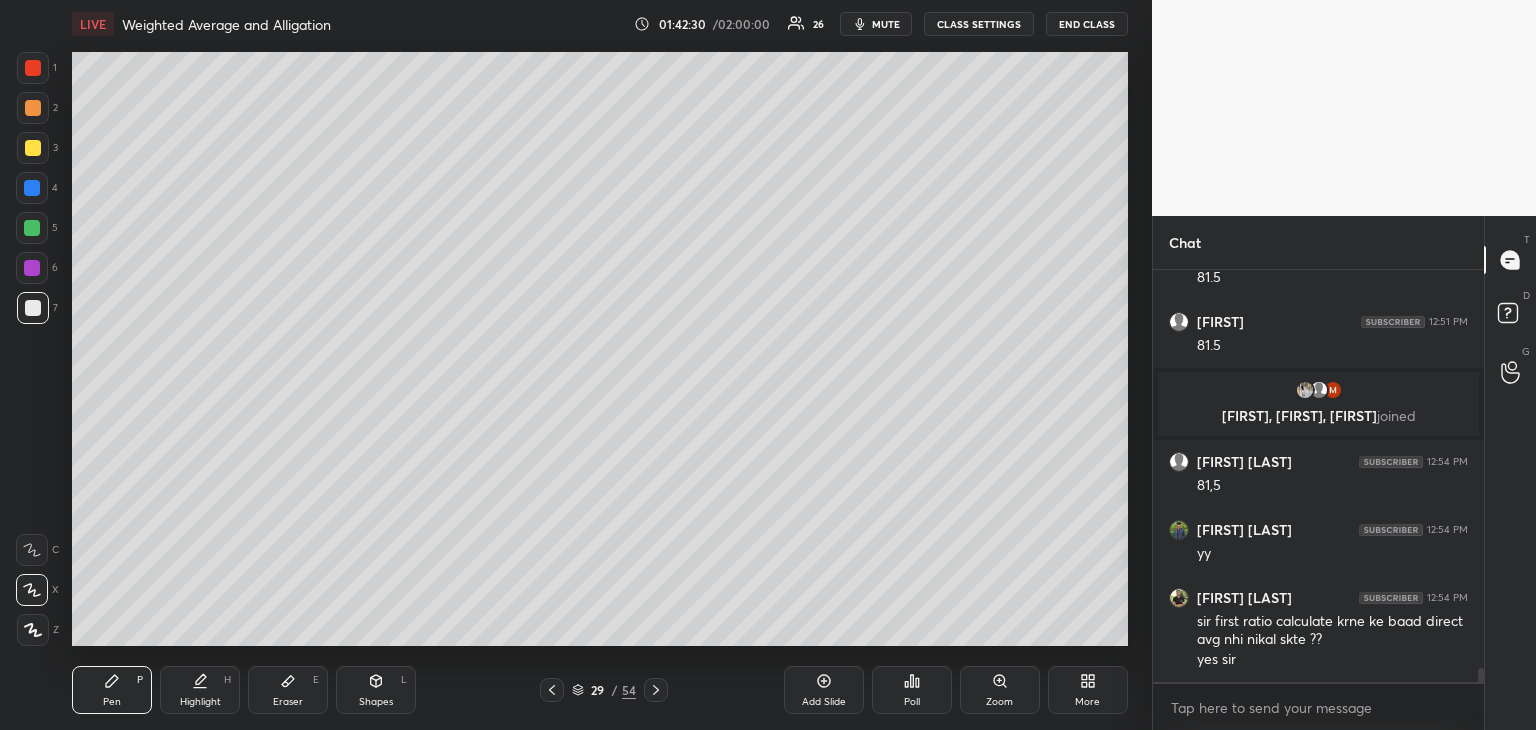 click 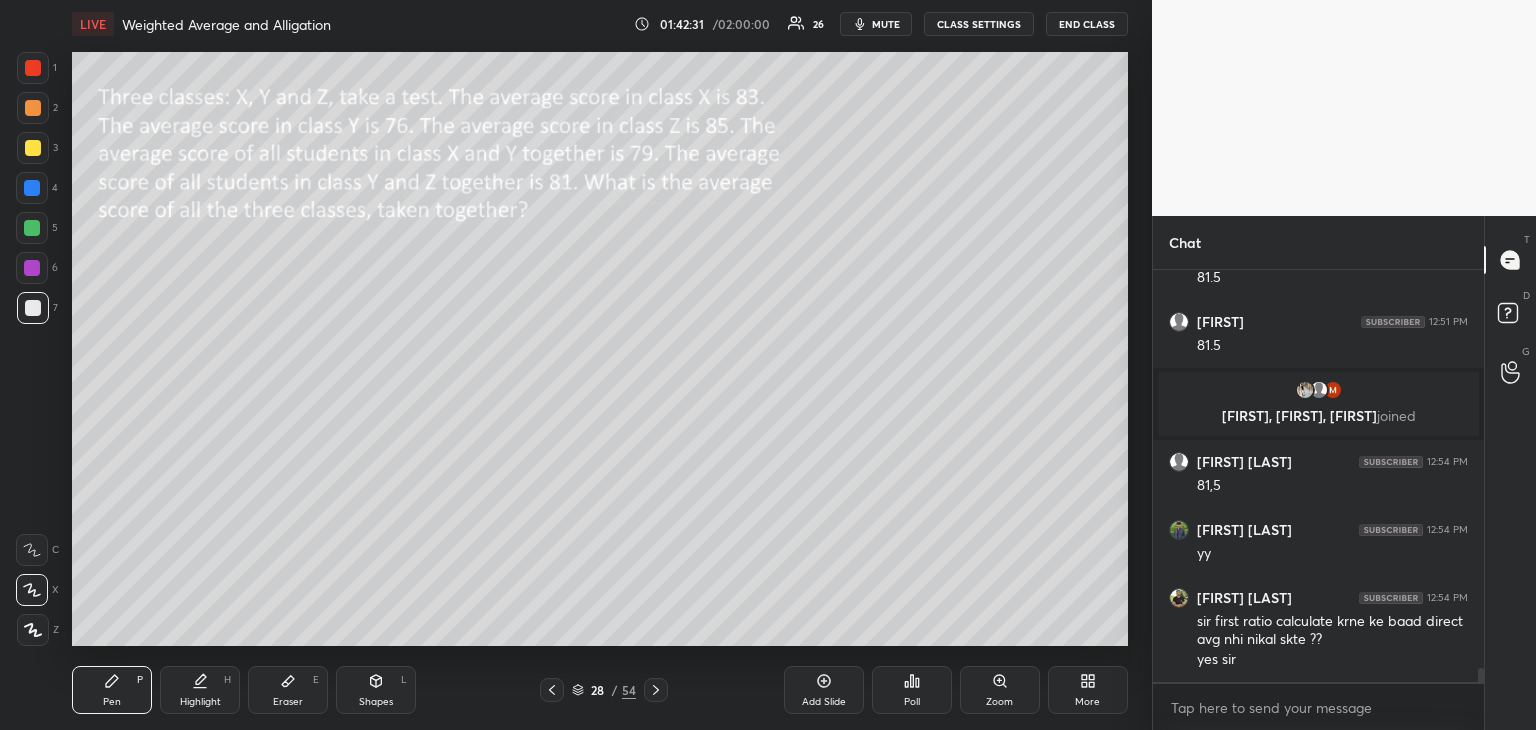 click 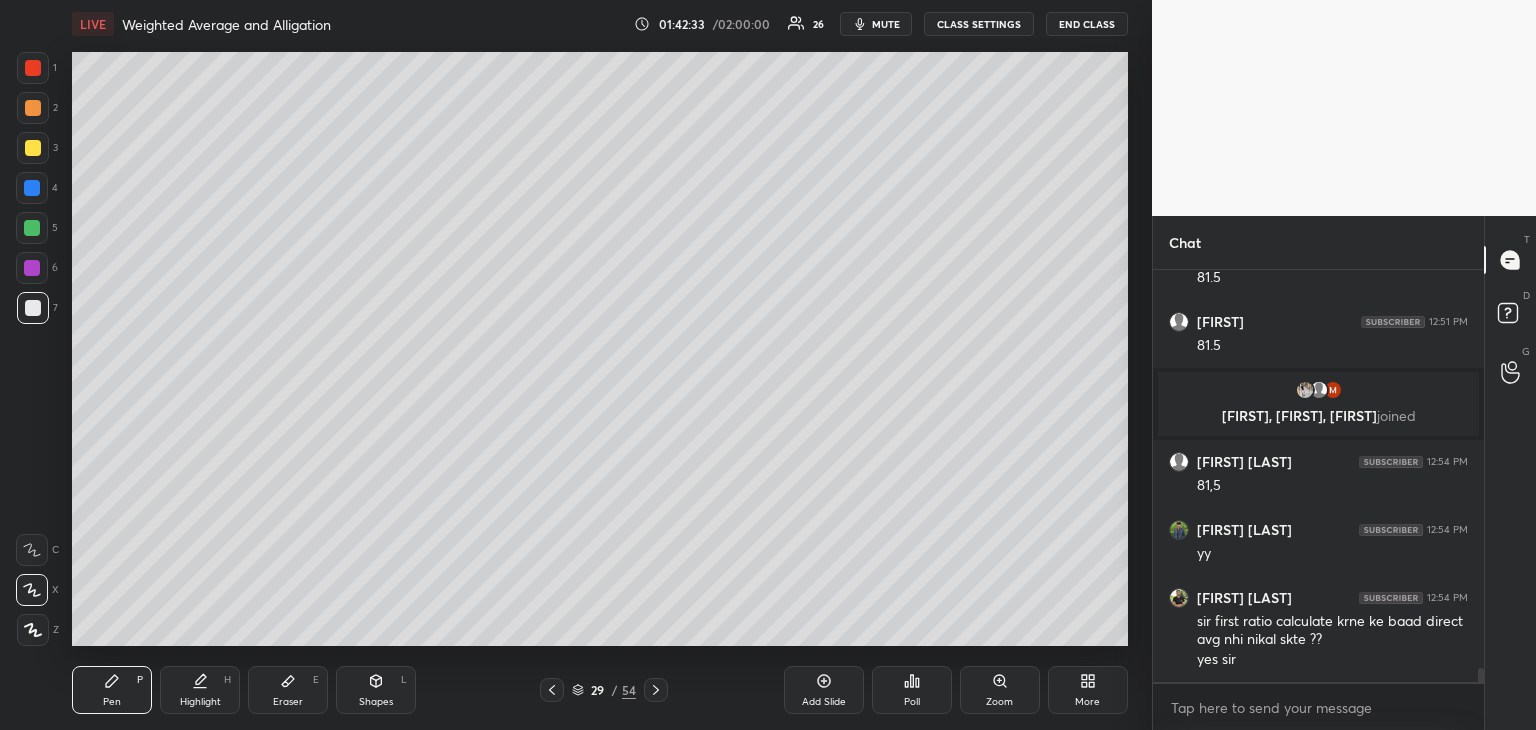 click 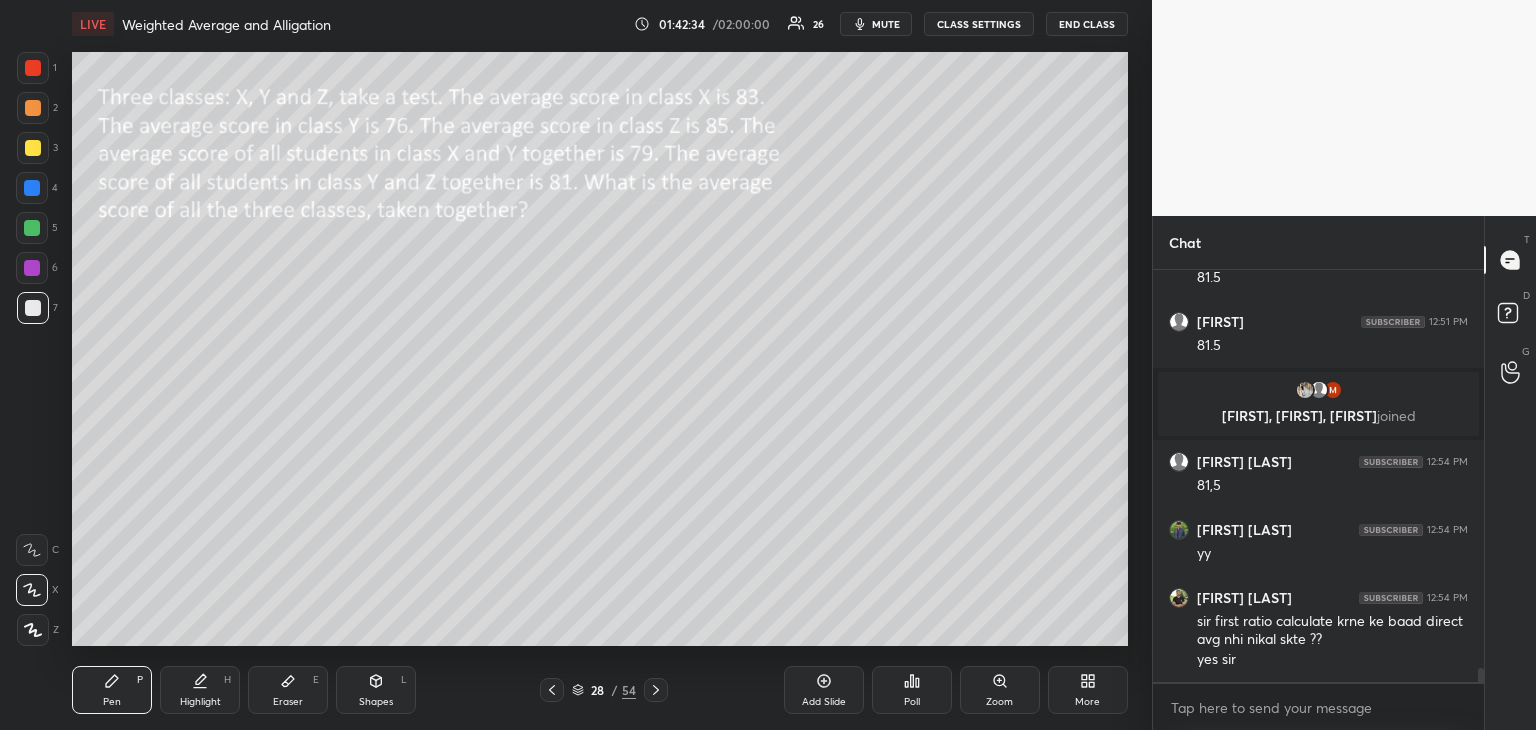 click 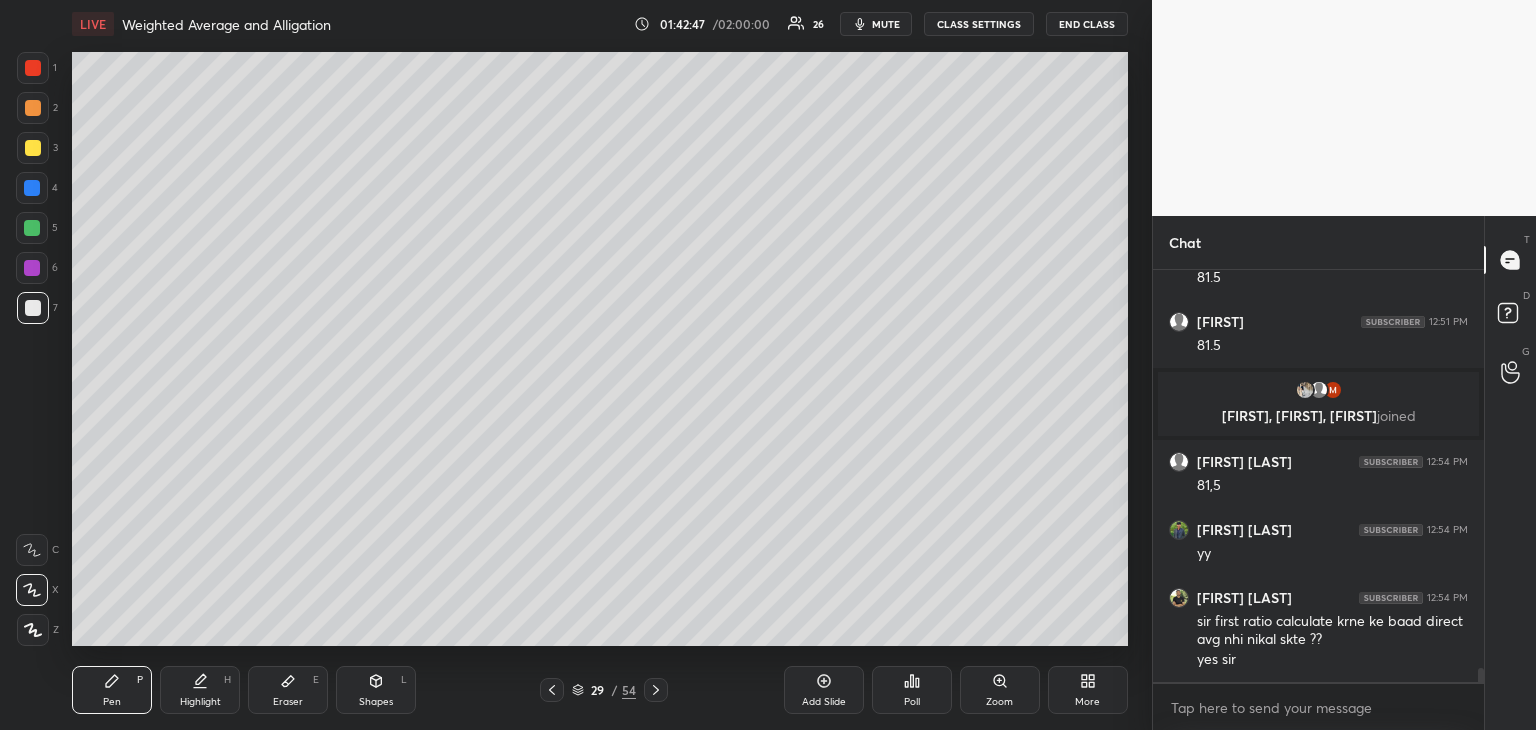 click 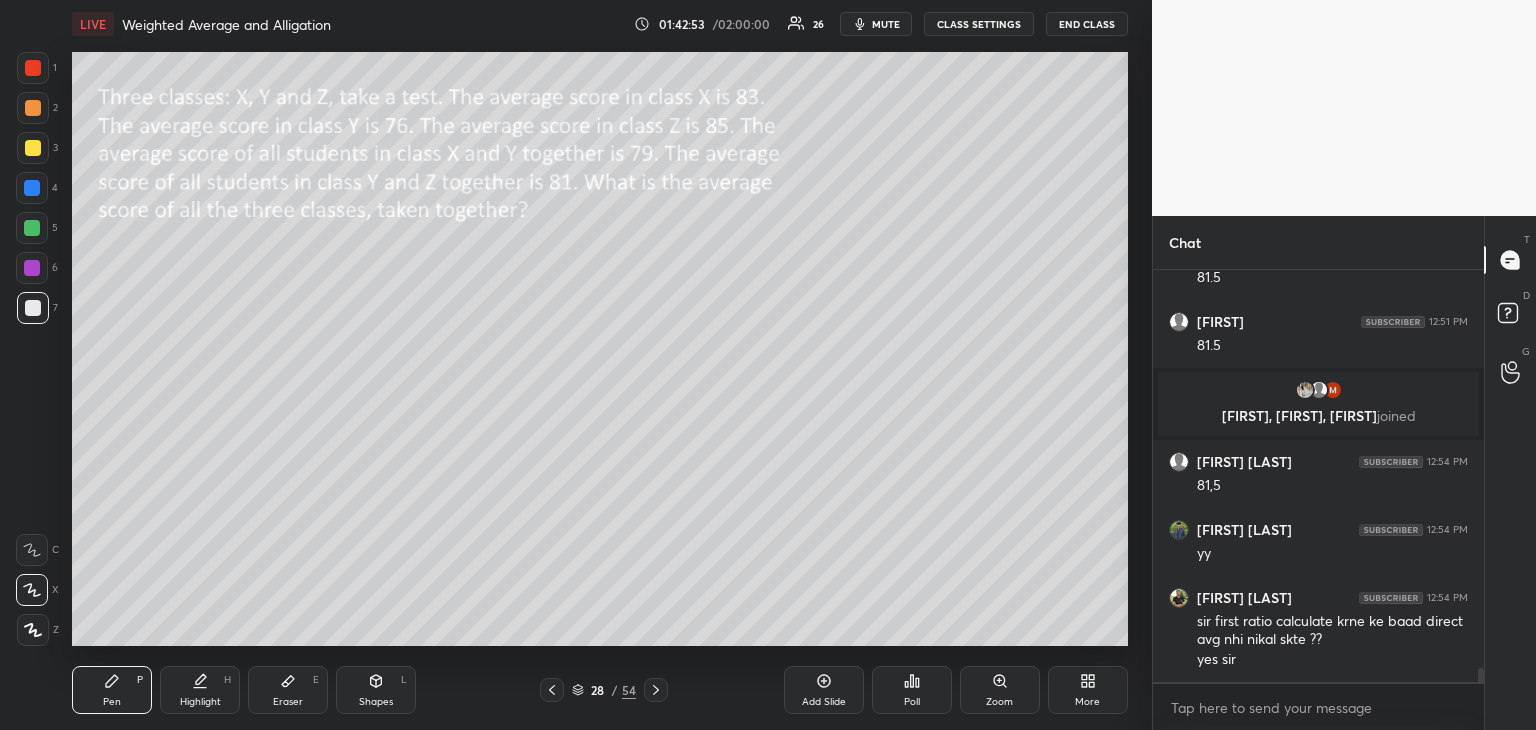 click 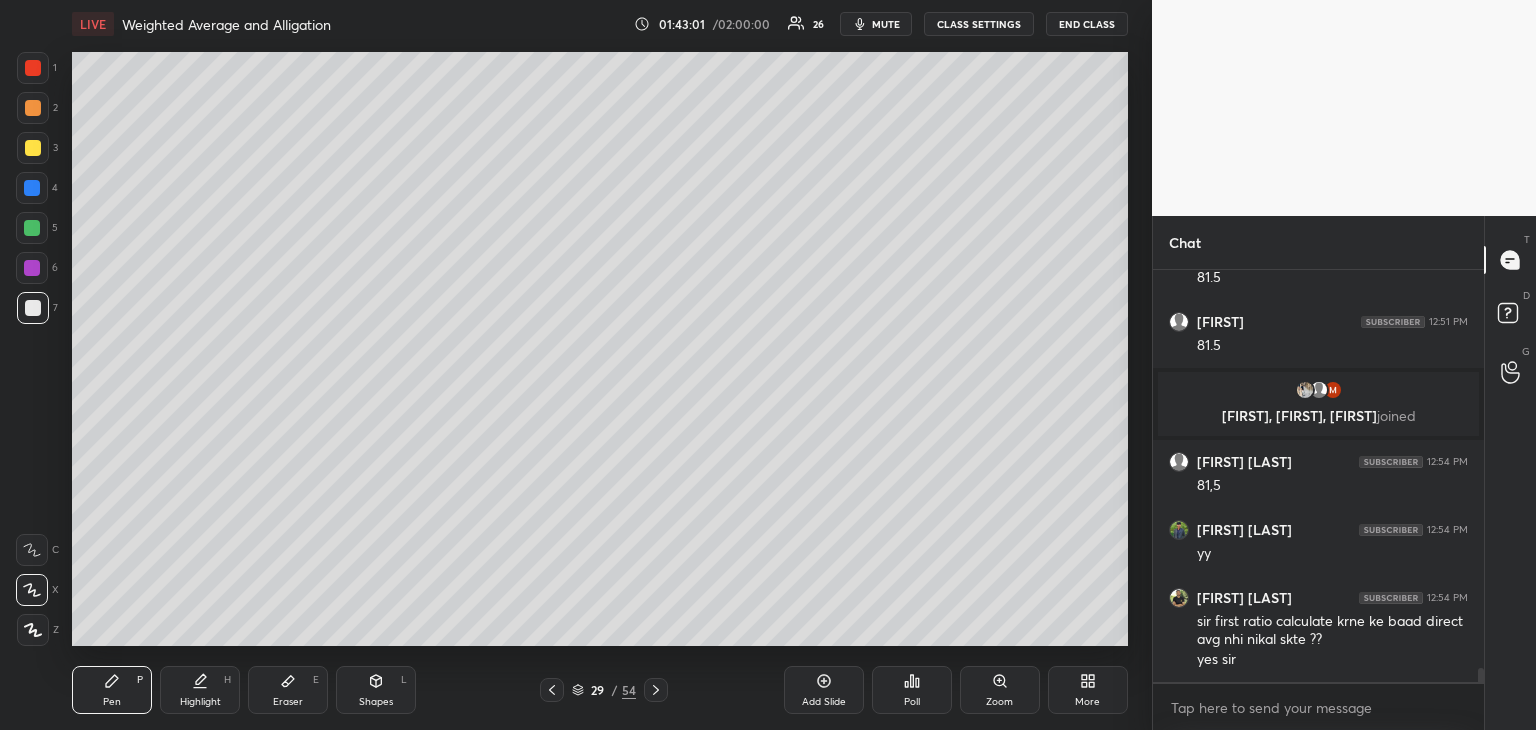 click on "Highlight H" at bounding box center (200, 690) 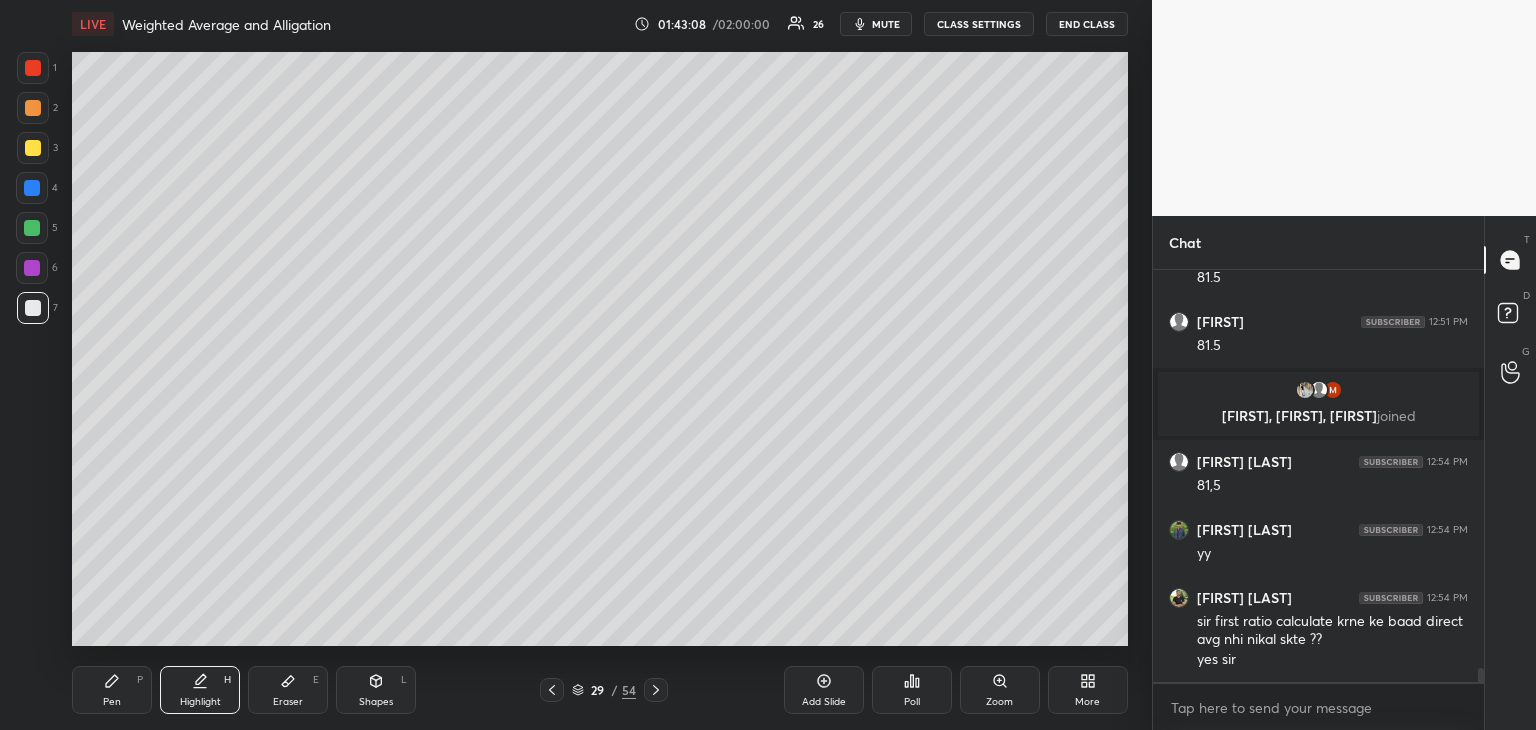 click at bounding box center (32, 268) 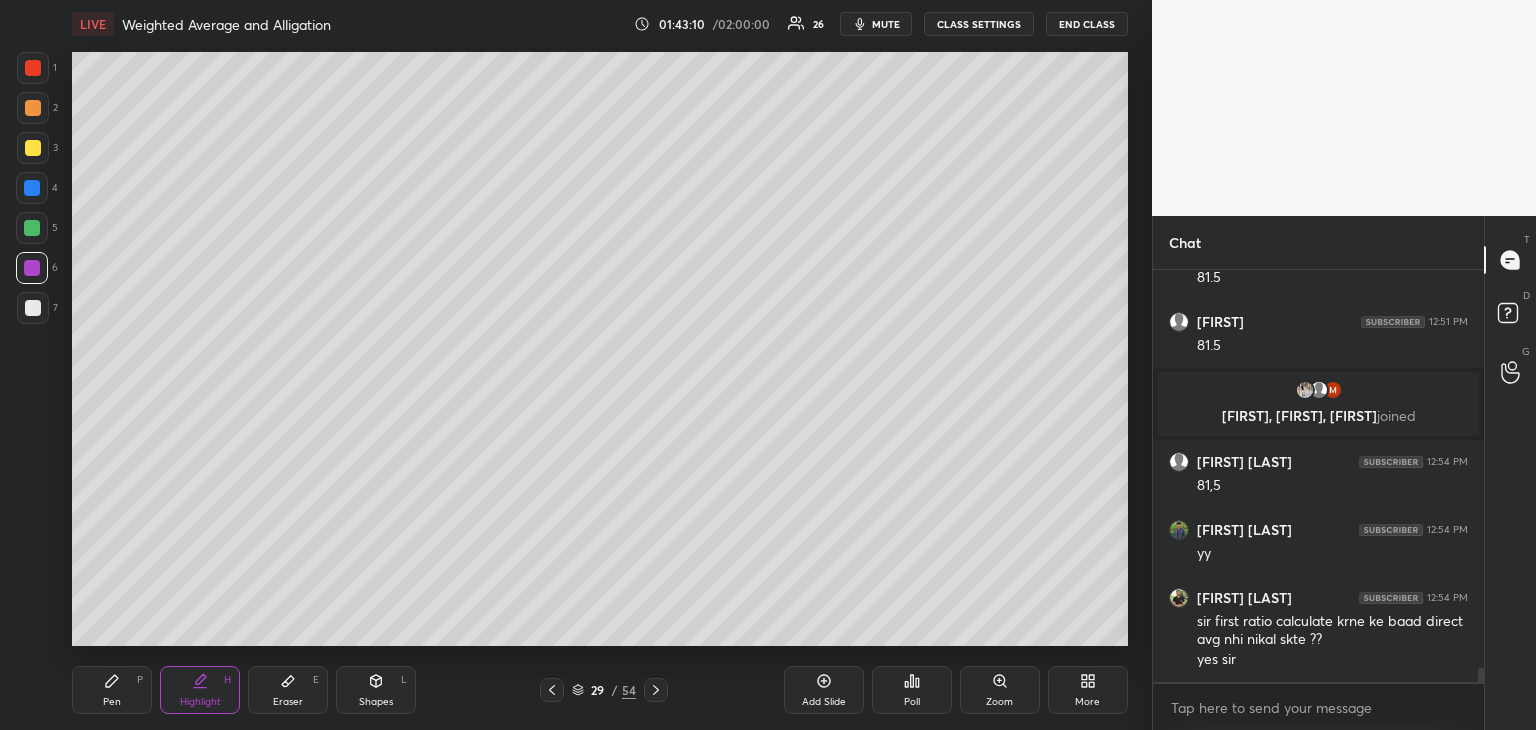 click on "Pen P" at bounding box center (112, 690) 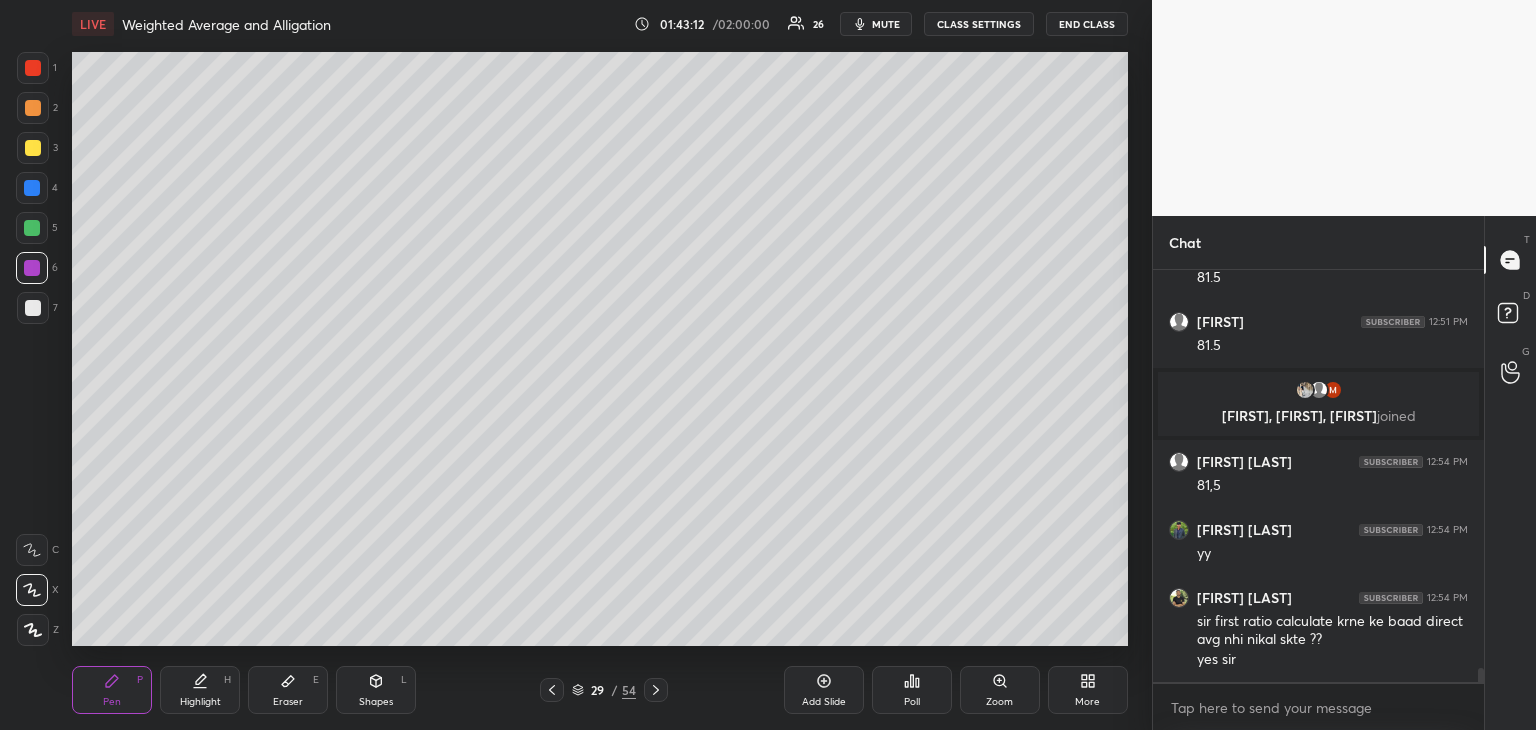 scroll, scrollTop: 11950, scrollLeft: 0, axis: vertical 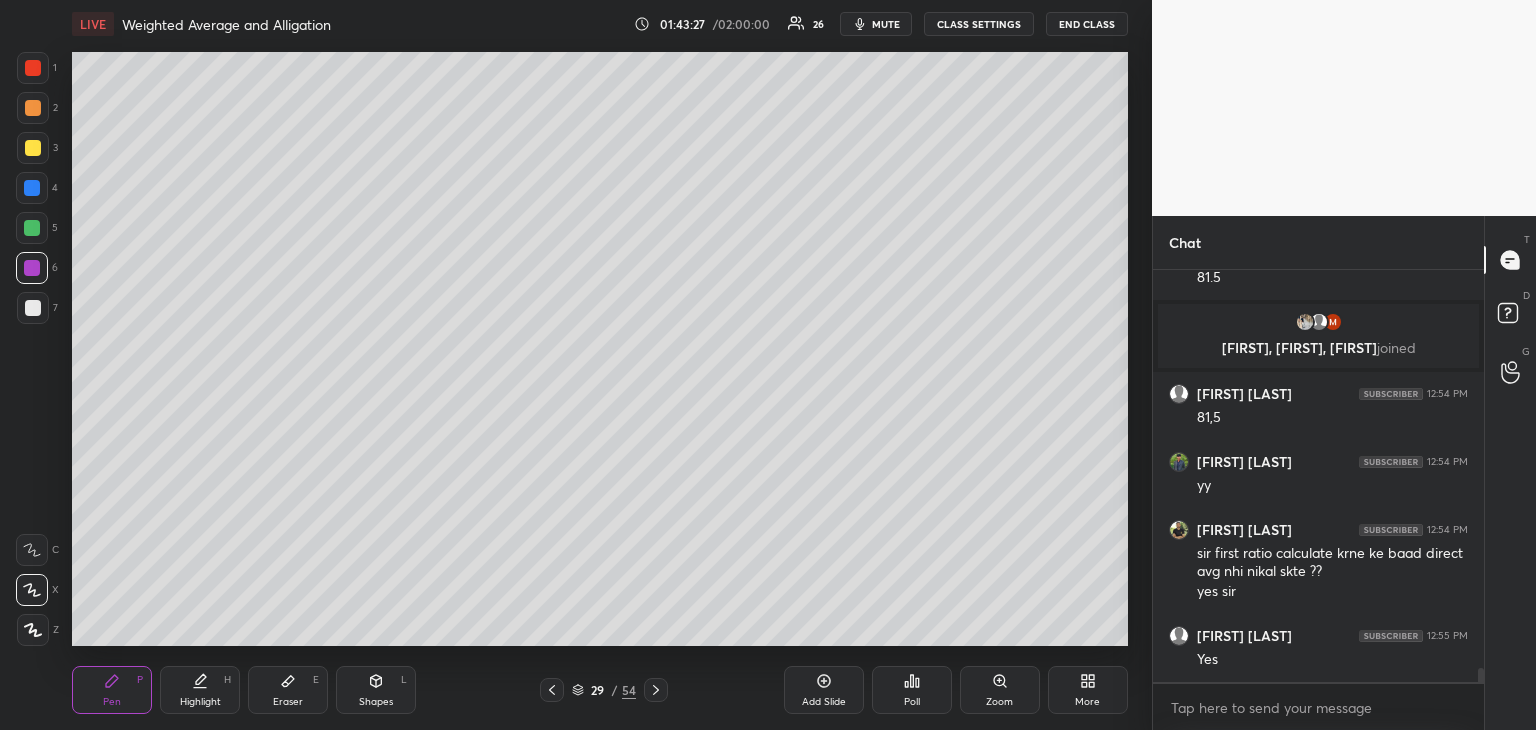 click at bounding box center [32, 228] 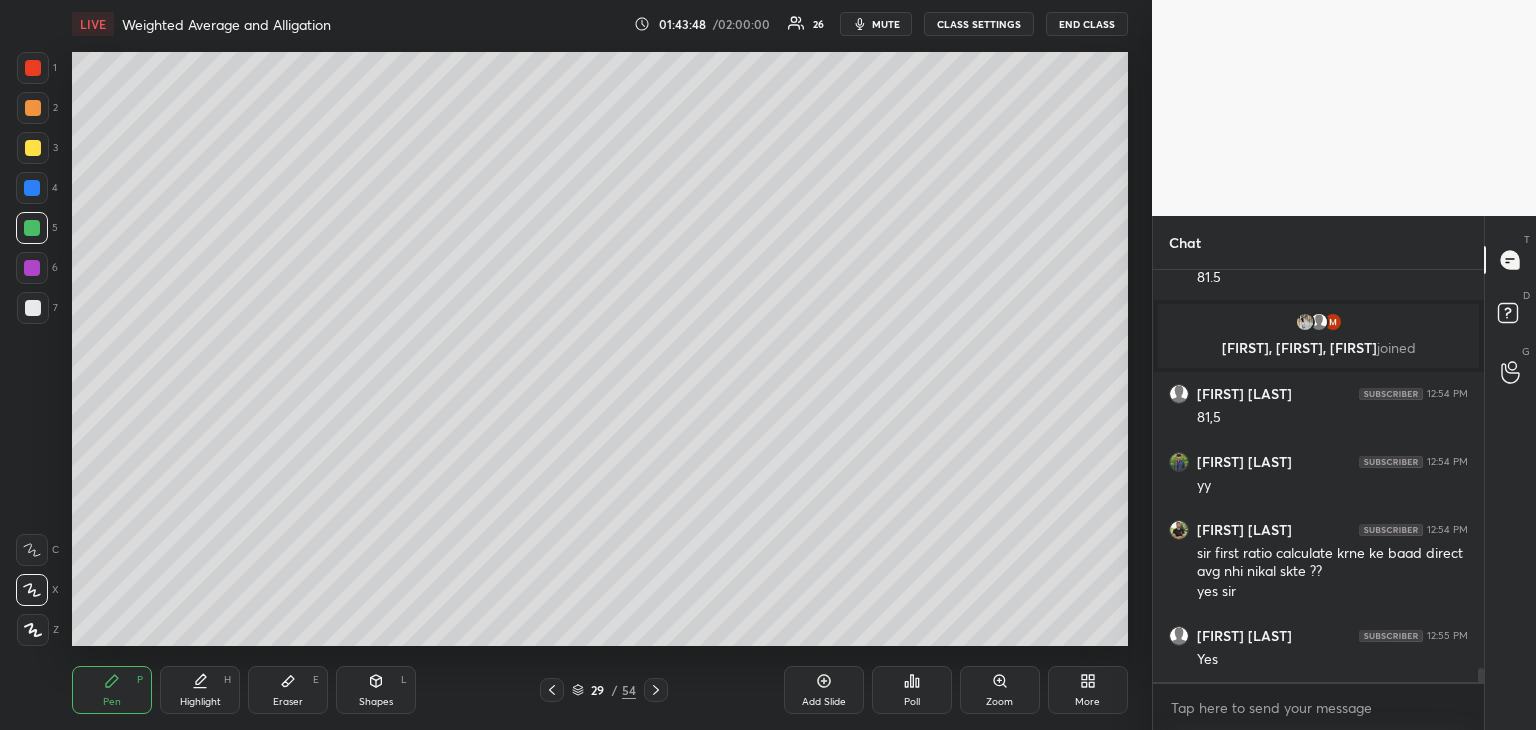 click 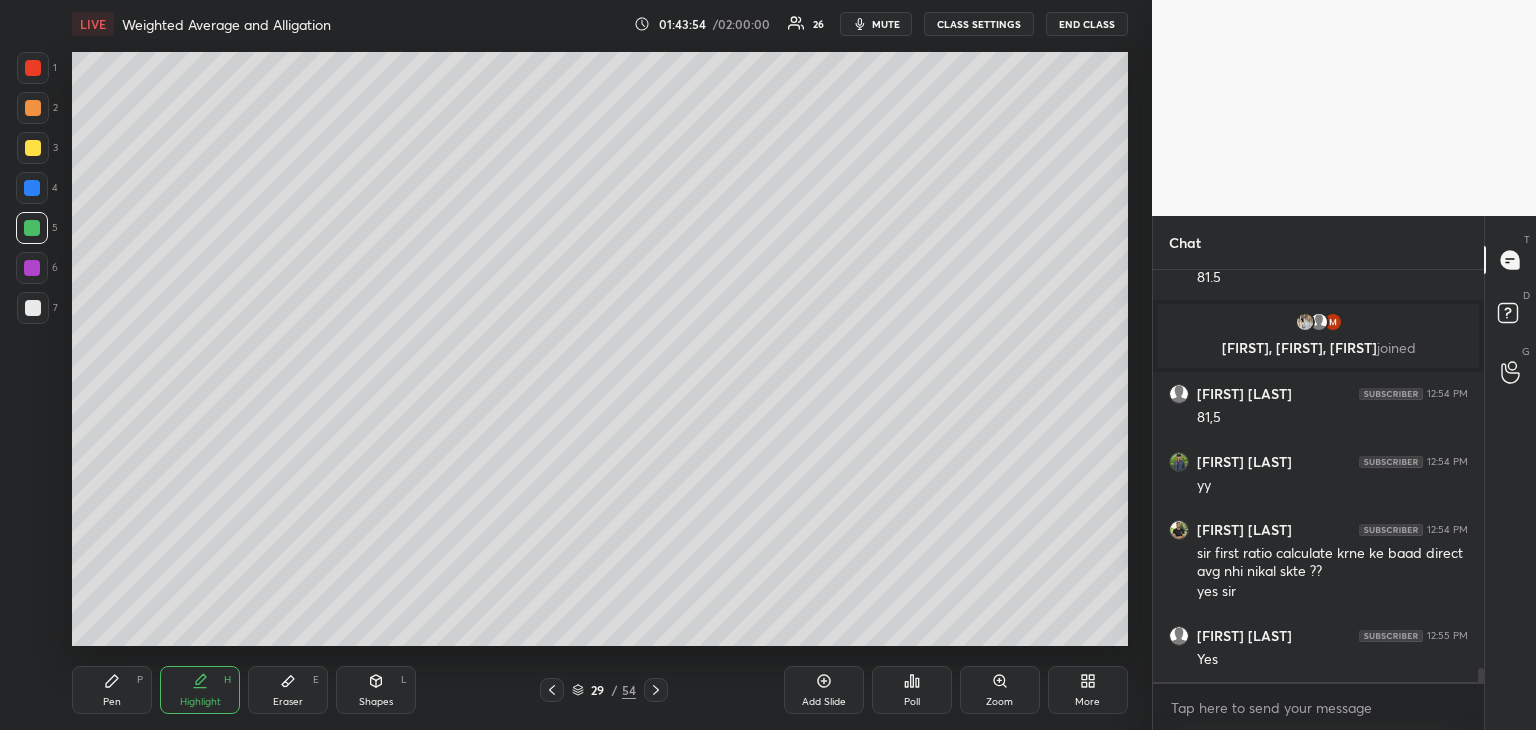 click on "Pen P" at bounding box center [112, 690] 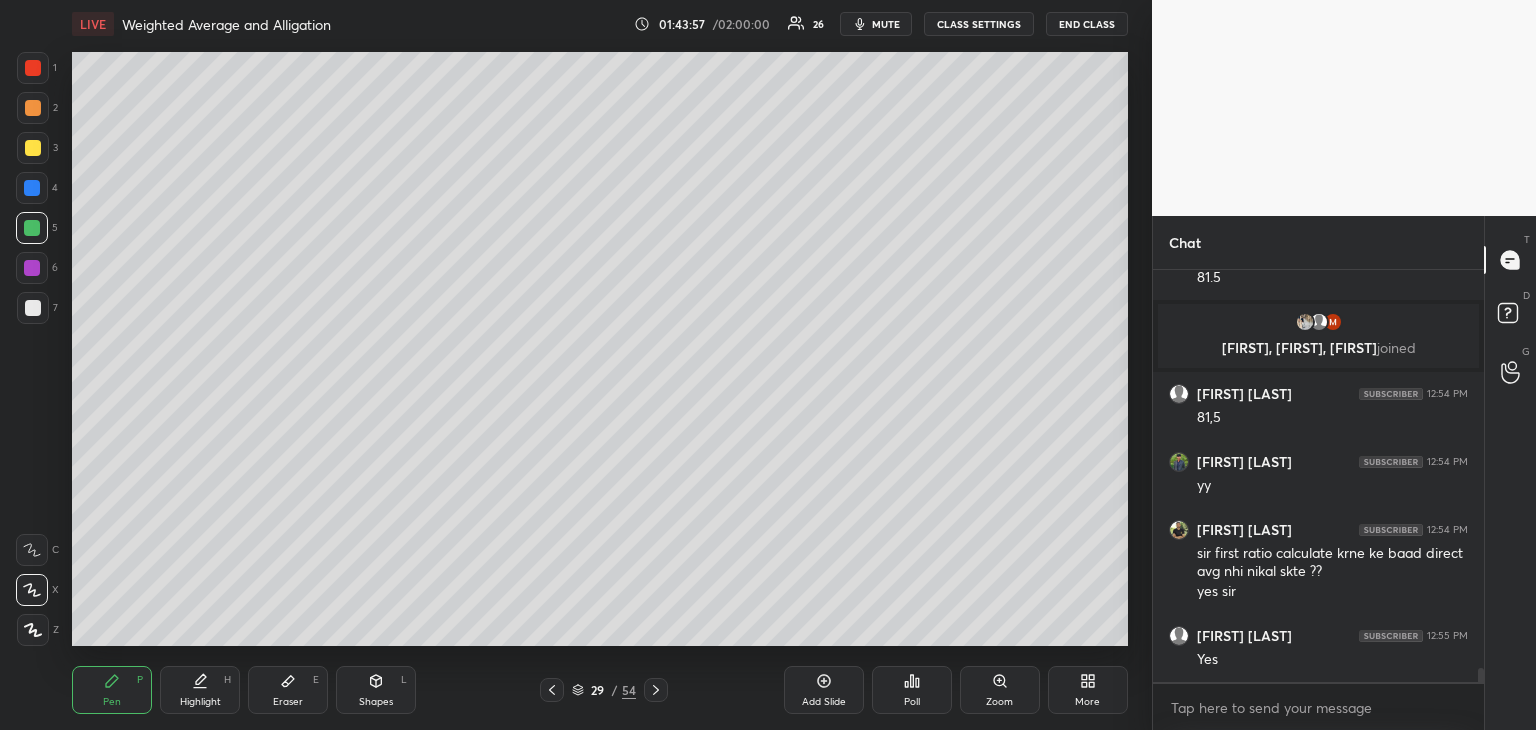 click 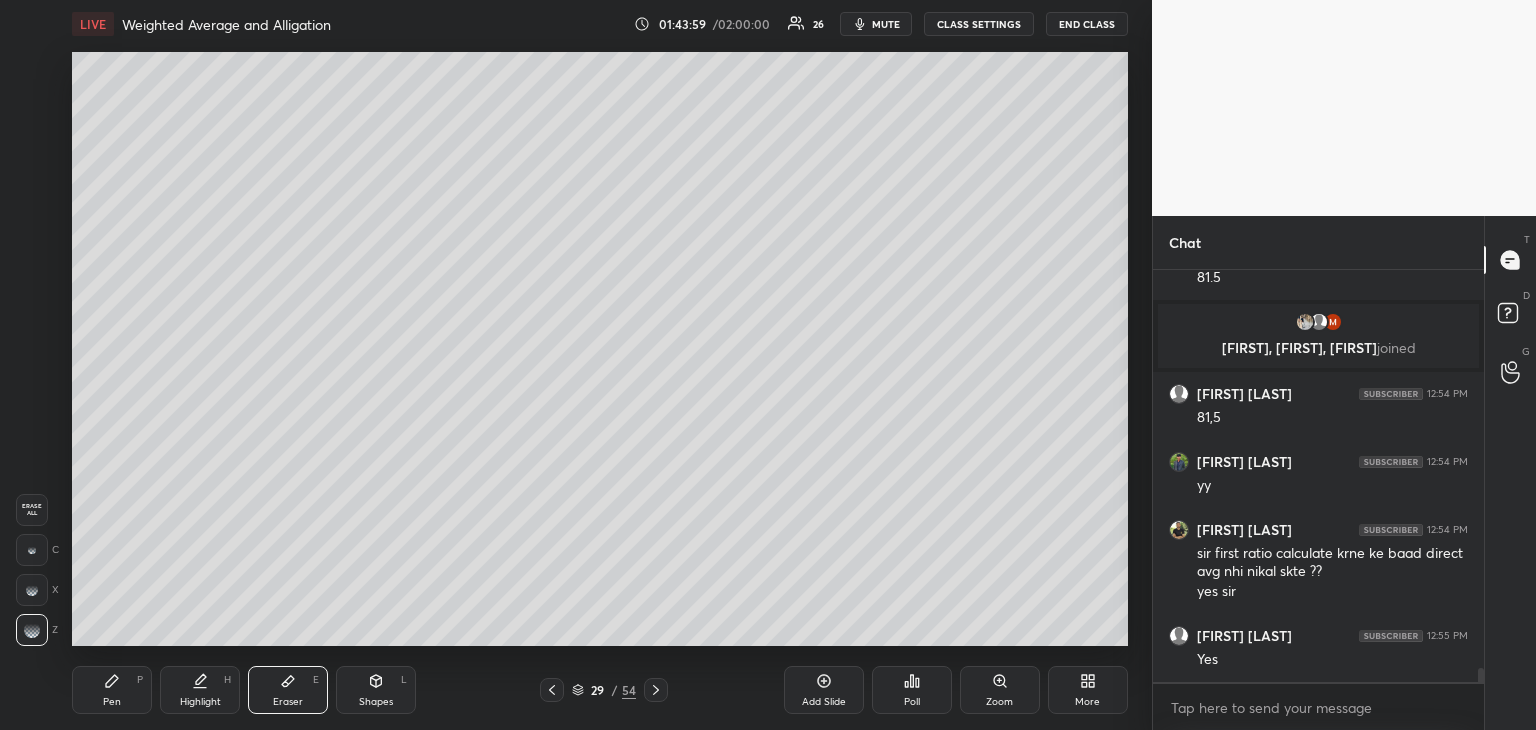 click on "Pen P" at bounding box center (112, 690) 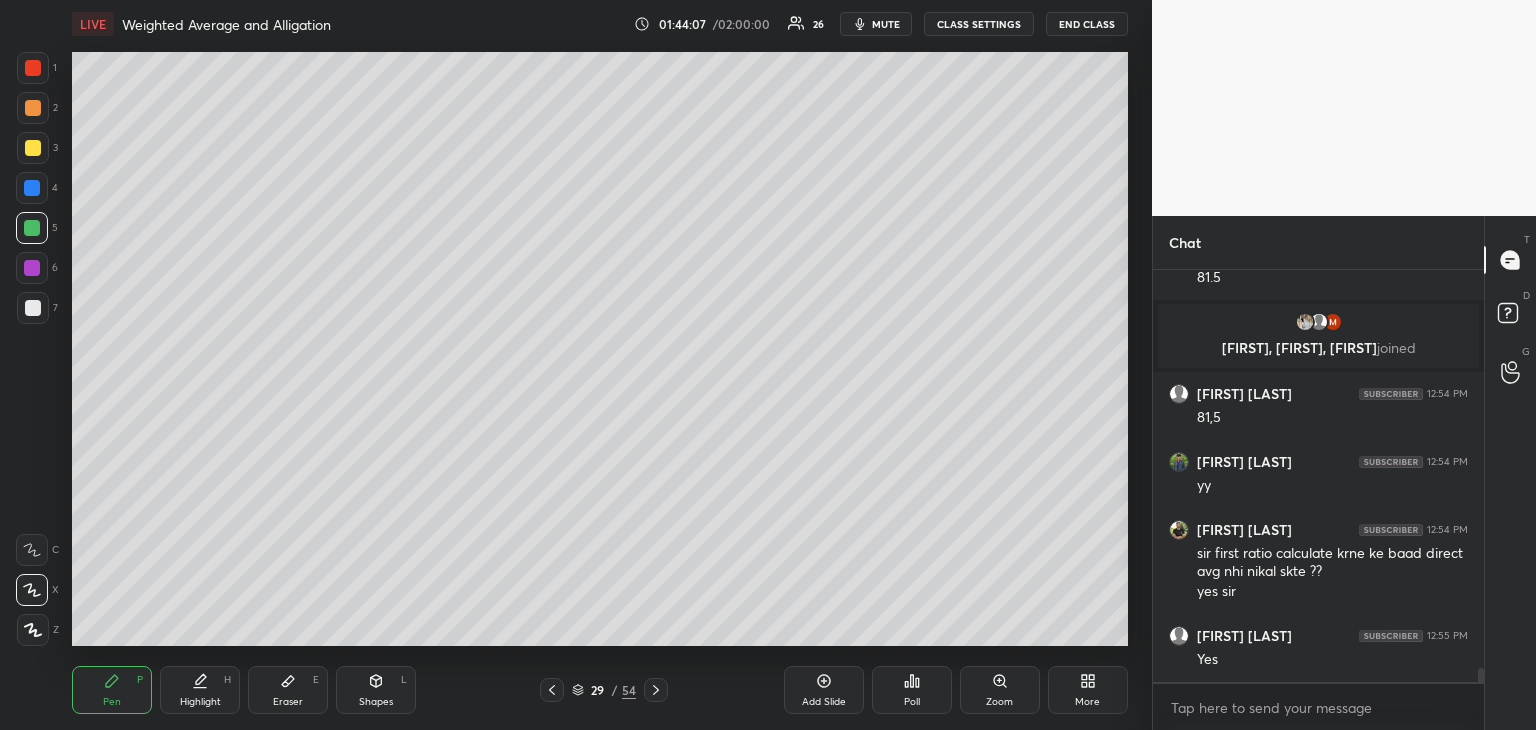 scroll, scrollTop: 12018, scrollLeft: 0, axis: vertical 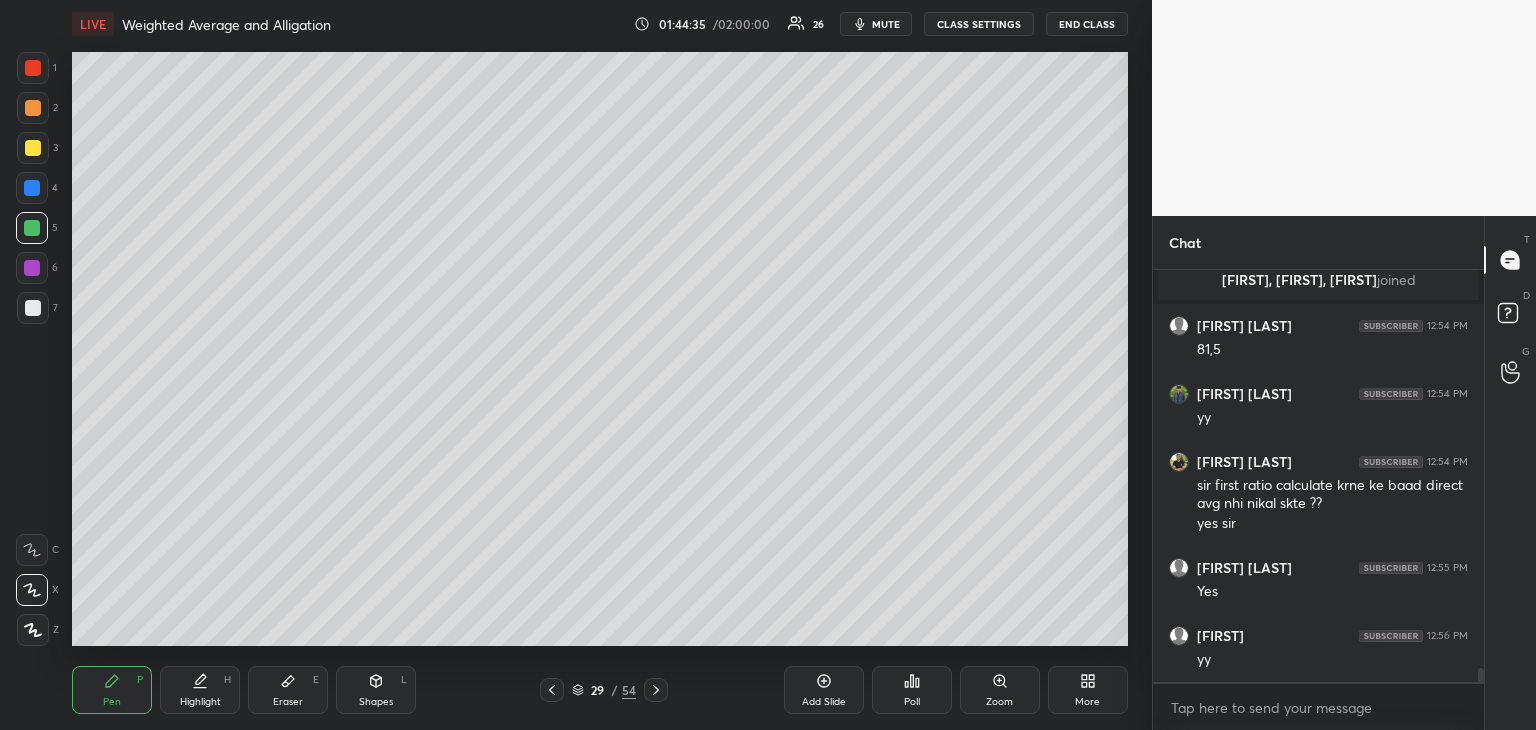 click on "Highlight H" at bounding box center (200, 690) 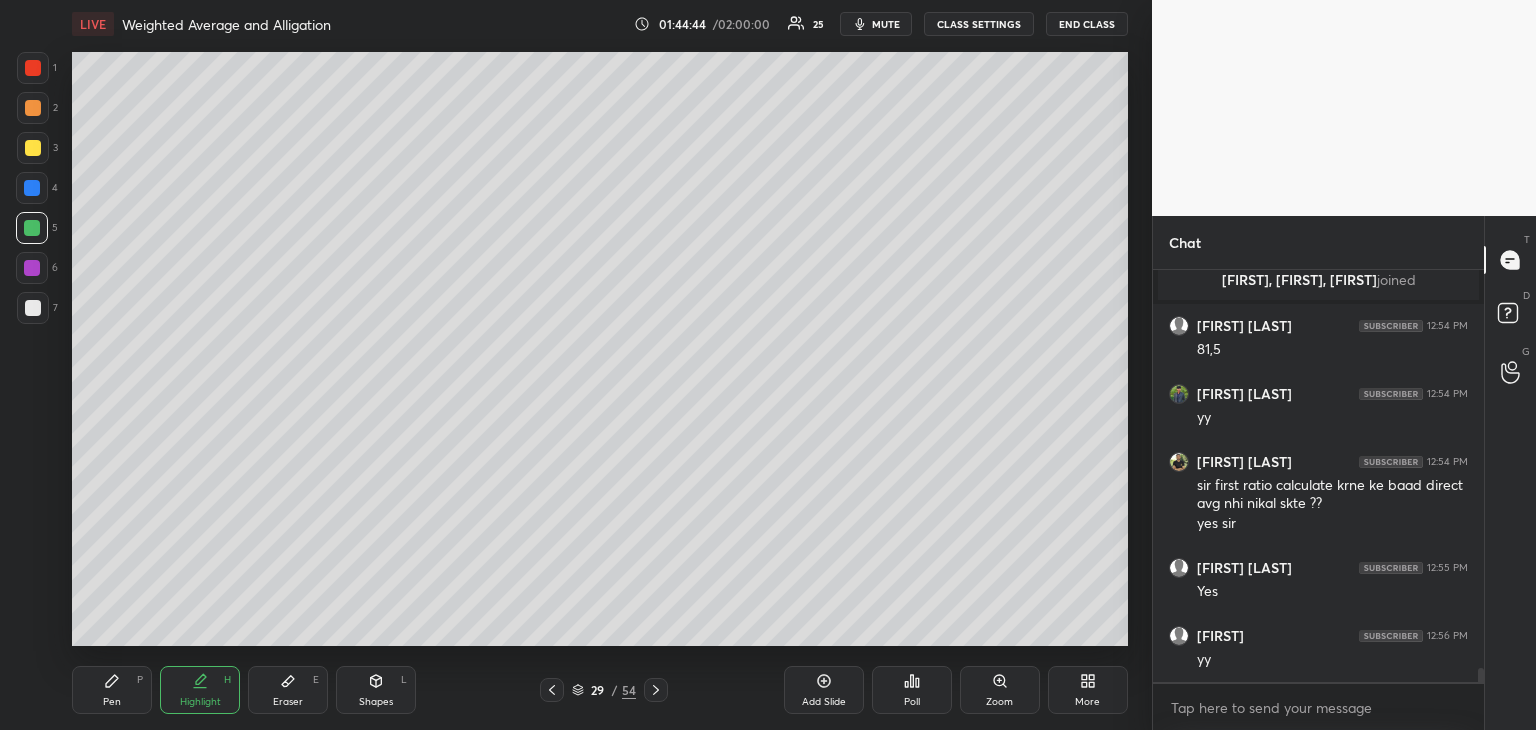 click on "Pen P" at bounding box center [112, 690] 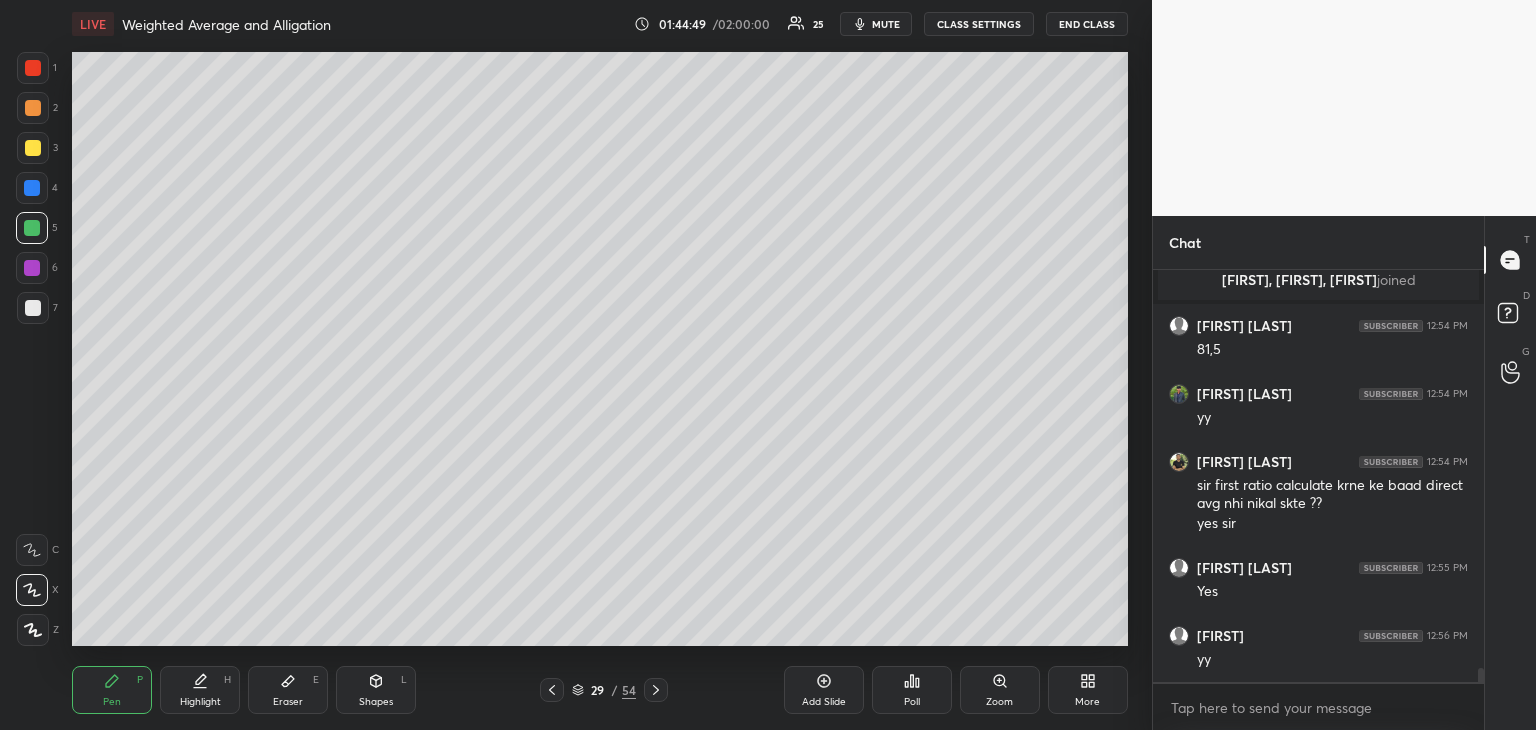click on "Highlight H" at bounding box center (200, 690) 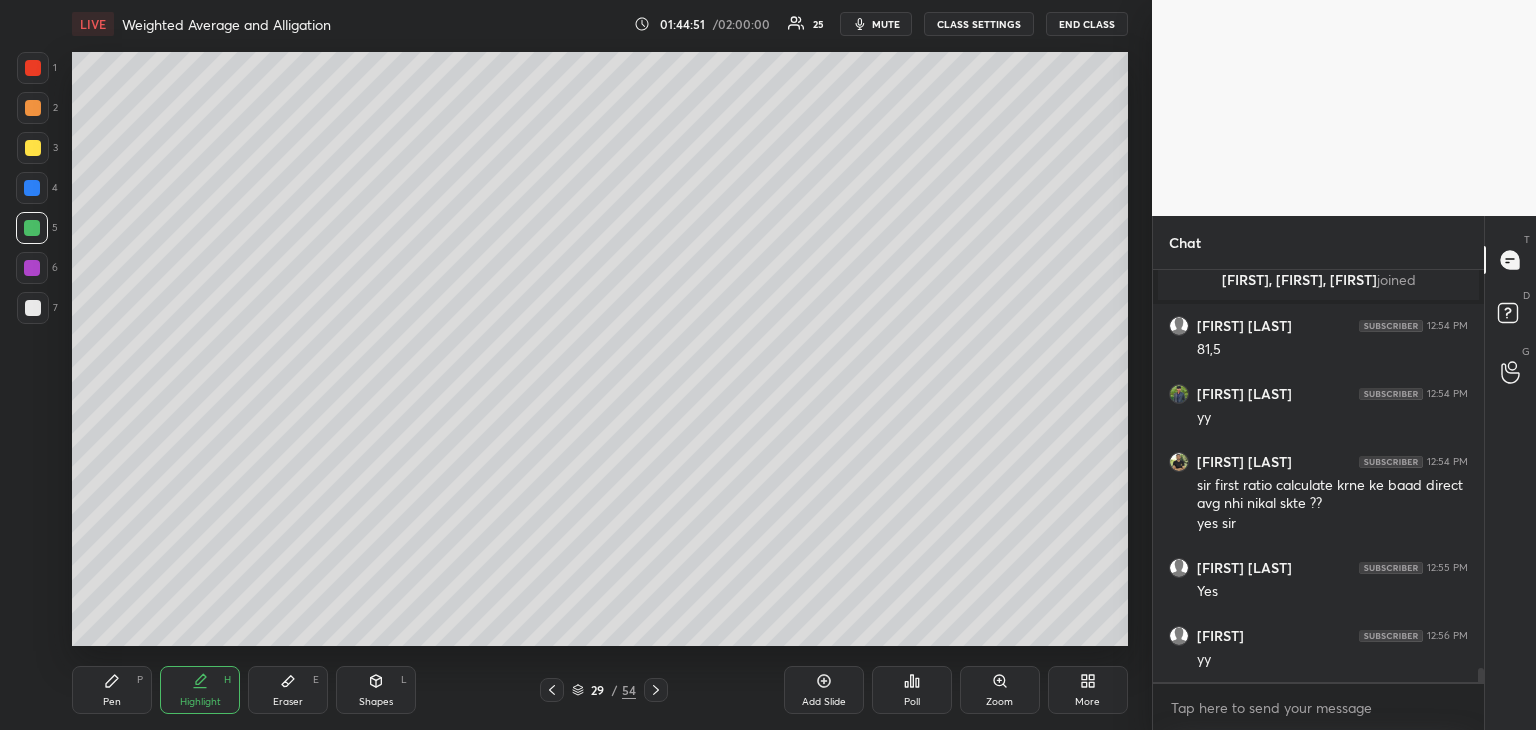 click at bounding box center [33, 148] 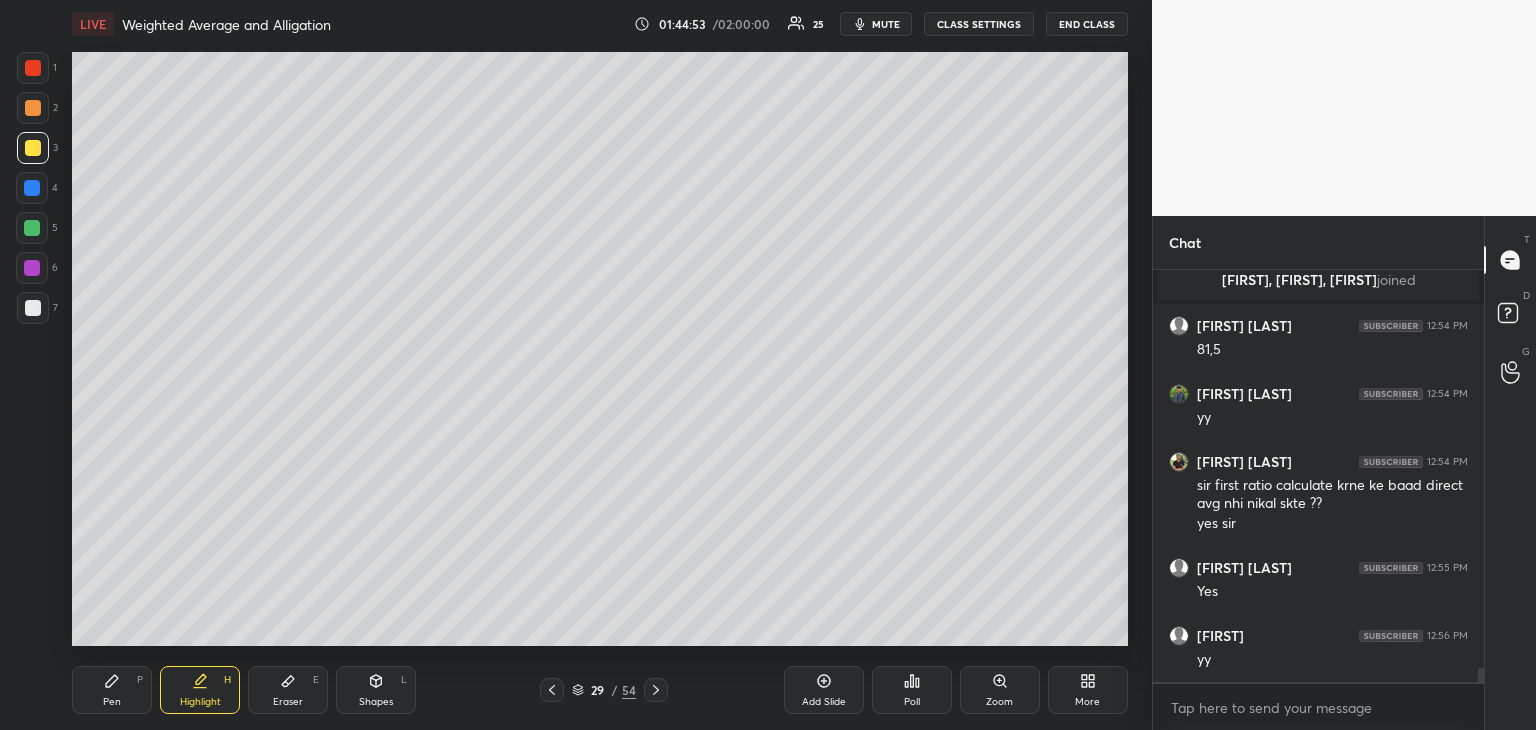 click on "Pen P" at bounding box center [112, 690] 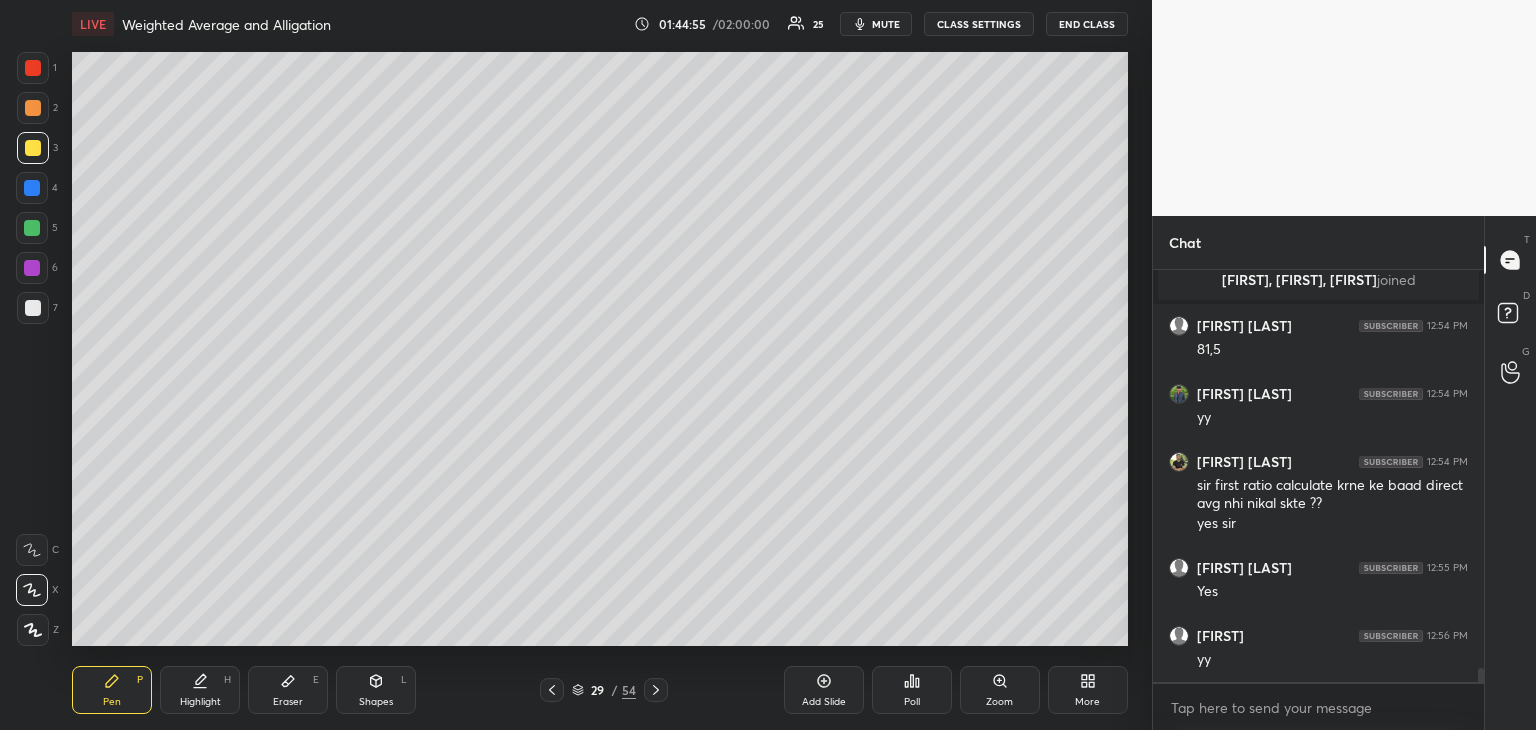 click at bounding box center (33, 68) 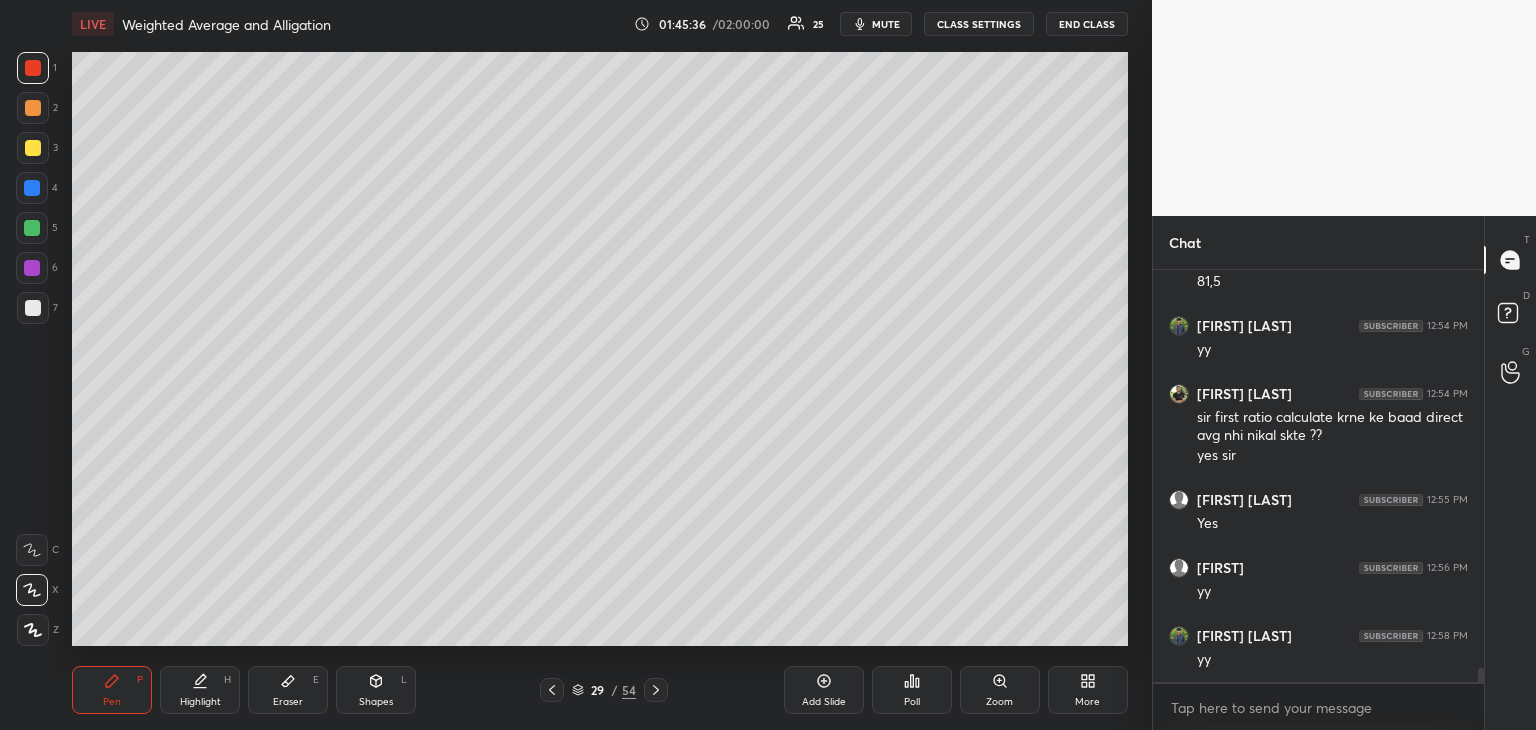 scroll, scrollTop: 12154, scrollLeft: 0, axis: vertical 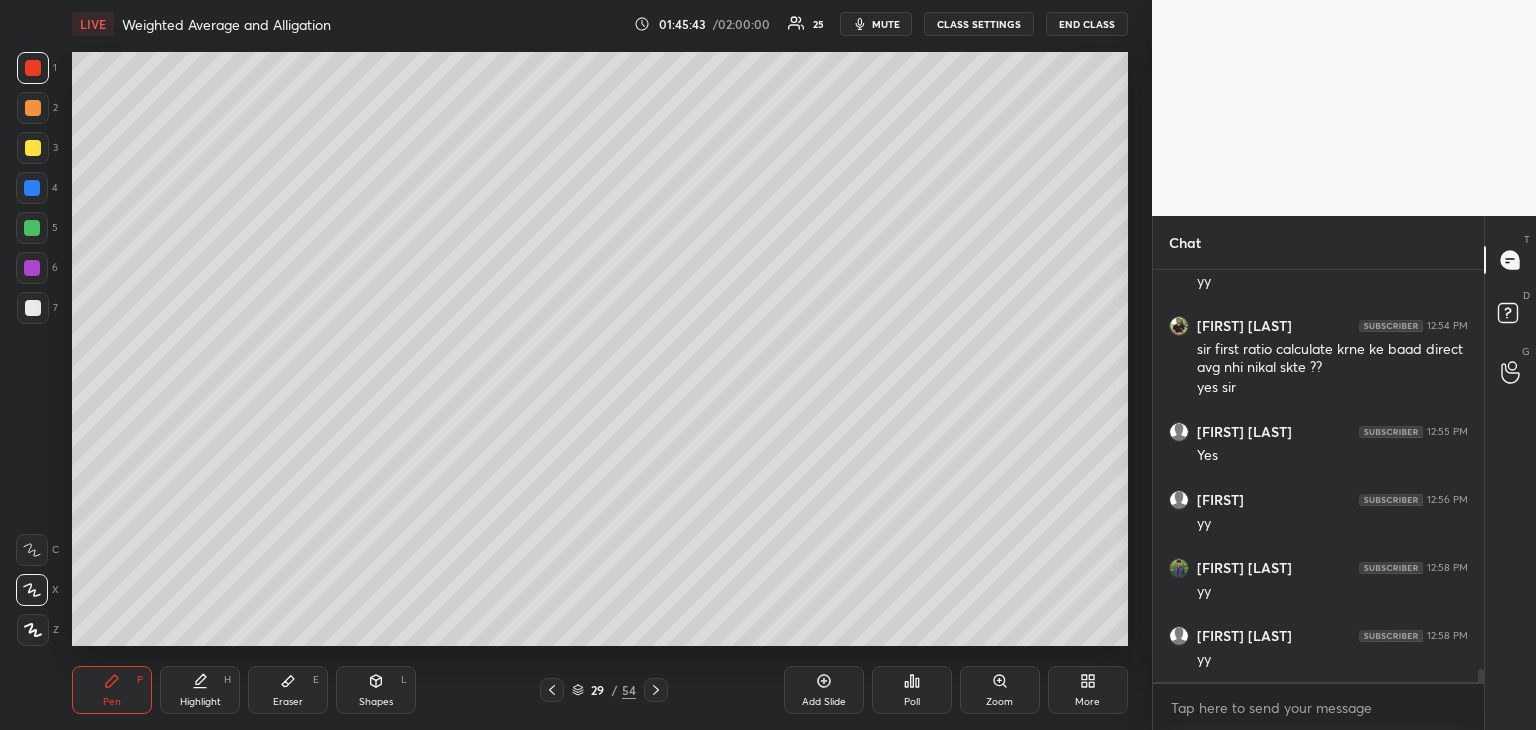 click at bounding box center (32, 188) 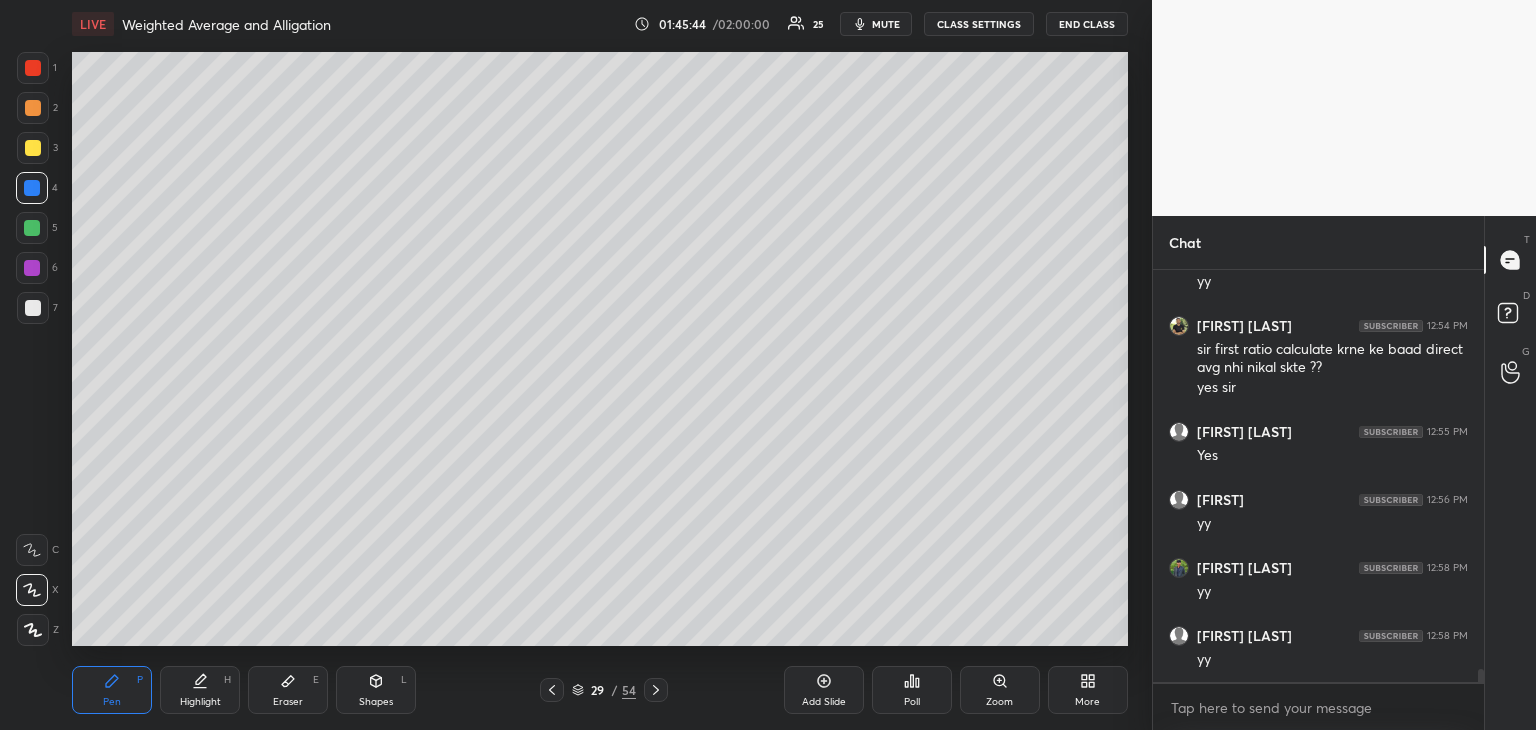 scroll, scrollTop: 12222, scrollLeft: 0, axis: vertical 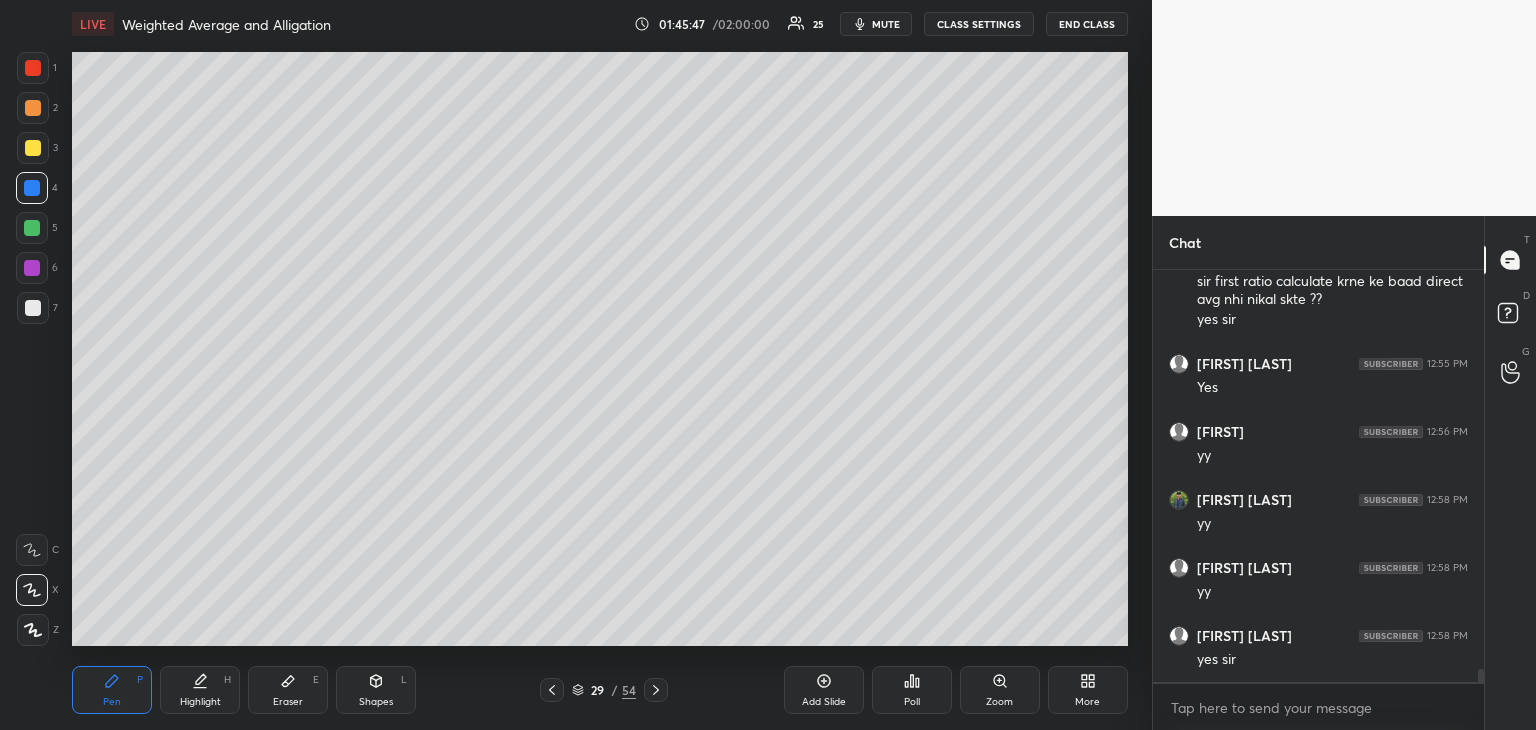 click on "Add Slide" at bounding box center (824, 702) 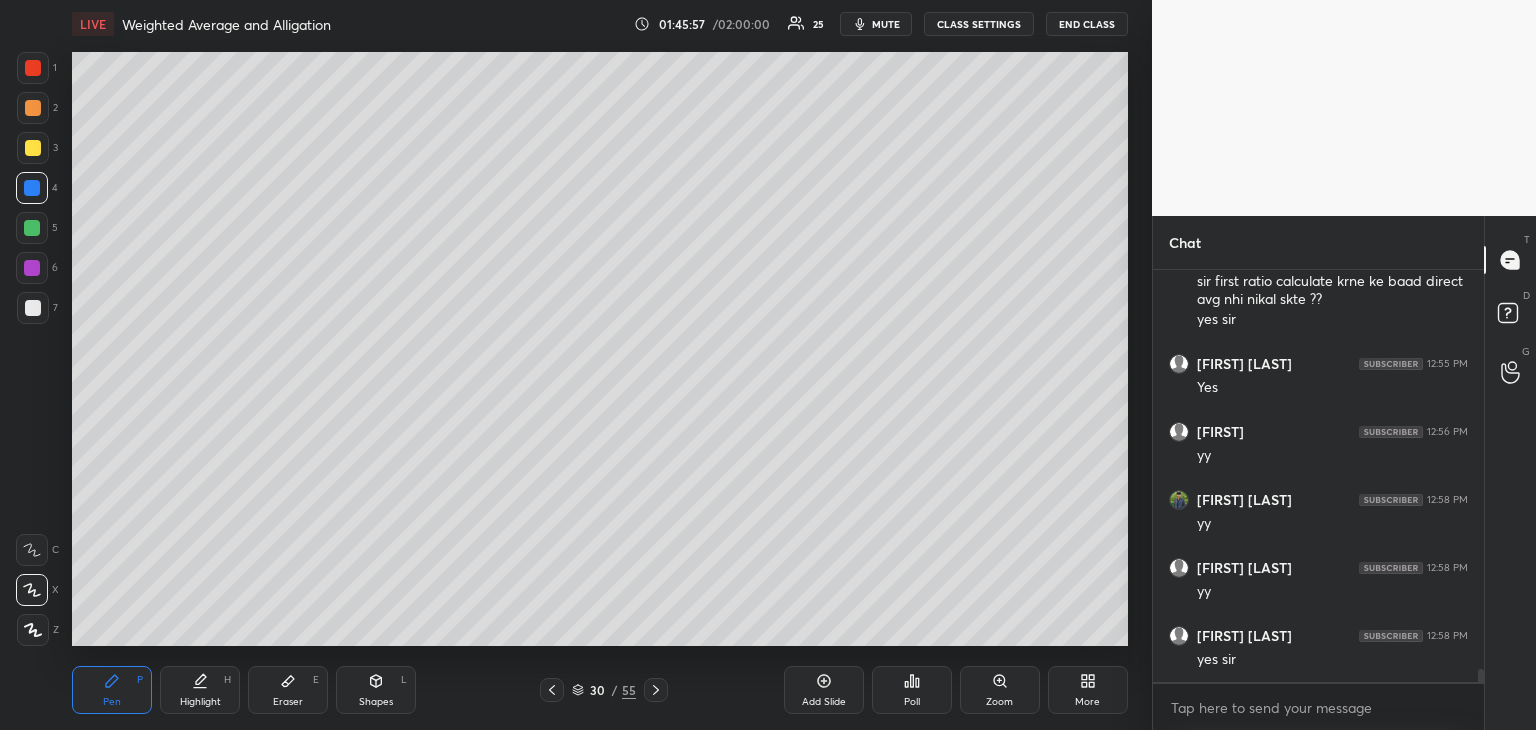 scroll, scrollTop: 12294, scrollLeft: 0, axis: vertical 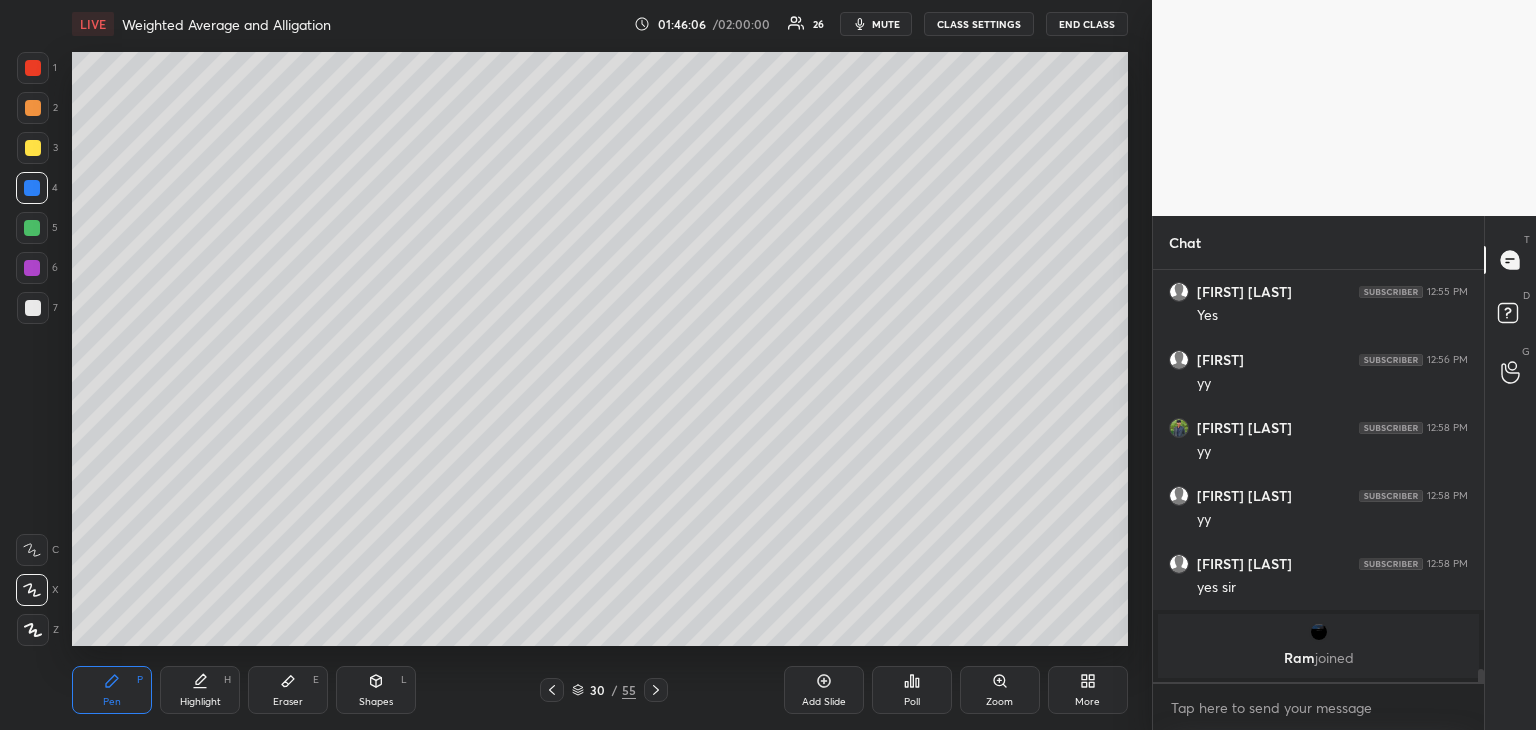 click 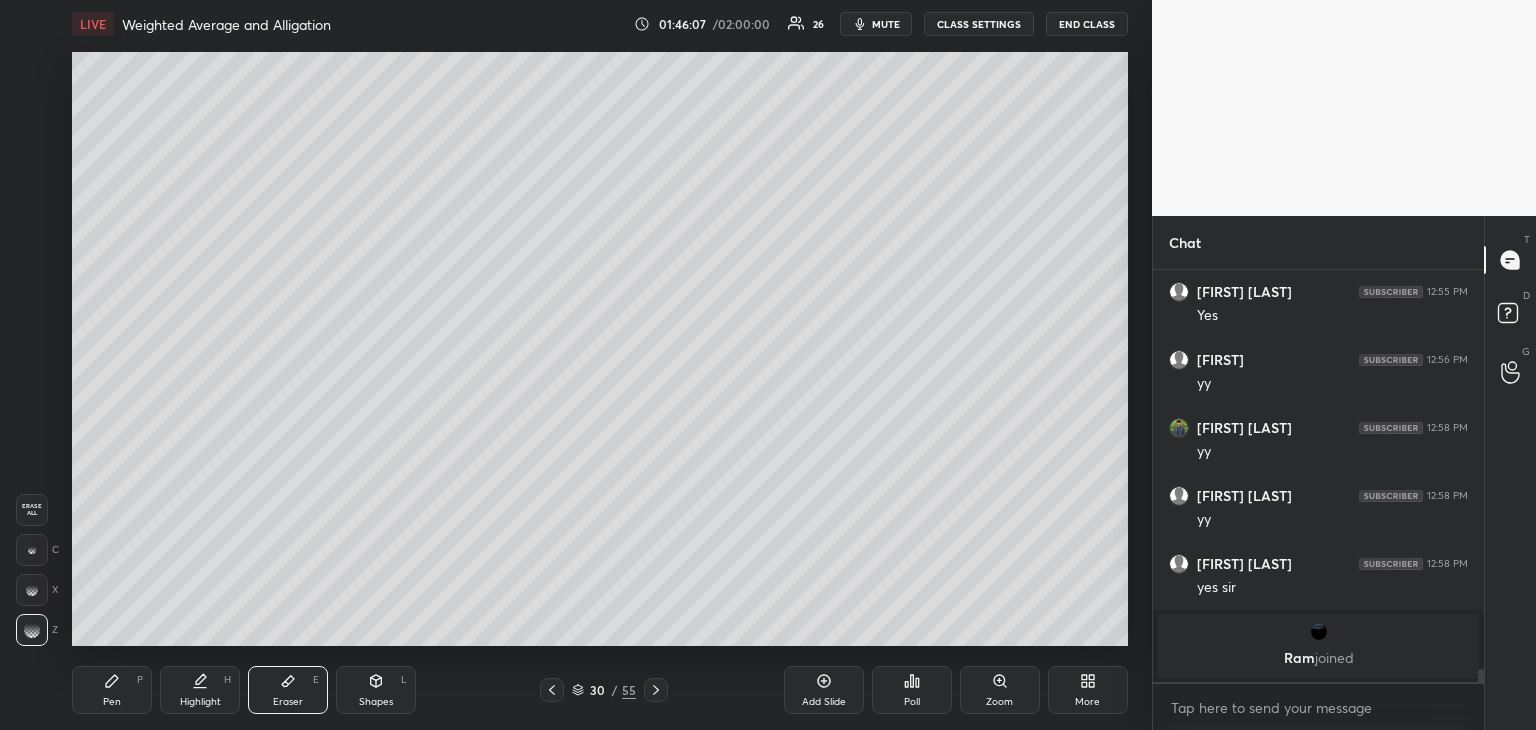 click 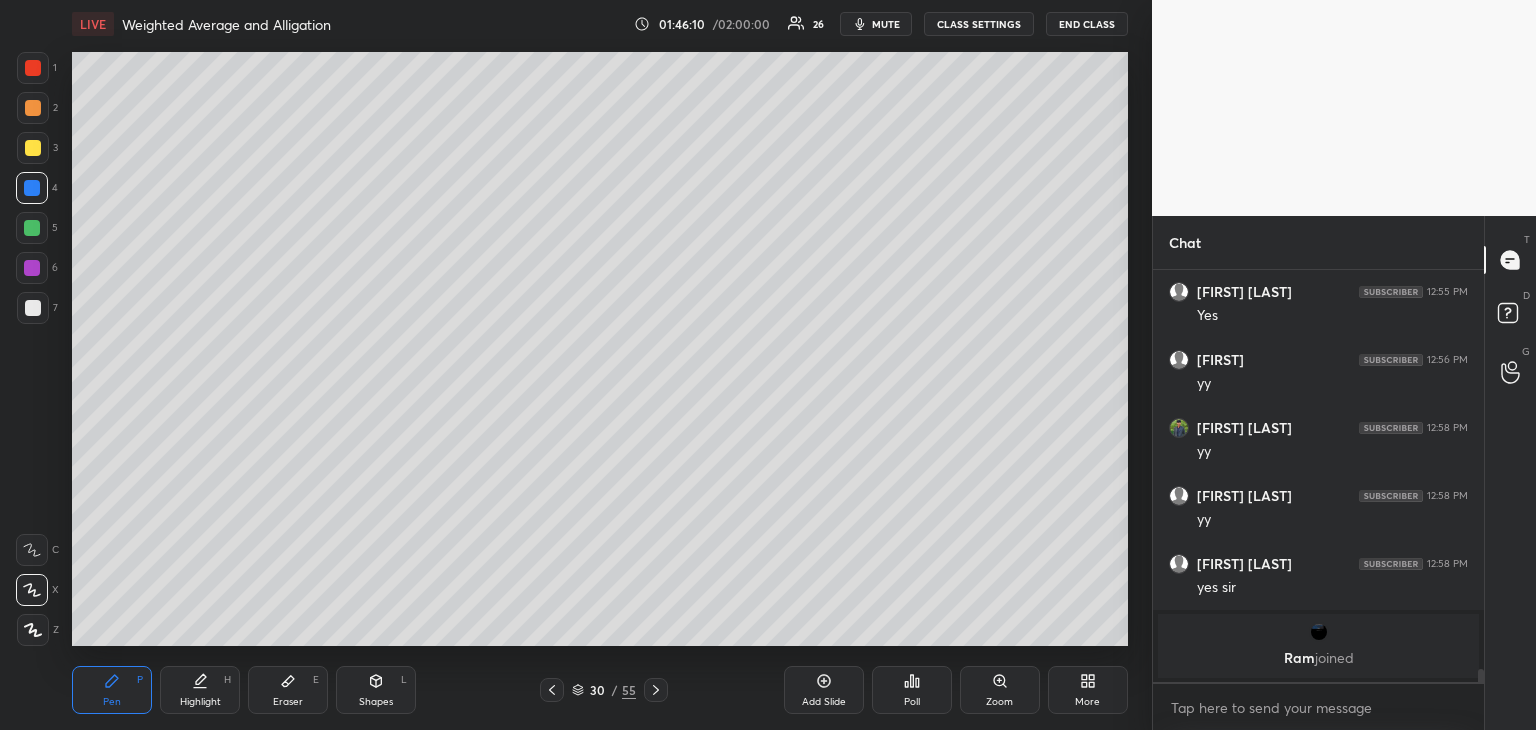 click on "Pen P Highlight H Eraser E Shapes L 30 / 55 Add Slide Poll Zoom More" at bounding box center (600, 690) 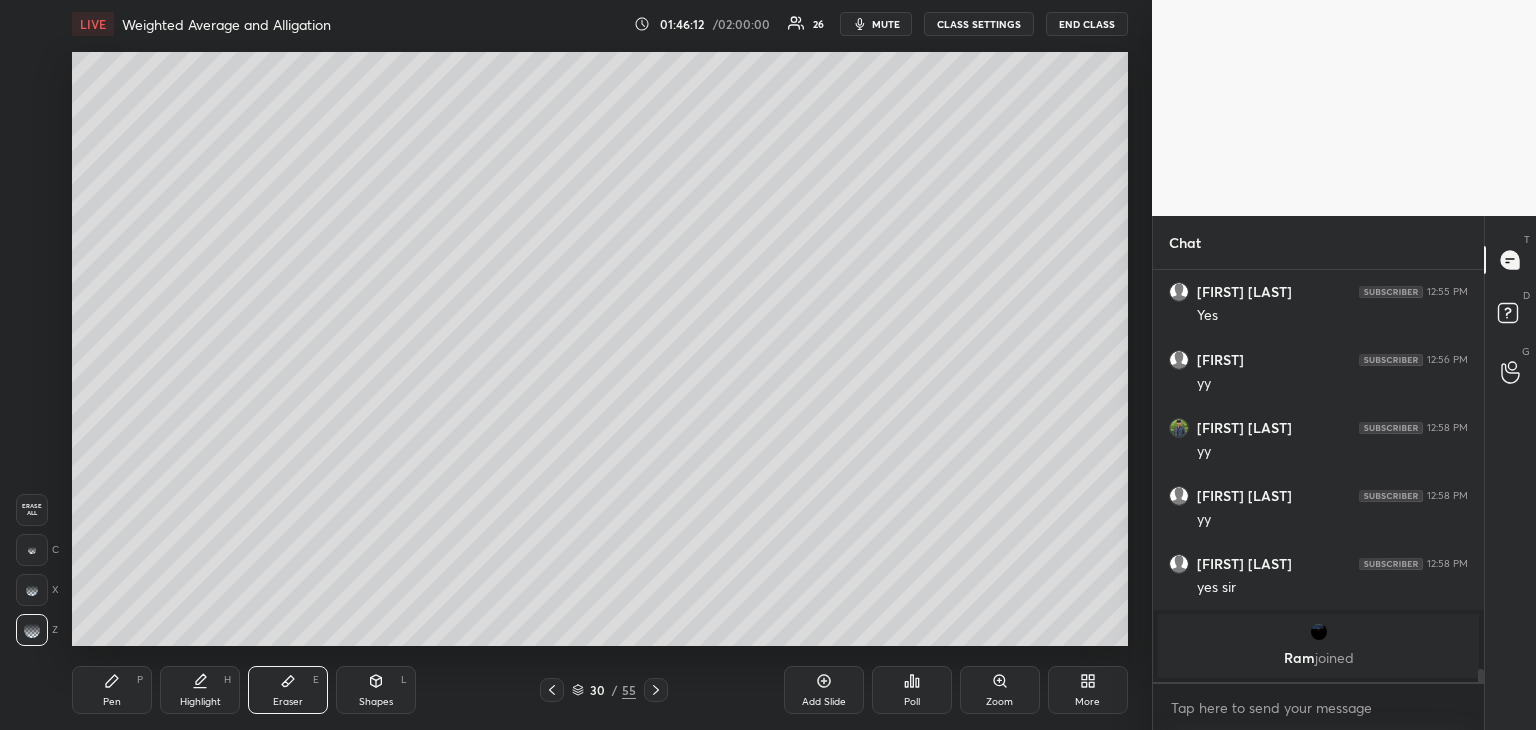 click on "Pen P" at bounding box center [112, 690] 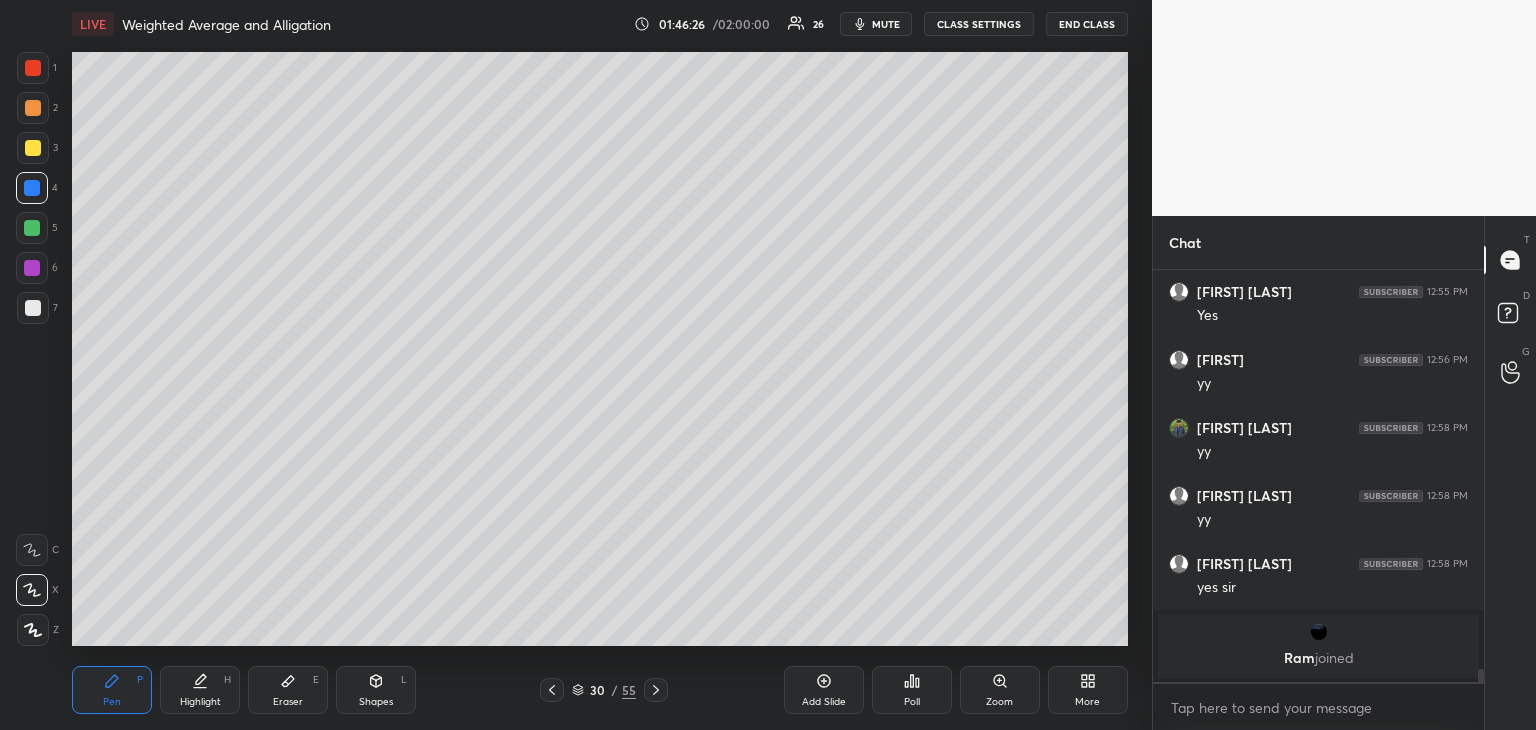 click 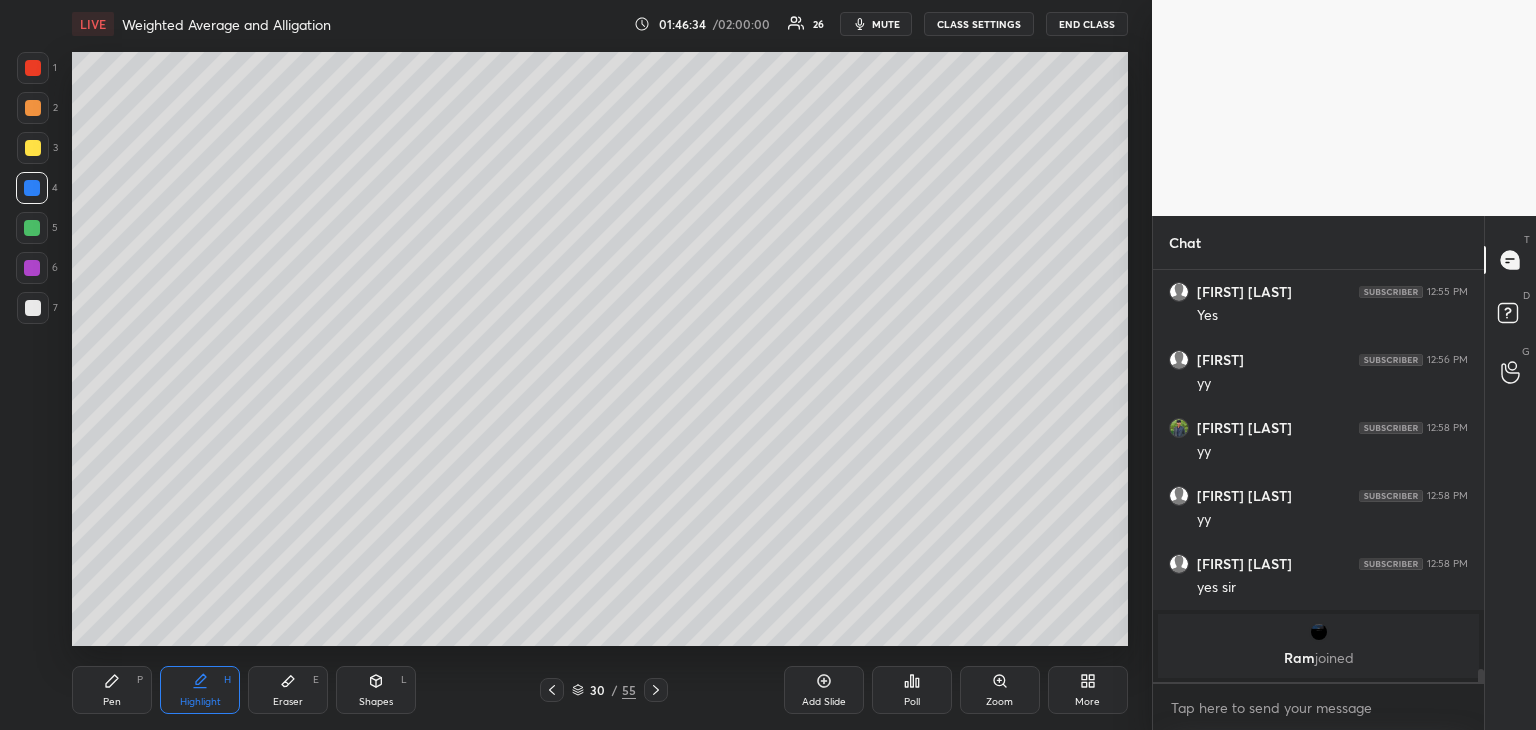 click on "Pen P" at bounding box center [112, 690] 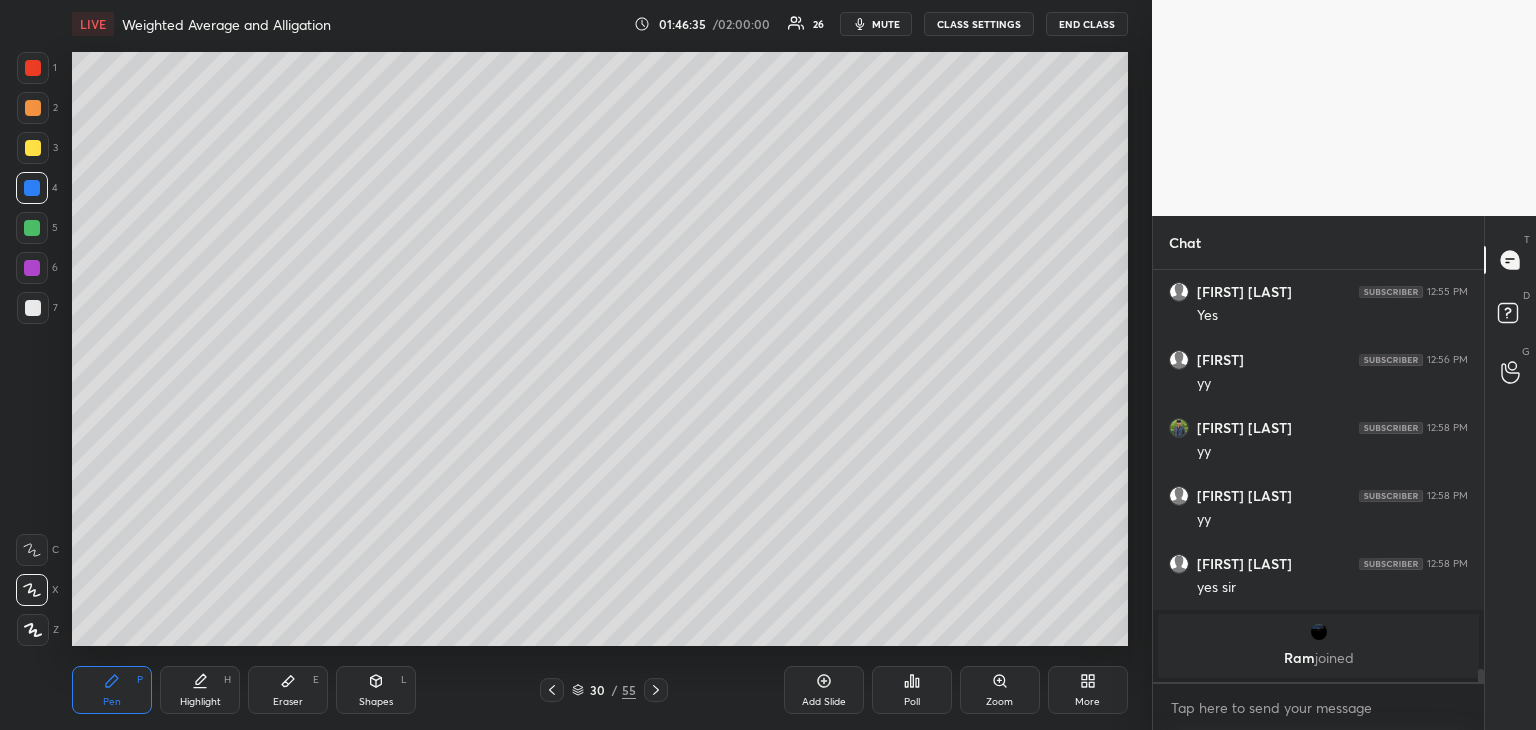 click at bounding box center (32, 228) 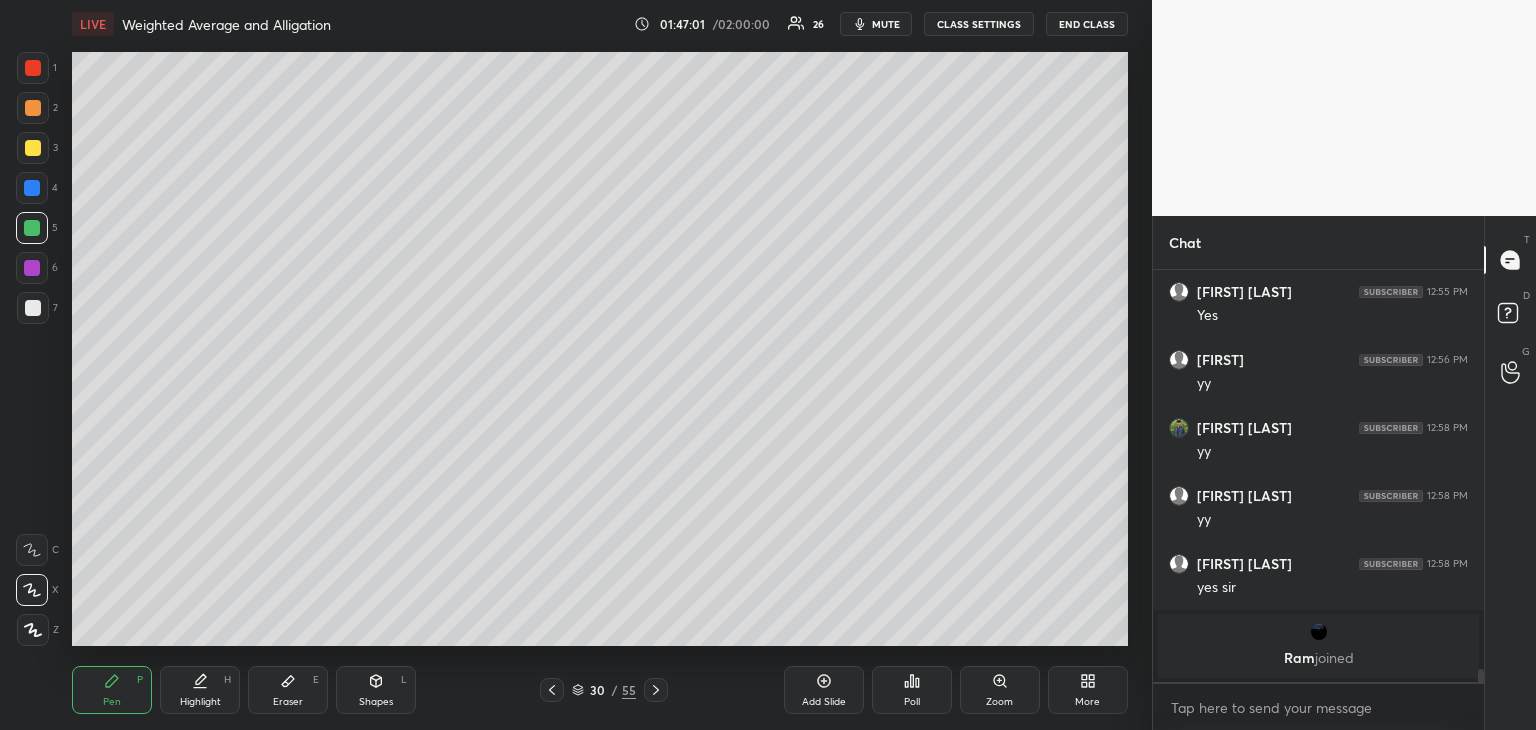 click on "Highlight H" at bounding box center (200, 690) 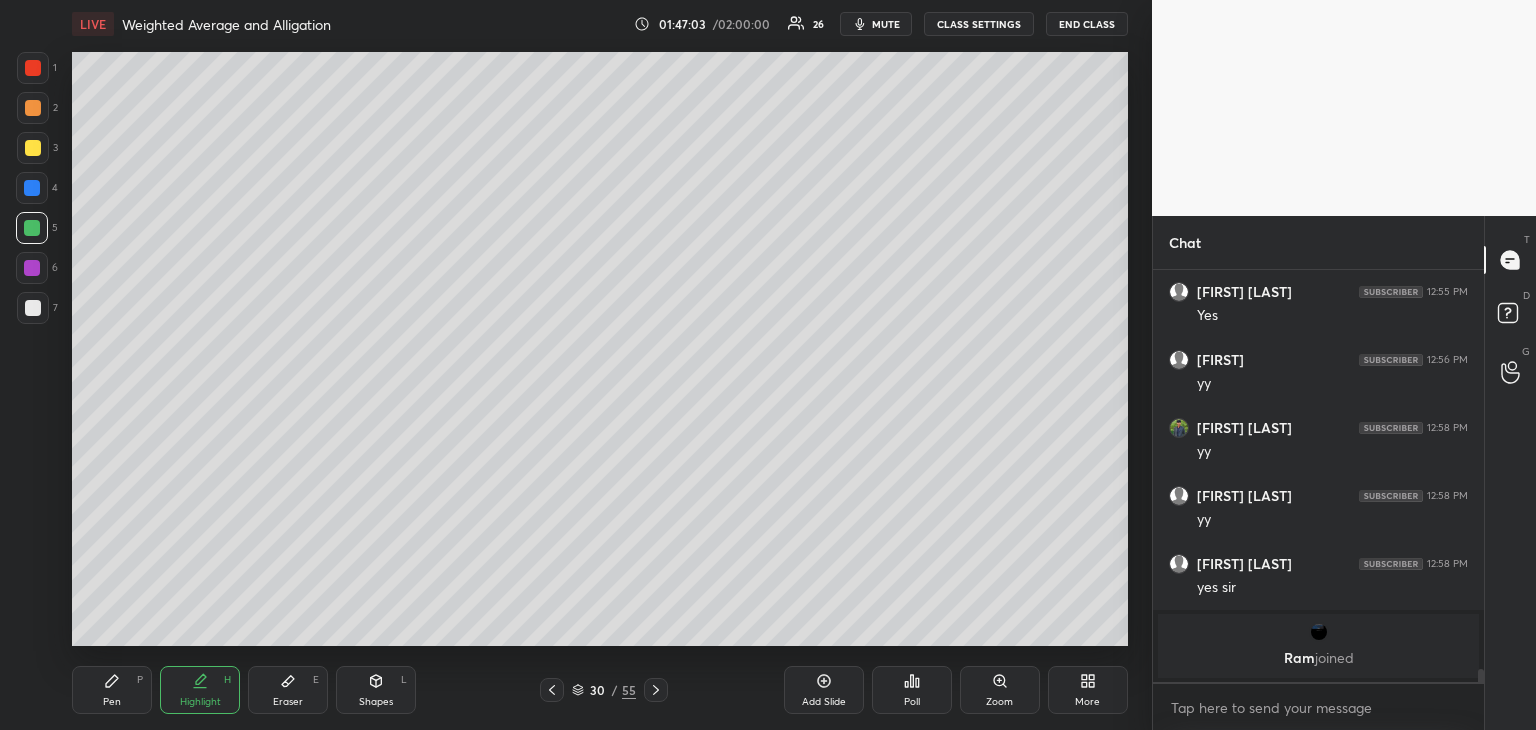 click on "Pen" at bounding box center (112, 702) 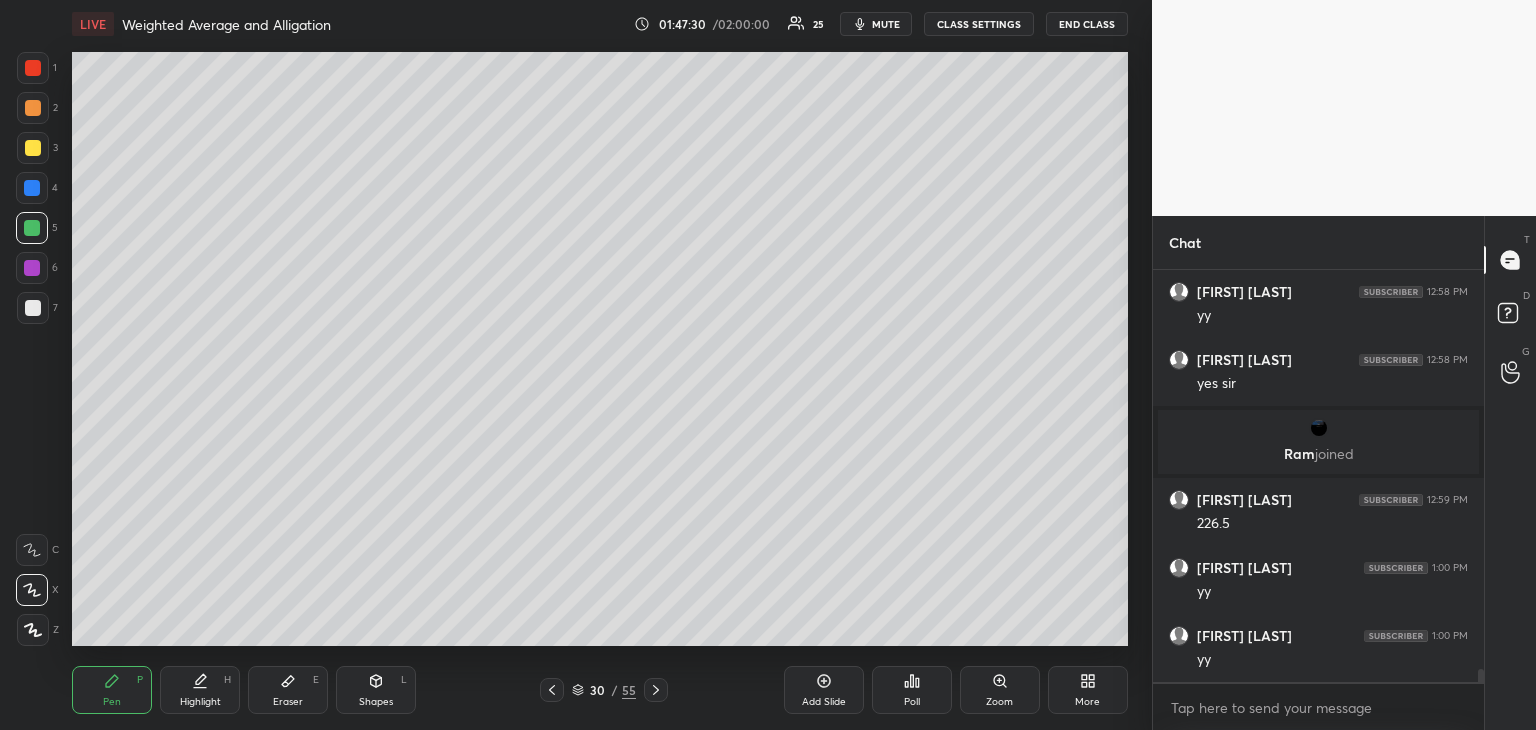 scroll, scrollTop: 12366, scrollLeft: 0, axis: vertical 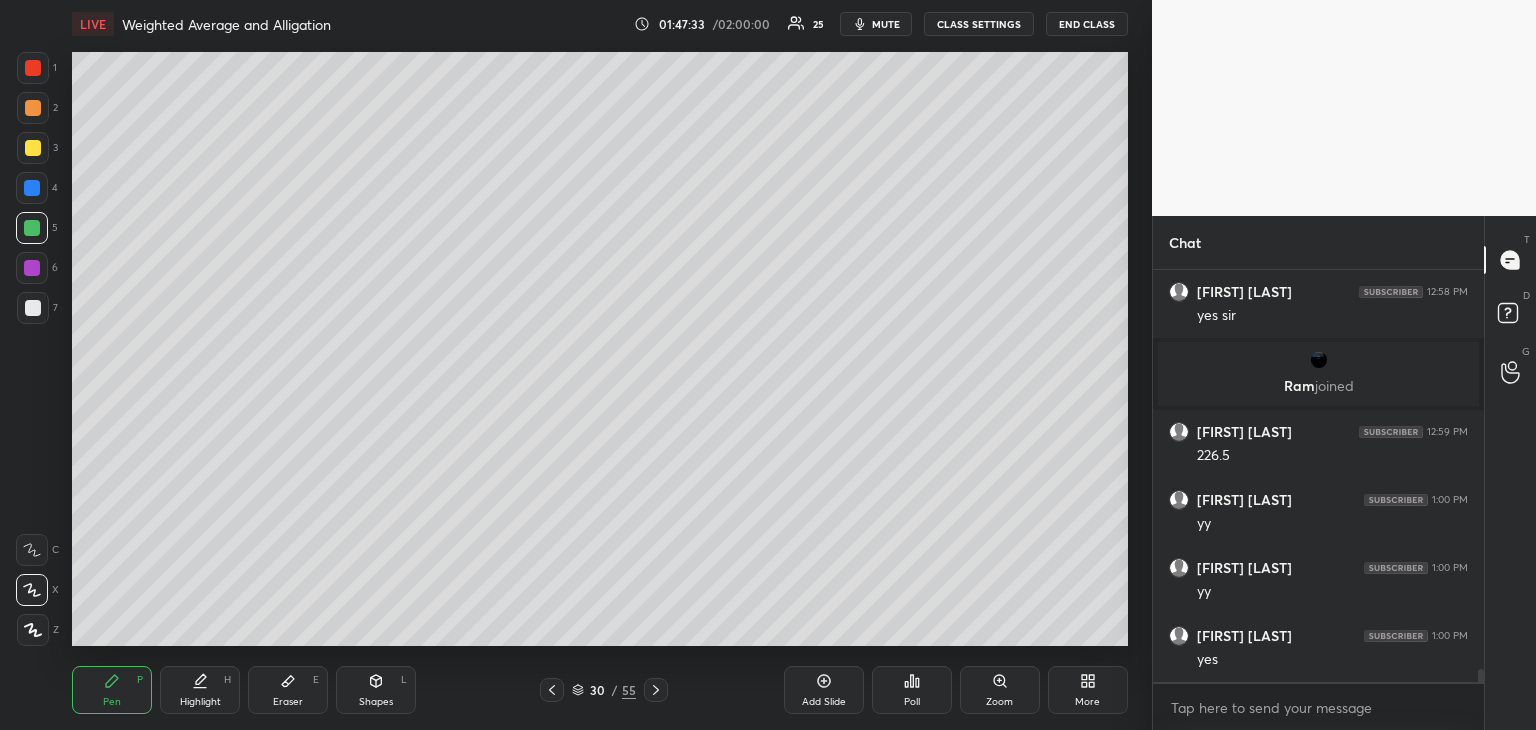 click 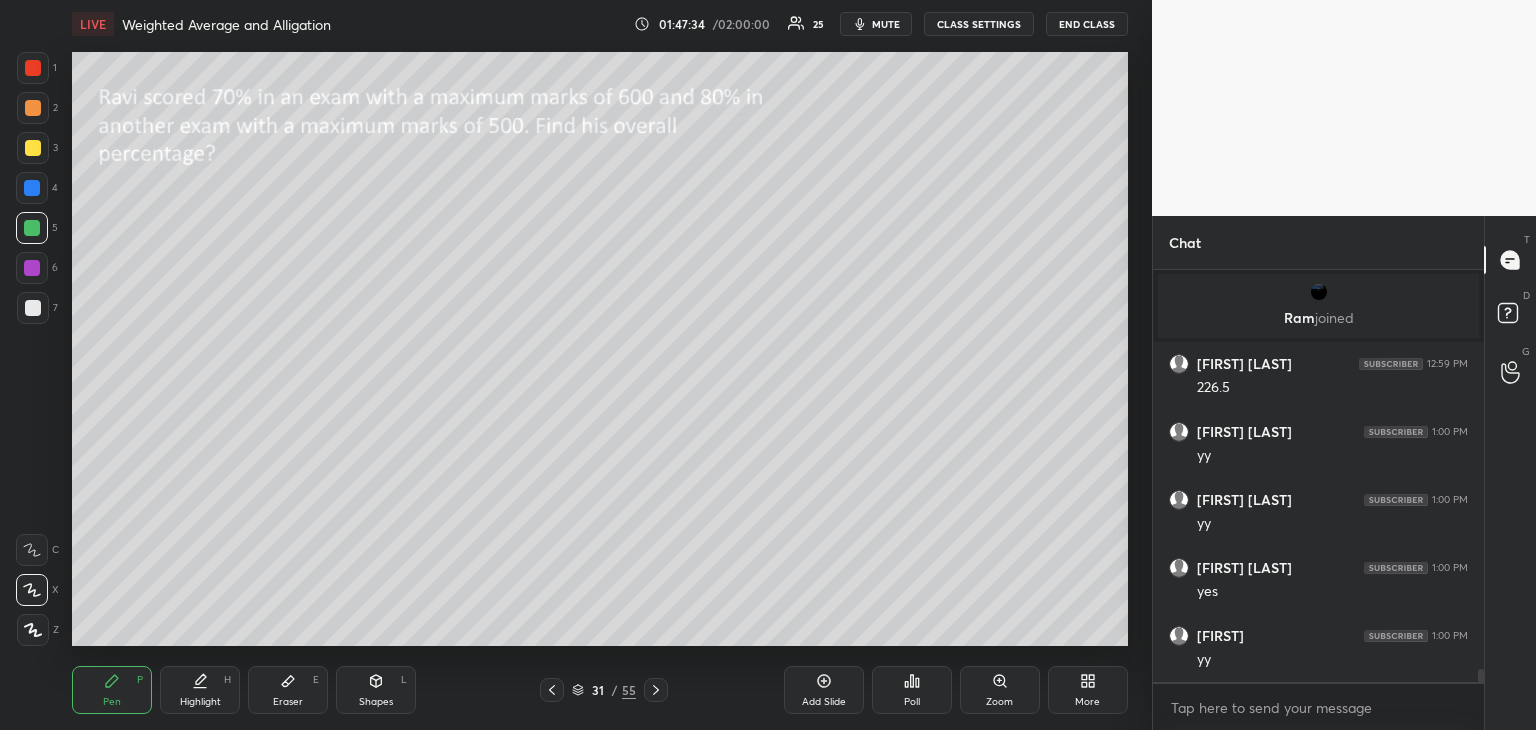 click 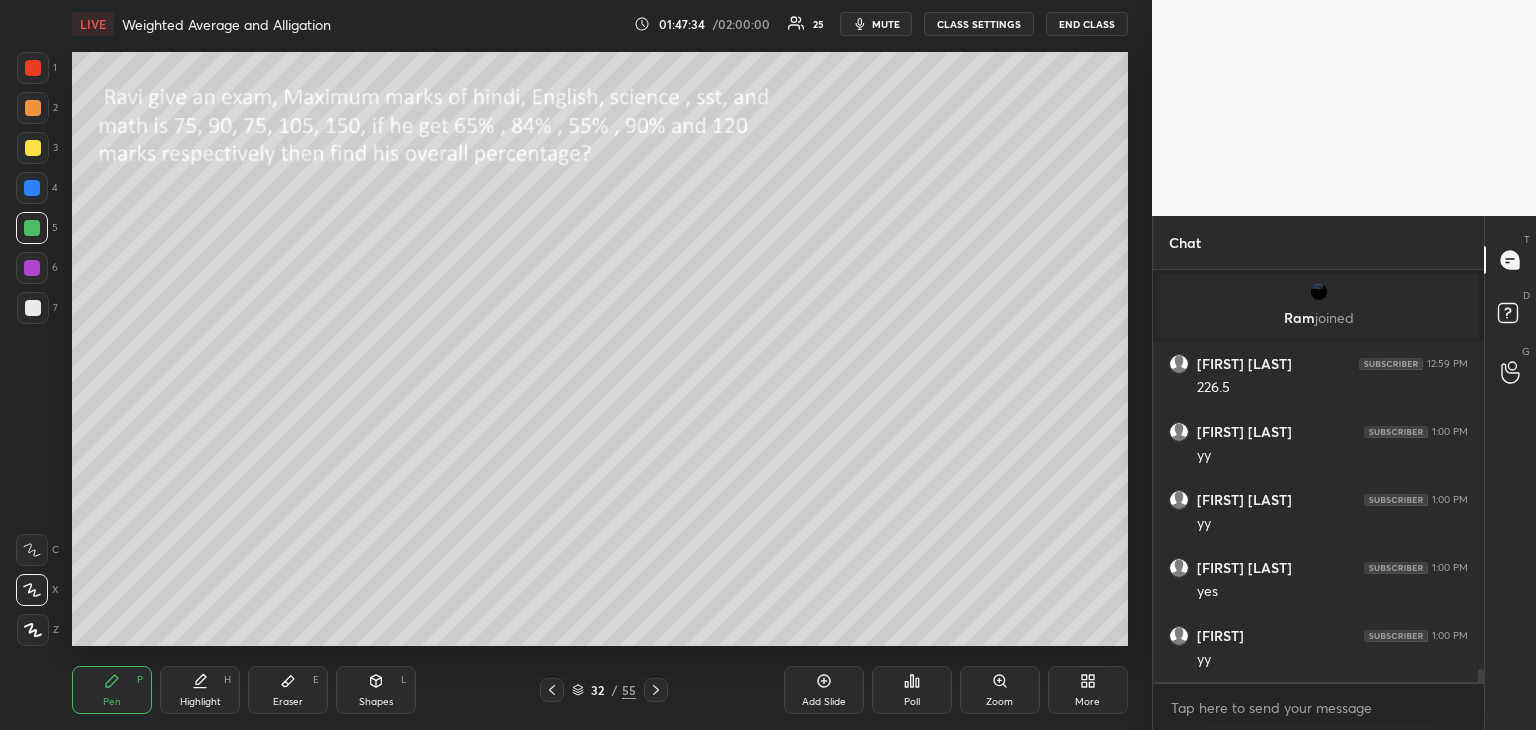scroll, scrollTop: 12502, scrollLeft: 0, axis: vertical 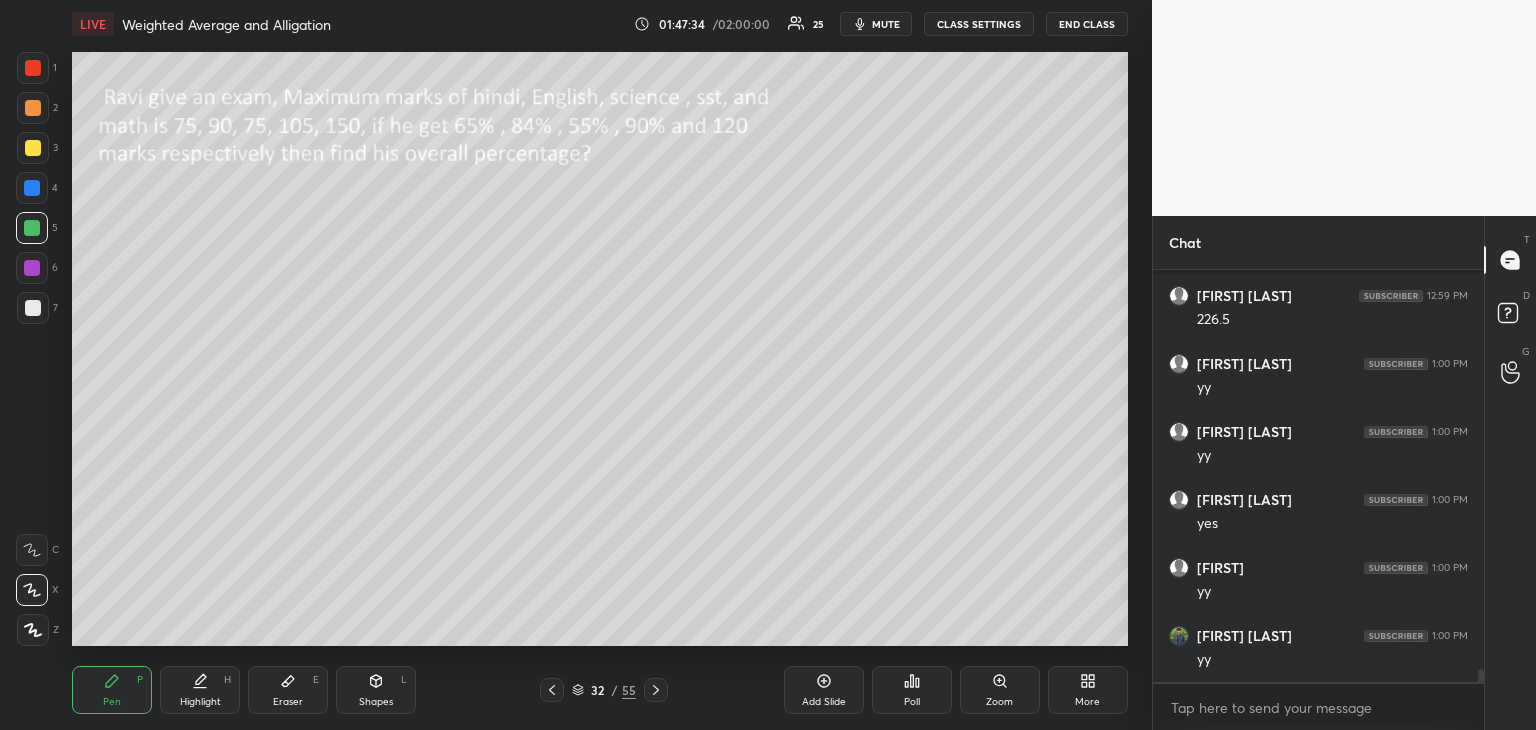 click 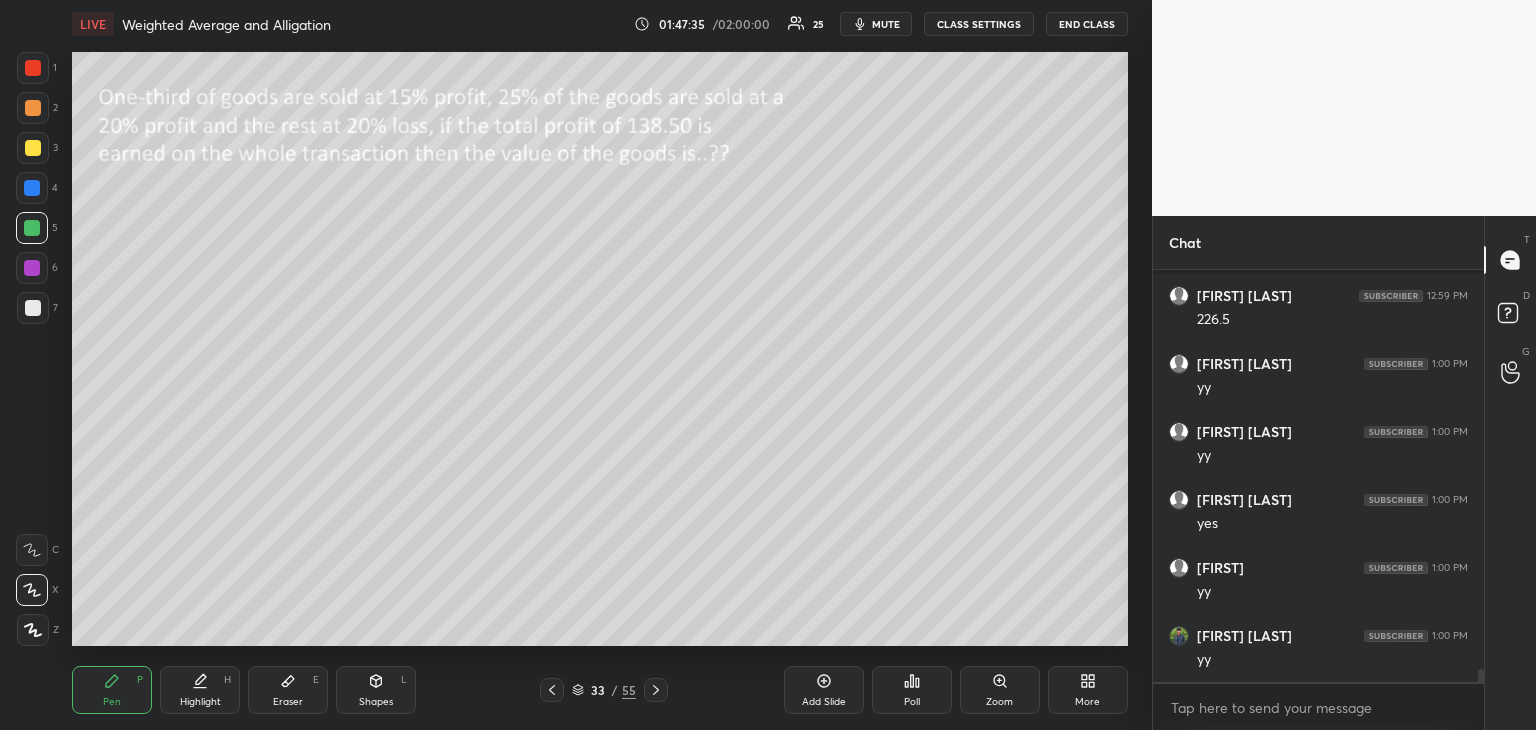 click 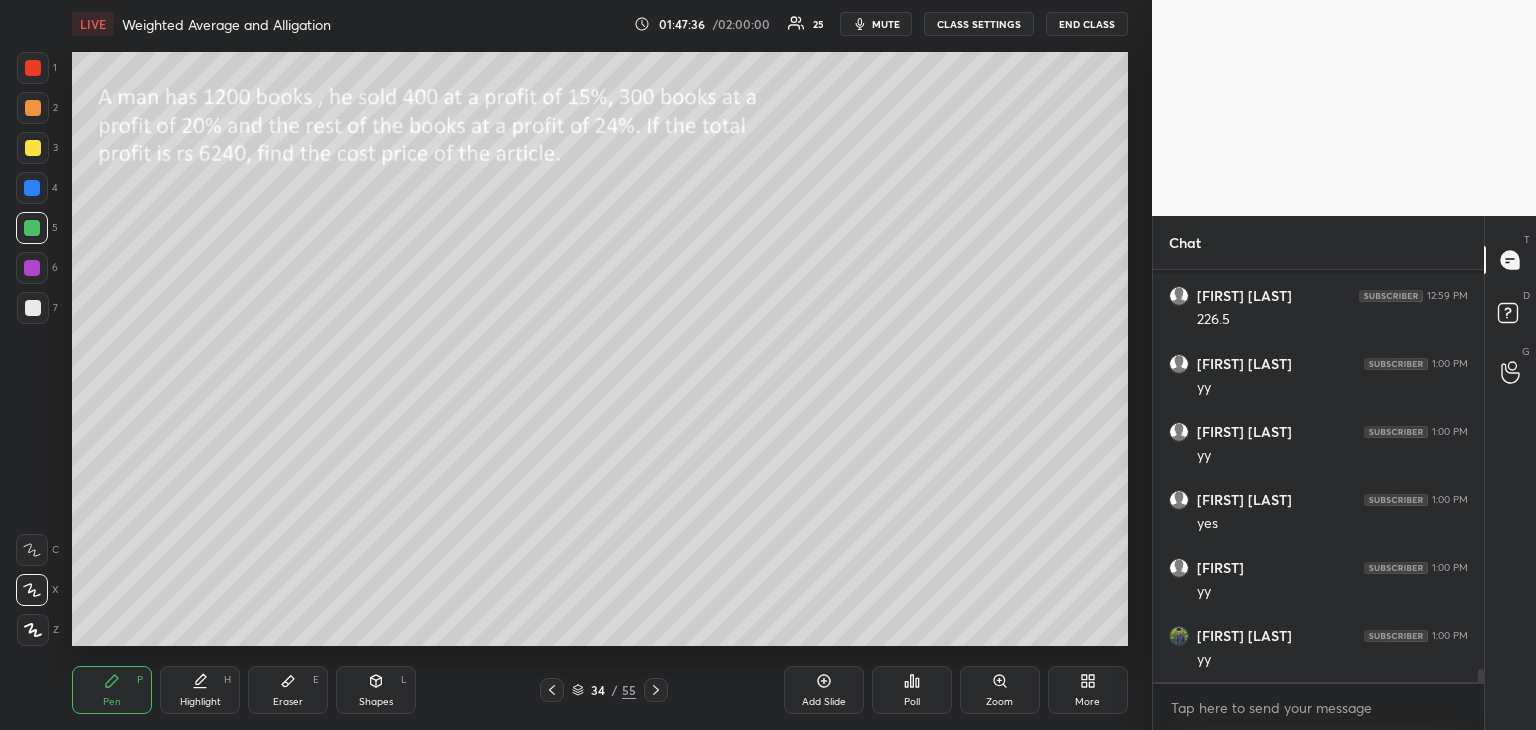 scroll, scrollTop: 12570, scrollLeft: 0, axis: vertical 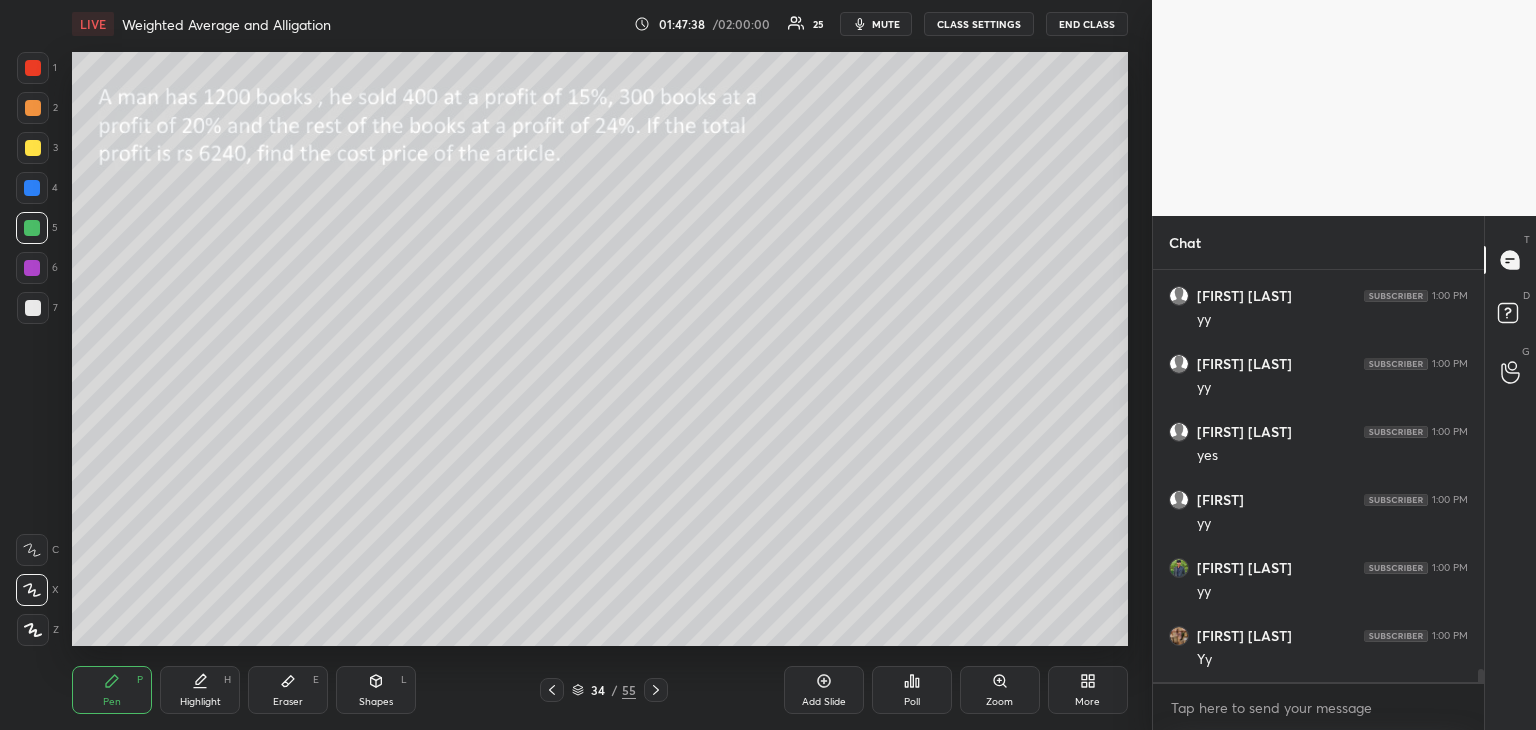 click 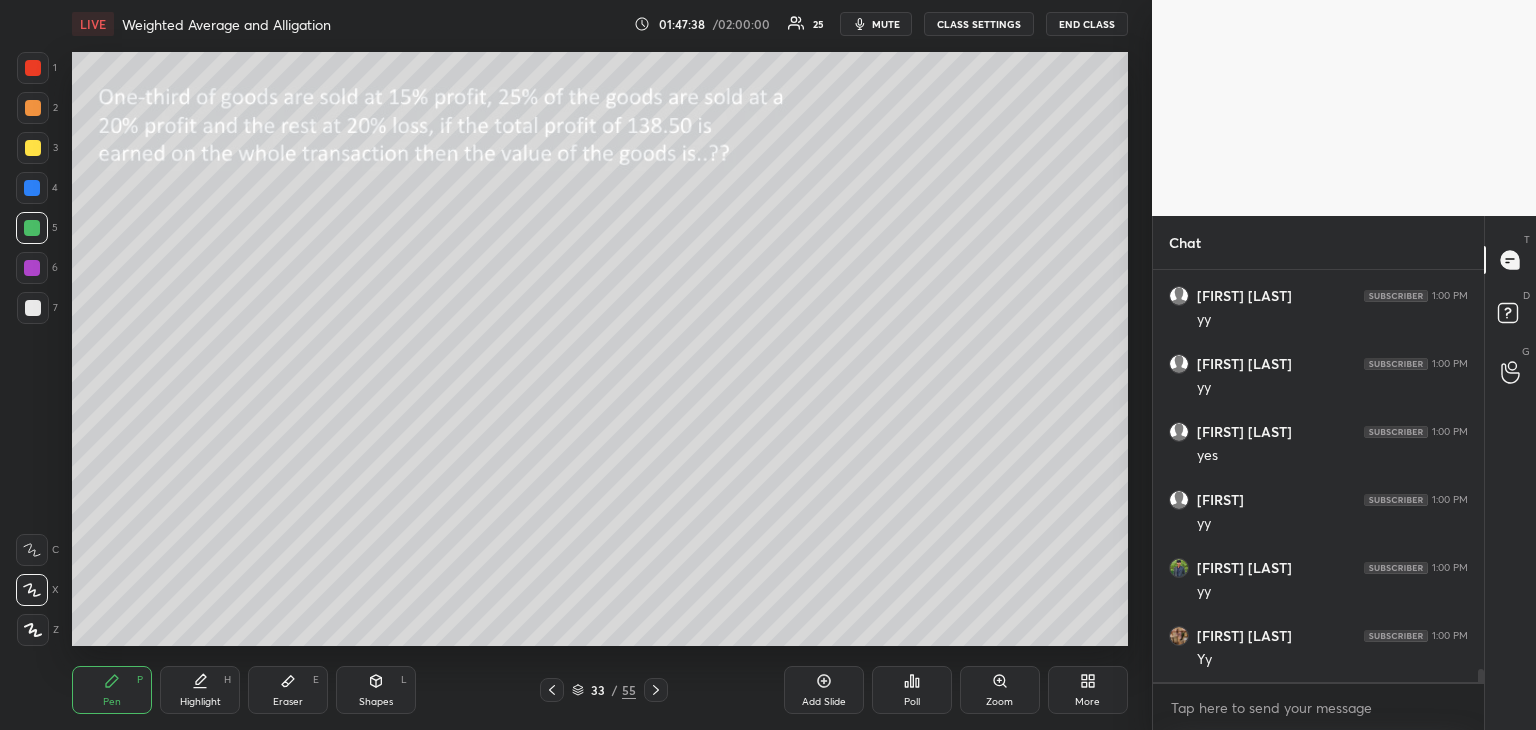 click at bounding box center (552, 690) 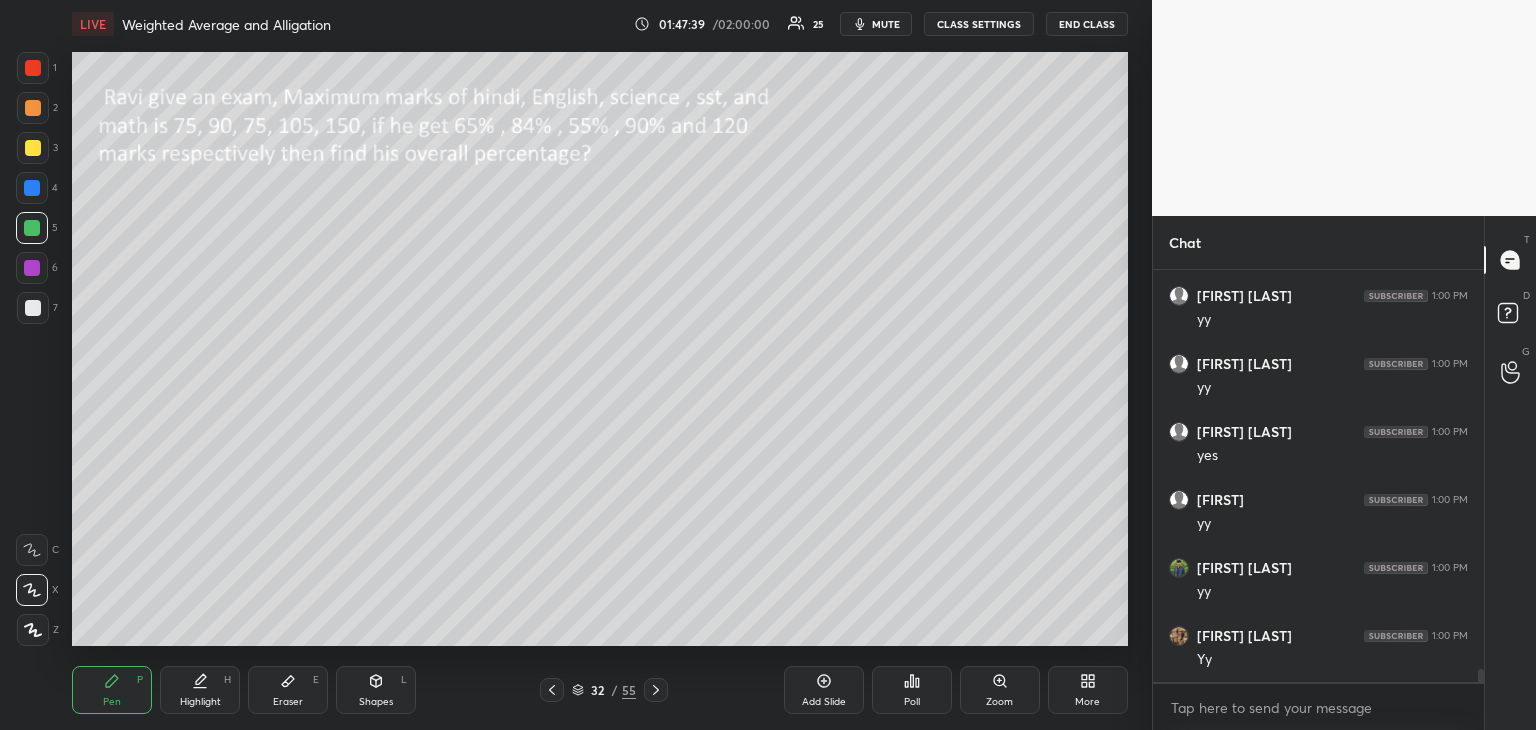click at bounding box center [552, 690] 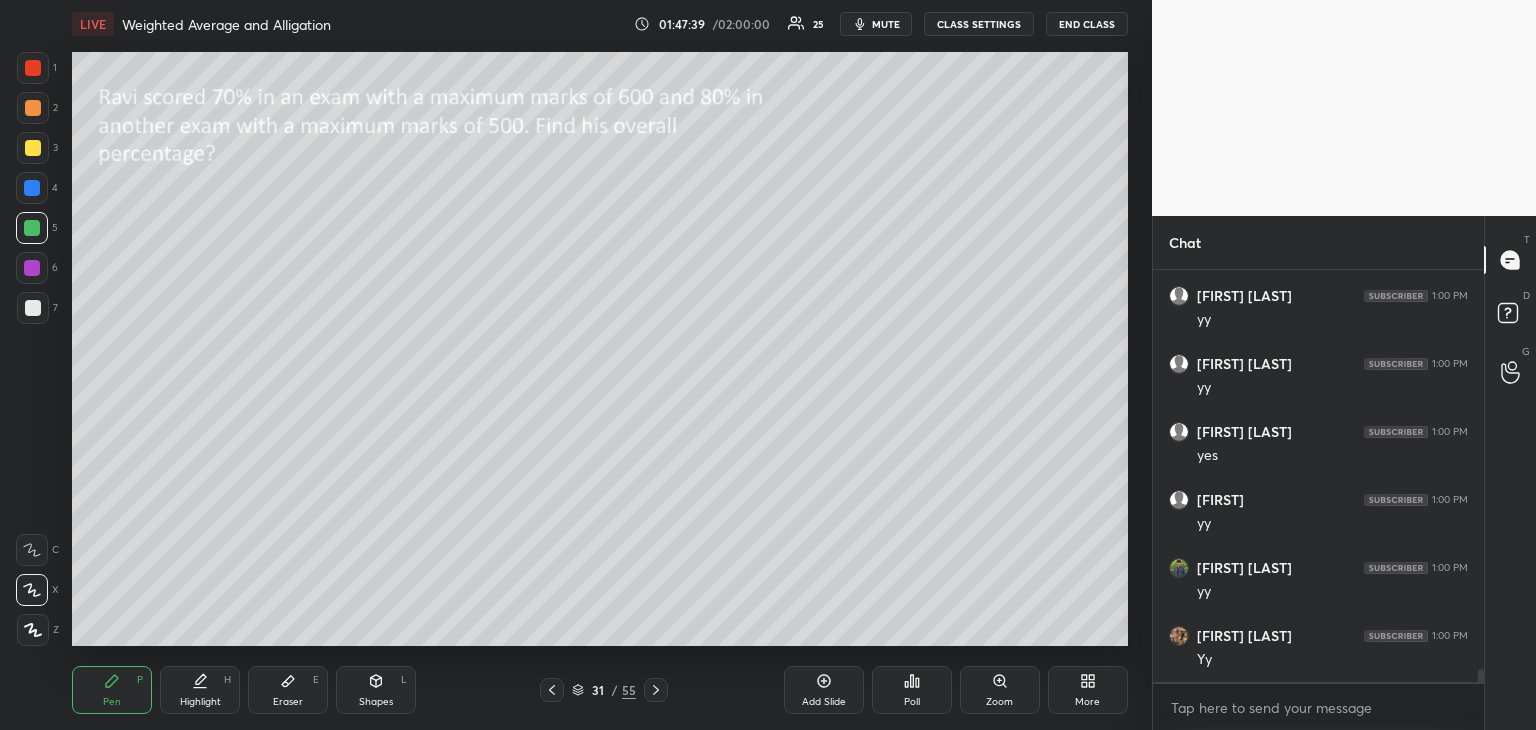 click on "Pen P Highlight H Eraser E Shapes L 31 / 55 Add Slide Poll Zoom More" at bounding box center (600, 690) 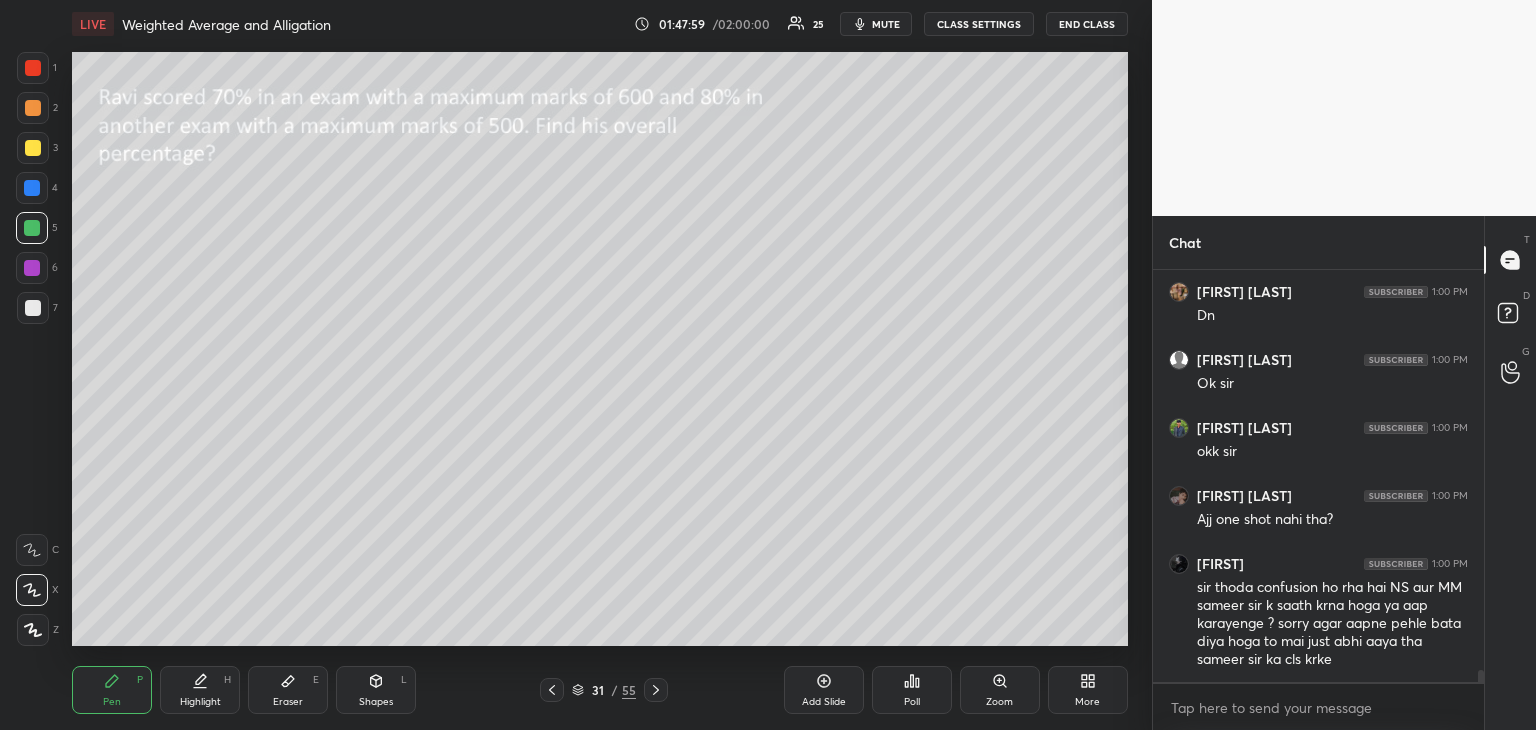 scroll, scrollTop: 13186, scrollLeft: 0, axis: vertical 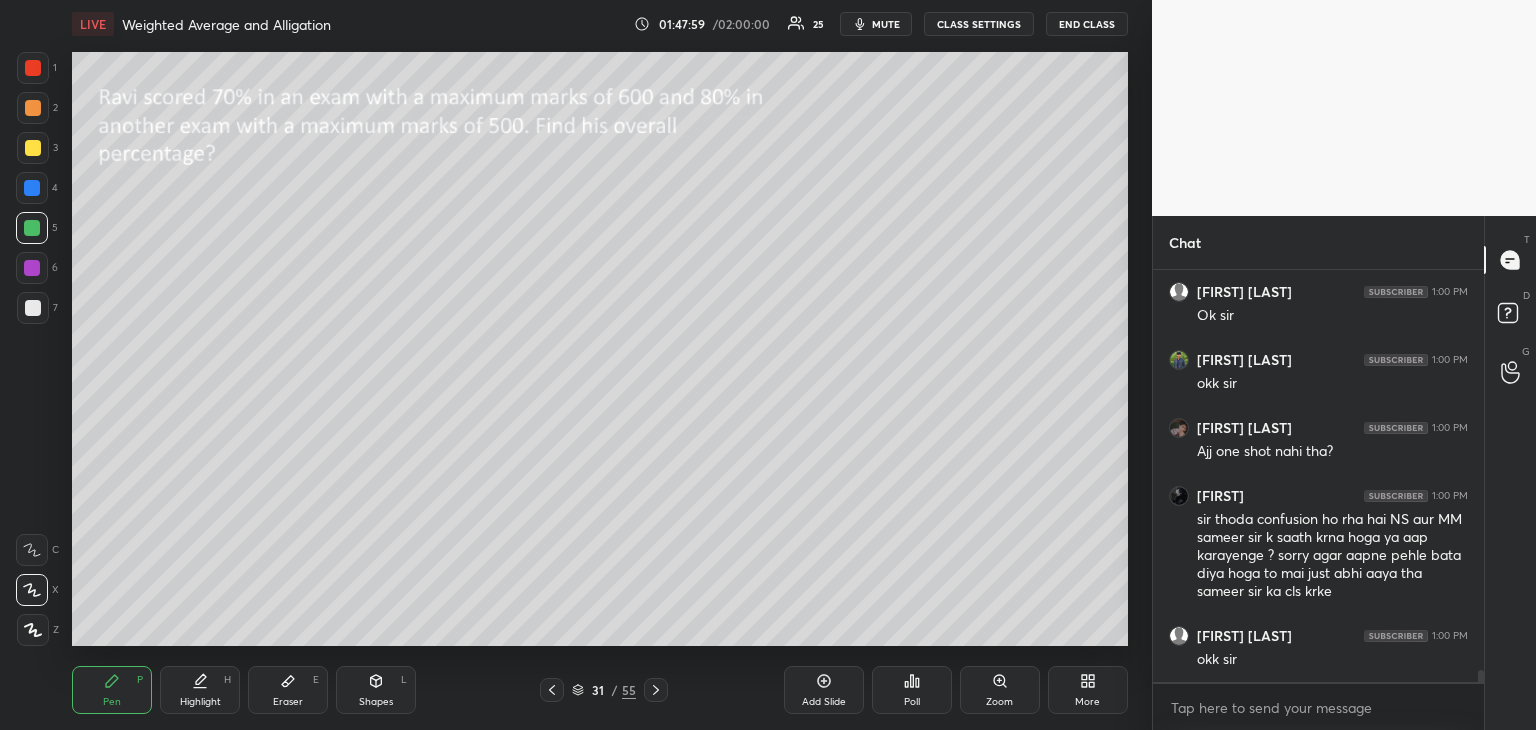 click at bounding box center [552, 690] 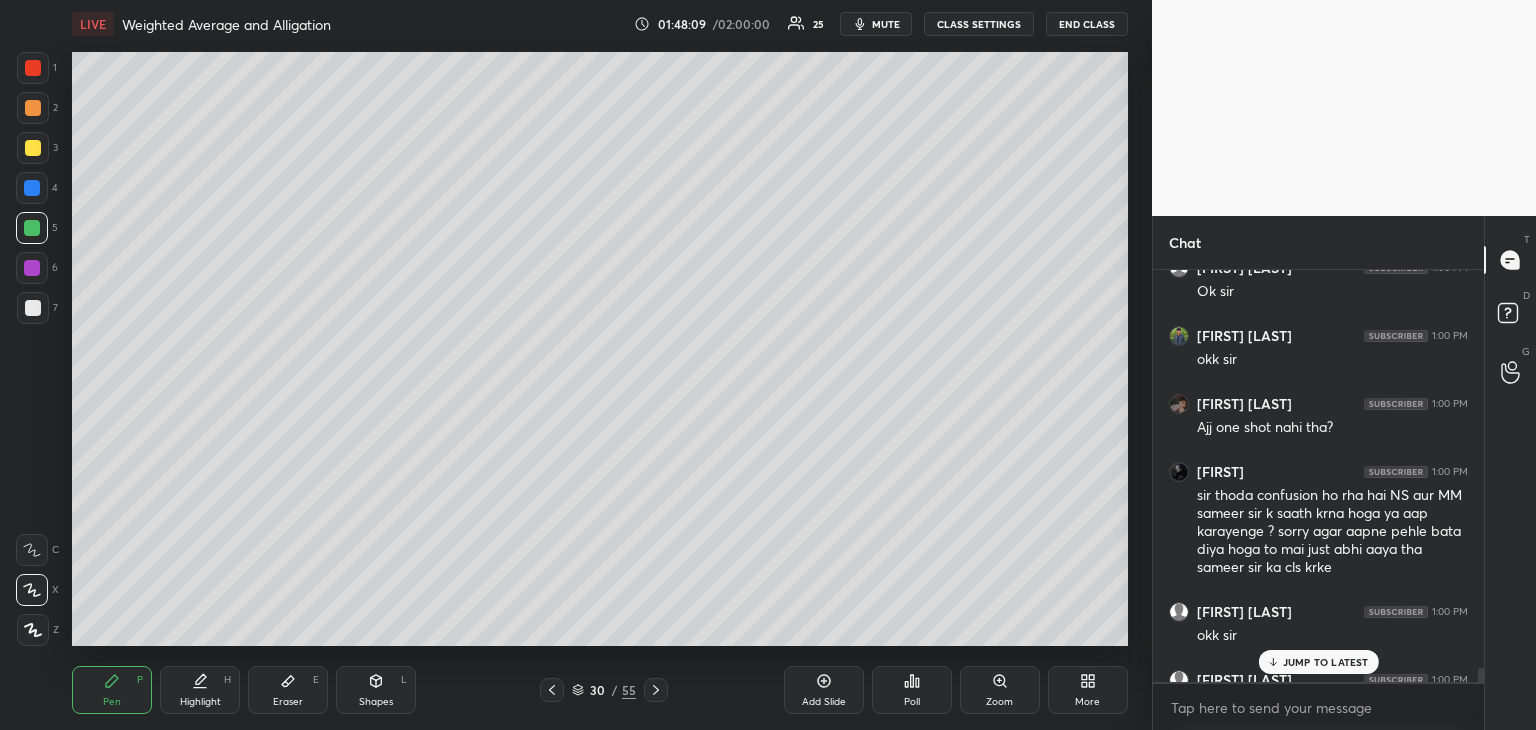 scroll, scrollTop: 13254, scrollLeft: 0, axis: vertical 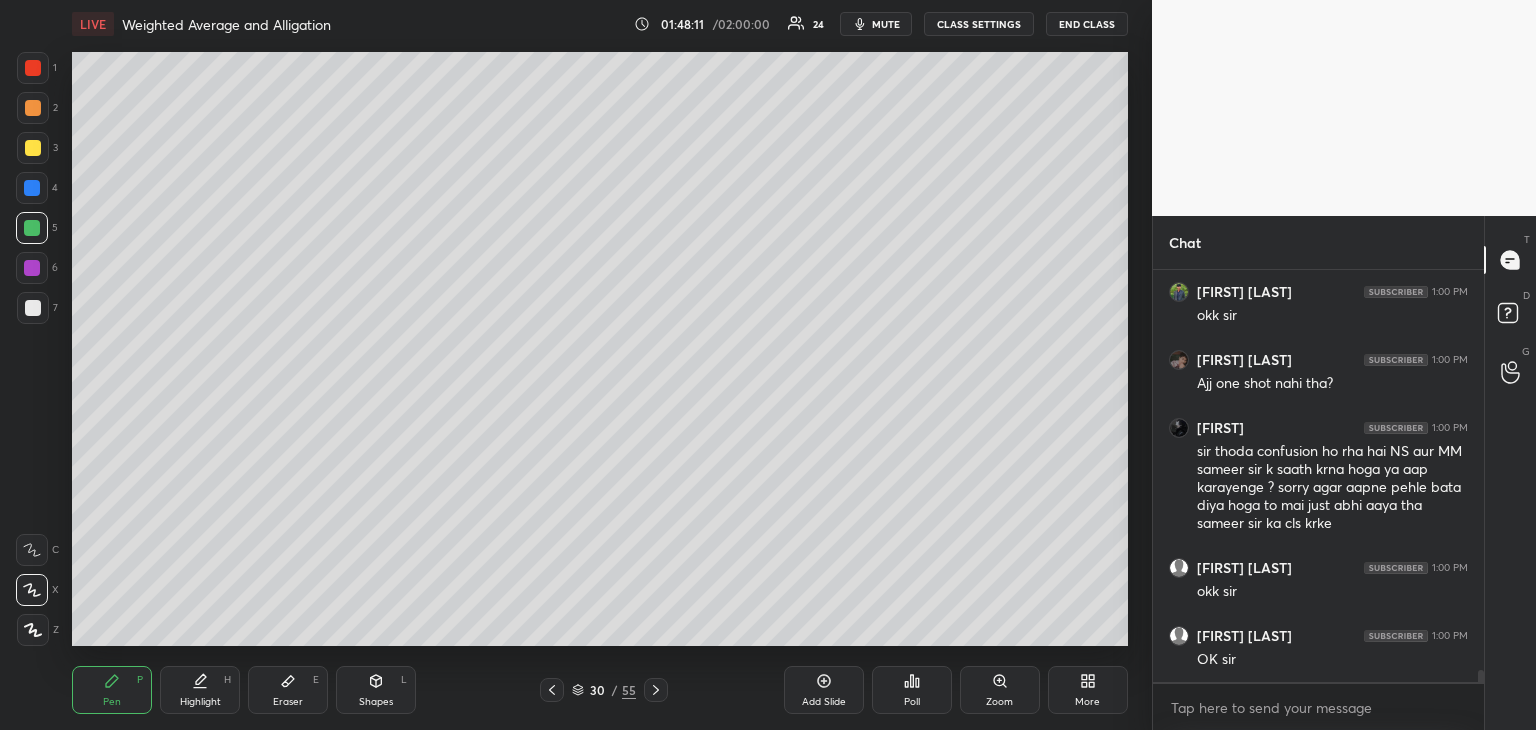 click 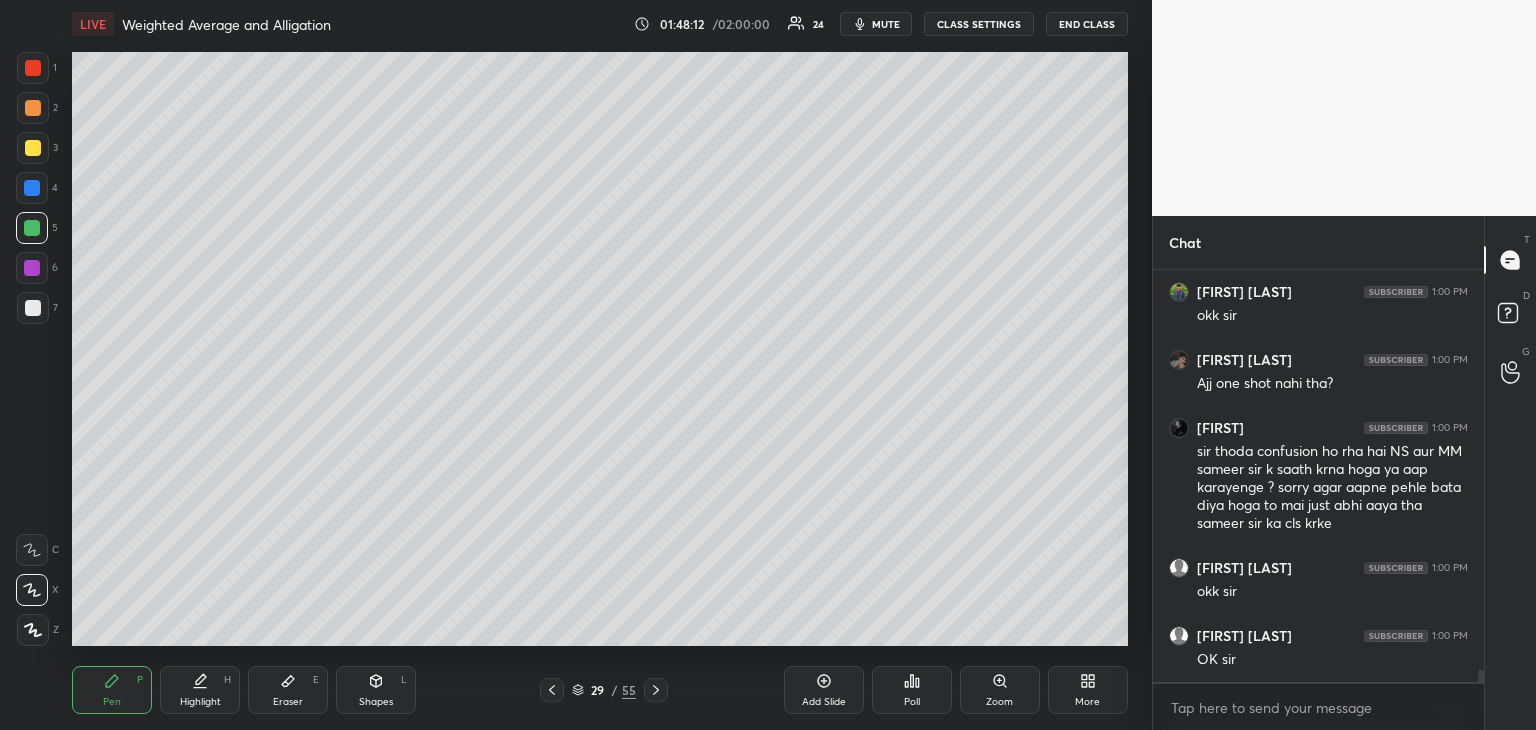 click 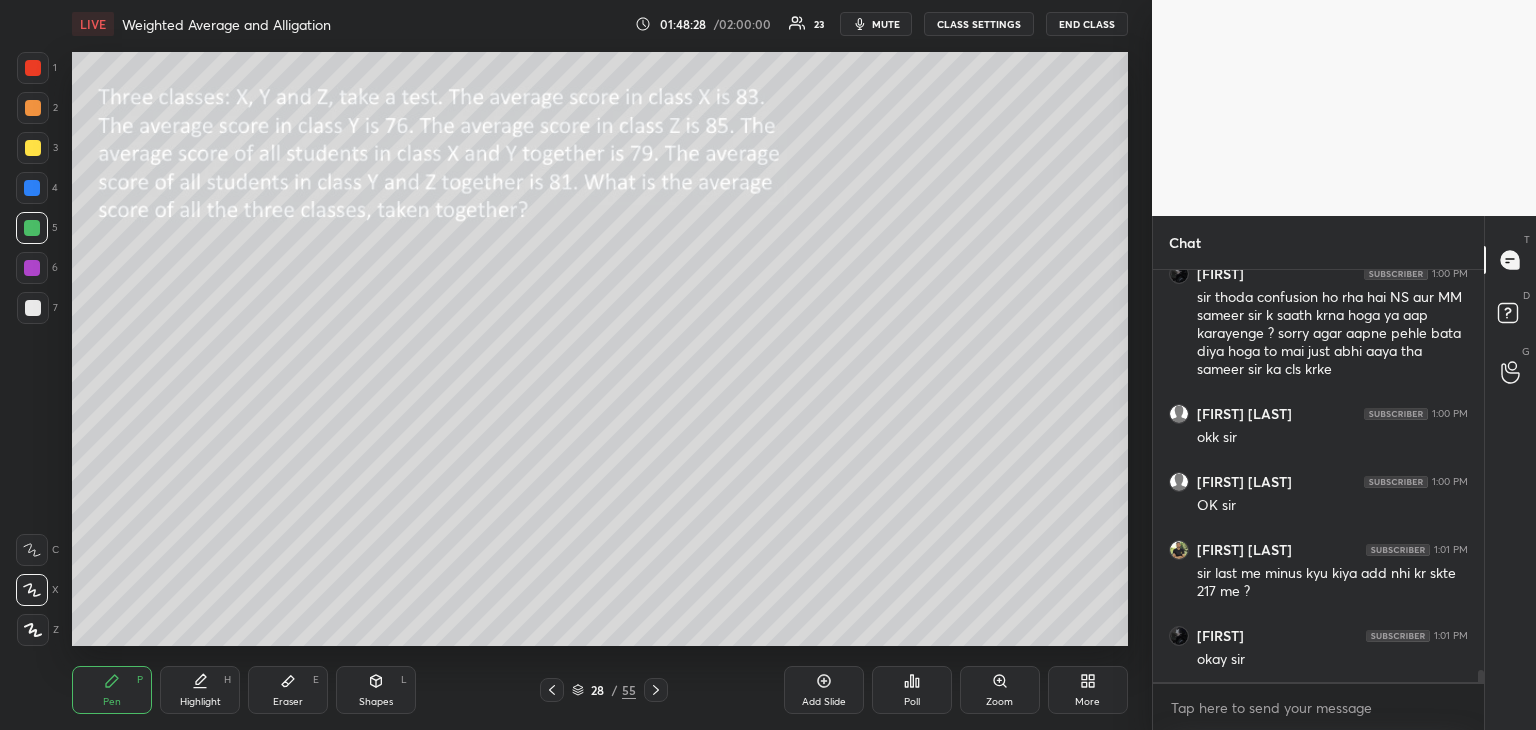 scroll, scrollTop: 13480, scrollLeft: 0, axis: vertical 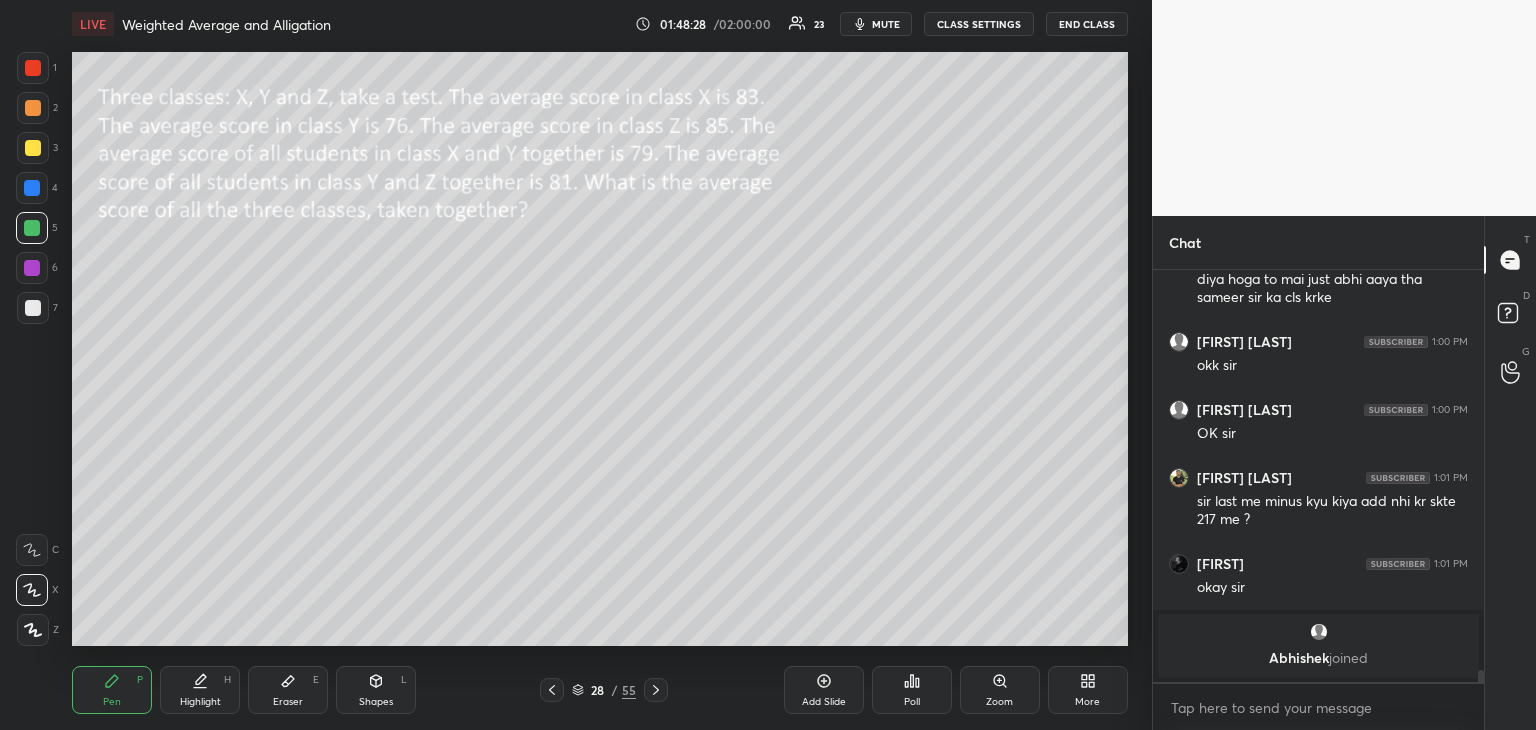 click 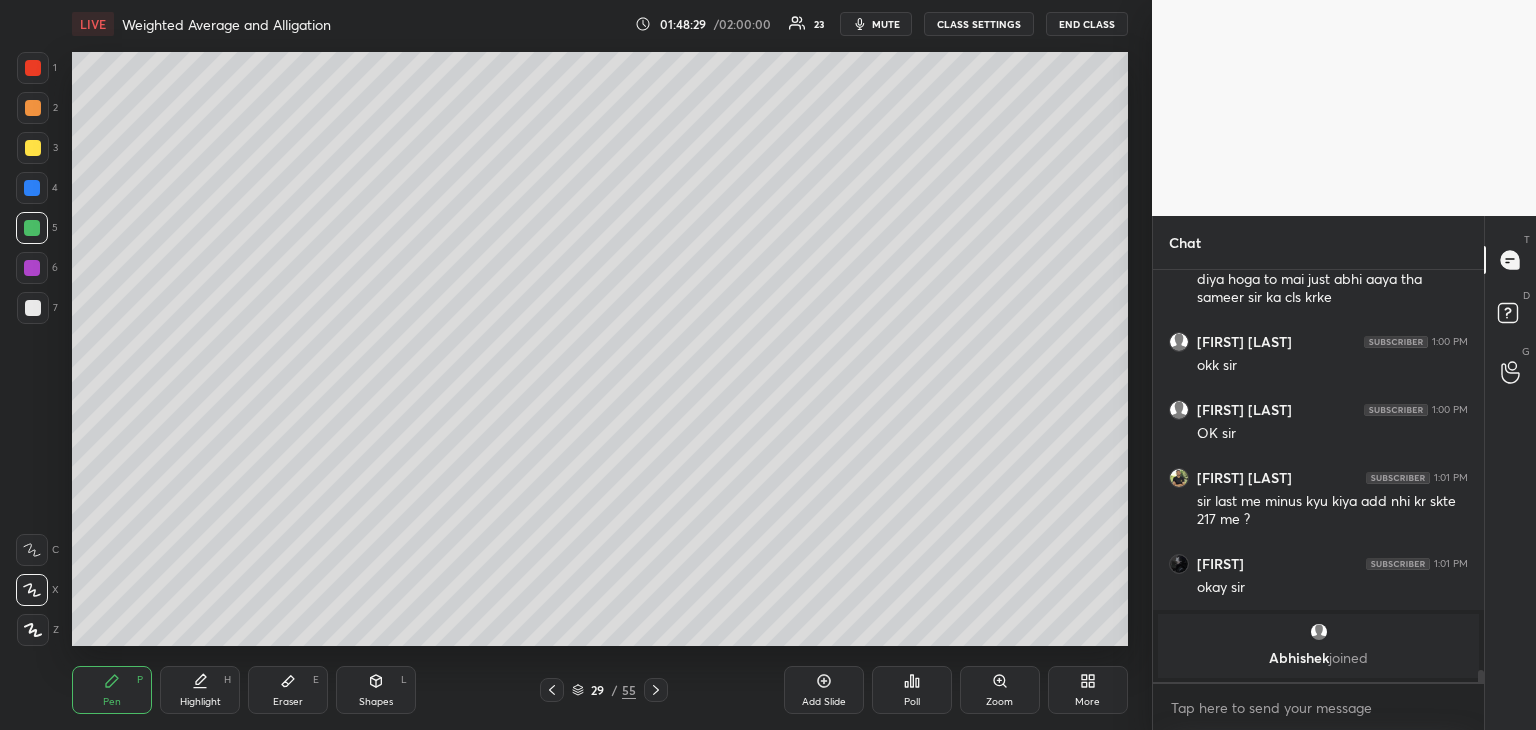 click 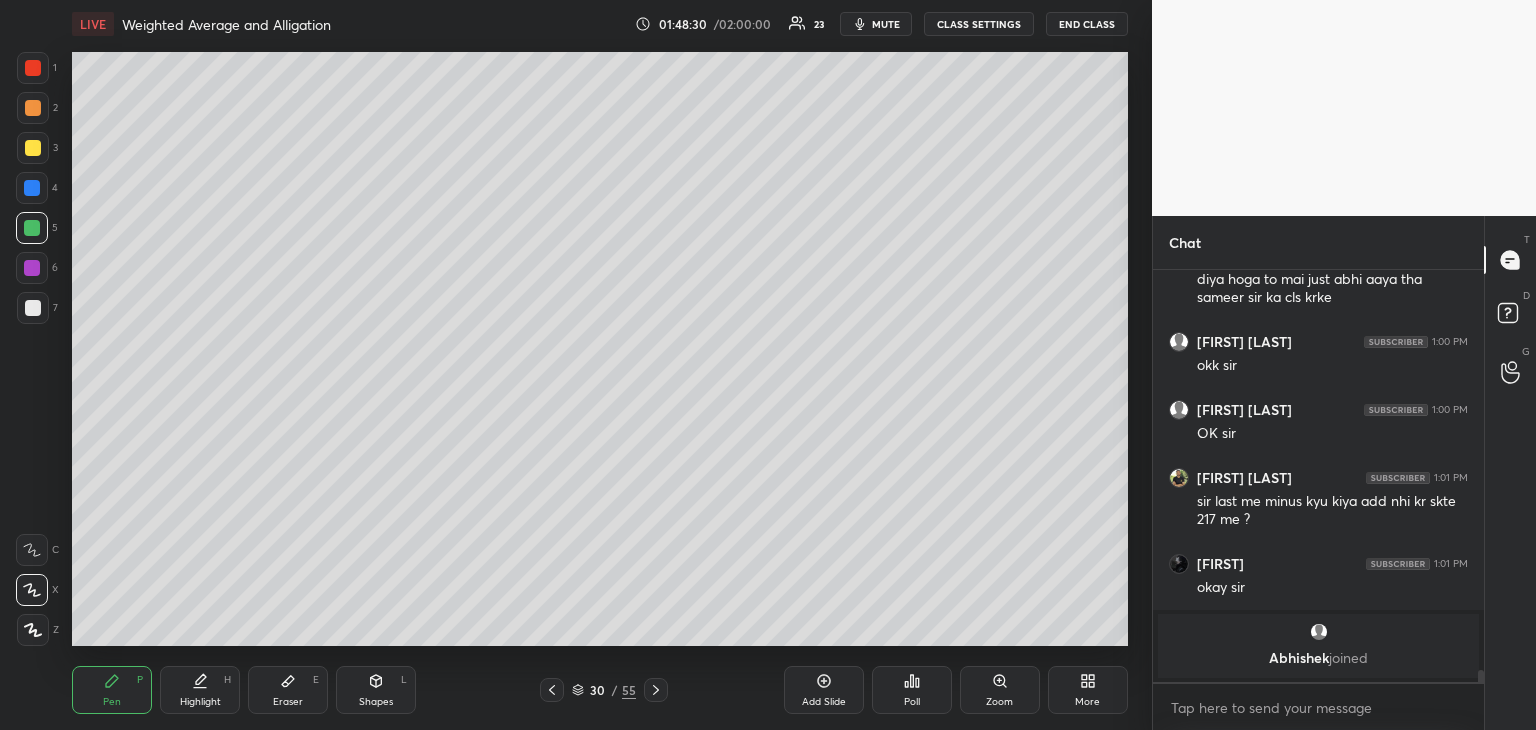 click 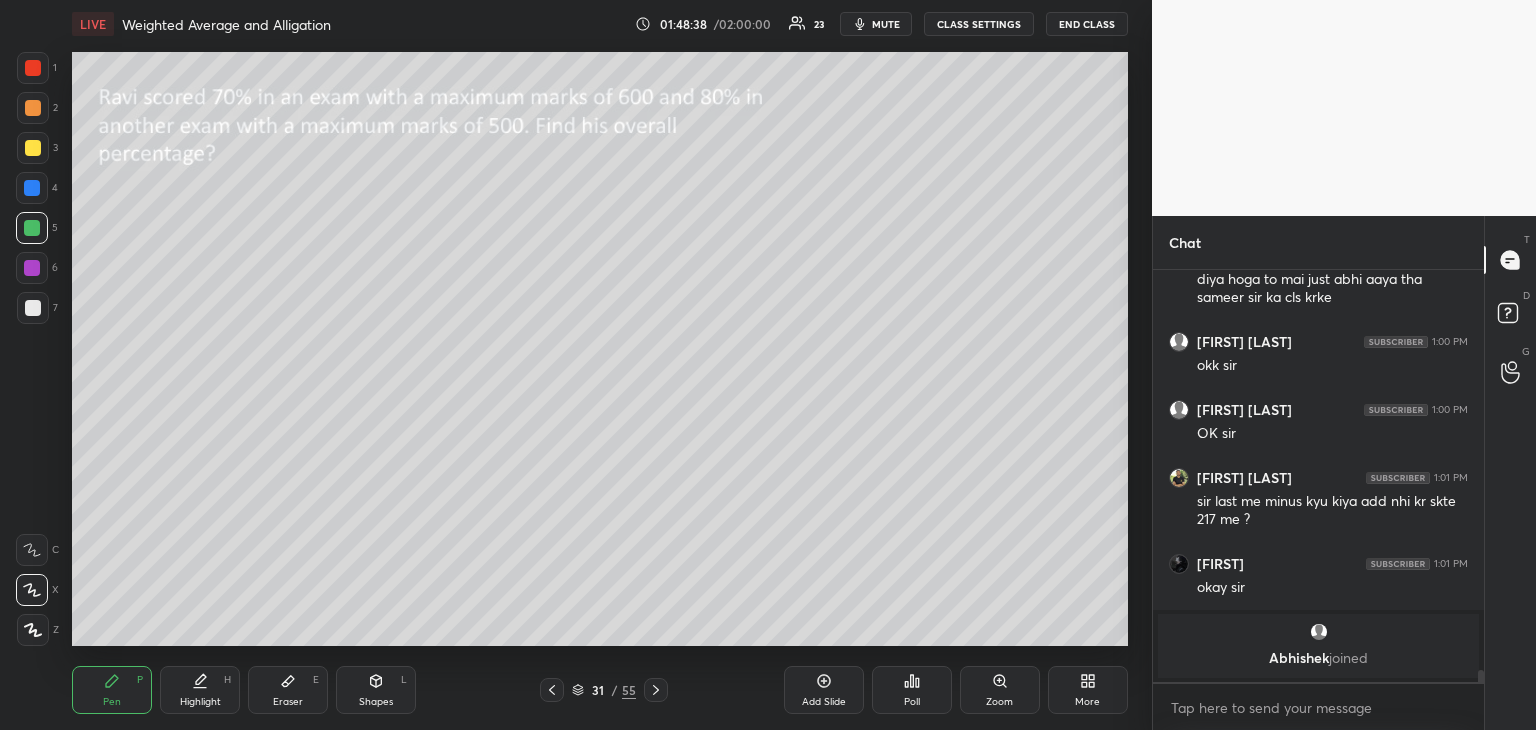 click at bounding box center (656, 690) 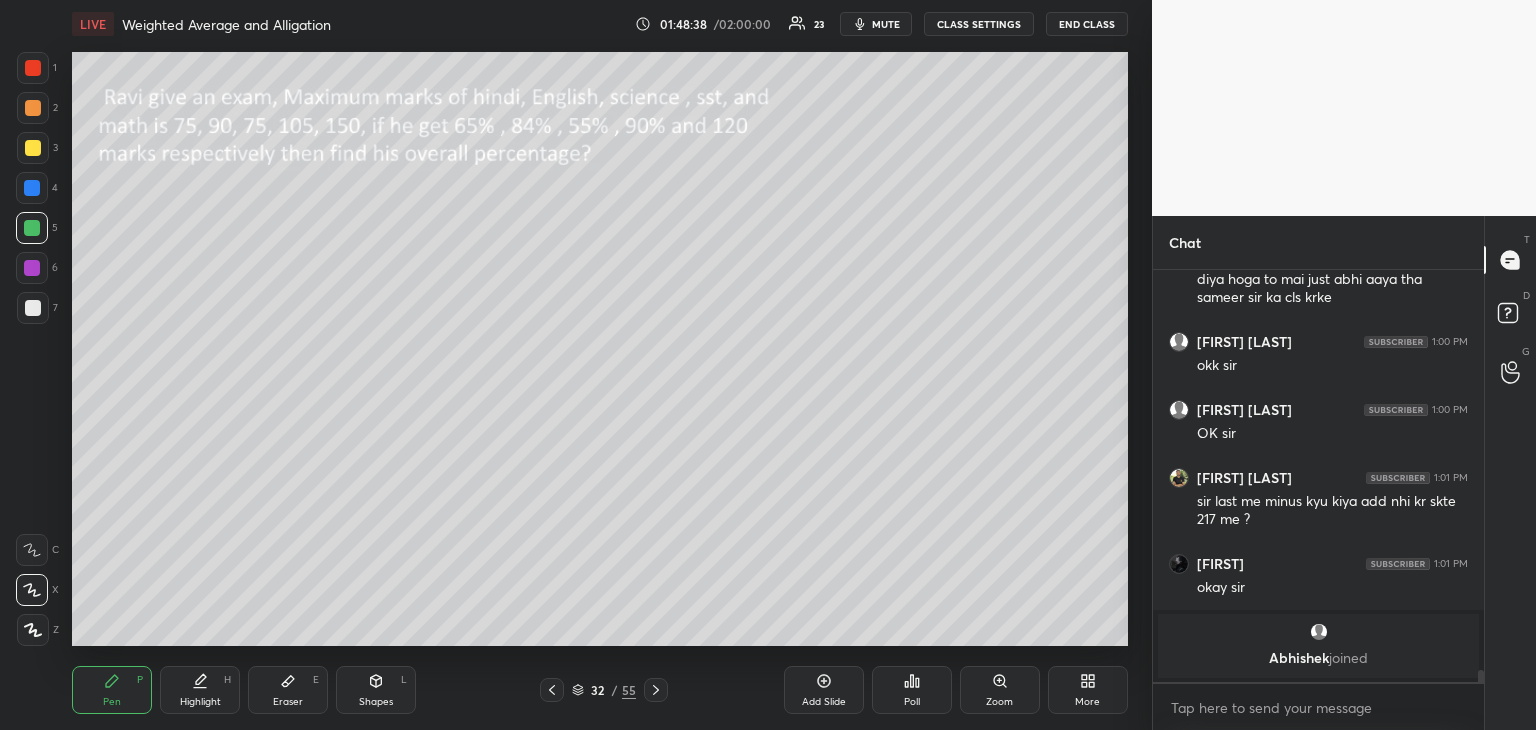 scroll, scrollTop: 13156, scrollLeft: 0, axis: vertical 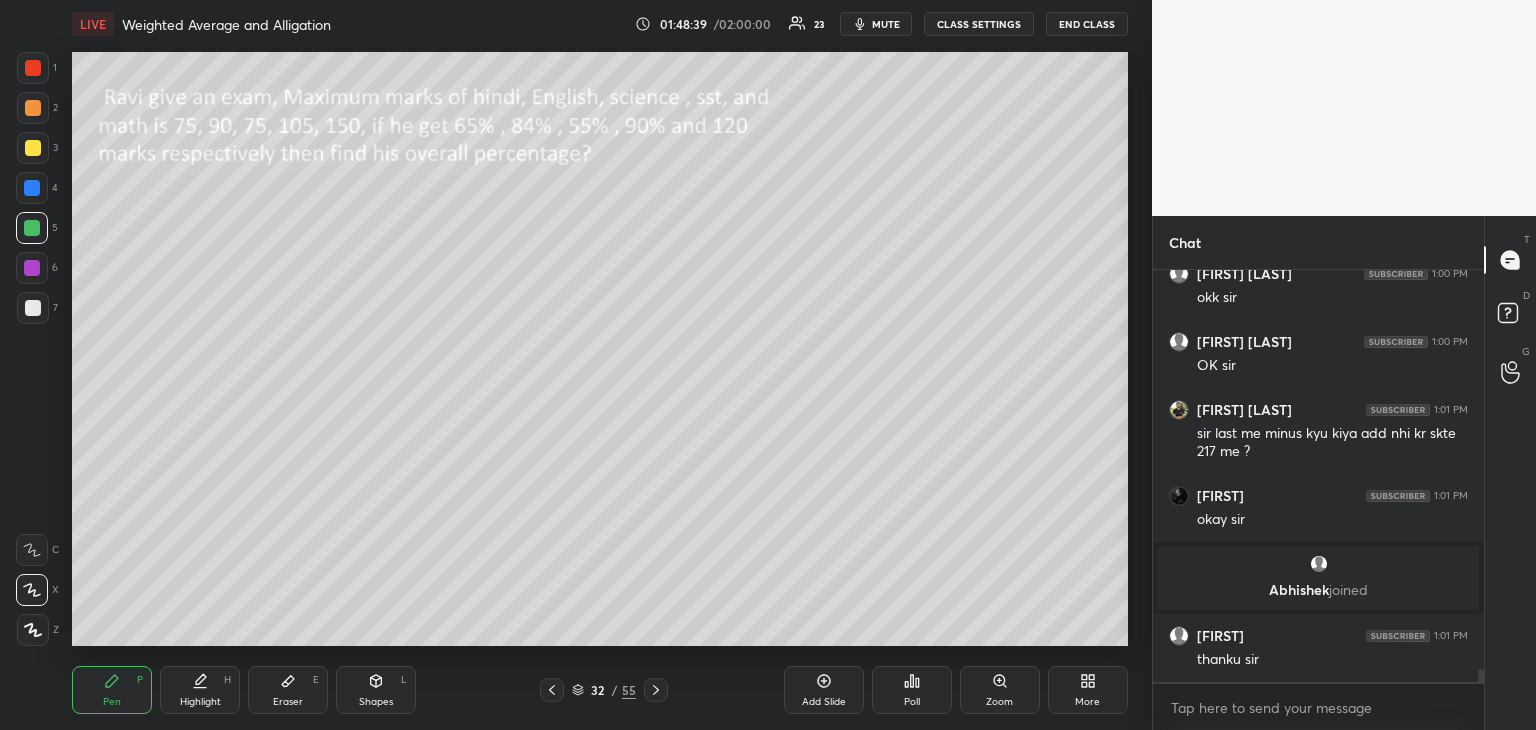 click 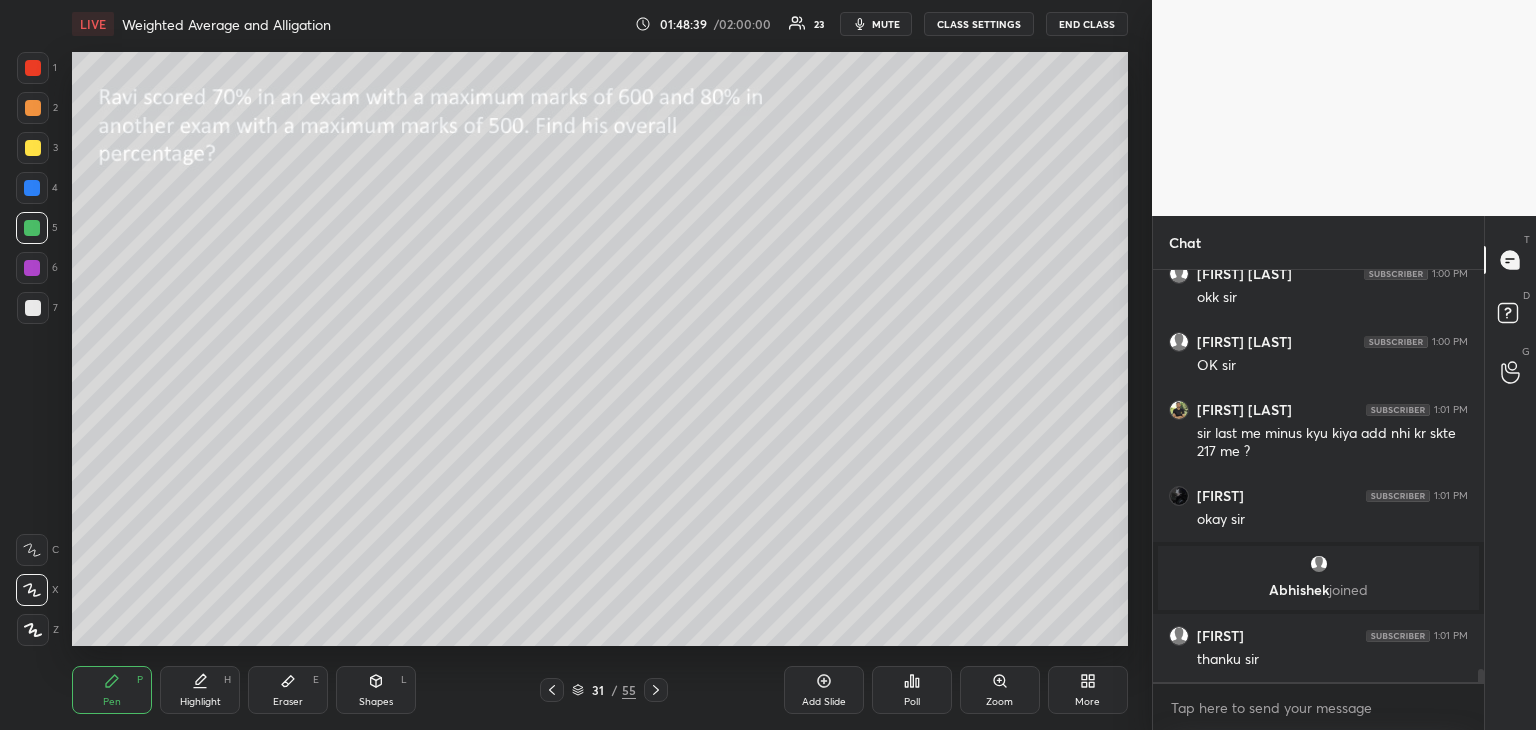 click 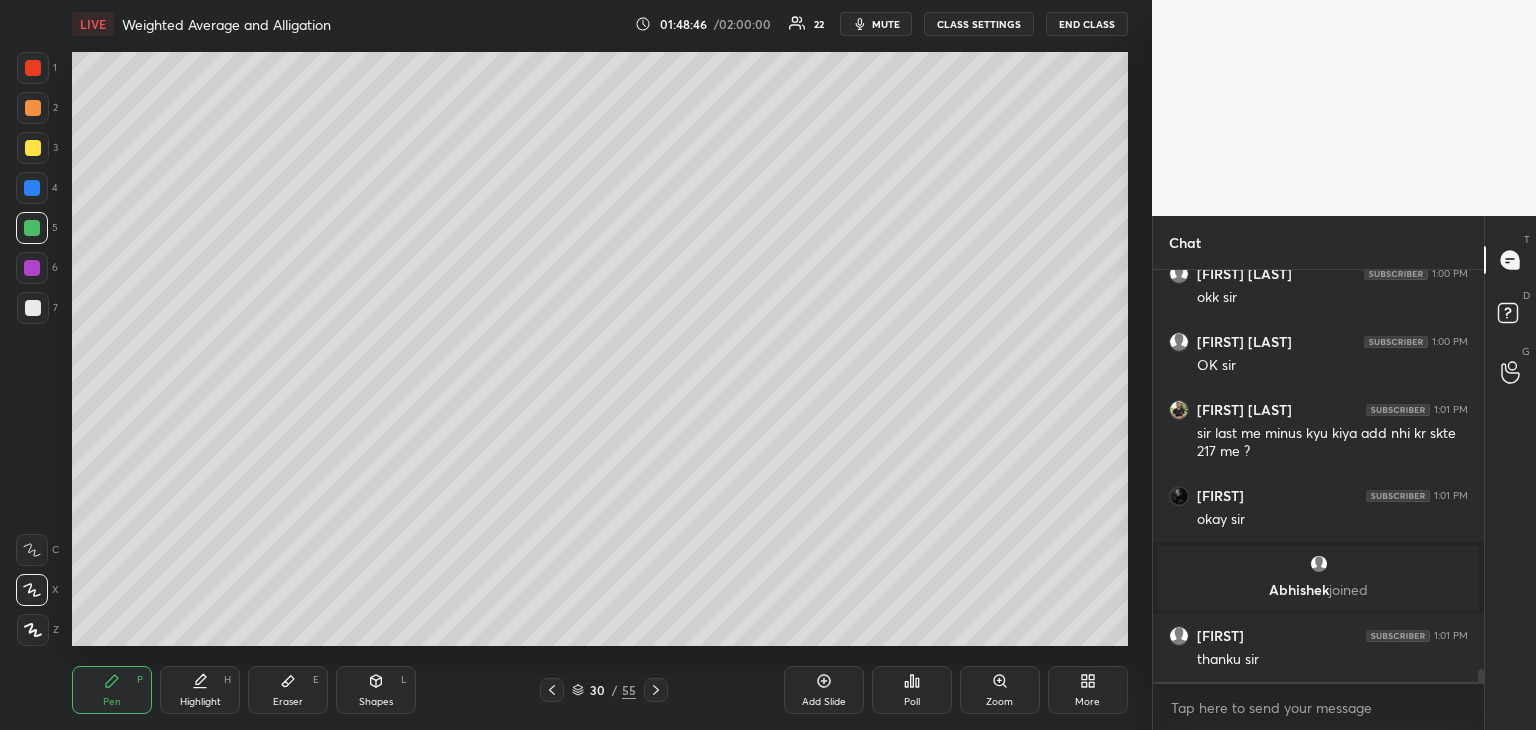 click on "Highlight H" at bounding box center [200, 690] 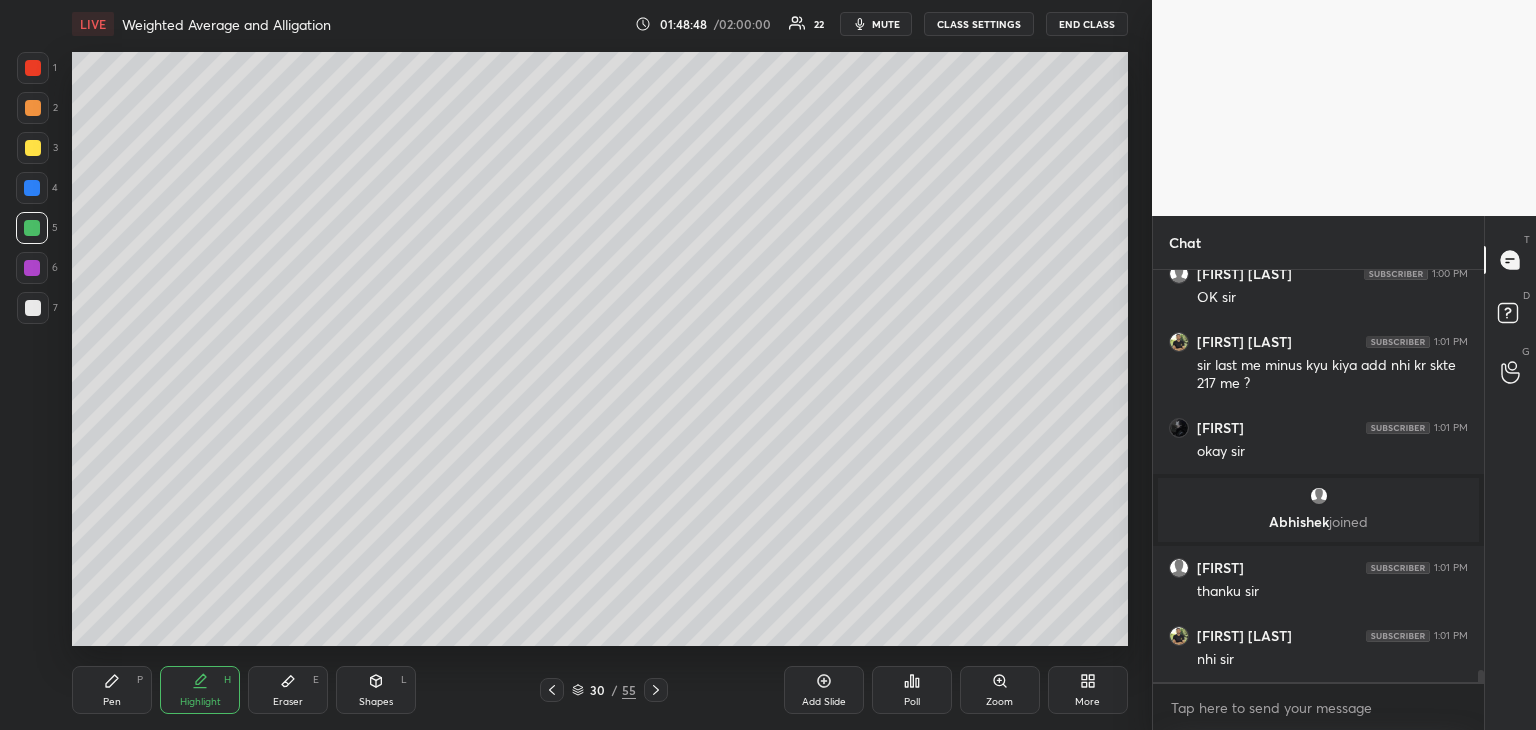 scroll, scrollTop: 13292, scrollLeft: 0, axis: vertical 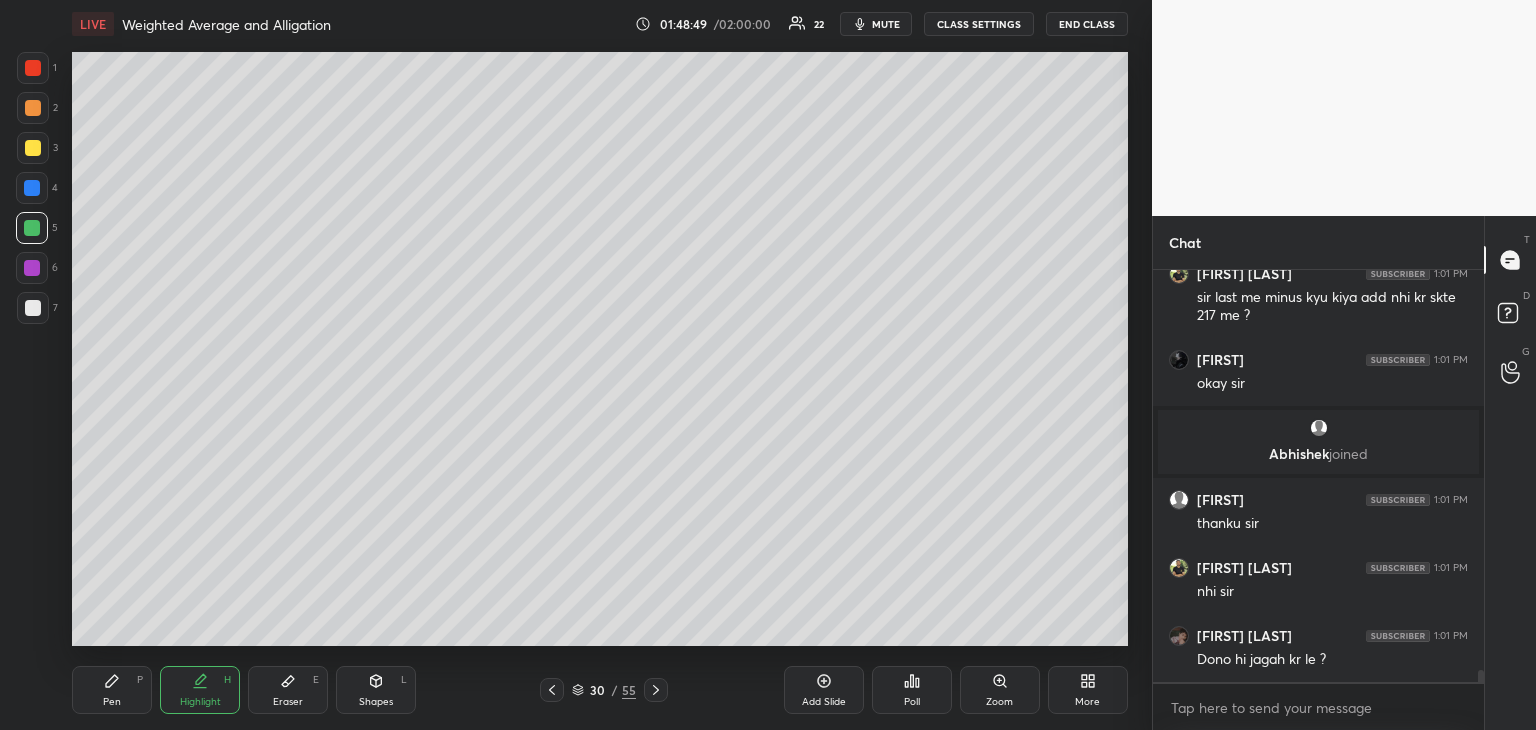 click on "Pen P" at bounding box center (112, 690) 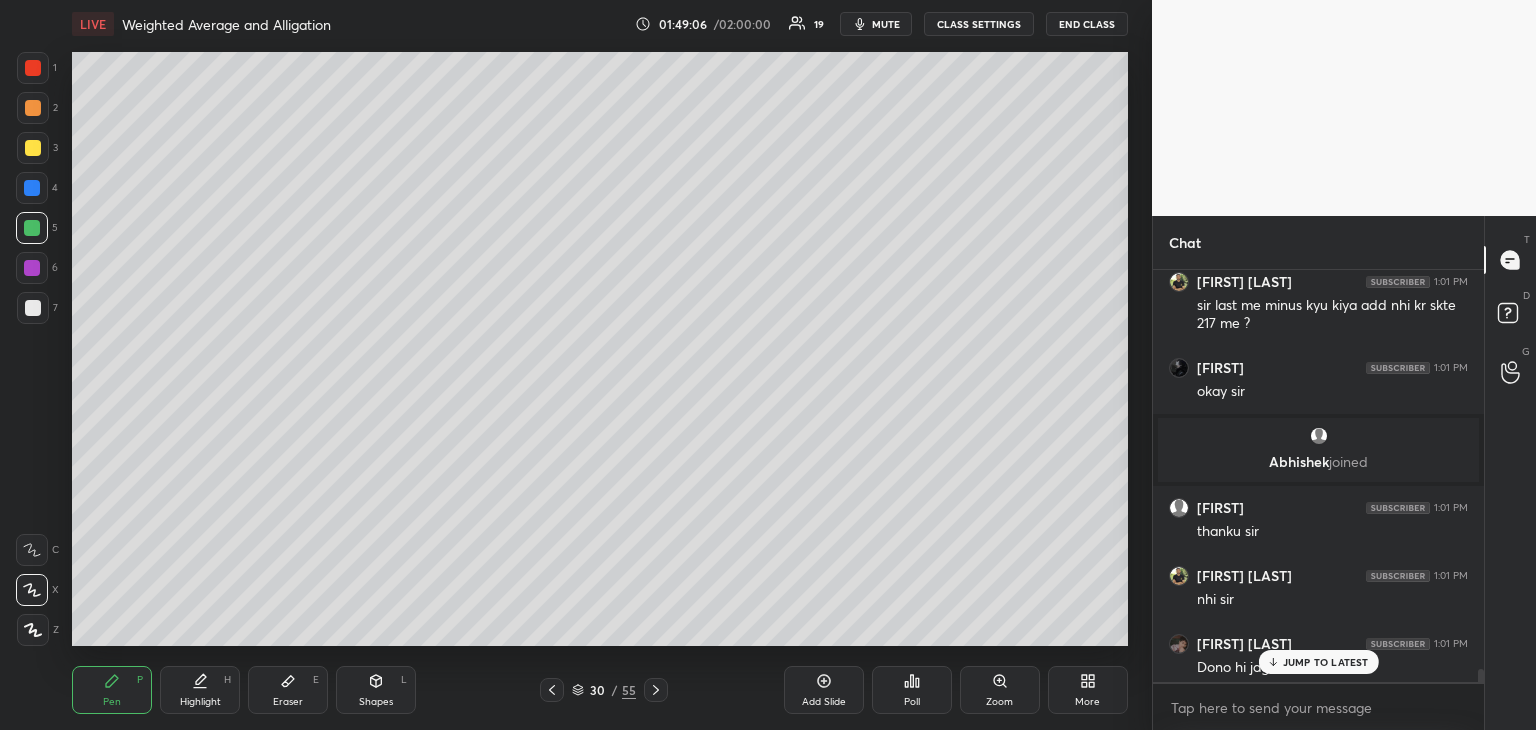 scroll, scrollTop: 13428, scrollLeft: 0, axis: vertical 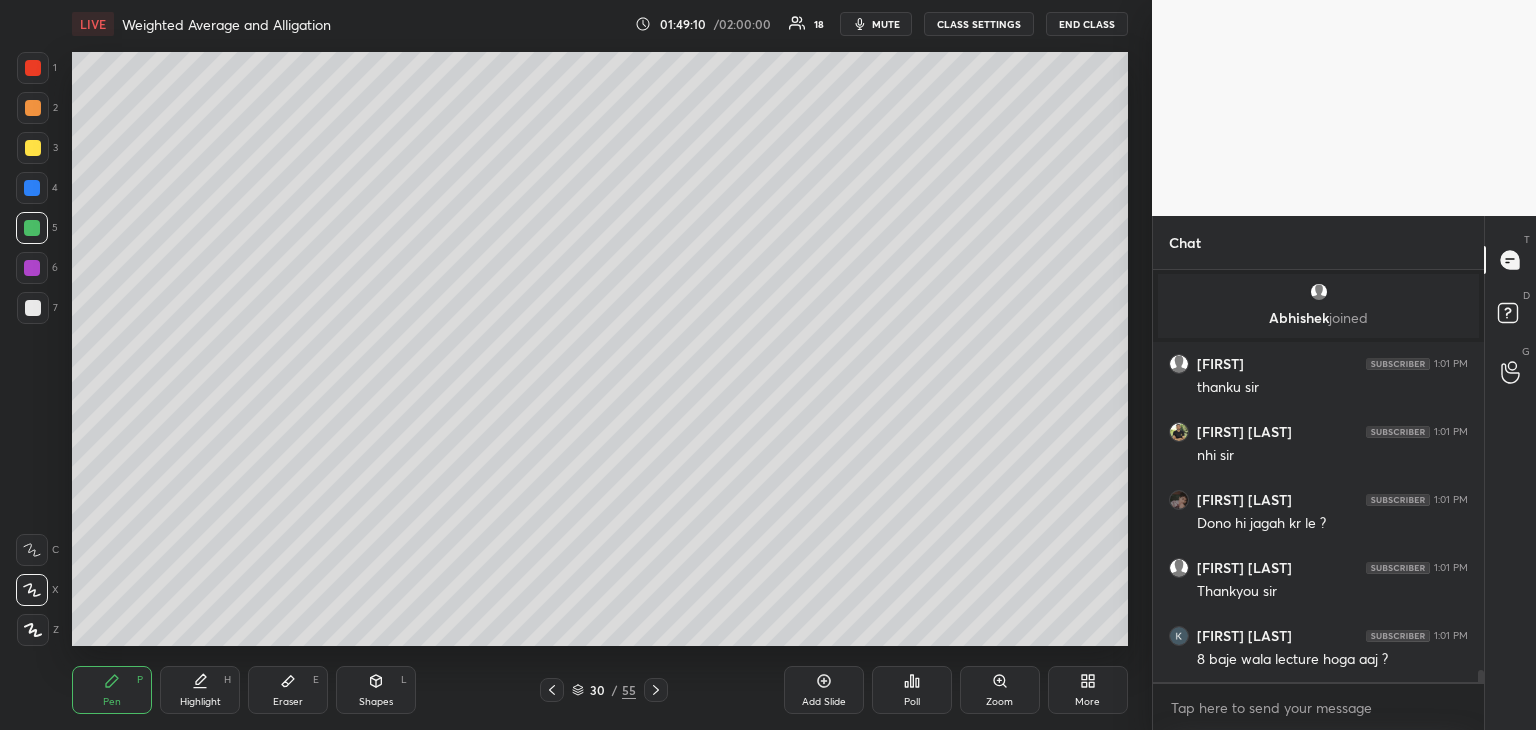 click on "Highlight" at bounding box center [200, 702] 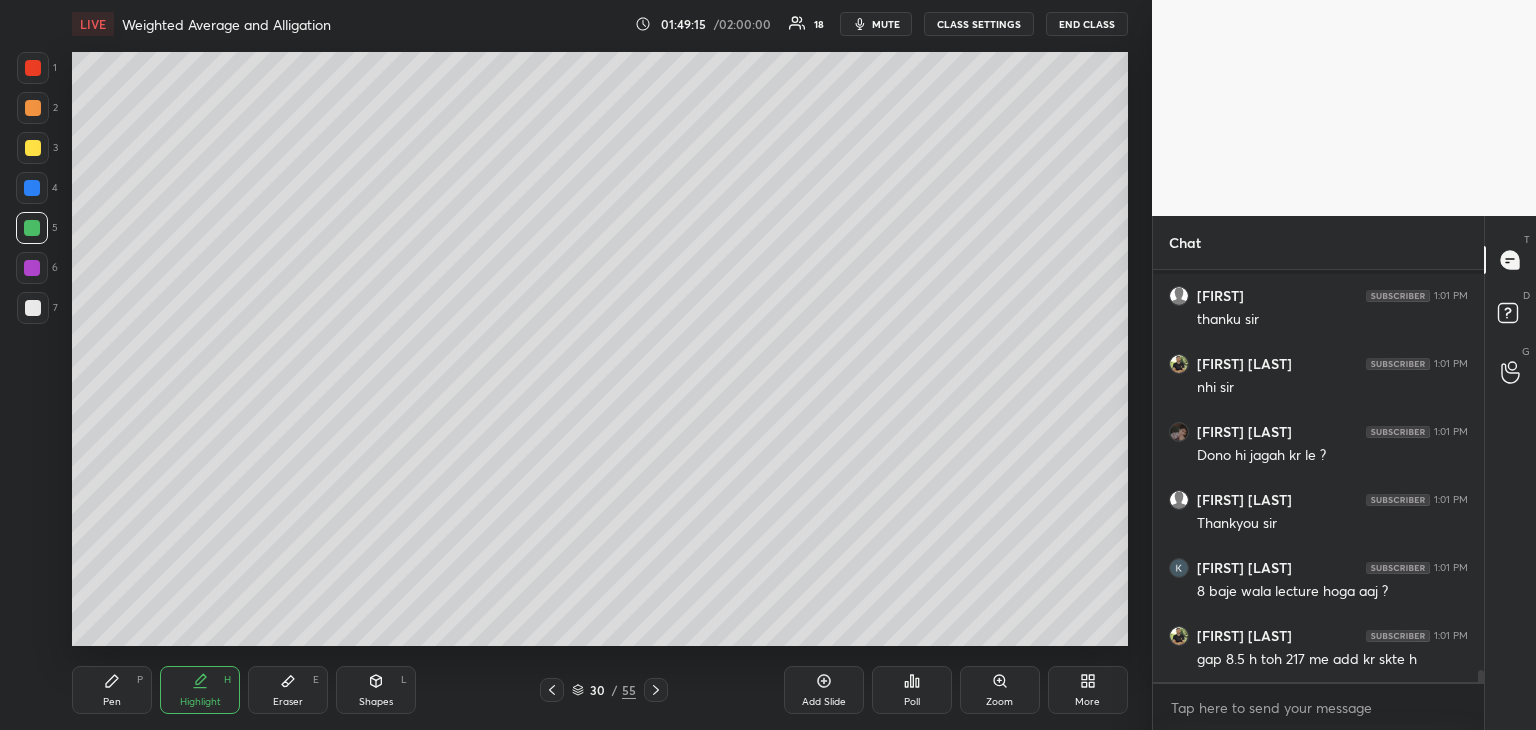scroll, scrollTop: 13564, scrollLeft: 0, axis: vertical 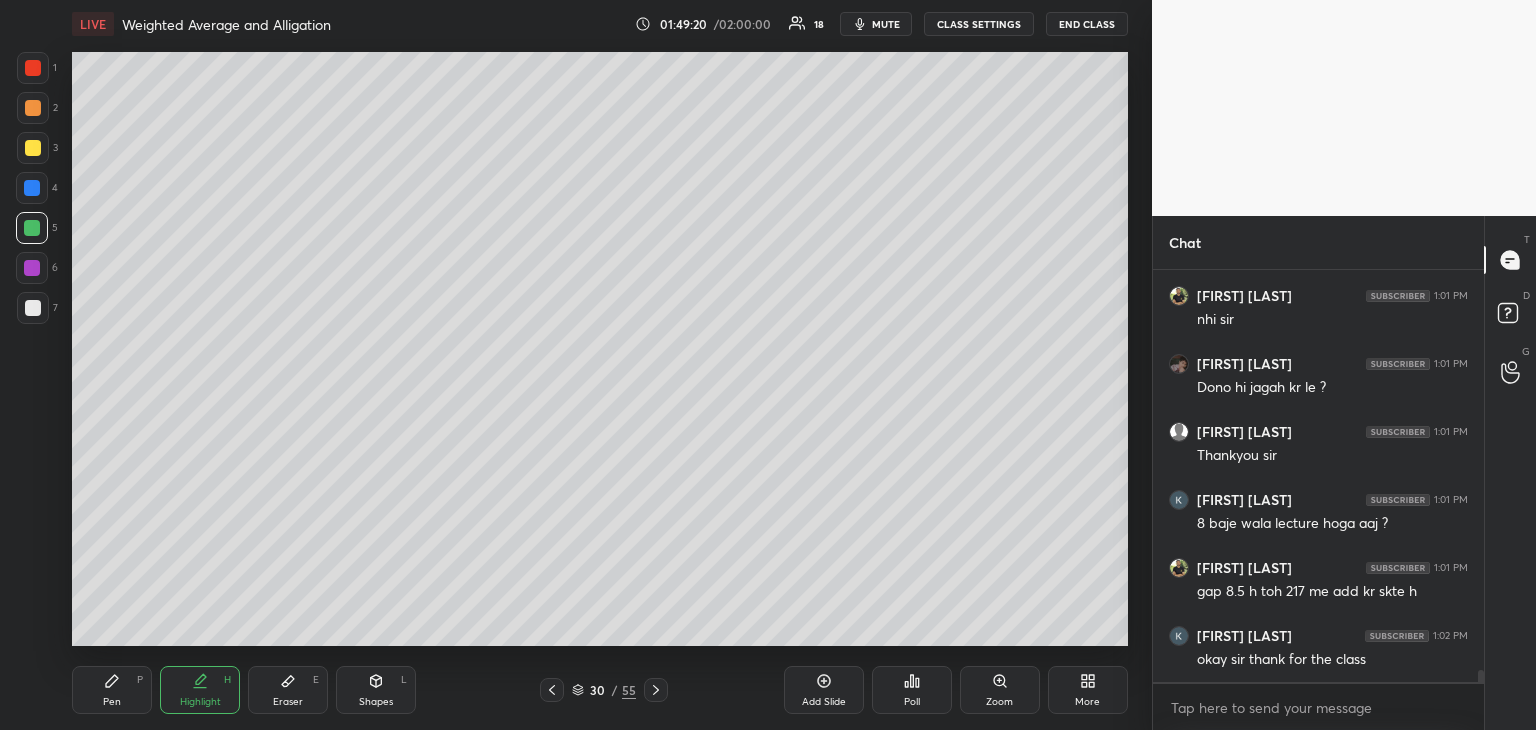 click at bounding box center [32, 268] 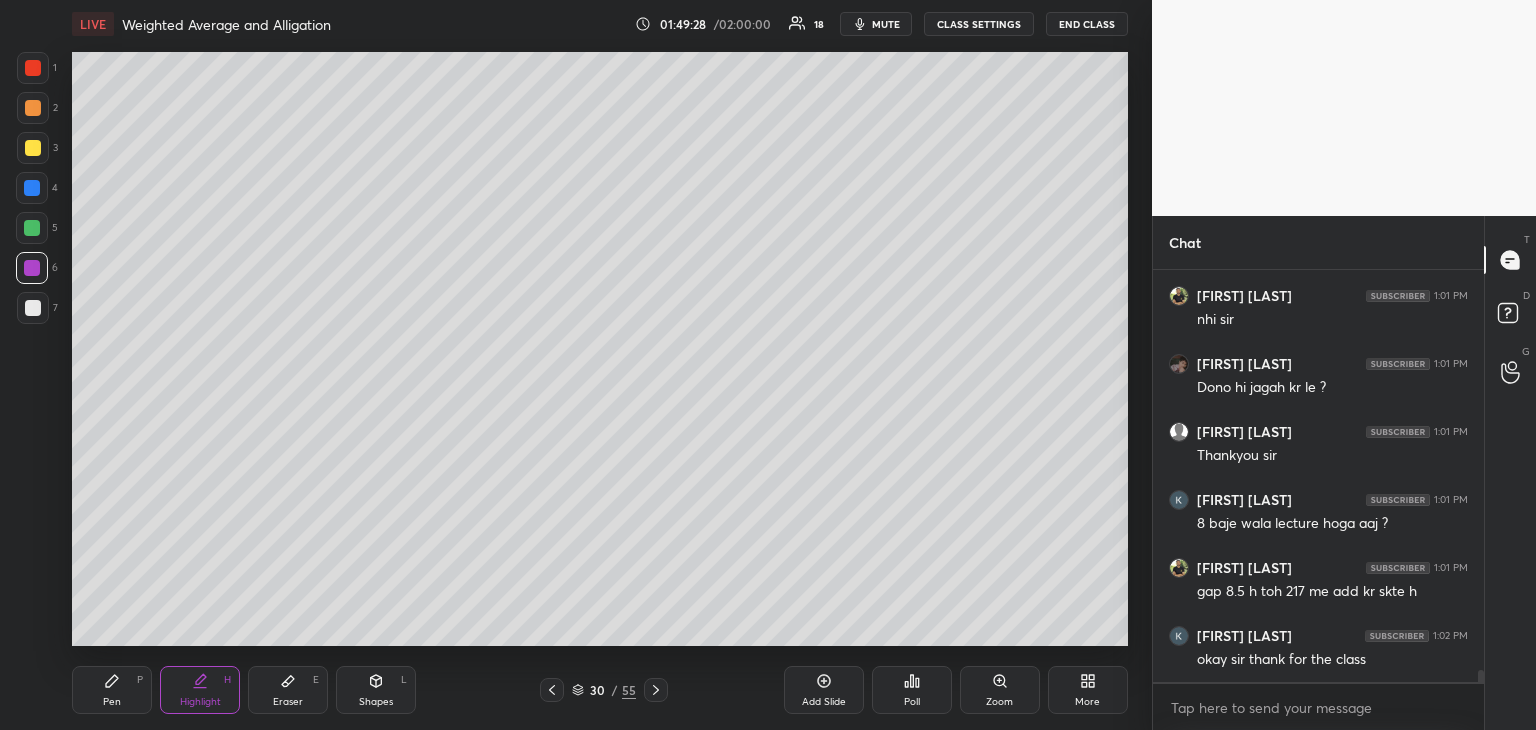 click on "Pen P" at bounding box center (112, 690) 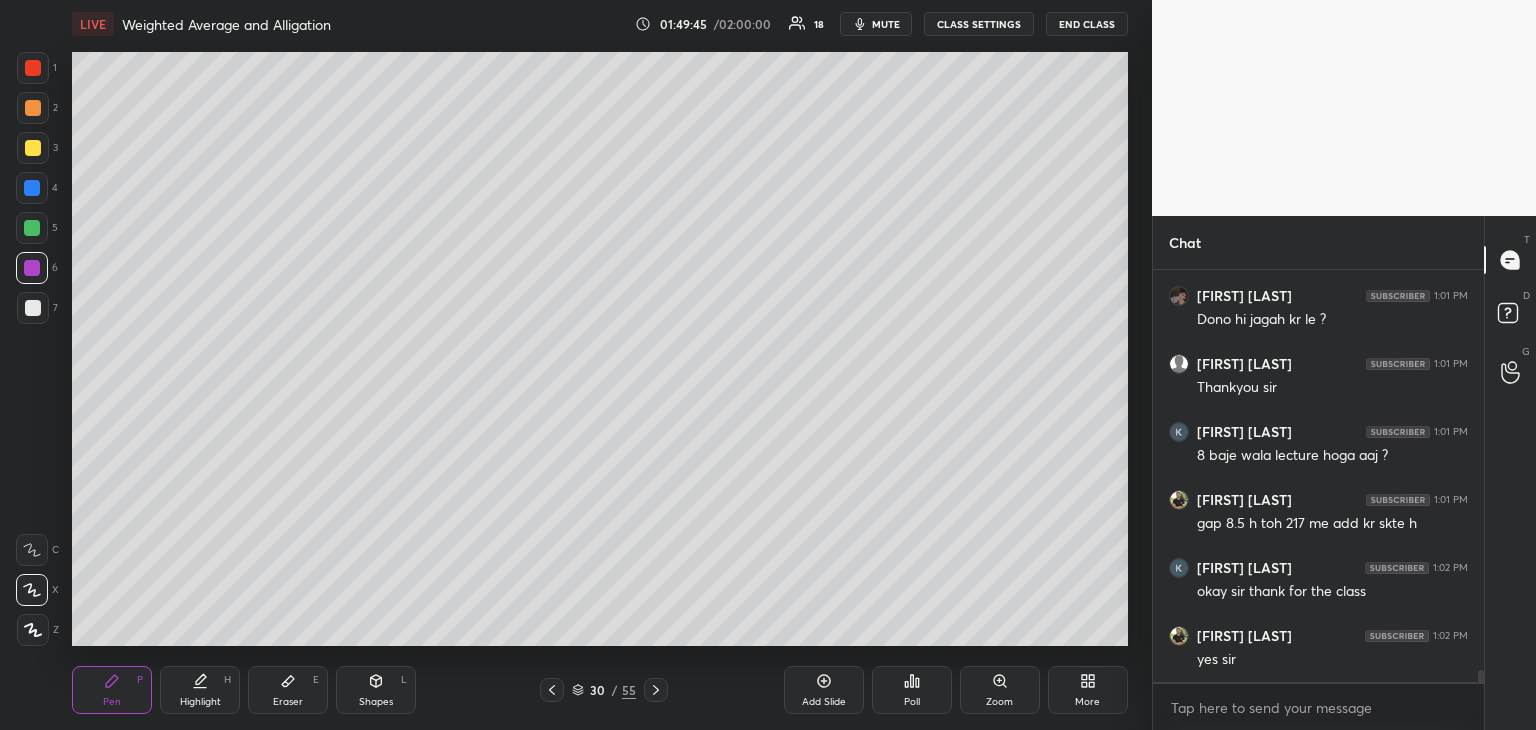 scroll, scrollTop: 13652, scrollLeft: 0, axis: vertical 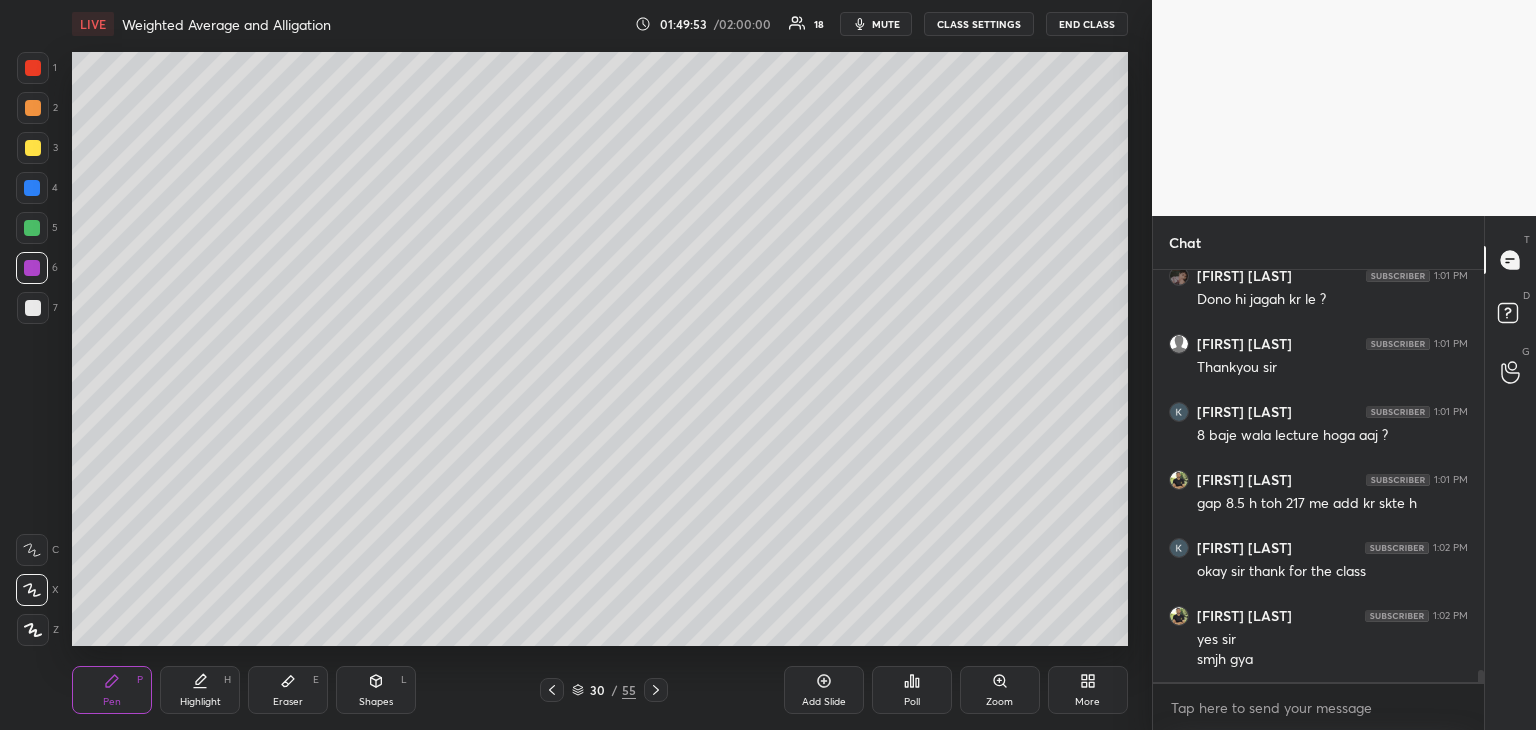 click on "Pen P" at bounding box center [112, 690] 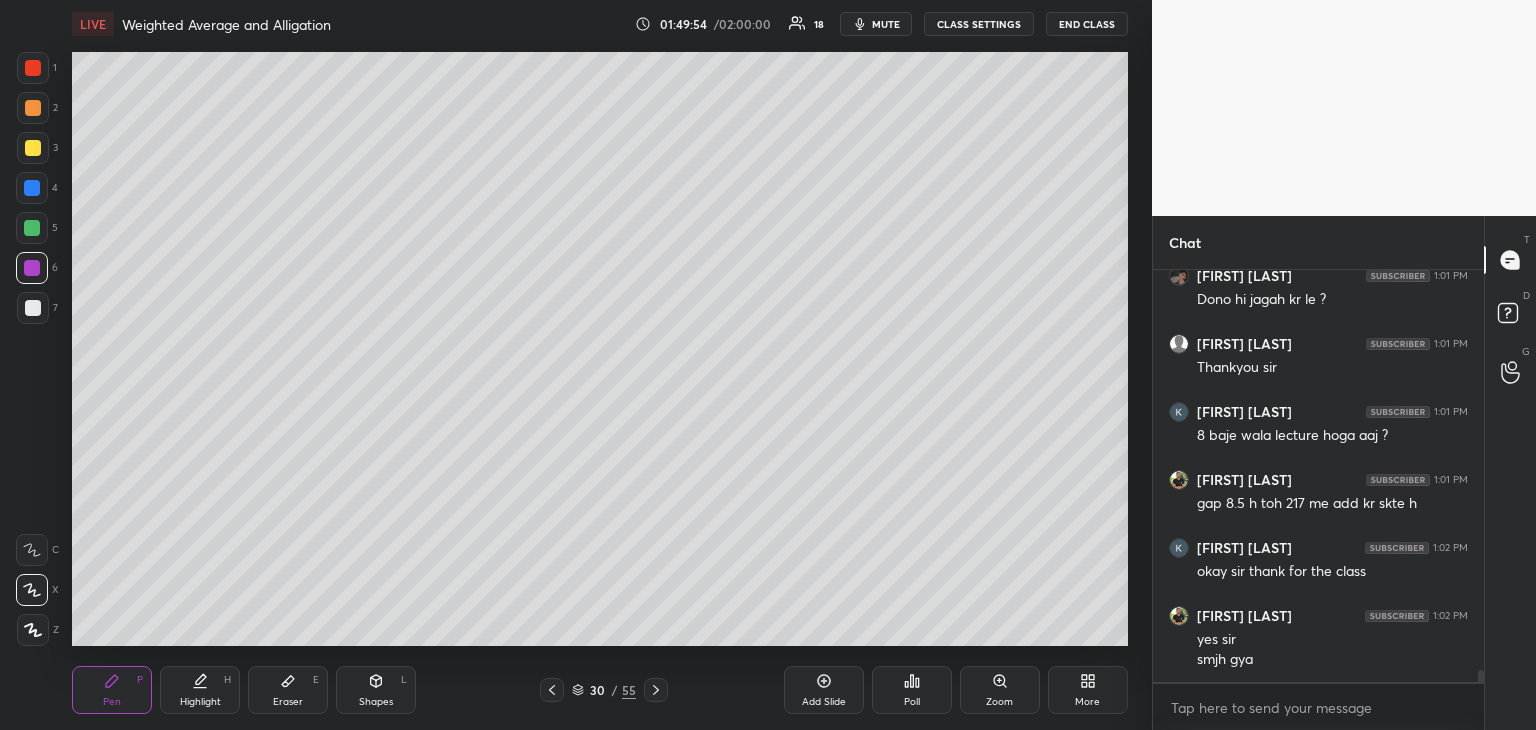 click at bounding box center (33, 148) 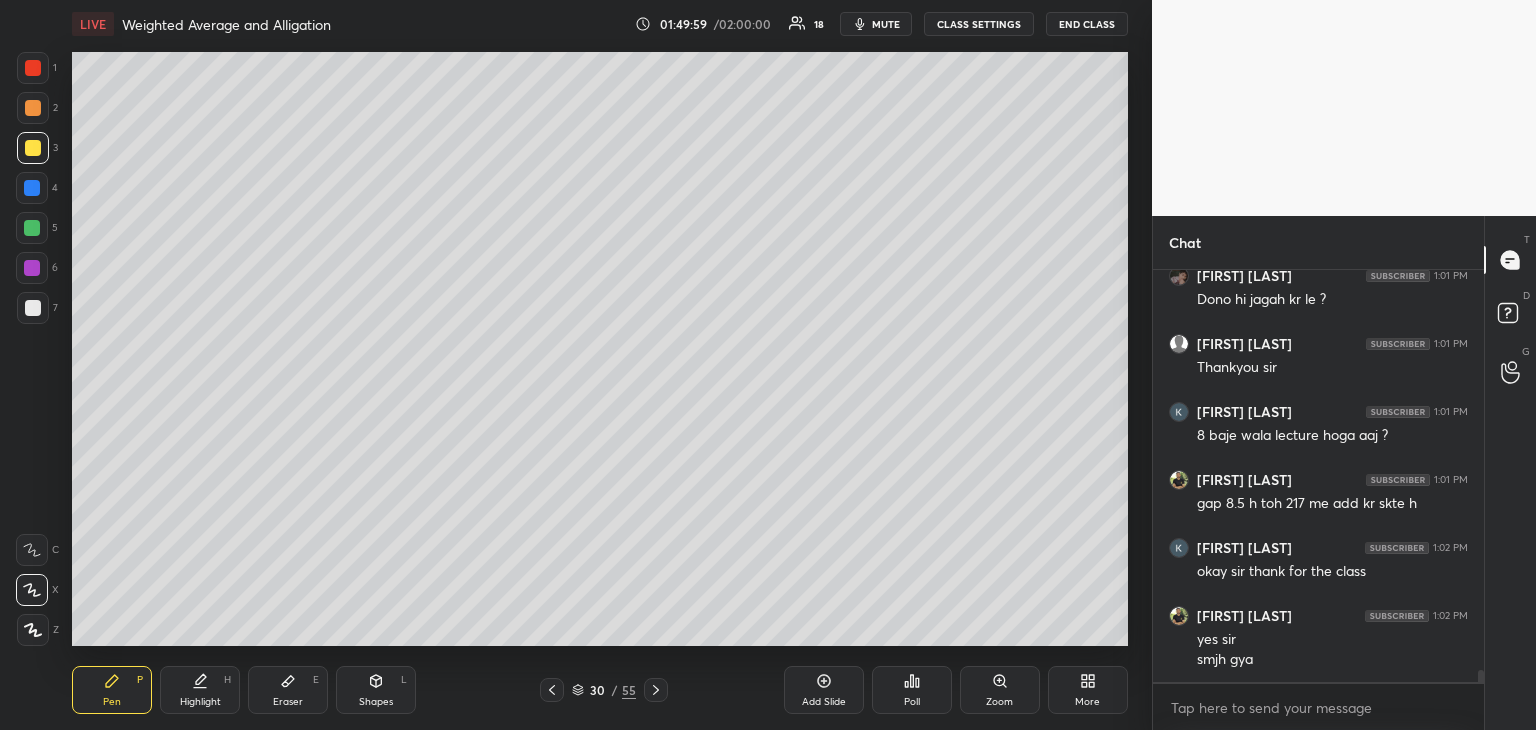 click on "END CLASS" at bounding box center (1087, 24) 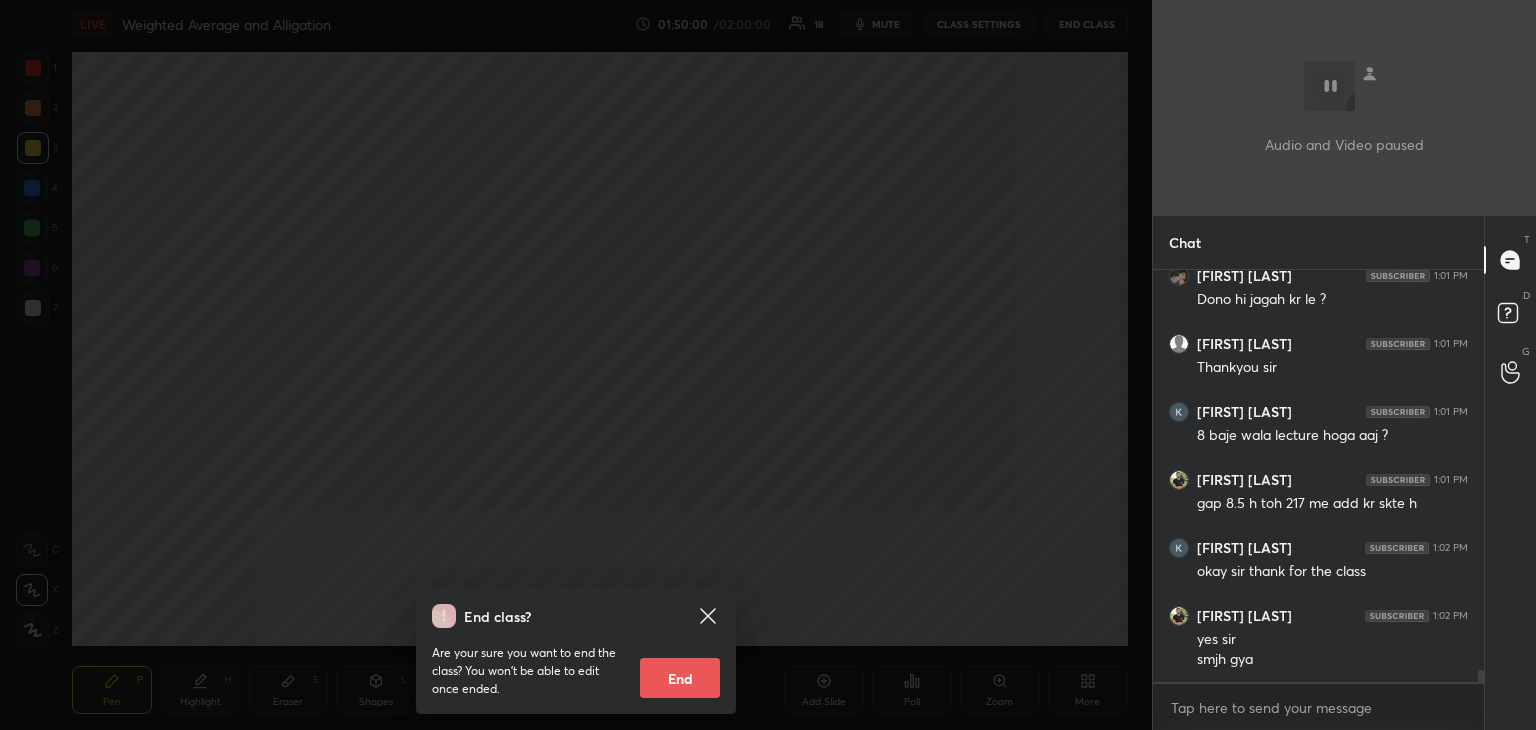 scroll, scrollTop: 366, scrollLeft: 325, axis: both 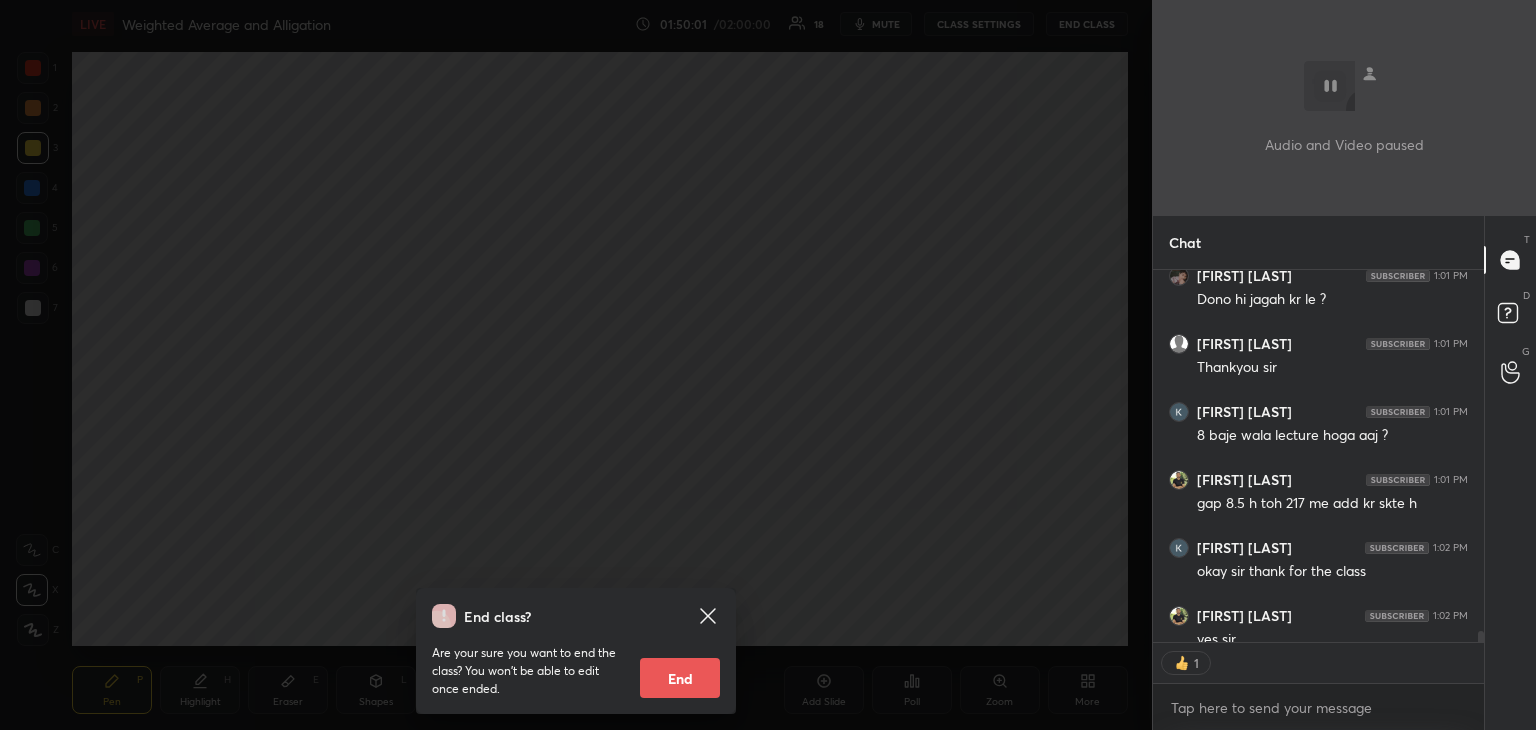 click on "End" at bounding box center [680, 678] 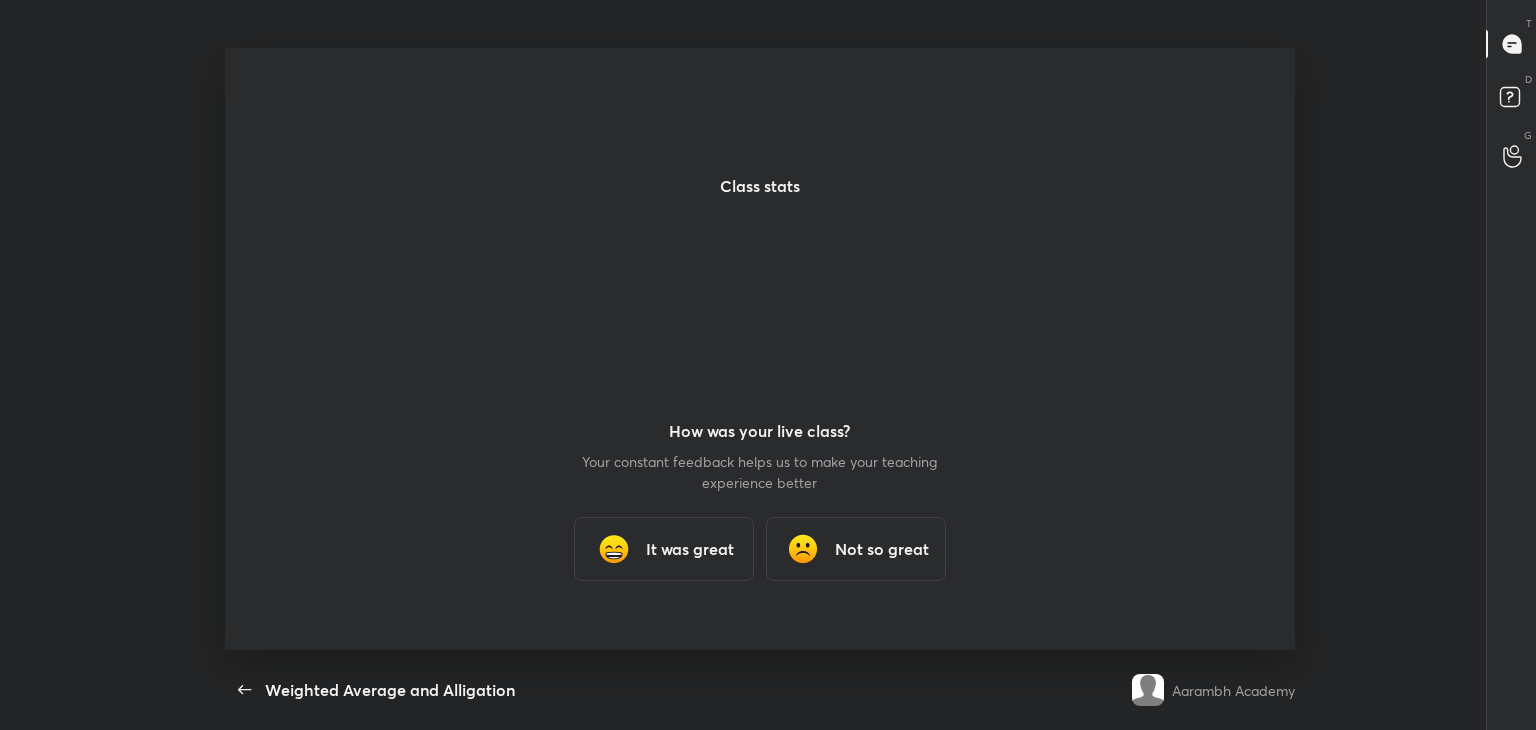 type on "x" 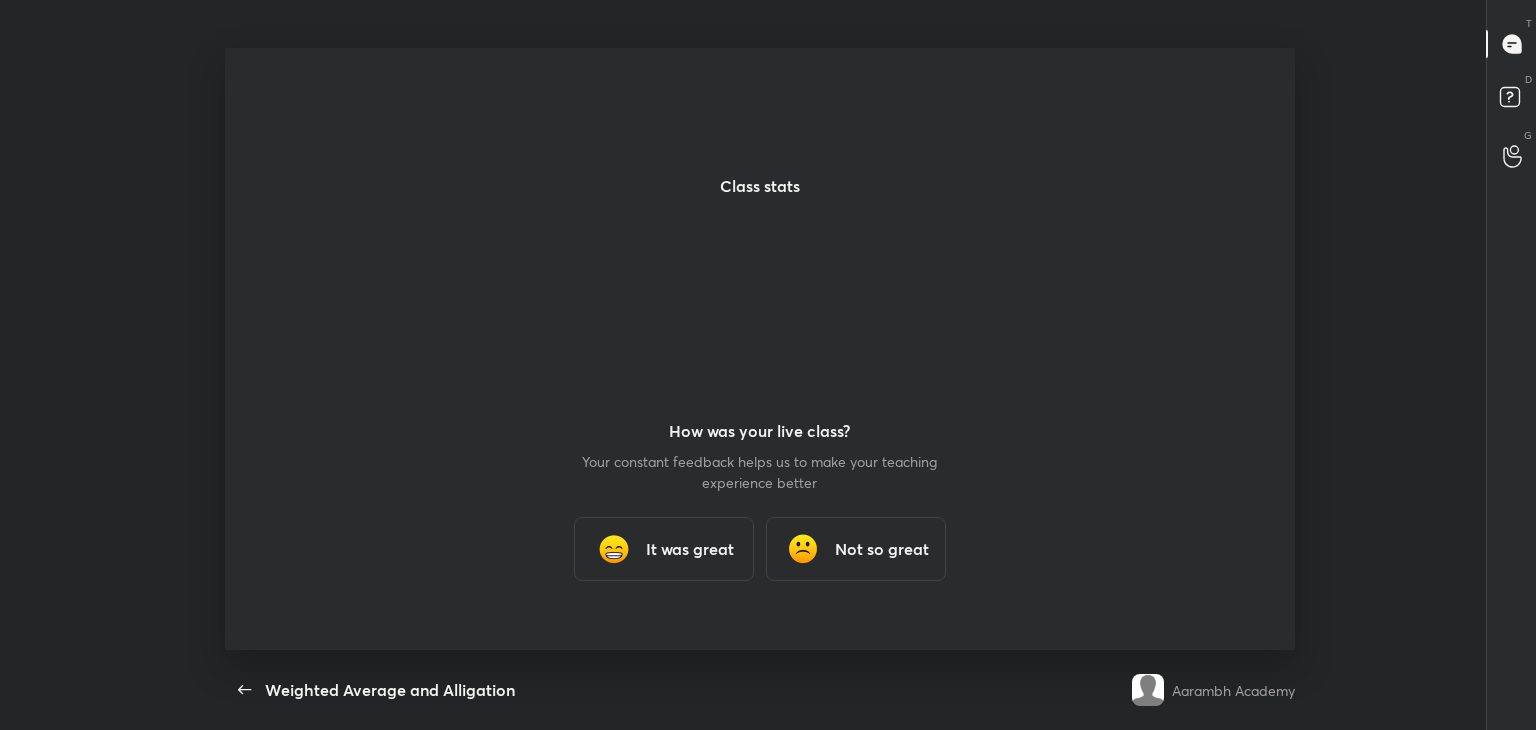 scroll, scrollTop: 99397, scrollLeft: 98842, axis: both 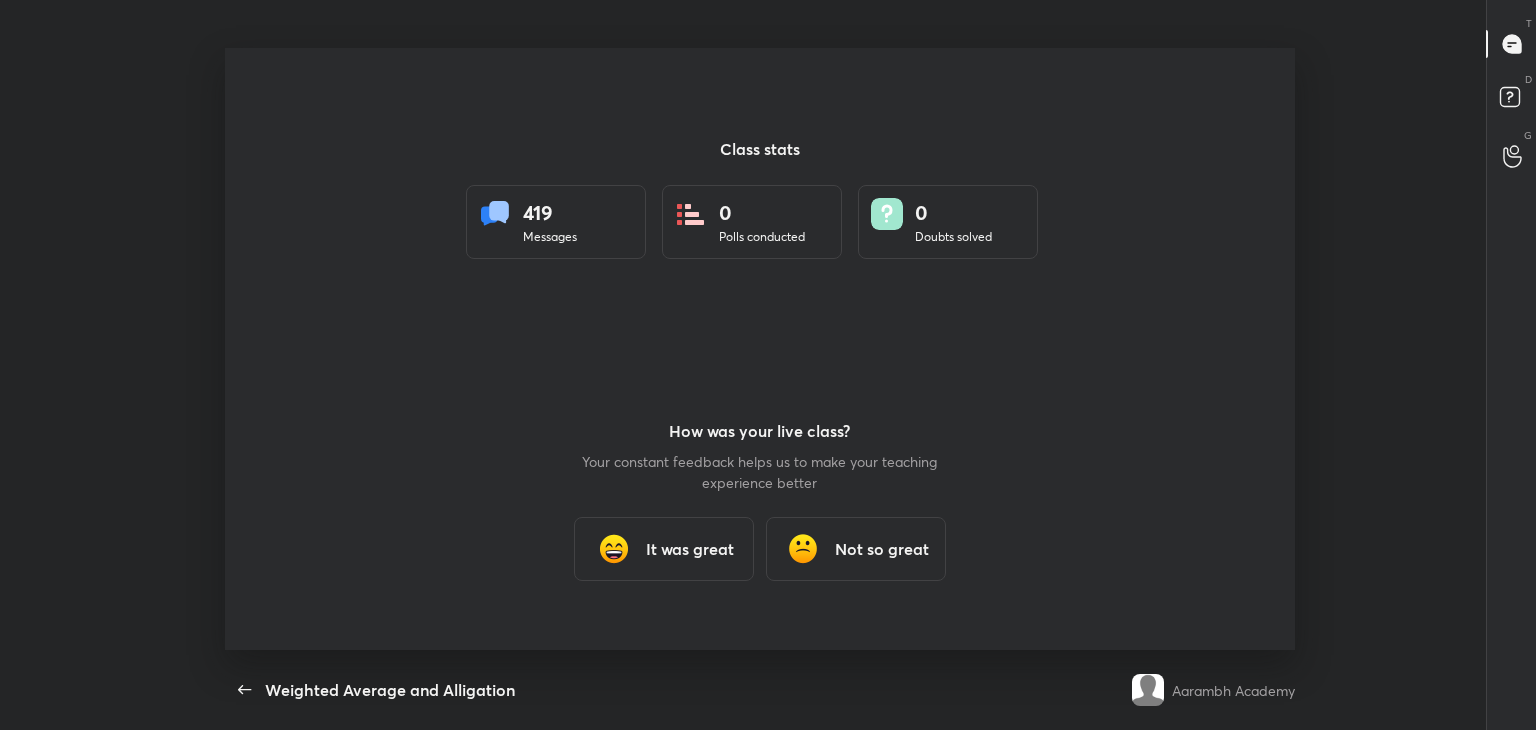 click on "It was great" at bounding box center (690, 549) 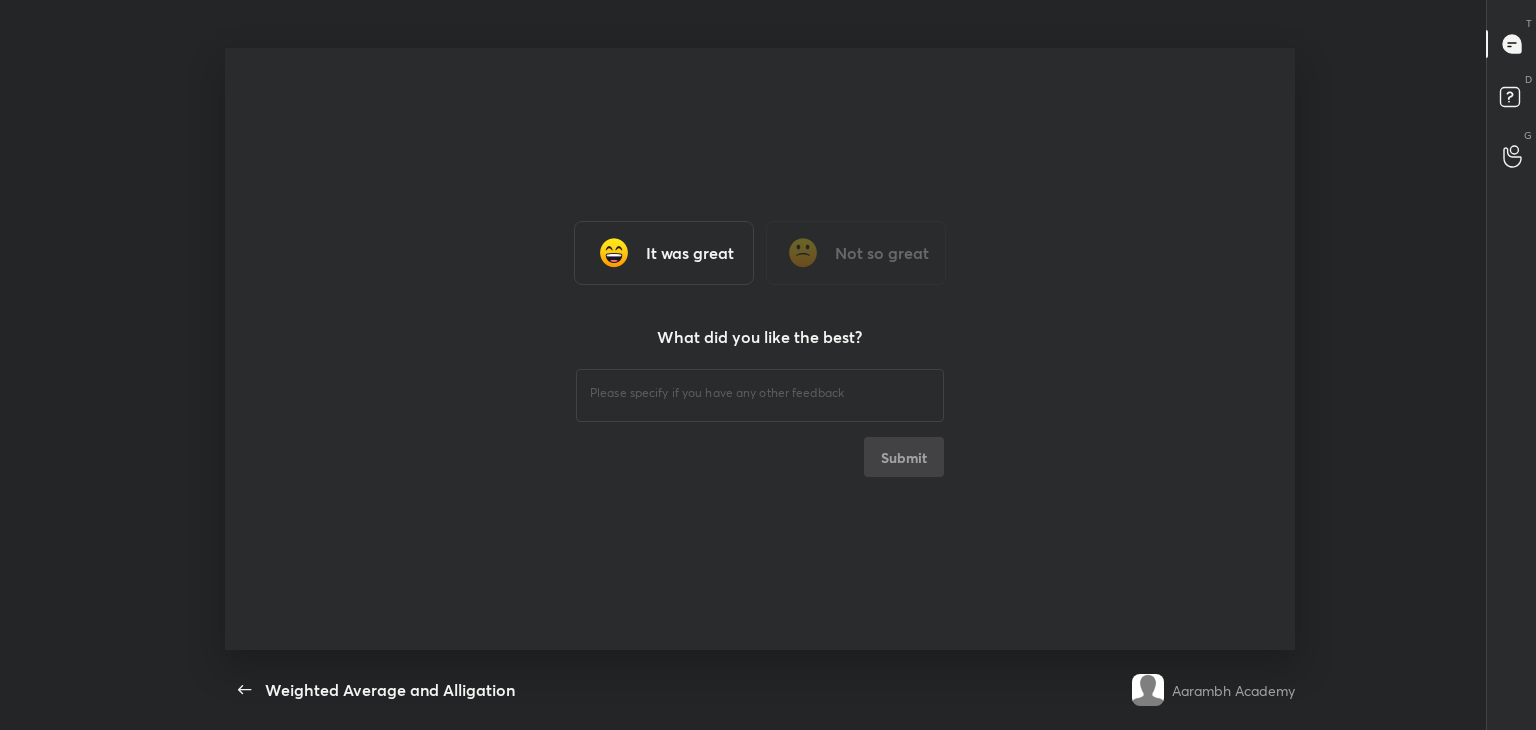 click at bounding box center (760, 393) 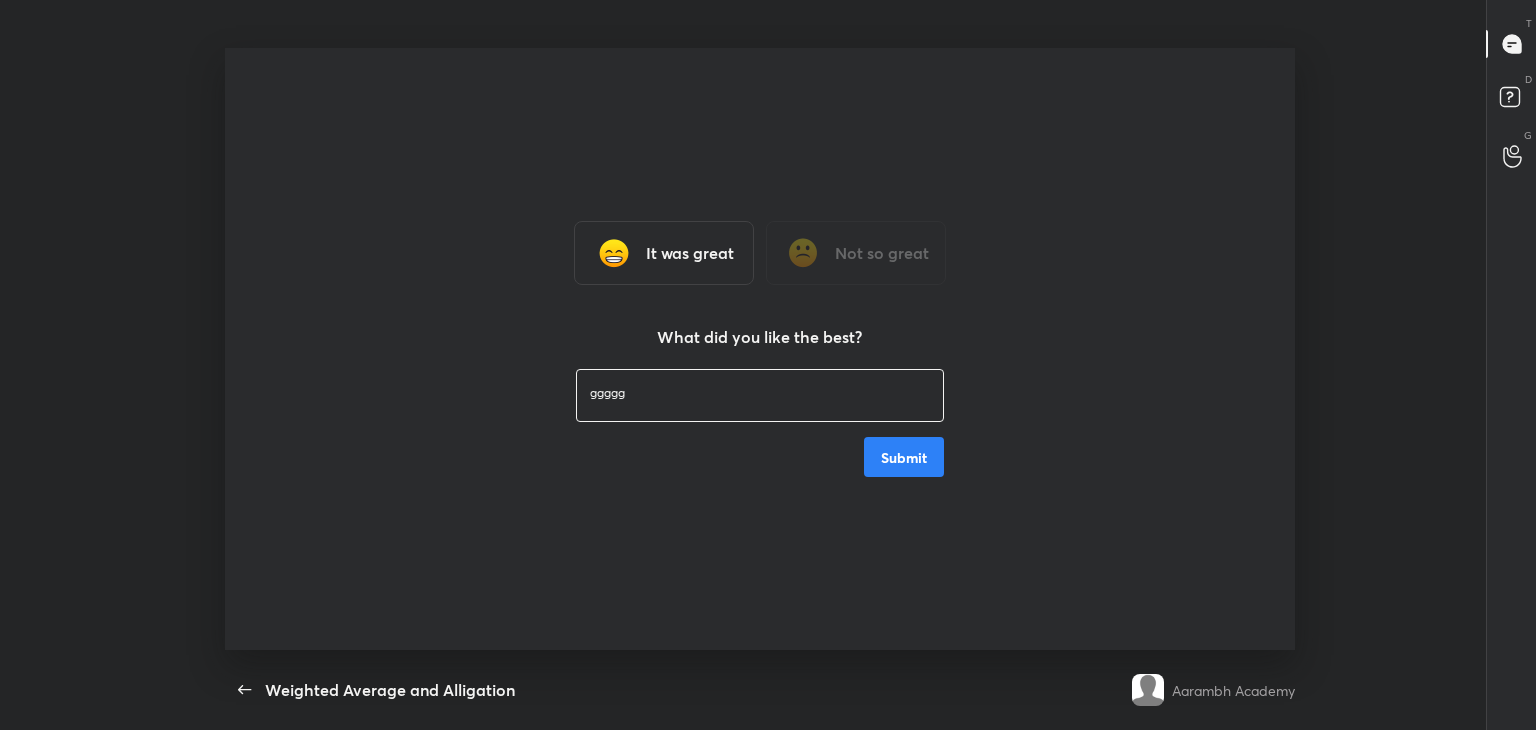 type on "ggggg" 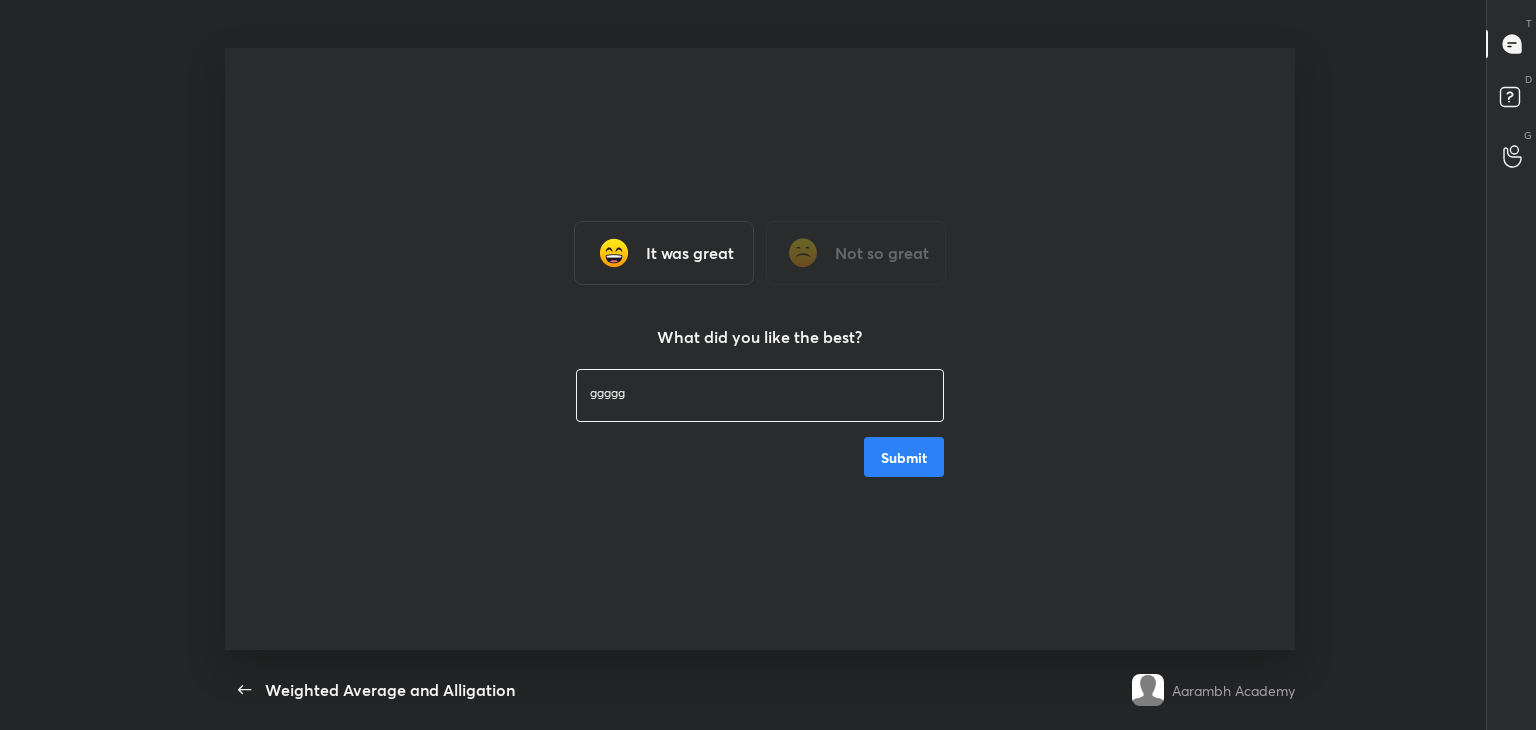 click on "Submit" at bounding box center (904, 457) 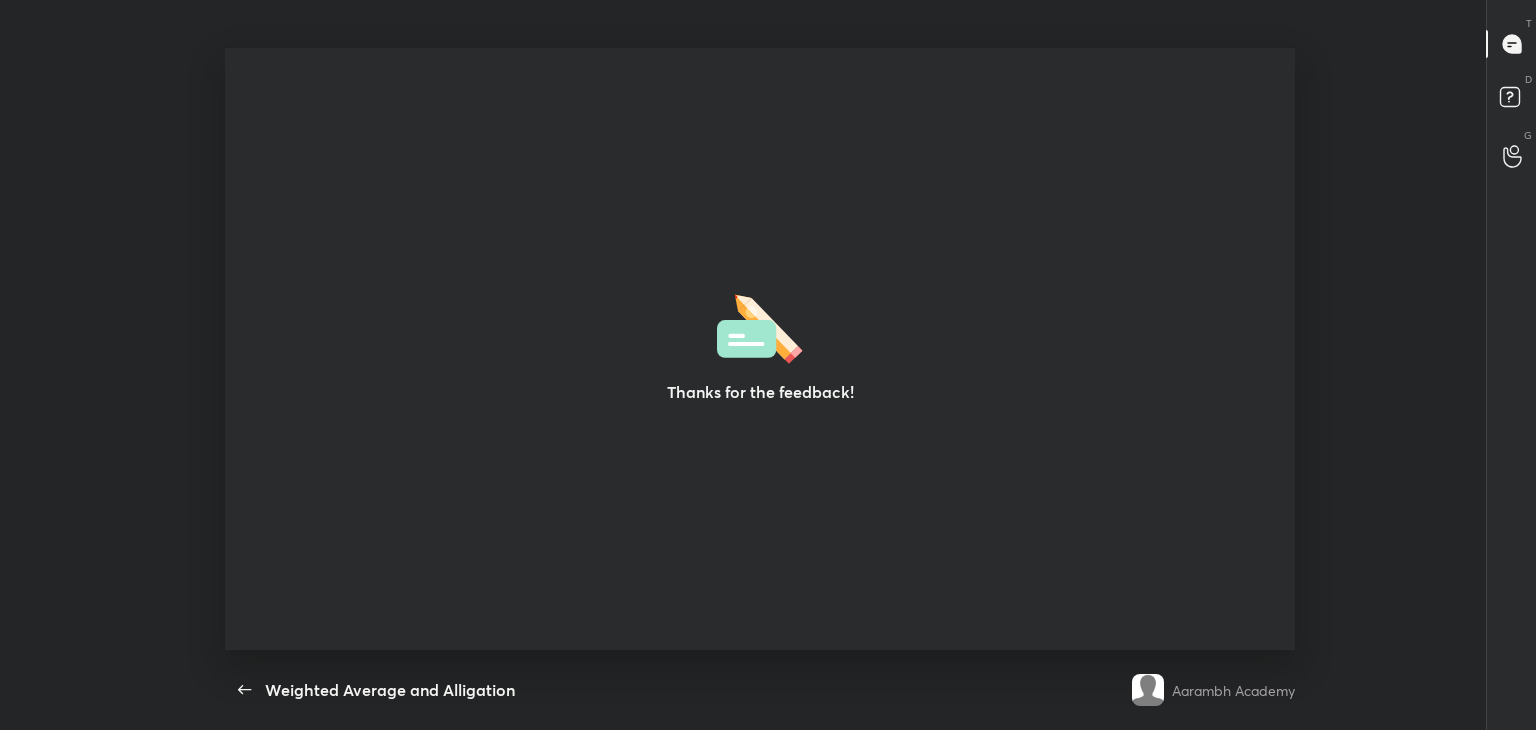type on "x" 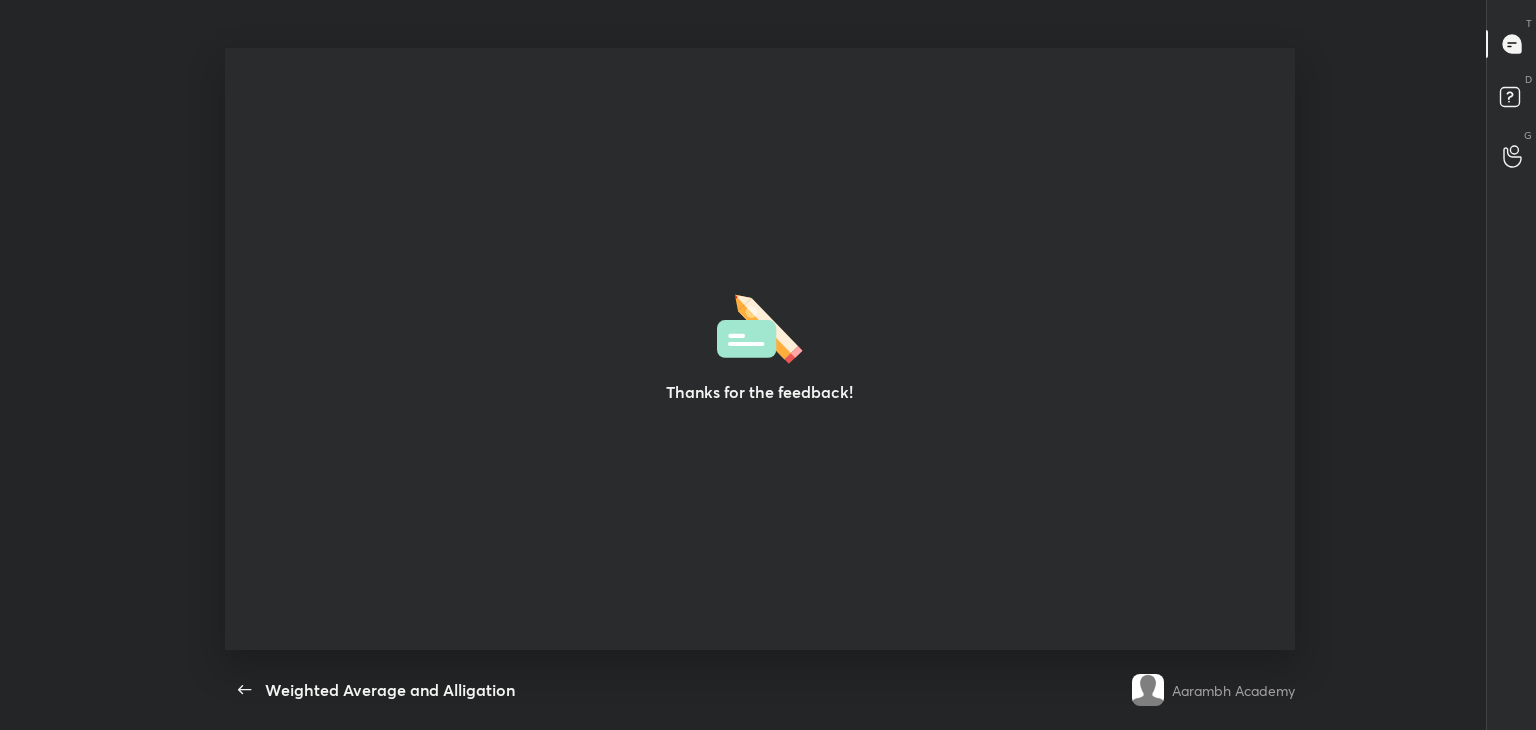 scroll, scrollTop: 6, scrollLeft: 0, axis: vertical 